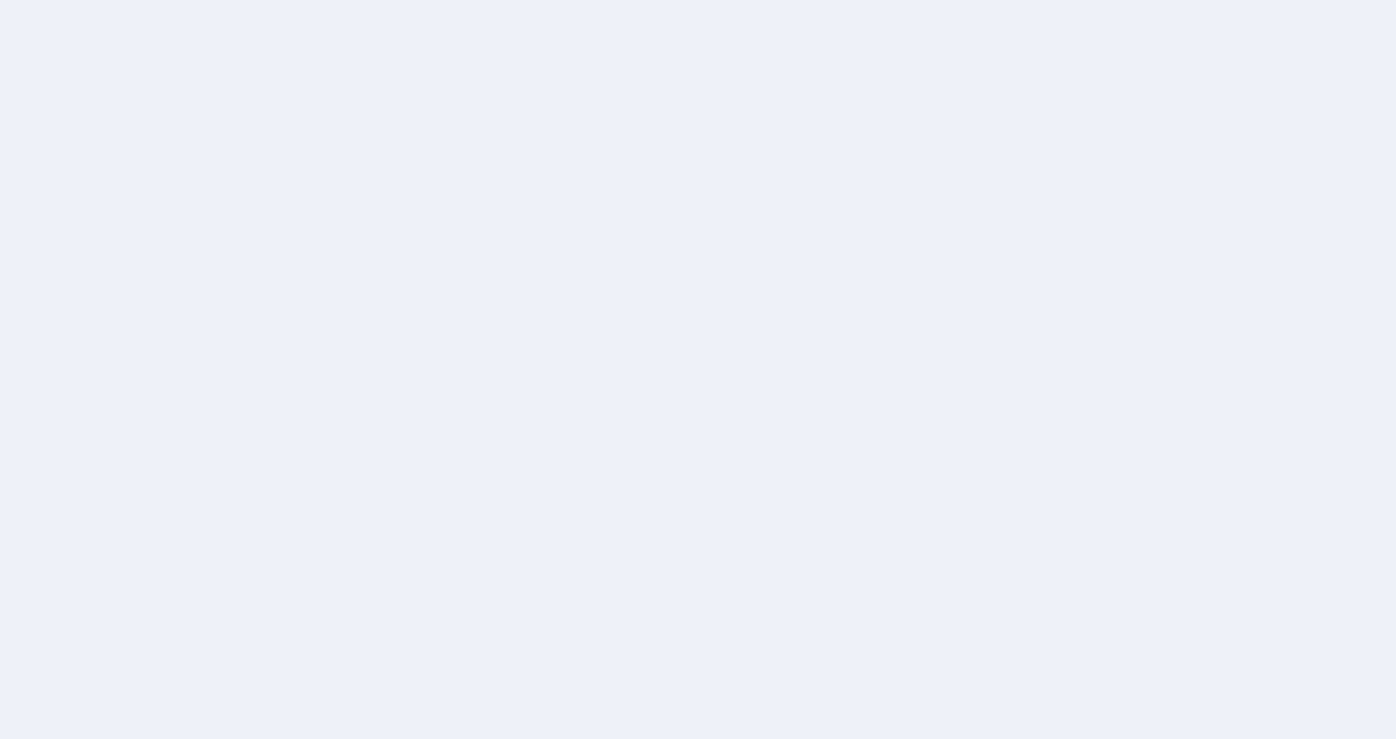 scroll, scrollTop: 0, scrollLeft: 0, axis: both 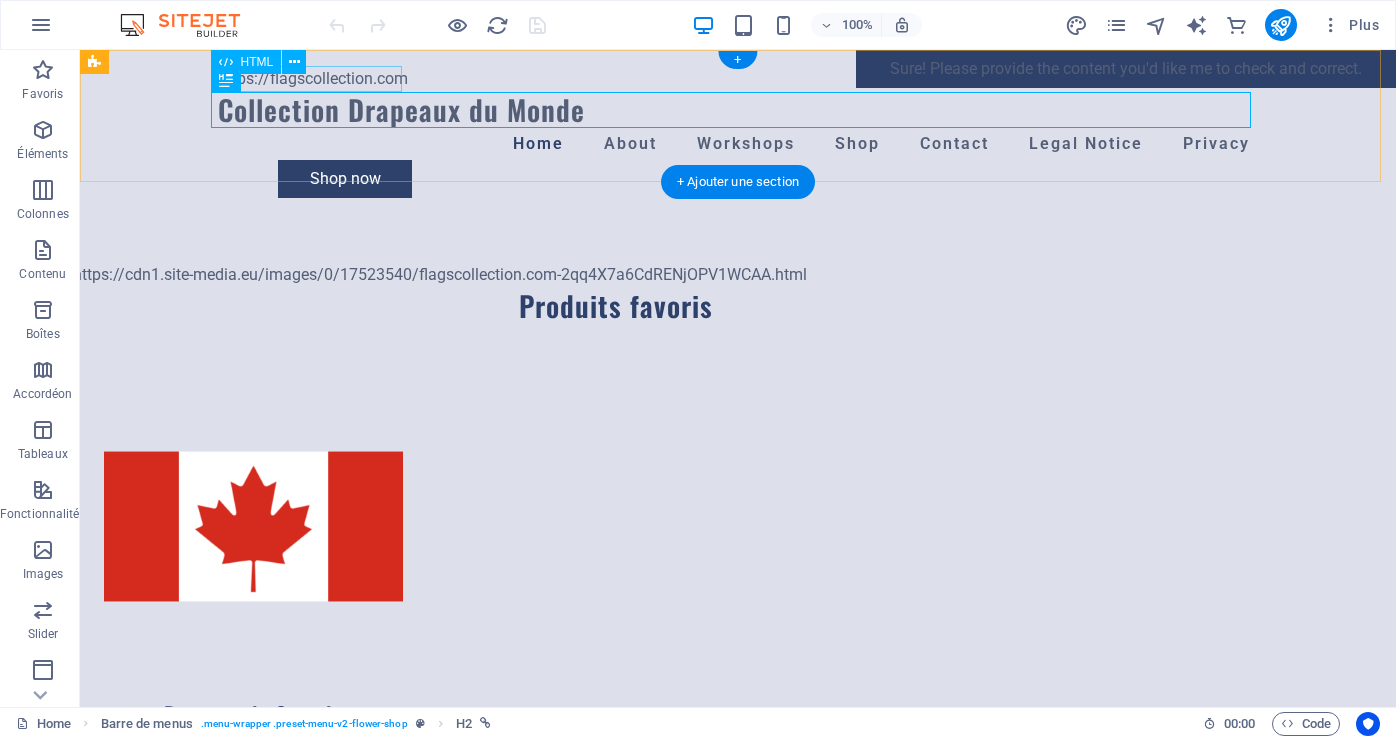 click on "https://flagscollection.com" at bounding box center (738, 79) 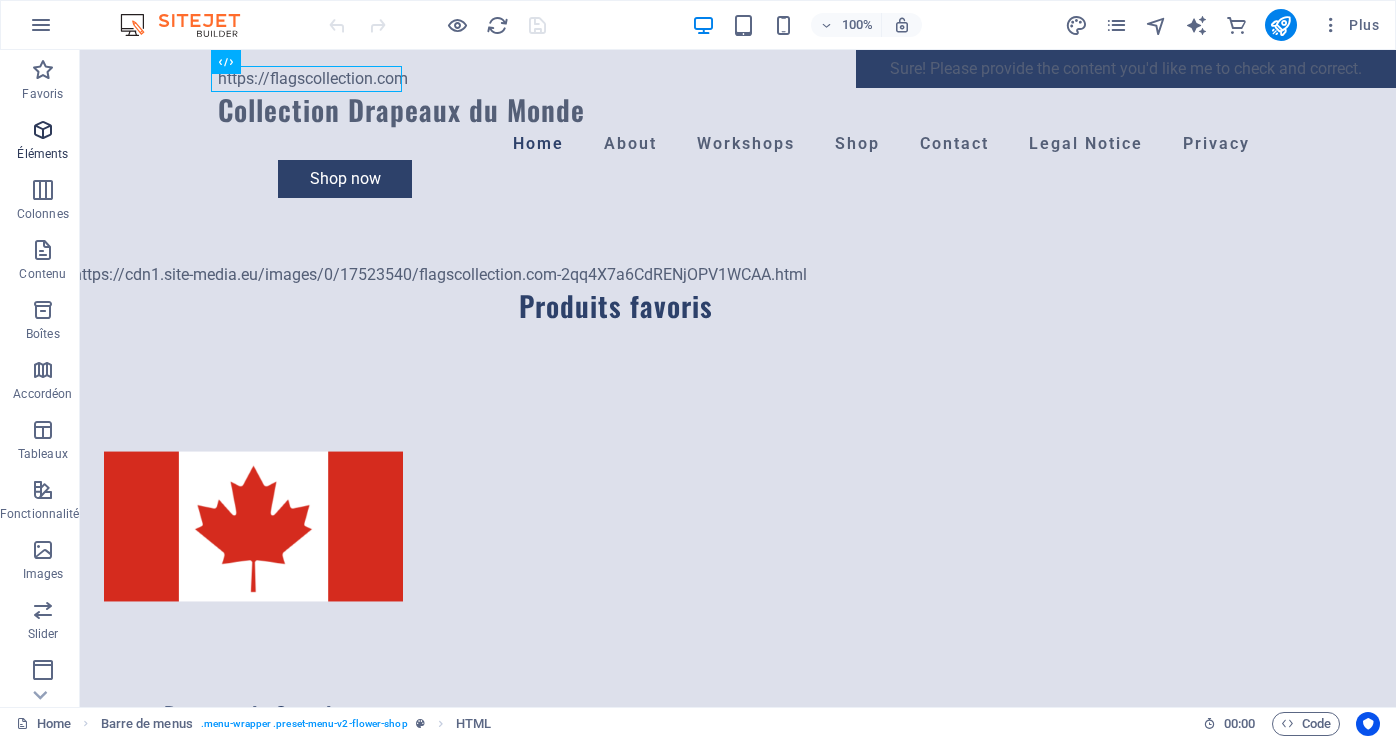click on "Éléments" at bounding box center (42, 154) 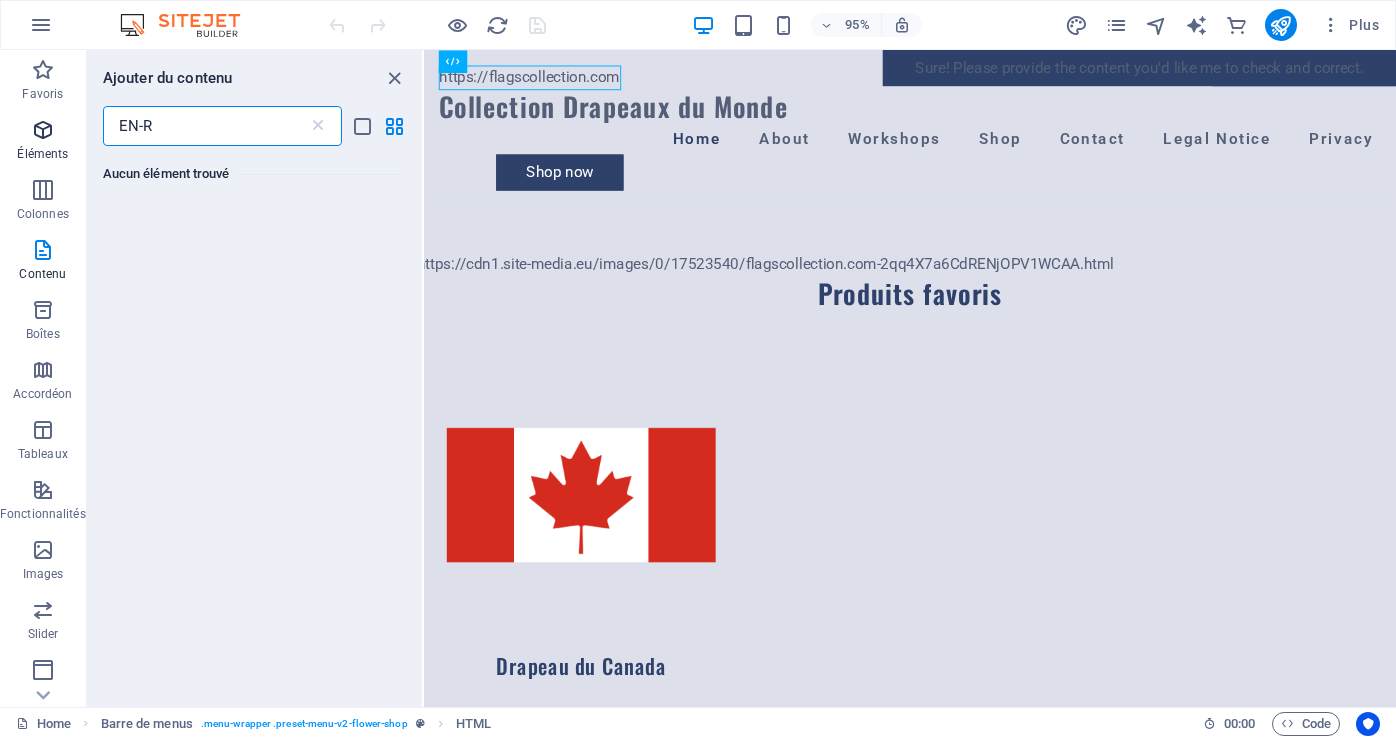 scroll, scrollTop: 0, scrollLeft: 0, axis: both 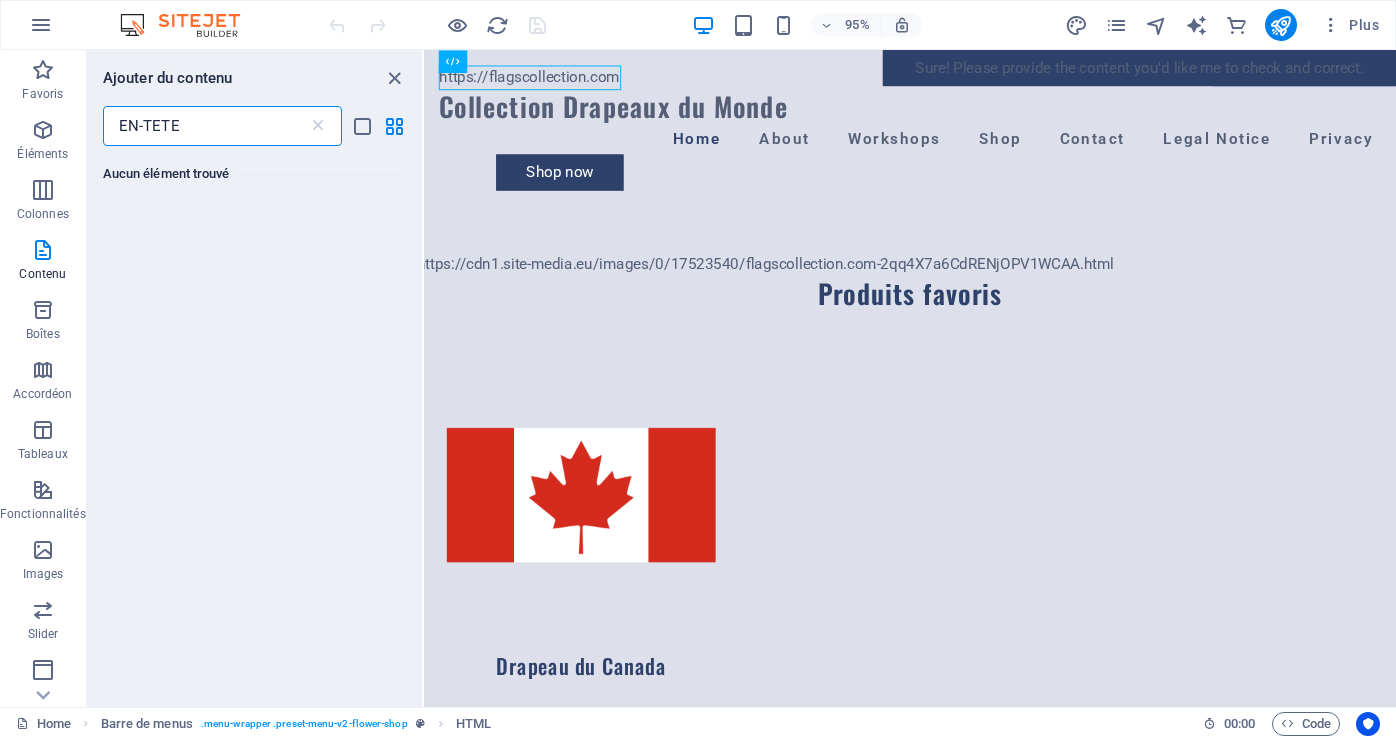 type on "EN-TETE" 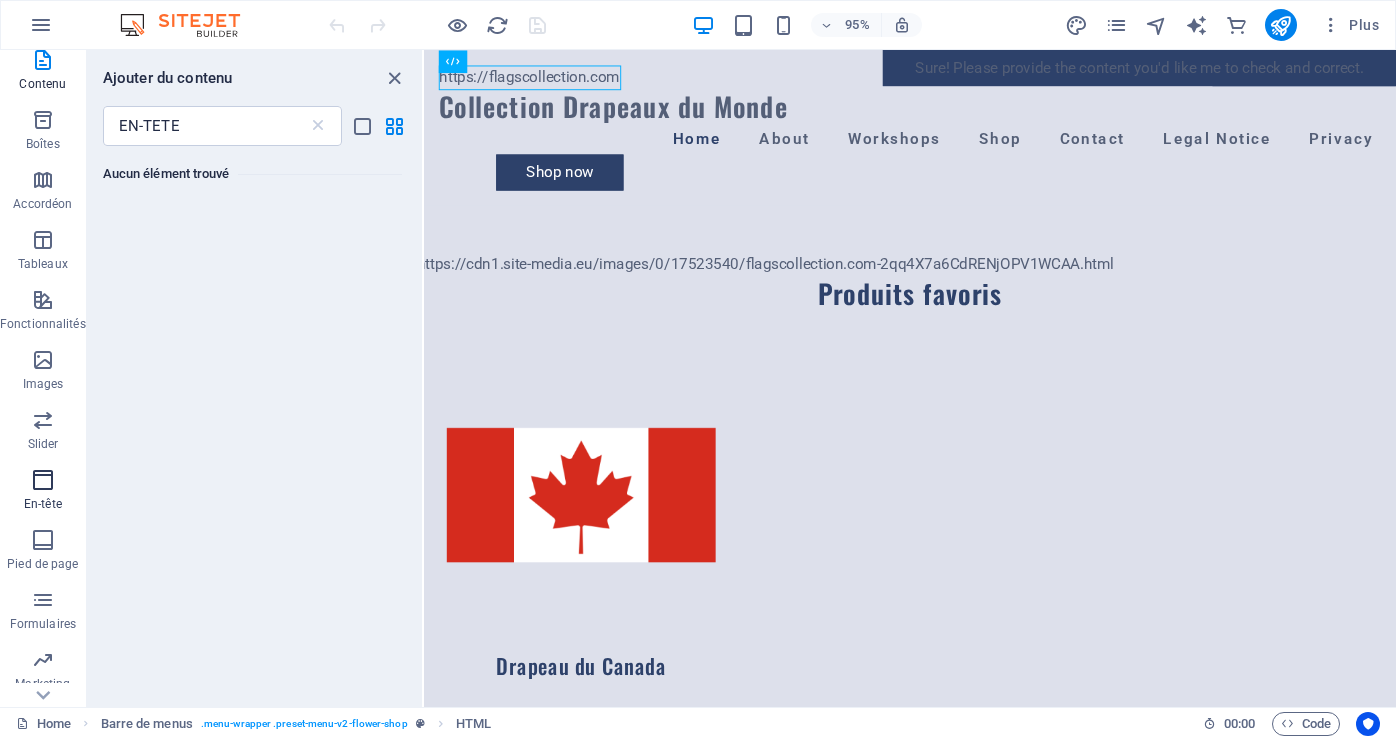scroll, scrollTop: 200, scrollLeft: 0, axis: vertical 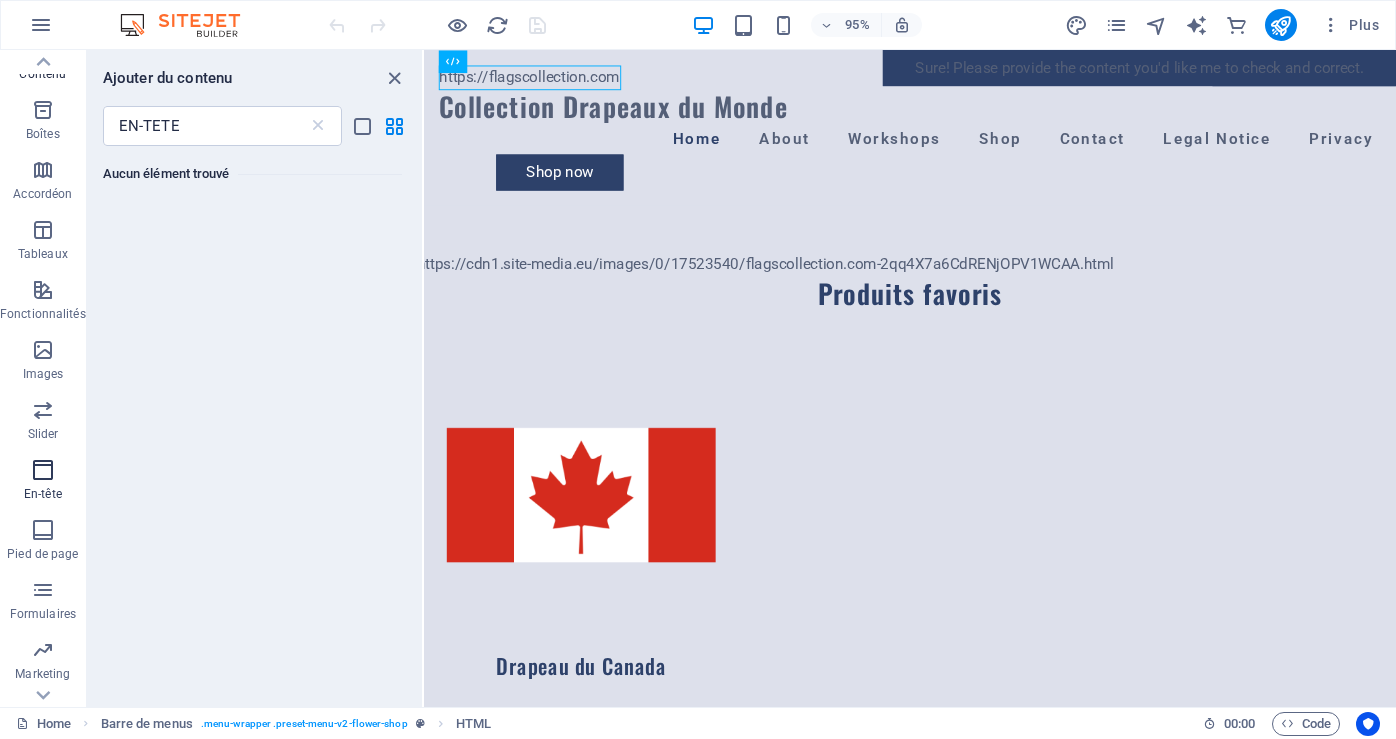 click on "En-tête" at bounding box center [43, 482] 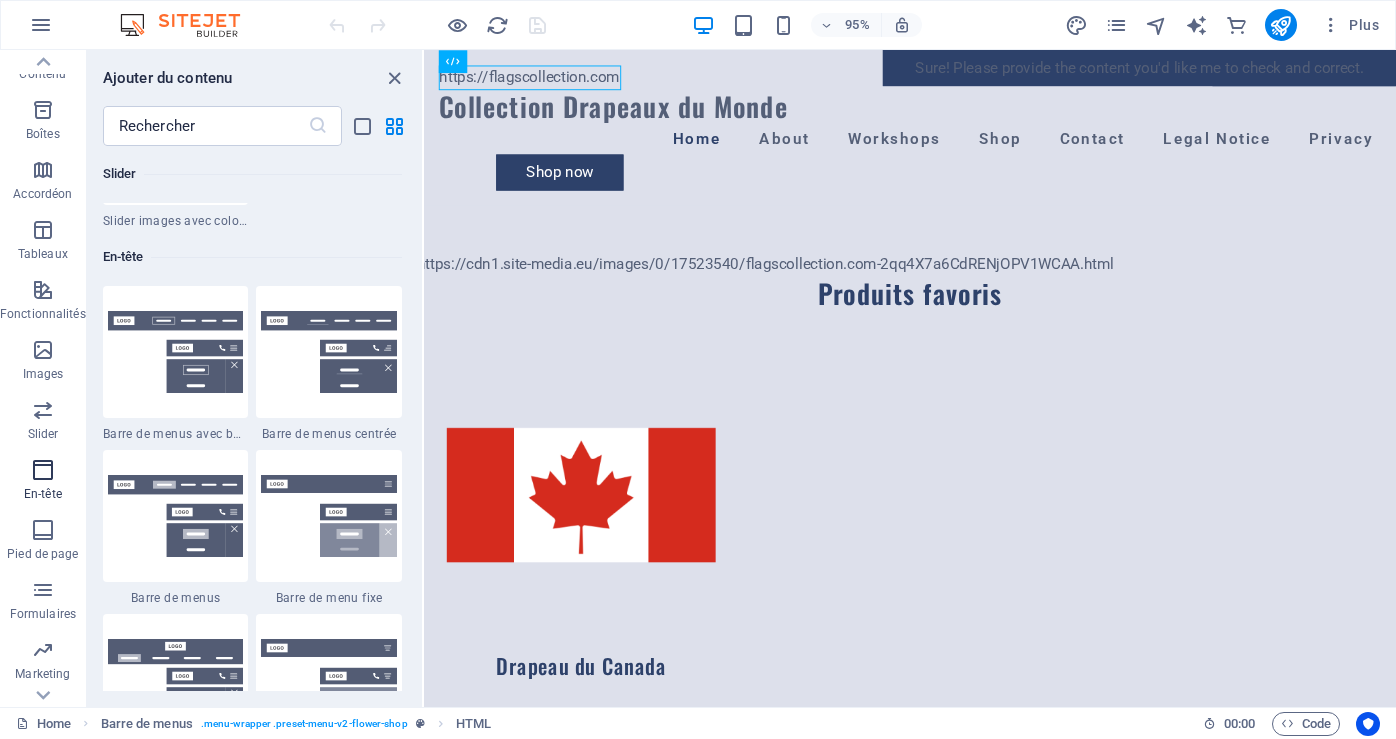 scroll, scrollTop: 12042, scrollLeft: 0, axis: vertical 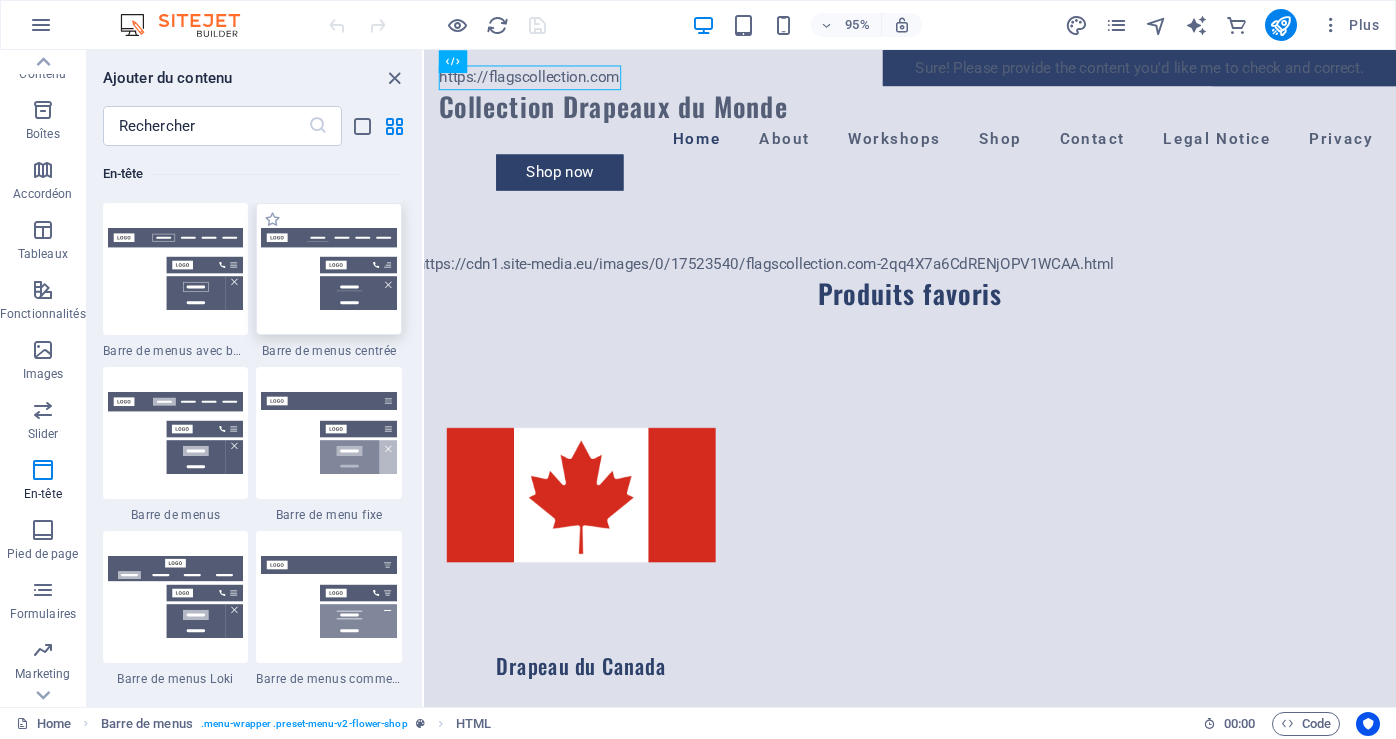click at bounding box center (329, 269) 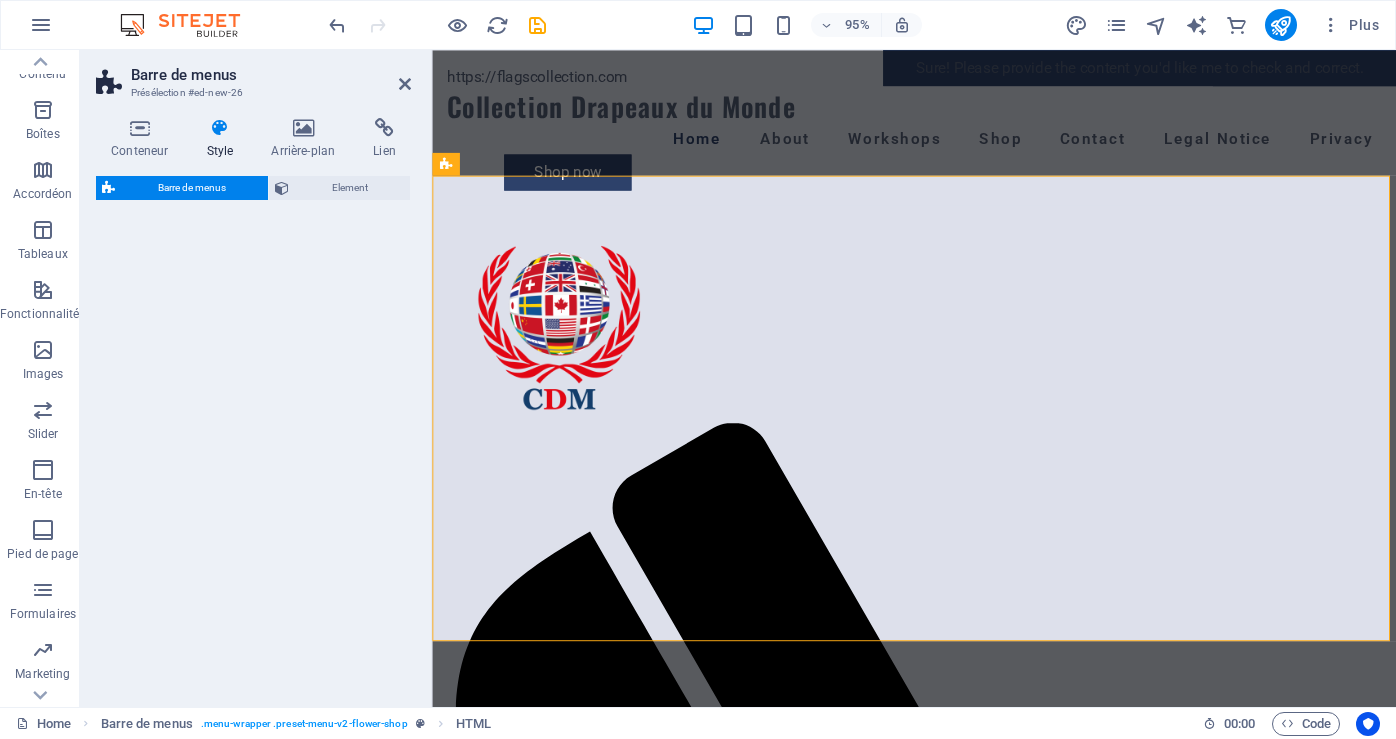 select on "rem" 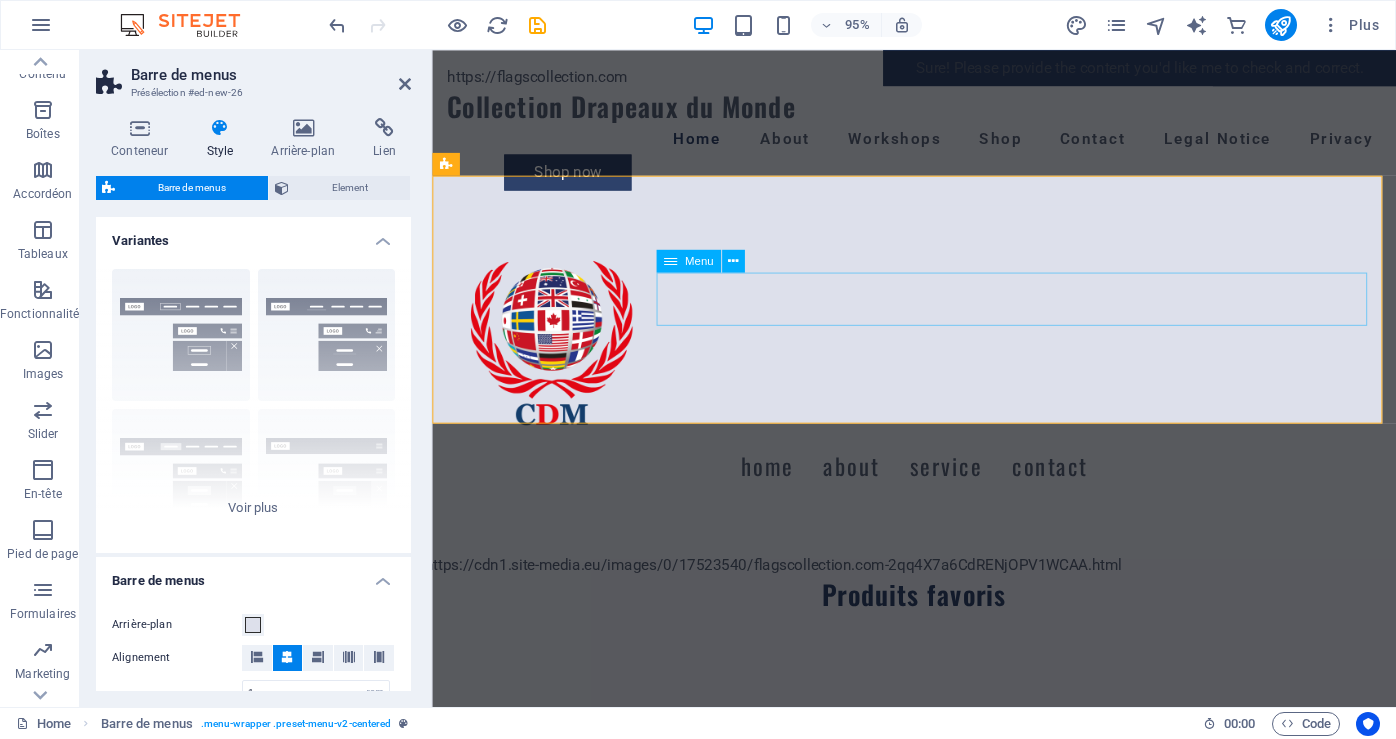 click on "Home About Service Contact" at bounding box center (939, 487) 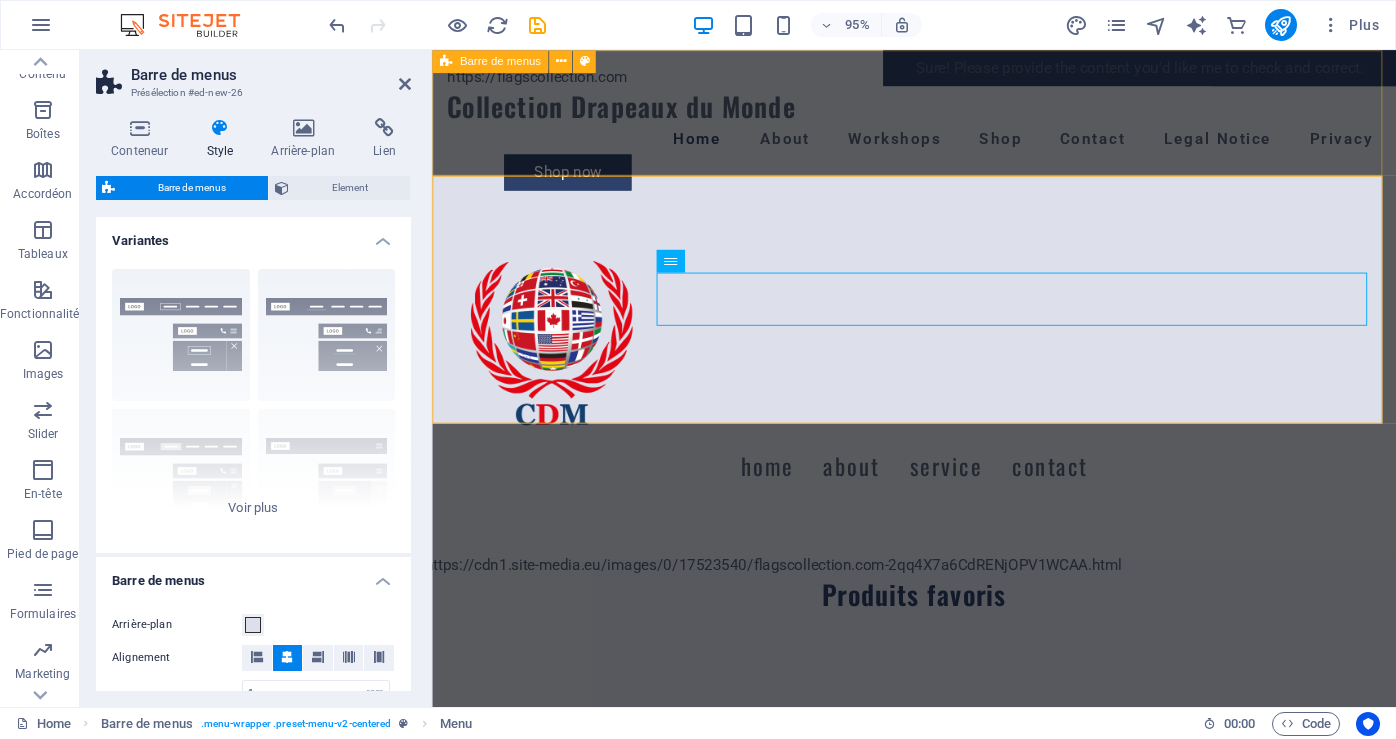 click on "https://flagscollection.com Collection Drapeaux du Monde Home About Workshops Shop Contact Legal Notice Privacy Shop now Shop now 2606 Bériot ,  Boisbriand   J7H 1T7 450 433-8129 info@flagscollection.com 2606 Bériot ,  Boisbriand   J7H 1T7 450 433-8129 info@flagscollection.com" at bounding box center (939, 132) 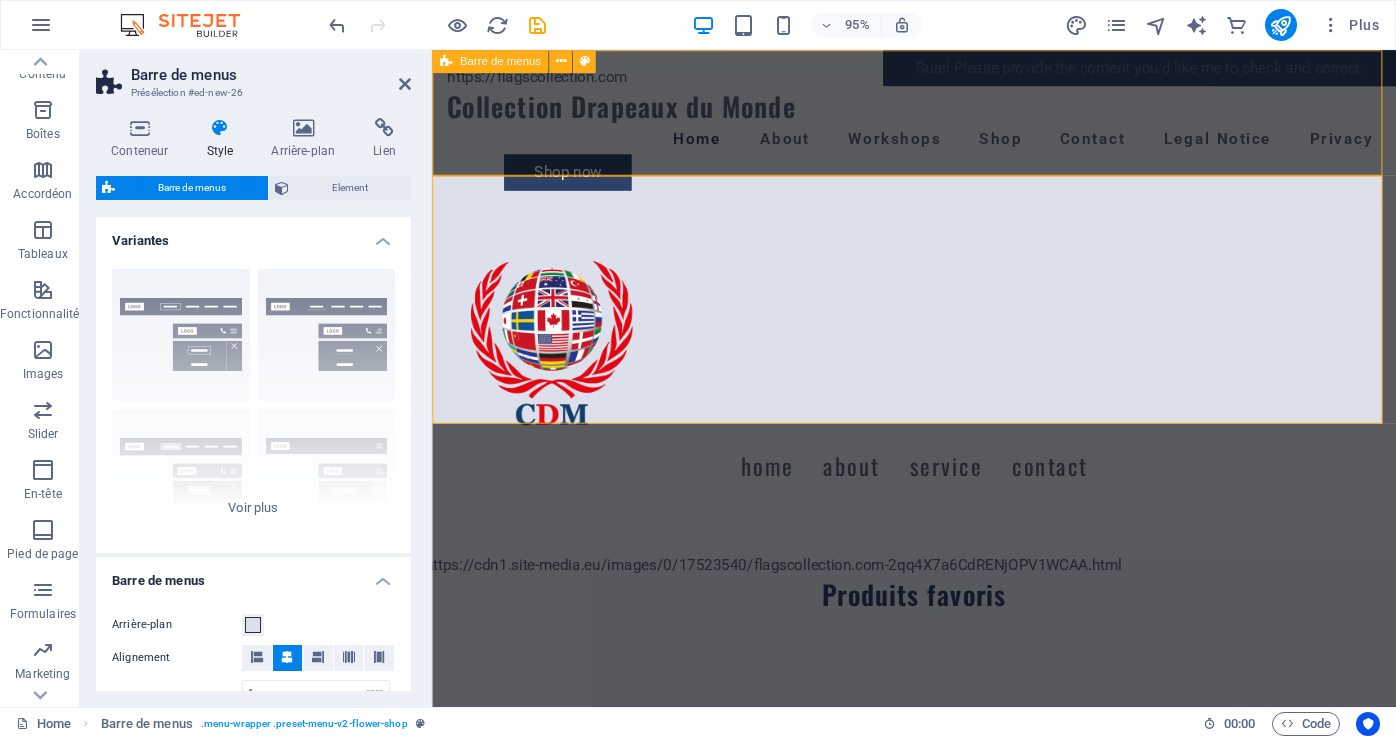 click on "https://flagscollection.com Collection Drapeaux du Monde Home About Workshops Shop Contact Legal Notice Privacy Shop now Shop now 2606 Bériot ,  Boisbriand   J7H 1T7 450 433-8129 info@flagscollection.com 2606 Bériot ,  Boisbriand   J7H 1T7 450 433-8129 info@flagscollection.com" at bounding box center [939, 132] 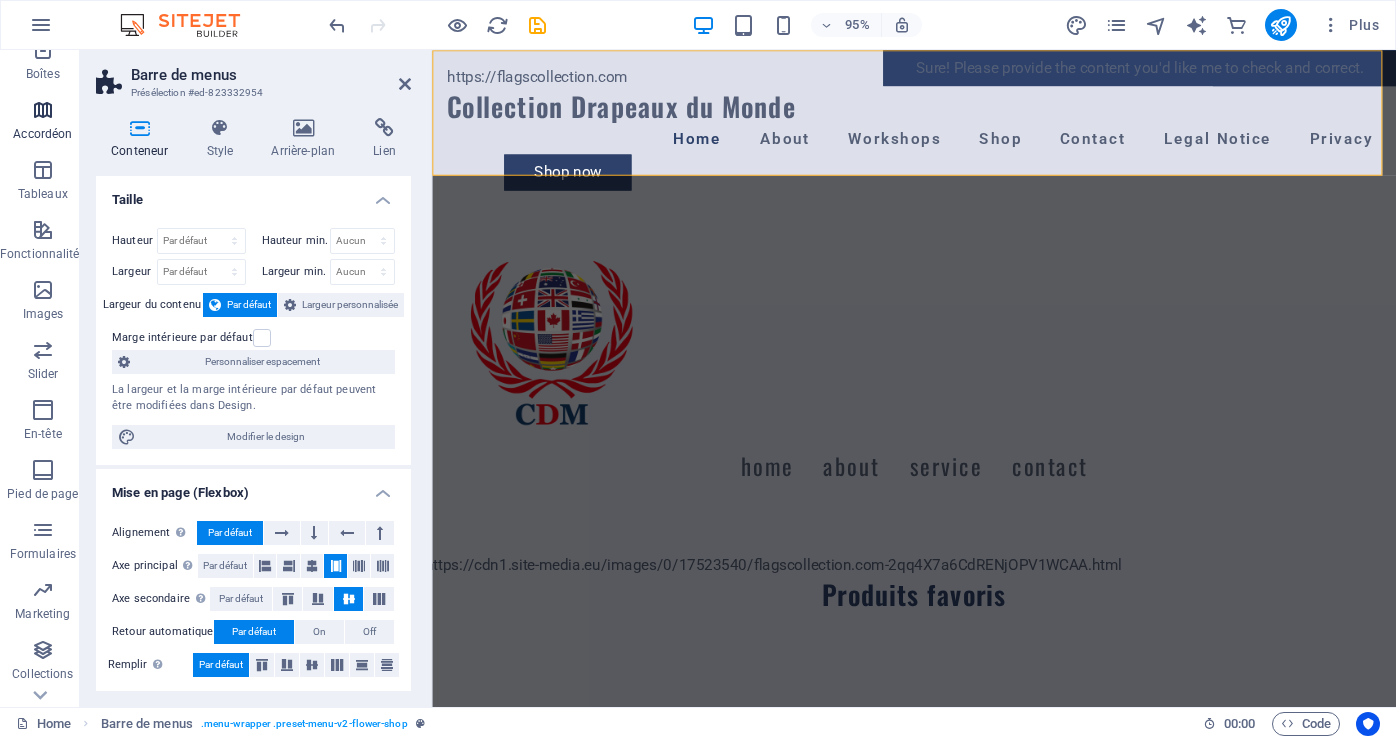 scroll, scrollTop: 300, scrollLeft: 0, axis: vertical 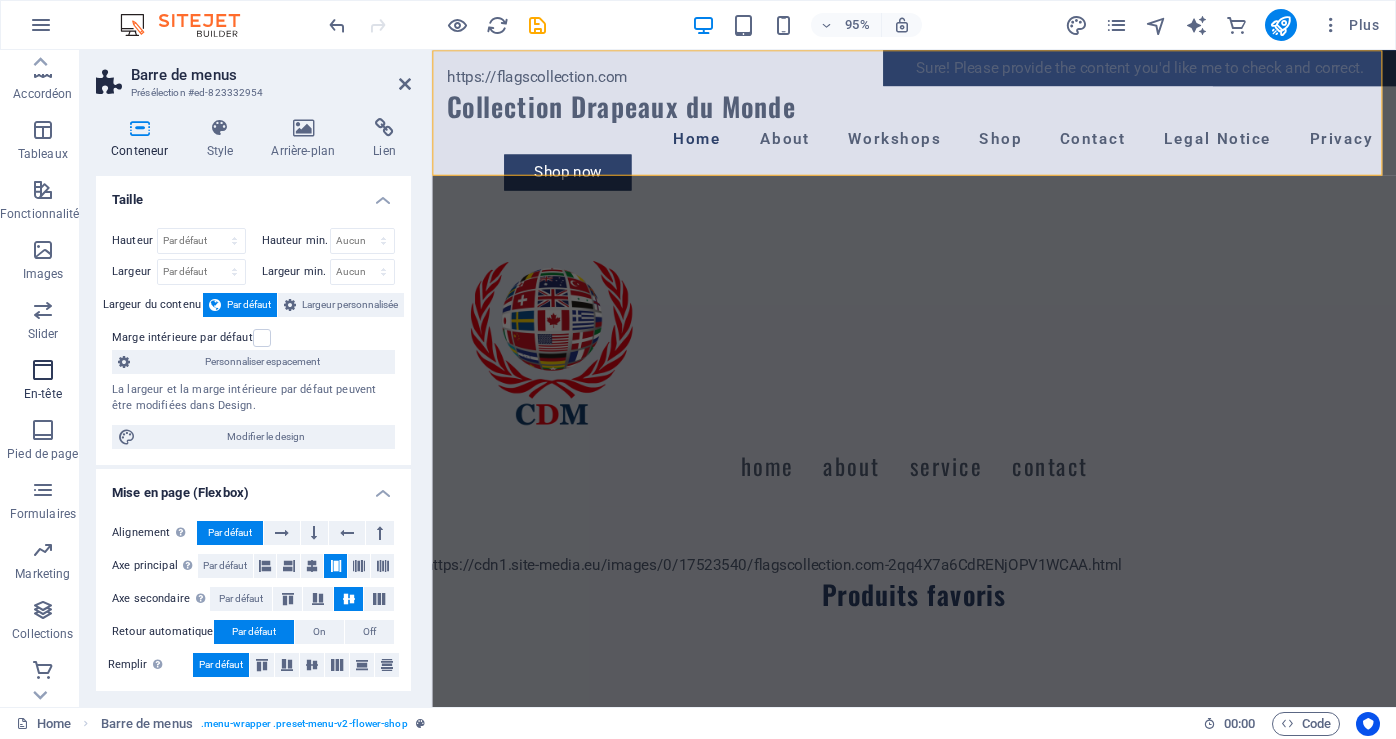 click at bounding box center [43, 370] 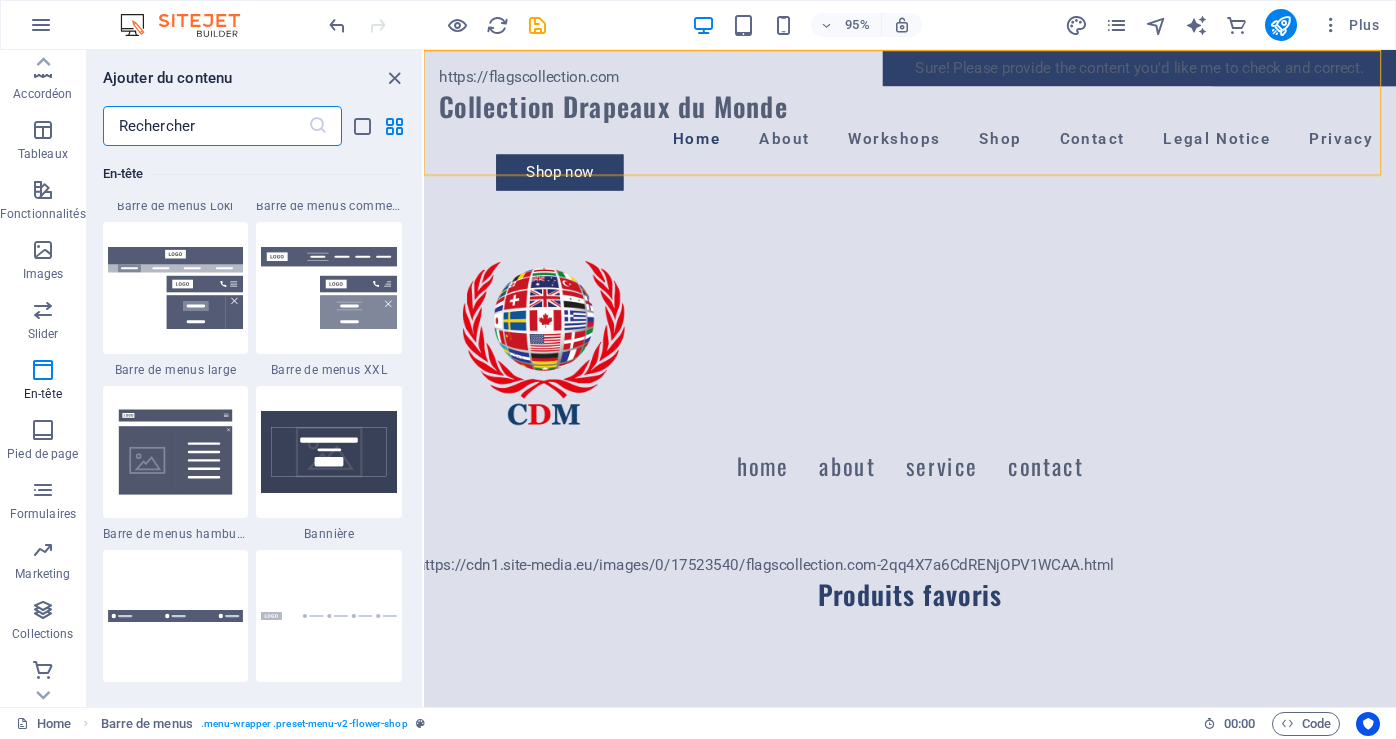 scroll, scrollTop: 12642, scrollLeft: 0, axis: vertical 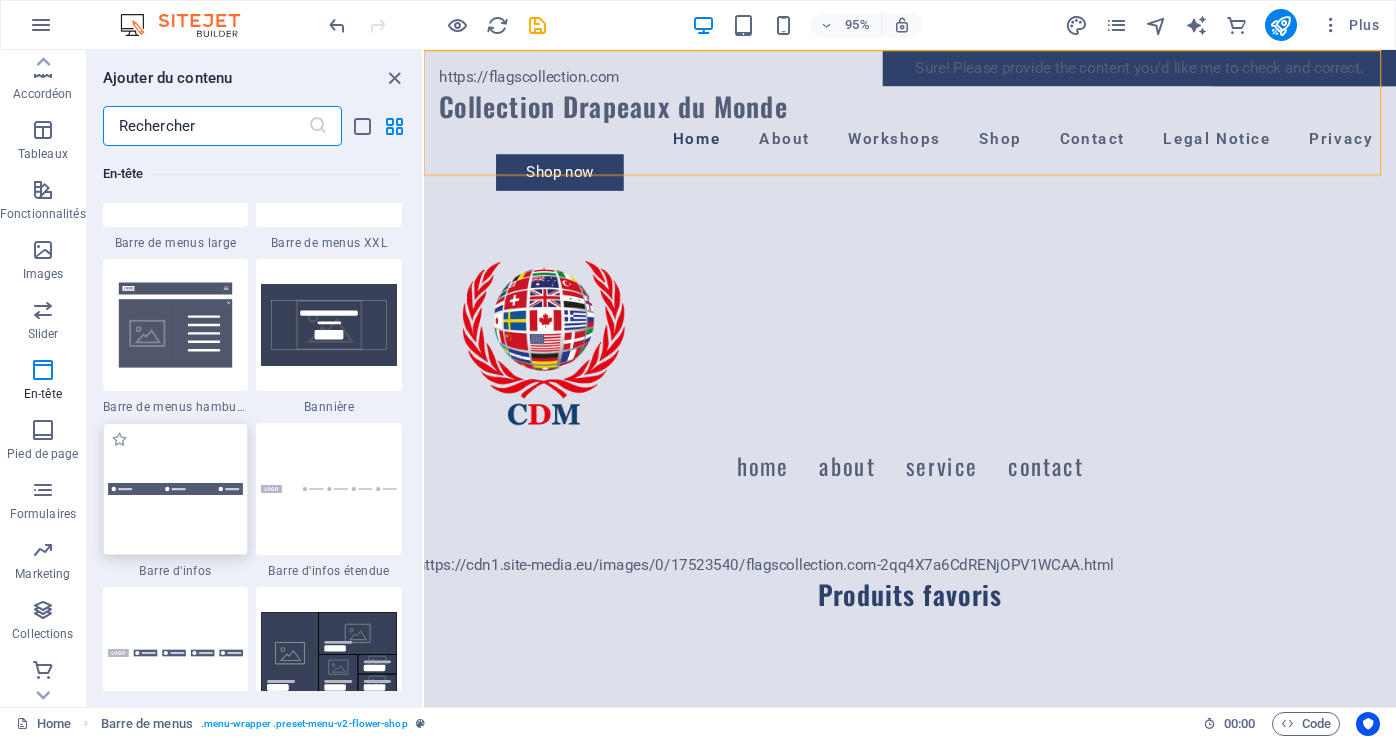 click at bounding box center [176, 489] 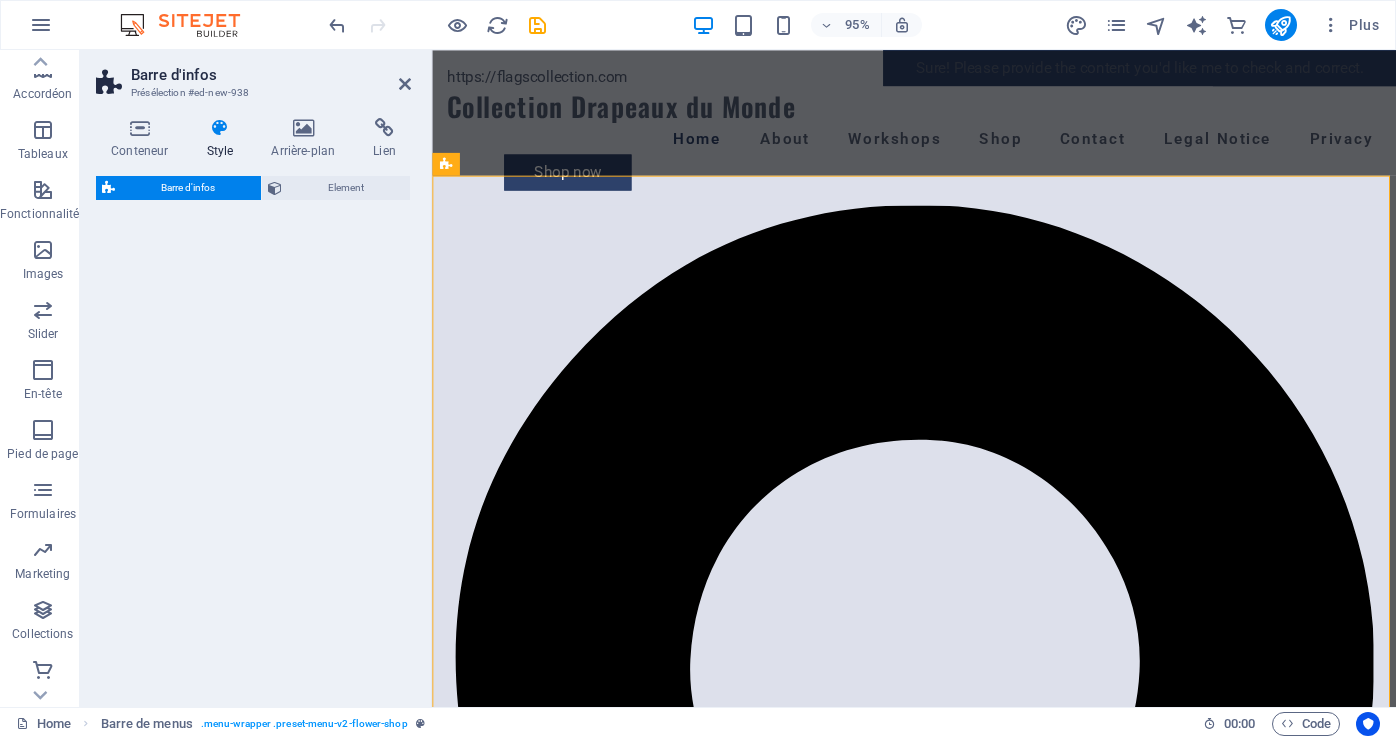 select on "rem" 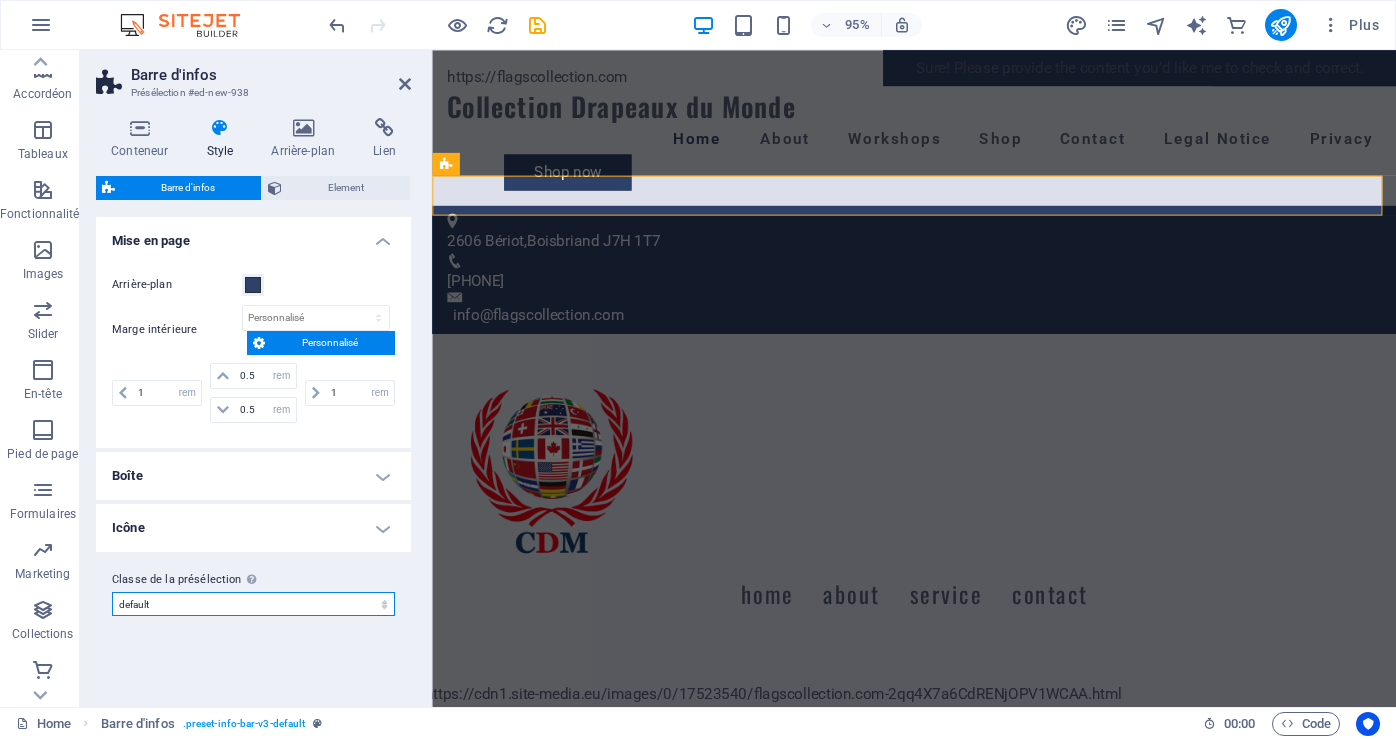 click on "default Ajouter la classe de la présélection" at bounding box center [253, 604] 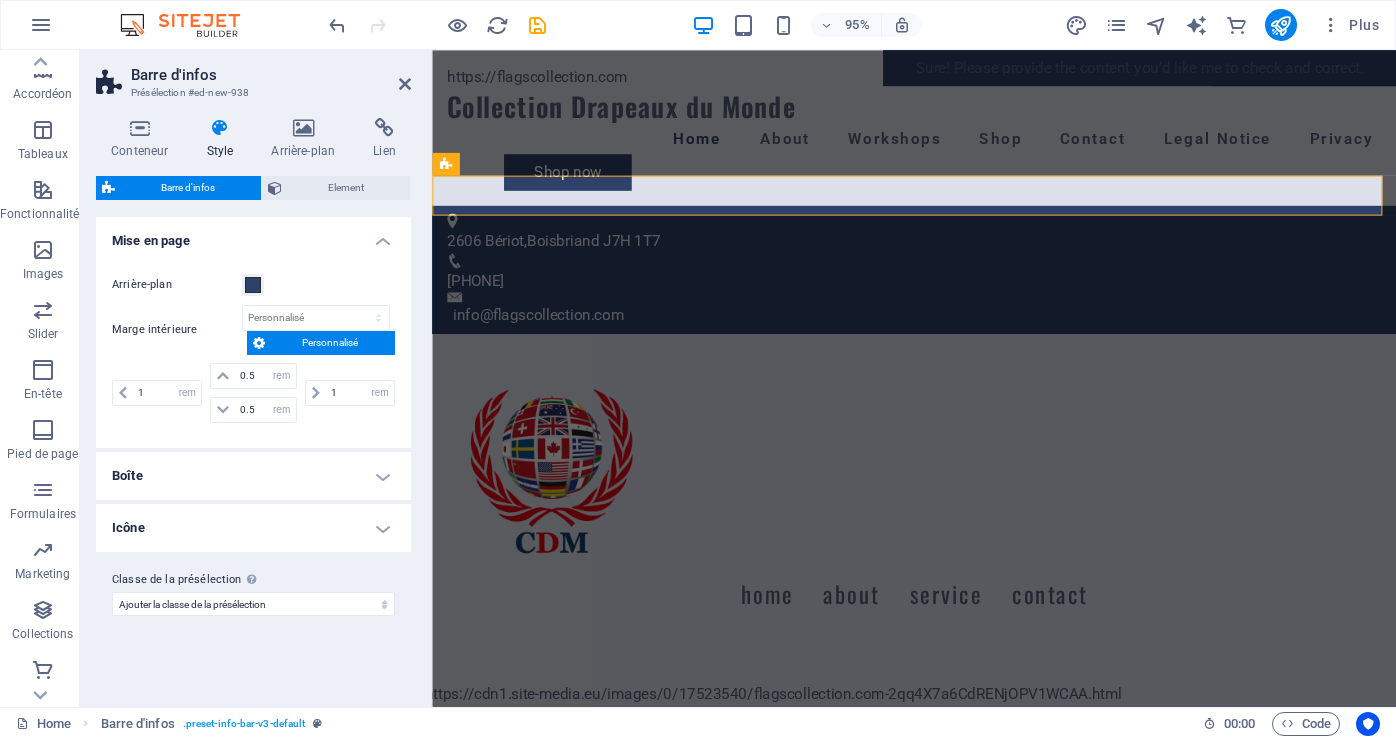 click on "default Ajouter la classe de la présélection" at bounding box center (253, 604) 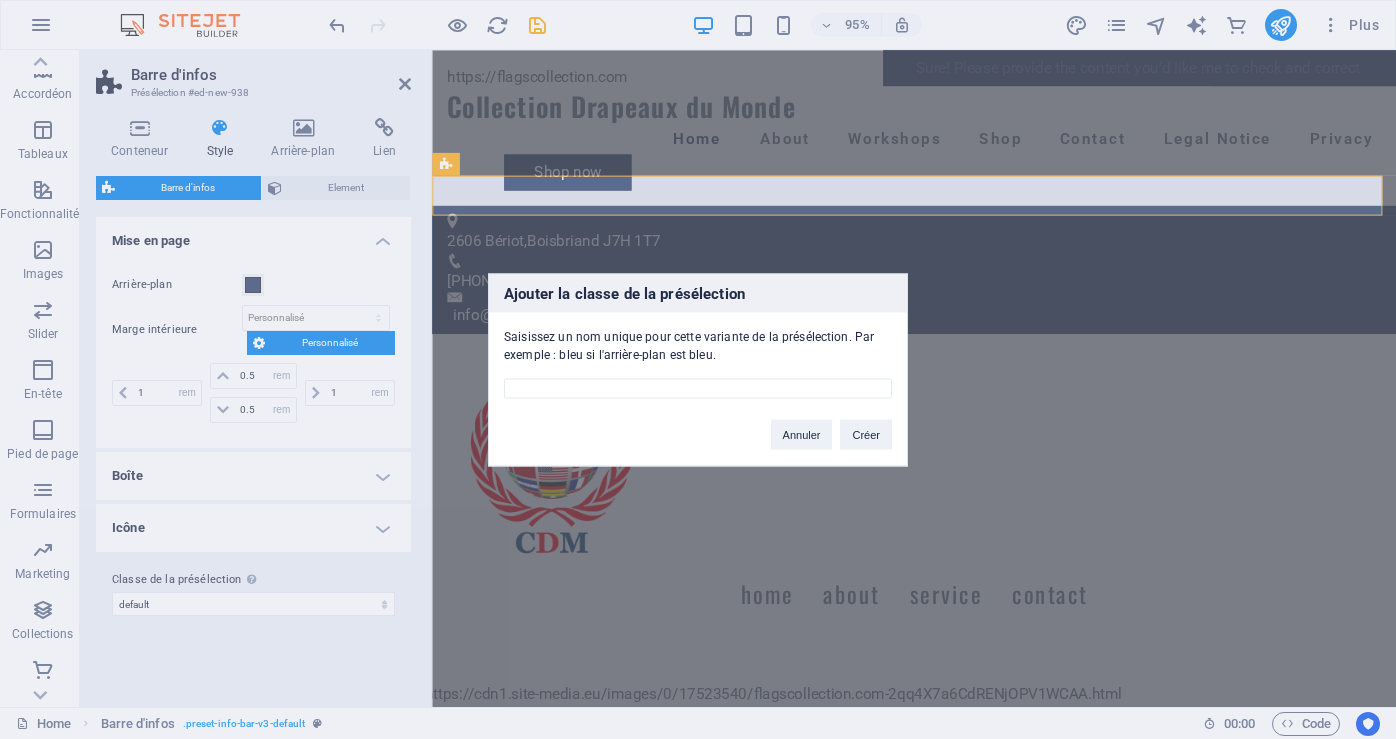 click on "Ajouter la classe de la présélection Saisissez un nom unique pour cette variante de la présélection. Par exemple : bleu si l'arrière-plan est bleu. Annuler Créer" at bounding box center (698, 369) 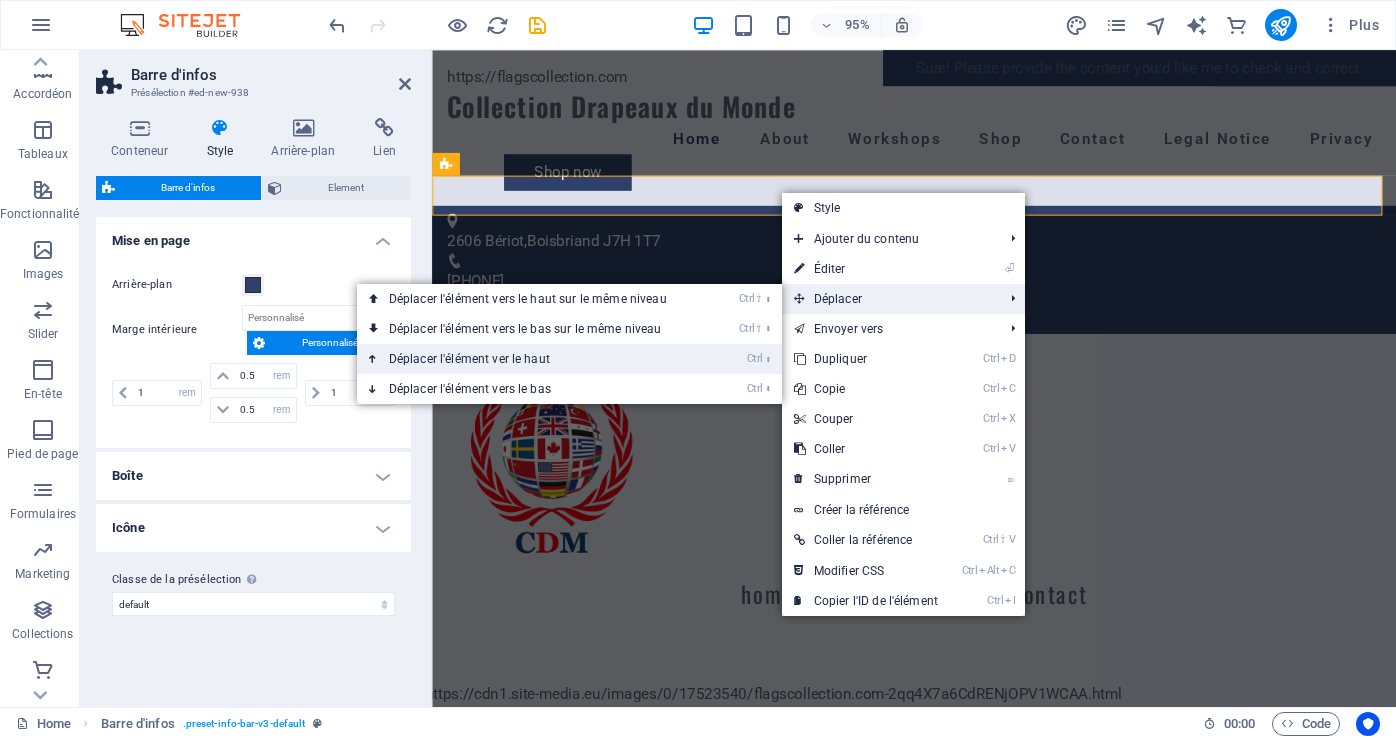 click on "Ctrl ⬆  Déplacer l'élément ver le haut" at bounding box center [532, 359] 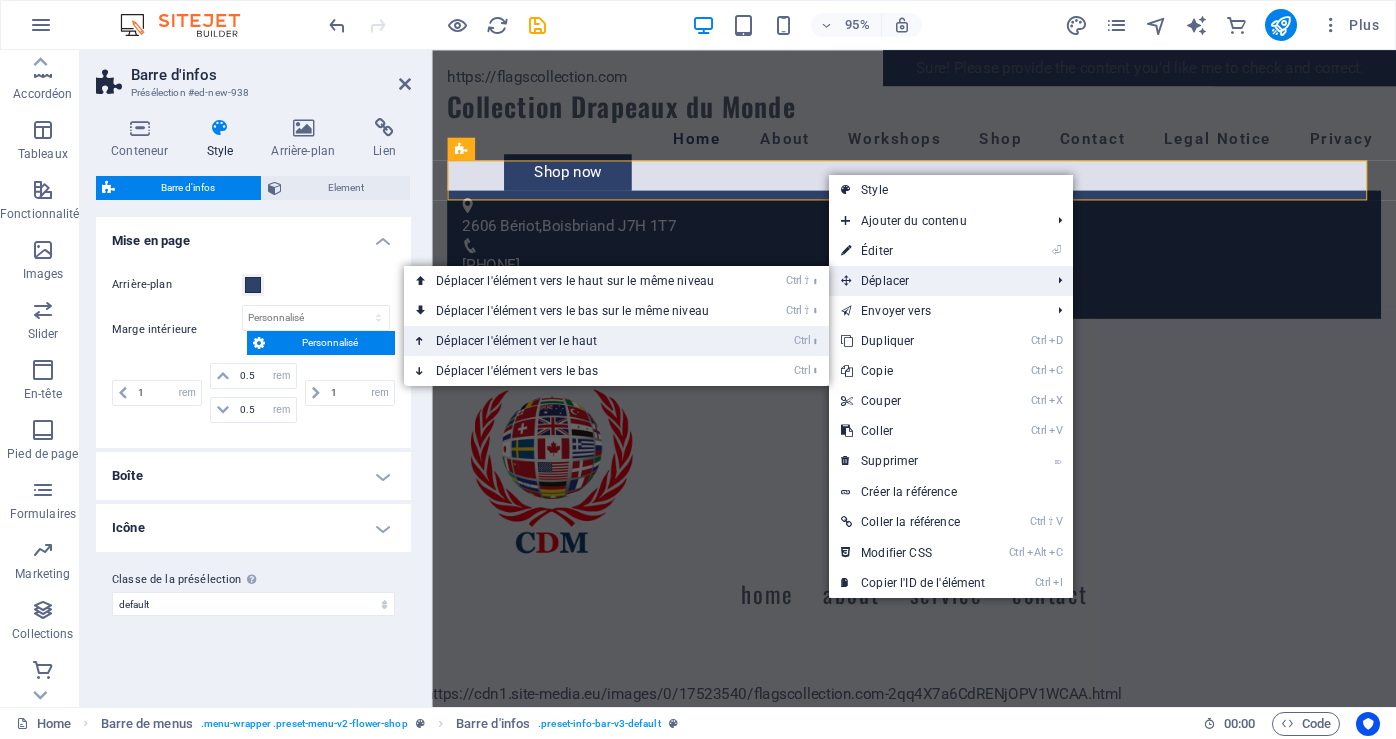 click on "Ctrl ⬆  Déplacer l'élément ver le haut" at bounding box center (579, 341) 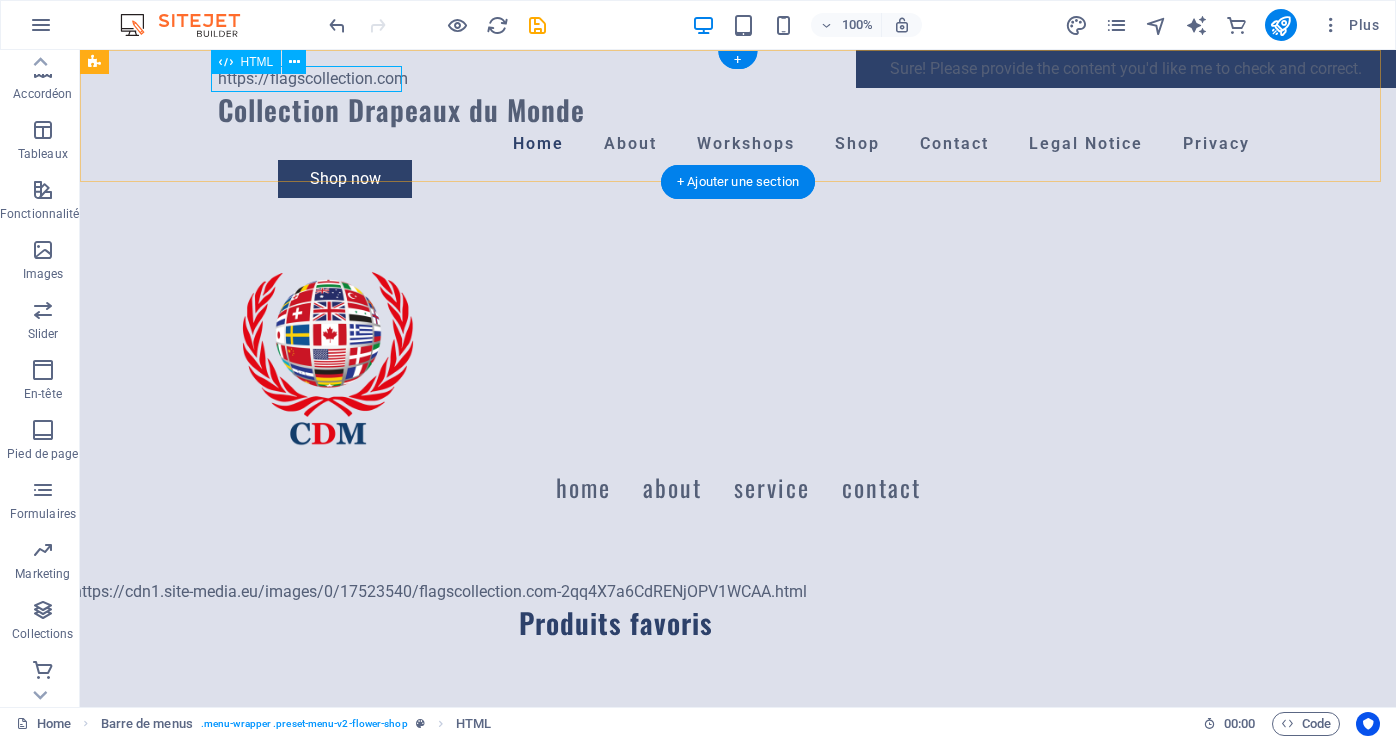 click on "https://flagscollection.com" at bounding box center (738, 79) 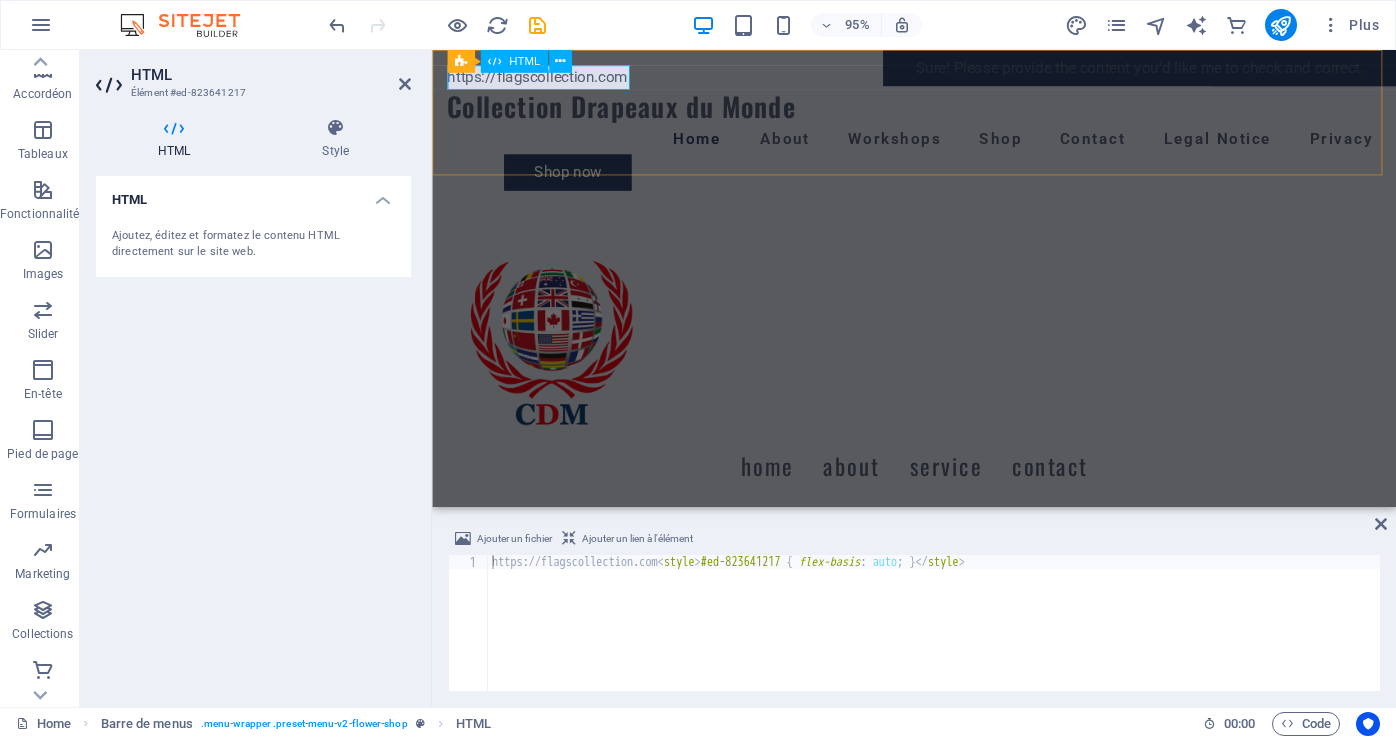 click on "https://flagscollection.com" at bounding box center (939, 79) 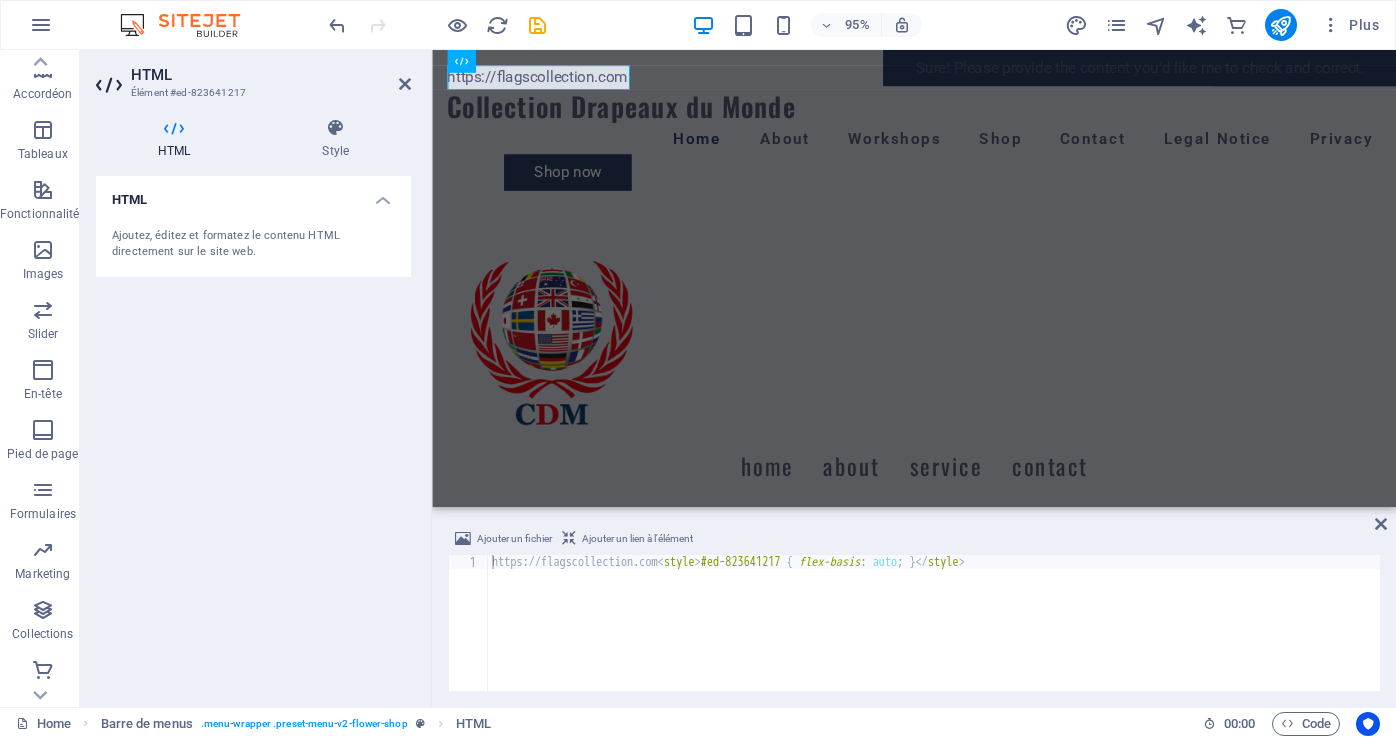 click on "Ajoutez, éditez et formatez le contenu HTML directement sur le site web." at bounding box center (253, 244) 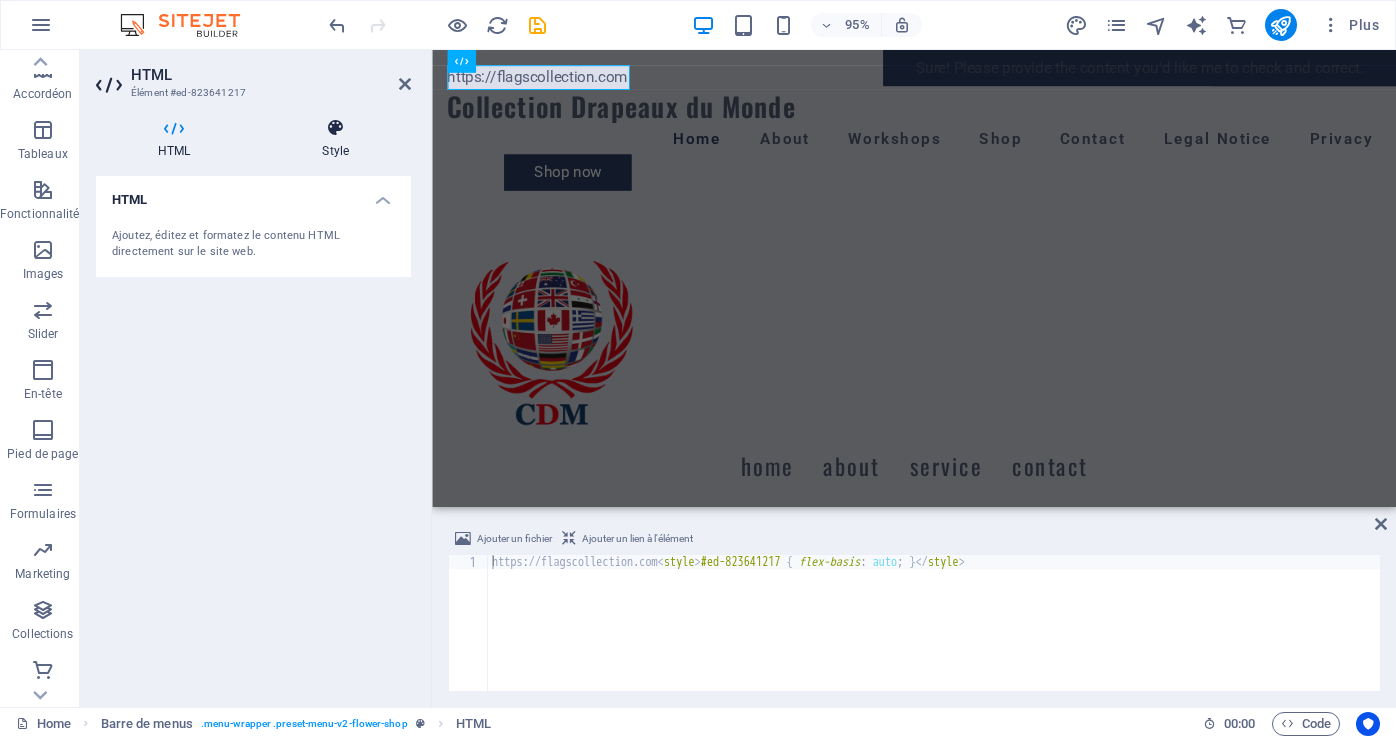 click on "Style" at bounding box center [335, 139] 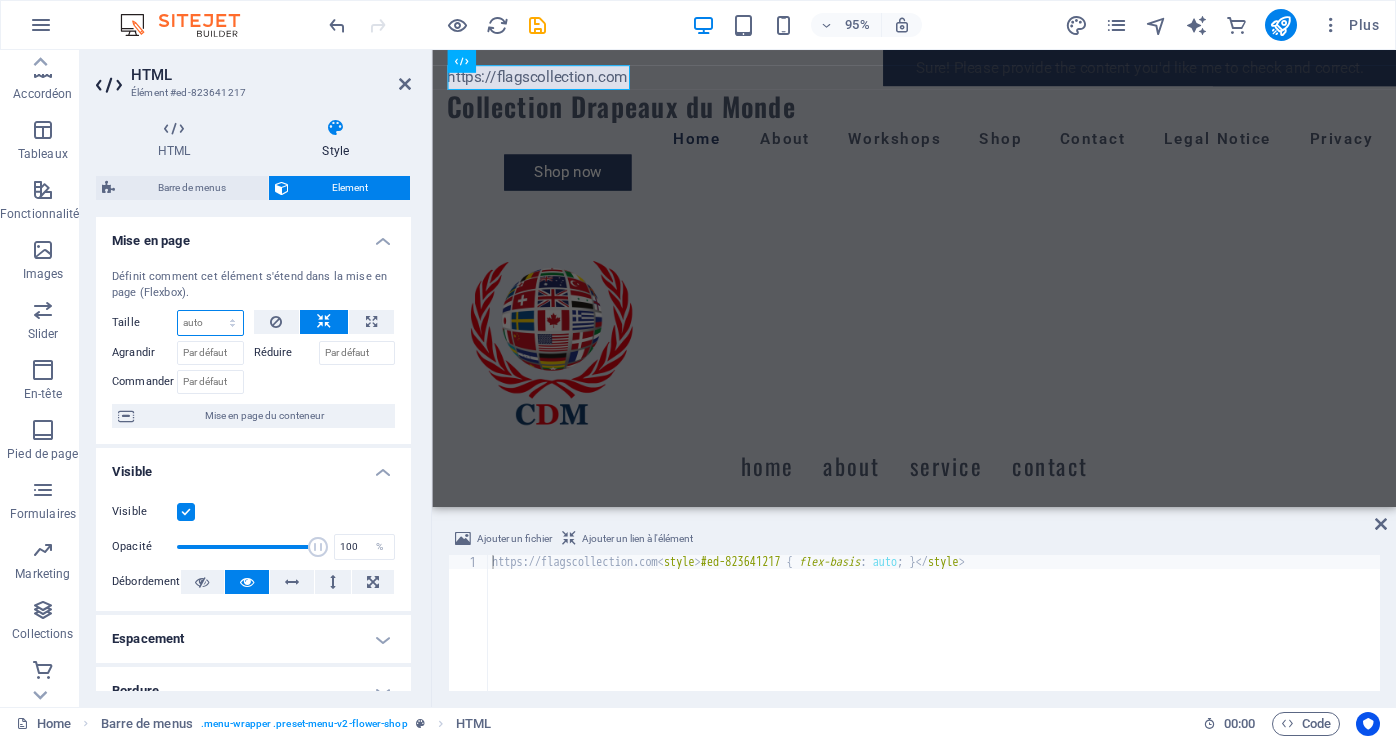 click on "Par défaut auto px % 1/1 1/2 1/3 1/4 1/5 1/6 1/7 1/8 1/9 1/10" at bounding box center [210, 323] 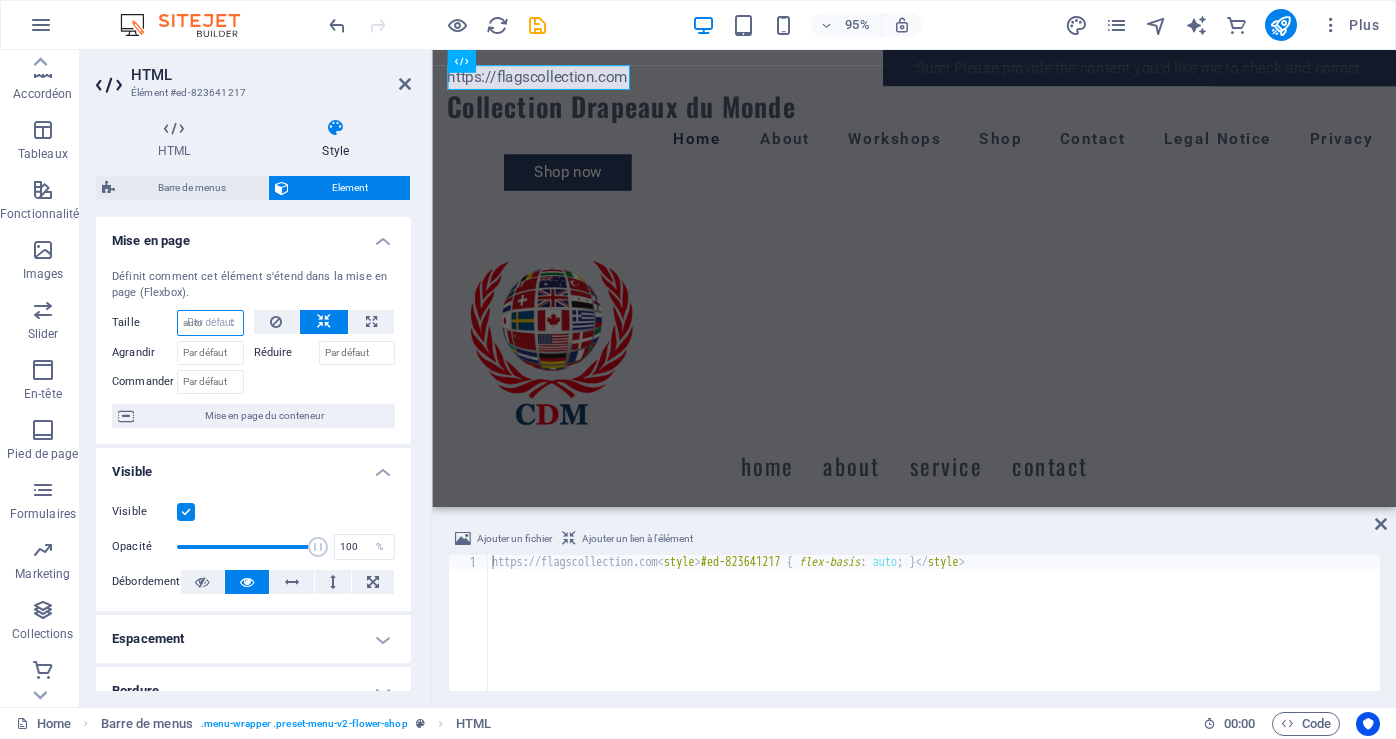 click on "Par défaut auto px % 1/1 1/2 1/3 1/4 1/5 1/6 1/7 1/8 1/9 1/10" at bounding box center (210, 323) 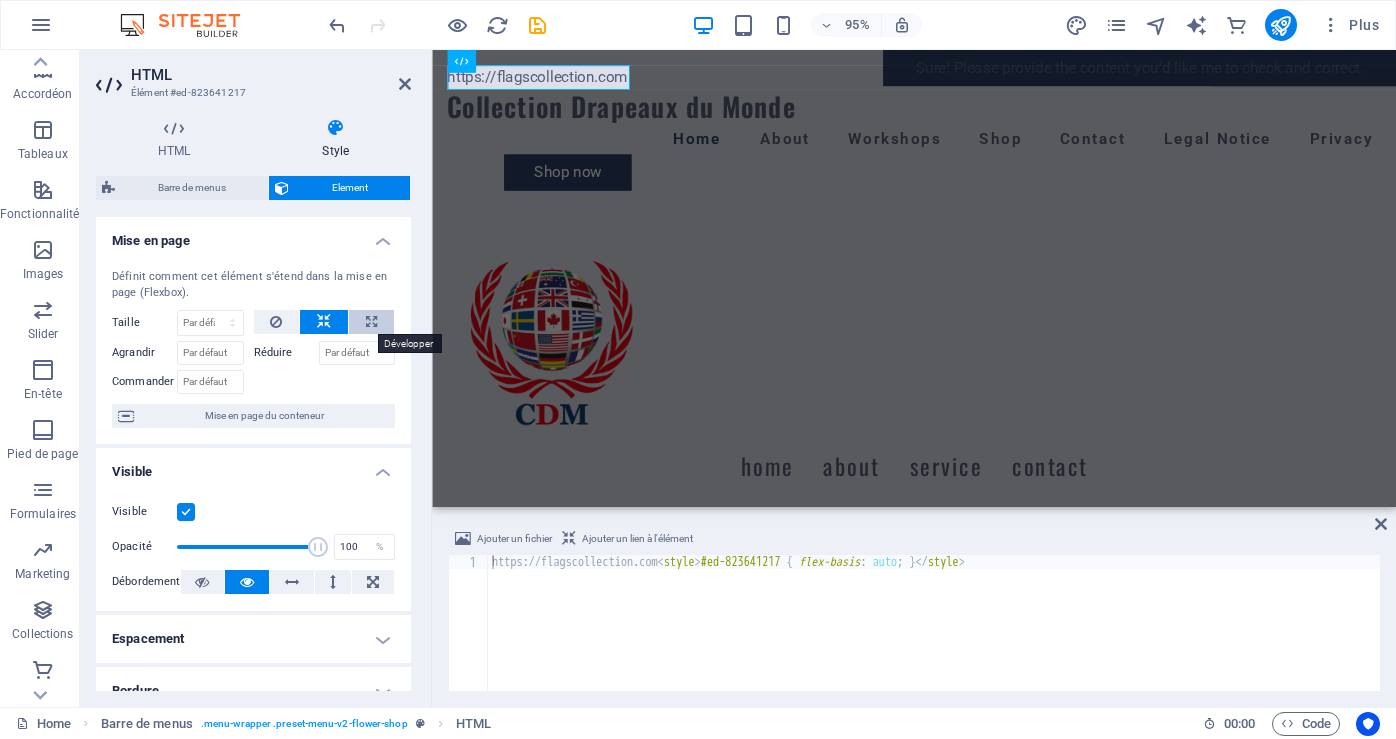 click at bounding box center (371, 322) 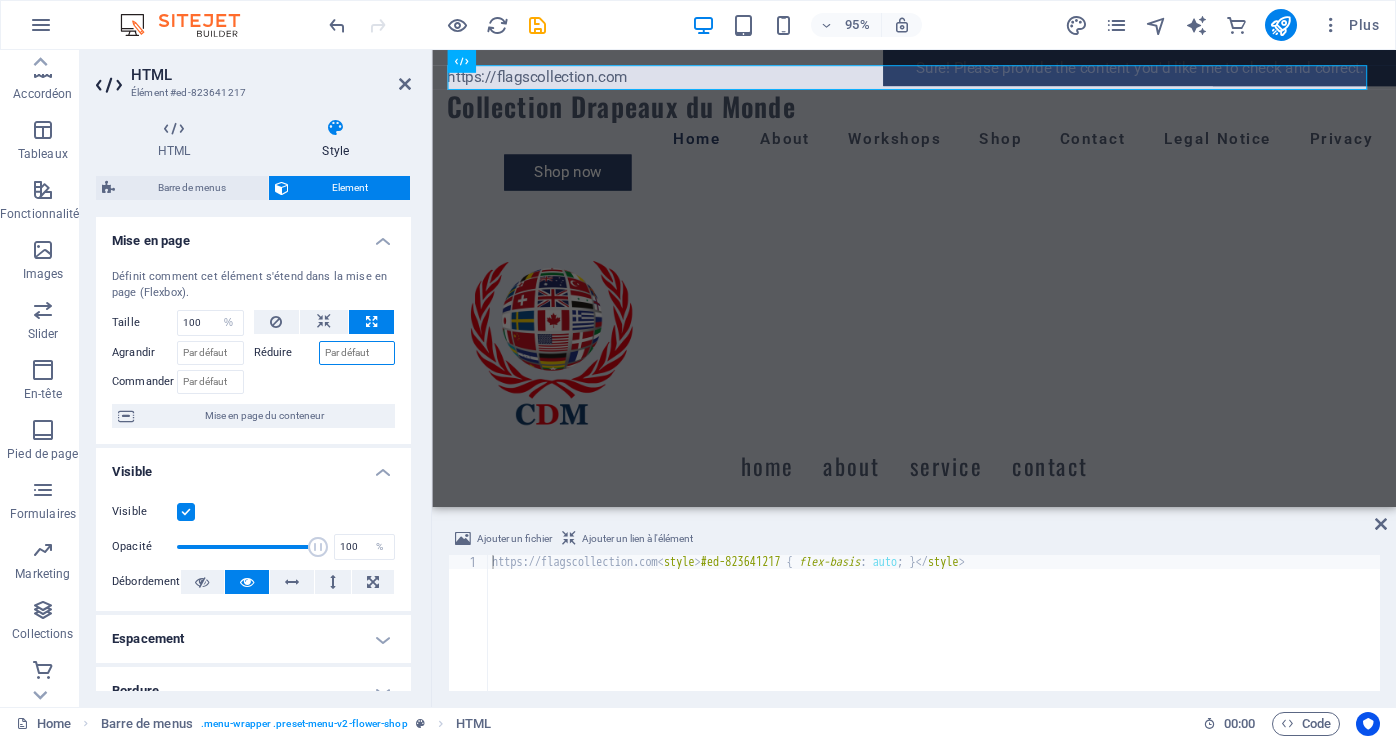 click on "Réduire" at bounding box center [357, 353] 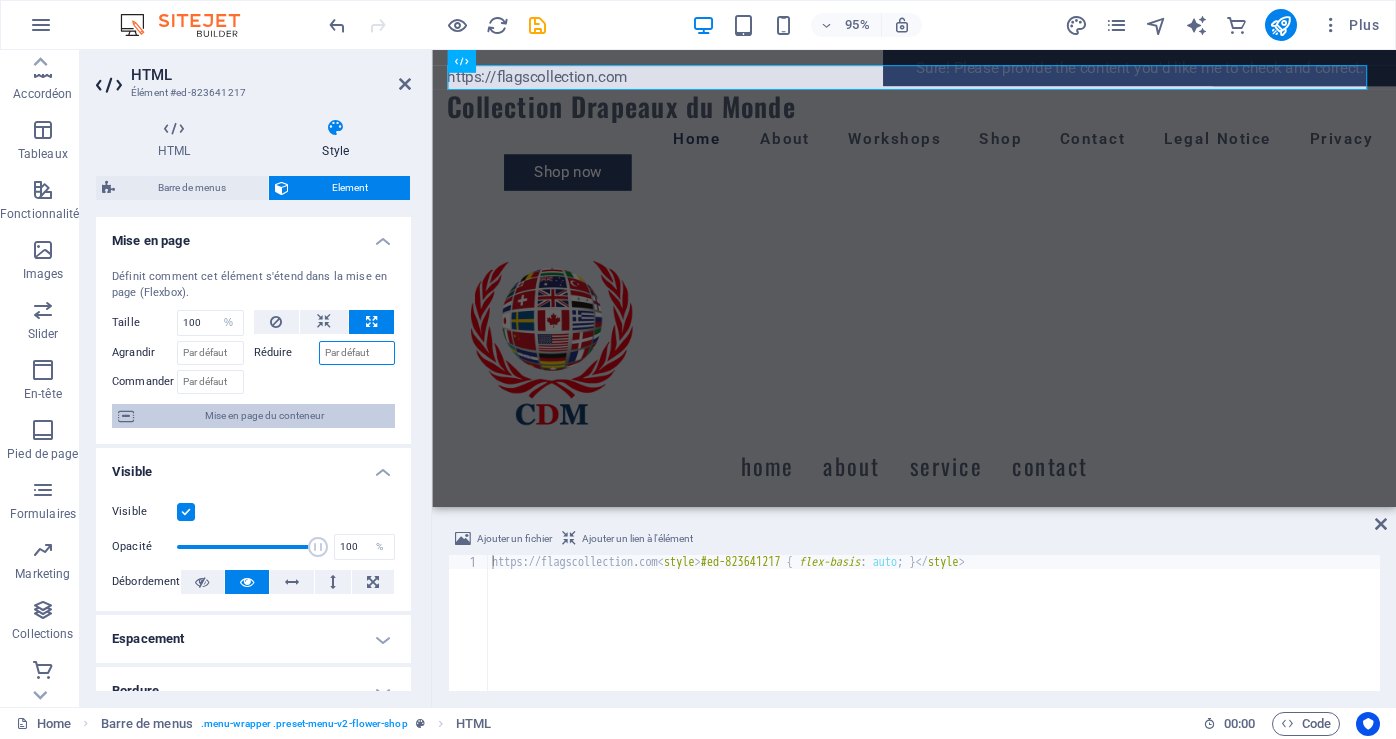 type on "1450 433-8129" 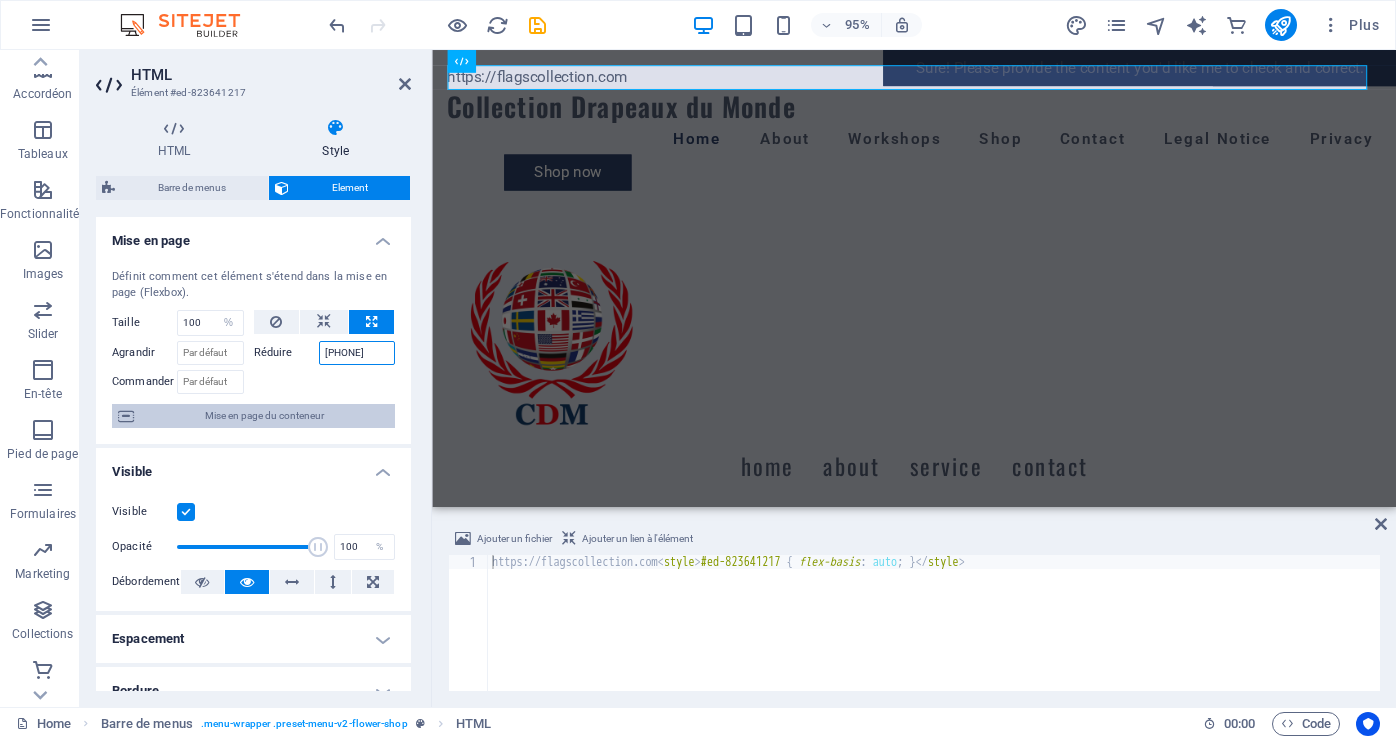 type 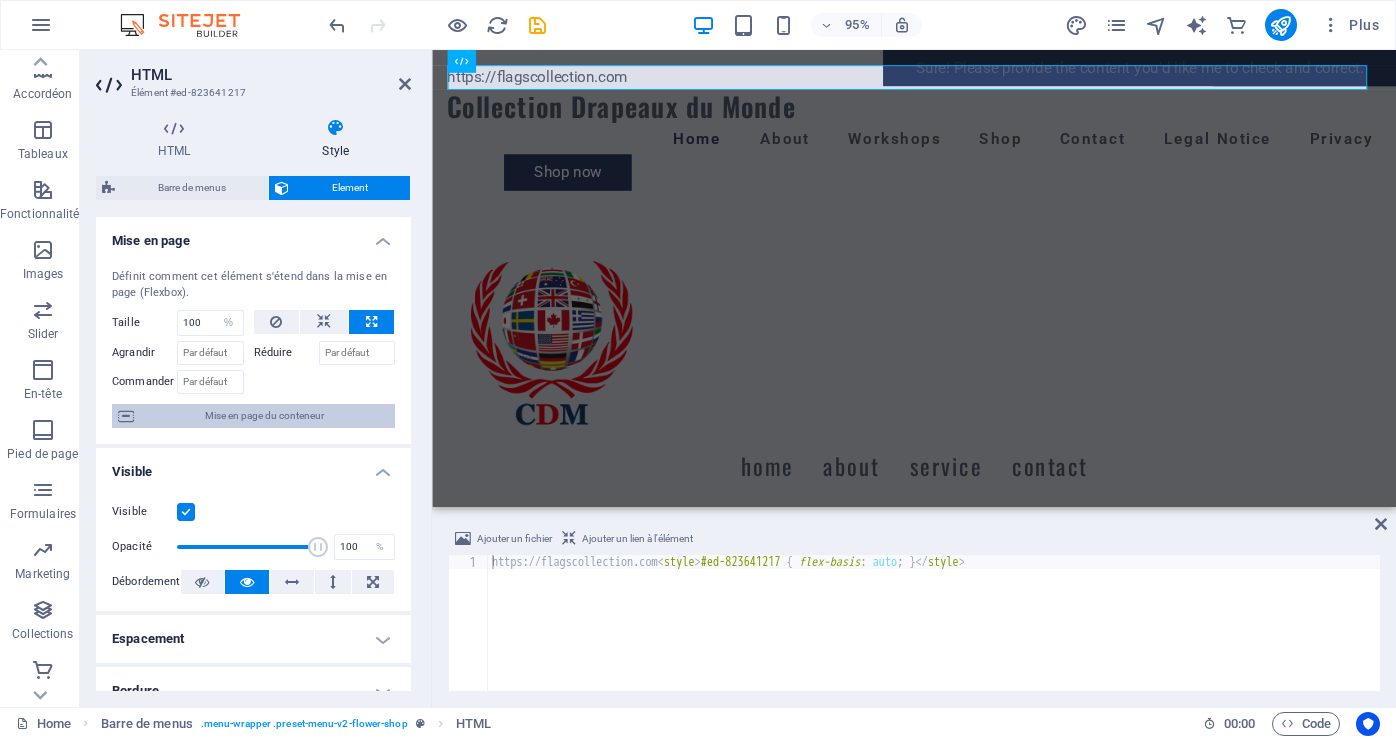 click on "Mise en page du conteneur" at bounding box center [264, 416] 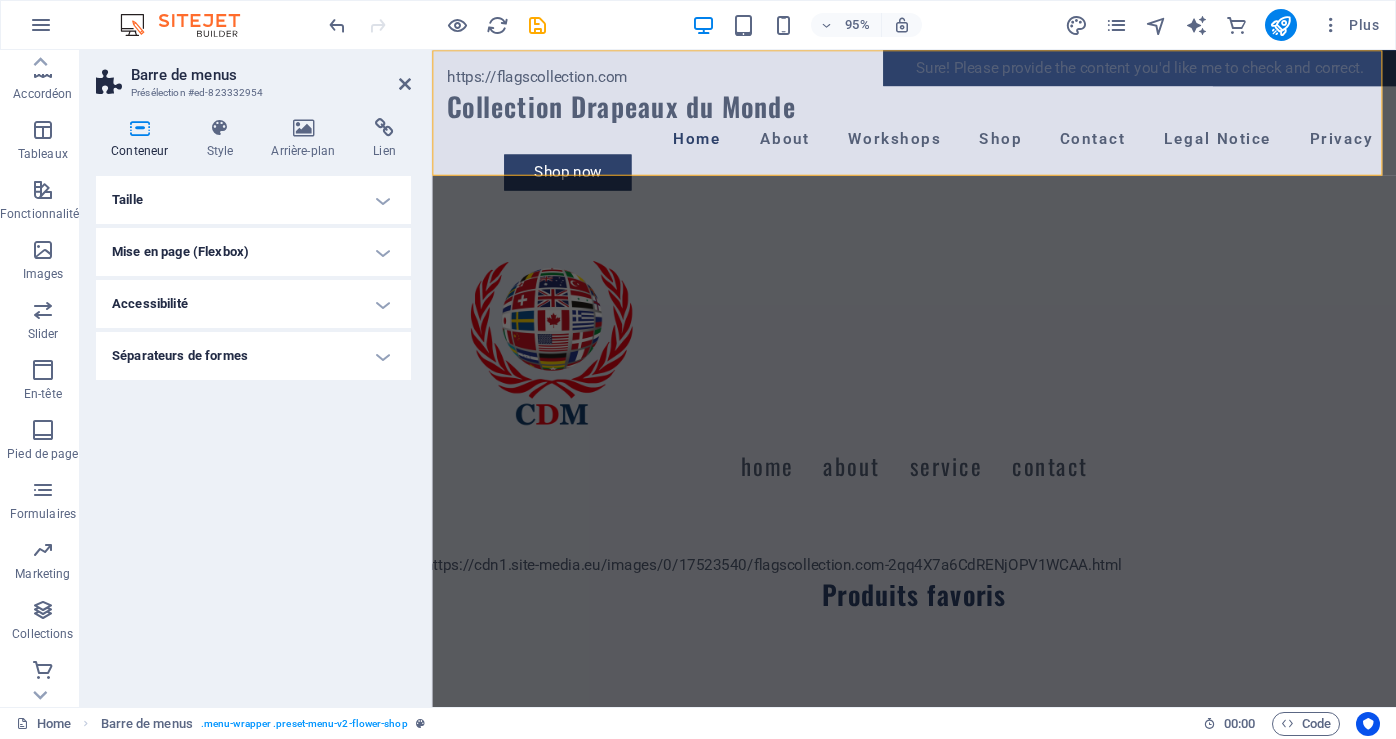 click on "Mise en page (Flexbox)" at bounding box center (253, 252) 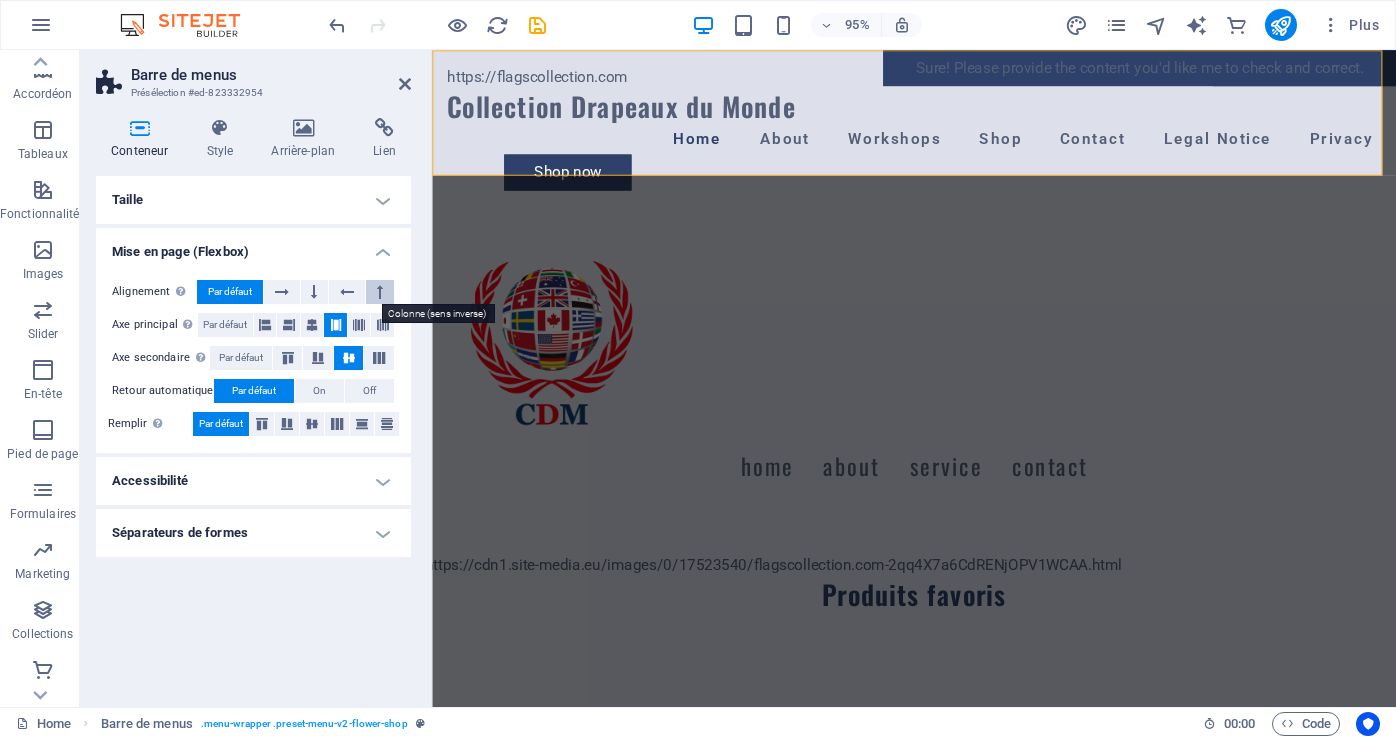 click at bounding box center [380, 292] 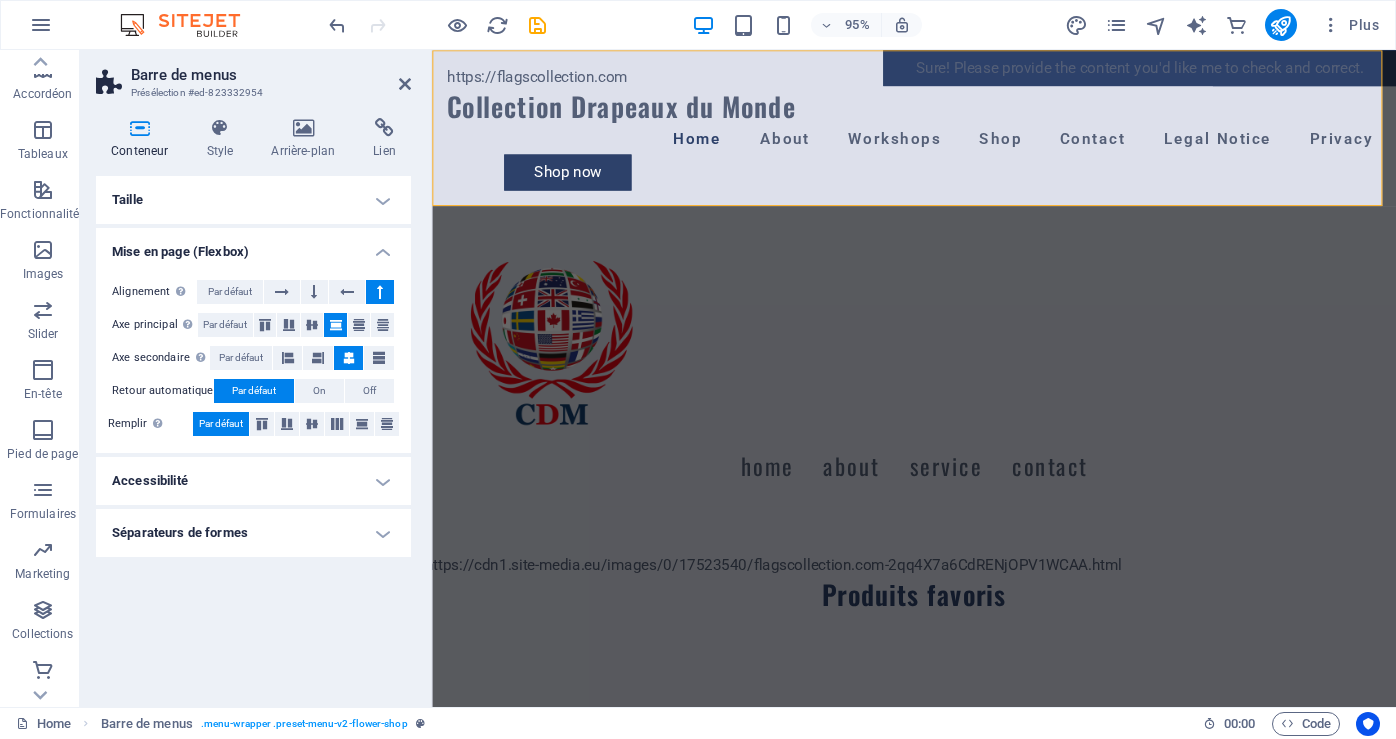 click at bounding box center [380, 292] 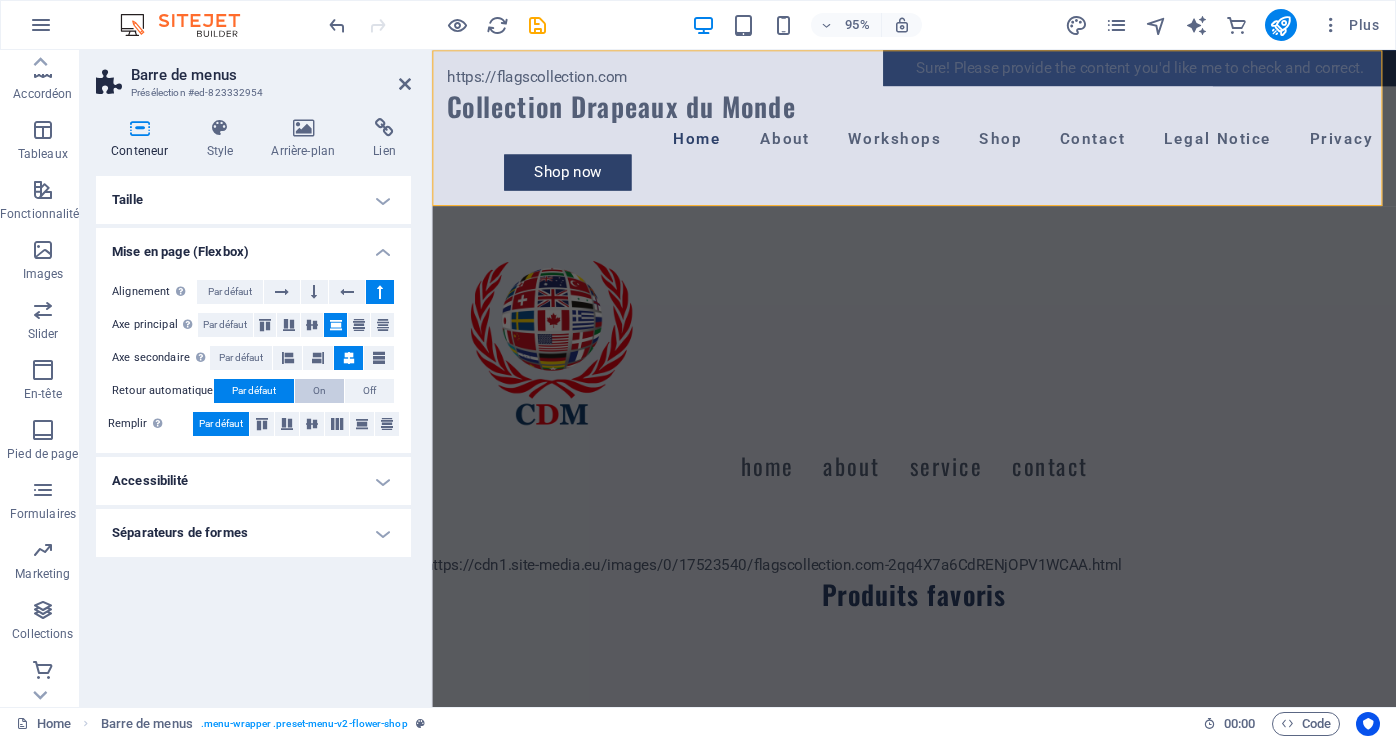 click on "On" at bounding box center [319, 391] 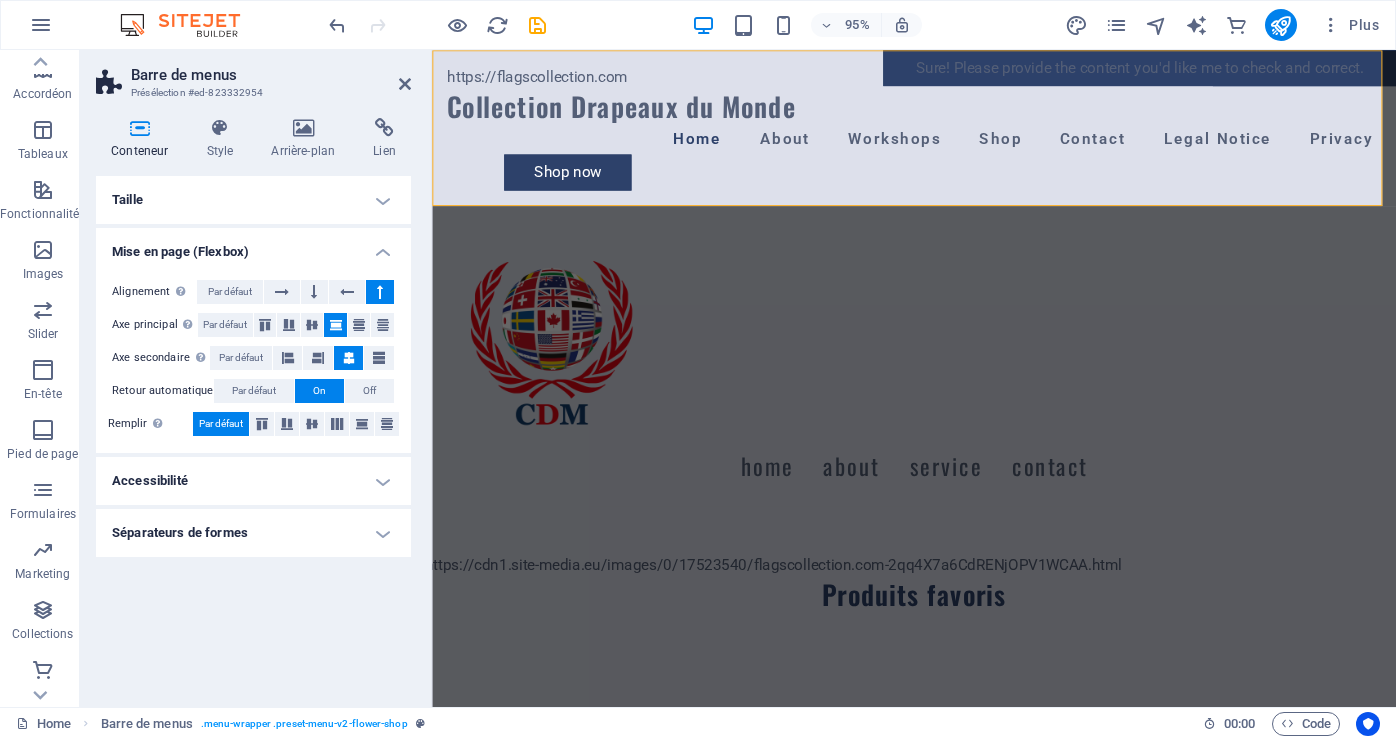 click on "Par défaut" at bounding box center (221, 424) 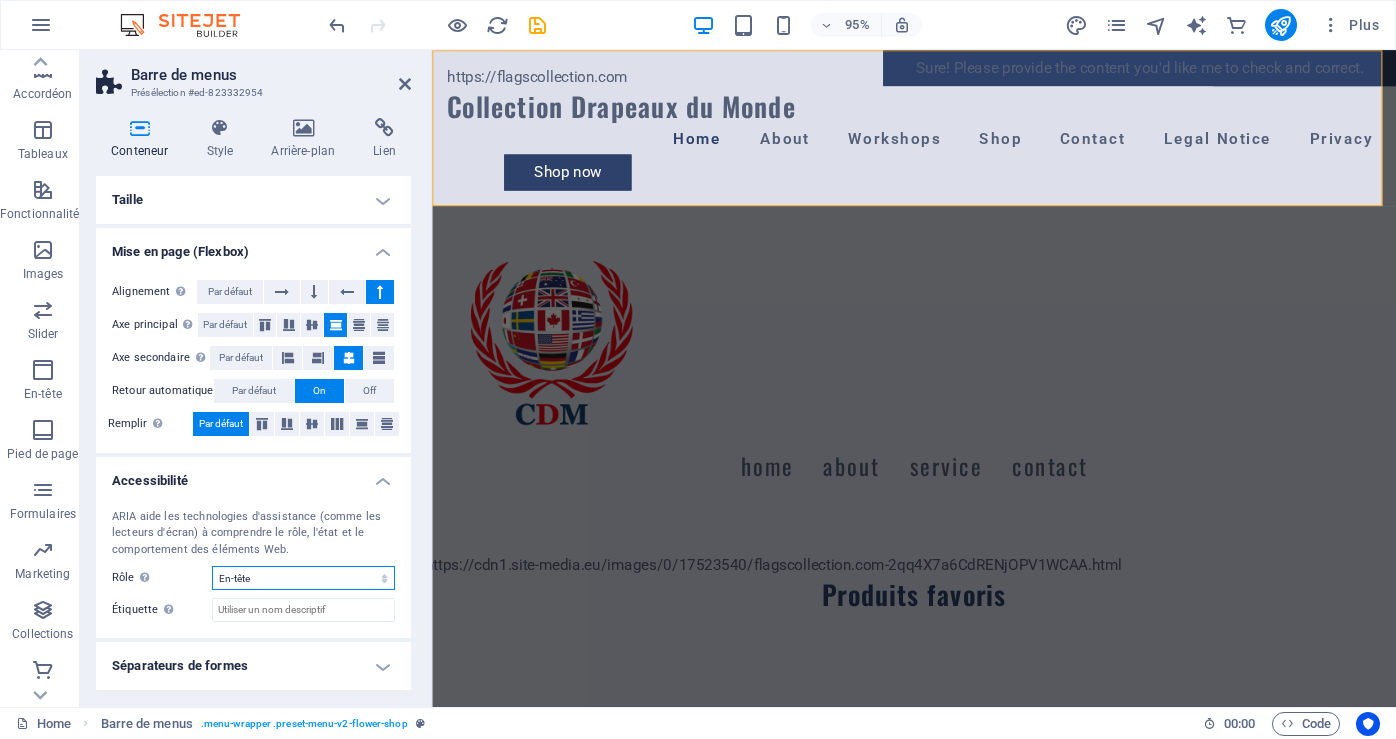 click on "Aucun Alert Article Banner Comment Complementary Dialog En-tête Marquee Pied de page Presentation Region Section Separator Status Timer" at bounding box center [303, 578] 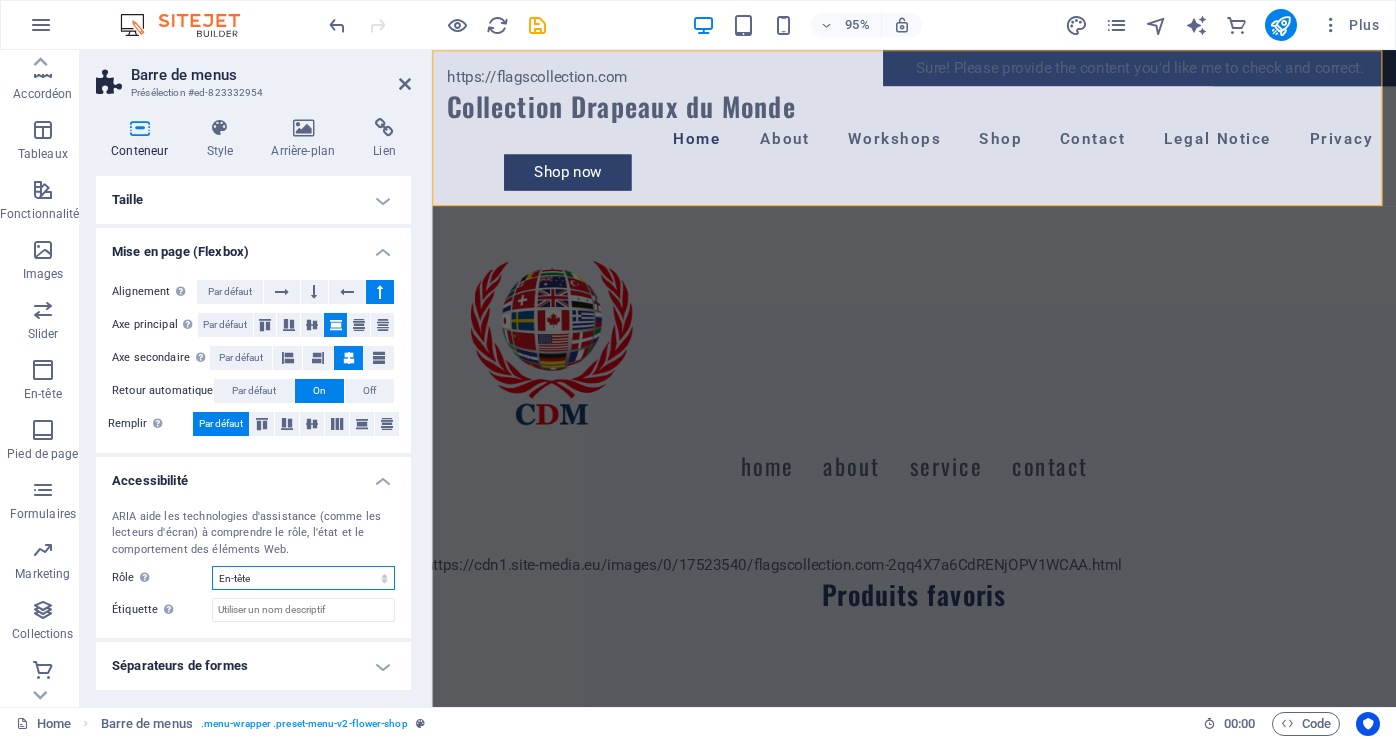 click on "Aucun Alert Article Banner Comment Complementary Dialog En-tête Marquee Pied de page Presentation Region Section Separator Status Timer" at bounding box center (303, 578) 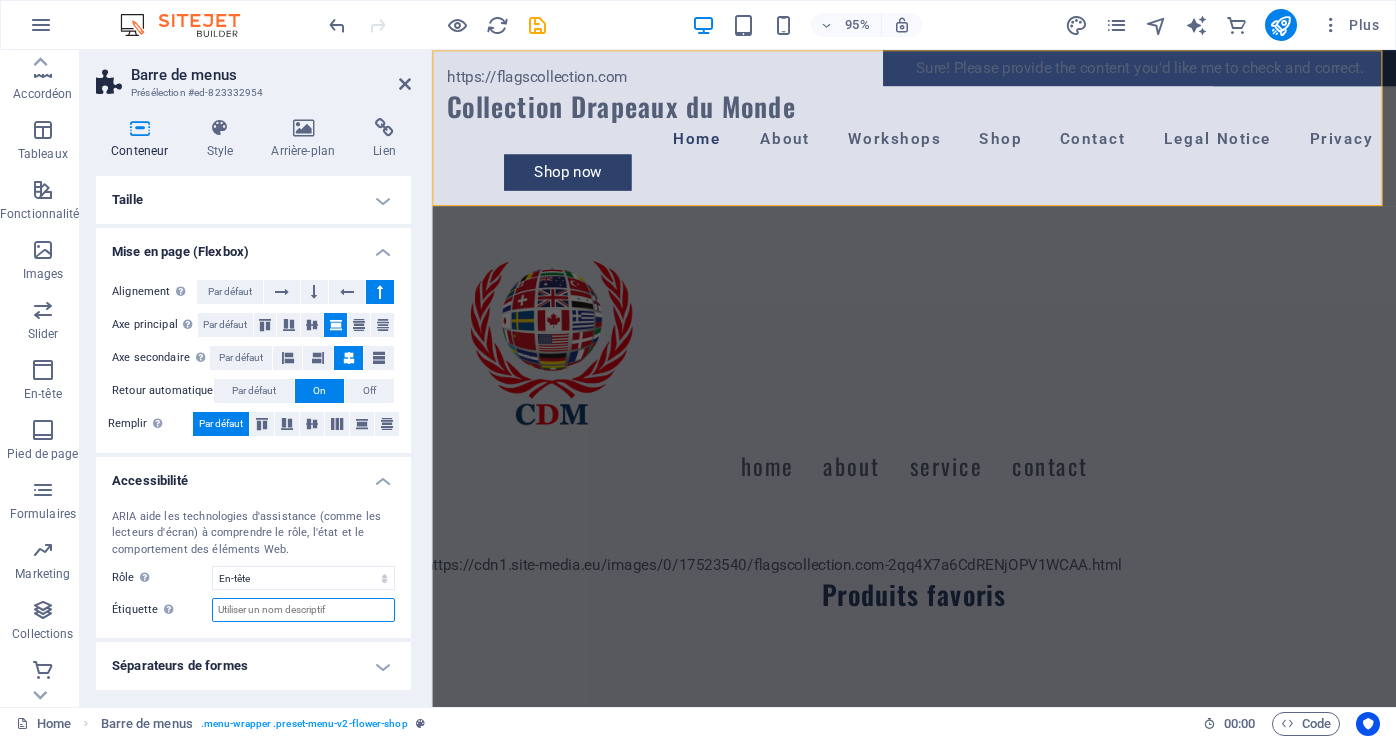 click on "Étiquette Utilisez l'étiquette ARIA   pour donner un nom clair et descriptif aux éléments qui ne sont pas explicites en eux-mêmes." at bounding box center [303, 610] 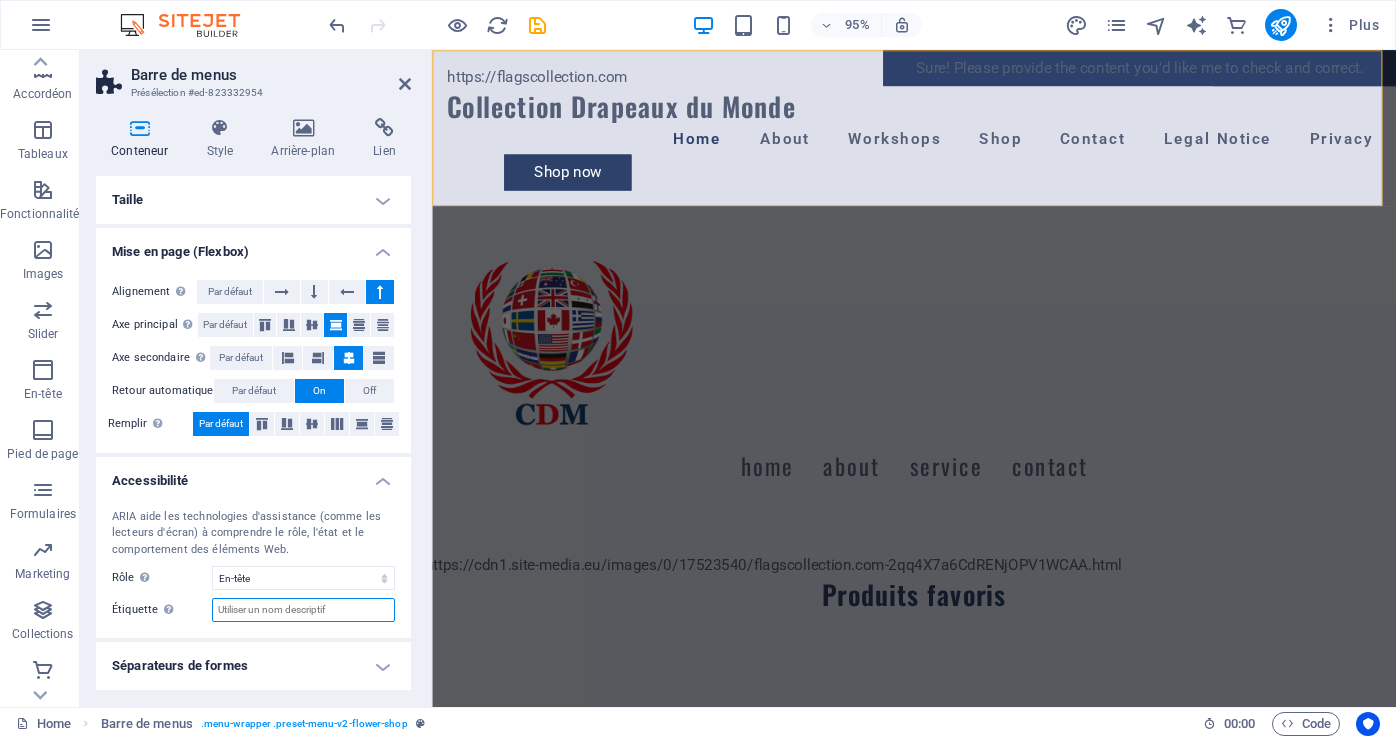 type on "Vous commandez-Nous livrons" 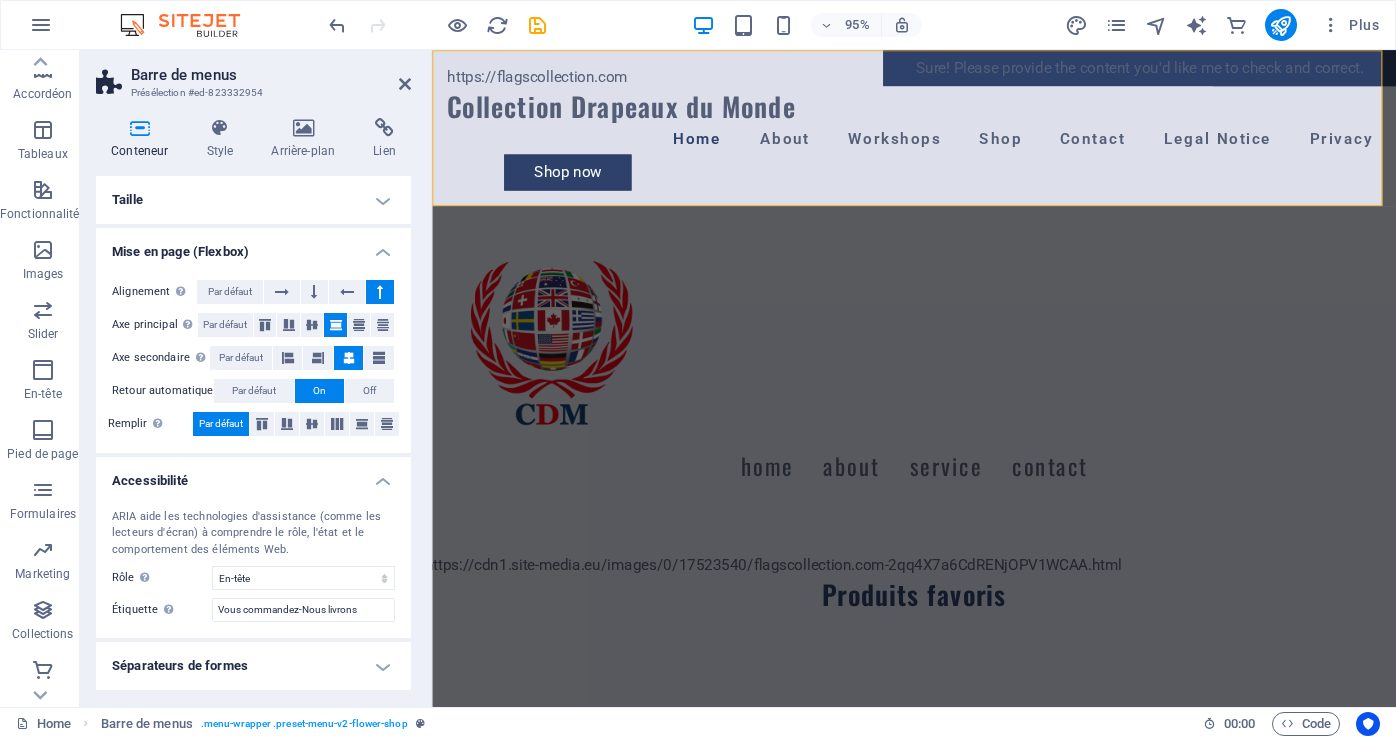 click on "Séparateurs de formes" at bounding box center (253, 666) 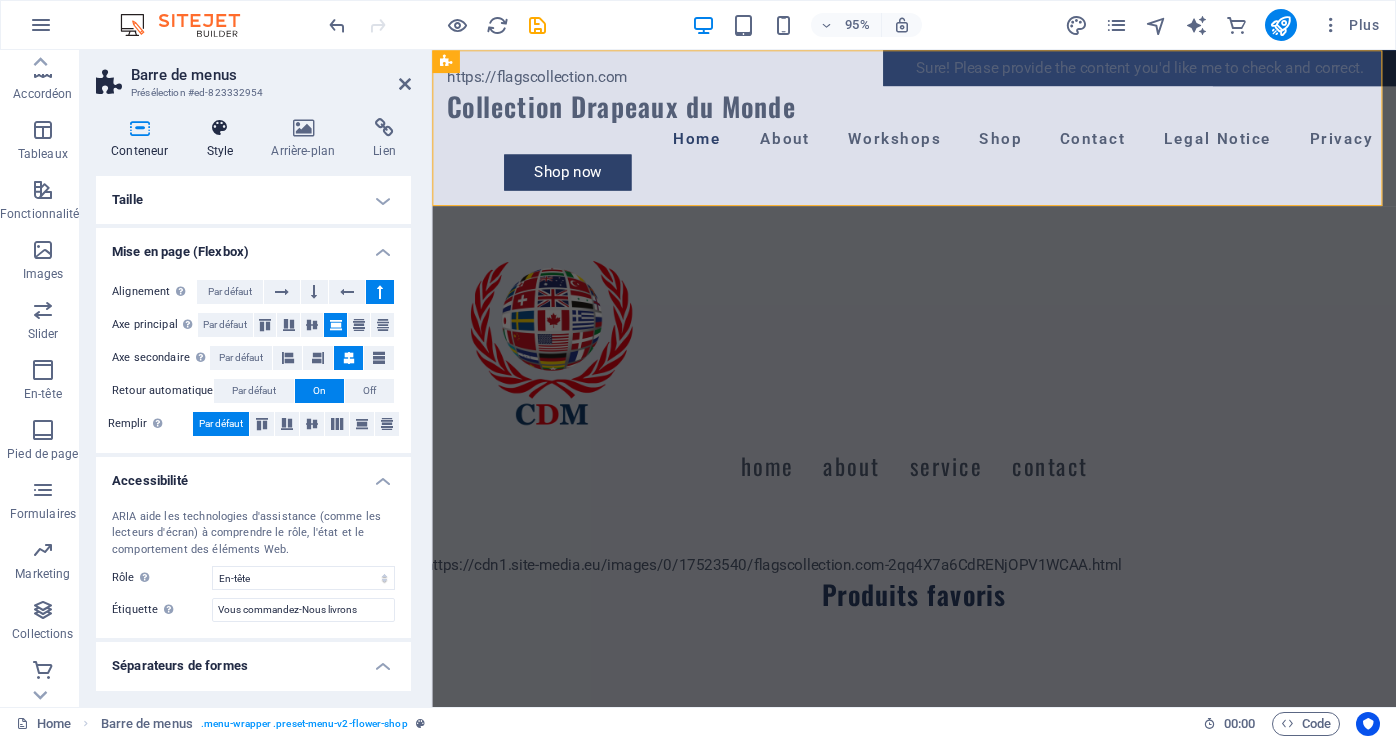 click on "Style" at bounding box center (223, 139) 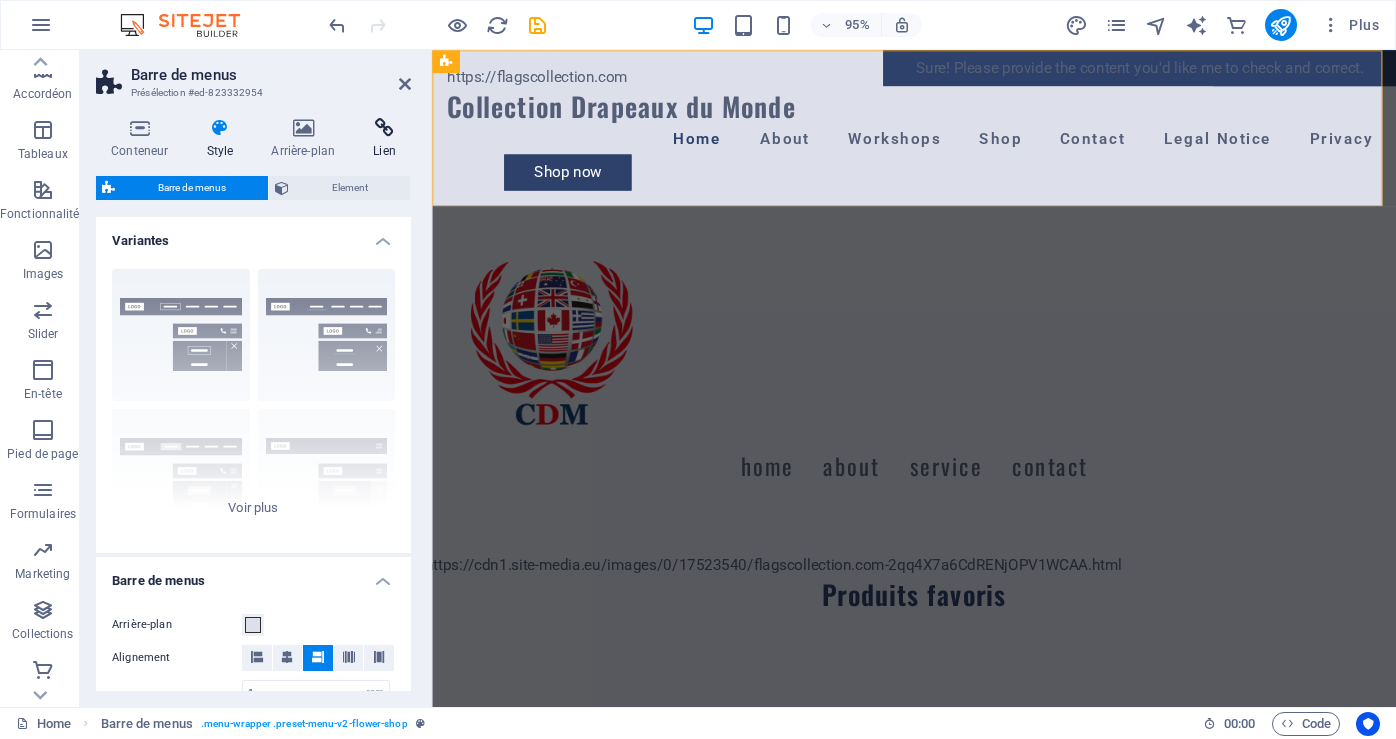 click at bounding box center [384, 128] 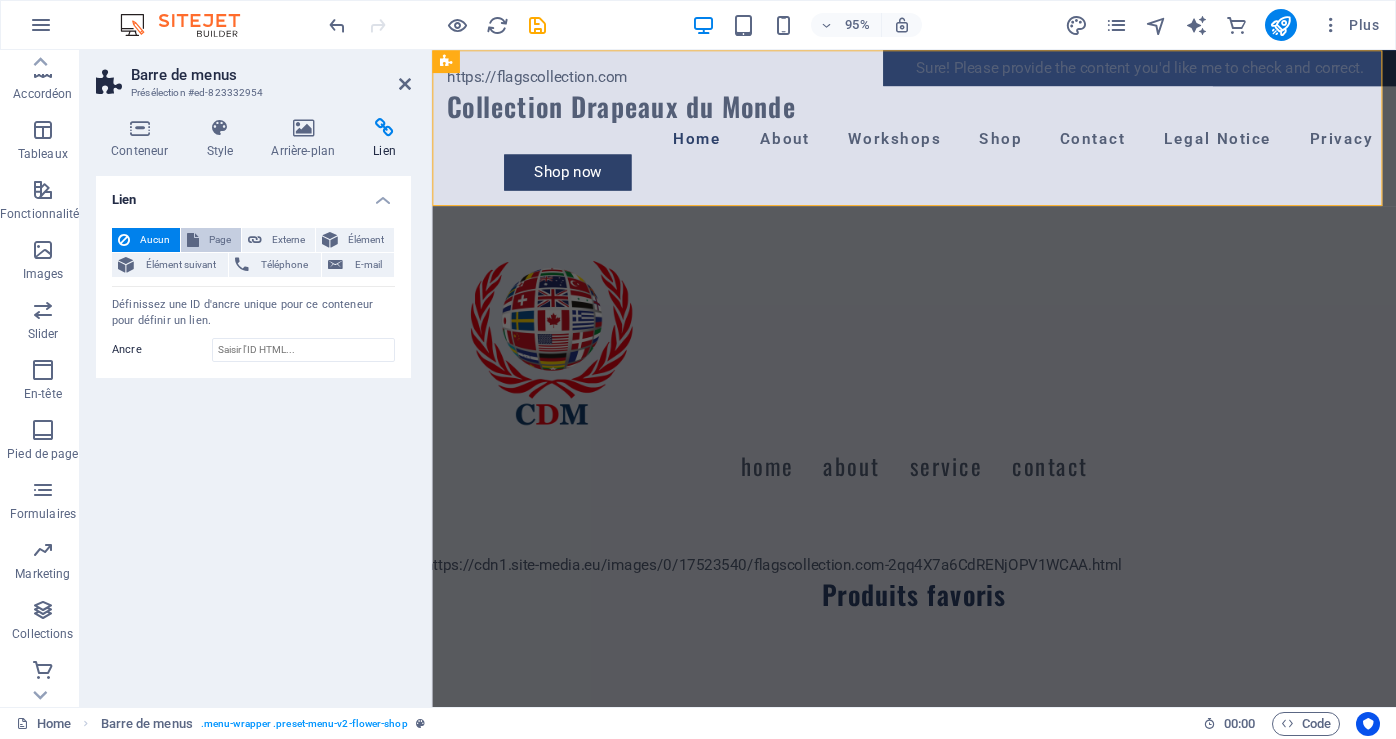 click on "Page" at bounding box center [220, 240] 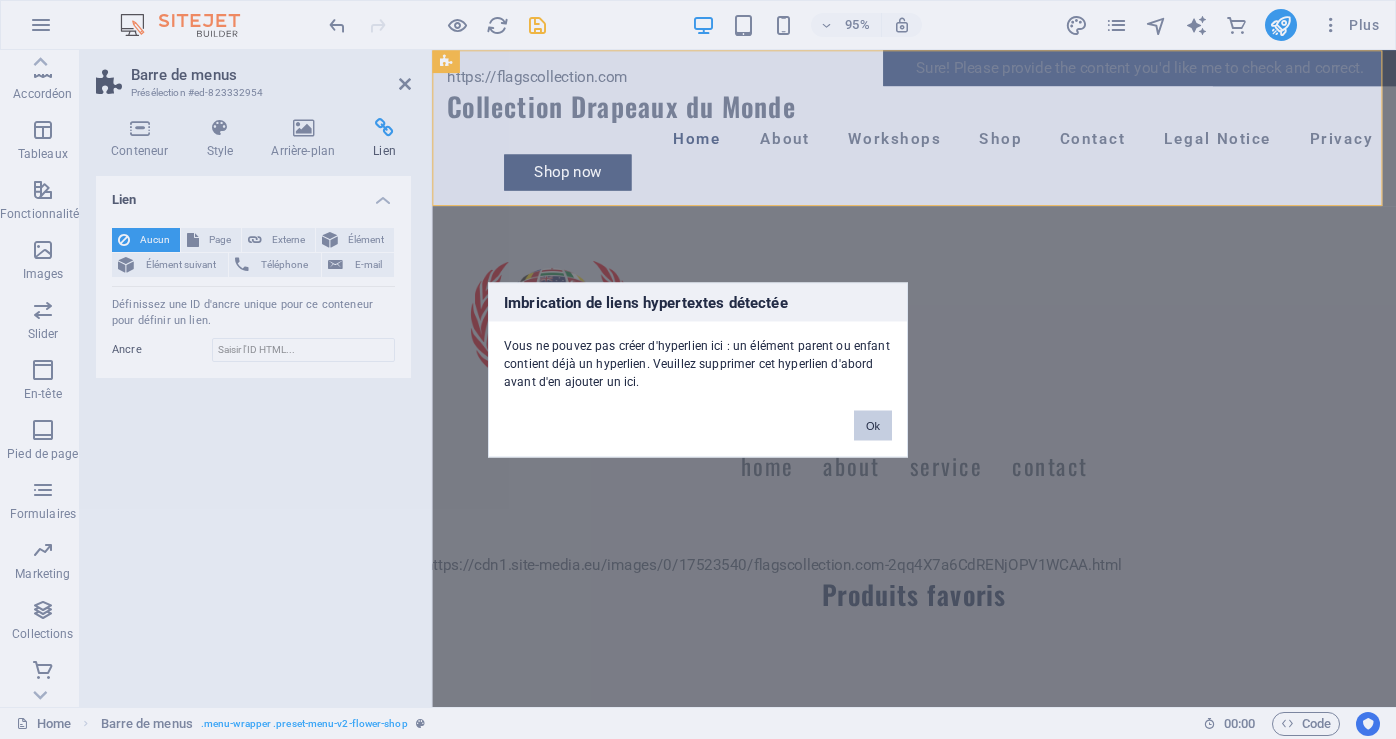 click on "Ok" at bounding box center [873, 425] 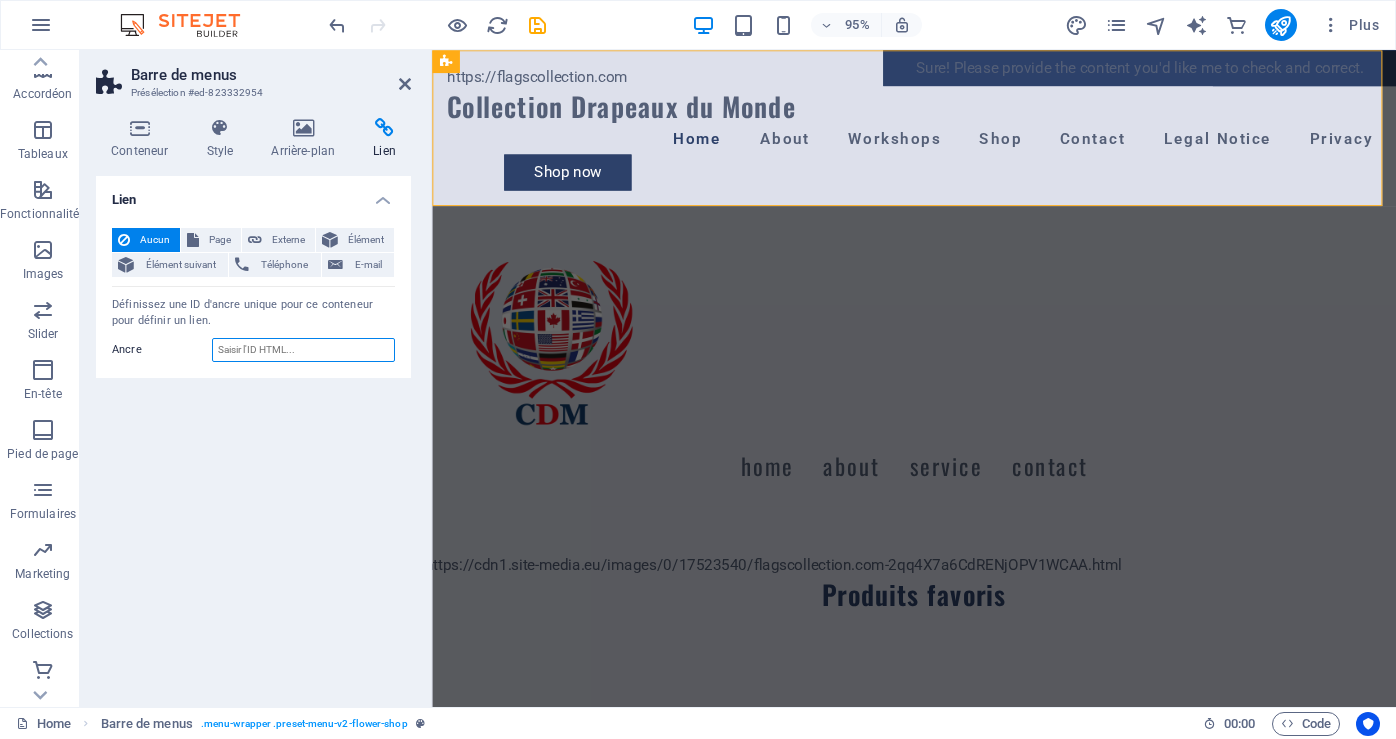 click on "Ancre" at bounding box center (303, 350) 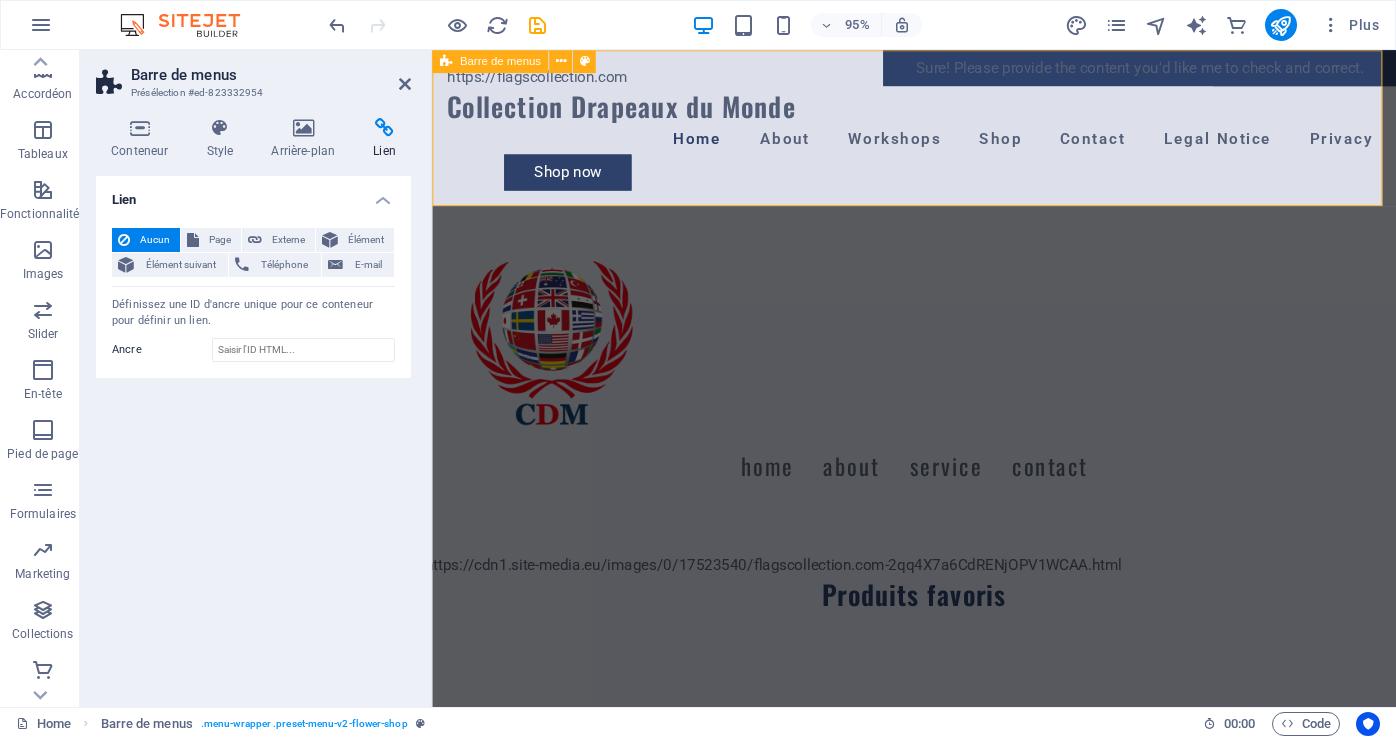 click on "https://flagscollection.com Collection Drapeaux du Monde Home About Workshops Shop Contact Legal Notice Privacy Shop now Shop now 2606 Bériot ,  Boisbriand   J7H 1T7 450 433-8129 info@flagscollection.com 2606 Bériot ,  Boisbriand   J7H 1T7 450 433-8129 info@flagscollection.com 2606 Bériot ,  Boisbriand   J7H 1T7 450 433-8129 info@flagscollection.com" at bounding box center [939, 132] 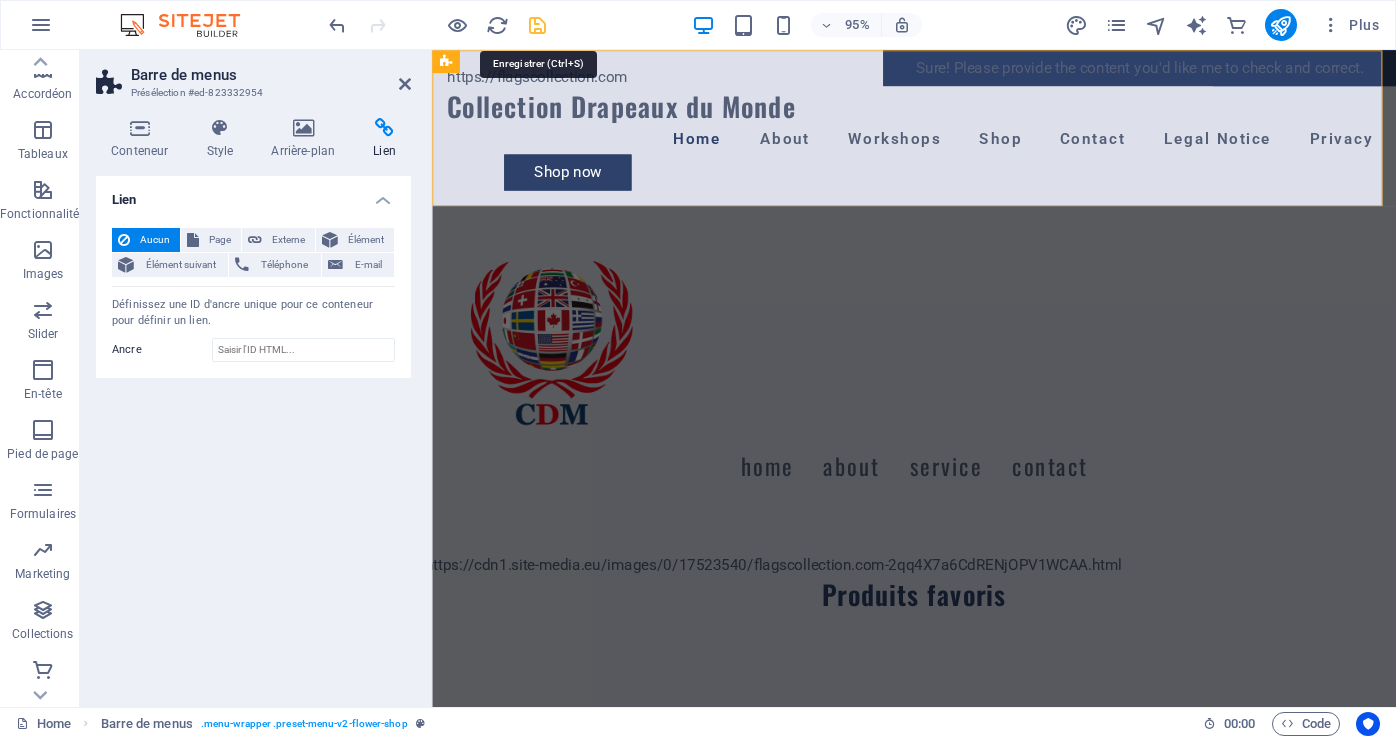 click at bounding box center (537, 25) 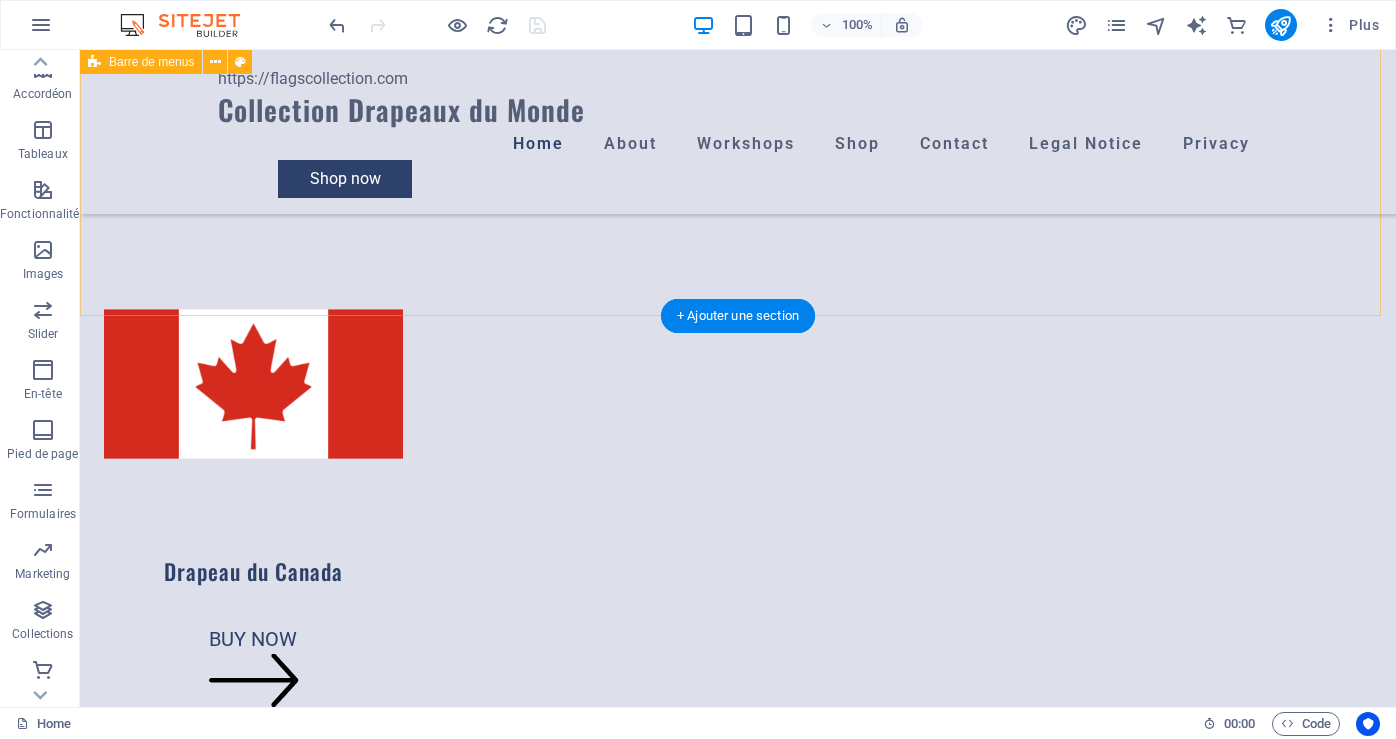 scroll, scrollTop: 100, scrollLeft: 0, axis: vertical 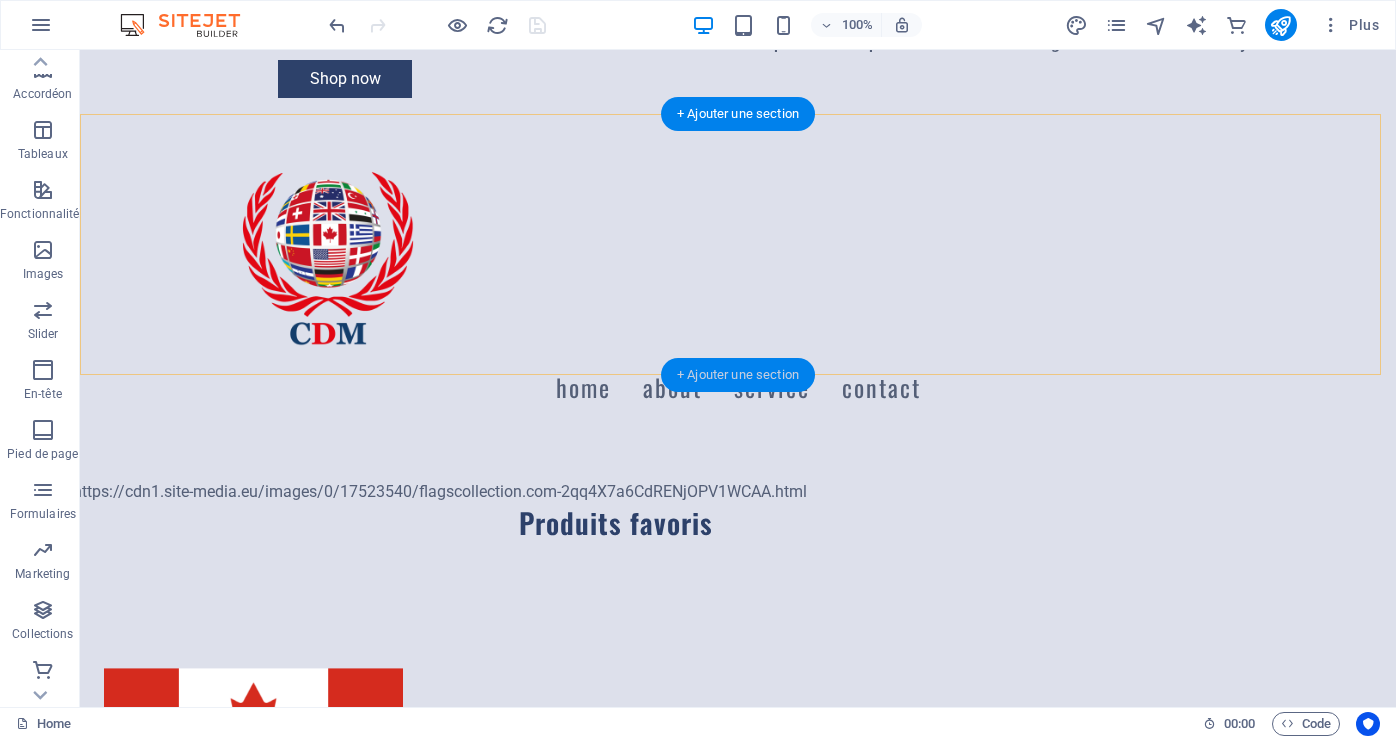 click on "+ Ajouter une section" at bounding box center (738, 375) 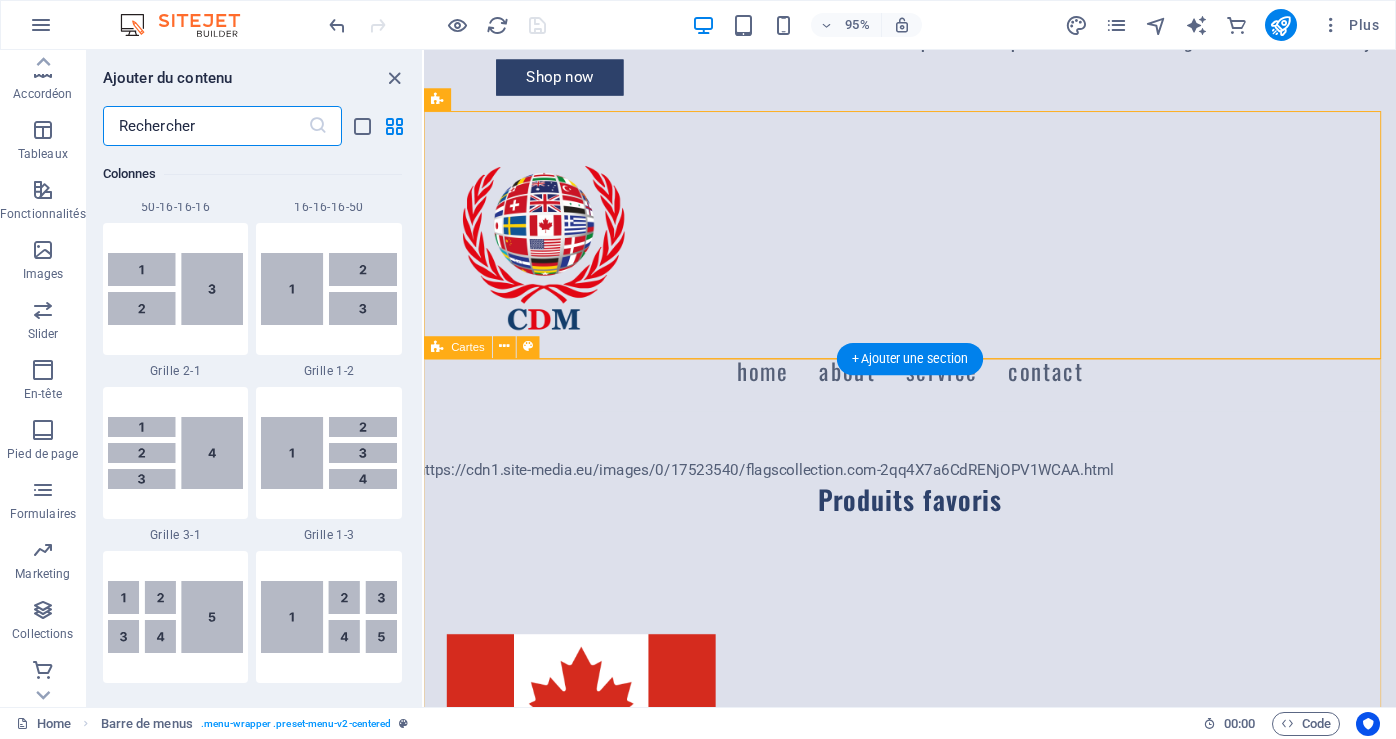 scroll, scrollTop: 3499, scrollLeft: 0, axis: vertical 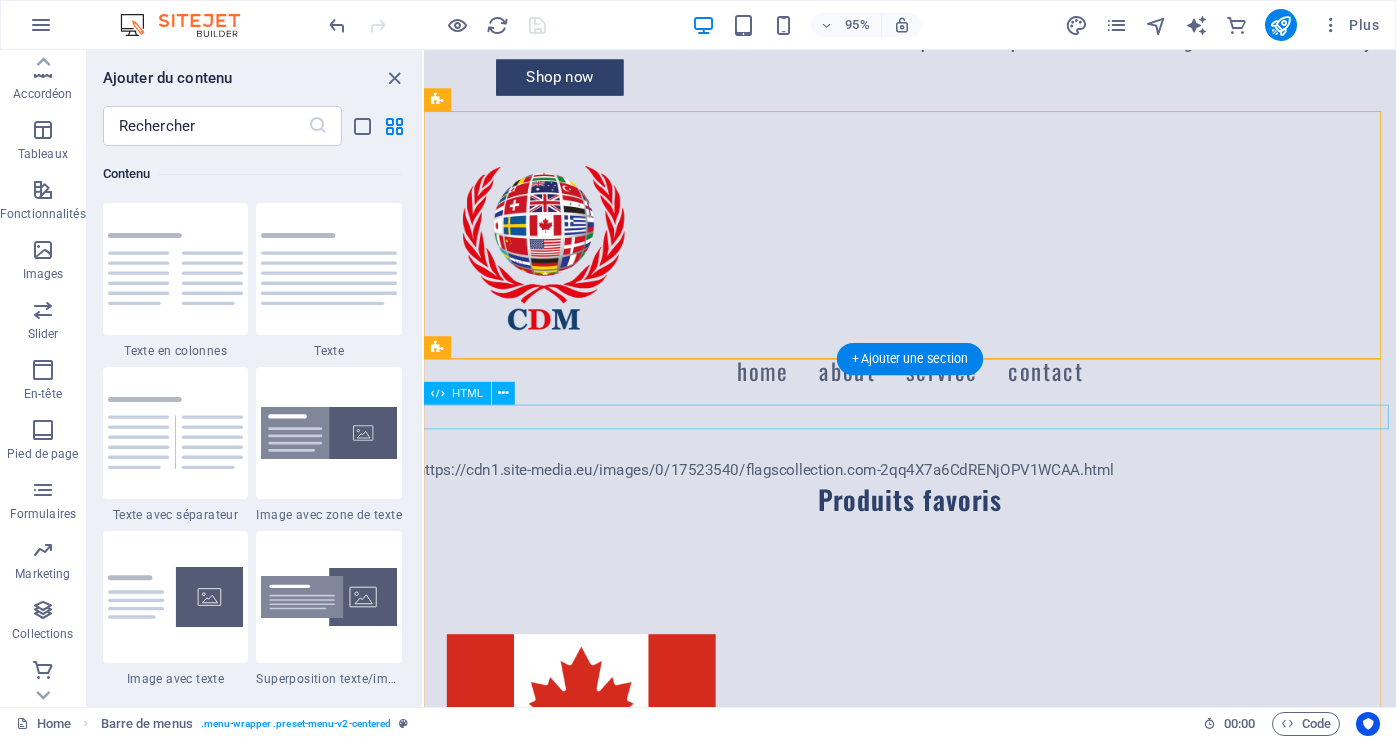 click on "https://cdn1.site-media.eu/images/0/17523540/flagscollection.com-2qq4X7a6CdRENjOPV1WCAA.html" at bounding box center (936, 492) 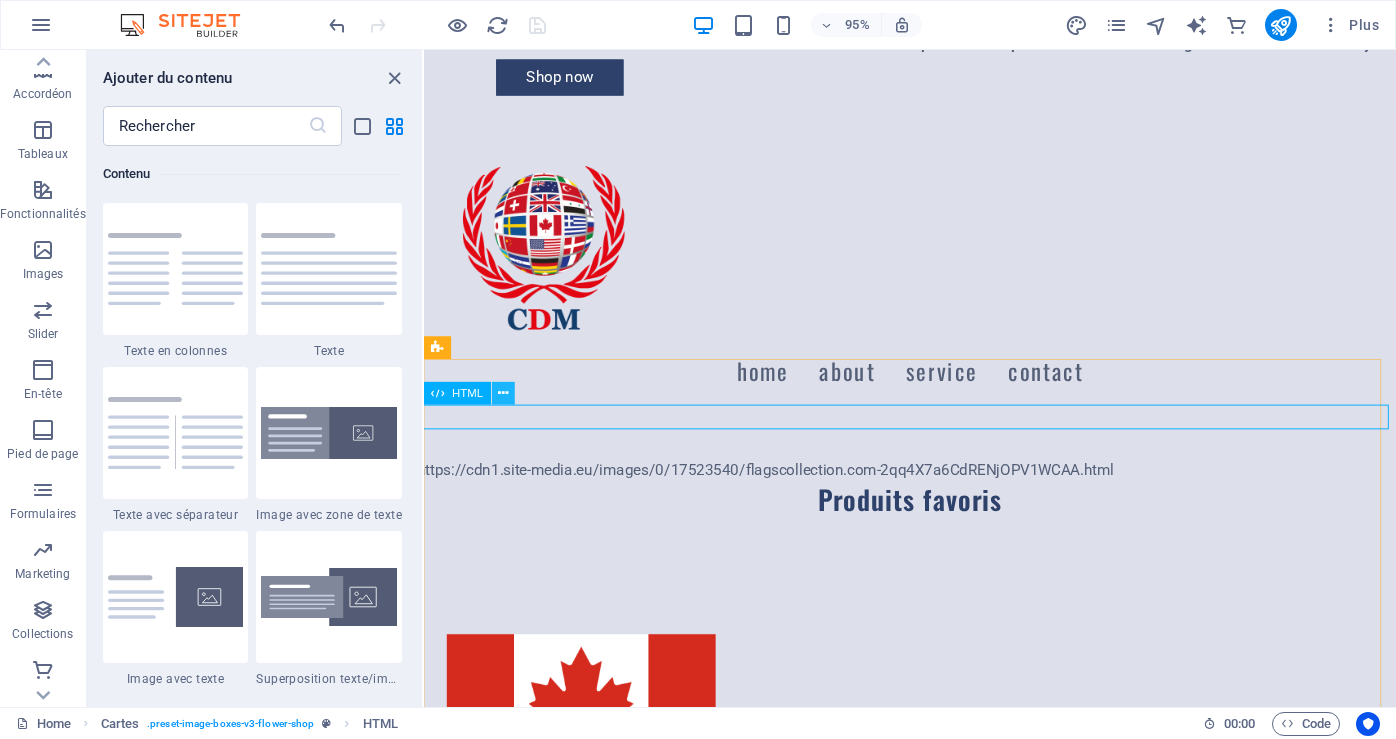 click at bounding box center (503, 393) 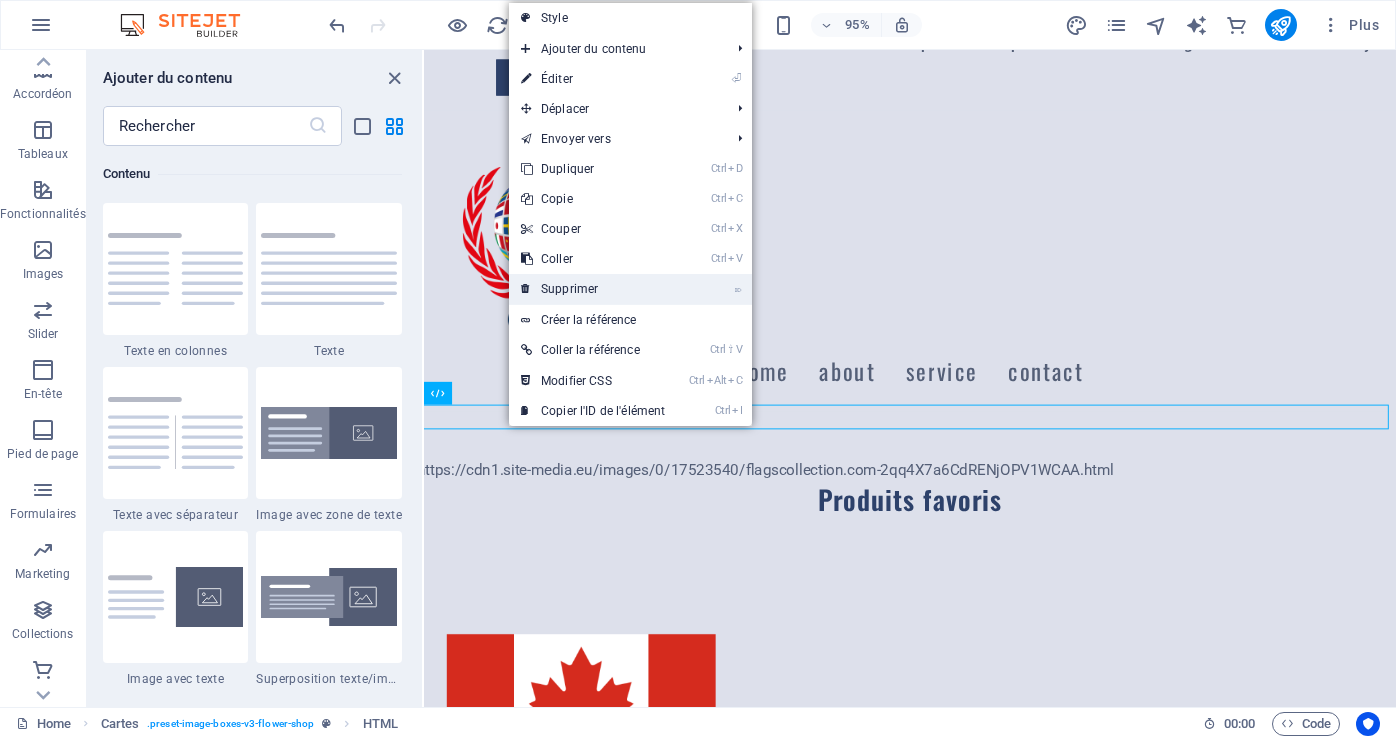 click on "⌦  Supprimer" at bounding box center [593, 289] 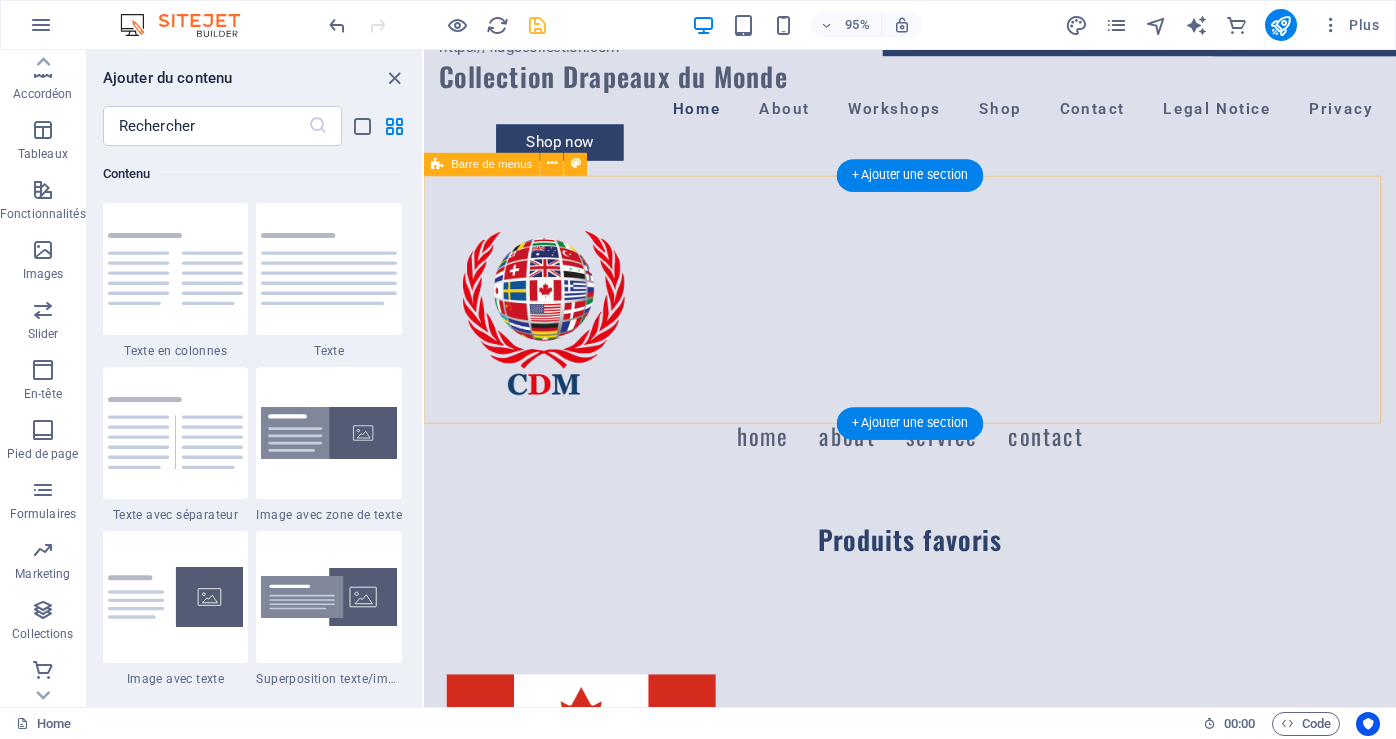 scroll, scrollTop: 0, scrollLeft: 0, axis: both 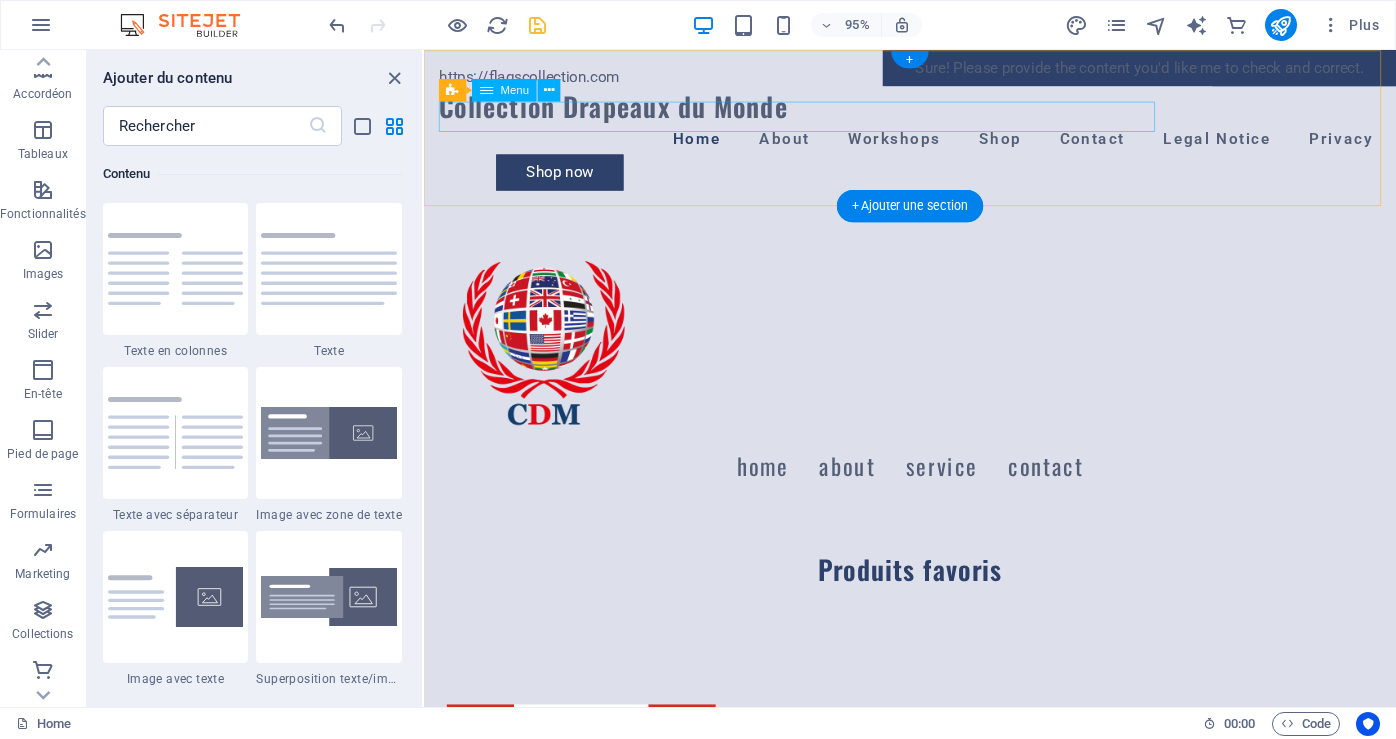 click on "Home About Workshops Shop Contact Legal Notice Privacy" at bounding box center (935, 144) 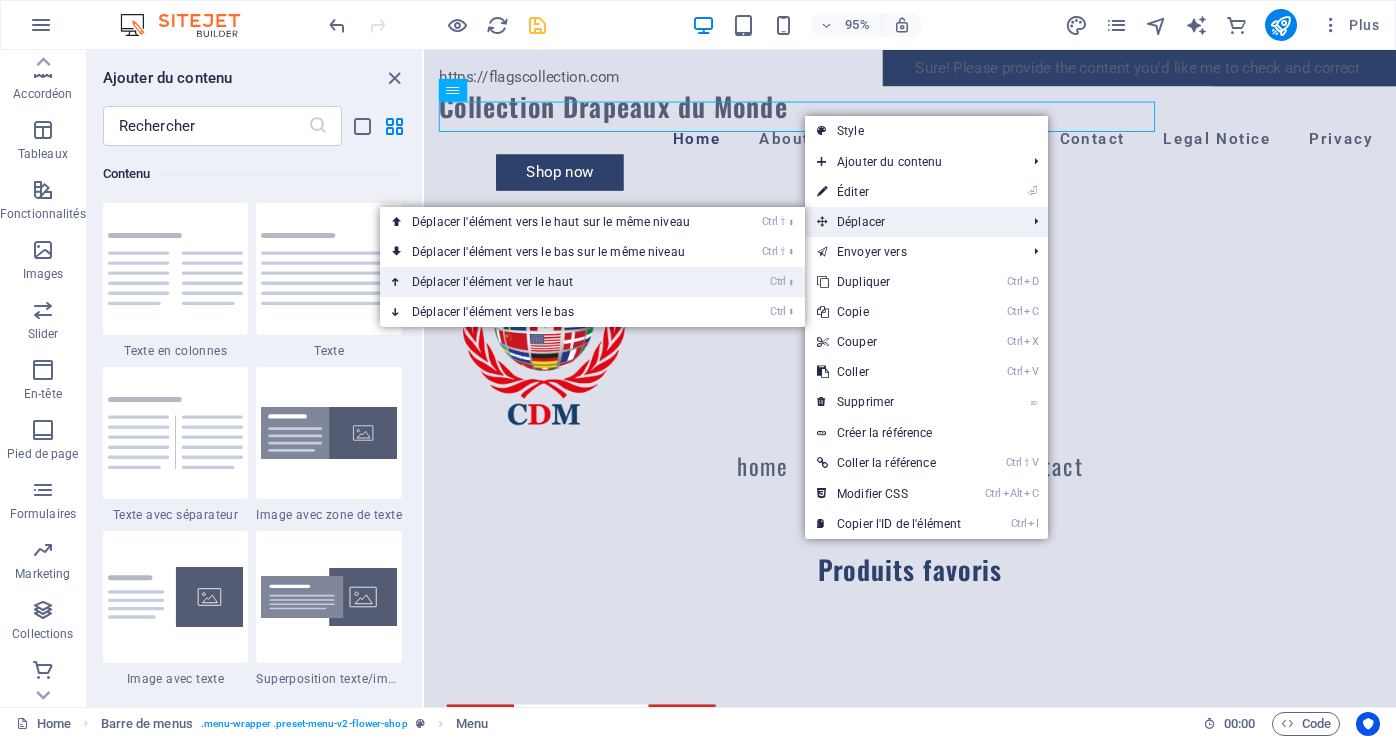 click on "Ctrl ⬆  Déplacer l'élément ver le haut" at bounding box center [555, 282] 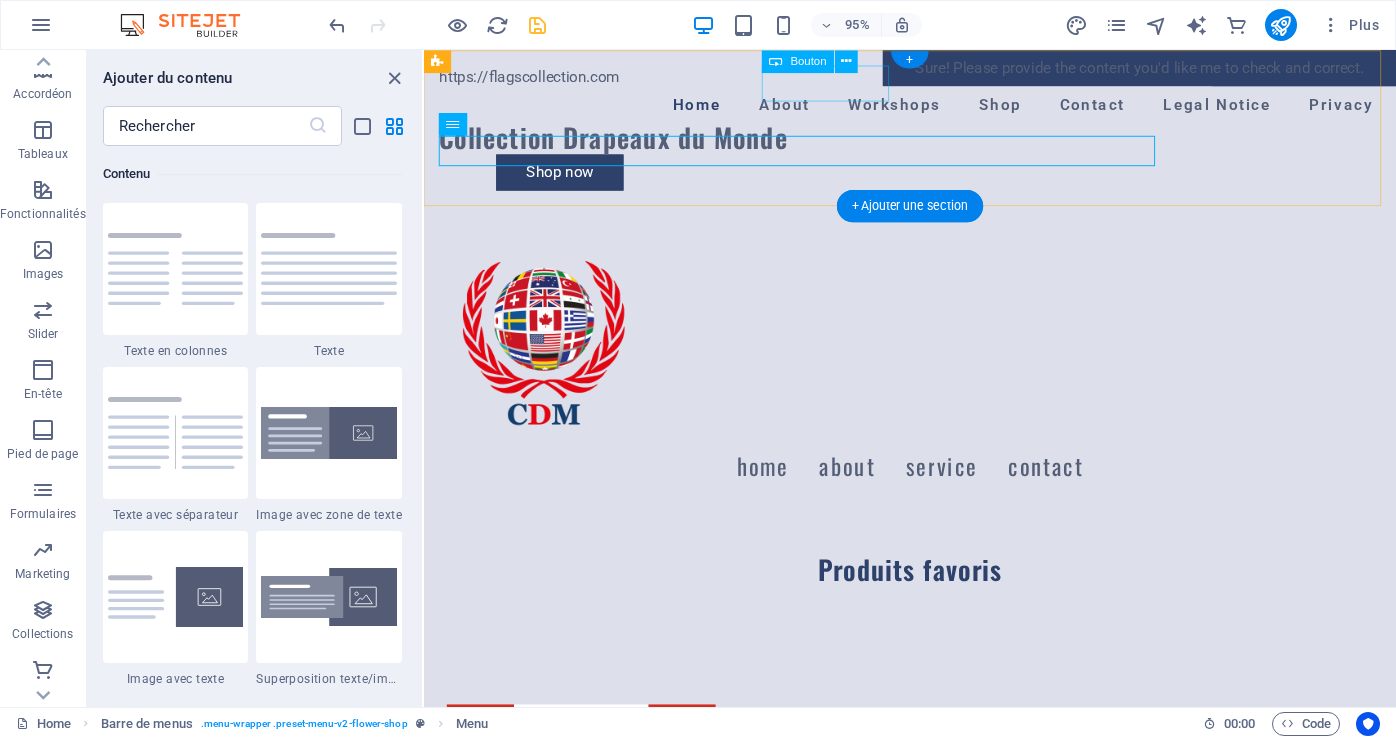 click on "Shop now" at bounding box center (965, 179) 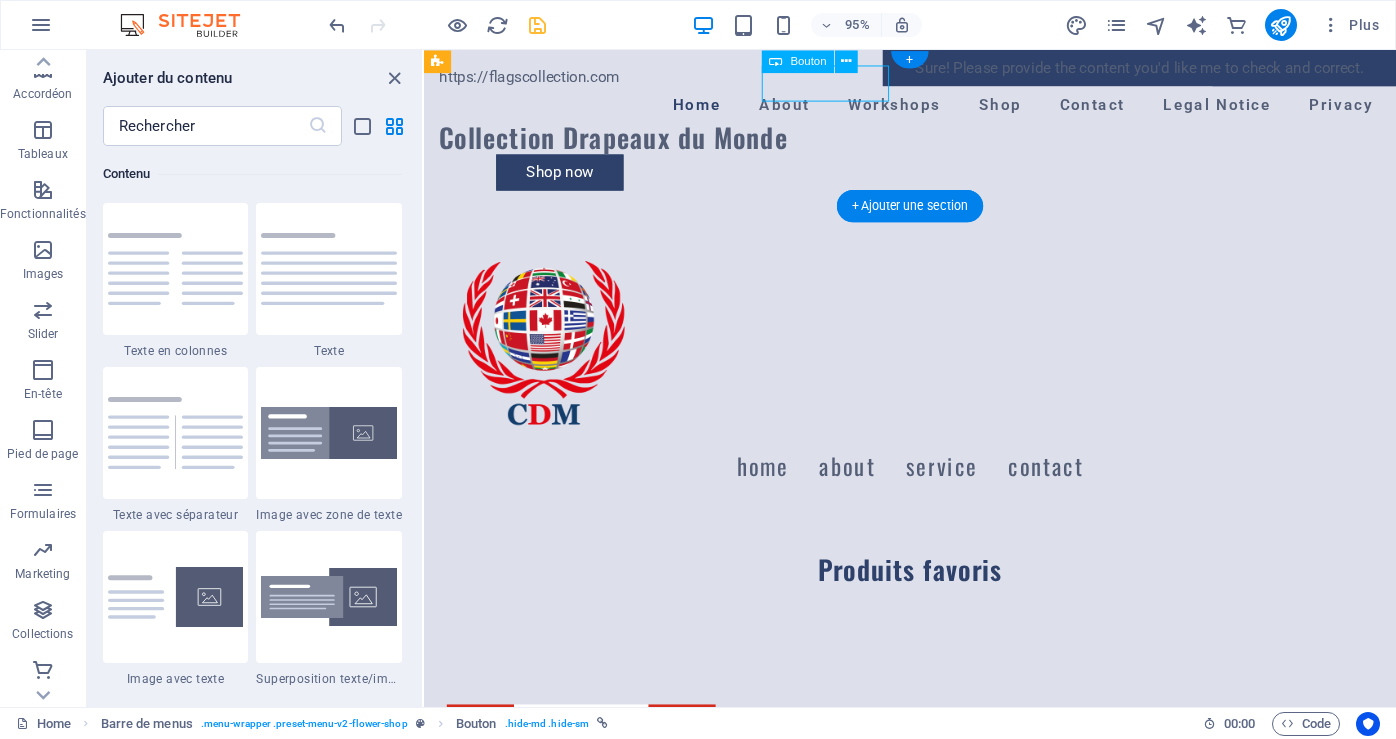 click on "Shop now" at bounding box center [965, 179] 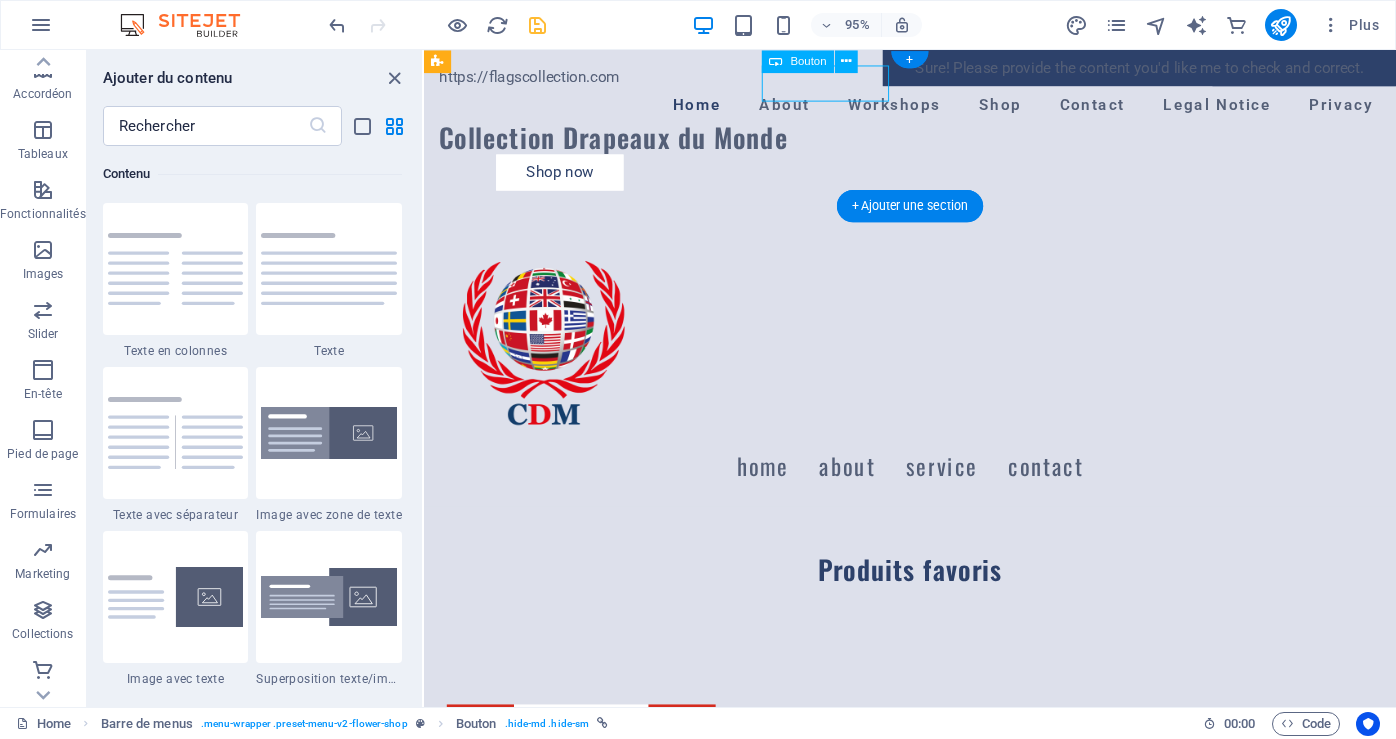 select on "px" 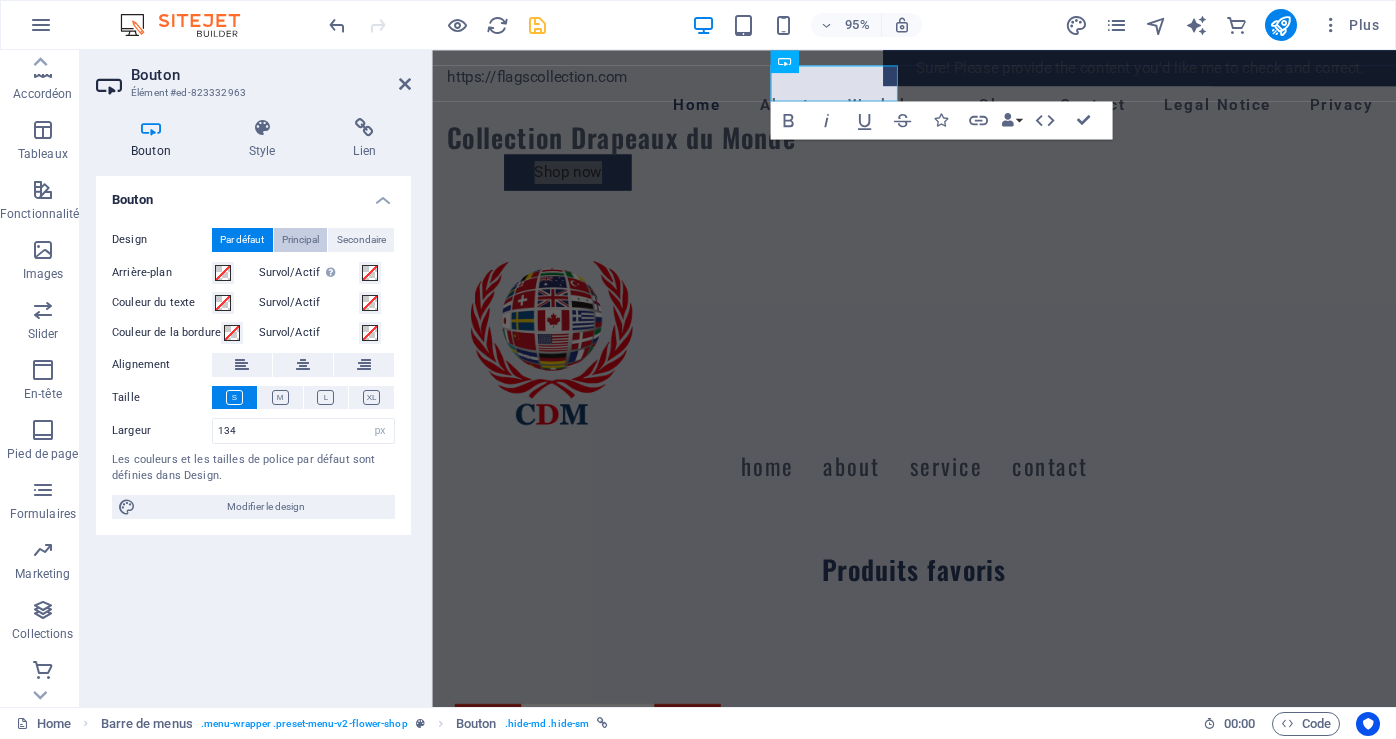 click on "Principal" at bounding box center (300, 240) 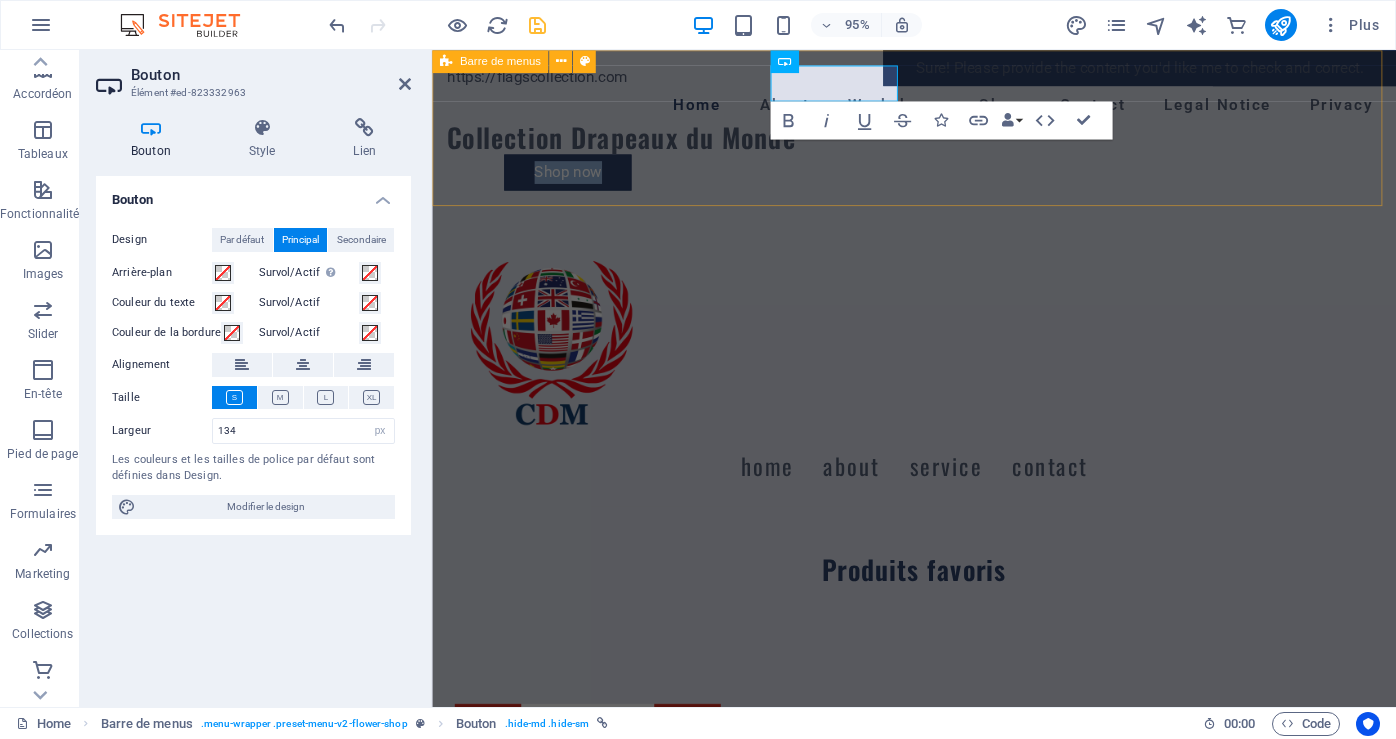 drag, startPoint x: 1243, startPoint y: 59, endPoint x: 1558, endPoint y: 61, distance: 315.00635 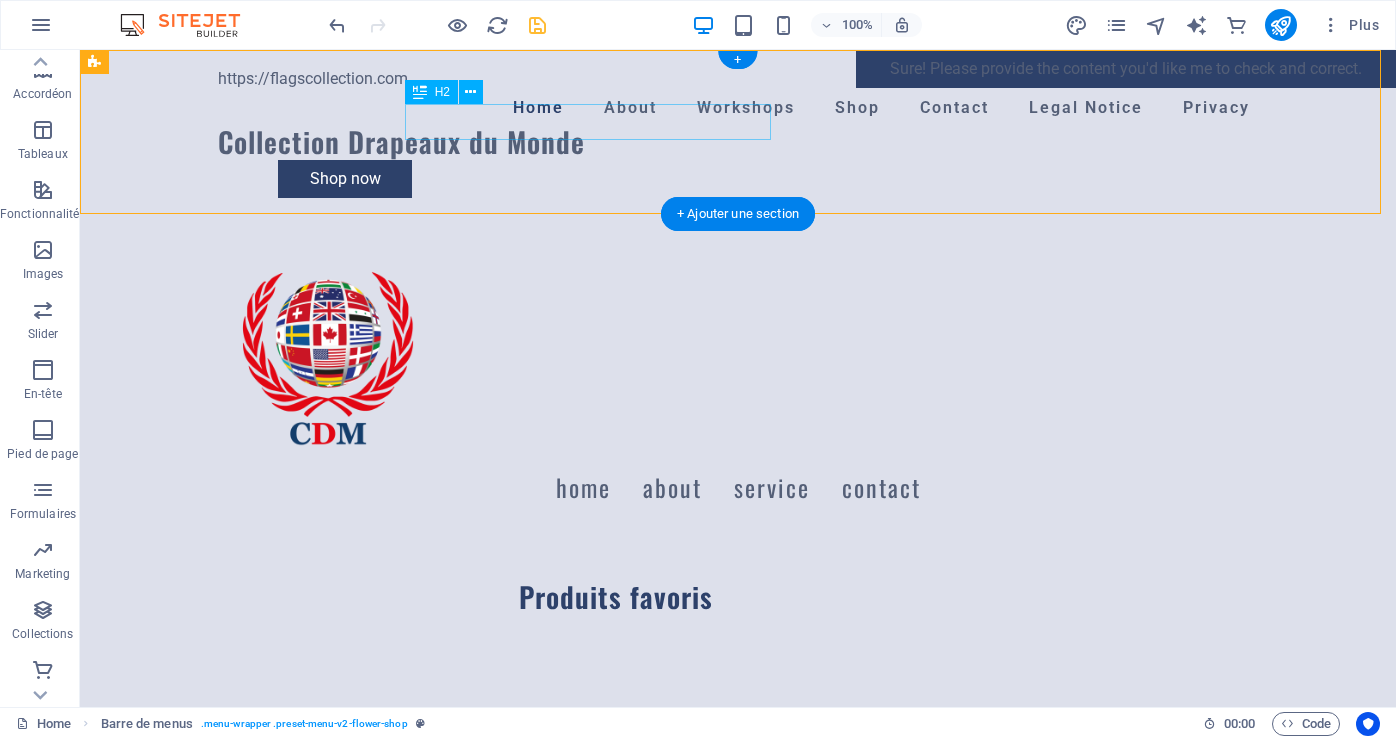 click on "Collection Drapeaux du Monde" at bounding box center (738, 142) 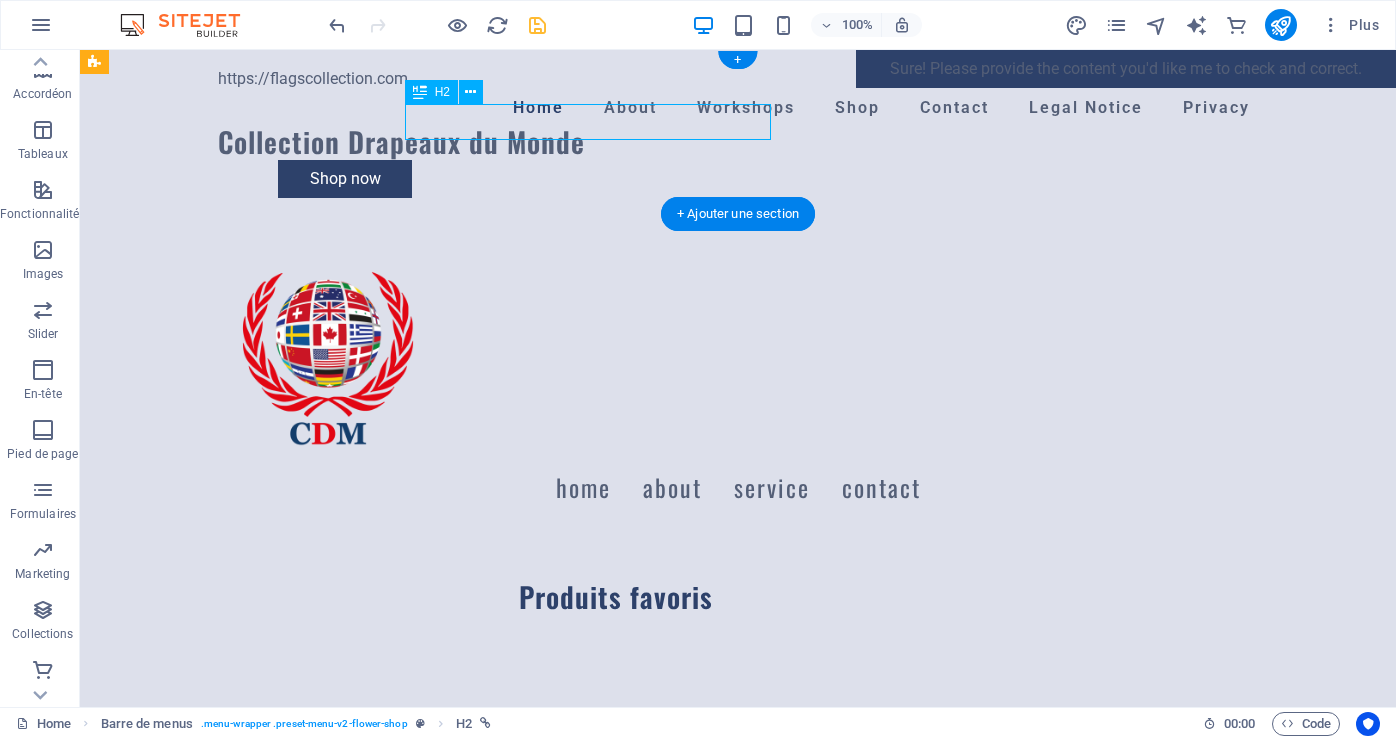 click on "Collection Drapeaux du Monde" at bounding box center (738, 142) 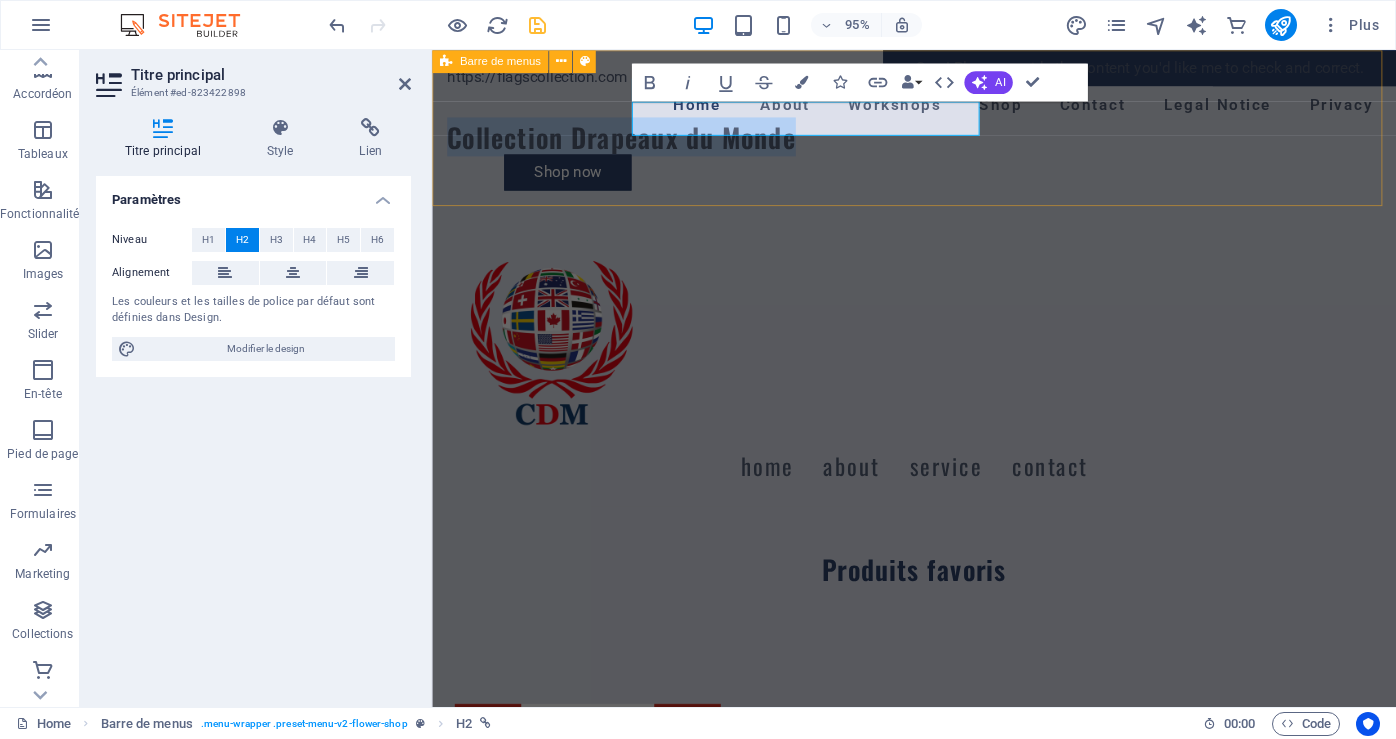 click on "https://flagscollection.com Home About Workshops Shop Contact Legal Notice Privacy Collection Drapeaux du Monde Shop now Shop now 2606 Bériot ,  Boisbriand   J7H 1T7 450 433-8129 info@flagscollection.com 2606 Bériot ,  Boisbriand   J7H 1T7 450 433-8129 info@flagscollection.com 2606 Bériot ,  Boisbriand   J7H 1T7 450 433-8129 info@flagscollection.com" at bounding box center [939, 132] 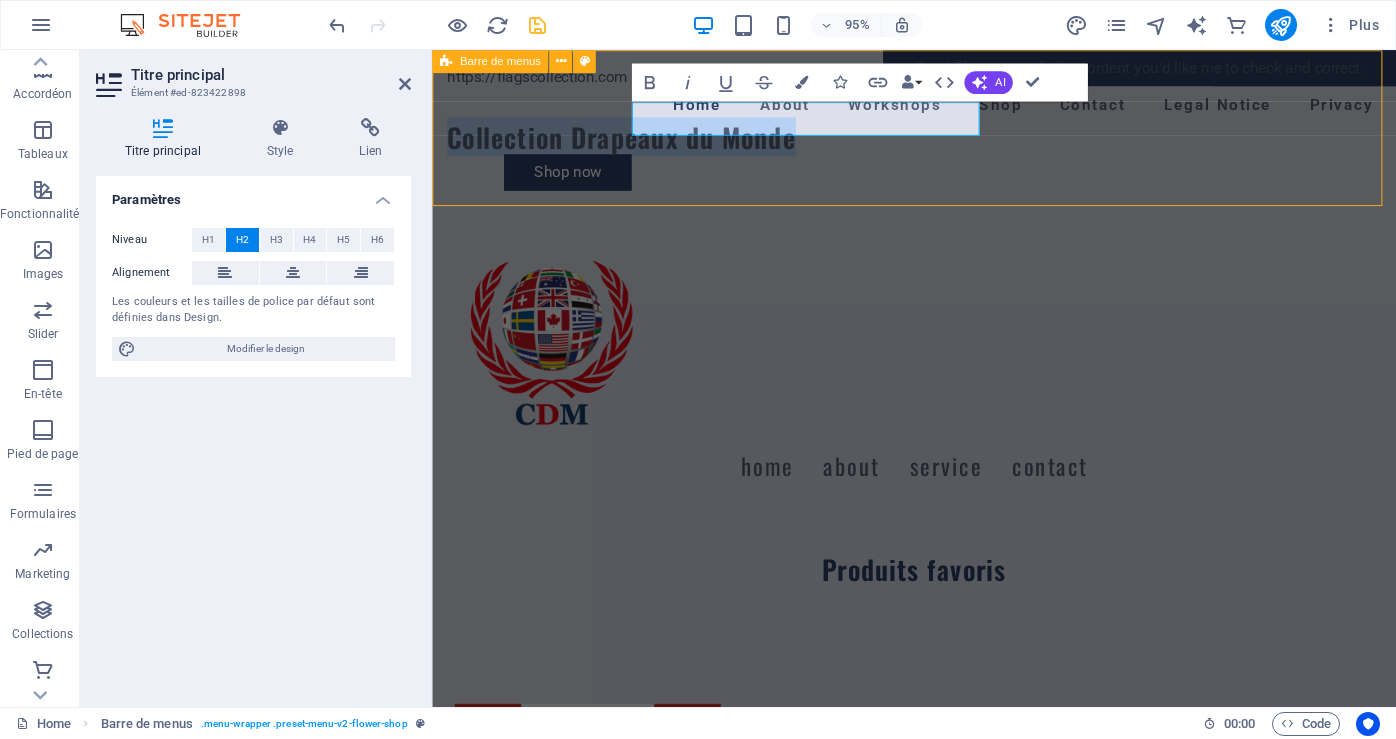 click on "https://flagscollection.com Home About Workshops Shop Contact Legal Notice Privacy Collection Drapeaux du Monde Shop now Shop now 2606 Bériot ,  Boisbriand   J7H 1T7 450 433-8129 info@flagscollection.com 2606 Bériot ,  Boisbriand   J7H 1T7 450 433-8129 info@flagscollection.com 2606 Bériot ,  Boisbriand   J7H 1T7 450 433-8129 info@flagscollection.com" at bounding box center (939, 132) 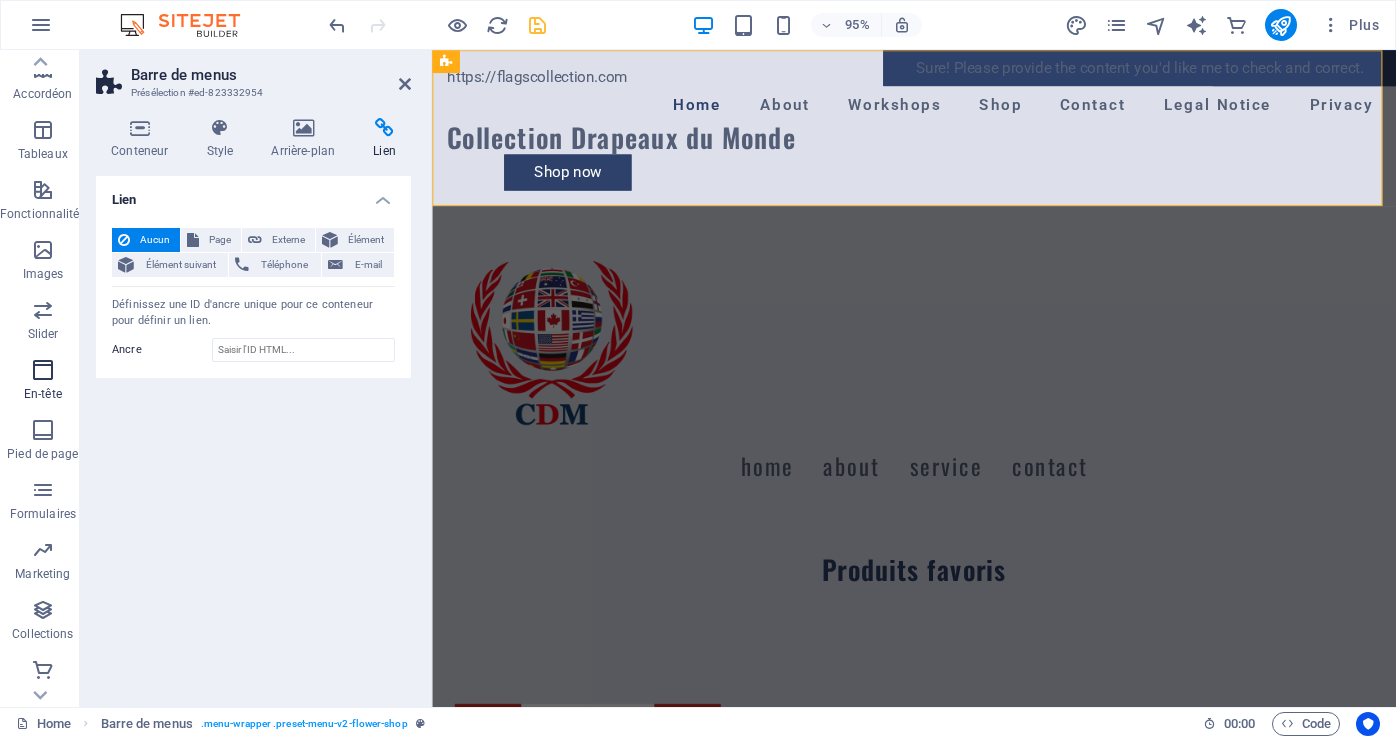click on "En-tête" at bounding box center (43, 394) 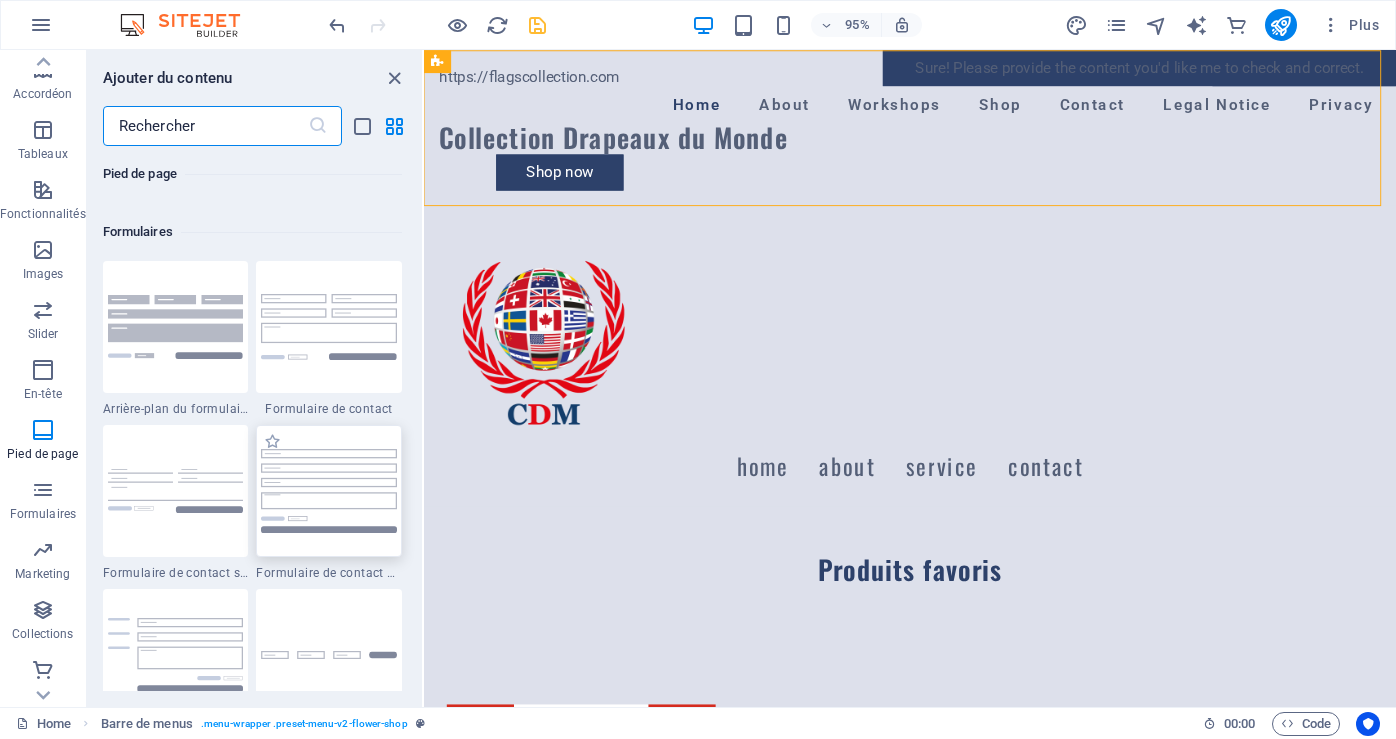 scroll, scrollTop: 14842, scrollLeft: 0, axis: vertical 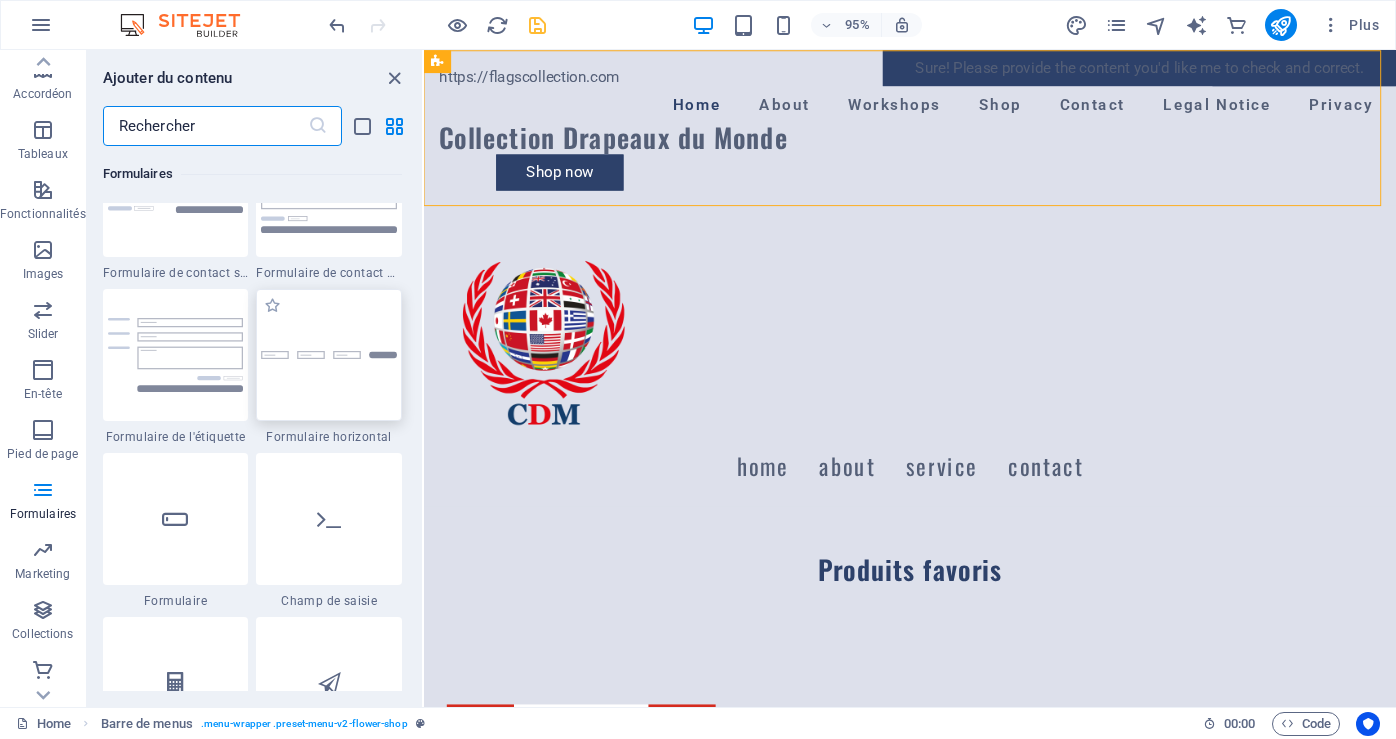 click at bounding box center (329, 355) 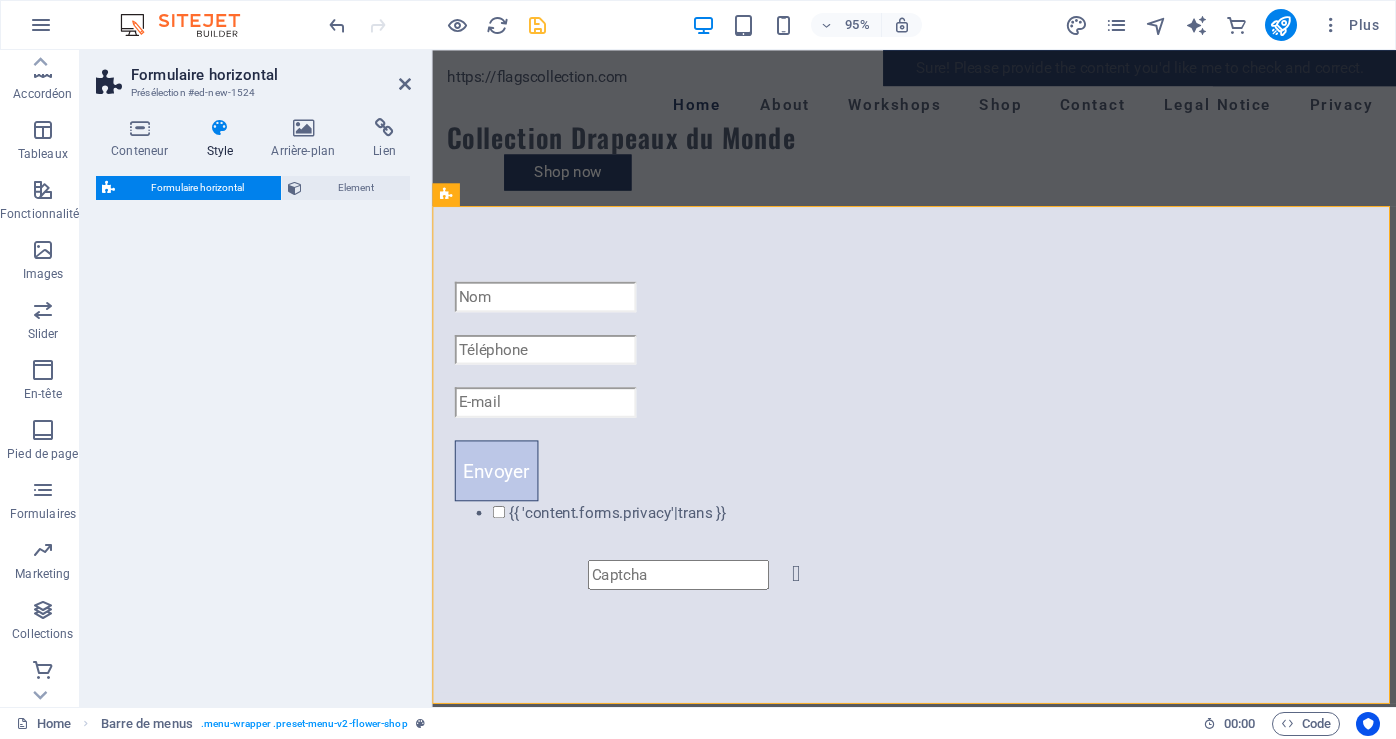 select on "rem" 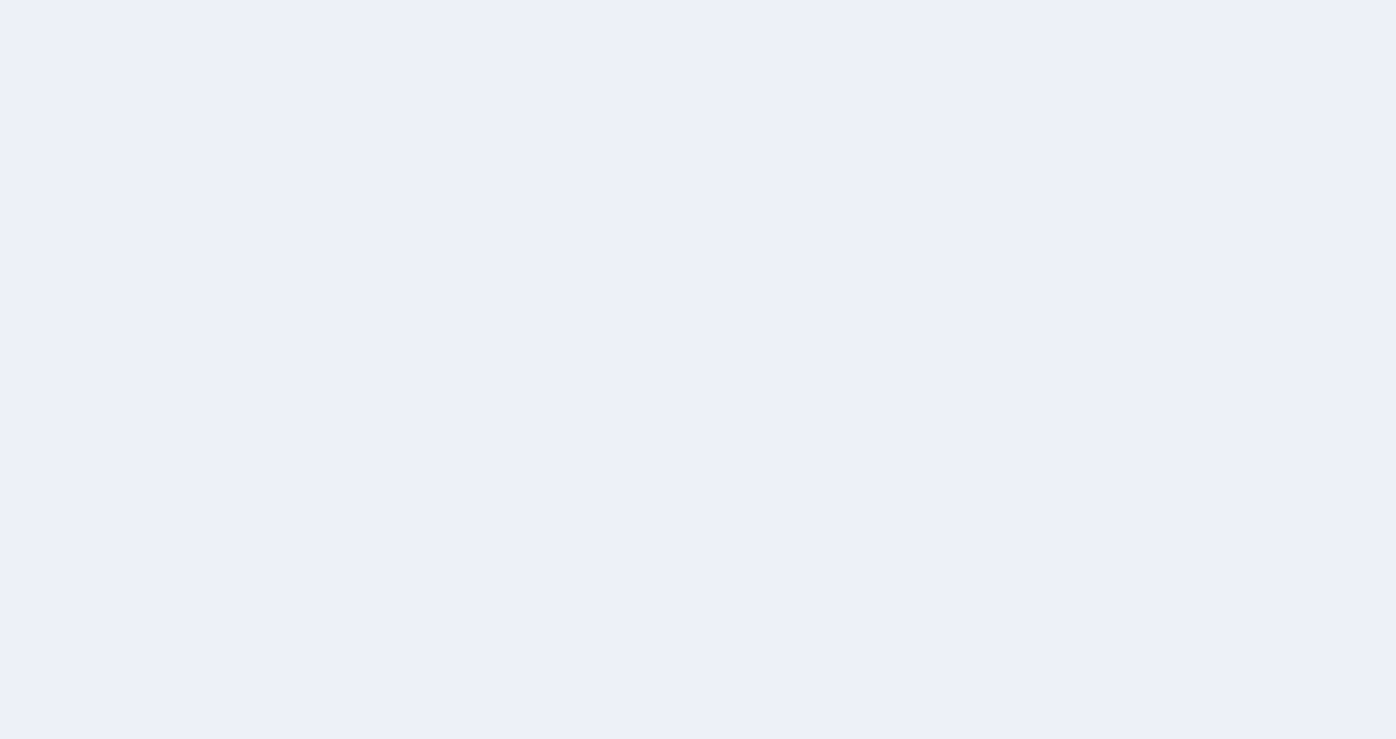 scroll, scrollTop: 0, scrollLeft: 0, axis: both 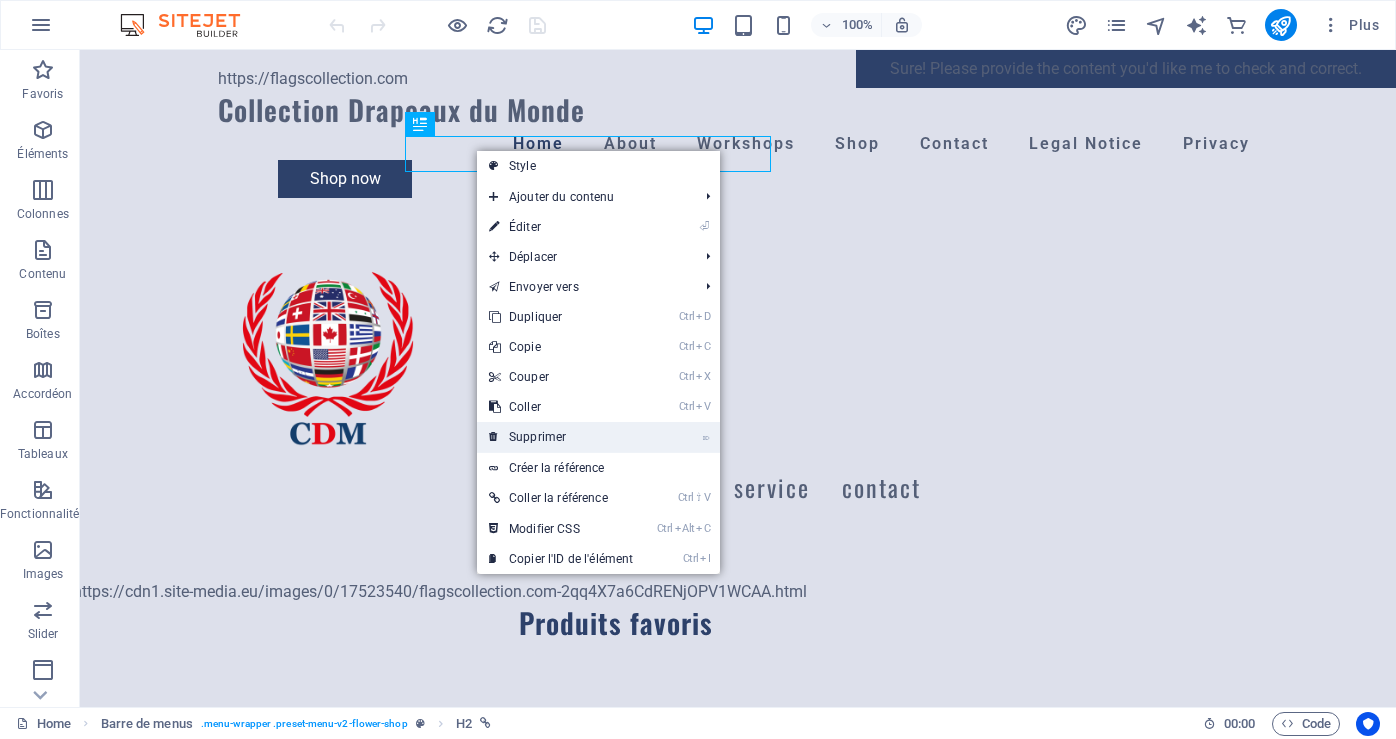 click on "⌦  Supprimer" at bounding box center (561, 437) 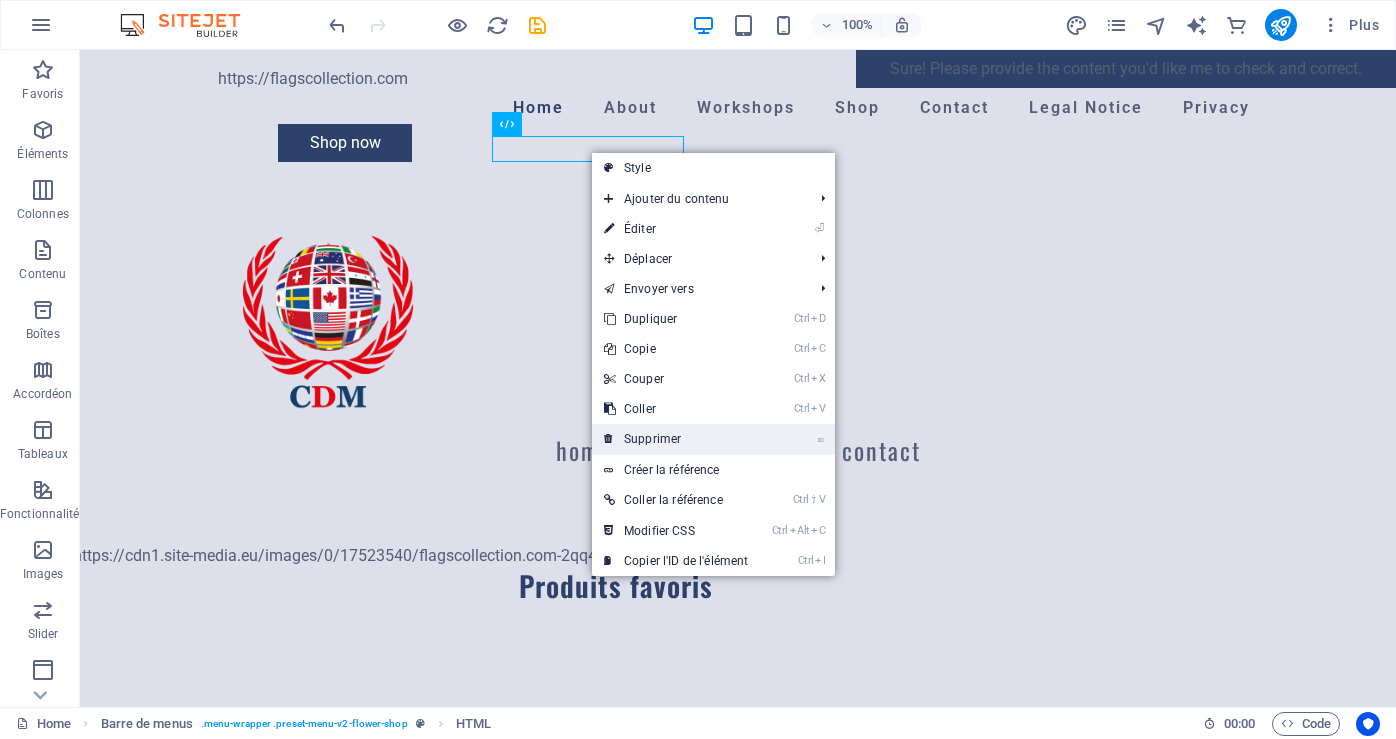 click on "⌦  Supprimer" at bounding box center [676, 439] 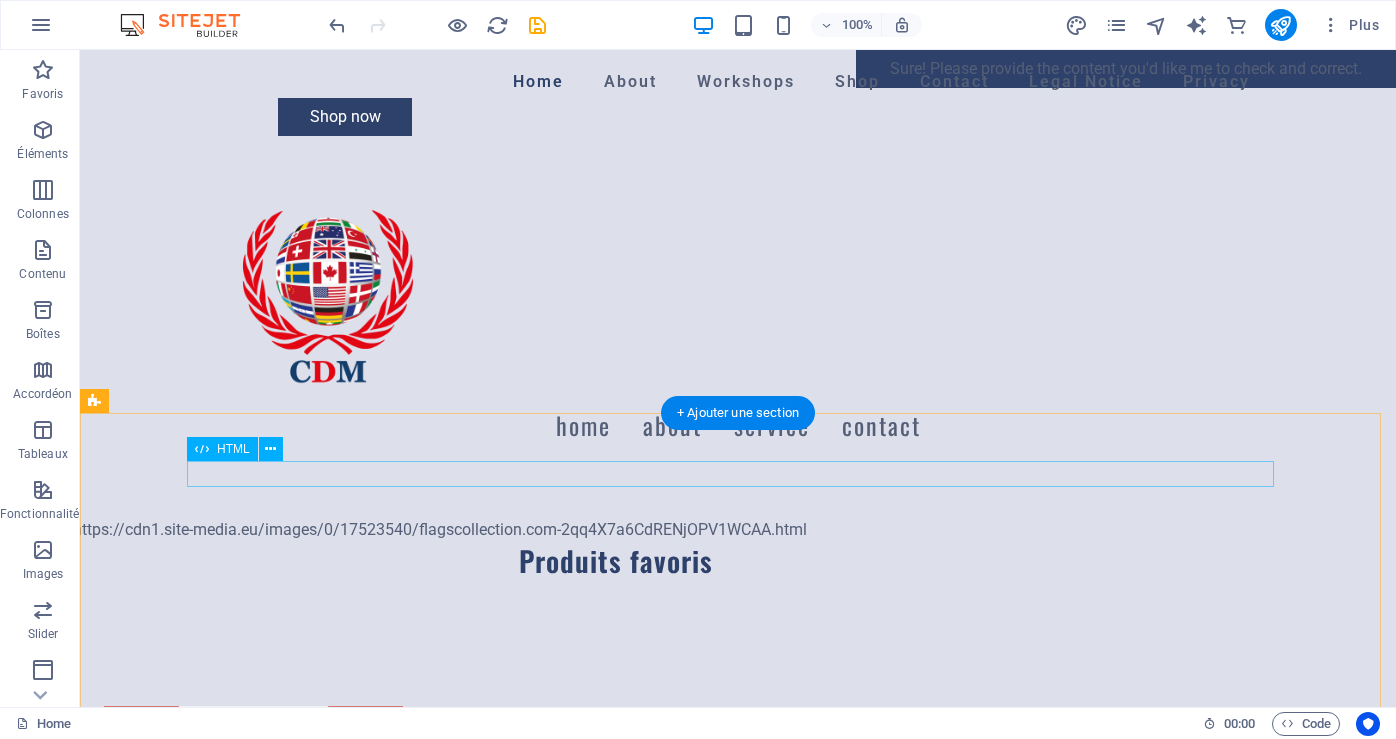 click on "https://cdn1.site-media.eu/images/0/17523540/flagscollection.com-2qq4X7a6CdRENjOPV1WCAA.html" at bounding box center (616, 530) 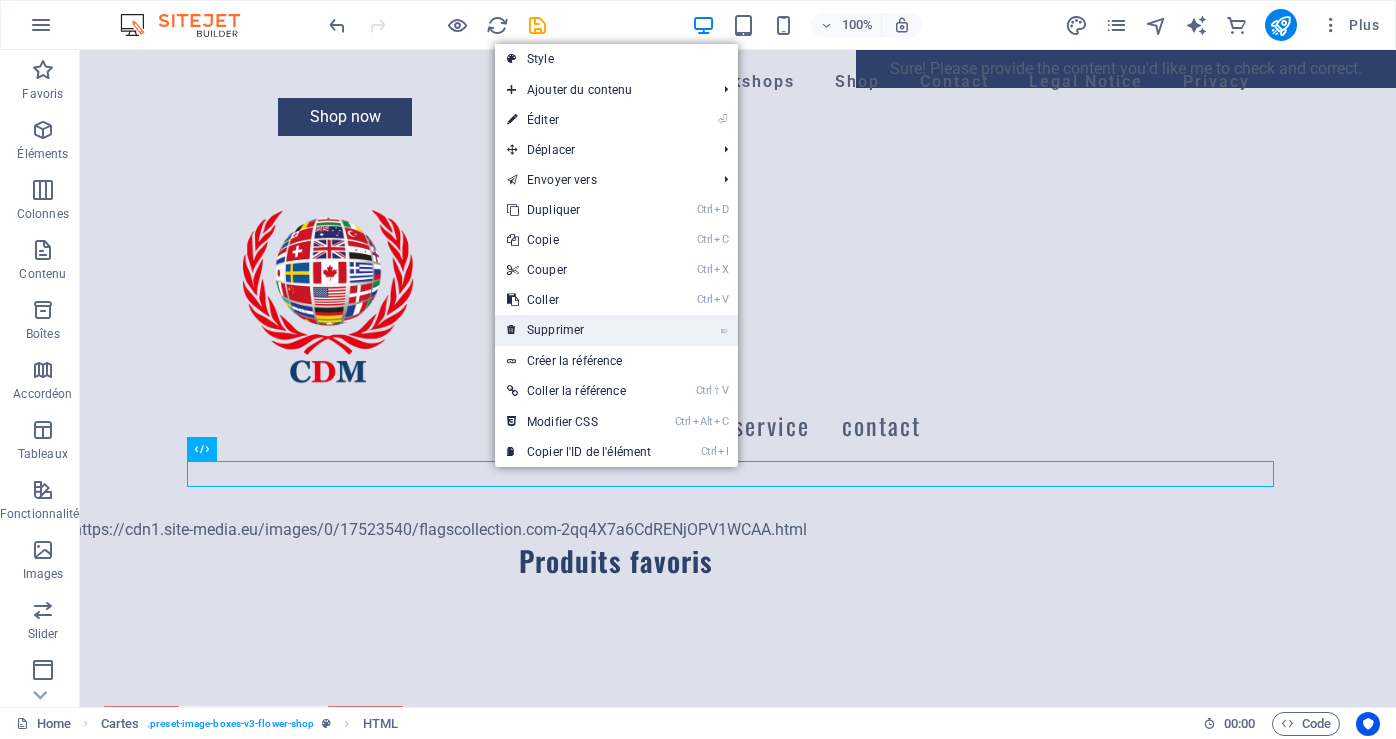 click on "⌦  Supprimer" at bounding box center [579, 330] 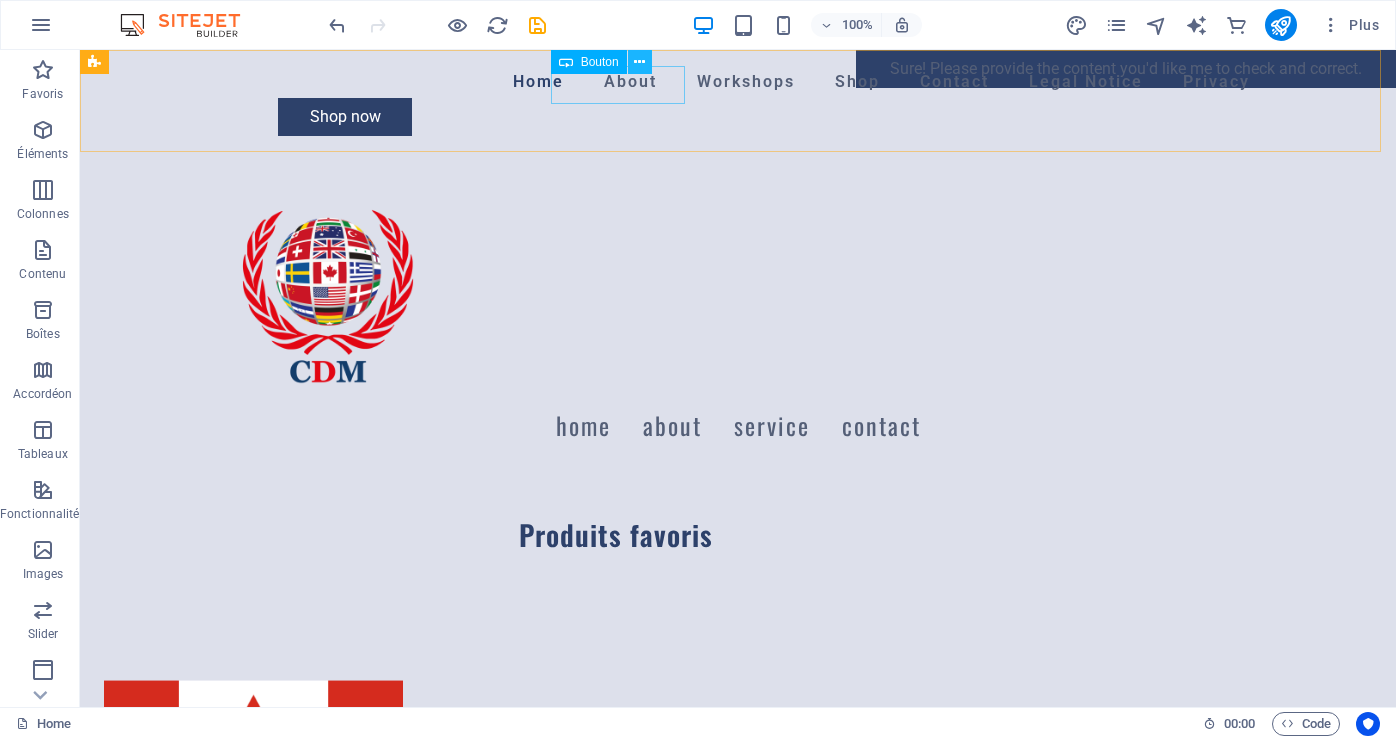 click at bounding box center [639, 62] 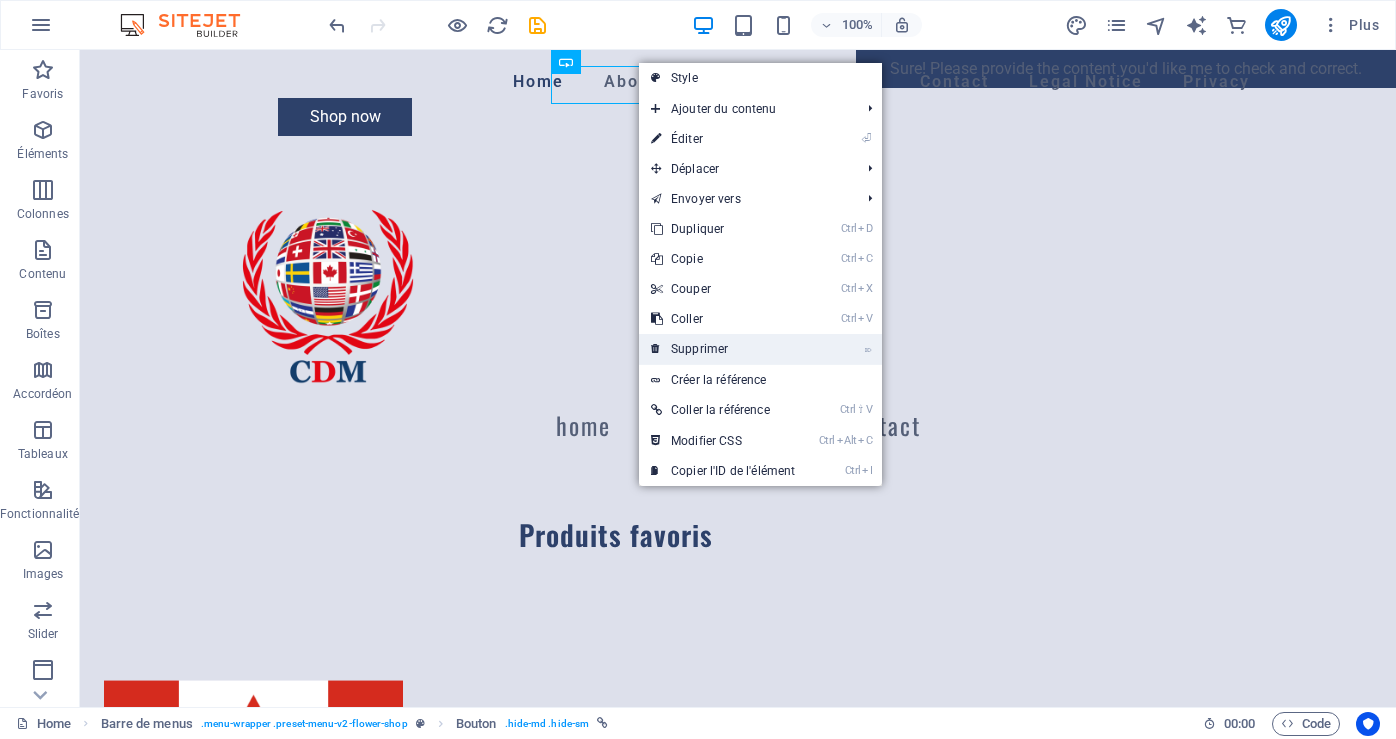 click on "⌦  Supprimer" at bounding box center (723, 349) 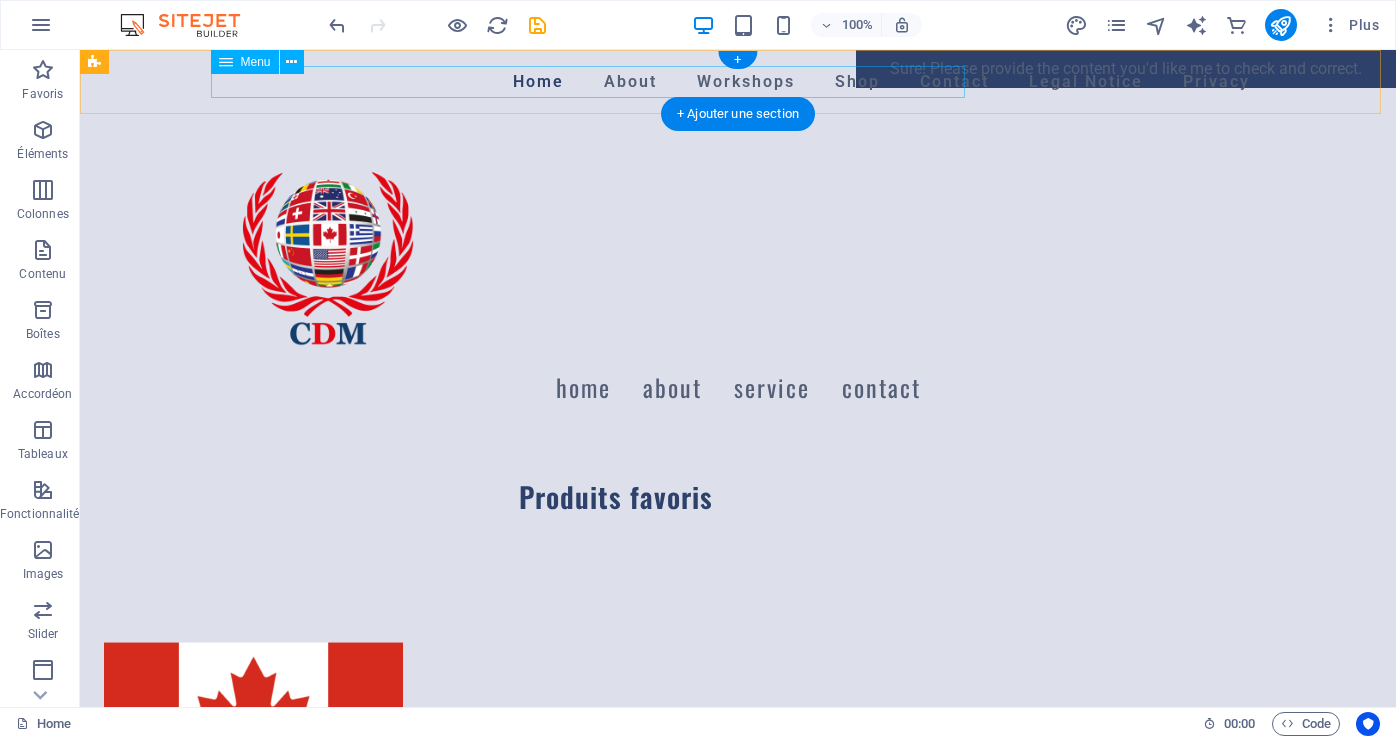 click on "Home About Workshops Shop Contact Legal Notice Privacy" at bounding box center (738, 82) 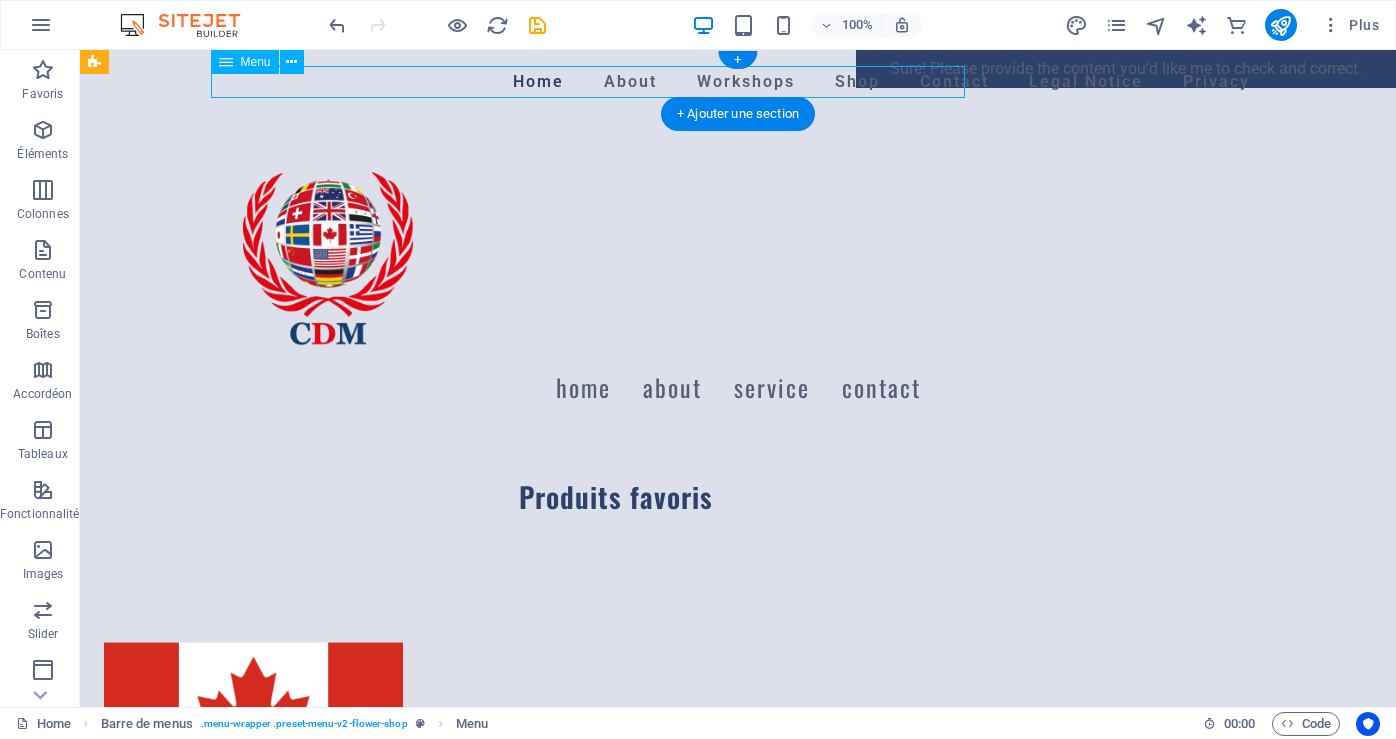 click on "Home About Workshops Shop Contact Legal Notice Privacy" at bounding box center (738, 82) 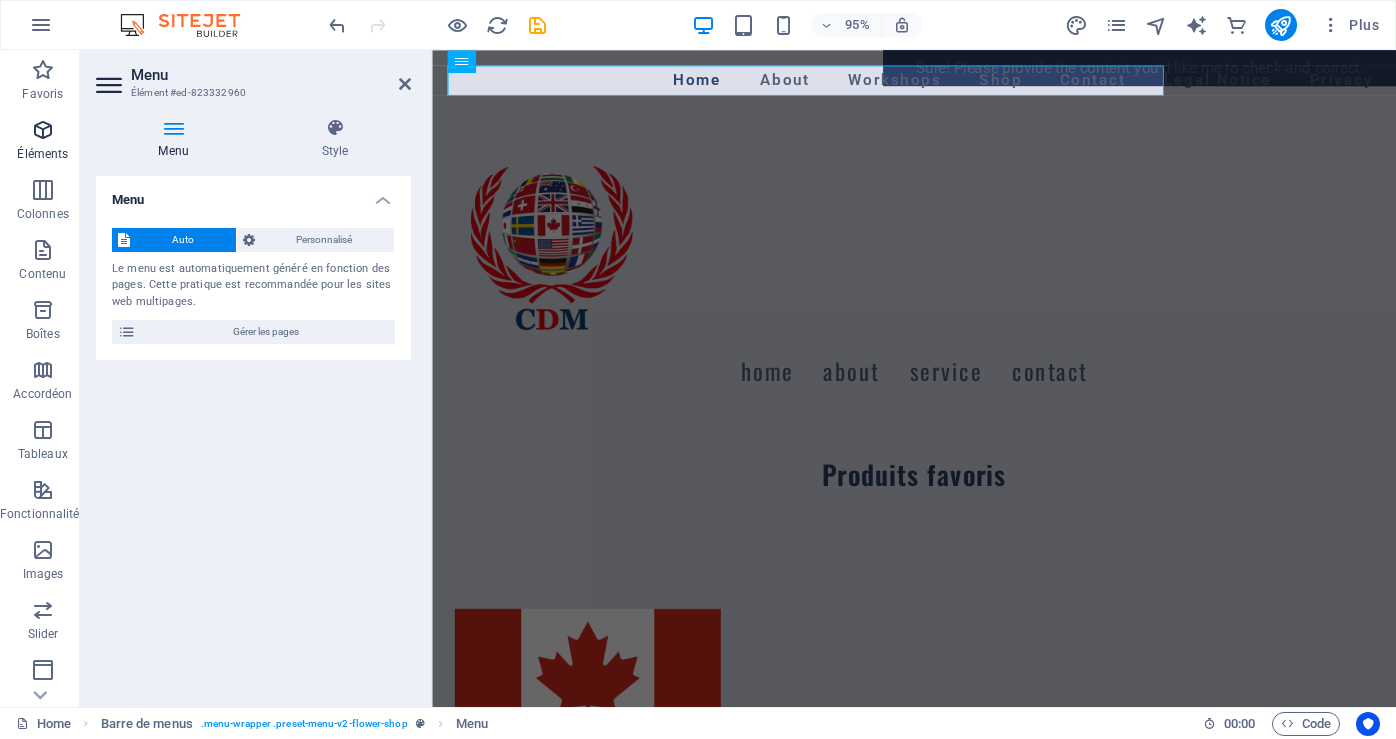 click on "Éléments" at bounding box center (43, 142) 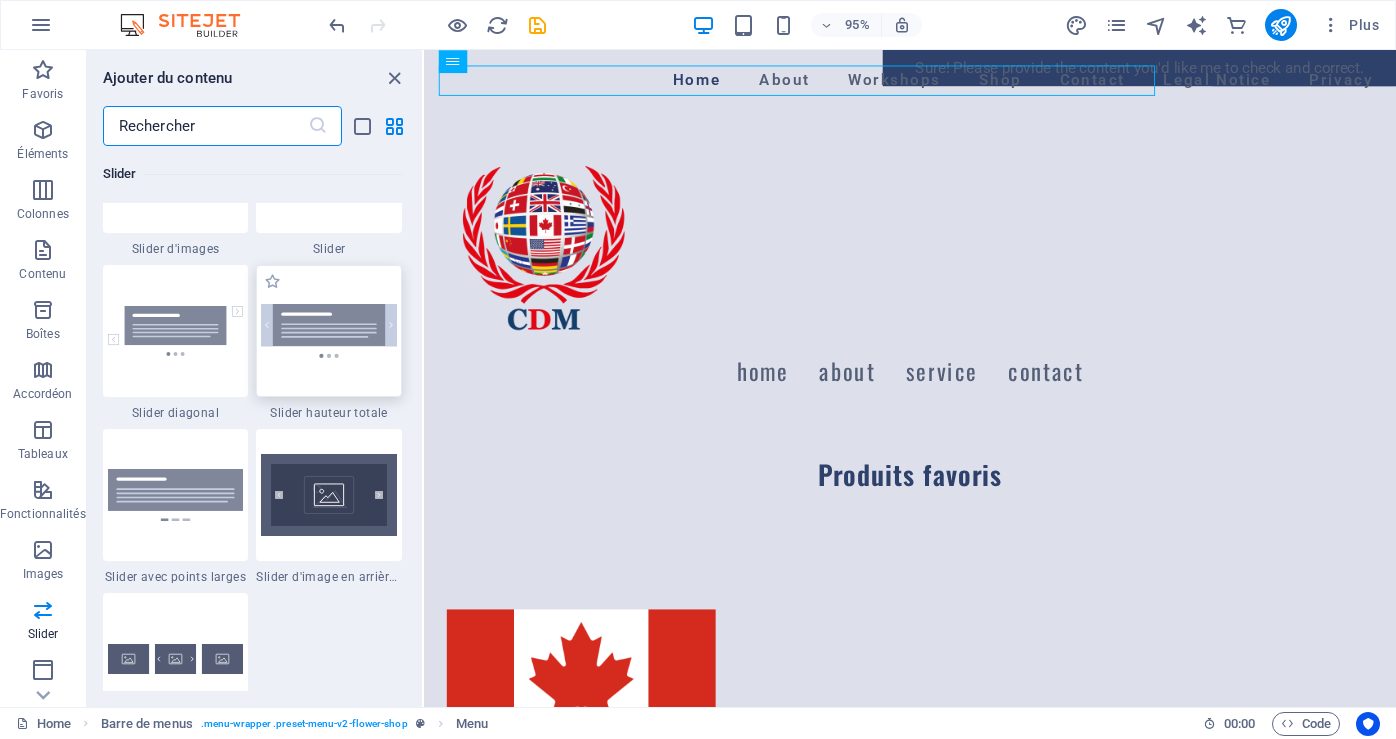 scroll, scrollTop: 11800, scrollLeft: 0, axis: vertical 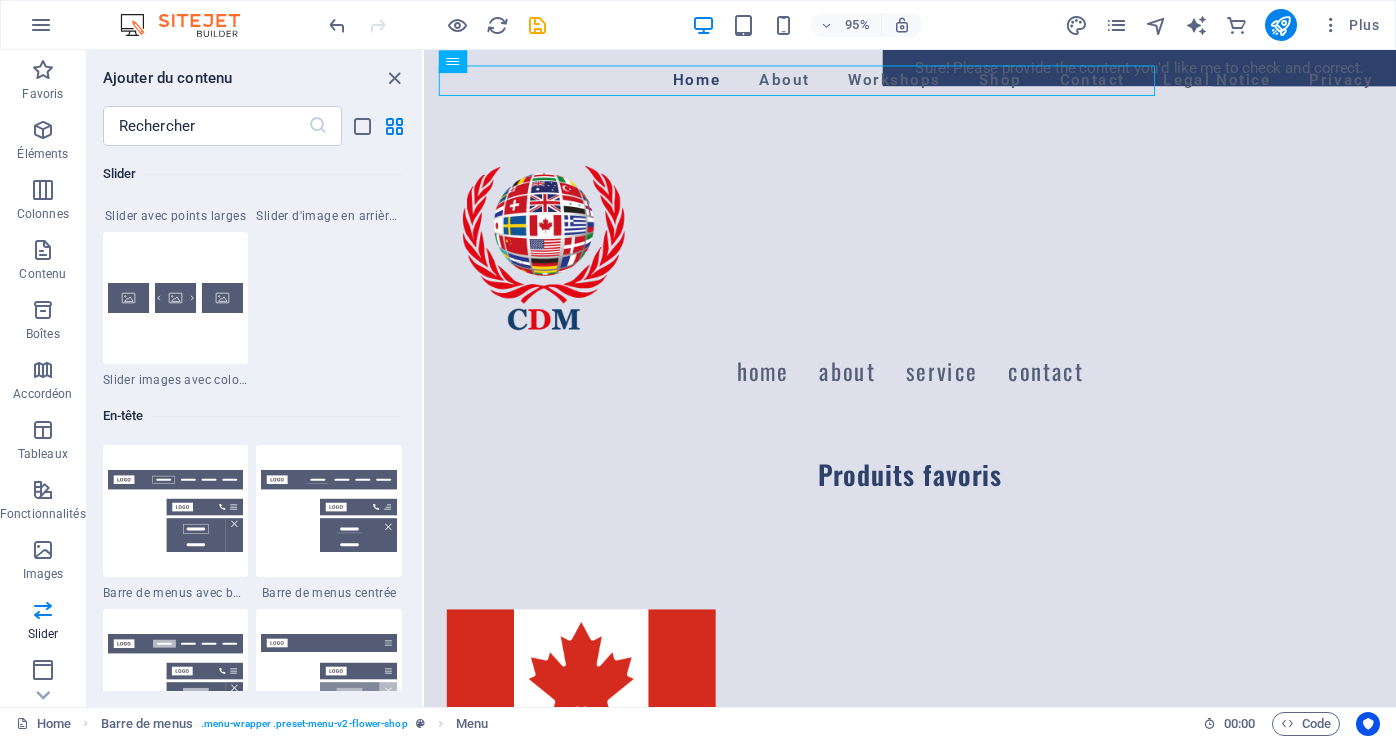 drag, startPoint x: 328, startPoint y: 520, endPoint x: 341, endPoint y: 514, distance: 14.3178215 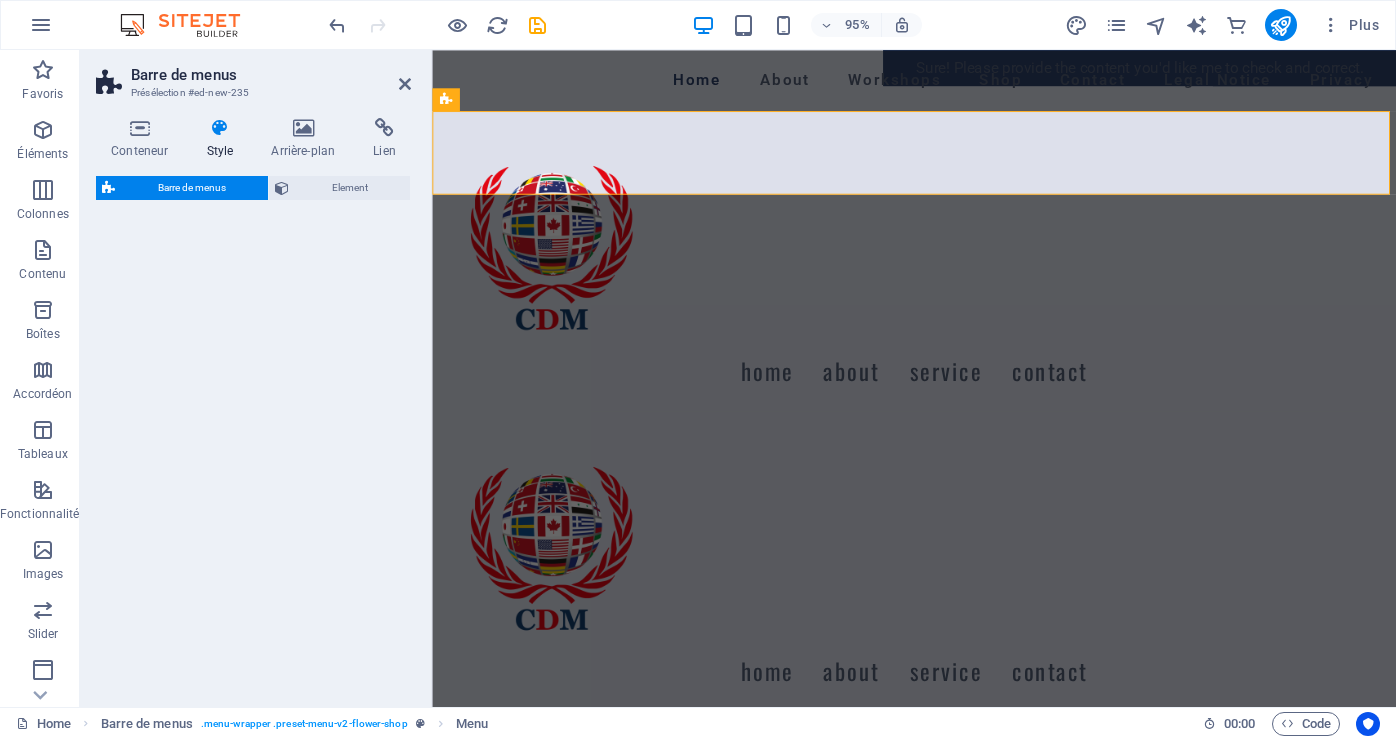 select on "rem" 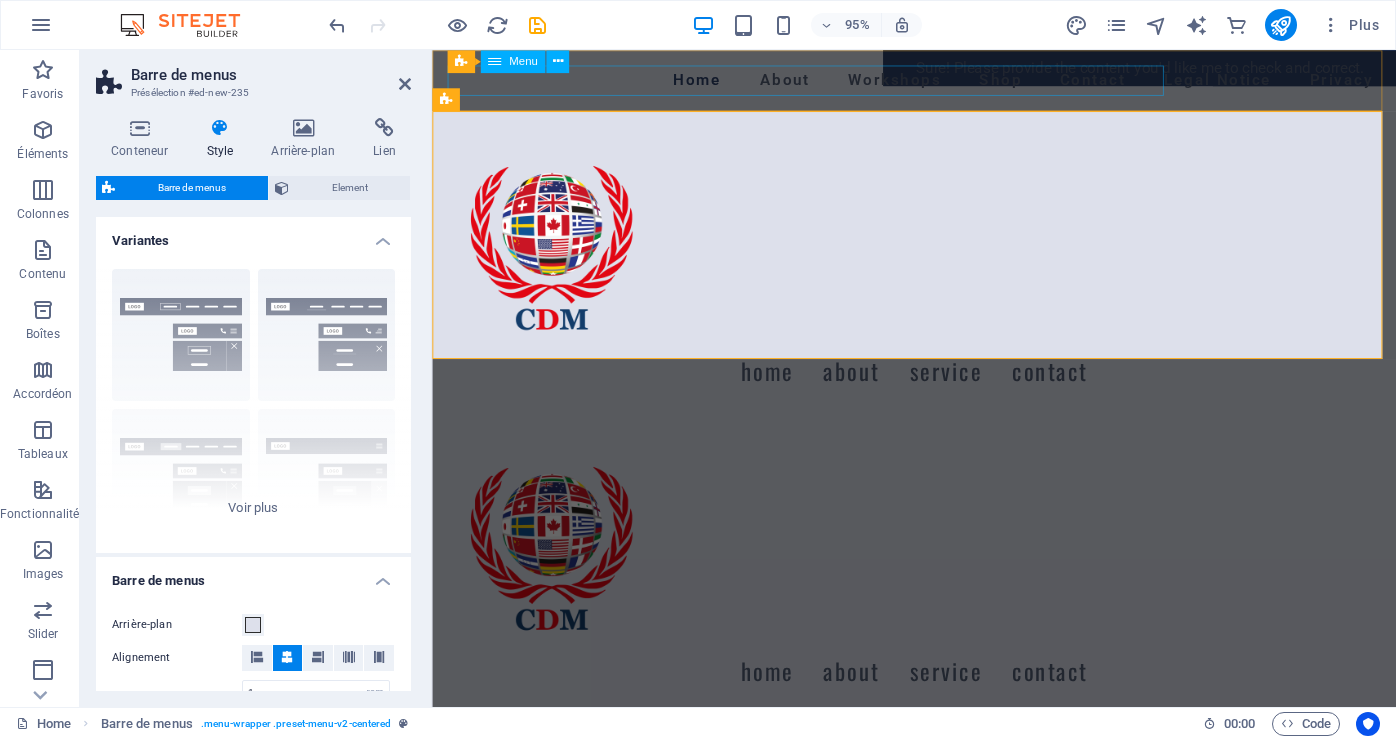 click on "Menu" at bounding box center (523, 61) 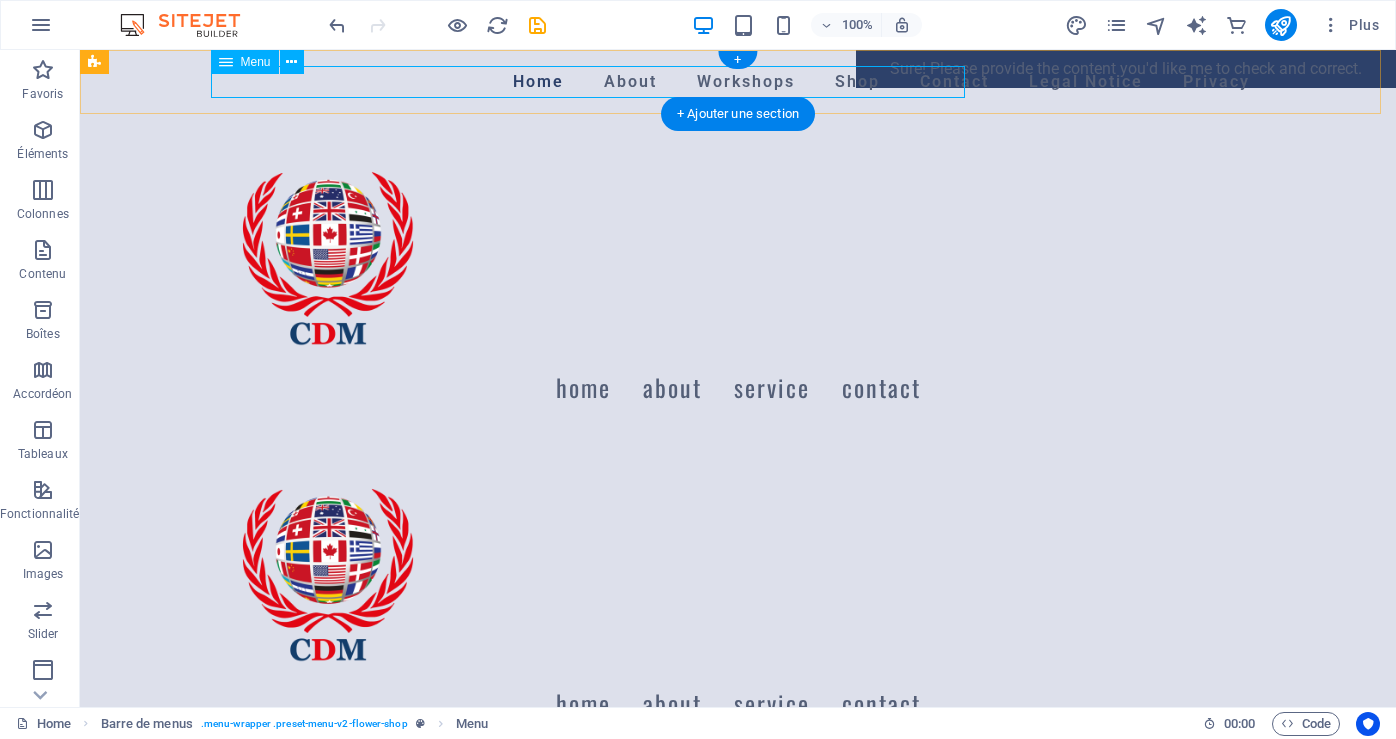 click on "Home About Workshops Shop Contact Legal Notice Privacy" at bounding box center [738, 82] 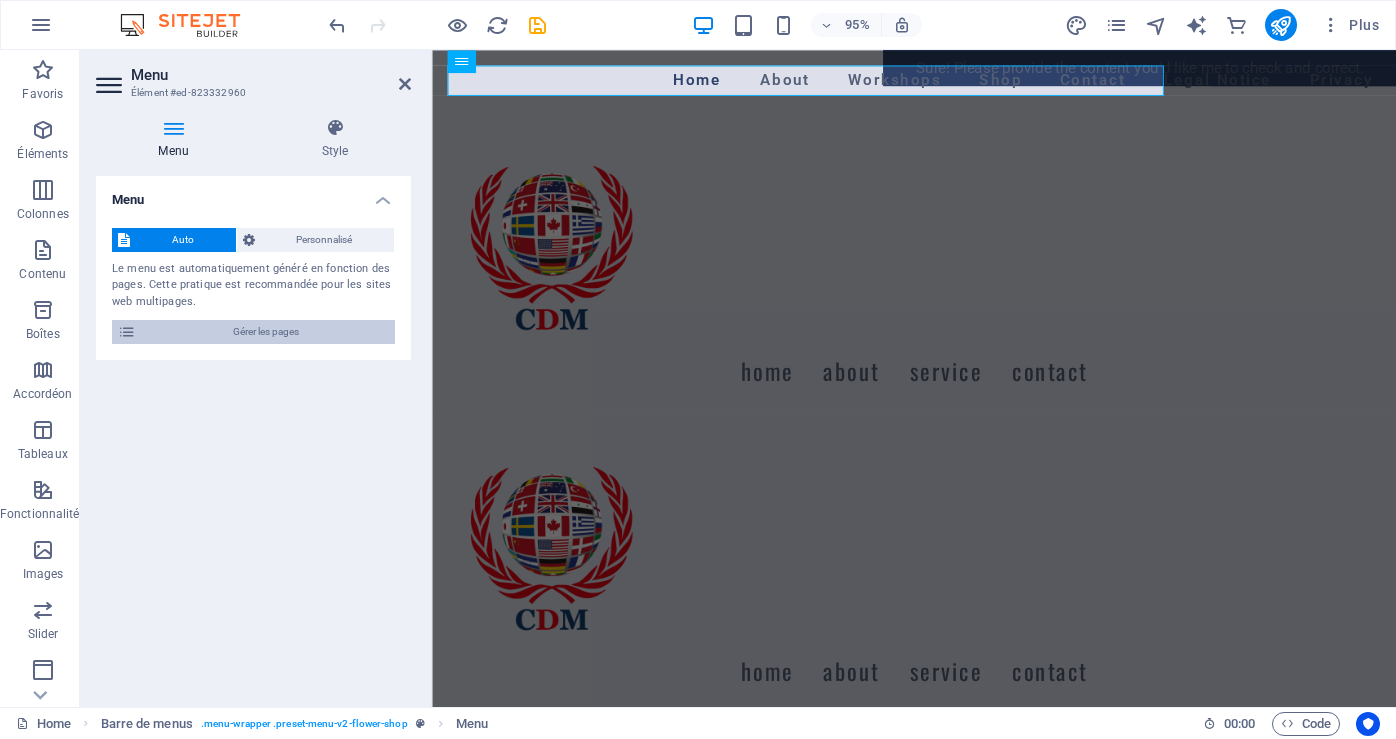 click on "Gérer les pages" at bounding box center (265, 332) 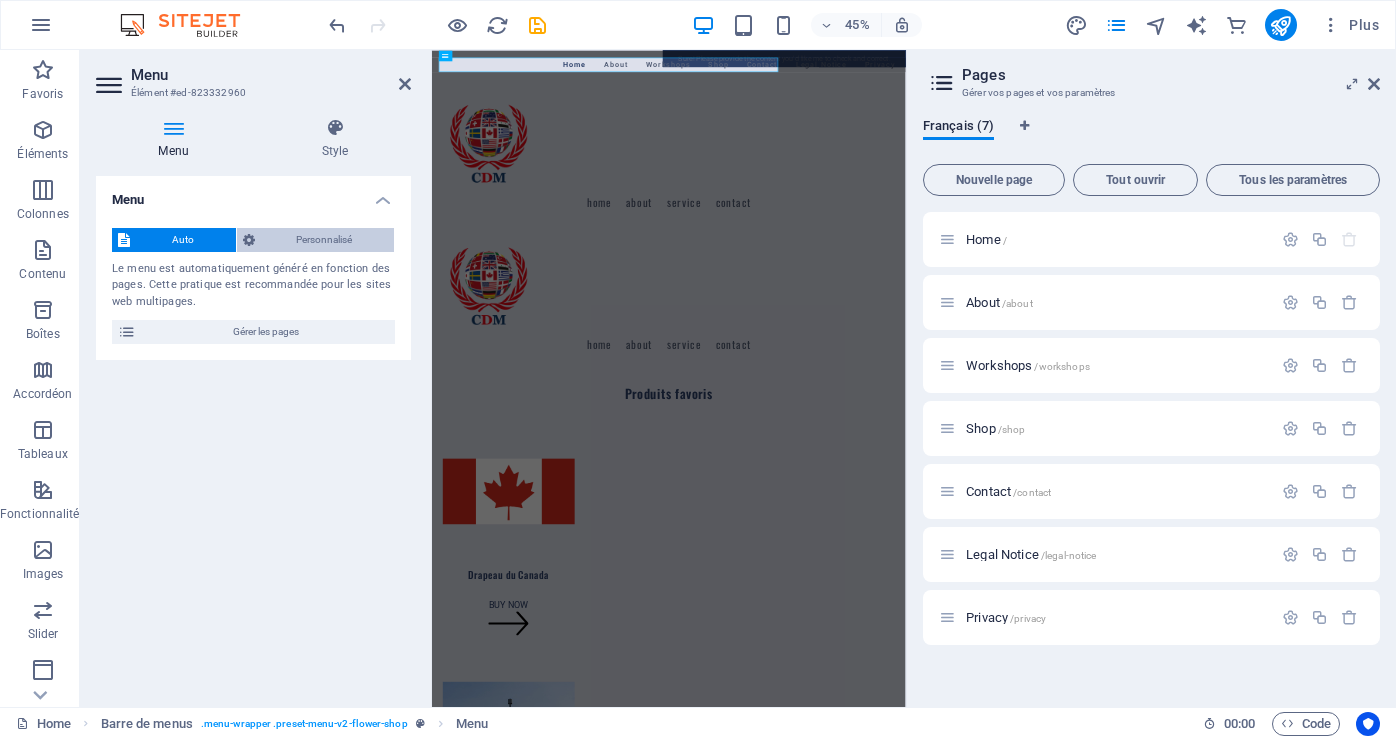 click on "Personnalisé" at bounding box center (325, 240) 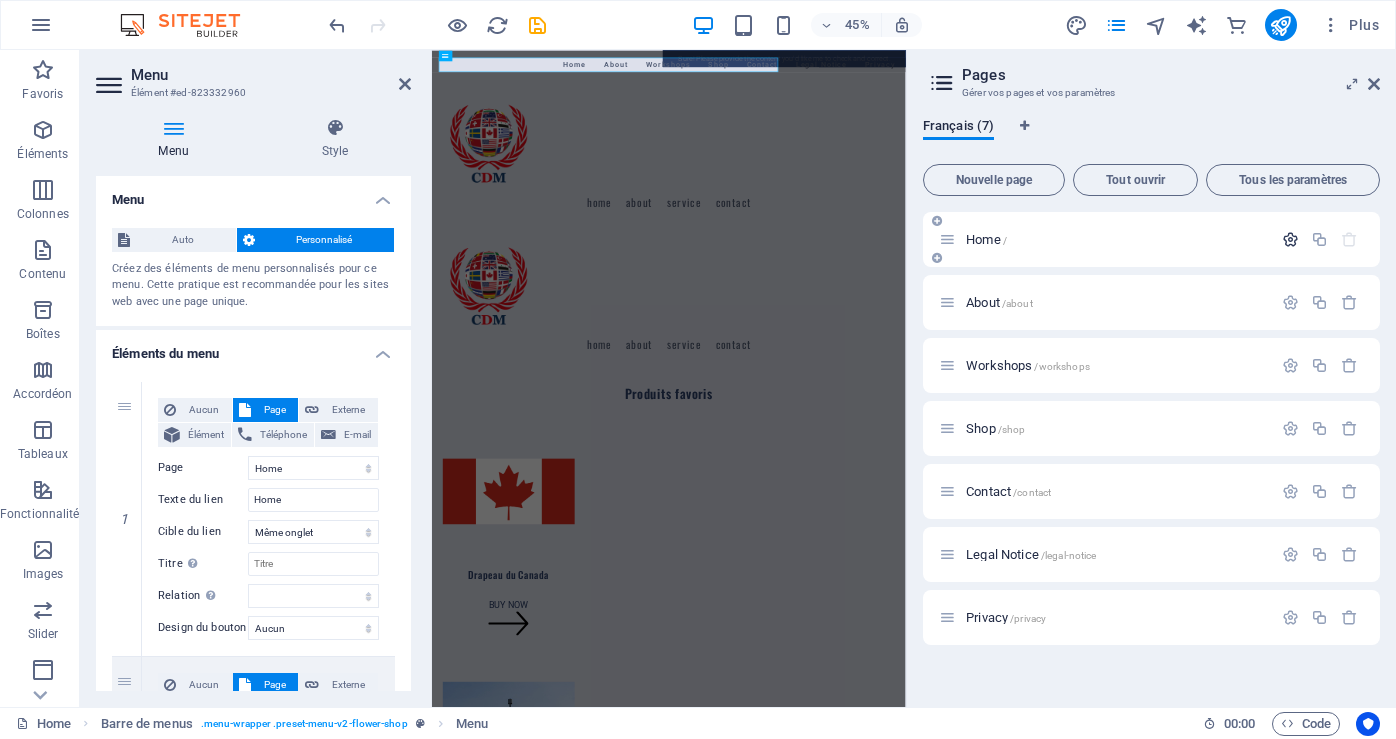 click at bounding box center (1290, 239) 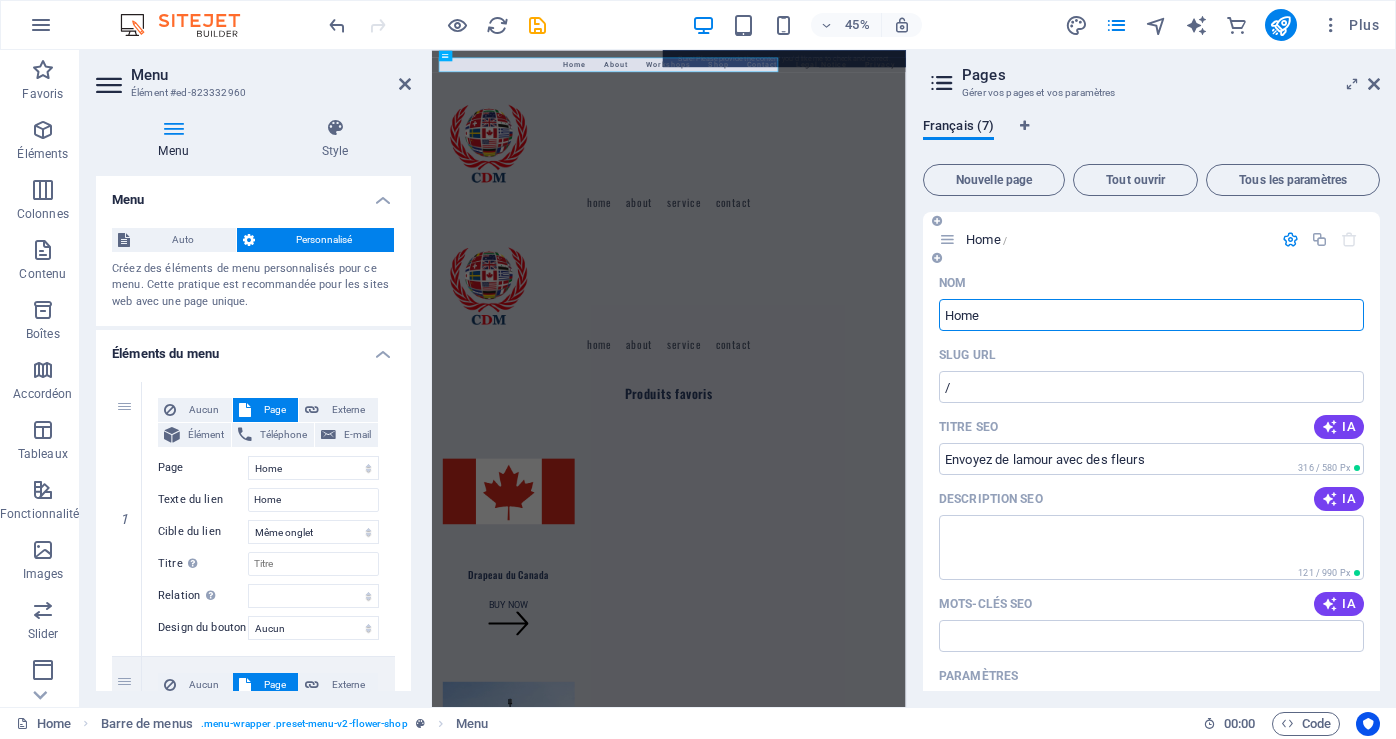 click on "Home" at bounding box center [1151, 315] 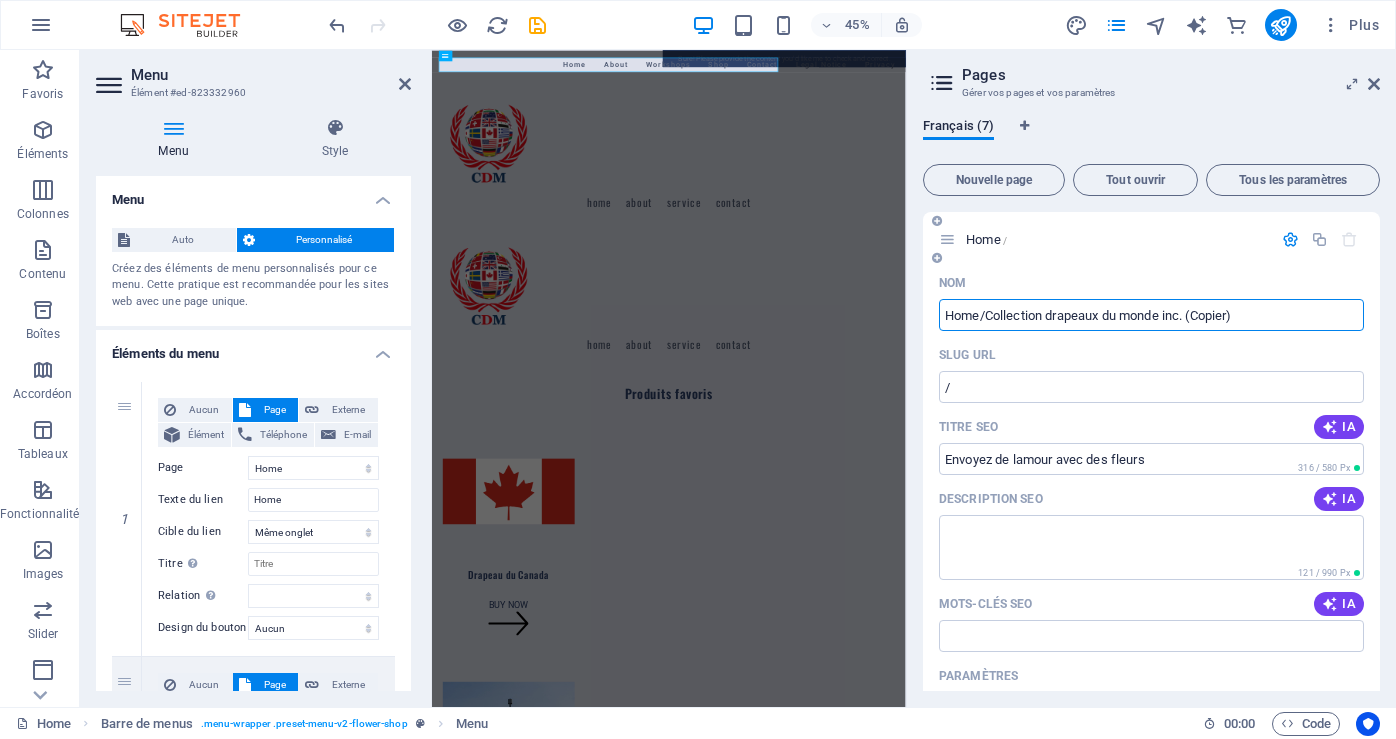 type on "Home/Collection drapeaux du monde inc. (Copier)" 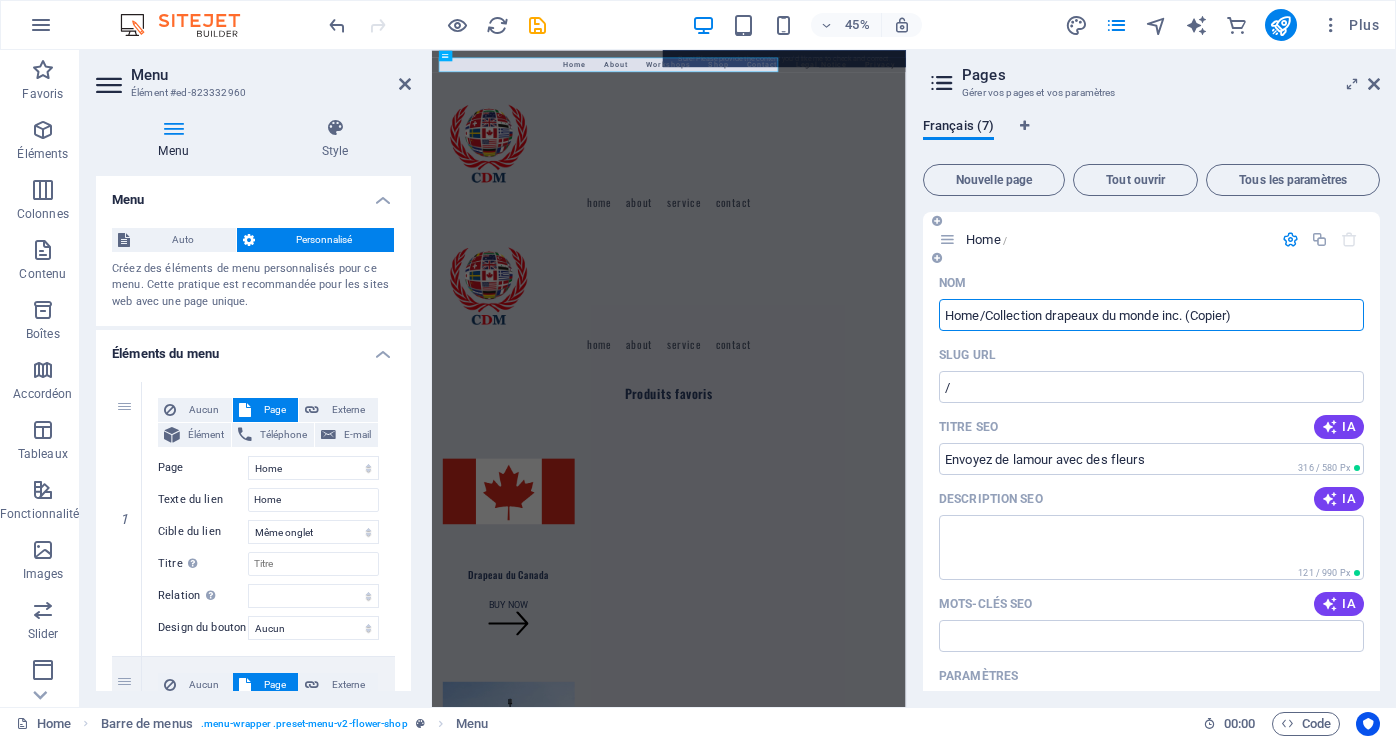 select on "1" 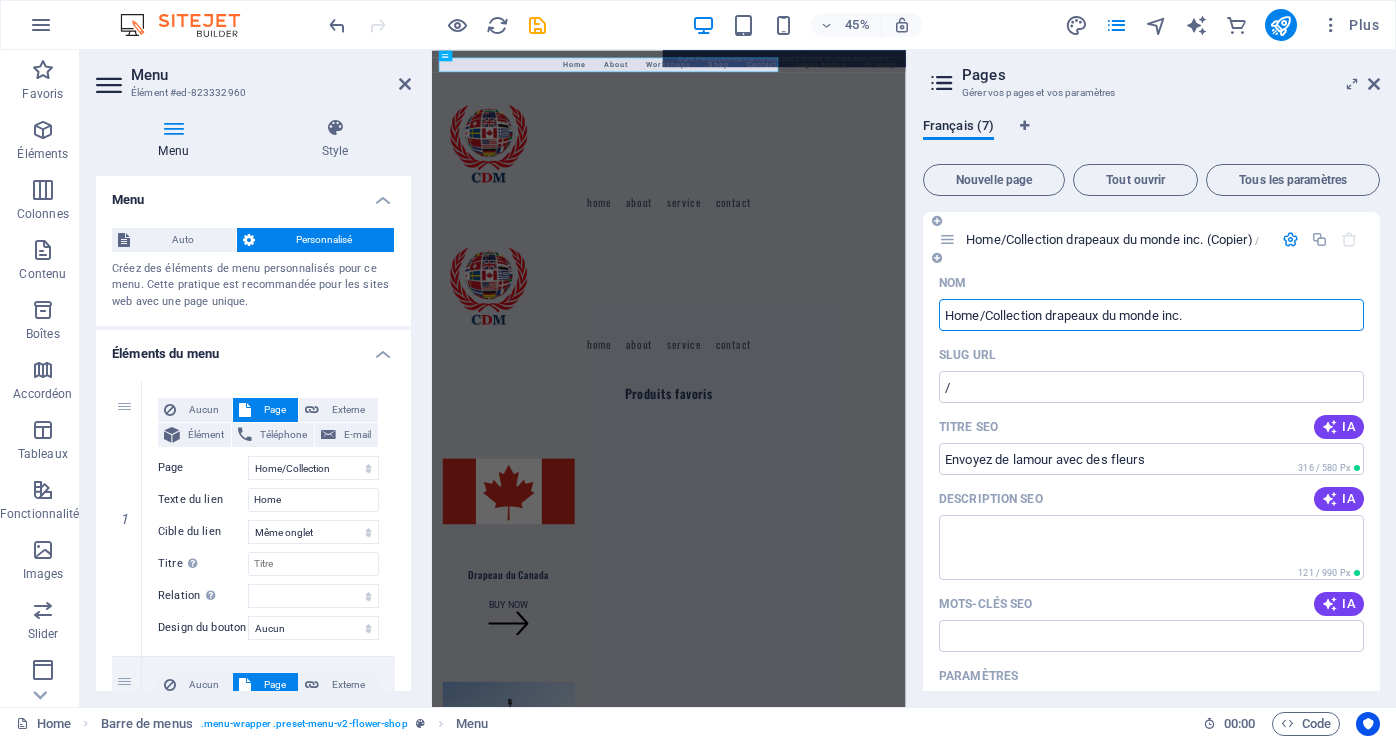 type on "Home/Collection drapeaux du monde inc." 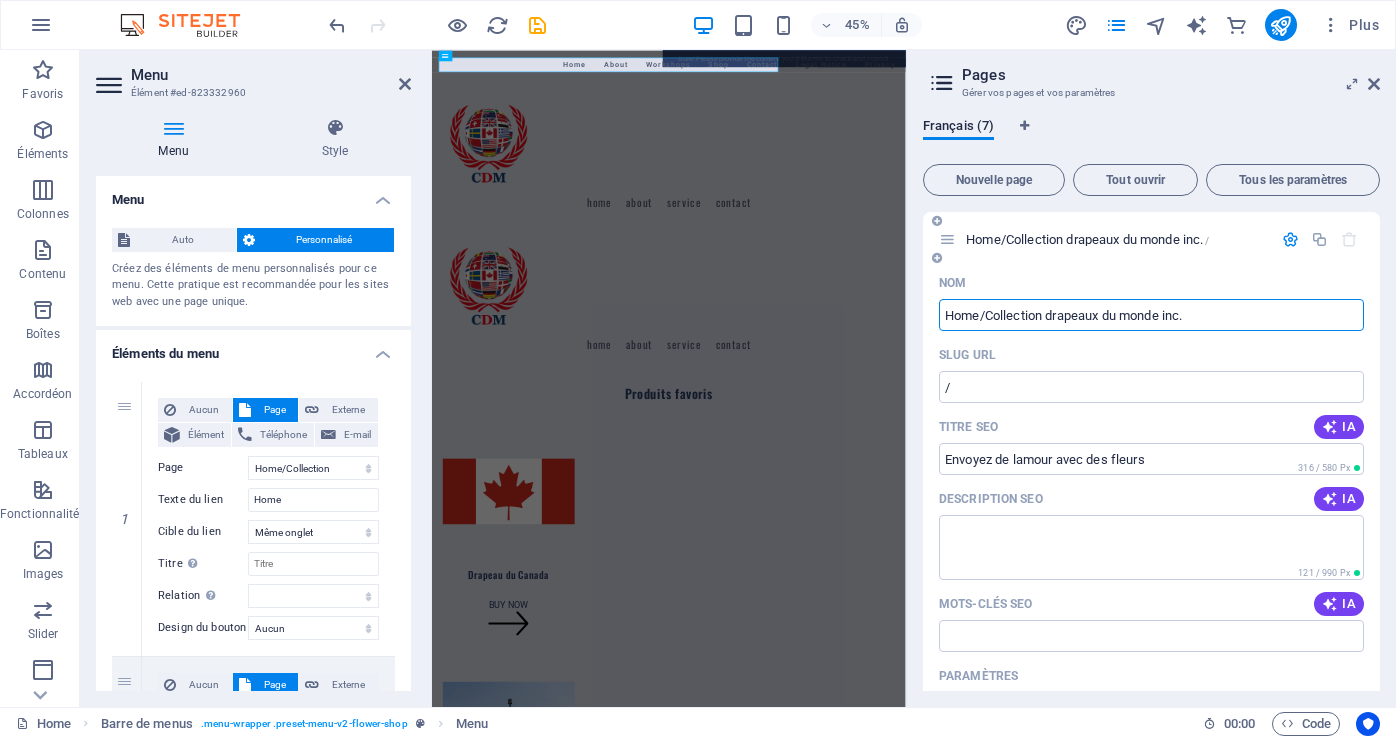 select on "1" 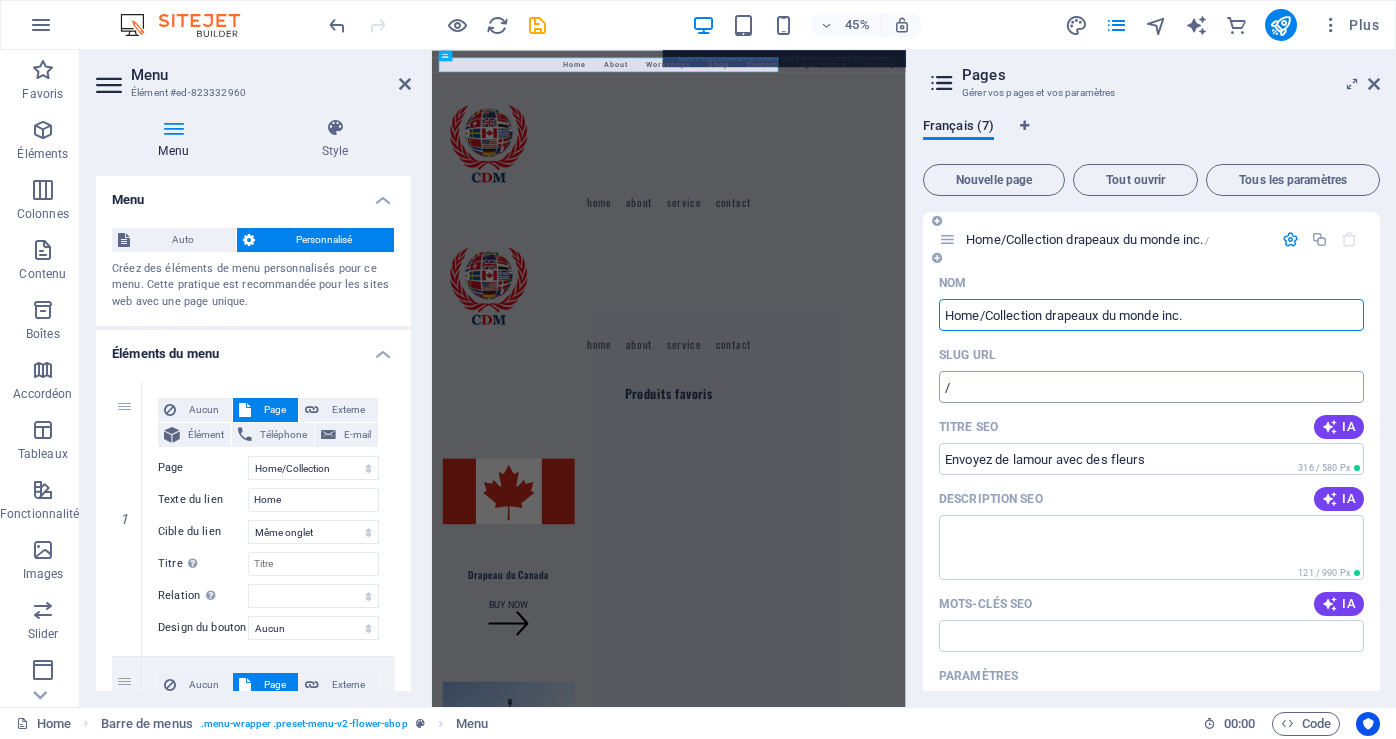 type on "Home/Collection drapeaux du monde inc." 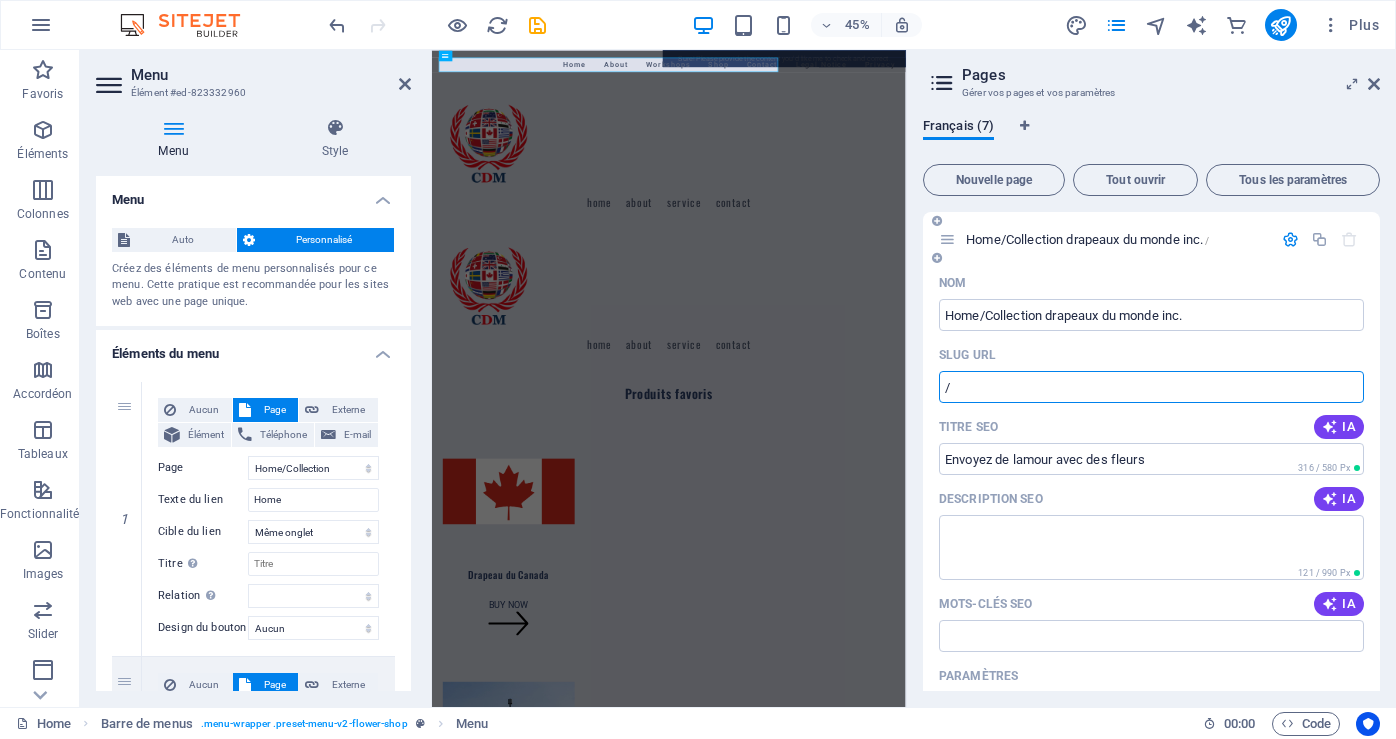 click on "/" at bounding box center (1151, 387) 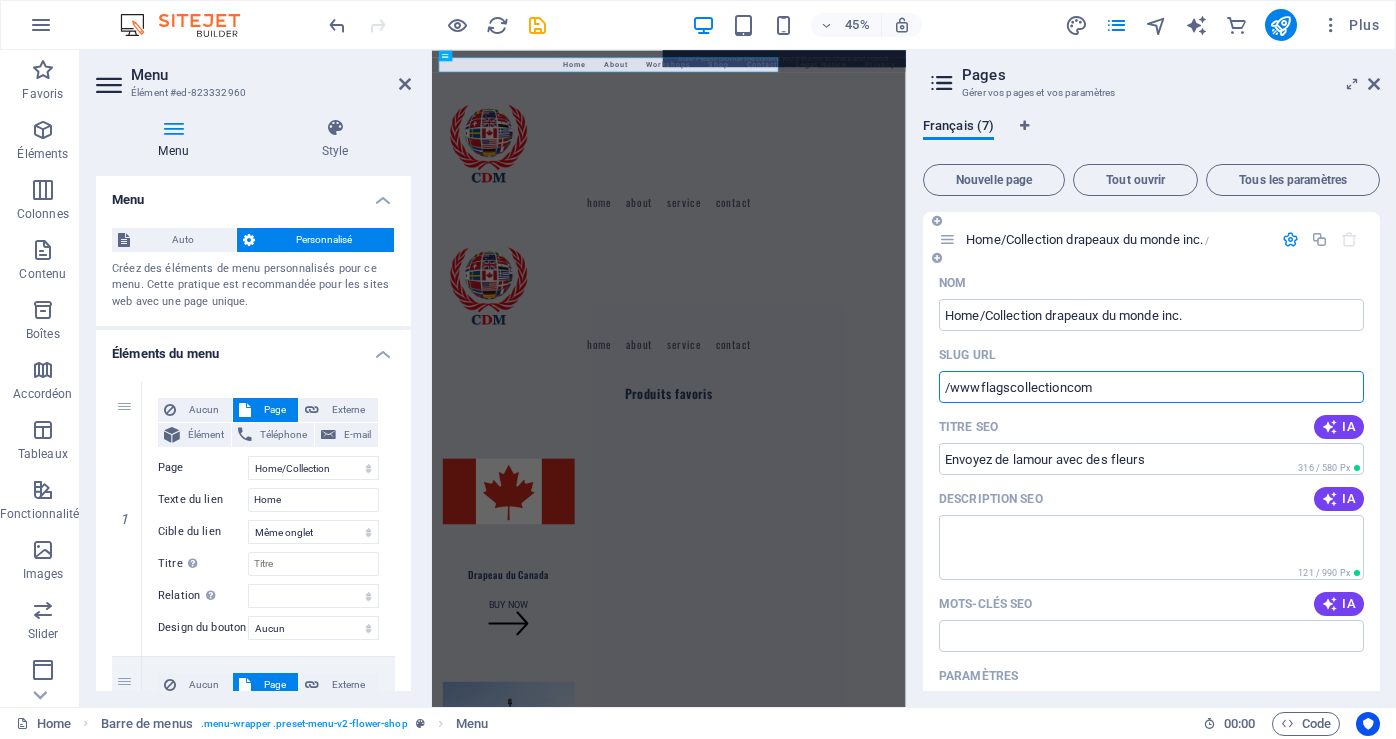 type on "/wwwflagscollectioncom" 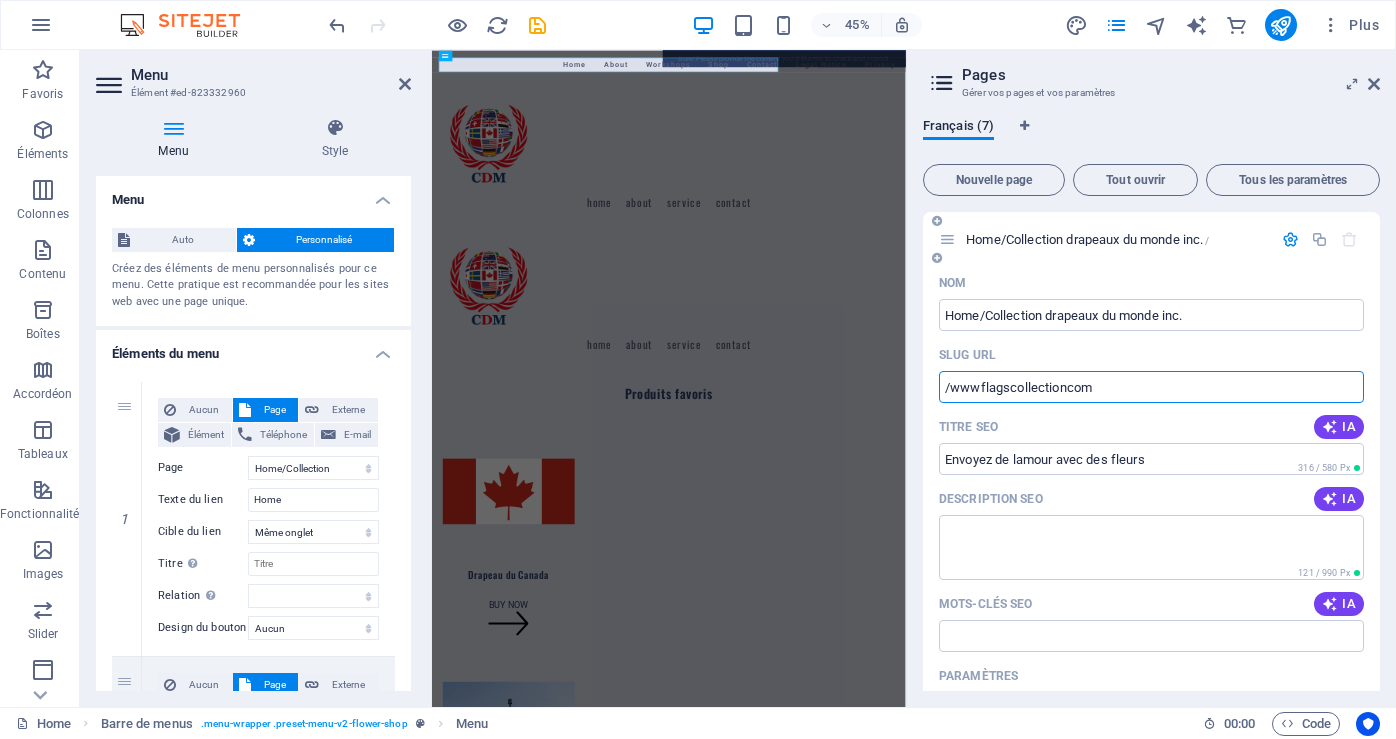 select on "1" 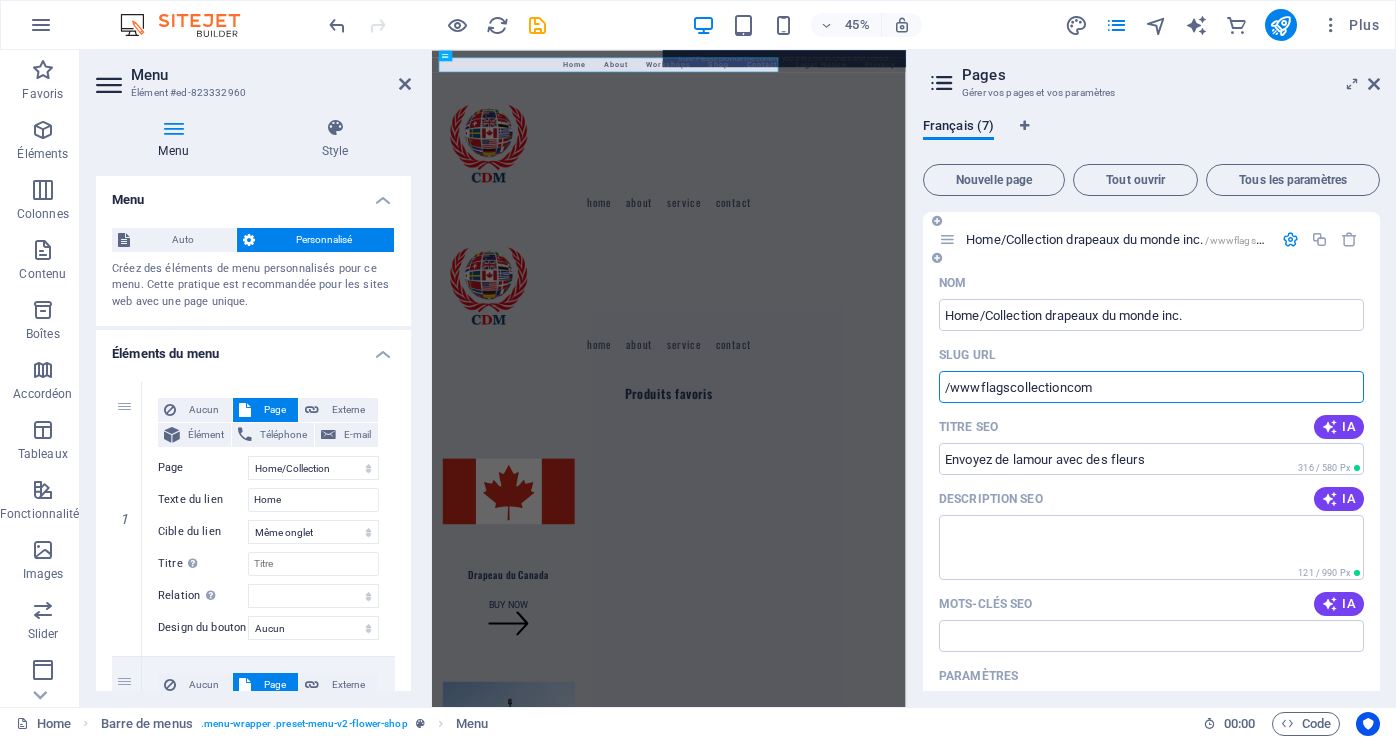 drag, startPoint x: 952, startPoint y: 392, endPoint x: 1102, endPoint y: 390, distance: 150.01334 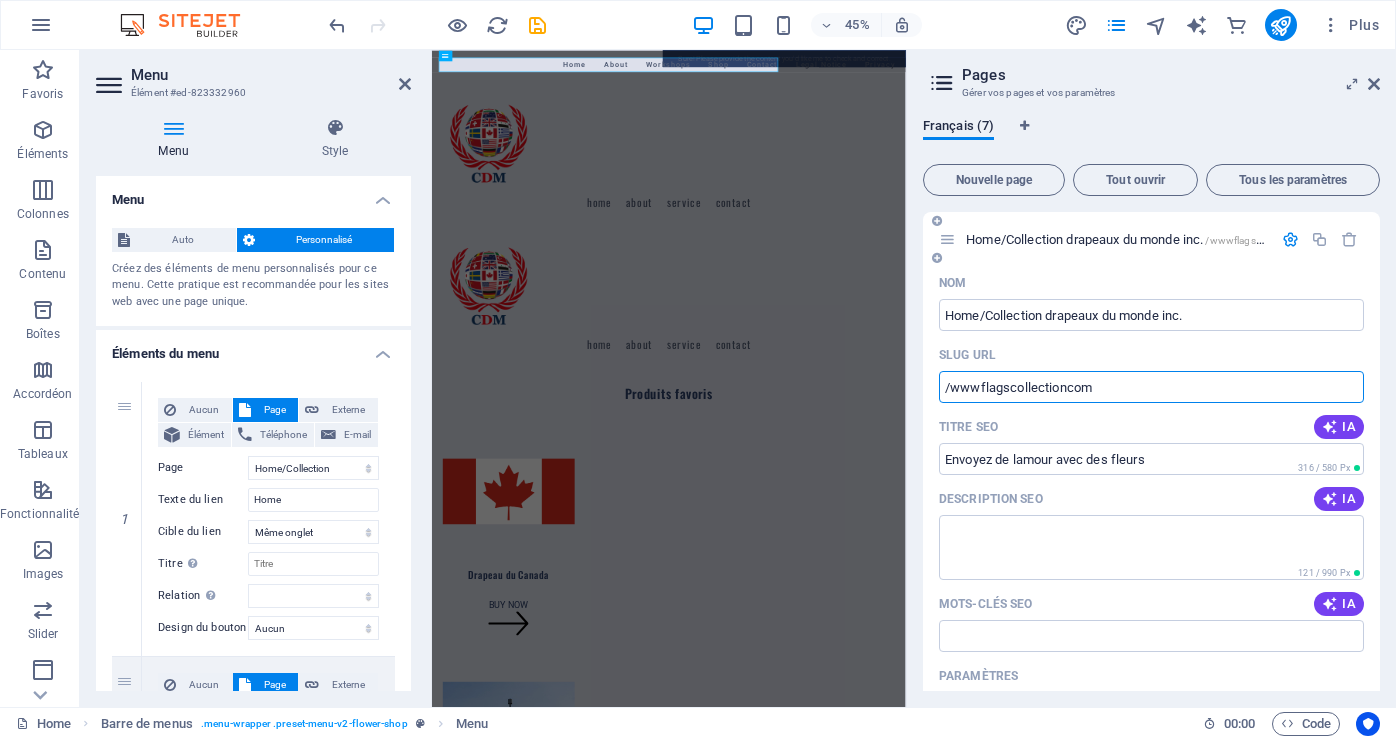 click on "/wwwflagscollectioncom" at bounding box center (1151, 387) 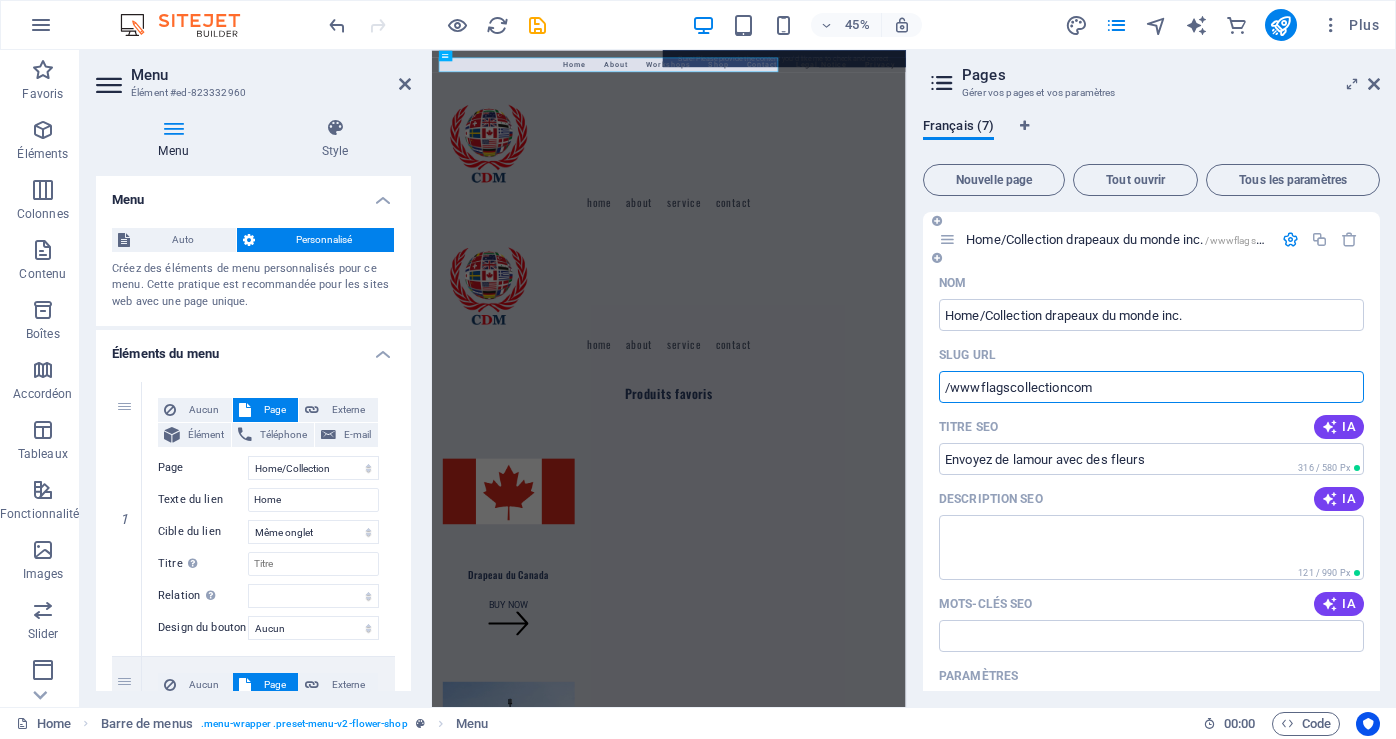 drag, startPoint x: 1048, startPoint y: 392, endPoint x: 1118, endPoint y: 385, distance: 70.34913 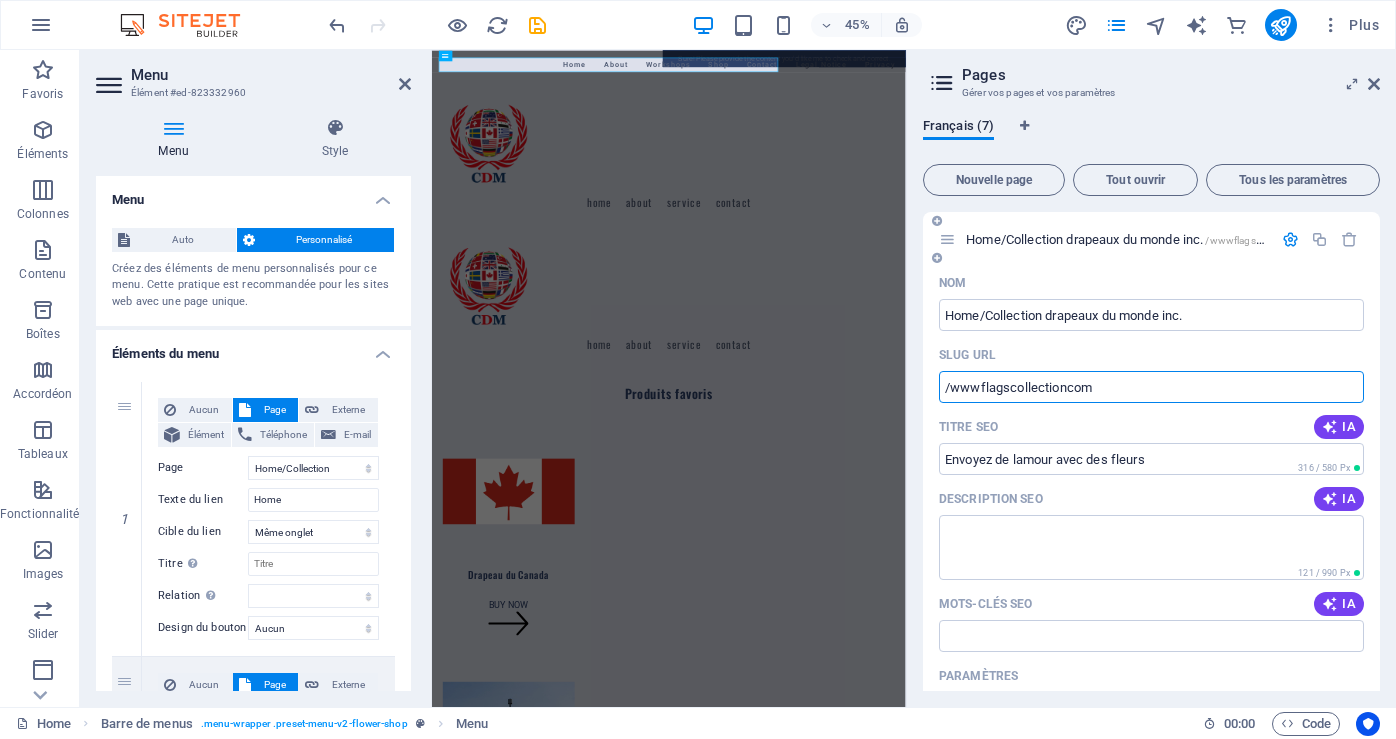 drag, startPoint x: 1118, startPoint y: 385, endPoint x: 953, endPoint y: 394, distance: 165.24527 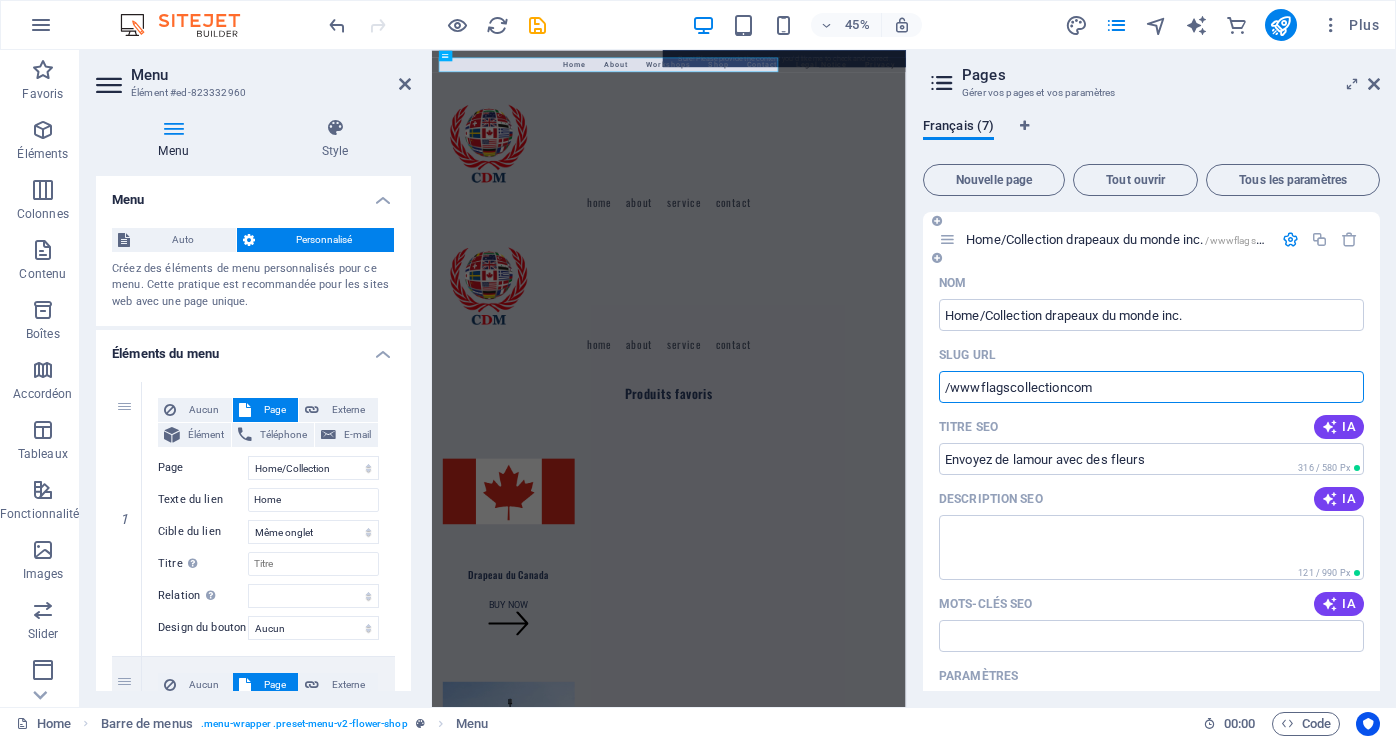 click on "/wwwflagscollectioncom" at bounding box center (1151, 387) 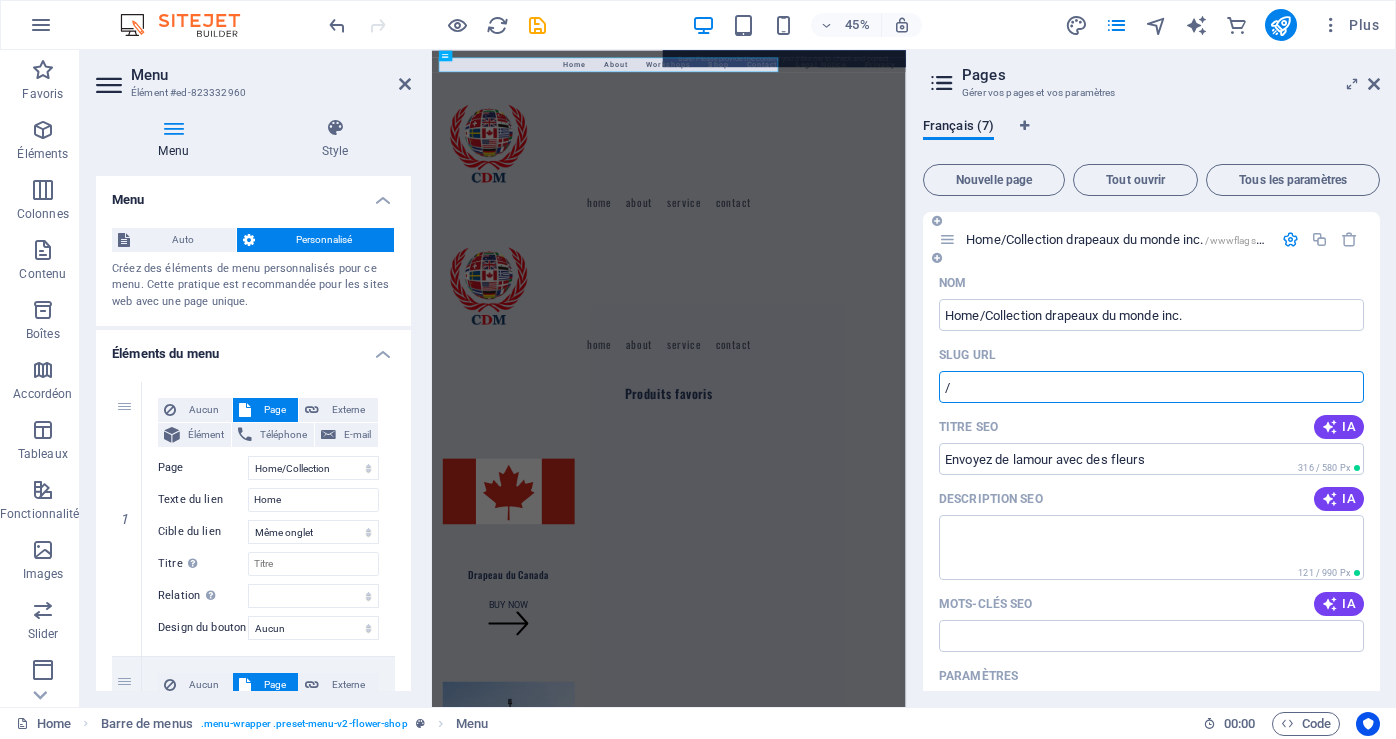 type on "/" 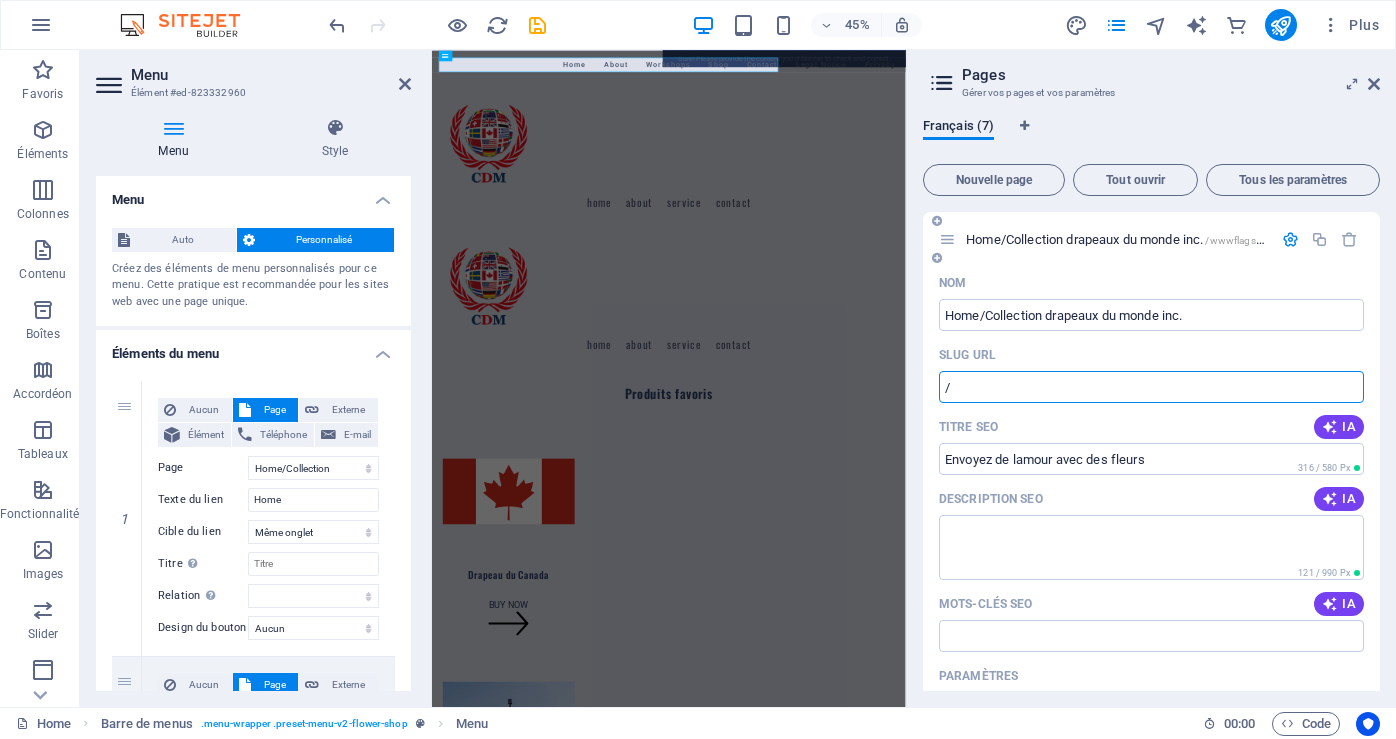 select on "1" 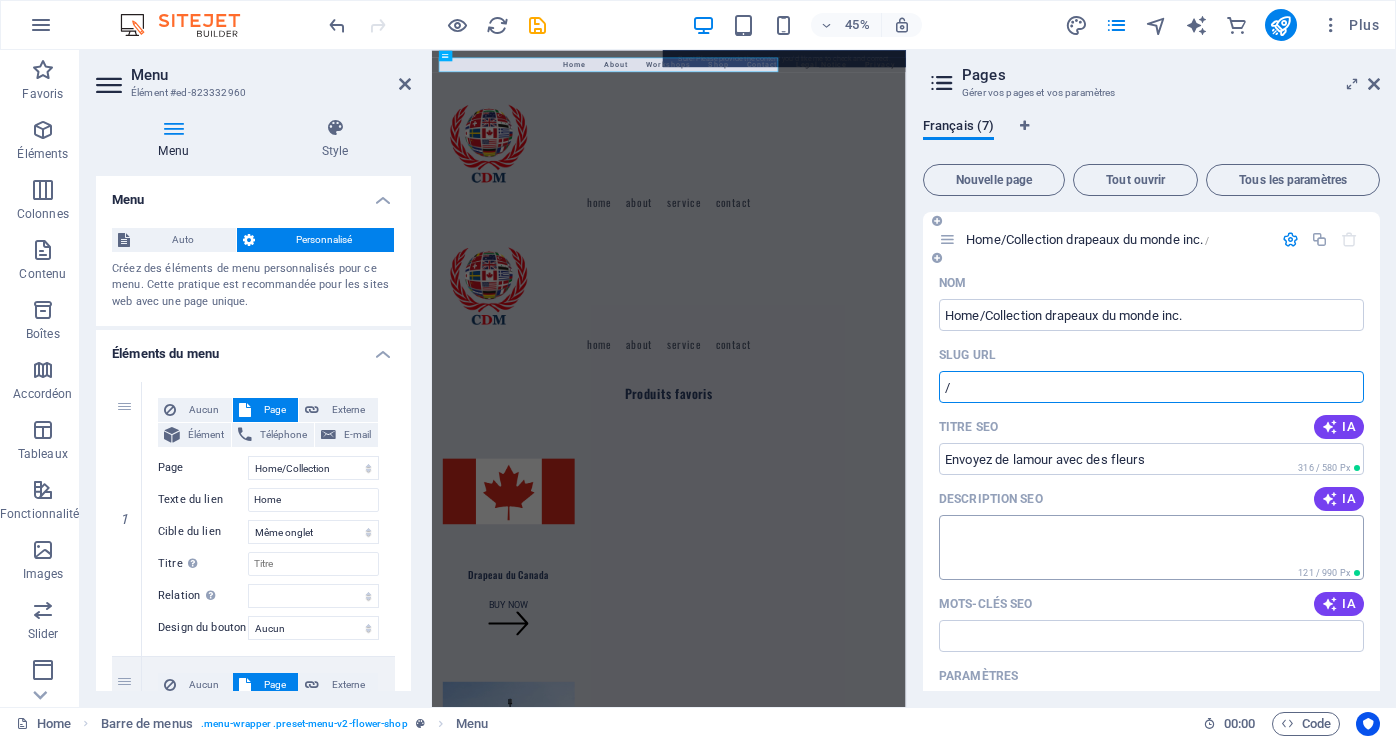 type on "/flagscollectioncom" 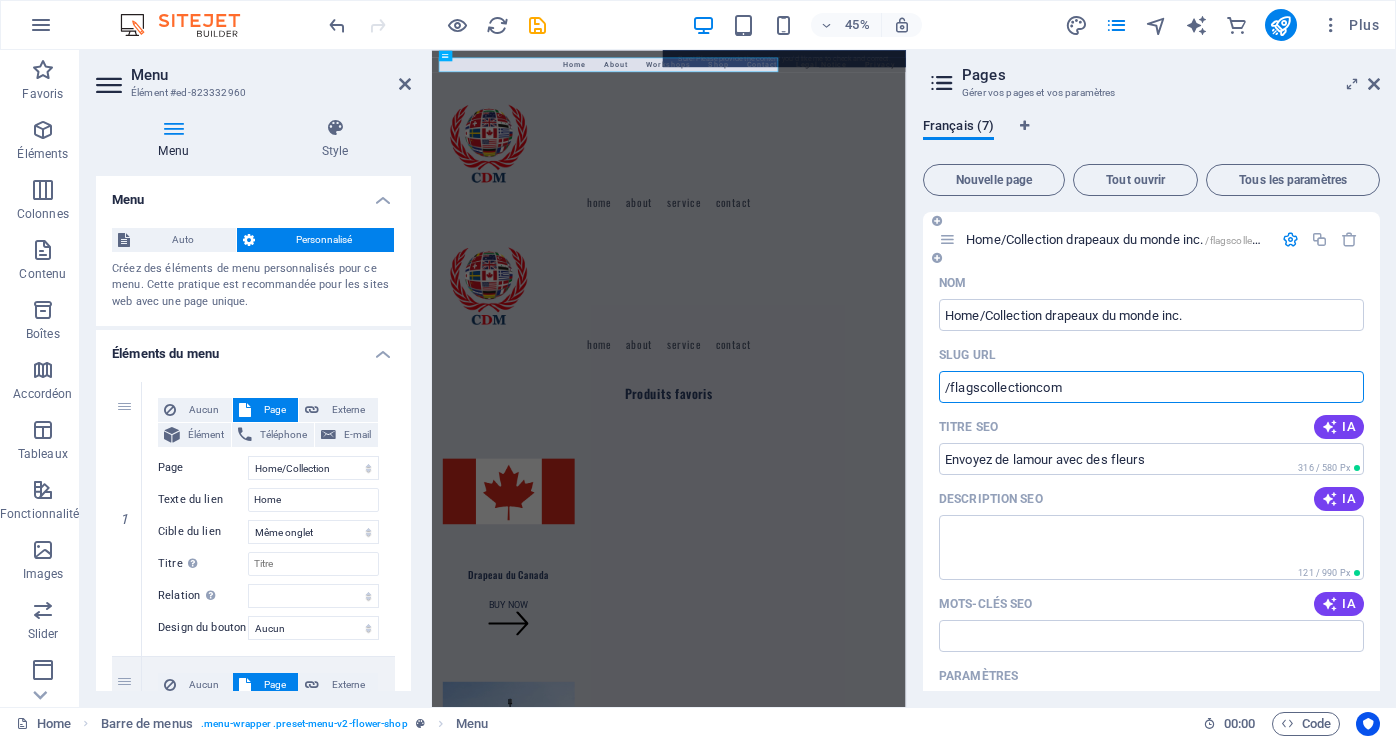 select on "1" 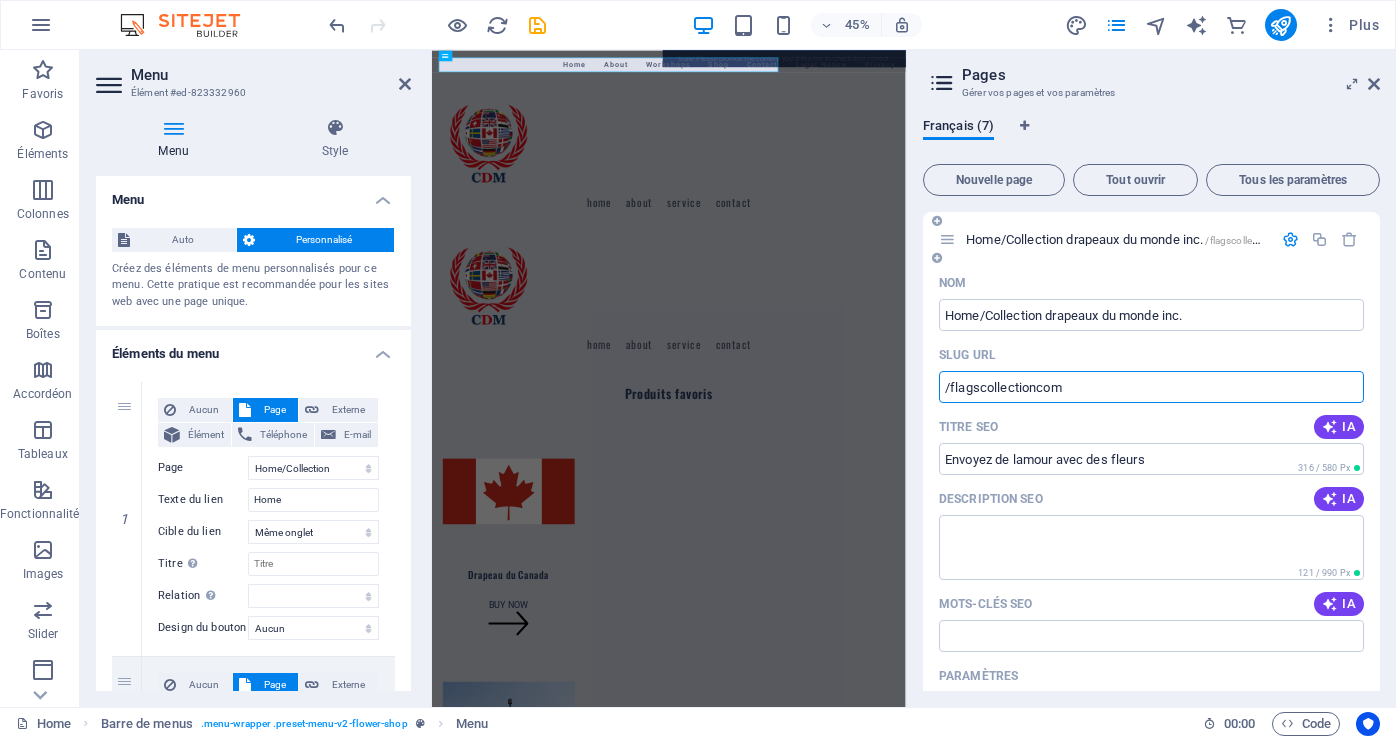 type on "/" 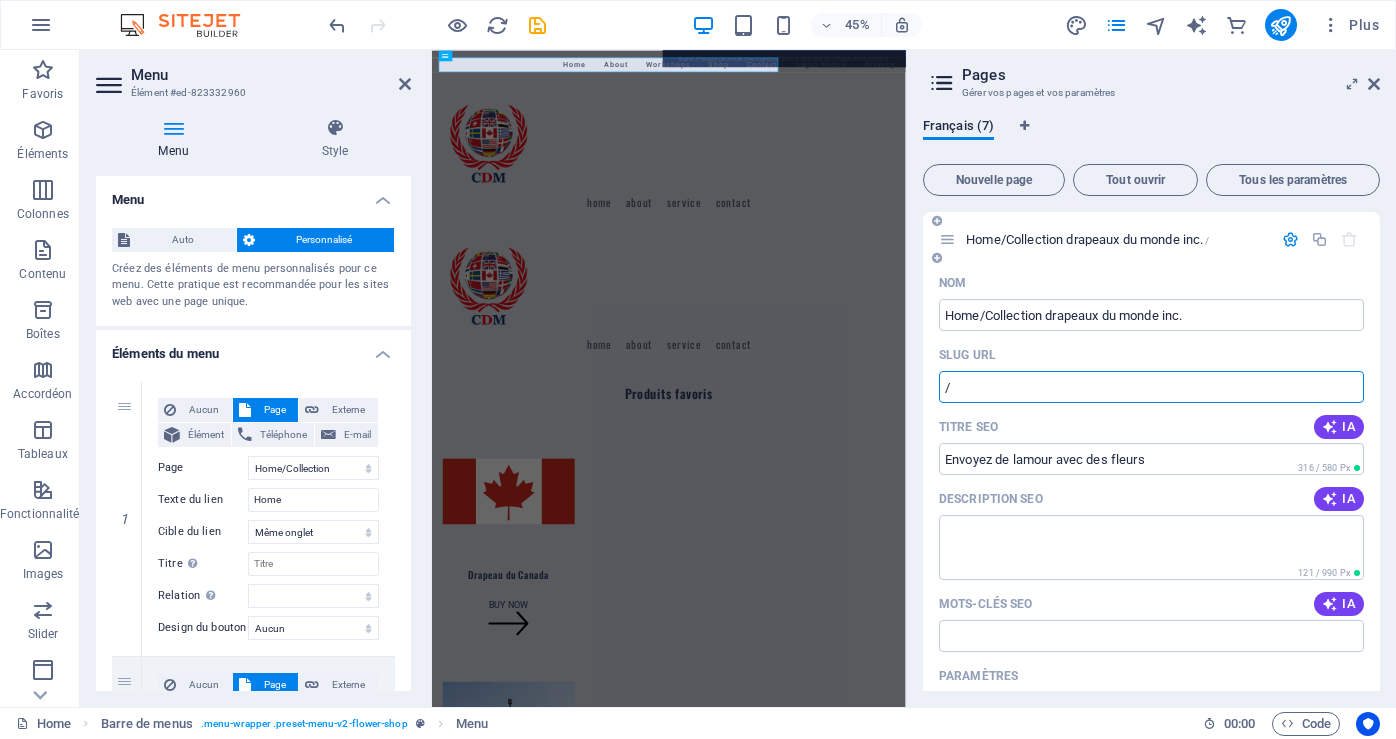 select on "1" 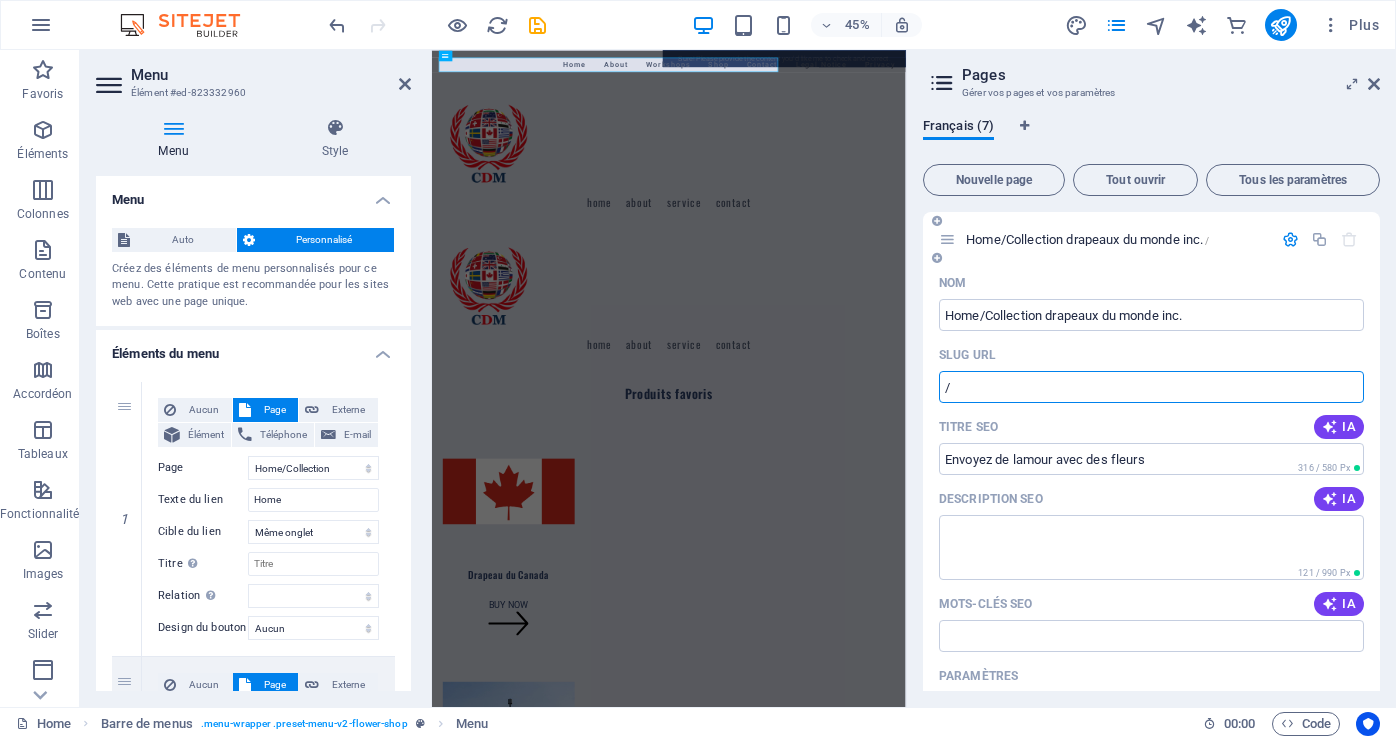 type on "/wwwflagscollectioncom" 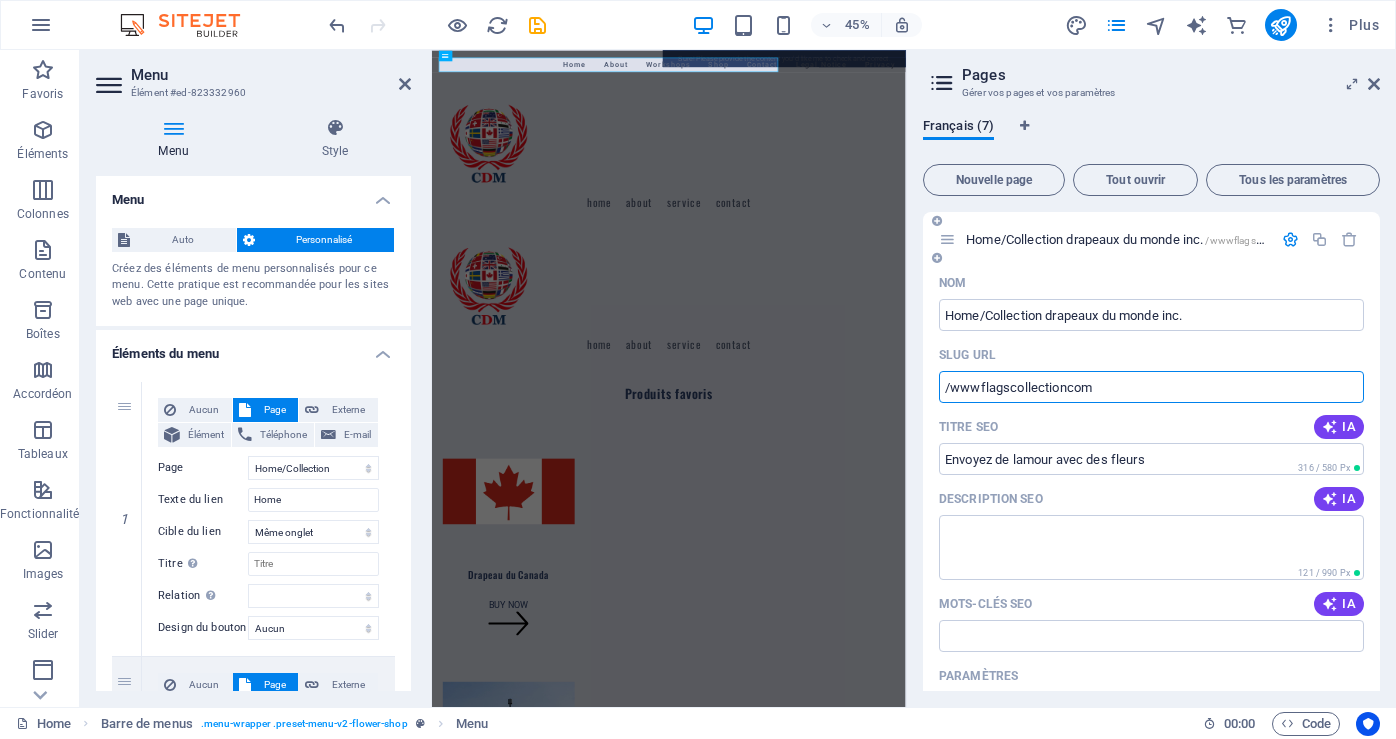 select on "1" 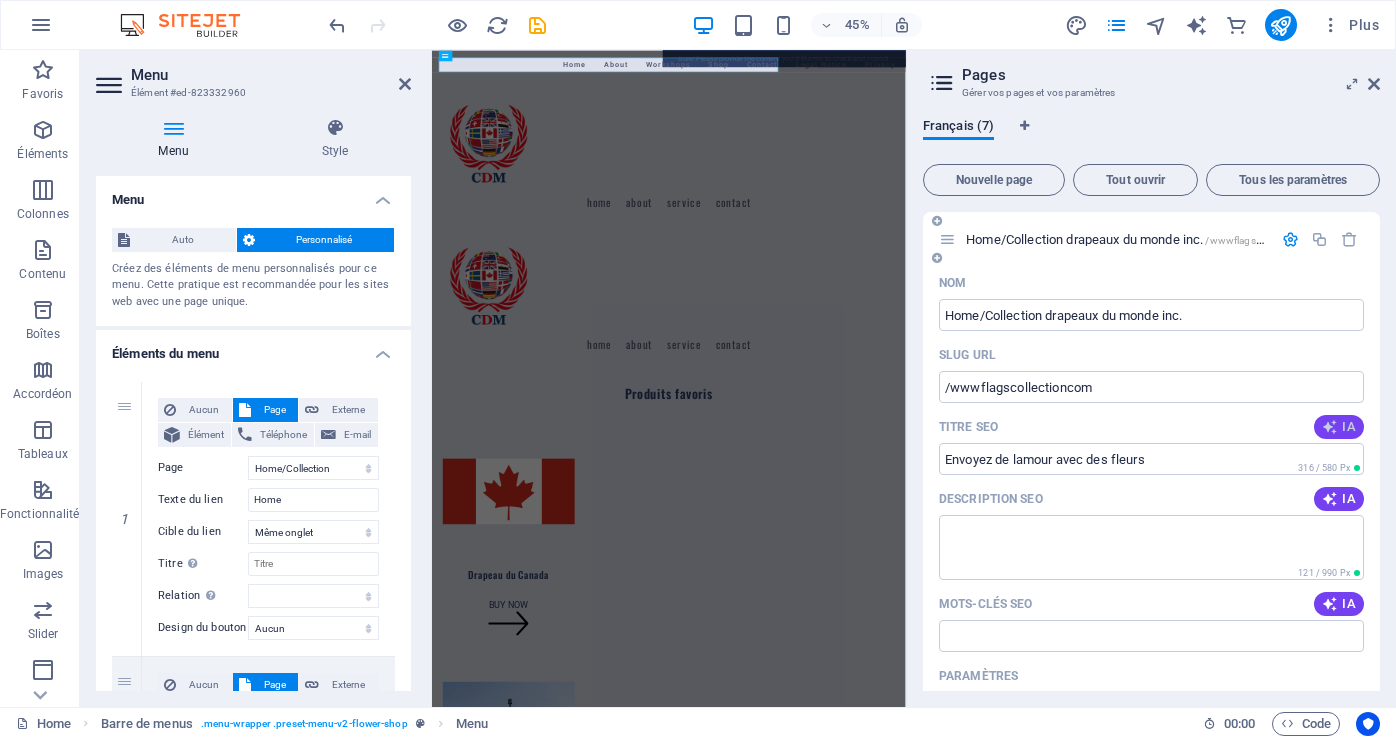 click at bounding box center [1330, 427] 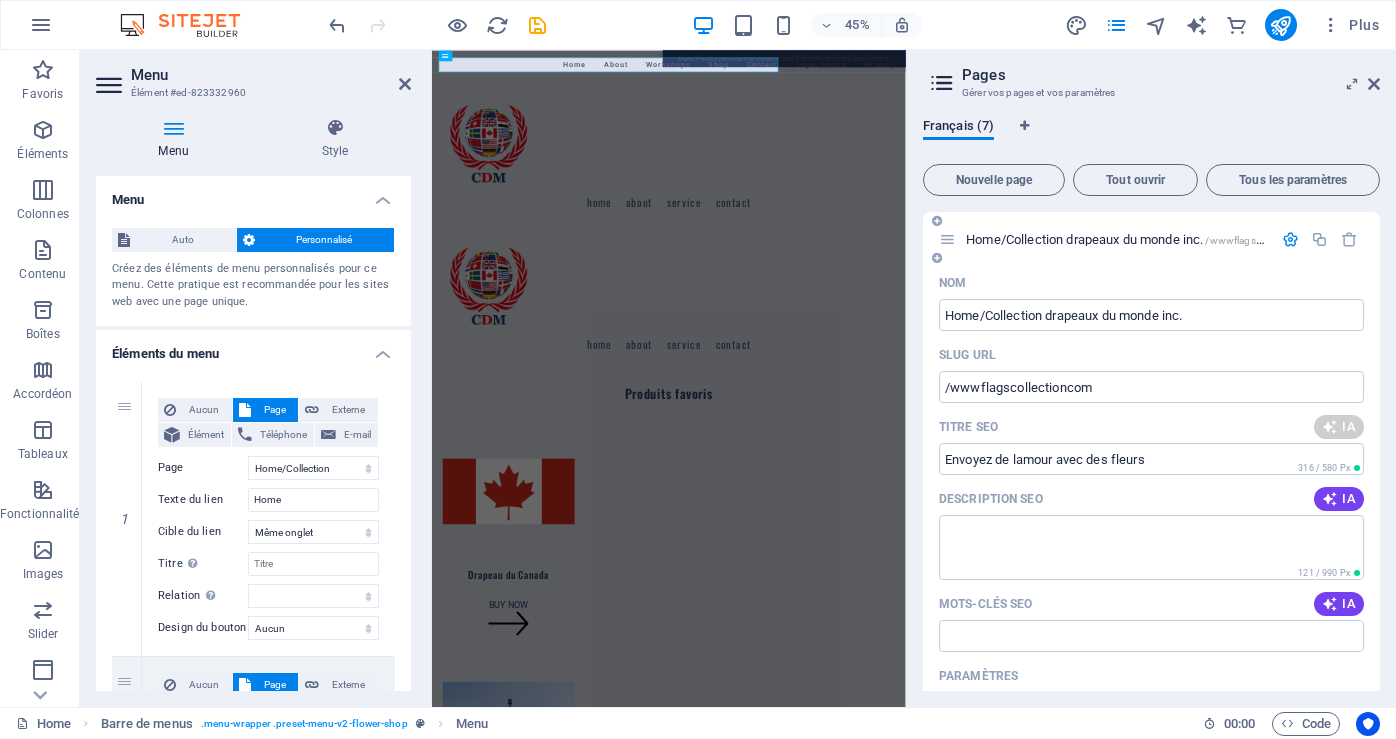 type on "Drapeaux du Monde à Boisbriand" 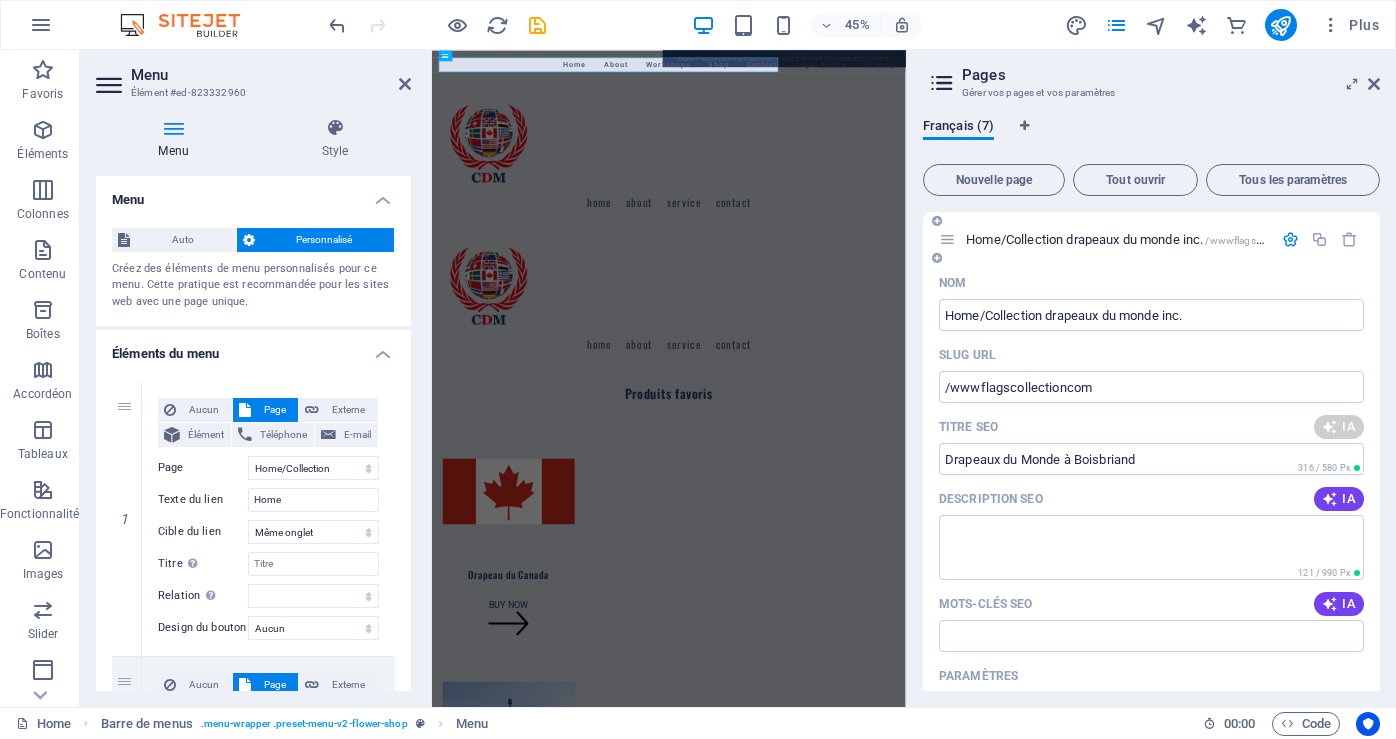 select on "1" 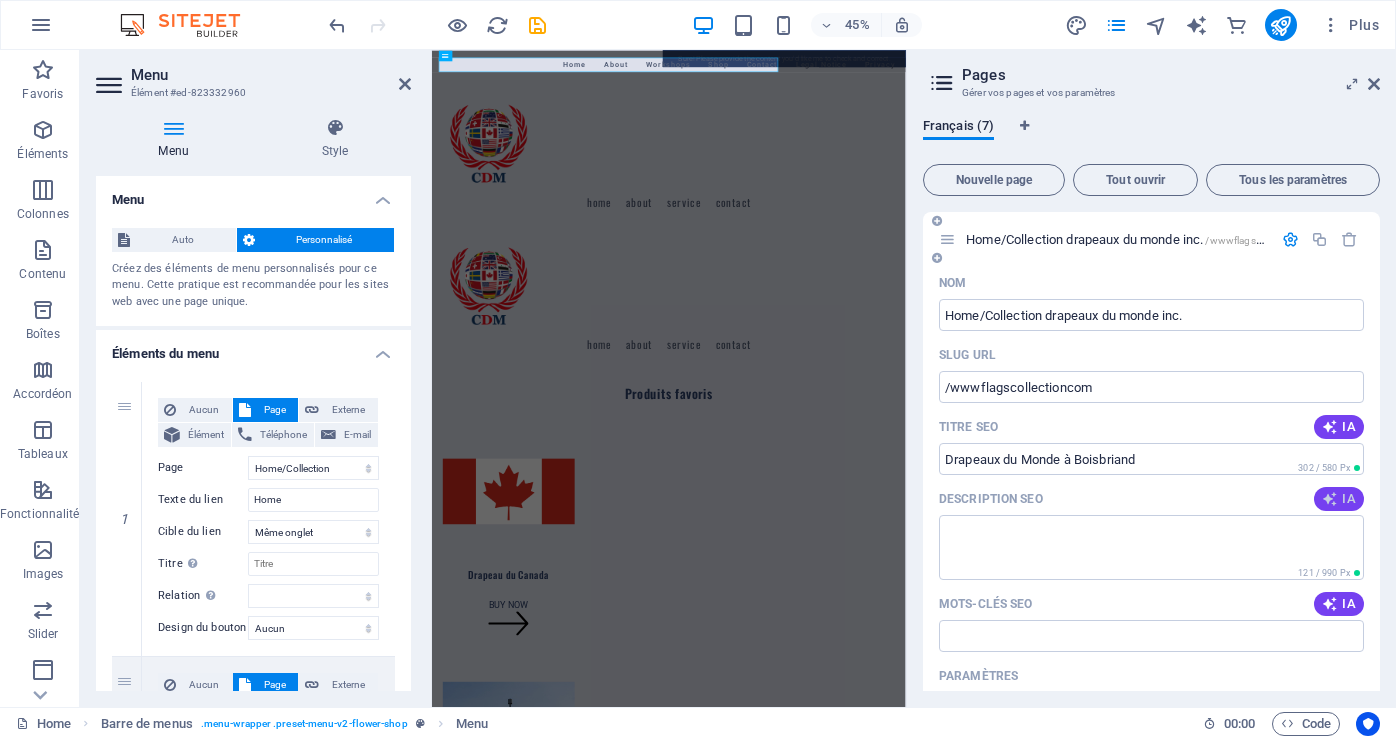 click at bounding box center (1330, 499) 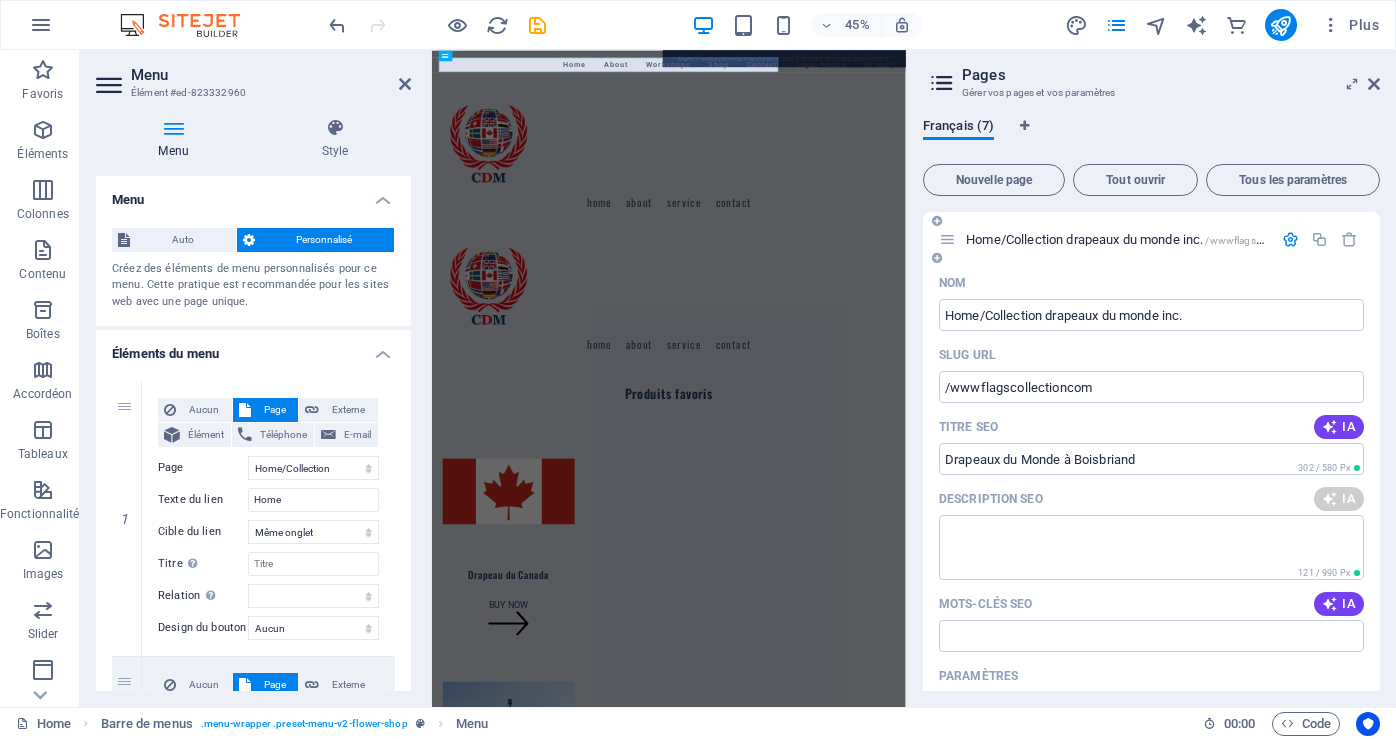 type on "Découvrez notre collection de drapeaux du monde à Boisbriand. Drapeaux canadiens à partir de 14,99 $. Contactez-nous!" 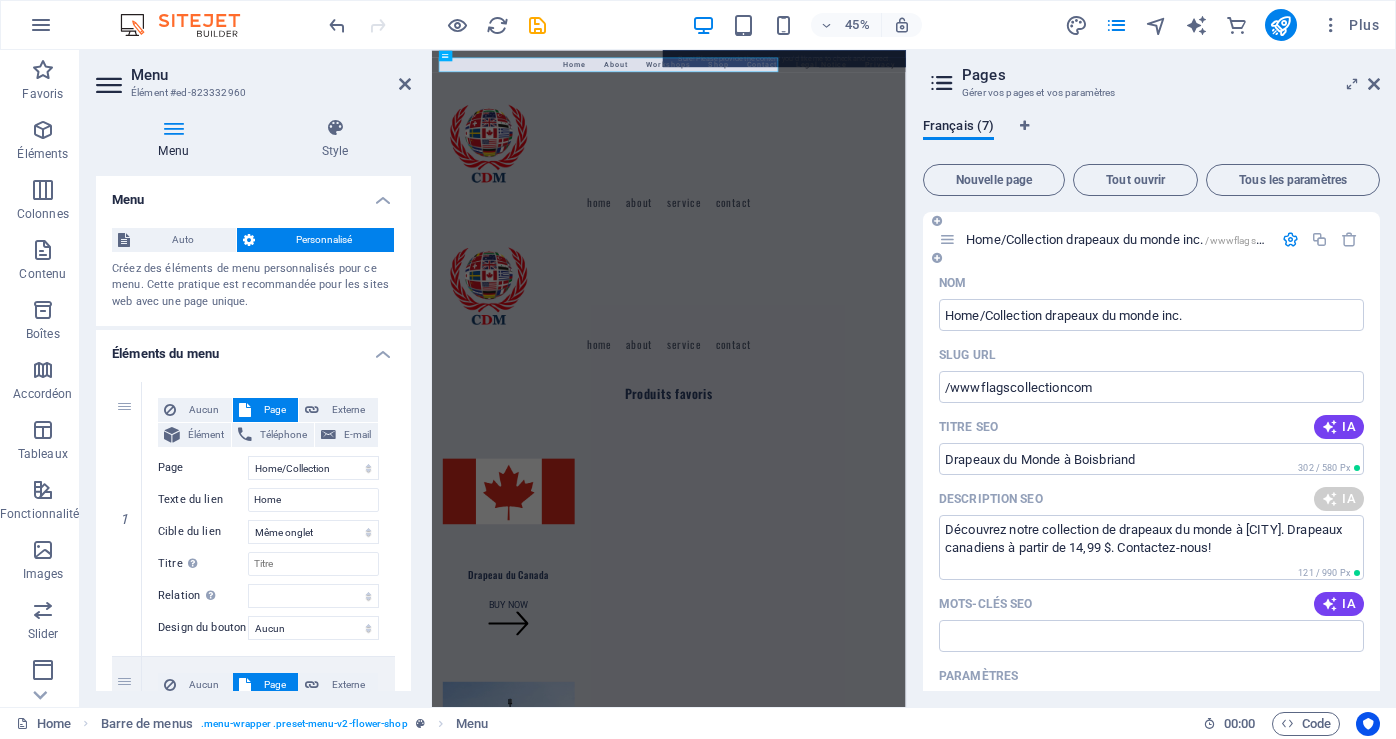 select on "1" 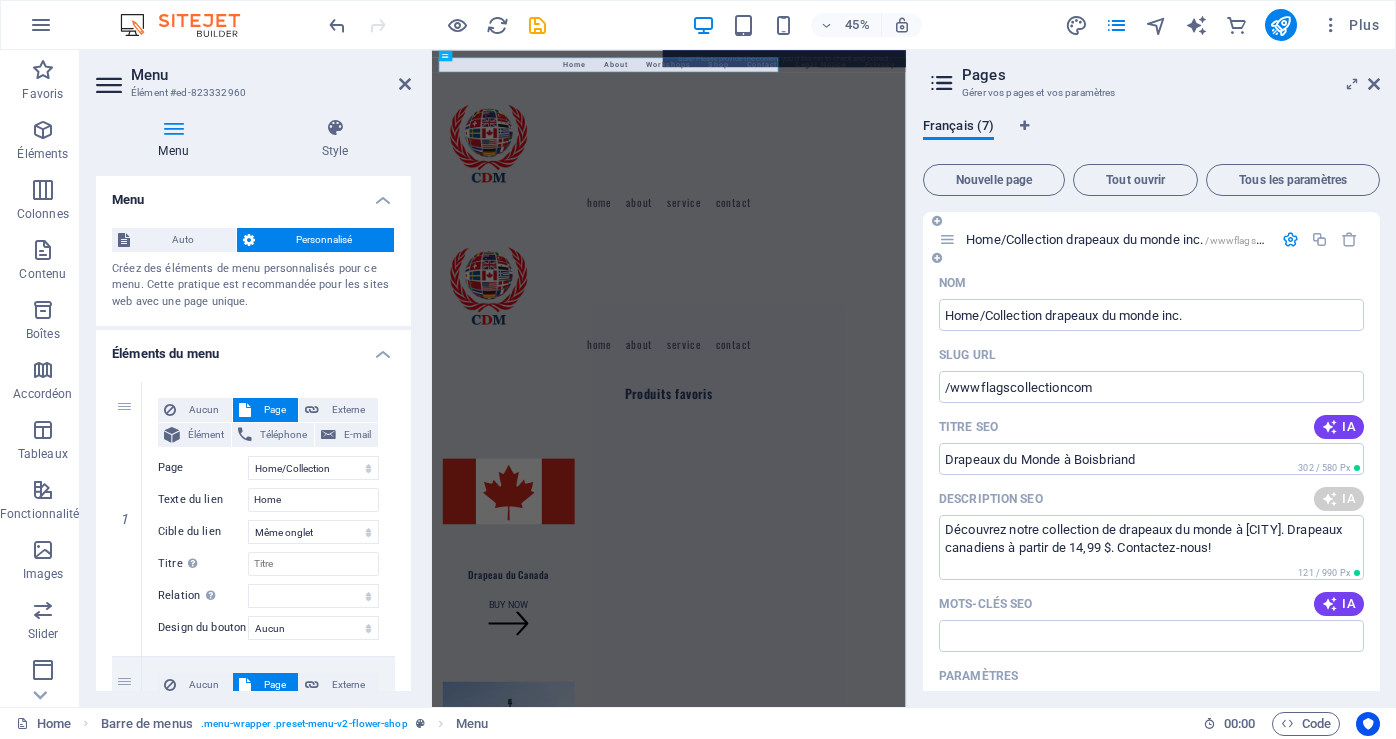 select on "3" 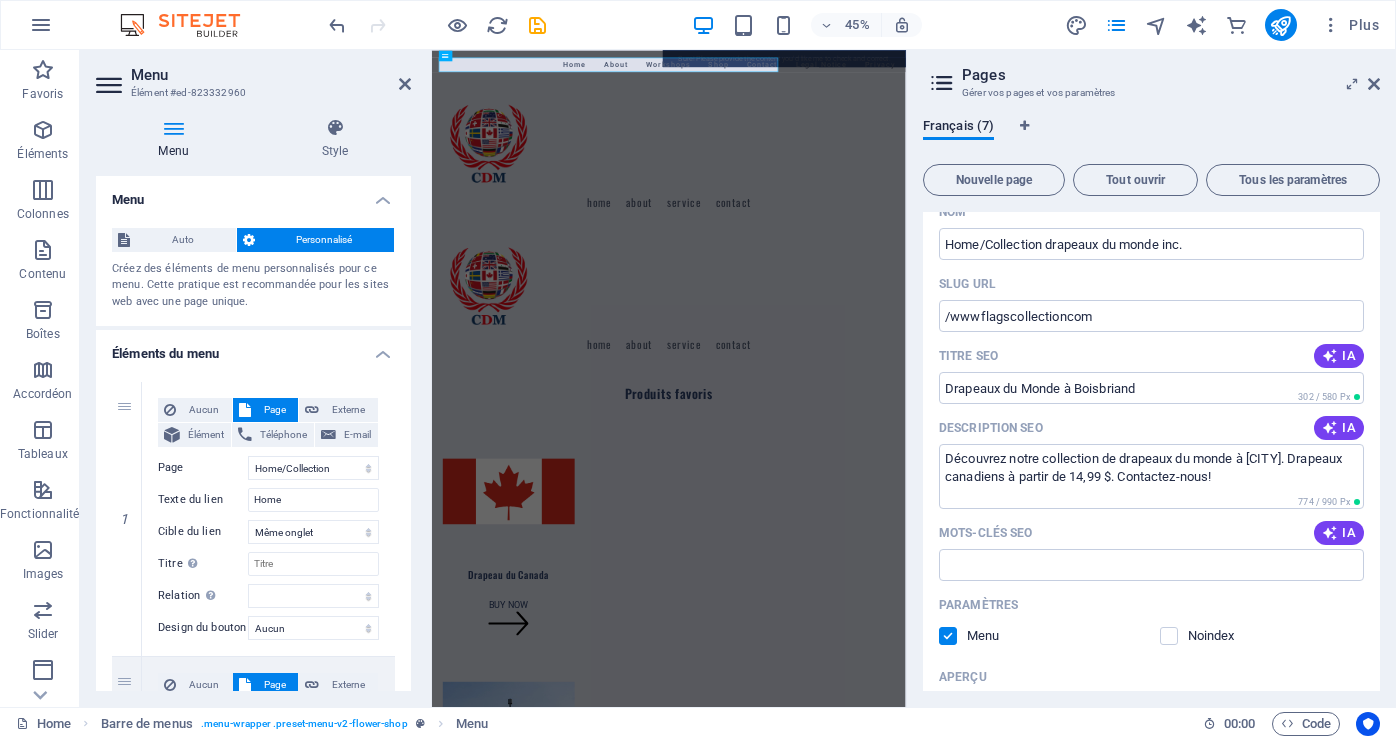 scroll, scrollTop: 100, scrollLeft: 0, axis: vertical 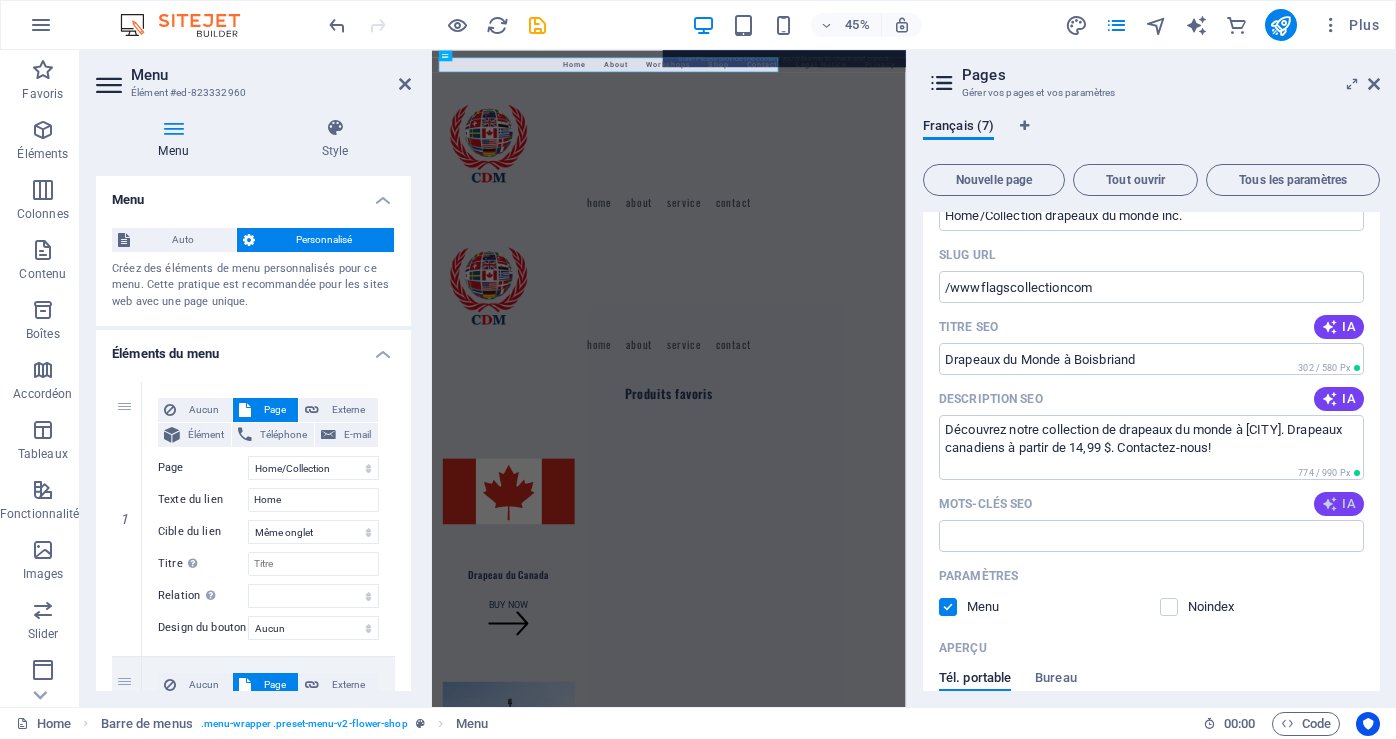 click on "IA" at bounding box center (1339, 504) 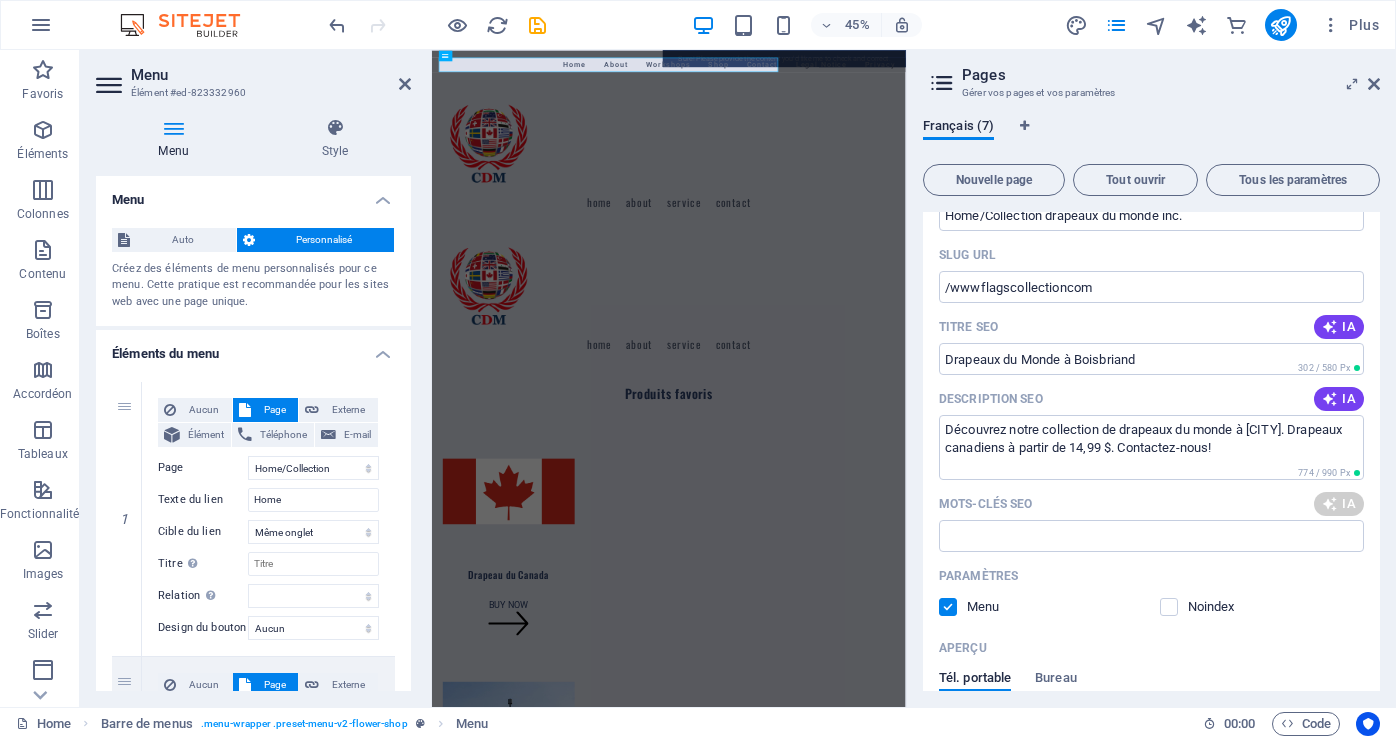 type on "drapeaux du monde, drapeau du Canada, drapeau du Québec, drapeau américain, vente de drapeaux, formats commerciaux événements" 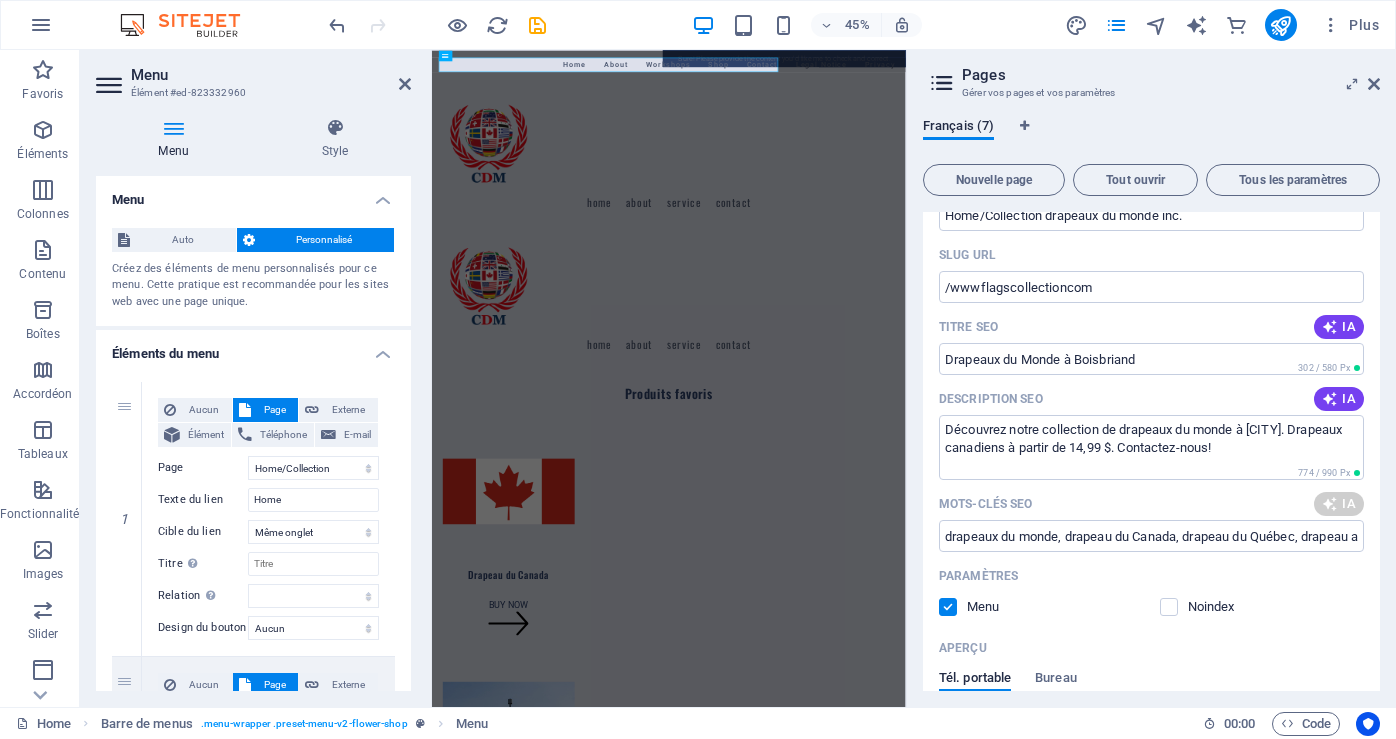 select on "1" 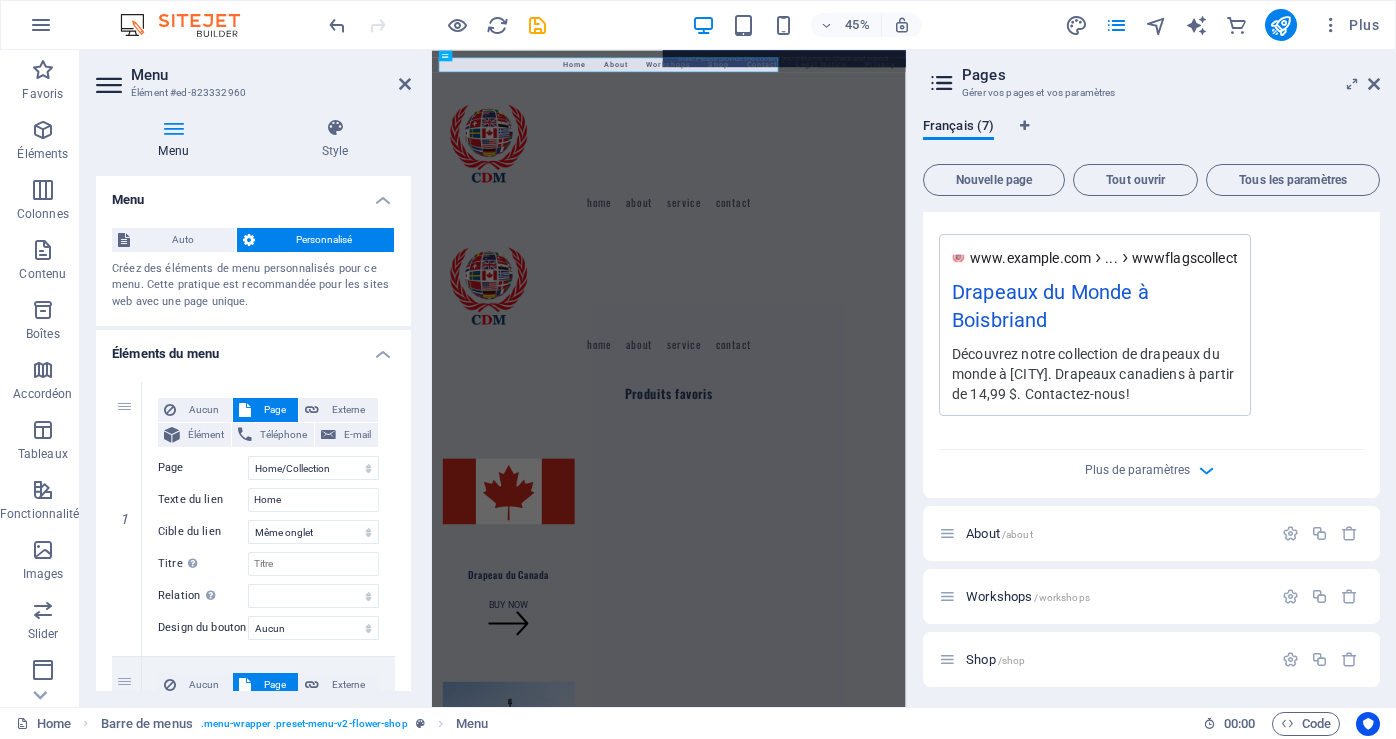 scroll, scrollTop: 600, scrollLeft: 0, axis: vertical 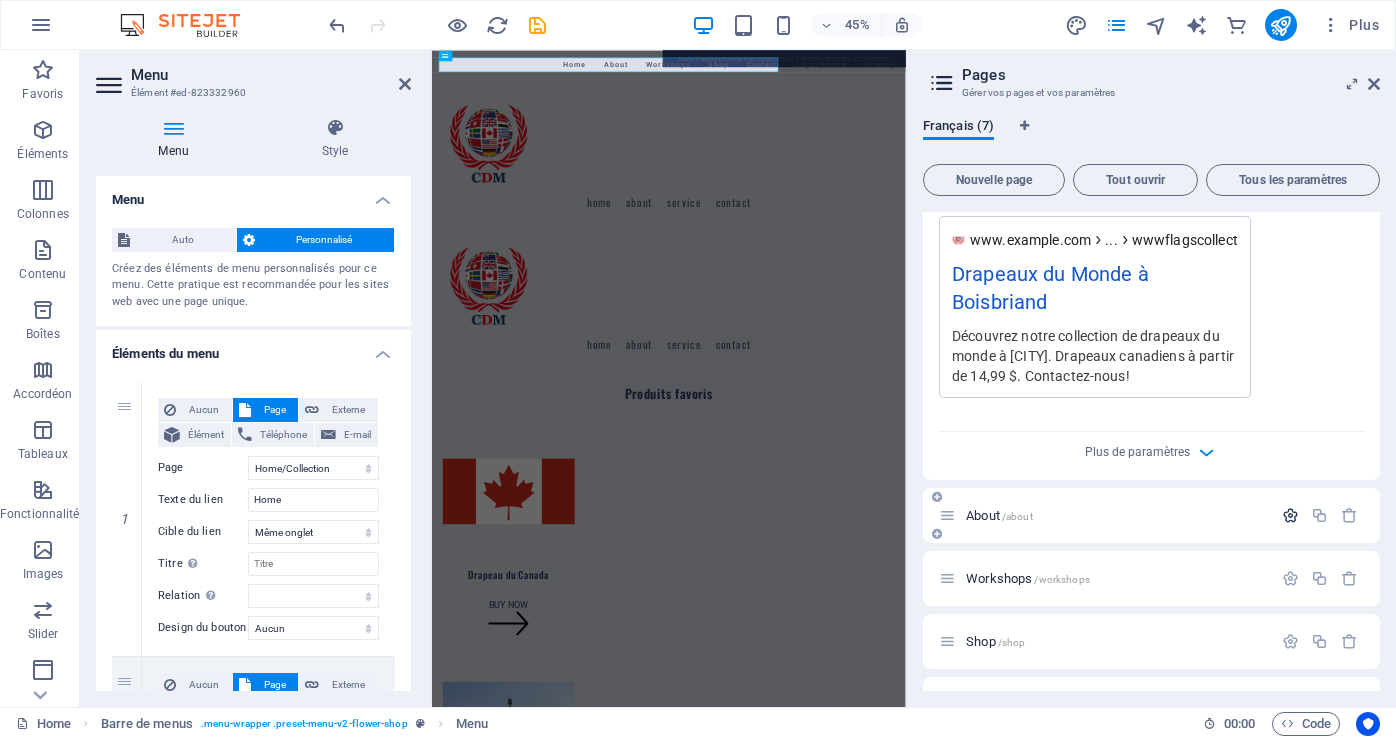 click at bounding box center (1290, 515) 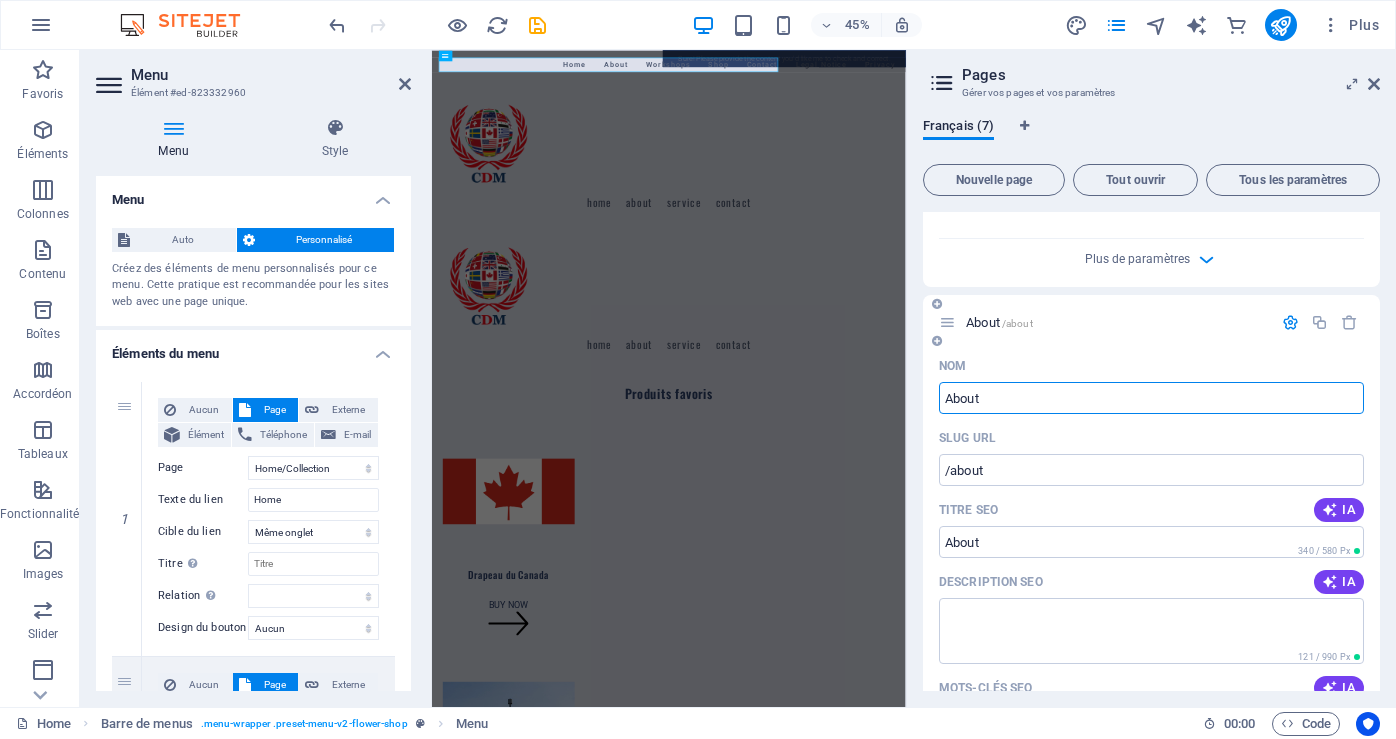 scroll, scrollTop: 800, scrollLeft: 0, axis: vertical 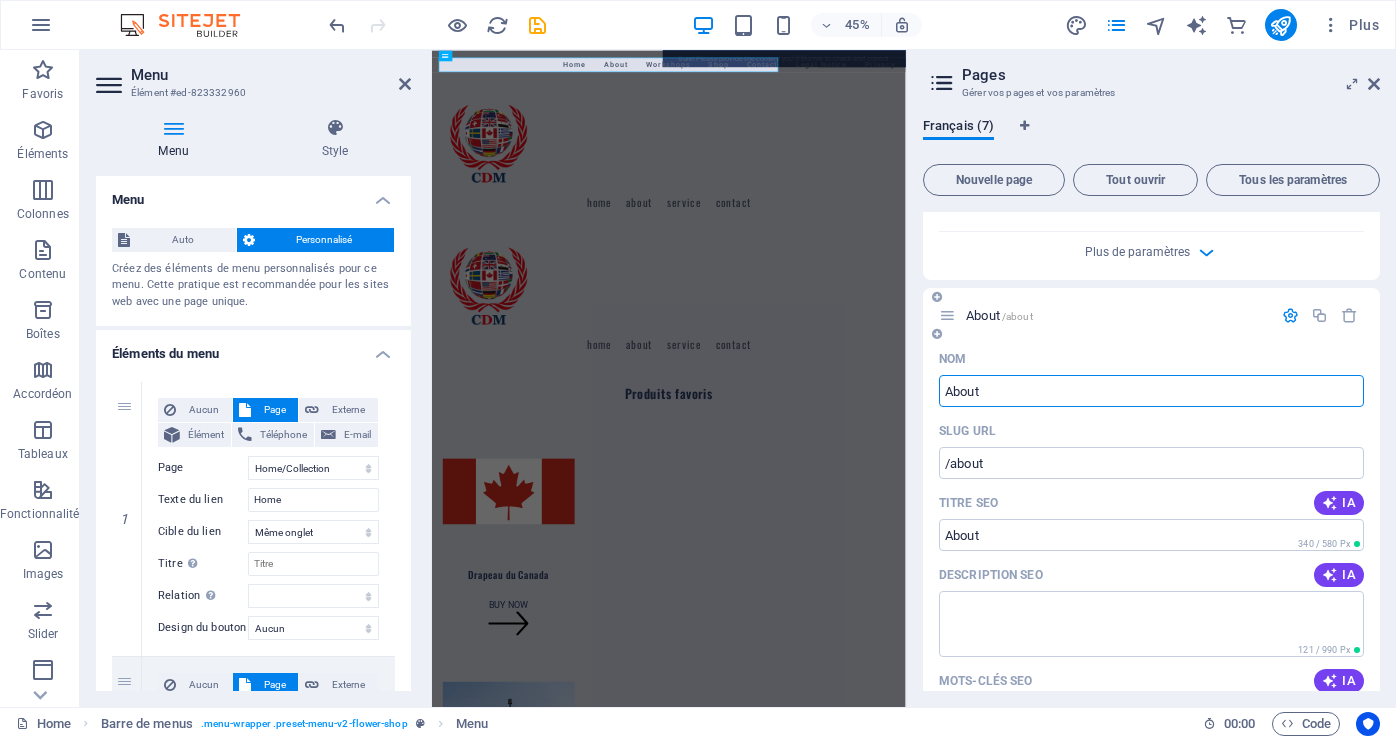 click on "About" at bounding box center [1151, 391] 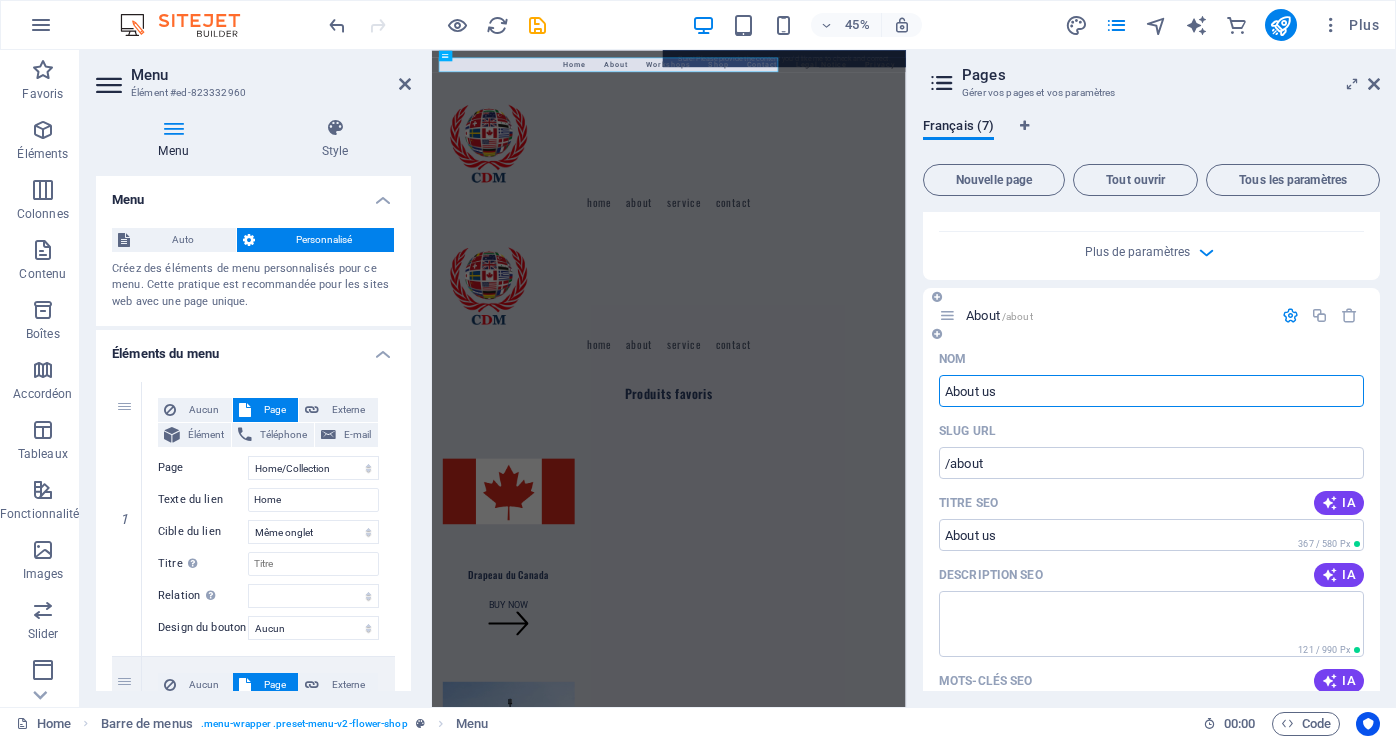 type on "About us" 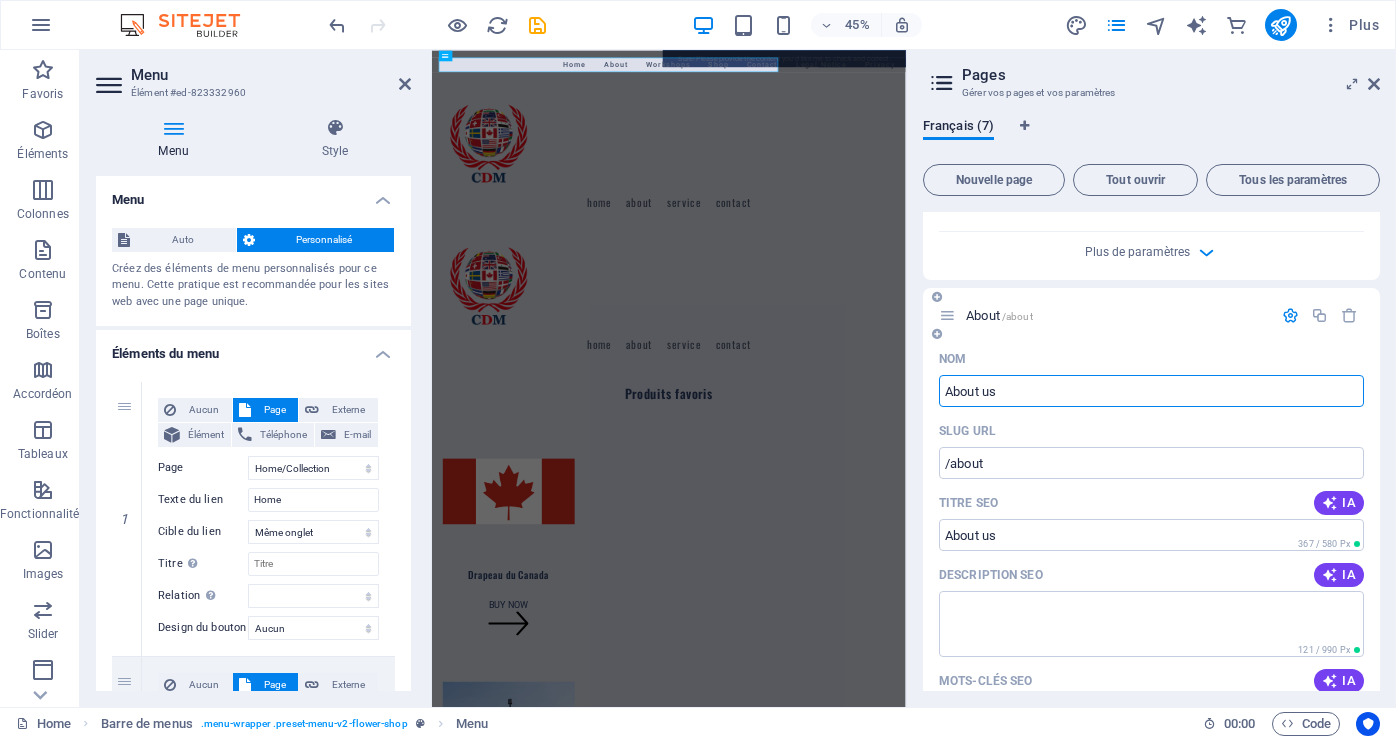 type on "/about-us" 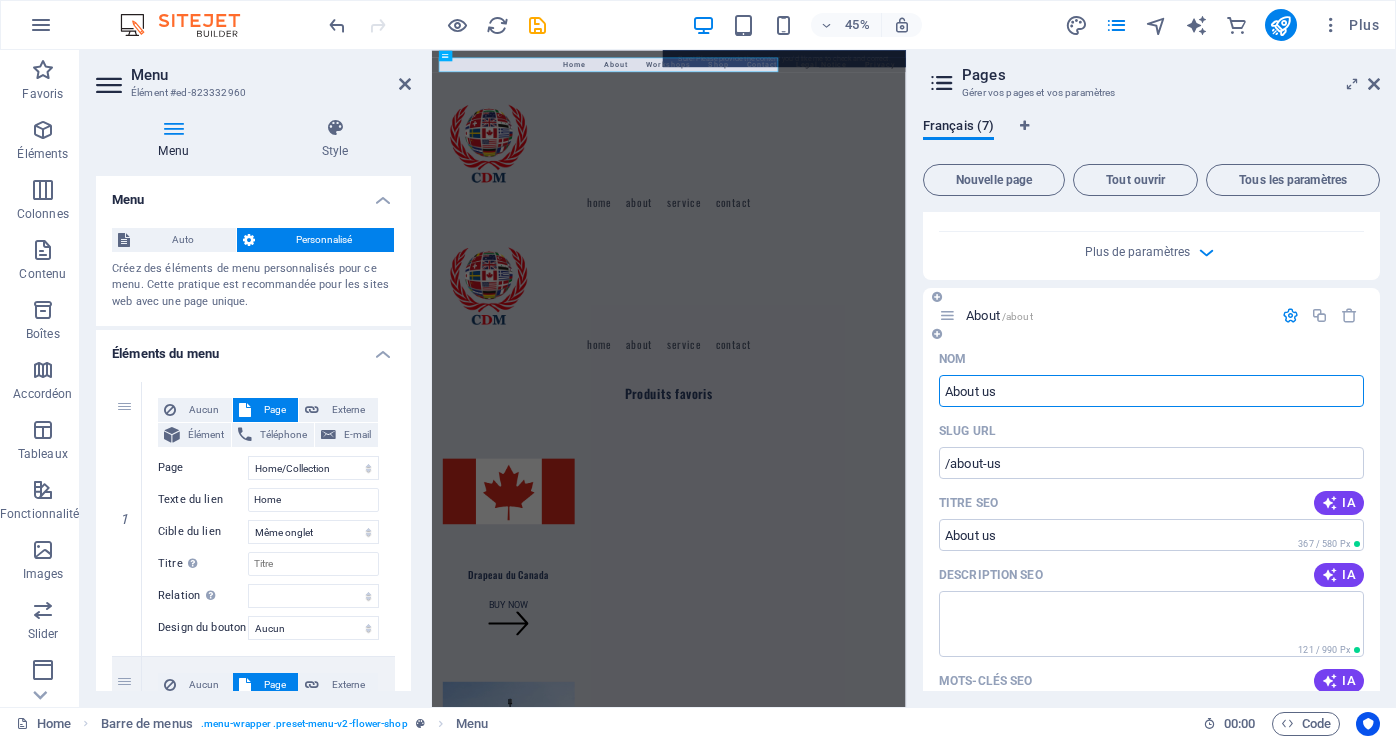 select on "1" 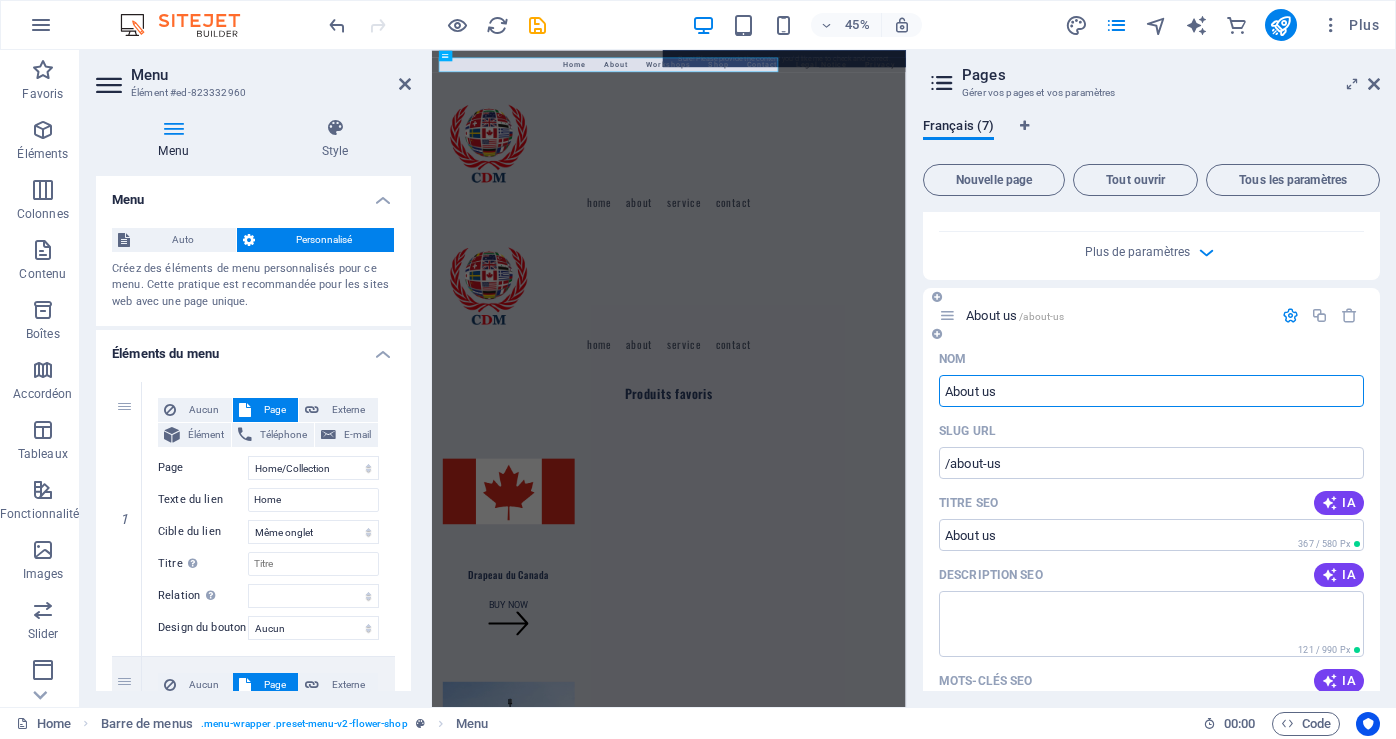 scroll, scrollTop: 900, scrollLeft: 0, axis: vertical 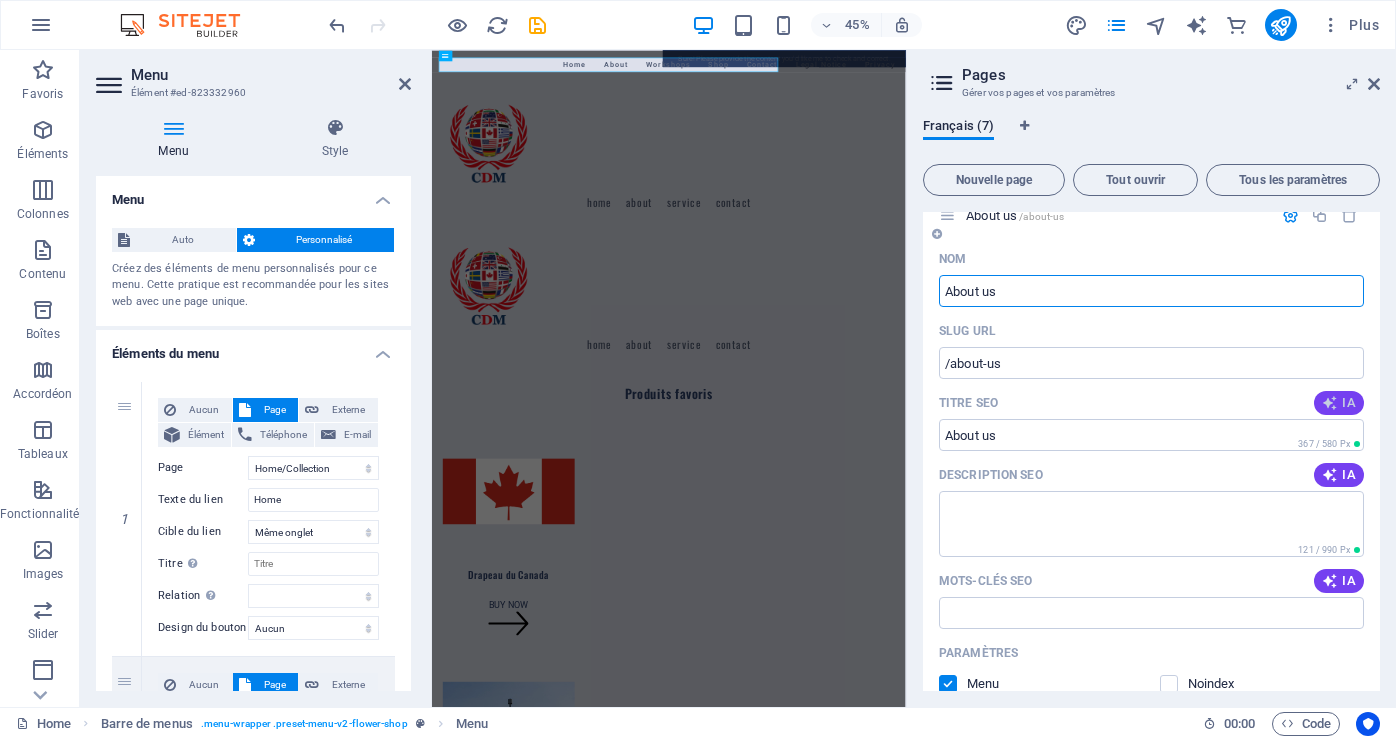 click at bounding box center [1330, 403] 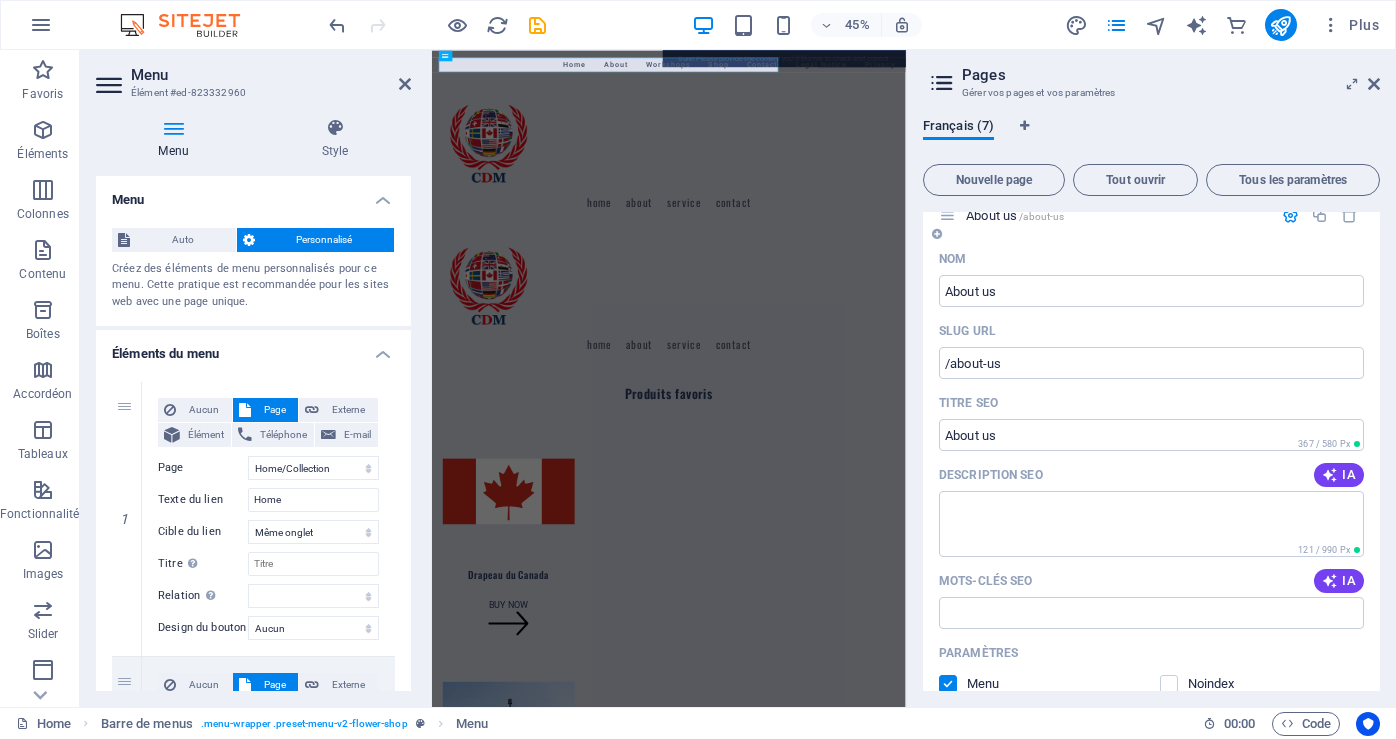 type on "Collection des Drapeaux du Monde" 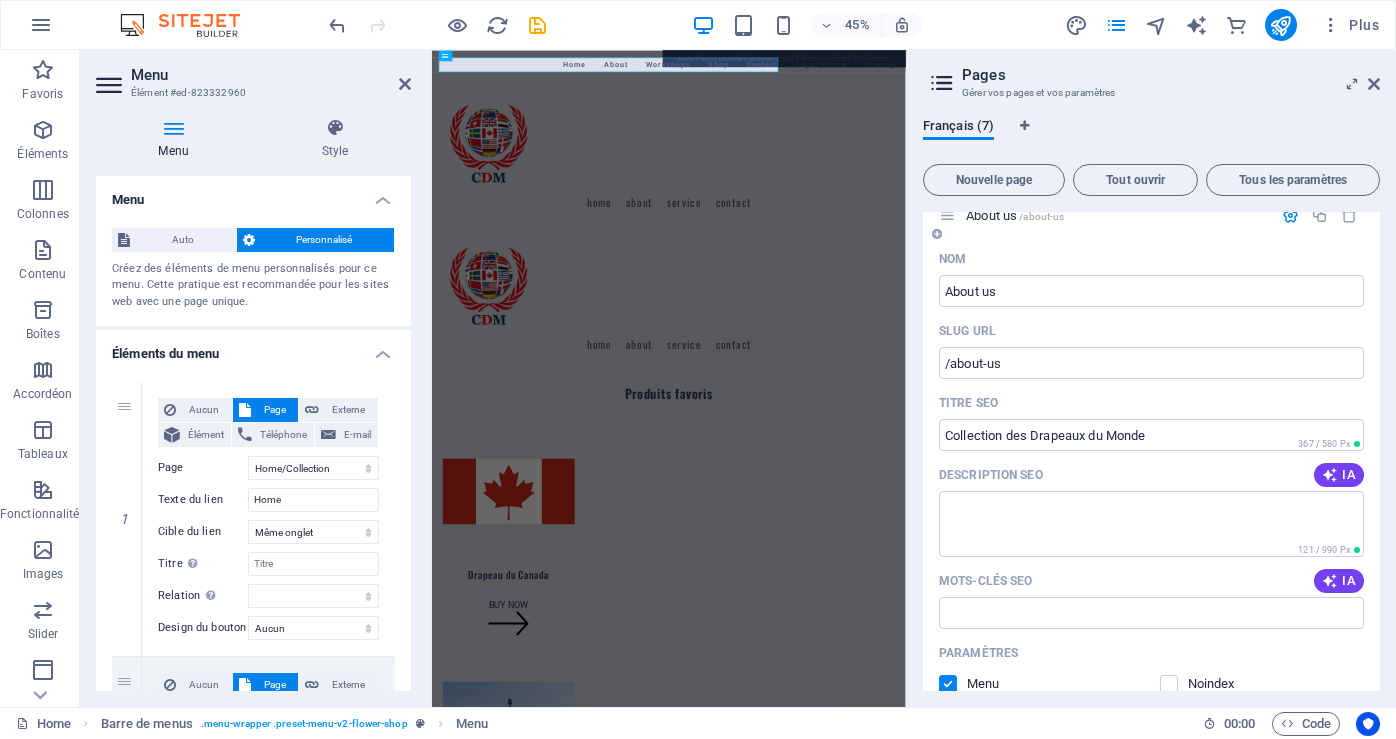select on "1" 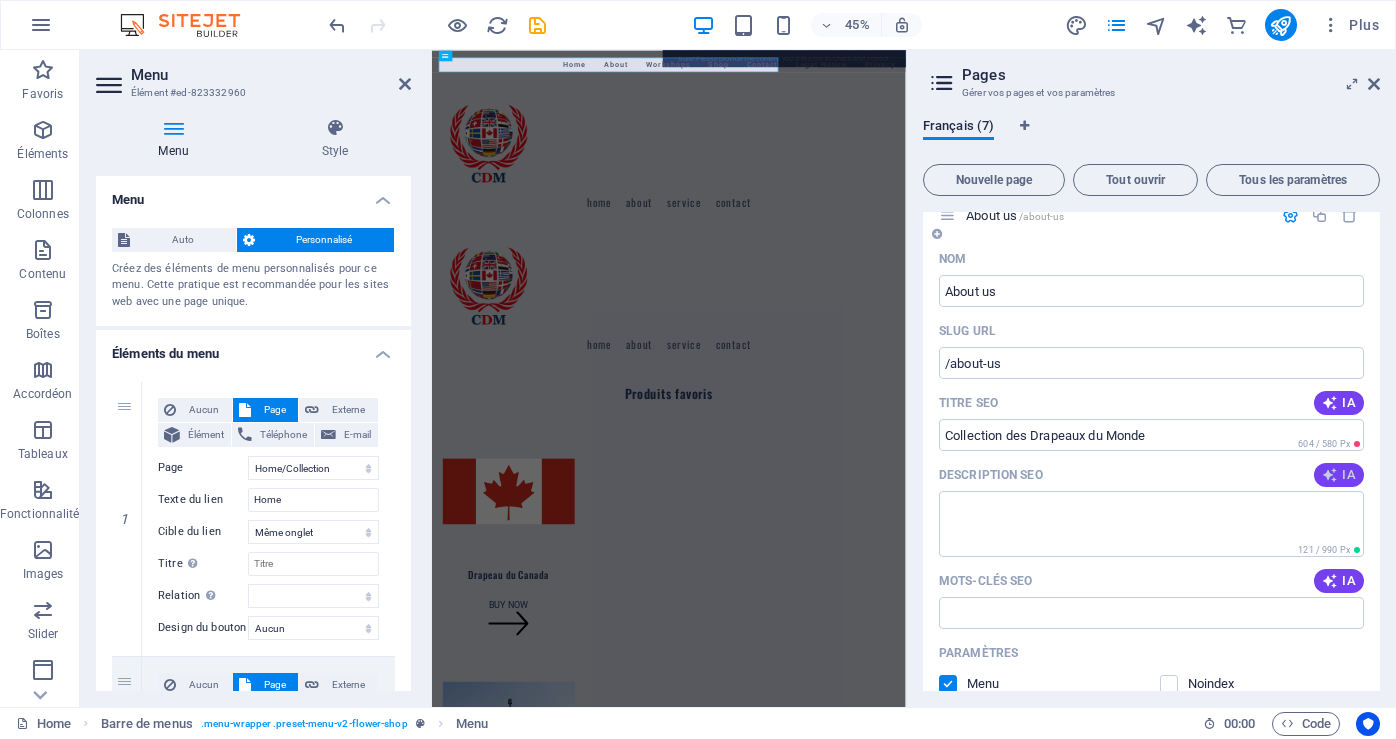 click at bounding box center [1330, 475] 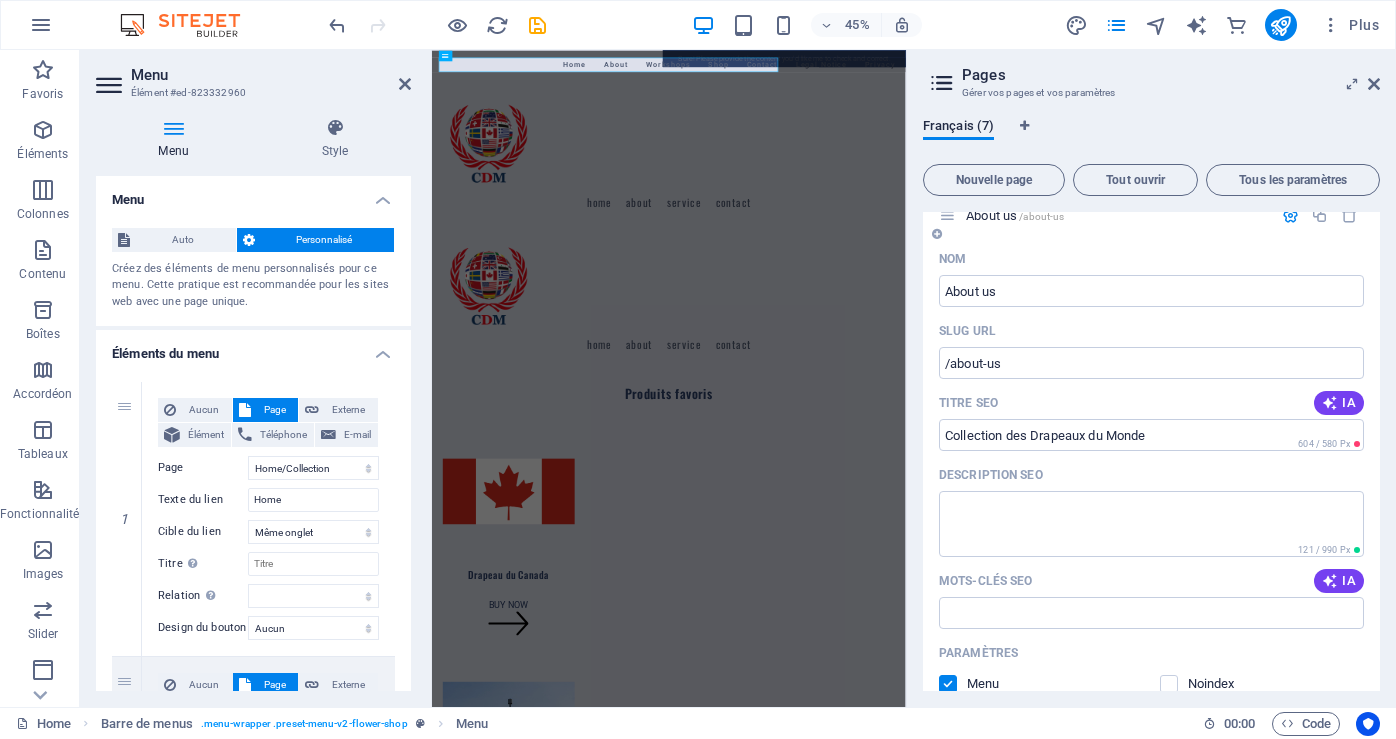 type on "Découvrez la Collection Drapeaux du Monde : un voyage culturel à travers les emblèmes nationaux et leurs histoires fascinantes." 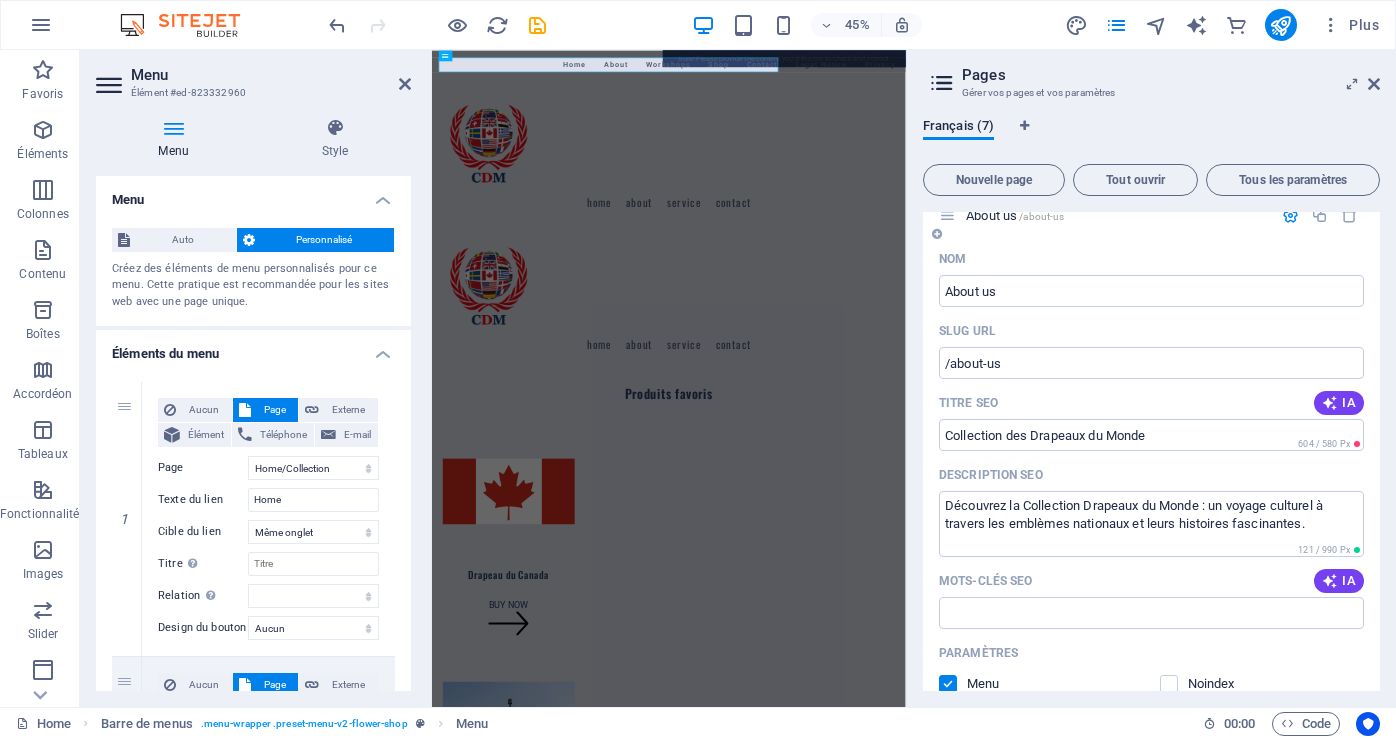 select on "1" 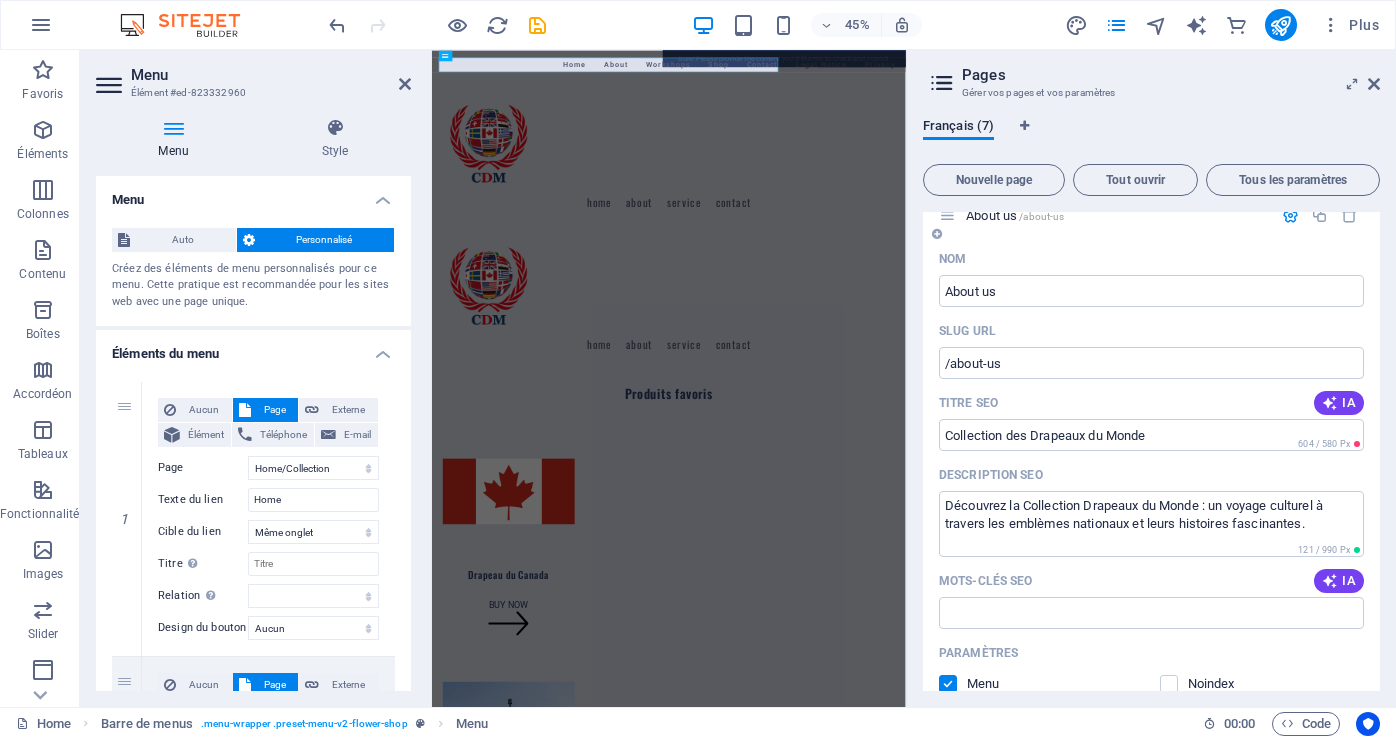 select on "4" 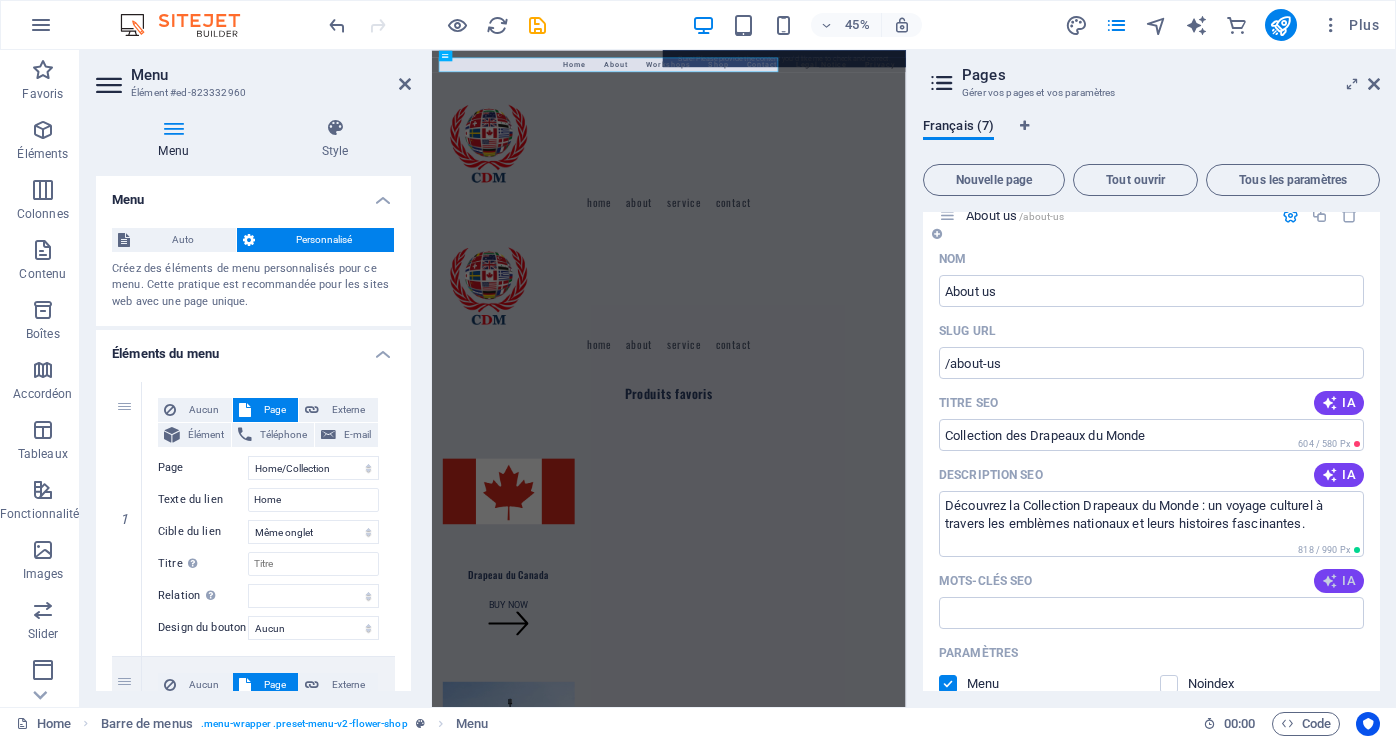 click on "IA" at bounding box center [1339, 581] 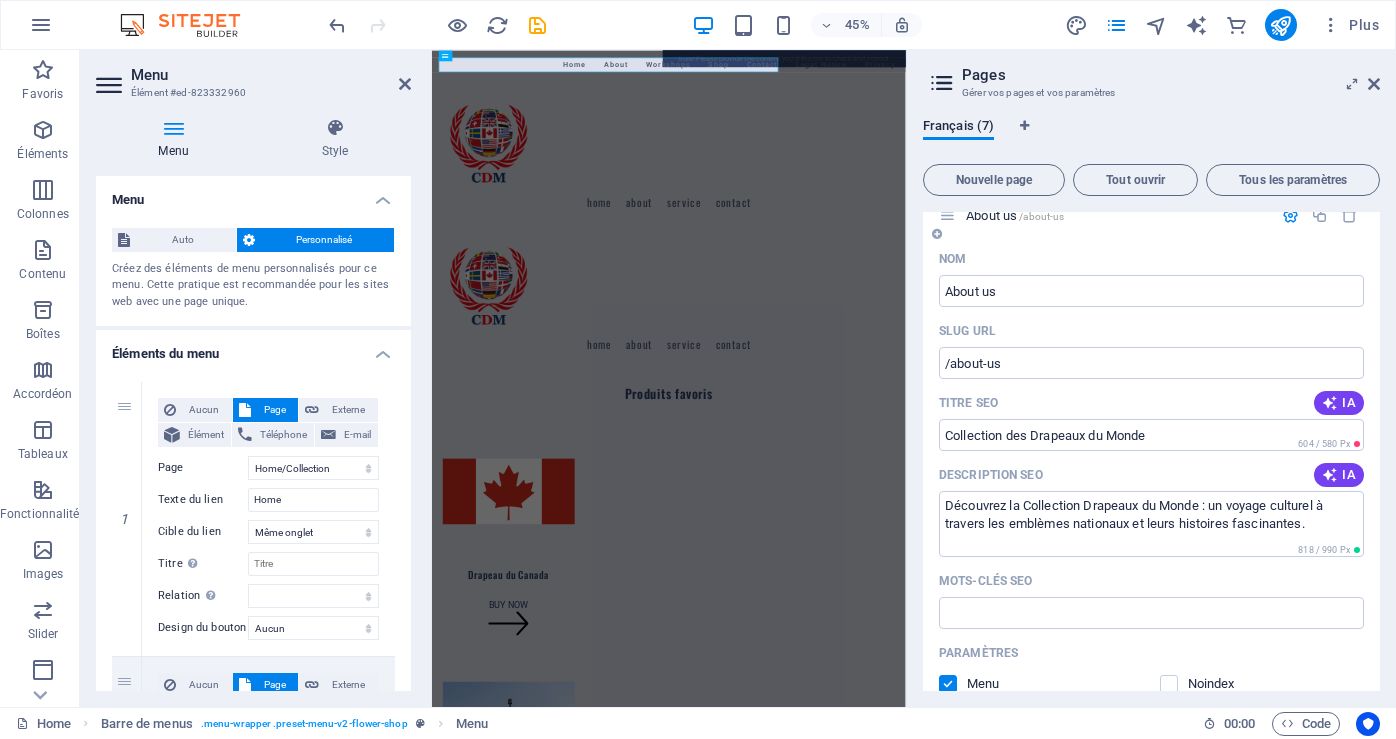 type on "drapeaux du monde, collection de drapeaux, symboles nationaux, diversité des nations, culture et histoire, éducation sur les drapeaux" 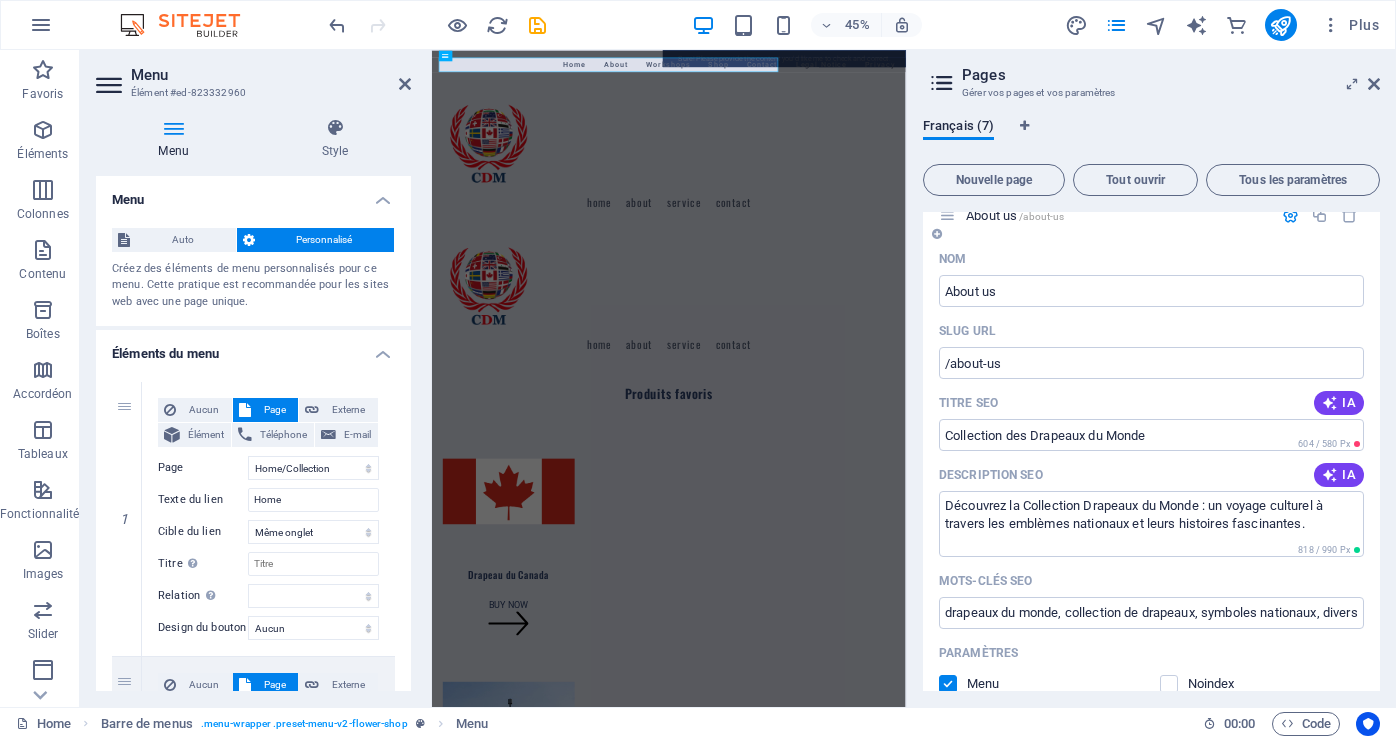 select on "1" 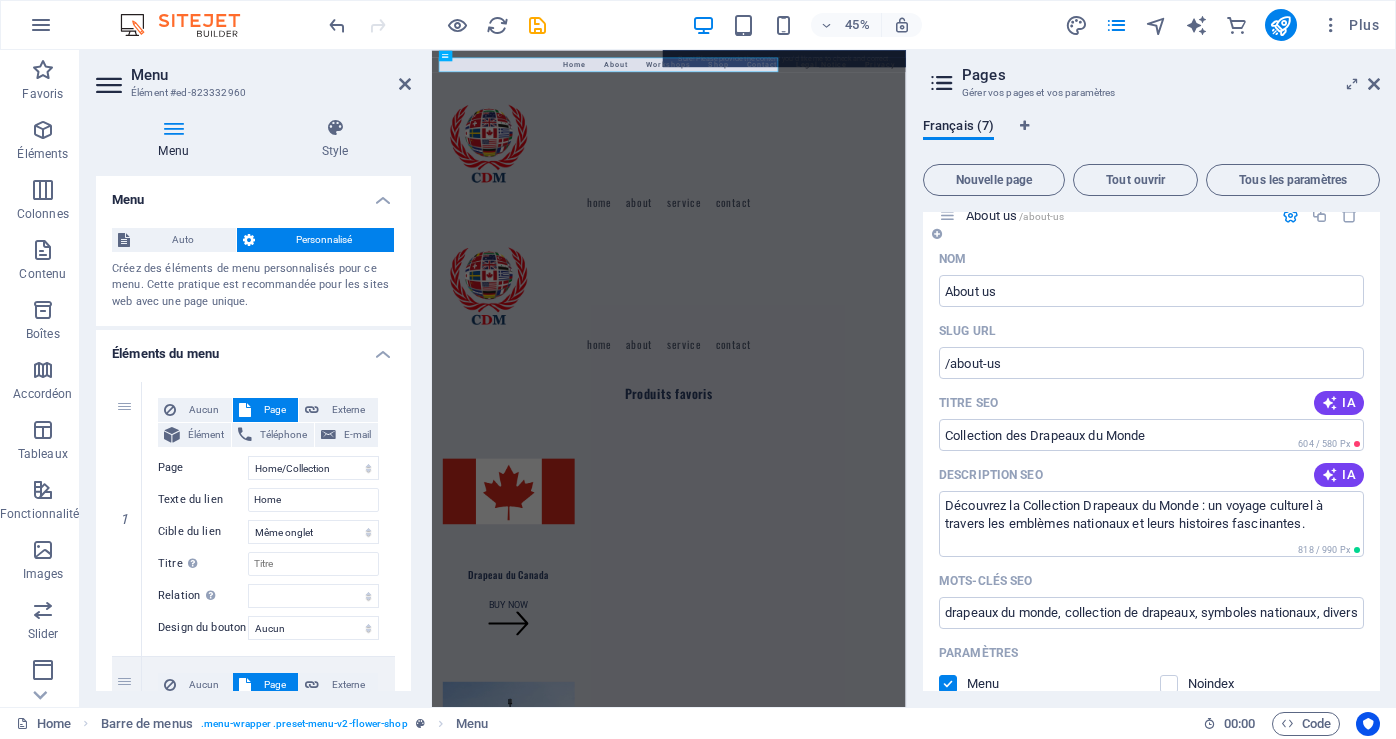 select on "2" 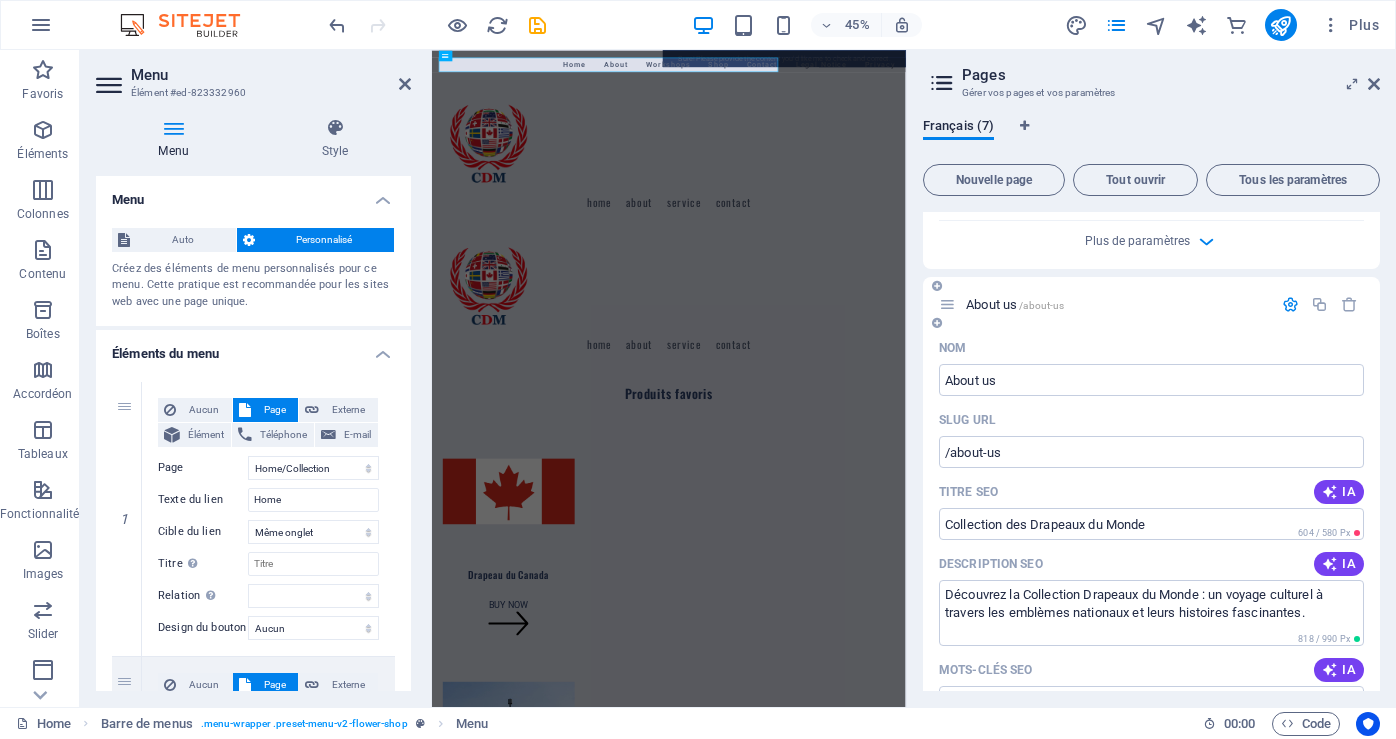 scroll, scrollTop: 800, scrollLeft: 0, axis: vertical 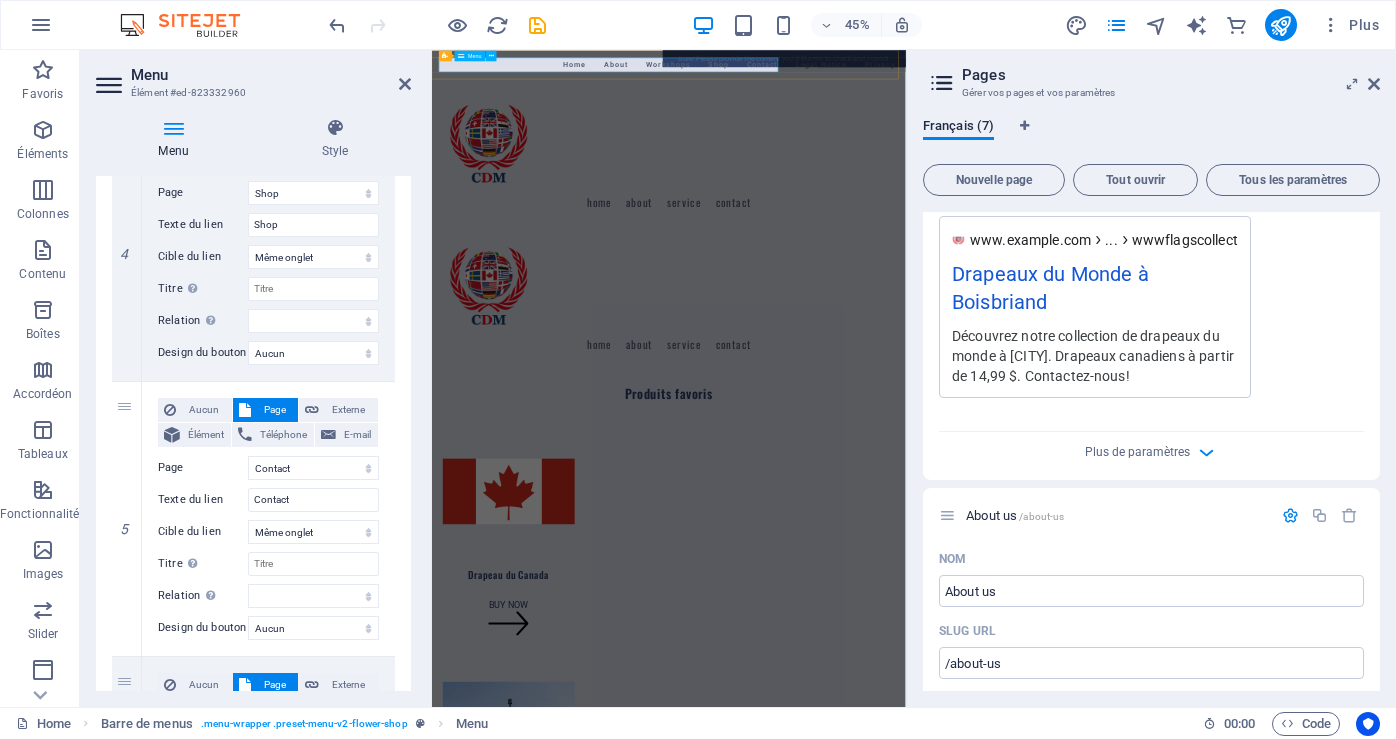 click on "Home About Workshops Shop Contact Legal Notice Privacy" at bounding box center (958, 82) 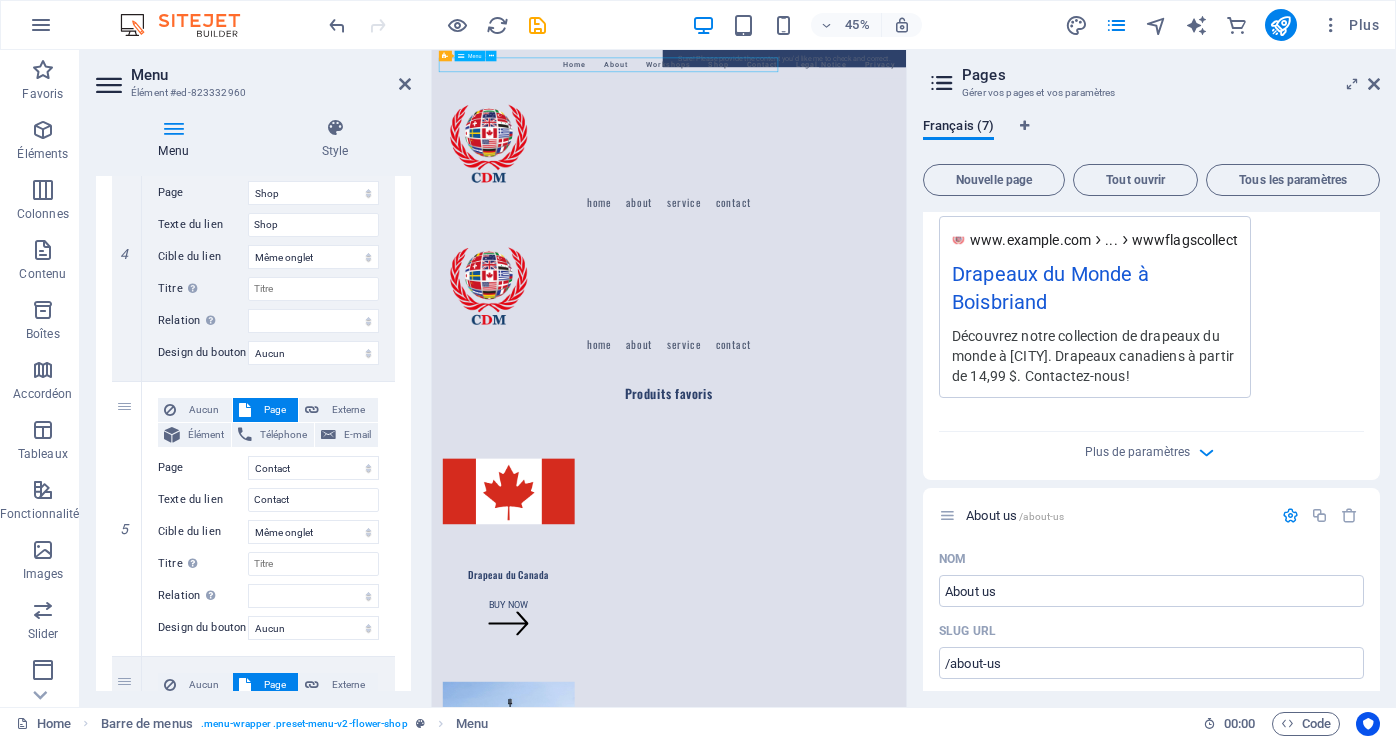 click on "Home About Workshops Shop Contact Legal Notice Privacy" at bounding box center (958, 82) 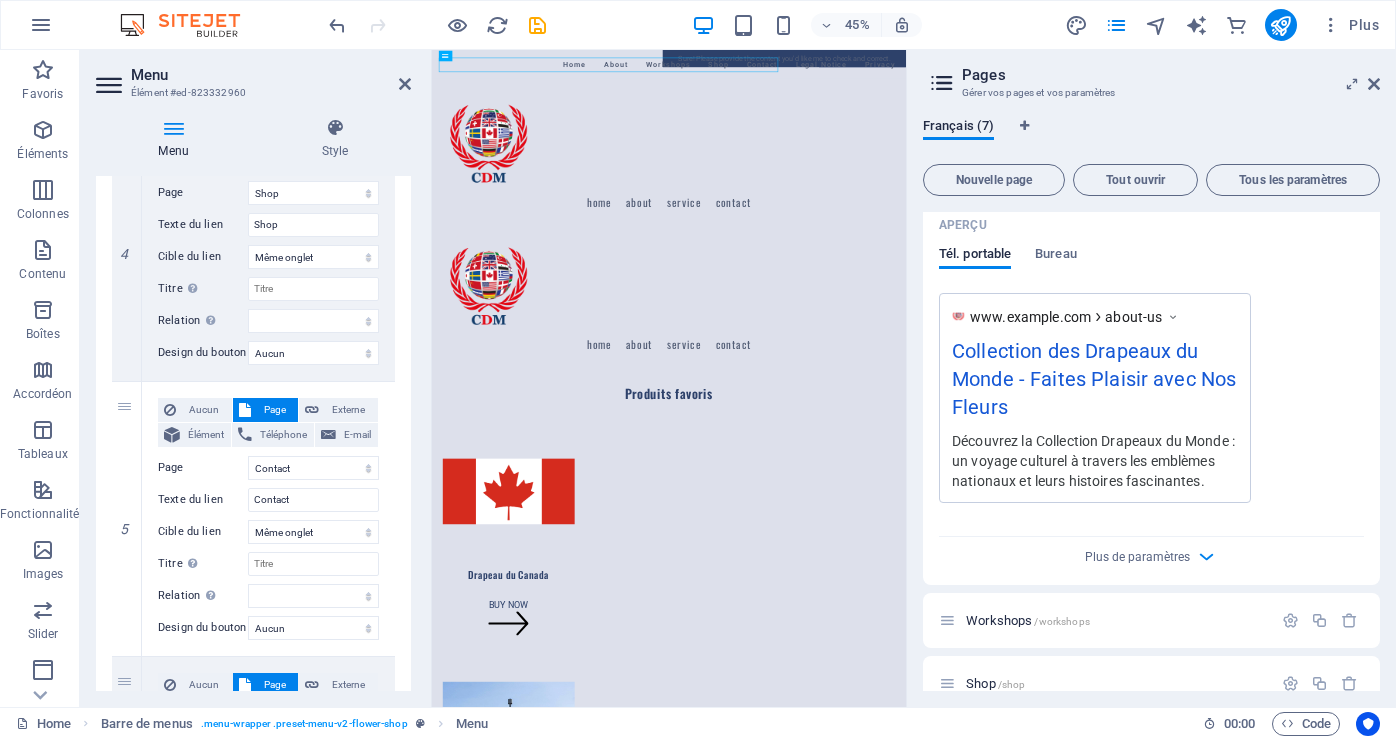 scroll, scrollTop: 1600, scrollLeft: 0, axis: vertical 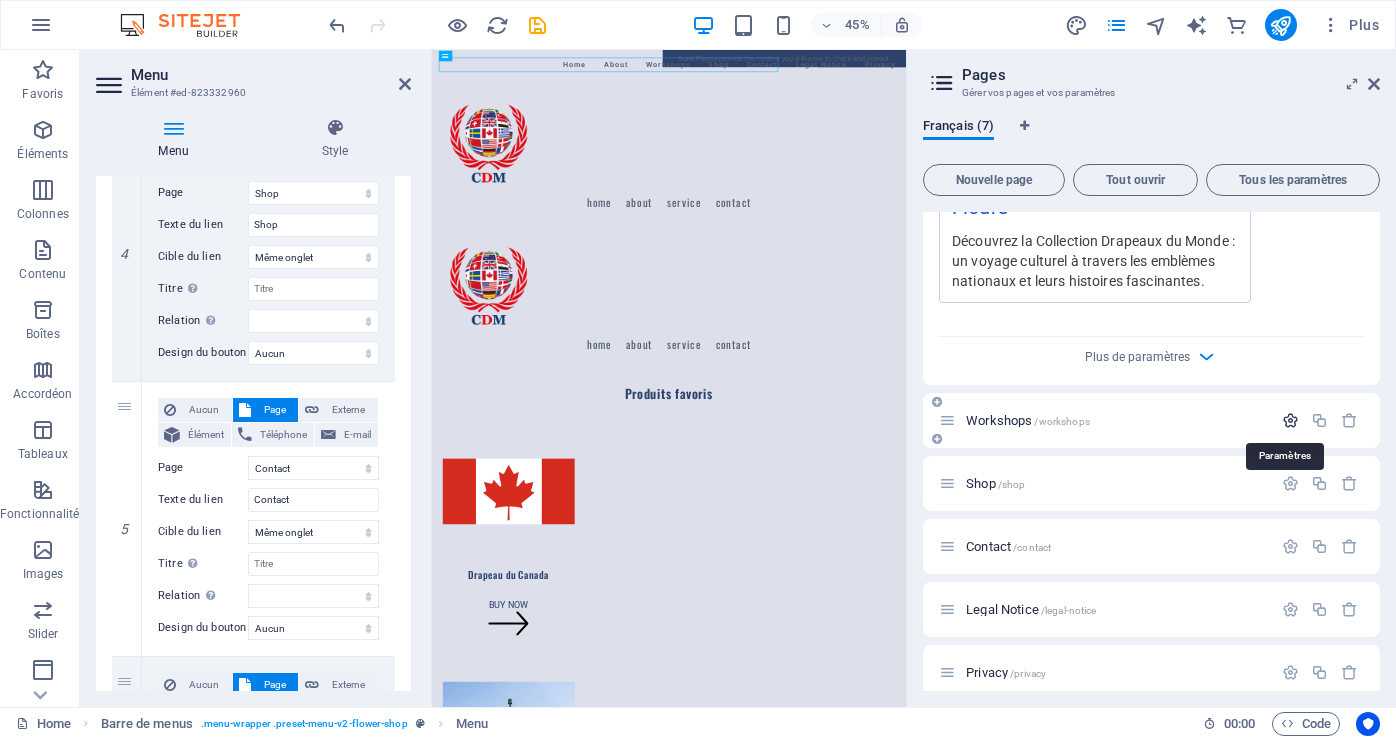 click at bounding box center (1290, 420) 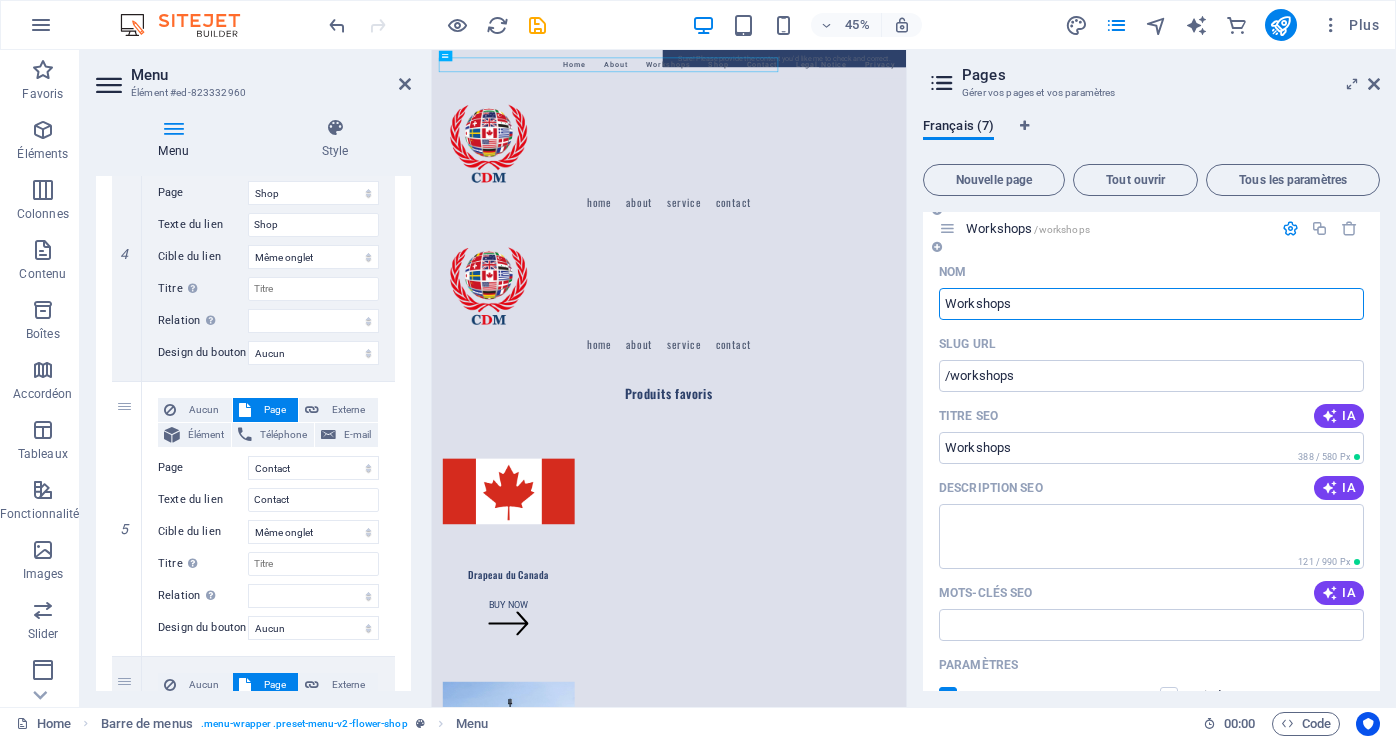 scroll, scrollTop: 1800, scrollLeft: 0, axis: vertical 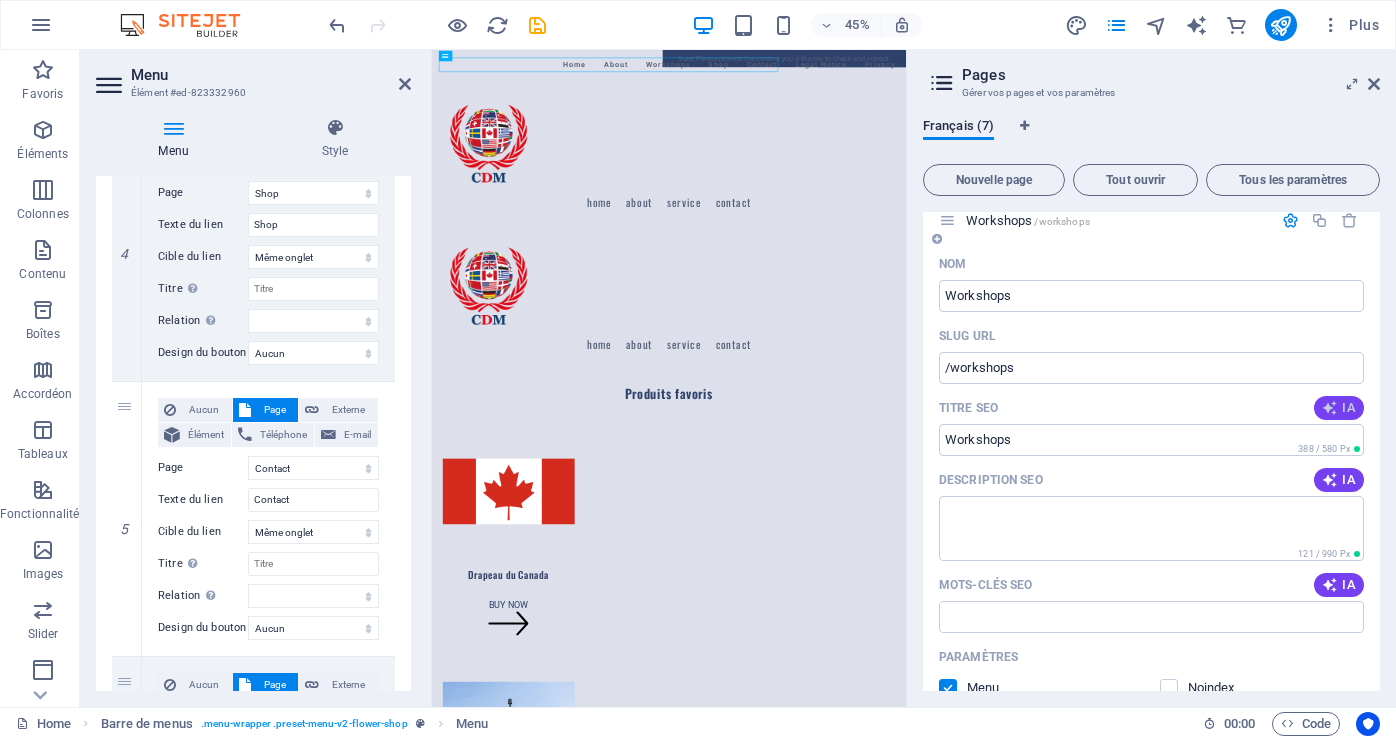 click at bounding box center (1330, 408) 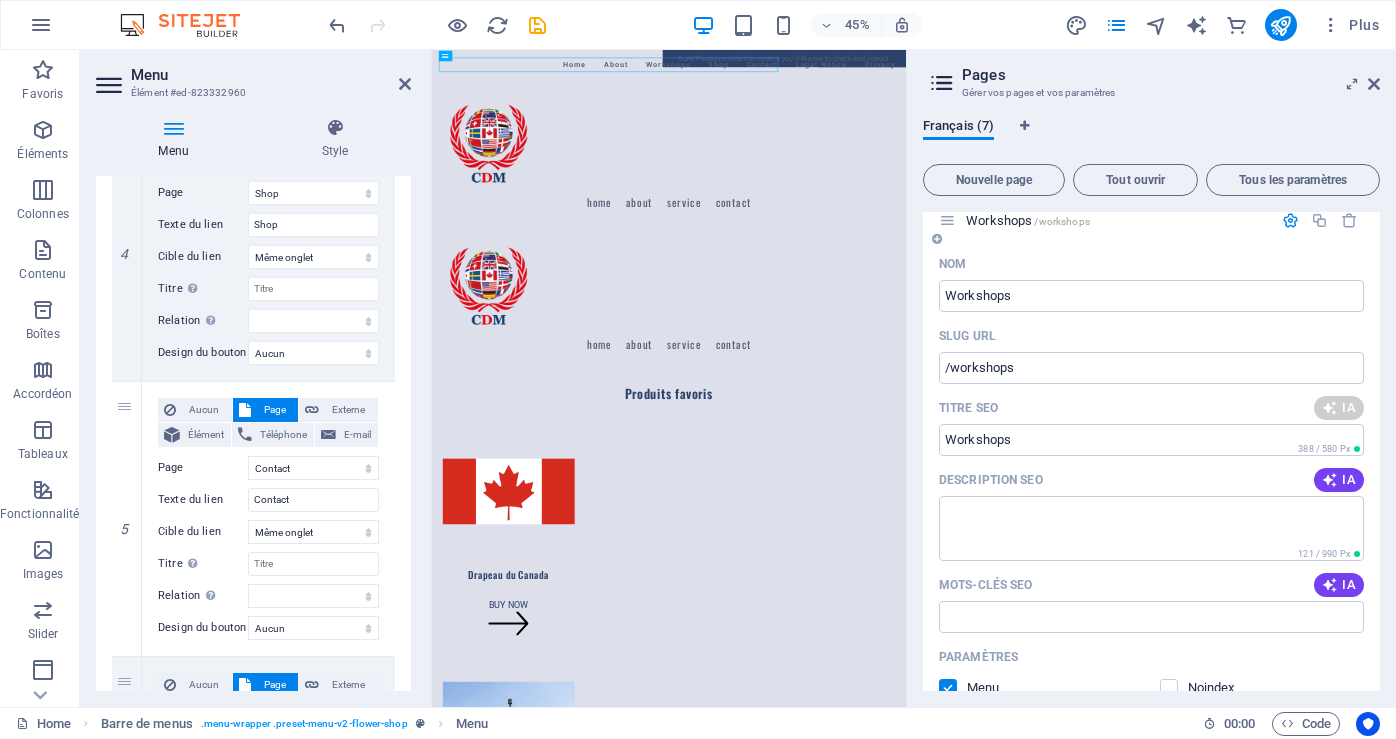 type on "Atelier de Fleurs - Inscription" 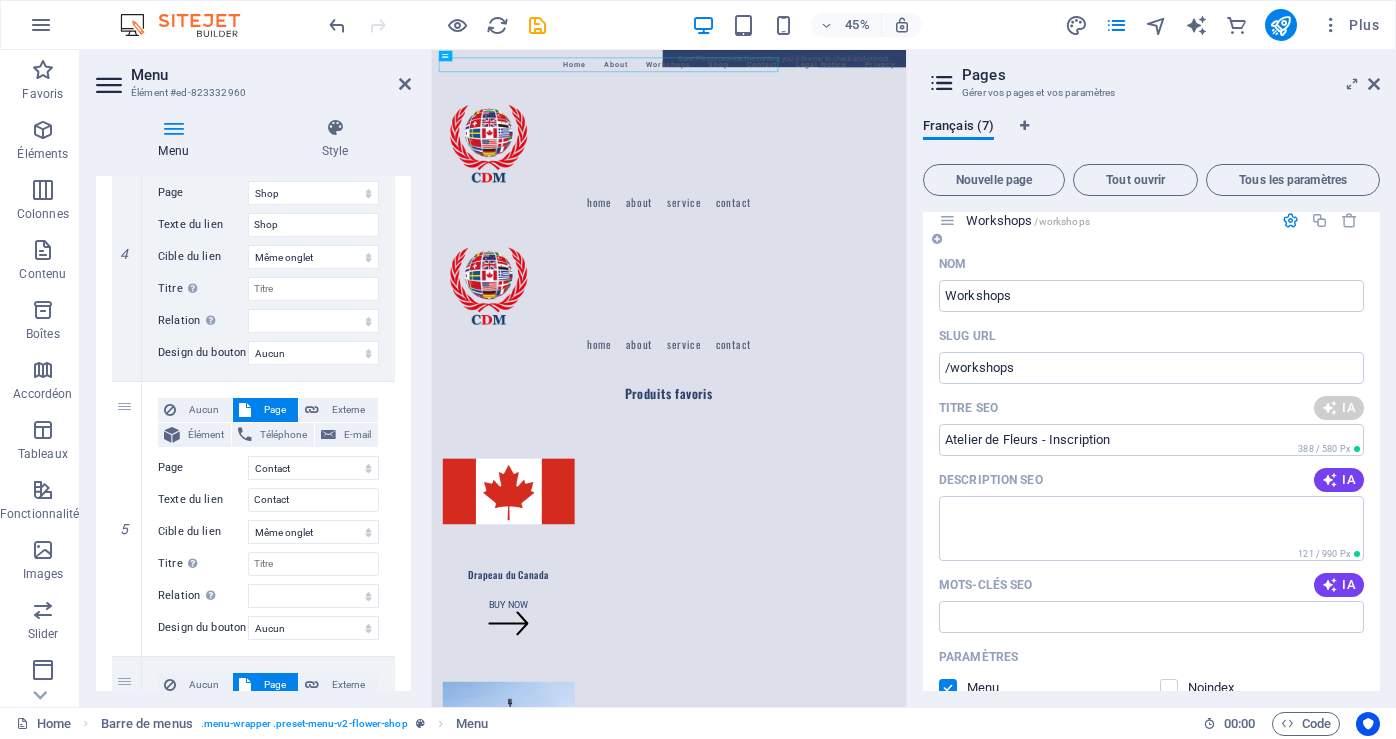 select on "1" 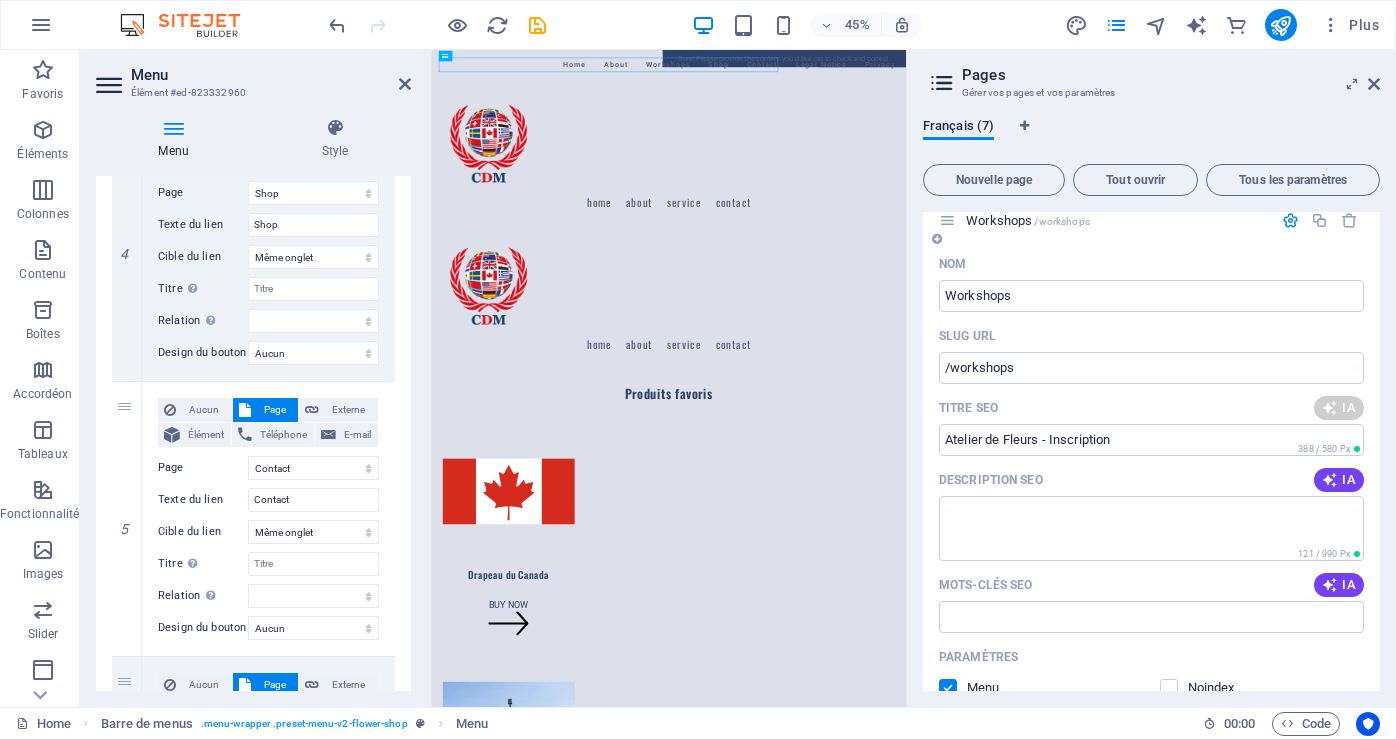 select on "2" 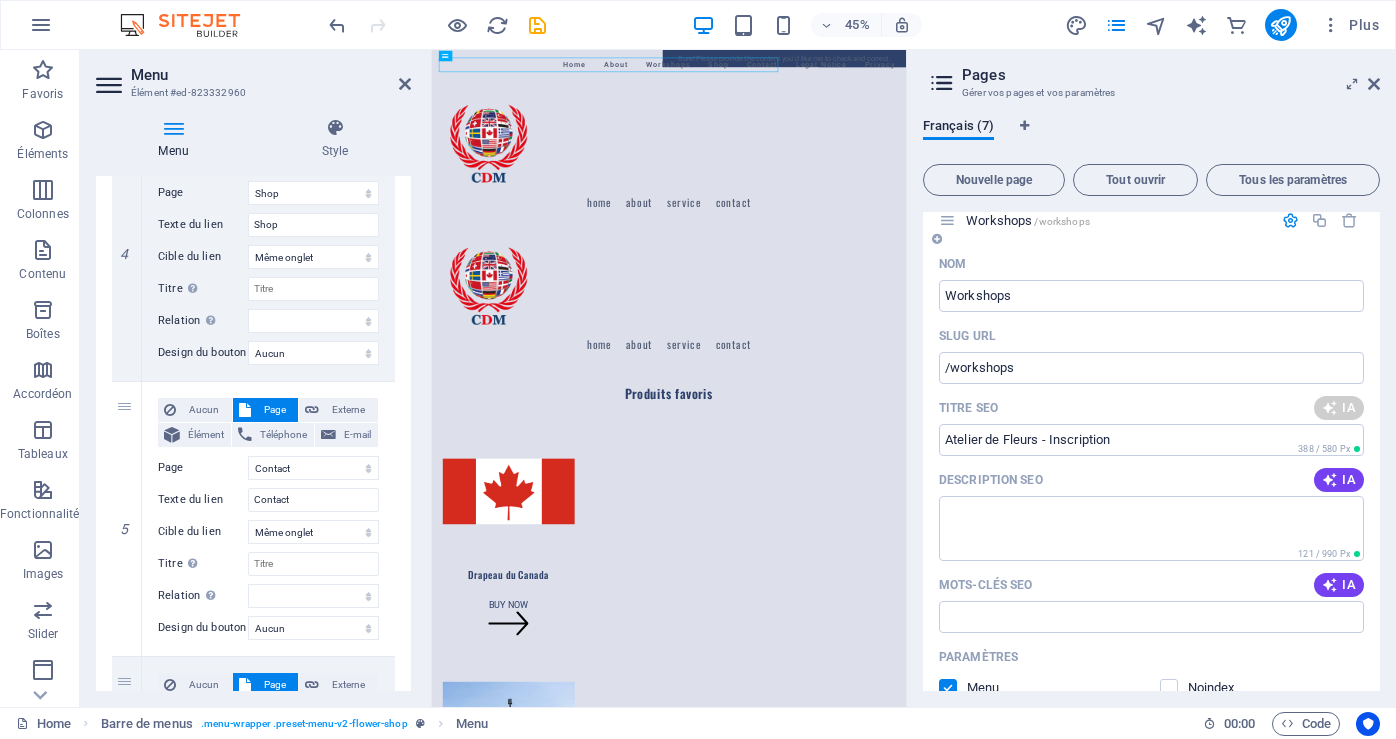 select on "5" 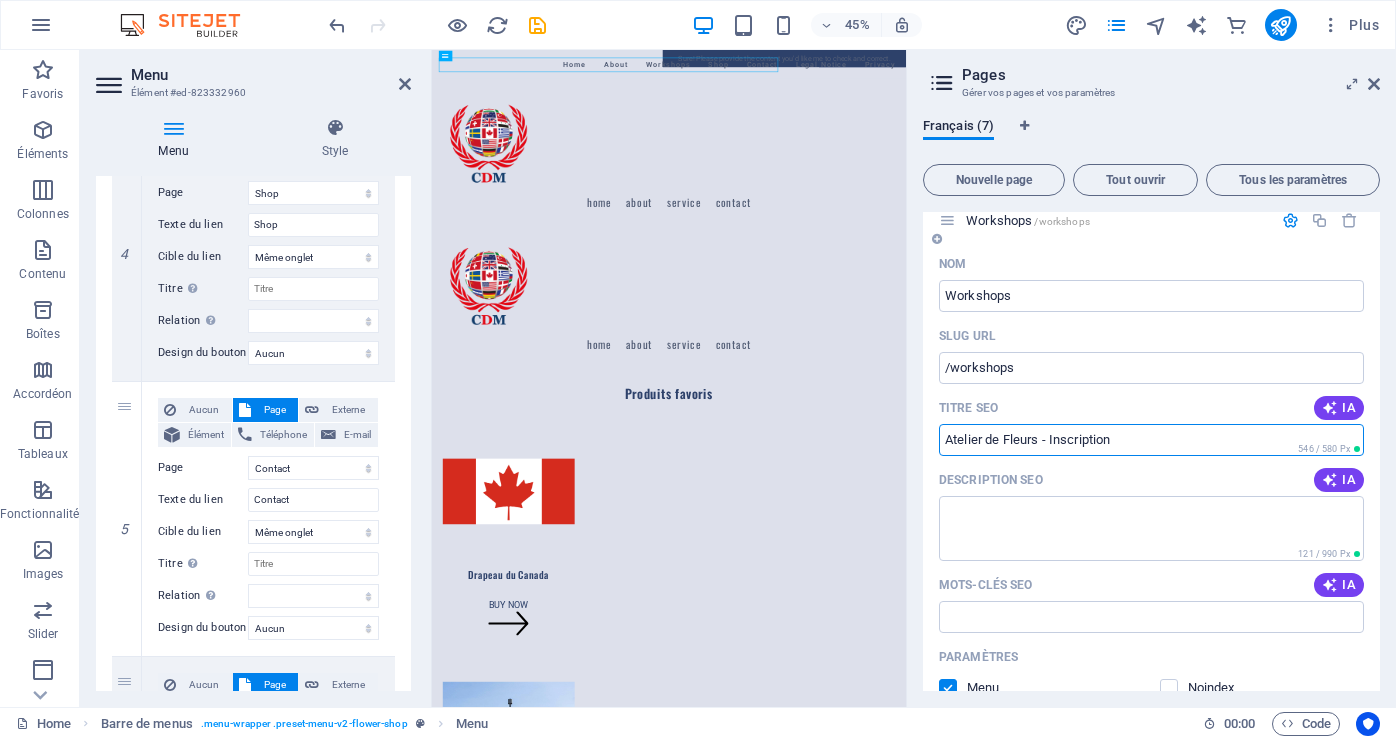 drag, startPoint x: 1040, startPoint y: 442, endPoint x: 947, endPoint y: 442, distance: 93 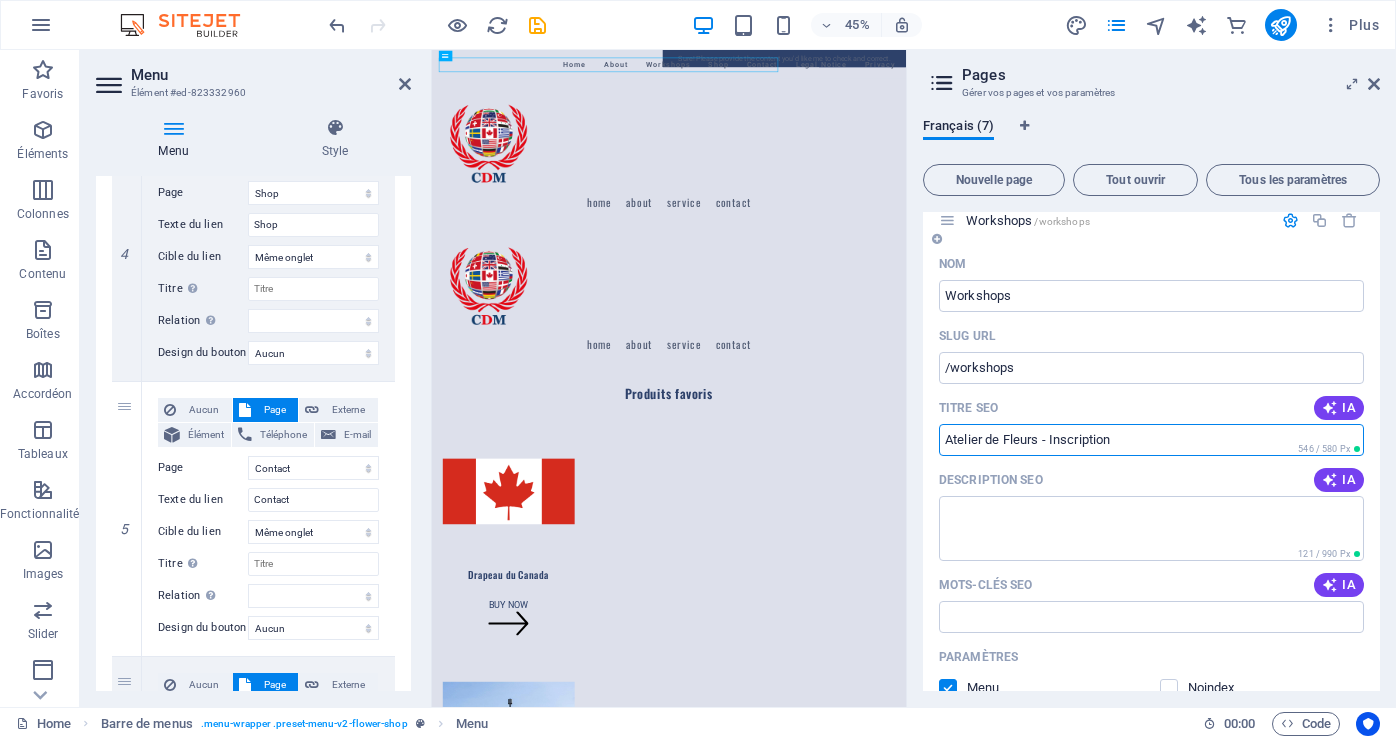 click on "Atelier de Fleurs - Inscription" at bounding box center [1151, 440] 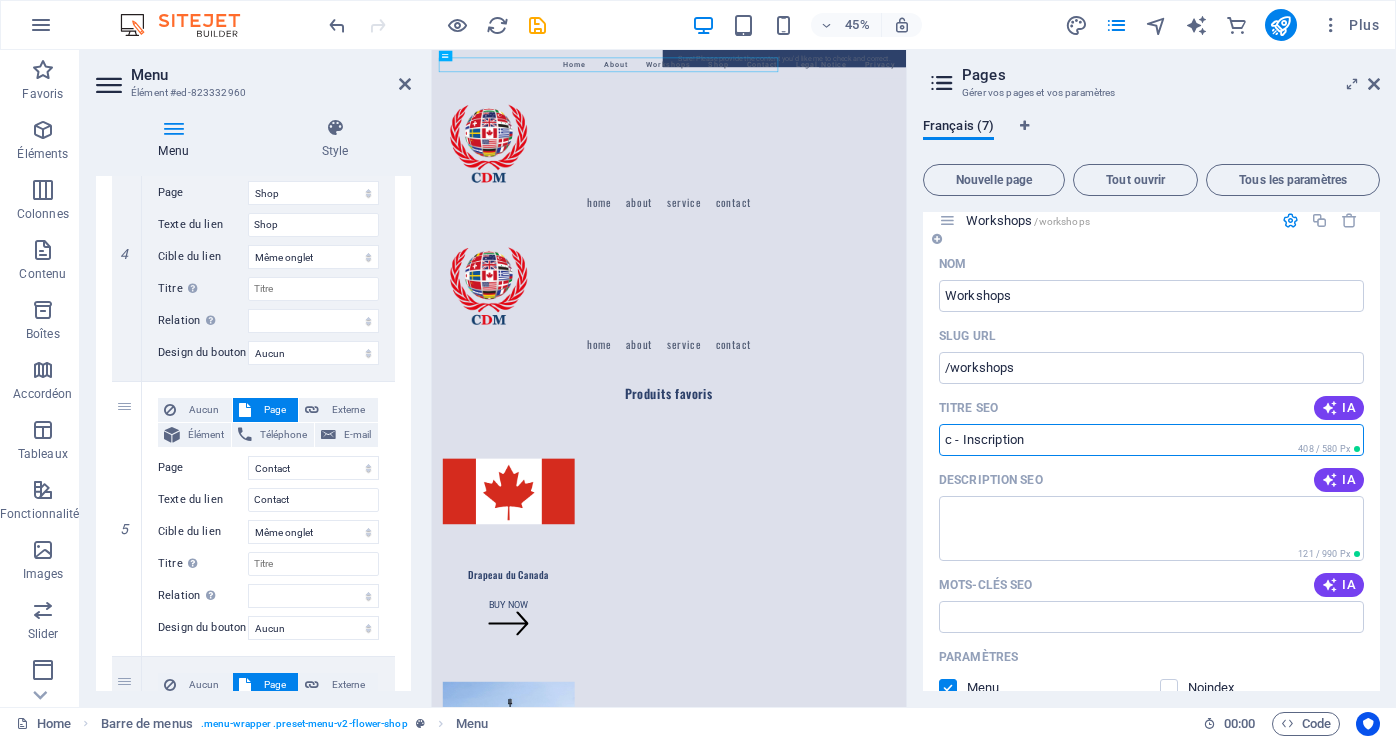 type on "c - Inscription" 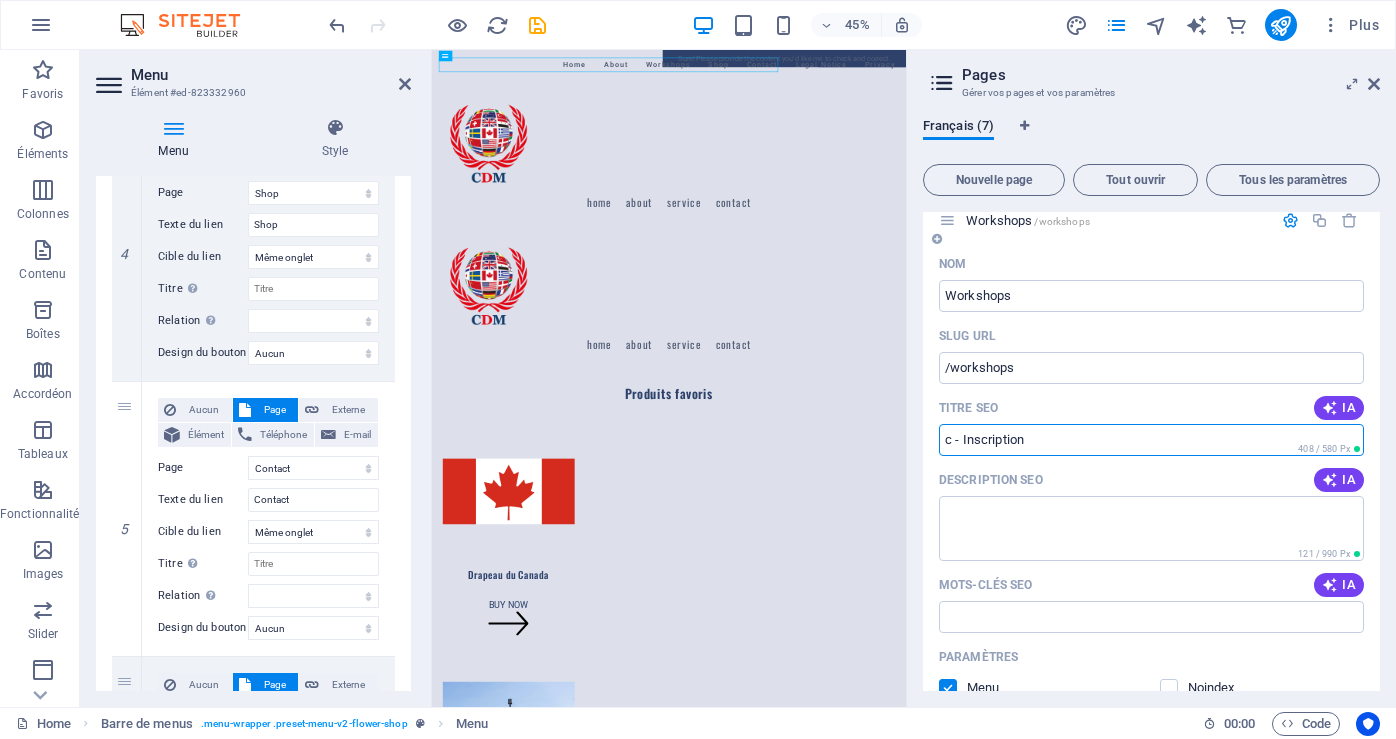 select on "1" 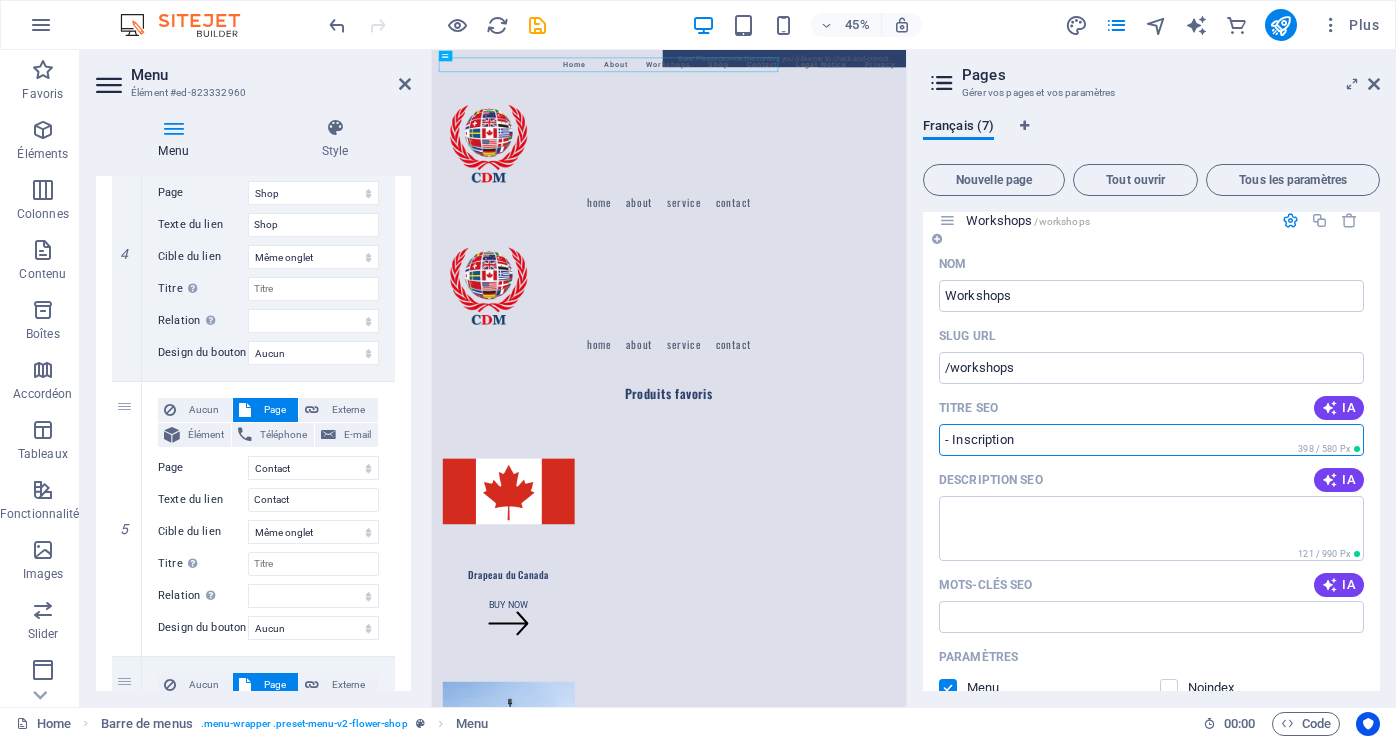 type on "C - Inscription" 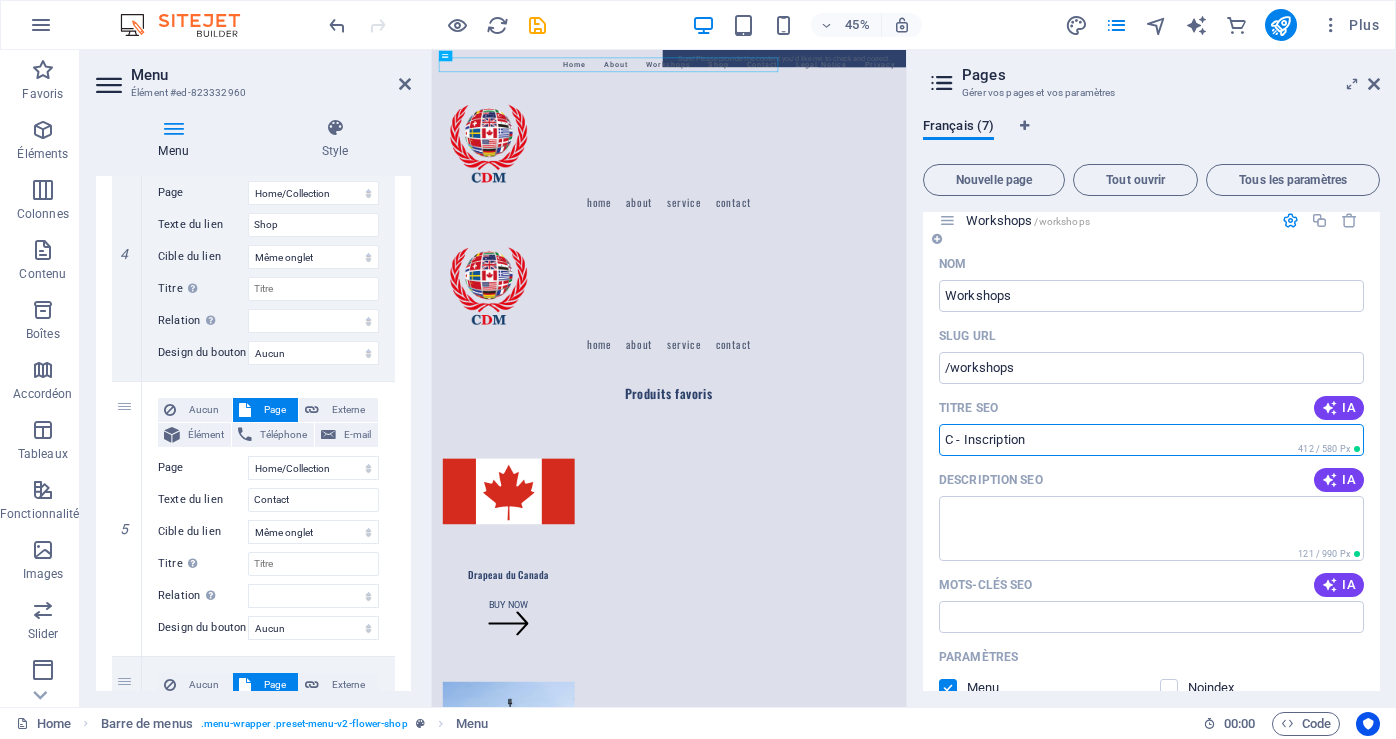 select on "1" 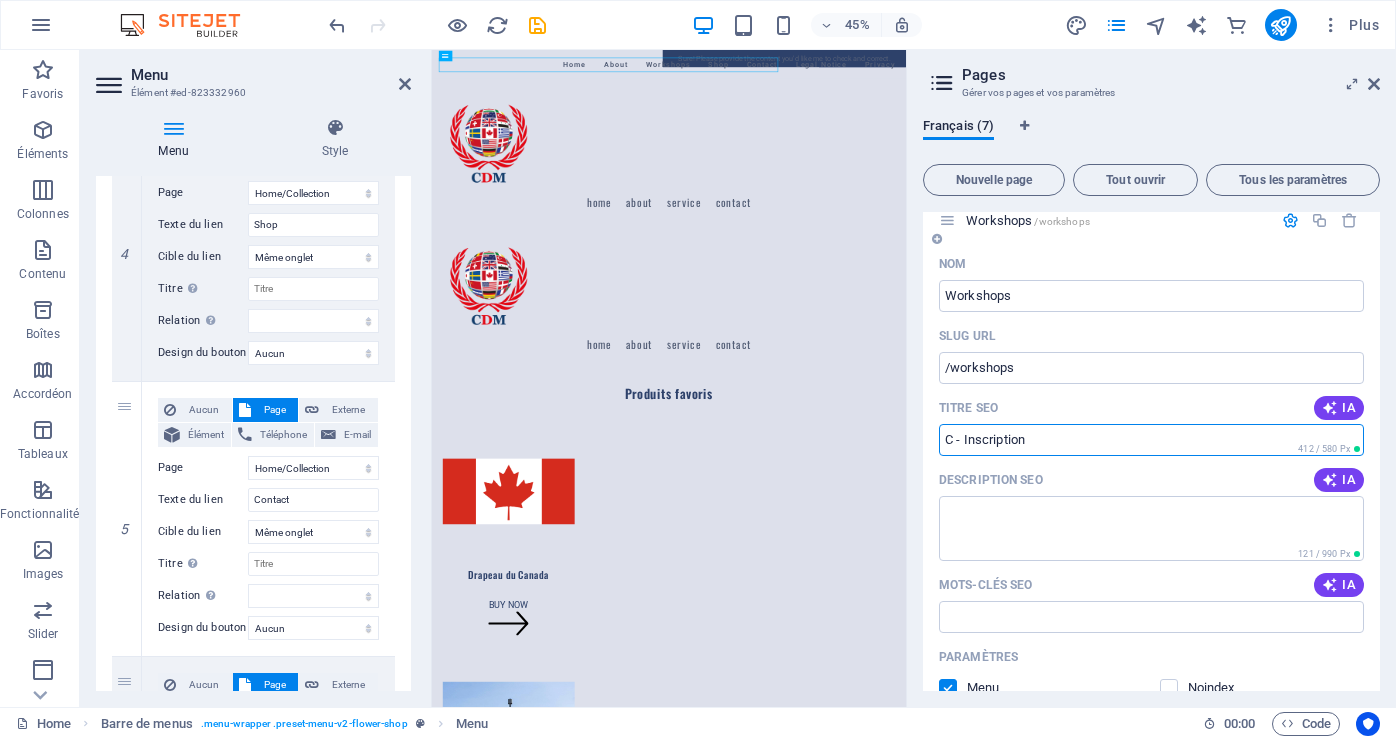 select on "2" 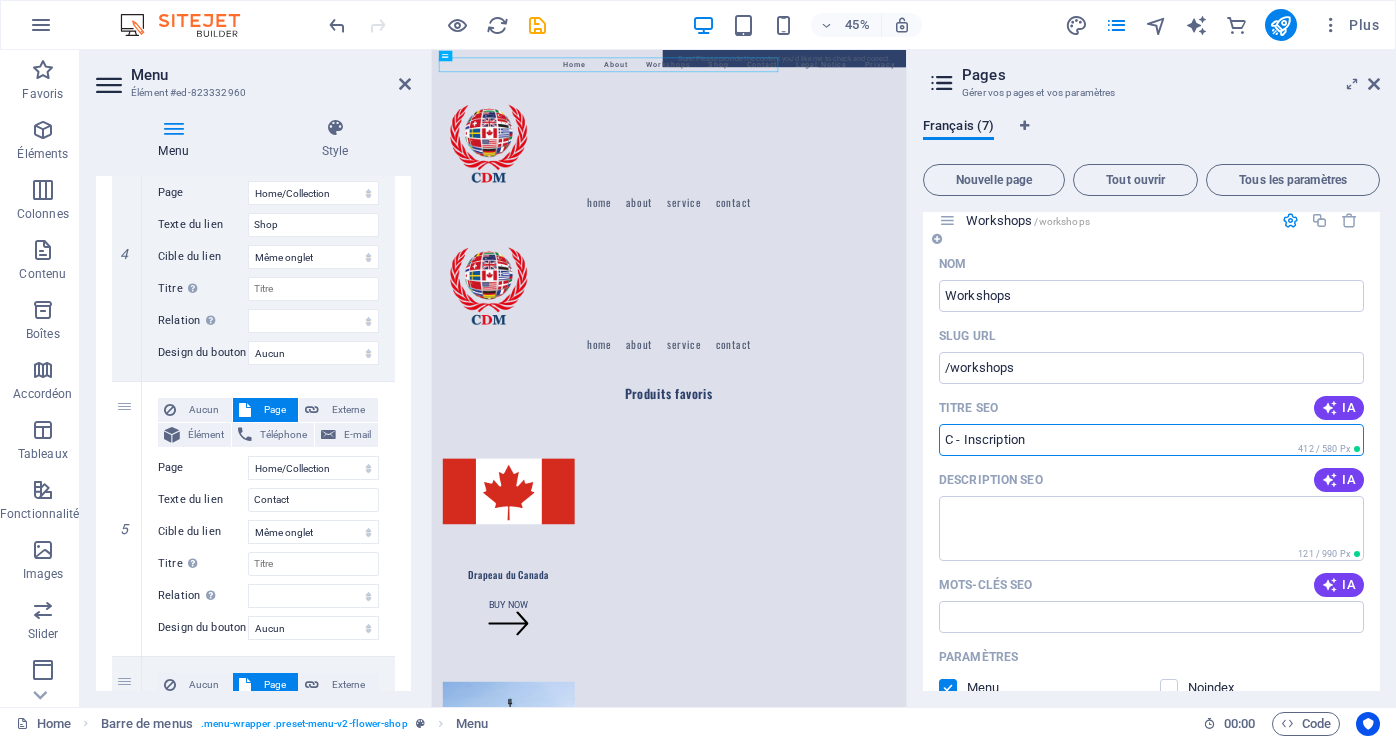 select on "3" 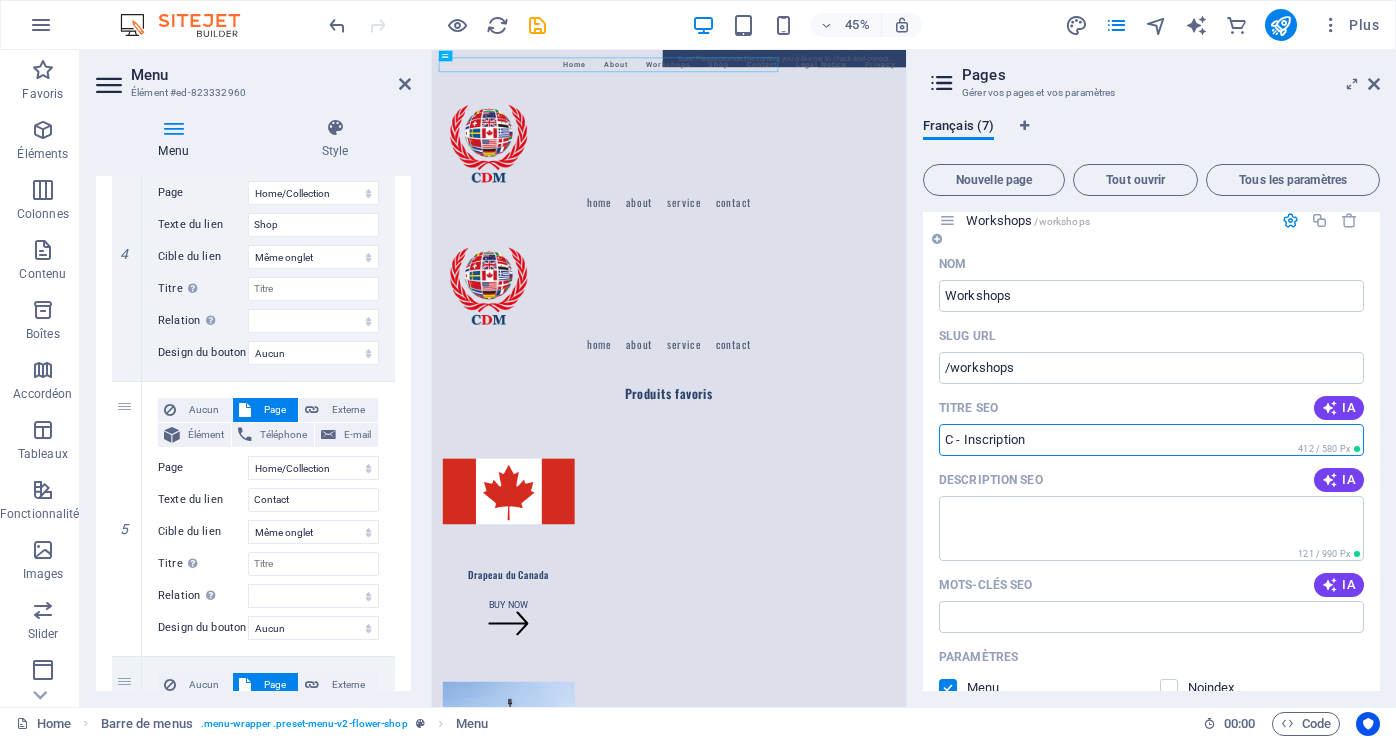 select on "4" 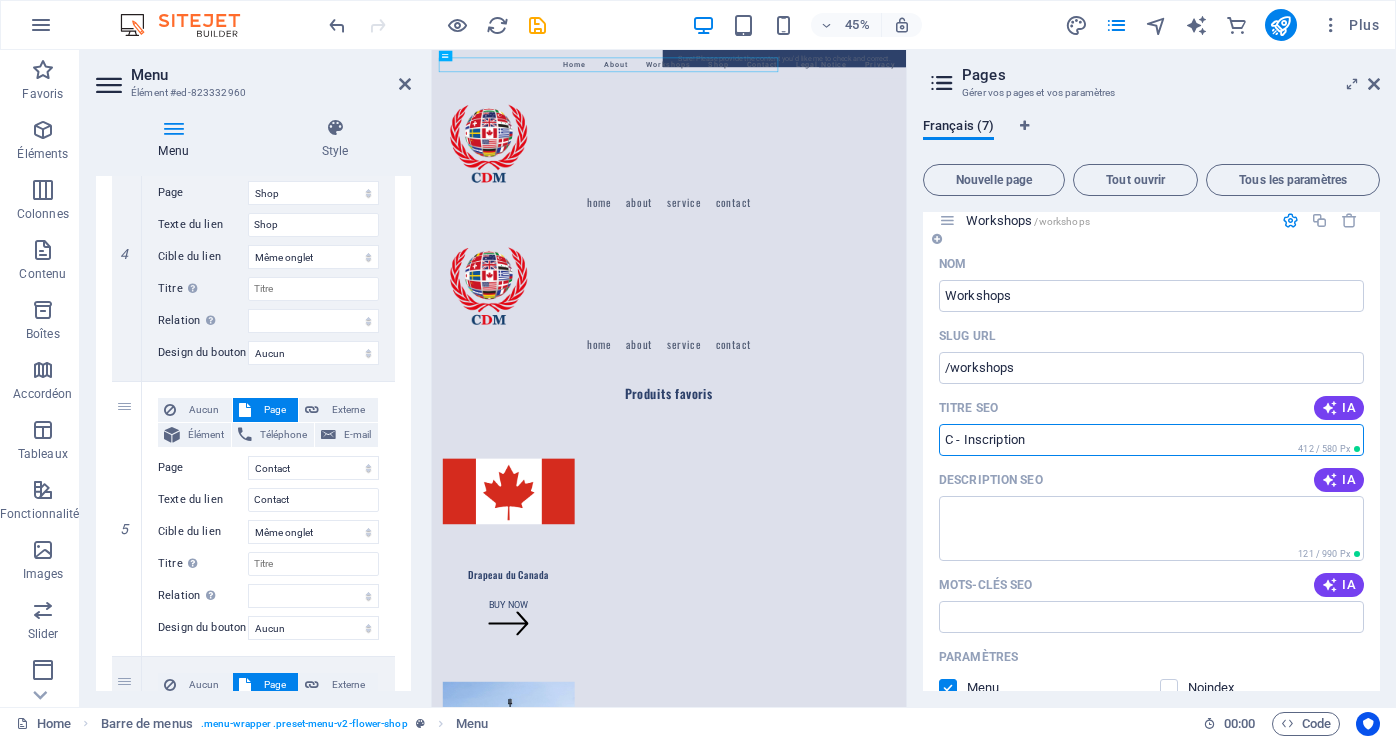 type on "C - Inscription" 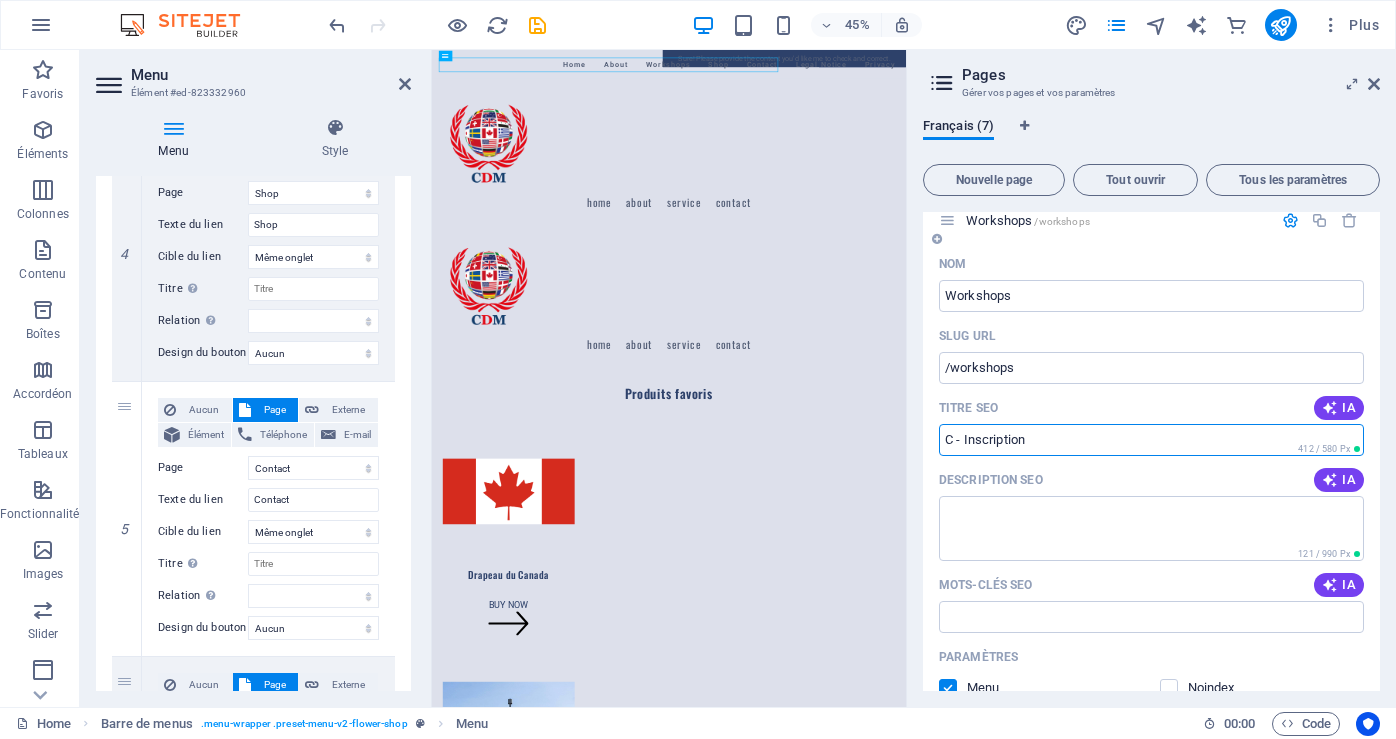 select on "1" 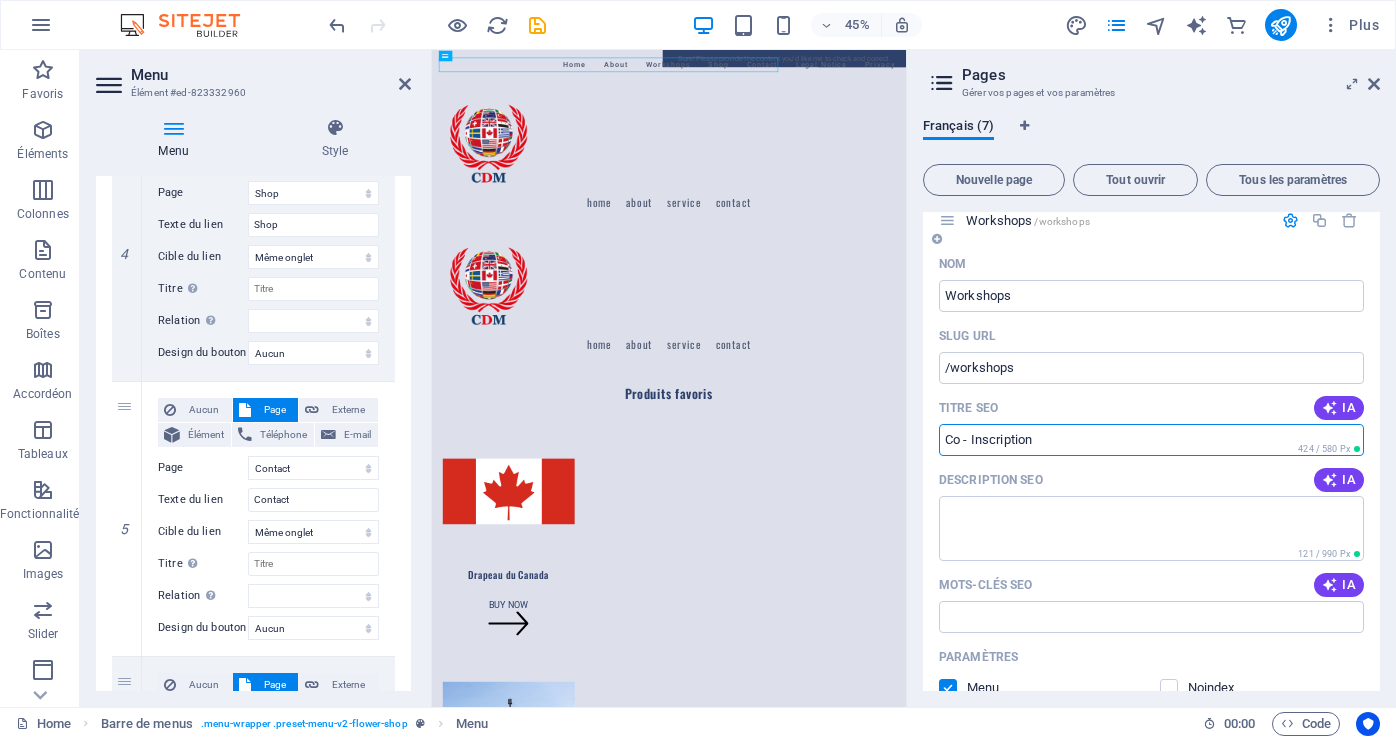 type on "Co - Inscription" 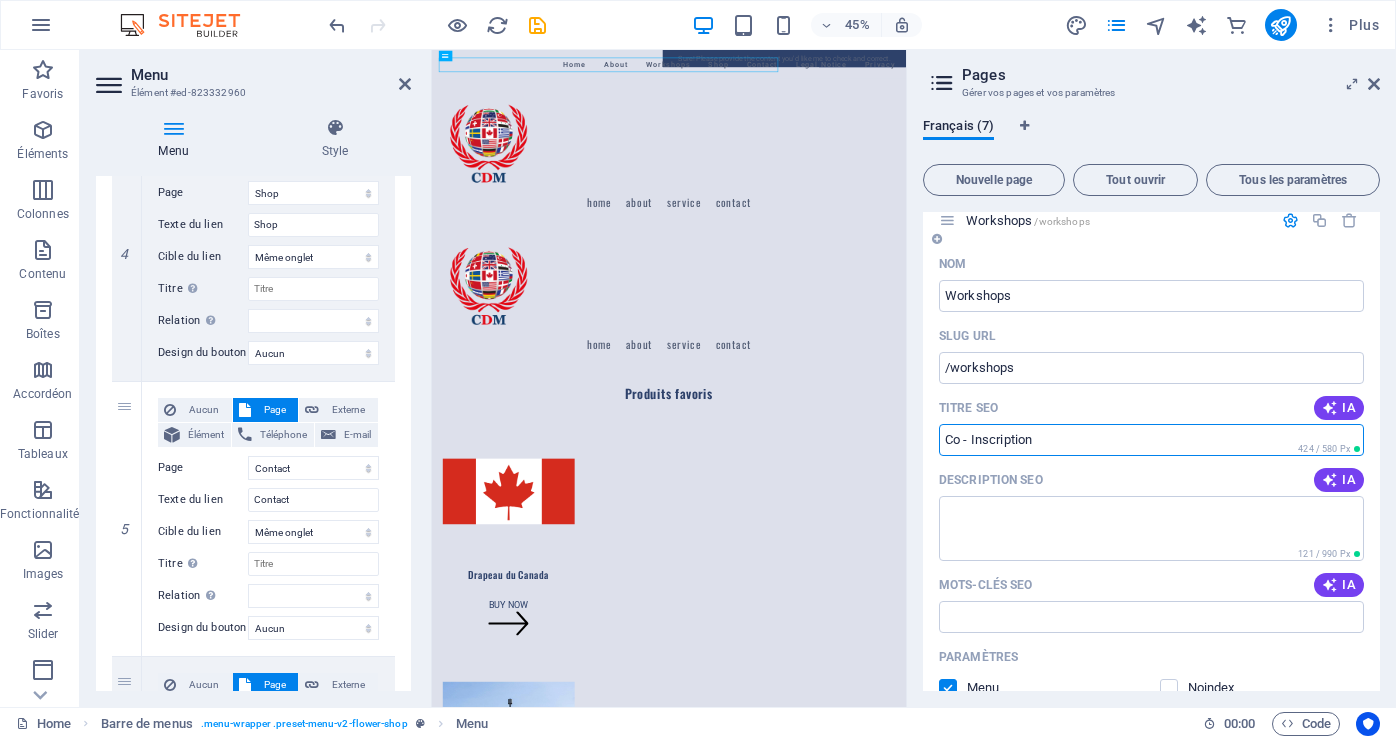select on "1" 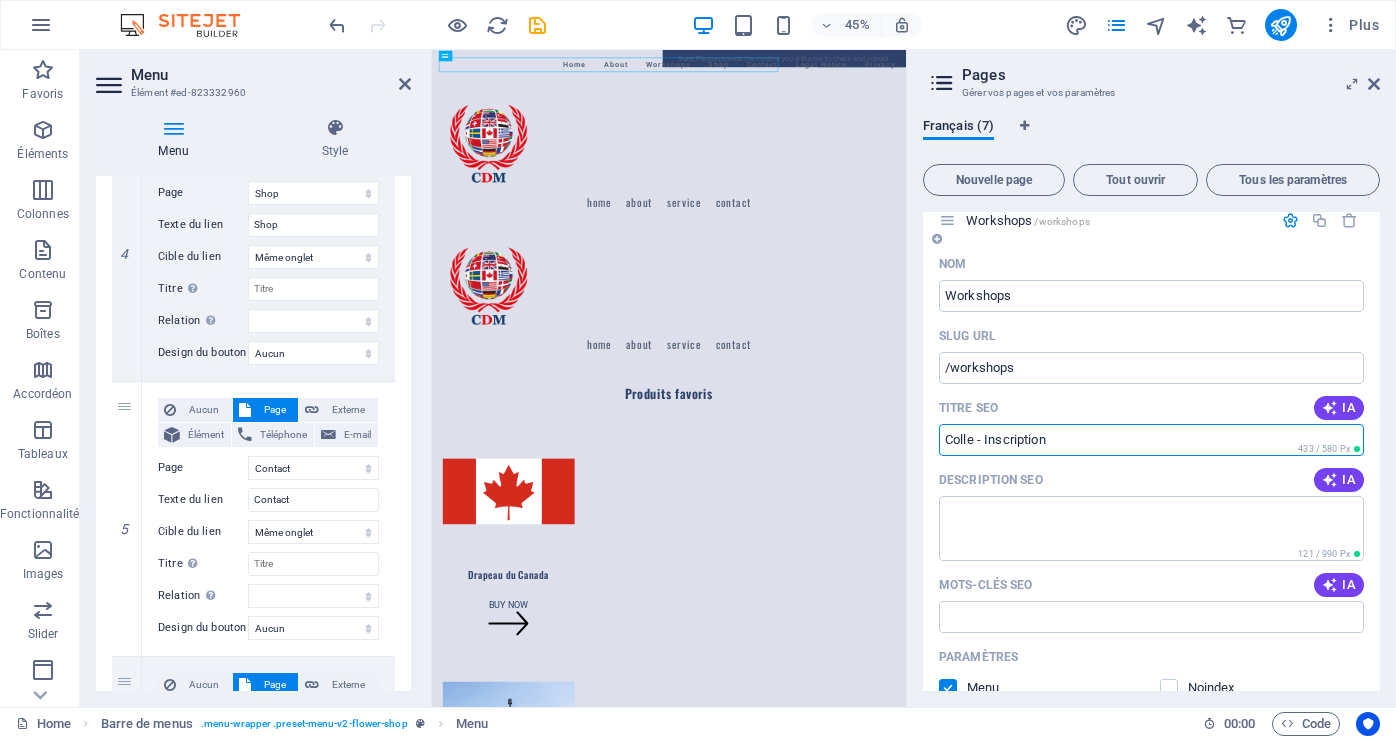 type on "Collec - Inscription" 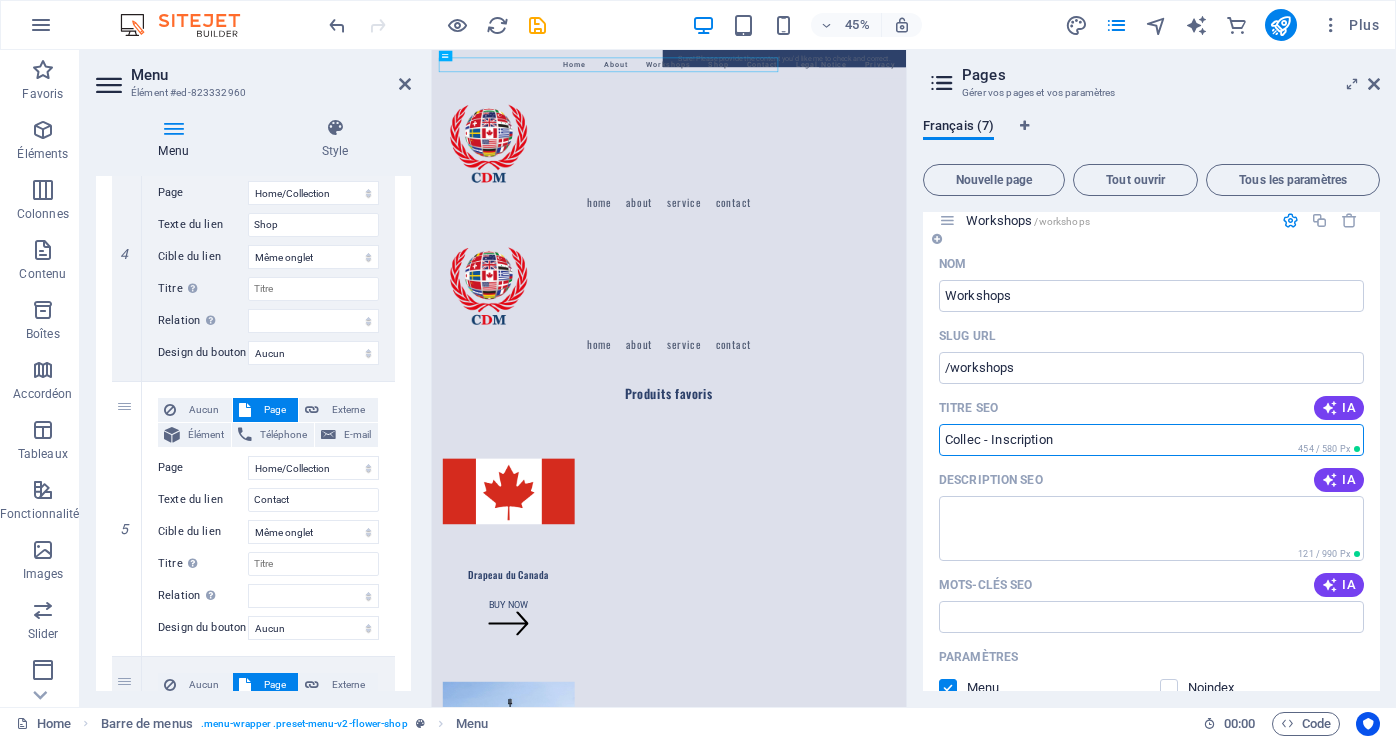 select on "1" 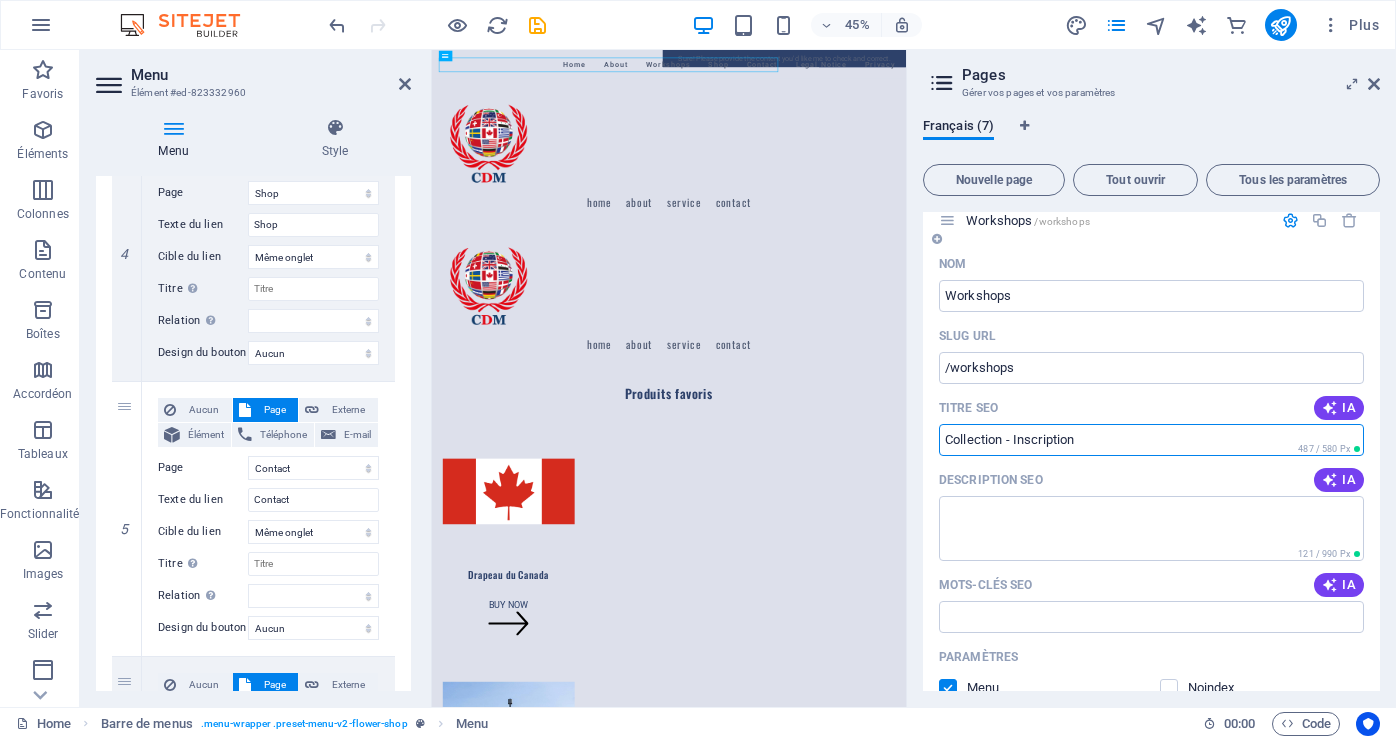 type on "Collection  - Inscription" 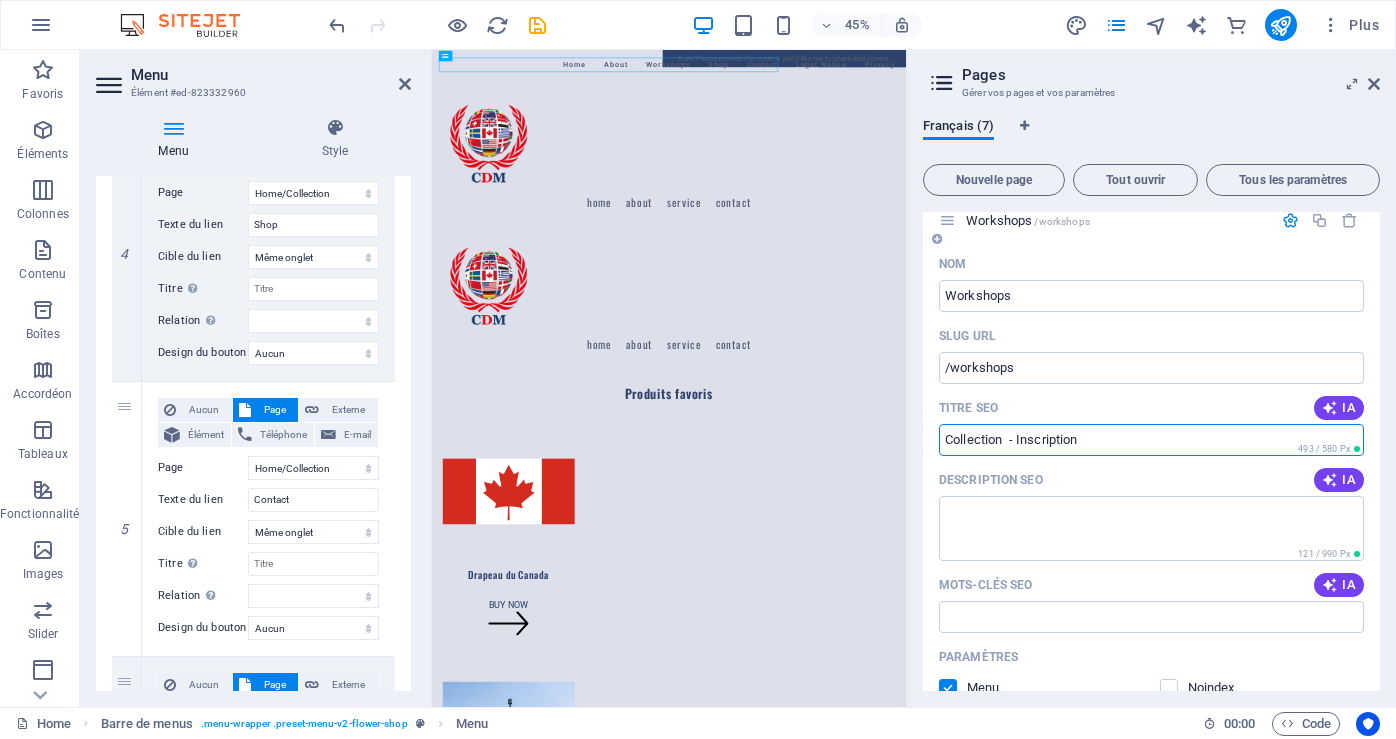 select on "1" 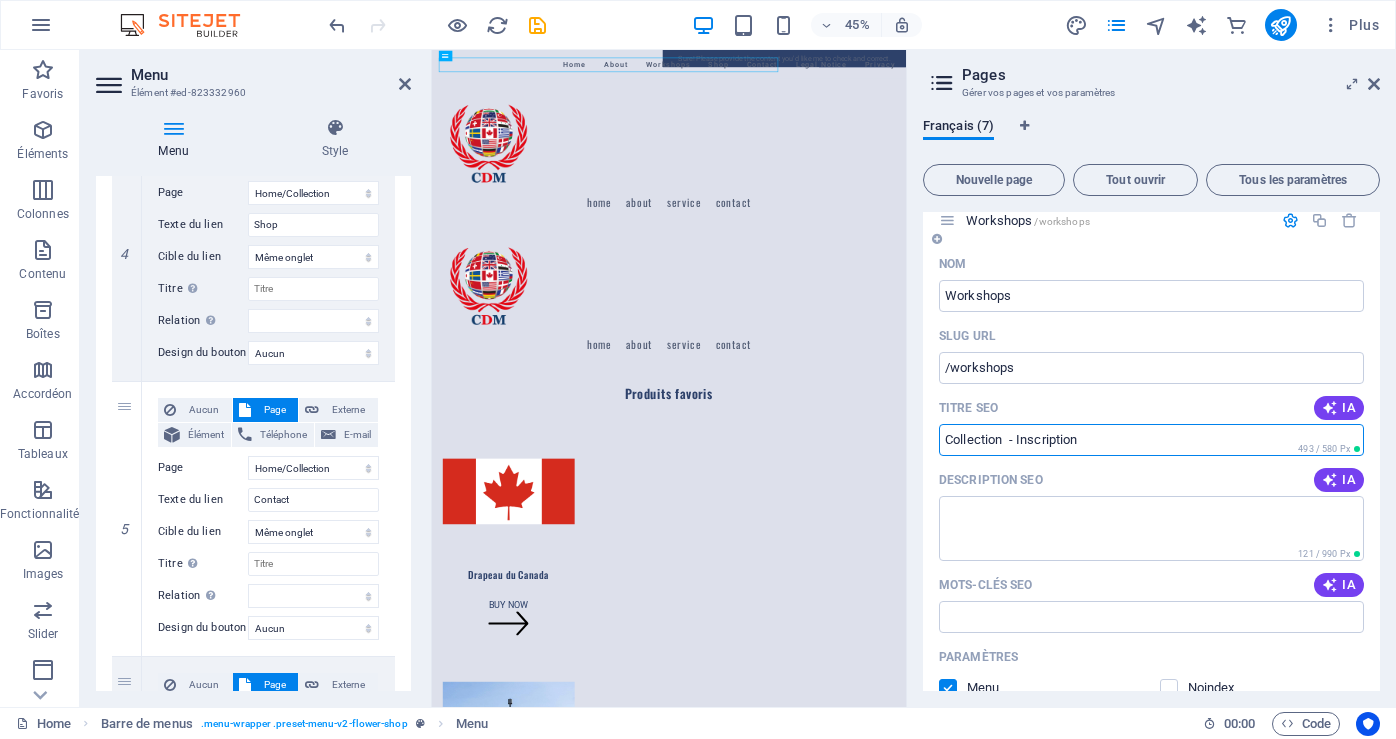 select on "2" 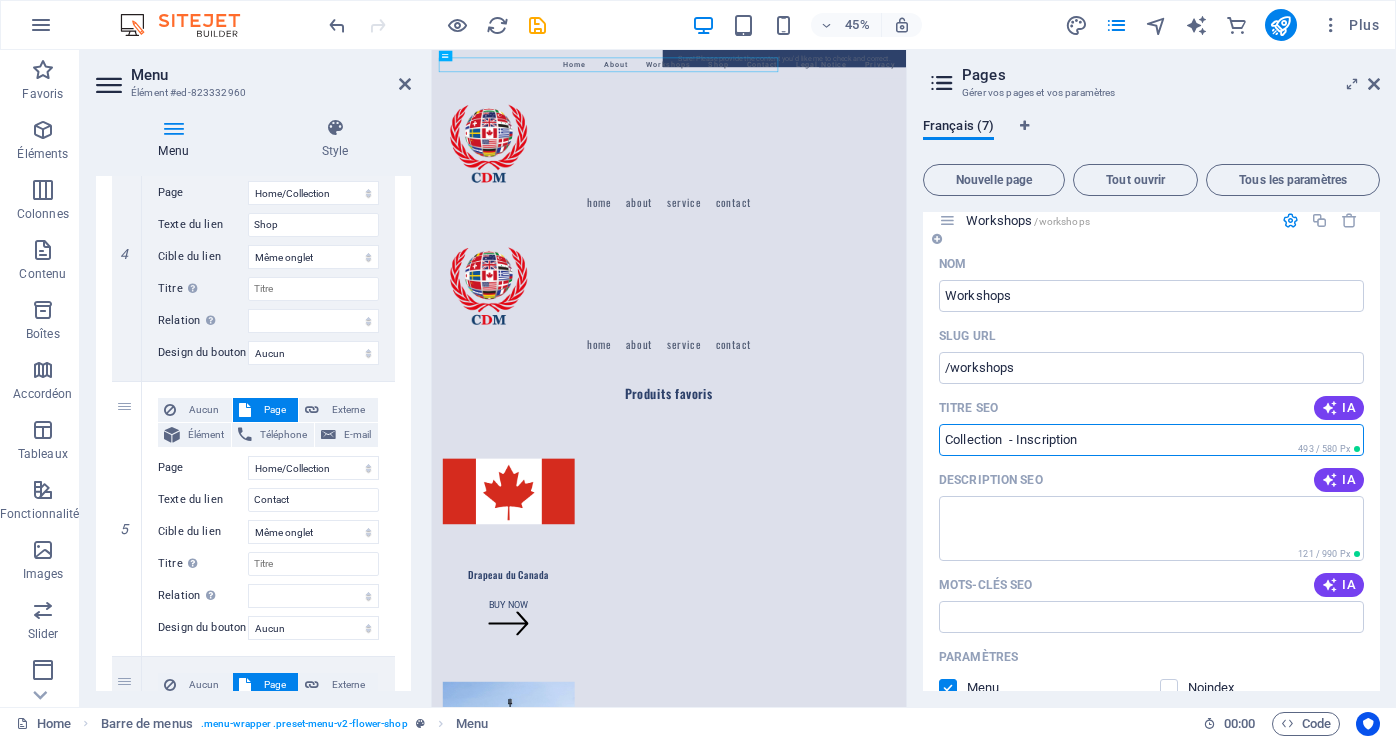 select on "3" 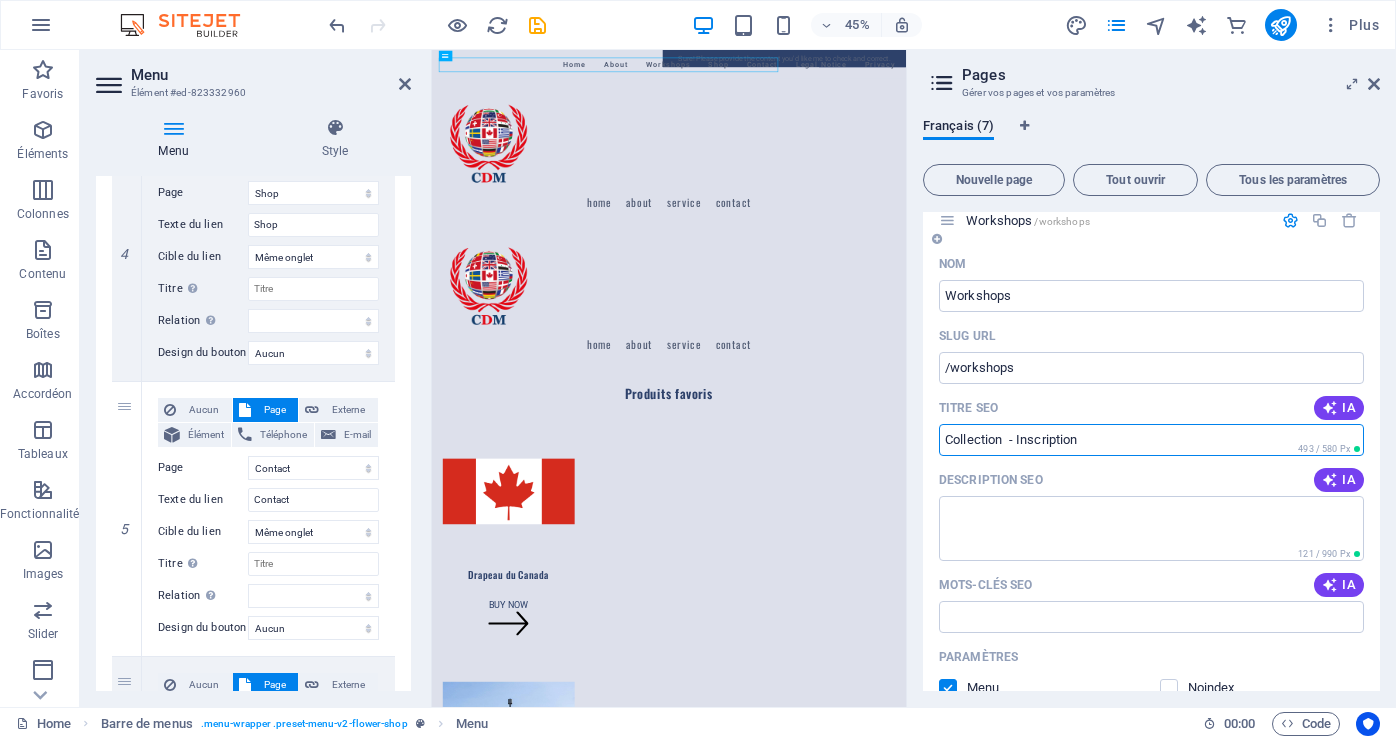 type on "Collection d - Inscription" 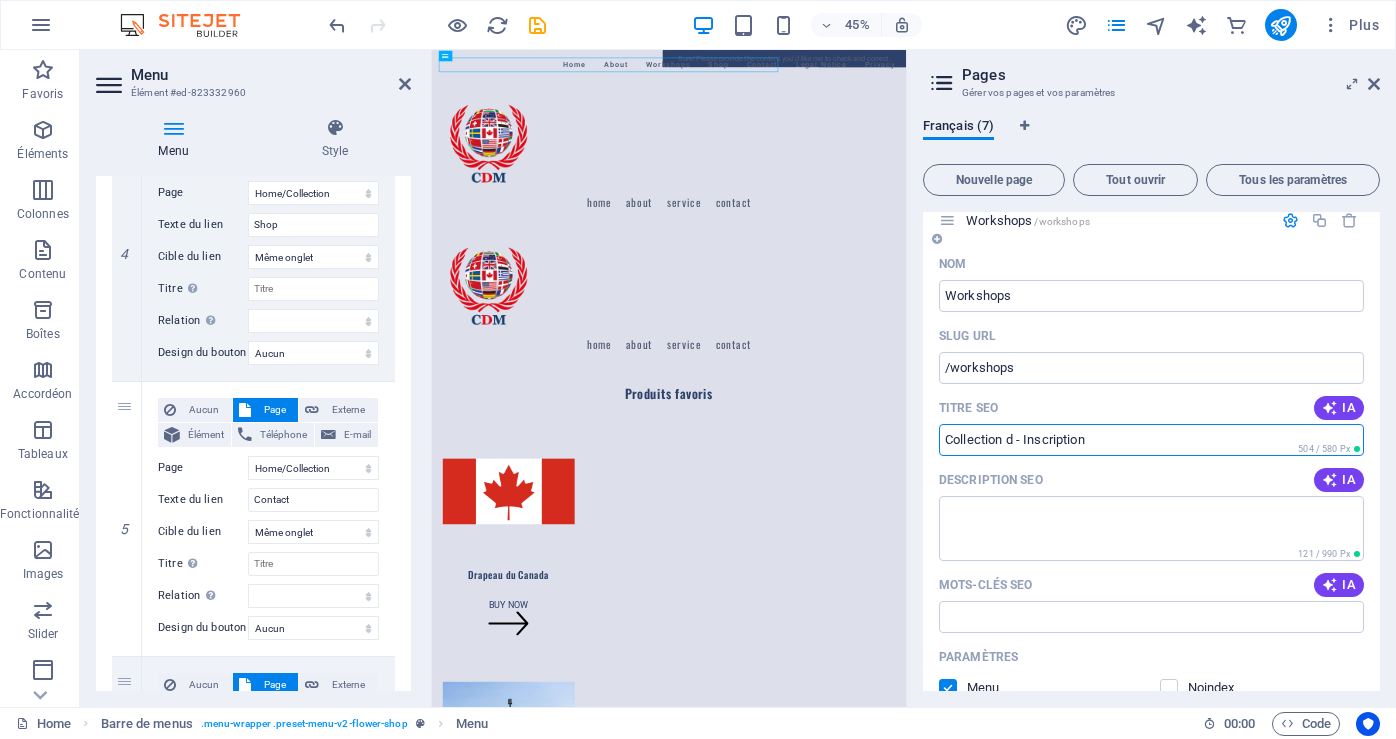 select on "1" 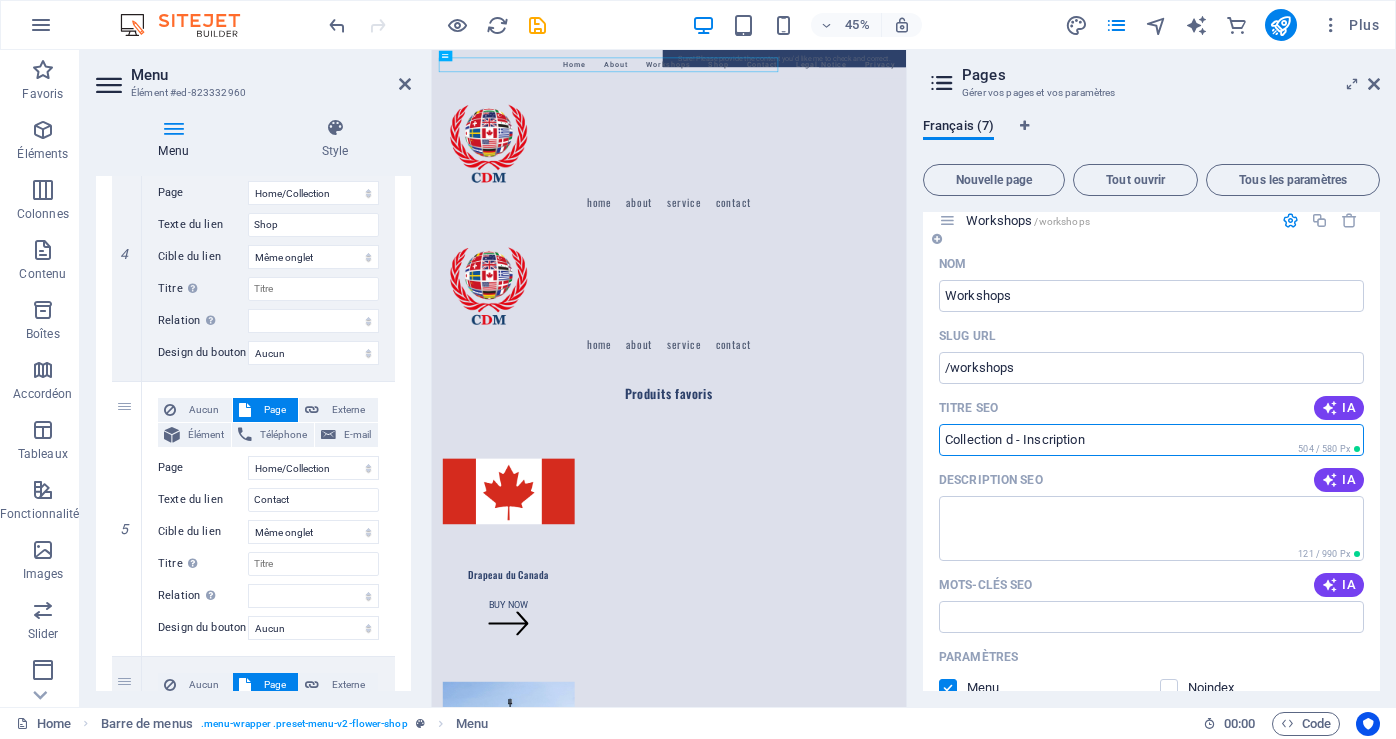 select on "2" 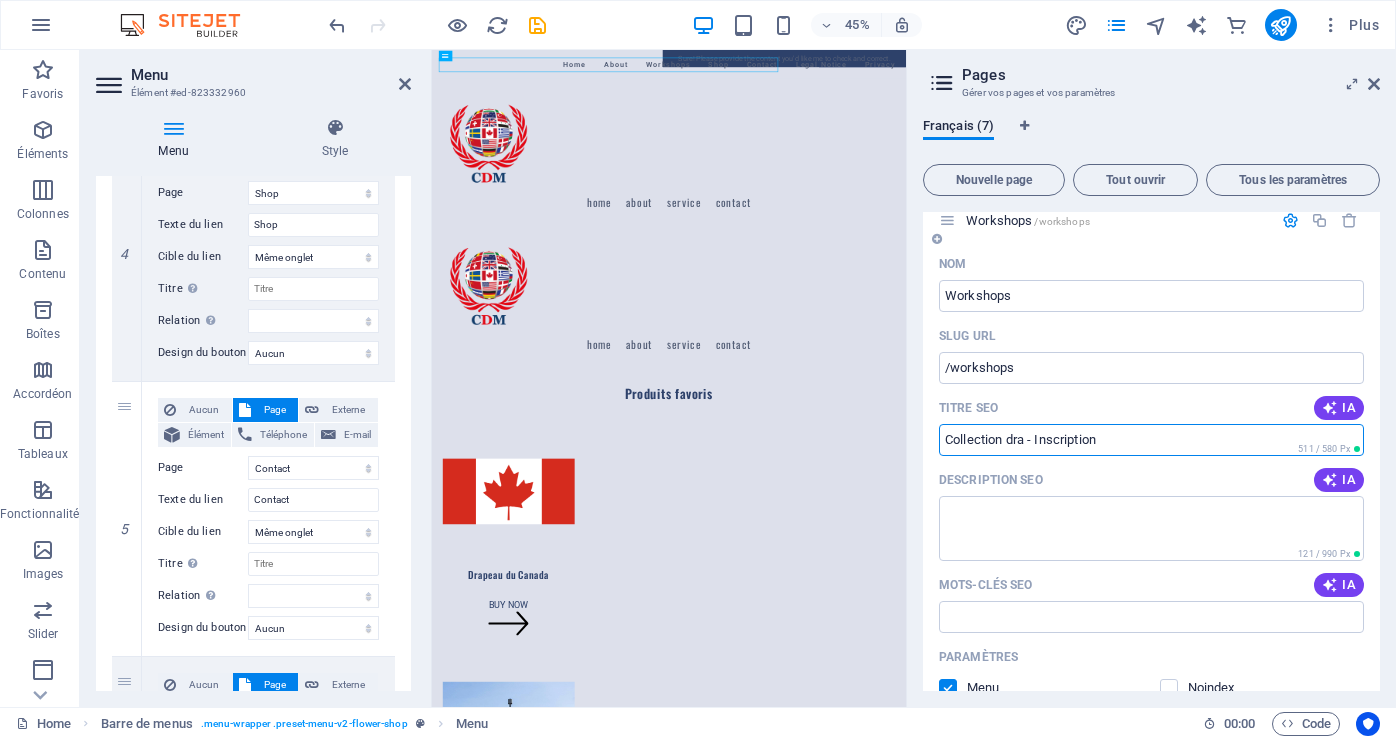 type on "Collection drap - Inscription" 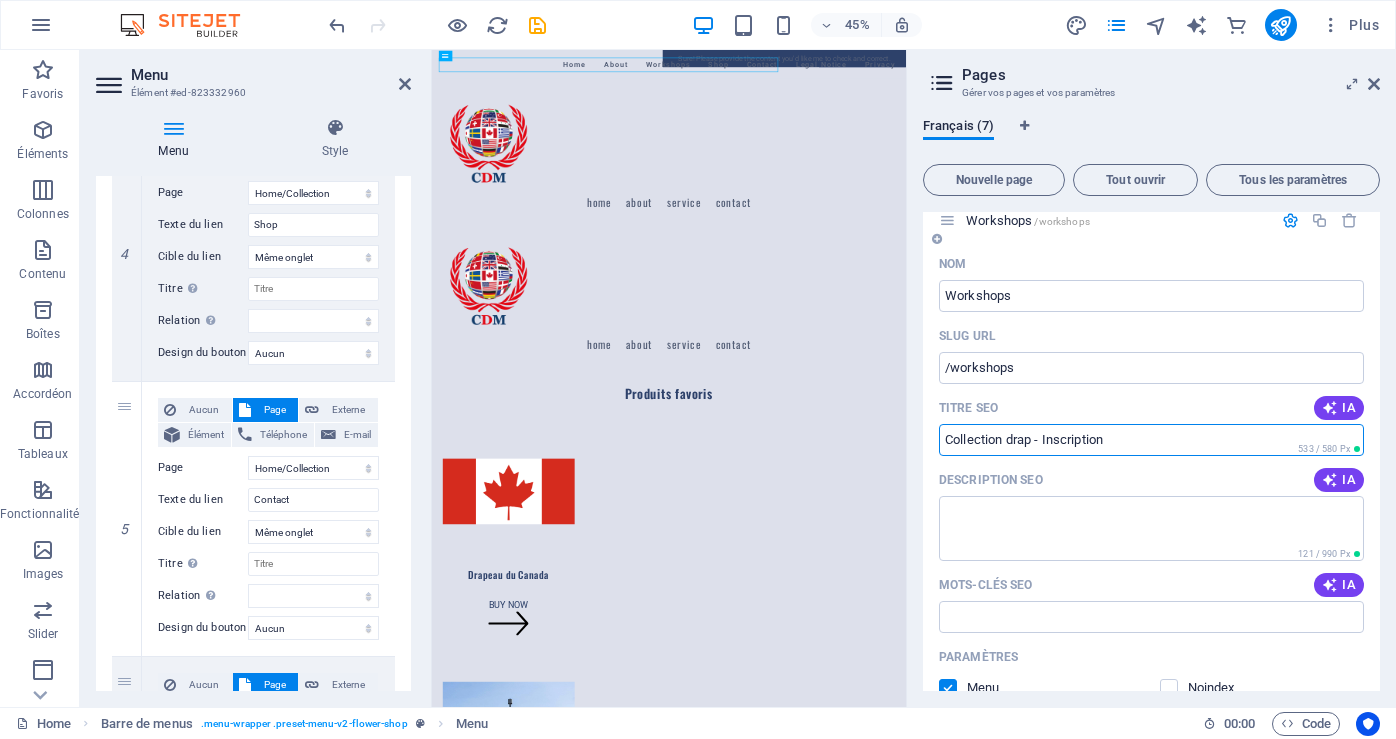 select on "1" 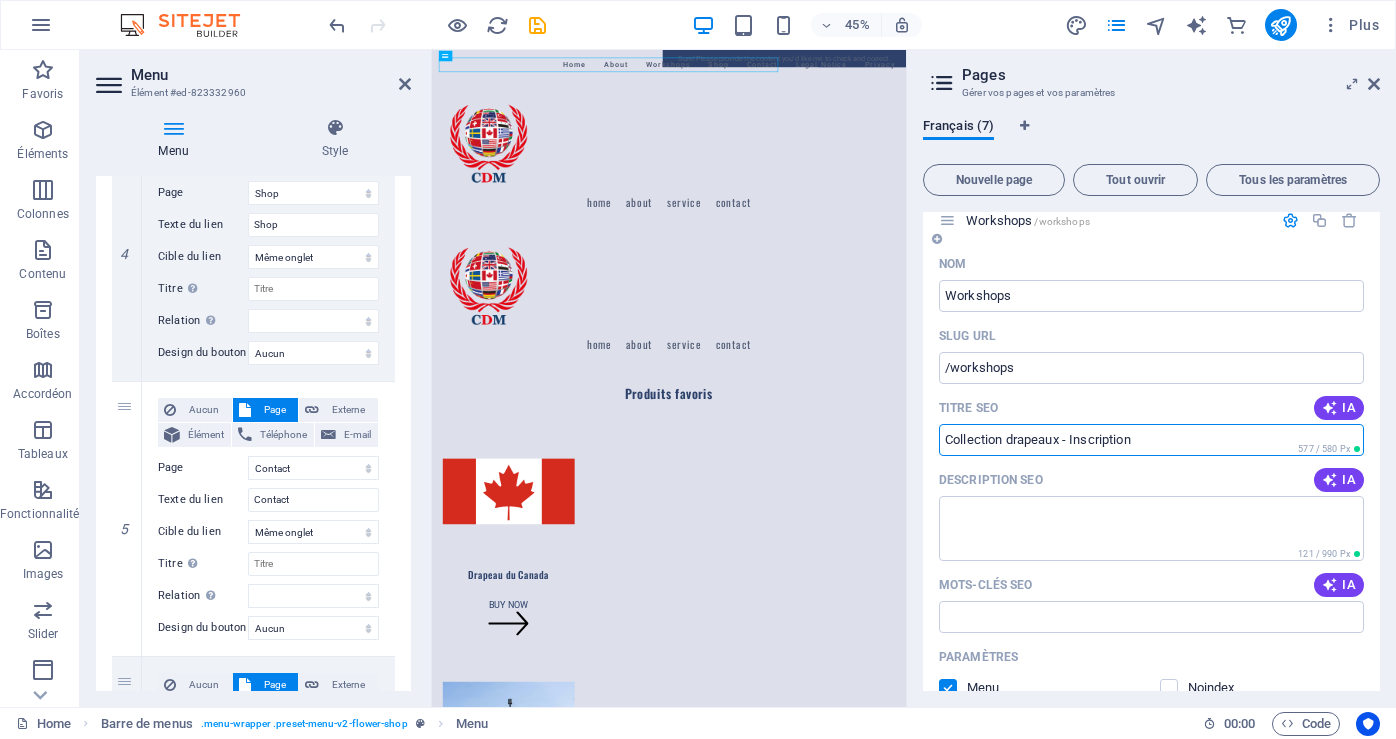 type on "Collection drapeaux - Inscription" 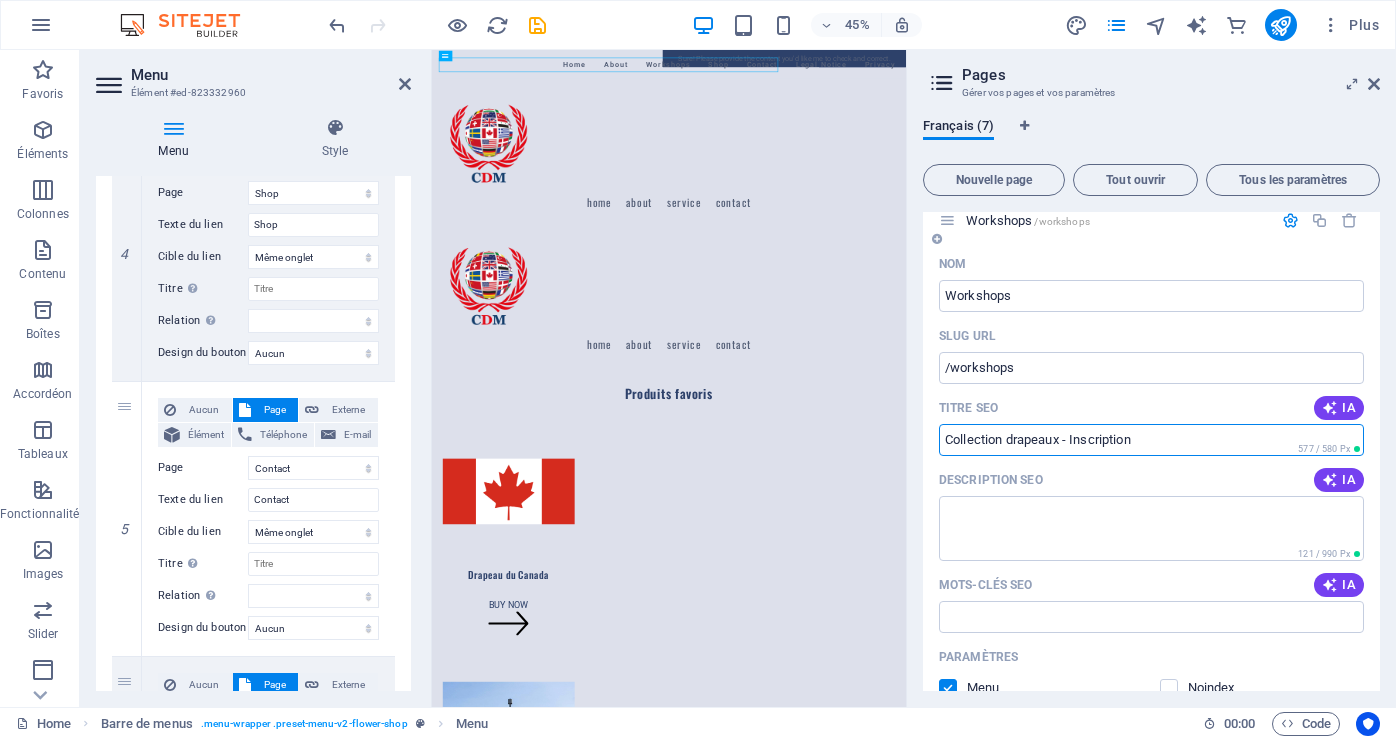 select on "1" 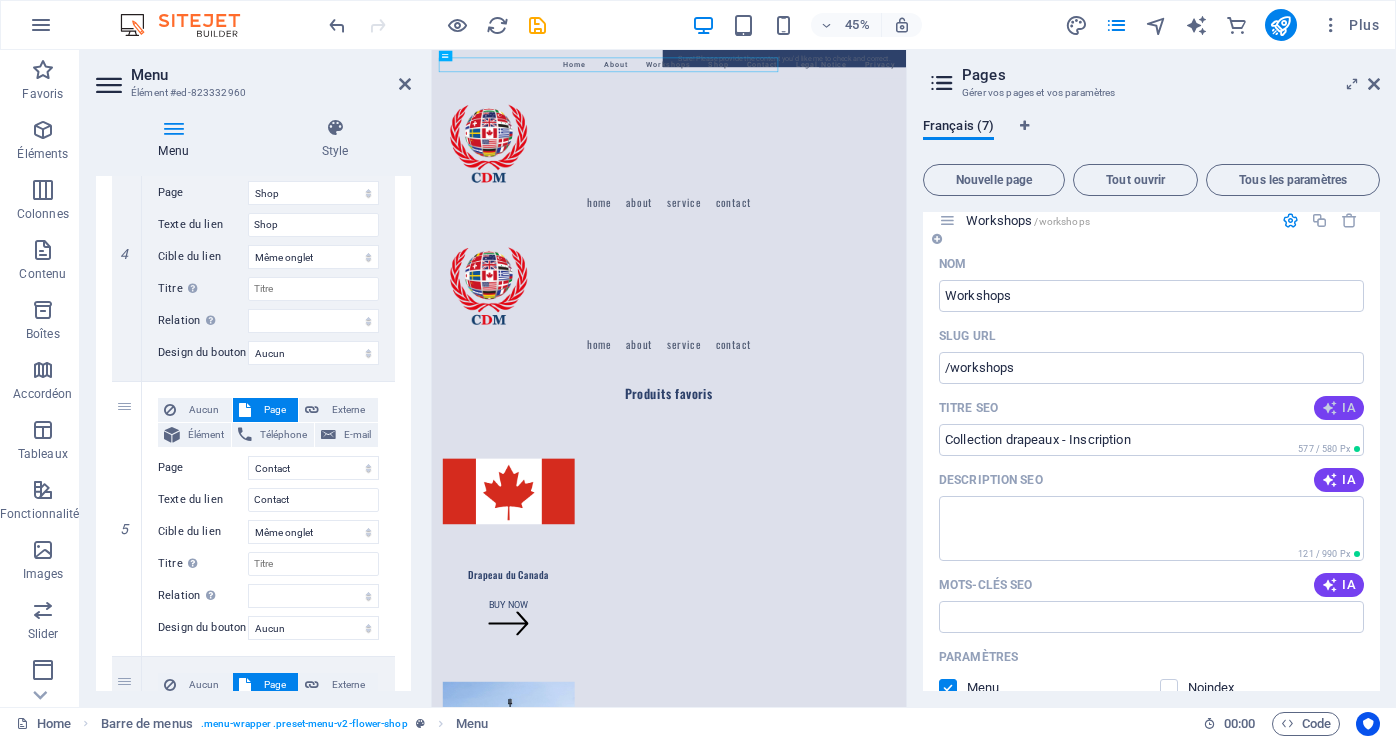 click at bounding box center [1330, 408] 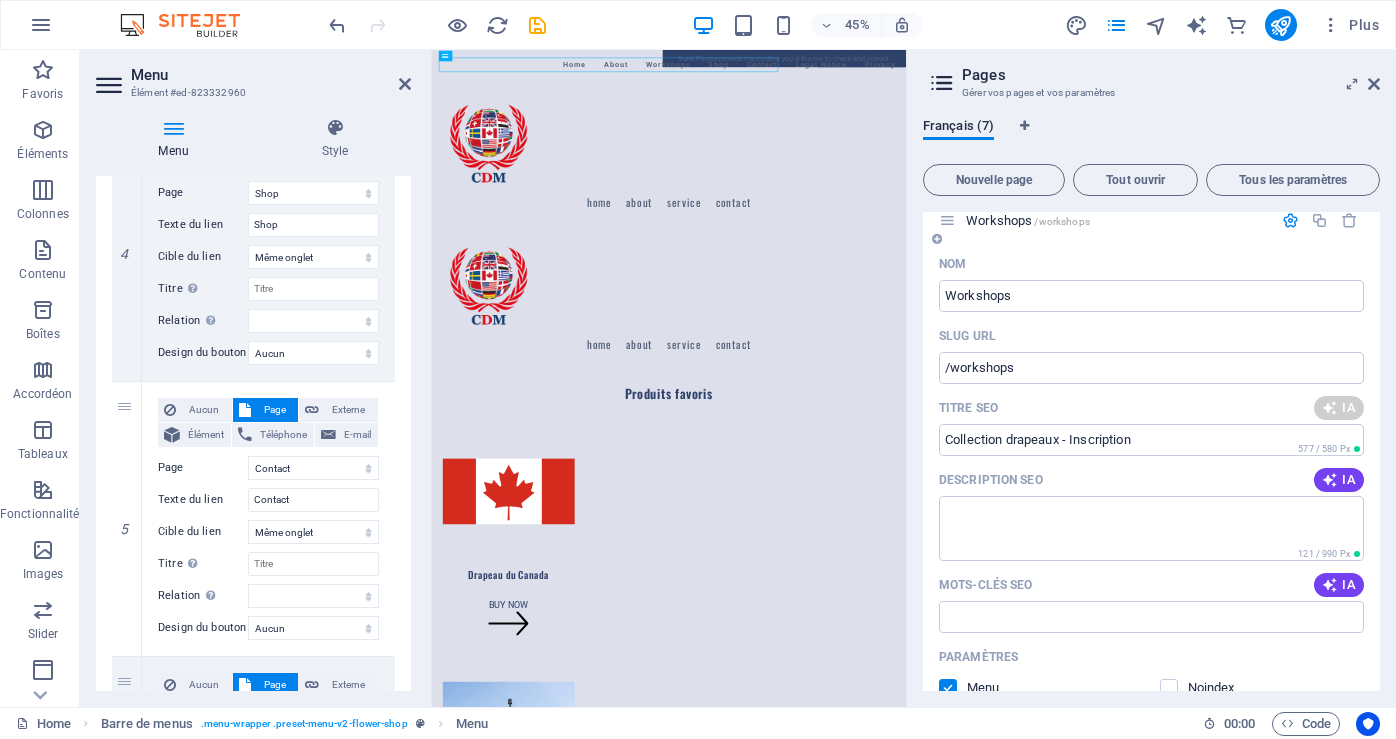 type on "Atelier de Fleurs - Cours Floraux" 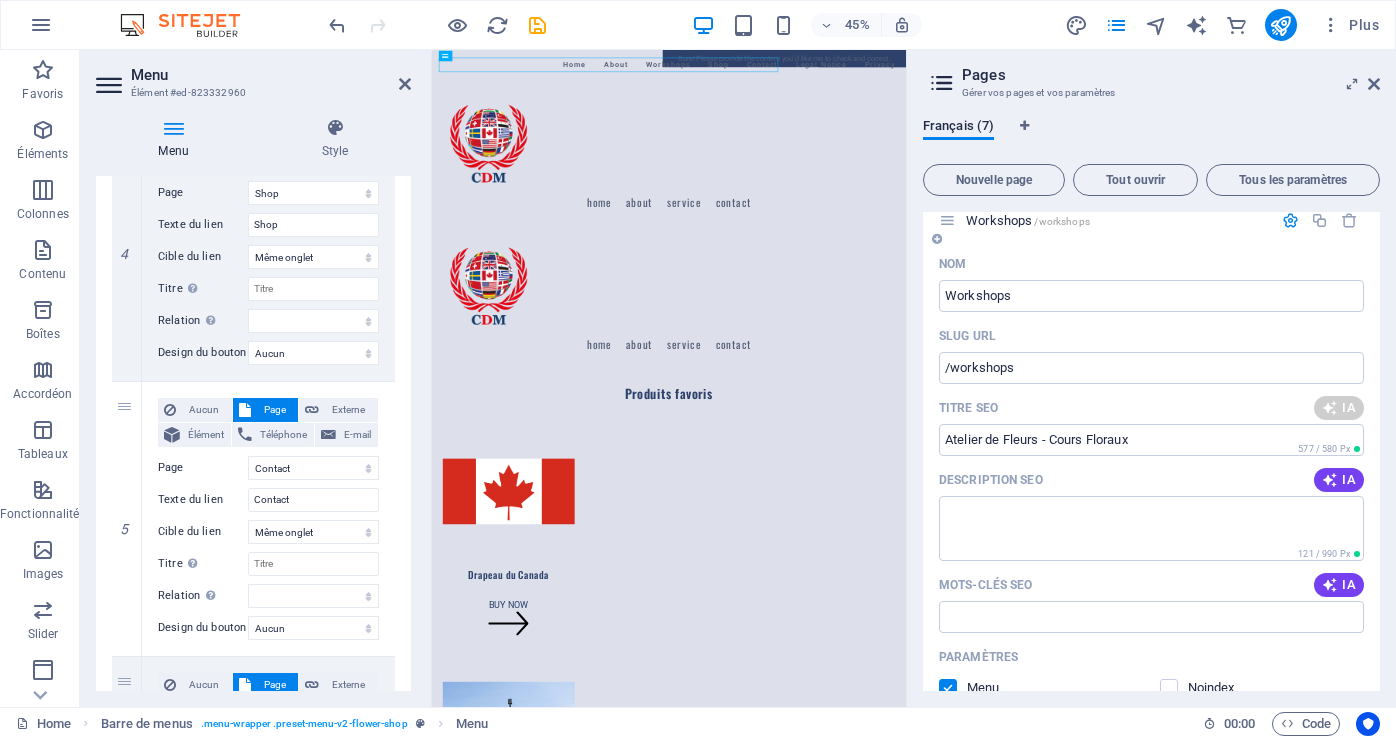 select on "1" 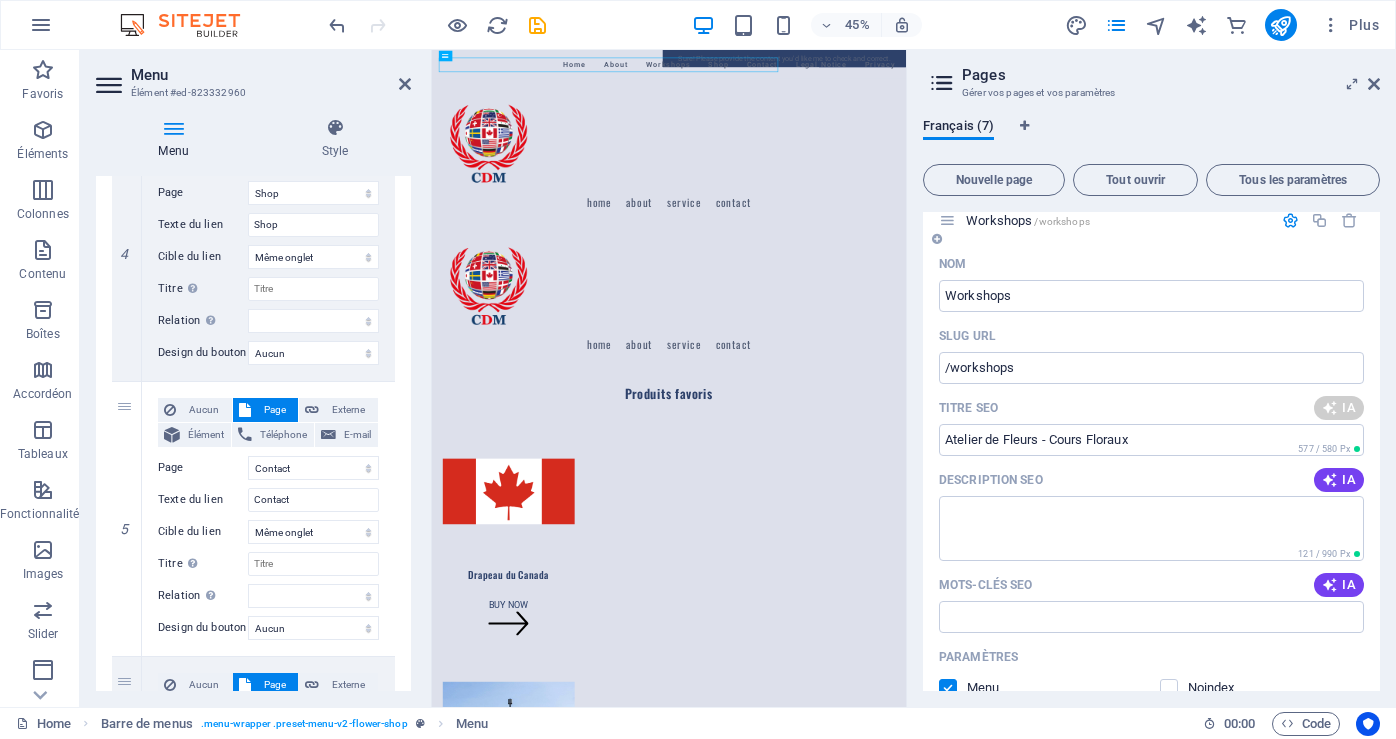 select on "3" 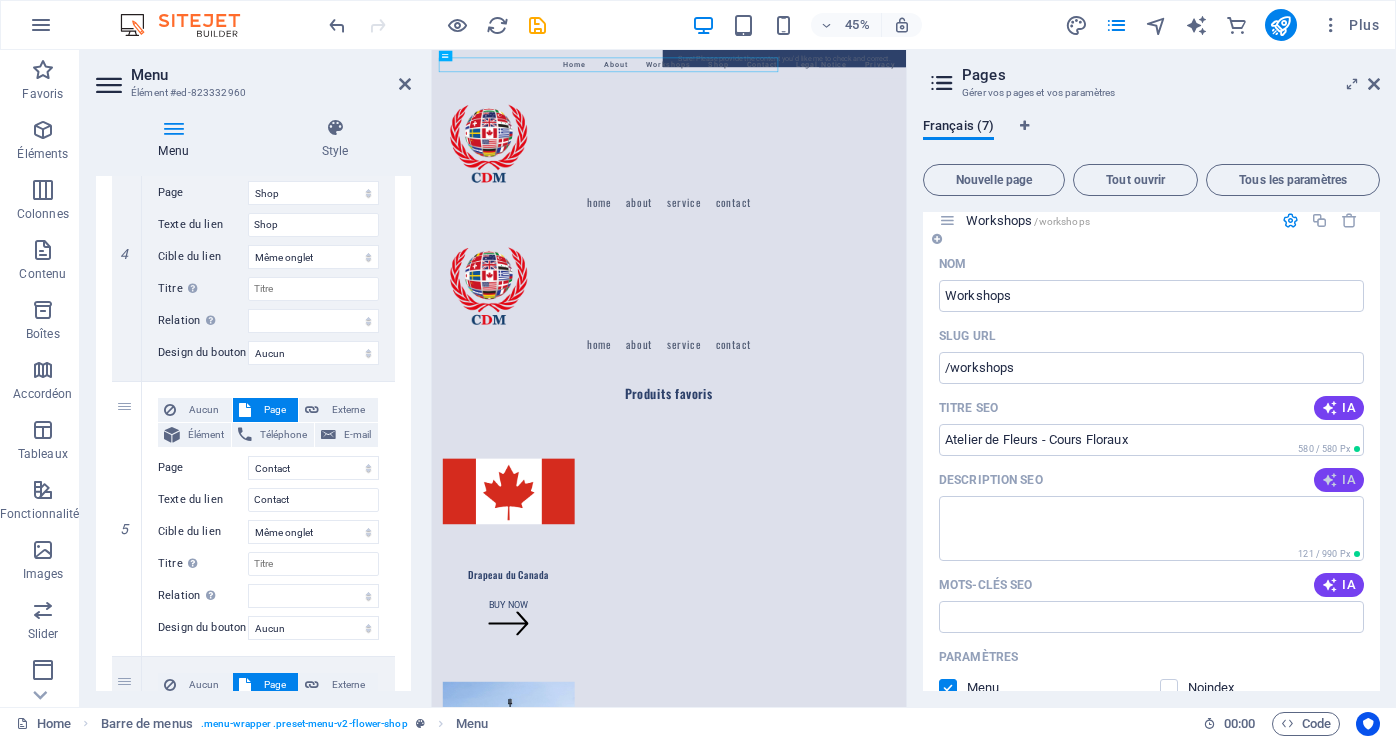 click at bounding box center (1330, 480) 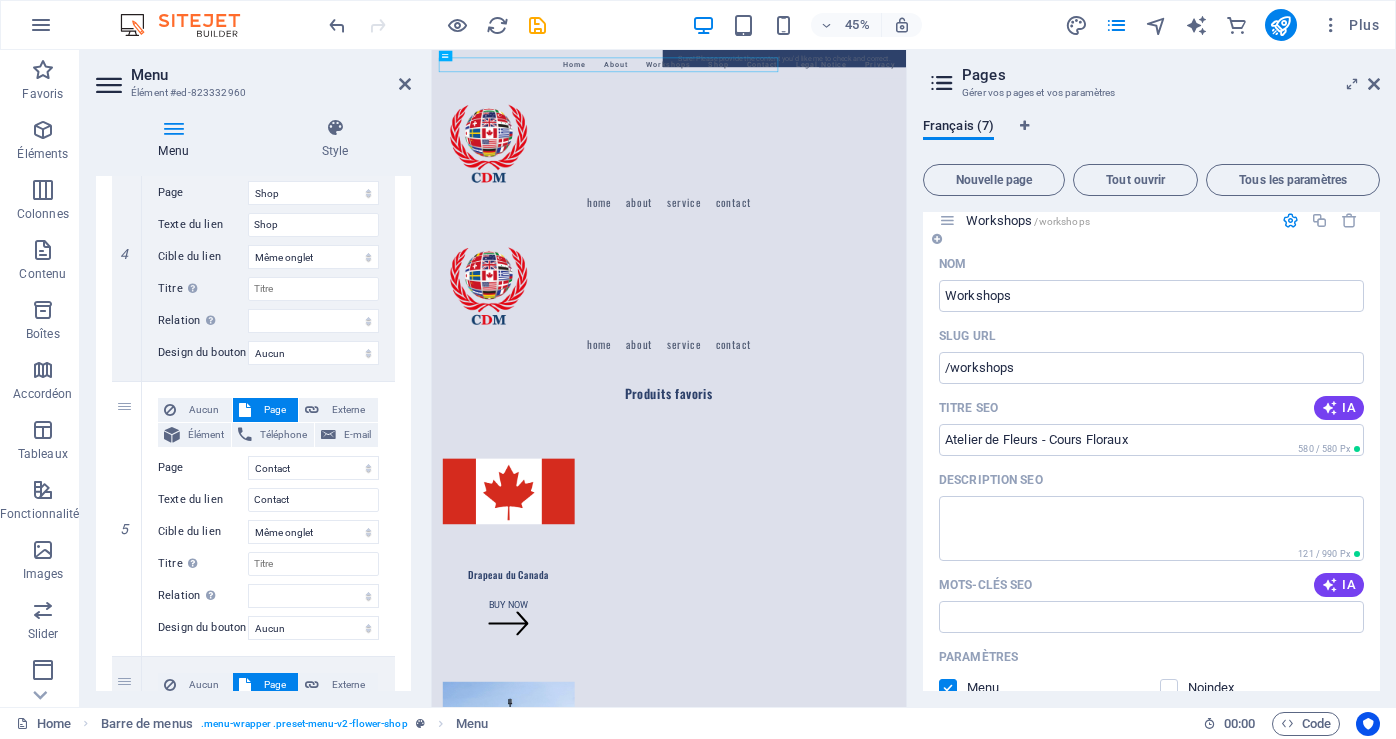 type on "Atelier de fleuristerie : découvrez nos cours variés pour créer des arrangements floraux, bouquets et terrariums. Rejoignez-nous !" 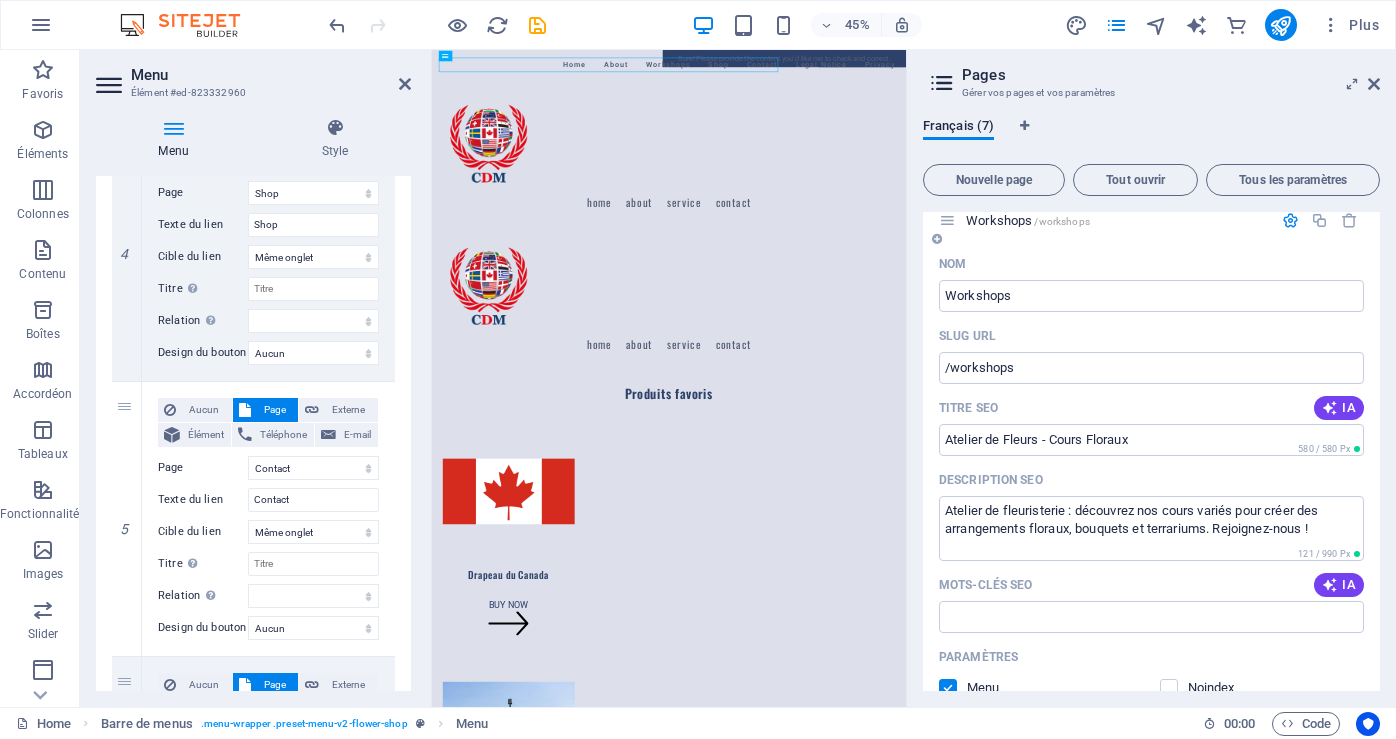 select on "1" 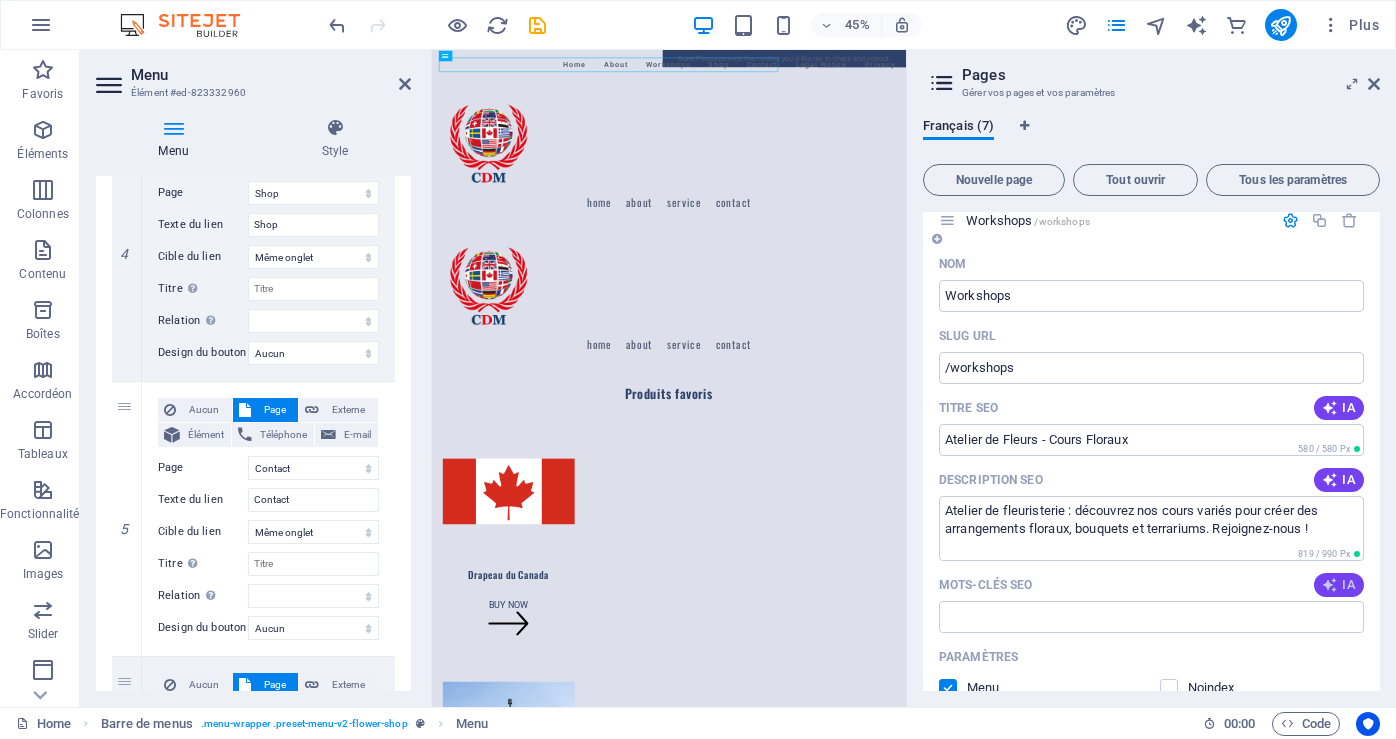 click on "IA" at bounding box center [1339, 585] 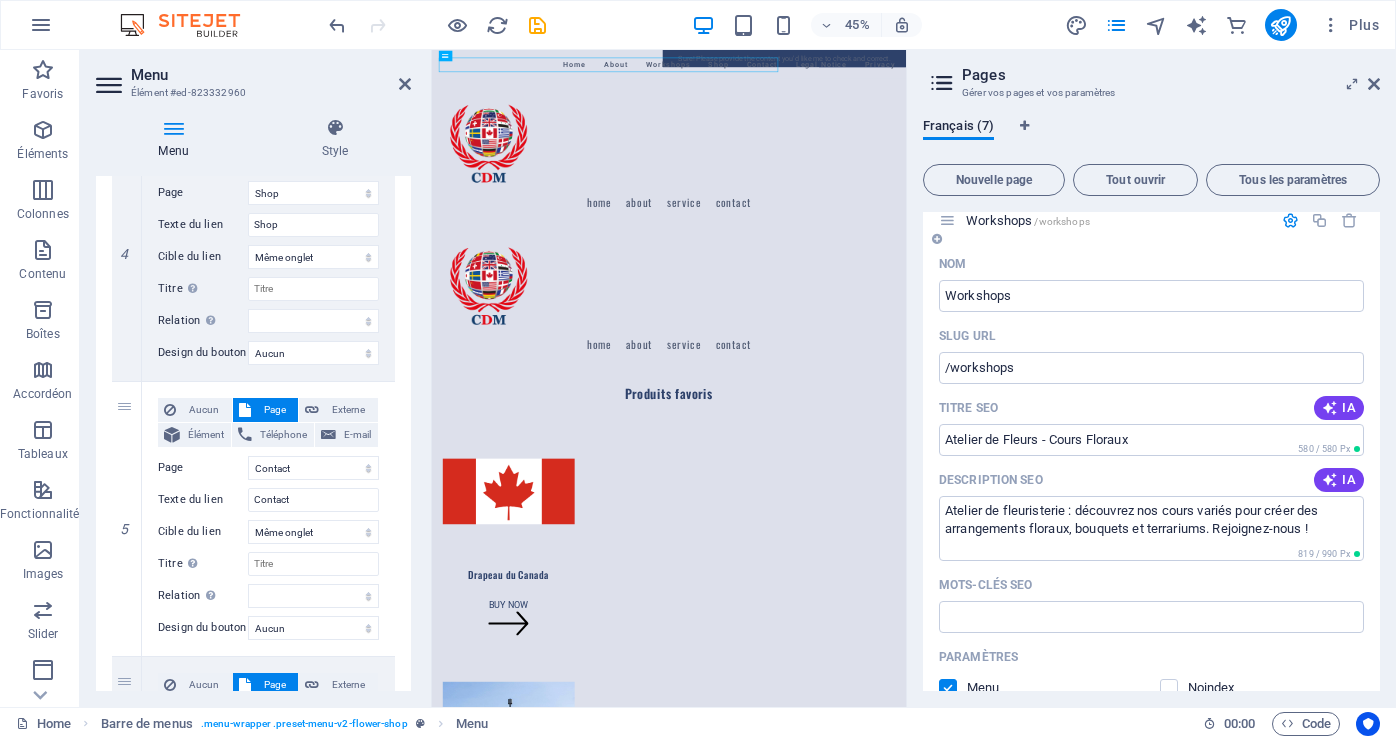 type on "ateliers de fleurs, cours darrangement floral, atelier de couronnes, atelier de bouquet lié à la main, cours floral de mariage, atelier de terrarium" 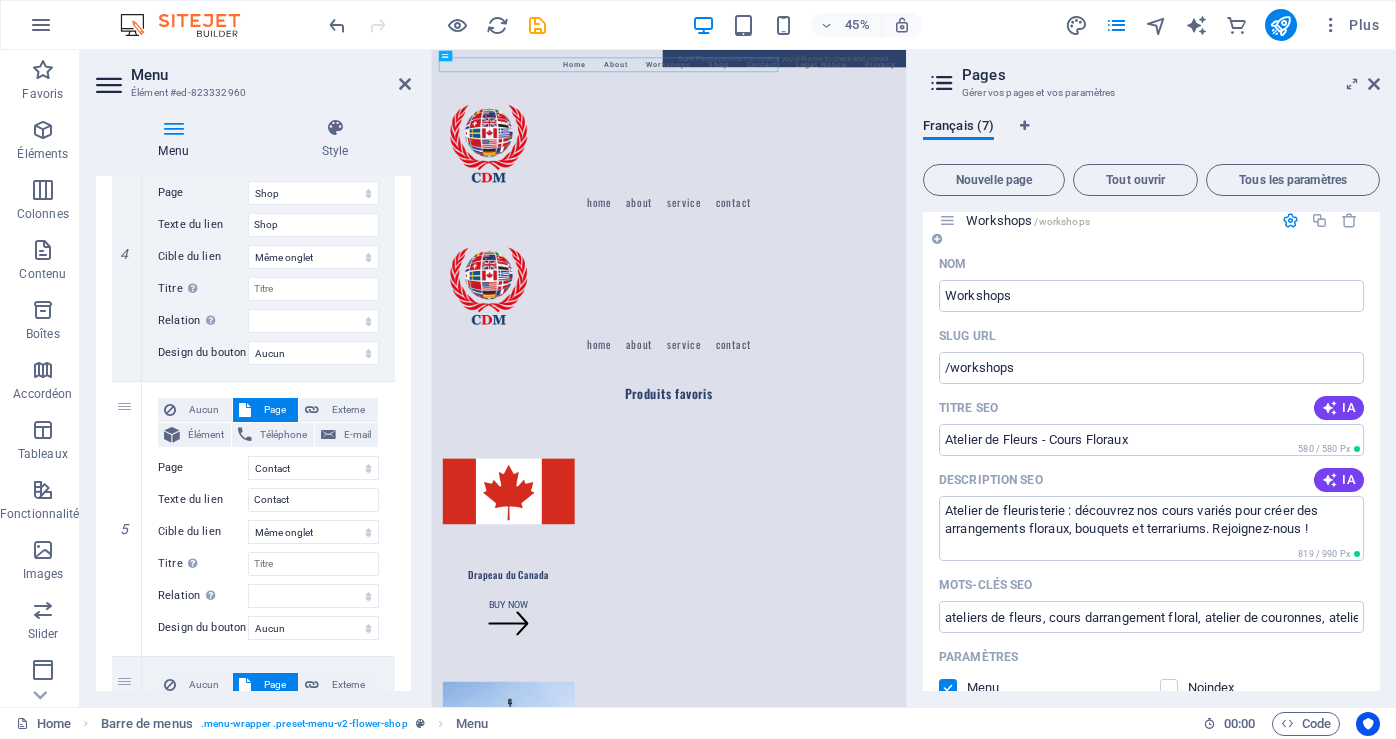 select on "1" 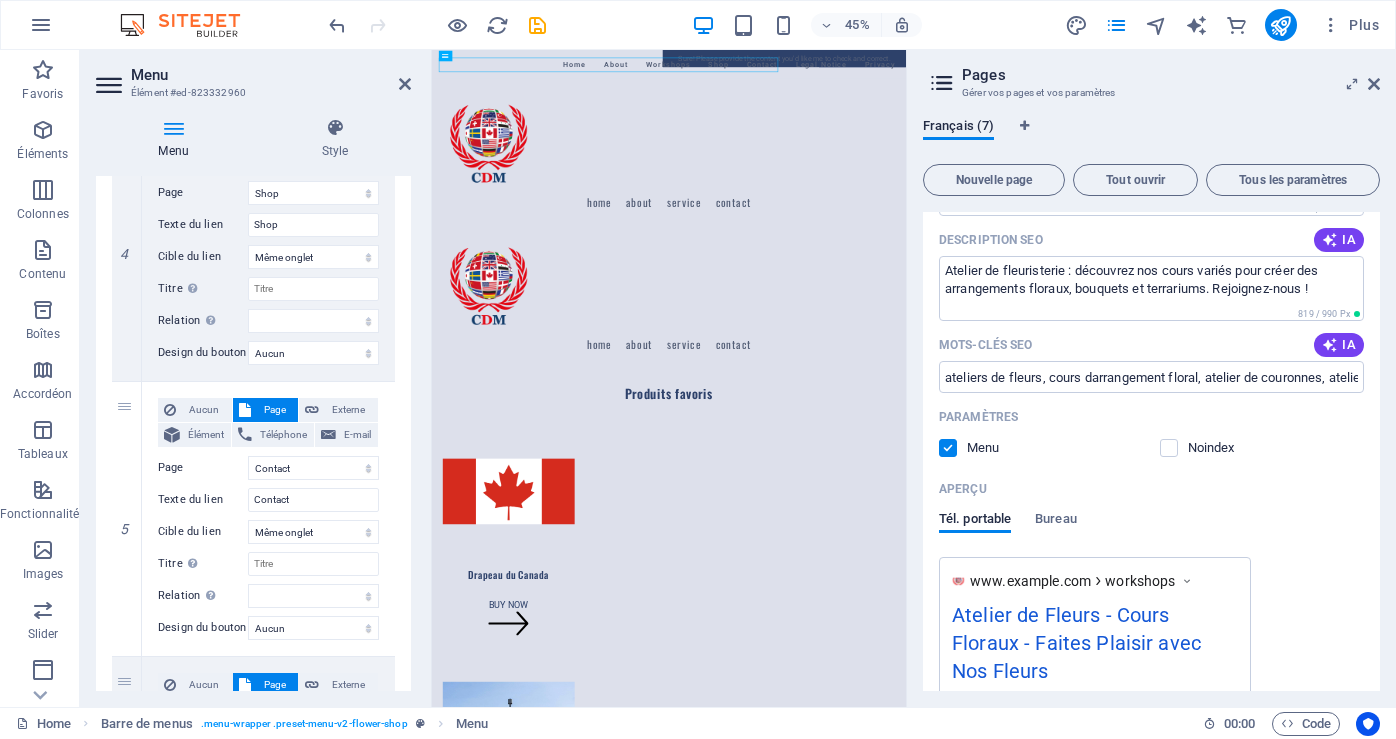 scroll, scrollTop: 2100, scrollLeft: 0, axis: vertical 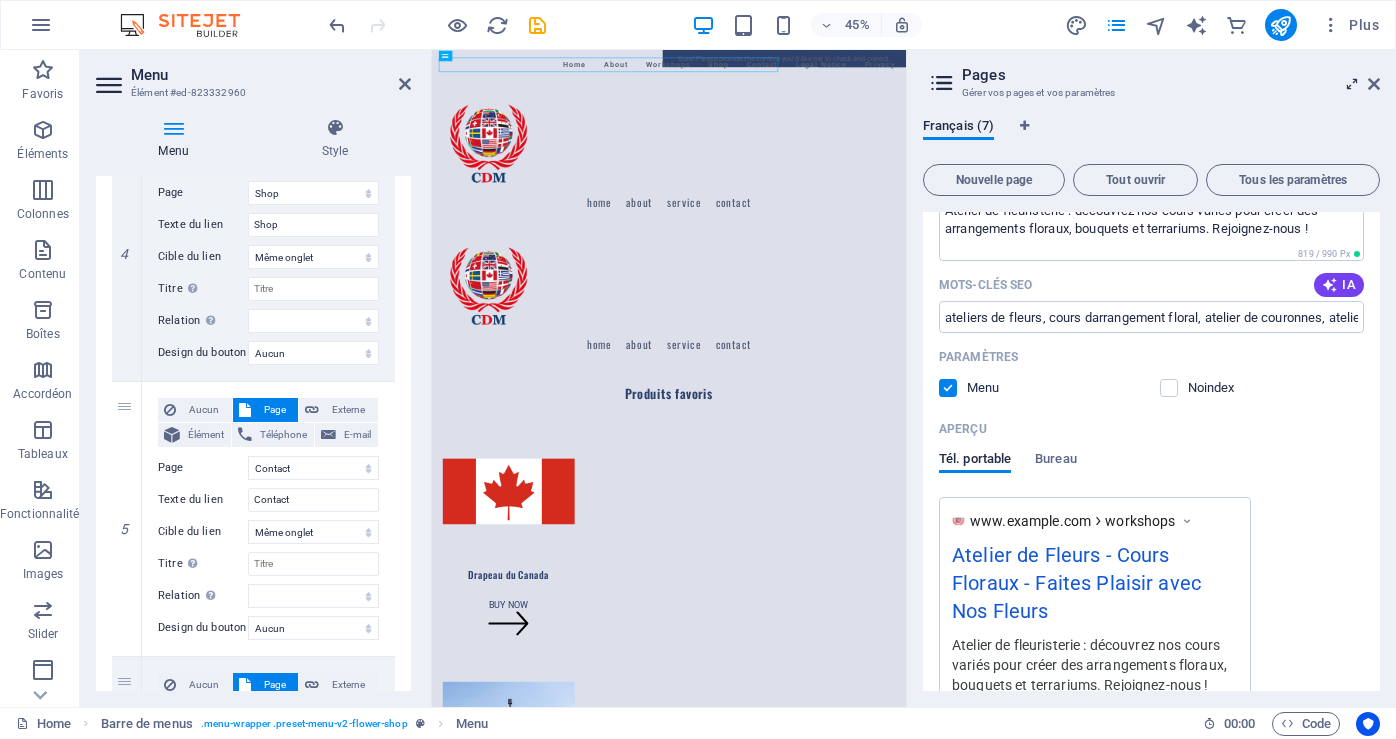click at bounding box center [1352, 84] 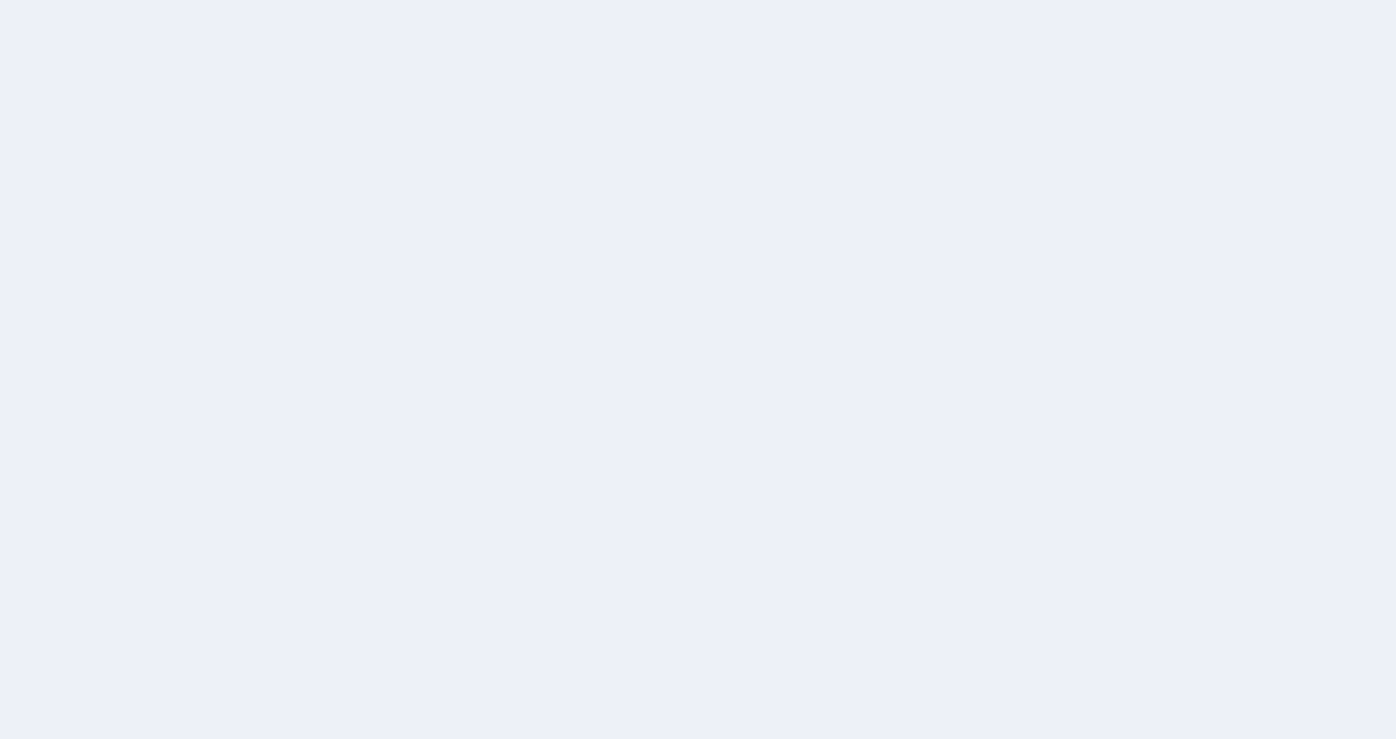 scroll, scrollTop: 0, scrollLeft: 0, axis: both 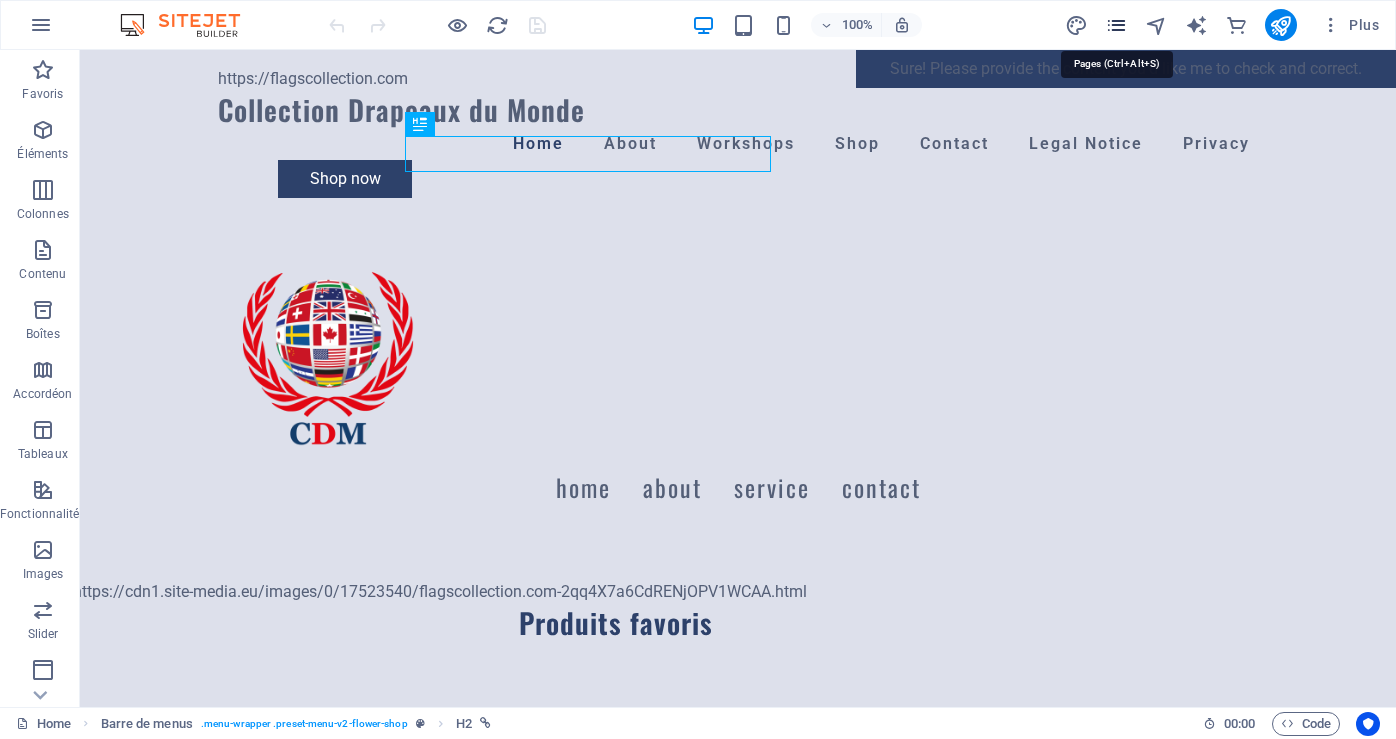 click at bounding box center (1116, 25) 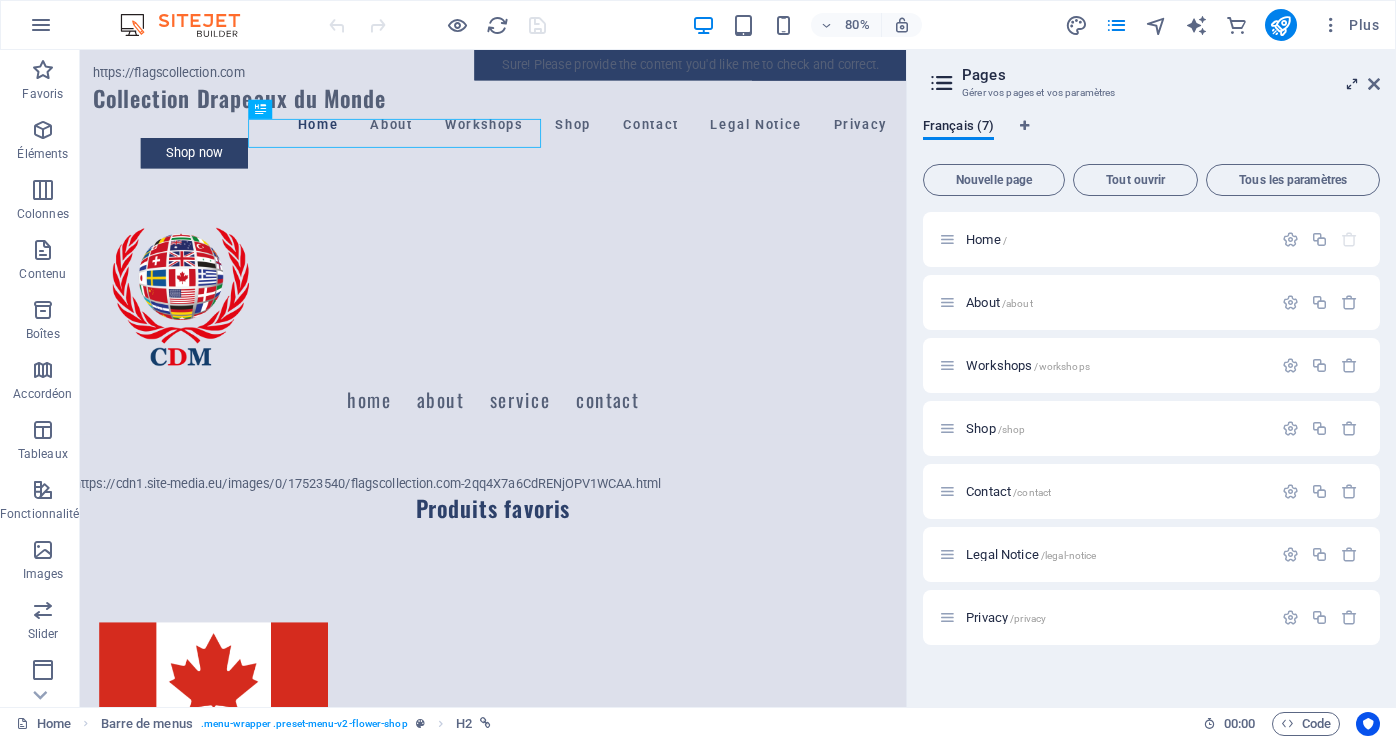 click at bounding box center [1352, 84] 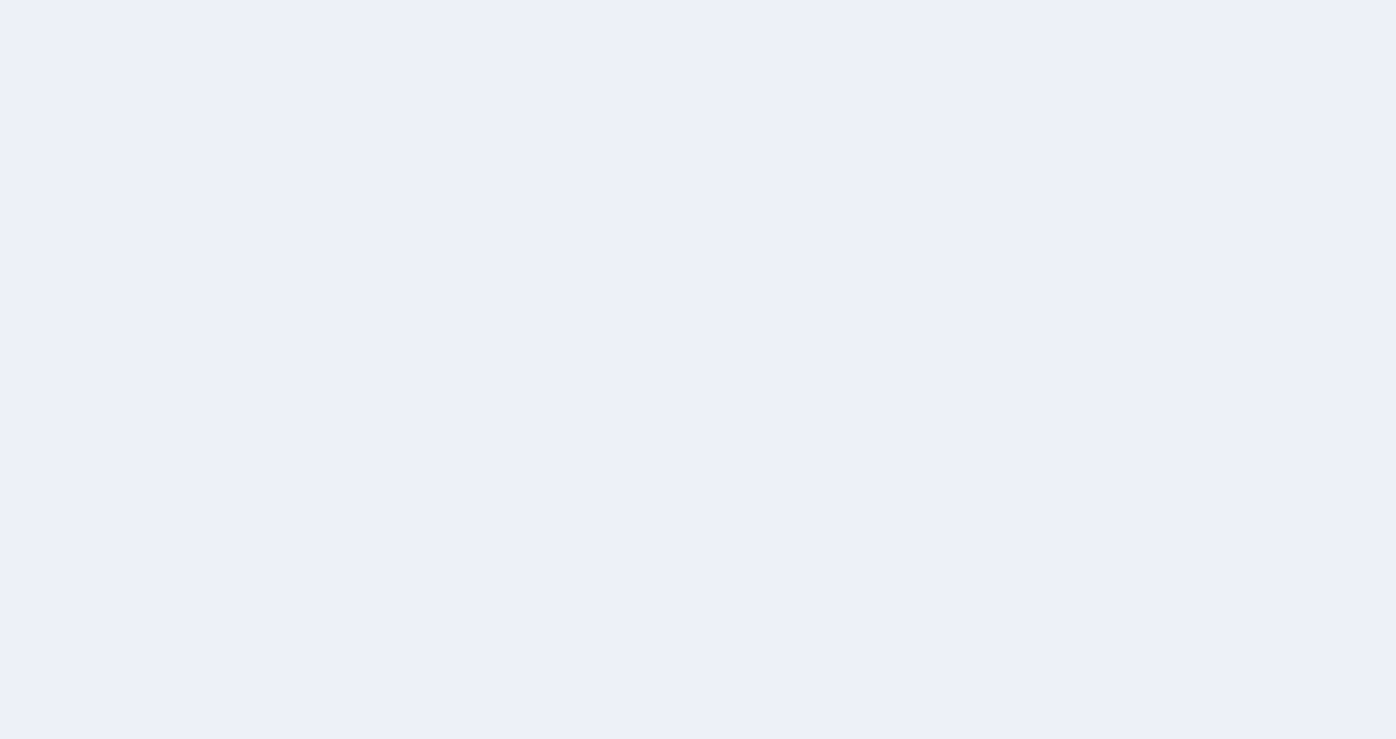 scroll, scrollTop: 0, scrollLeft: 0, axis: both 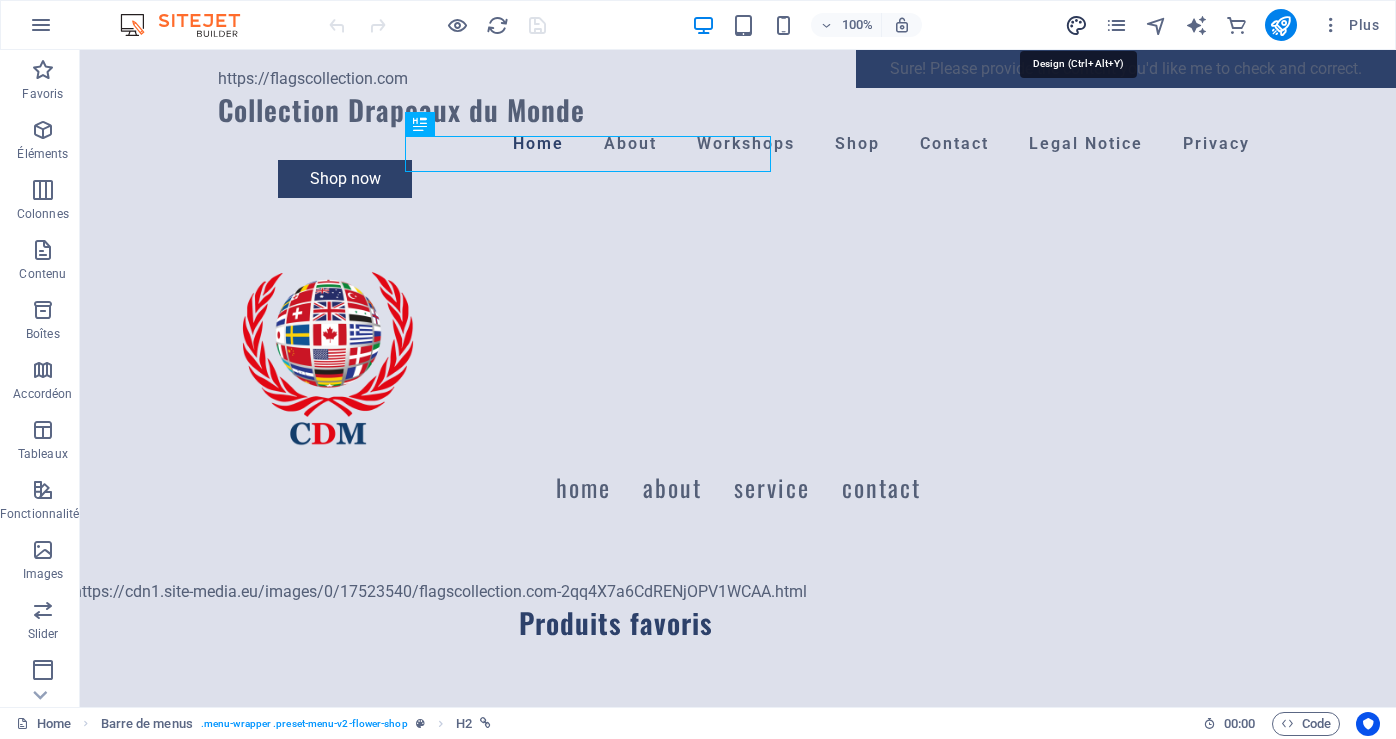 click at bounding box center (1076, 25) 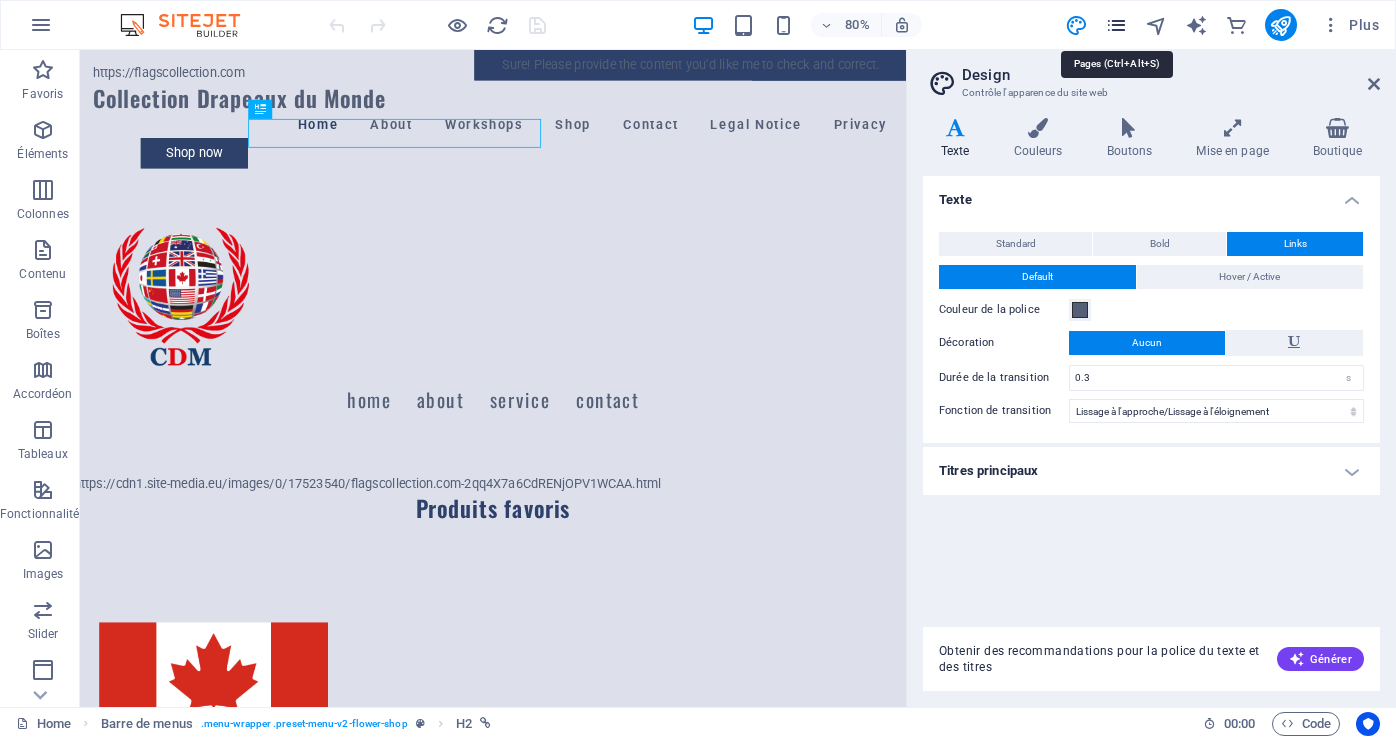 click at bounding box center [1116, 25] 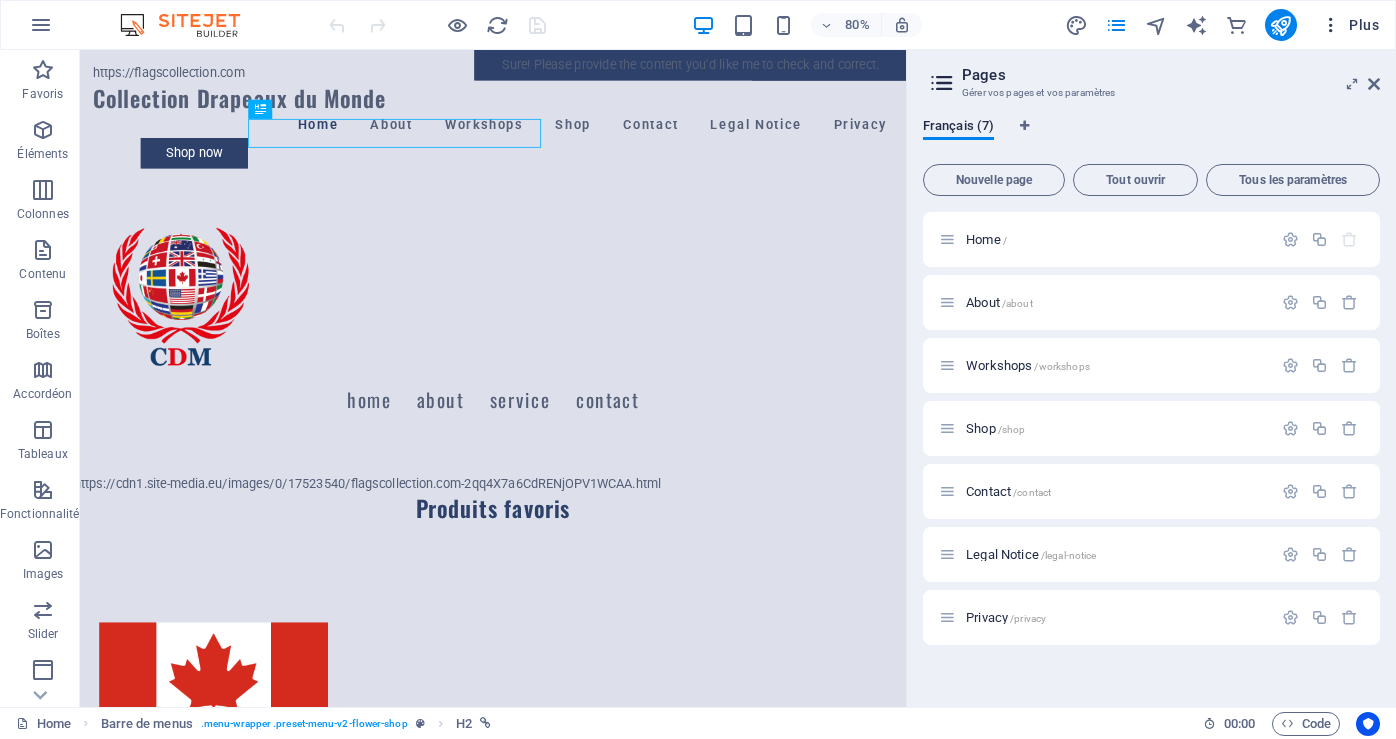 click on "Plus" at bounding box center [1350, 25] 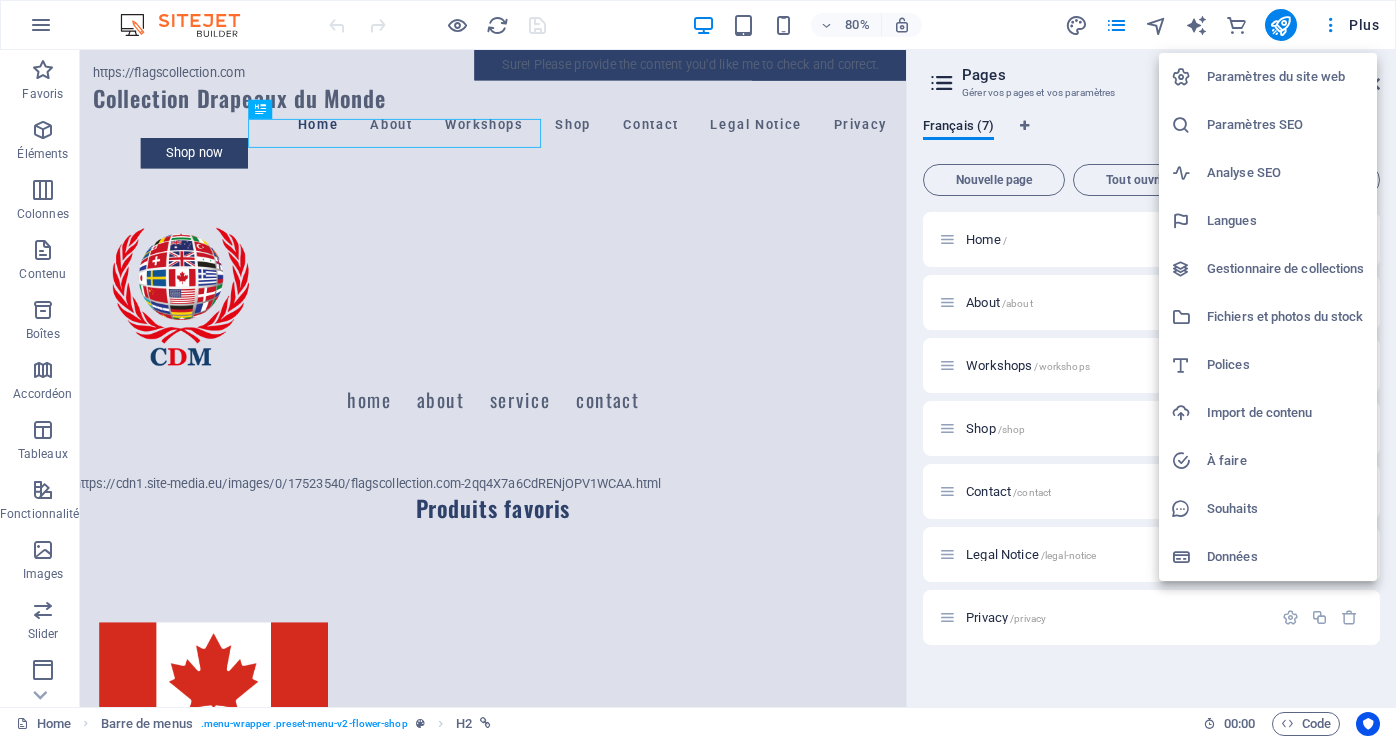 click on "Paramètres du site web" at bounding box center [1286, 77] 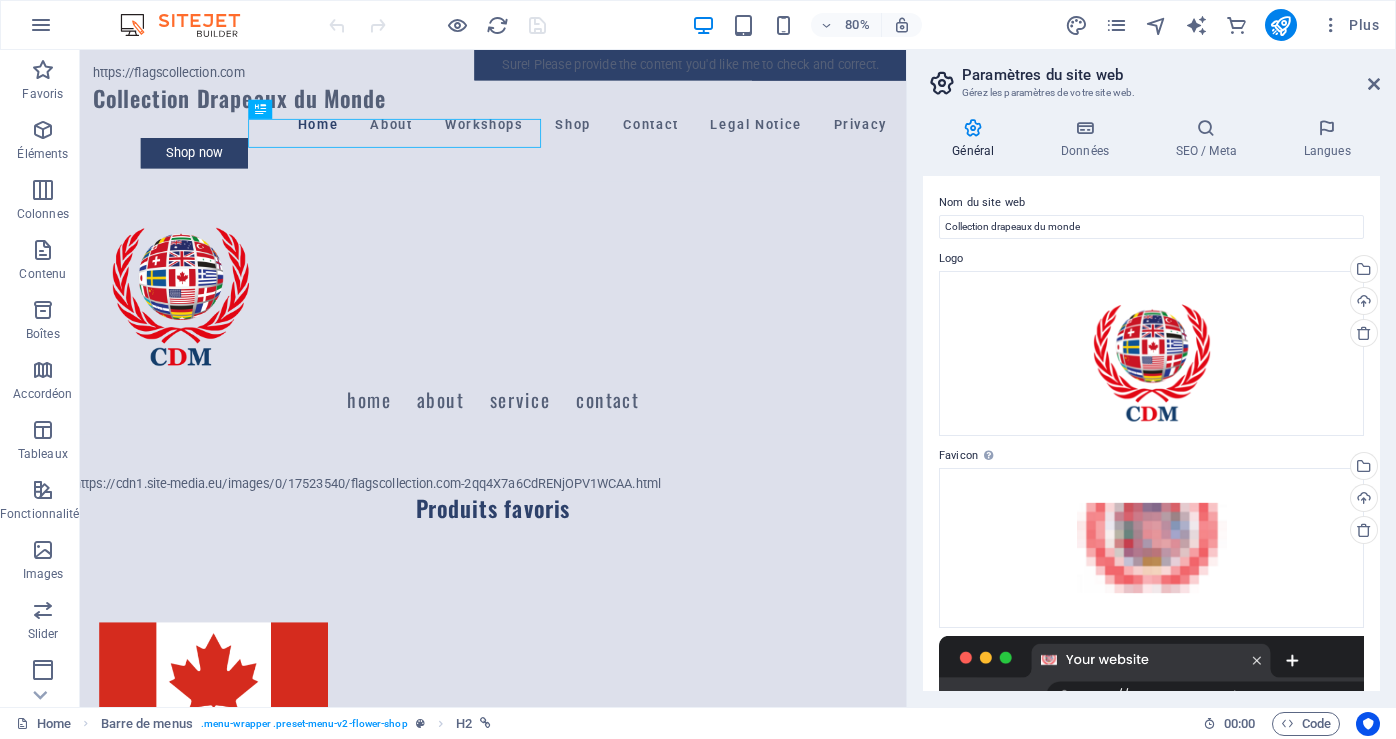 scroll, scrollTop: 0, scrollLeft: 0, axis: both 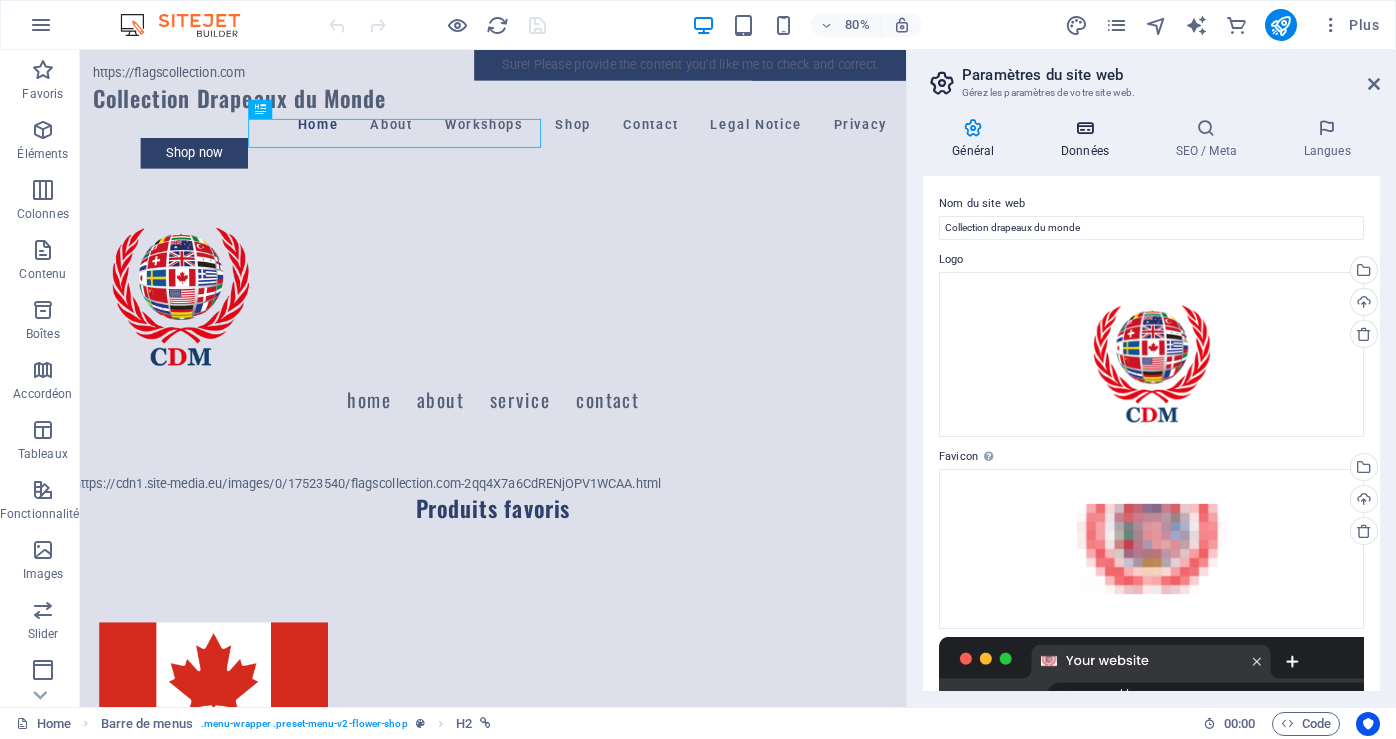 click on "Données" at bounding box center [1089, 139] 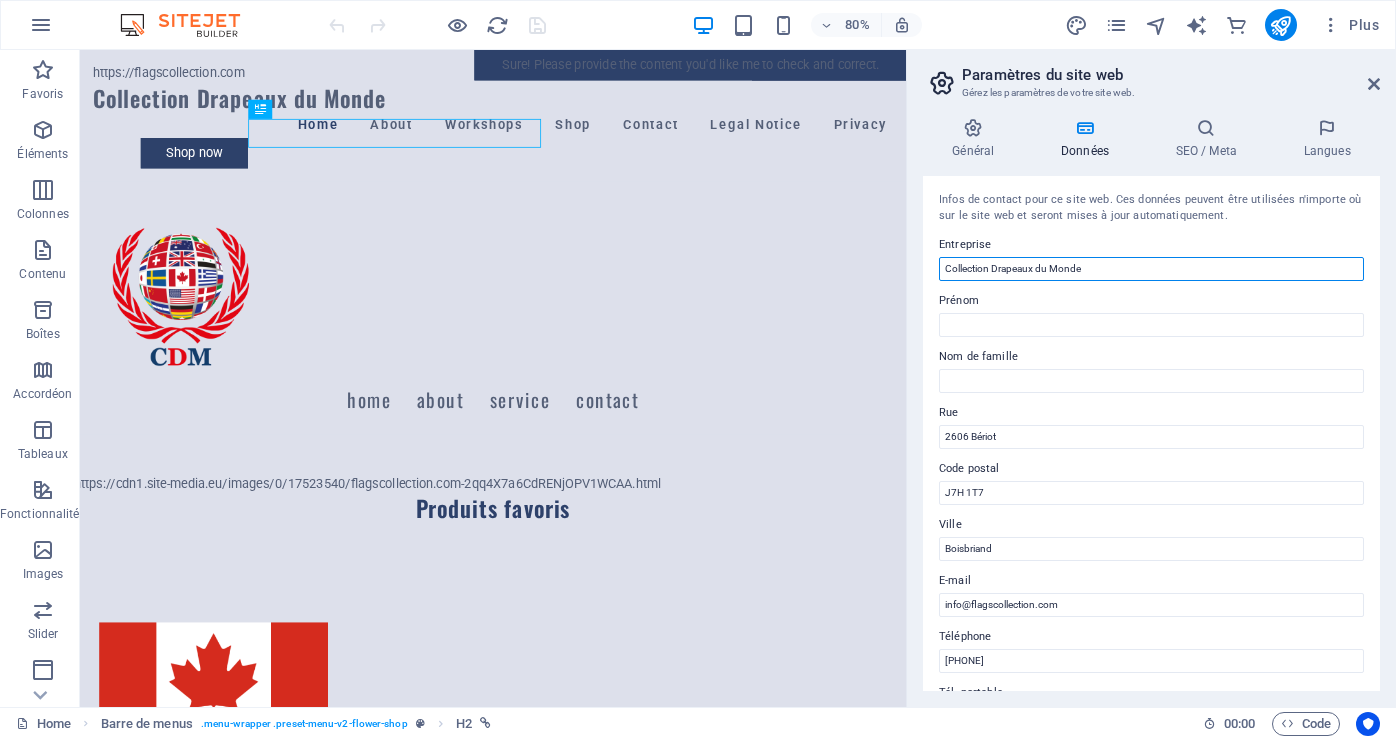 click on "Collection Drapeaux du Monde" at bounding box center [1151, 269] 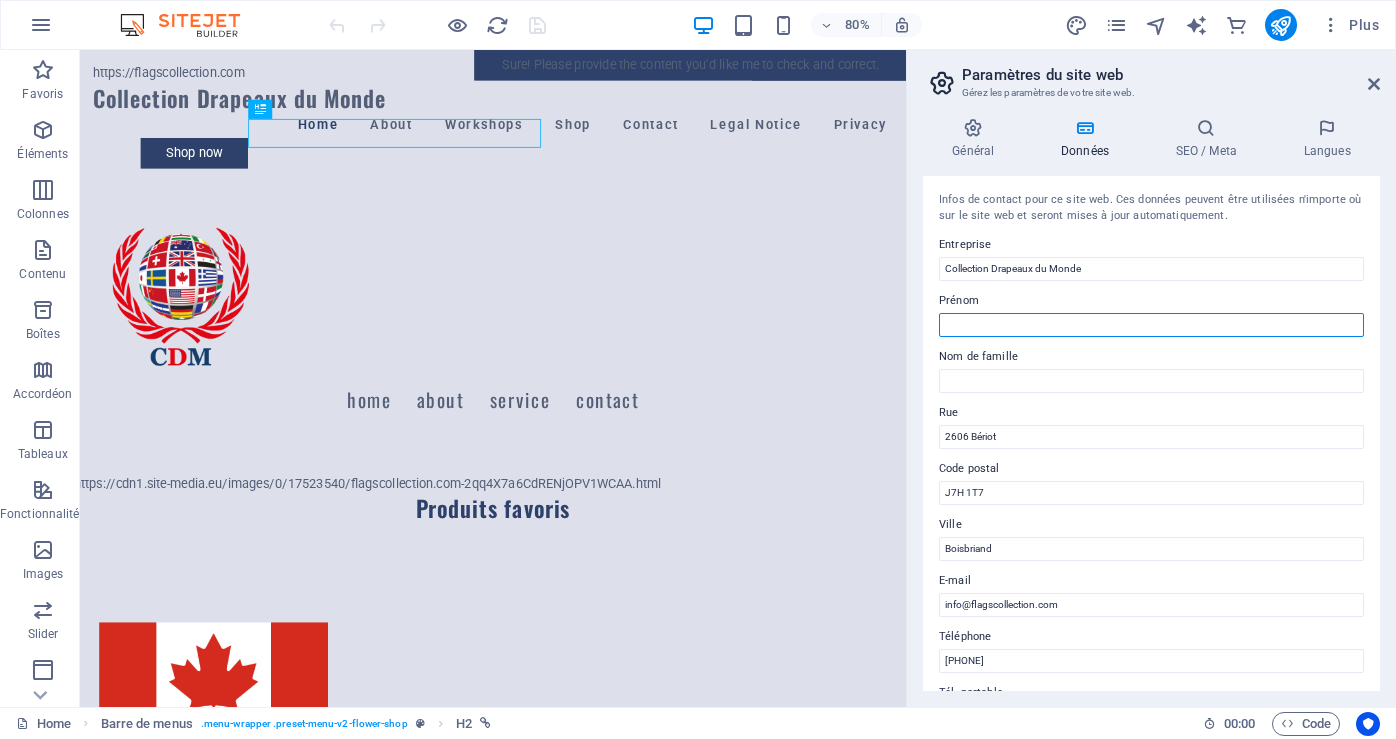 click on "Prénom" at bounding box center [1151, 325] 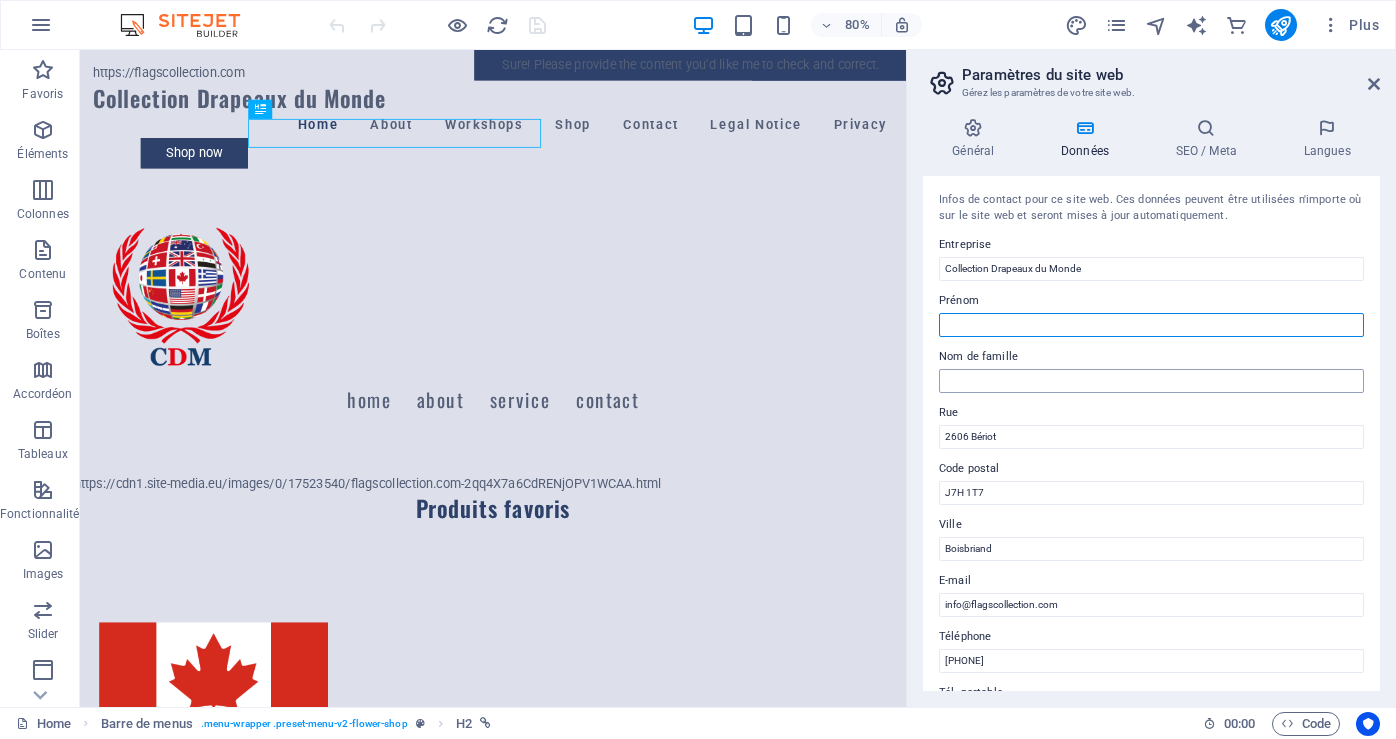 type on "Auguste" 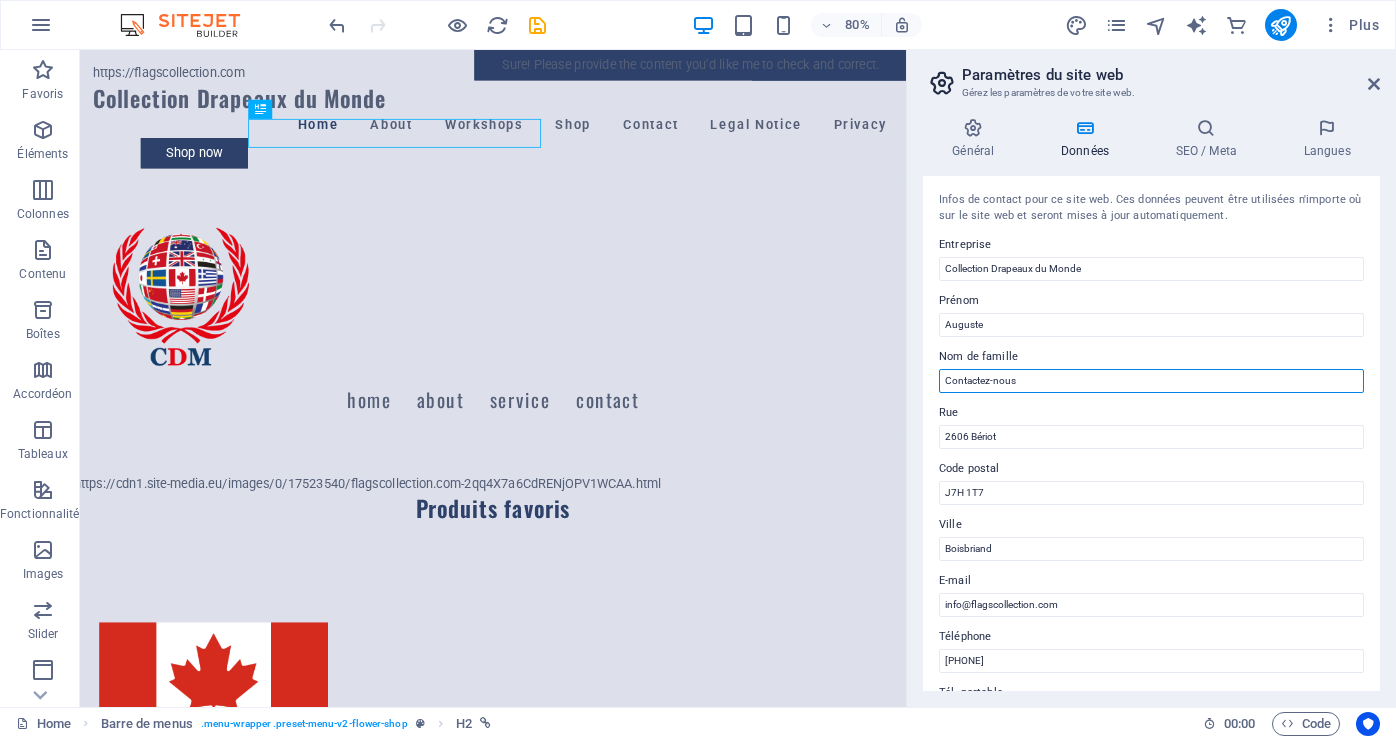 click on "Contactez-nous" at bounding box center [1151, 381] 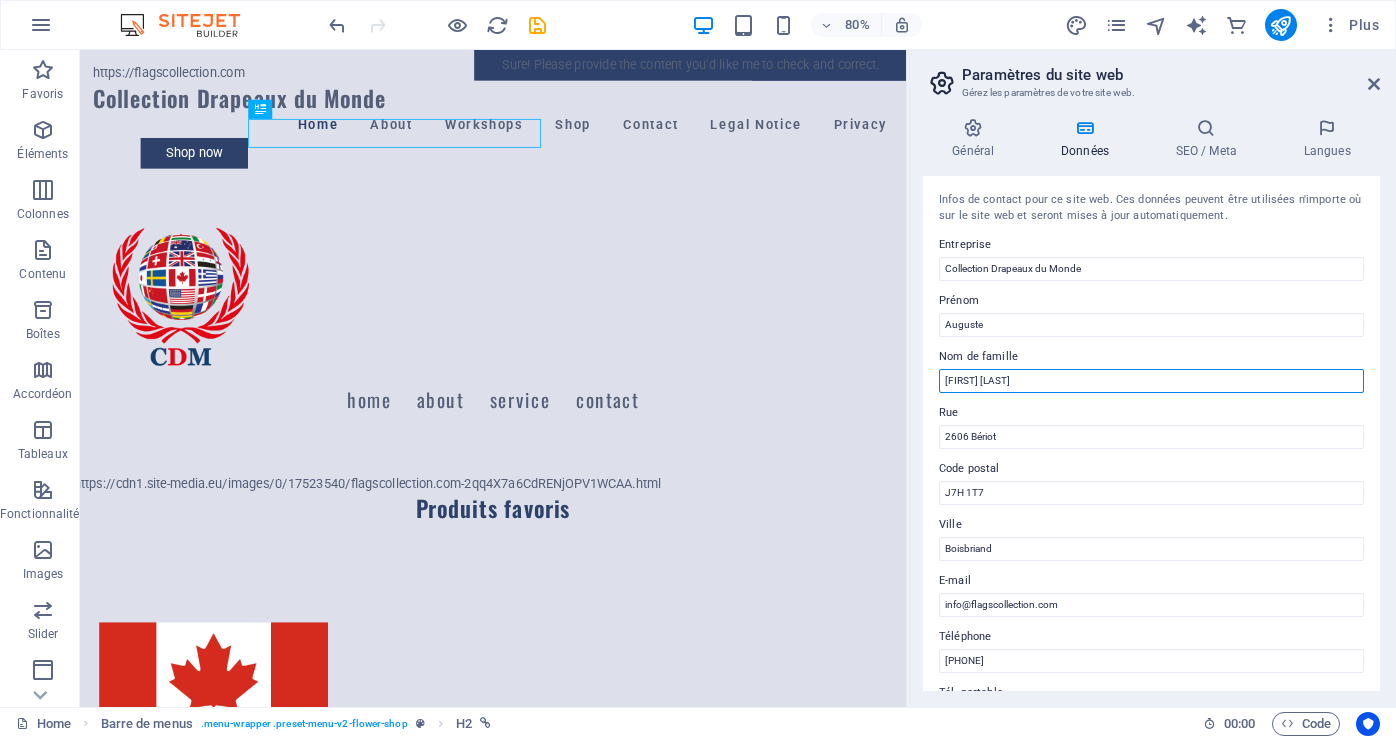 click on "Auguste Beldor" at bounding box center [1151, 381] 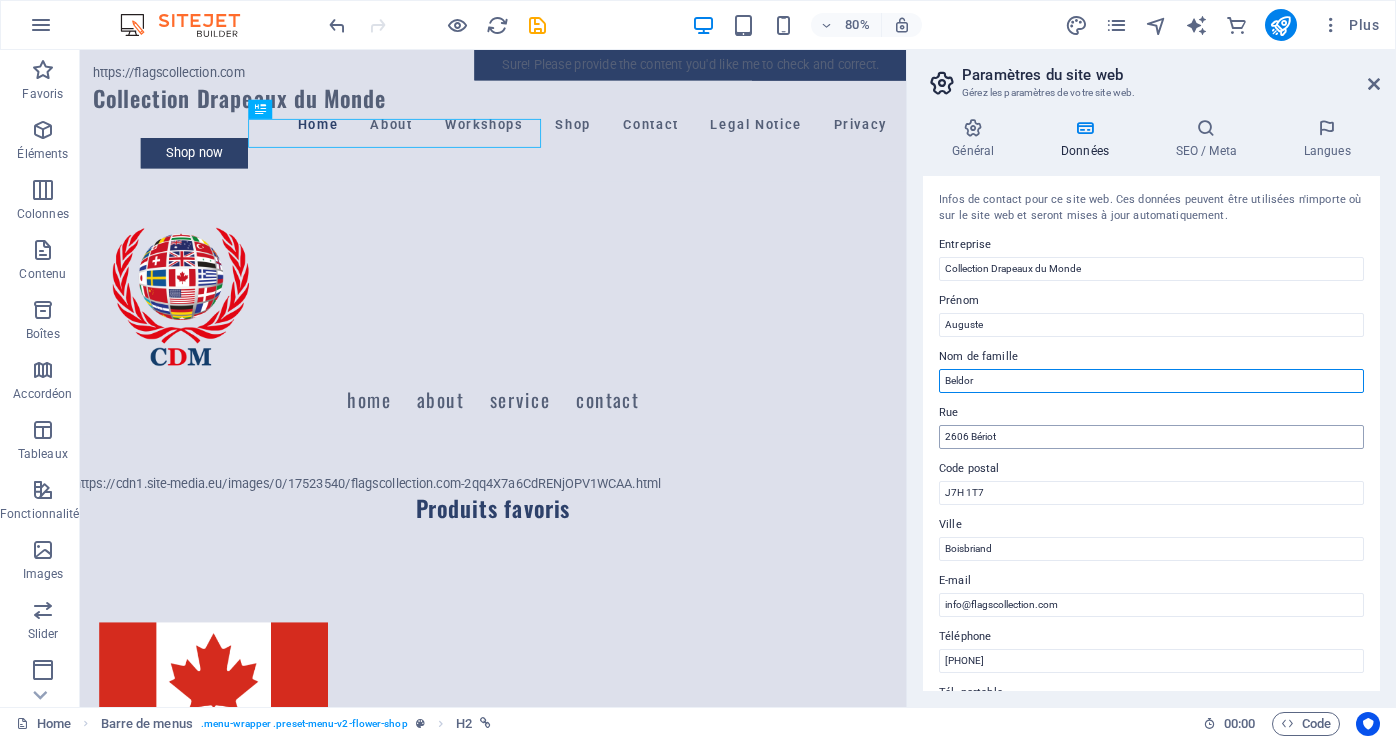 type on "Beldor" 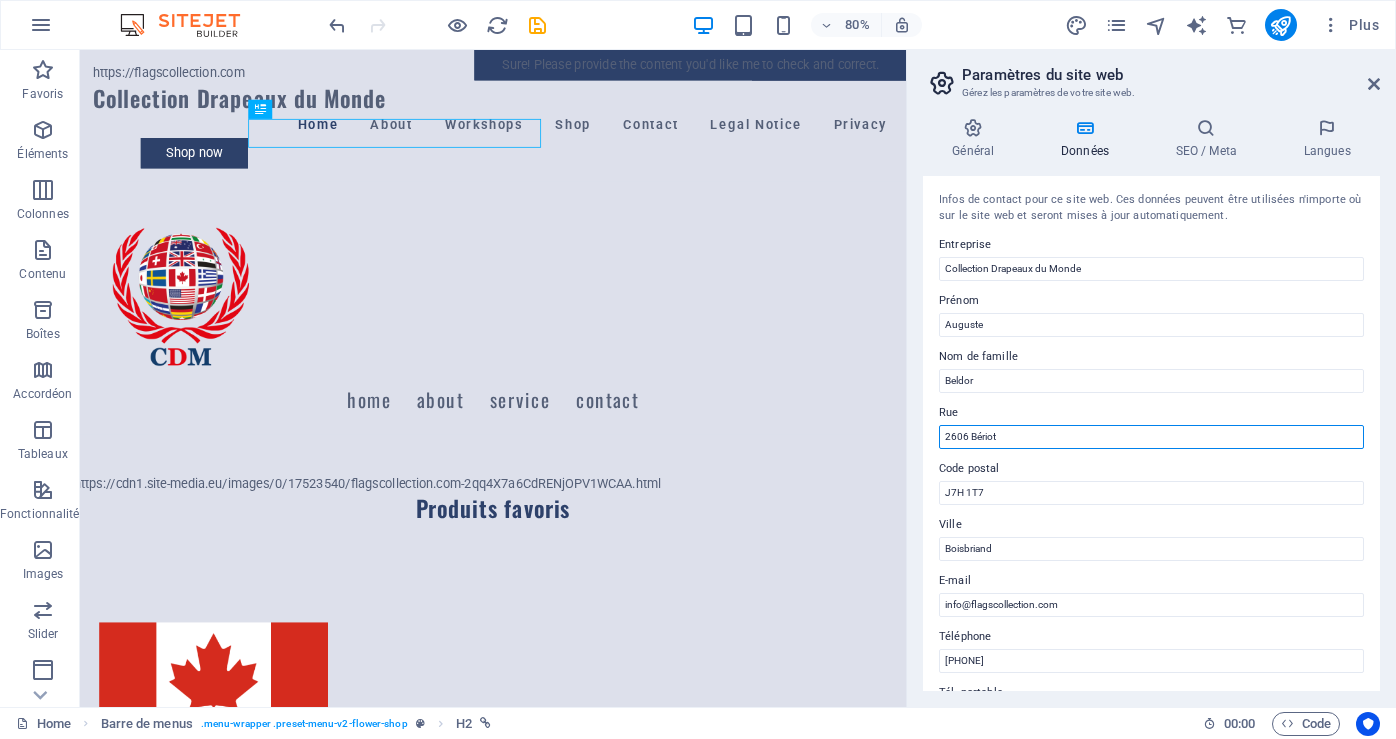 click on "2606 Bériot" at bounding box center [1151, 437] 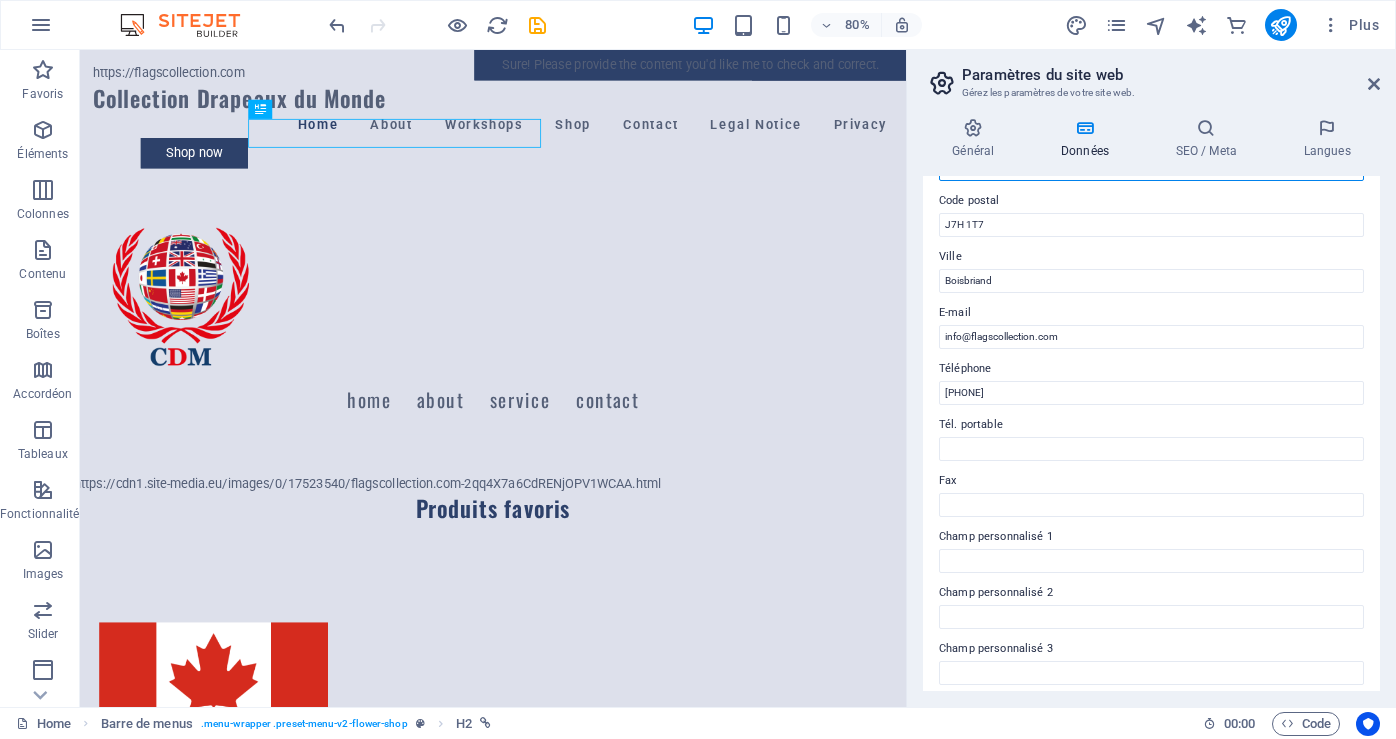 scroll, scrollTop: 300, scrollLeft: 0, axis: vertical 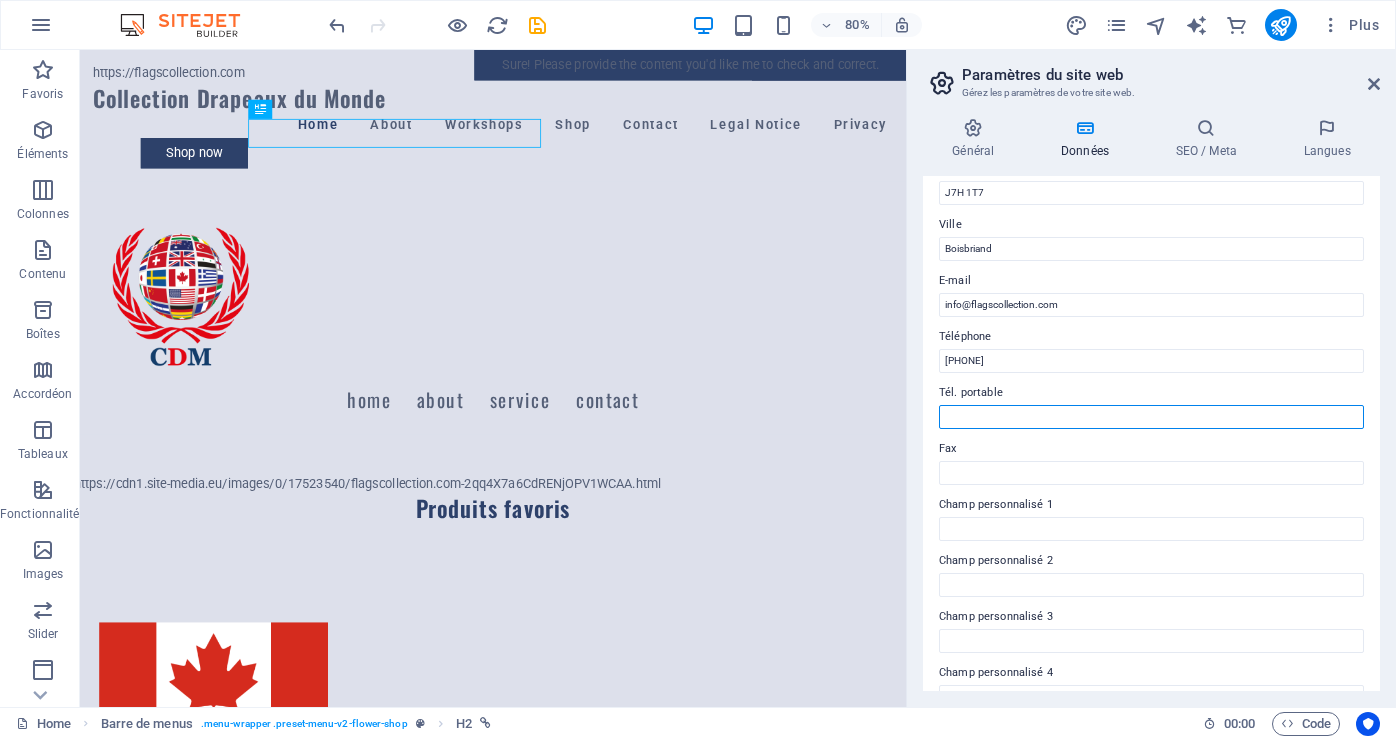 click on "Tél. portable" at bounding box center (1151, 417) 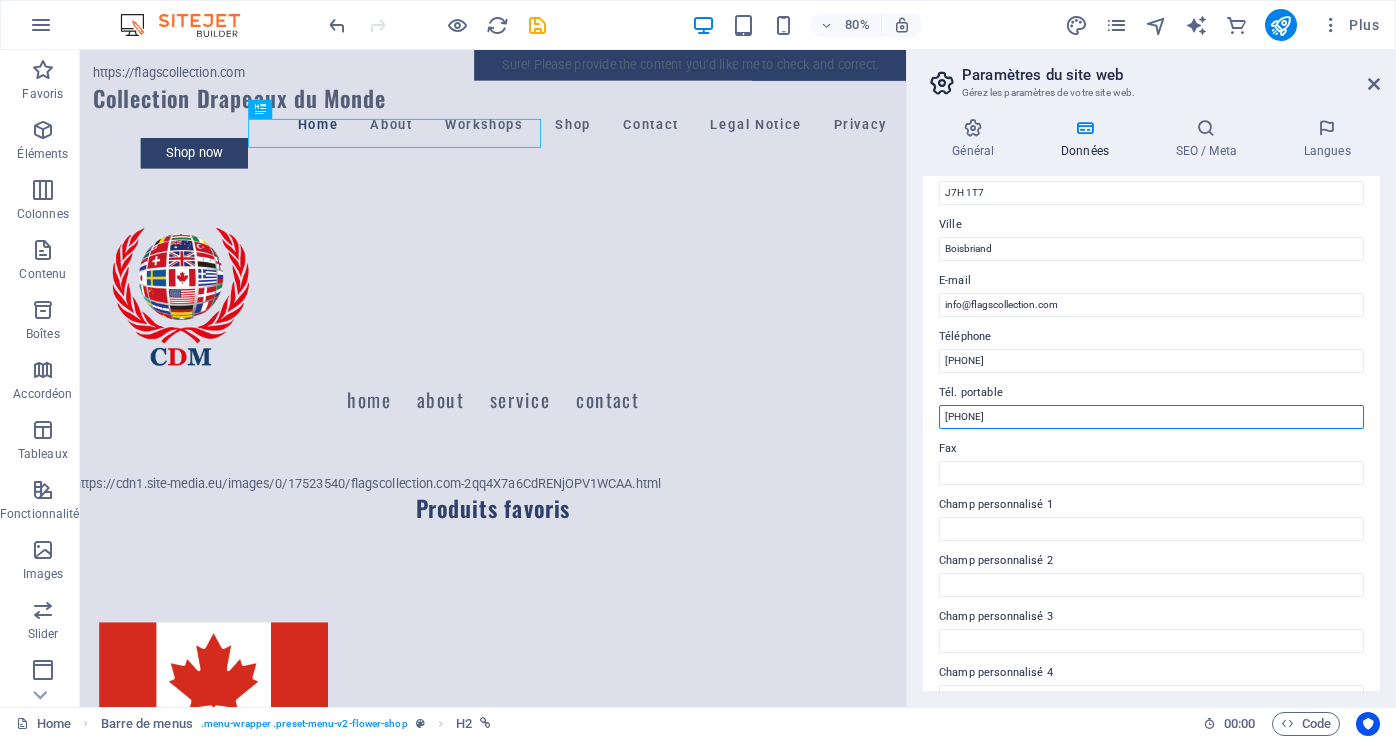 click on "14504338129" at bounding box center [1151, 417] 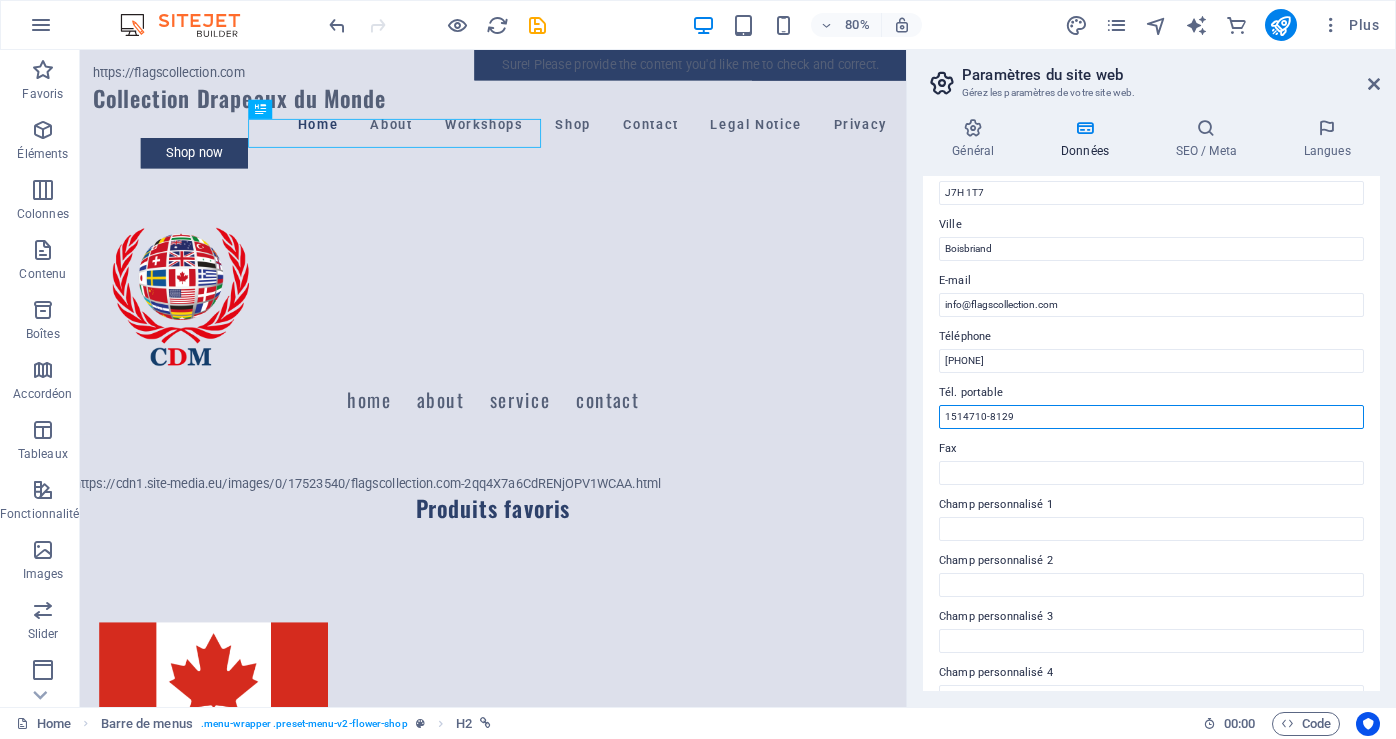 click on "1514710-8129" at bounding box center [1151, 417] 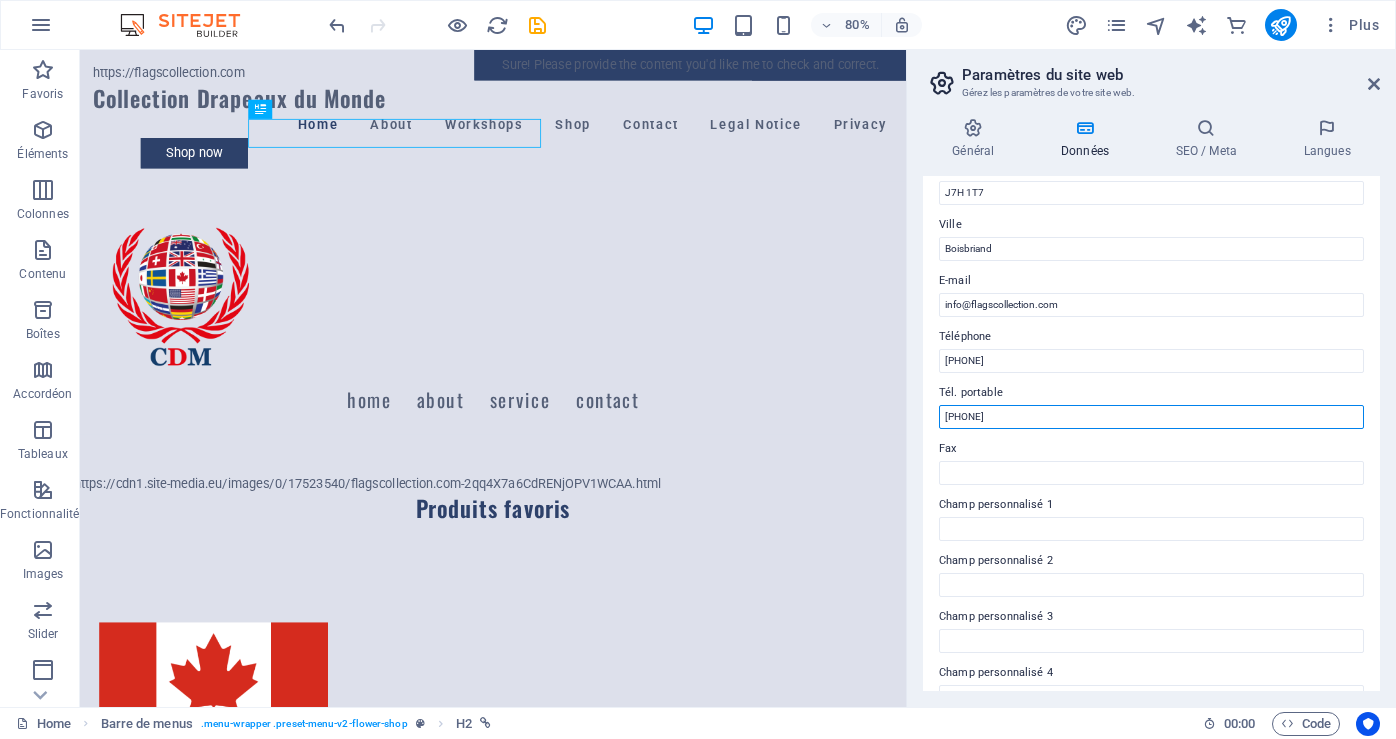 click on "1 514710-8129" at bounding box center (1151, 417) 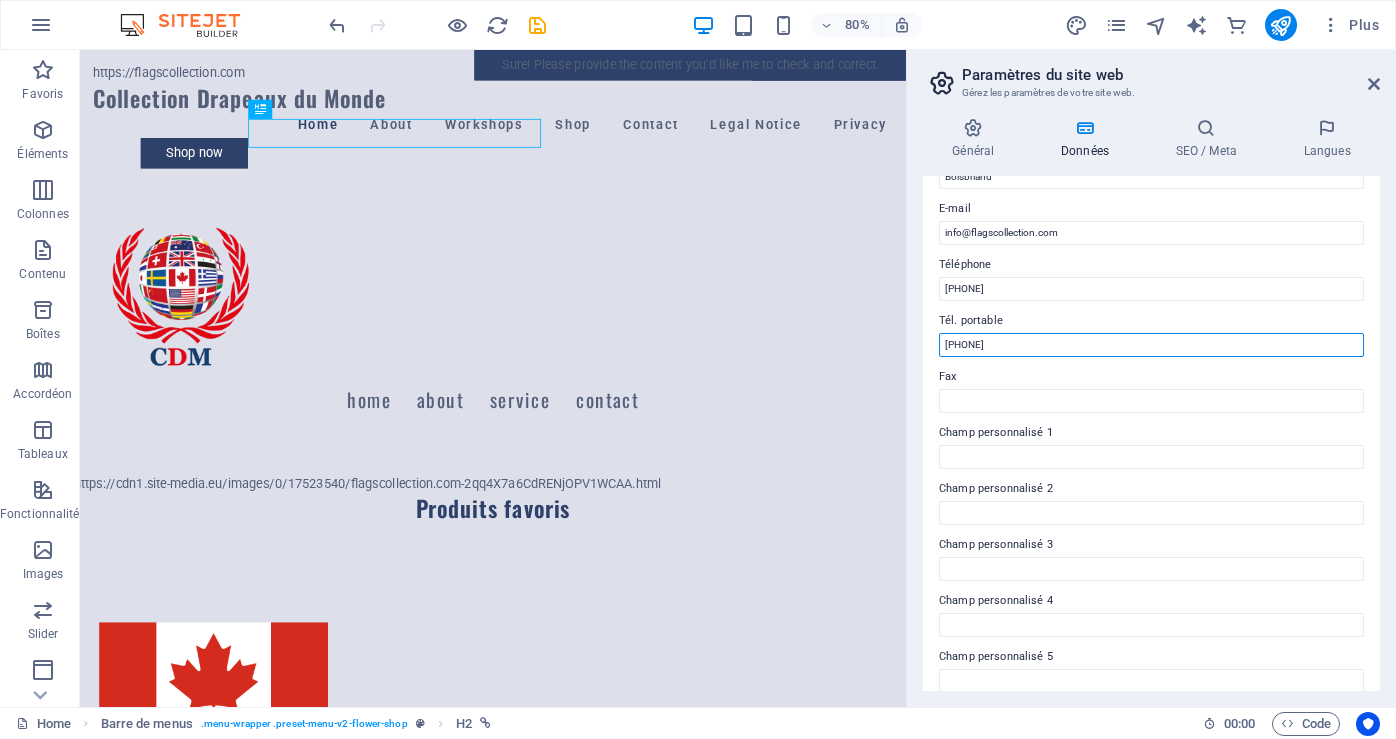 scroll, scrollTop: 400, scrollLeft: 0, axis: vertical 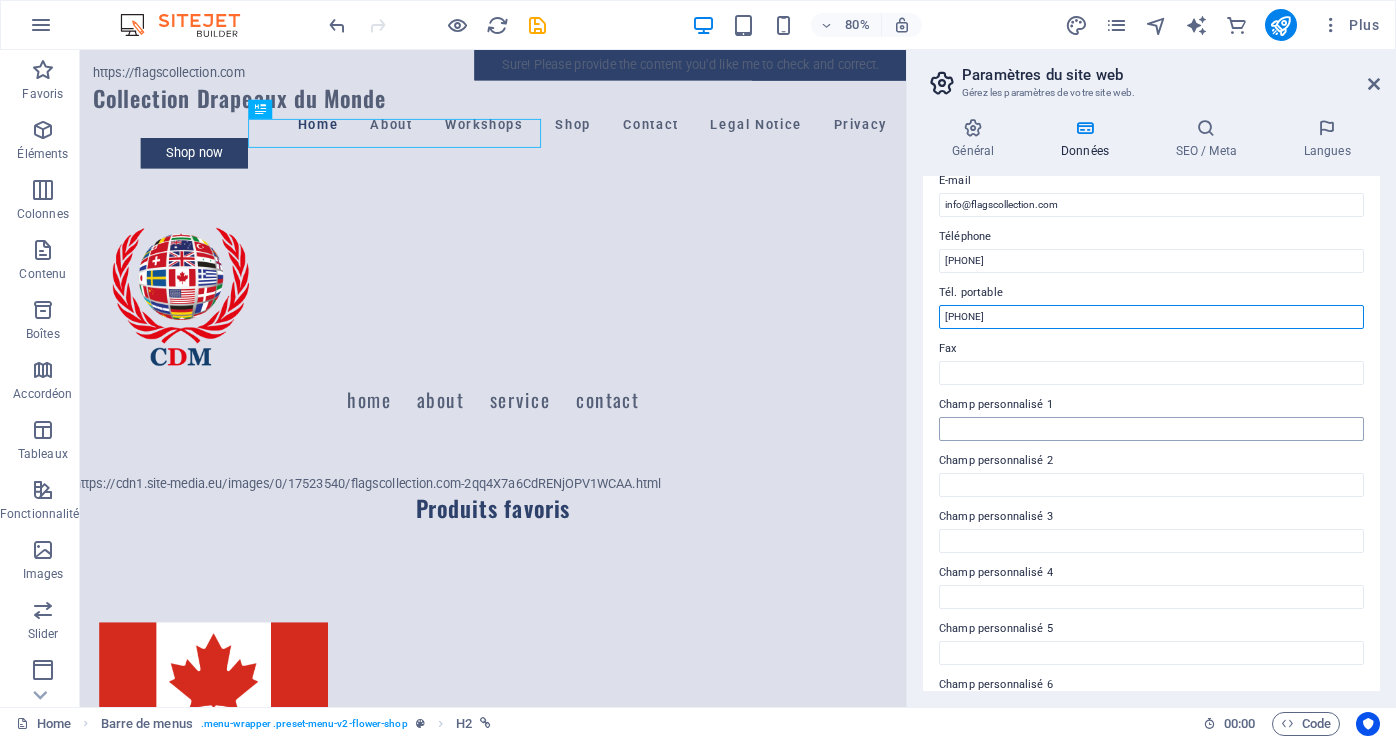 type on "1 514 710-8129" 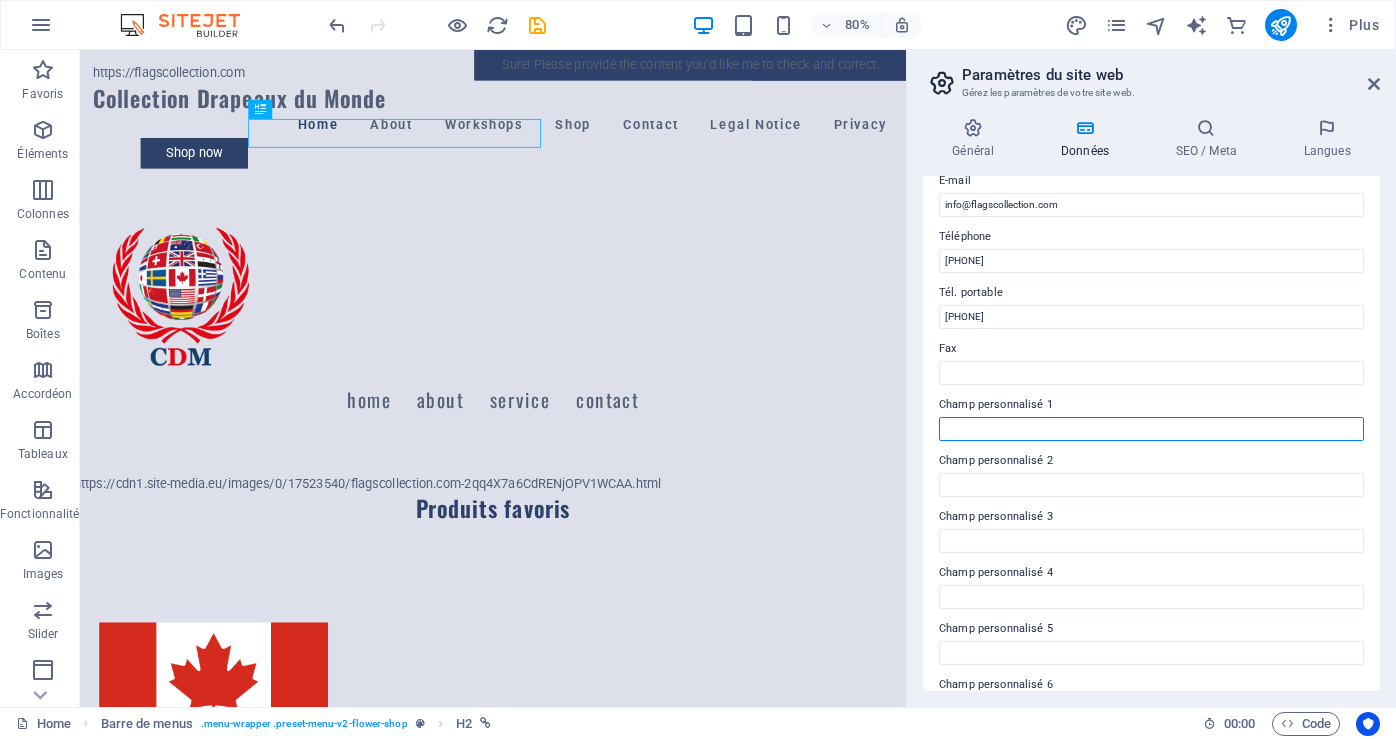 click on "Champ personnalisé 1" at bounding box center [1151, 429] 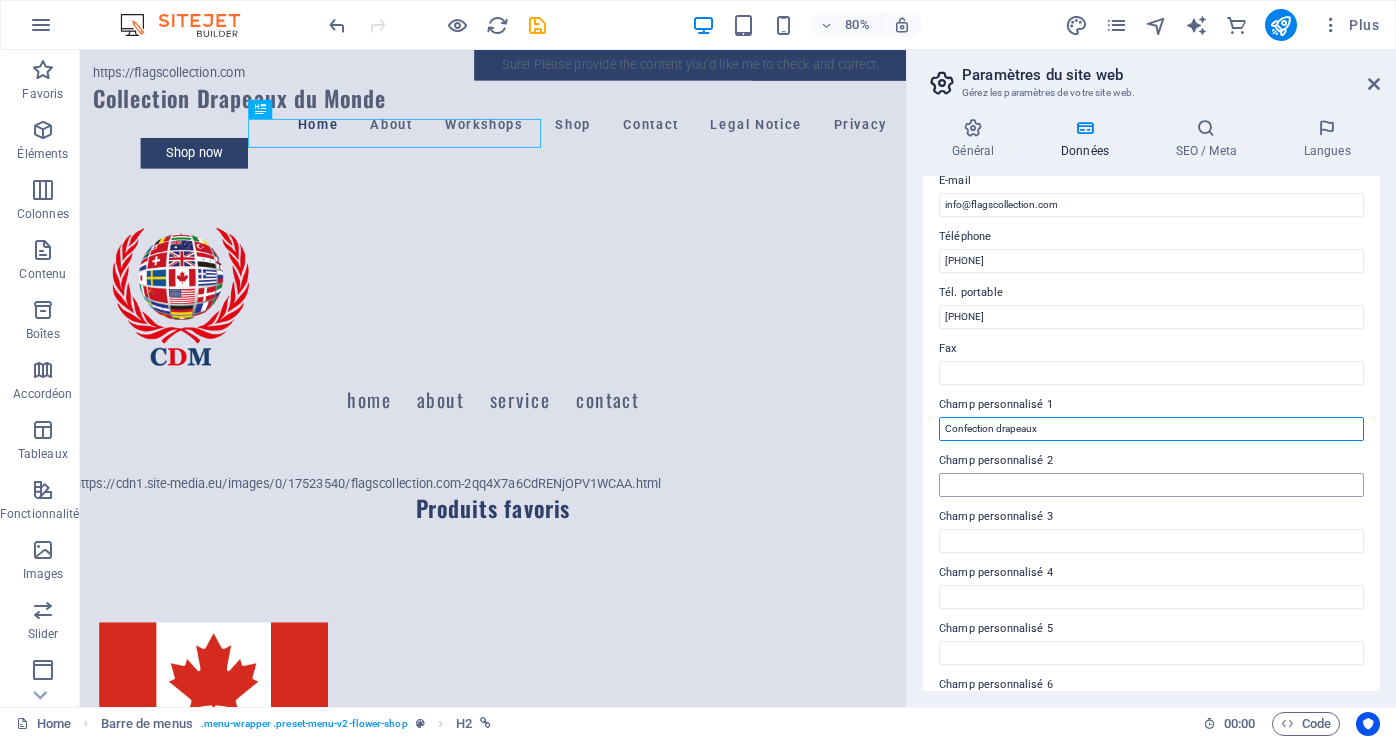 type on "Confection drapeaux" 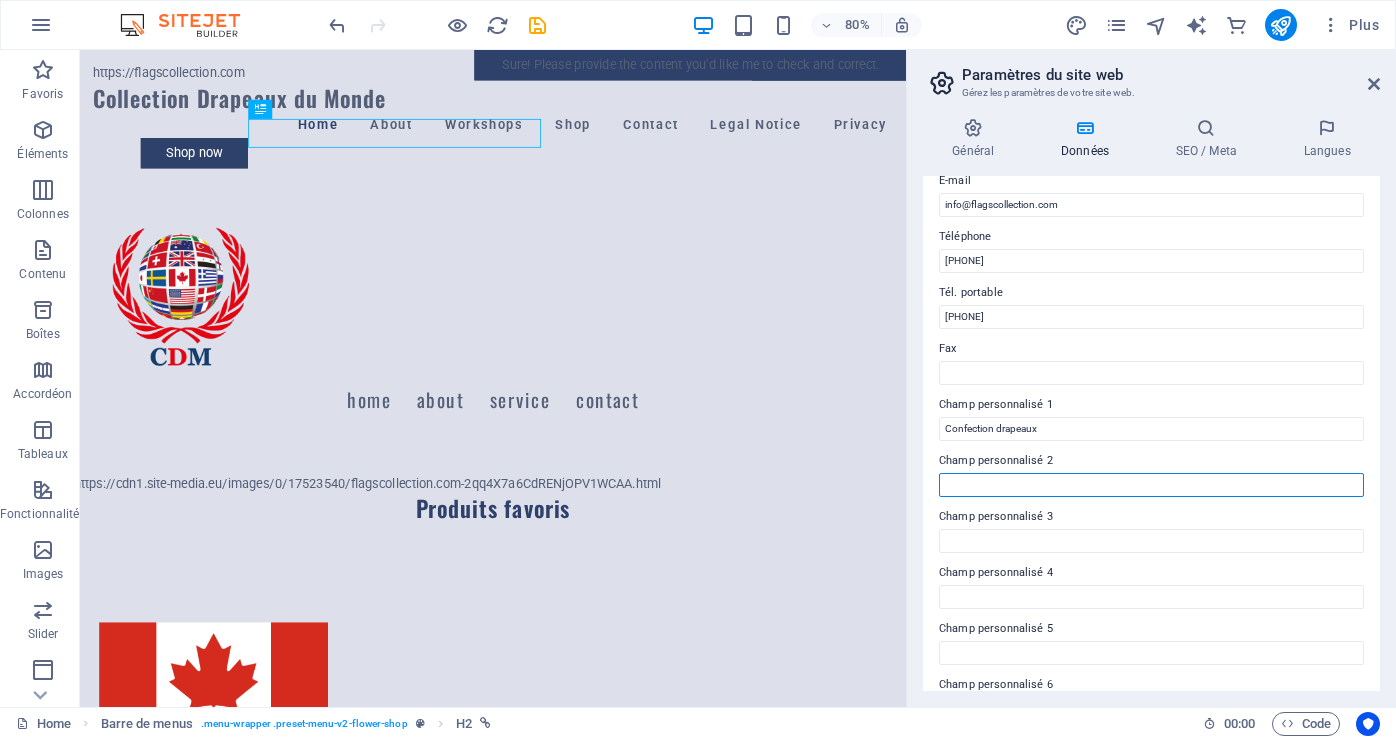 click on "Champ personnalisé 2" at bounding box center [1151, 485] 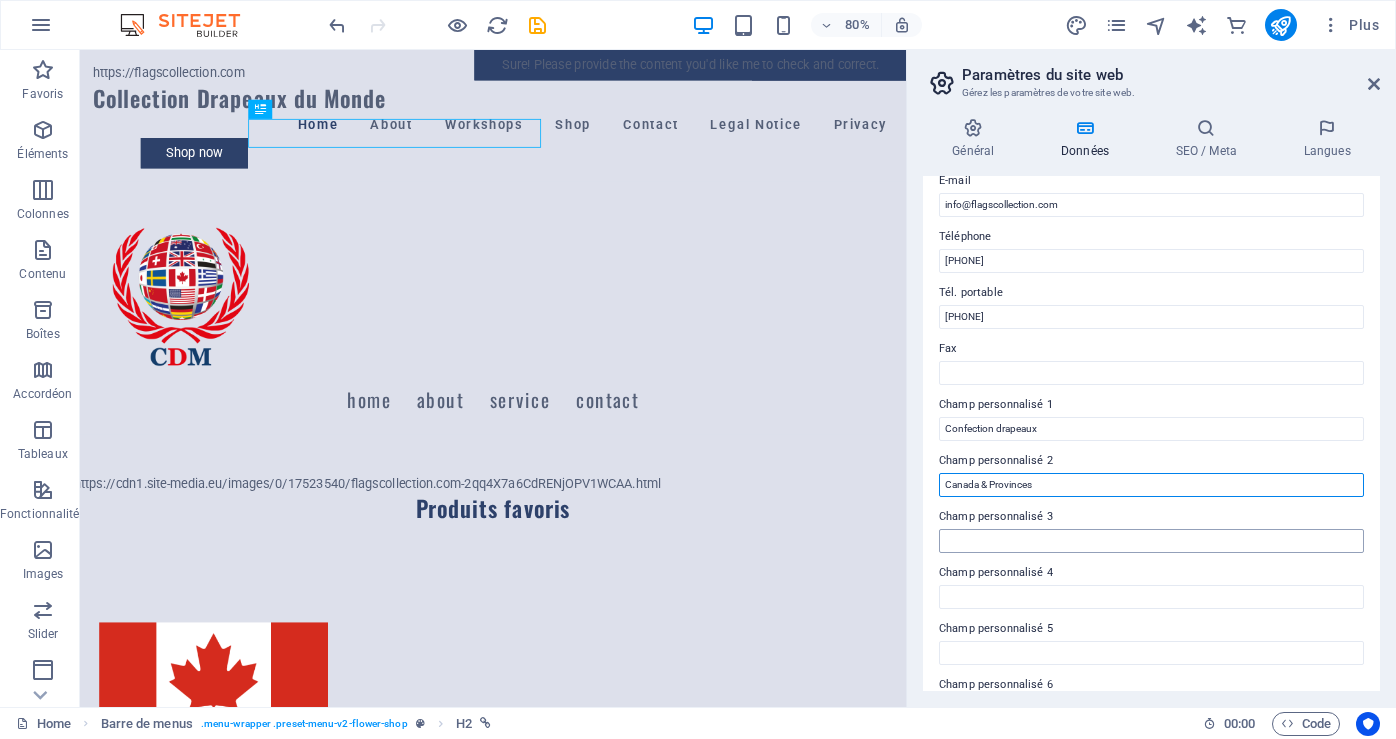 type on "Canada & Provinces" 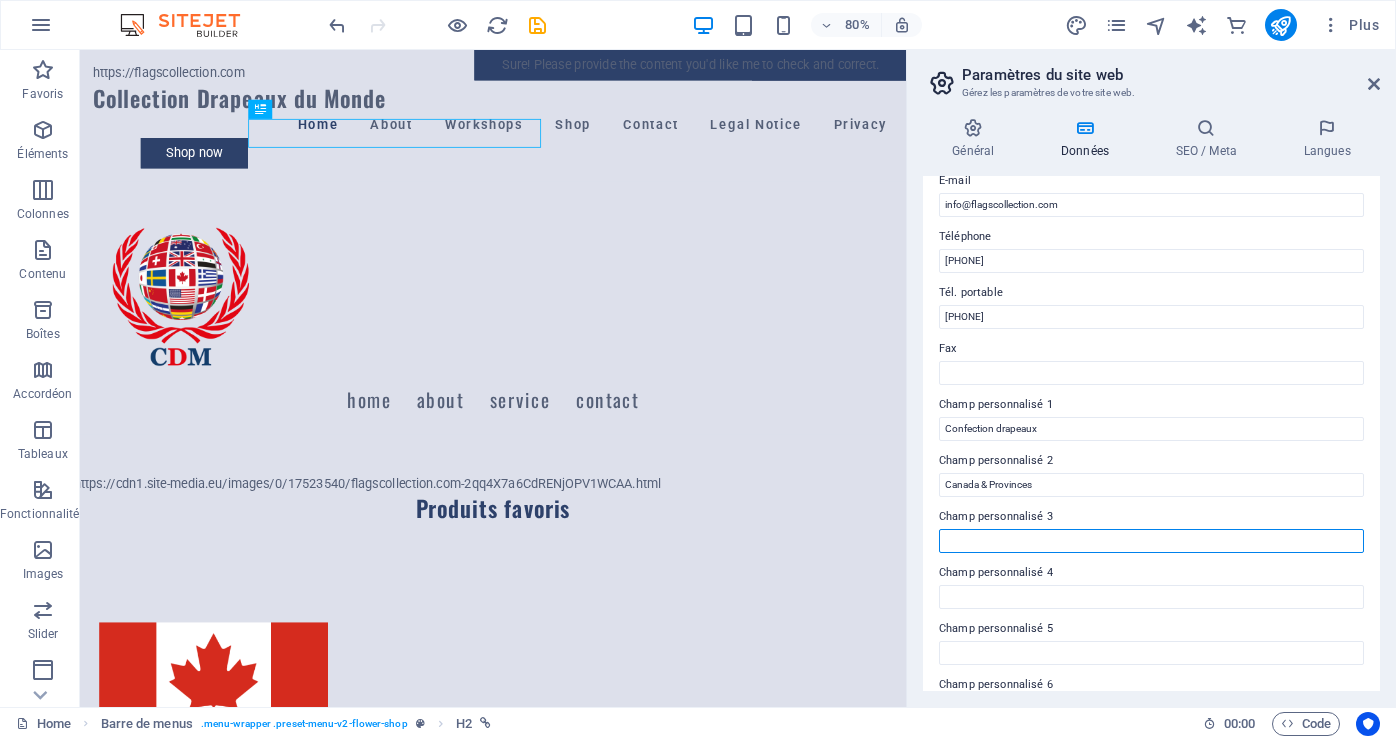 click on "Champ personnalisé 3" at bounding box center (1151, 541) 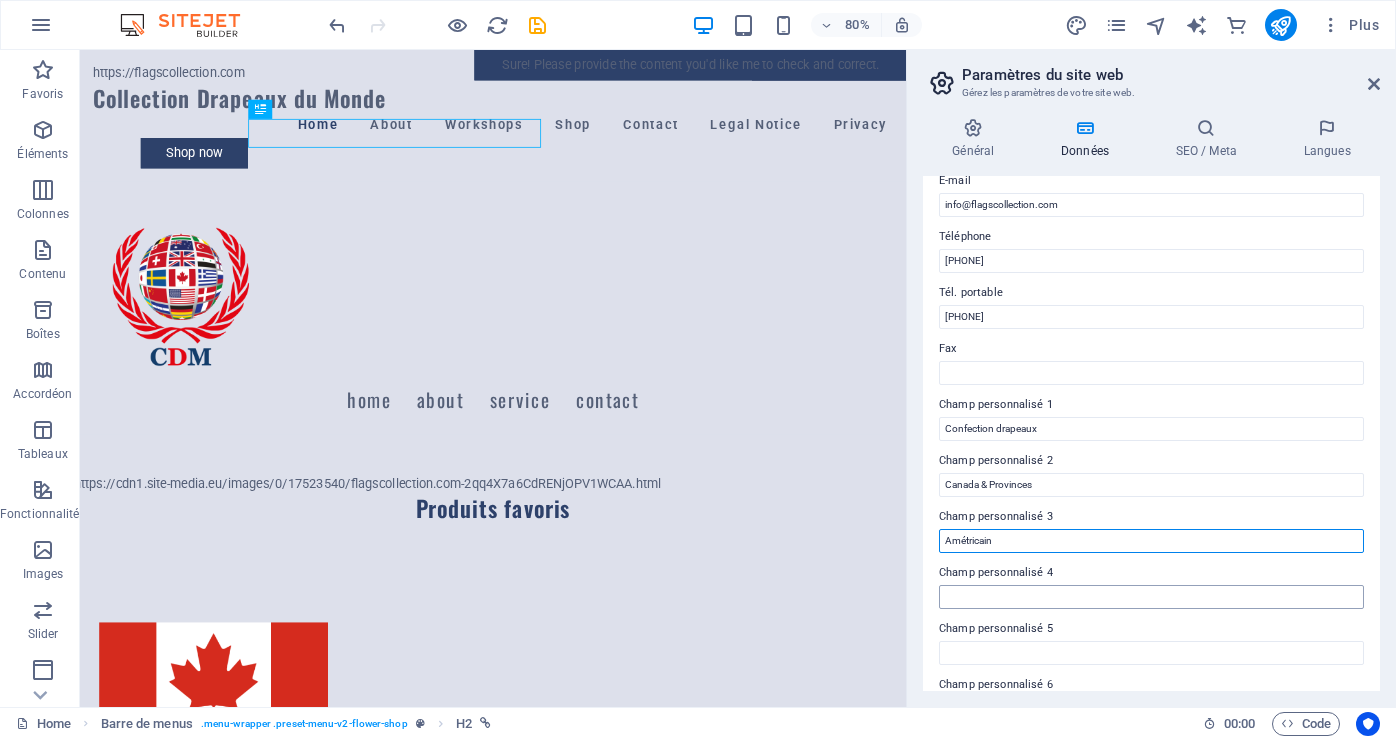 type on "Amétricain" 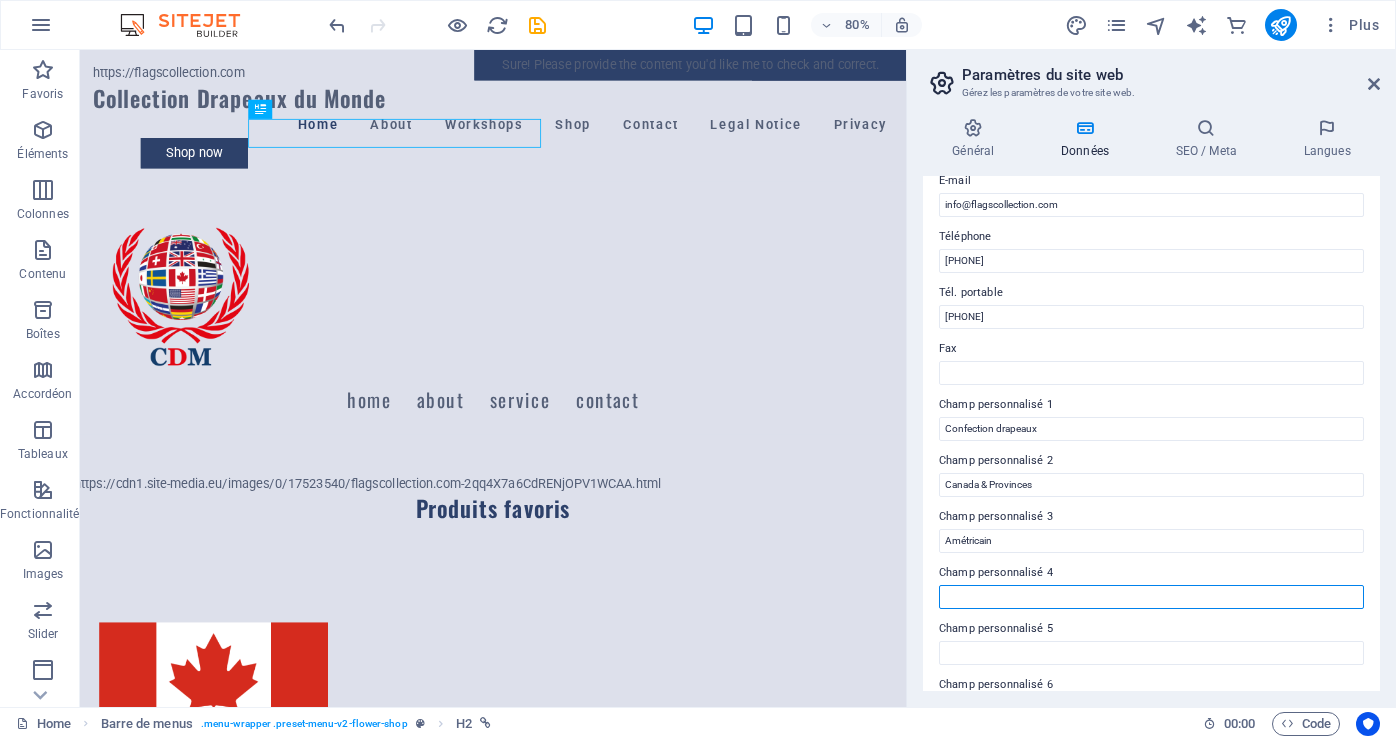 click on "Champ personnalisé 4" at bounding box center (1151, 597) 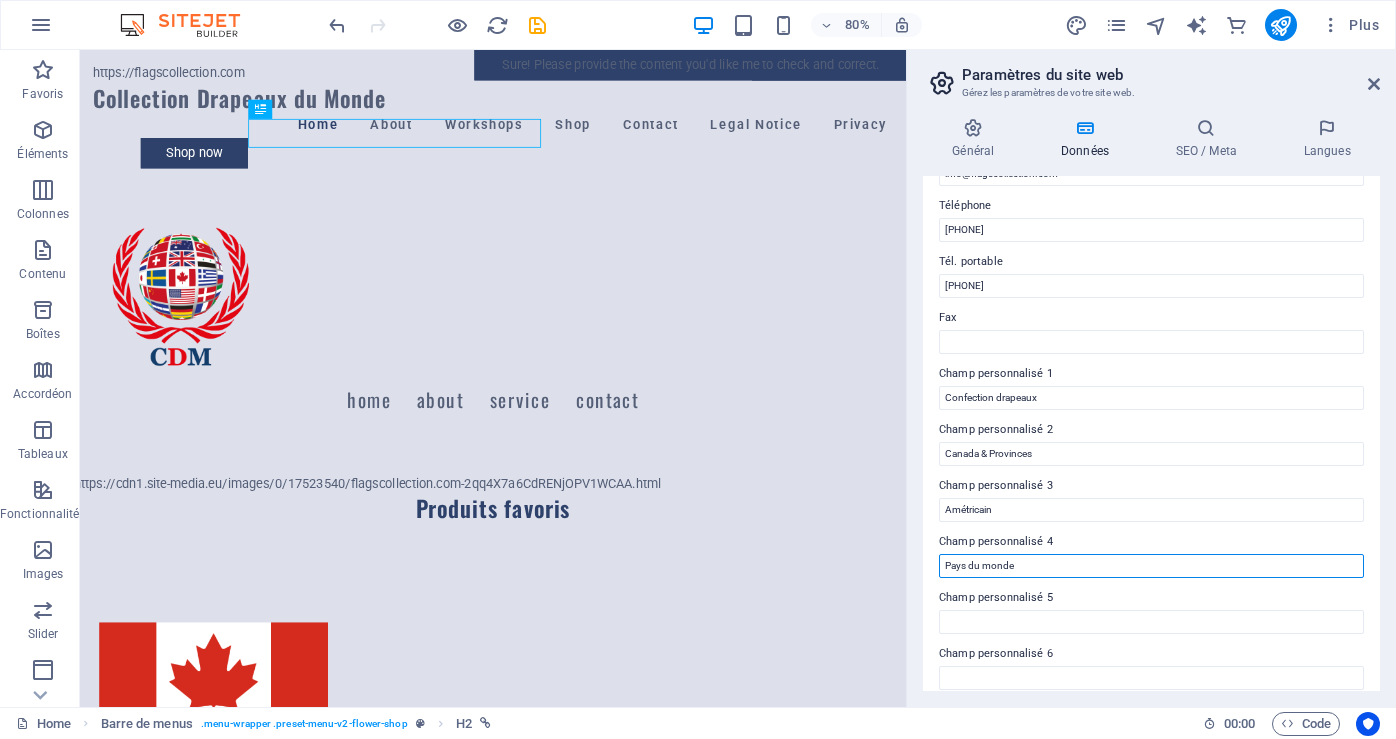 scroll, scrollTop: 446, scrollLeft: 0, axis: vertical 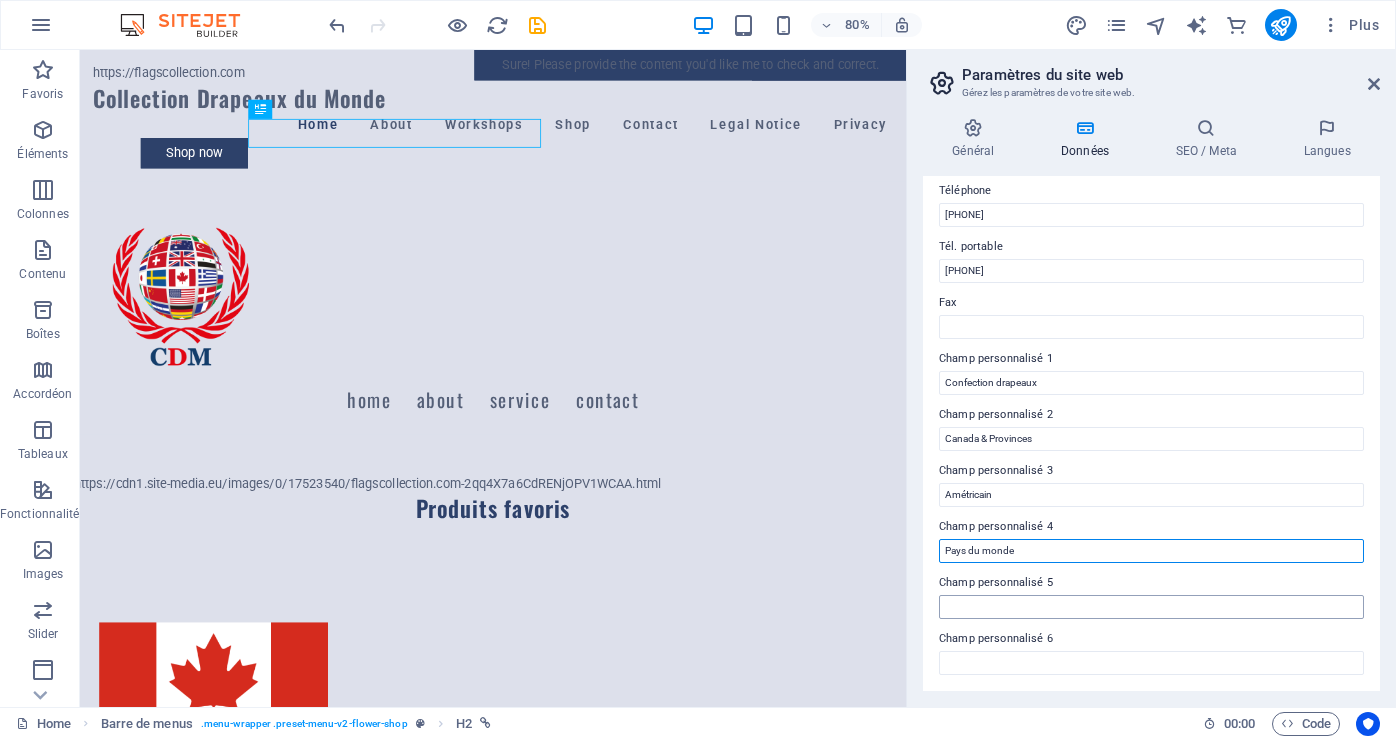 type on "Pays du monde" 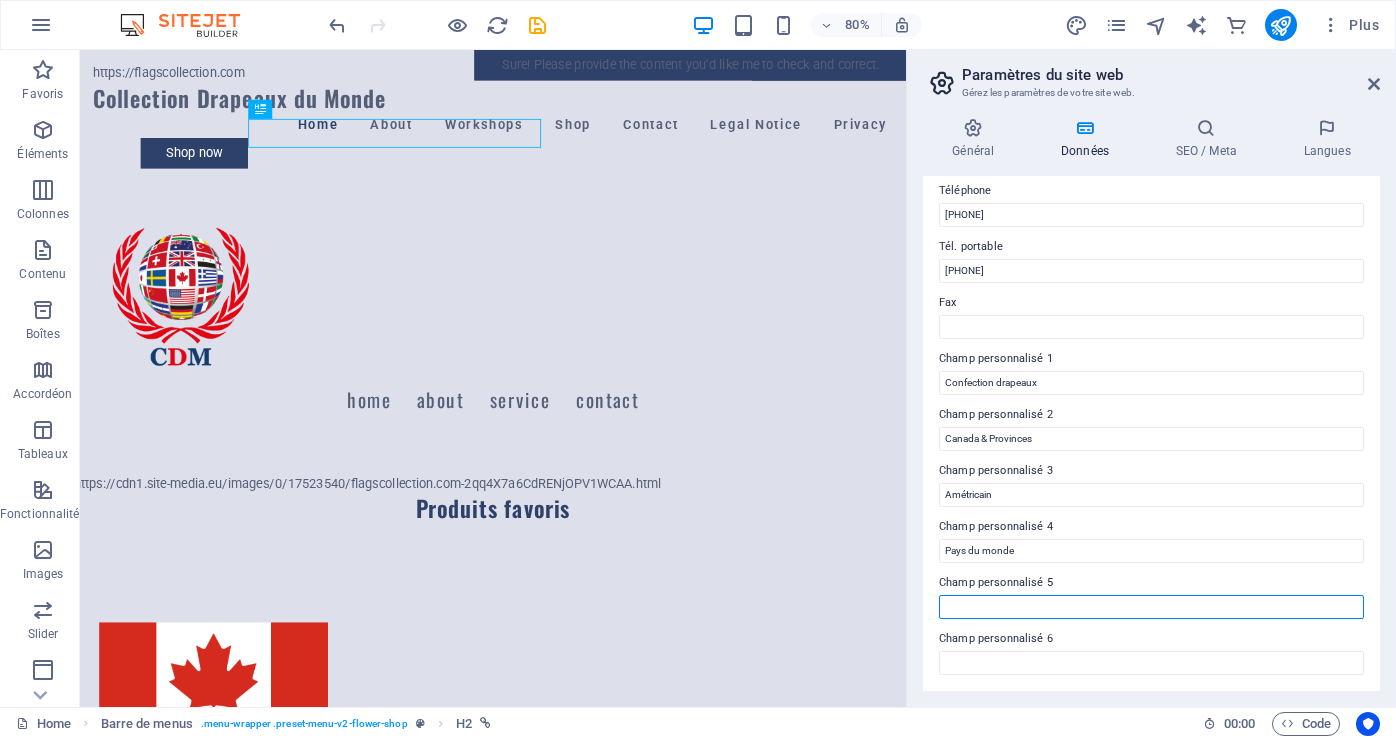 click on "Champ personnalisé 5" at bounding box center [1151, 607] 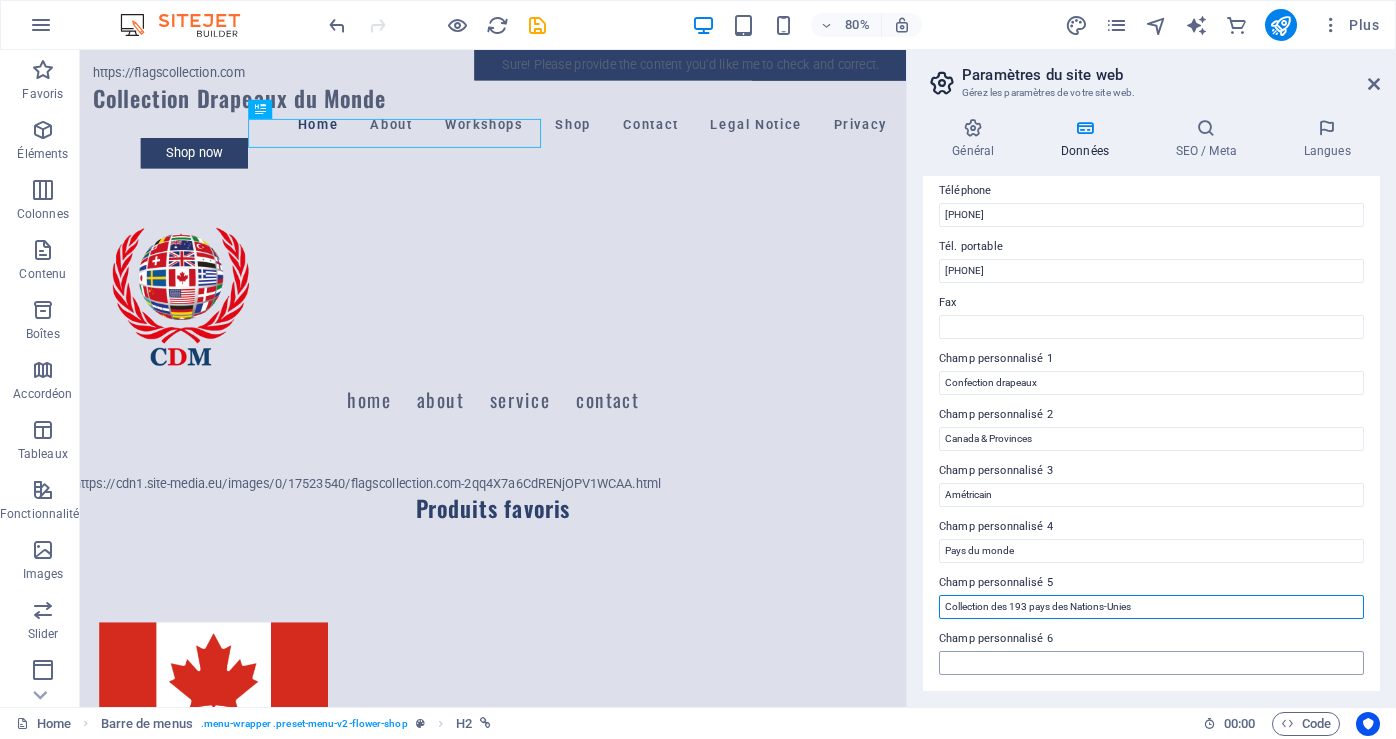 type on "Collection des 193 pays des Nations-Unies" 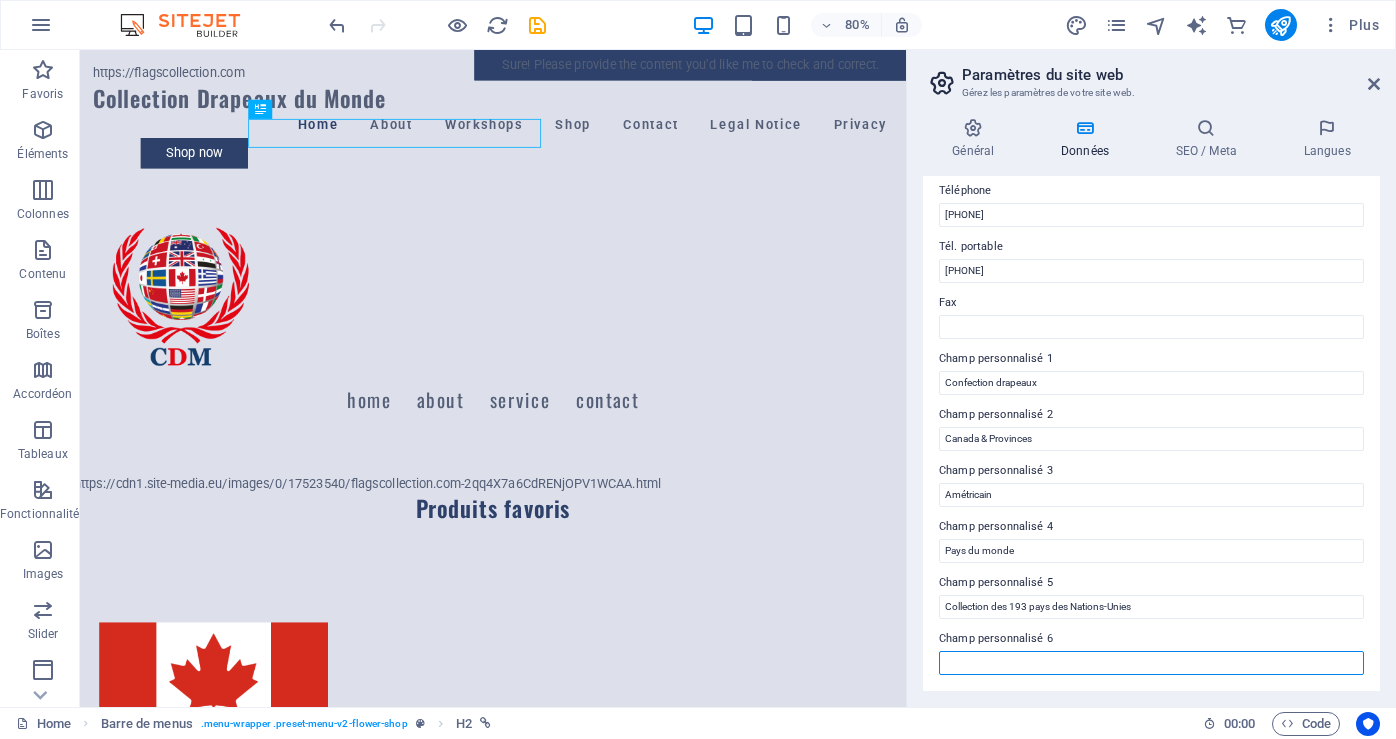 click on "Champ personnalisé 6" at bounding box center (1151, 663) 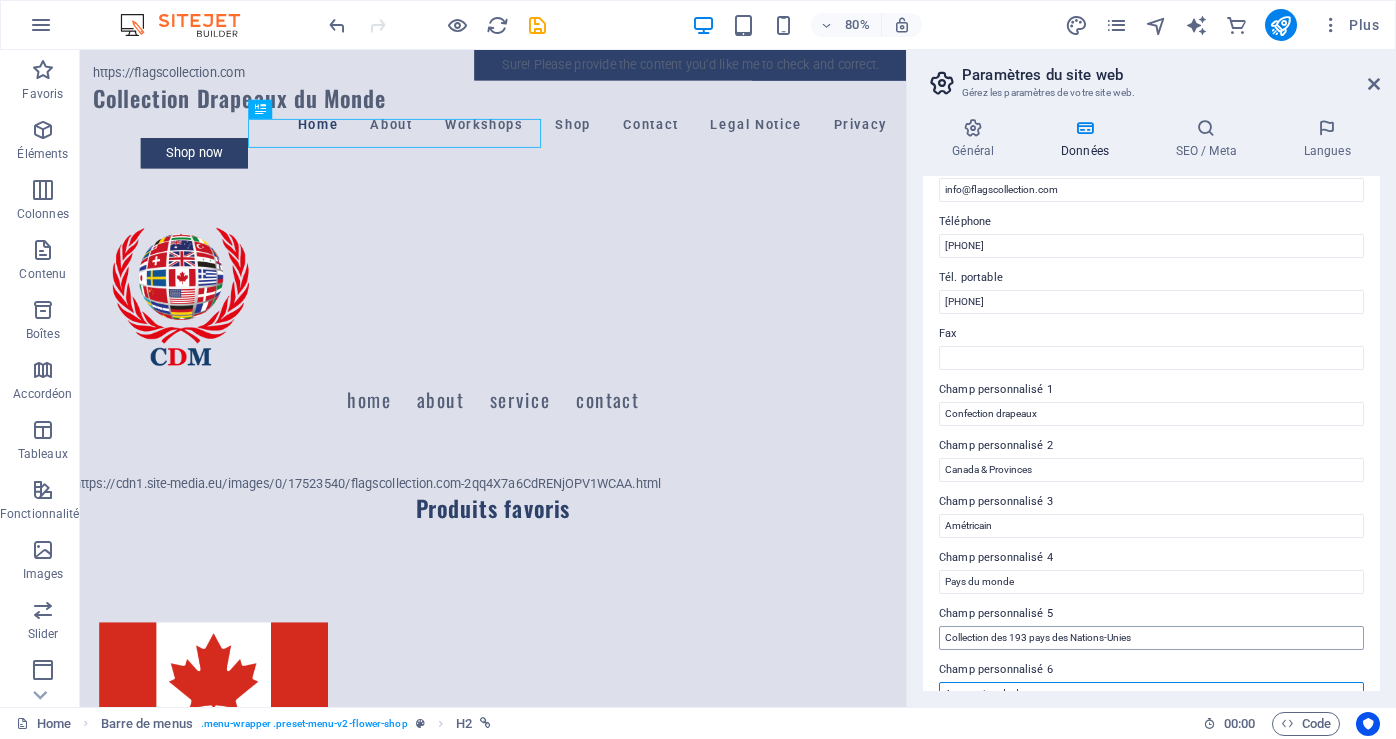 scroll, scrollTop: 446, scrollLeft: 0, axis: vertical 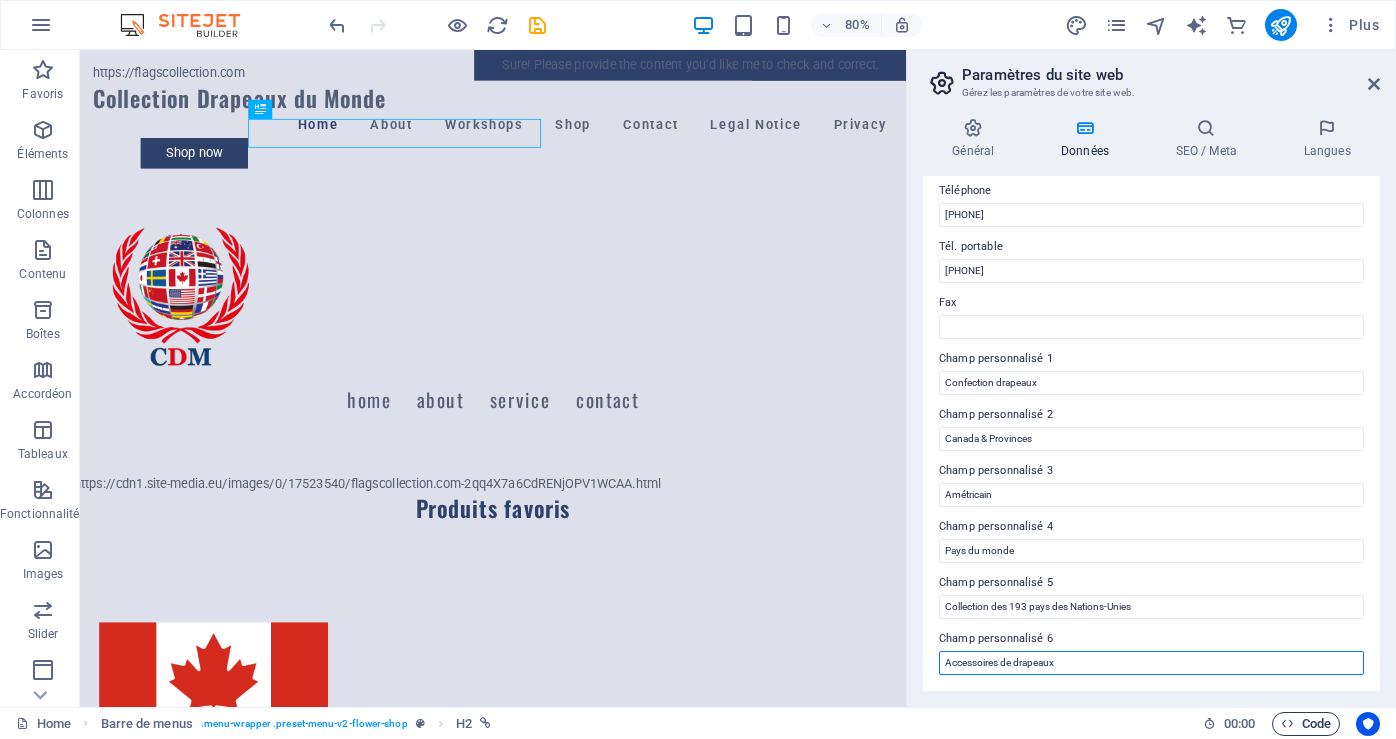 type on "Accessoires de drapeaux" 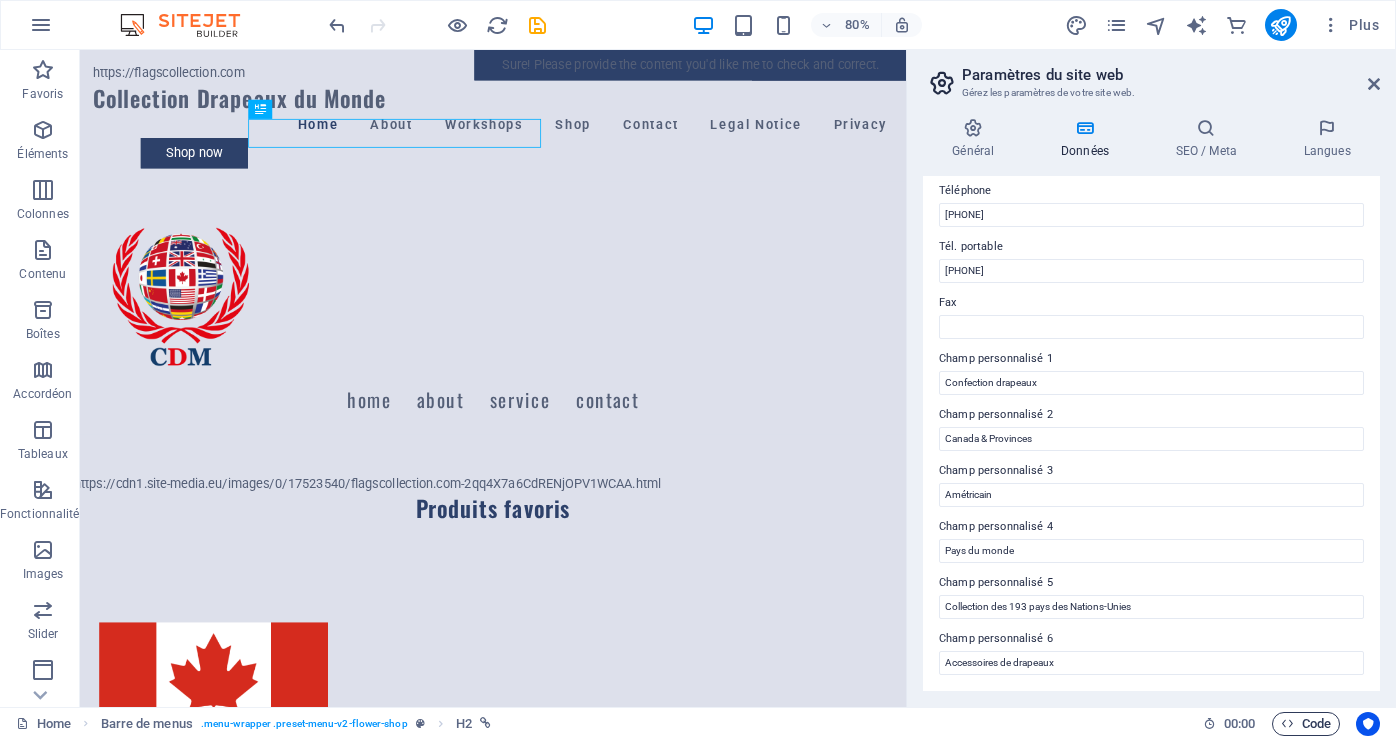 click on "Code" at bounding box center (1306, 724) 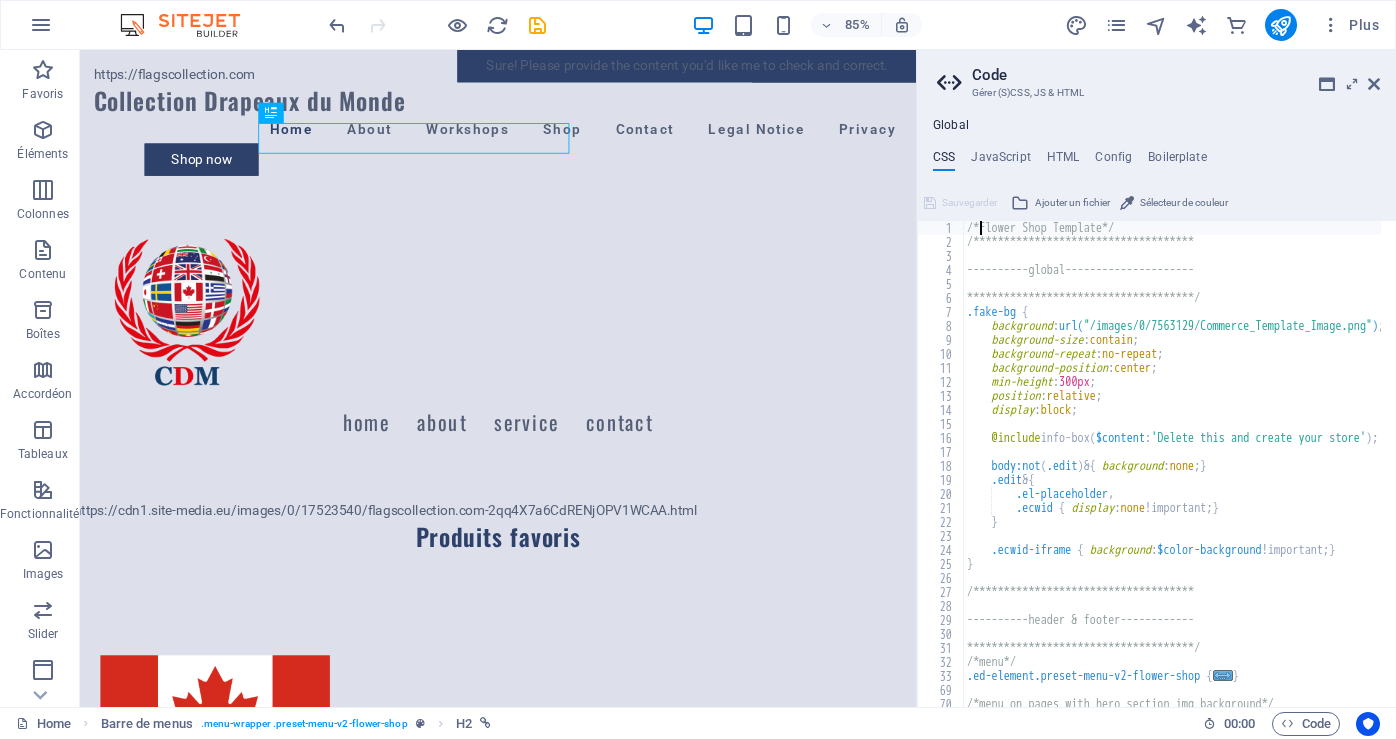 click on "**********" at bounding box center (1263, 470) 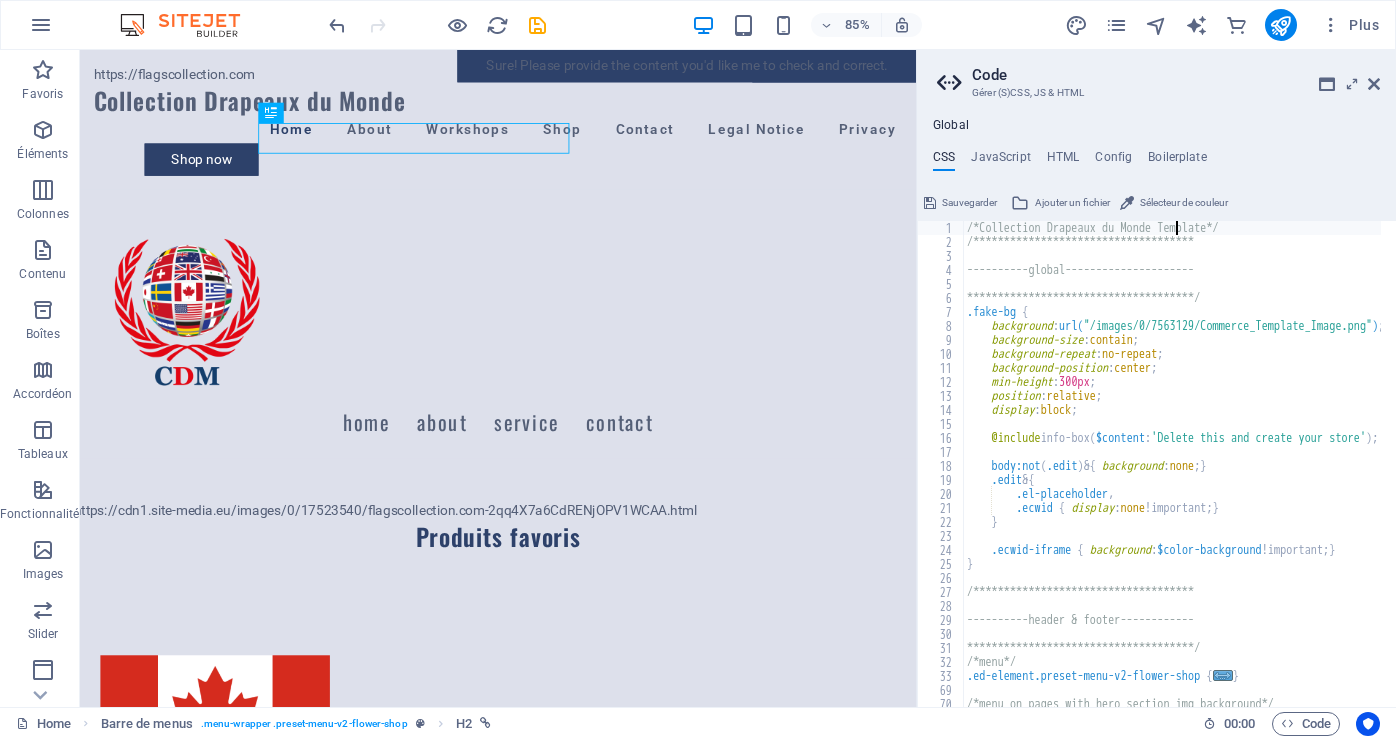 scroll, scrollTop: 0, scrollLeft: 17, axis: horizontal 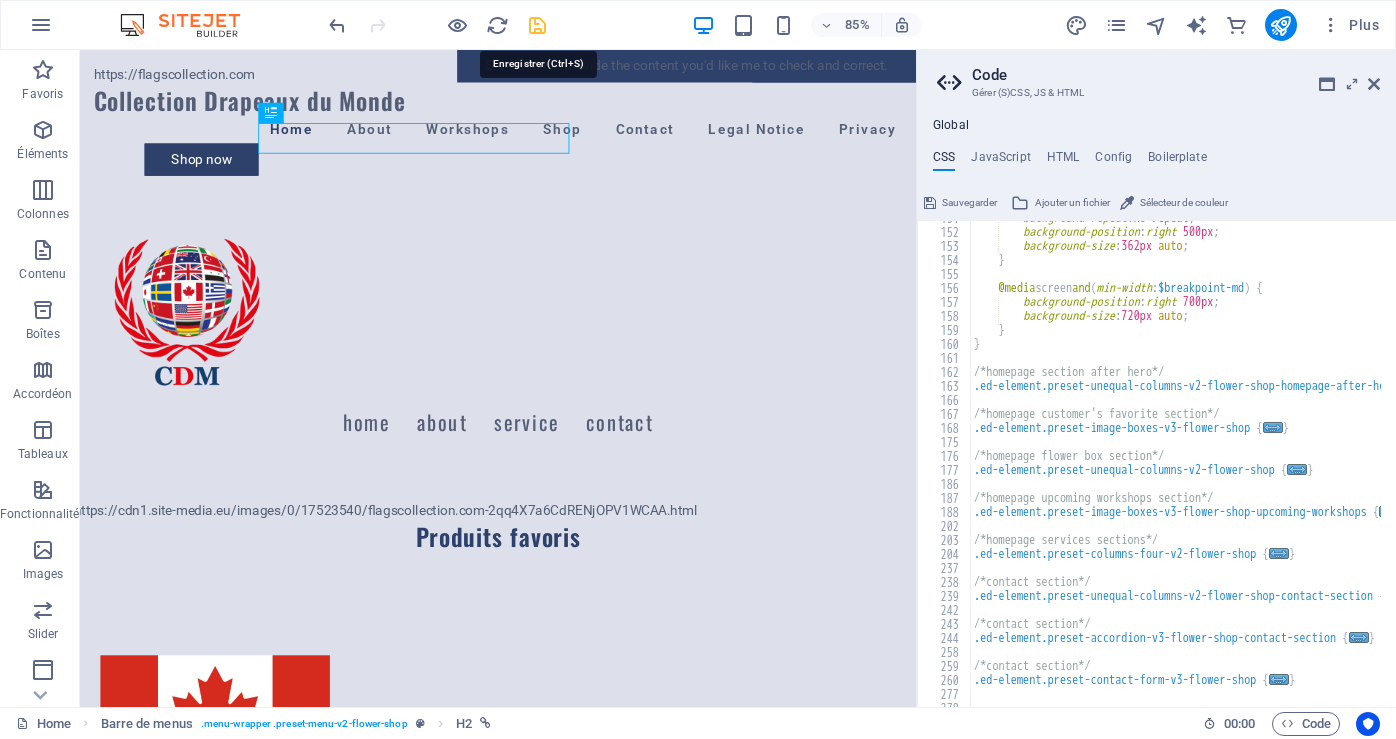 type on "/*Collection Drapeaux du Monde Template*/" 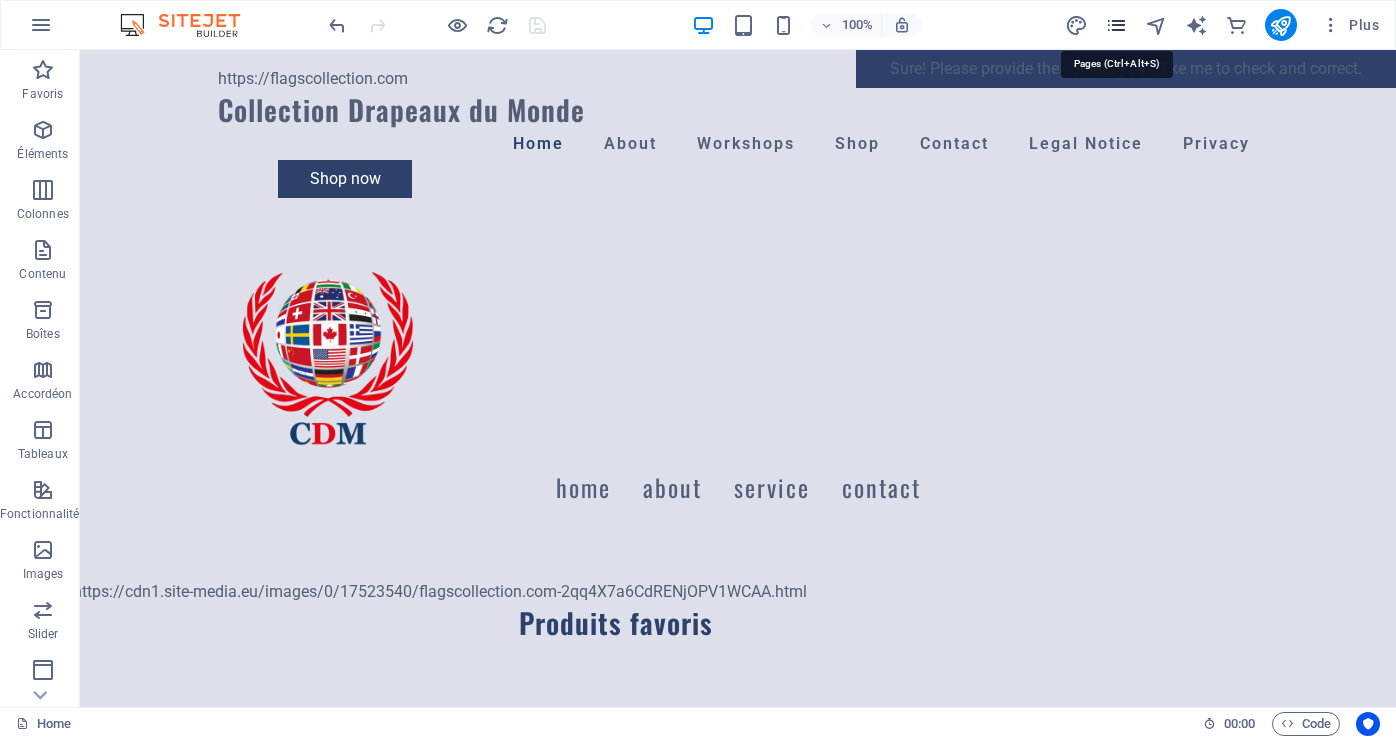 click at bounding box center (1116, 25) 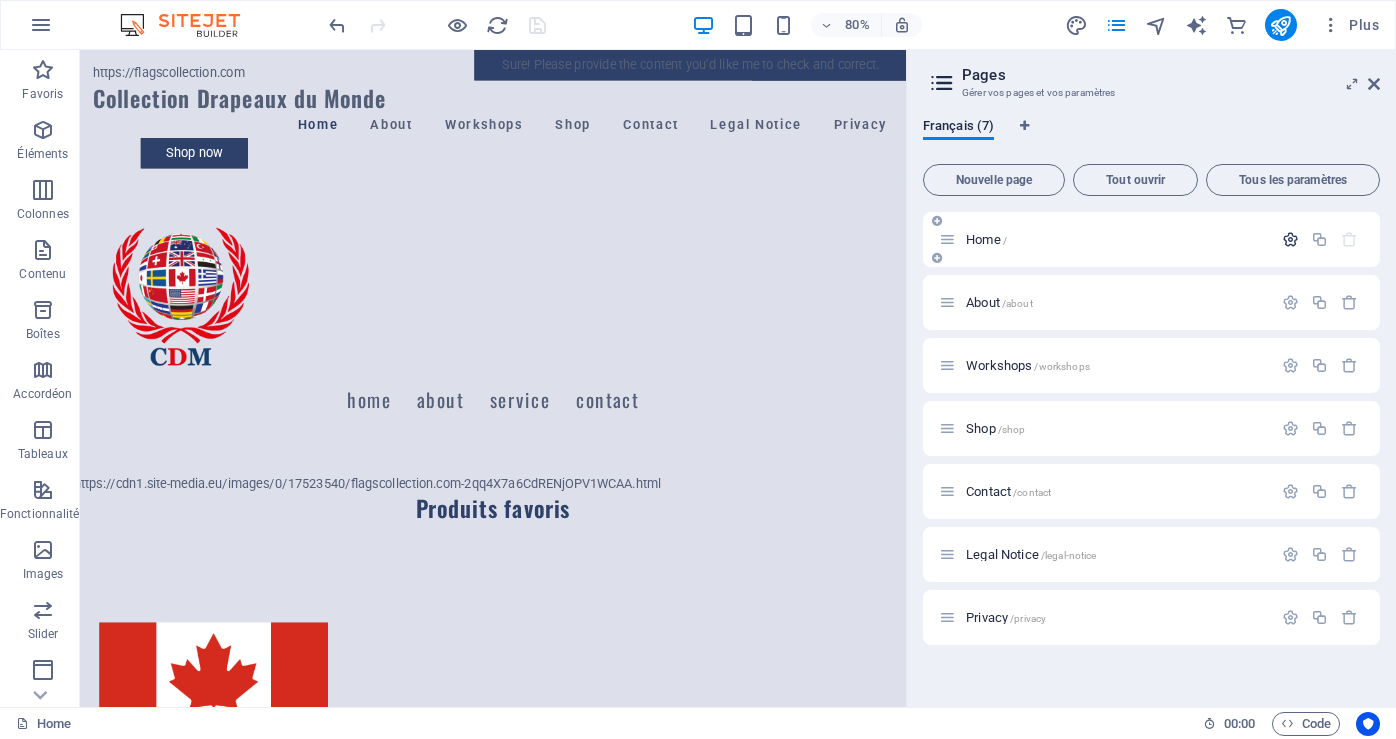 click at bounding box center (1290, 239) 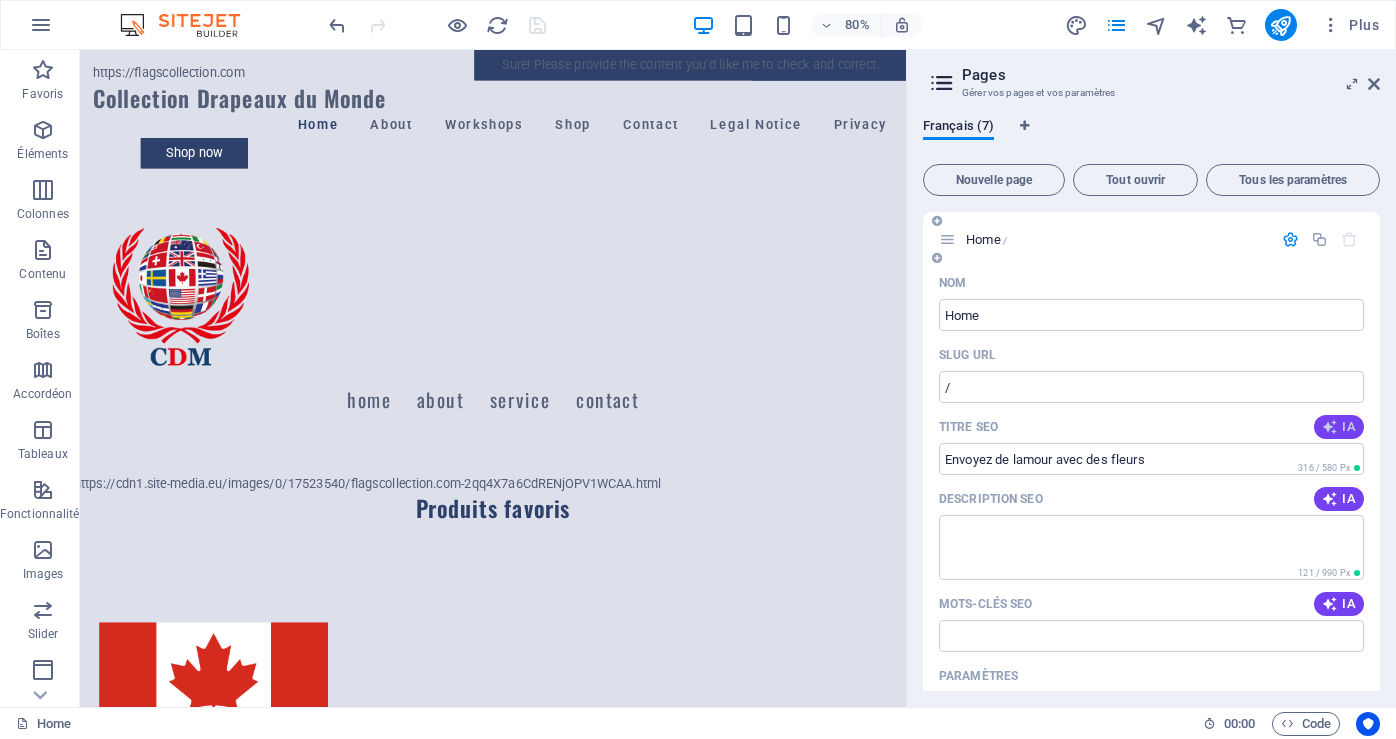 click at bounding box center (1330, 427) 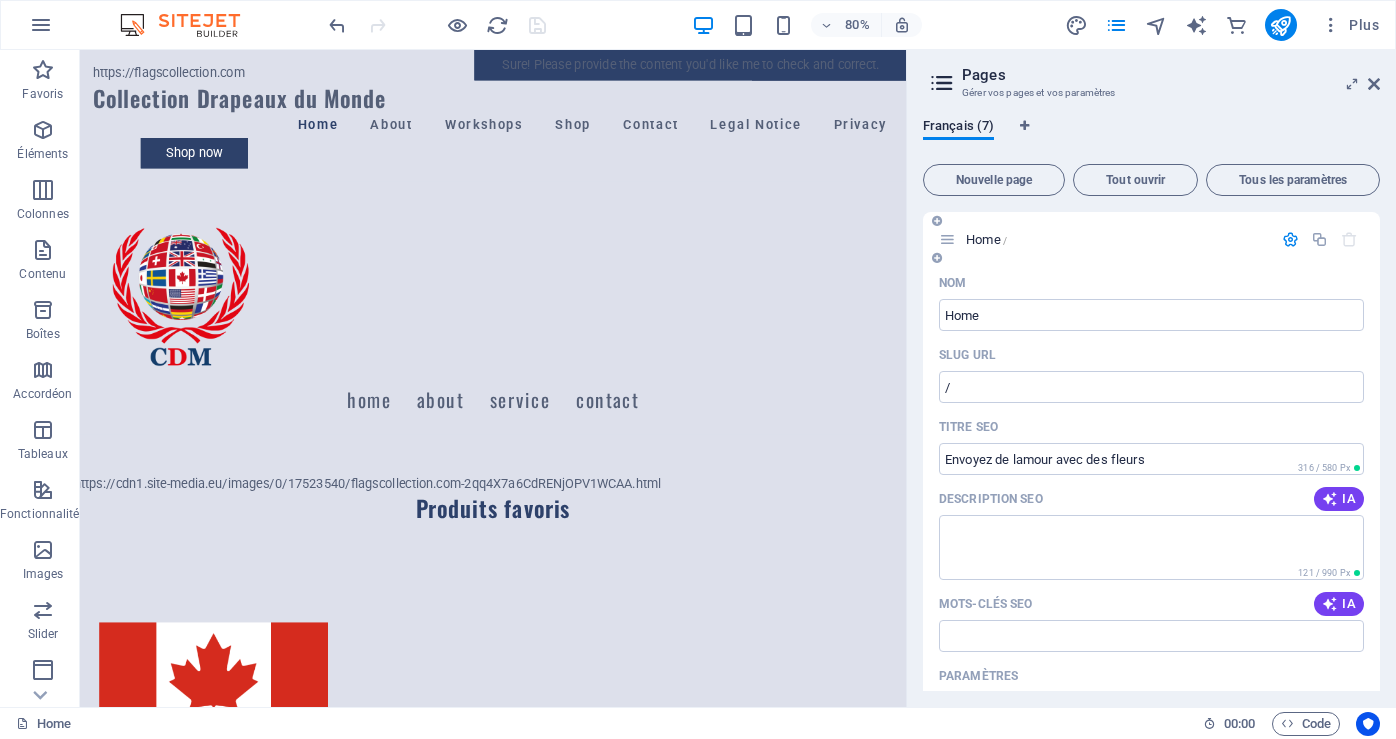 type on "Collection de Drapeaux 2606" 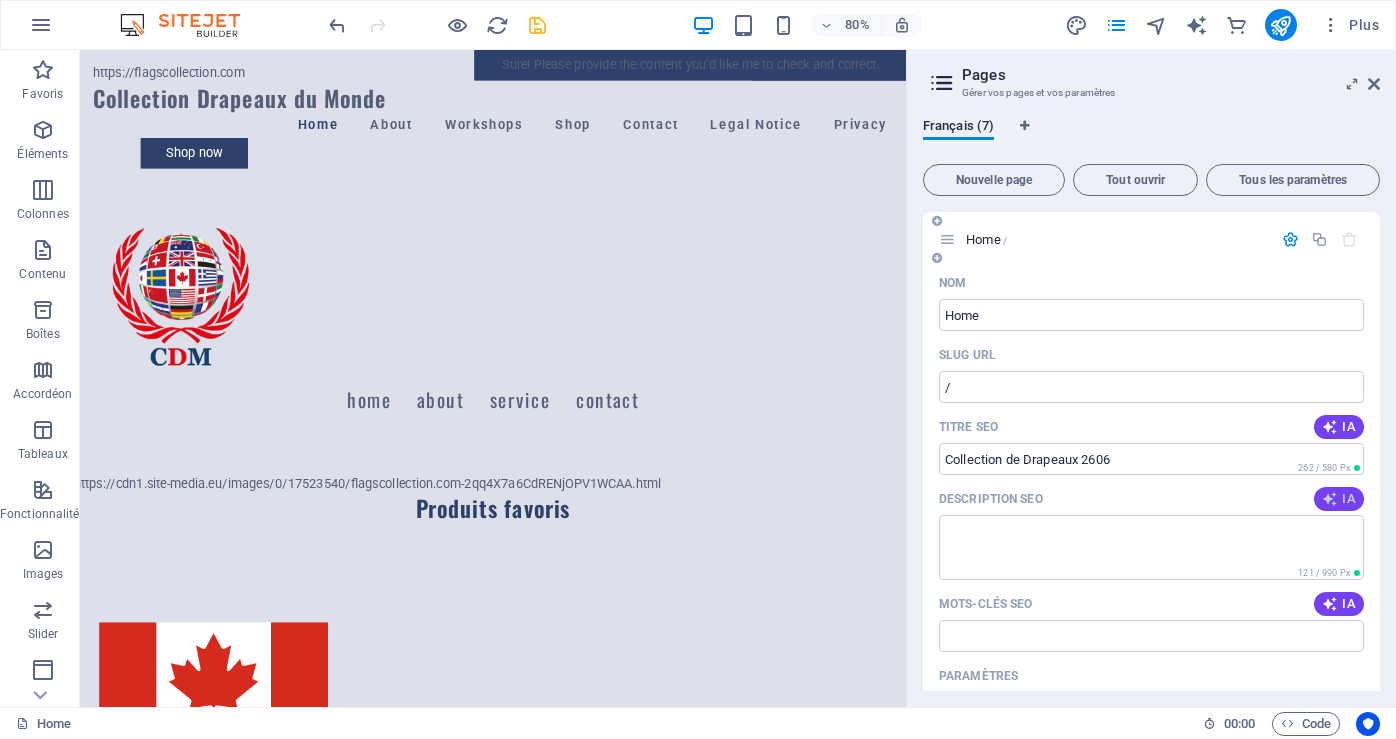click on "IA" at bounding box center (1339, 499) 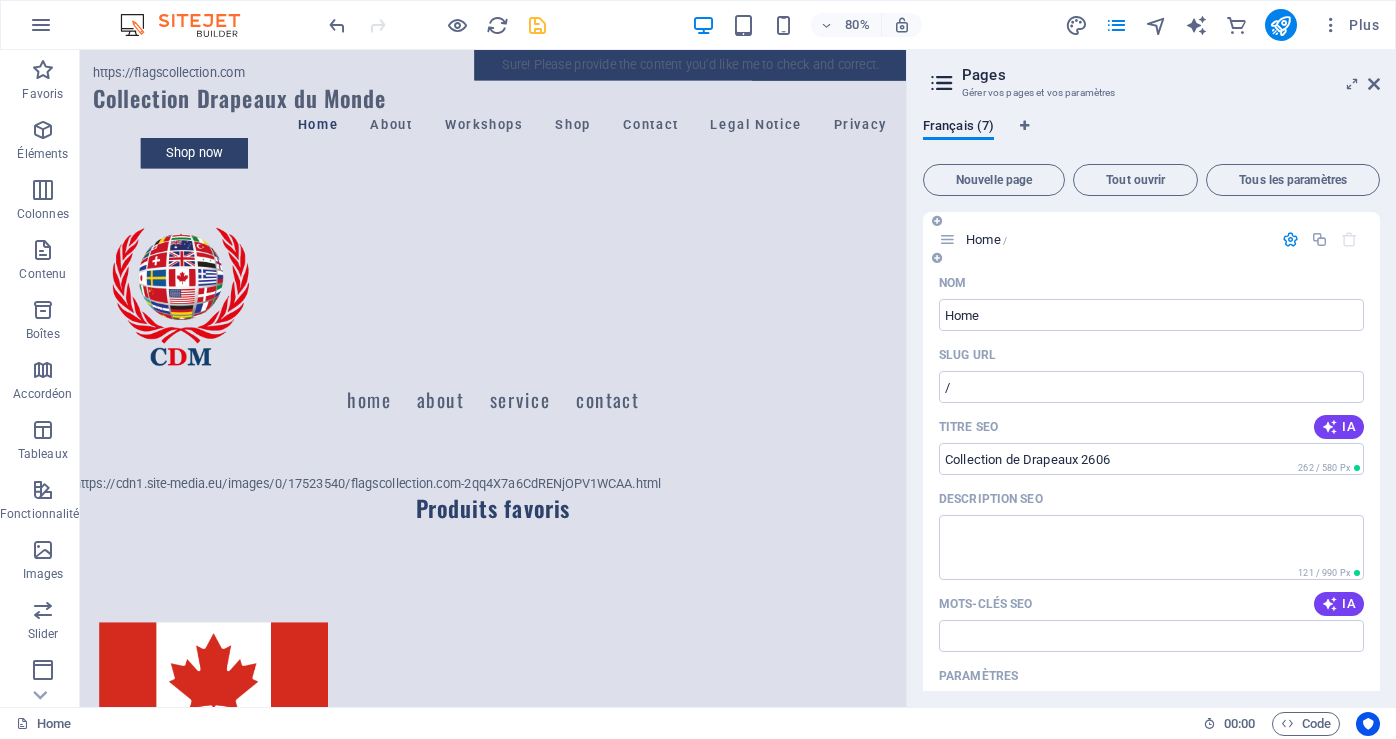 type on "Découvrez notre collection de drapeaux du monde à Boisbriand : canadien, québécois, américain et plus, dès 14,99 $." 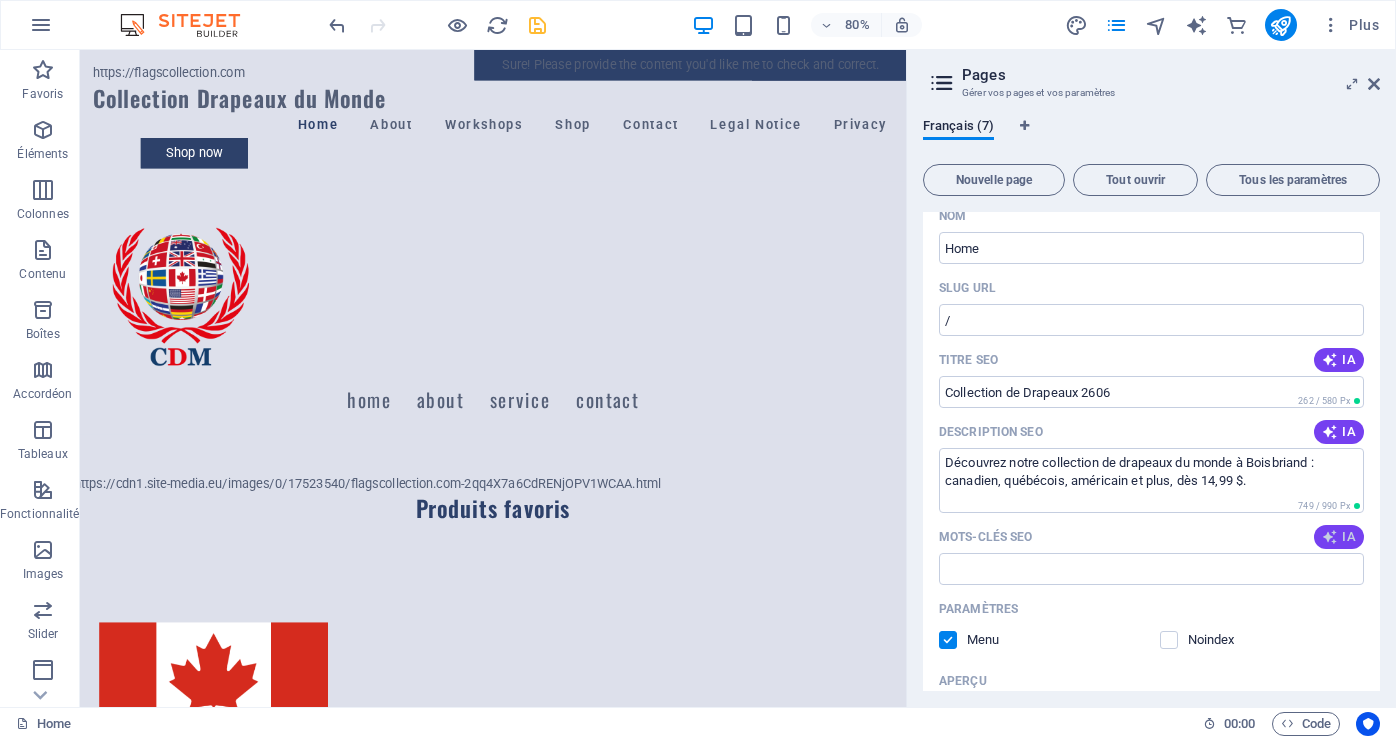 scroll, scrollTop: 100, scrollLeft: 0, axis: vertical 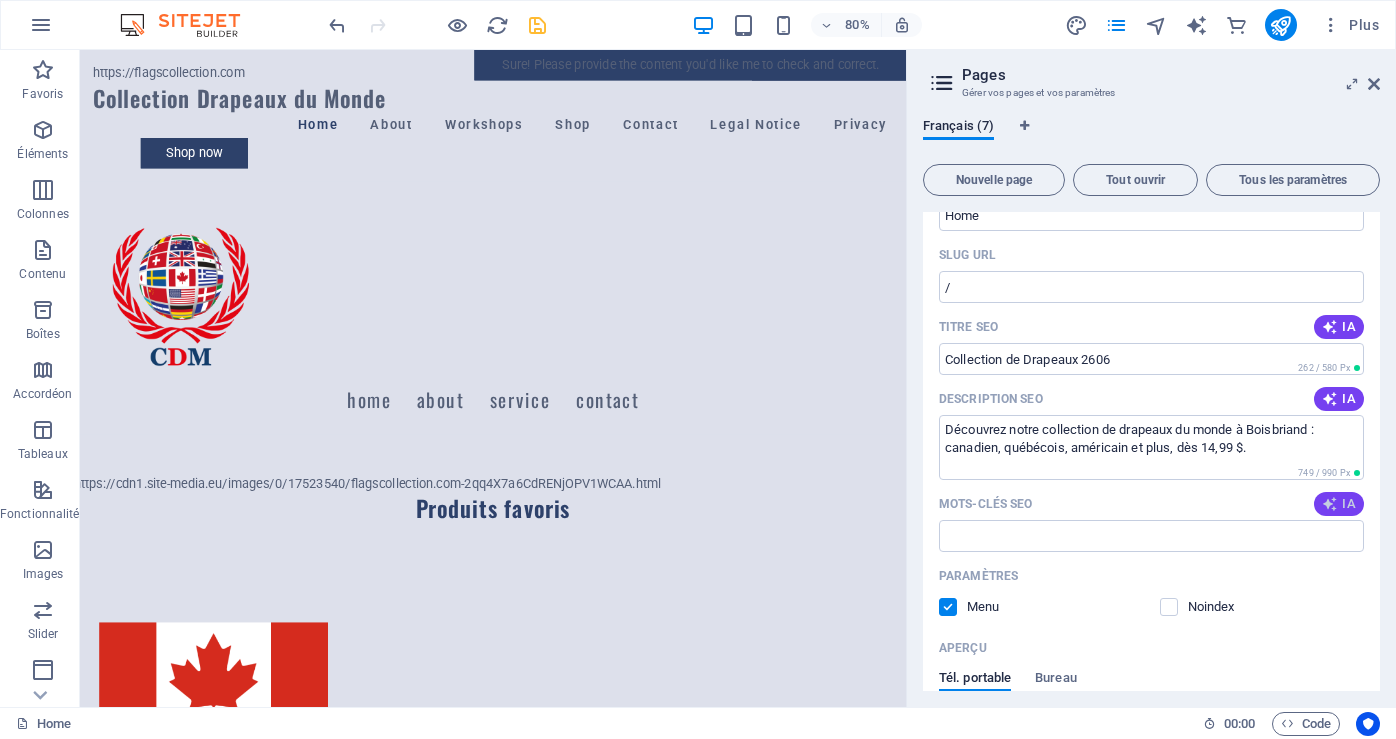 click at bounding box center (1330, 504) 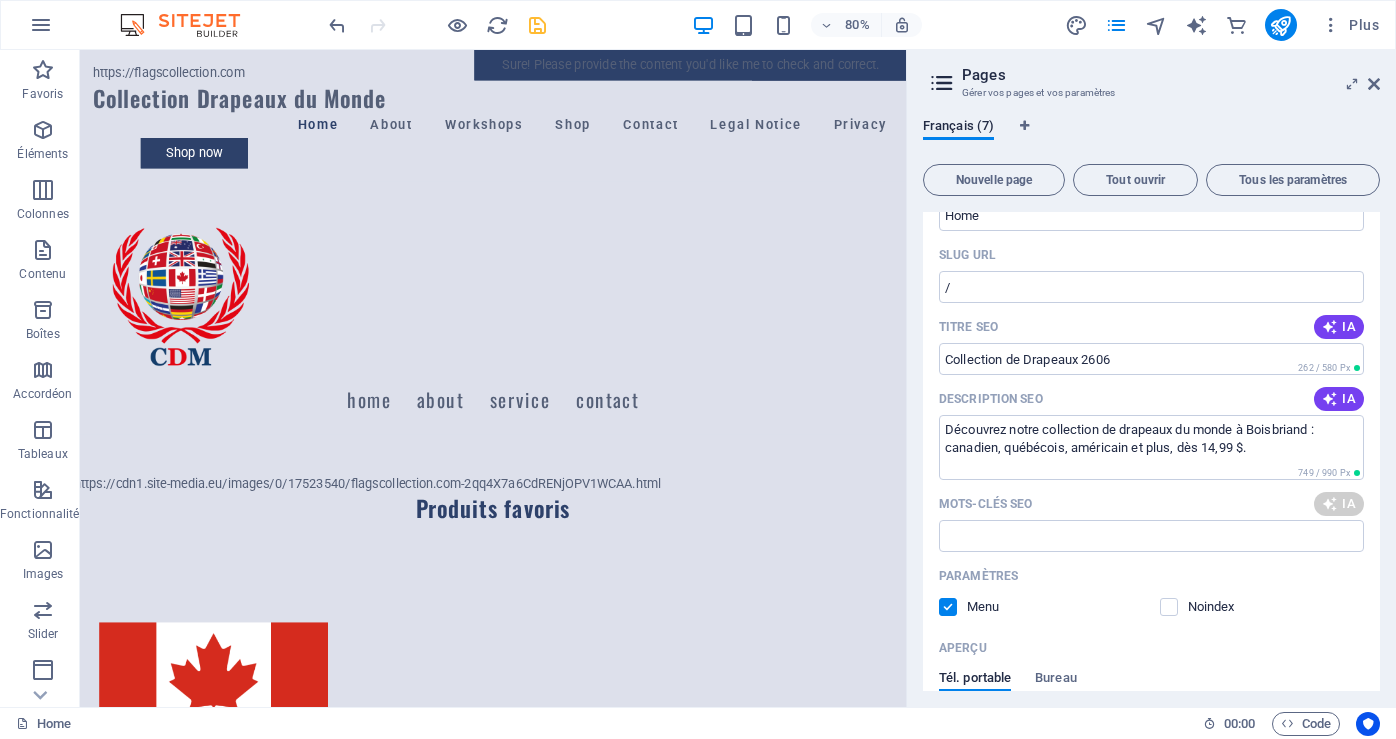 type on "drapeaux du monde, drapeau du Canada, drapeau du Québec, drapeau américain, accessoires de drapeaux, magasin de drapeaux" 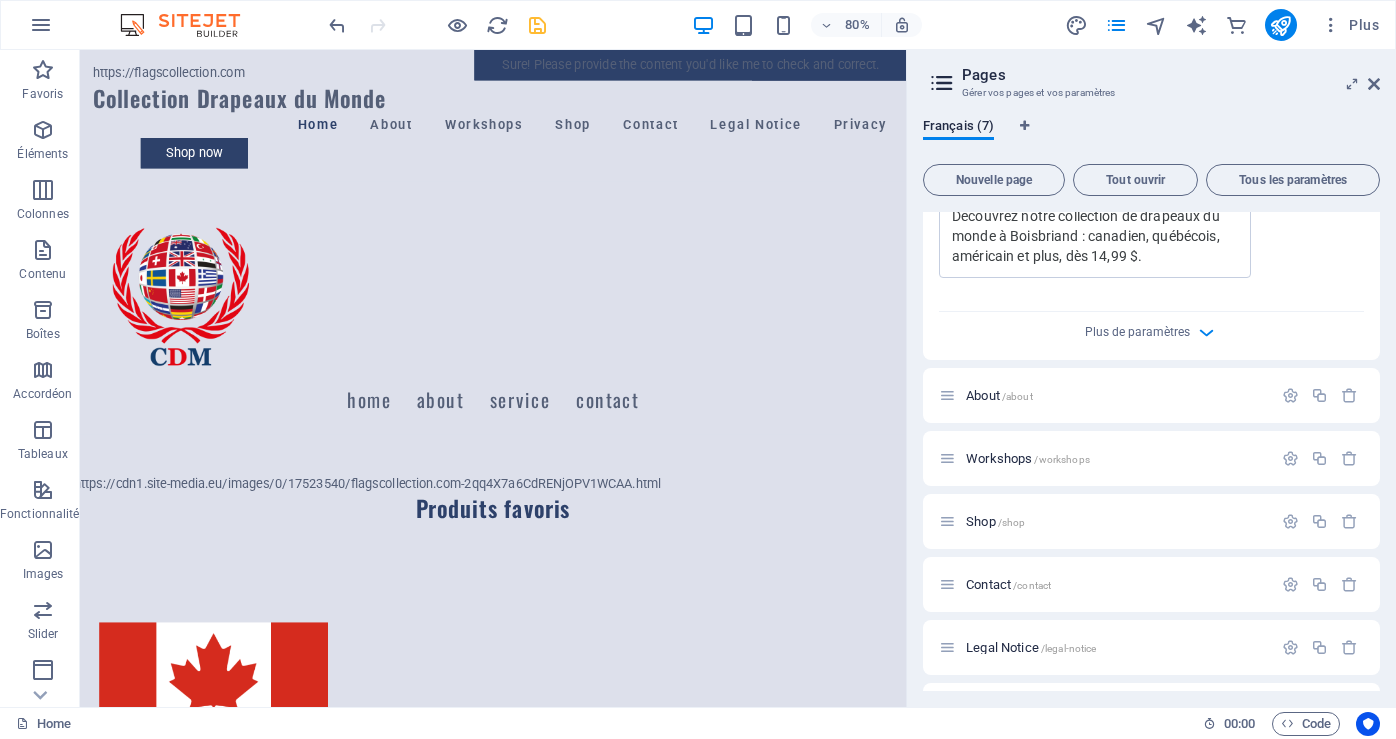 scroll, scrollTop: 700, scrollLeft: 0, axis: vertical 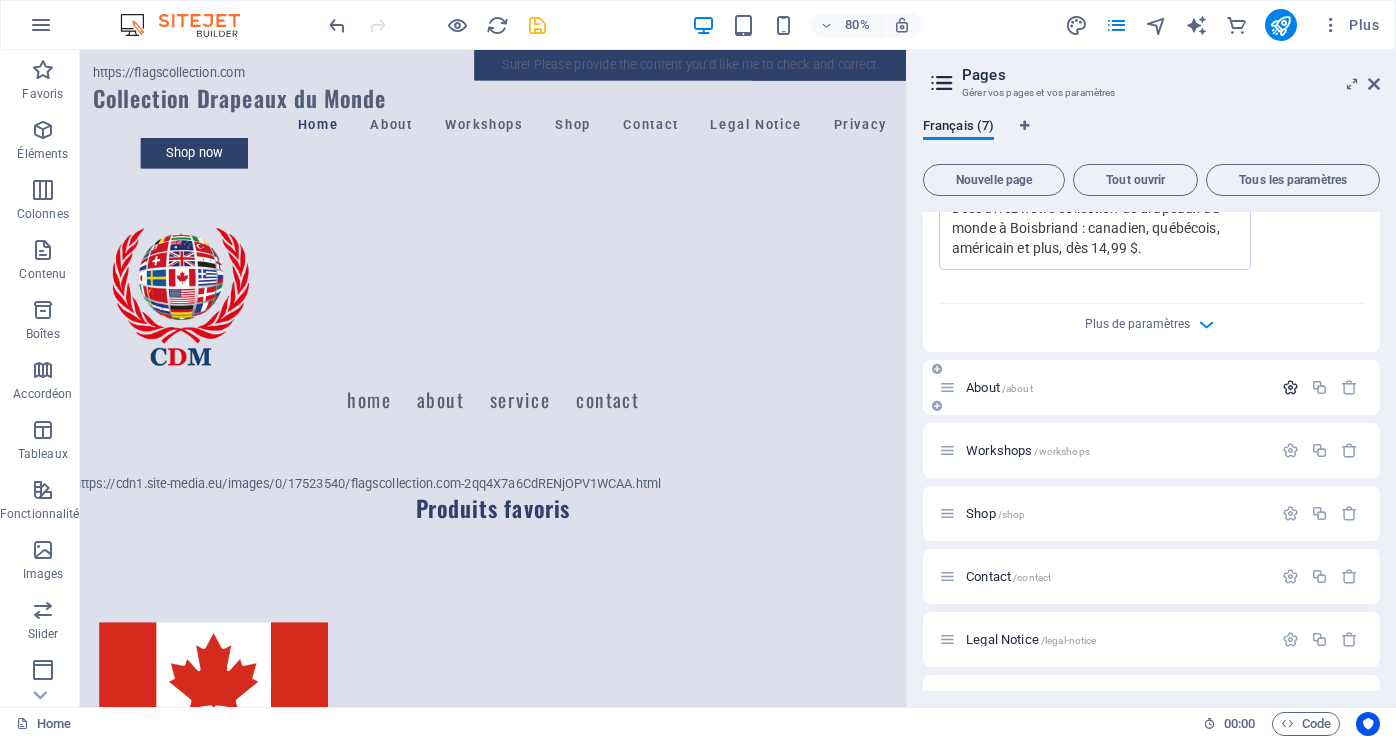 click at bounding box center (1290, 387) 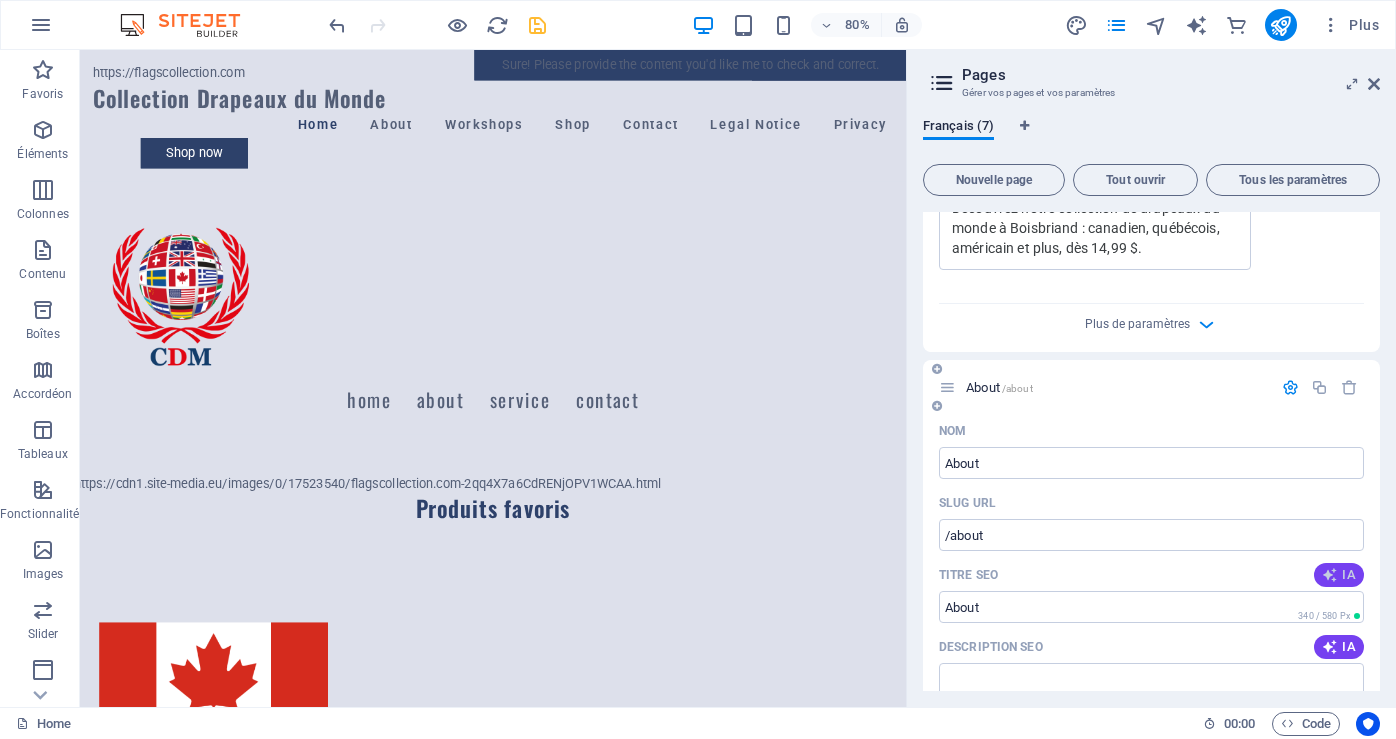 click at bounding box center (1330, 575) 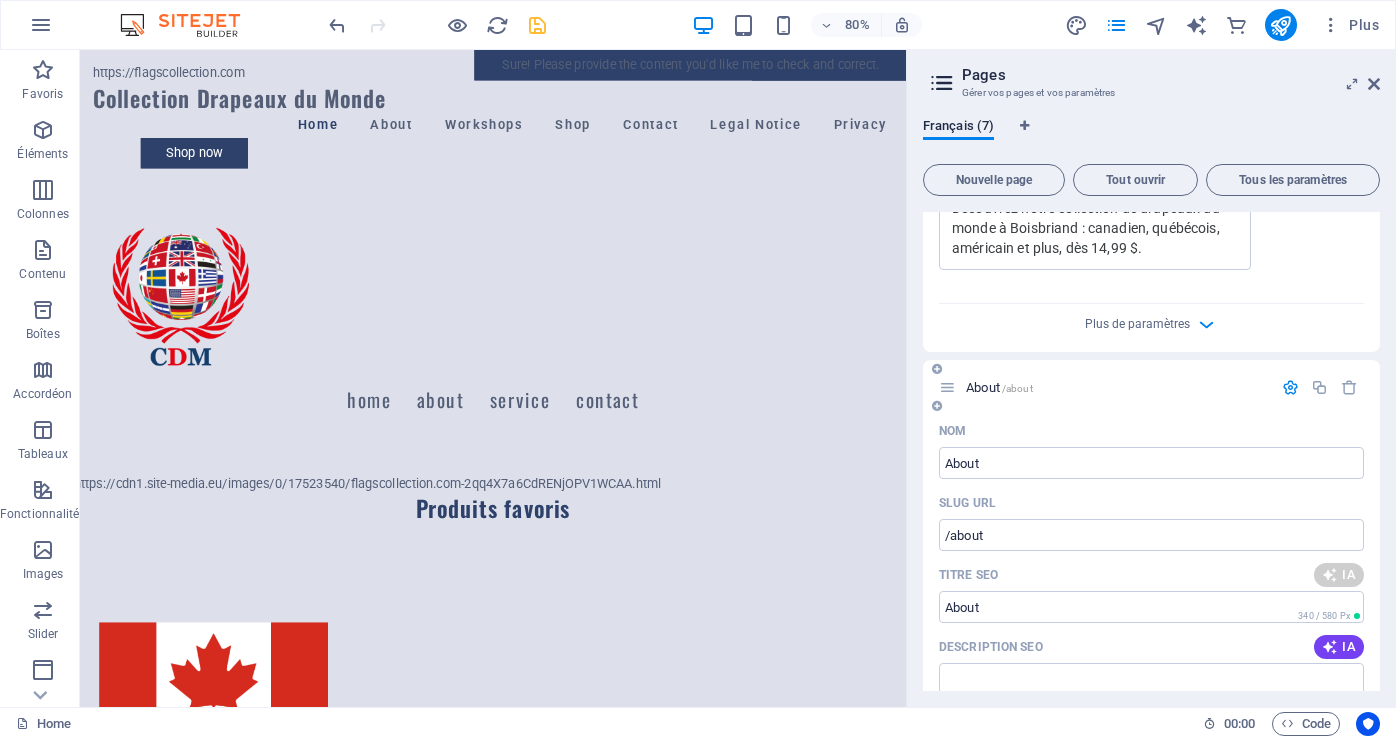 type on "Explorez les Drapeaux du Monde" 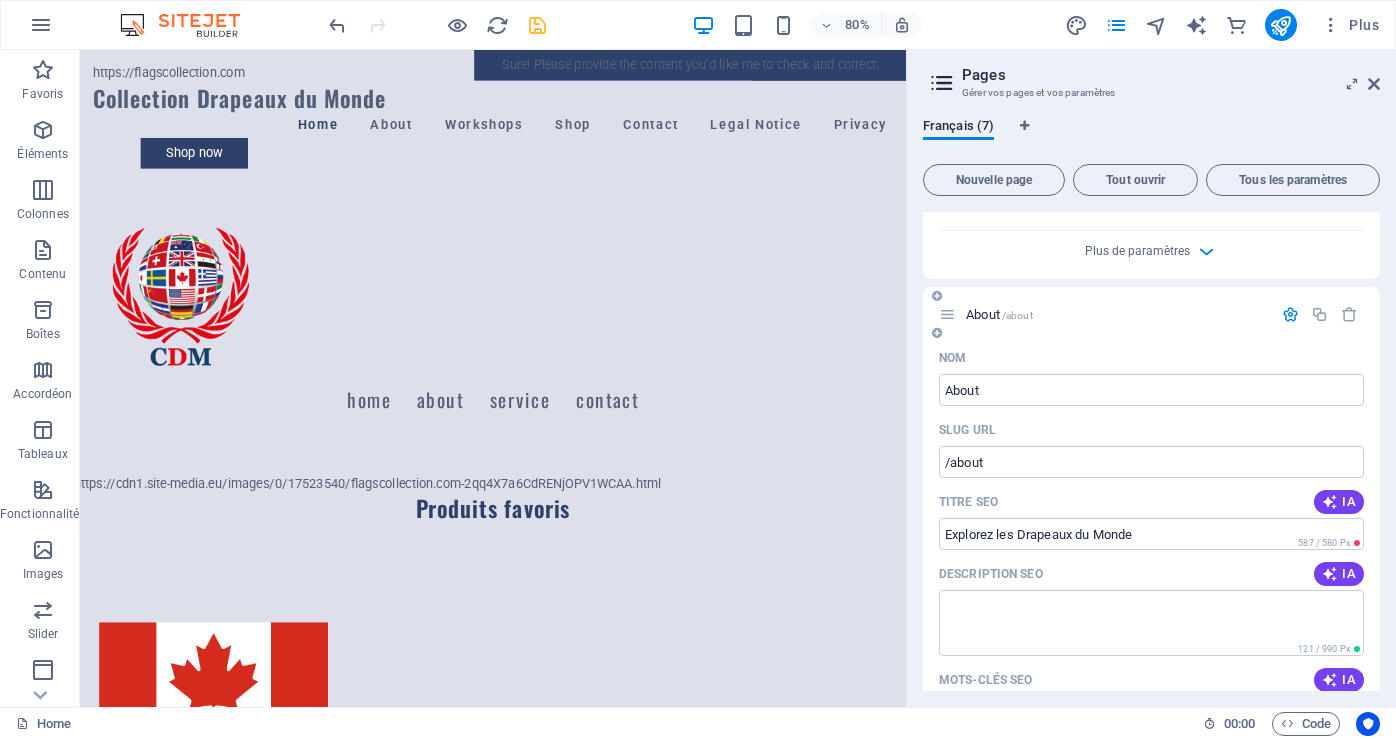 scroll, scrollTop: 800, scrollLeft: 0, axis: vertical 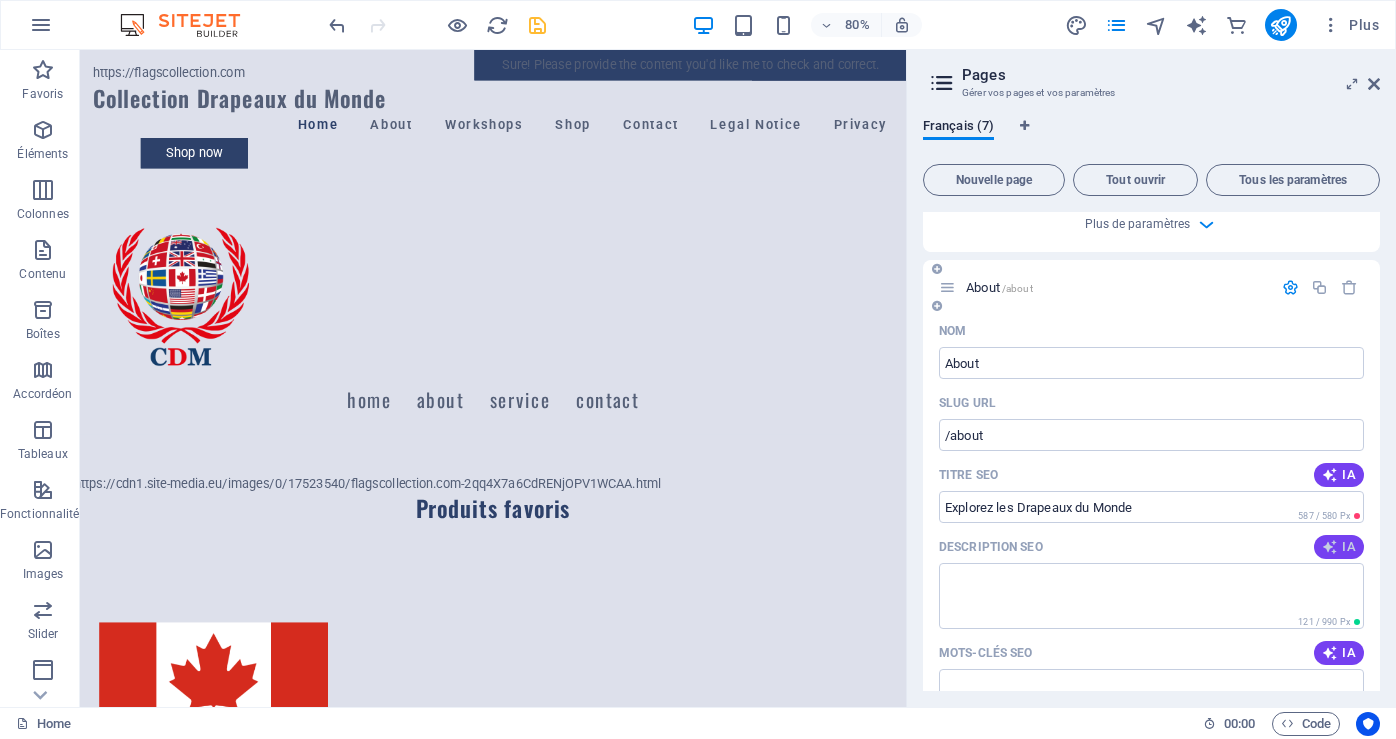 click on "IA" at bounding box center [1339, 547] 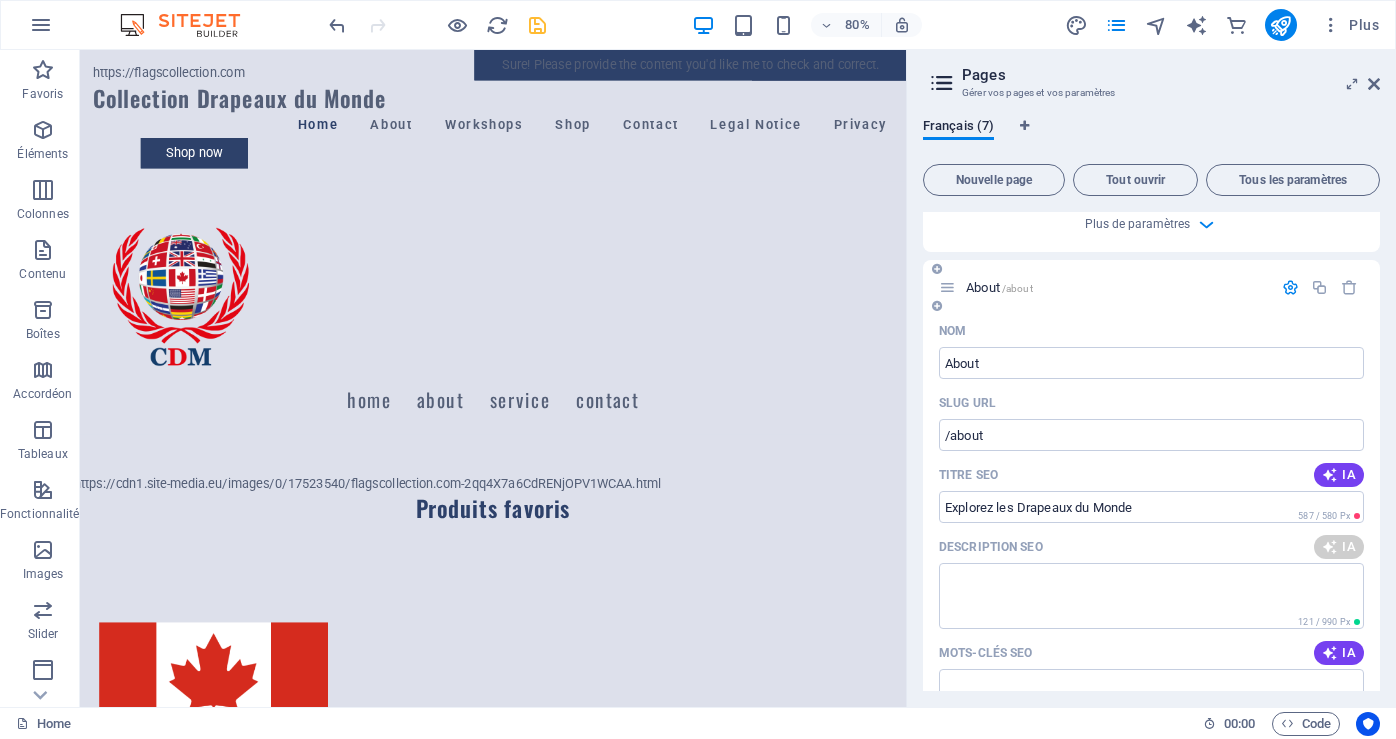 type on "Découvrez la Collection Drapeaux du Monde : un voyage à travers lidentité, lhistoire et la culture des nations." 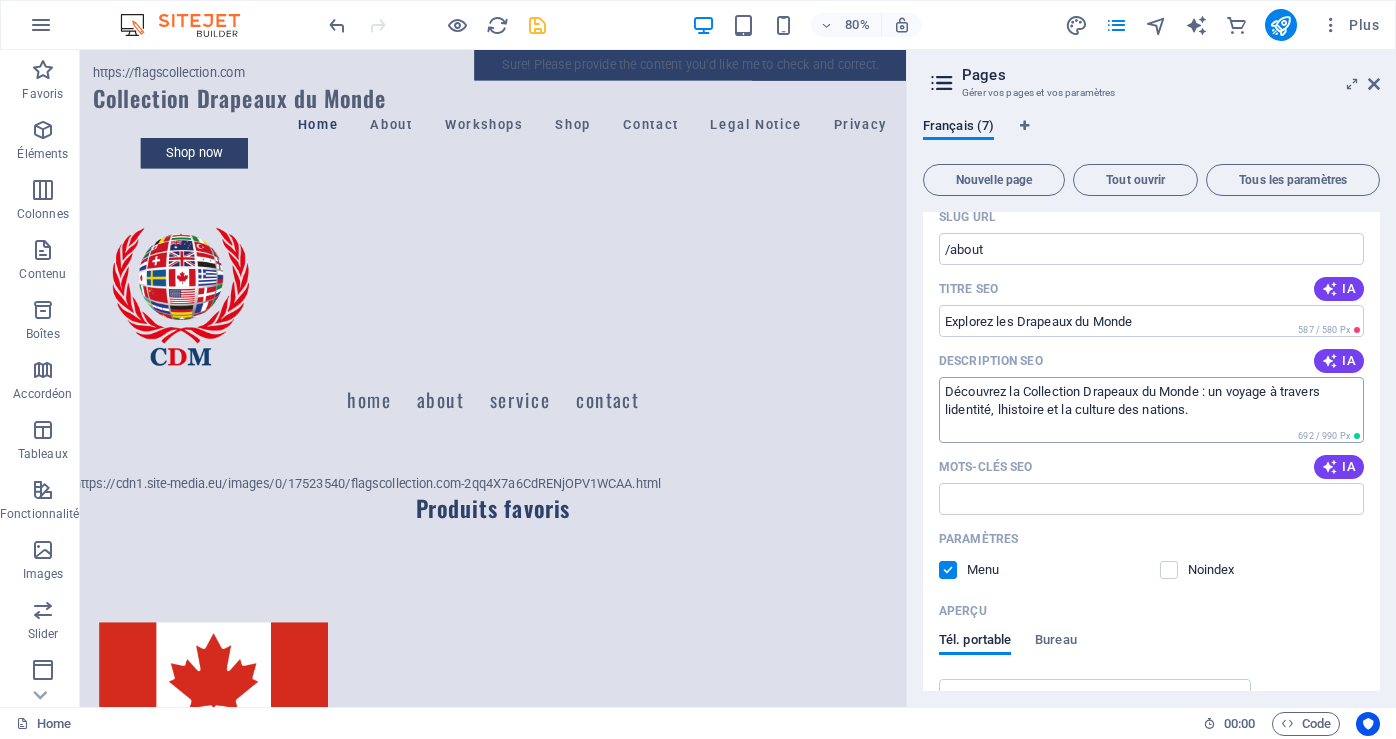 scroll, scrollTop: 1000, scrollLeft: 0, axis: vertical 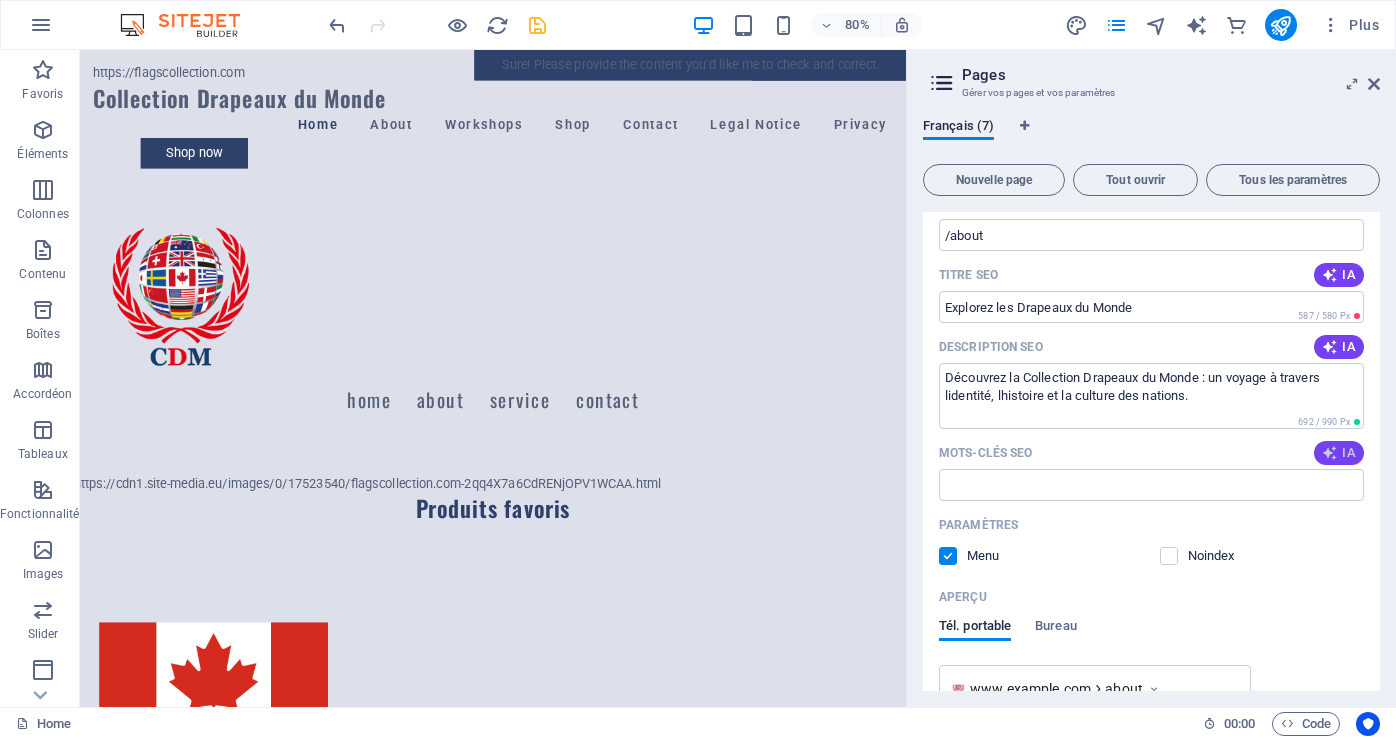 click at bounding box center [1330, 453] 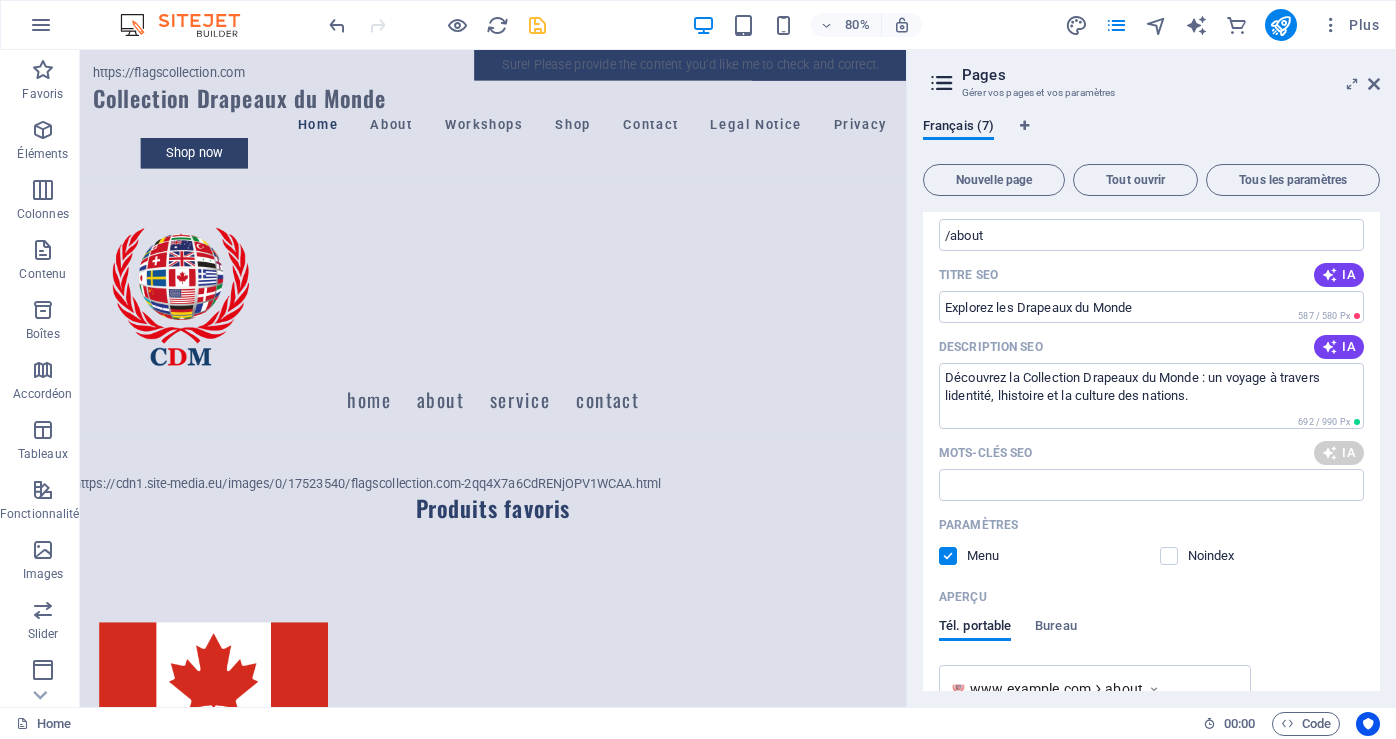 type on "drapeaux du monde, collection de drapeaux, symboles nationaux, diversité culturelle, histoire des drapeaux, emblèmes nationaux" 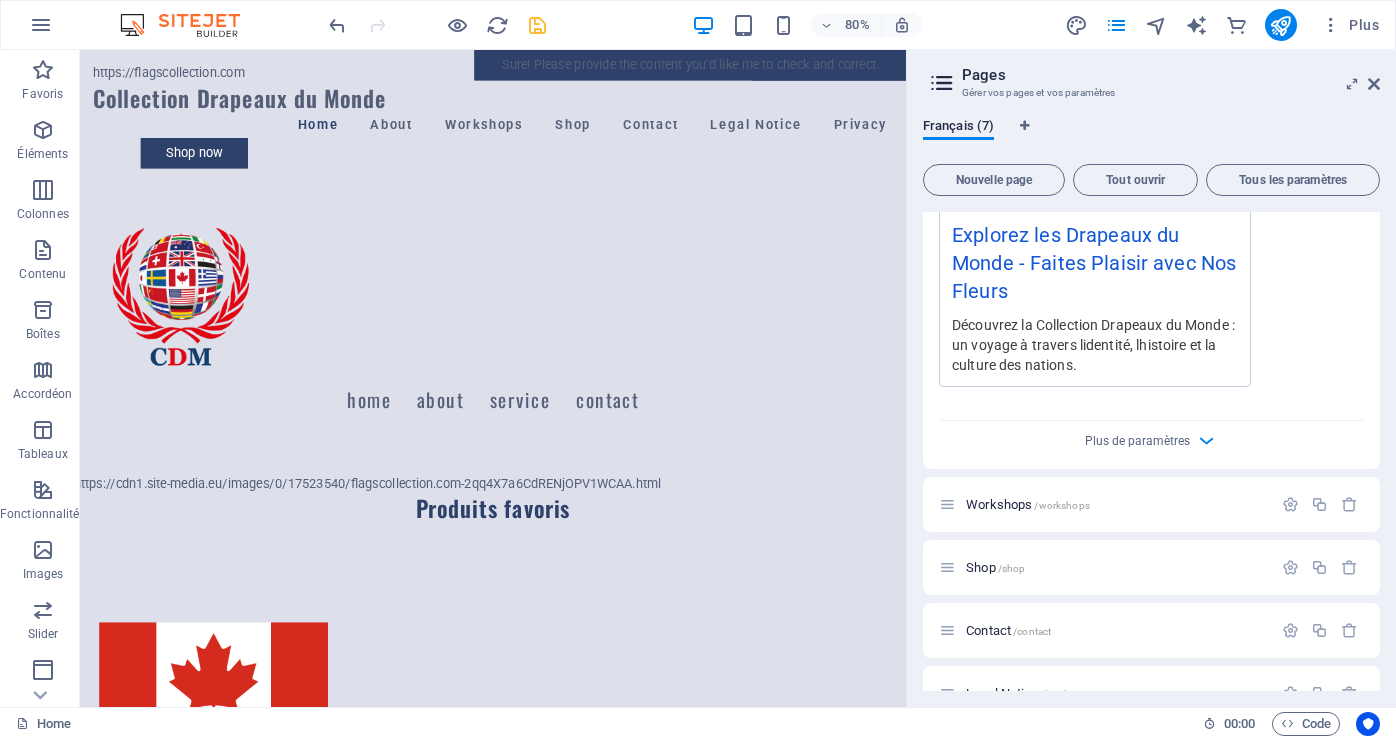 scroll, scrollTop: 1589, scrollLeft: 0, axis: vertical 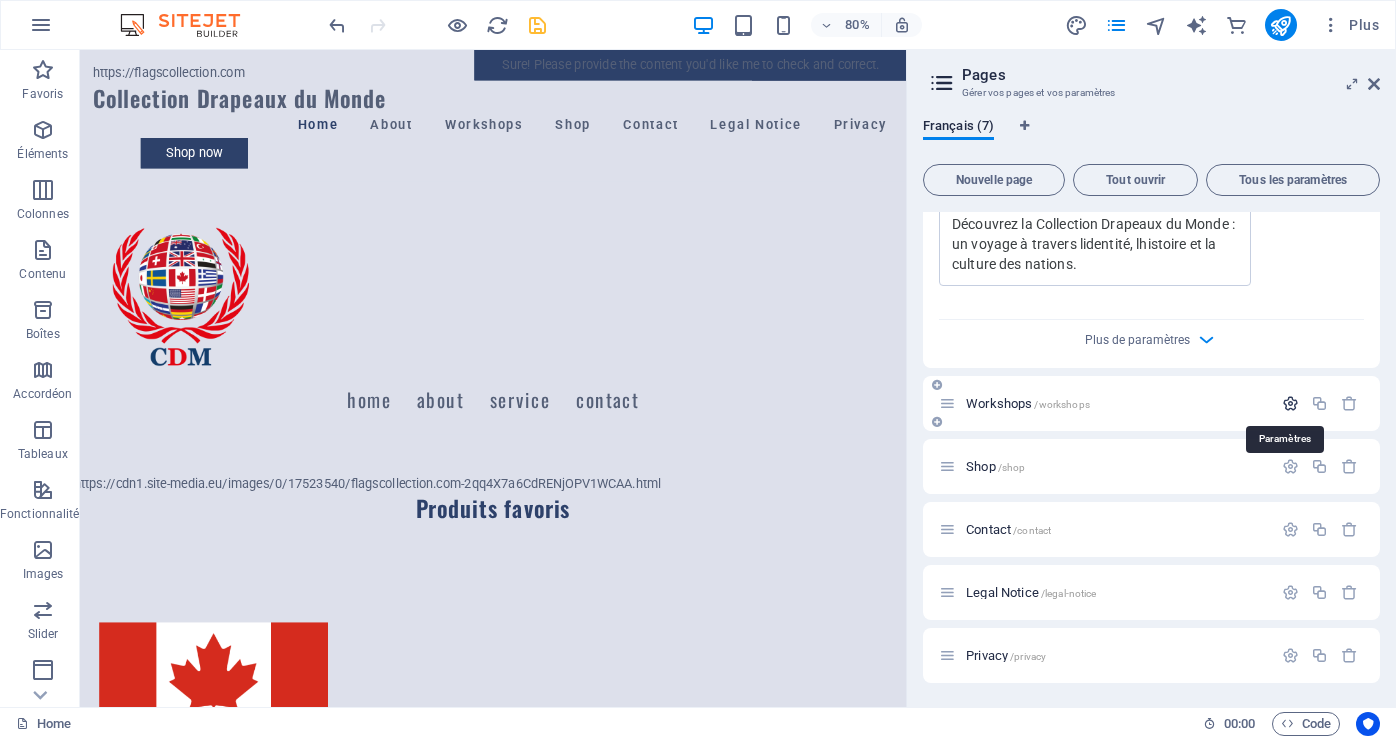 click at bounding box center [1290, 403] 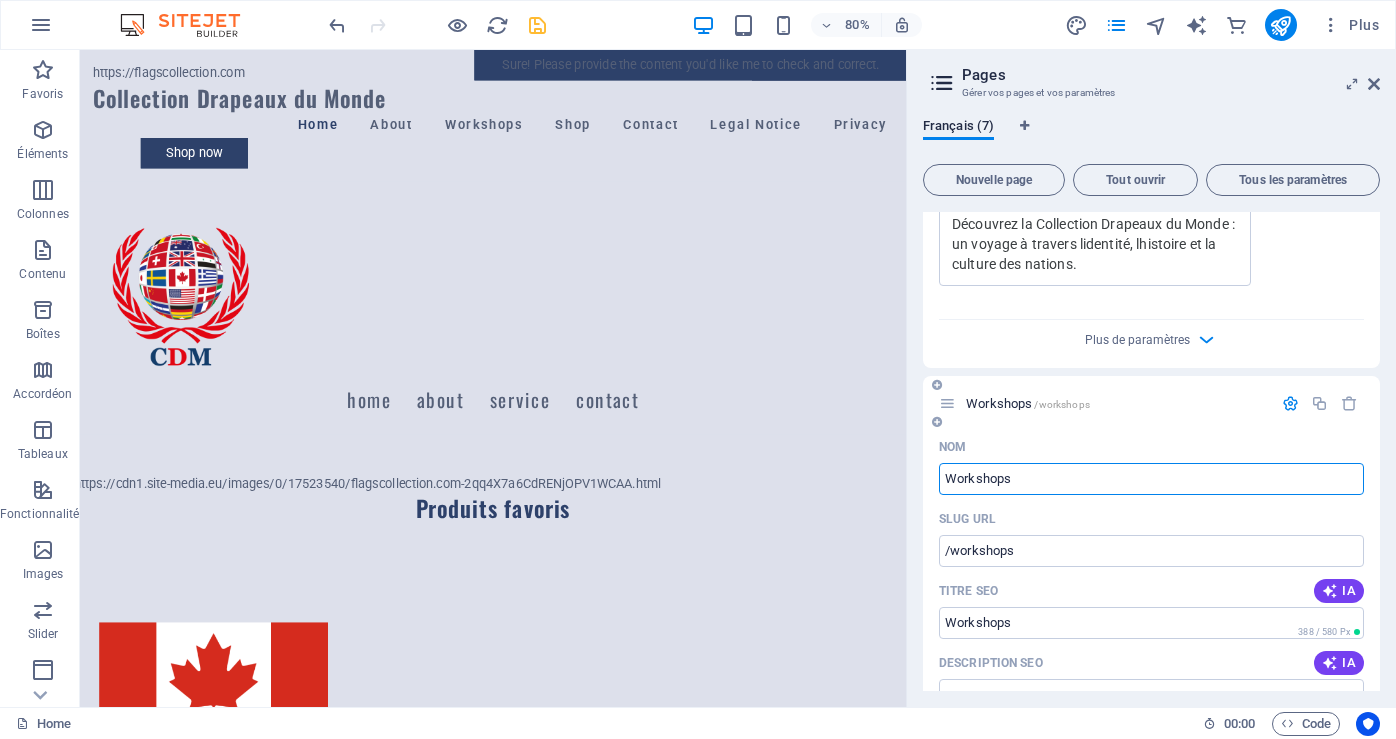 click on "Workshops" at bounding box center [1151, 479] 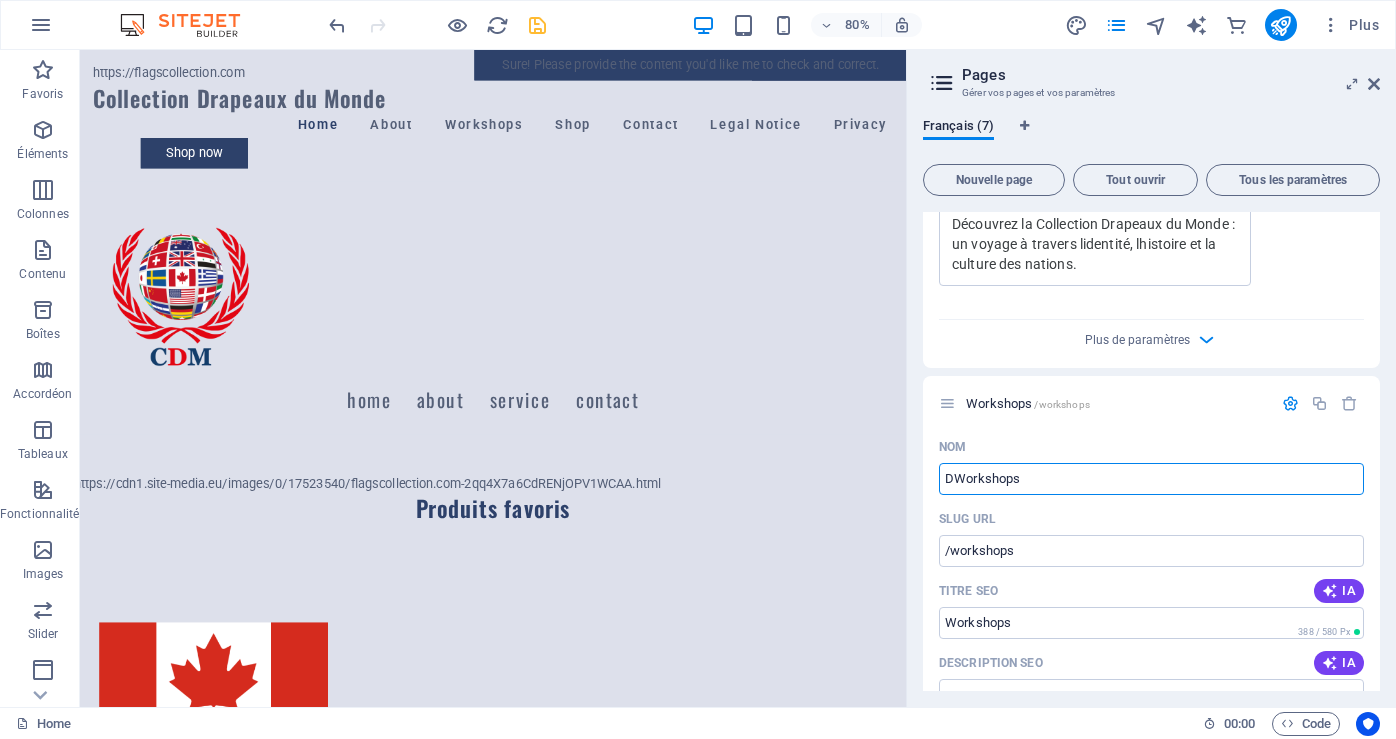 type on "DrWorkshops" 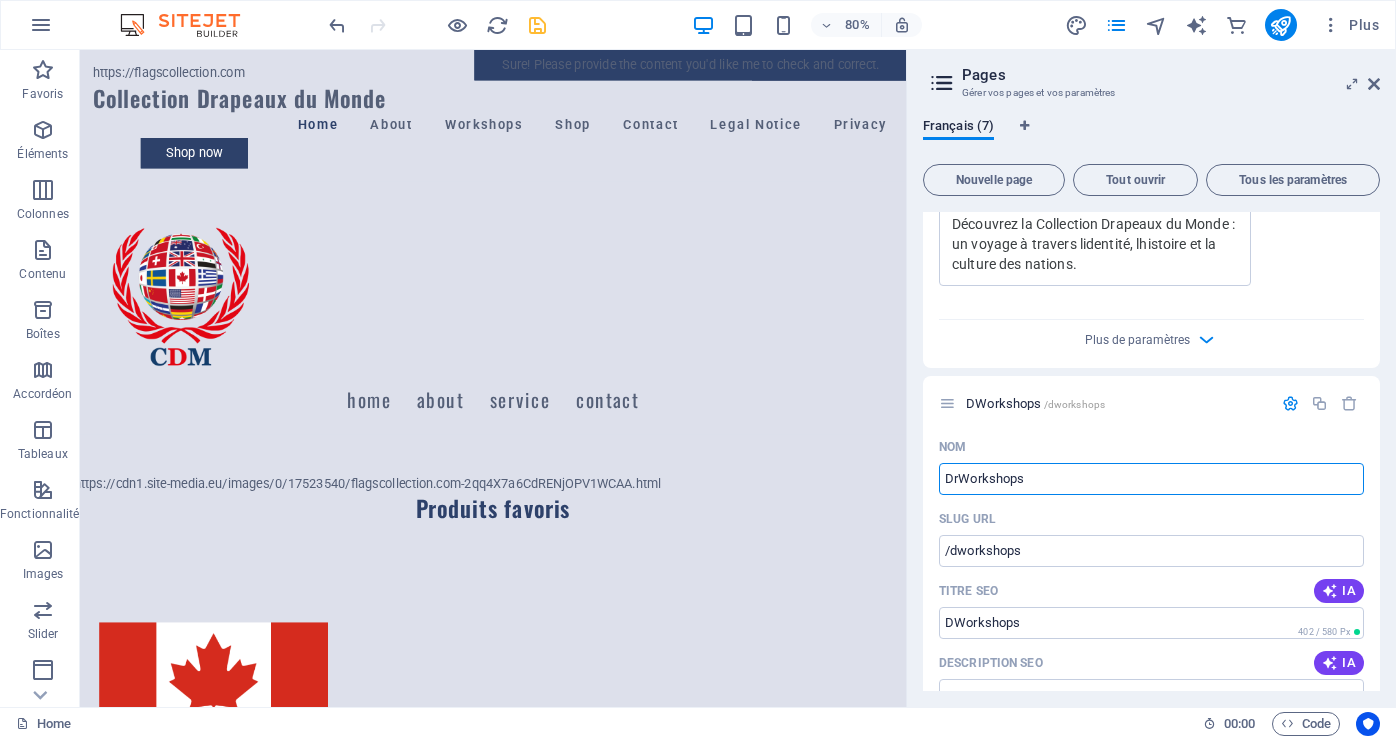 type on "/dworkshops" 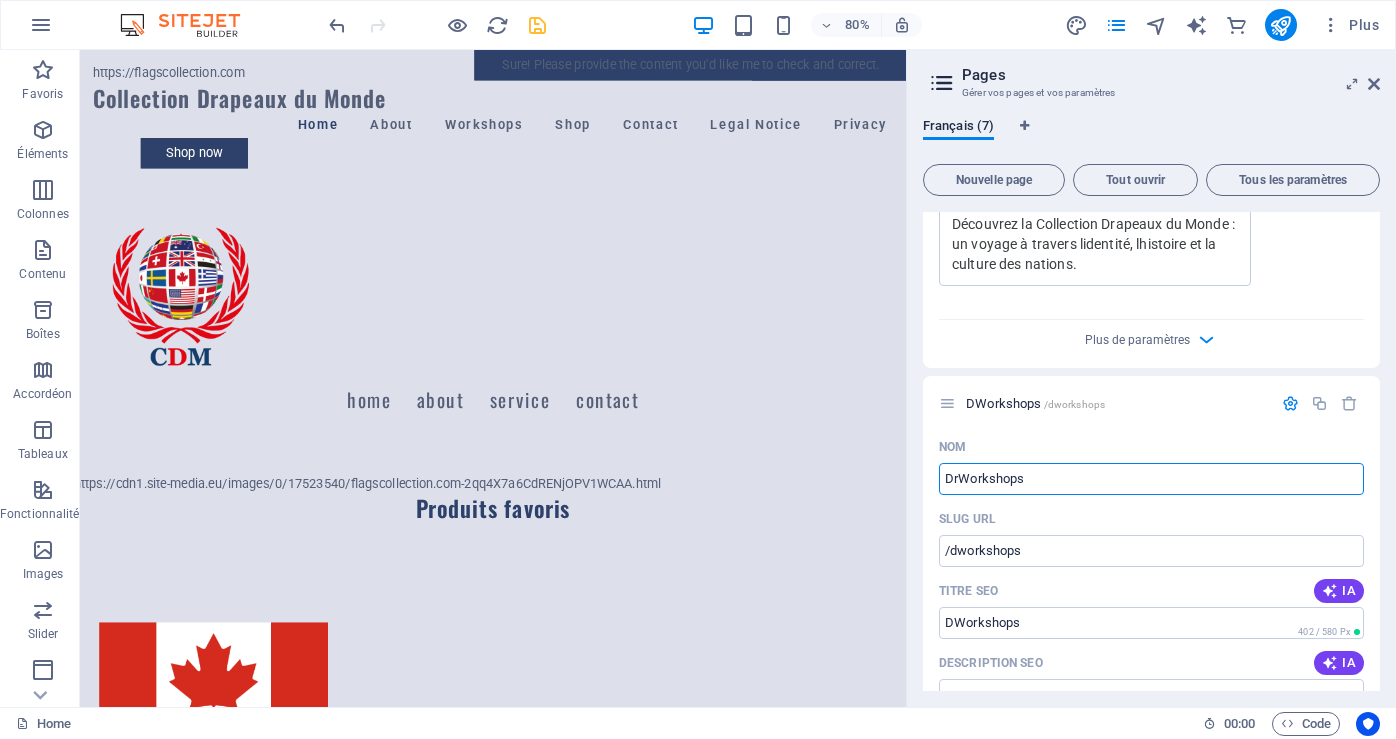 type on "DWorkshops" 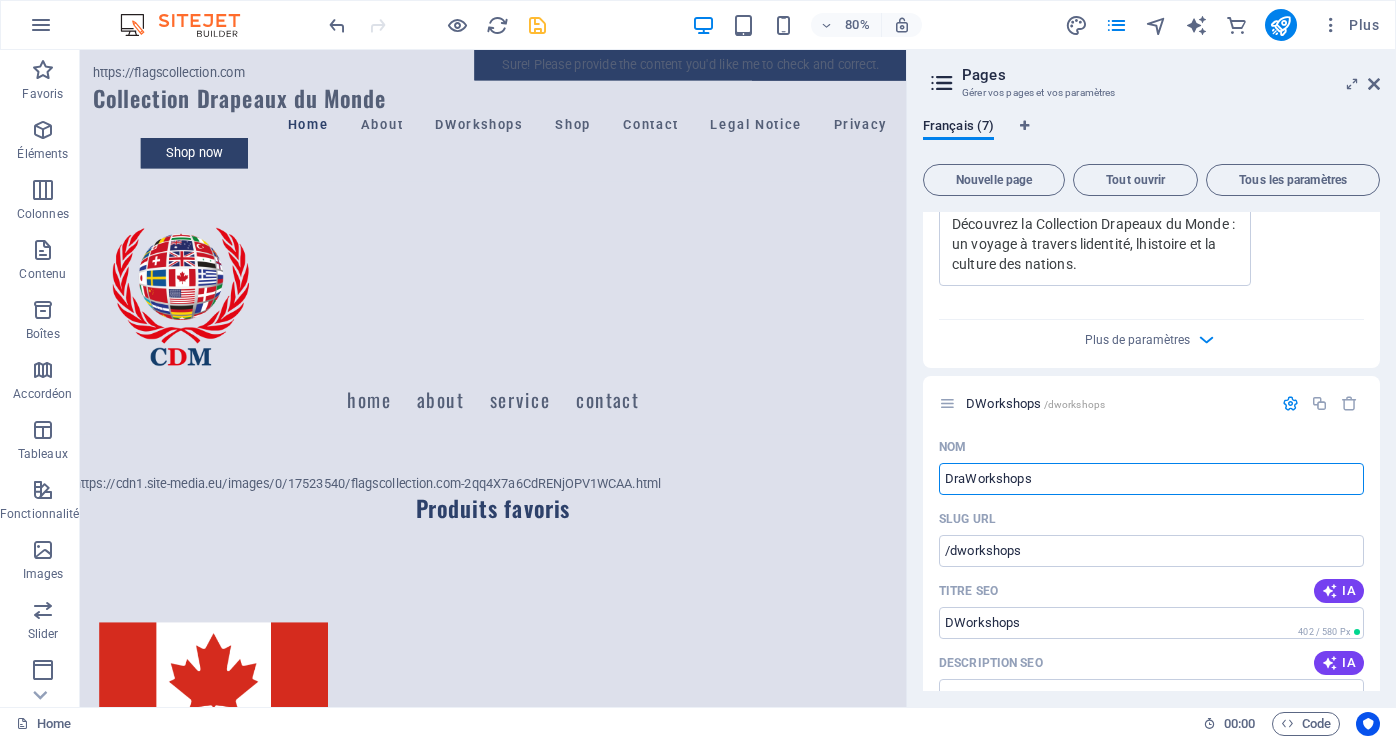type on "DraWorkshops" 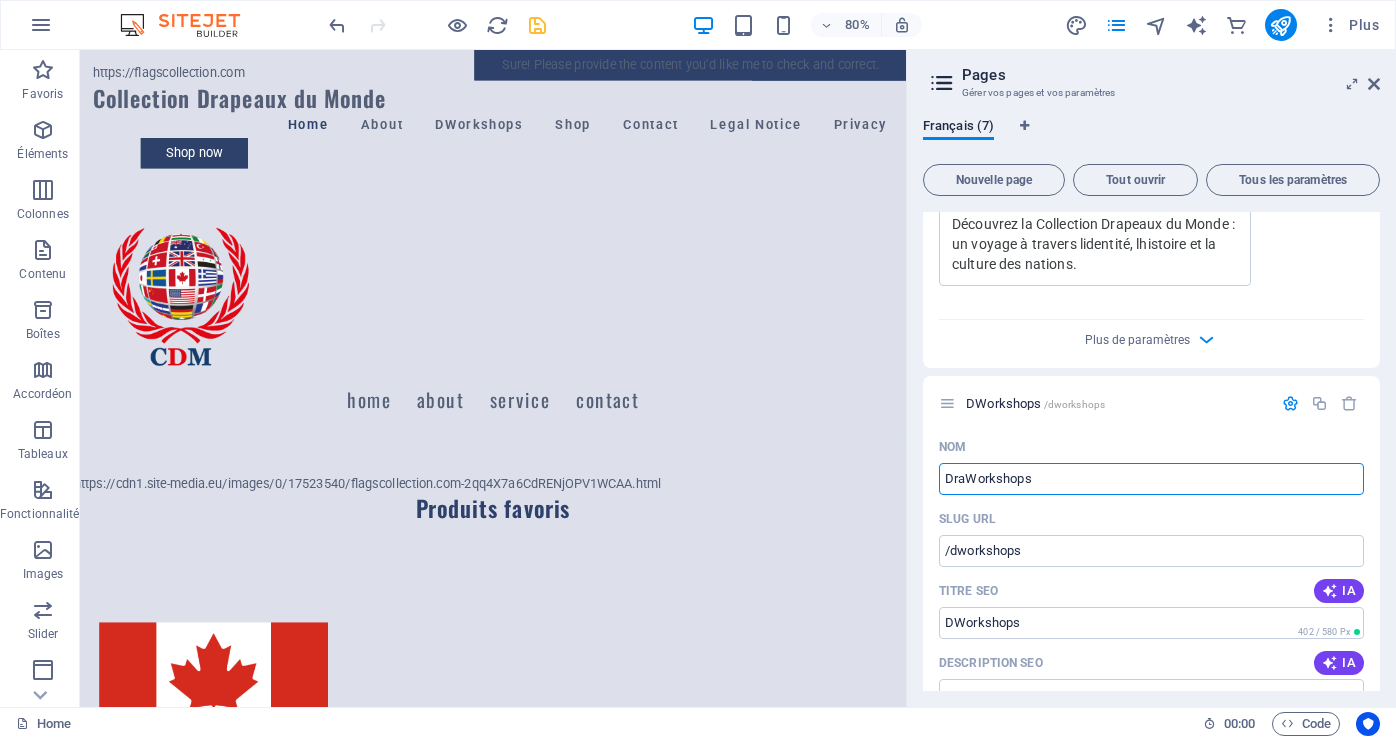 type on "/draworkshops" 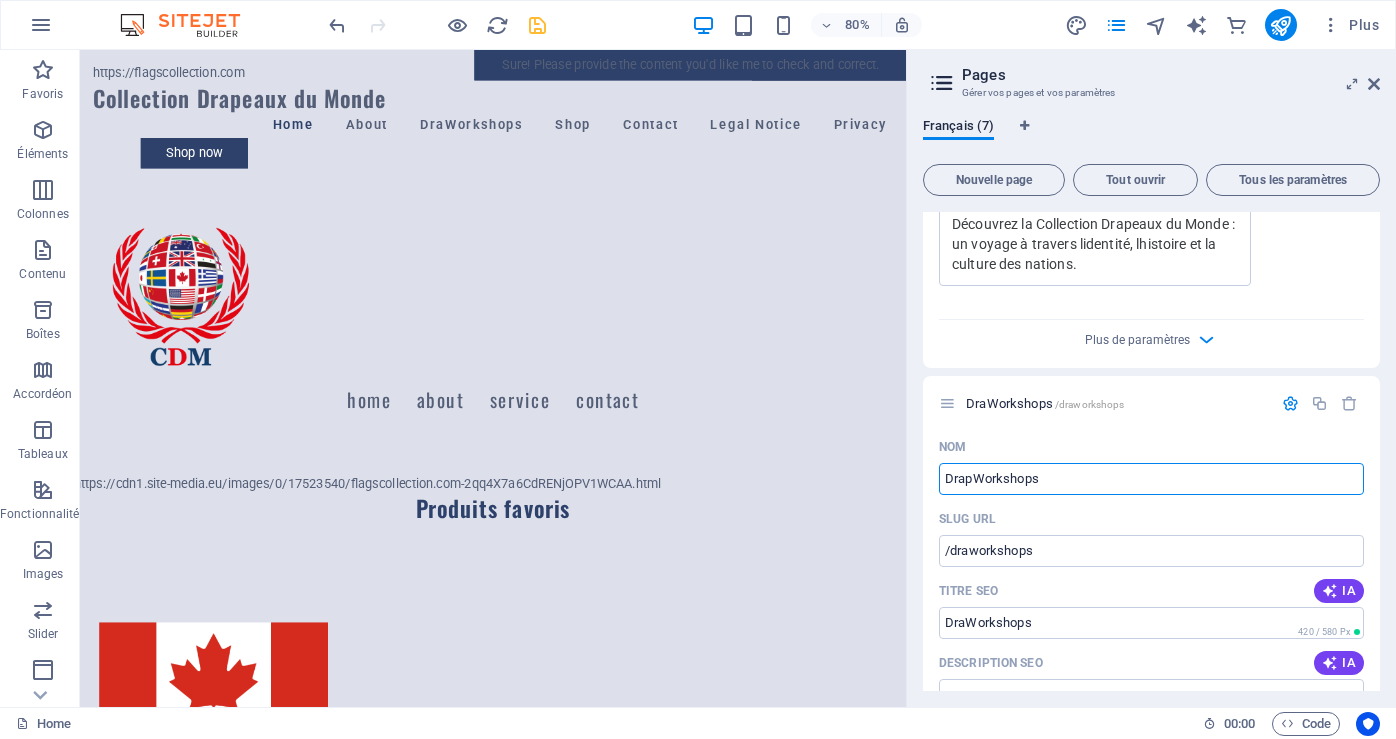 type on "DrapeWorkshops" 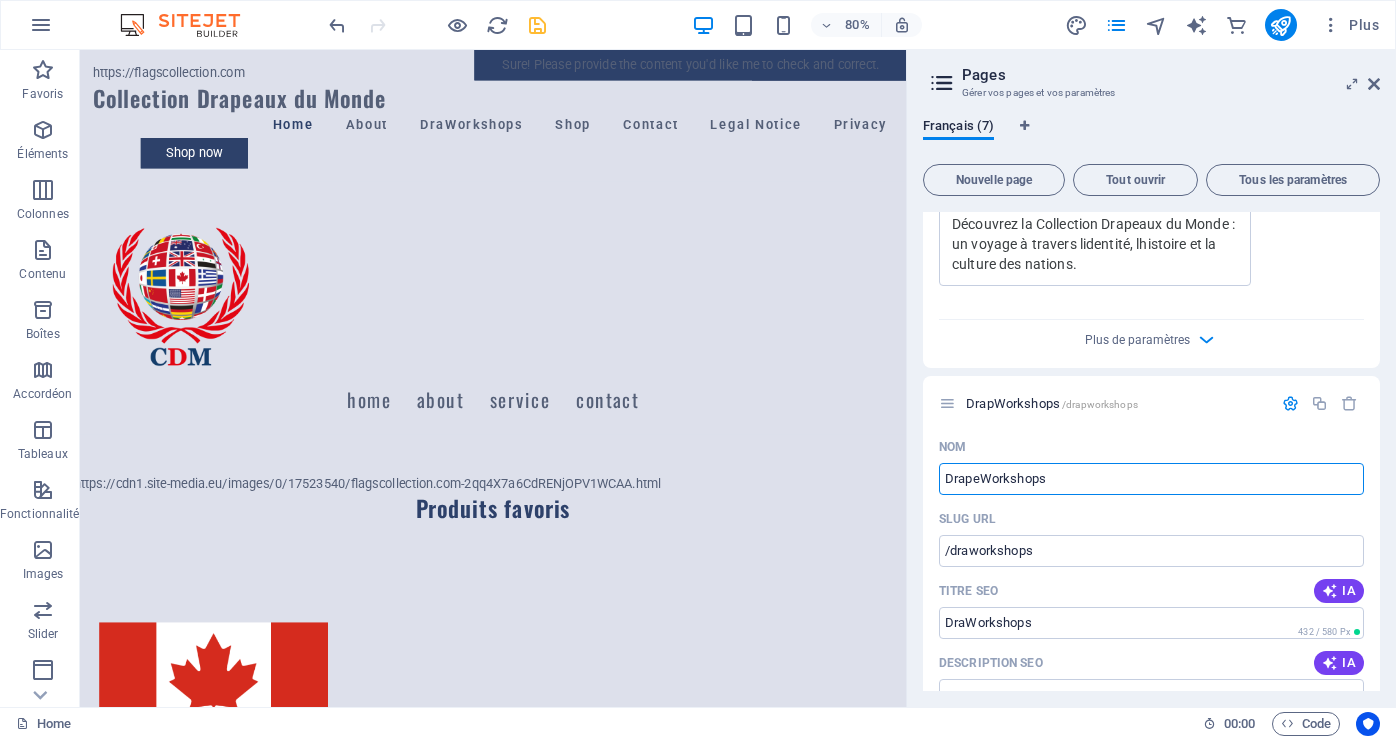 type on "/drapworkshops" 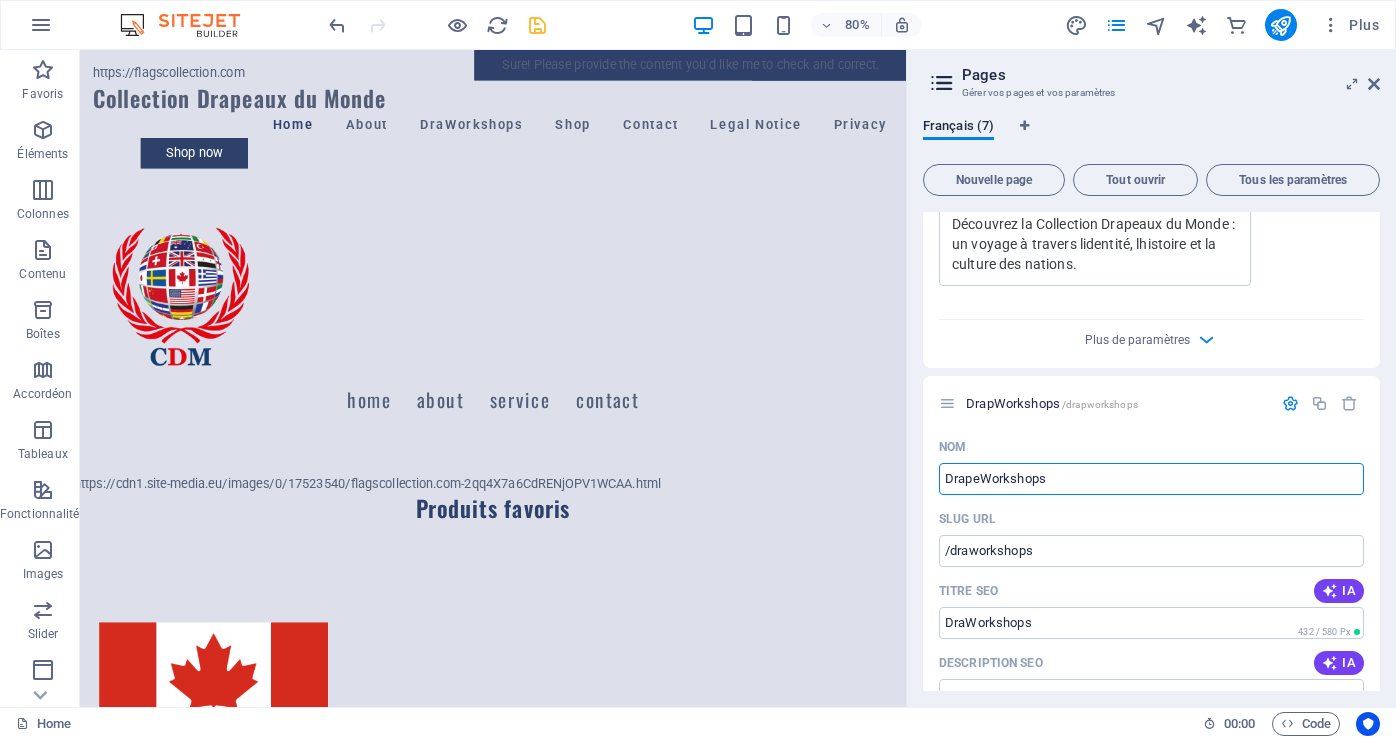 type on "DrapWorkshops" 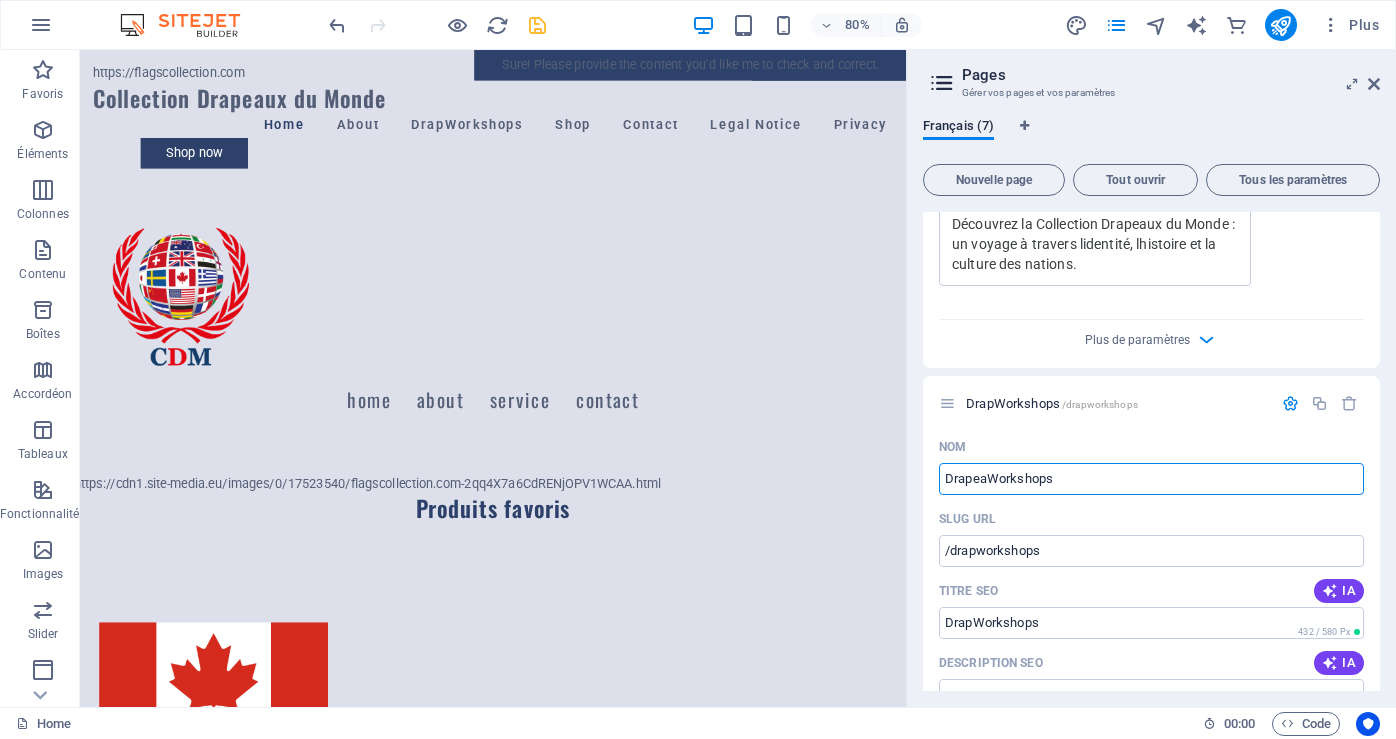 type on "DrapeauWorkshops" 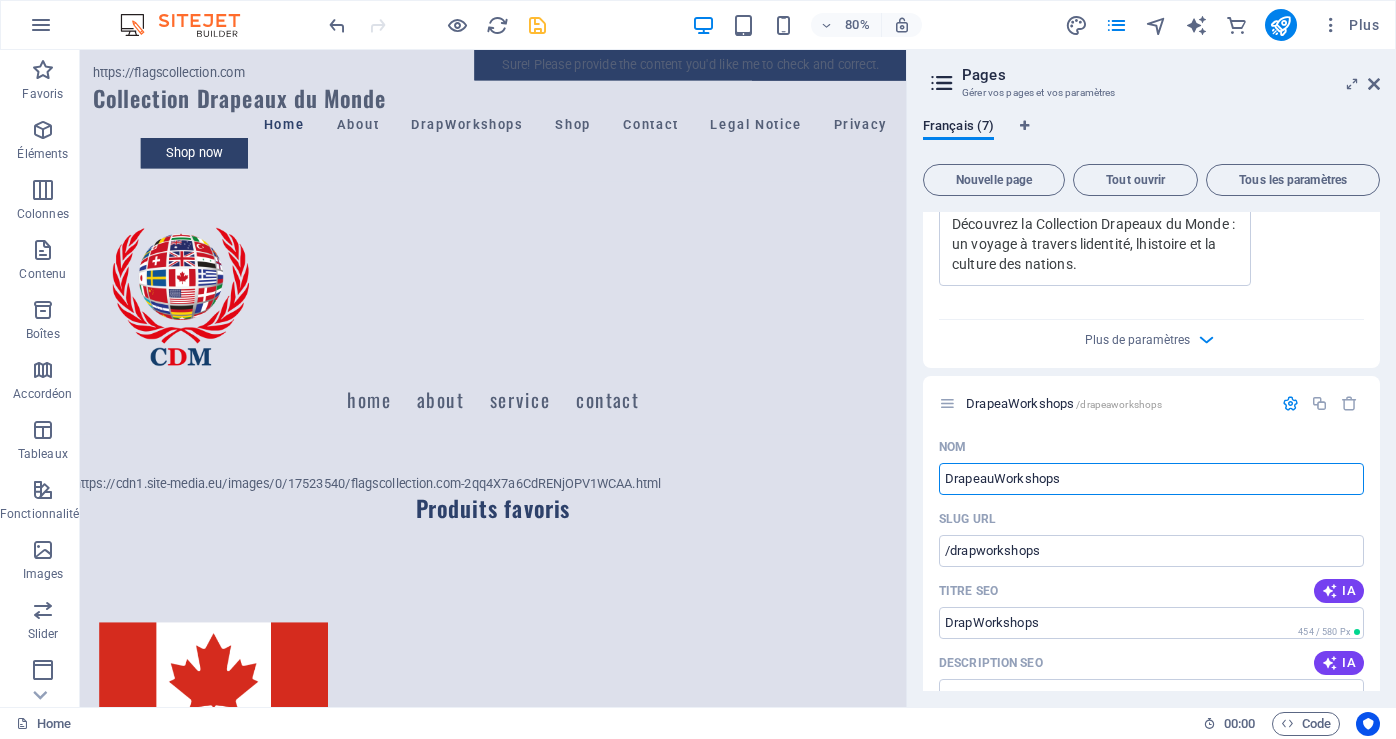 type on "/drapeaworkshops" 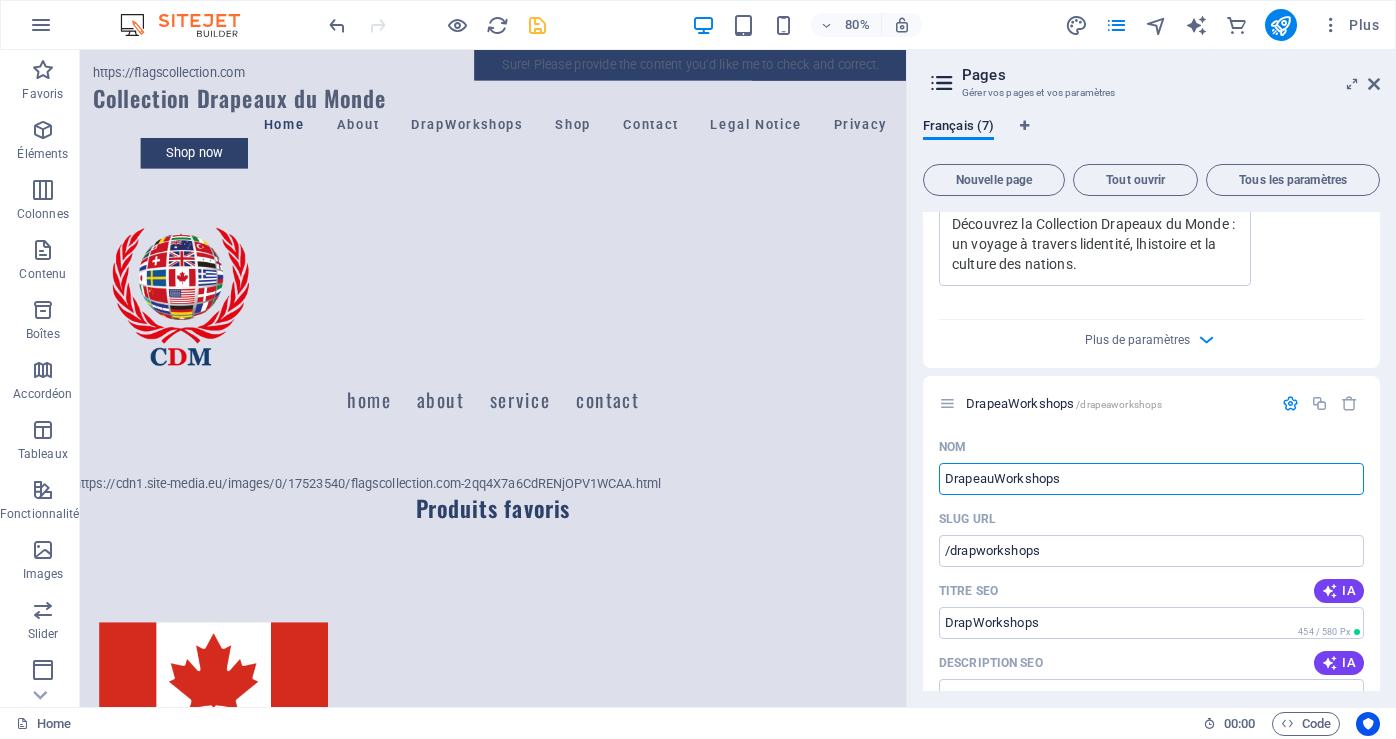 type on "DrapeaWorkshops" 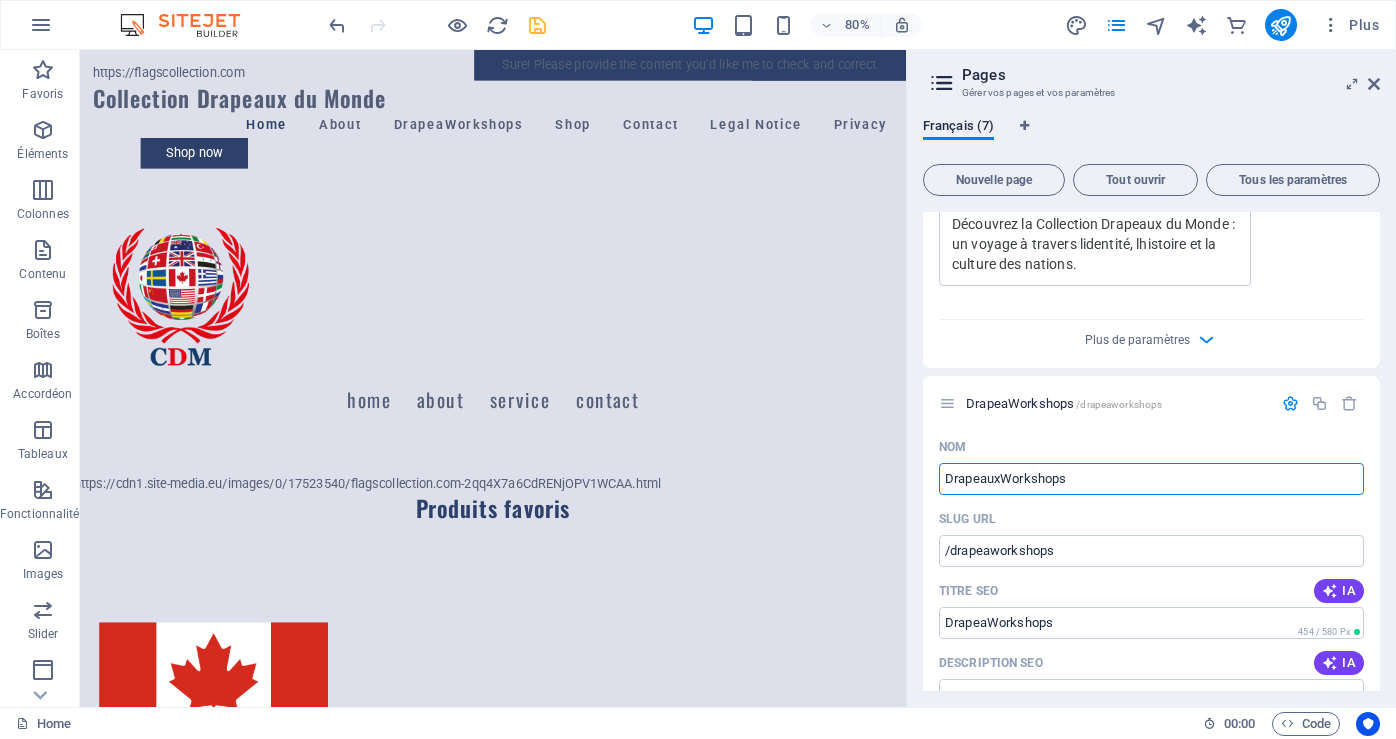 type on "DrapeauxWorkshops" 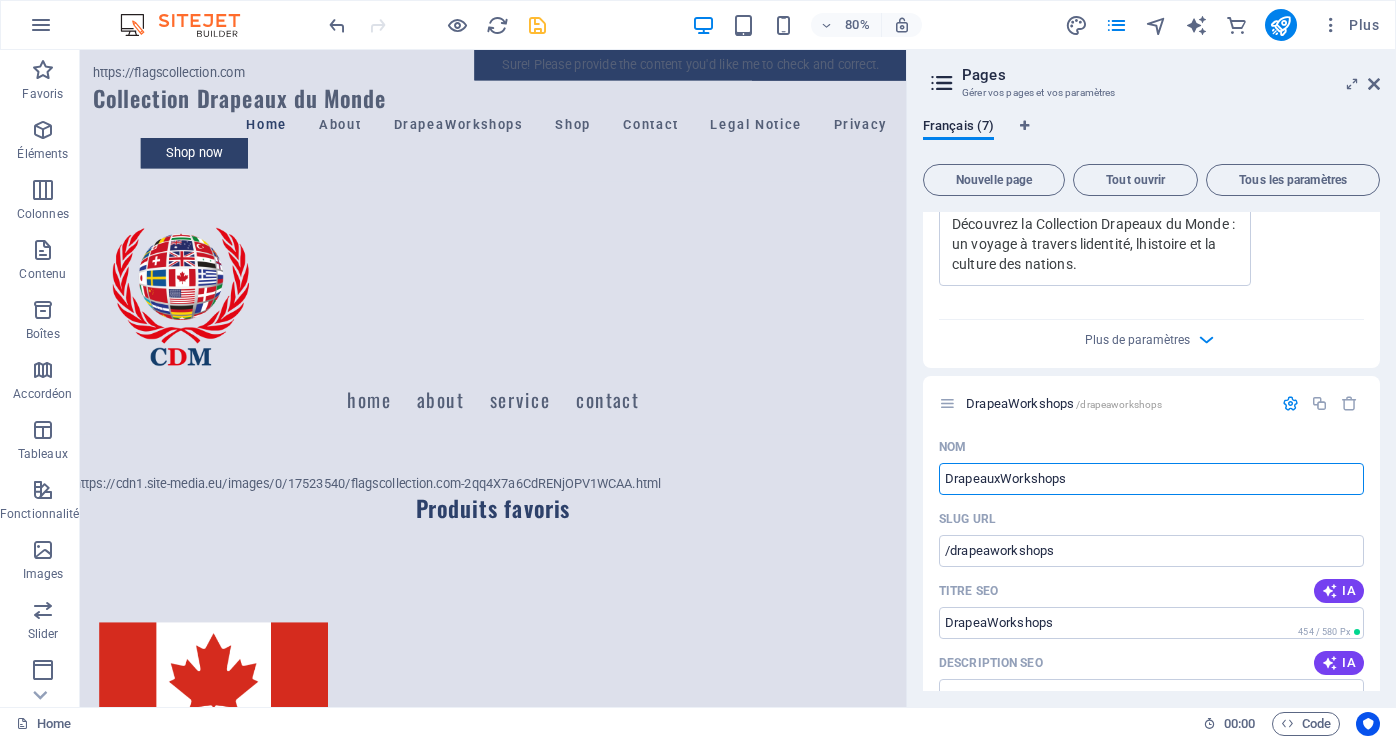 type on "/drapeauxworkshops" 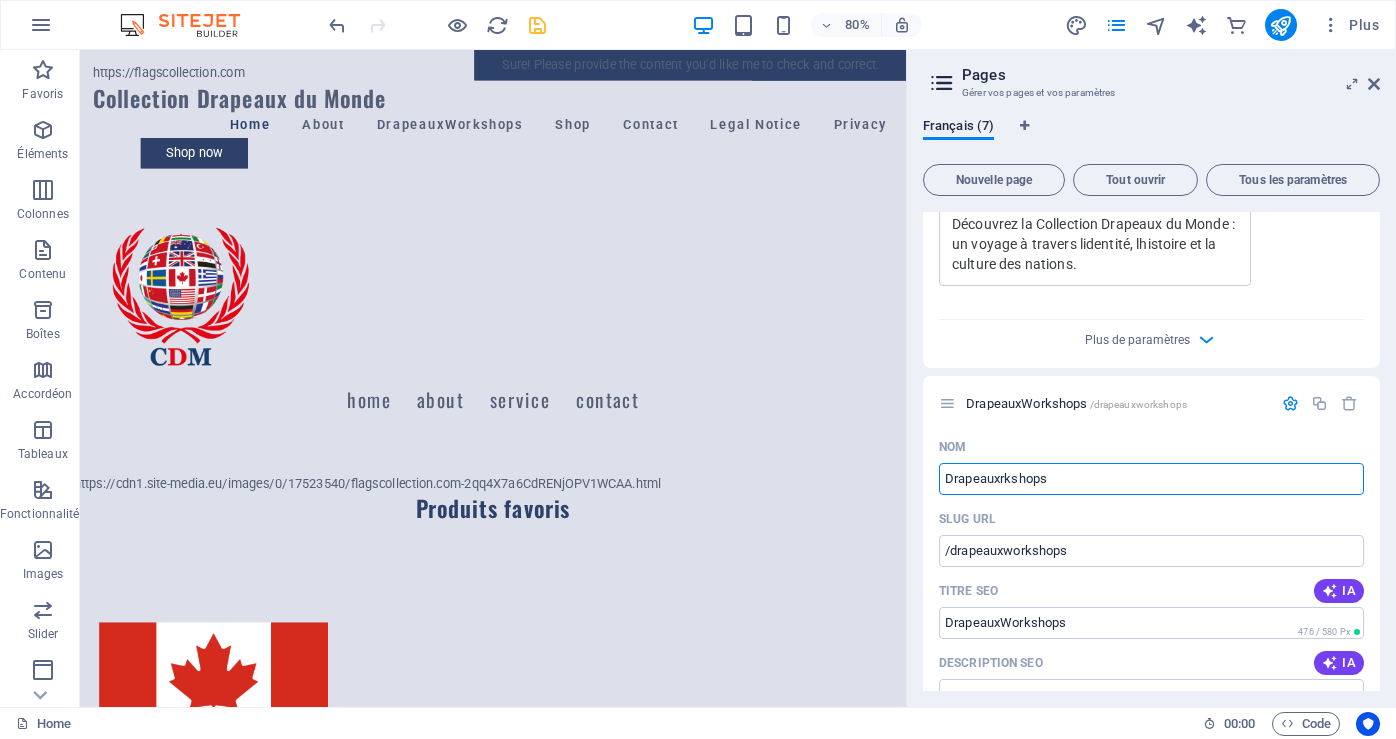 type on "Drapeauxkshops" 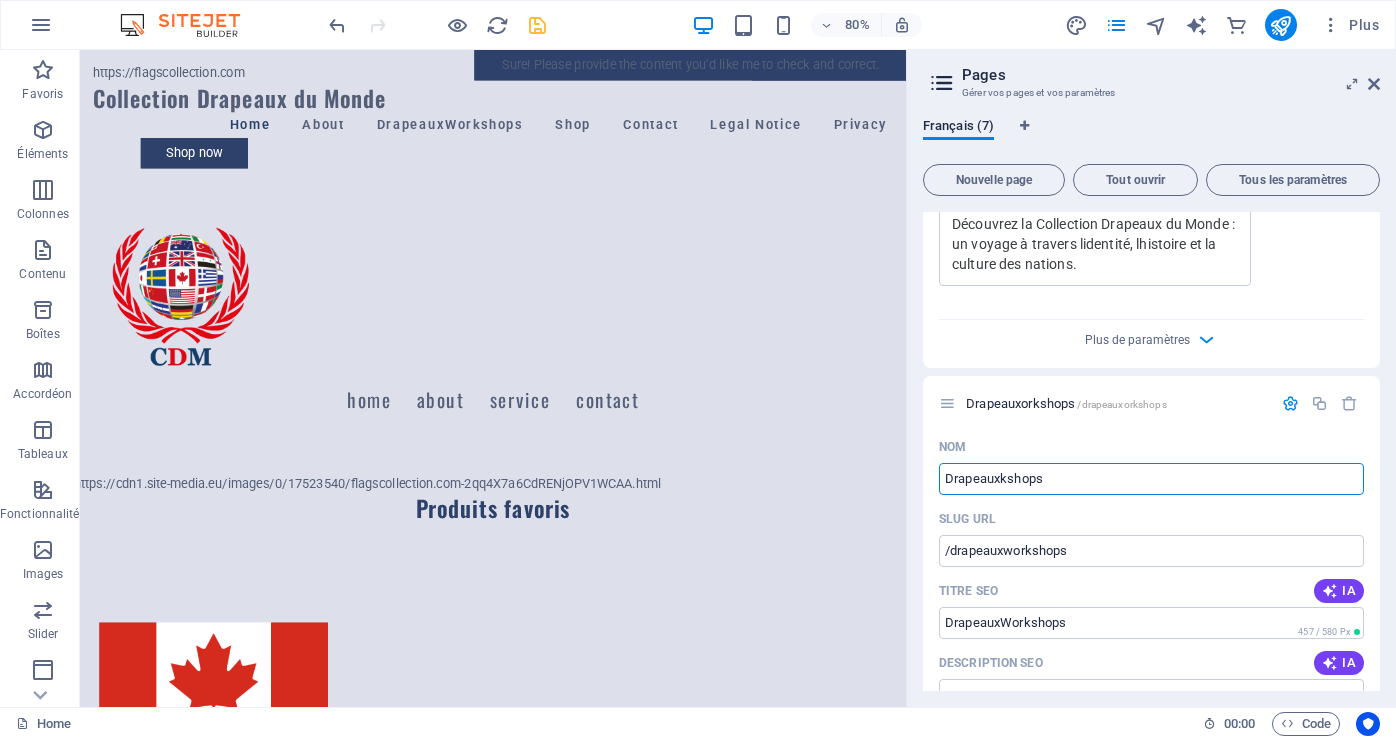 type on "/drapeauxorkshops" 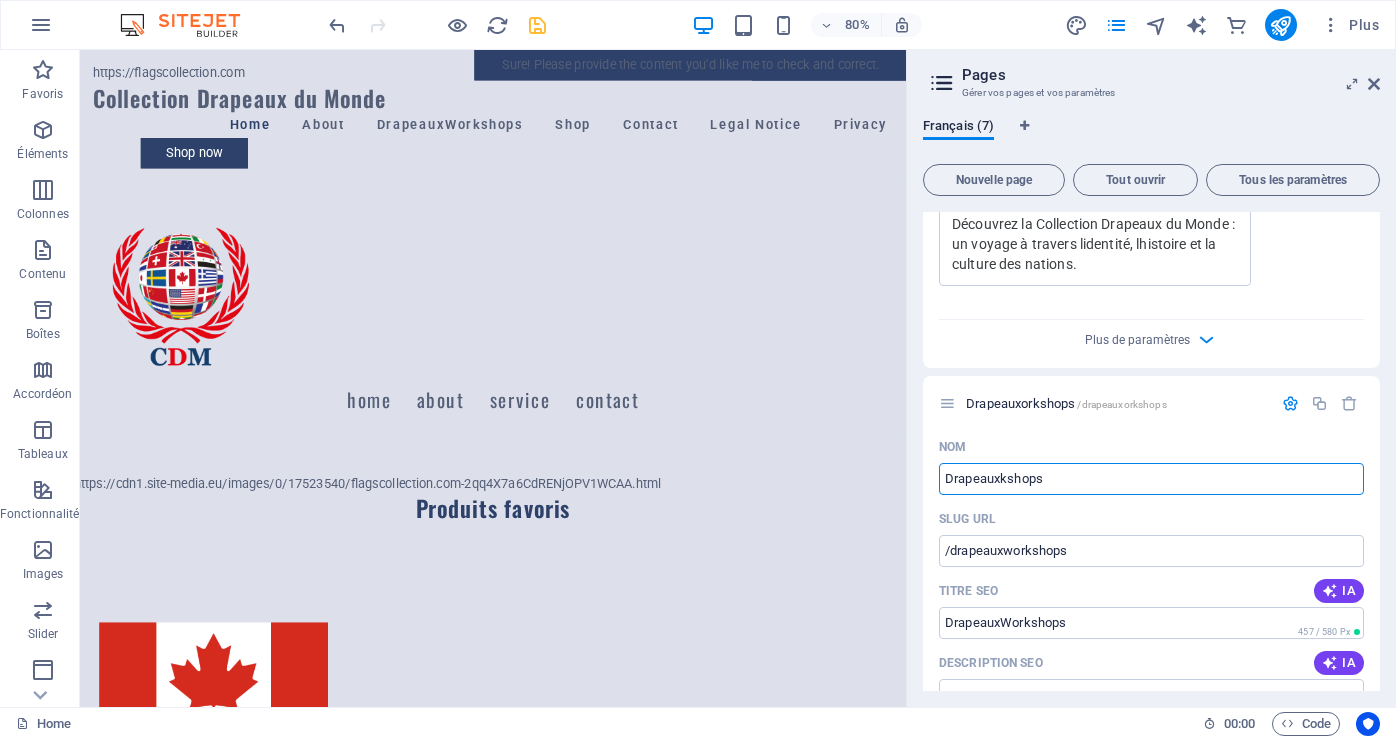 type on "Drapeauxorkshops" 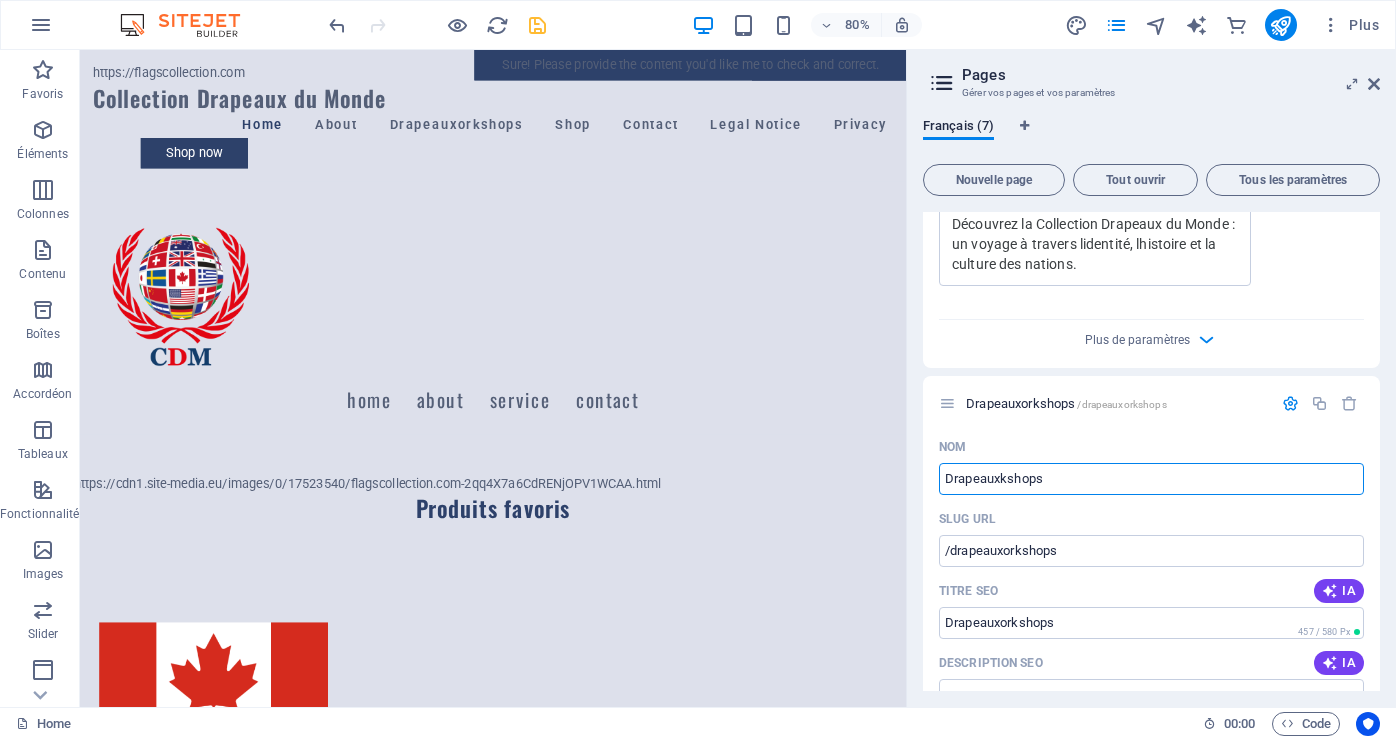 type on "Drapeauxshops" 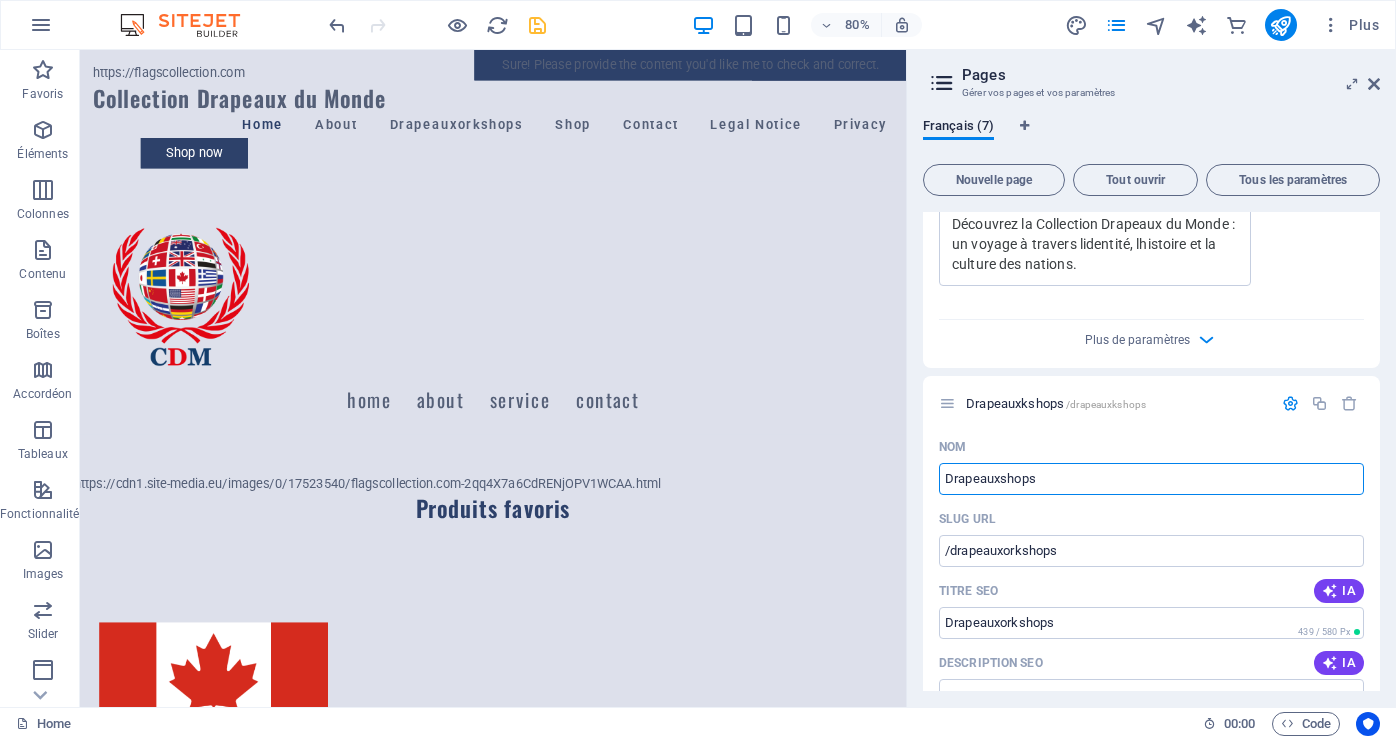 type on "/drapeauxkshops" 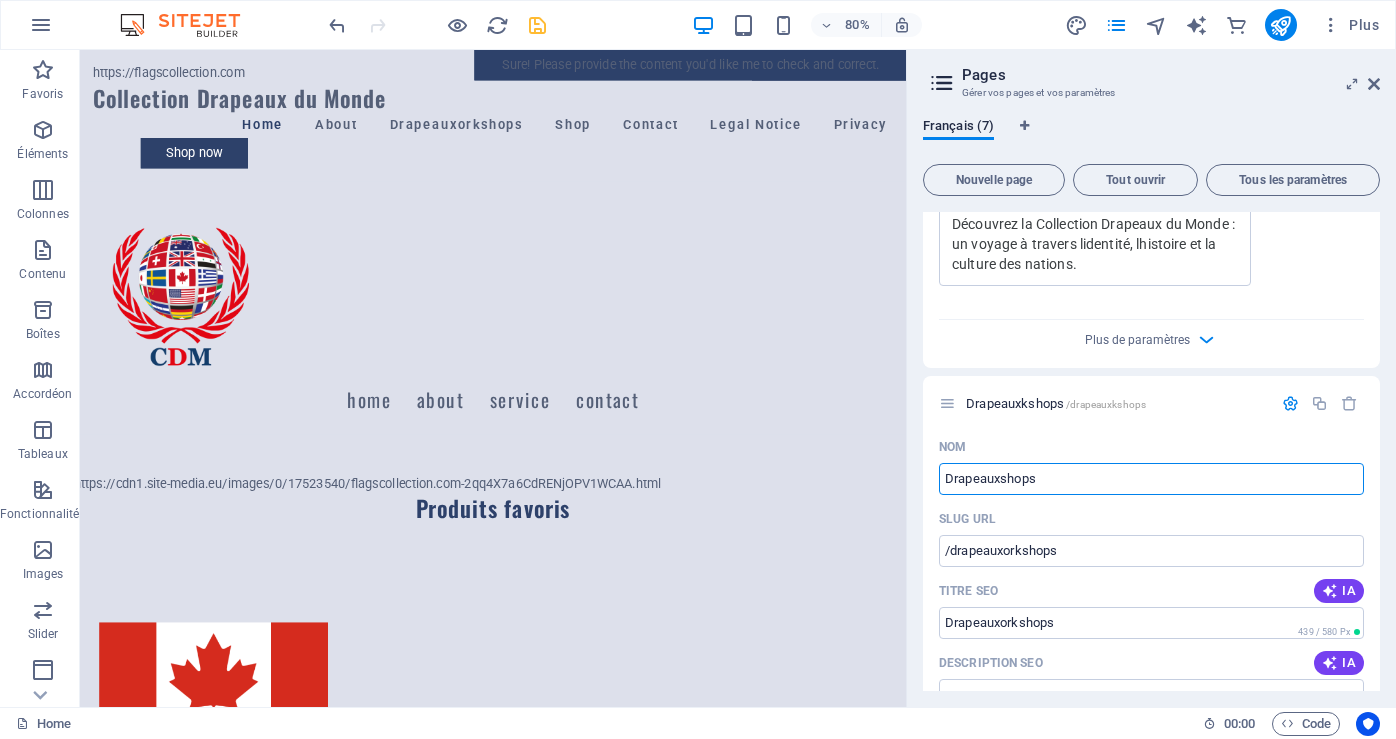 type on "Drapeauxkshops" 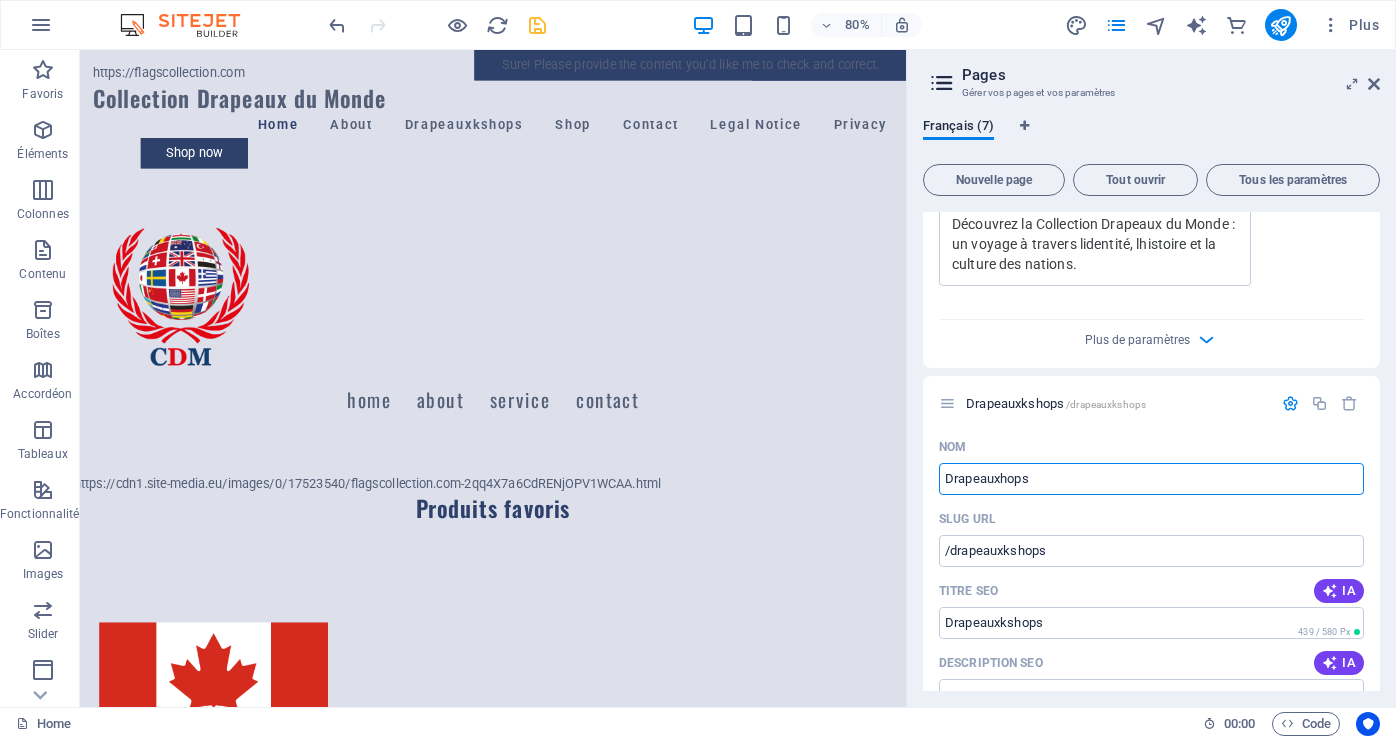 type on "Drapeauxops" 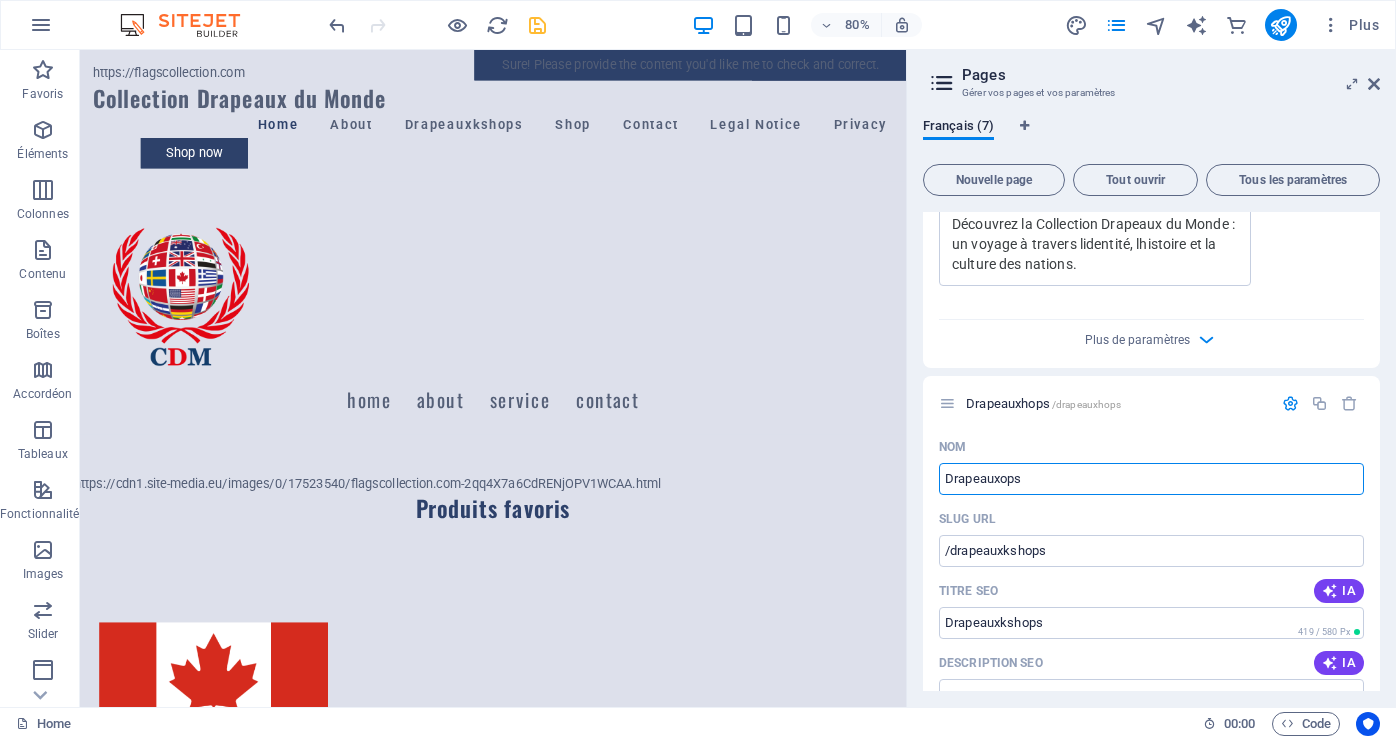type on "/drapeauxhops" 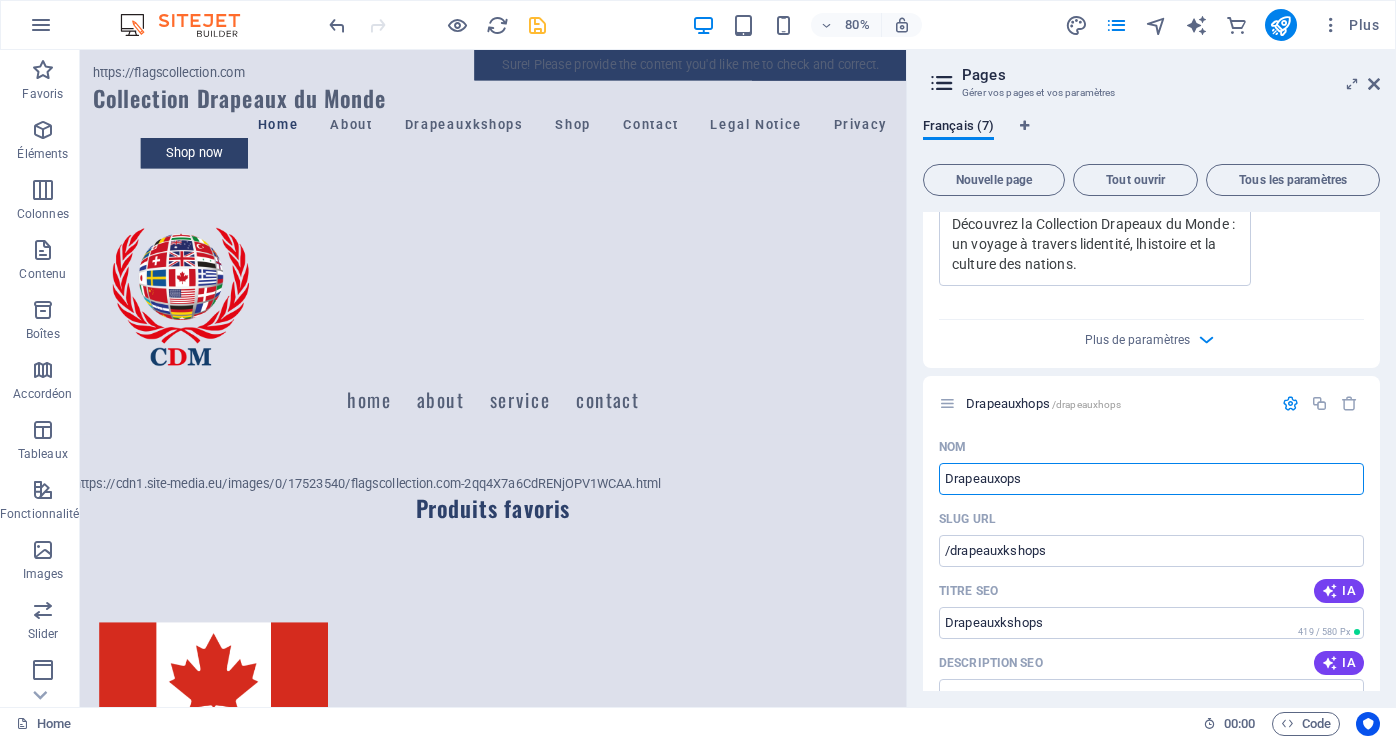 type on "Drapeauxhops" 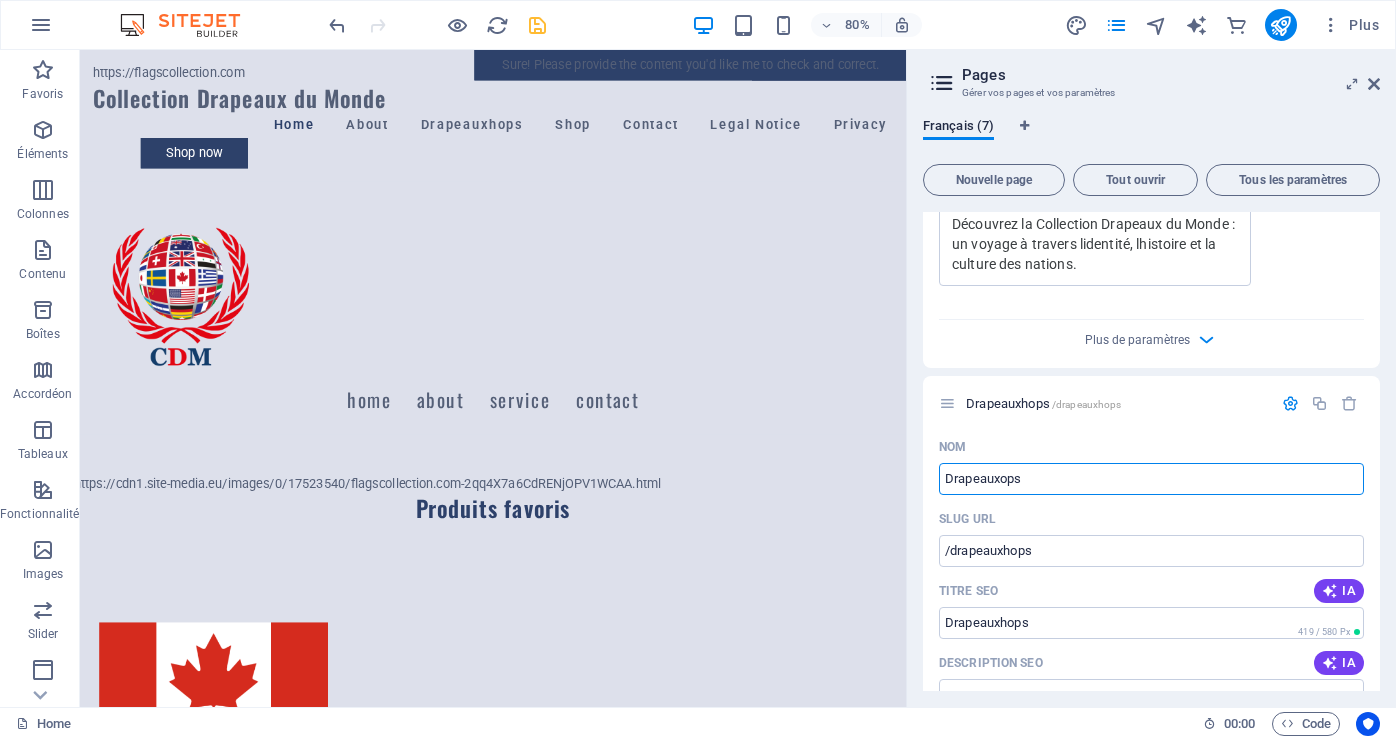 type on "Drapeauxps" 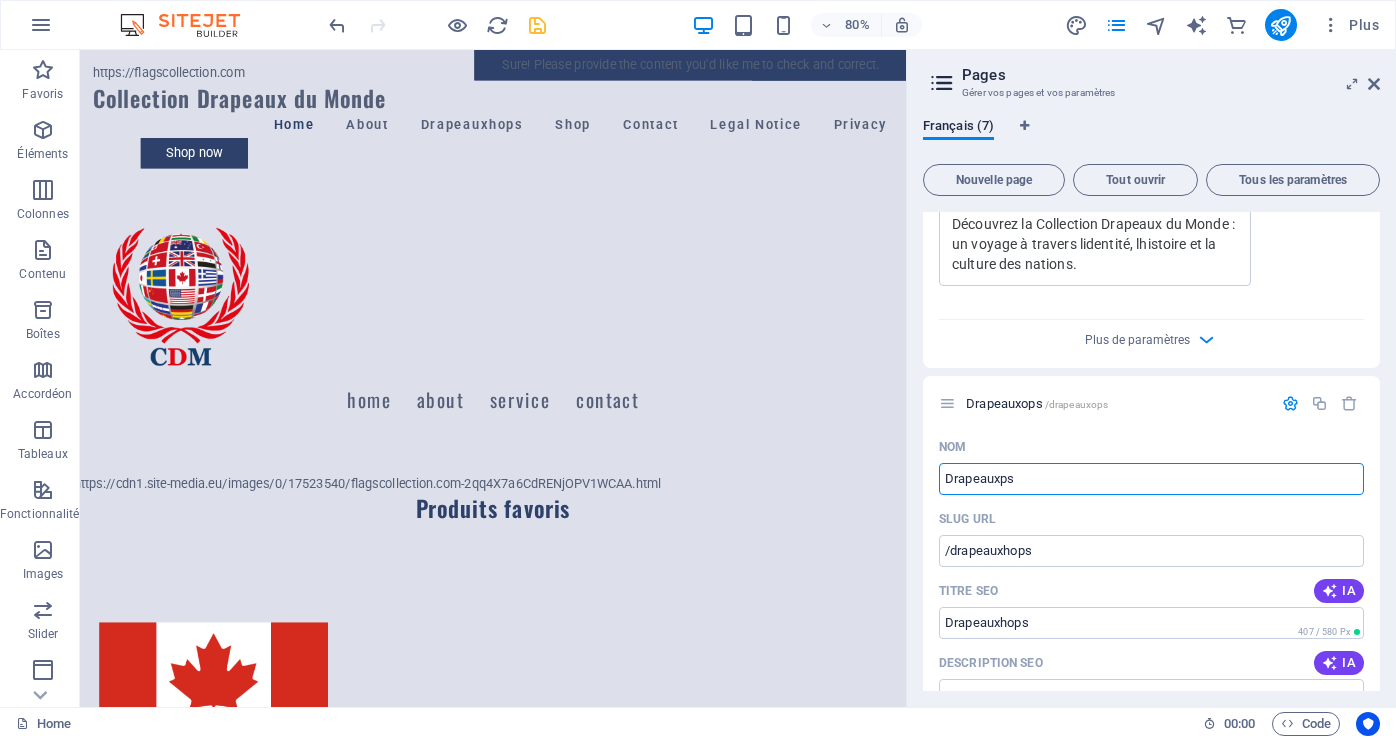 type on "/drapeauxops" 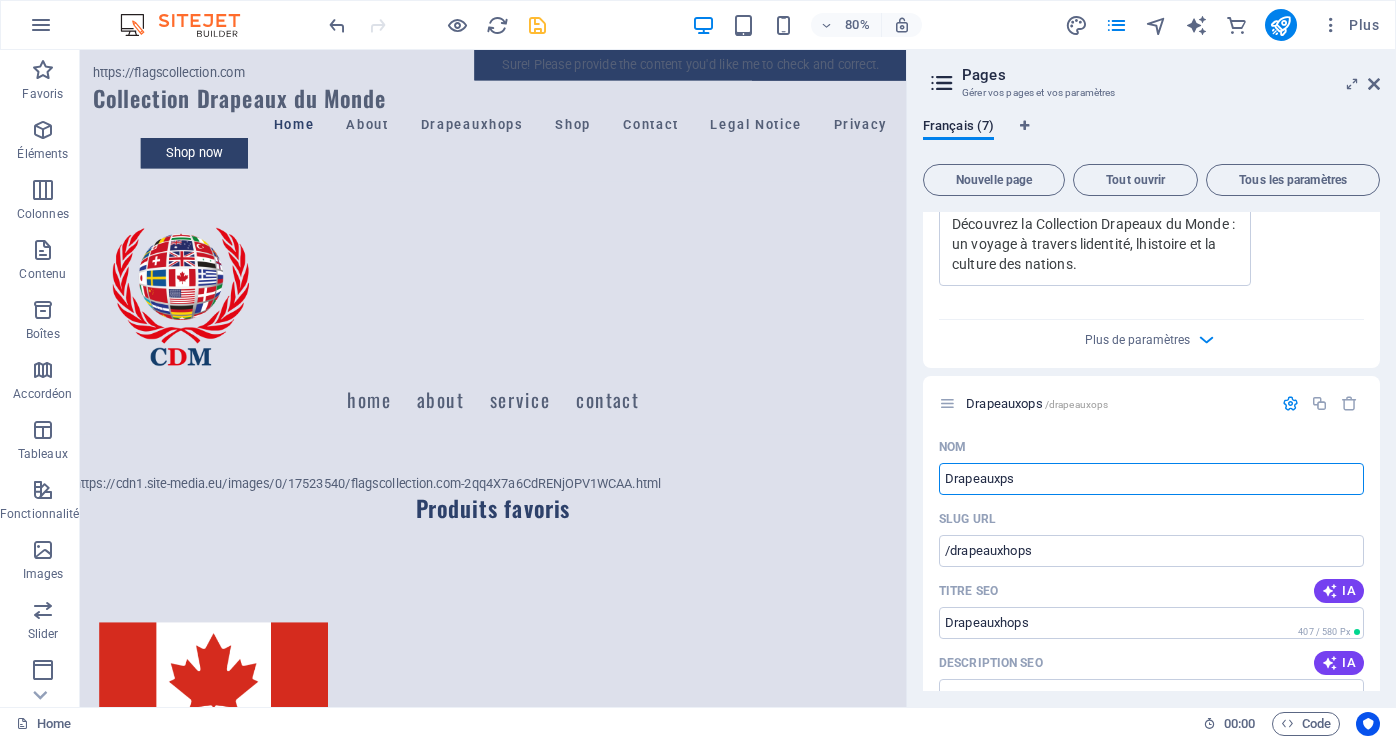 type on "Drapeauxops" 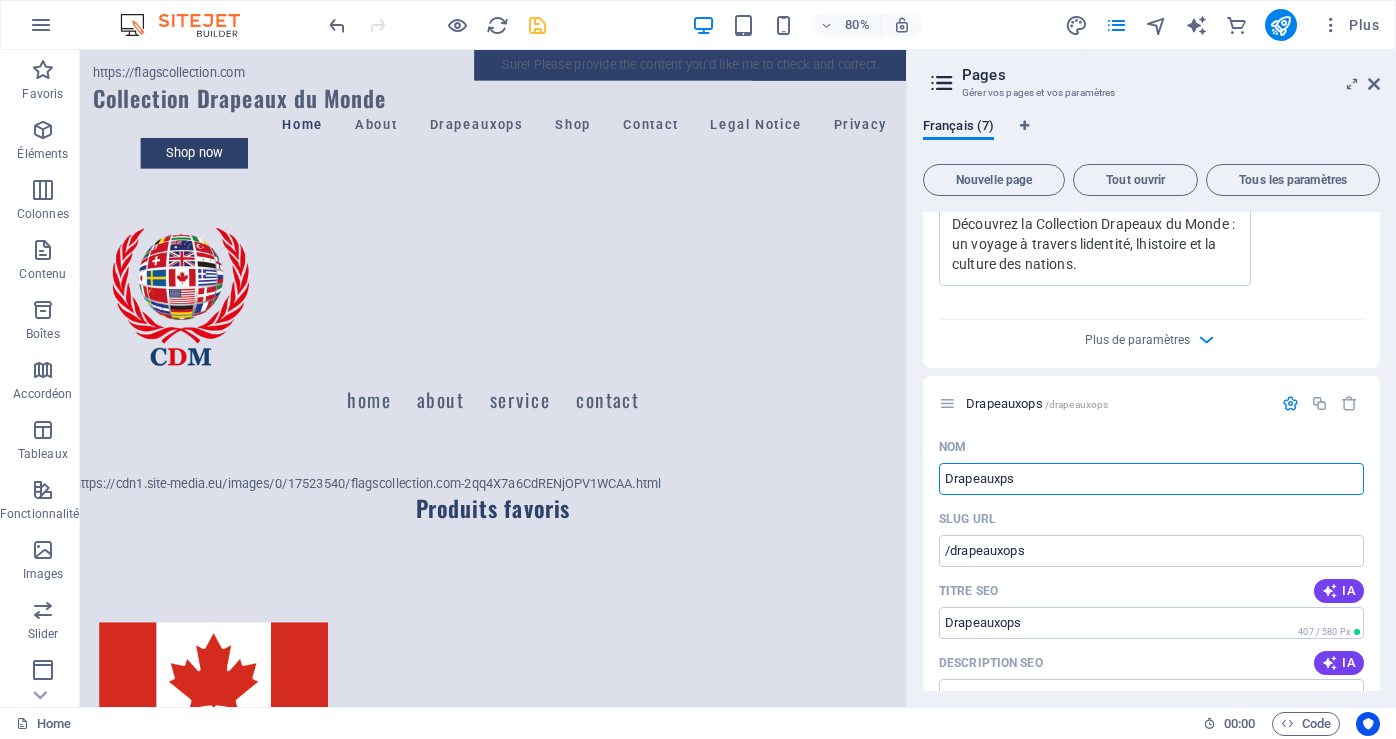 type on "Drapeauxs" 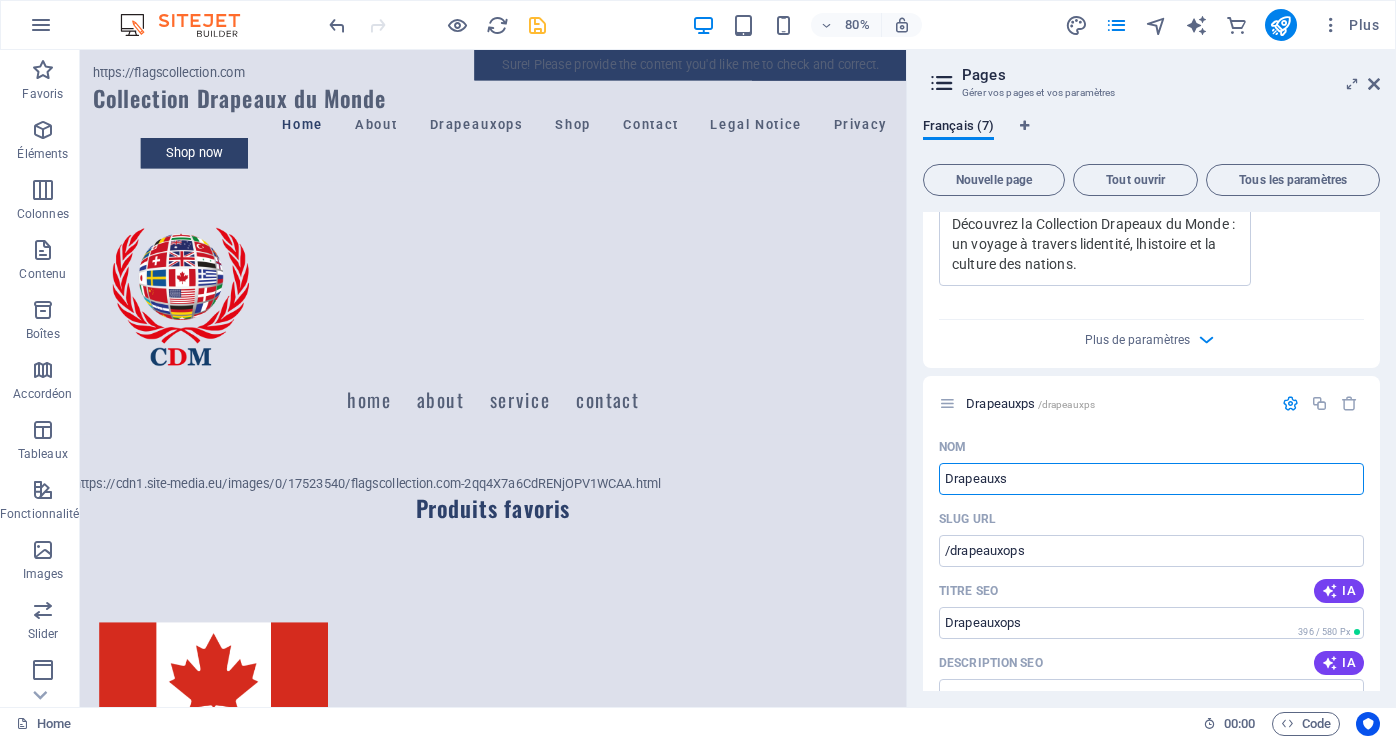 type on "/drapeauxps" 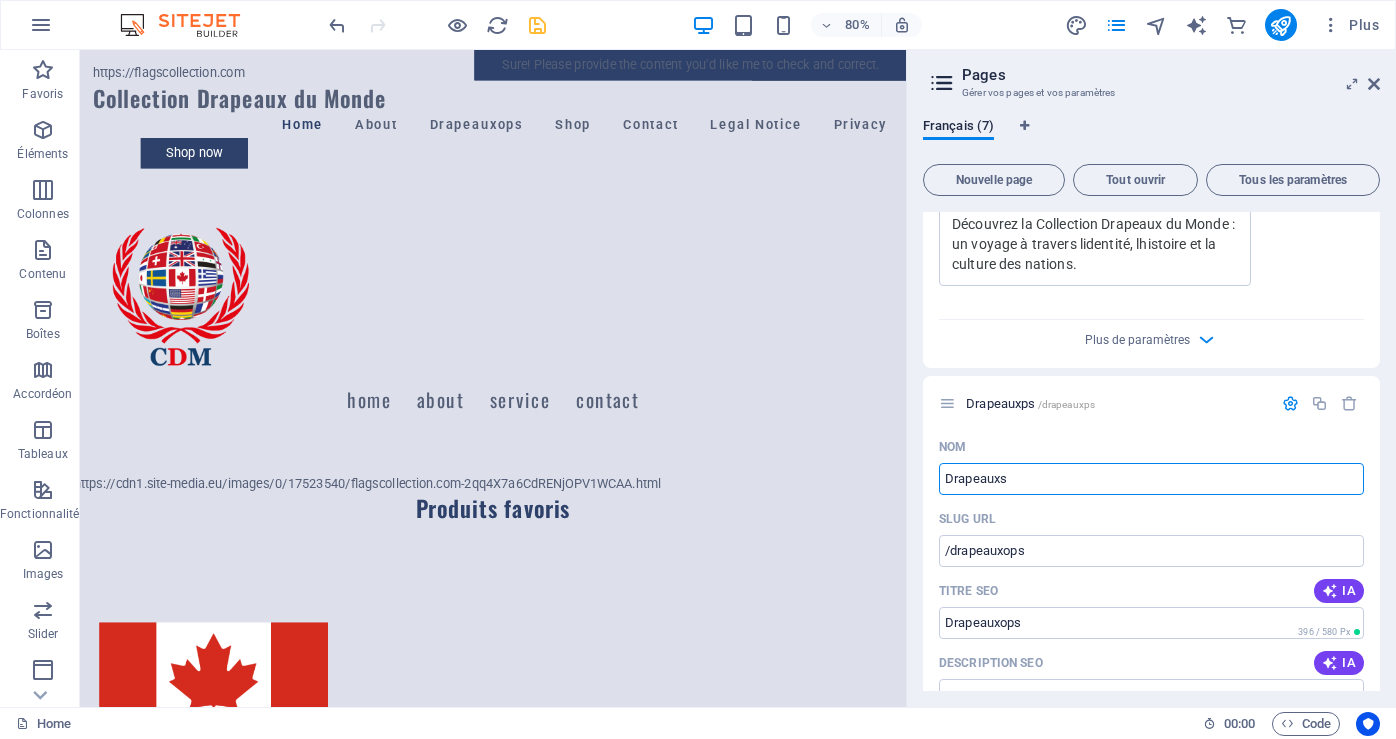 type on "Drapeauxps" 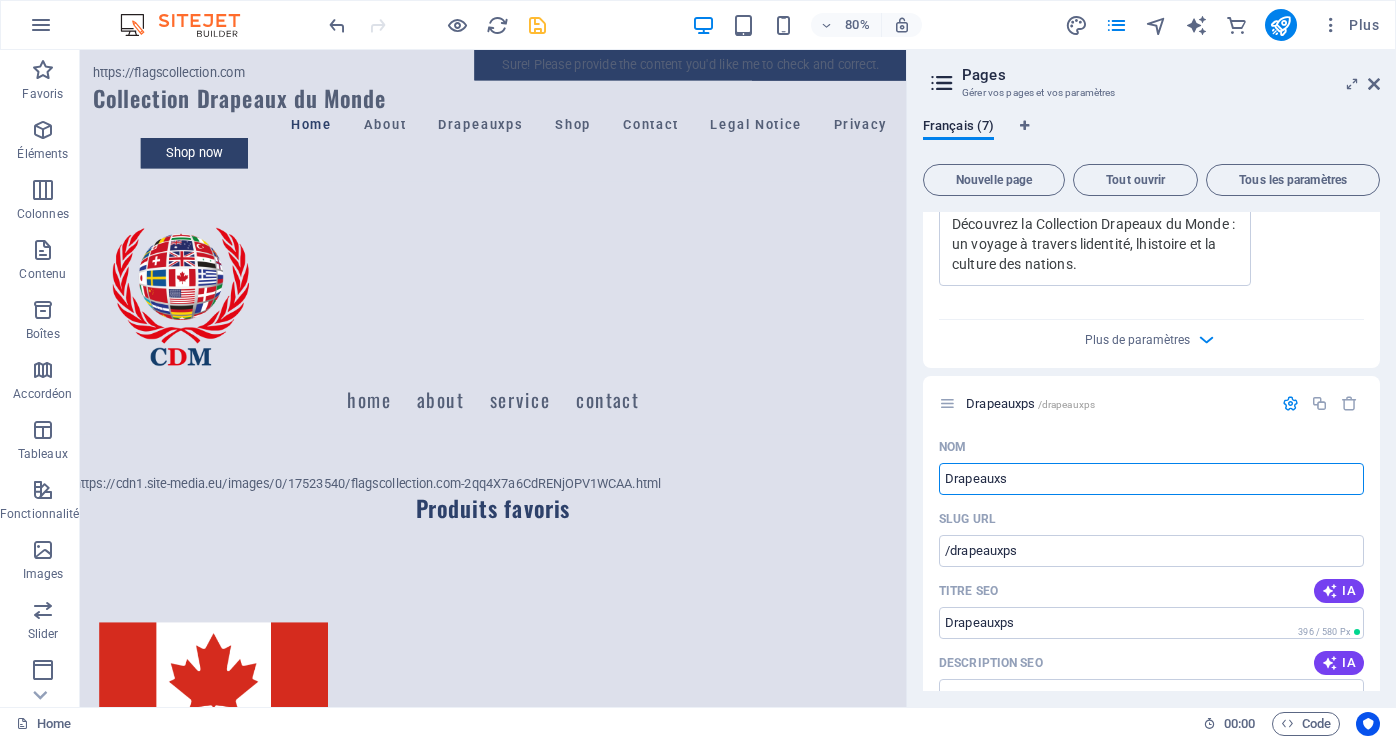 type on "Drapeaux" 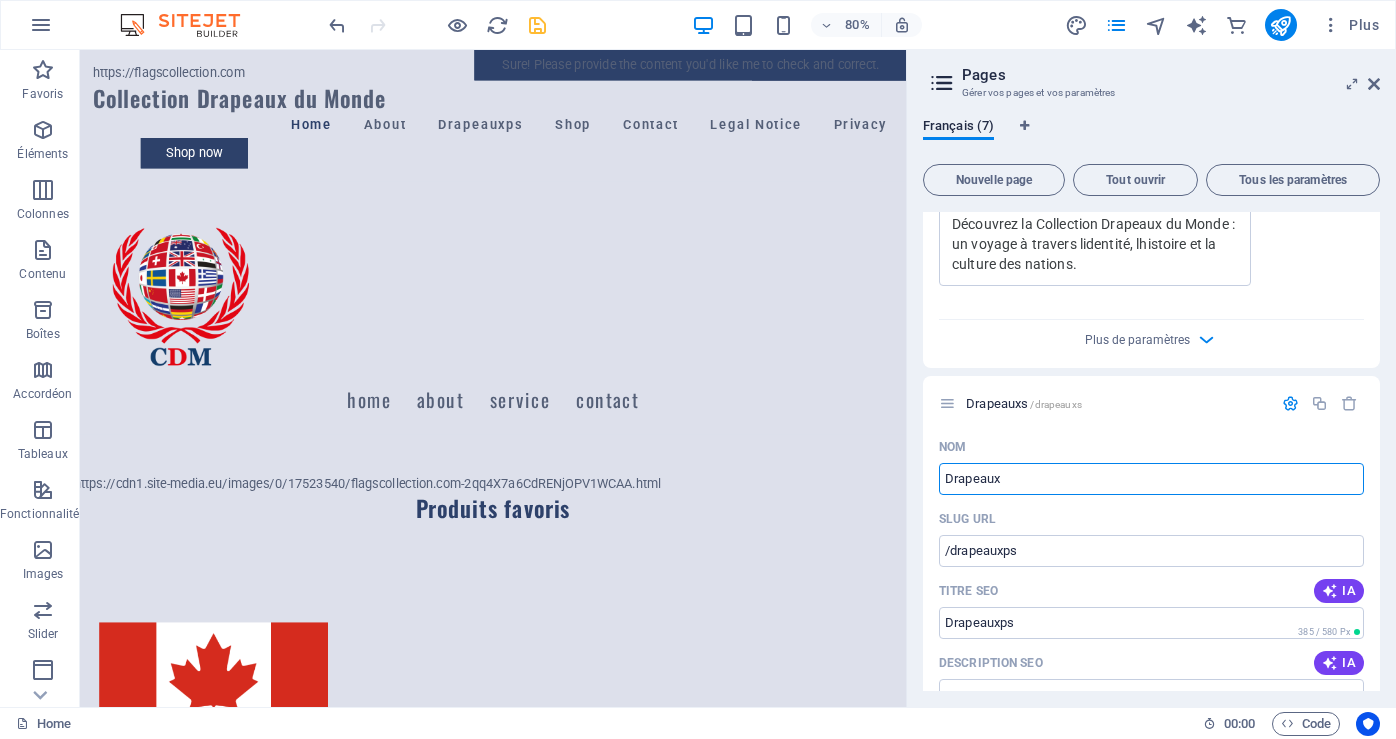 type on "/drapeauxs" 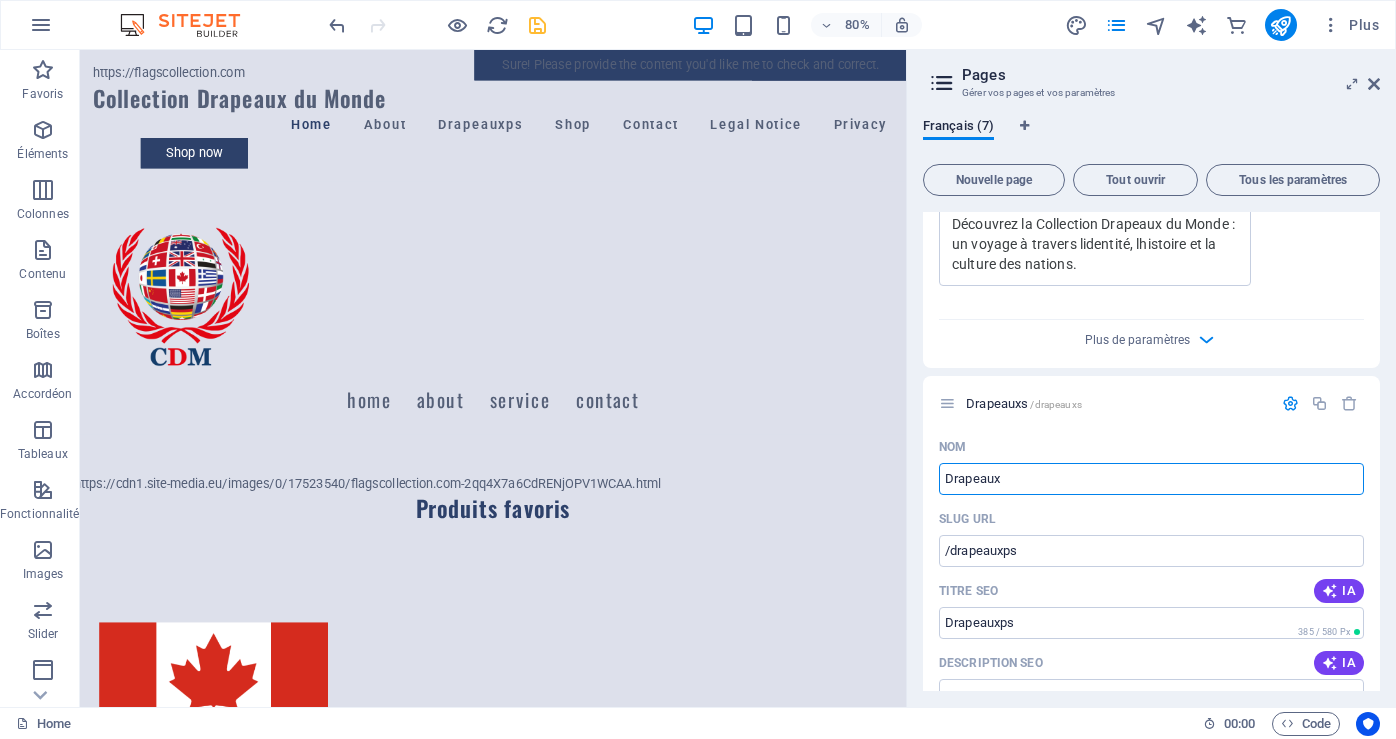 type on "Drapeauxs" 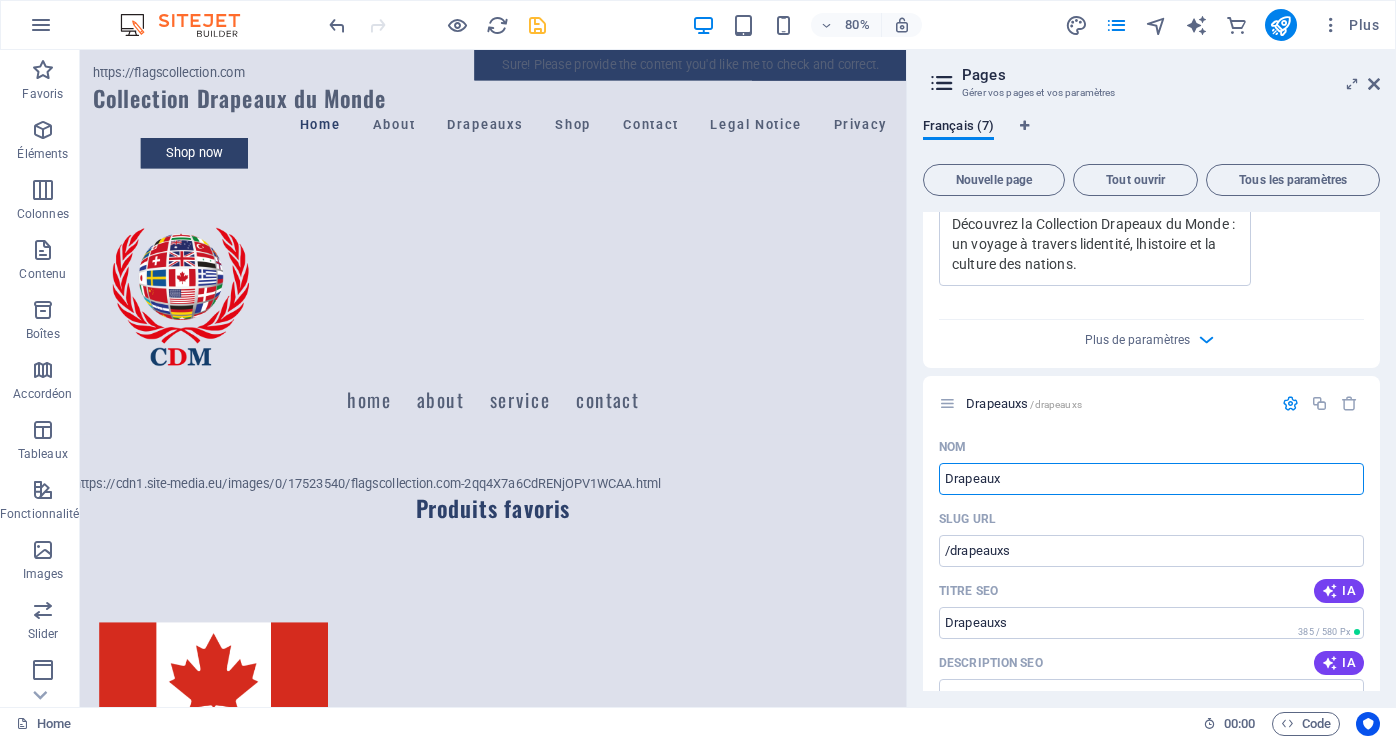 type on "Drapeaux" 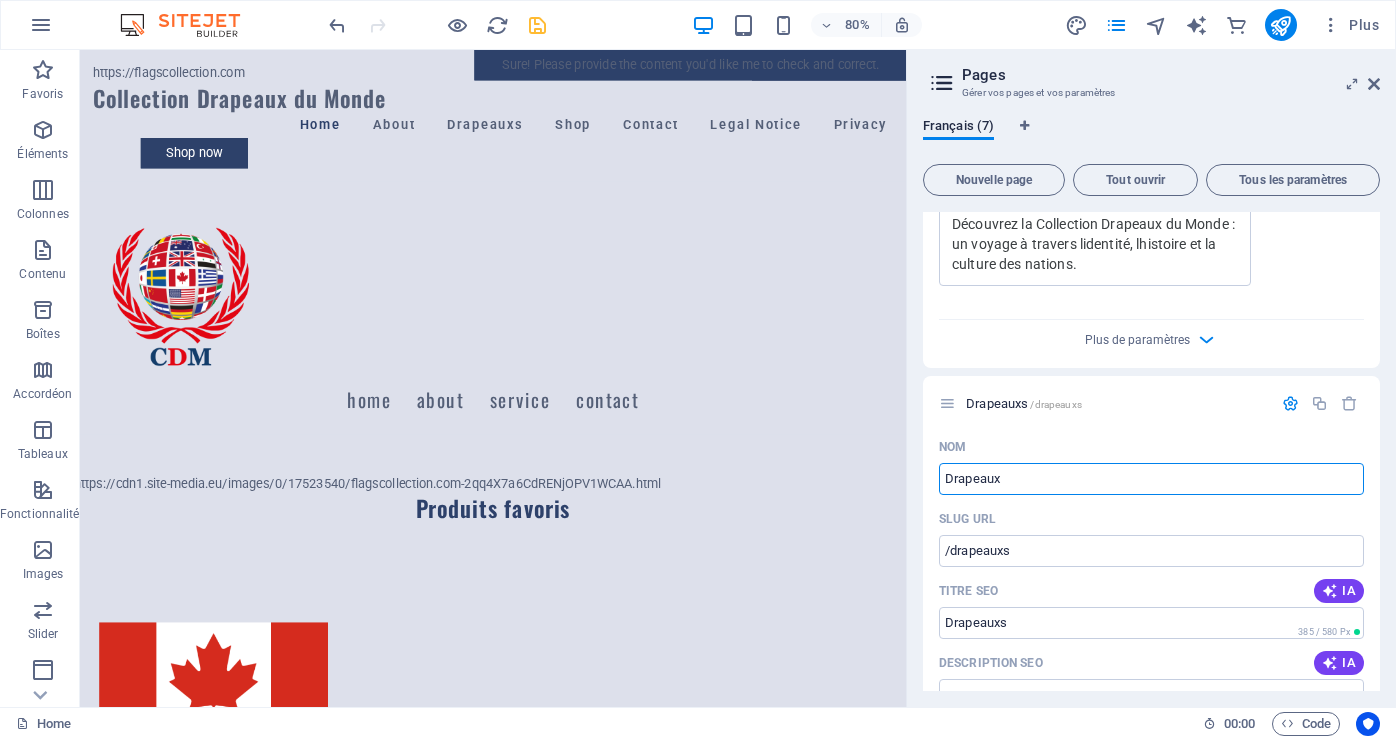 type on "/drapeaux" 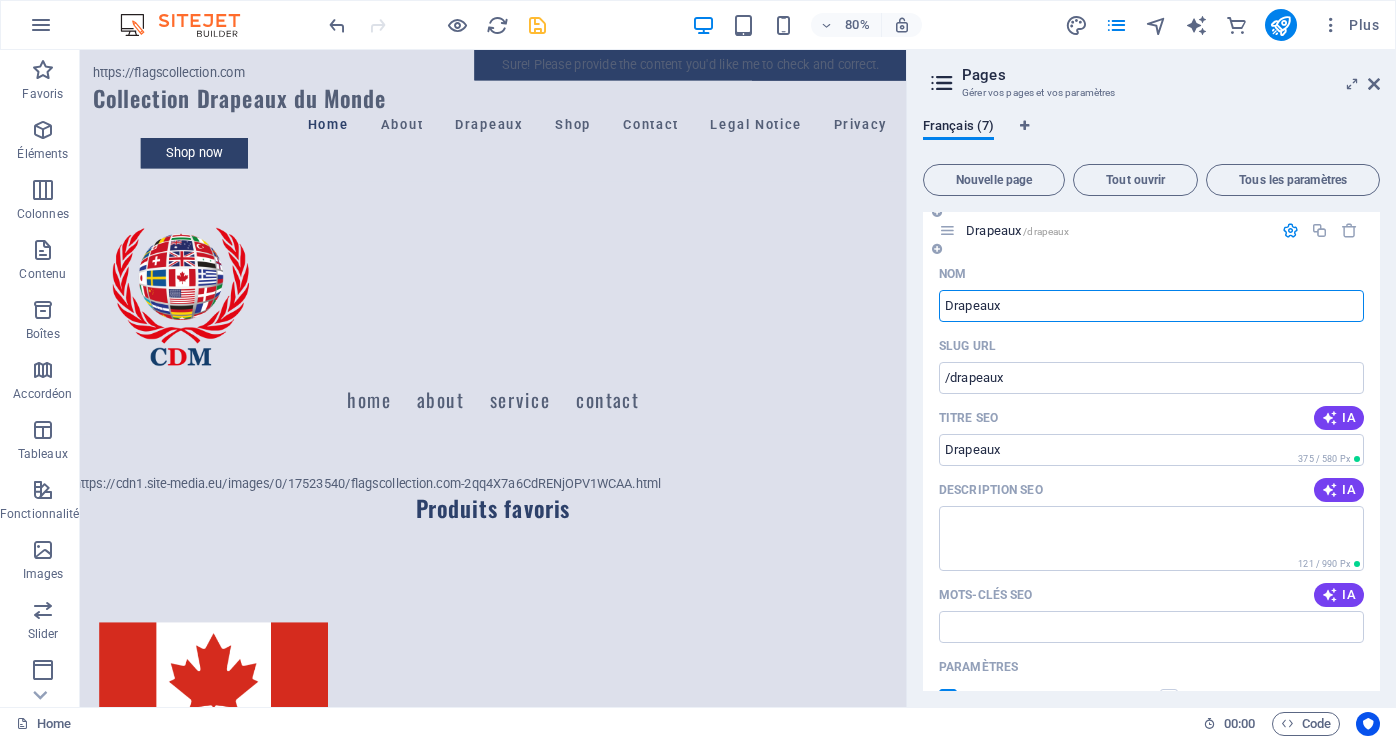 scroll, scrollTop: 1789, scrollLeft: 0, axis: vertical 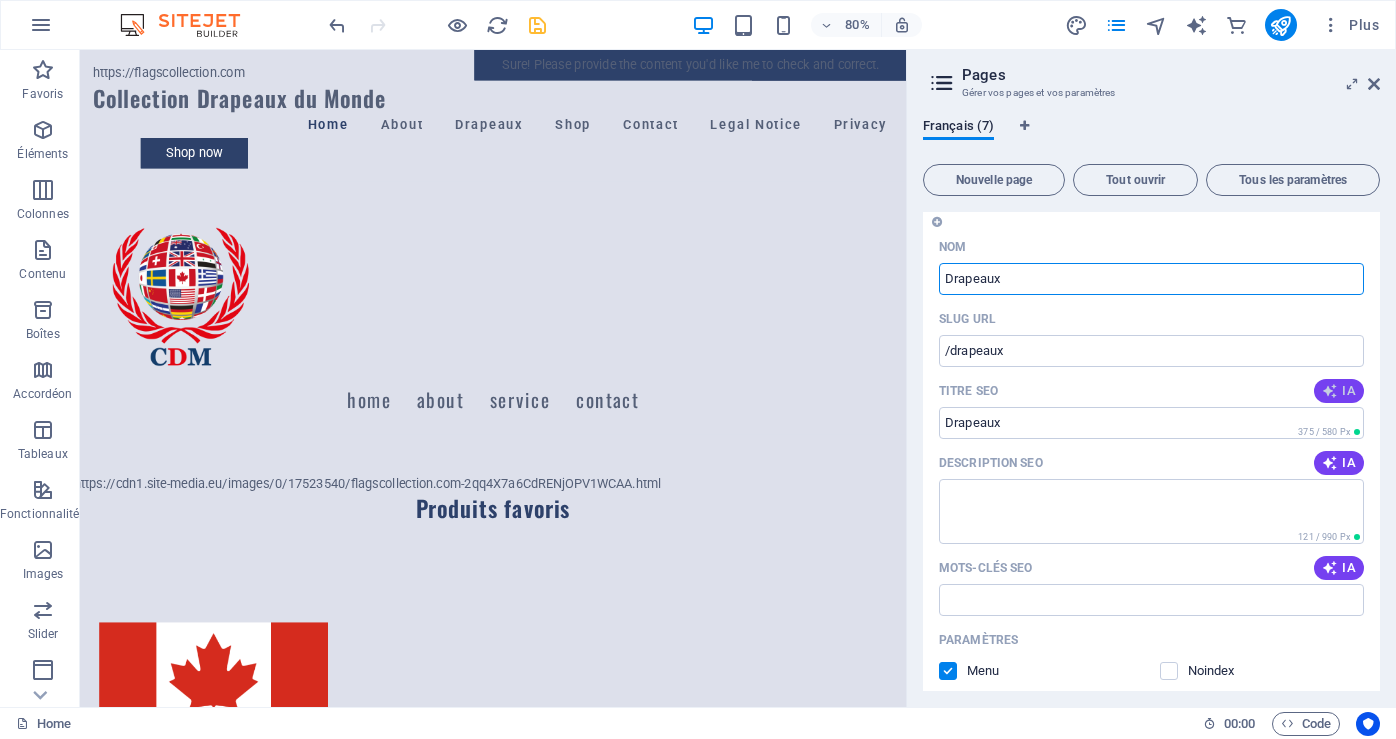 type on "Drapeaux" 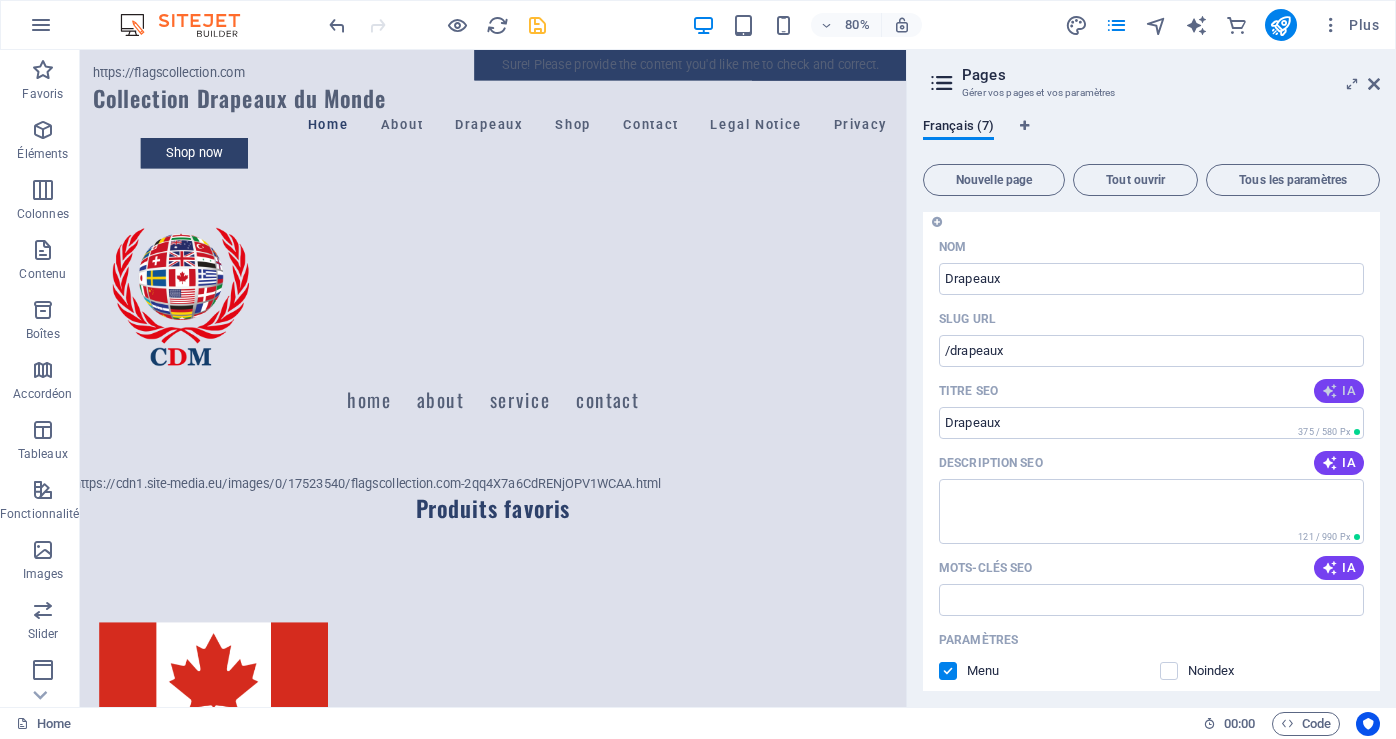 click on "IA" at bounding box center (1339, 391) 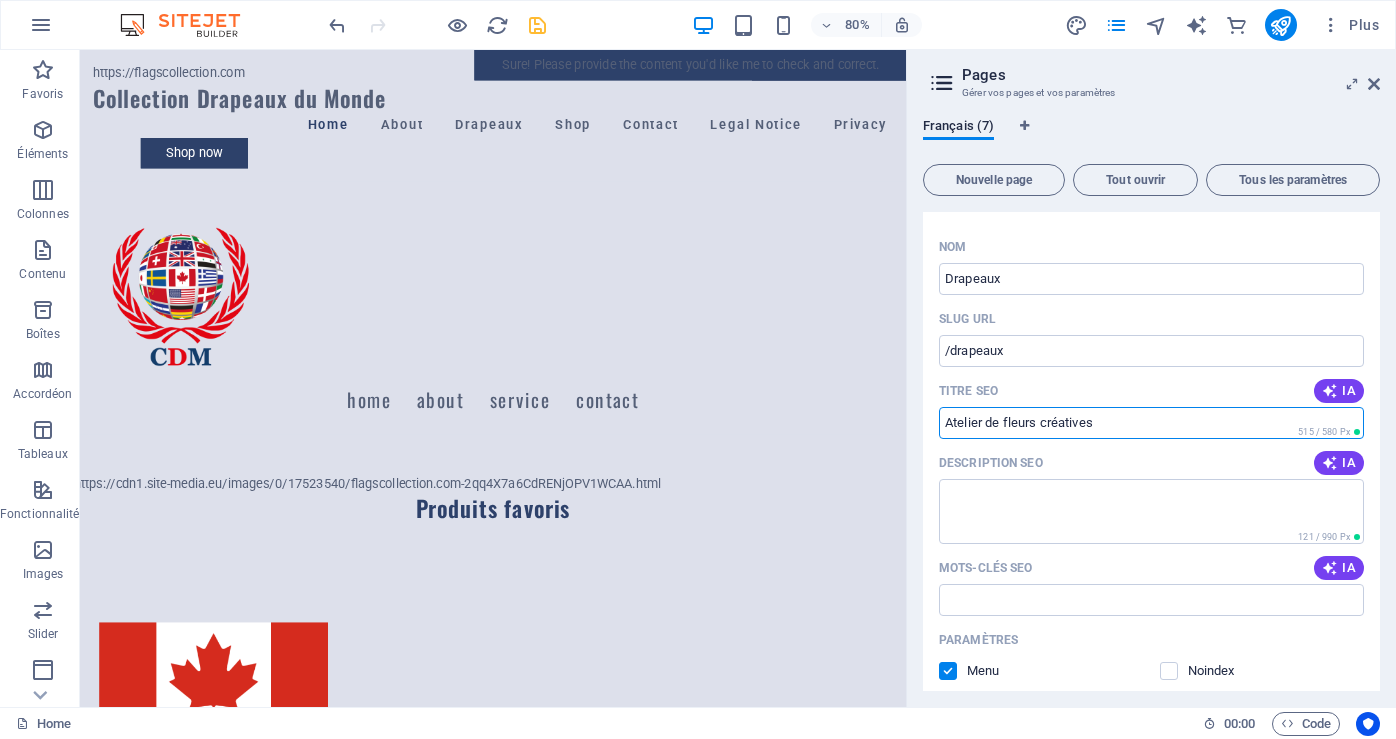 drag, startPoint x: 1111, startPoint y: 420, endPoint x: 911, endPoint y: 435, distance: 200.5617 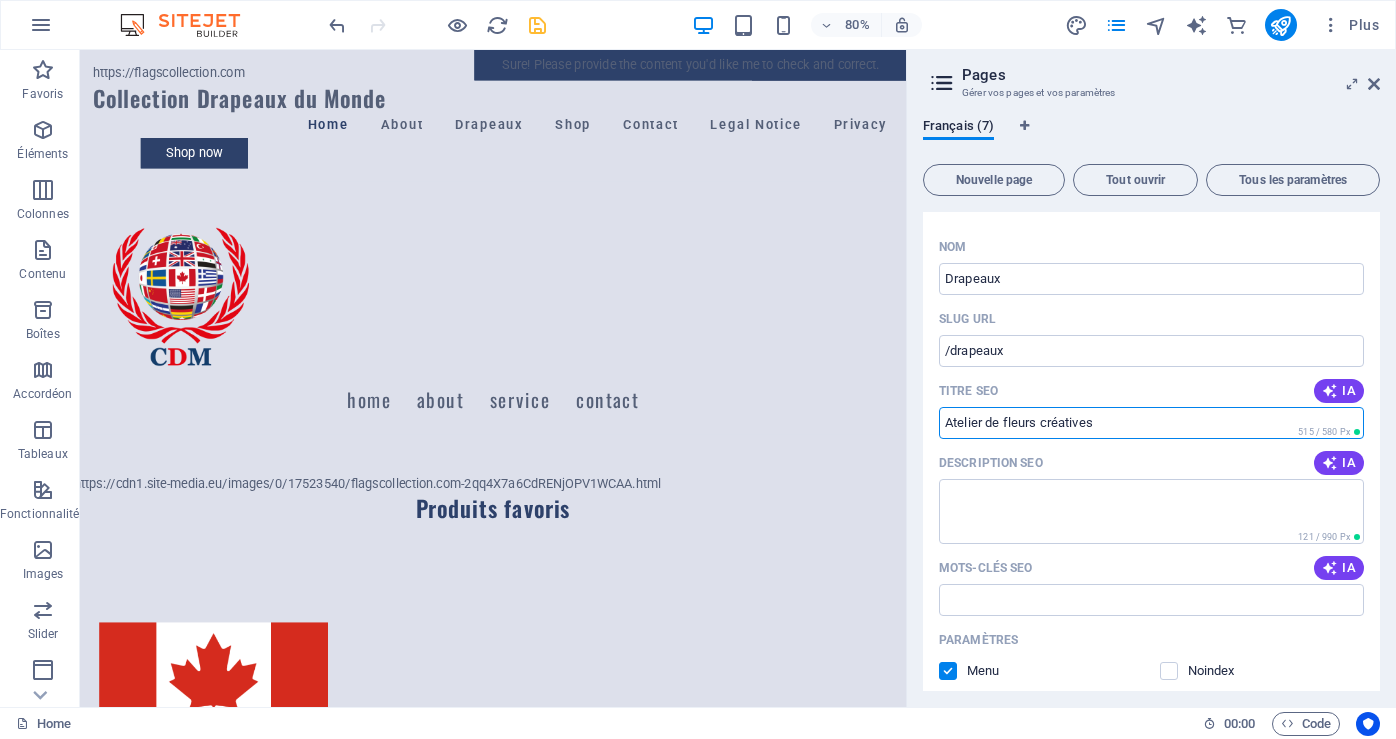 click on "Français (7) Nouvelle page Tout ouvrir Tous les paramètres Home / Nom Home ​ SLUG URL / ​ Titre SEO IA Collection de Drapeaux 2606 ​ 262 / 580 Px Description SEO IA Découvrez notre collection de drapeaux du monde à Boisbriand : canadien, québécois, américain et plus, dès 14,99 $. ​ 749 / 990 Px Mots-clés SEO IA drapeaux du monde, drapeau du Canada, drapeau du Québec, drapeau américain, accessoires de drapeaux, magasin de drapeaux ​ Paramètres Menu Noindex Aperçu Tél. portable Bureau www.example.com Collection de Drapeaux 2606 Découvrez notre collection de drapeaux du monde à Boisbriand : canadien, québécois, américain et plus, dès 14,99 $. Balises Meta ​ Prévisualiser l'image (Ouvrir le graphique) Glissez les fichiers ici, cliquez pour choisir les fichiers ou sélectionner les fichiers depuis Fichiers ou depuis notre stock de photos et de vidéos Plus de paramètres About /about Nom About ​ SLUG URL /about ​ Titre SEO IA Explorez les Drapeaux du Monde ​ 587 / 580 Px IA" at bounding box center (1151, 404) 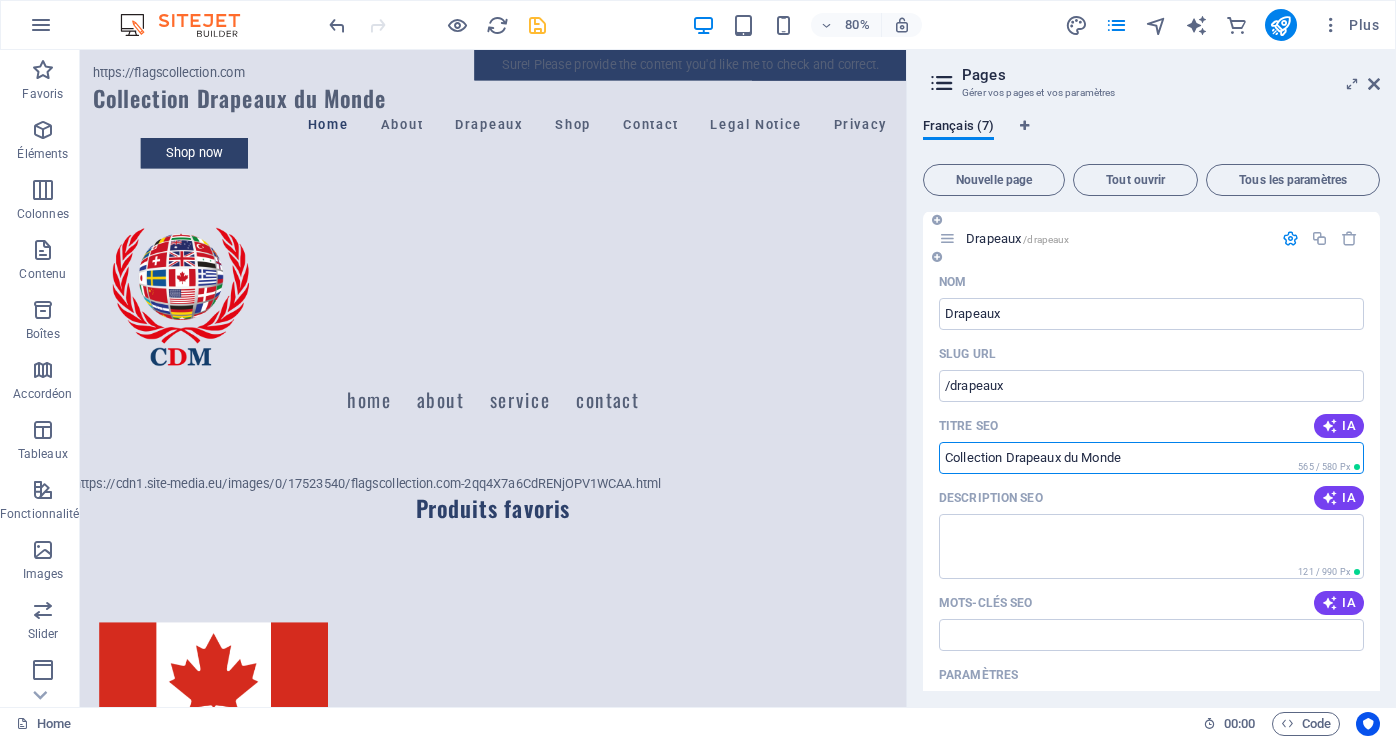scroll, scrollTop: 1789, scrollLeft: 0, axis: vertical 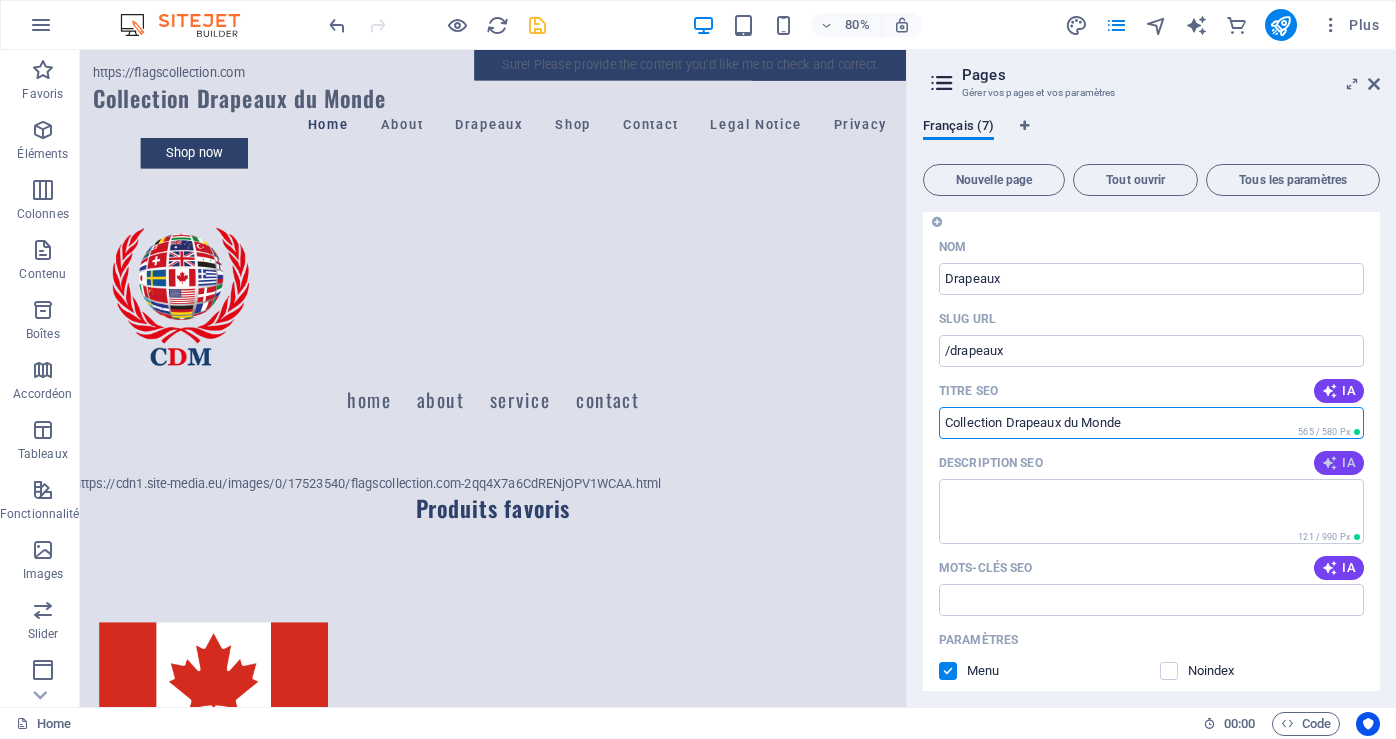 type on "Collection Drapeaux du Monde" 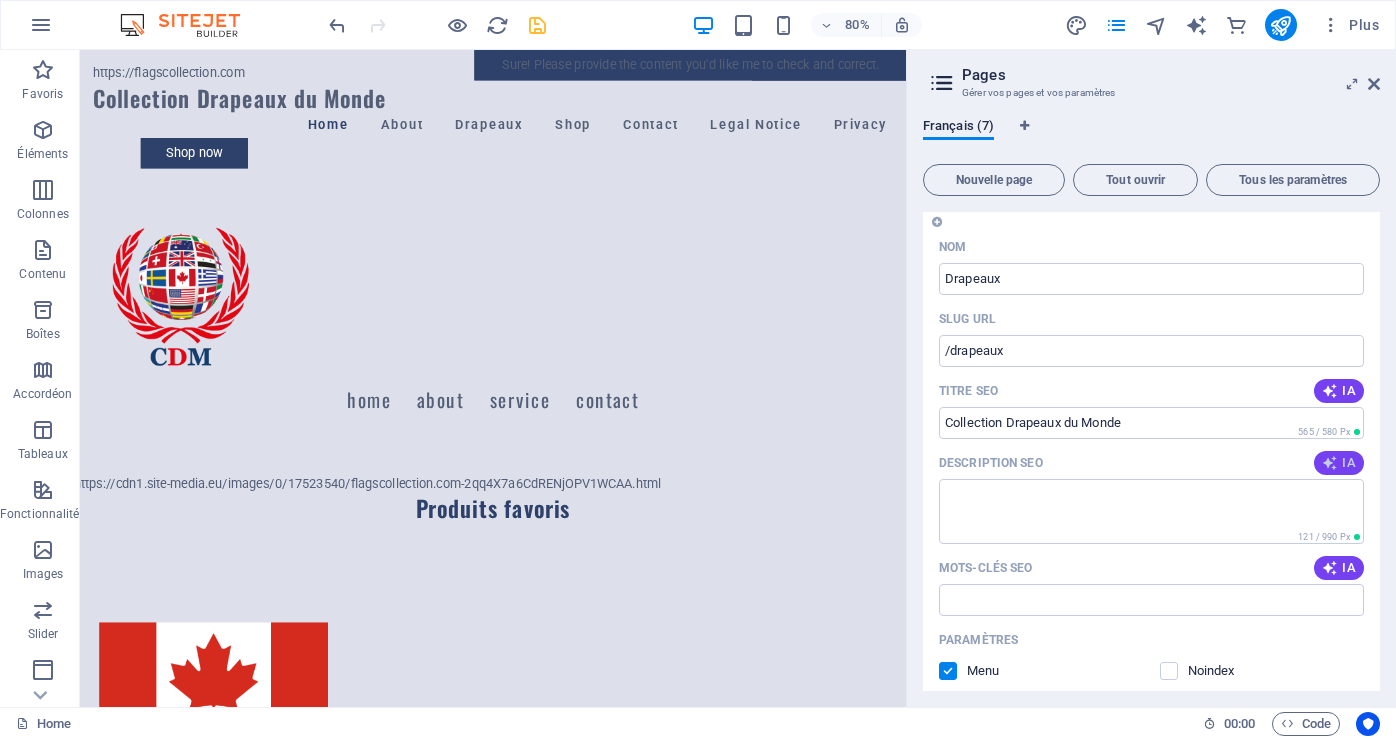 click at bounding box center (1330, 463) 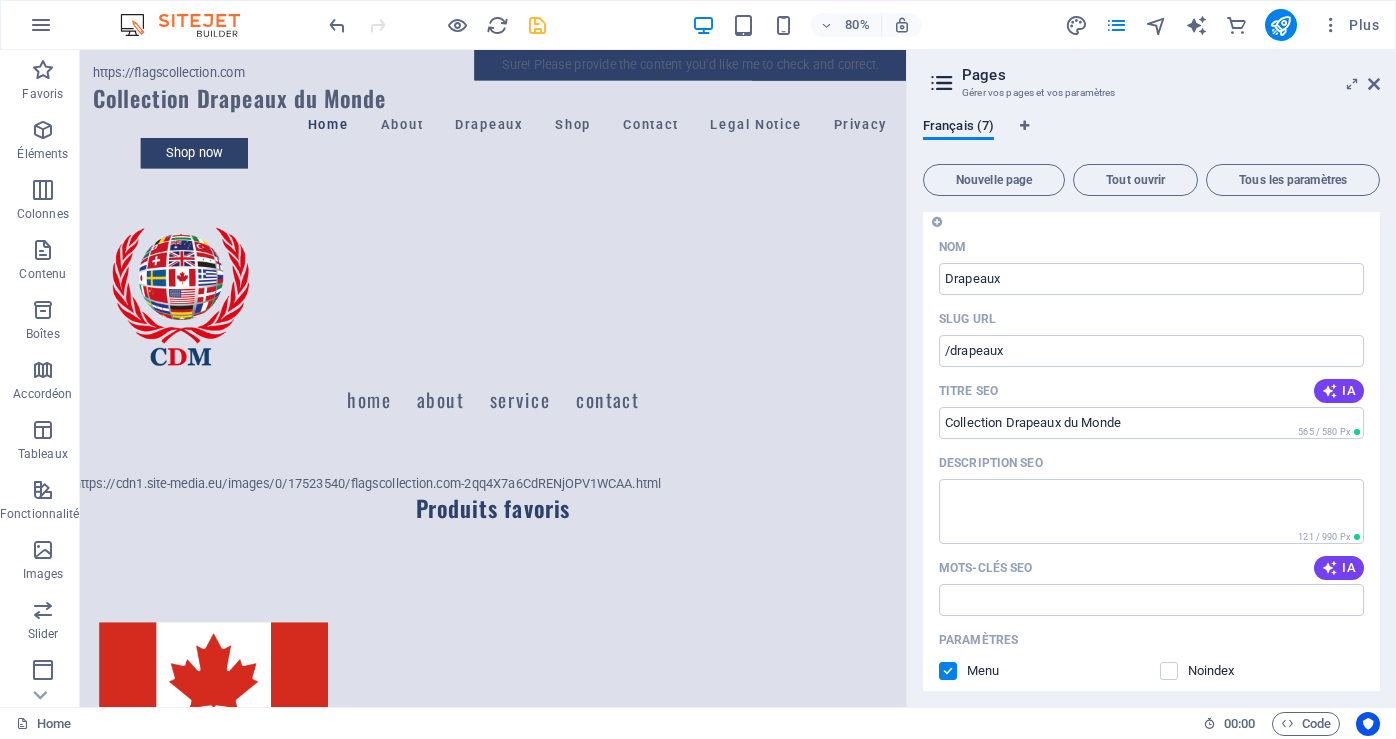 type on "Découvrez nos ateliers de fleurs : bouquets, couronnes et terrariums pour tous les niveaux. Rejoignez-nous dès aujourdhui !" 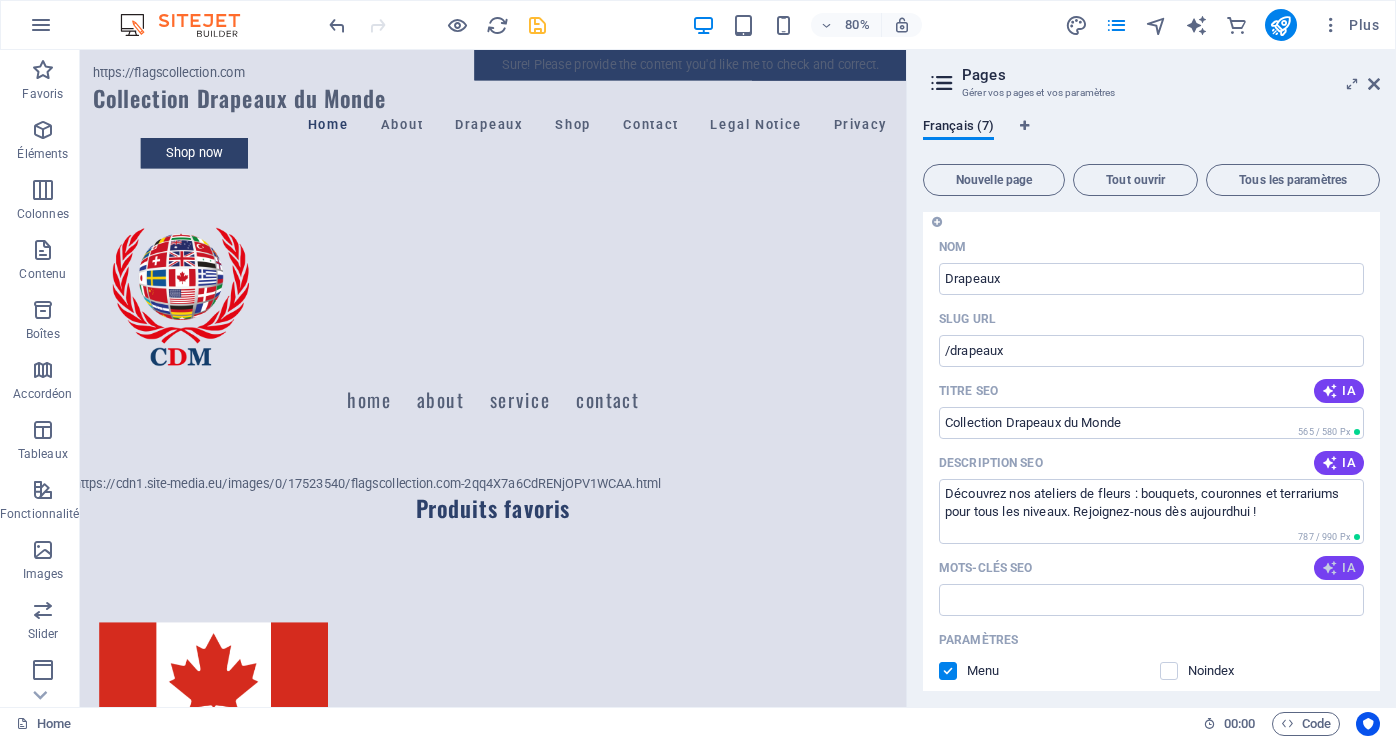 click at bounding box center (1330, 568) 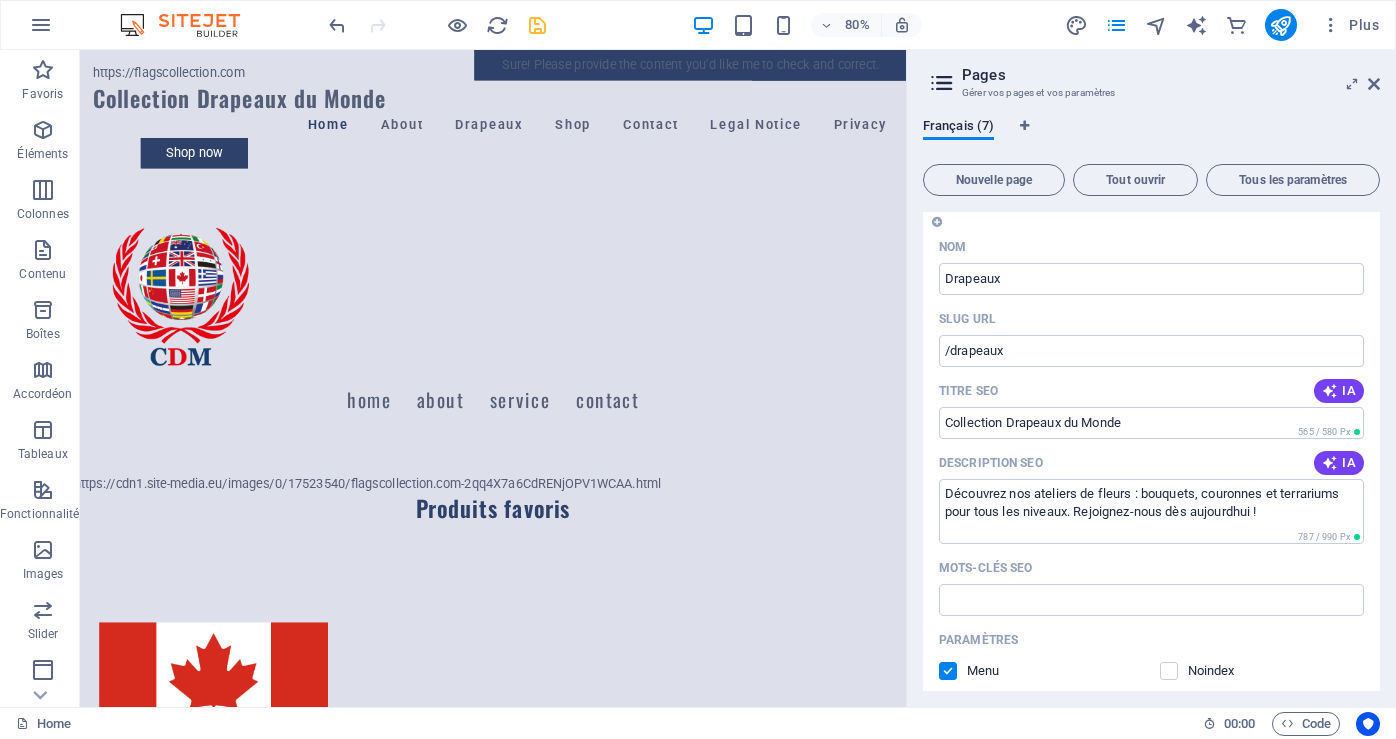 type on "ateliers de fleurs, cours dagencement floral, cours de bouquet lié à la main, atelier de terrarium, cours floral de mariage, cours de fleurs de mariage" 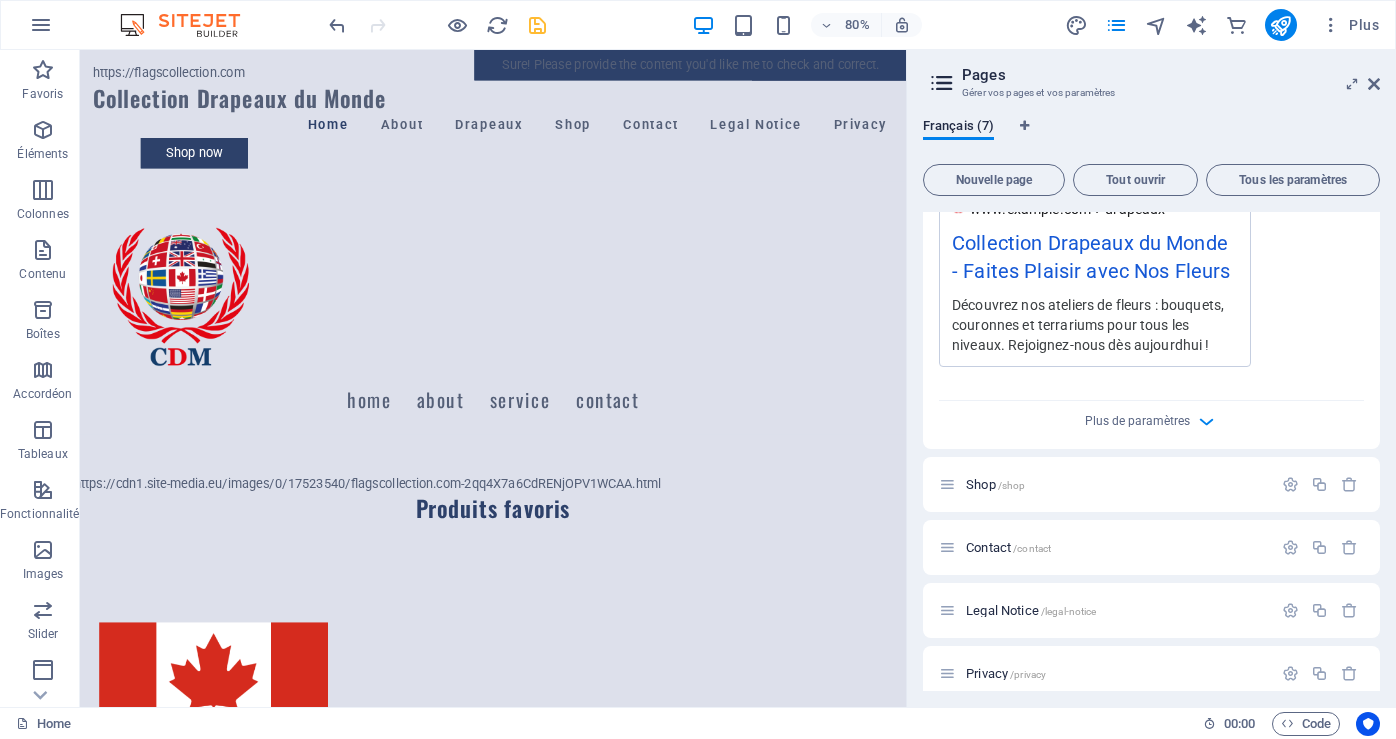 scroll, scrollTop: 2389, scrollLeft: 0, axis: vertical 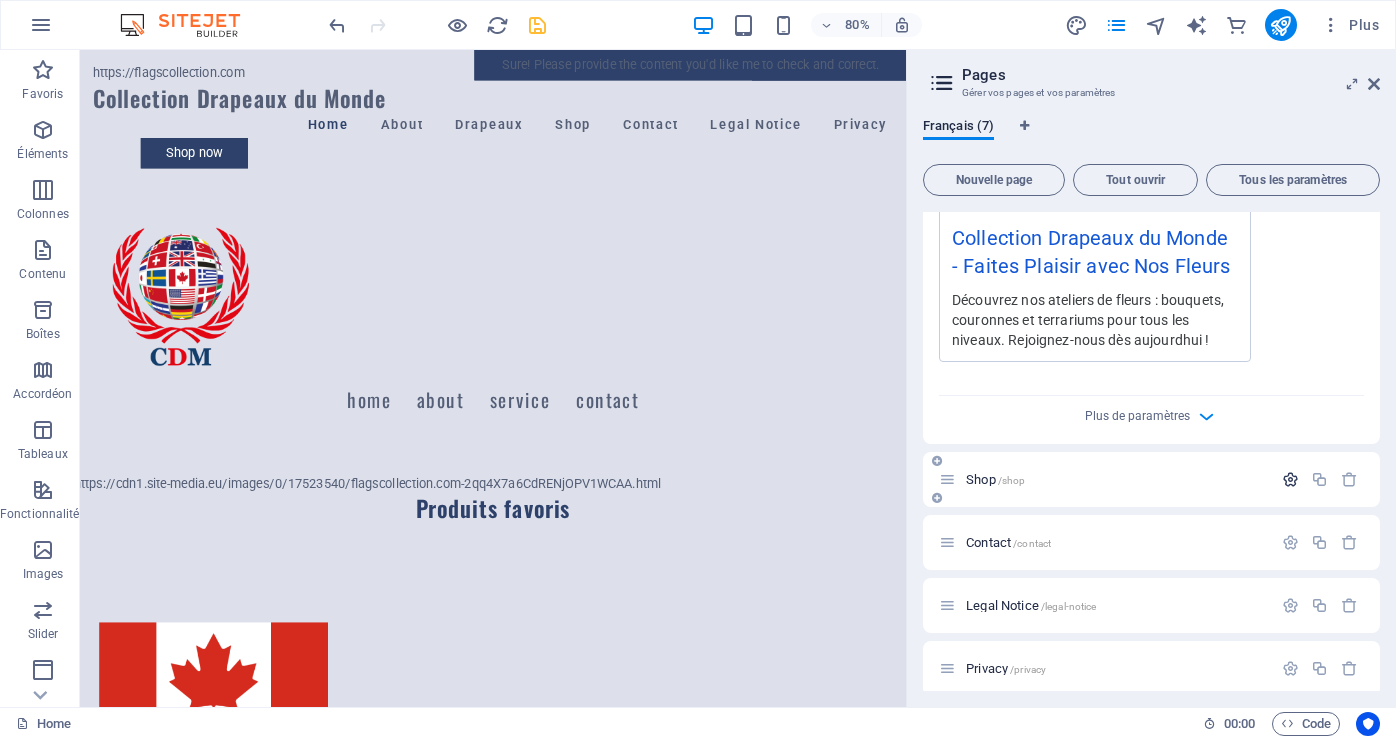 click at bounding box center (1290, 479) 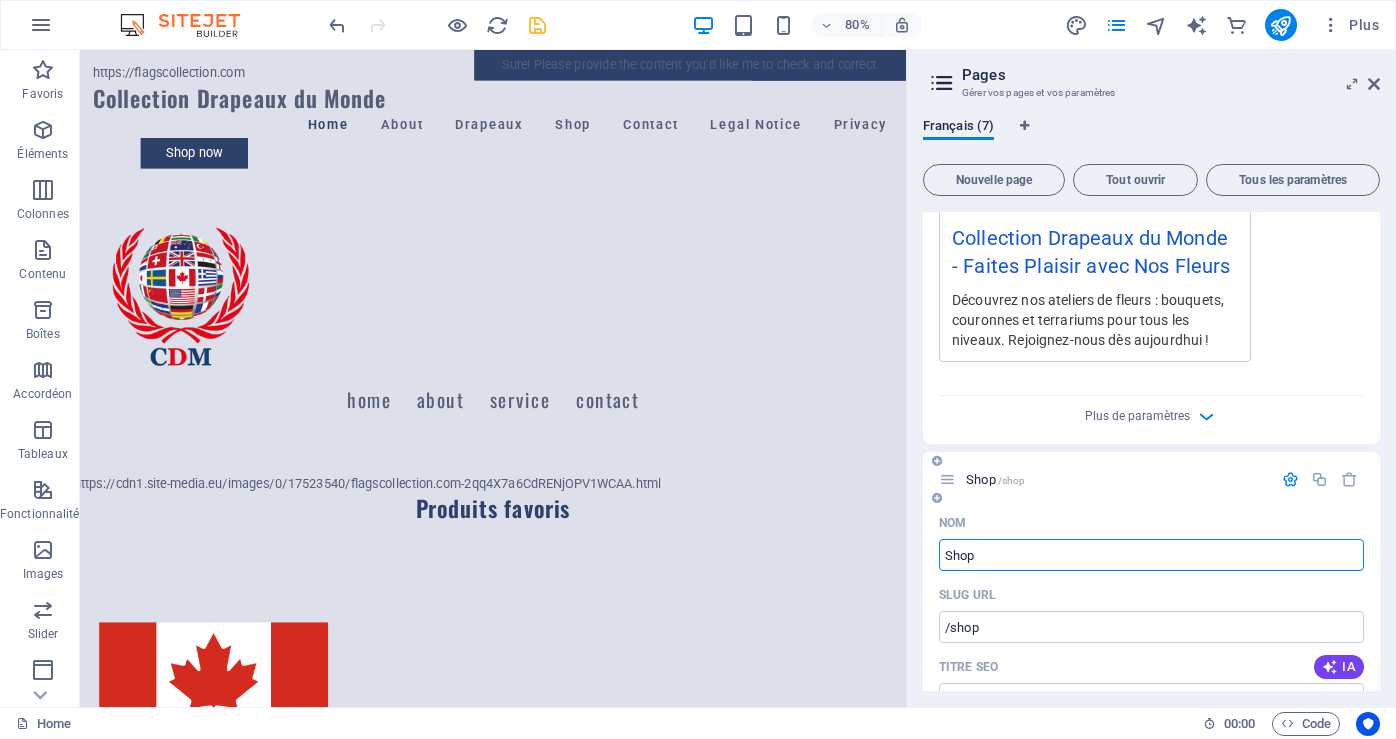 drag, startPoint x: 946, startPoint y: 549, endPoint x: 973, endPoint y: 551, distance: 27.073973 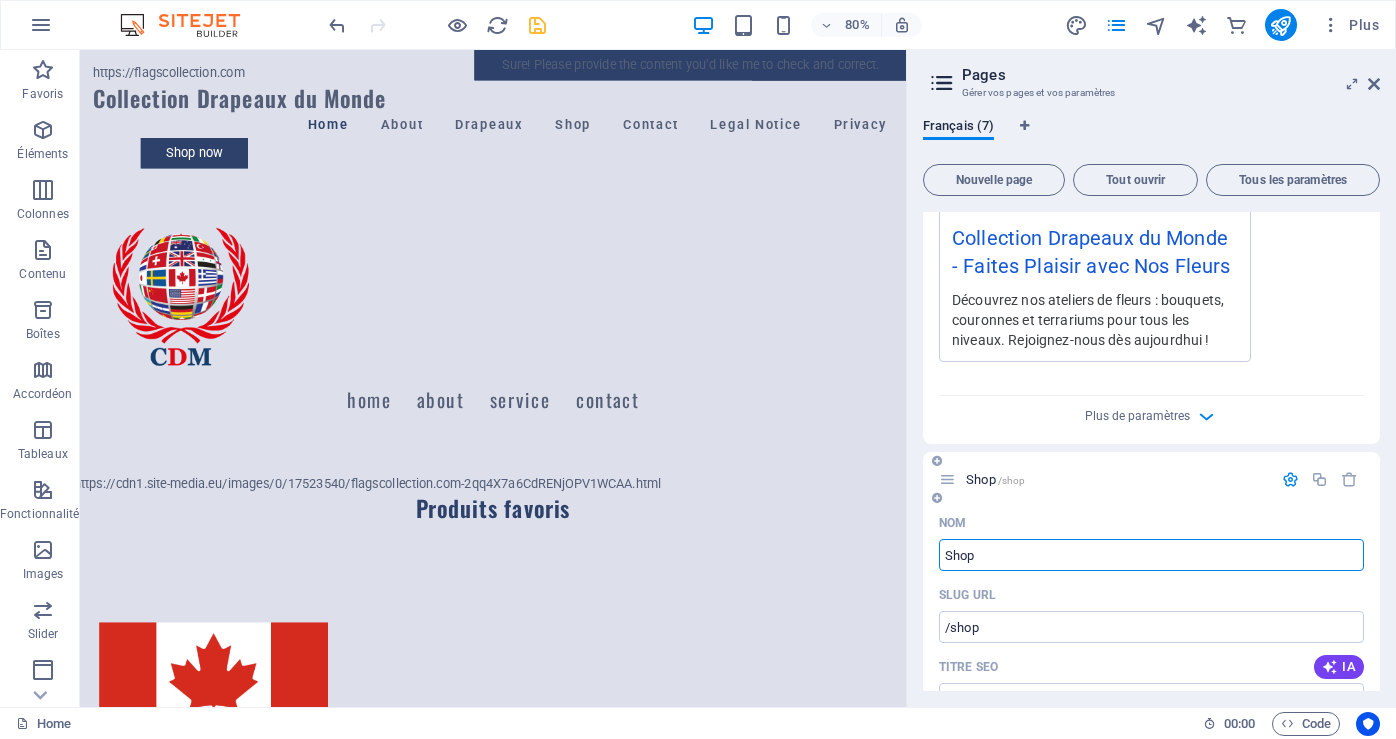 click on "Shop" at bounding box center (1151, 555) 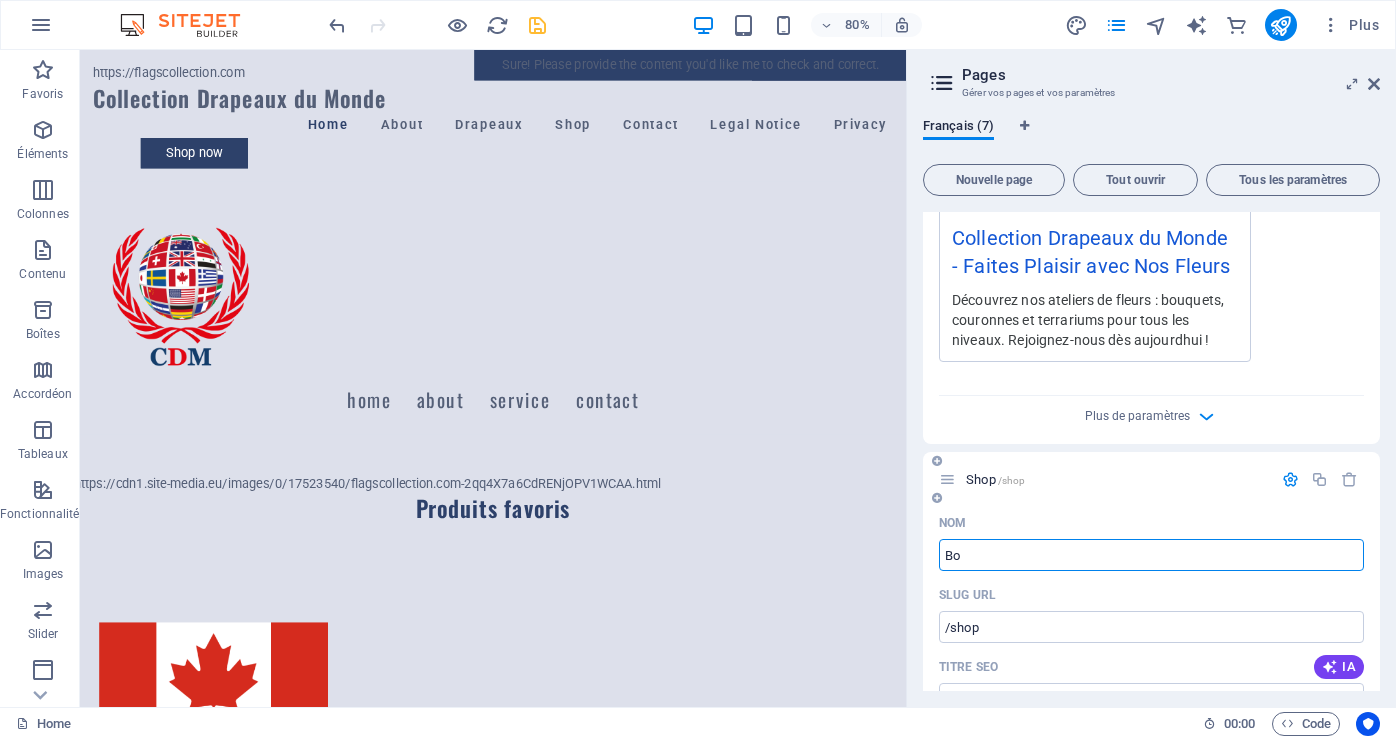 type on "Bou" 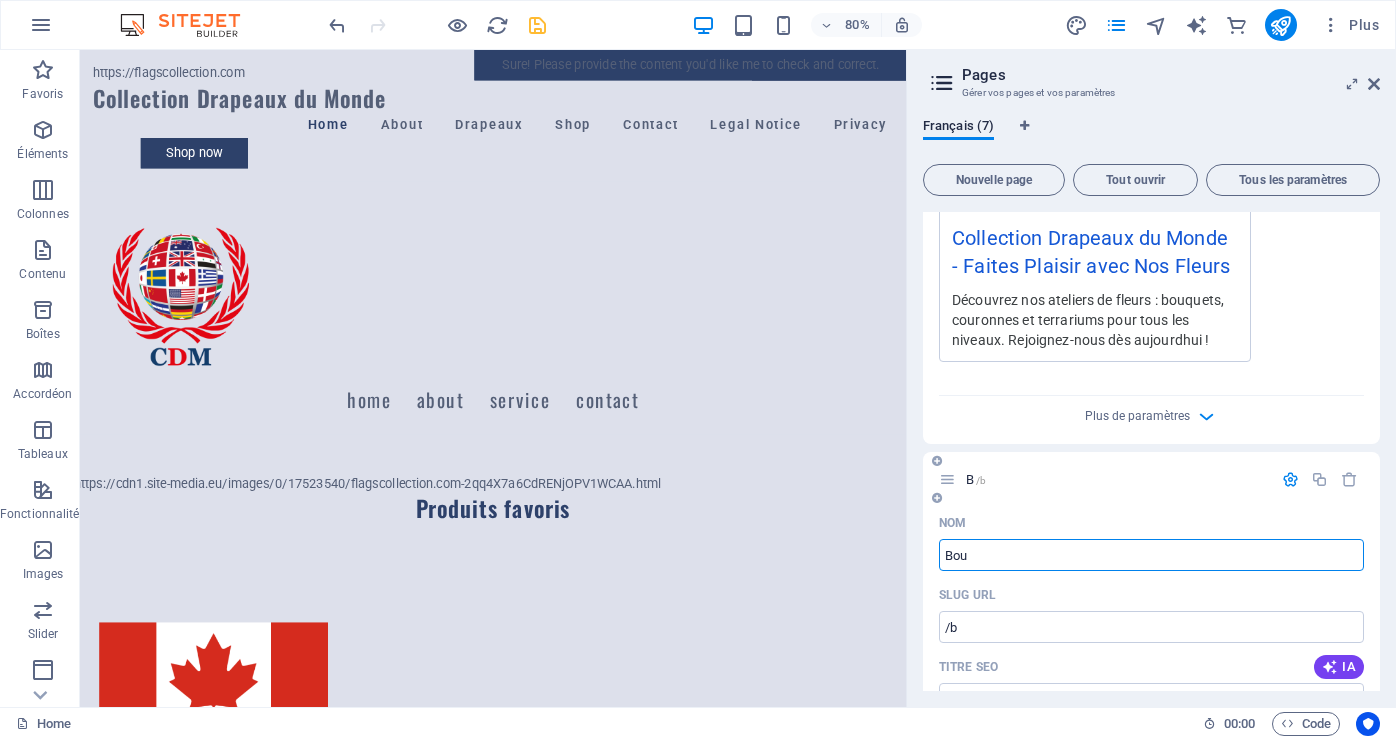 type on "/b" 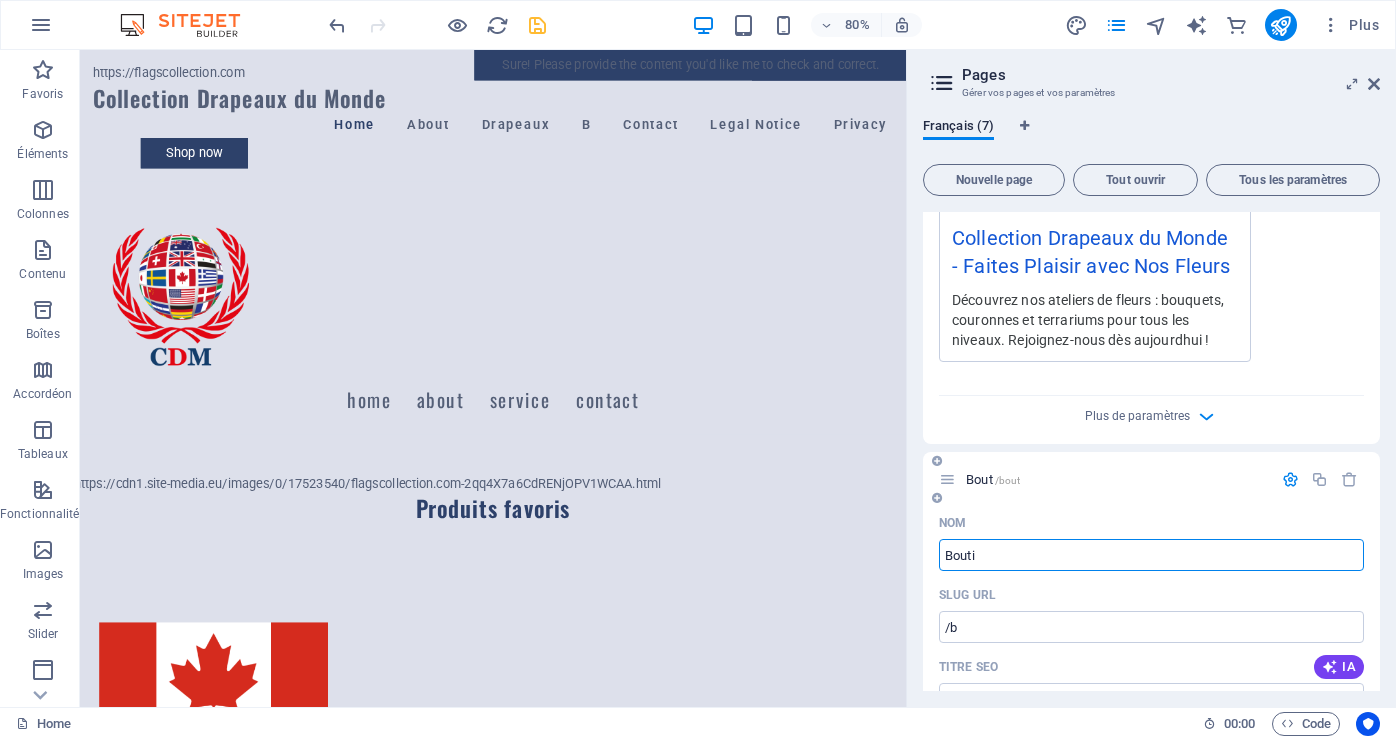 type on "Boutiq" 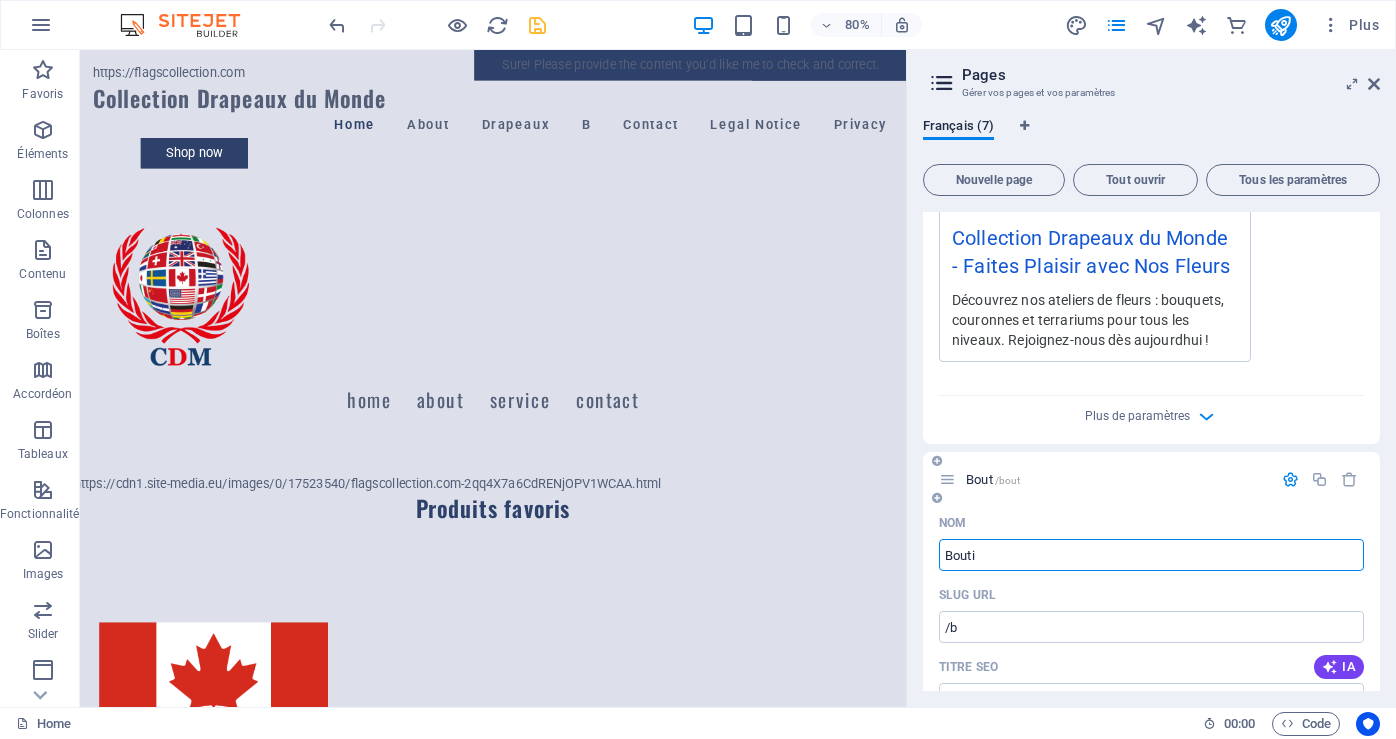 type on "/bout" 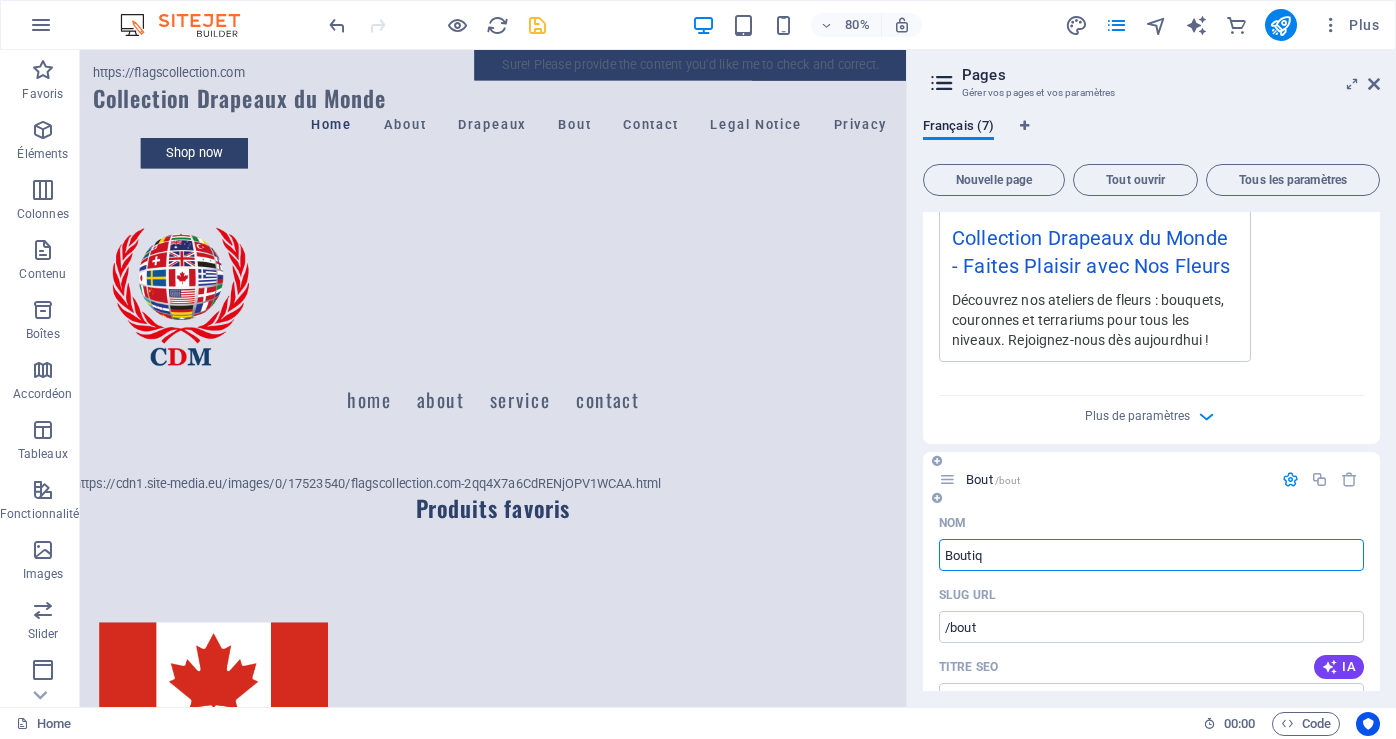 type on "Boutiqu" 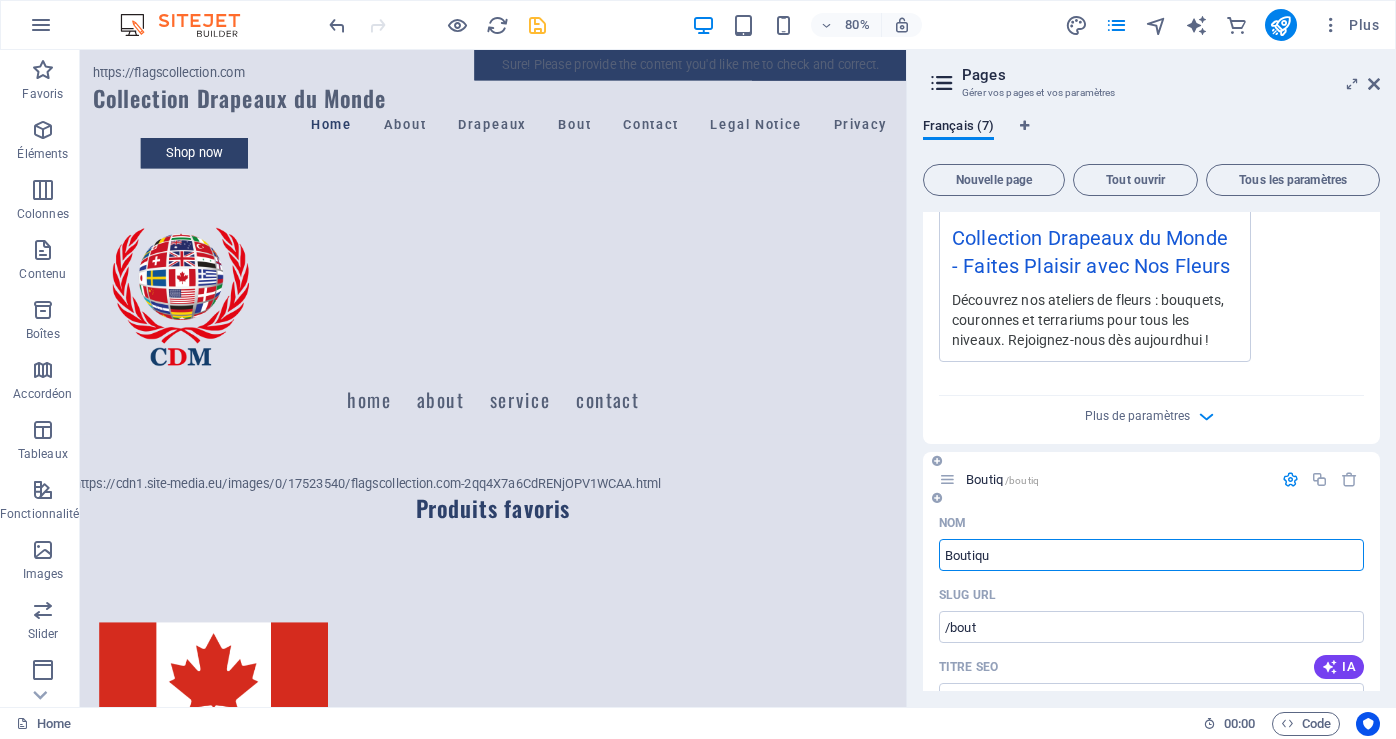type on "/boutiq" 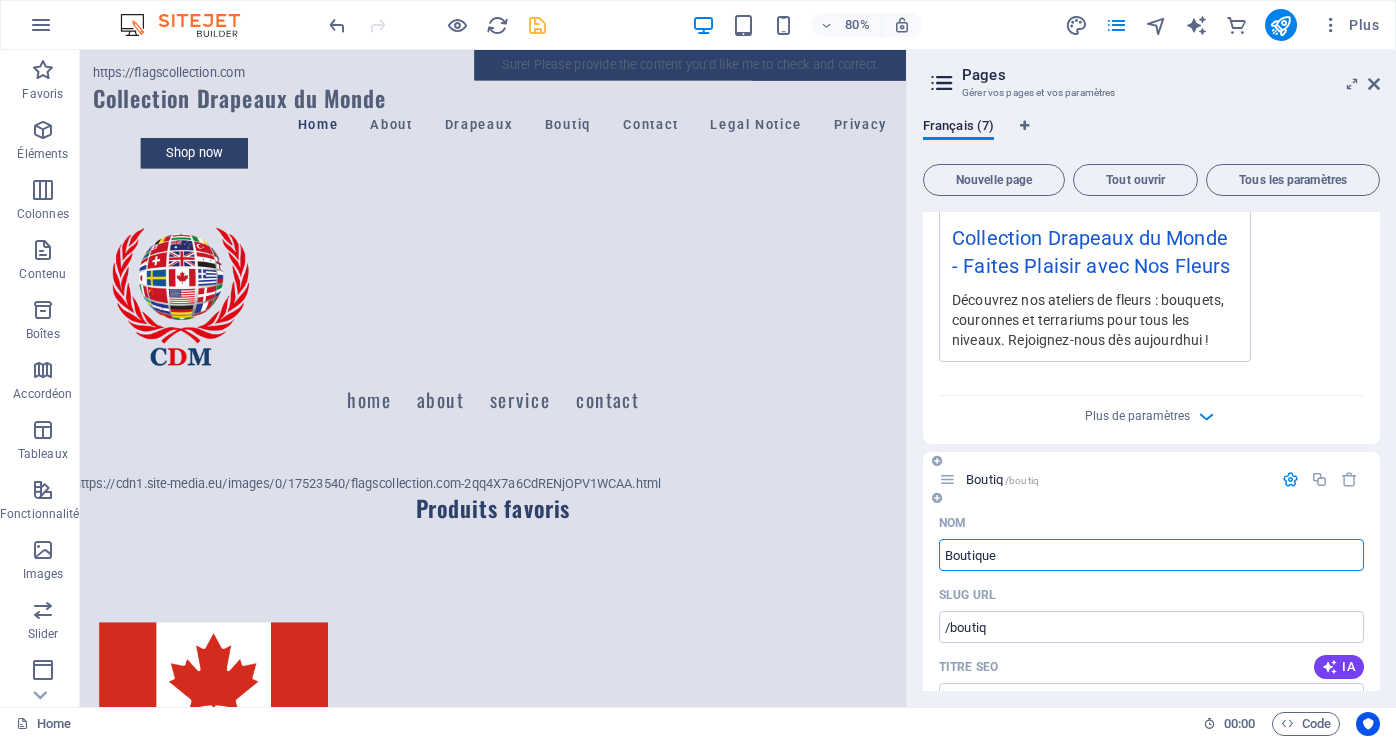 type on "Boutique" 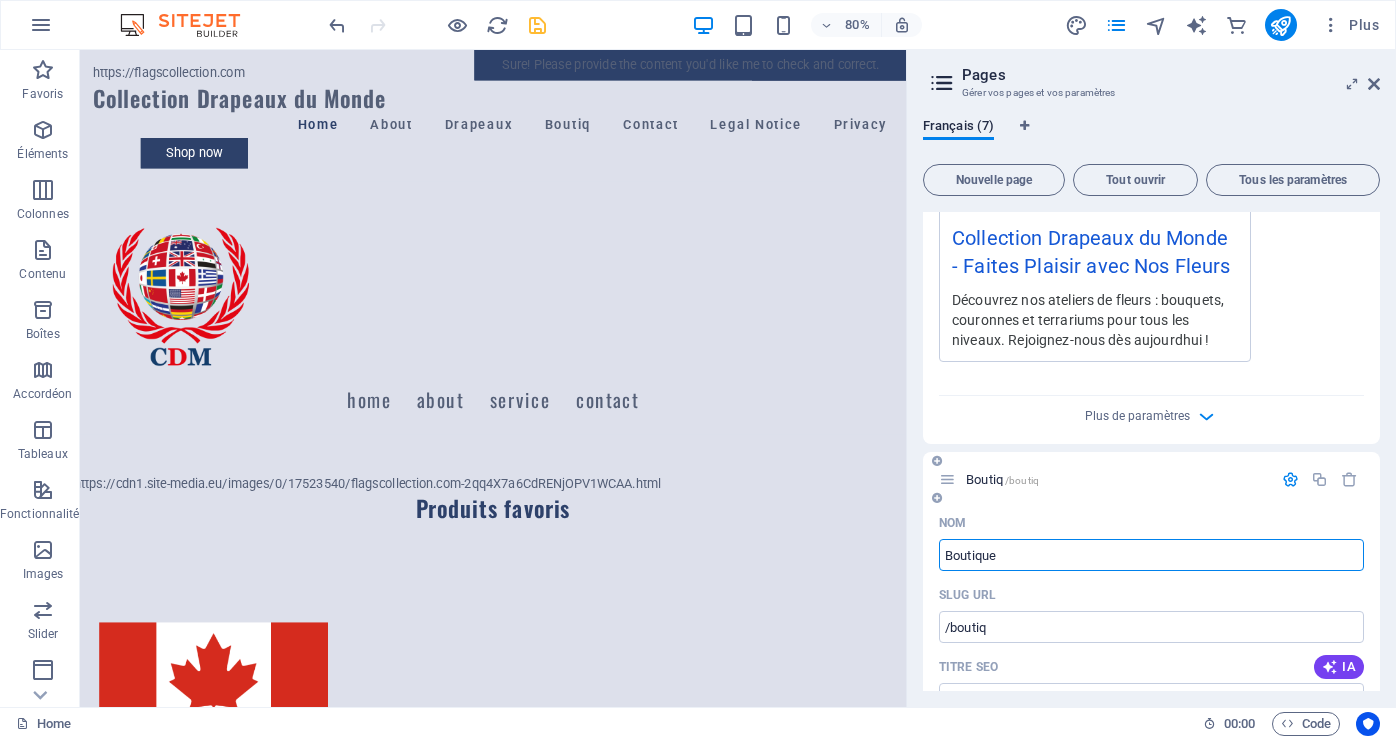 type on "/boutique" 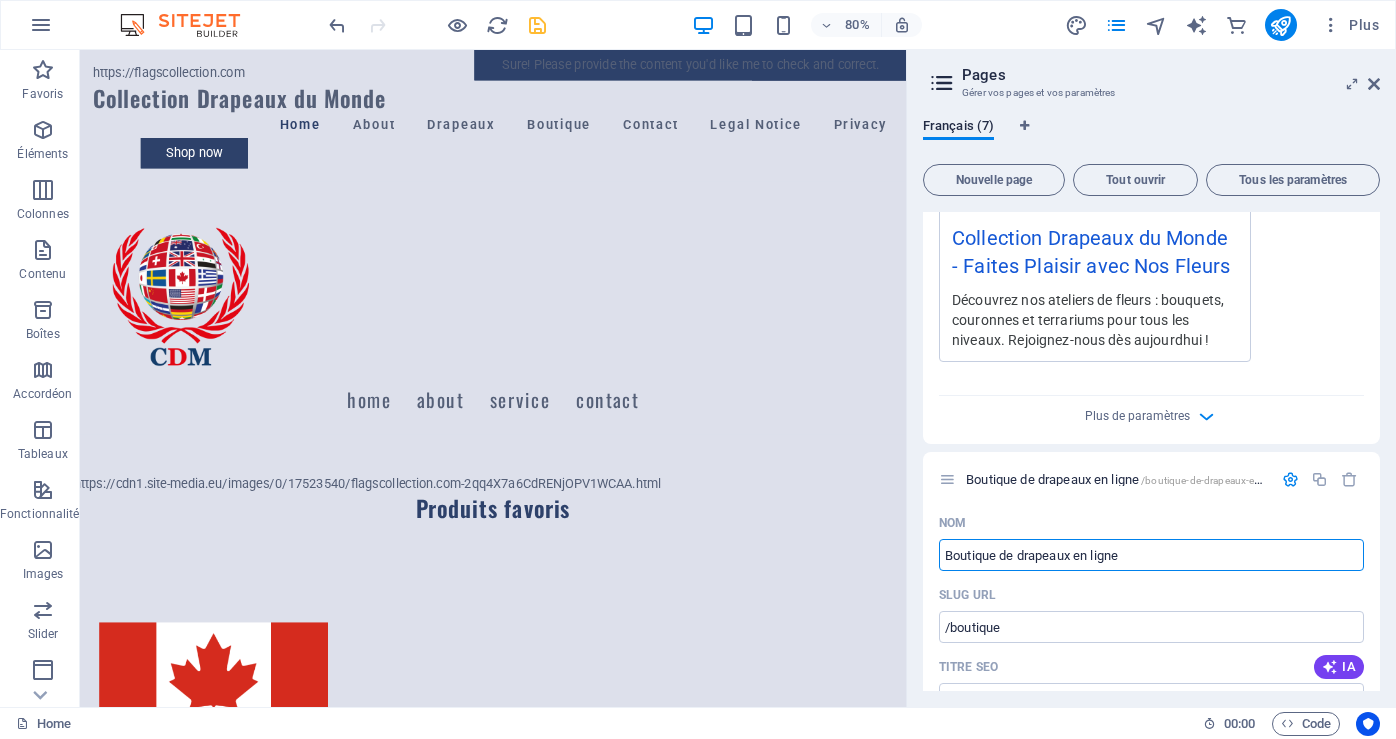 type on "Boutique de drapeaux en ligne" 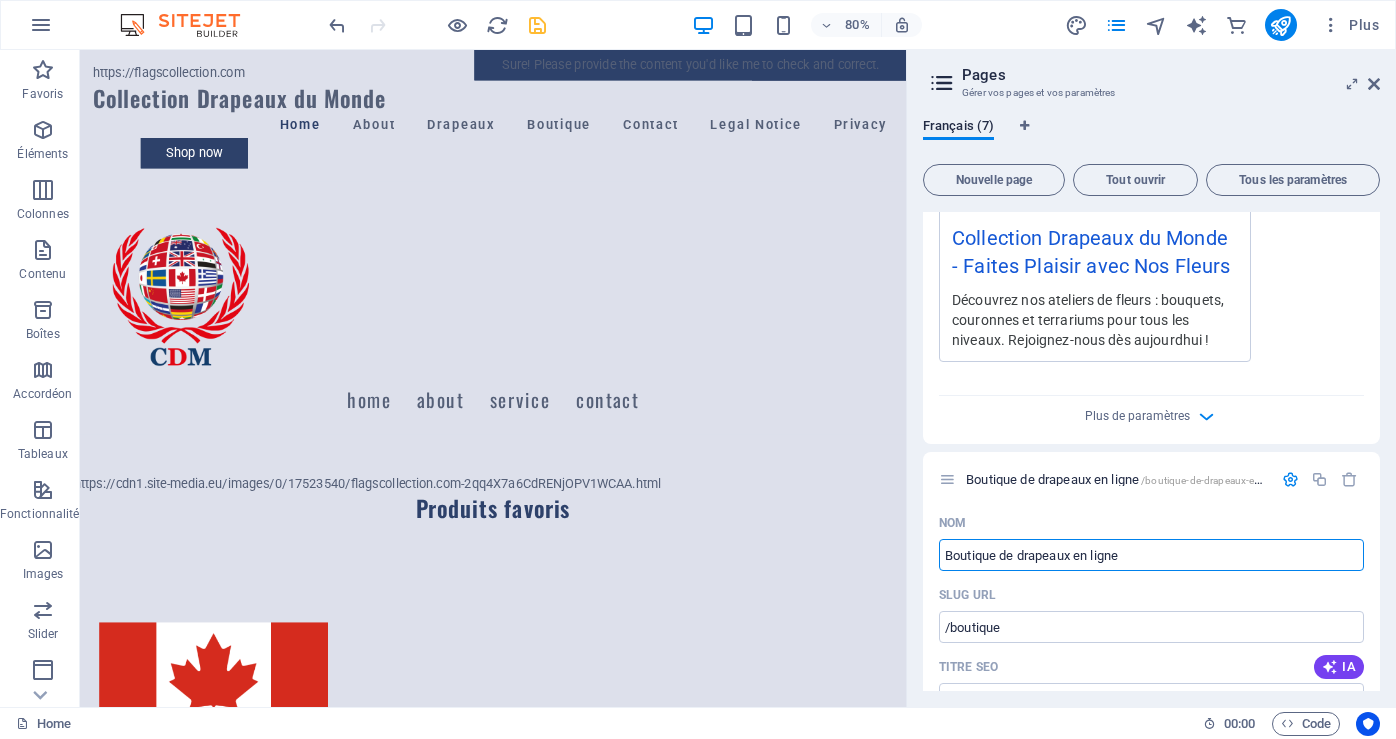 type on "/boutique-de-drapeaux-en-ligne" 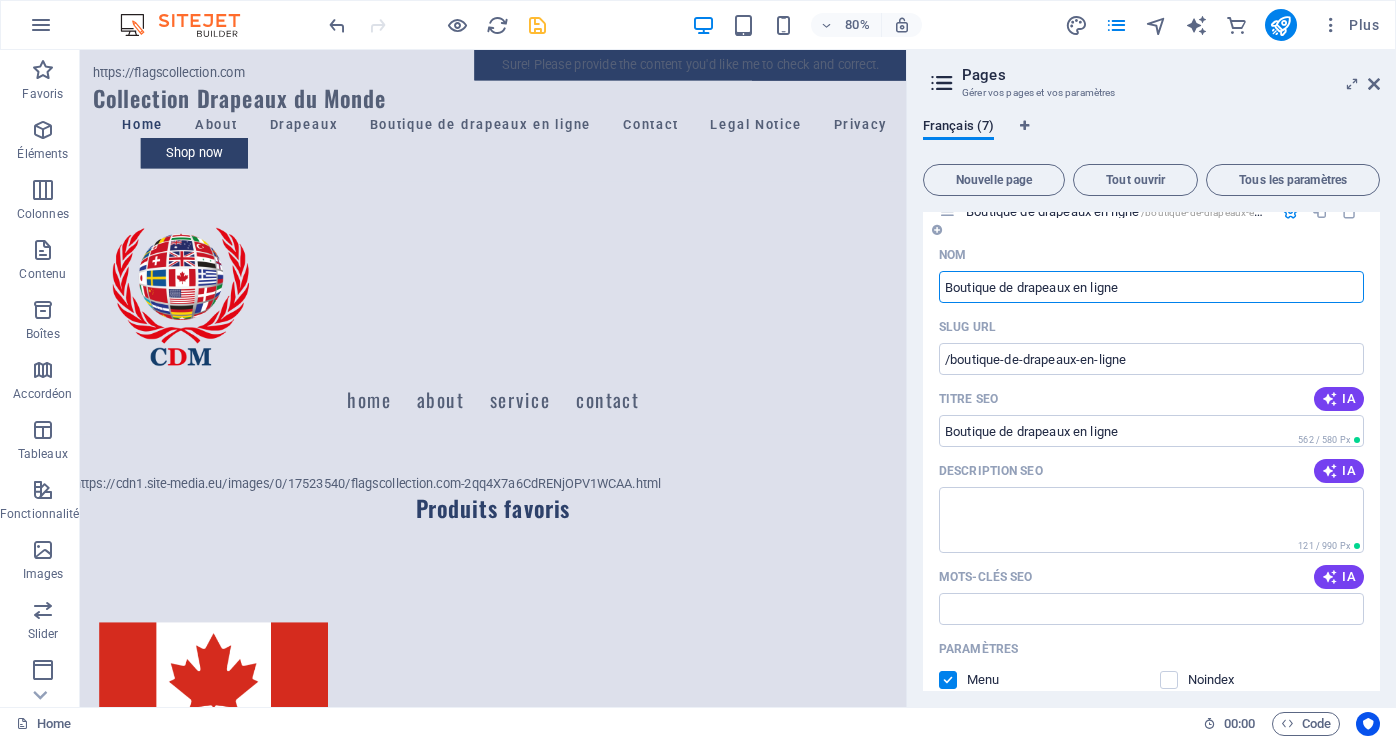 scroll, scrollTop: 2689, scrollLeft: 0, axis: vertical 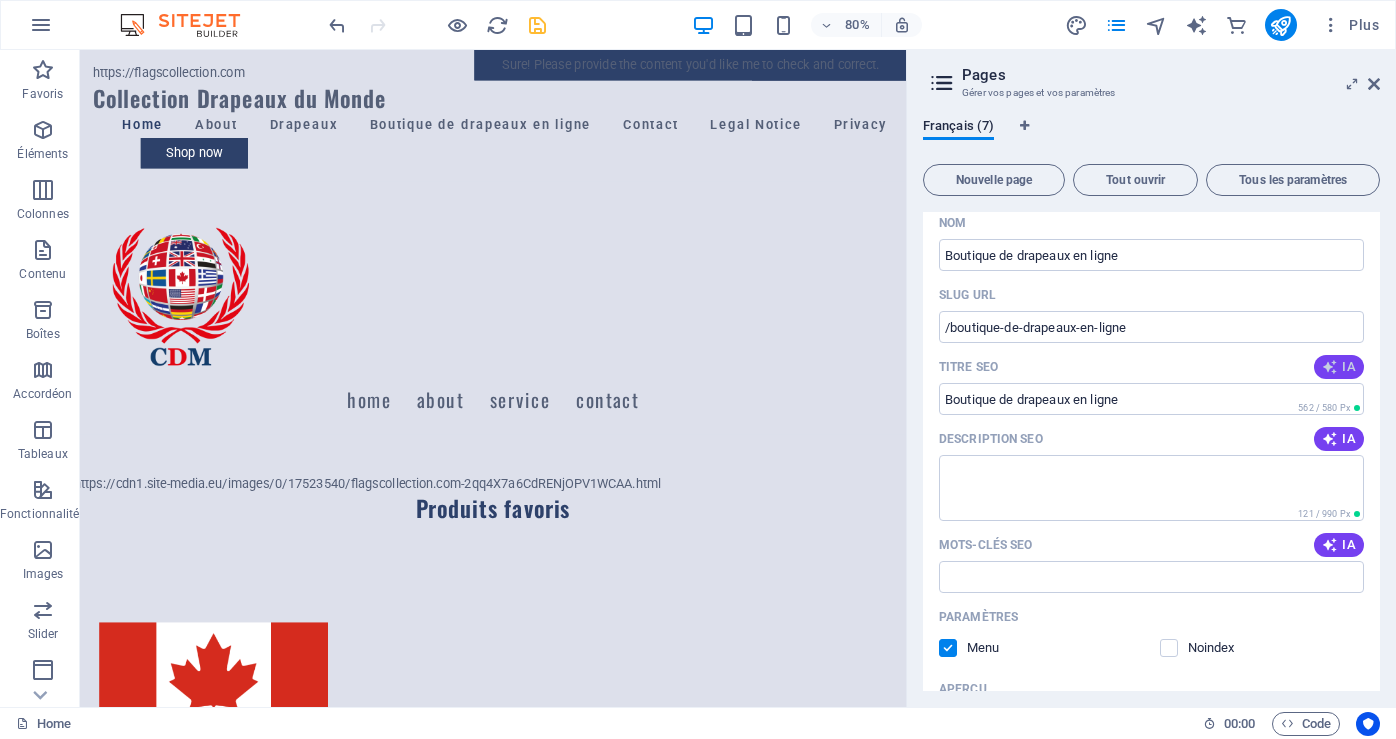 click at bounding box center [1330, 367] 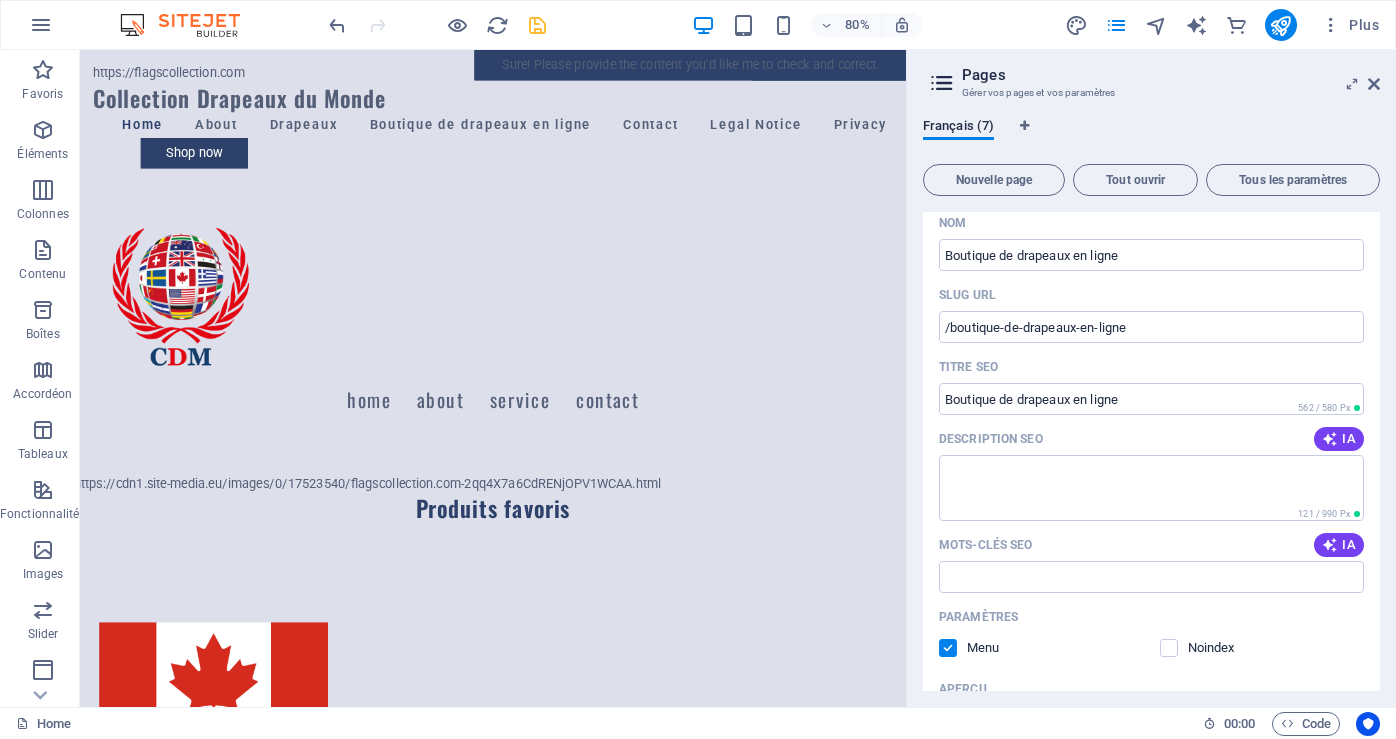 type on "Envoyez de lamour avec nos bouquets" 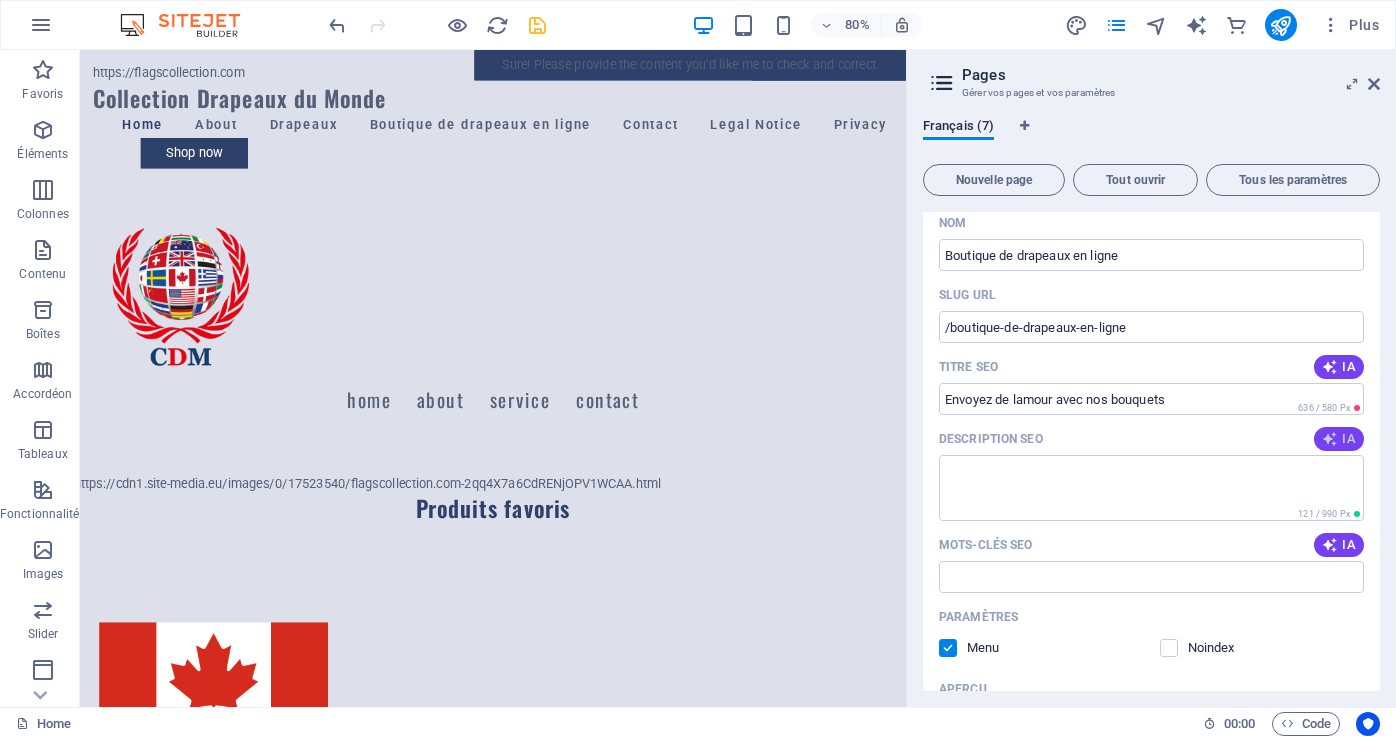 click on "IA" at bounding box center [1339, 439] 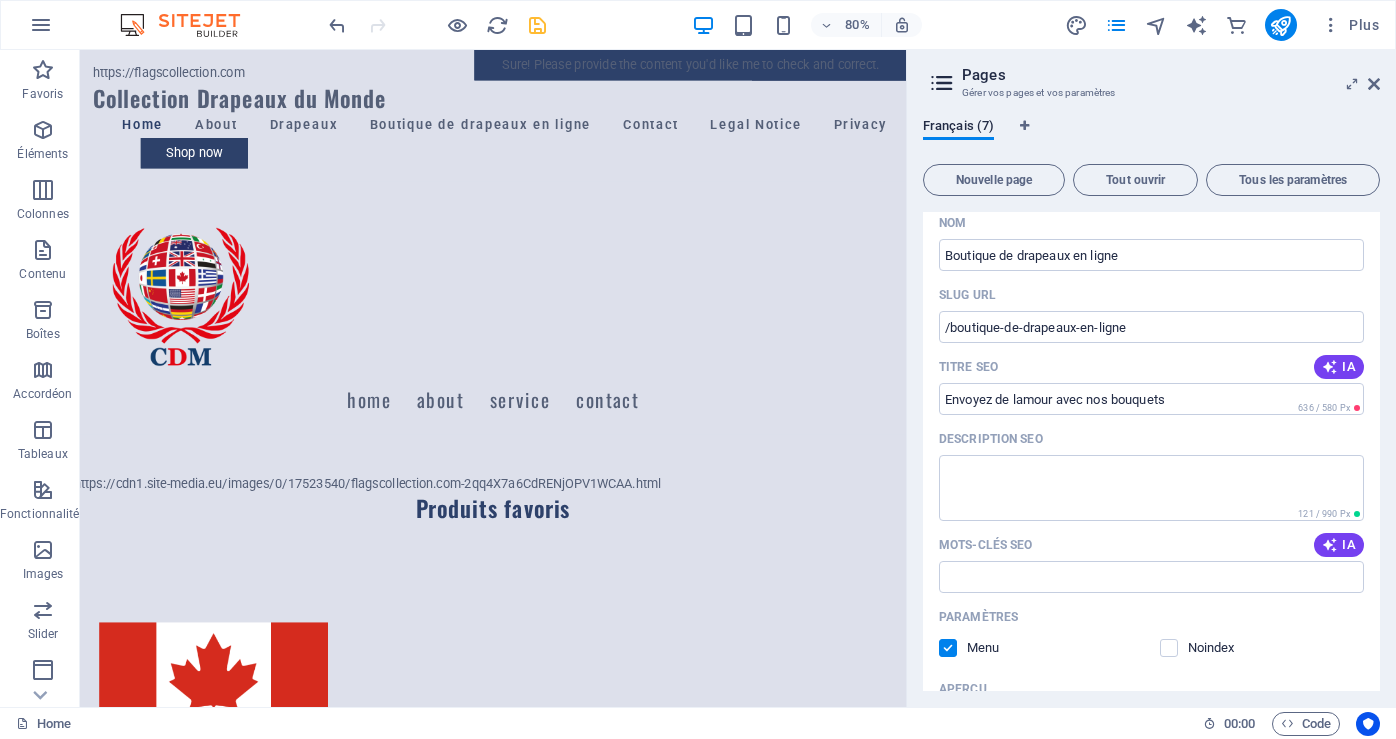 type on "Envoyez de lamour avec nos bouquets ! Découvrez notre boutique à Boisbriand, ouverte du lundi au samedi." 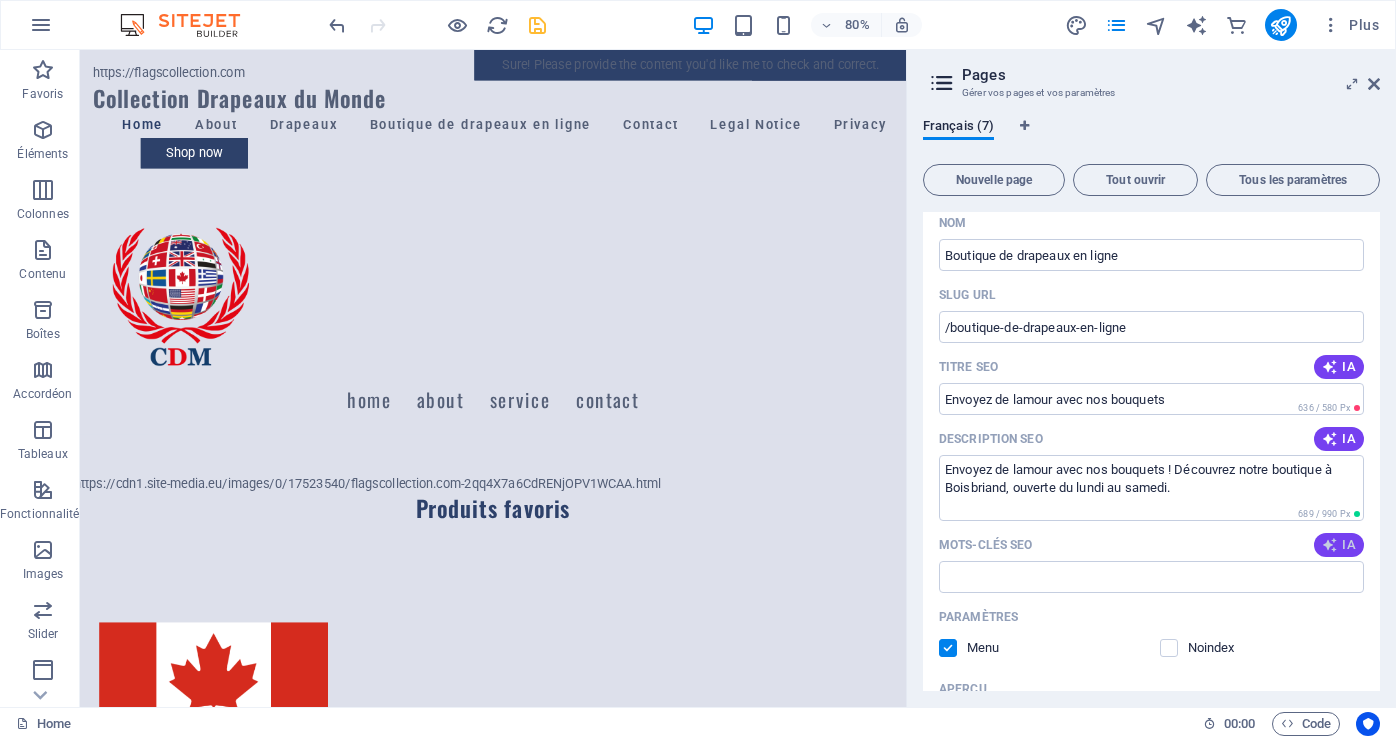 click at bounding box center (1330, 545) 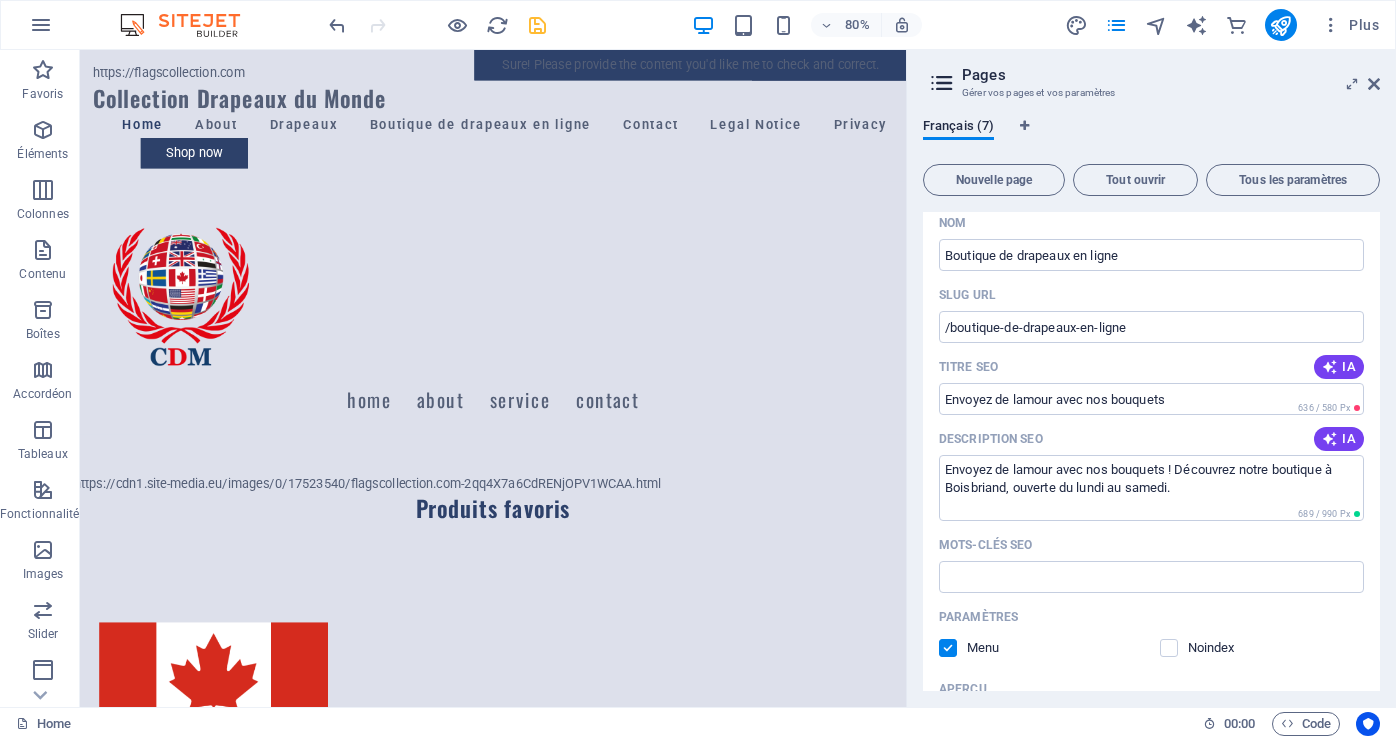 type on "Bouquets damour, boutique de fleurs, horaires douverture, Boisbriand, livraison de fleurs, fleurs fraîches" 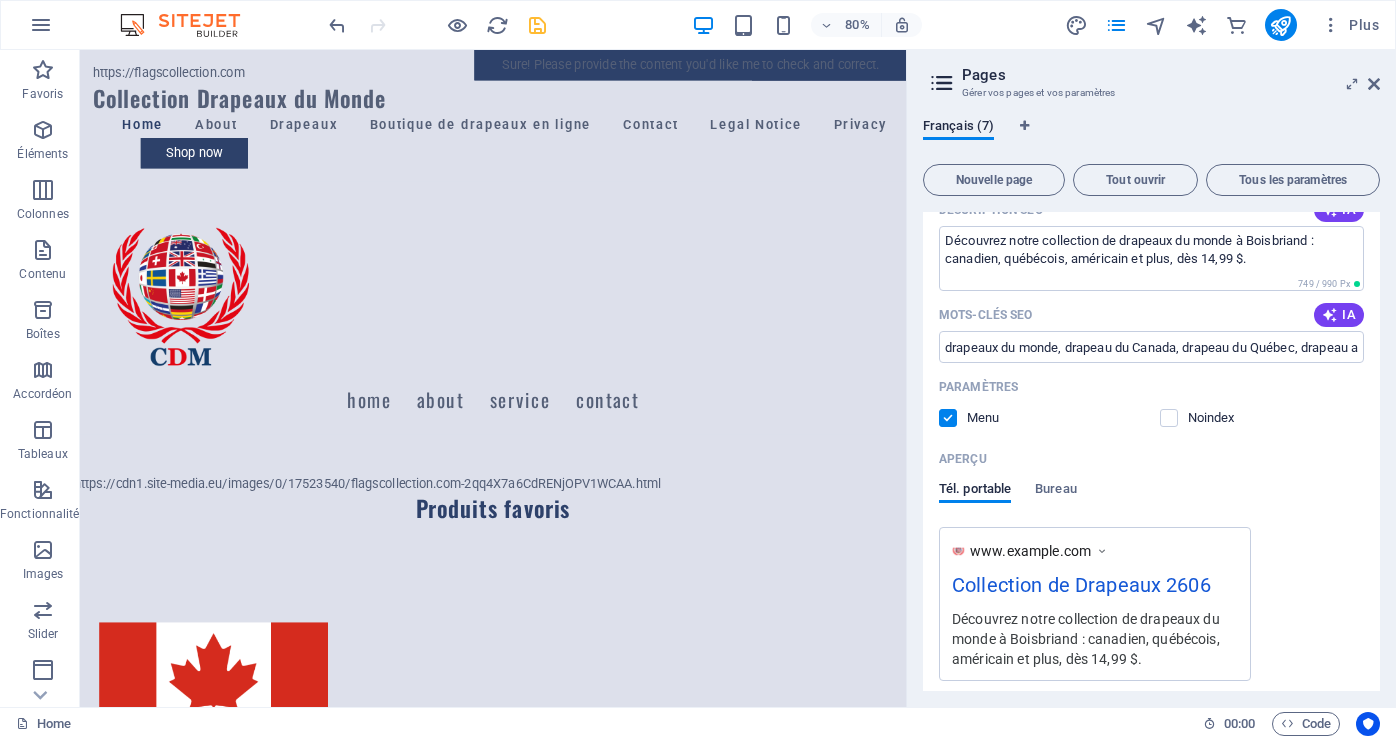 scroll, scrollTop: 0, scrollLeft: 0, axis: both 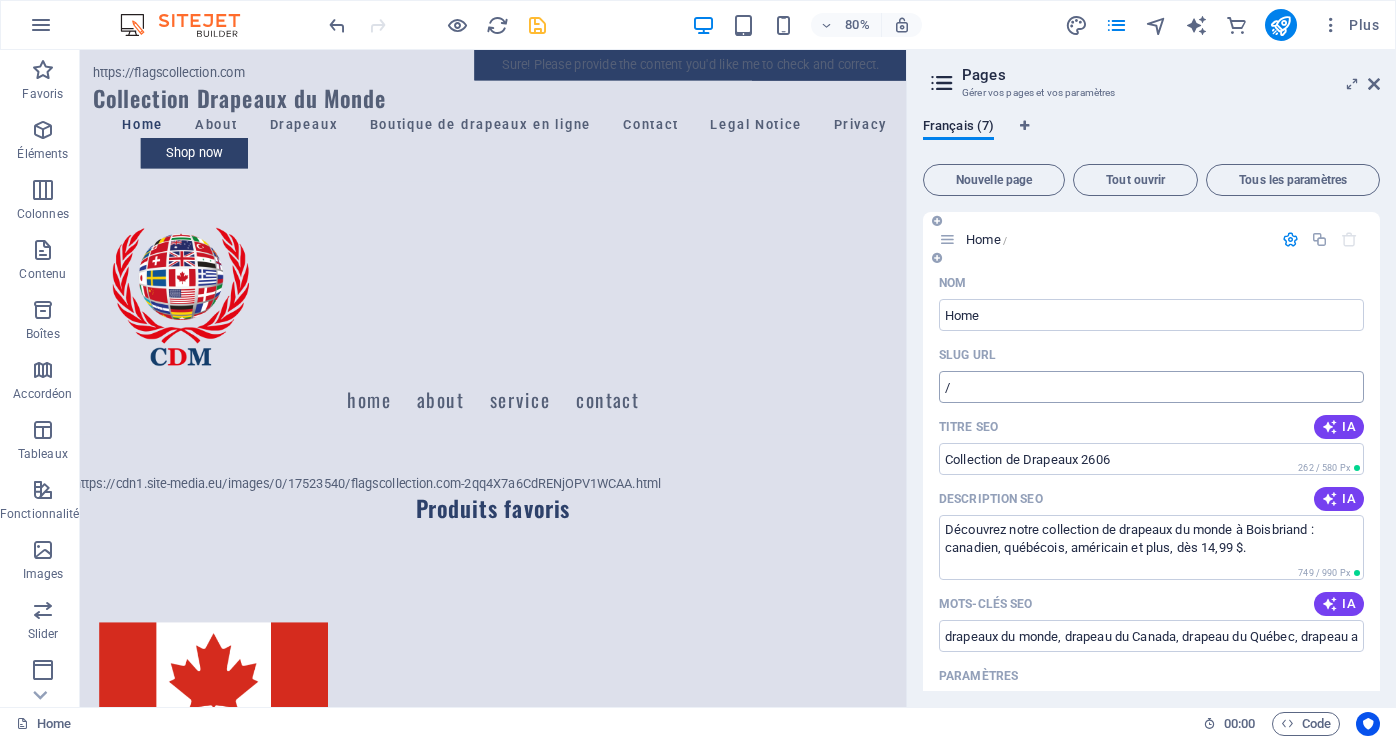 click on "/" at bounding box center [1151, 387] 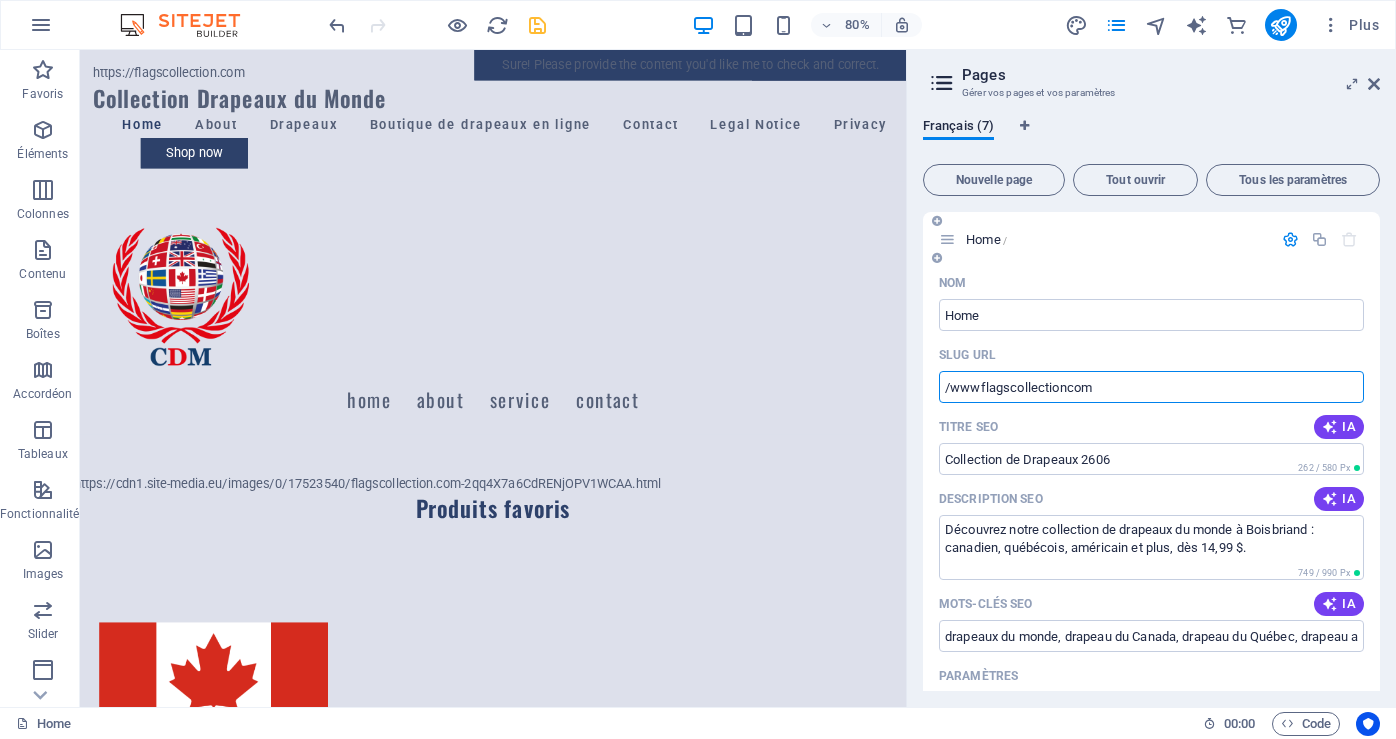 type on "/wwwflagscollectioncom" 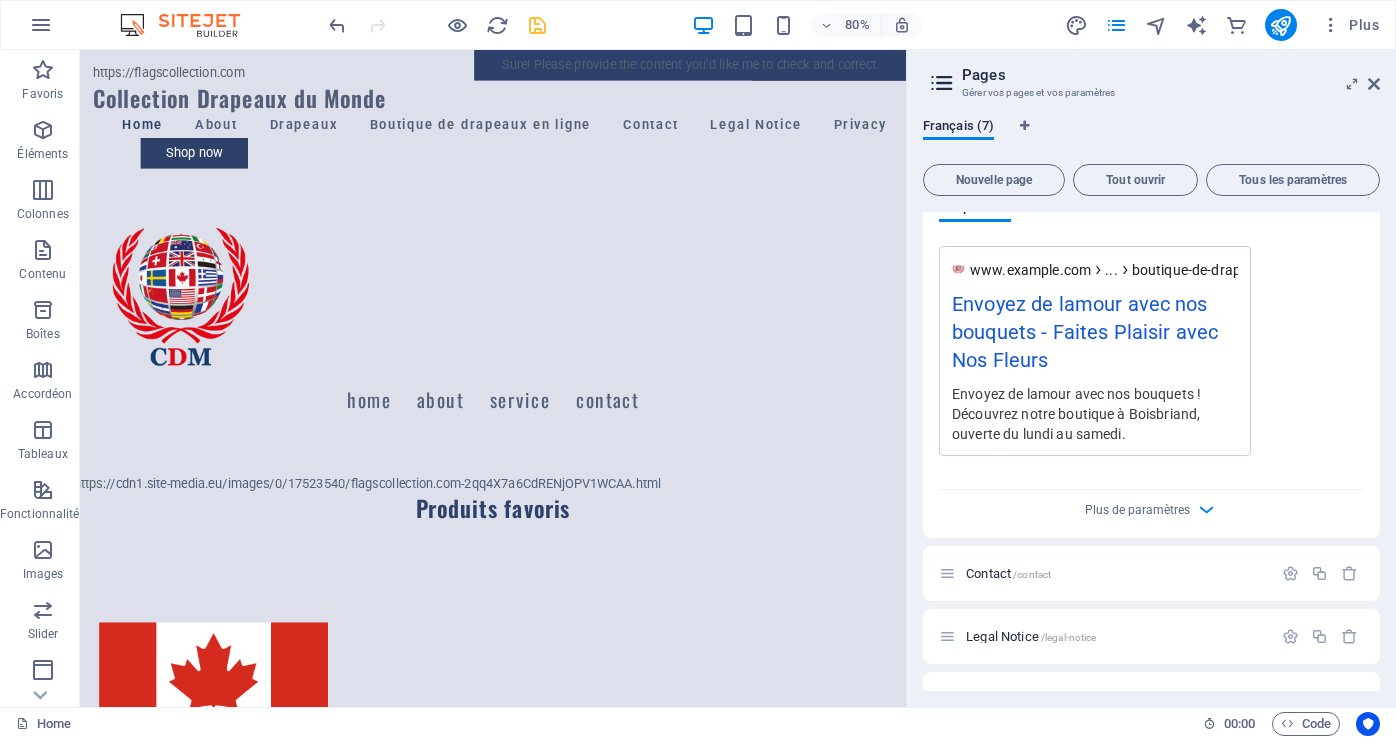 scroll, scrollTop: 3244, scrollLeft: 0, axis: vertical 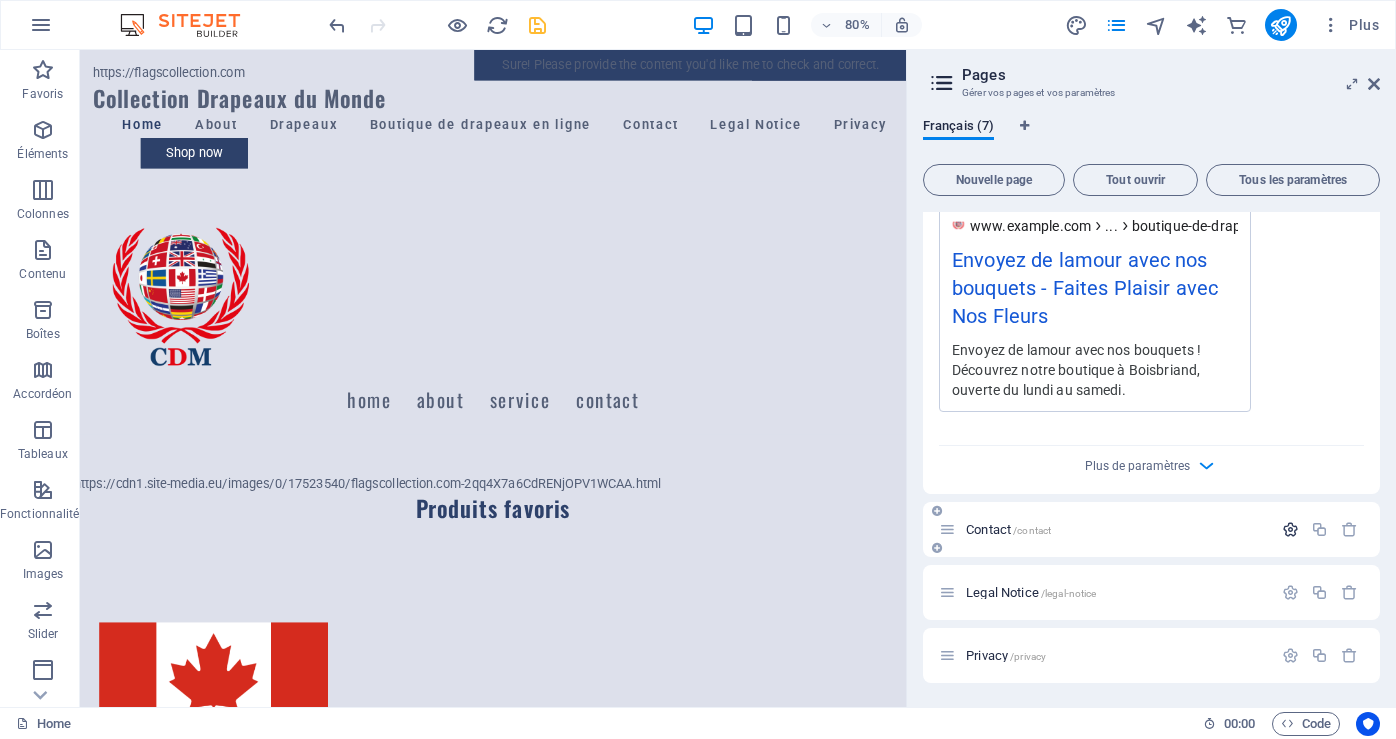 click at bounding box center (1290, 529) 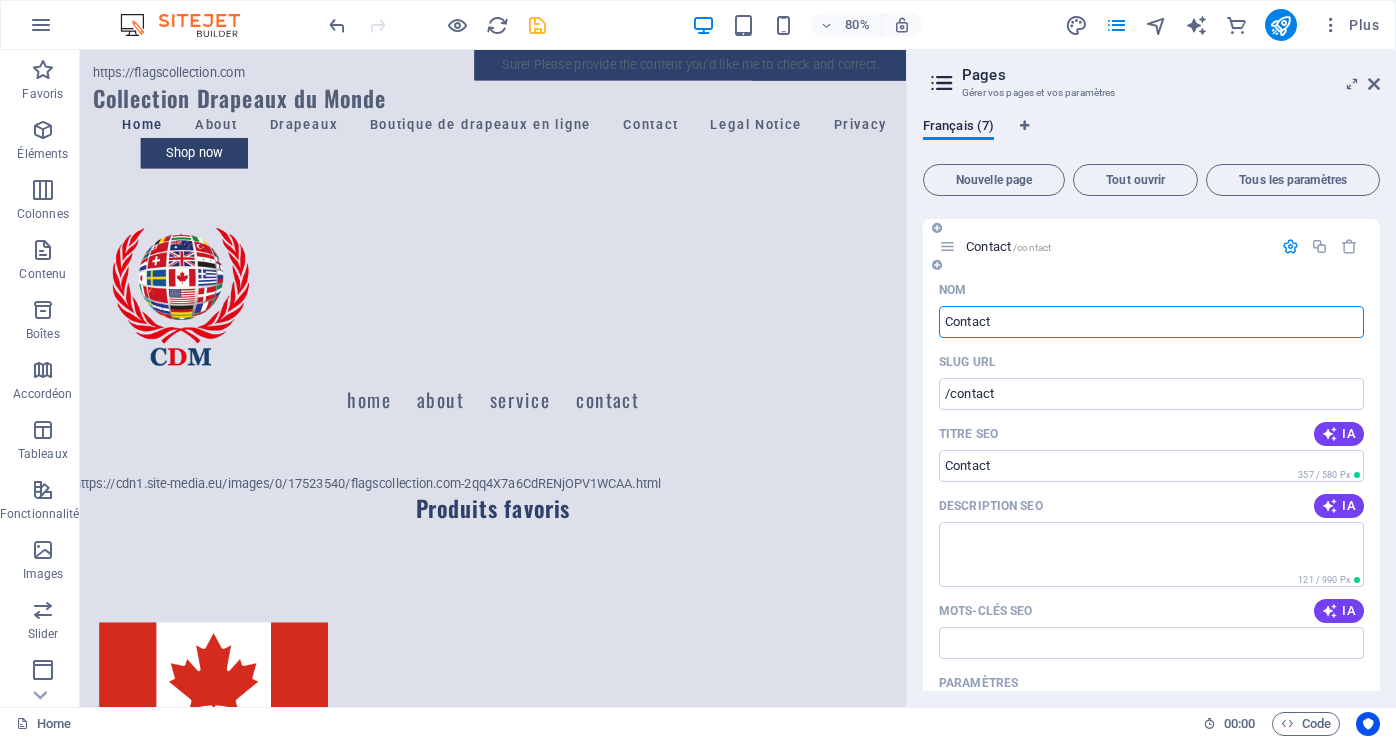 scroll, scrollTop: 3644, scrollLeft: 0, axis: vertical 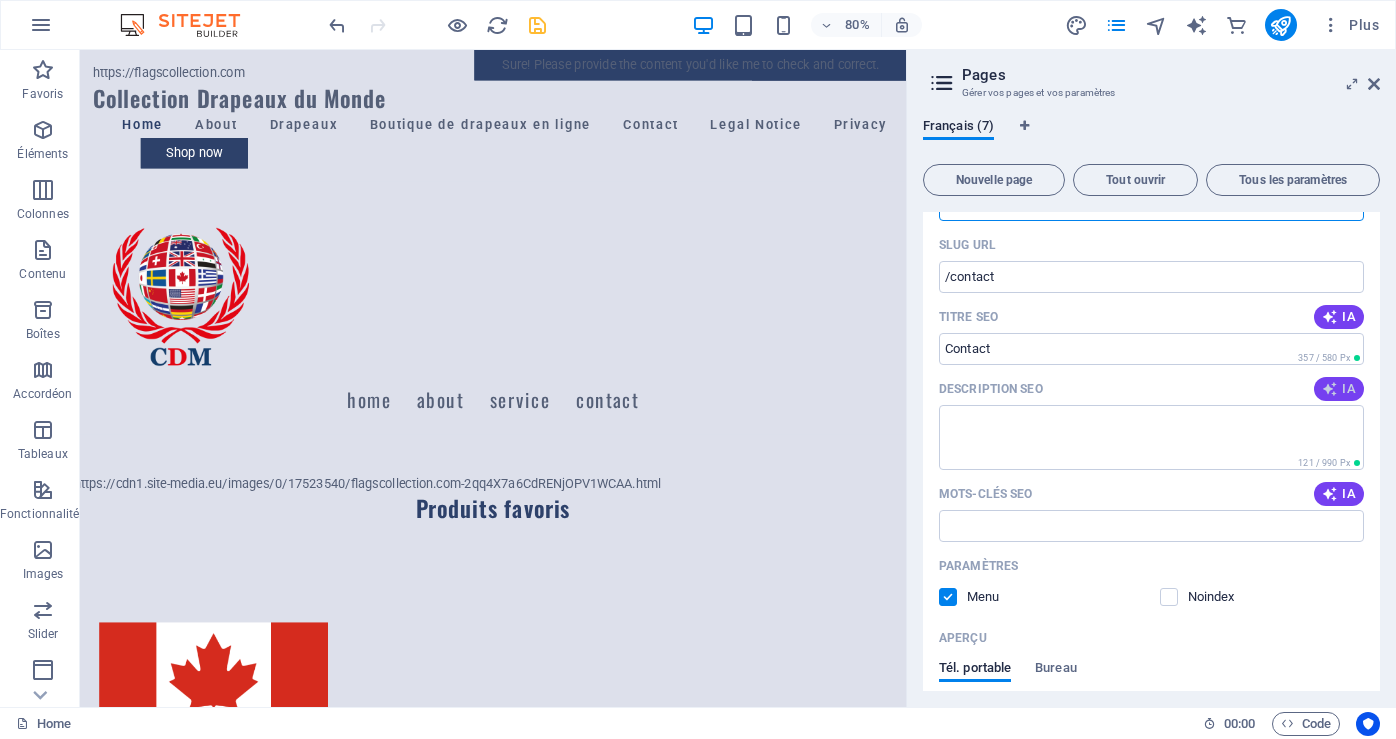 click on "IA" at bounding box center [1339, 389] 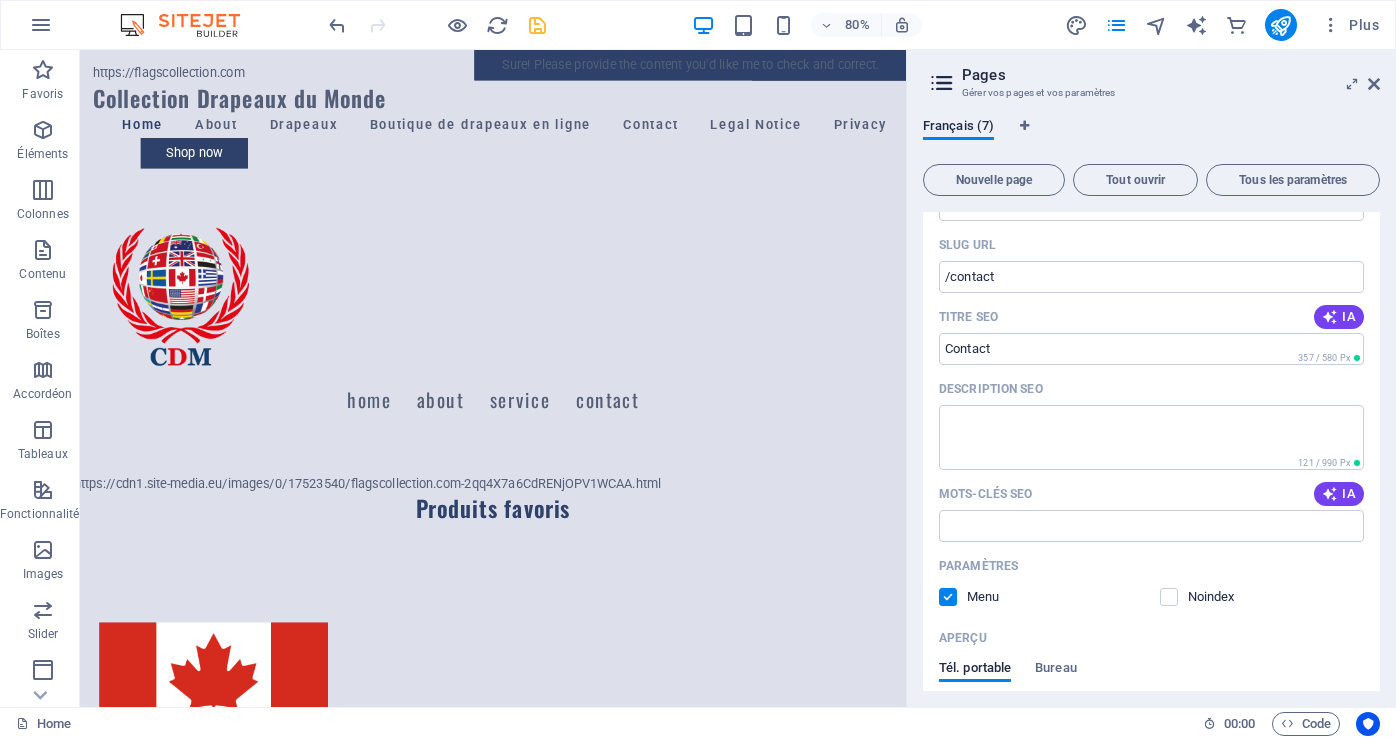 type on "Contactez-nous pour vos questions sur nos produits. Situés à Boisbriand, nous sommes disponibles du lundi au samedi." 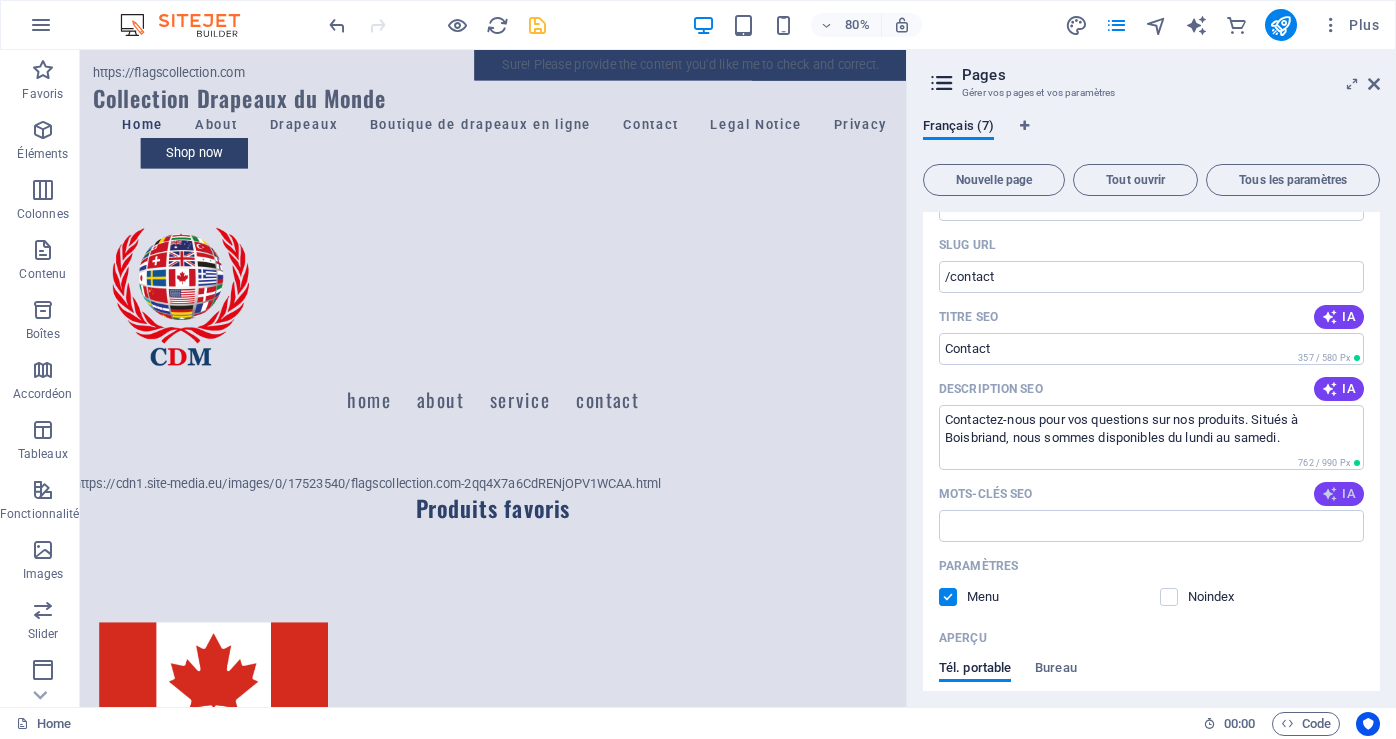 click on "IA" at bounding box center (1339, 494) 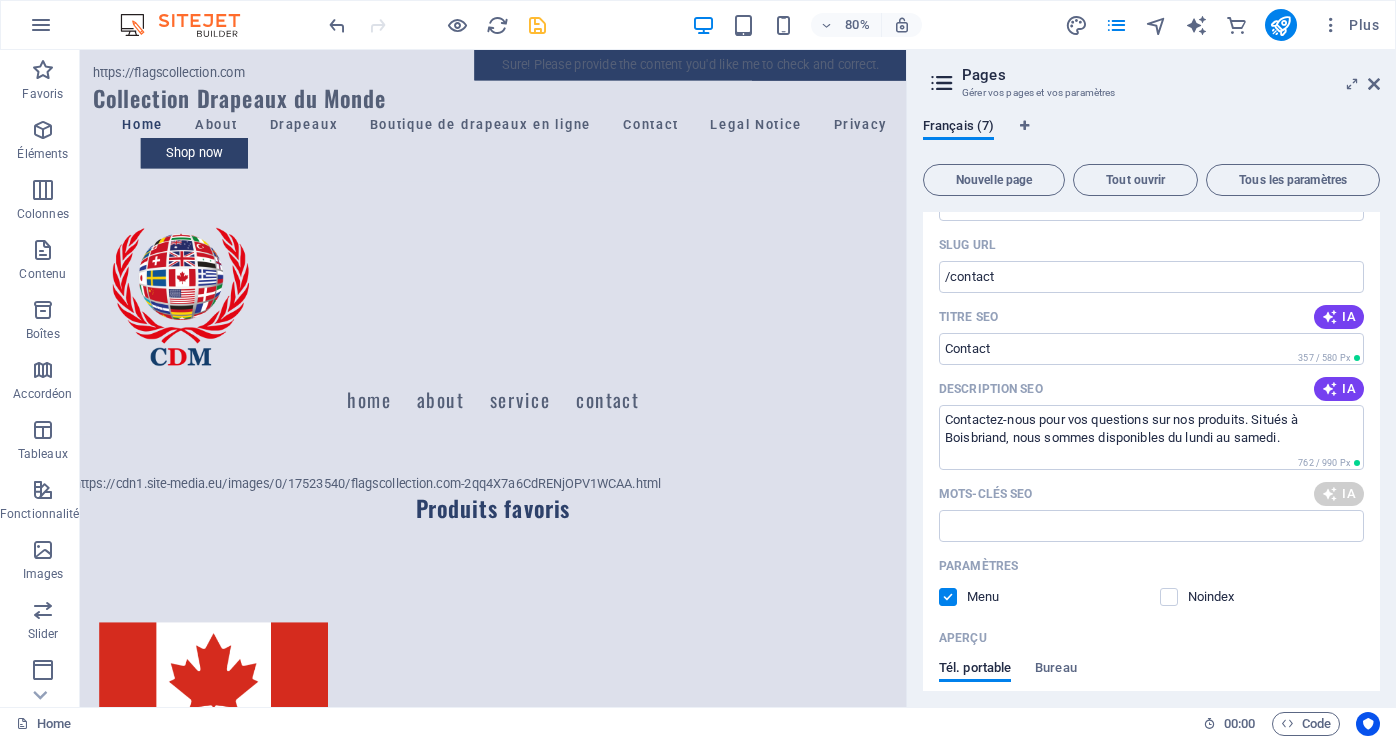 type on "contactez-nous, questions, horaires douverture, Boisbriand, collection de drapeaux, service à la clientèle" 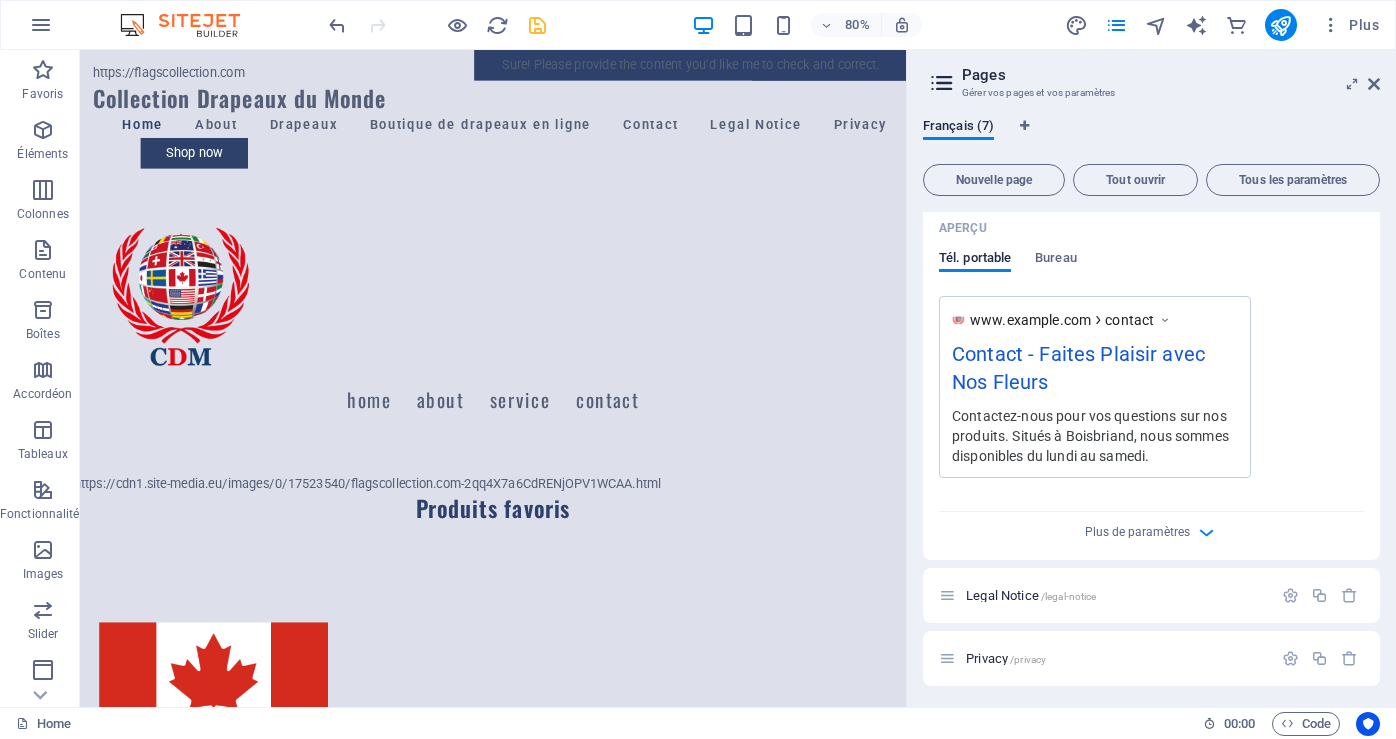 scroll, scrollTop: 4057, scrollLeft: 0, axis: vertical 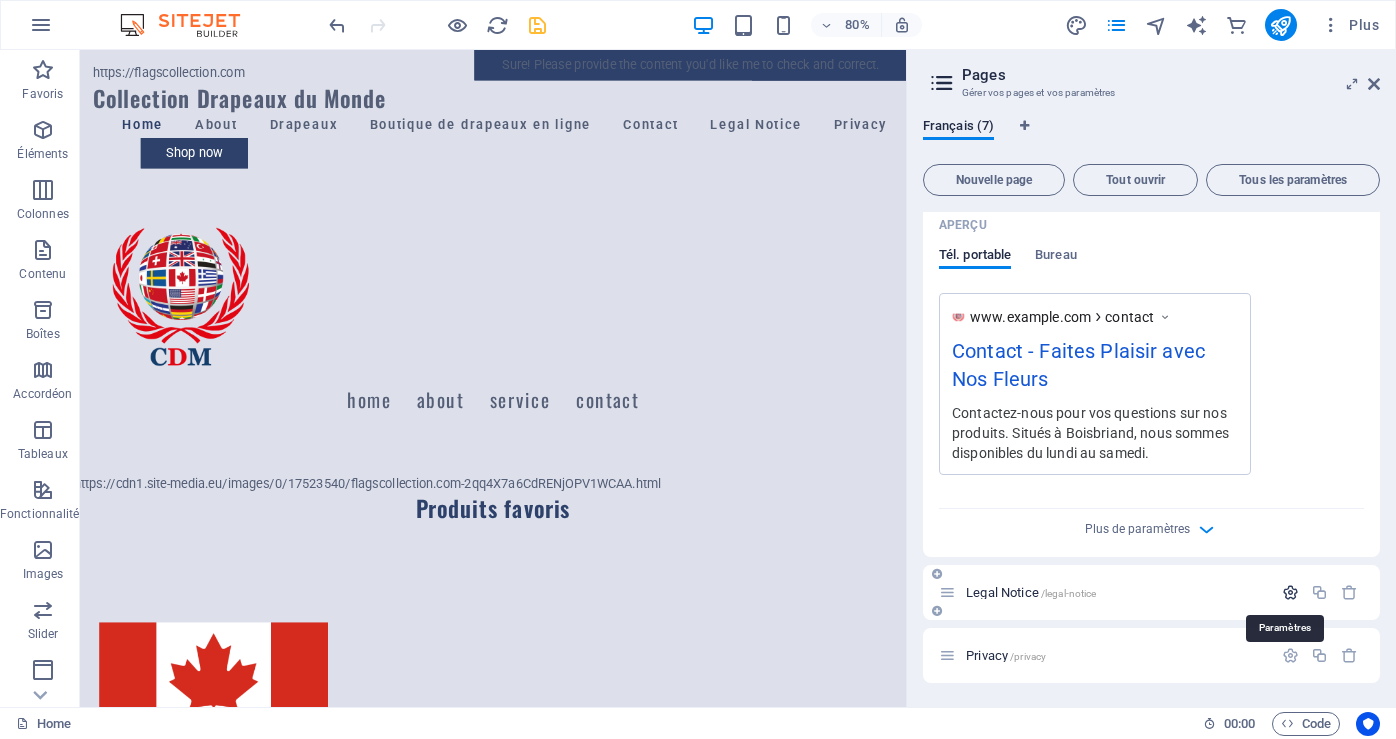 click at bounding box center [1290, 592] 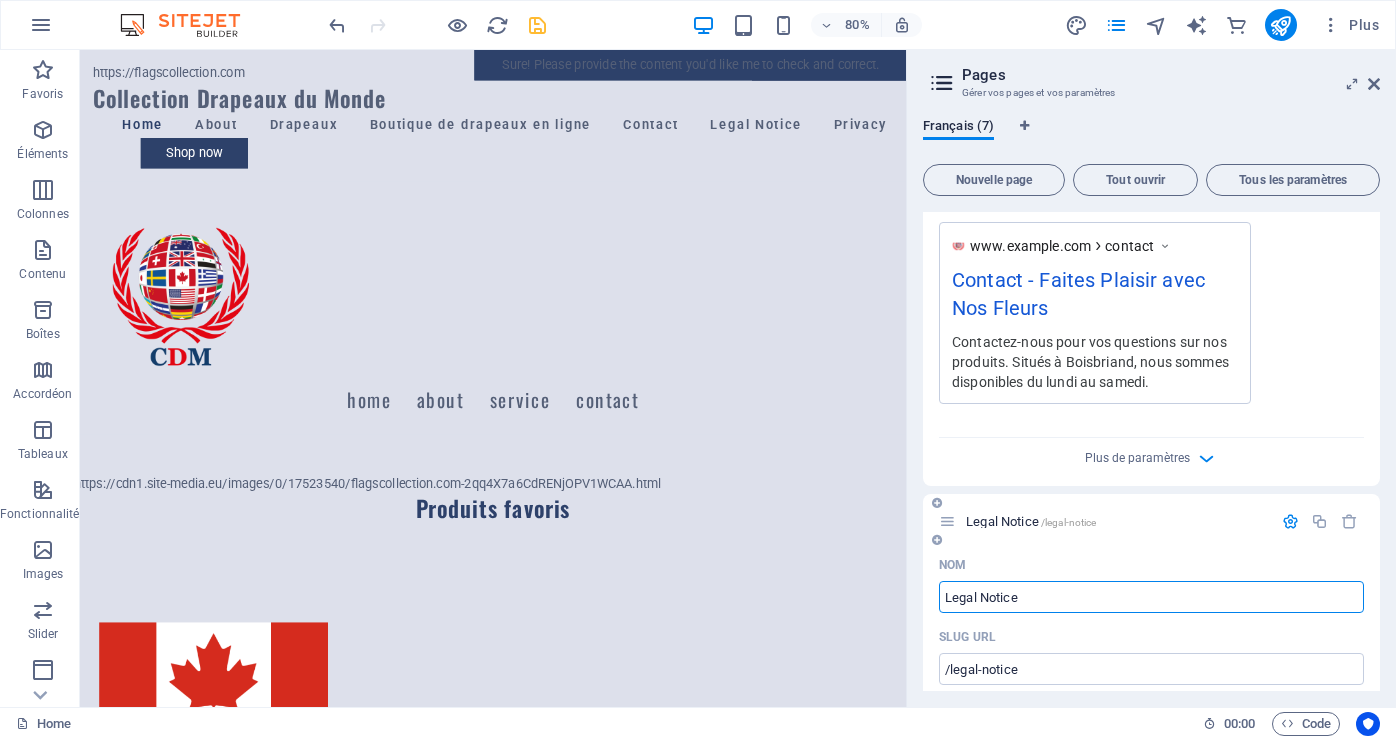 scroll, scrollTop: 4157, scrollLeft: 0, axis: vertical 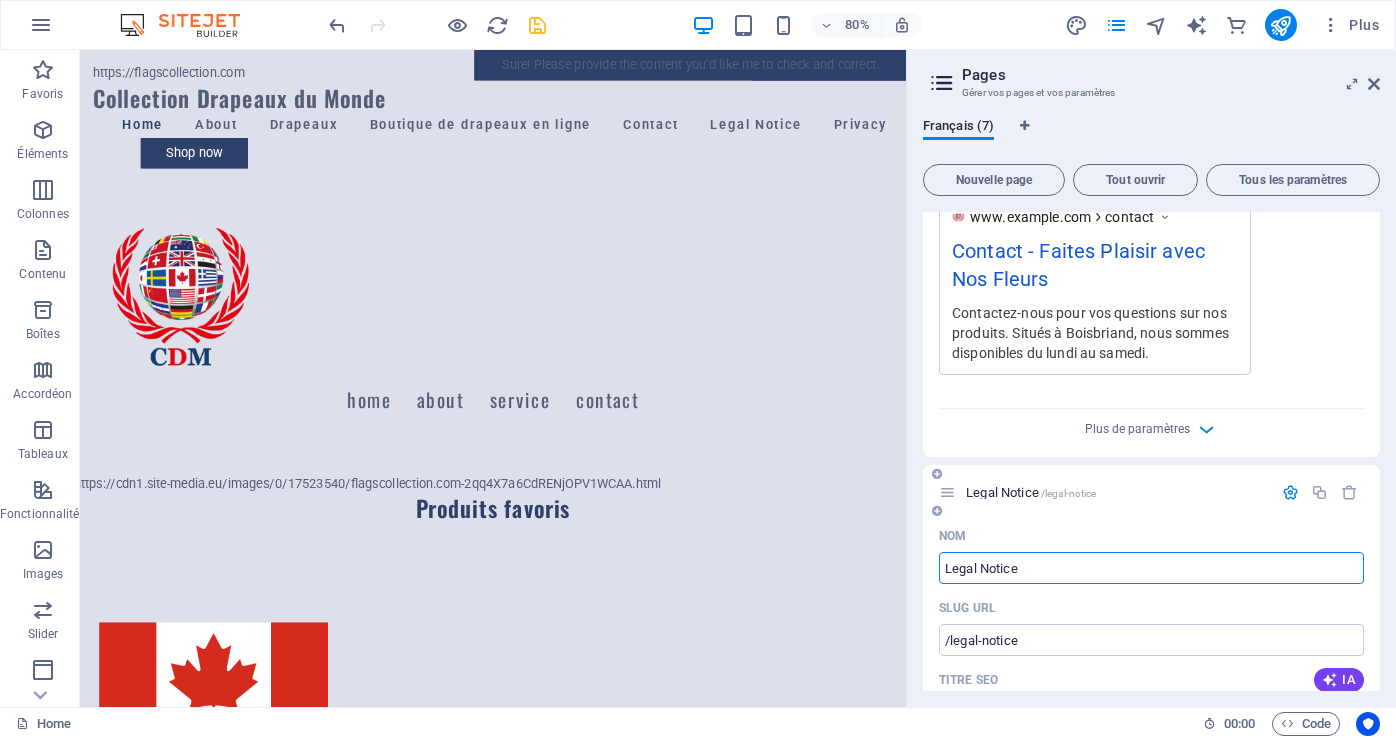 click on "Legal Notice" at bounding box center [1151, 568] 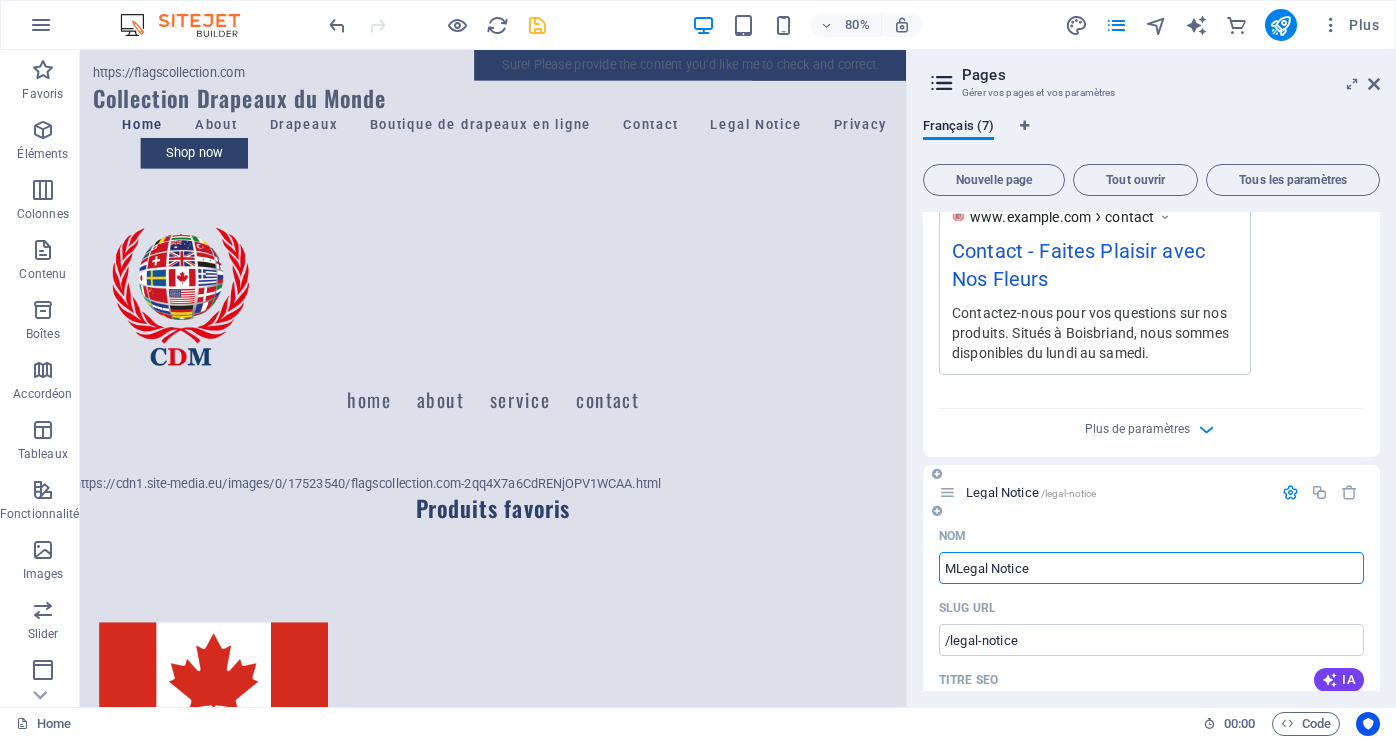 type on "MeLegal Notice" 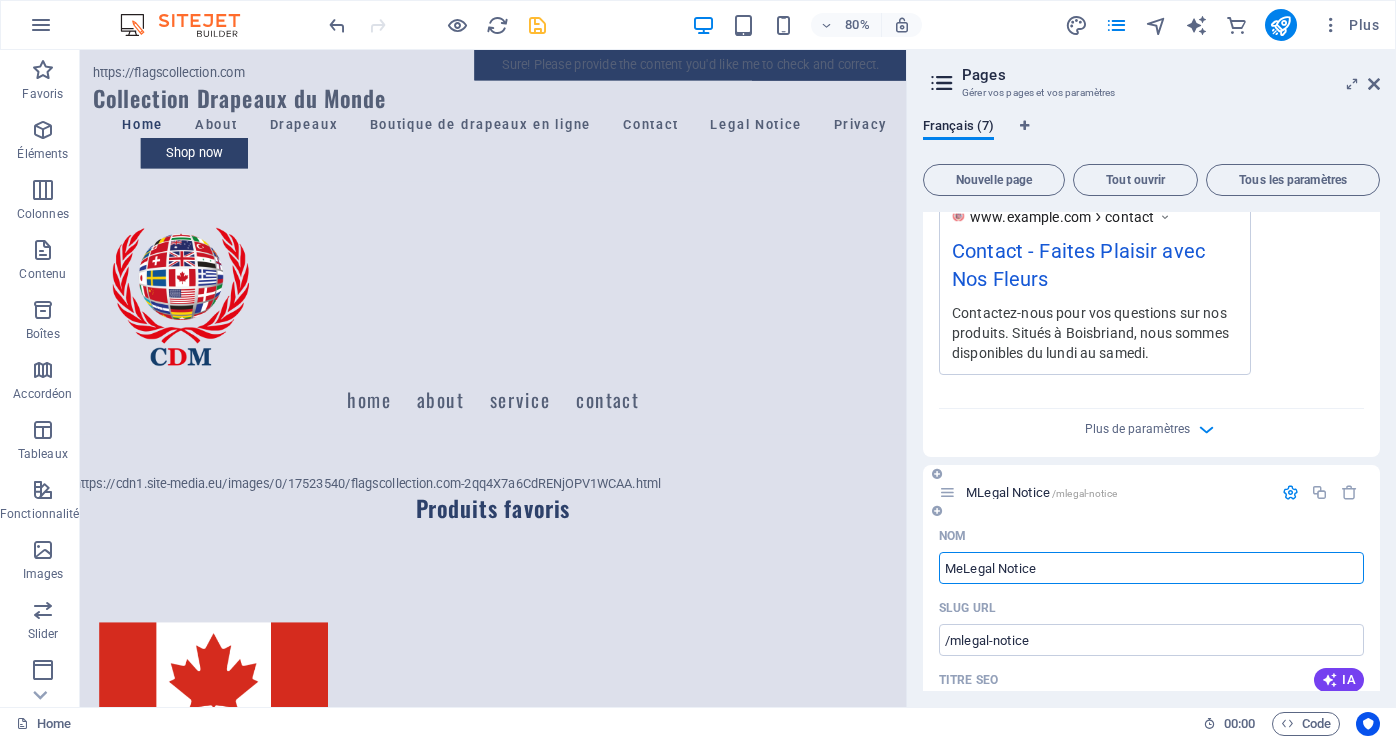 type on "/mlegal-notice" 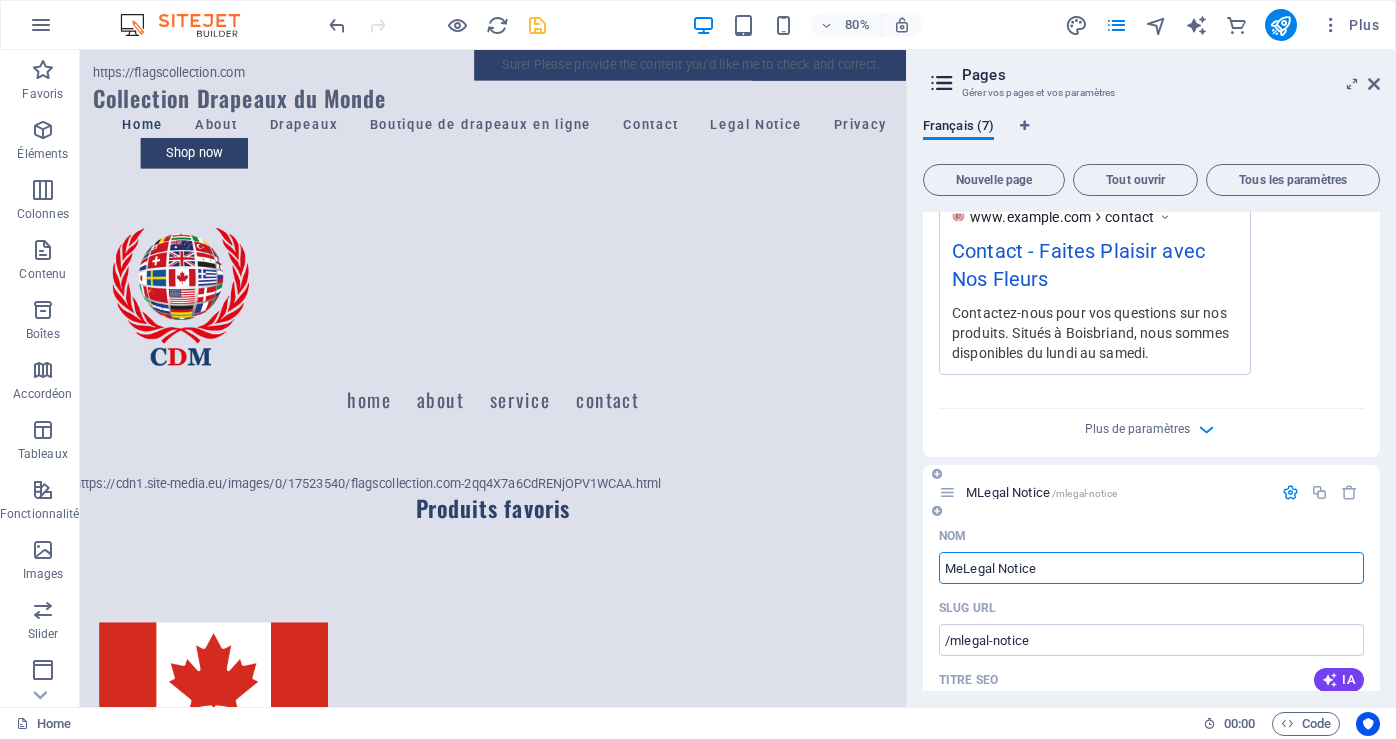 type on "MLegal Notice" 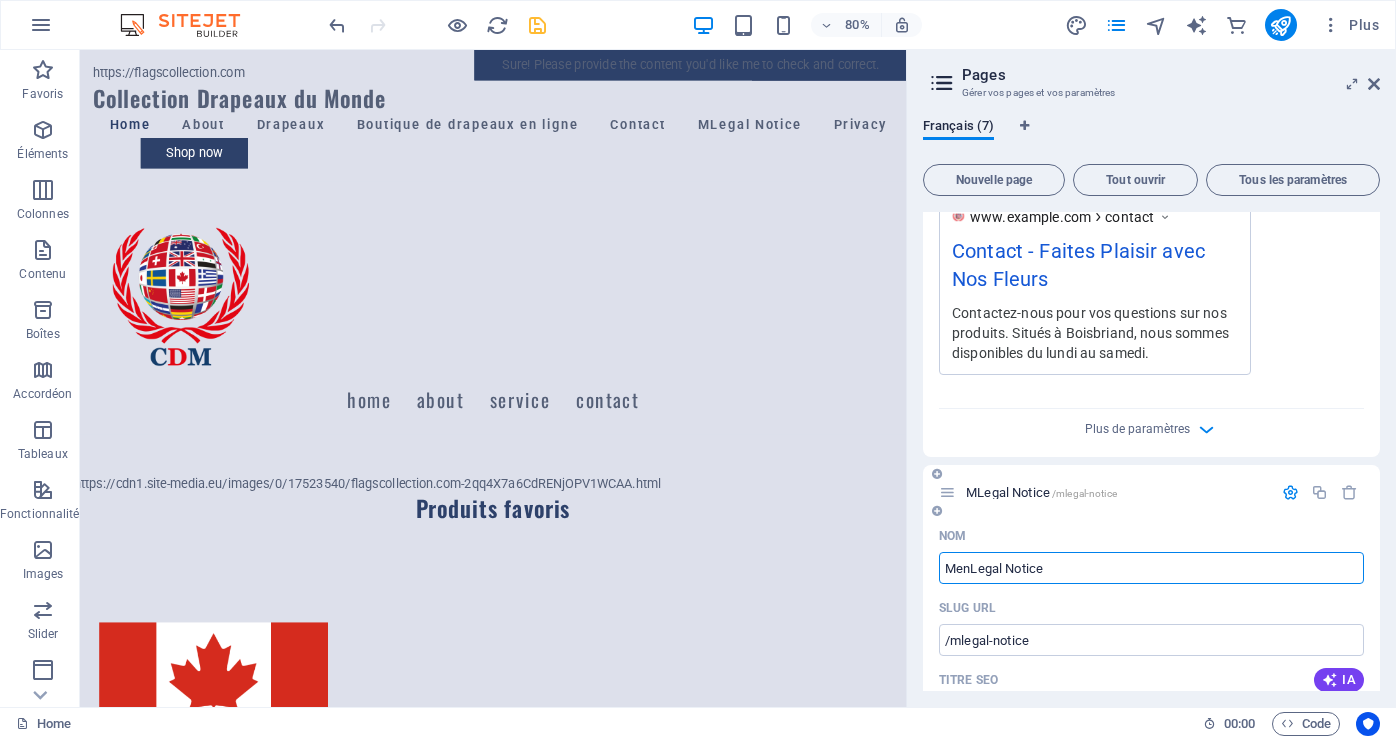 type on "MenLegal Notice" 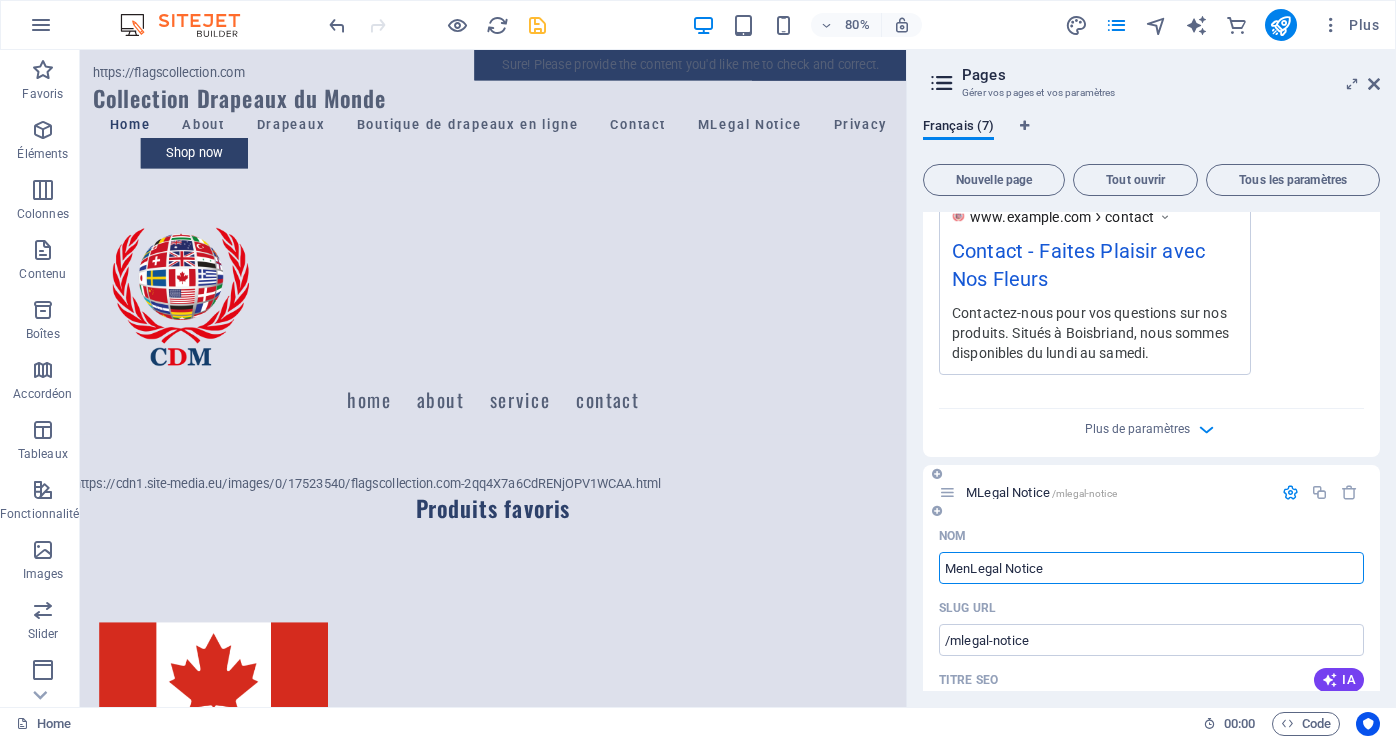 type on "/menlegal-notice" 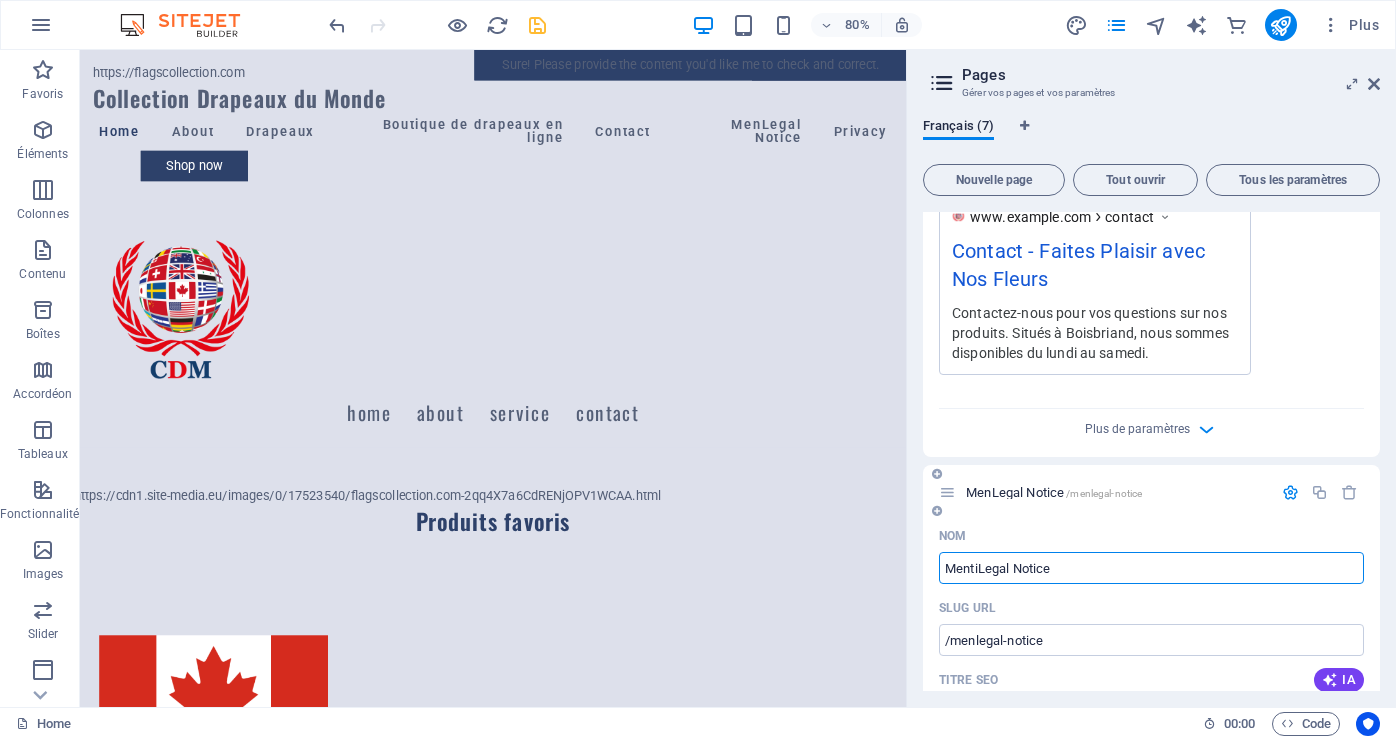 type on "MentioLegal Notice" 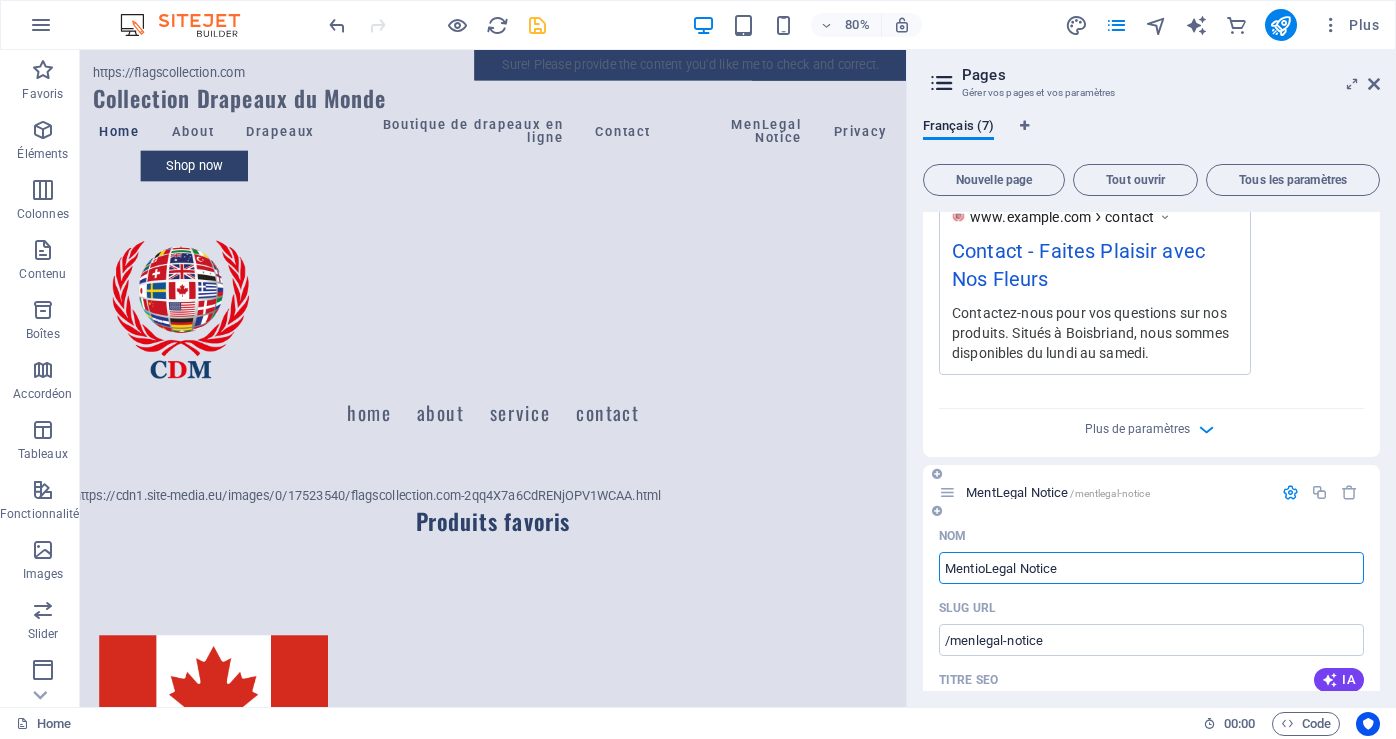 type on "/mentlegal-notice" 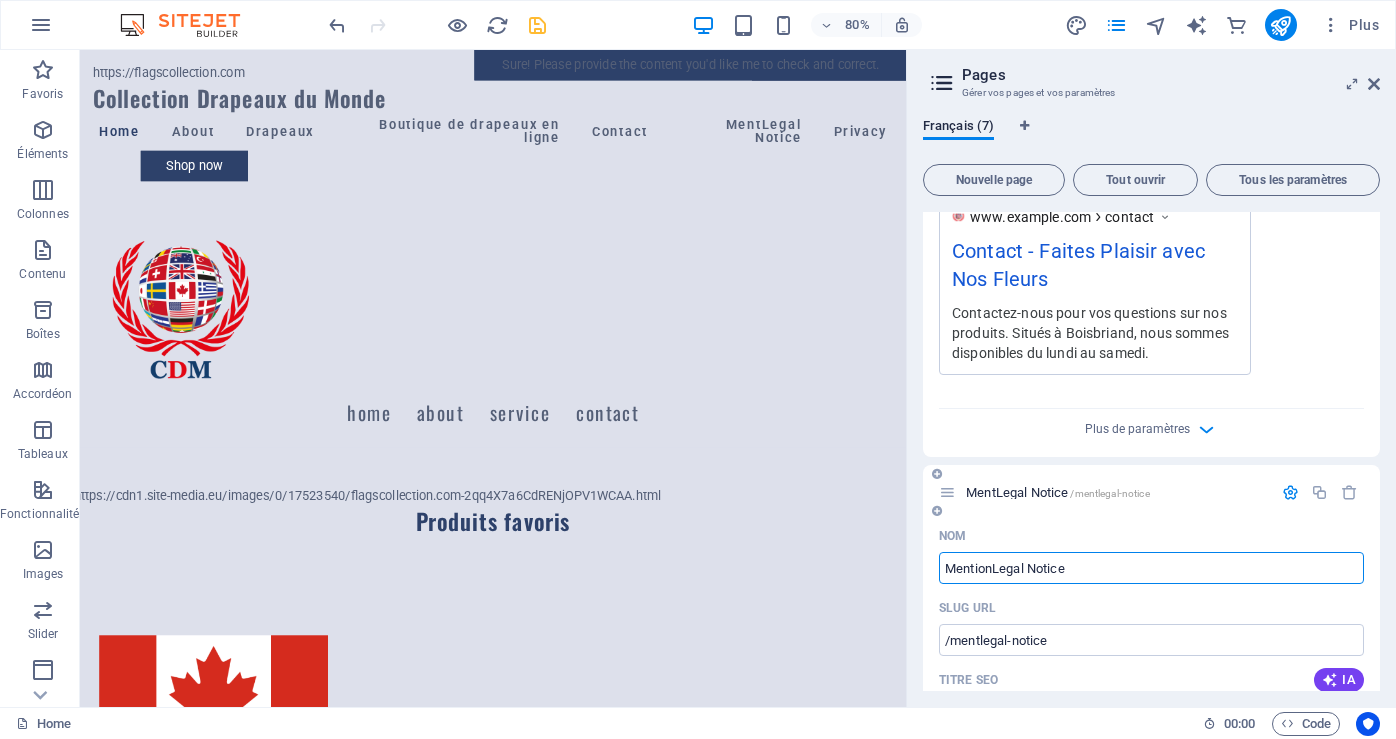 type on "MentionsLegal Notice" 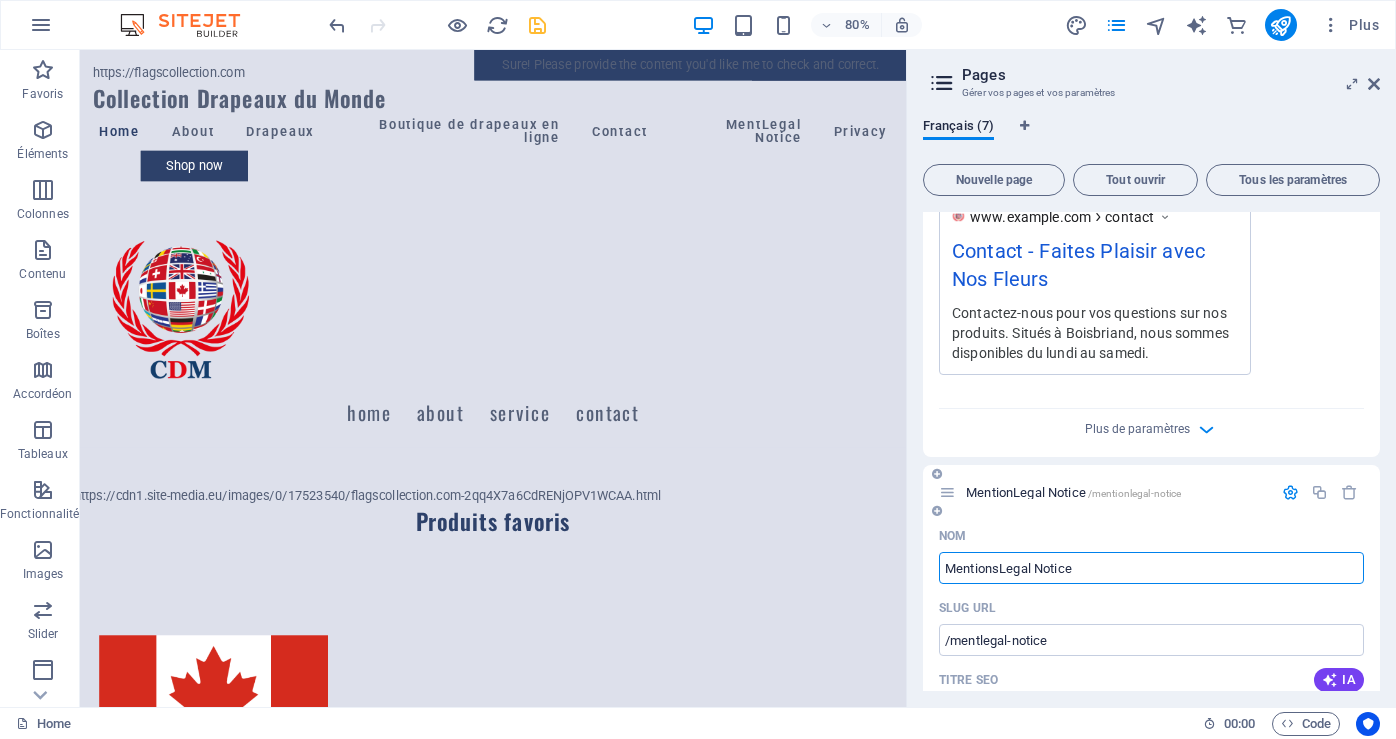 type on "/mentionlegal-notice" 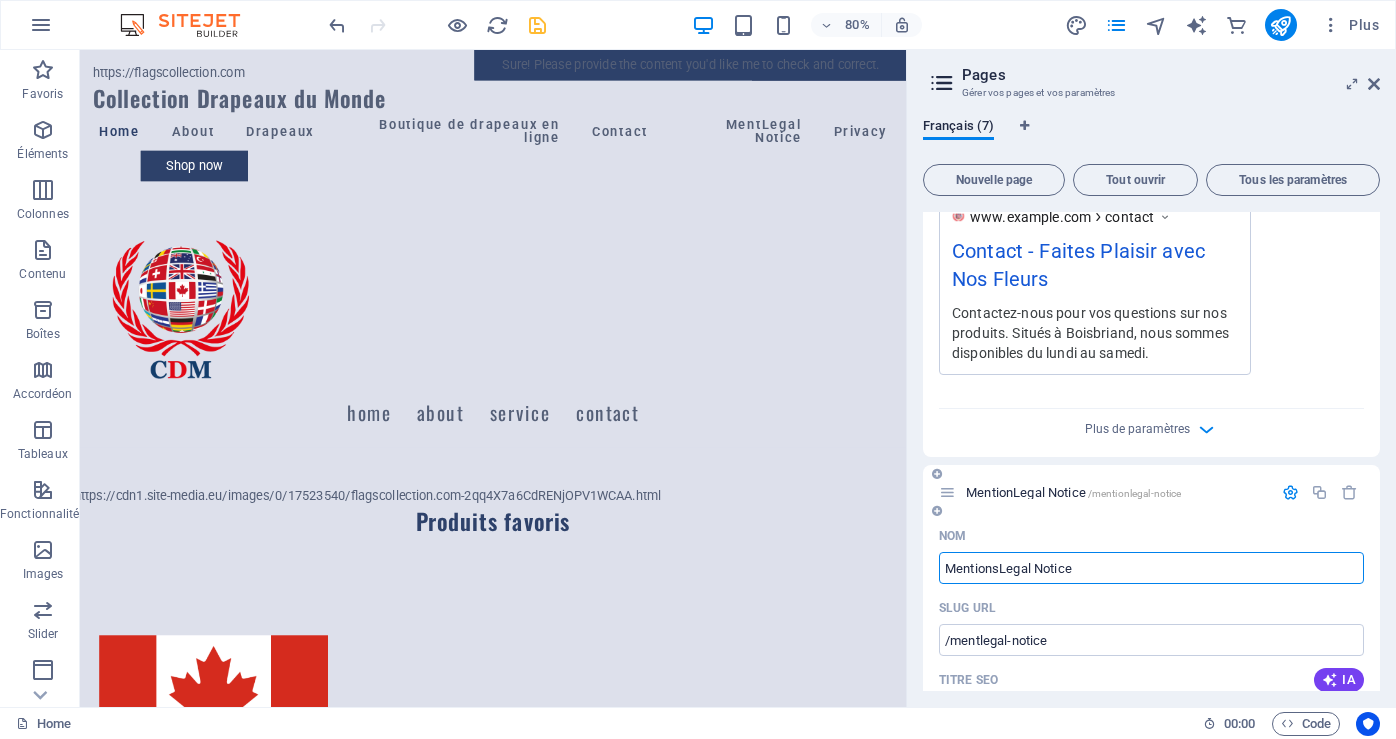 type on "MentionLegal Notice" 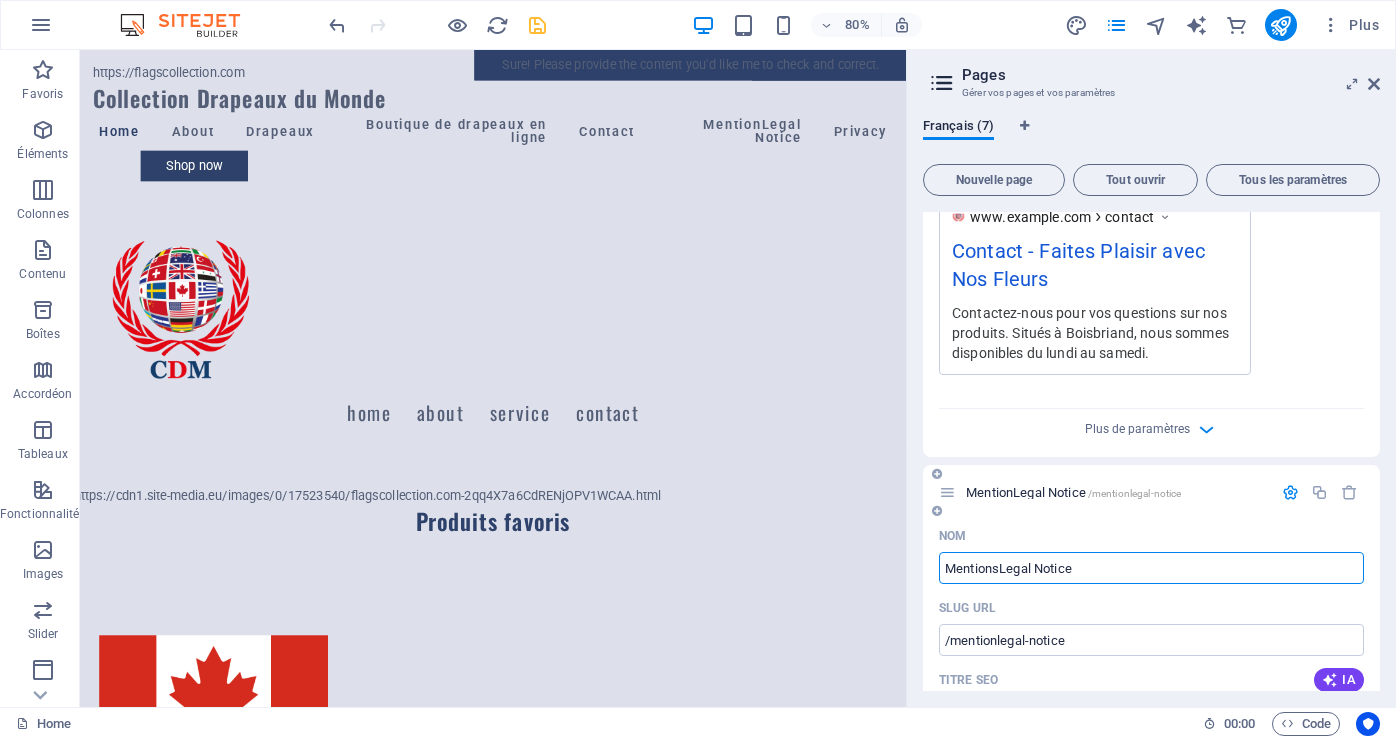 type on "MentionsLegal Notice" 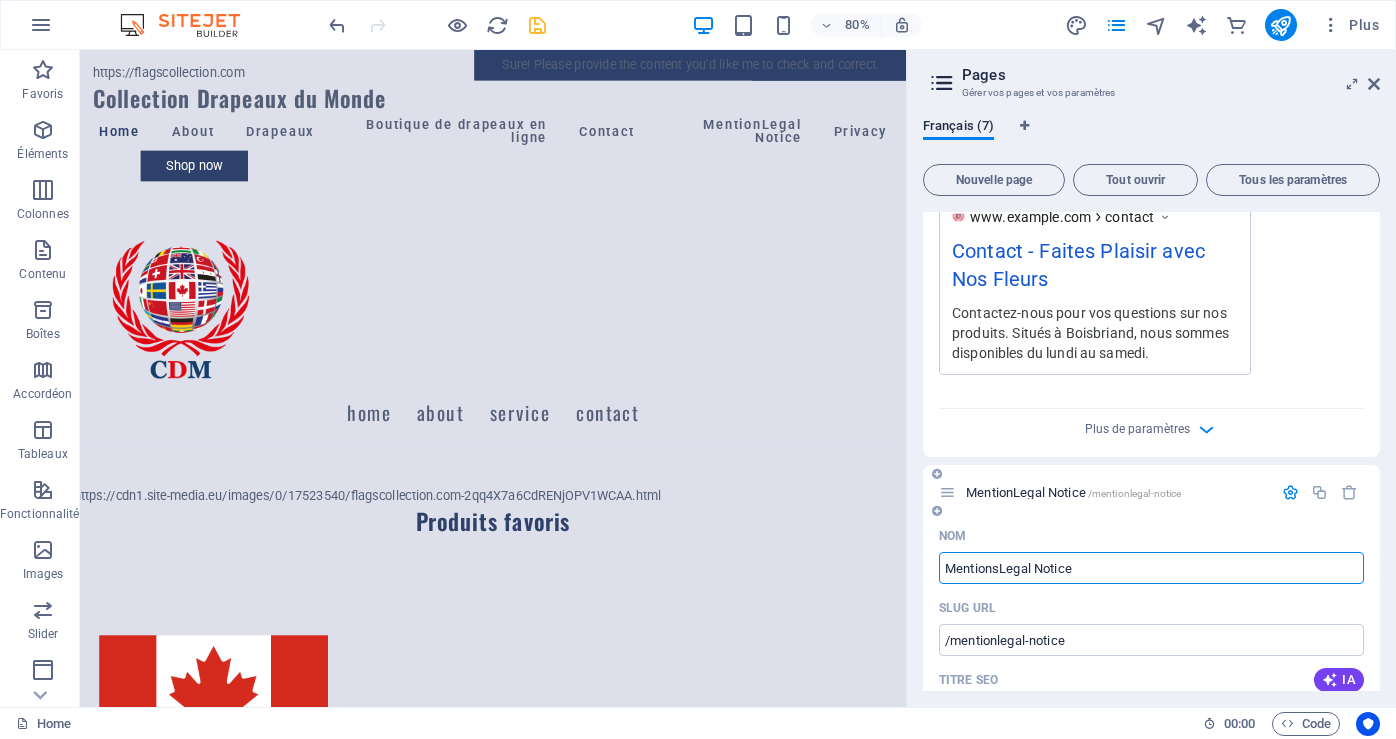type on "/mentionslegal-notice" 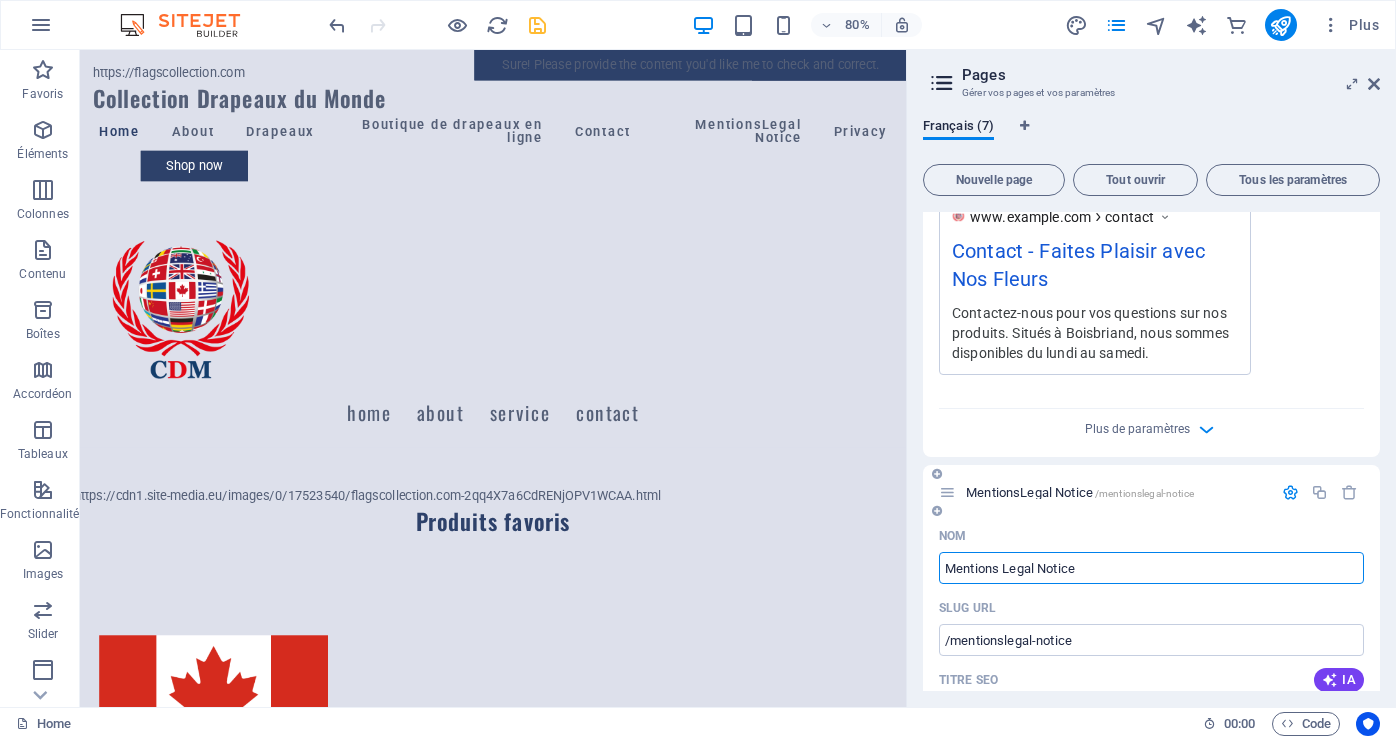 type on "Mentions Legal Notice" 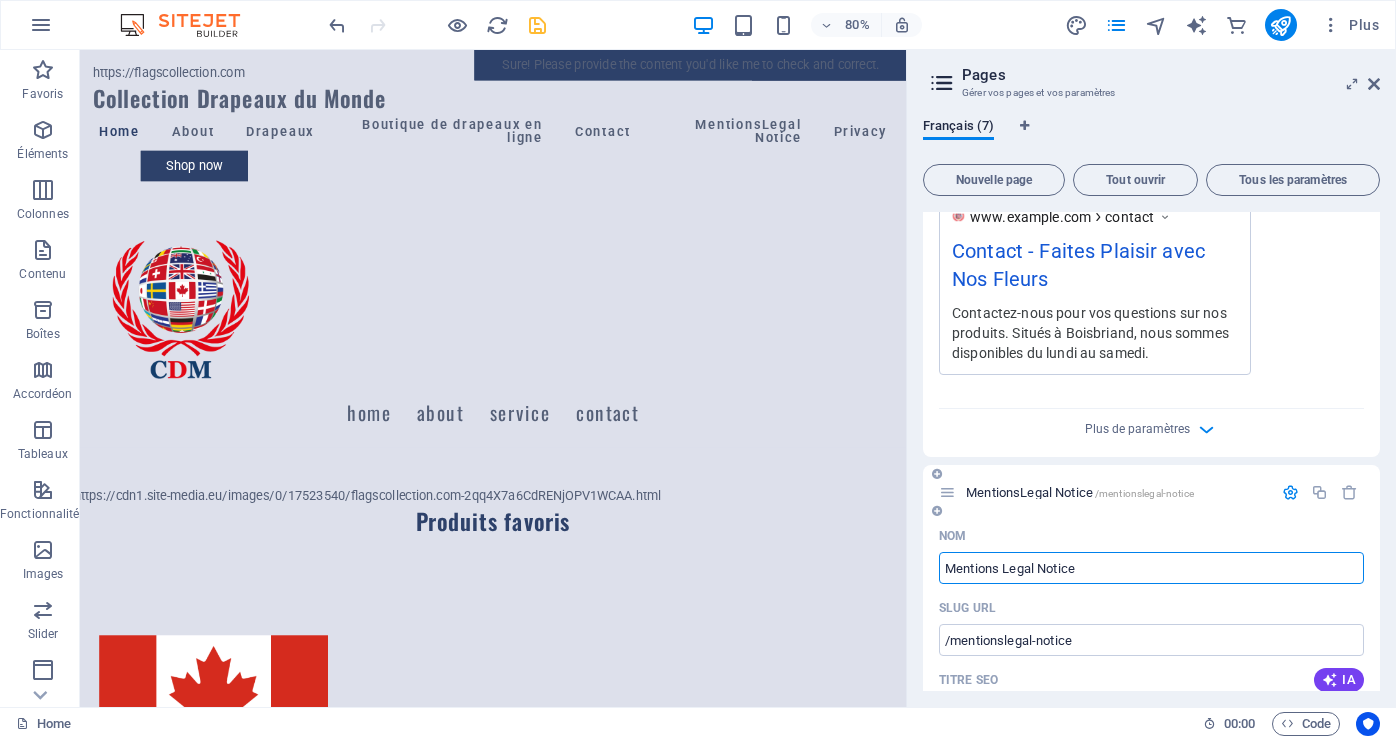 type on "/mentions-legal-notice" 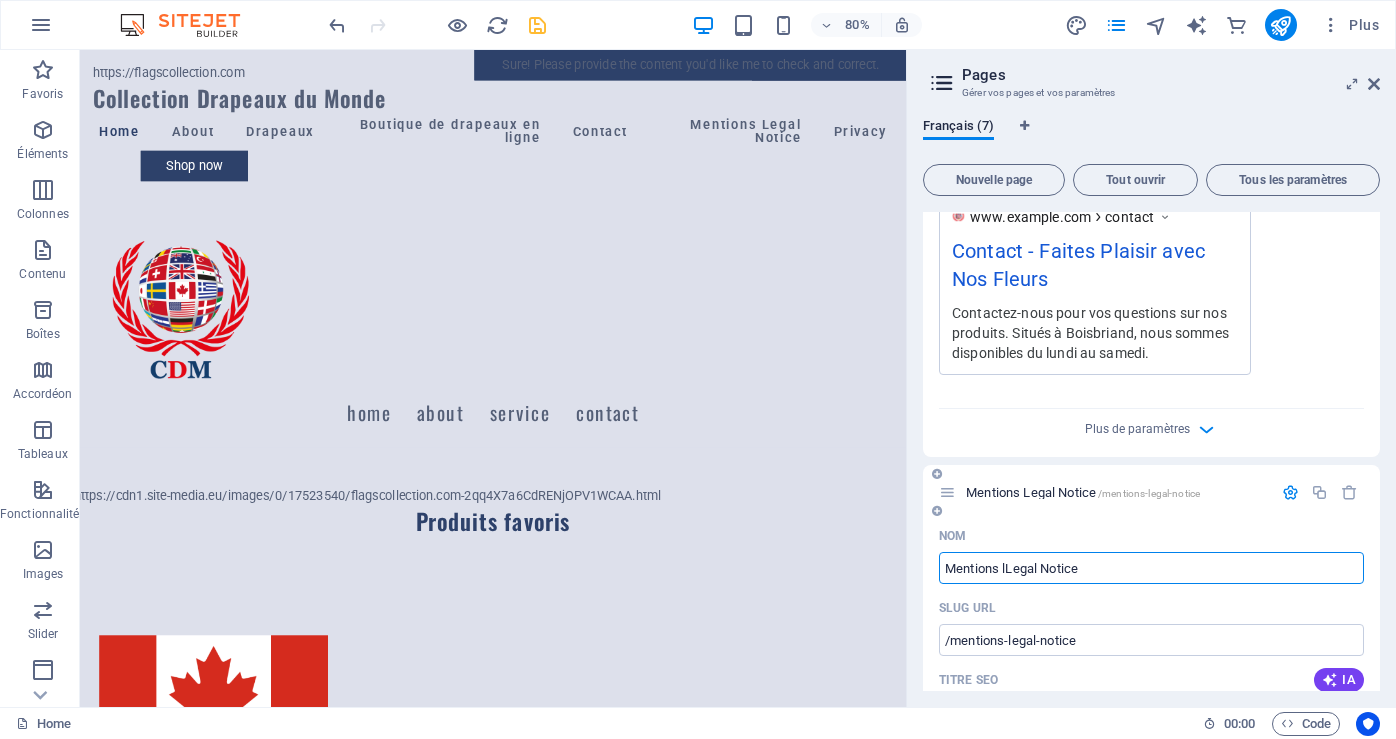 type on "Mentions léLegal Notice" 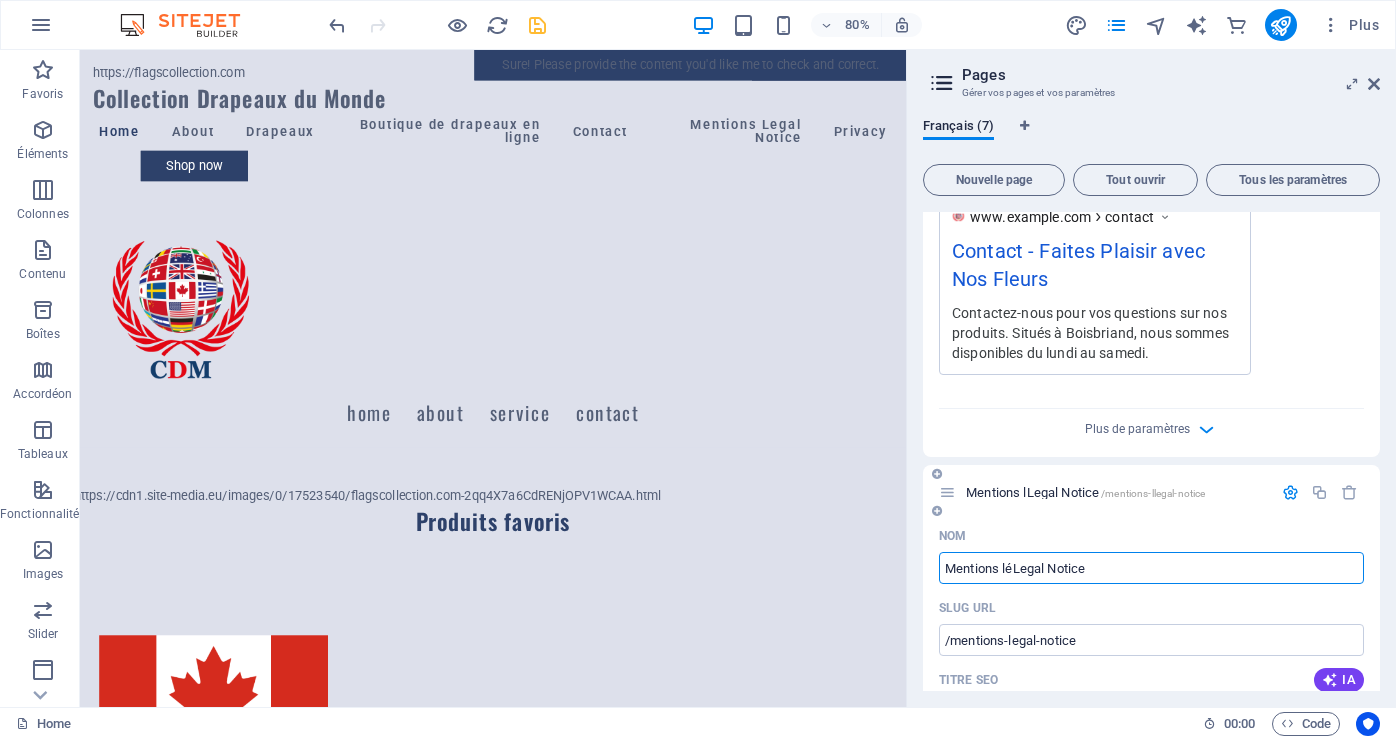 type on "/mentions-llegal-notice" 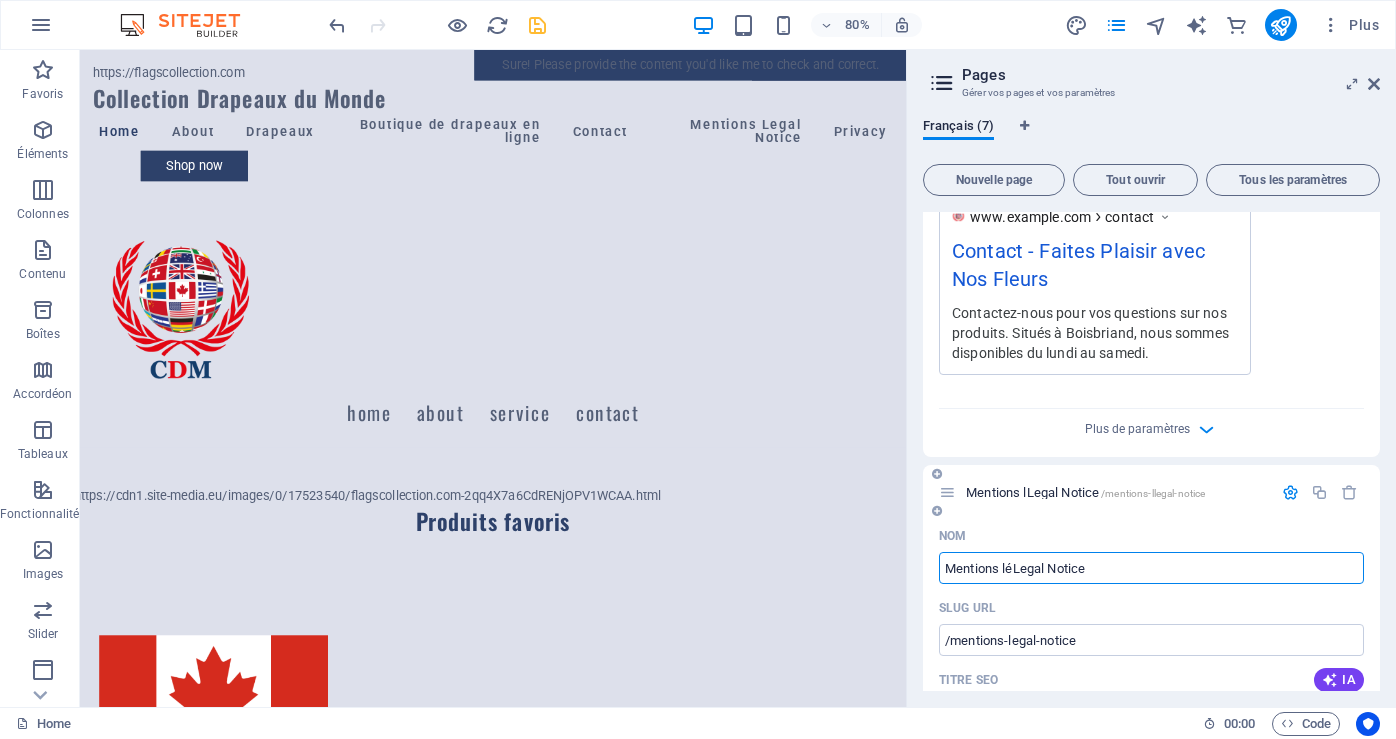 type on "Mentions lLegal Notice" 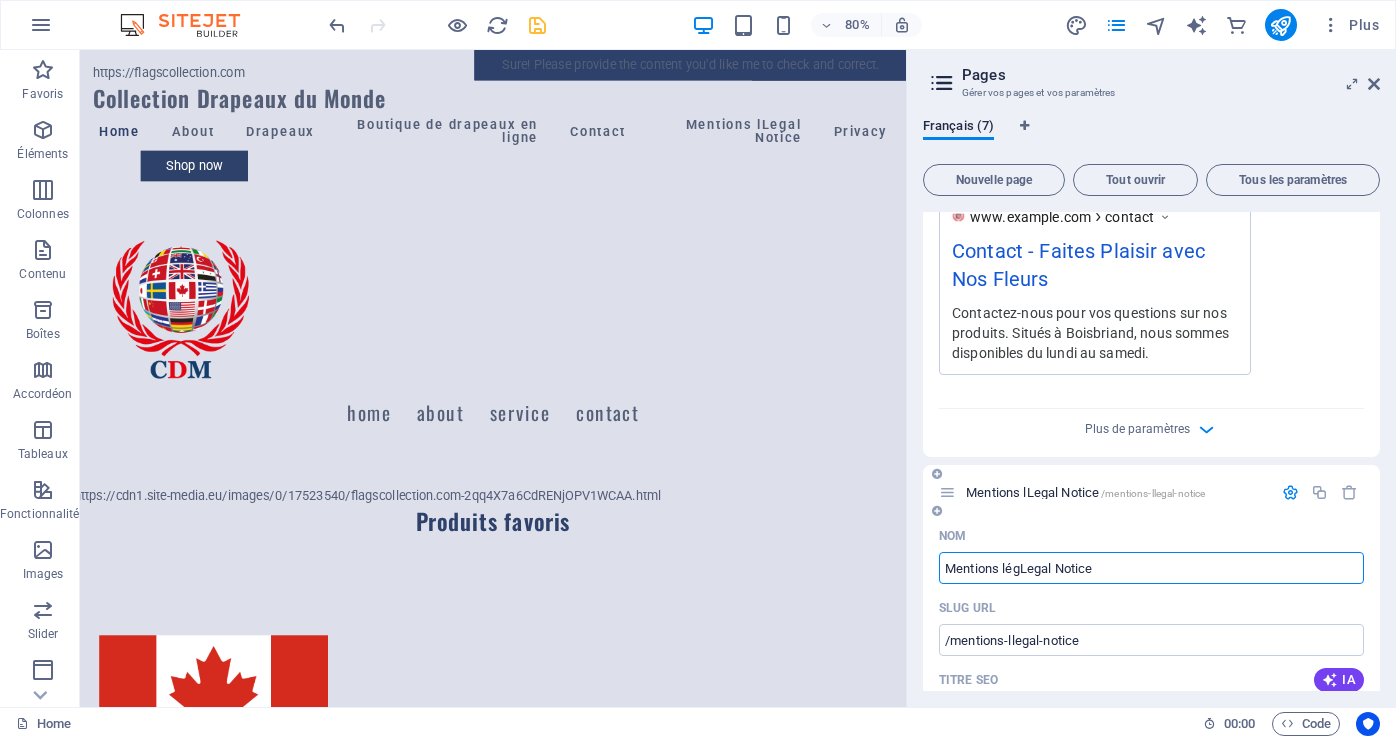 type on "Mentions légaLegal Notice" 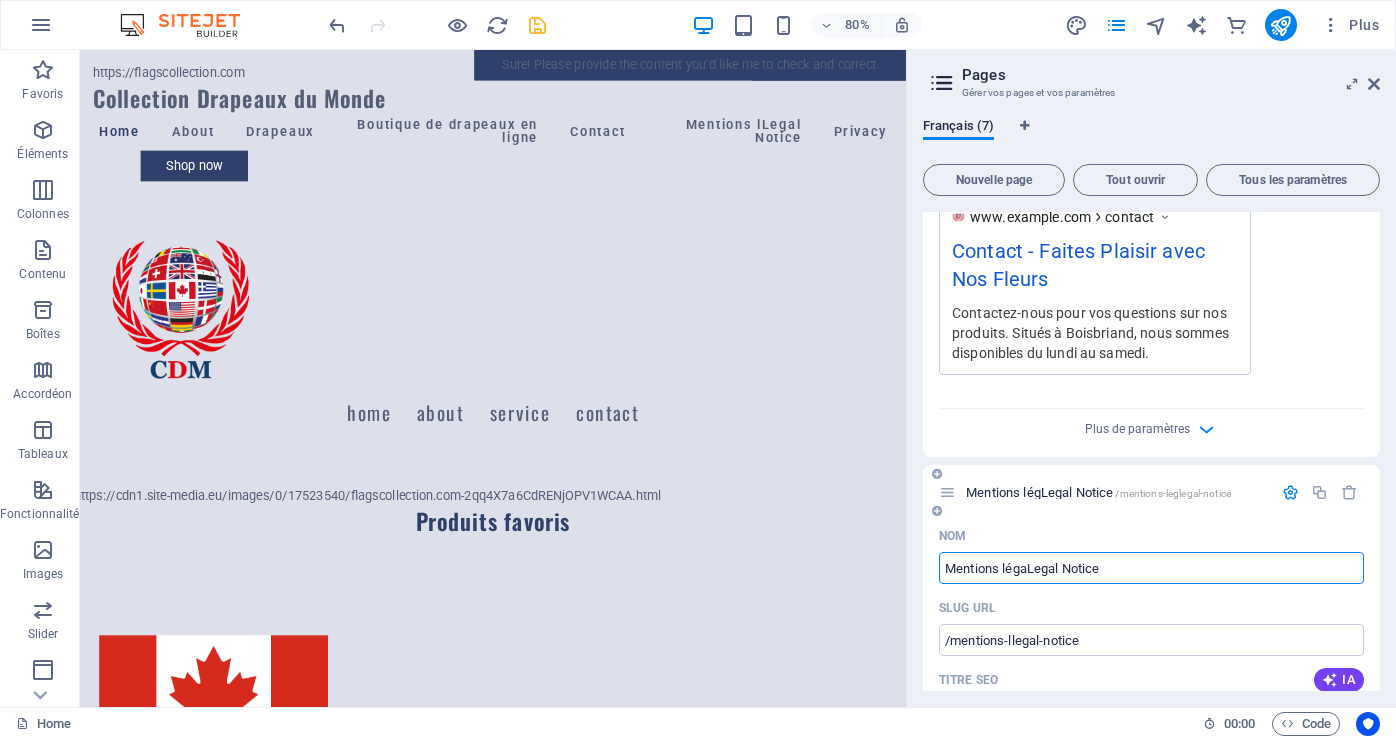 type on "/mentions-leglegal-notice" 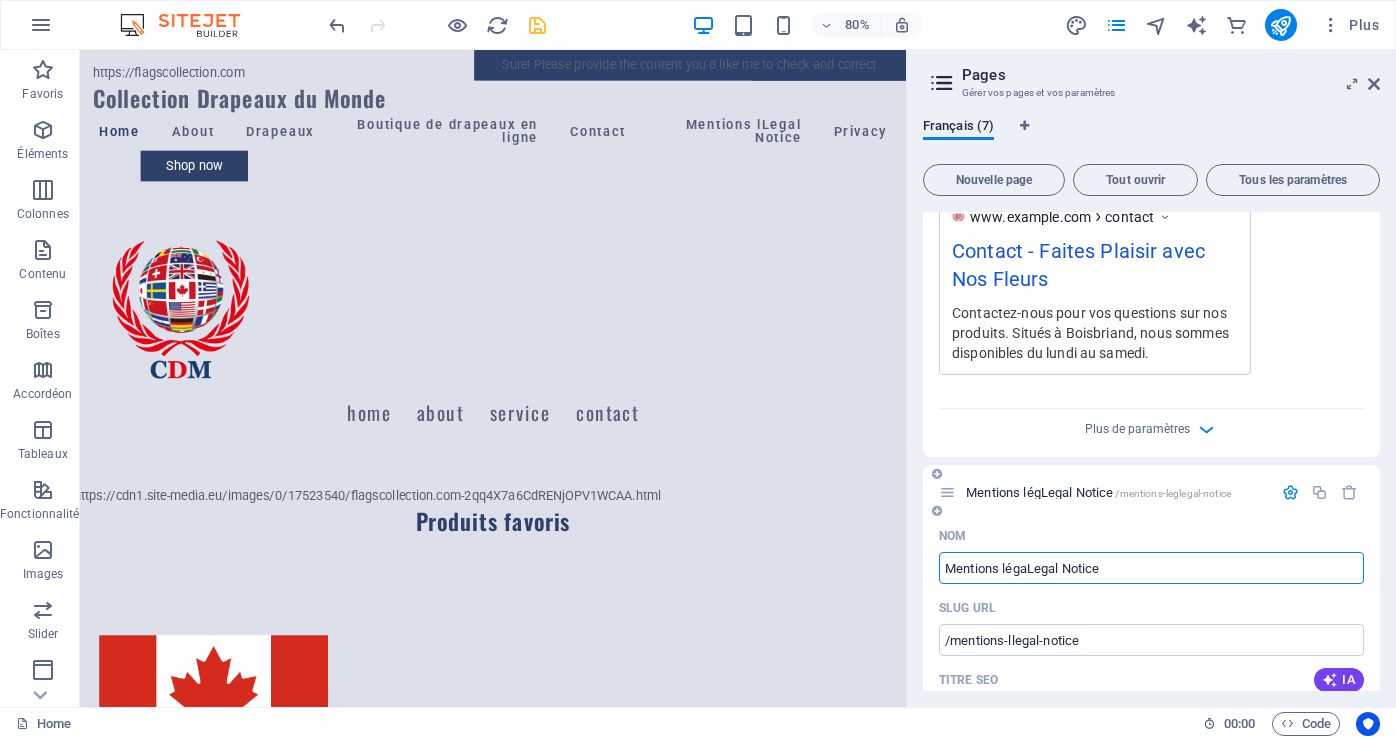 type on "Mentions légLegal Notice" 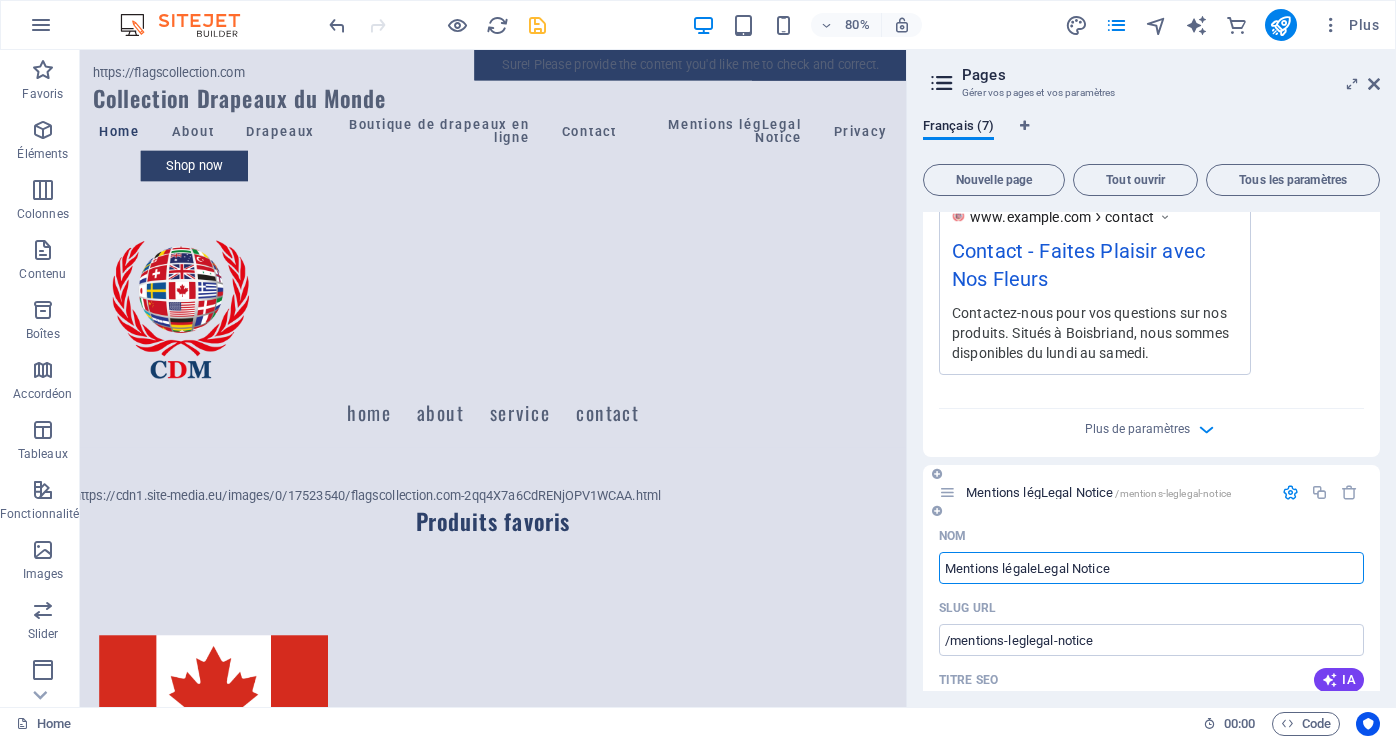type on "Mentions légalesLegal Notice" 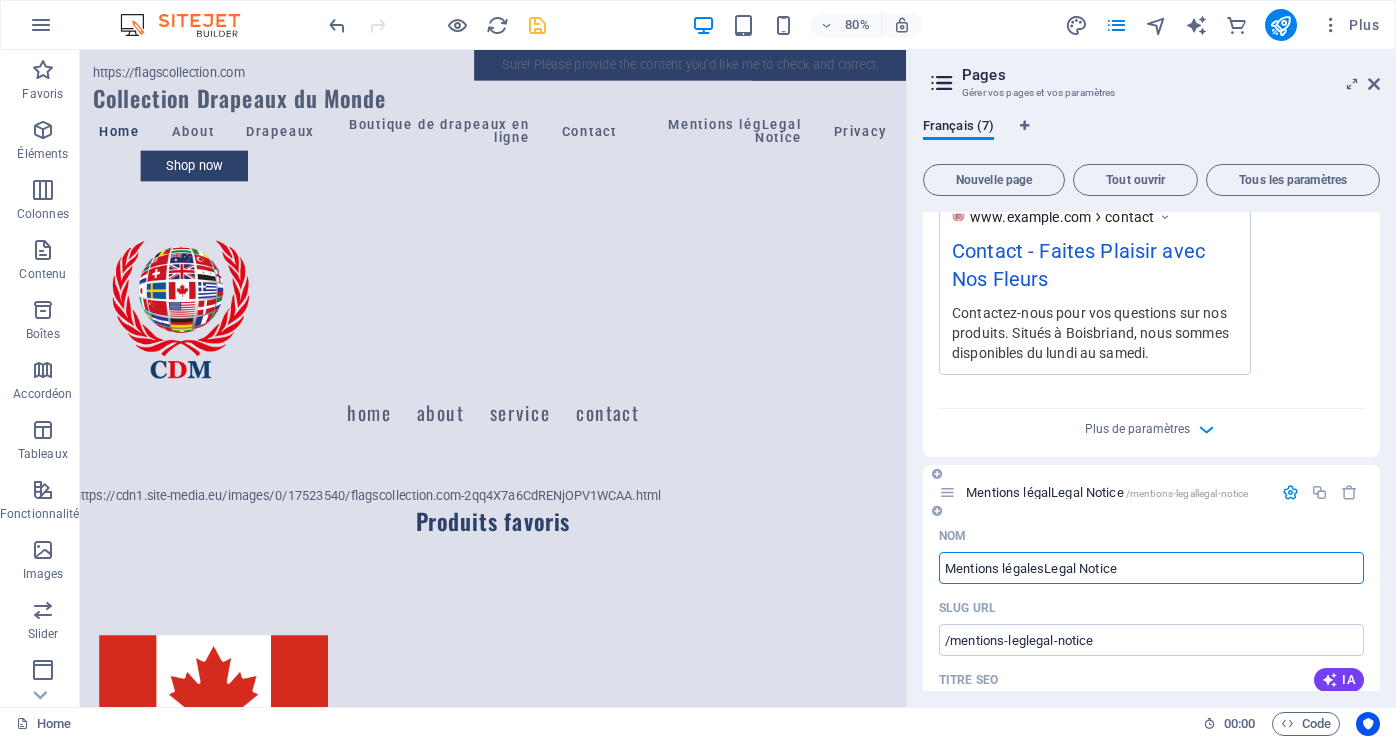 type on "/mentions-legallegal-notice" 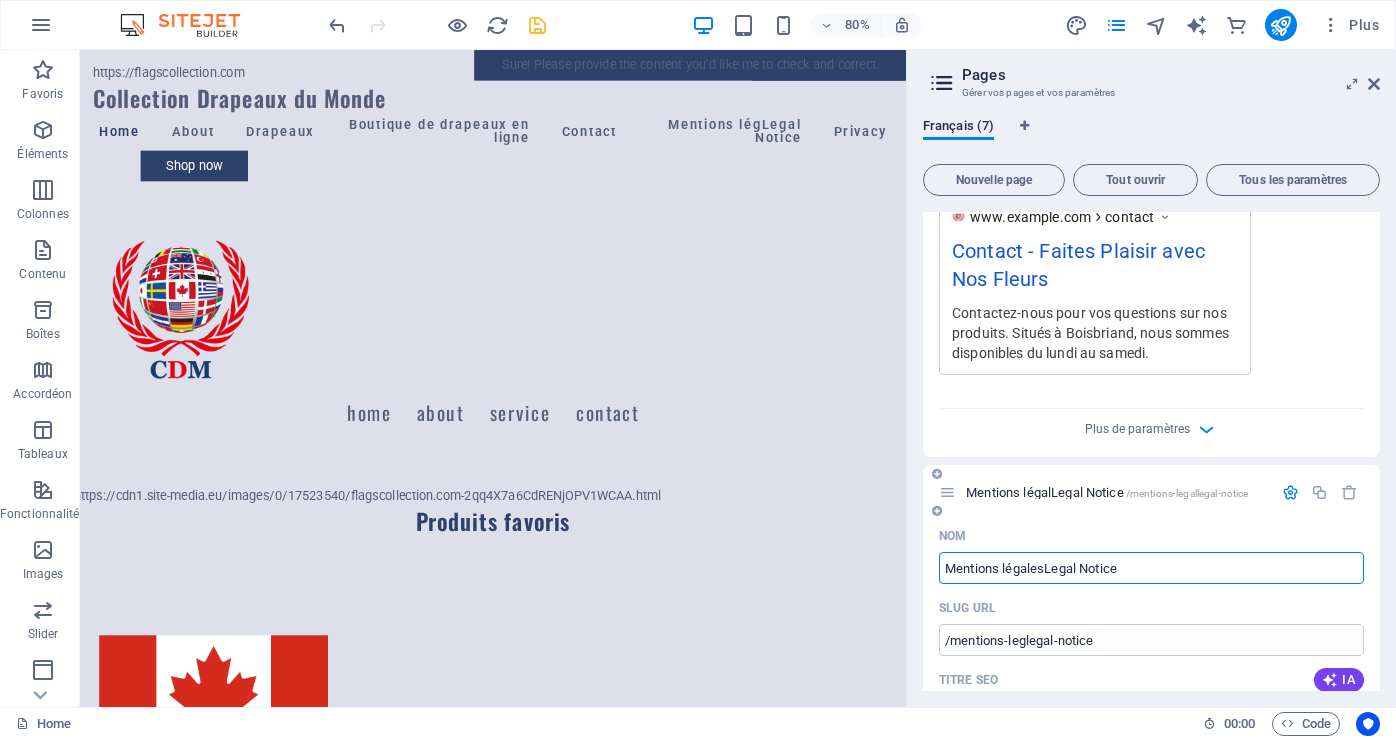 type on "Mentions légalLegal Notice" 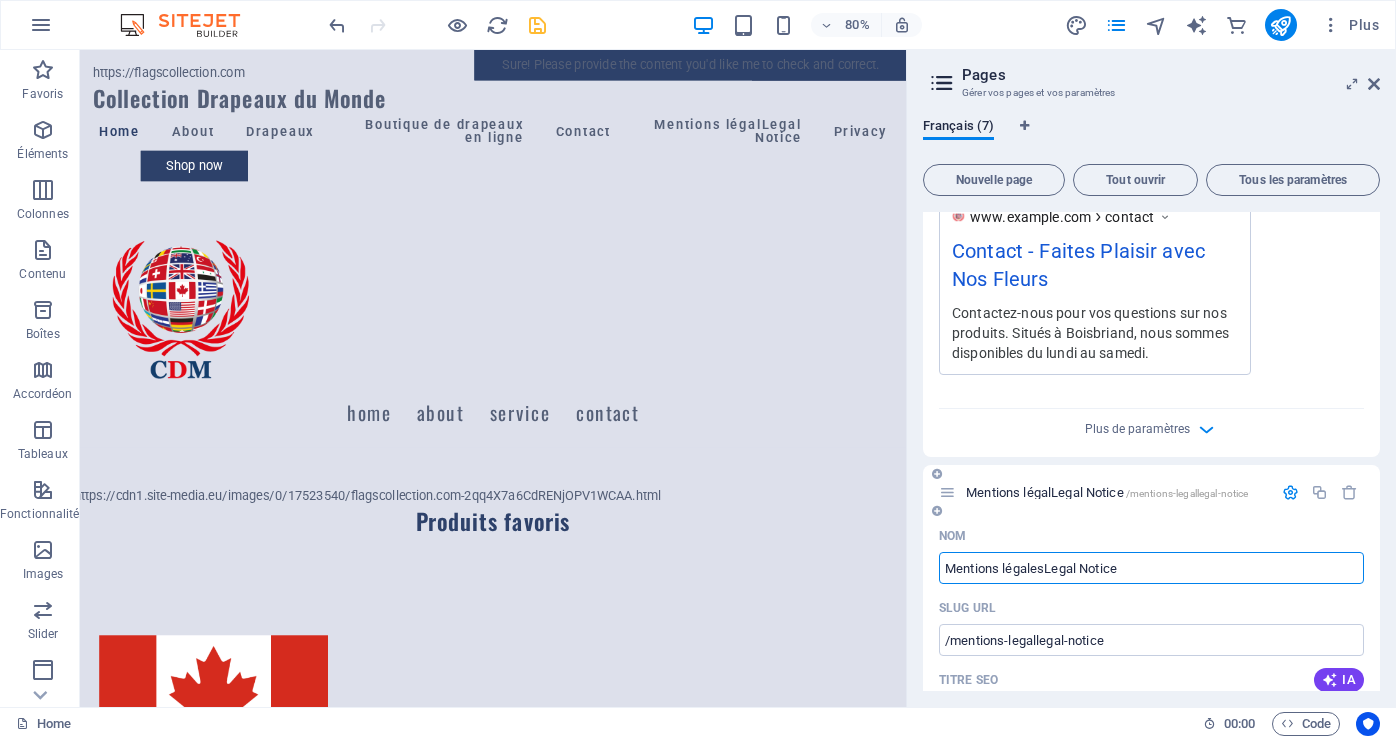 type on "Mentions légalesLegal Notice" 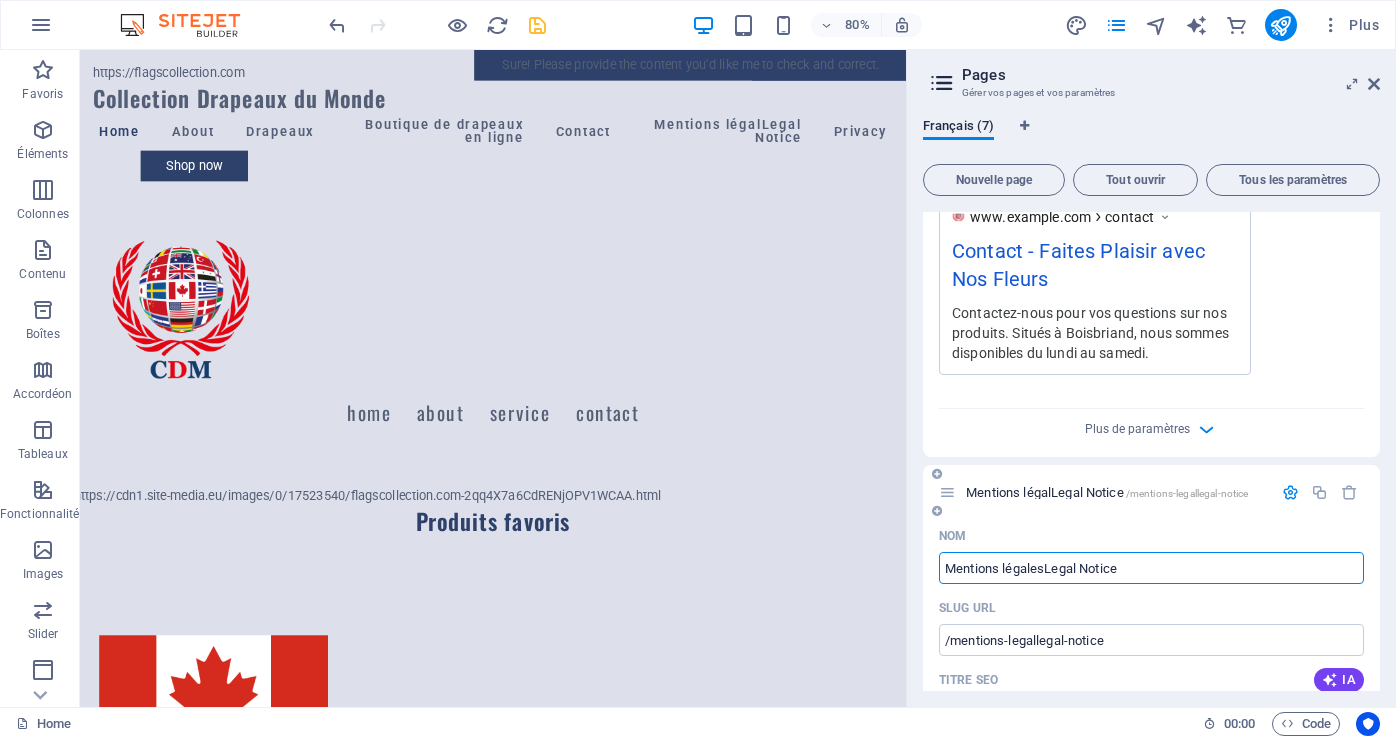 type on "/mentions-legaleslegal-notice" 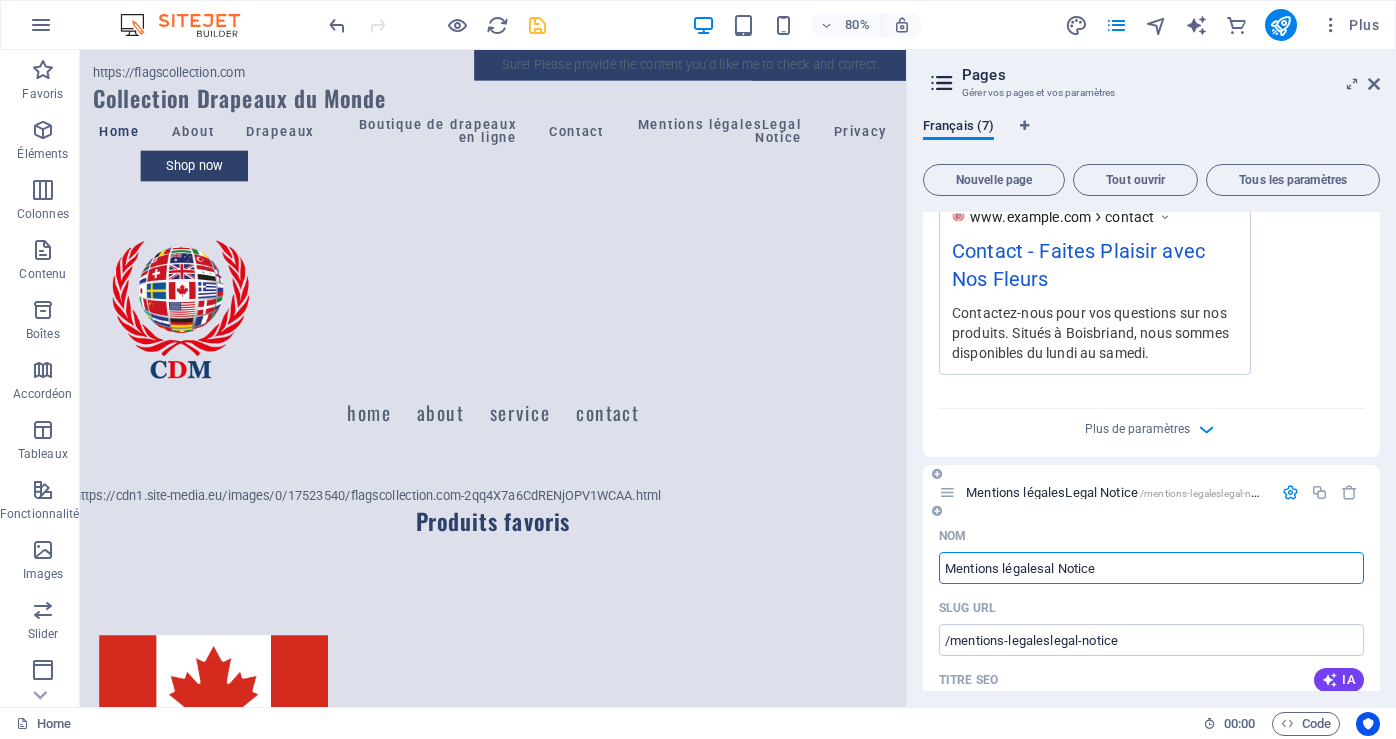 type on "Mentions légalesl Notice" 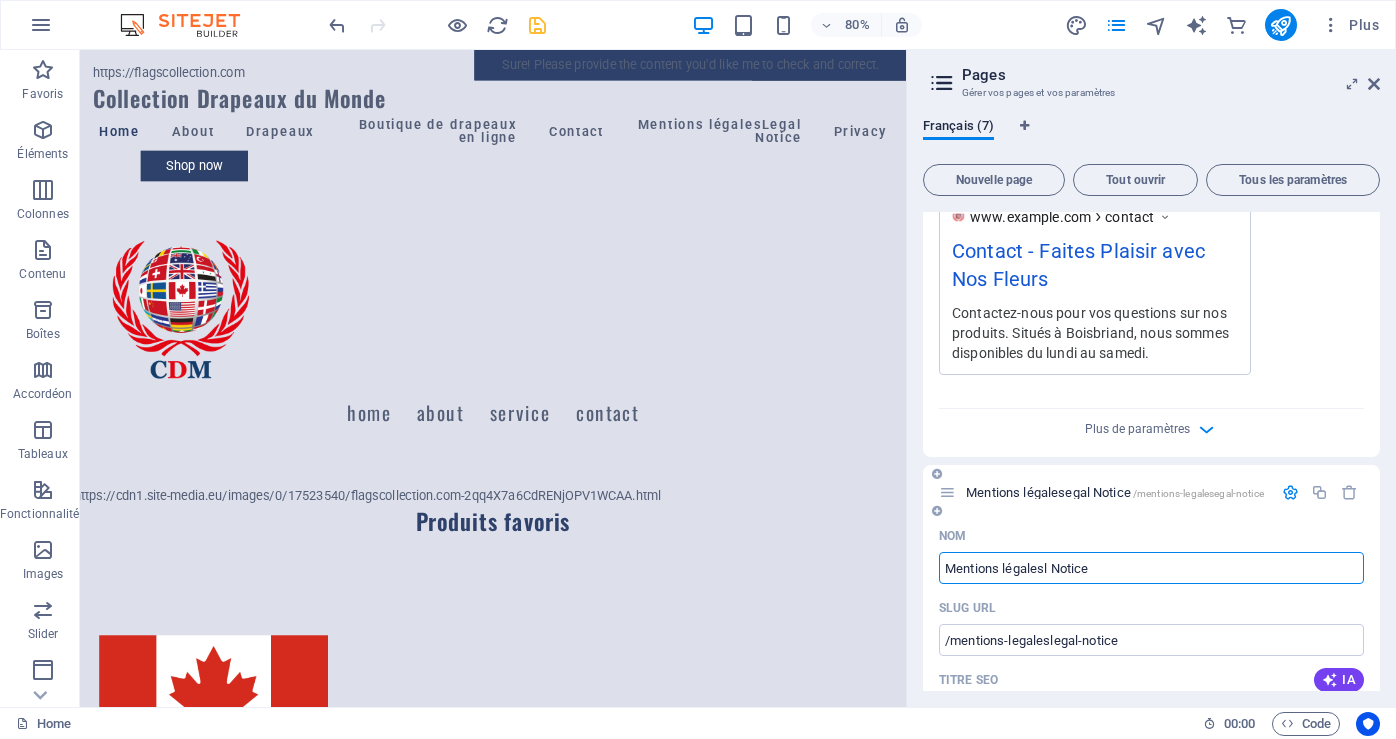 type on "/mentions-legalesegal-notice" 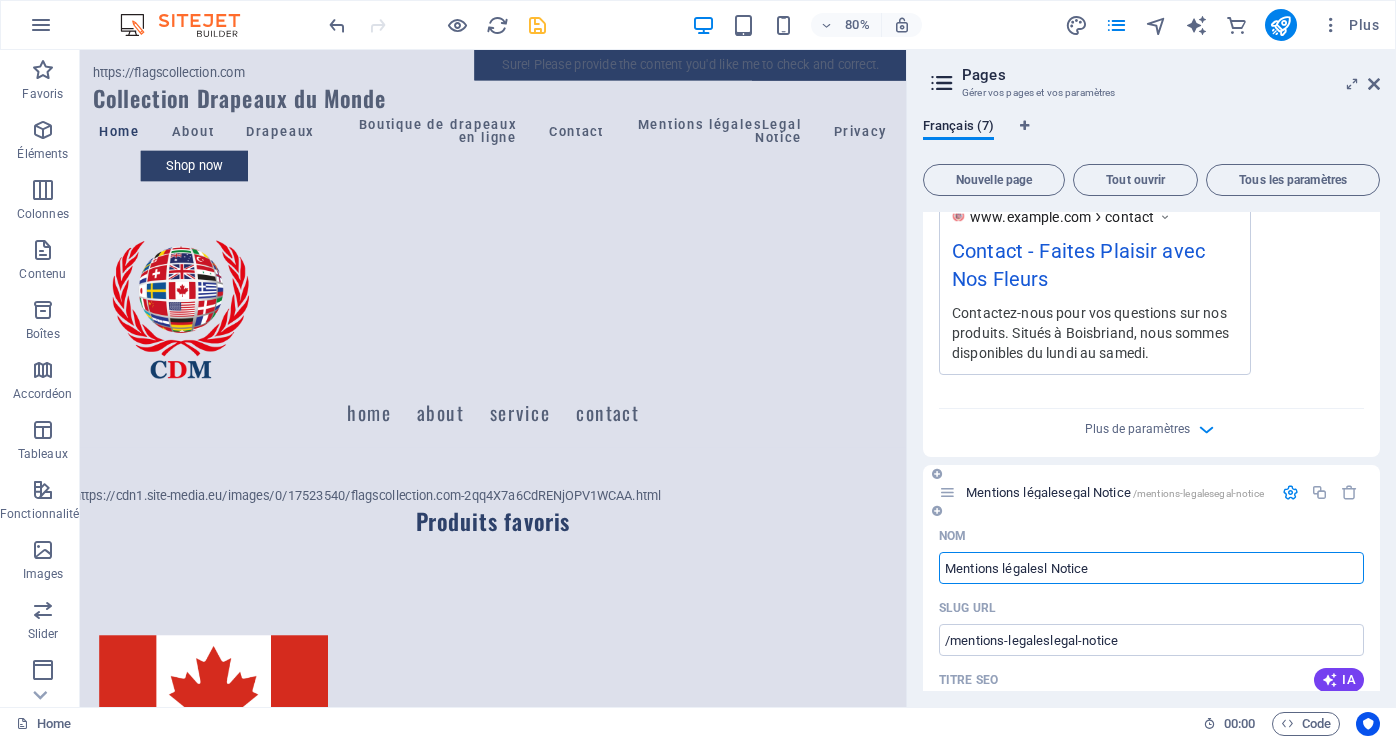 type on "Mentions légalesegal Notice" 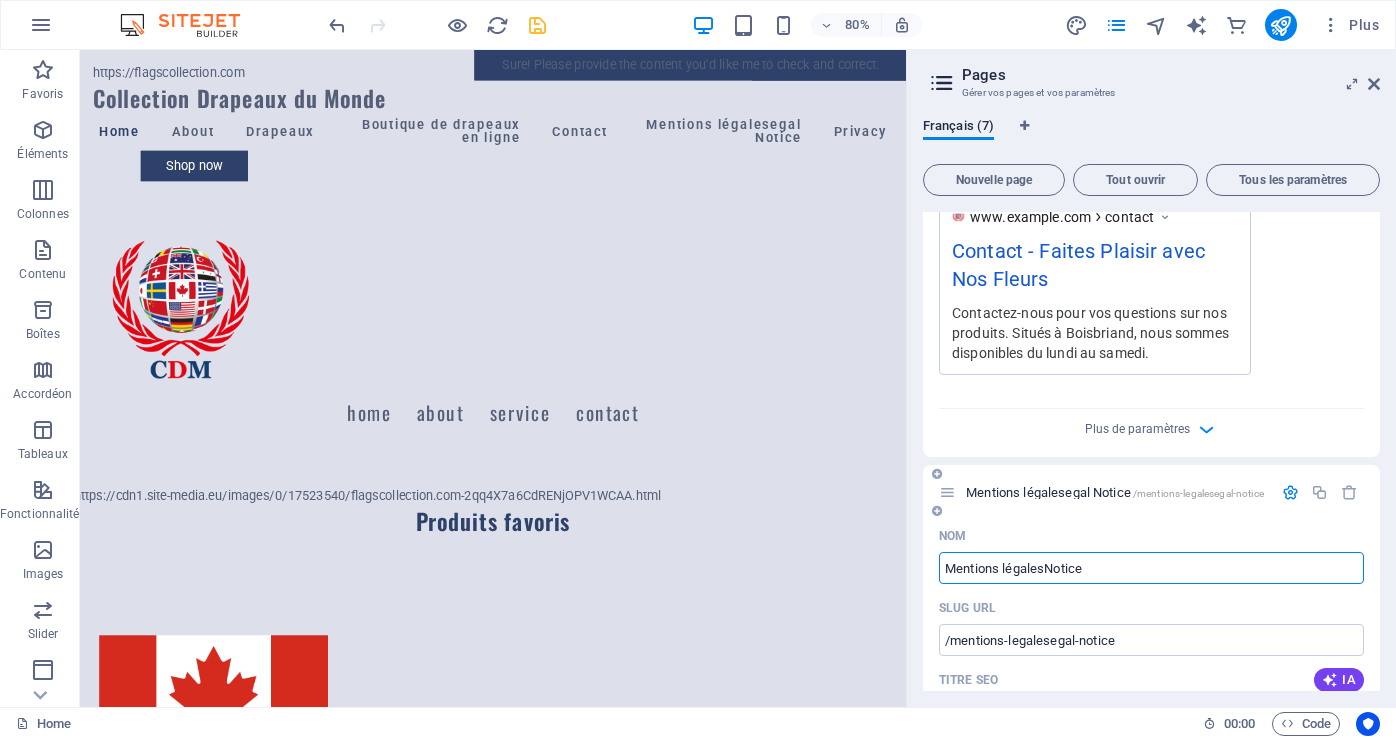 type on "Mentions légalesotice" 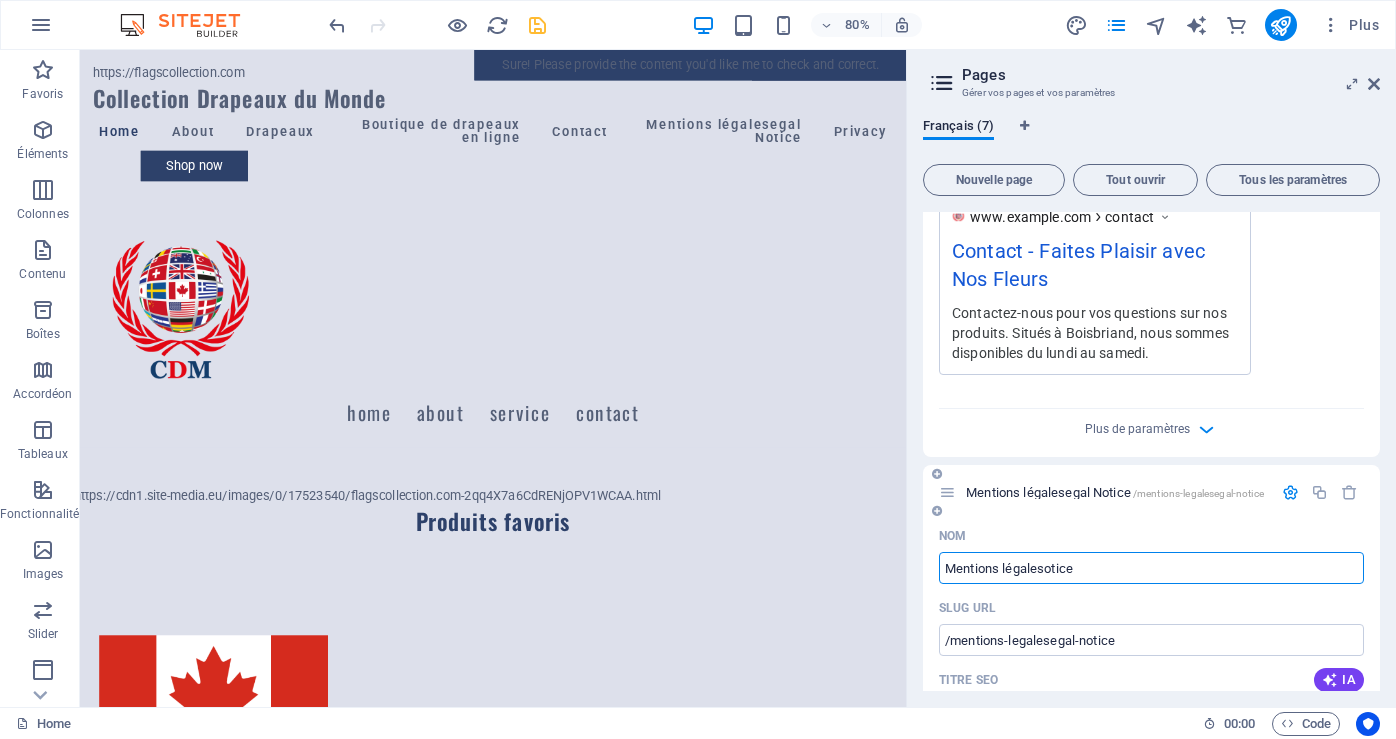 type on "/mentions-legales-notice" 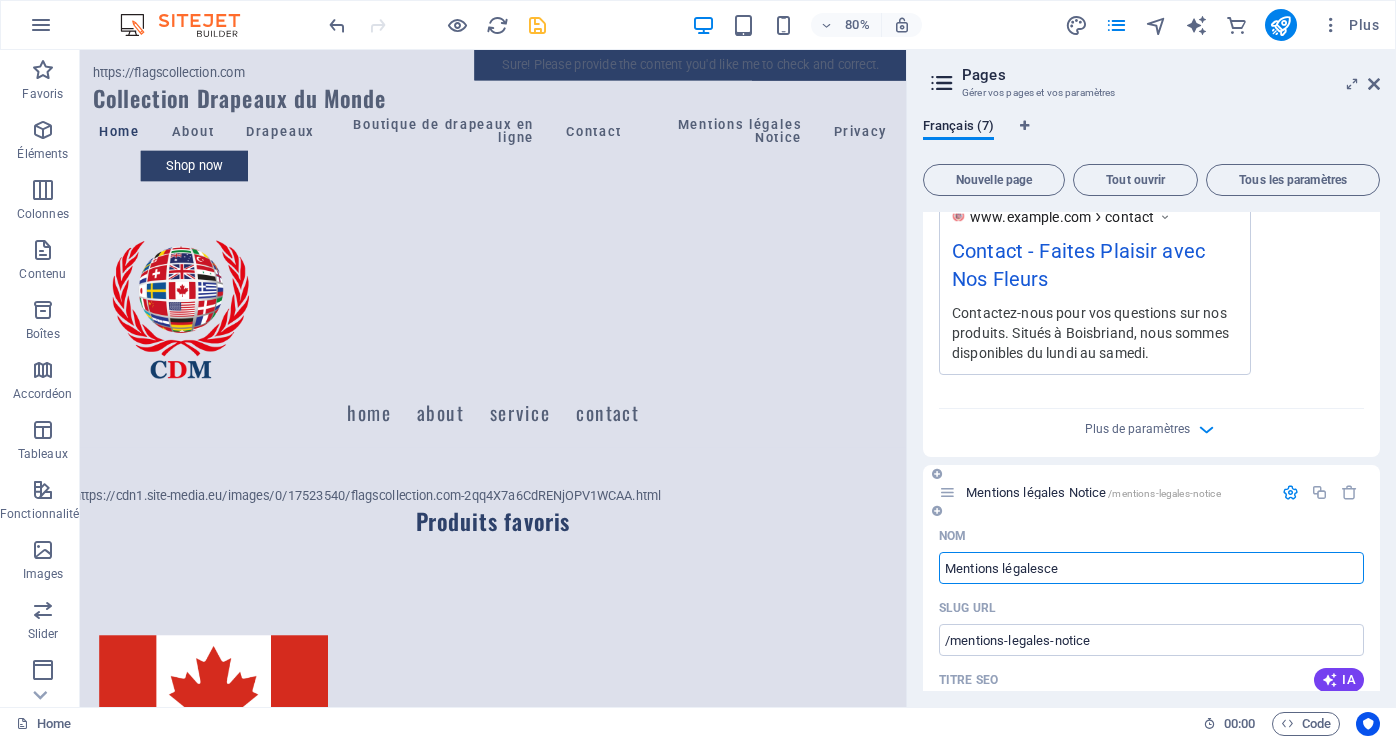 type on "Mentions légalese" 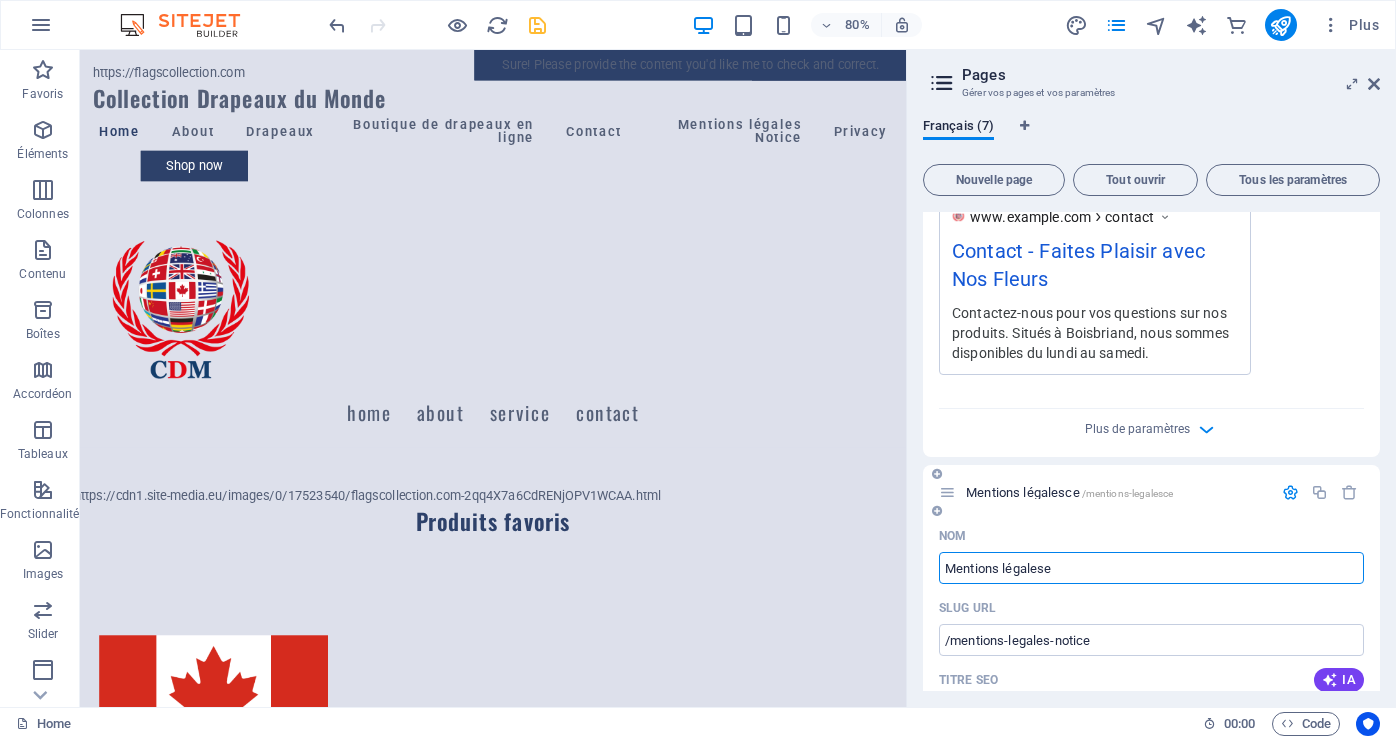 type on "/mentions-legalesce" 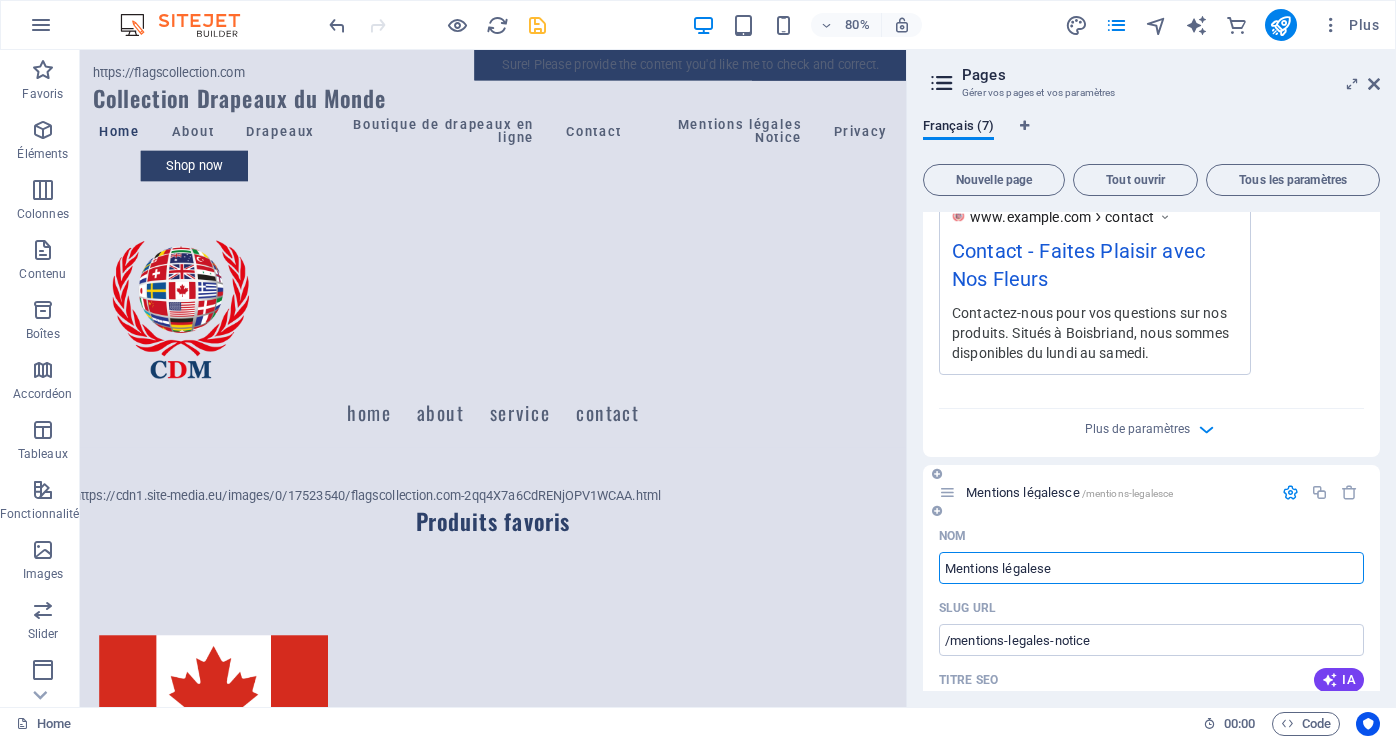 type on "Mentions légalesce" 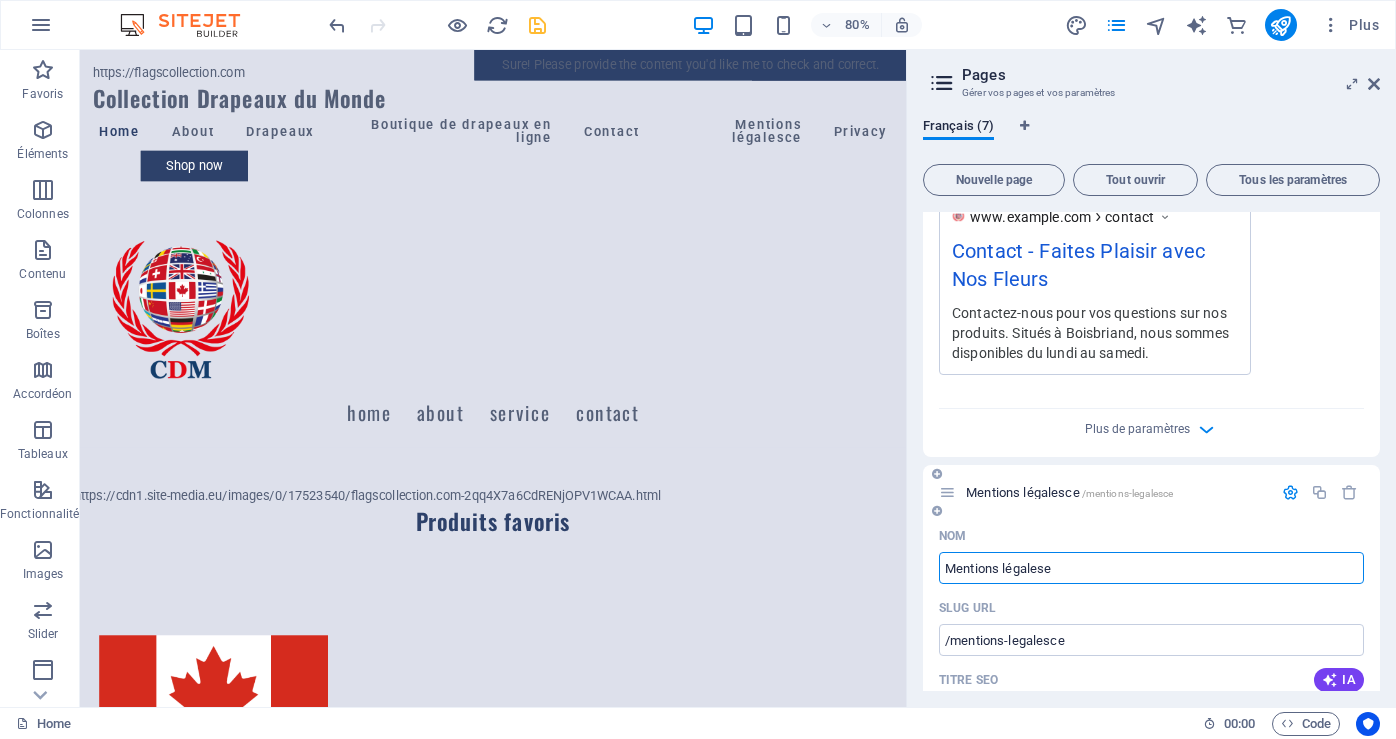 type on "Mentions légales" 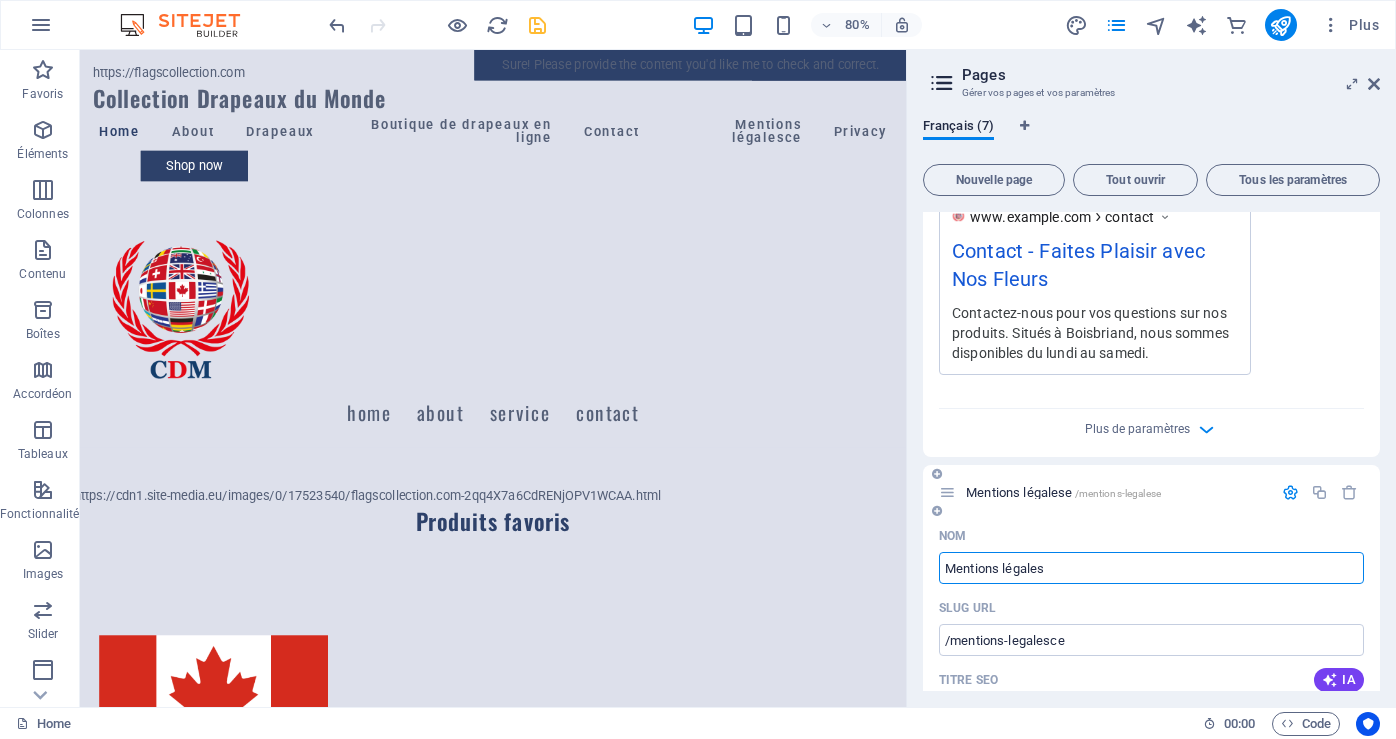type on "/mentions-legalese" 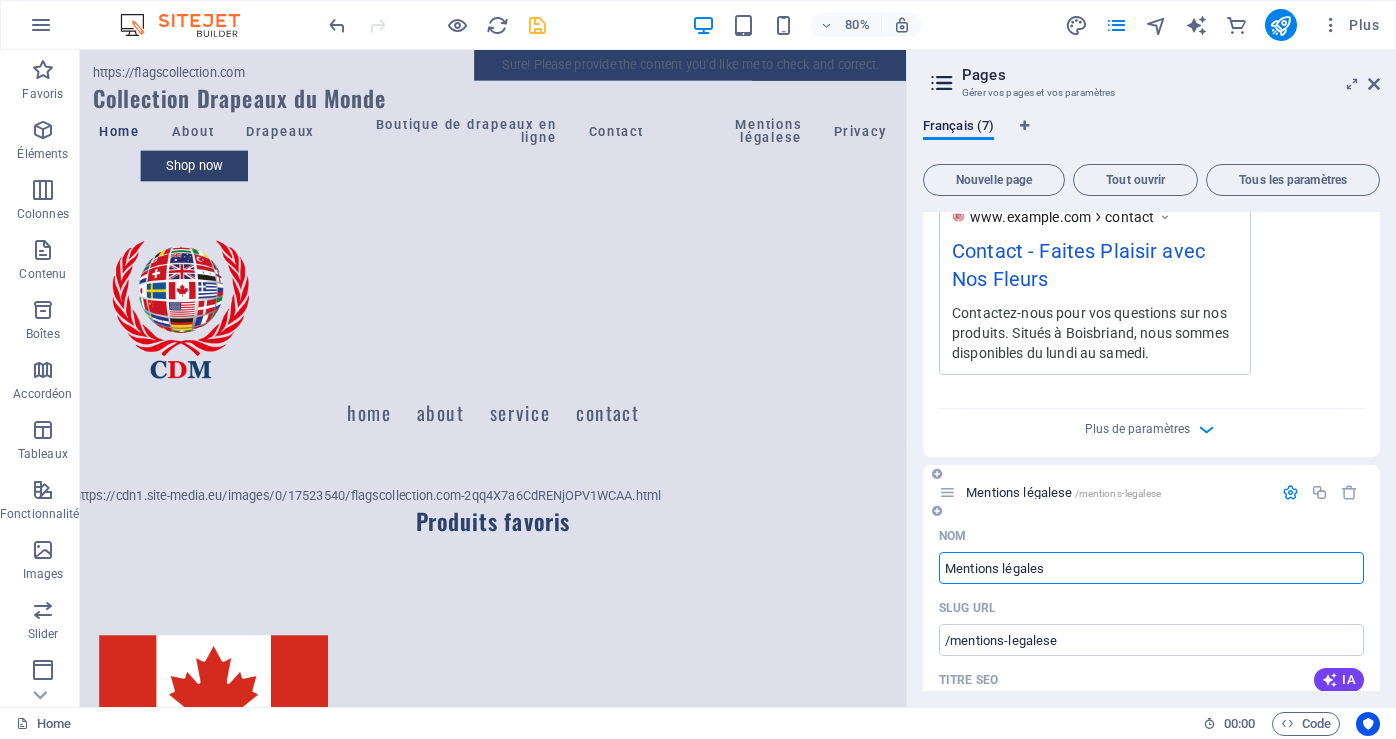 type on "Mentions légales" 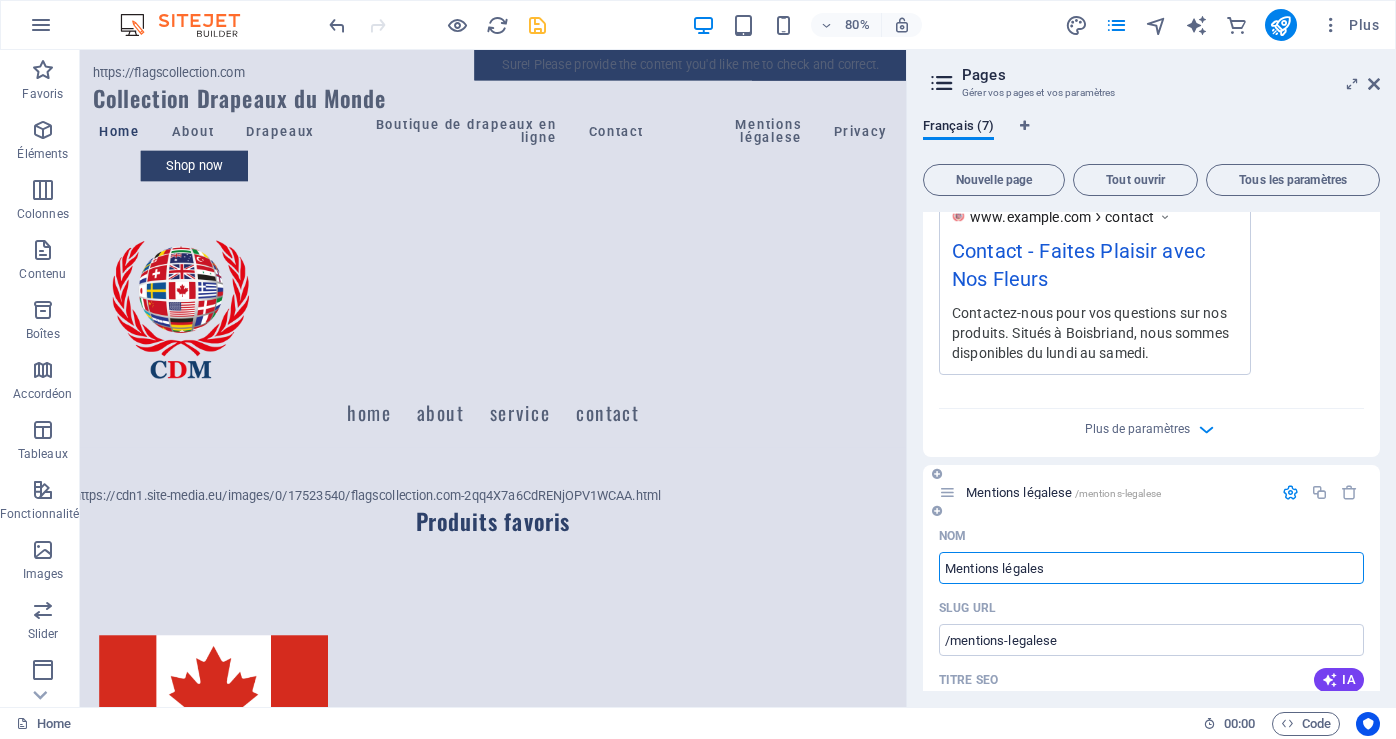 type on "/mentions-legales" 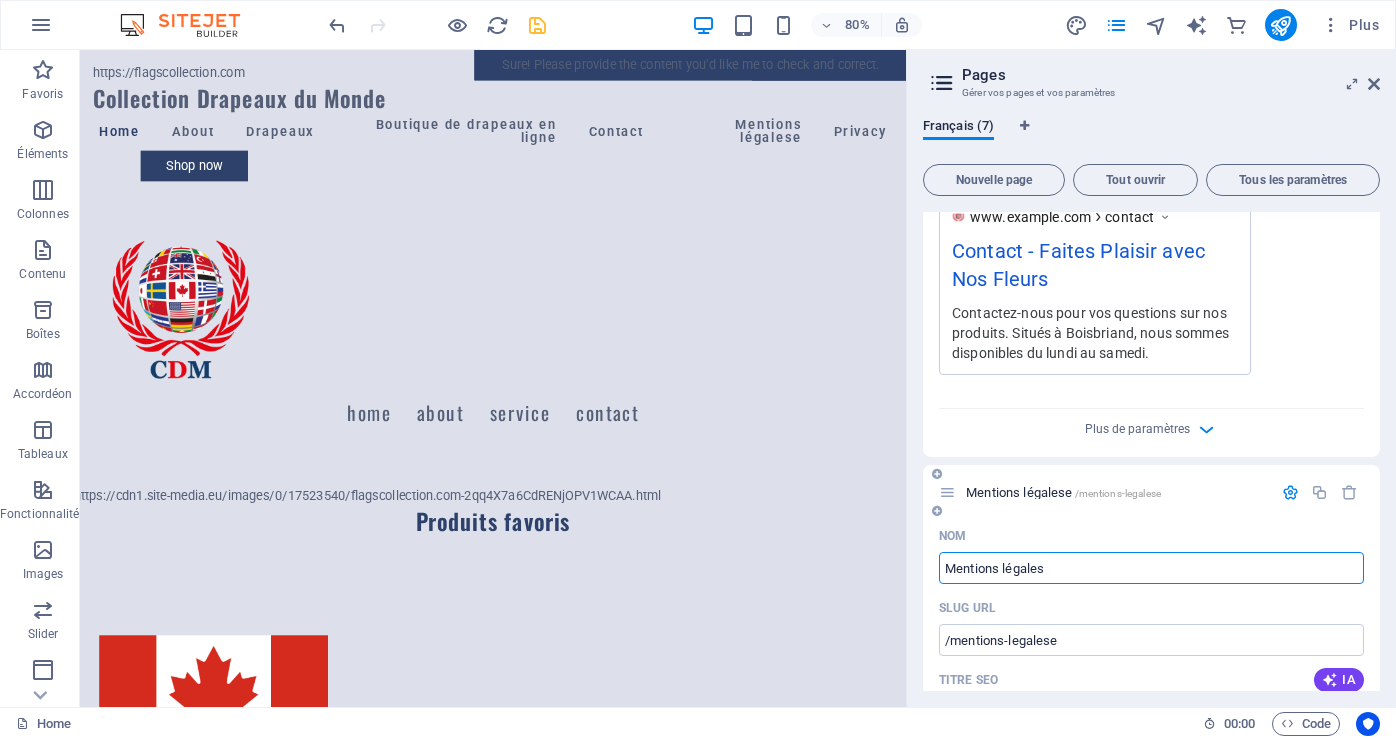 type on "Mentions légales" 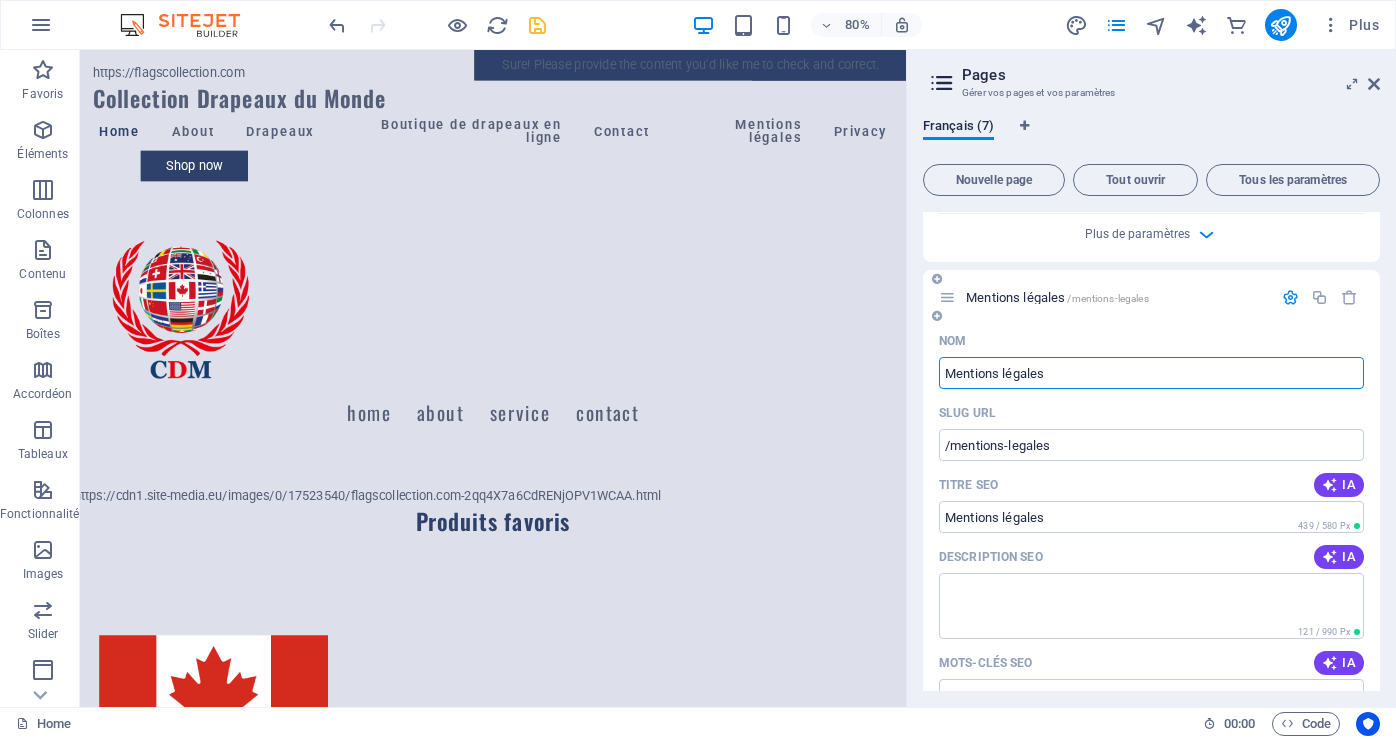 scroll, scrollTop: 4357, scrollLeft: 0, axis: vertical 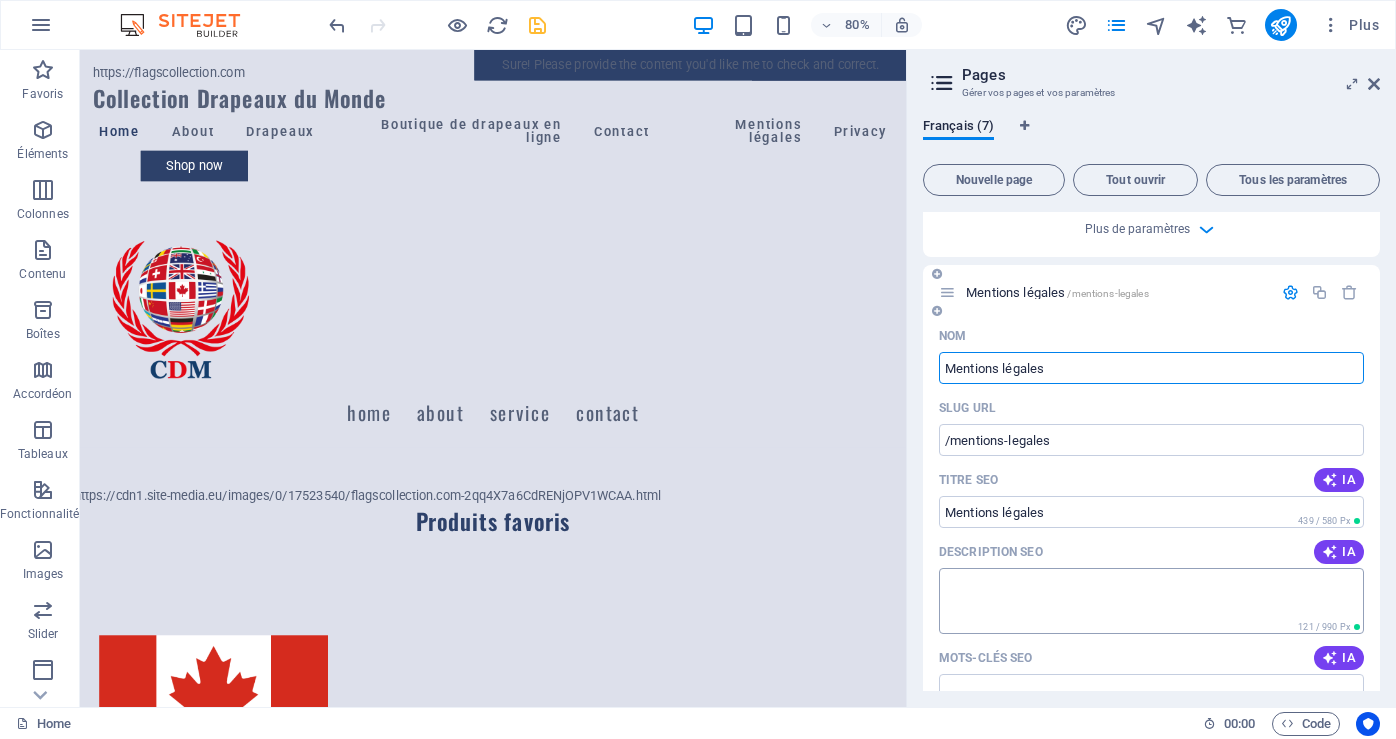 type on "Mentions légales" 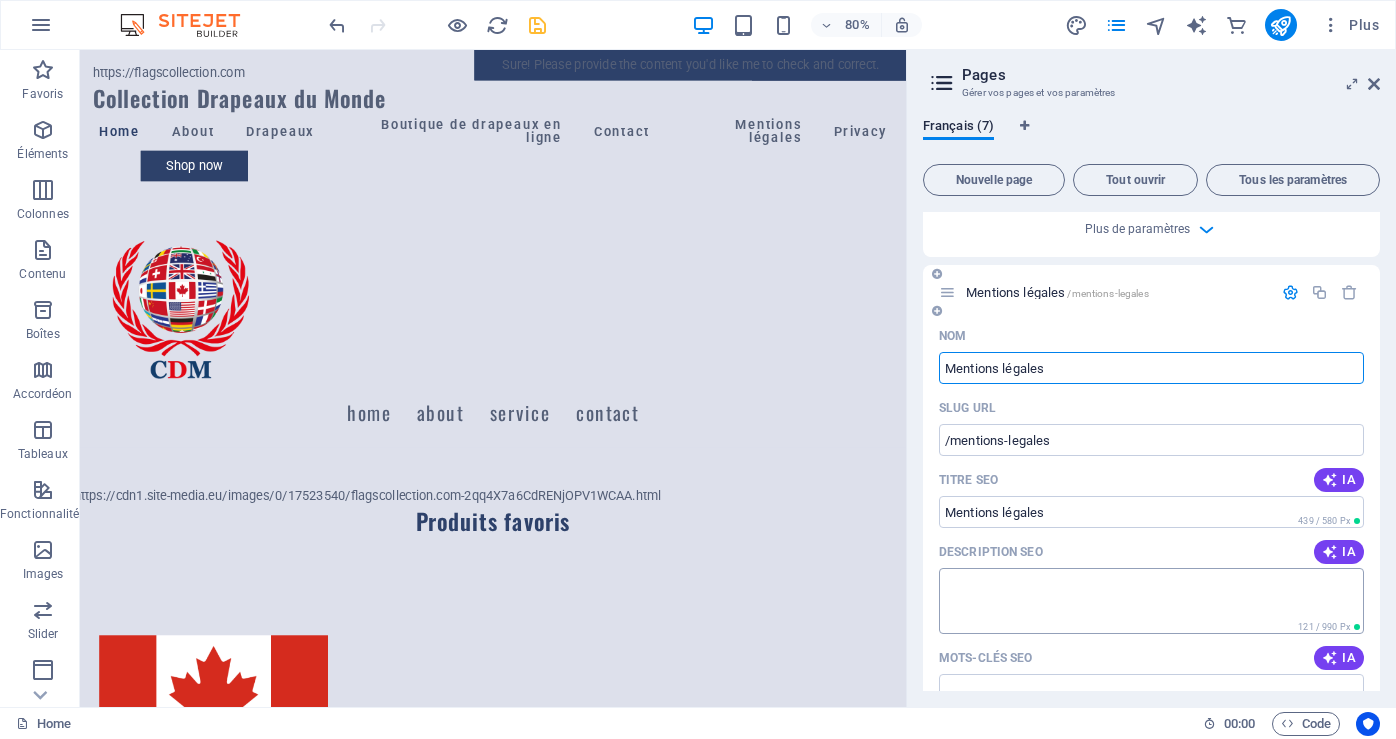 click on "Description SEO" at bounding box center (1151, 600) 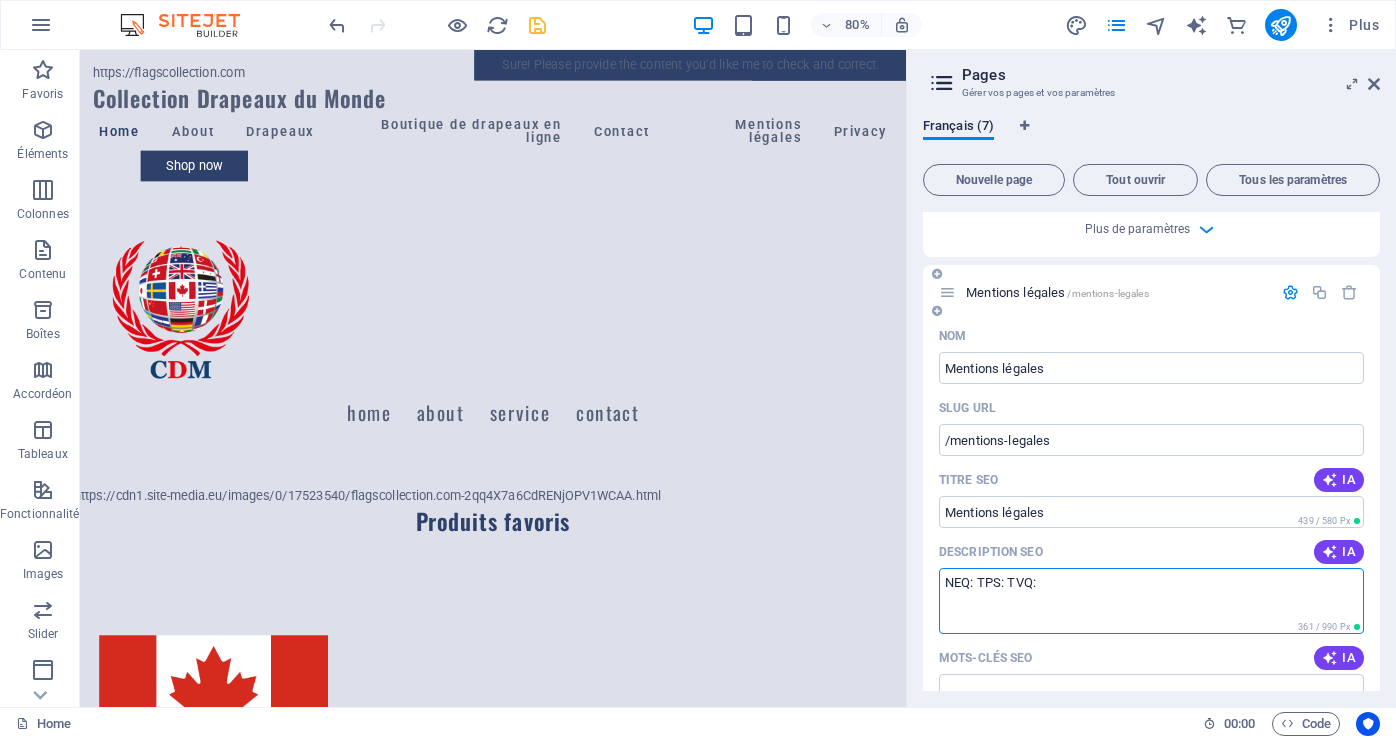 scroll, scrollTop: 4457, scrollLeft: 0, axis: vertical 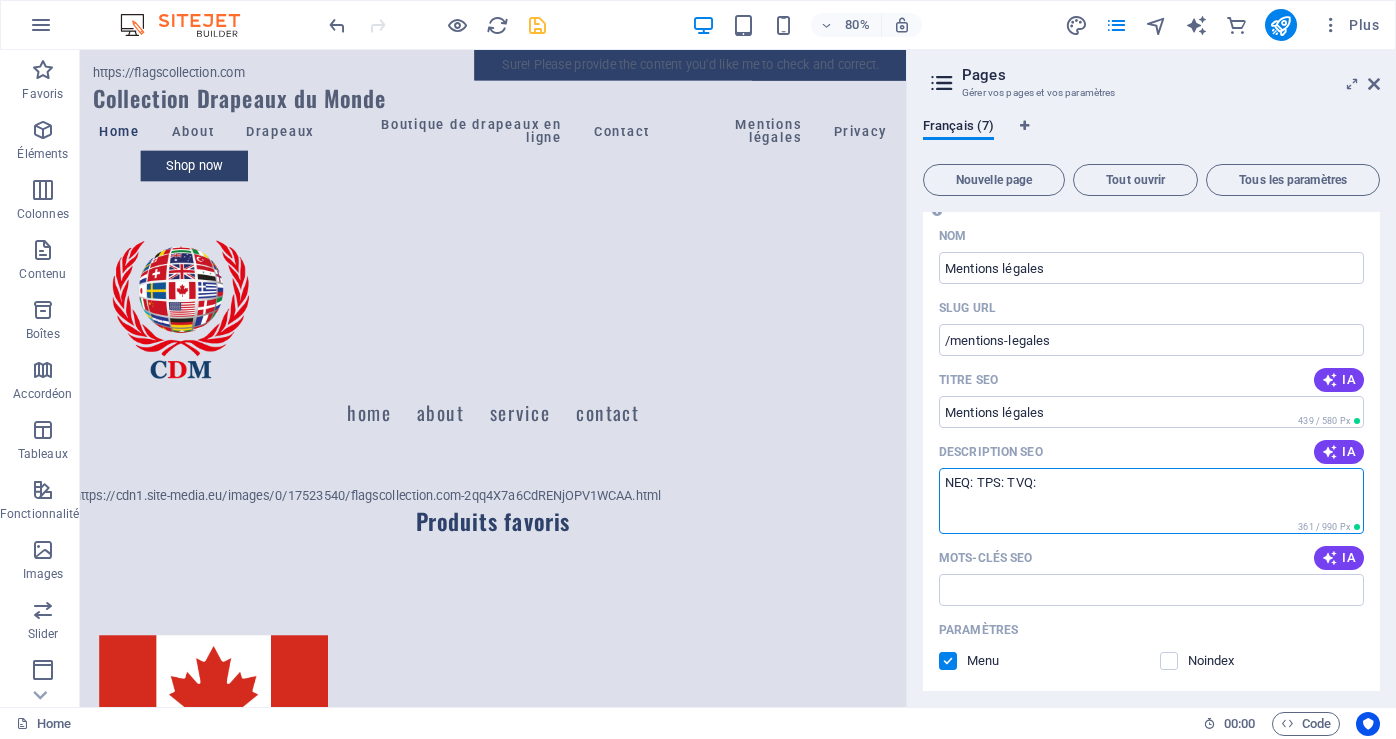 click on "NEQ:1163509087 - TPS: 808253348 - TVQ: 1211720324" at bounding box center (1151, 500) 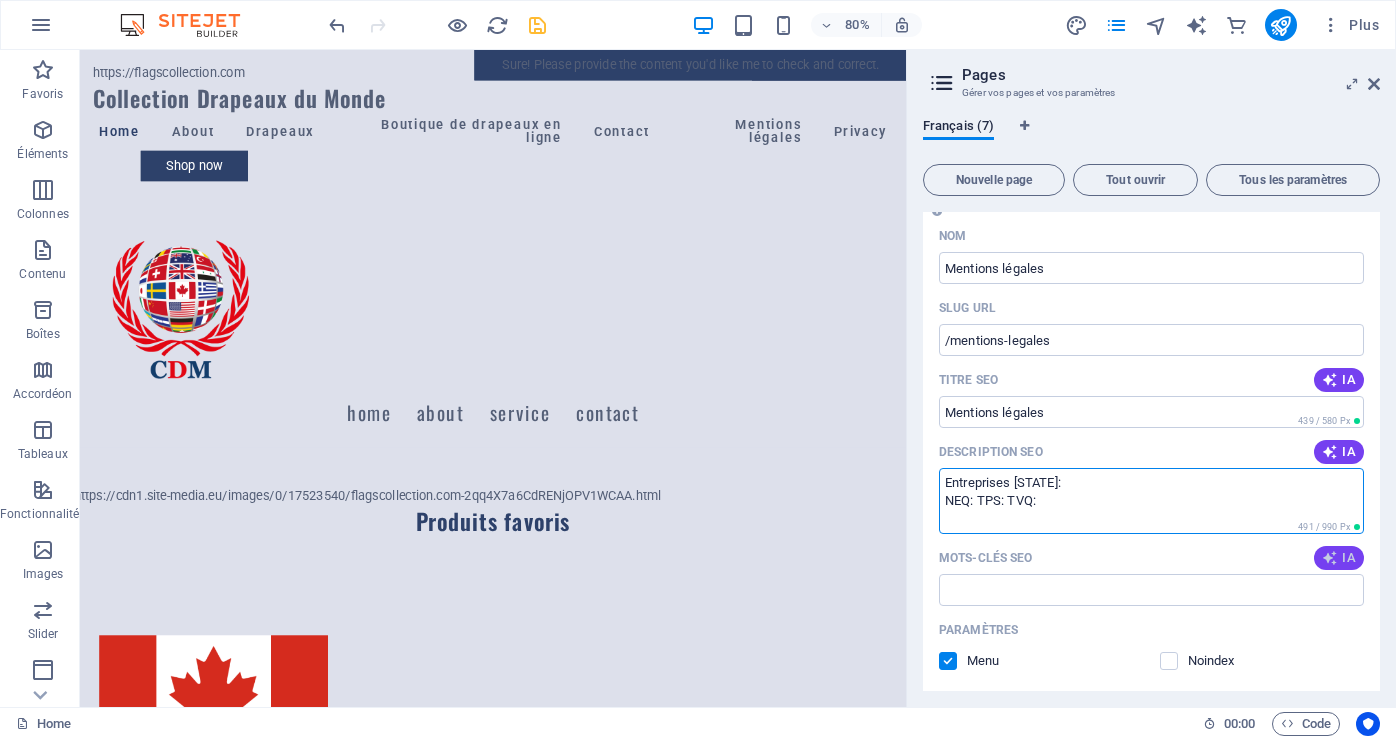 type on "Entreprises Québec:
NEQ:1163509087 - TPS: 808253348 - TVQ: 1211720324" 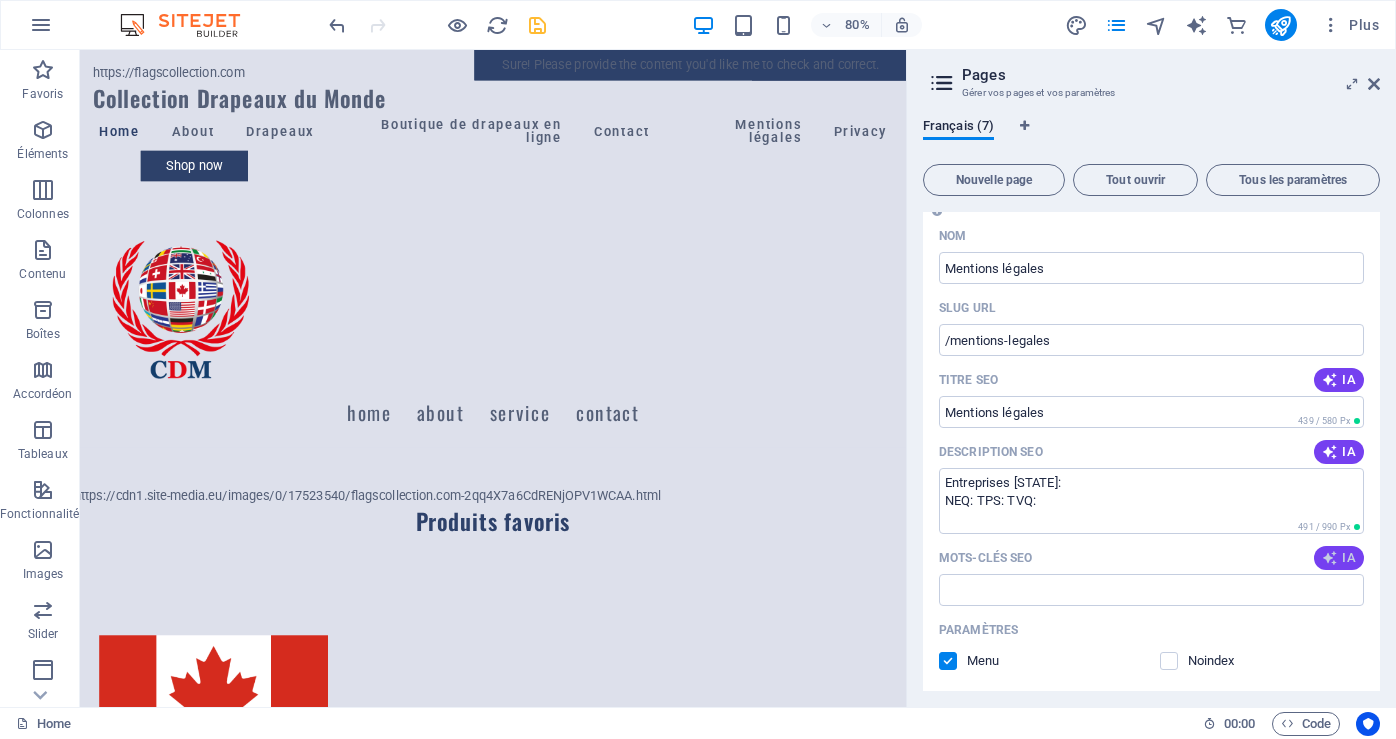 click on "IA" at bounding box center (1339, 558) 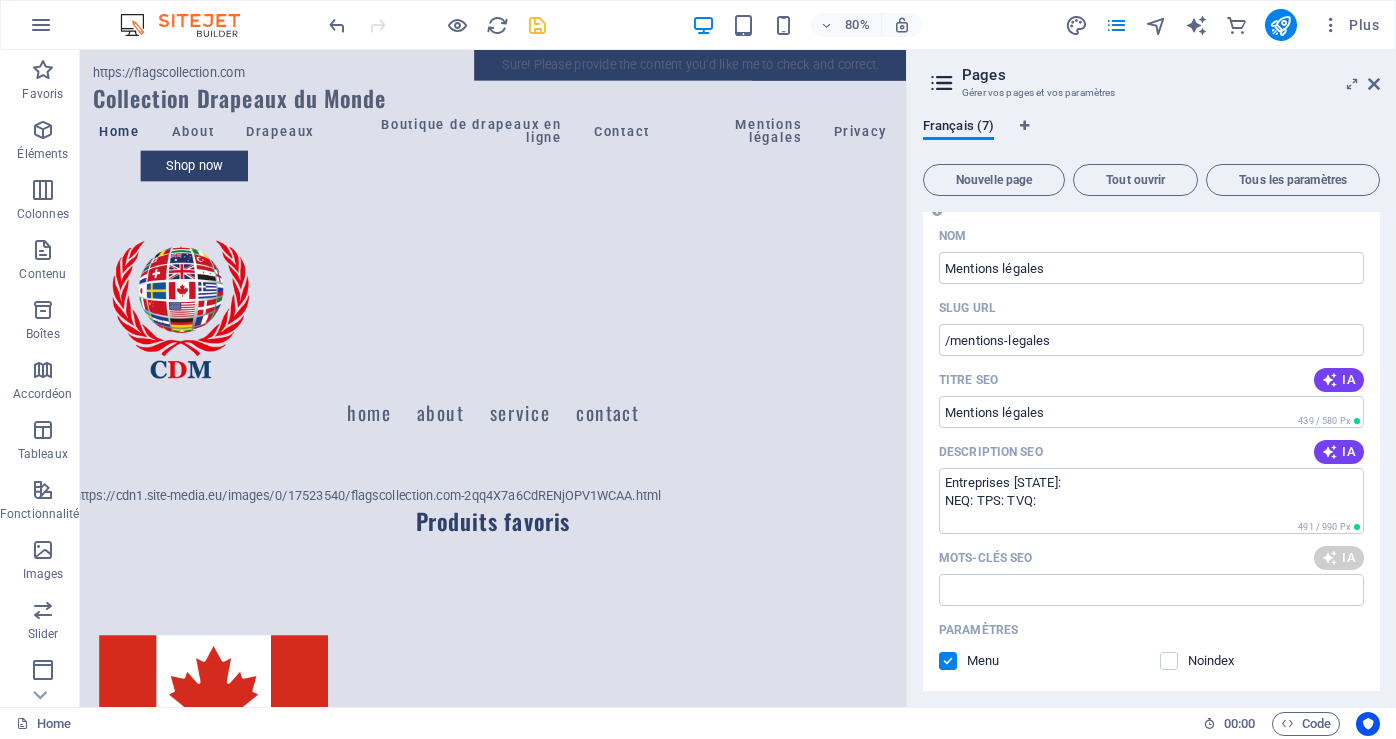 type on "drapeaux du monde, collection de drapeaux, Boisbriand, magasin de drapeaux, accessoires de drapeaux, vente de drapeaux" 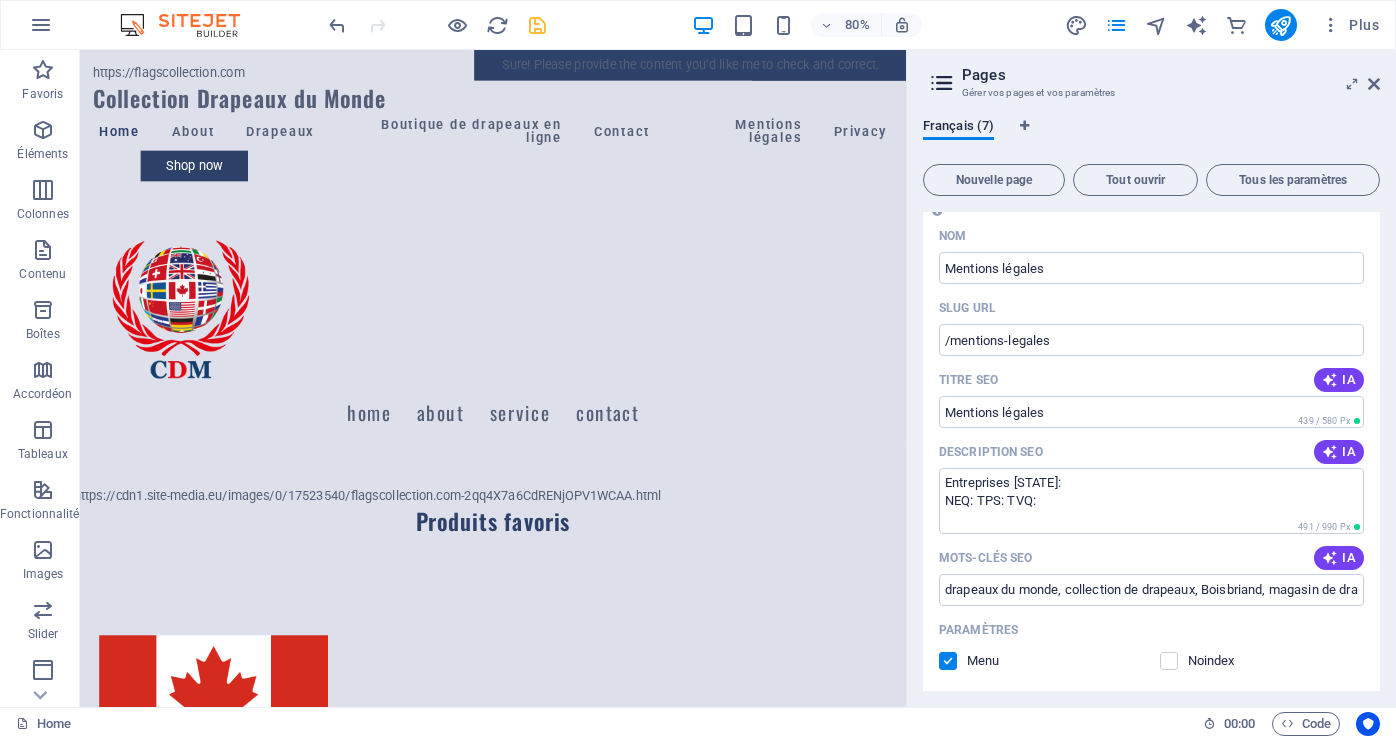 scroll, scrollTop: 4557, scrollLeft: 0, axis: vertical 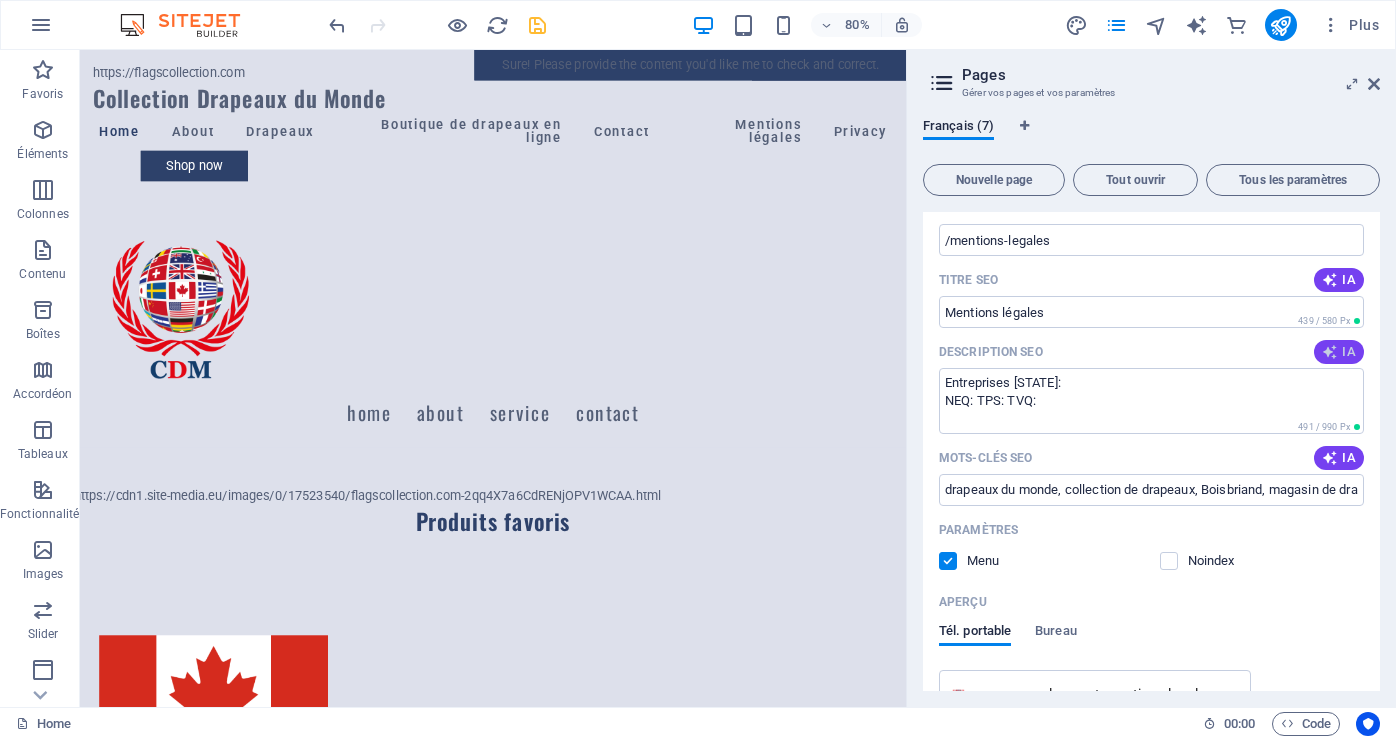 click at bounding box center [1330, 352] 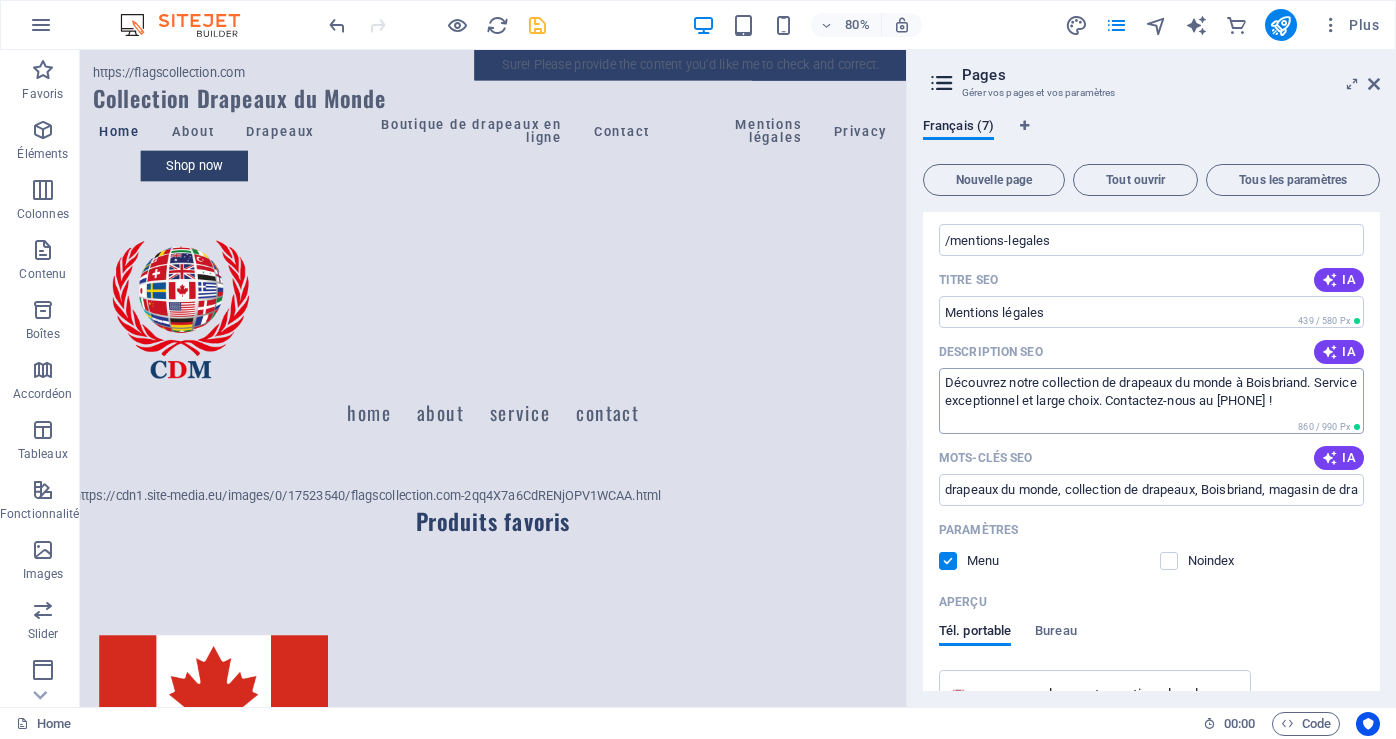 click on "Découvrez notre collection de drapeaux du monde à Boisbriand. Service exceptionnel et large choix. Contactez-nous au 450 433-8129 !" at bounding box center (1151, 400) 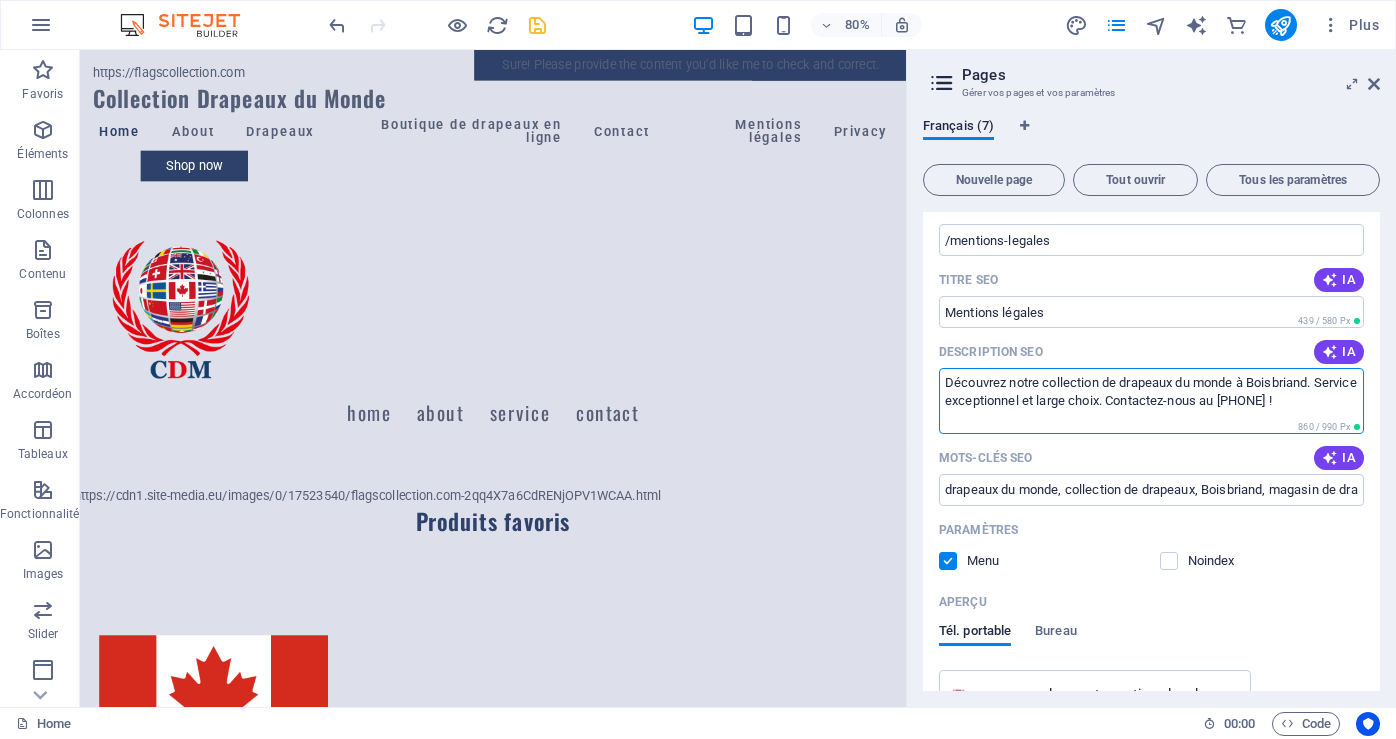 click on "Découvrez notre collection de drapeaux du monde à Boisbriand. Service exceptionnel et large choix. Contactez-nous au 450 433-8129 !" at bounding box center (1151, 400) 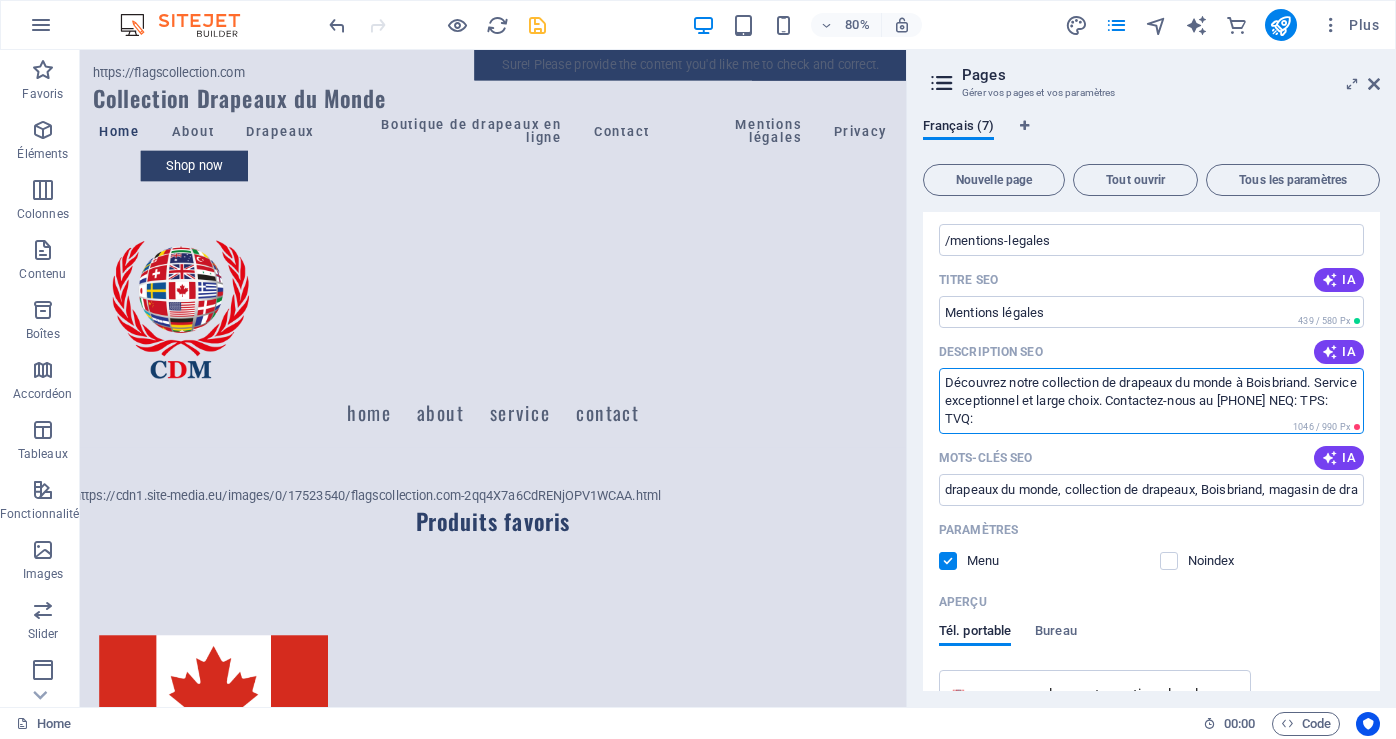 click on "Découvrez notre collection de drapeaux du monde à Boisbriand. Service exceptionnel et large choix. Contactez-nous au 450 433-8129 NEQ: TPS: TVQ: 1211720324" at bounding box center [1151, 400] 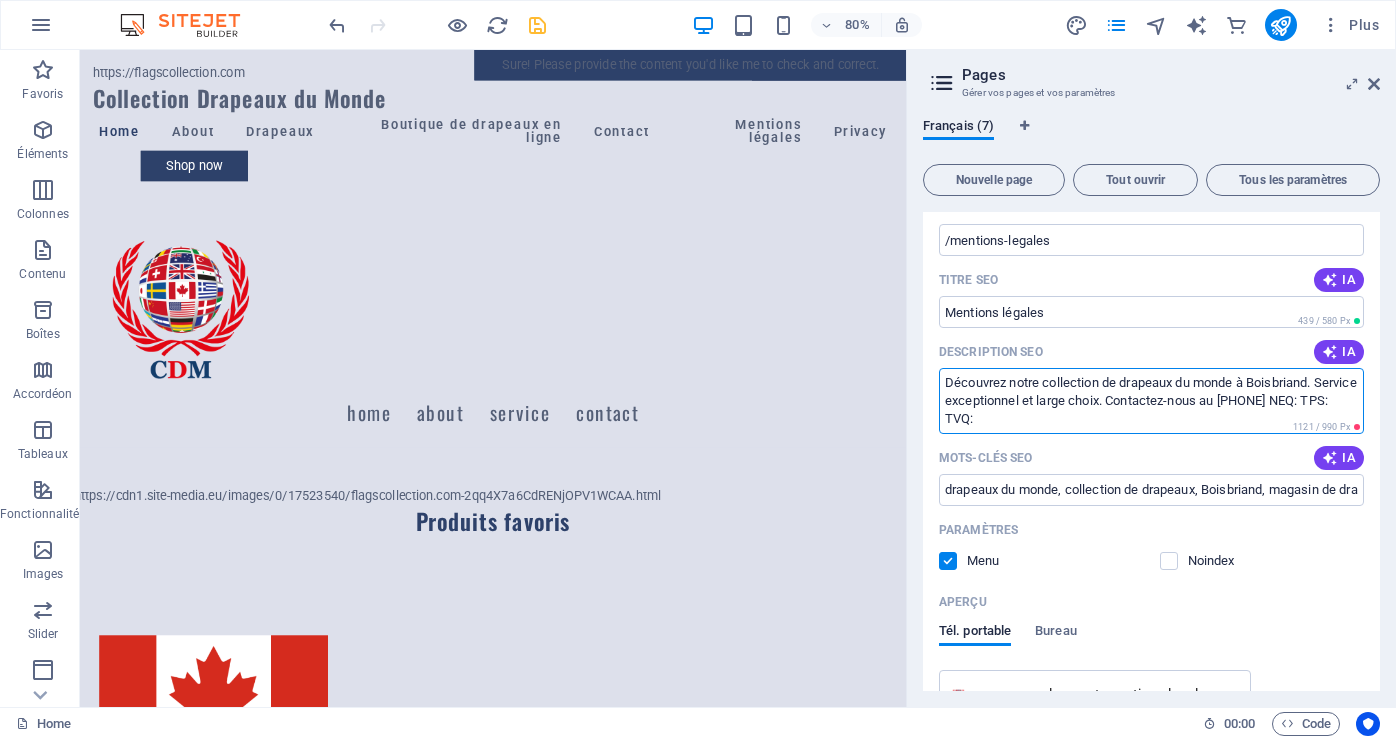 click on "Découvrez notre collection de drapeaux du monde à Boisbriand. Service exceptionnel et large choix. Contactez-nous au 450 433-8129 NEQ: TPS: 808353348 TVQ: 1211720324" at bounding box center (1151, 400) 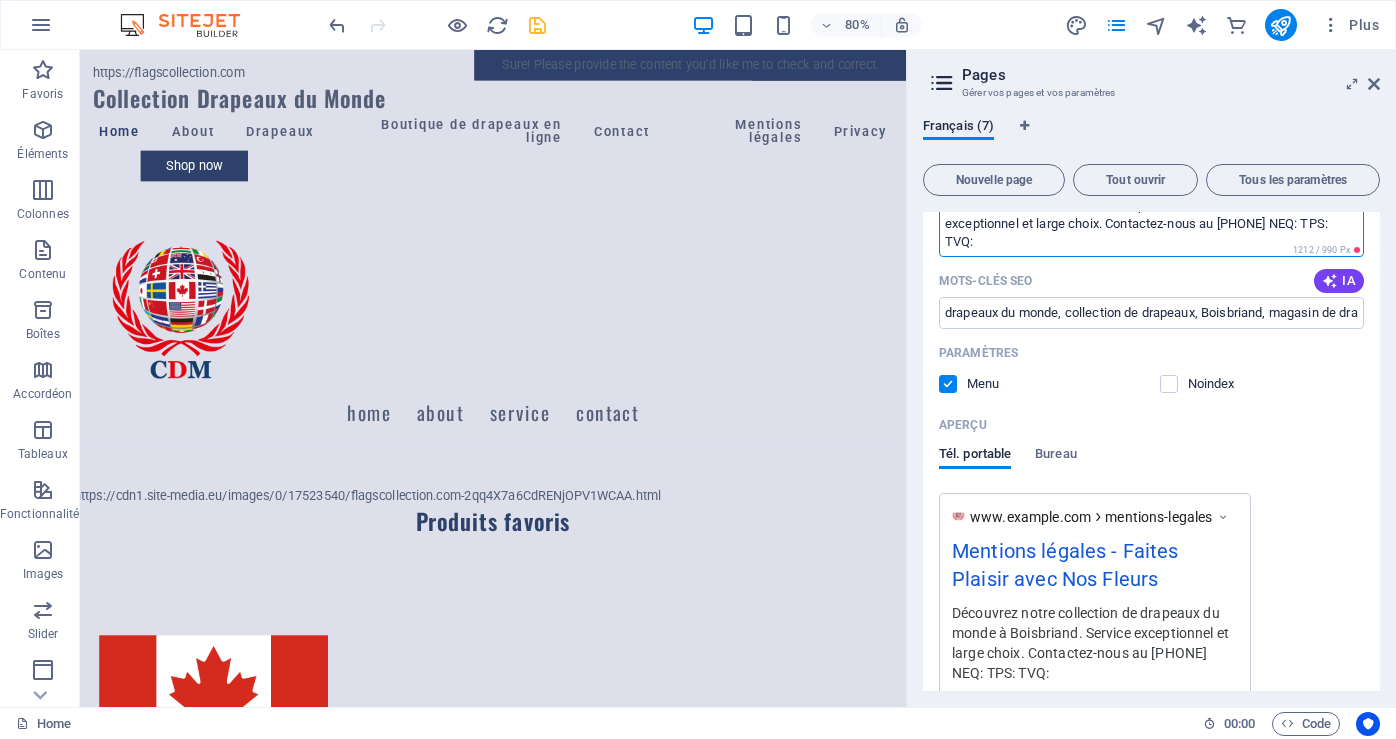 scroll, scrollTop: 4857, scrollLeft: 0, axis: vertical 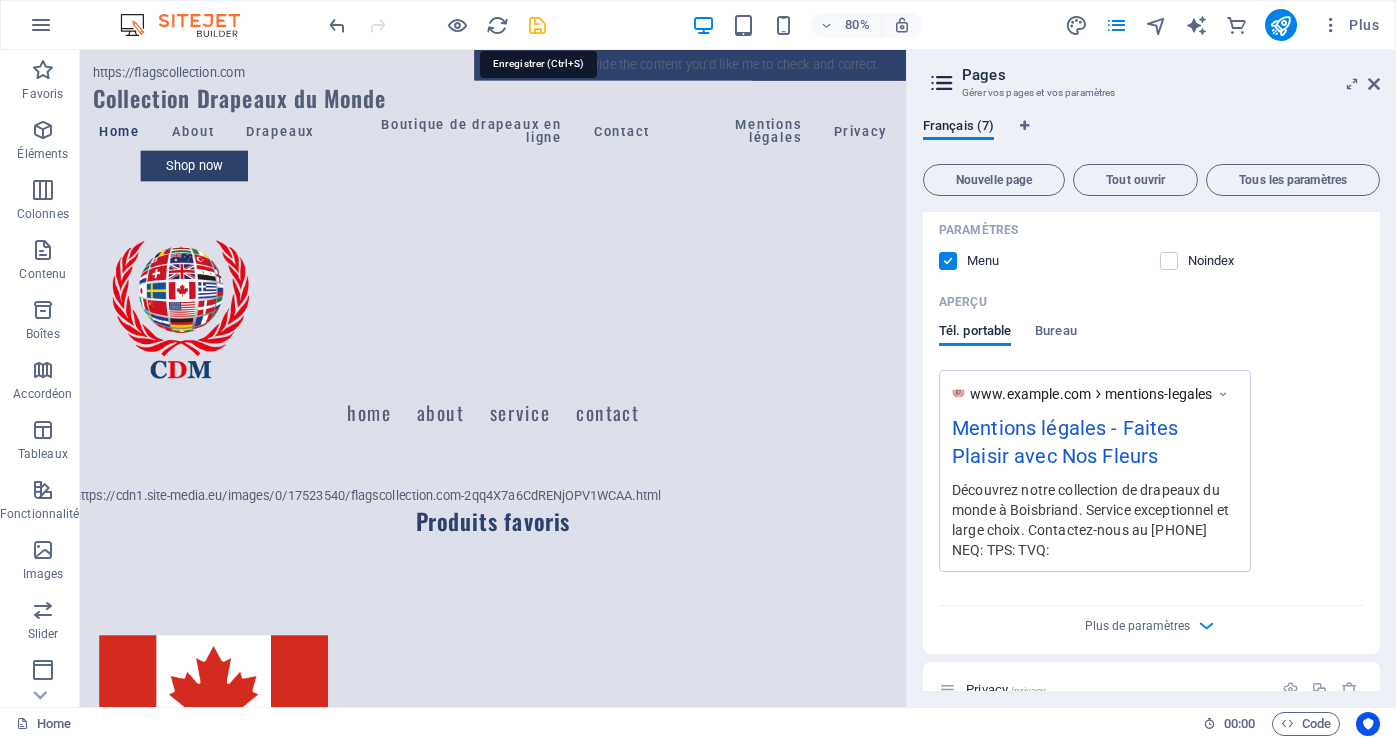 type on "Découvrez notre collection de drapeaux du monde à Boisbriand. Service exceptionnel et large choix. Contactez-nous au 450 433-8129 NEQ: 1163509087 - TPS: 808353348 TVQ: 1211720324" 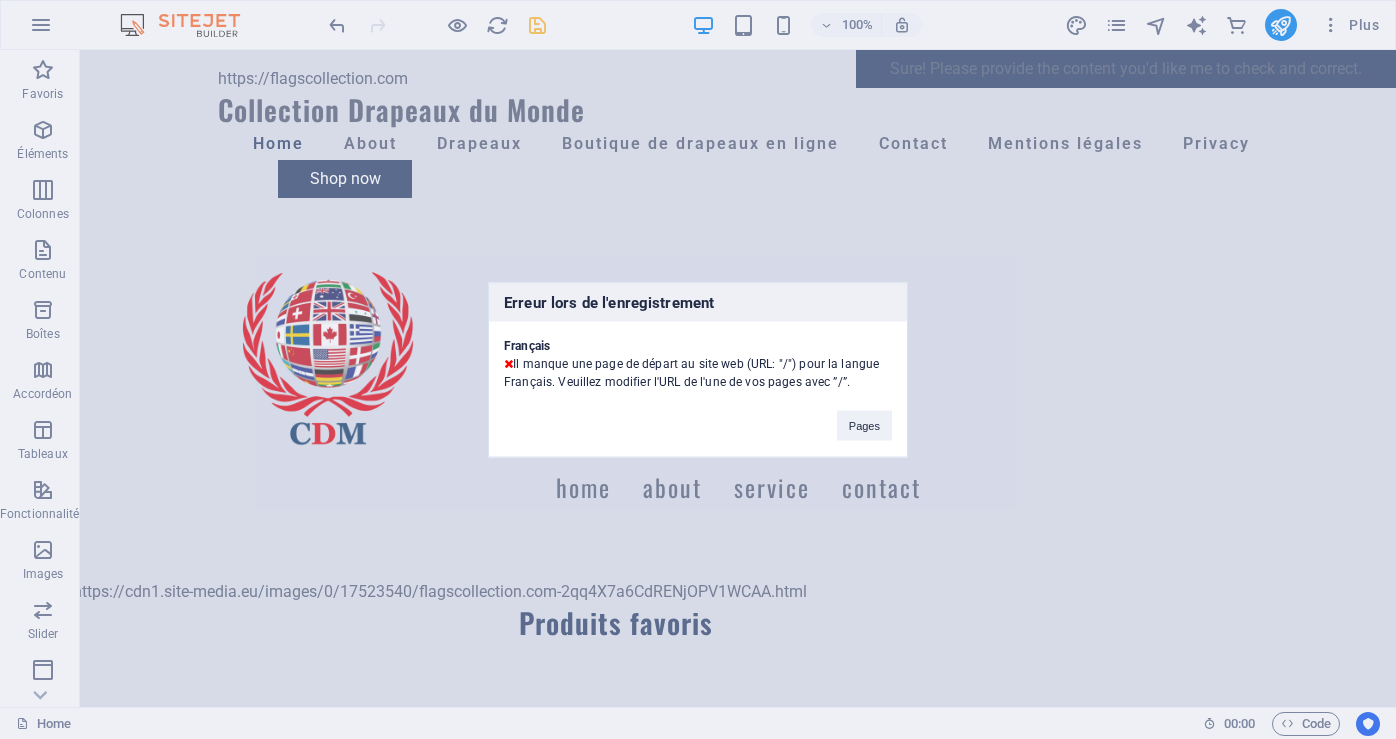 click on "Erreur lors de l'enregistrement Français  Il manque une page de départ au site web (URL: "/") pour la langue Français. Veuillez modifier l'URL de l'une de vos pages avec ”/”. Pages" at bounding box center (698, 369) 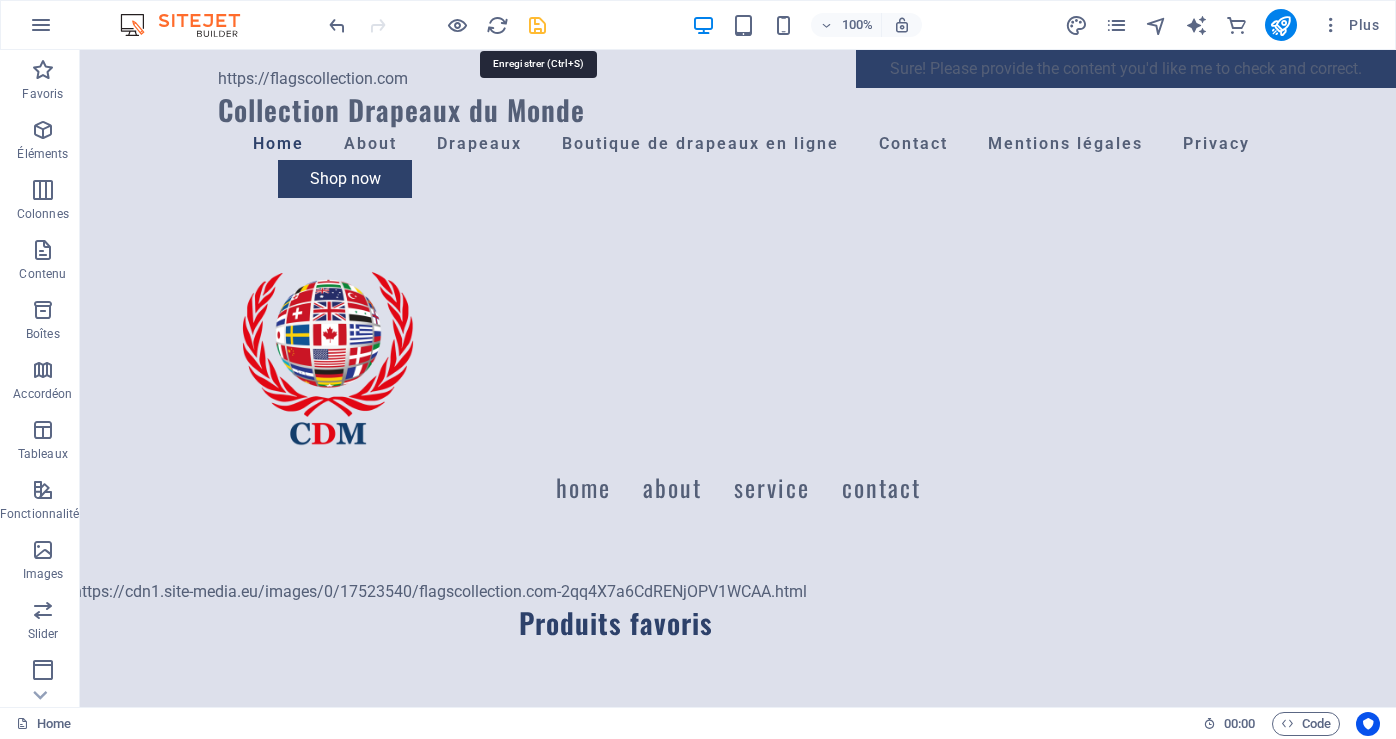 click at bounding box center (537, 25) 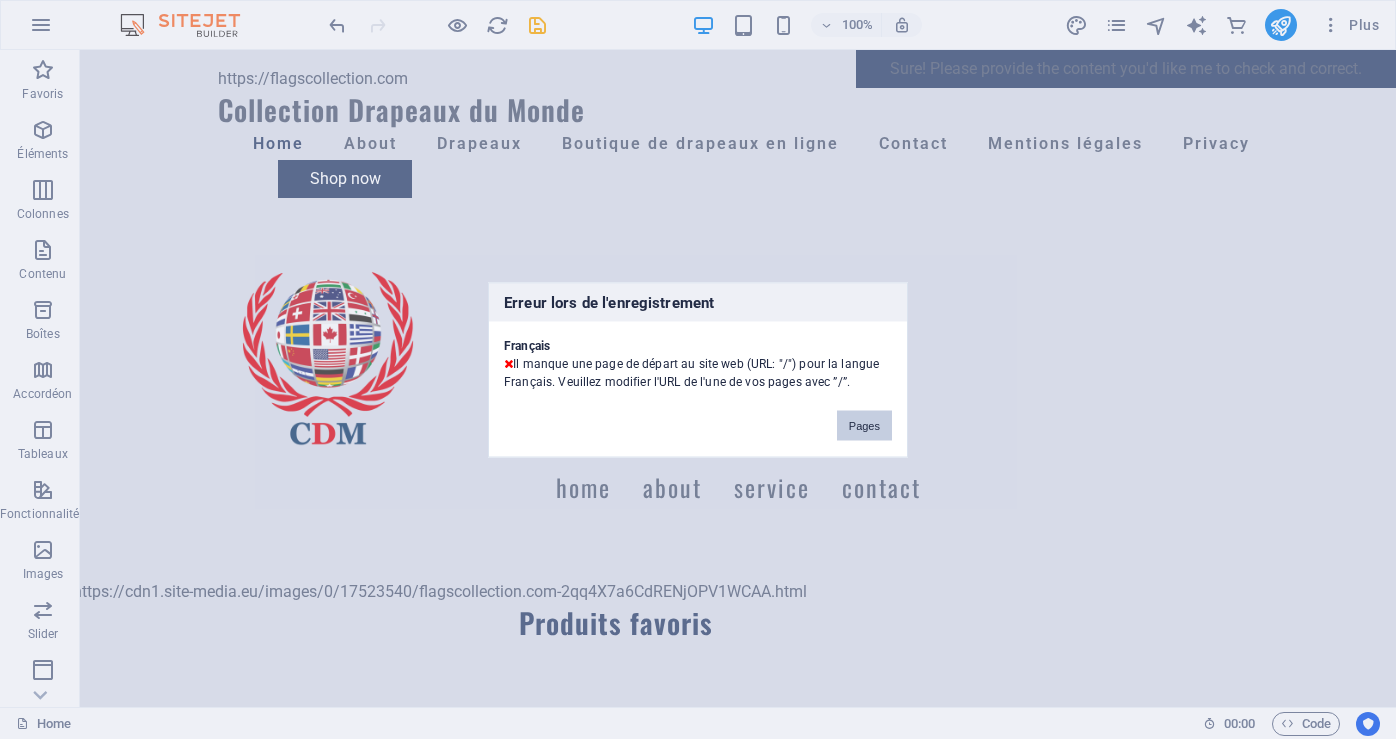 click on "Pages" at bounding box center [864, 425] 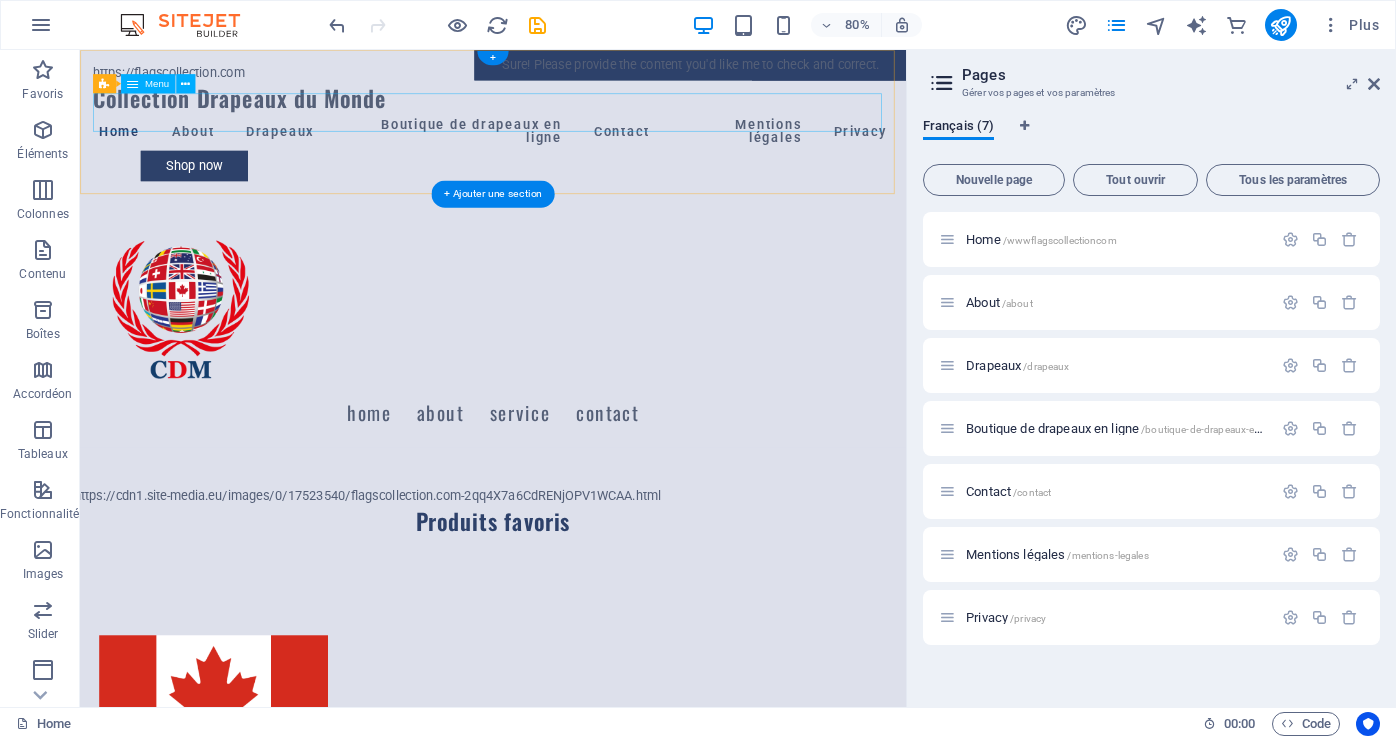 click on "Home About Drapeaux Boutique de drapeaux en ligne Contact Mentions légales Privacy" at bounding box center [596, 152] 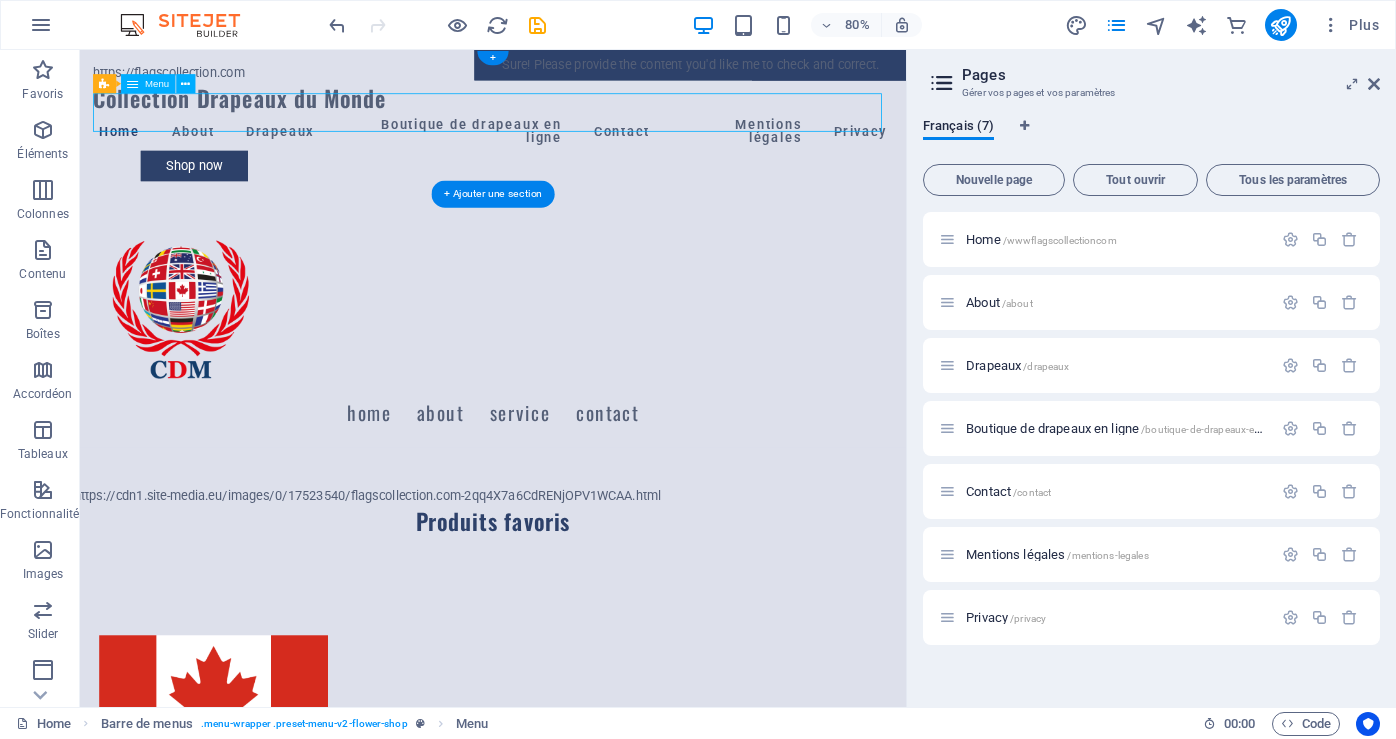 click on "Home About Drapeaux Boutique de drapeaux en ligne Contact Mentions légales Privacy" at bounding box center (596, 152) 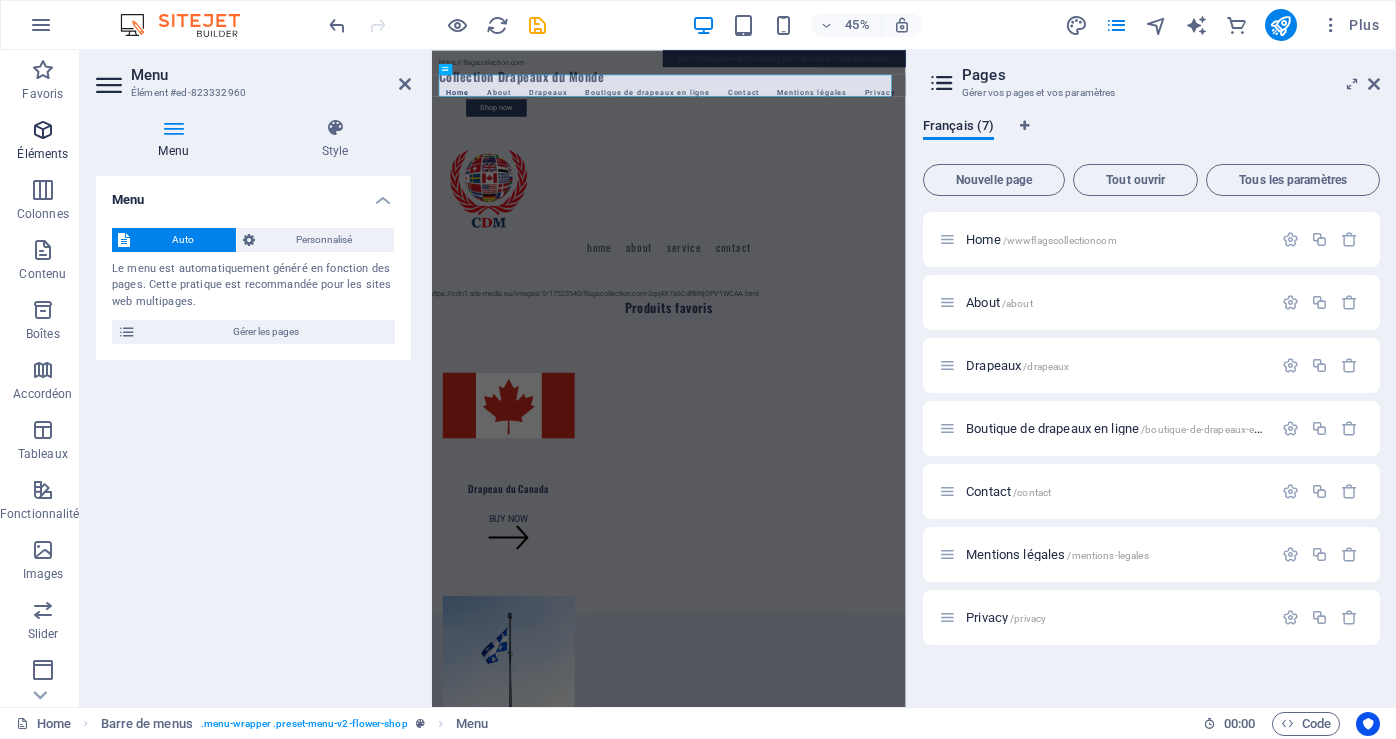 click on "Éléments" at bounding box center [42, 154] 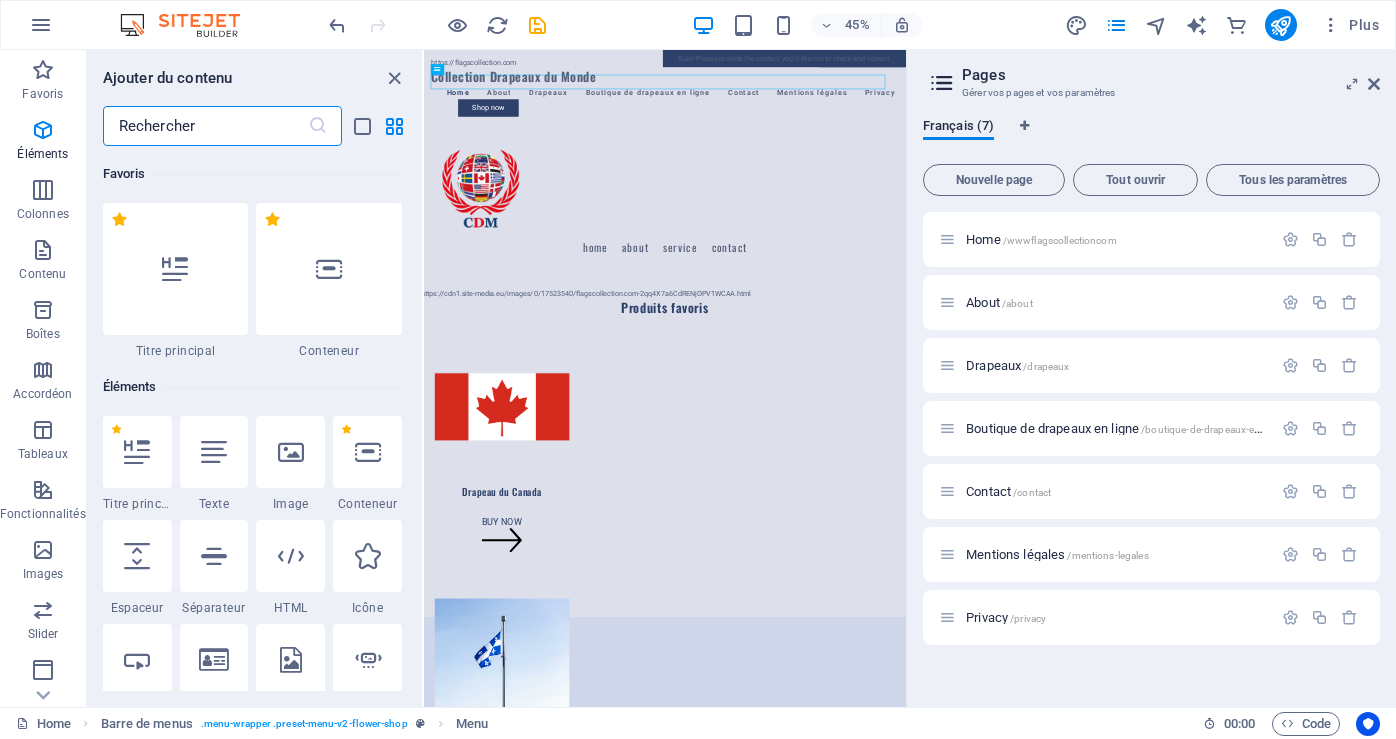 scroll, scrollTop: 120, scrollLeft: 0, axis: vertical 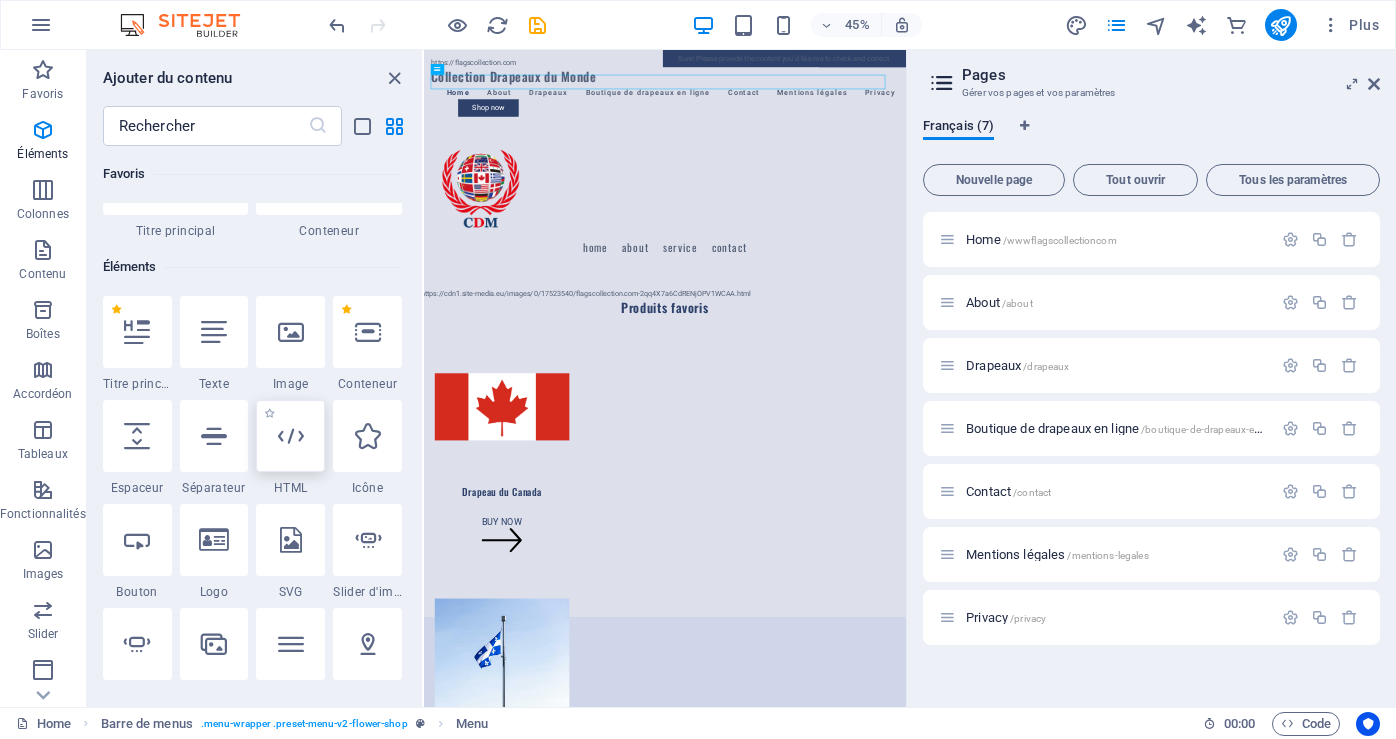 click at bounding box center [291, 436] 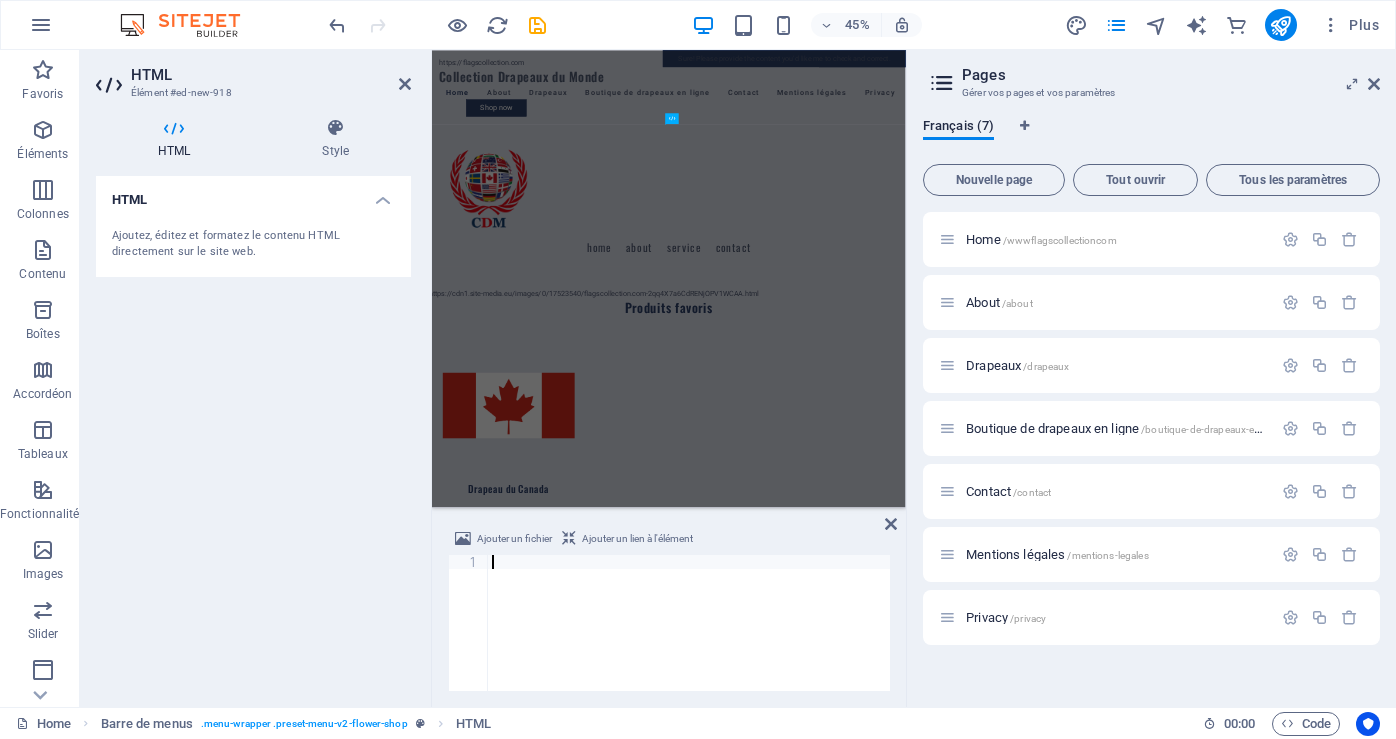 click on "Ajouter un lien à l'élément" at bounding box center (637, 539) 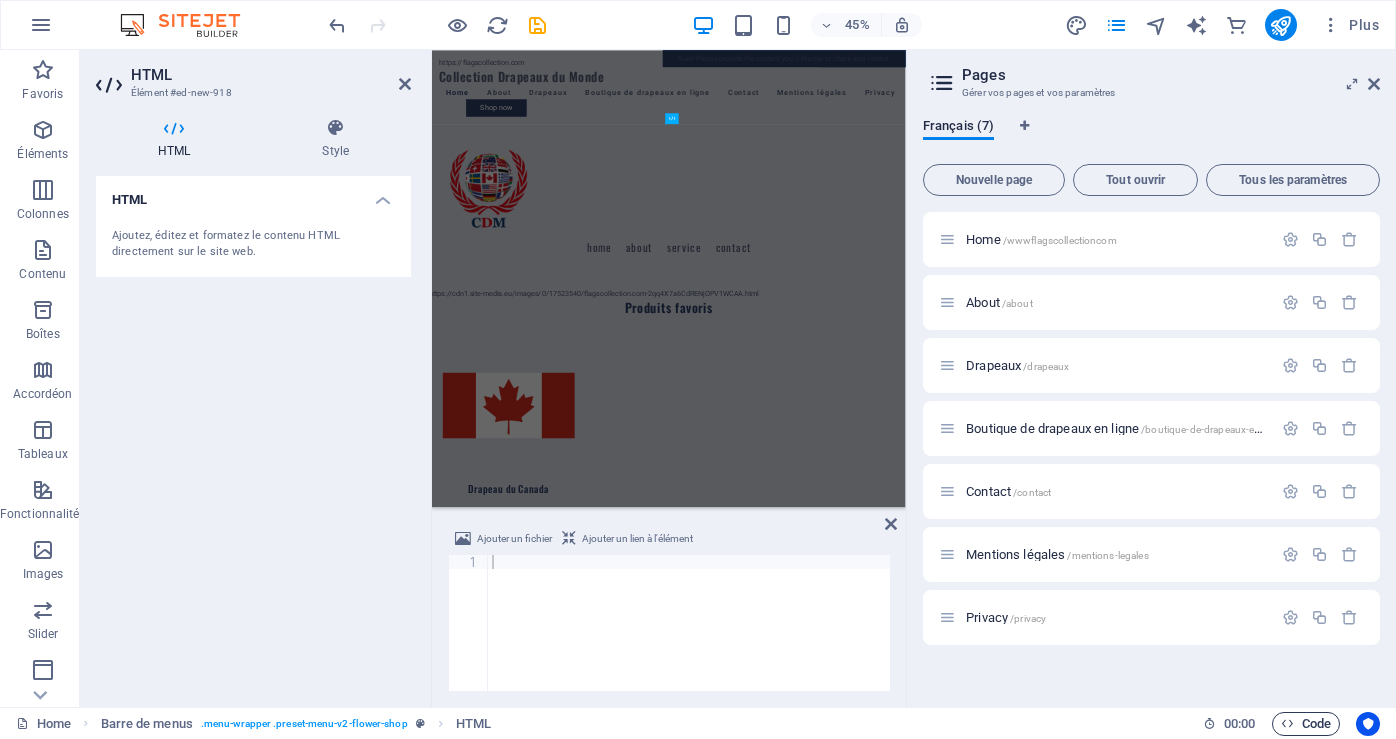 click on "Code" at bounding box center [1306, 724] 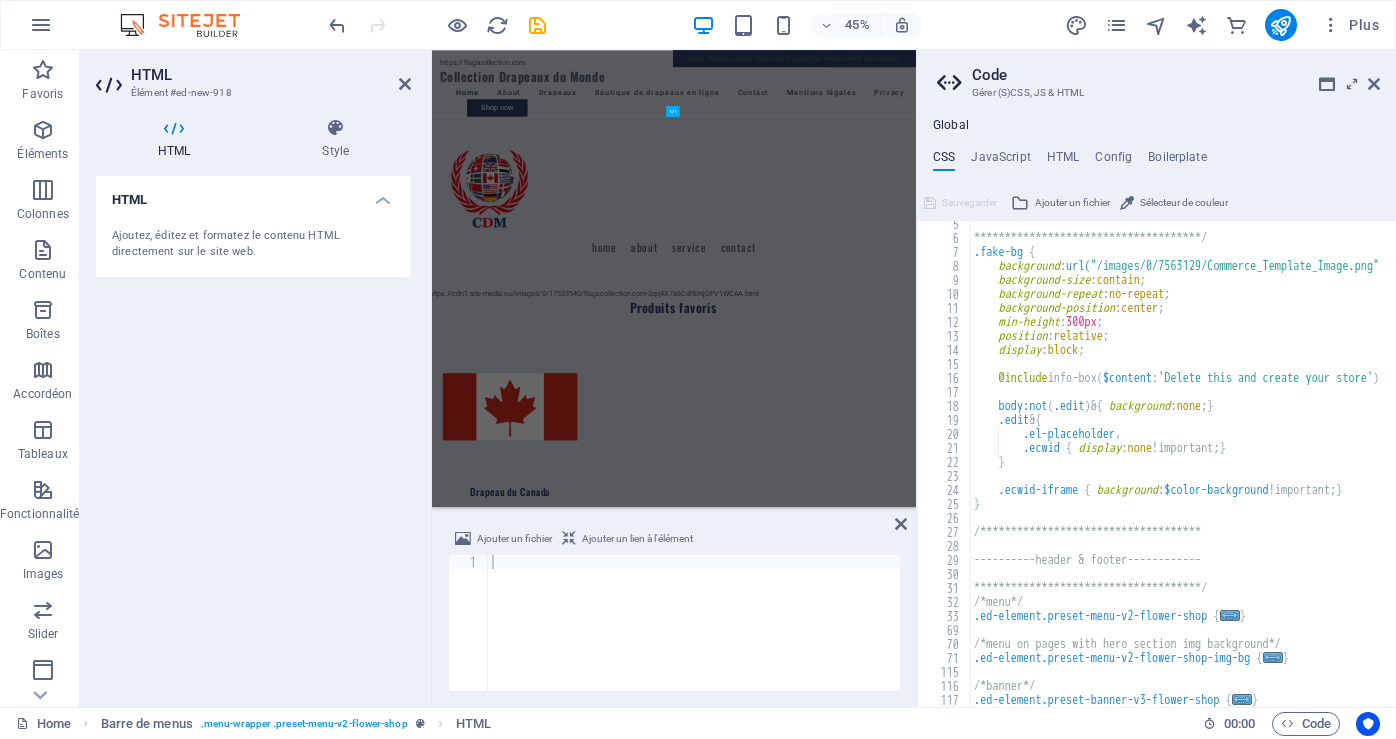 scroll, scrollTop: 0, scrollLeft: 0, axis: both 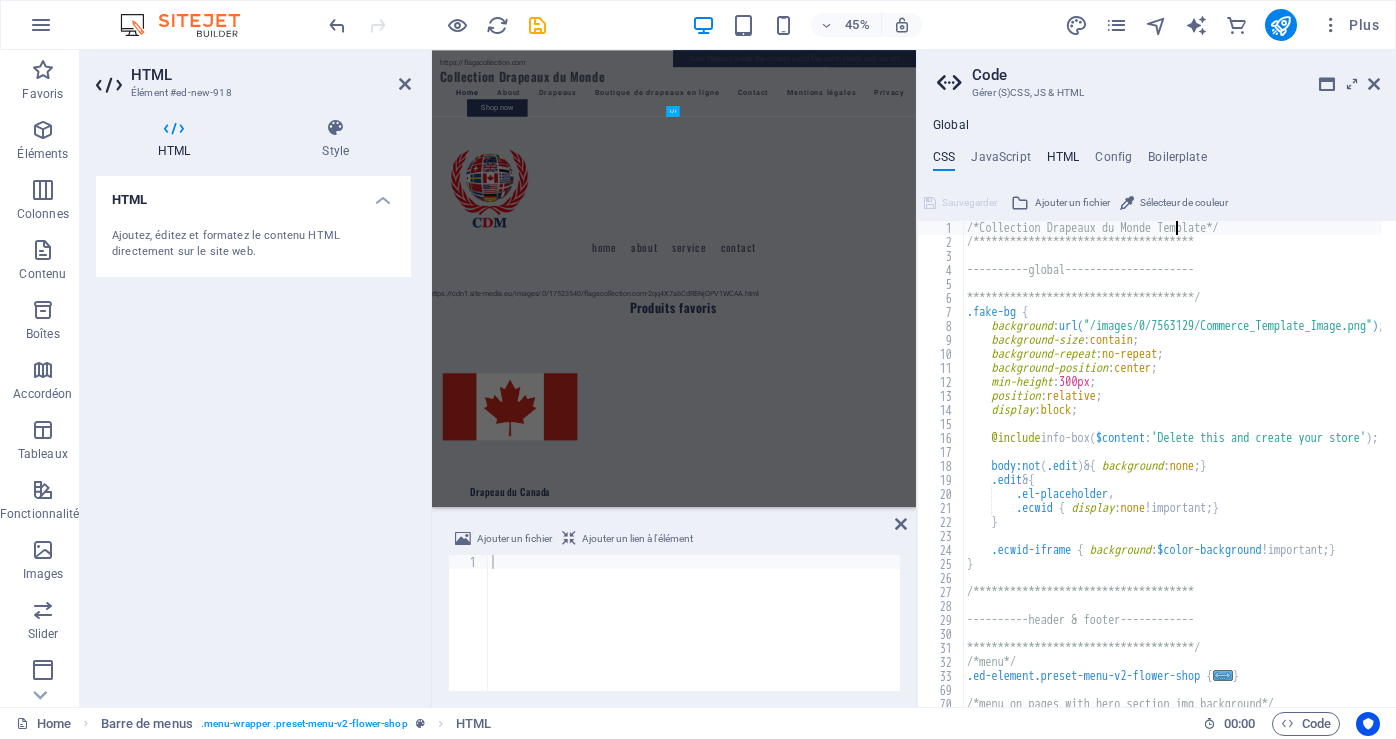 click on "HTML" at bounding box center [1063, 161] 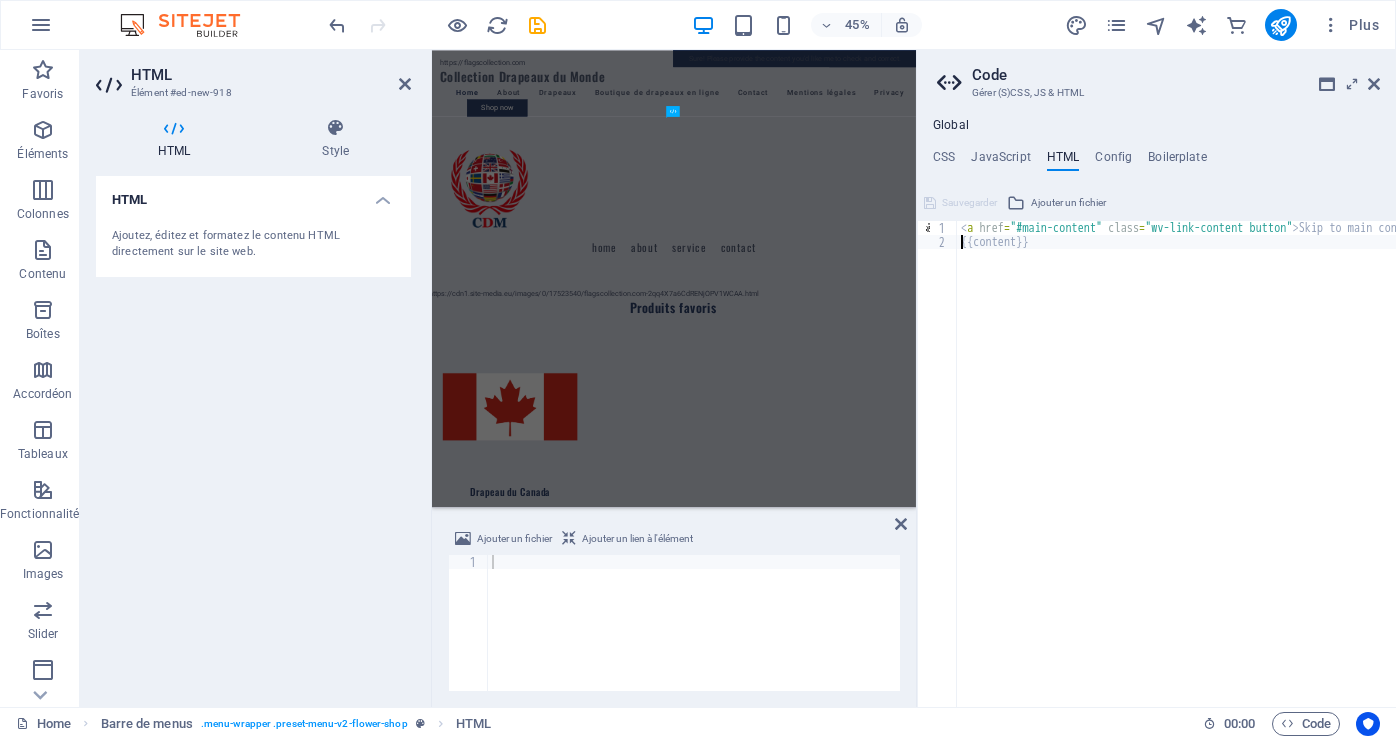 scroll, scrollTop: 0, scrollLeft: 0, axis: both 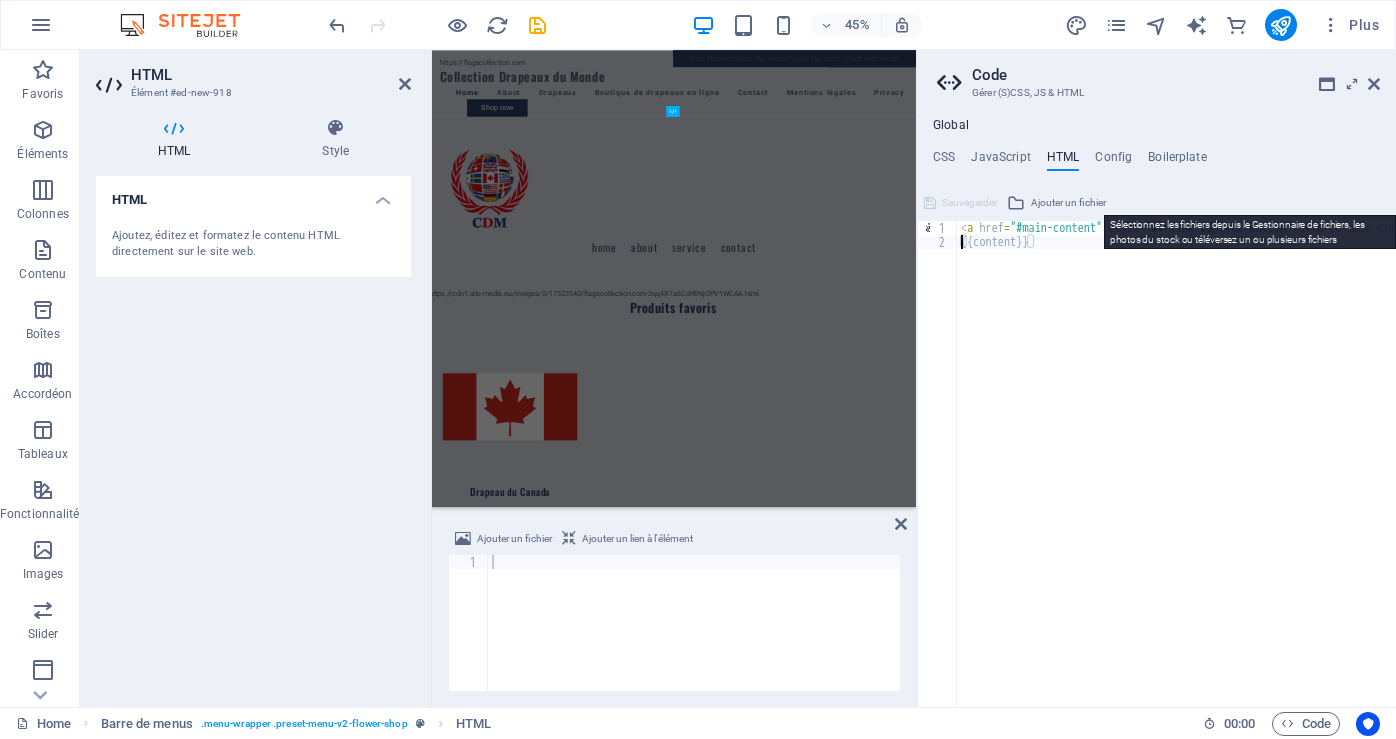 click on "Ajouter un fichier" at bounding box center [1068, 203] 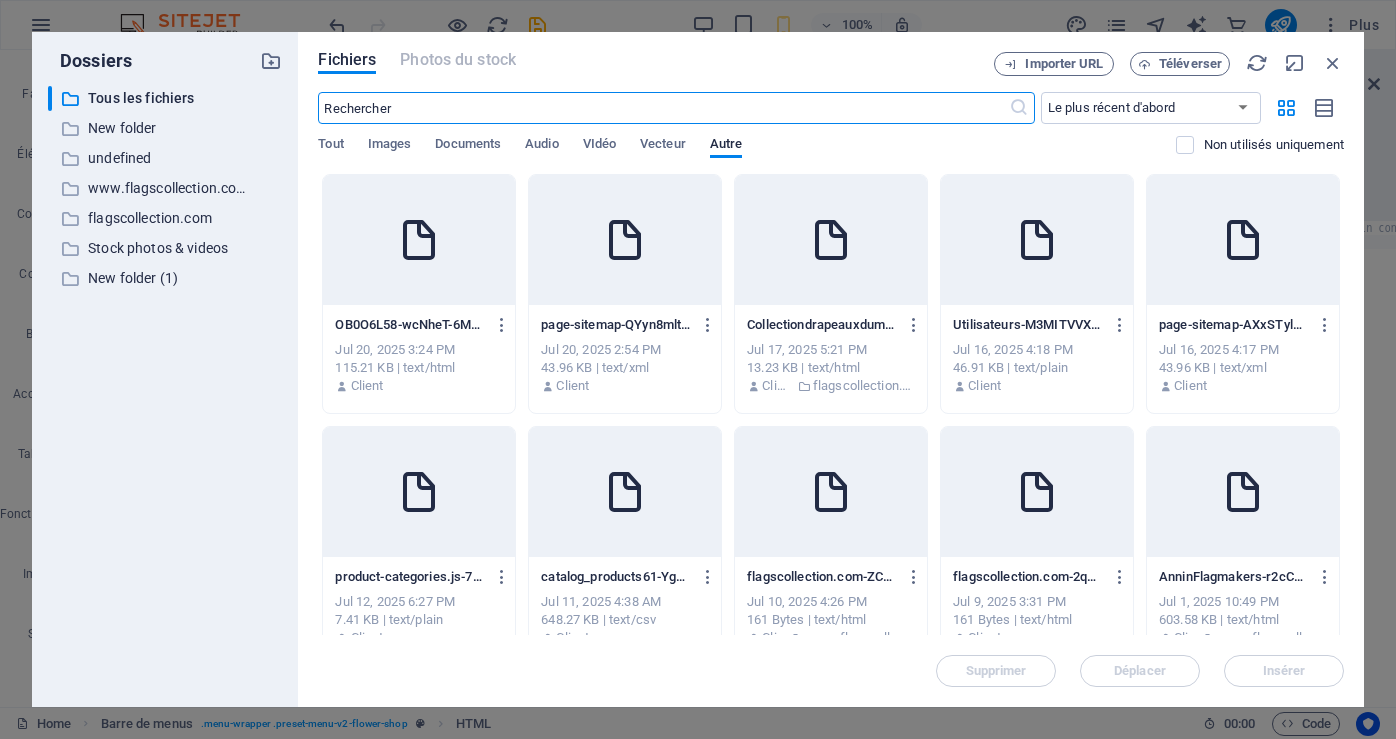 scroll, scrollTop: 2182, scrollLeft: 0, axis: vertical 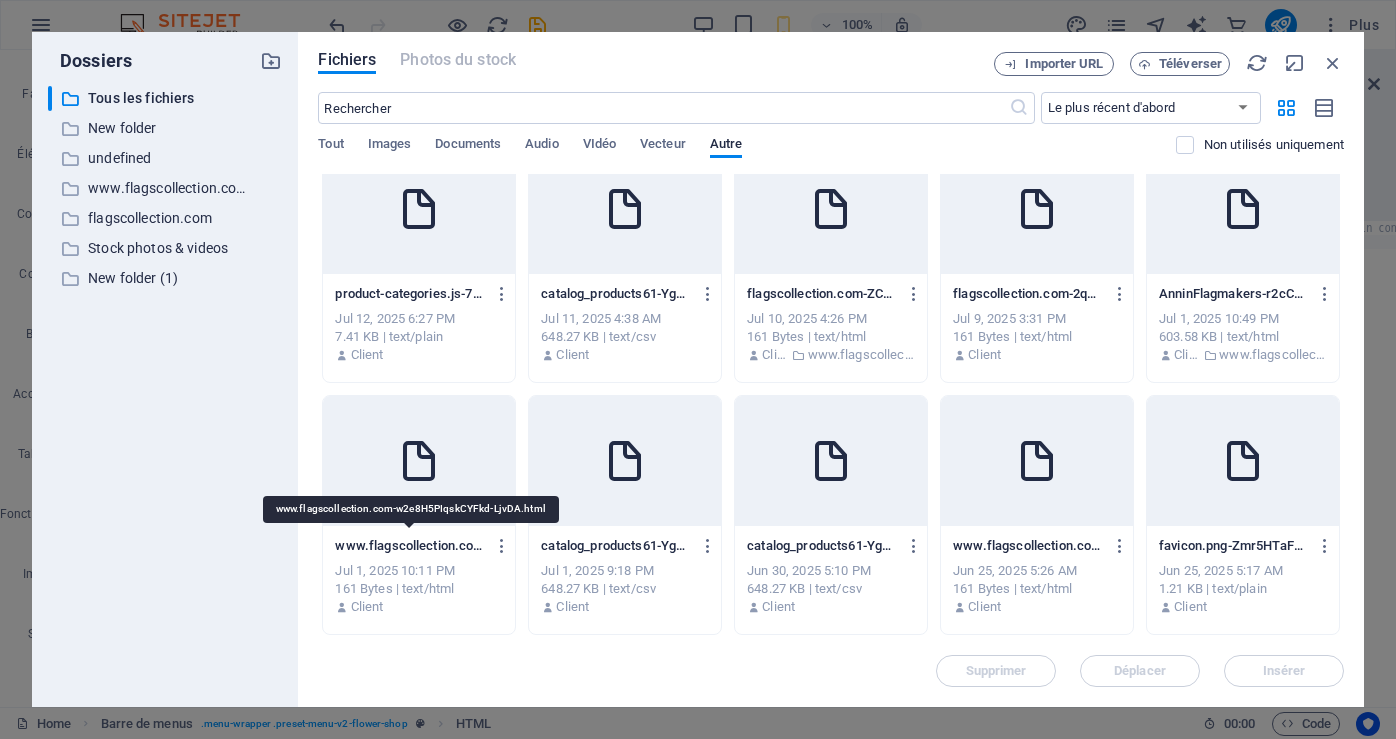 click on "www.flagscollection.com-w2e8H5PIqskCYFkd-LjvDA.html" at bounding box center [409, 546] 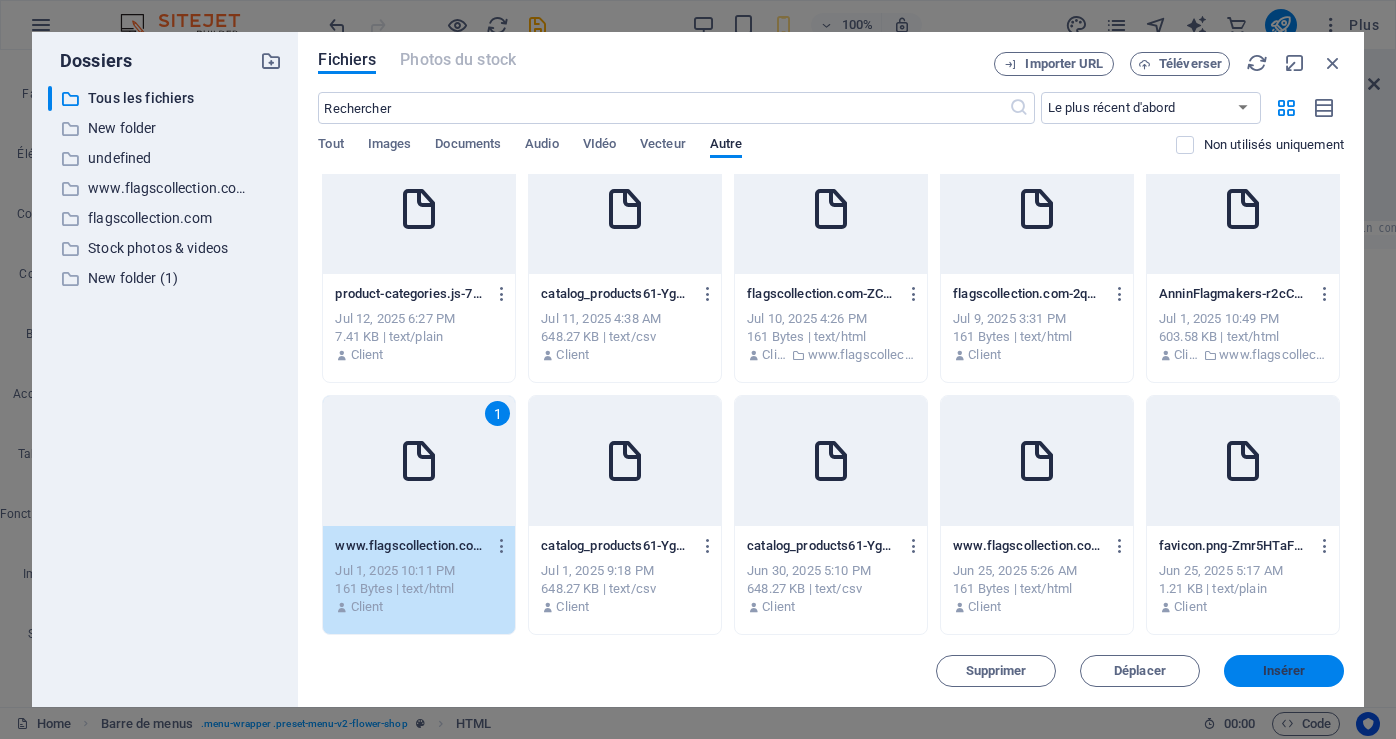 click on "Insérer" at bounding box center (1284, 671) 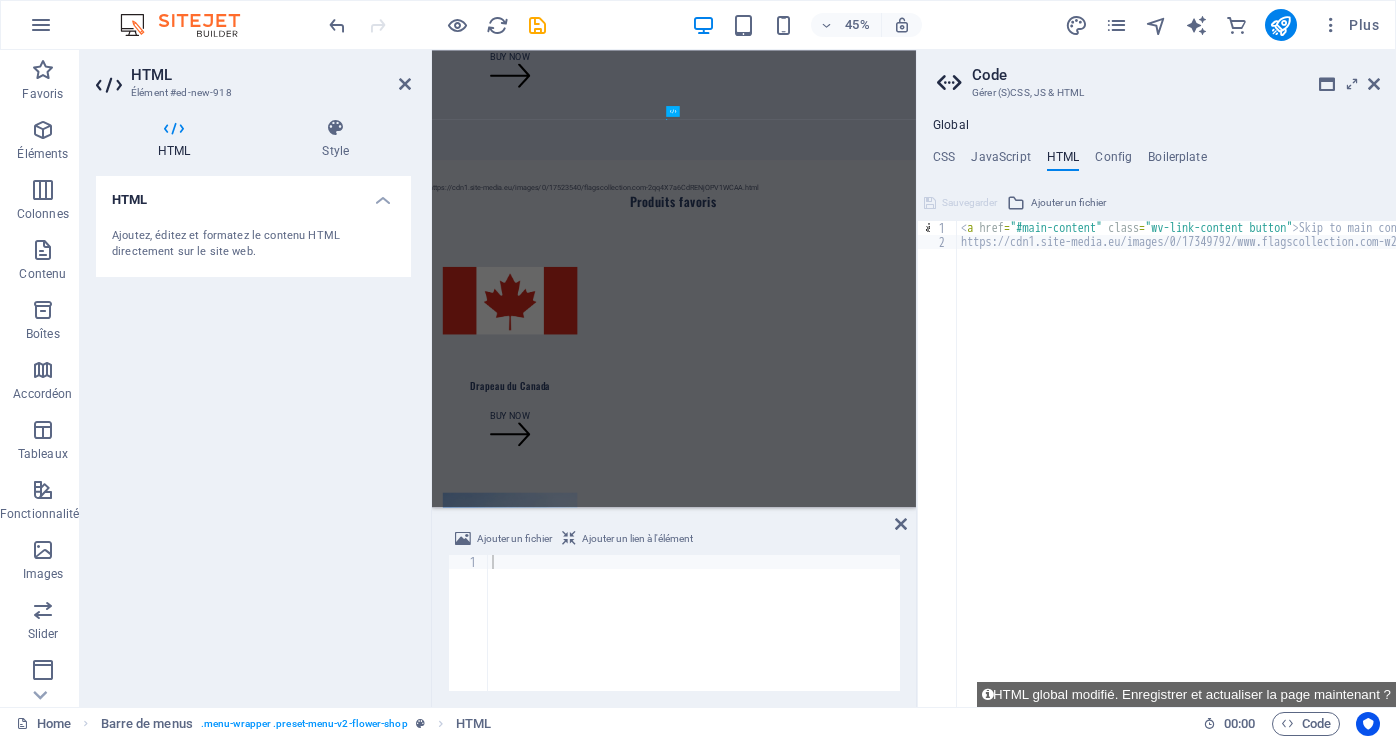 scroll, scrollTop: 0, scrollLeft: 0, axis: both 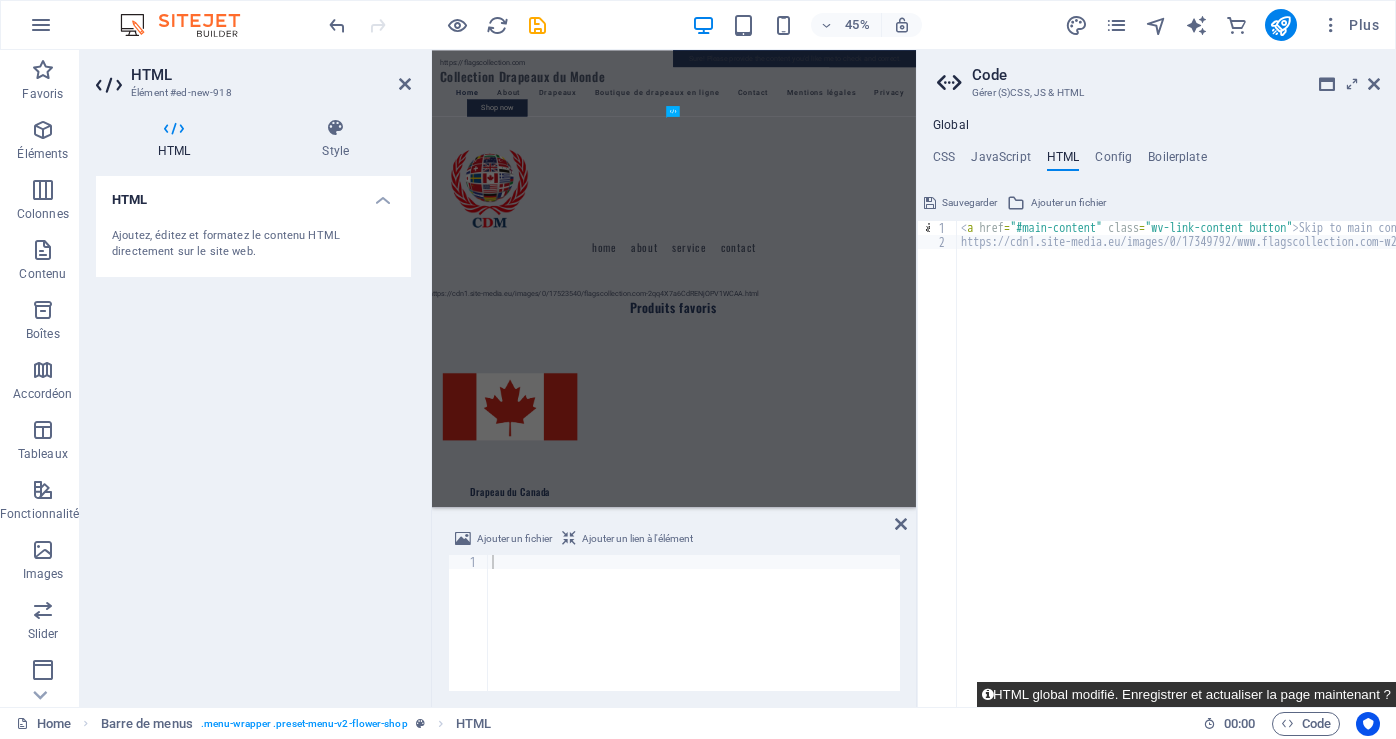click on "HTML global modifié. Enregistrer et actualiser la page maintenant ?" at bounding box center (1186, 694) 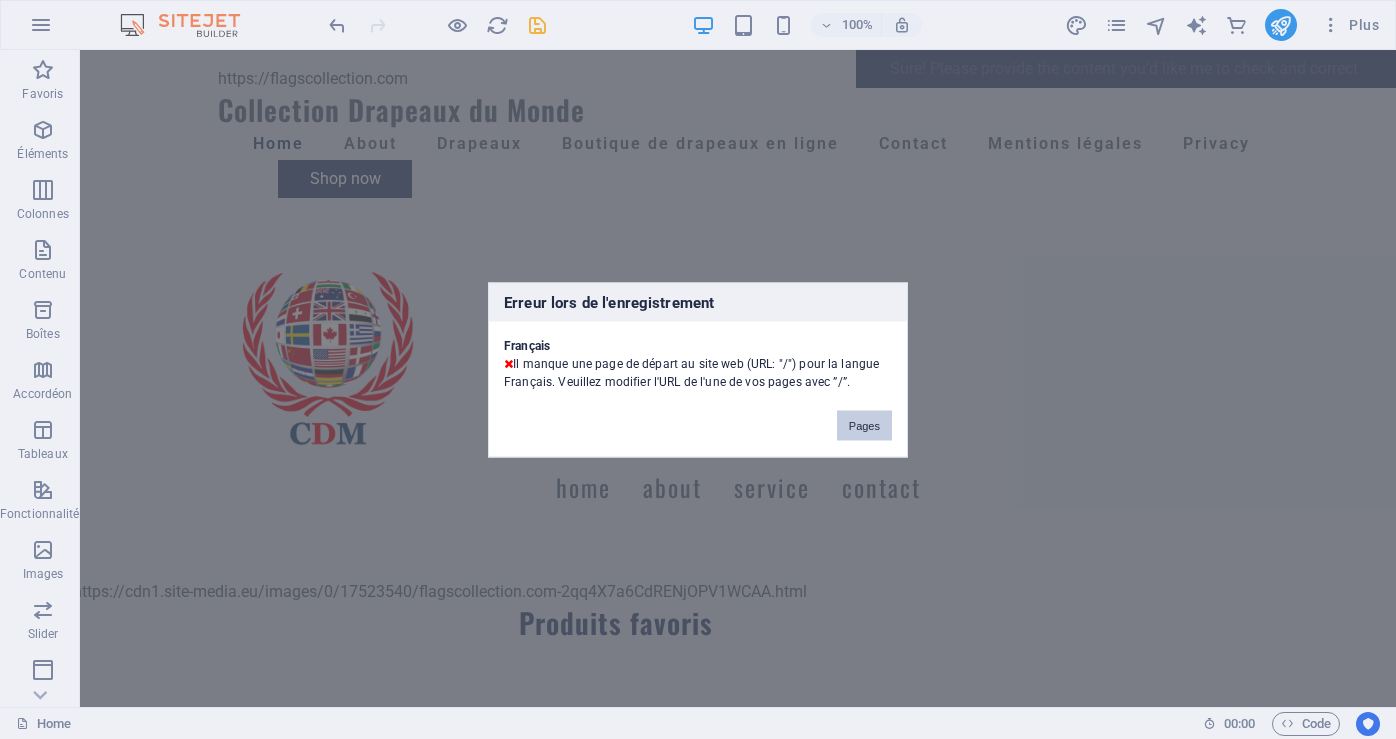 click on "Pages" at bounding box center (864, 425) 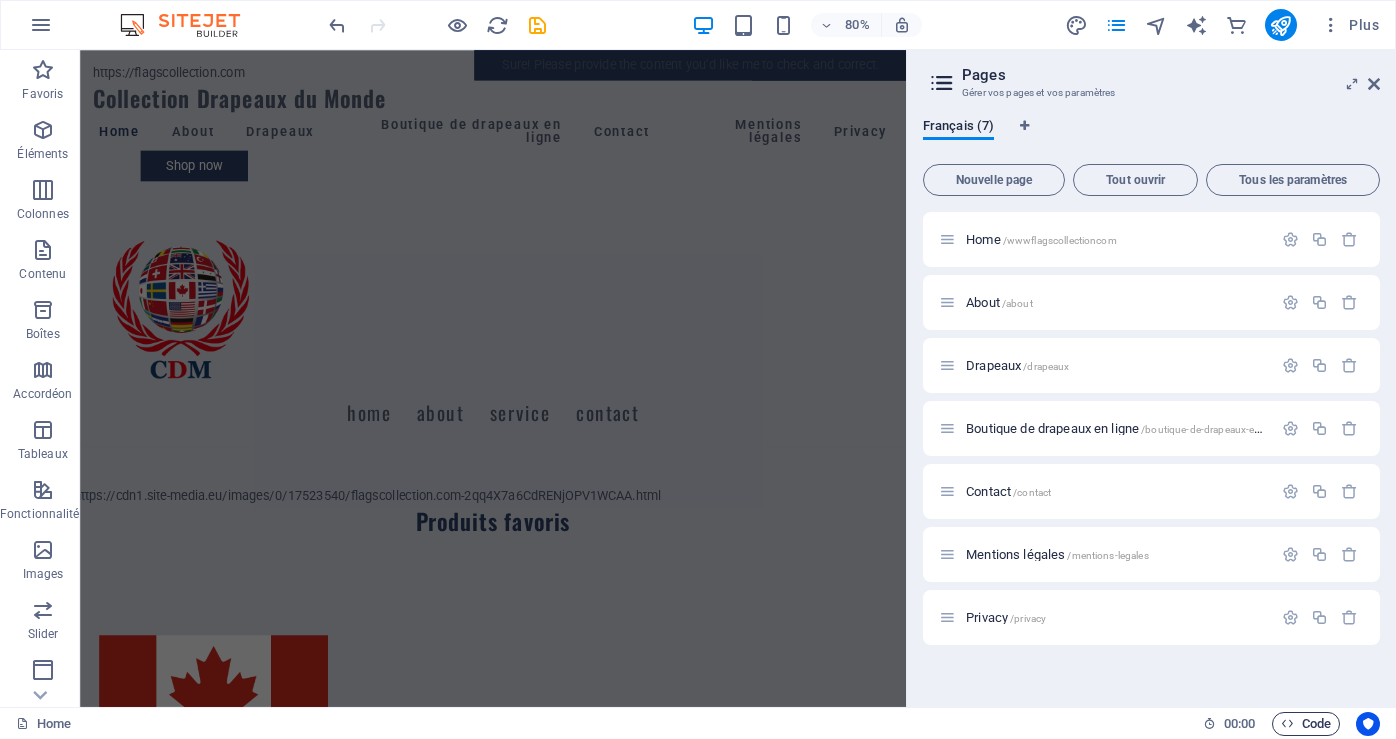 click on "Code" at bounding box center (1306, 724) 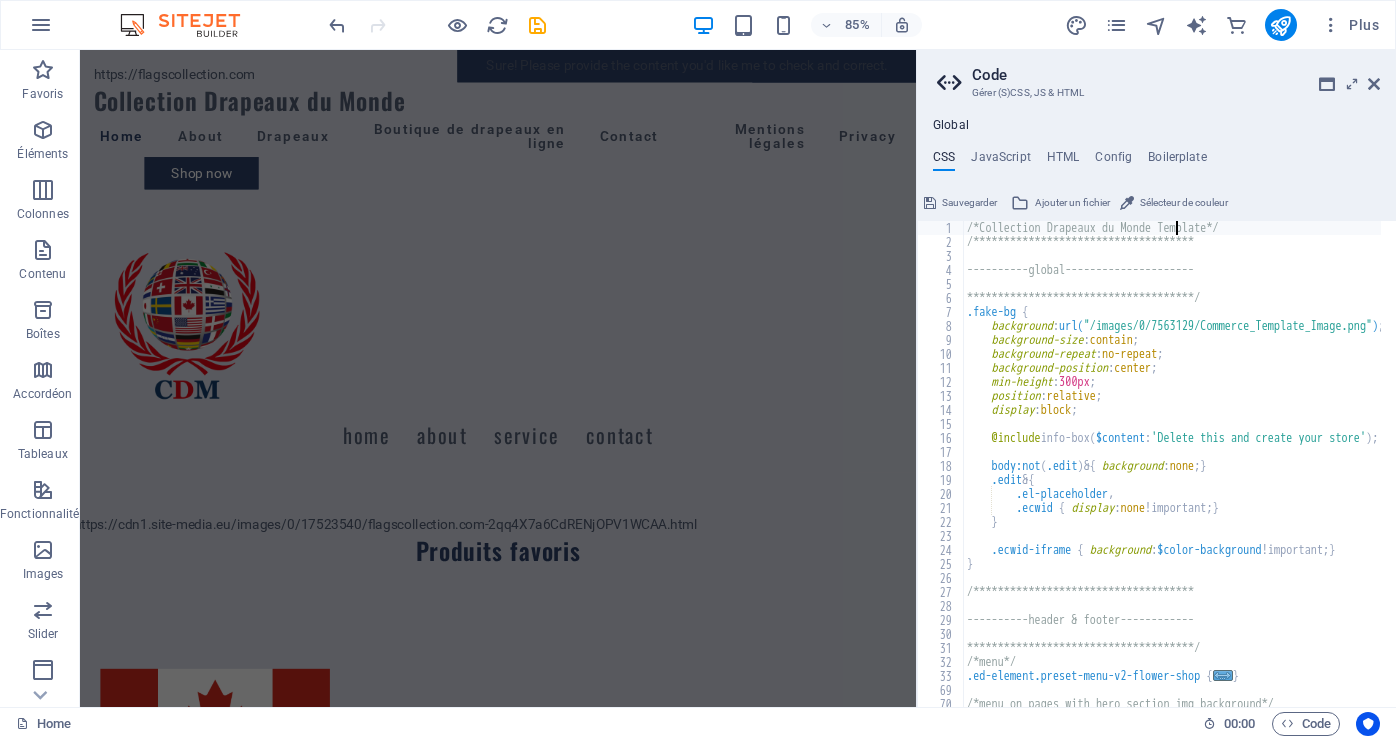click on "**********" at bounding box center [1263, 470] 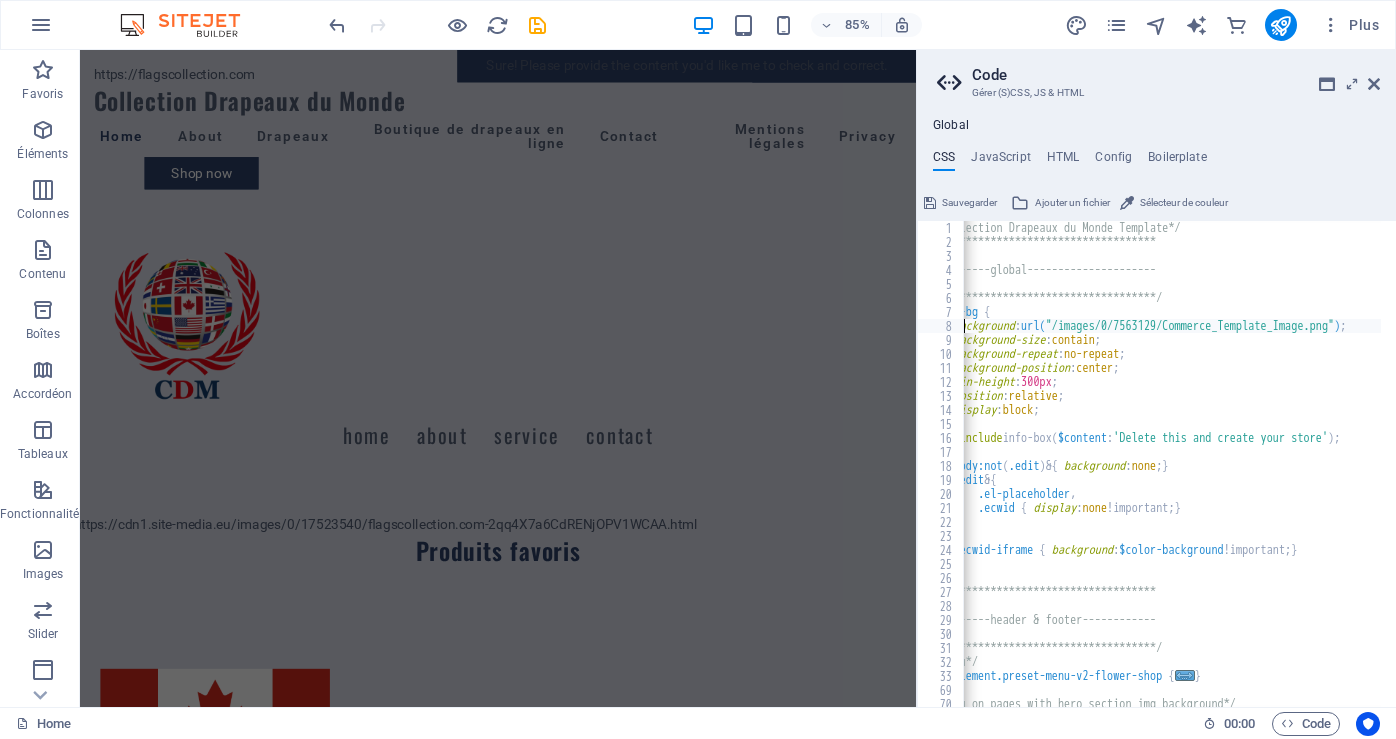 scroll, scrollTop: 0, scrollLeft: 0, axis: both 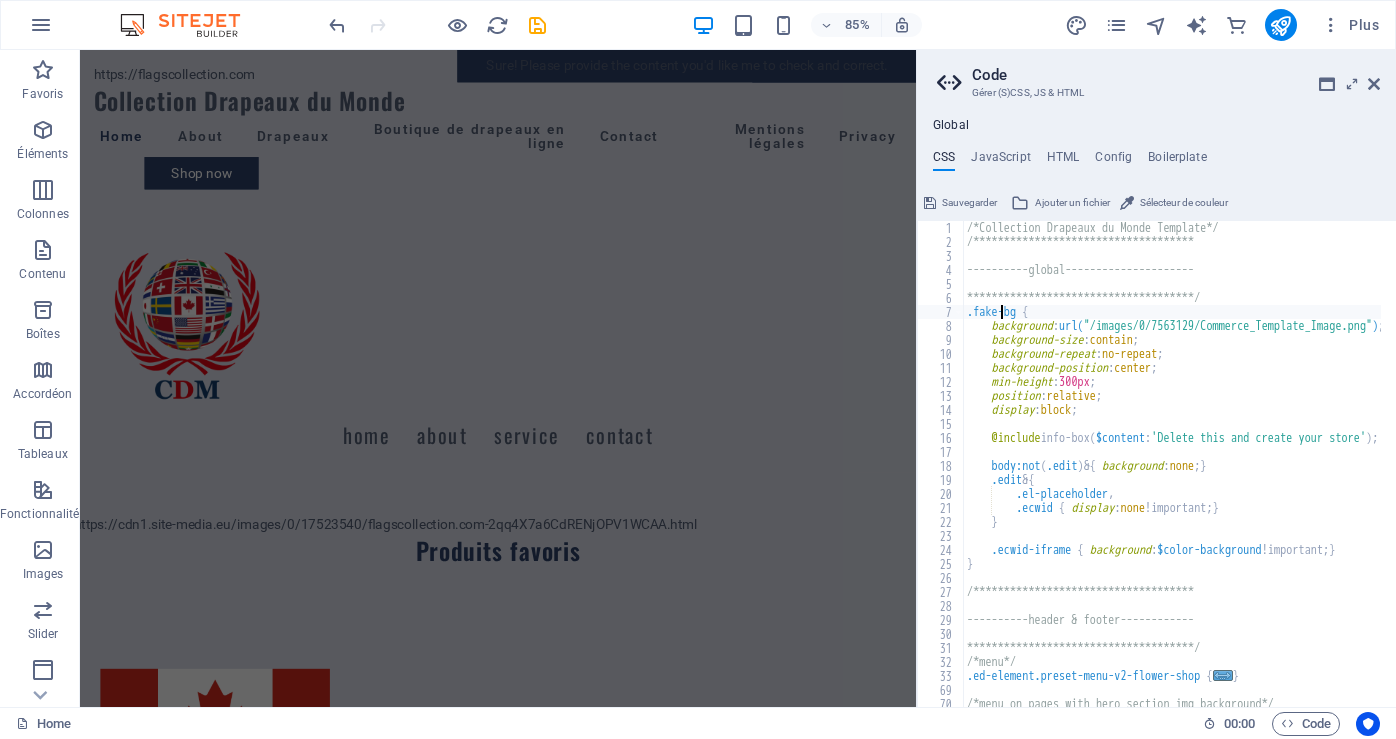 type on "**********" 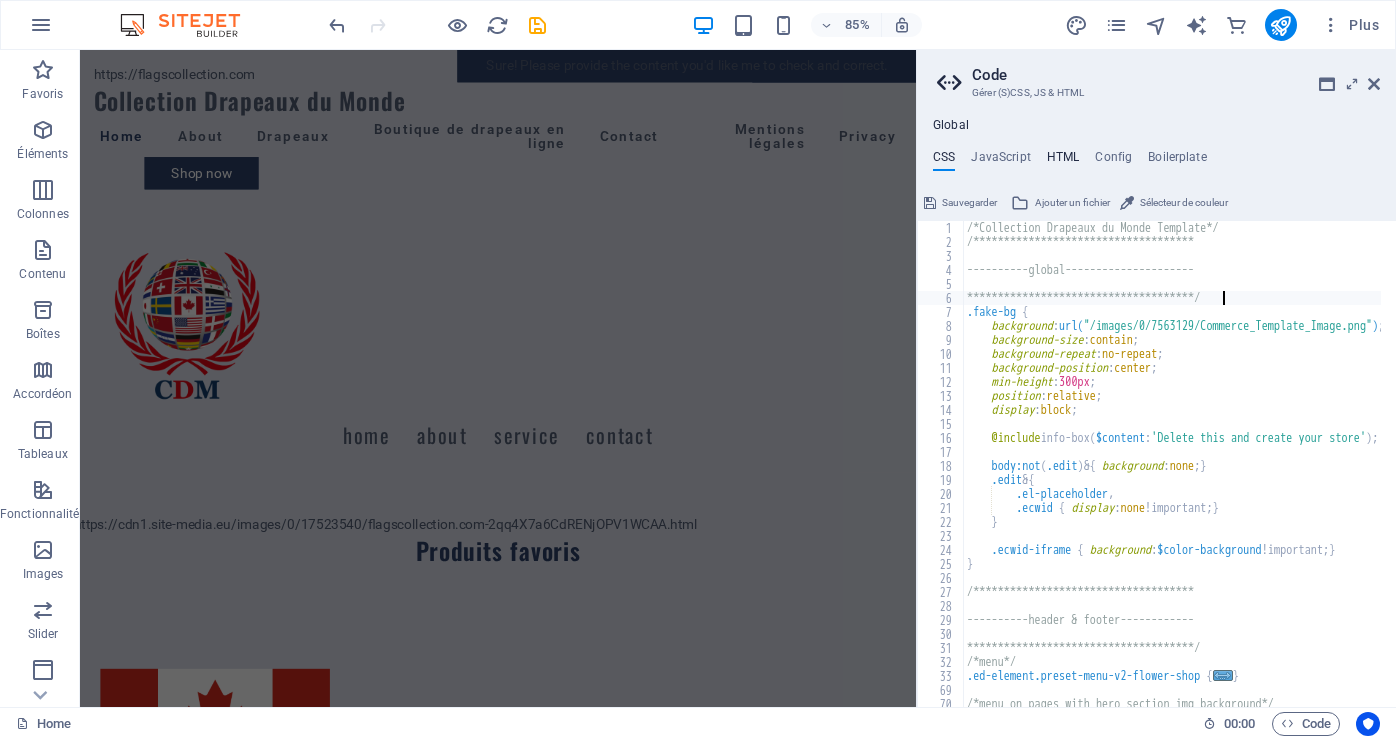 click on "HTML" at bounding box center (1063, 161) 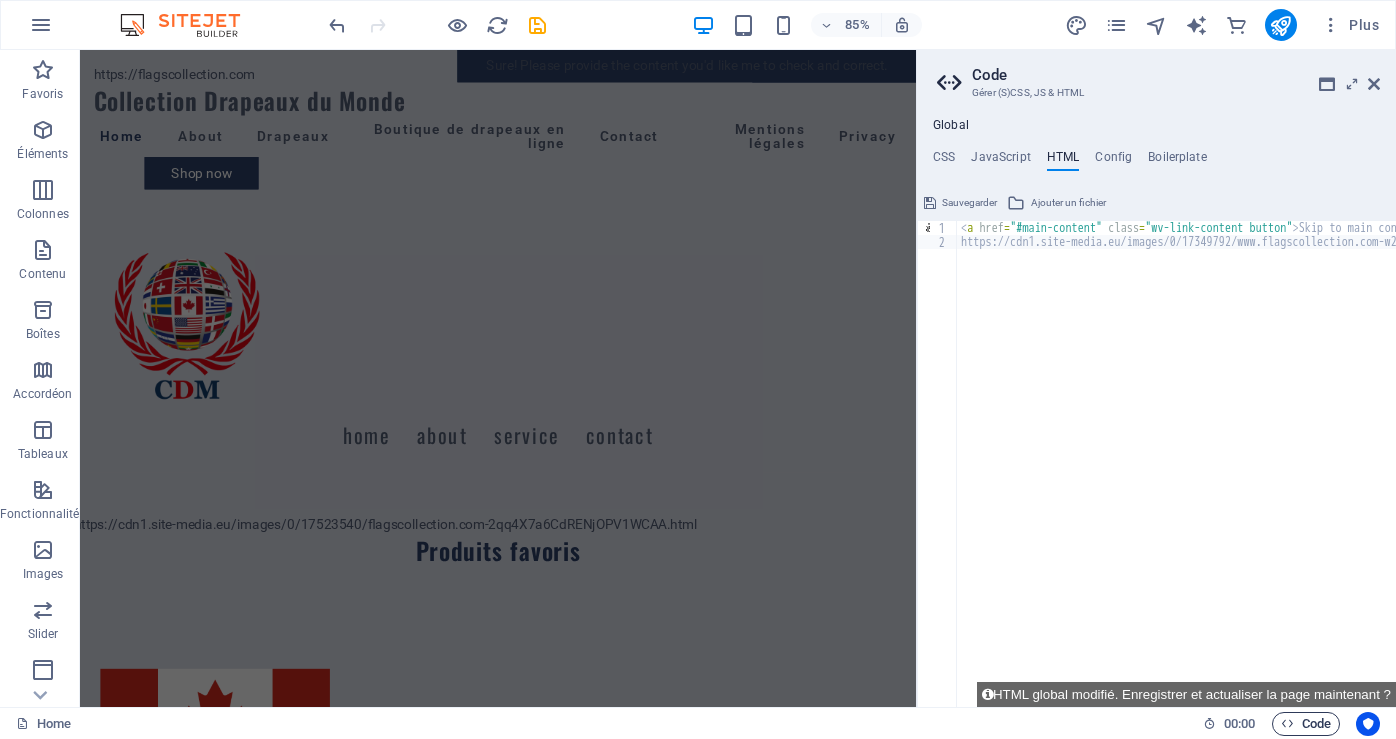 click on "Code" at bounding box center [1306, 724] 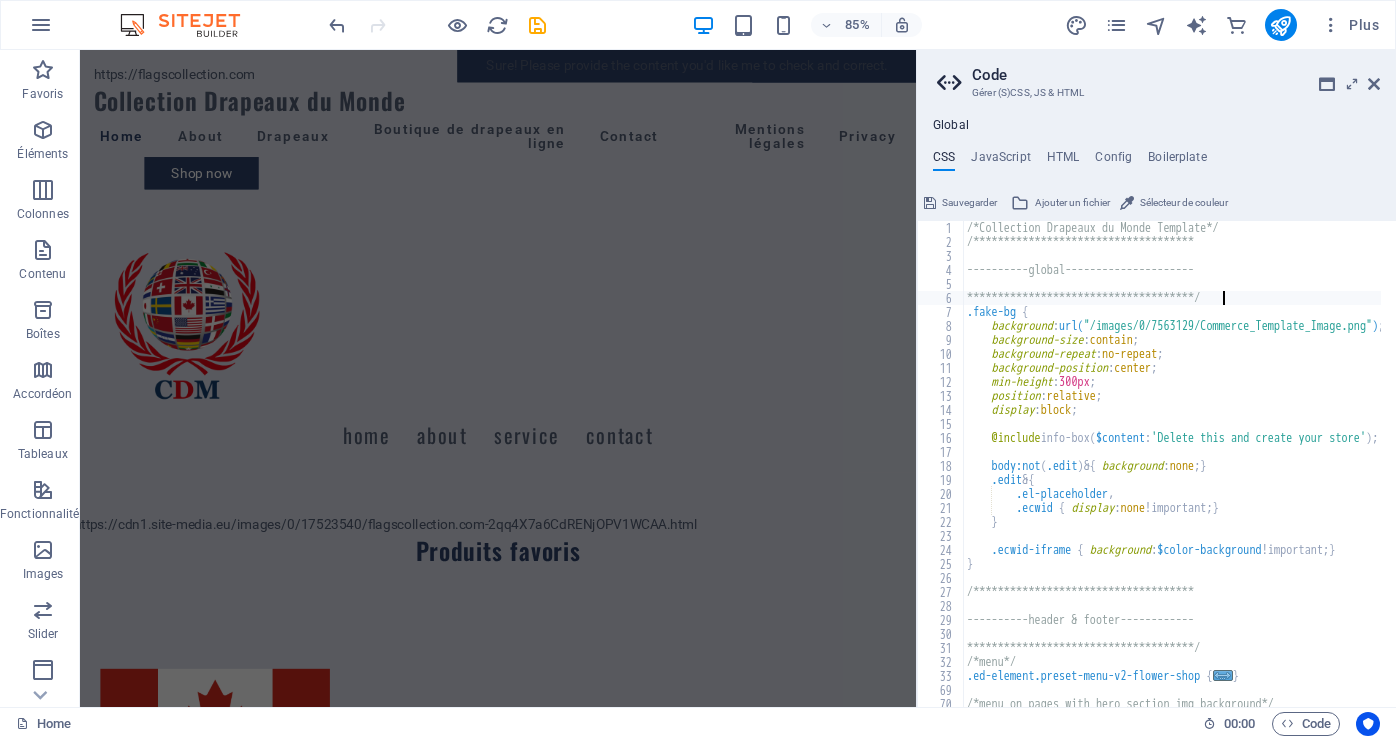 scroll, scrollTop: 0, scrollLeft: 0, axis: both 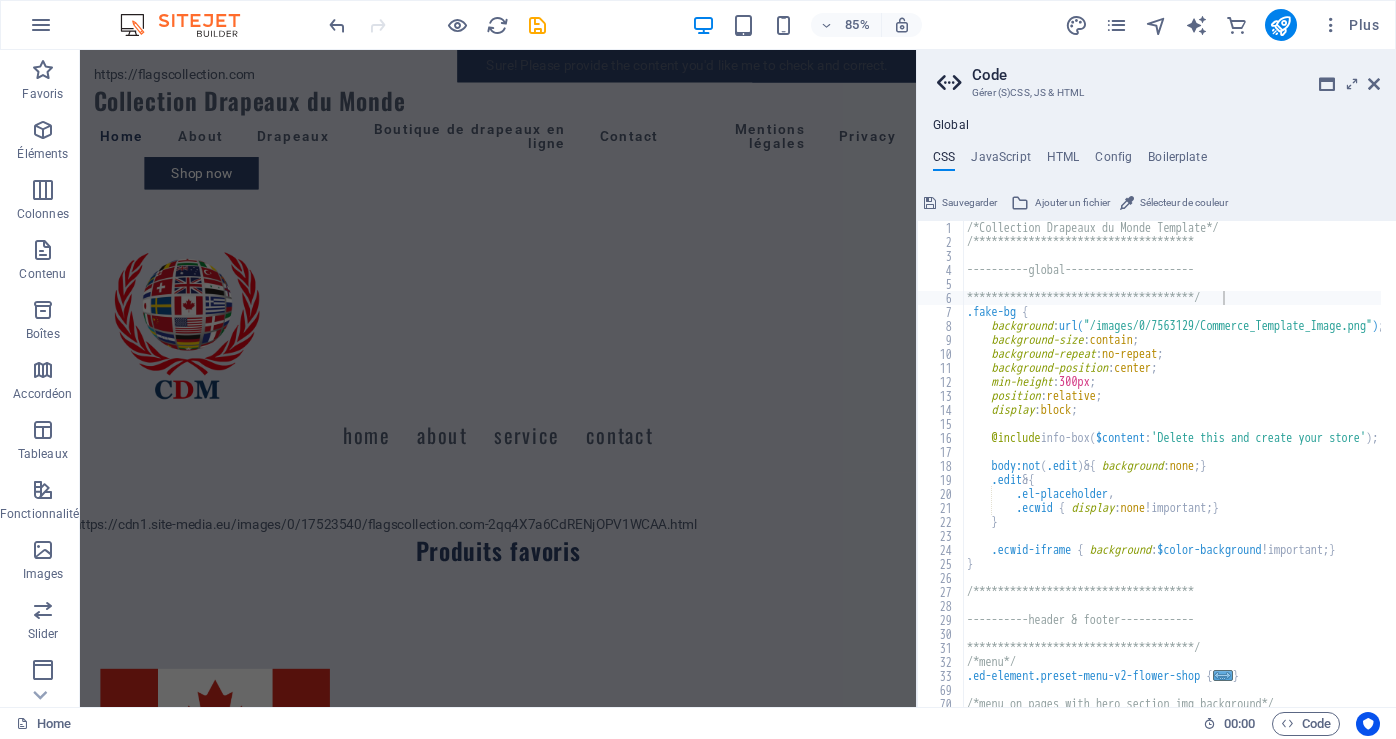 click on "Sauvegarder" at bounding box center [969, 203] 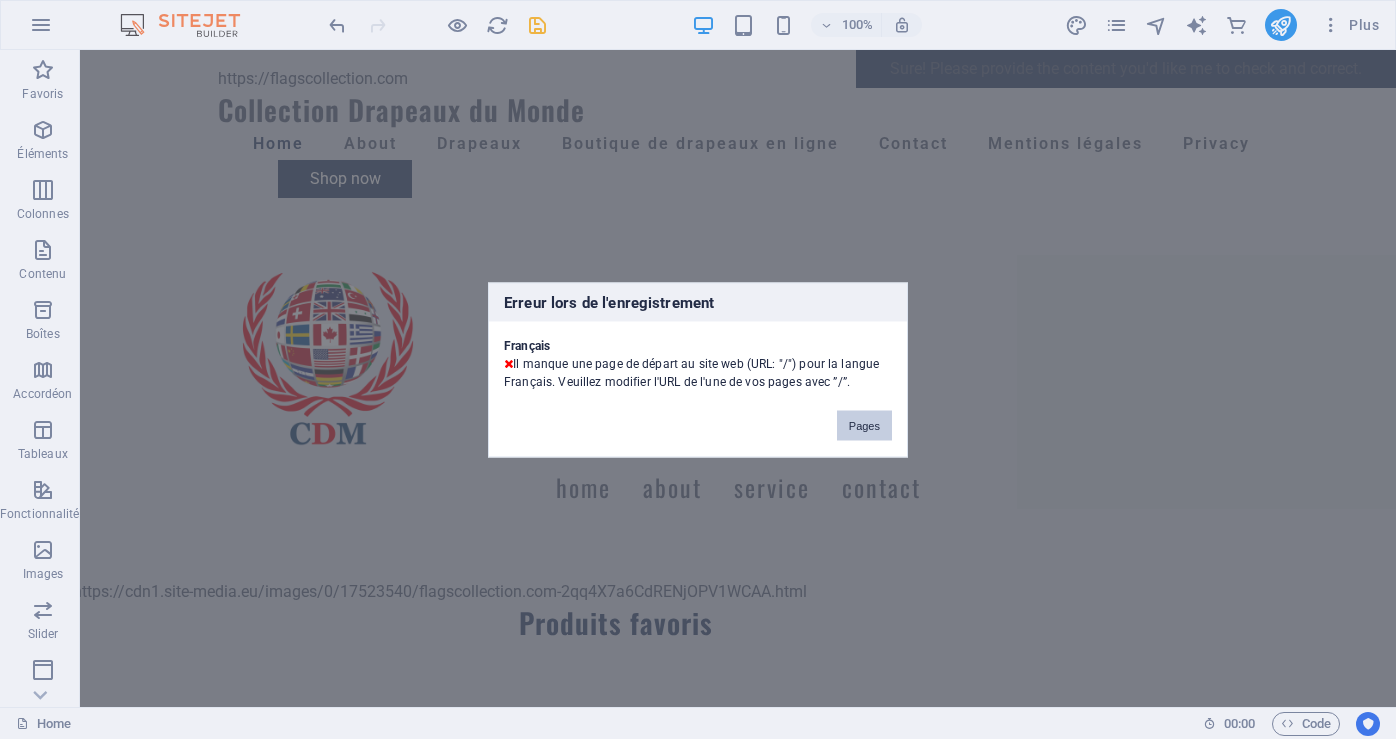 click on "Pages" at bounding box center (864, 425) 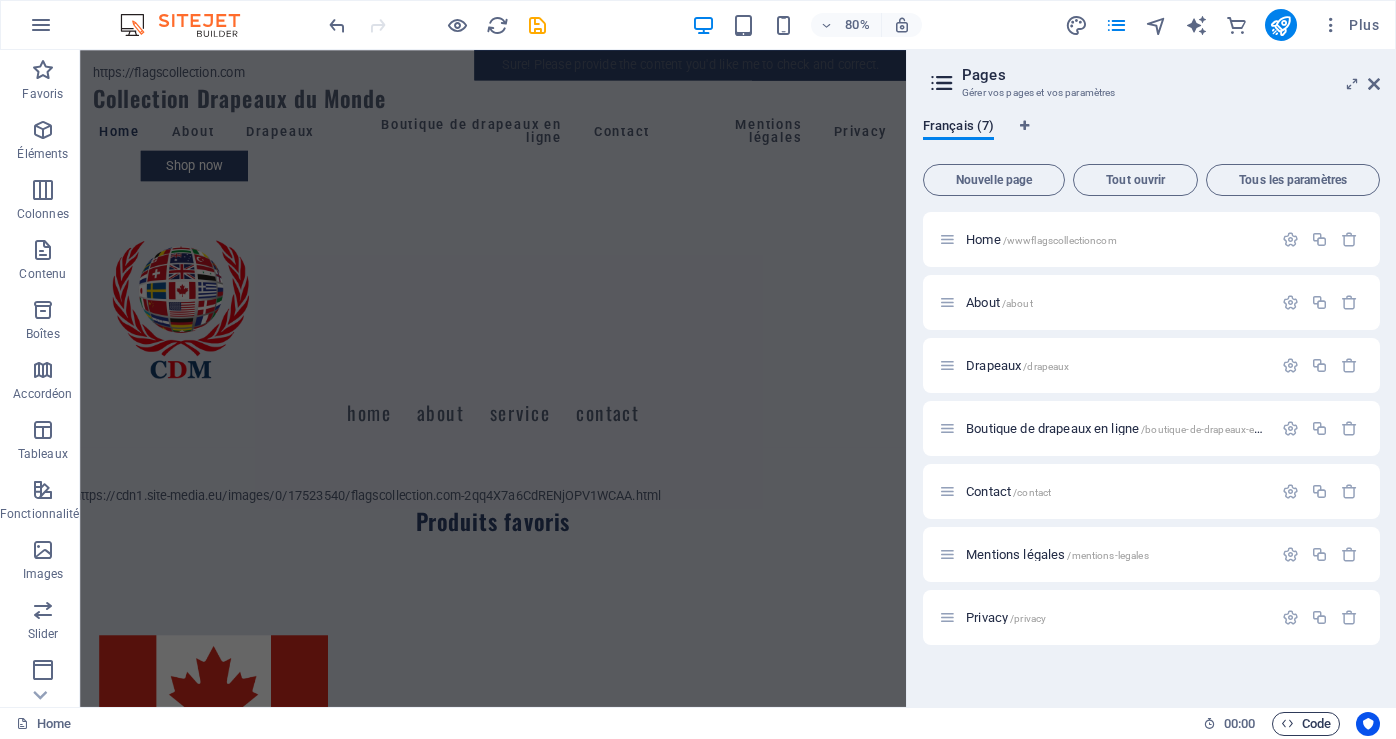 click on "Code" at bounding box center (1306, 724) 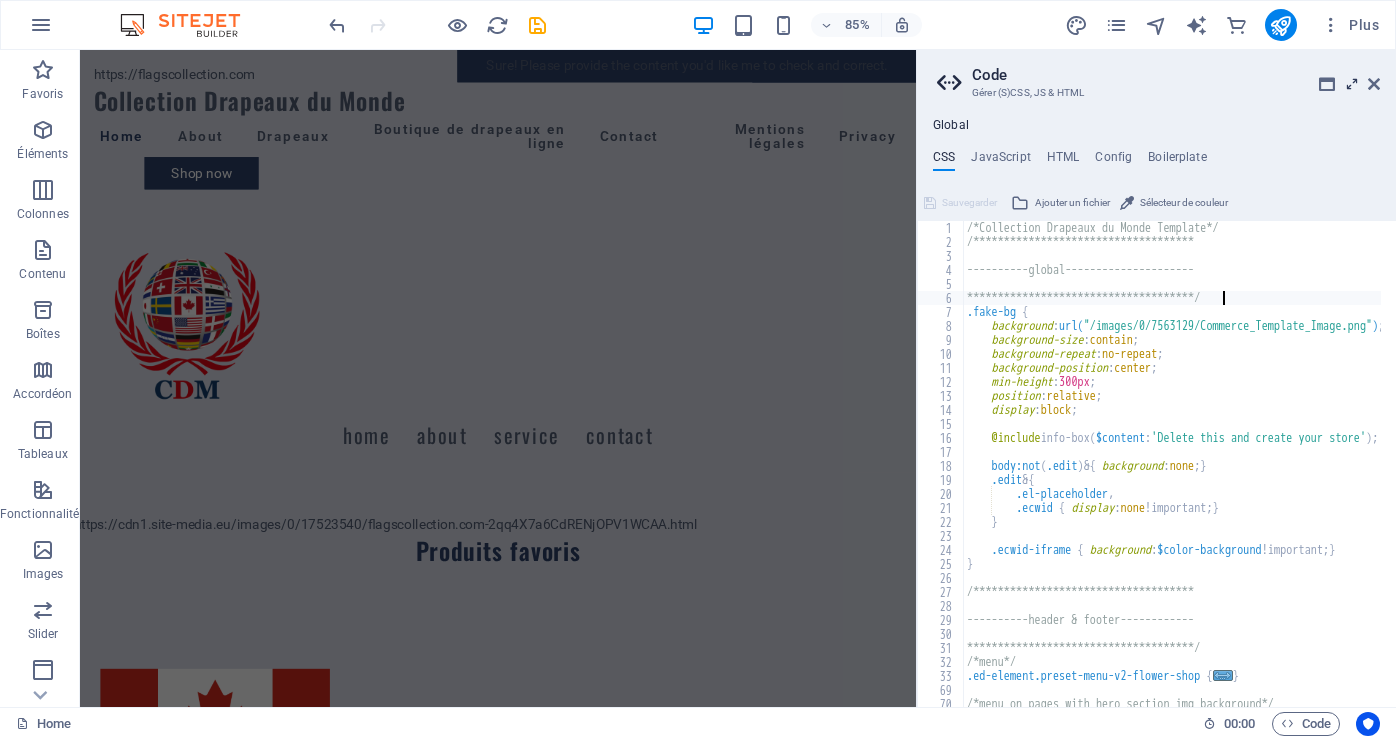 click at bounding box center (1352, 84) 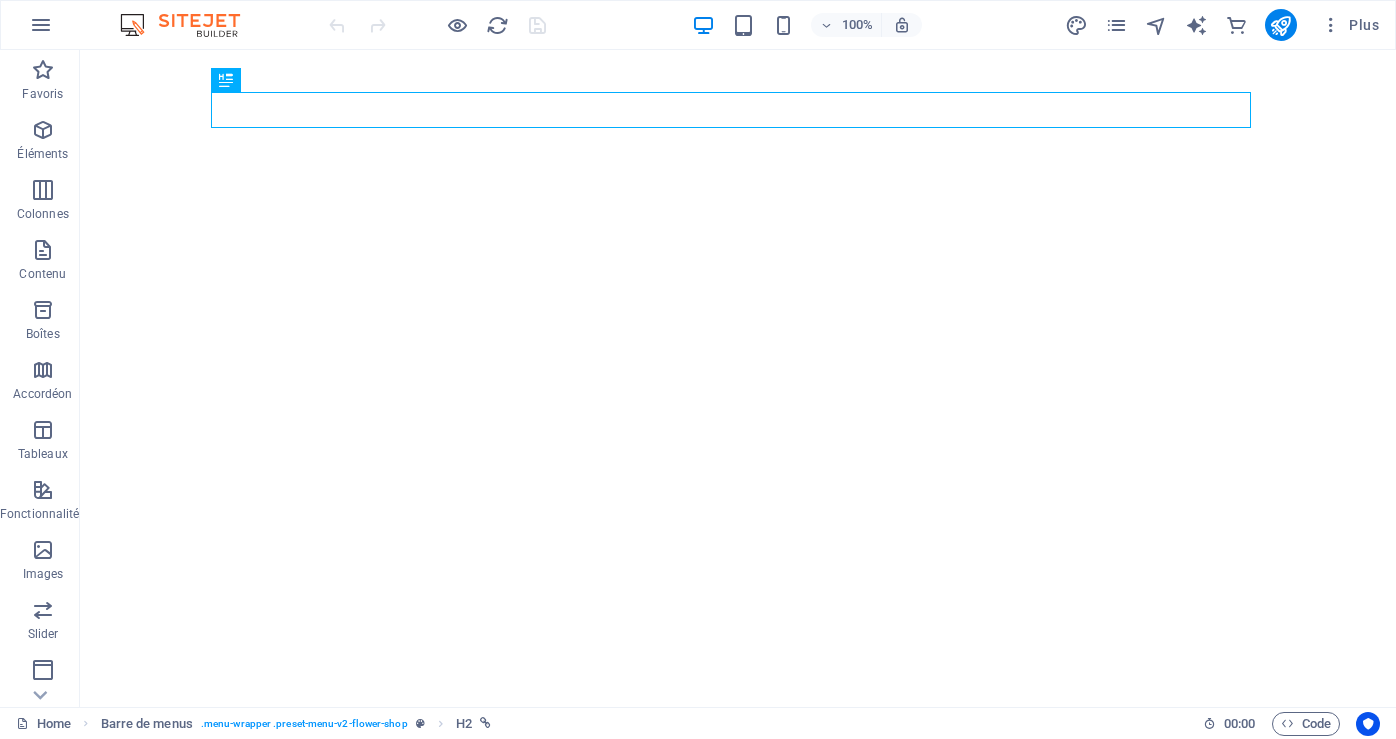 scroll, scrollTop: 0, scrollLeft: 0, axis: both 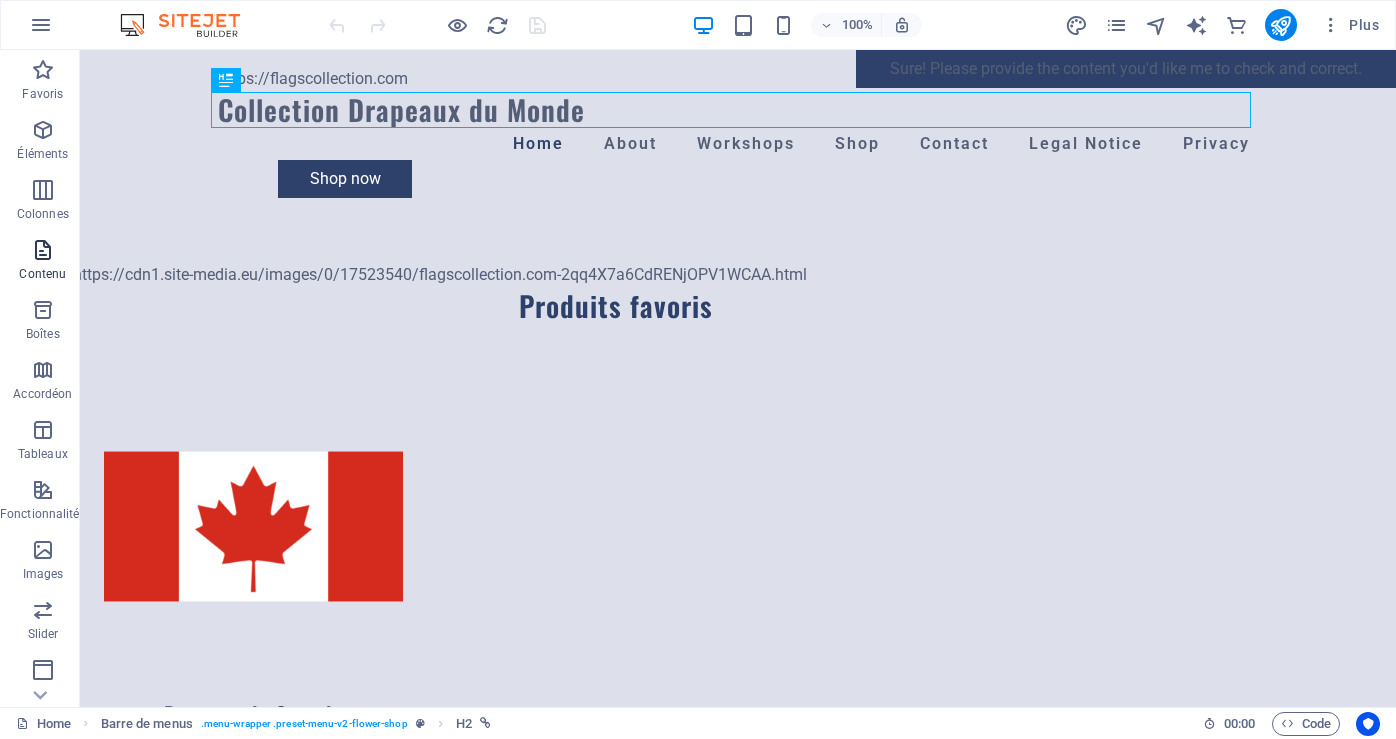 click at bounding box center [43, 250] 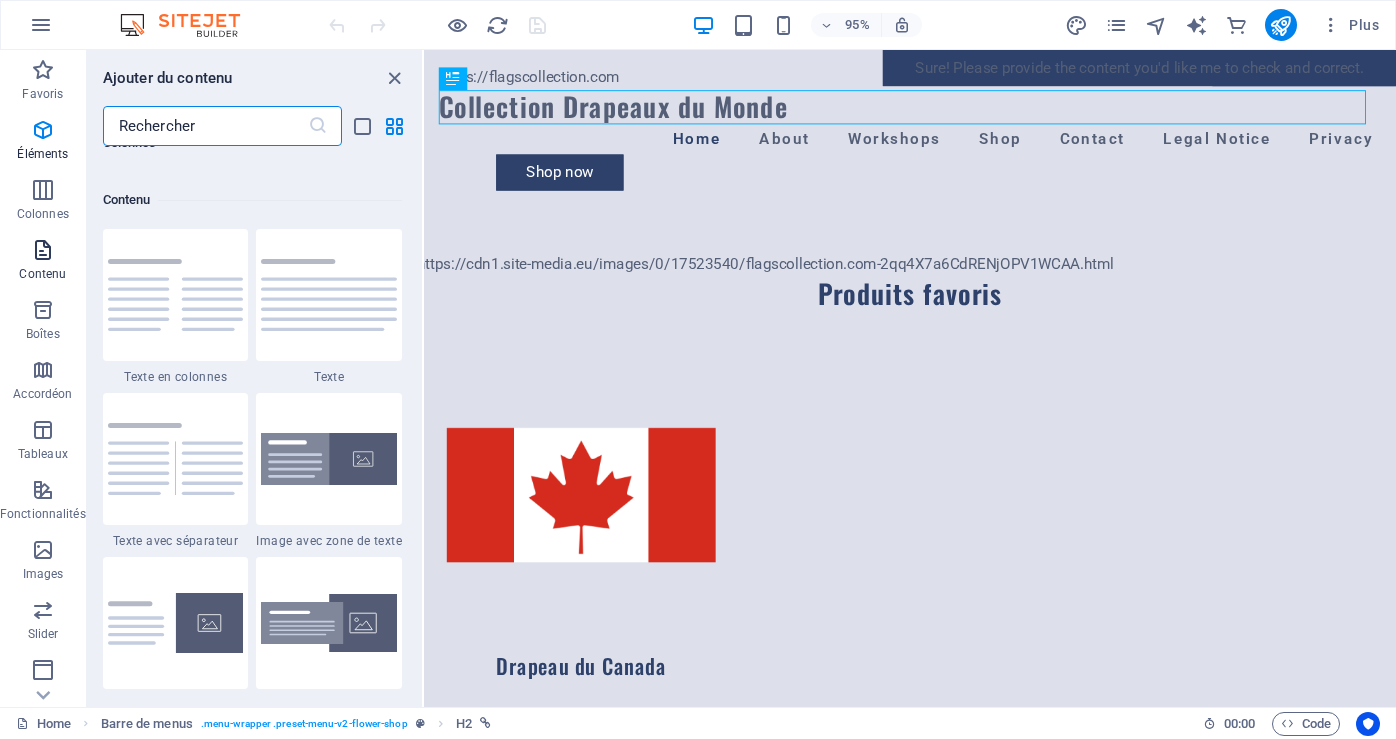 scroll, scrollTop: 3499, scrollLeft: 0, axis: vertical 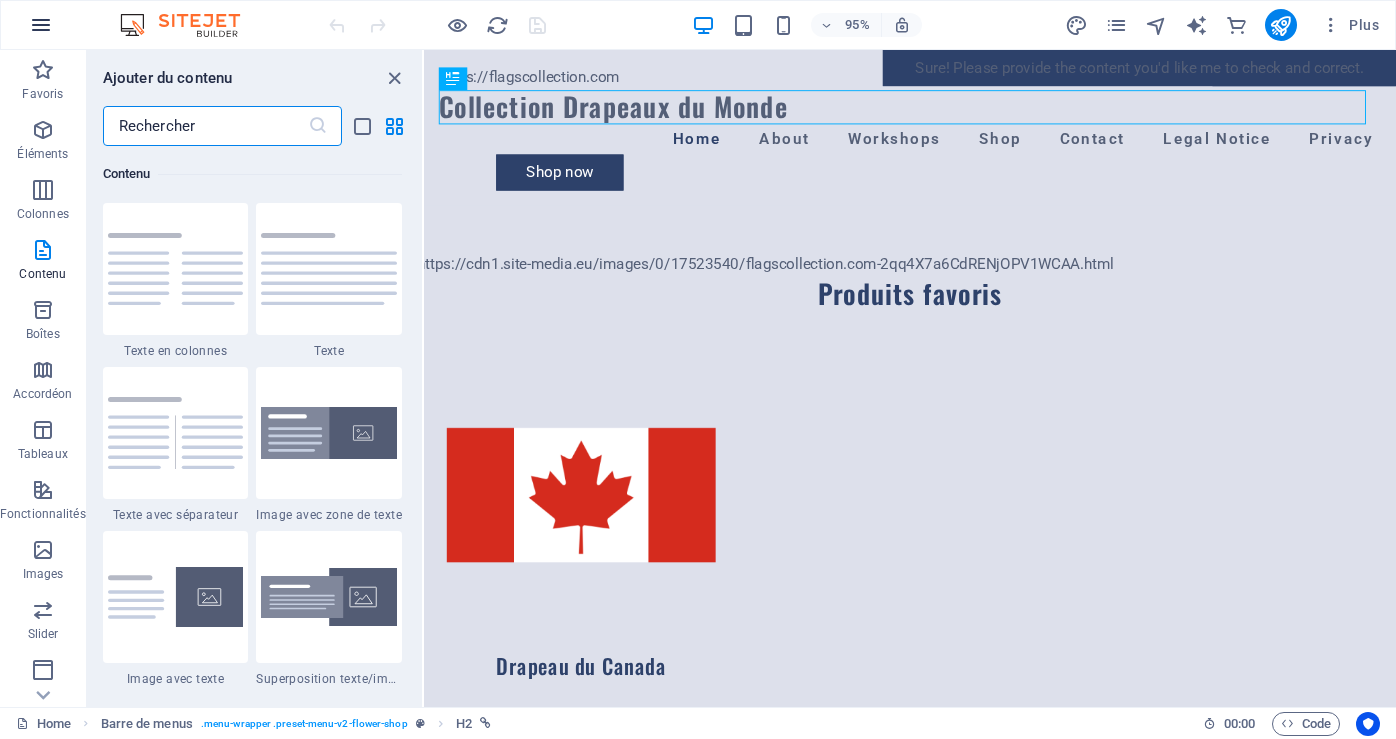 click at bounding box center (41, 25) 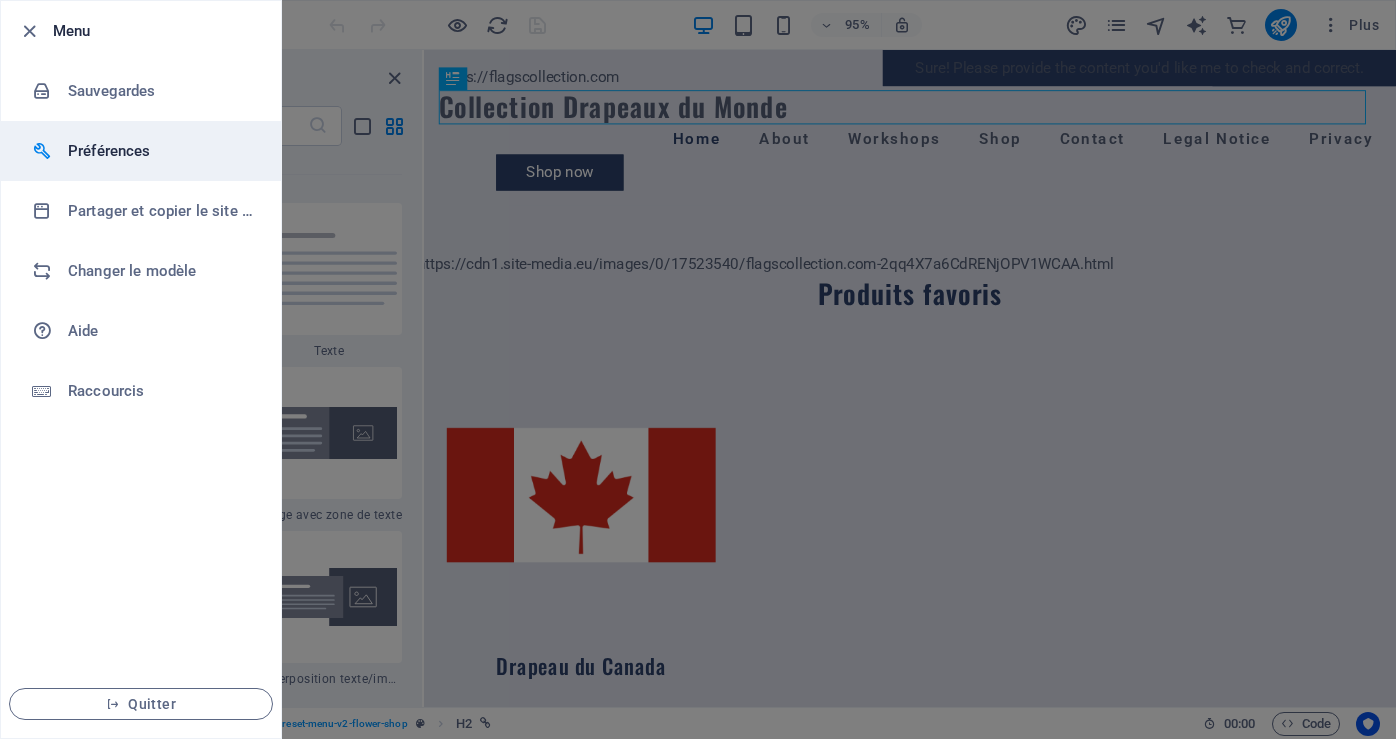click on "Préférences" at bounding box center [160, 151] 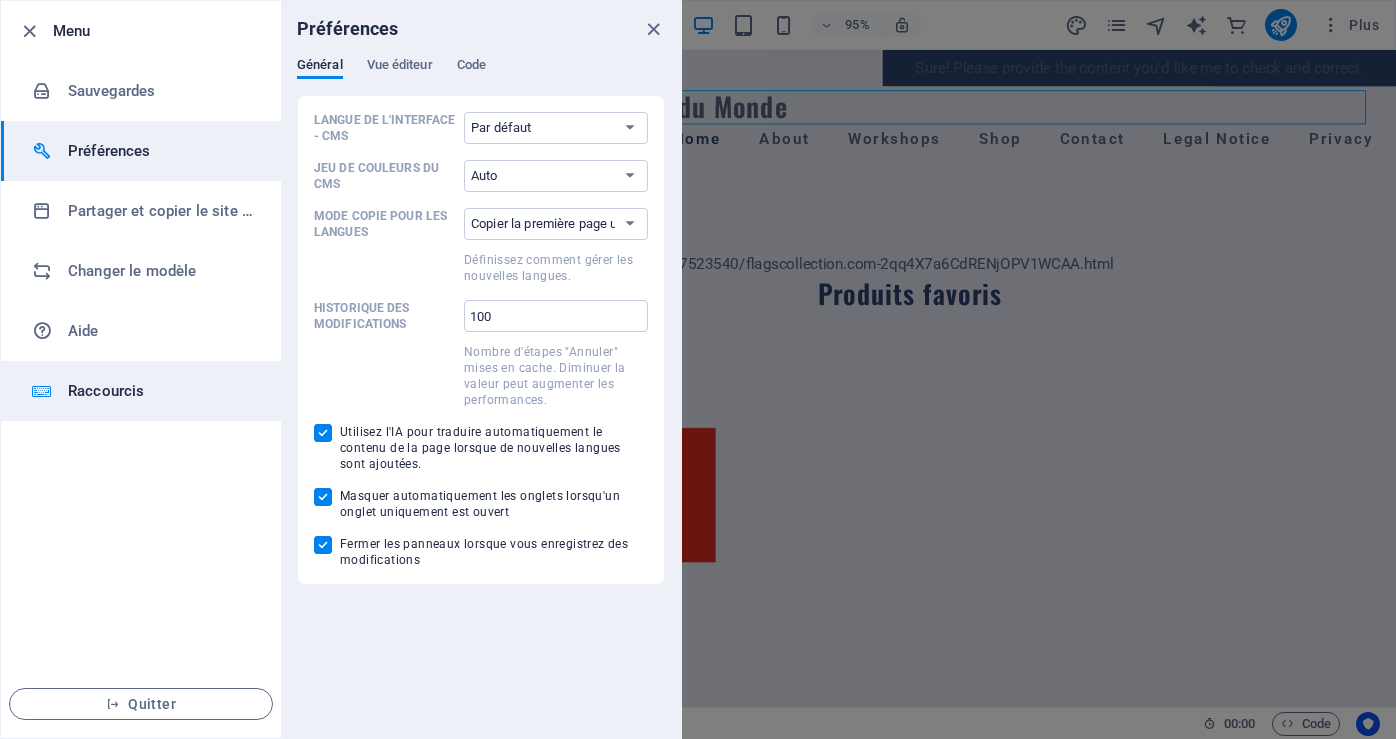 click on "Raccourcis" at bounding box center (160, 391) 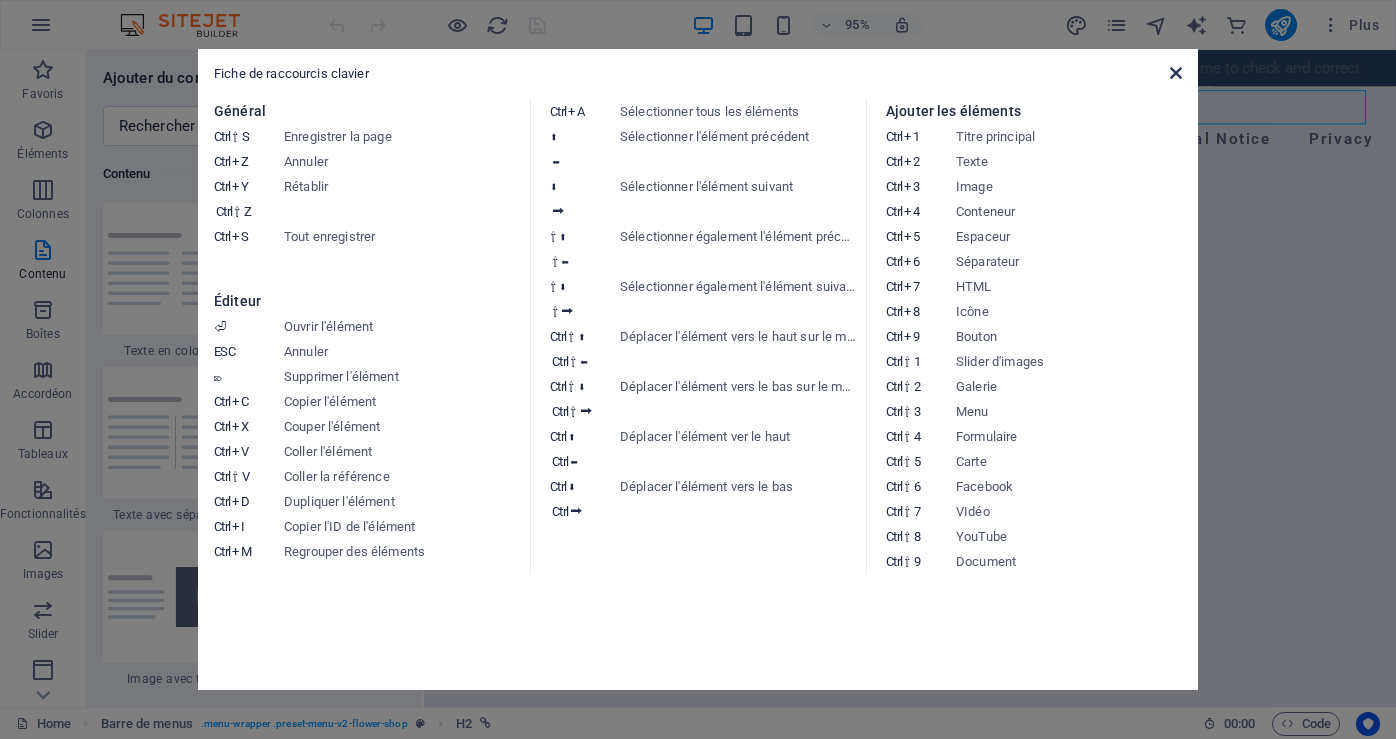 click at bounding box center [1176, 73] 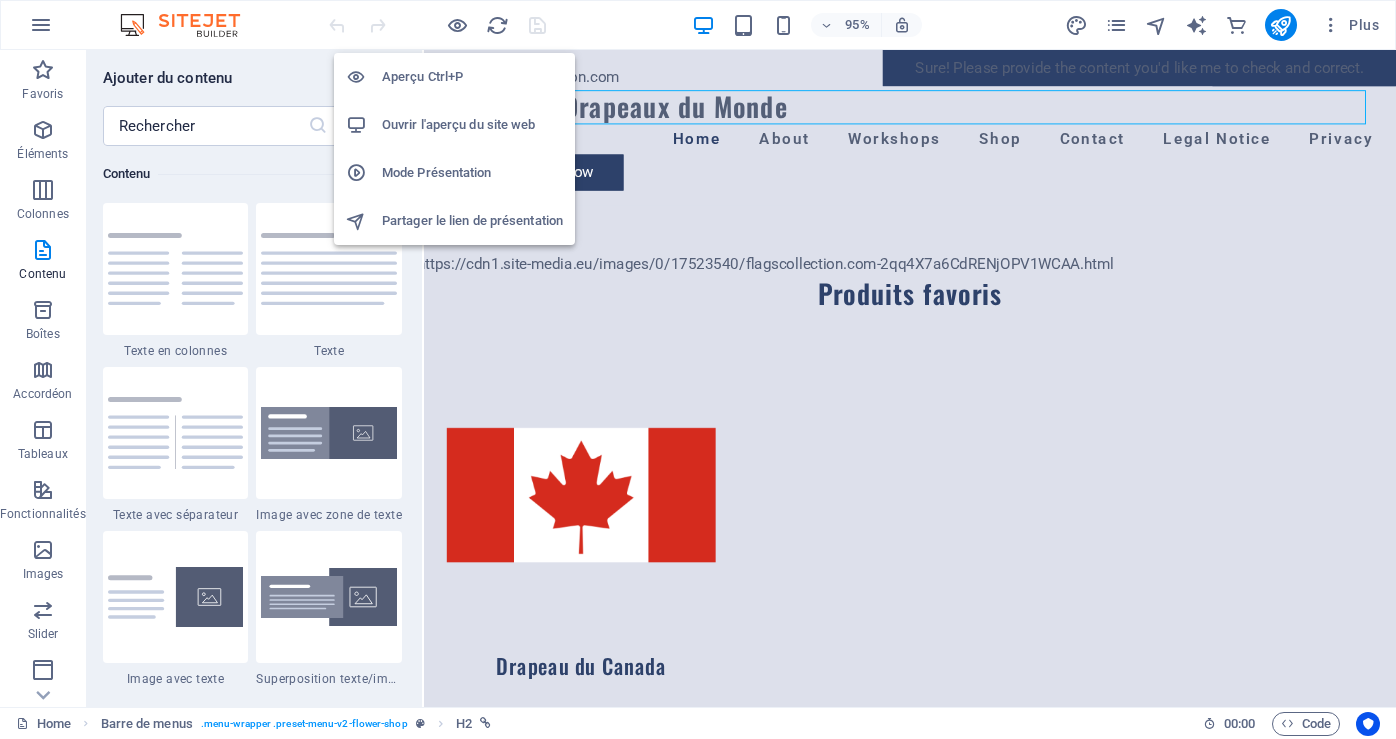 click on "Mode Présentation" at bounding box center [472, 173] 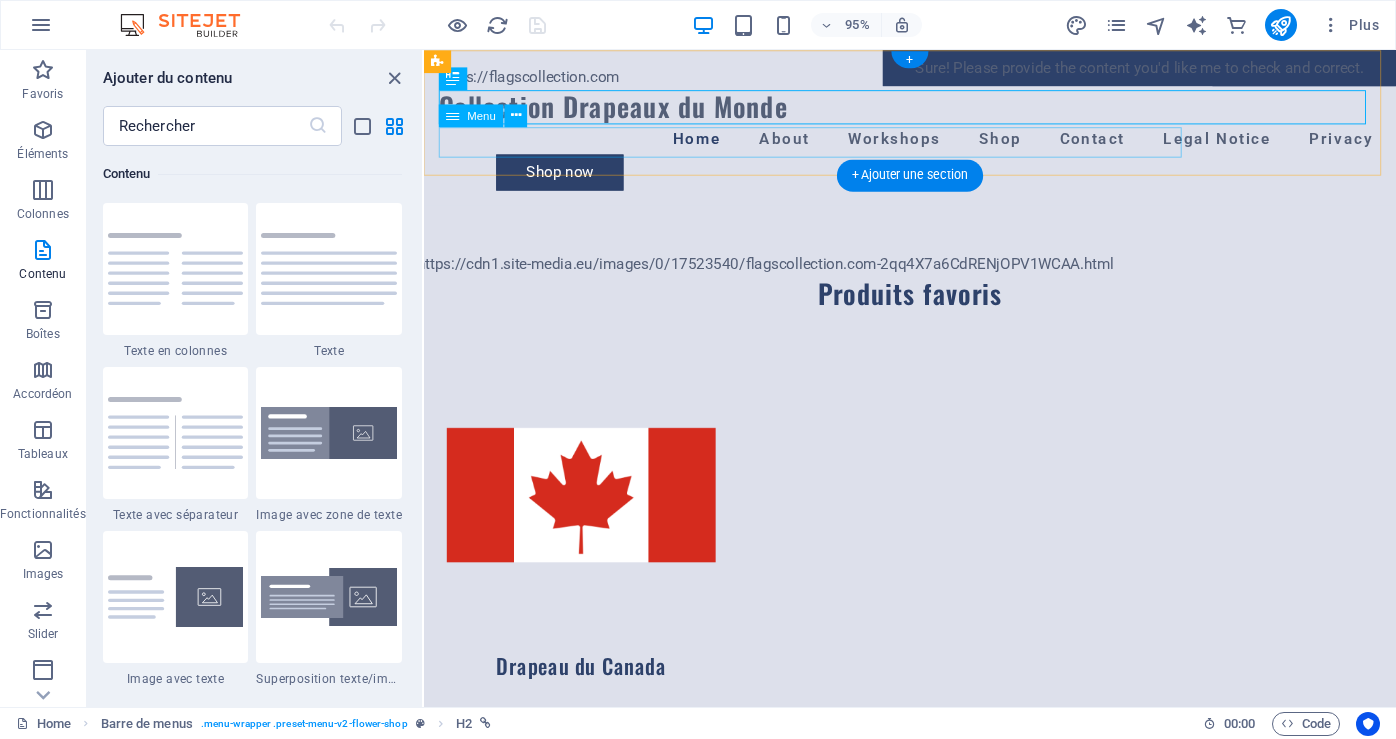 click on "Home About Workshops Shop Contact Legal Notice Privacy" at bounding box center [935, 144] 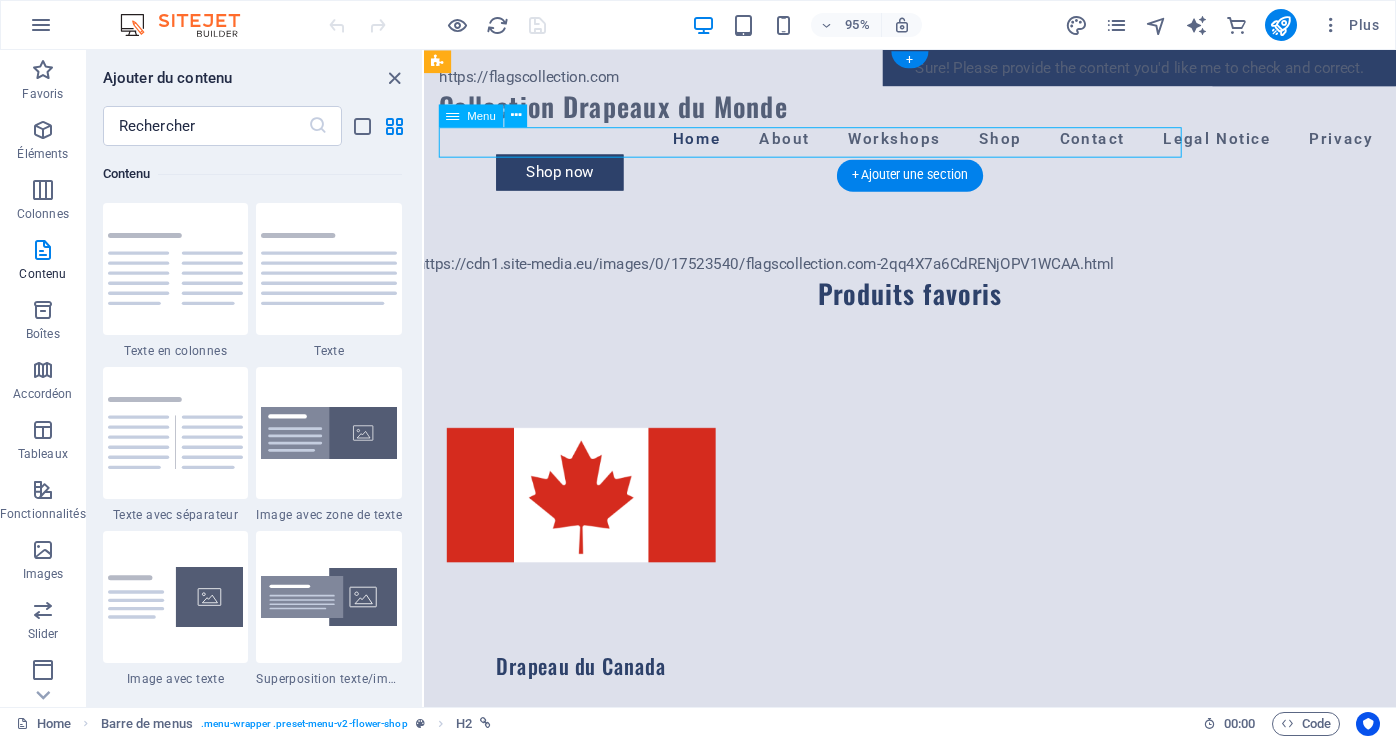 click on "Home About Workshops Shop Contact Legal Notice Privacy" at bounding box center (935, 144) 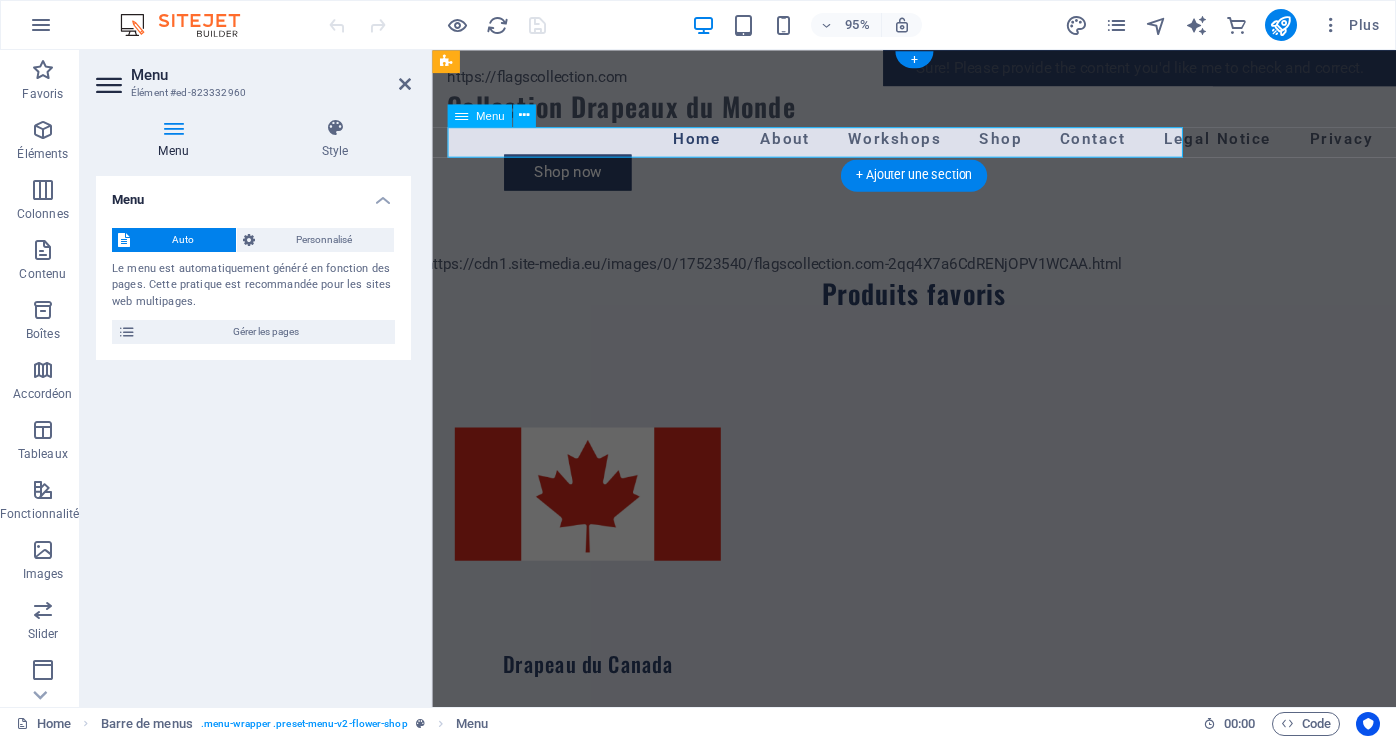 click on "Home About Workshops Shop Contact Legal Notice Privacy" at bounding box center (939, 144) 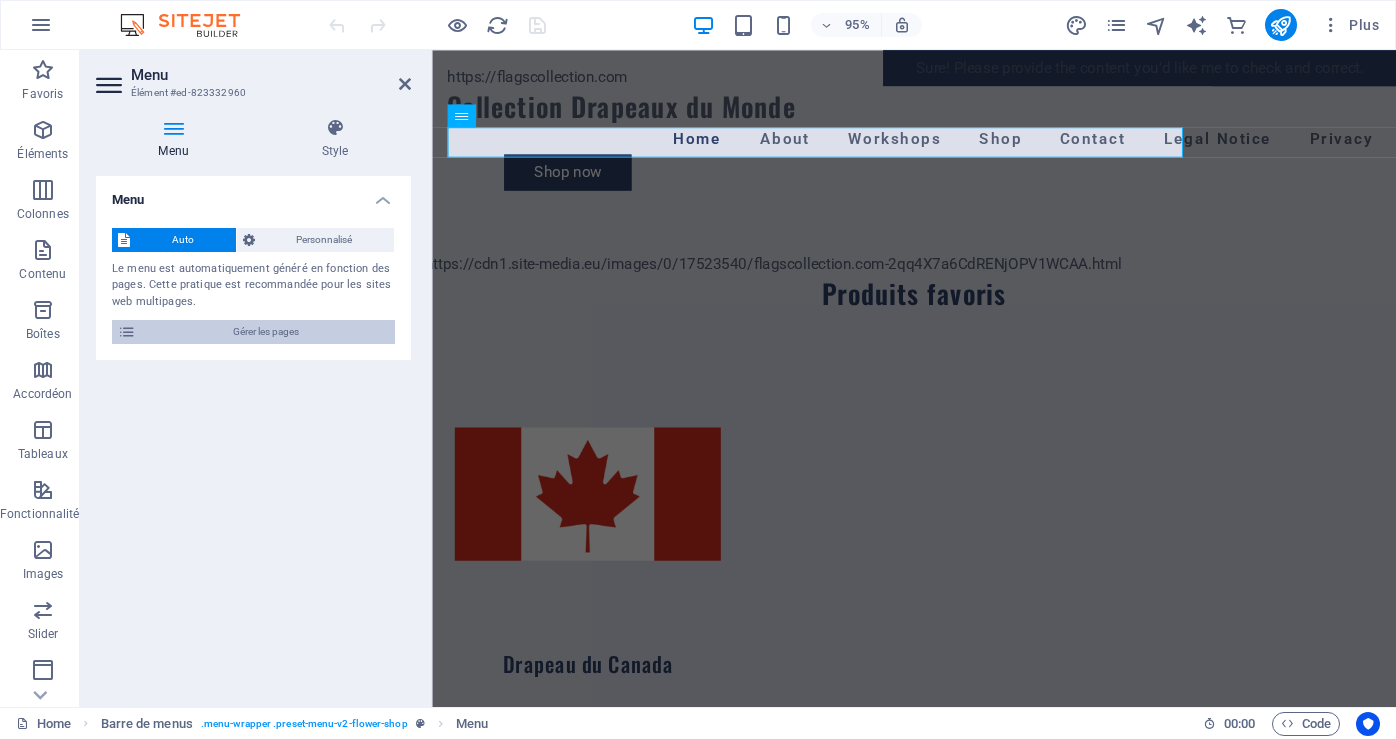 click on "Gérer les pages" at bounding box center (265, 332) 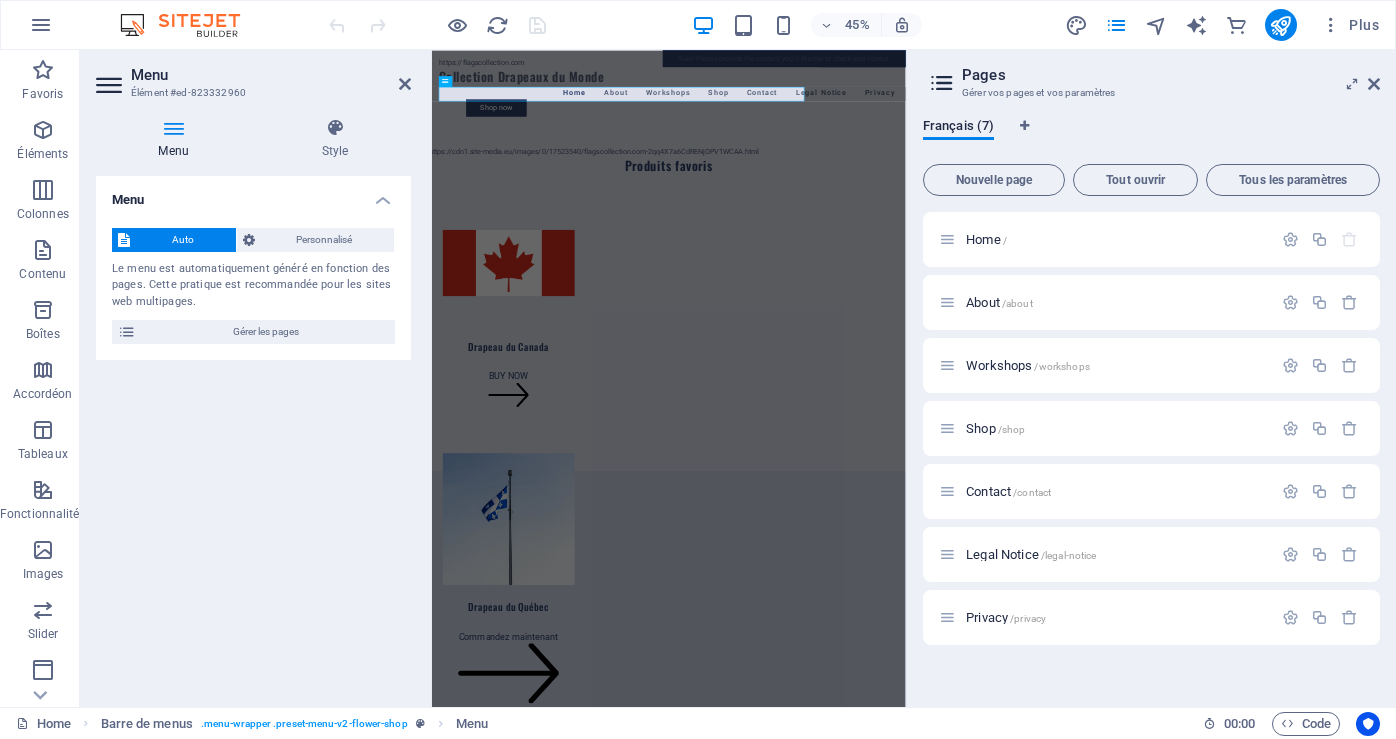 click on "Menu" at bounding box center (177, 139) 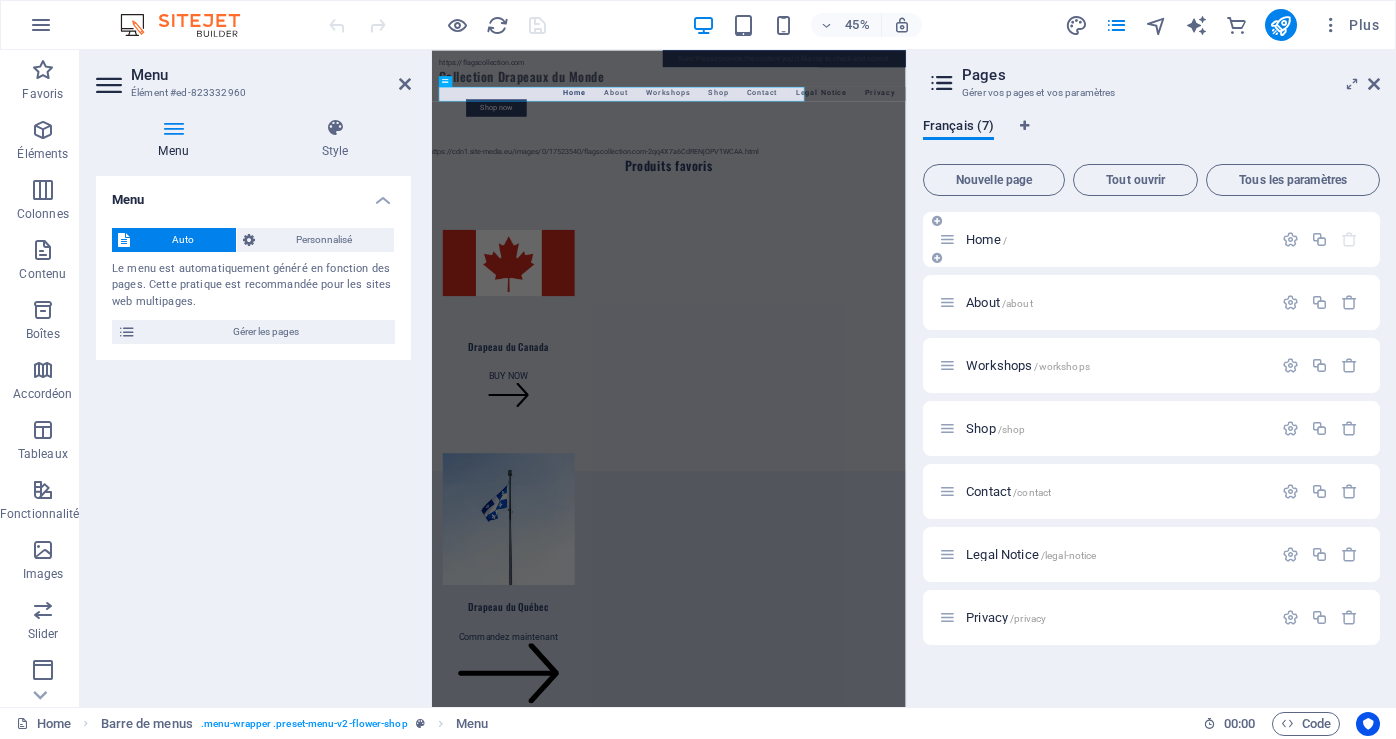 click on "Home /" at bounding box center [986, 239] 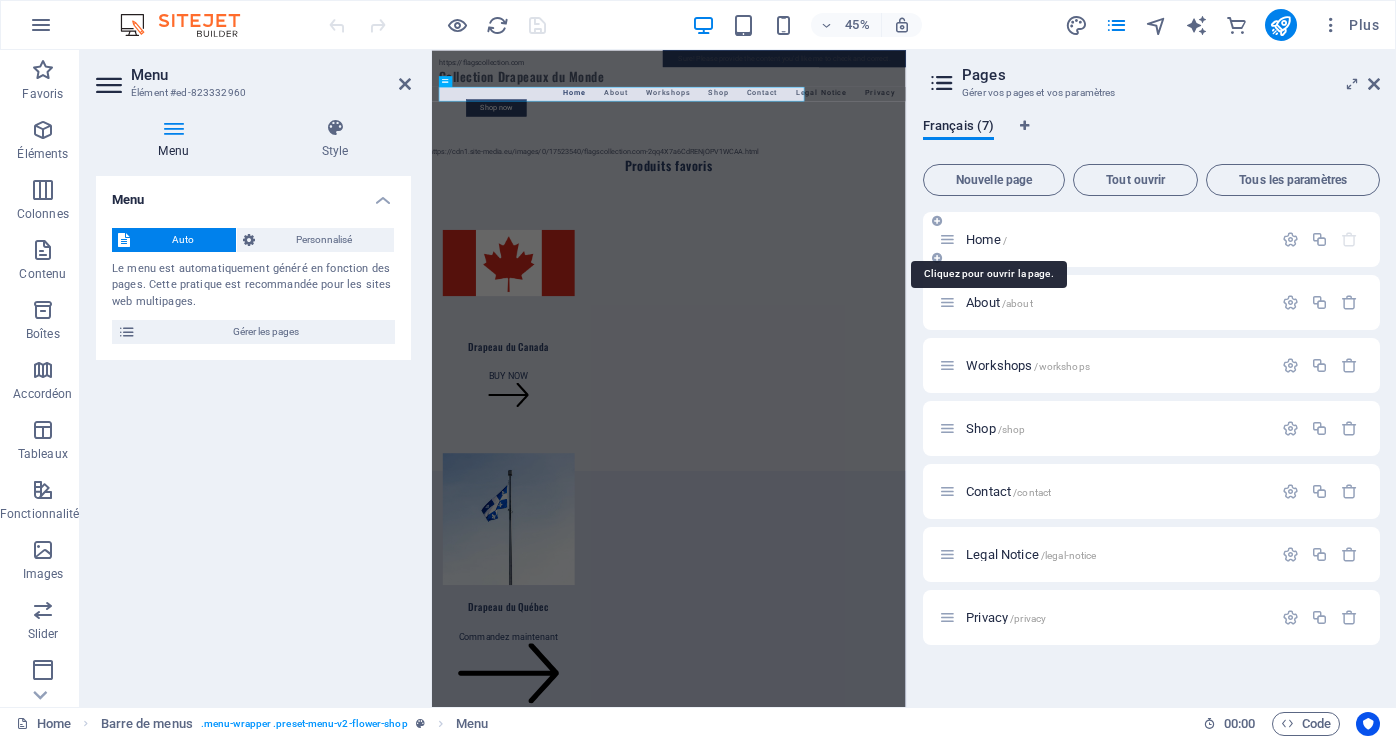 click on "Home /" at bounding box center (986, 239) 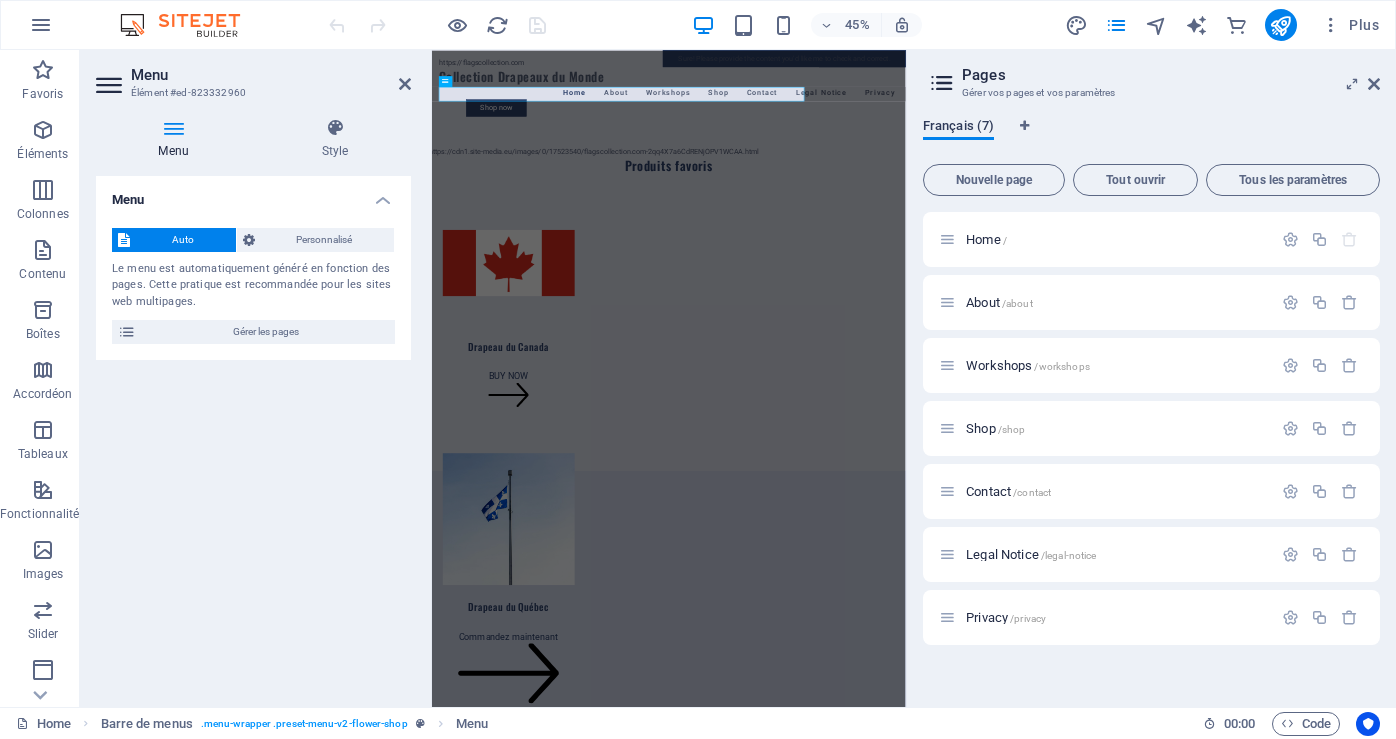 click on "Français (7)" at bounding box center [958, 128] 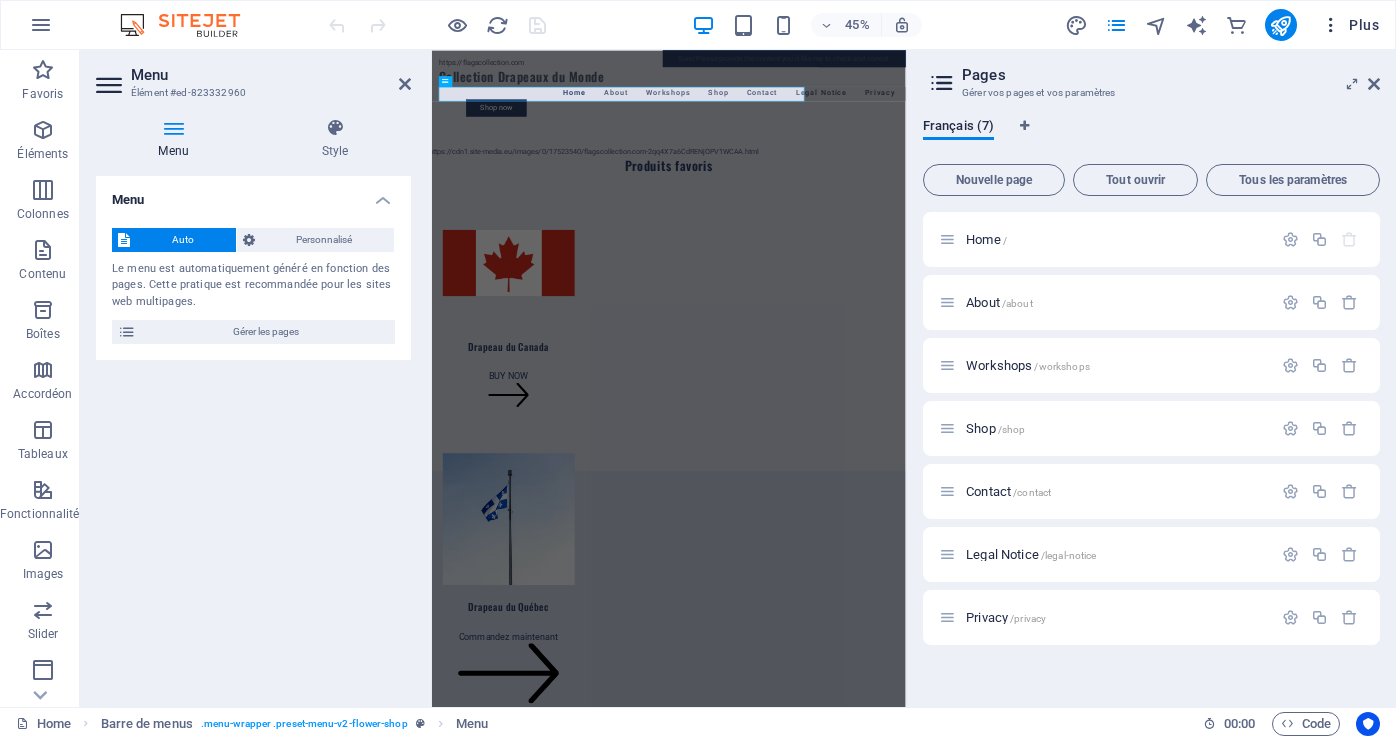 click at bounding box center [1331, 25] 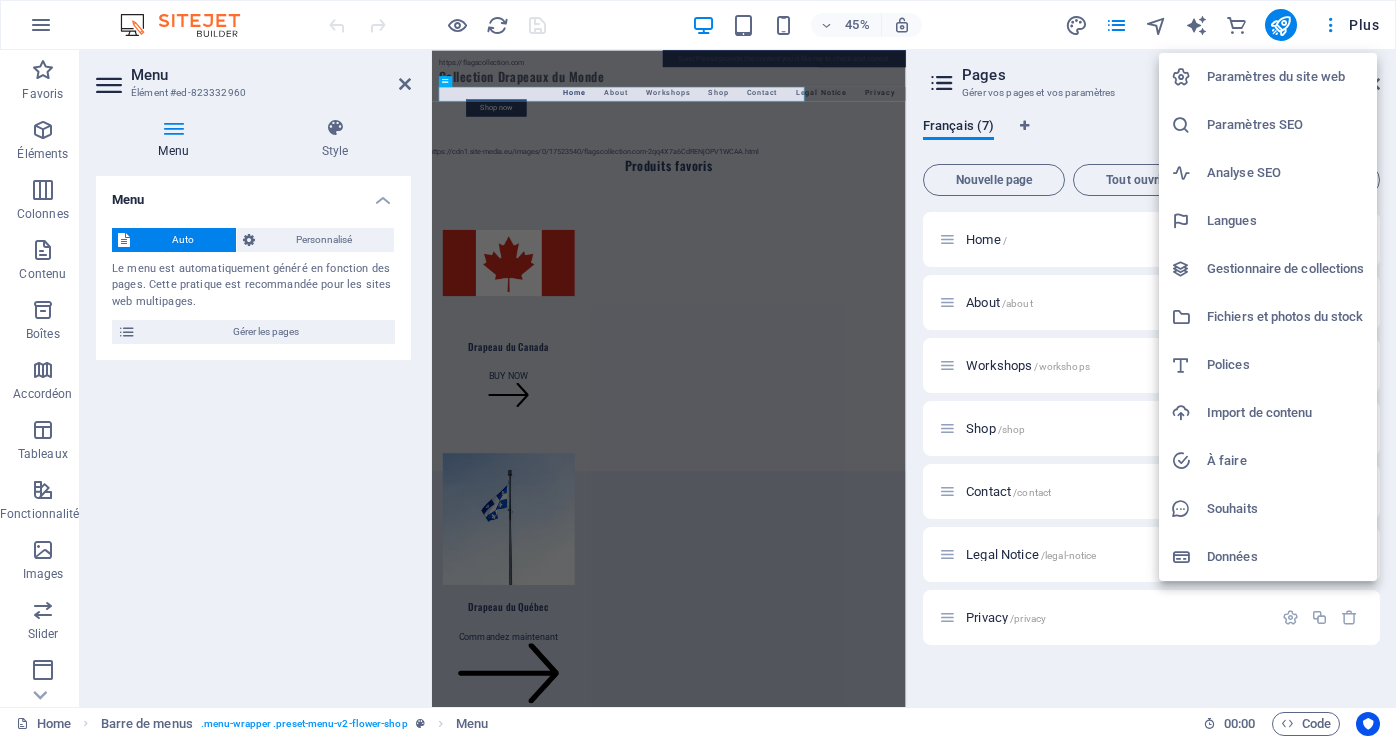 click on "Import de contenu" at bounding box center [1286, 413] 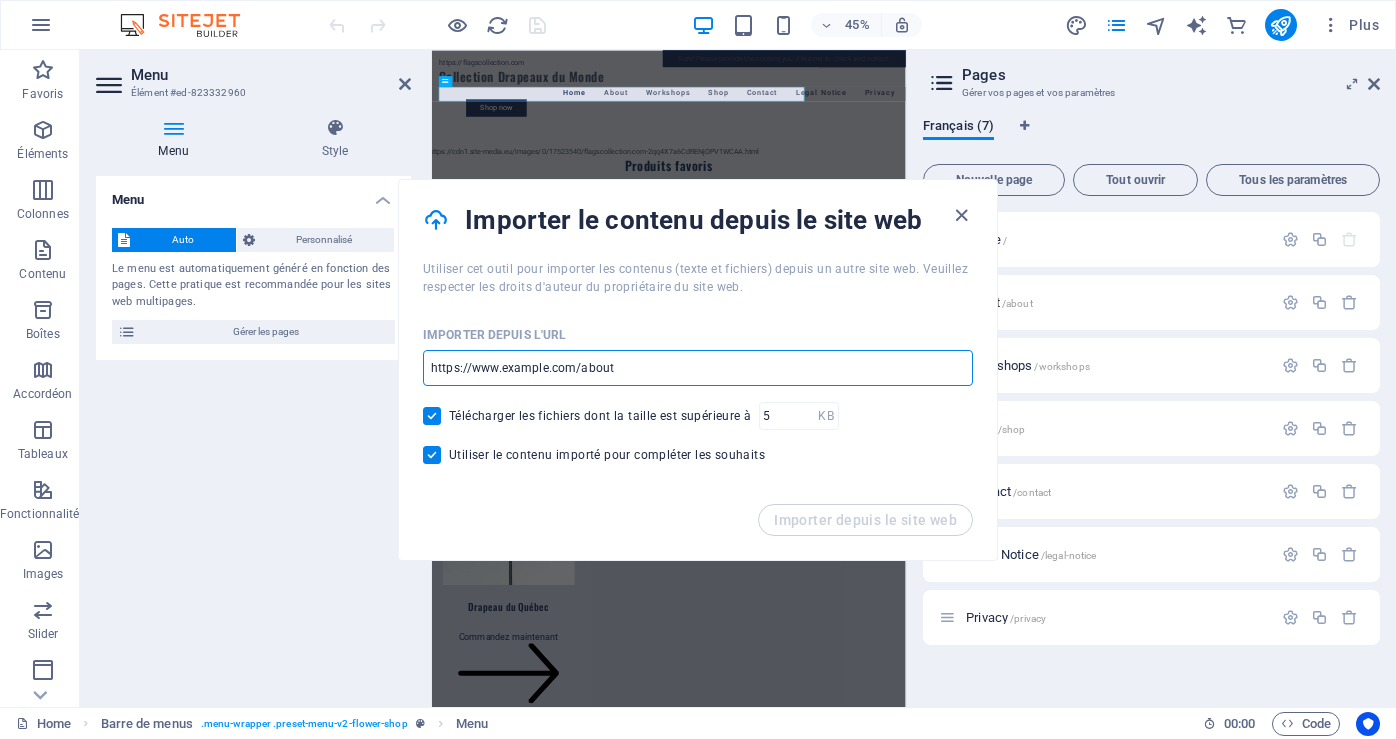 click at bounding box center (698, 368) 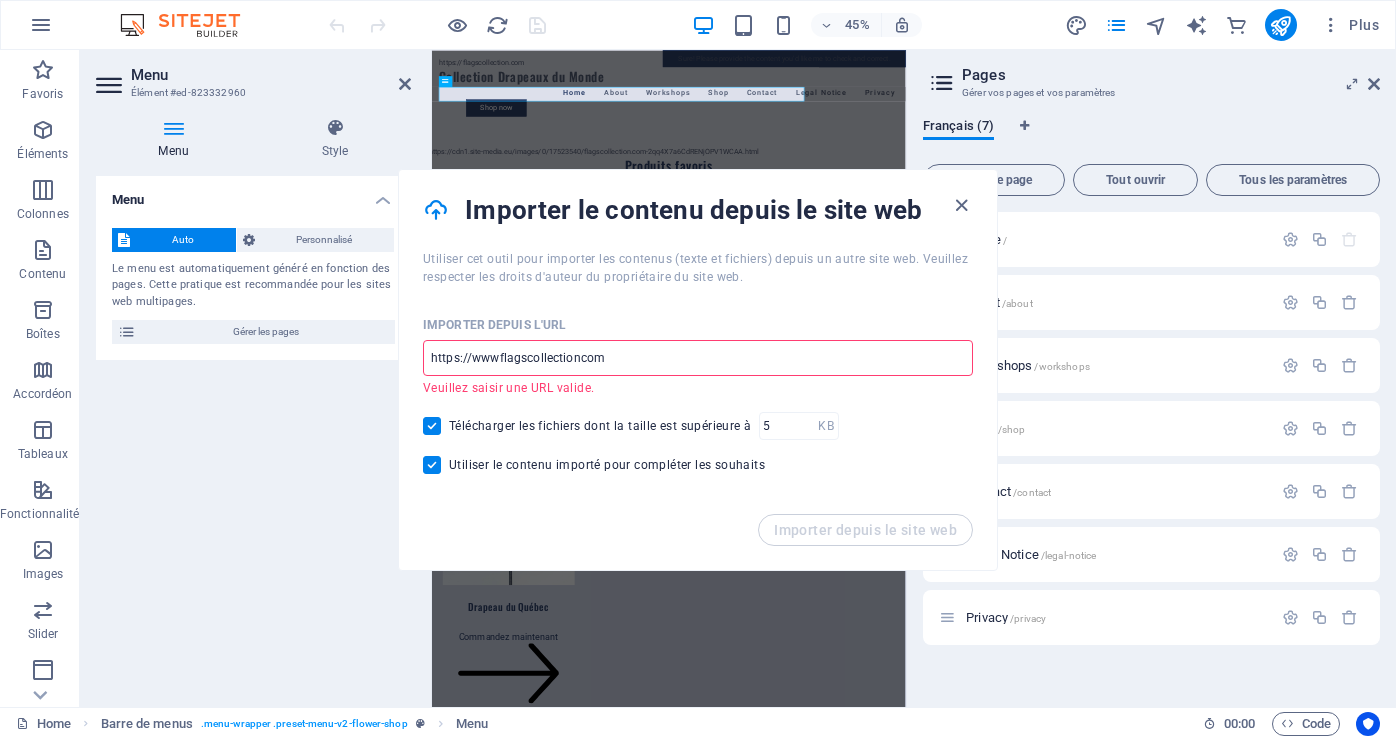 click on "https://wwwflagscollectioncom" at bounding box center [698, 358] 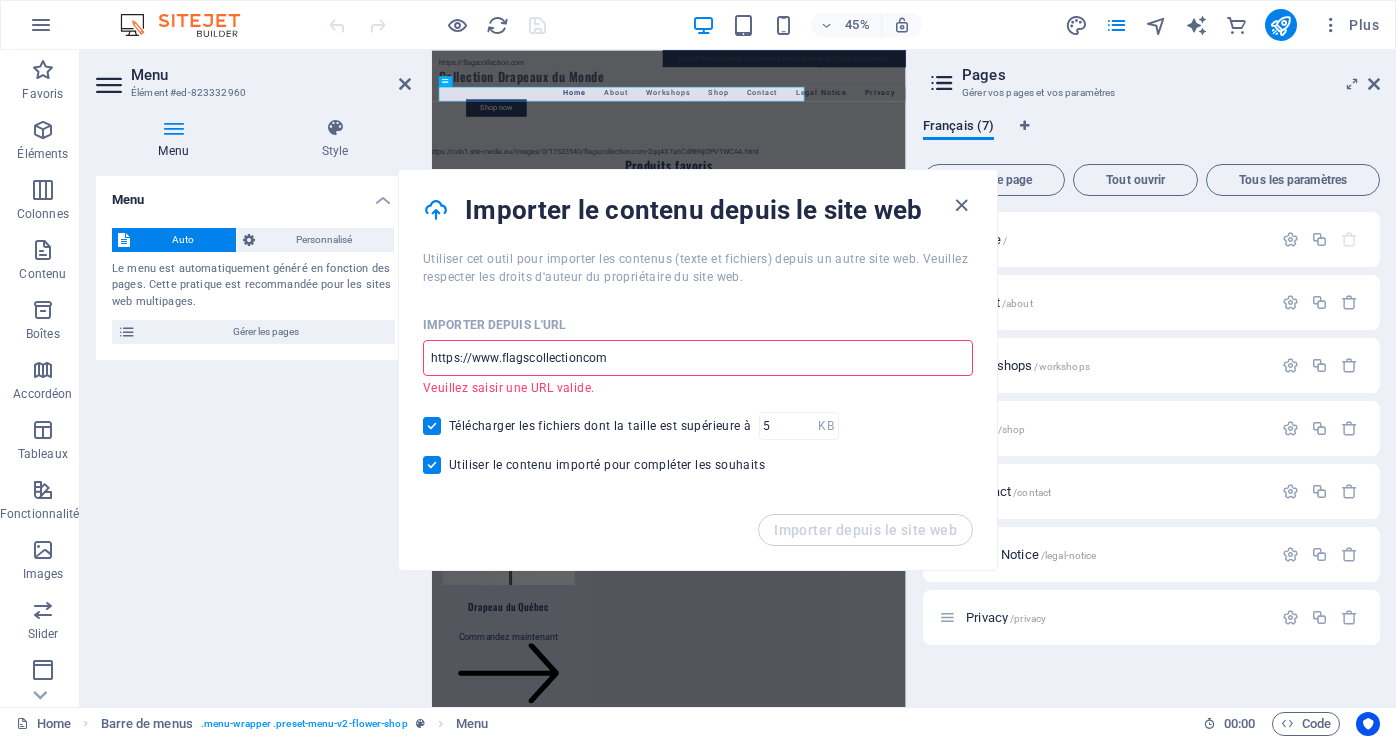 click on "Veuillez saisir une URL valide." at bounding box center [691, 388] 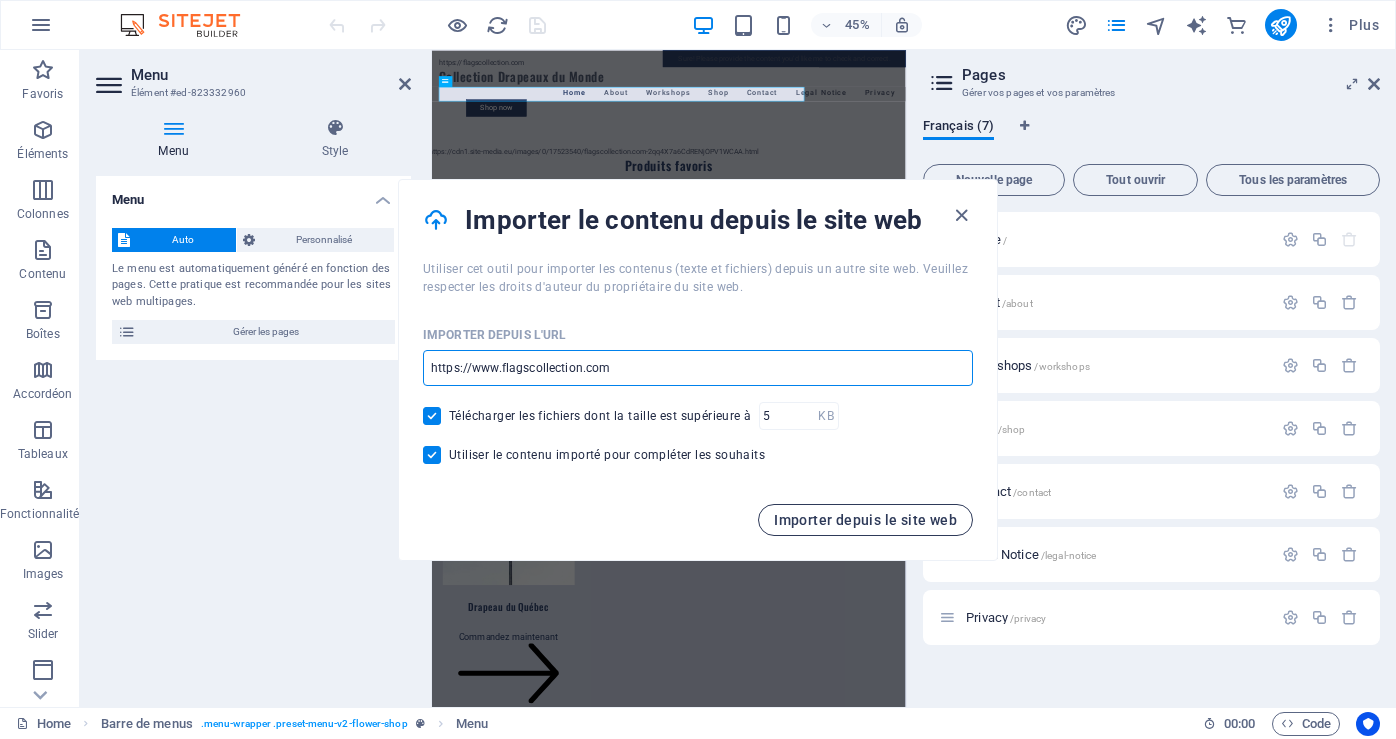 type on "https://www.flagscollection.com" 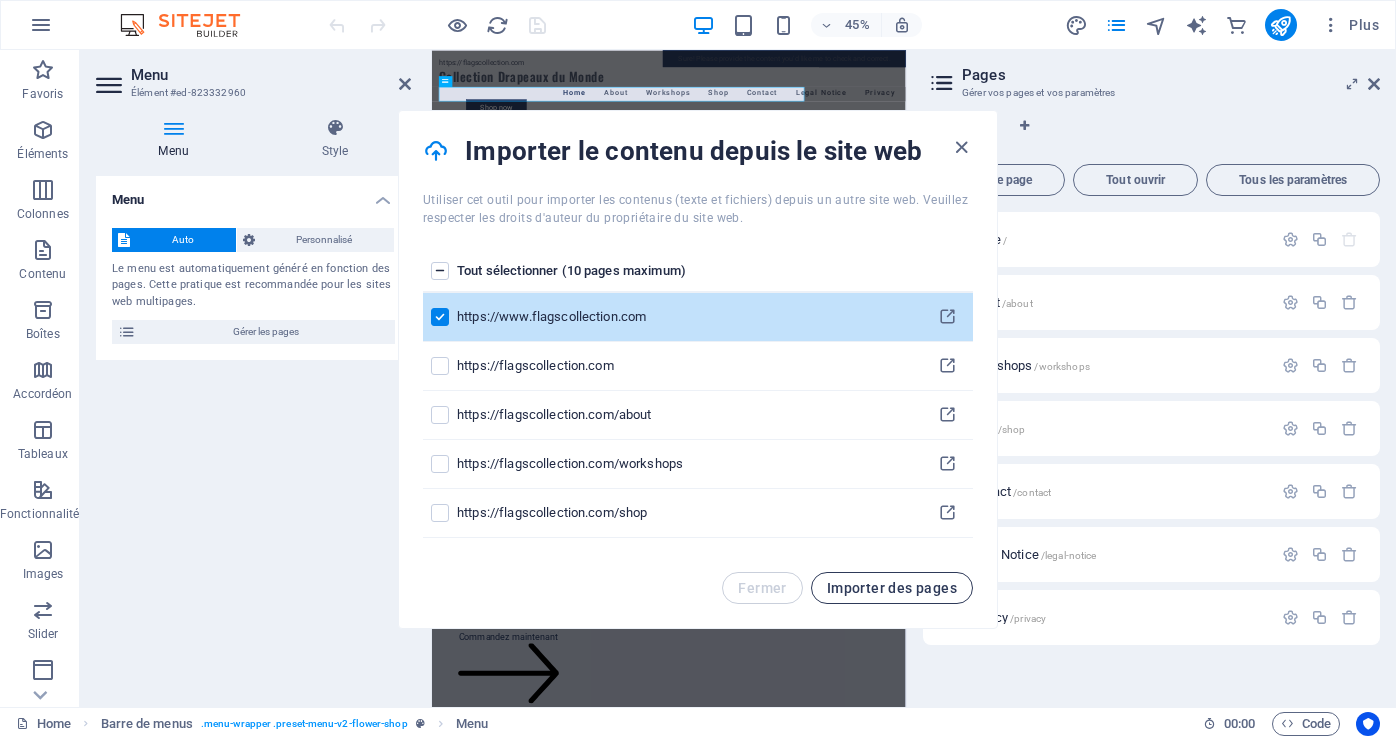 click on "Importer des pages" at bounding box center [892, 588] 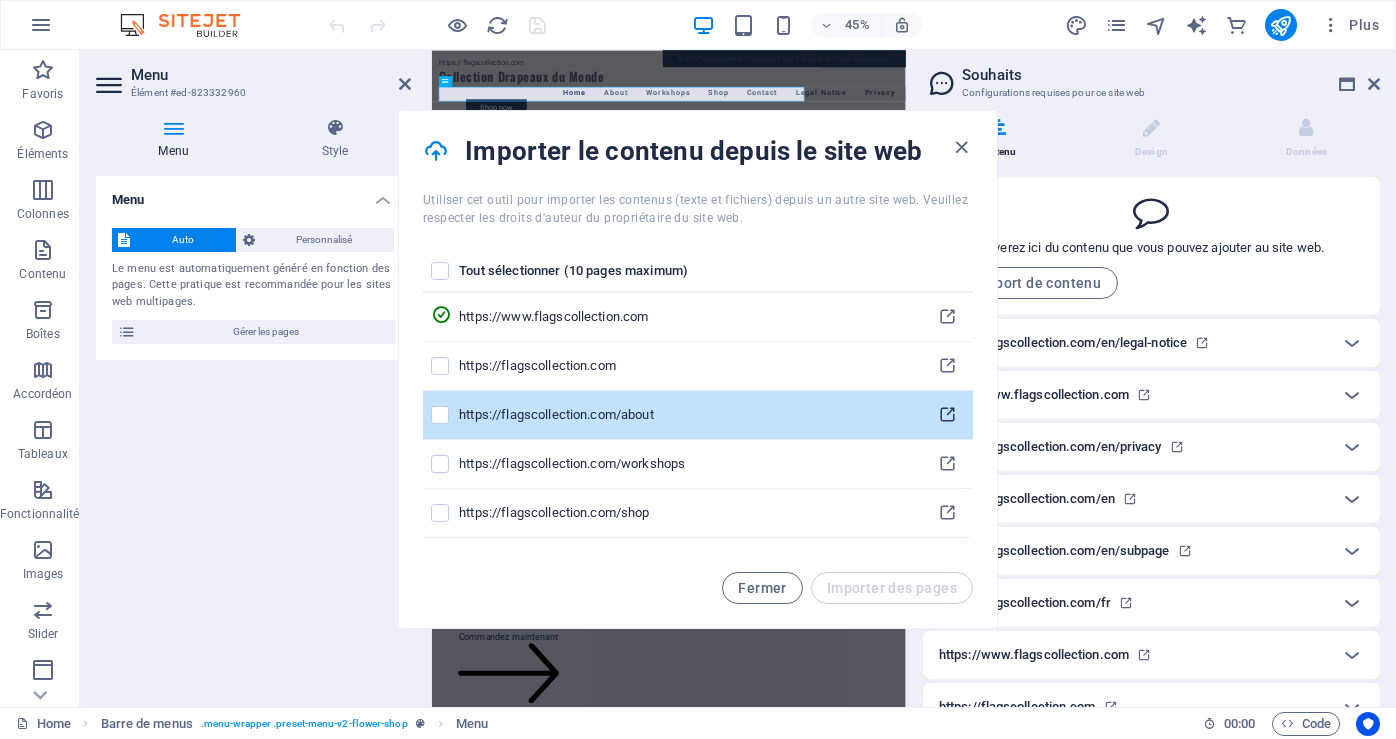 click at bounding box center (947, 415) 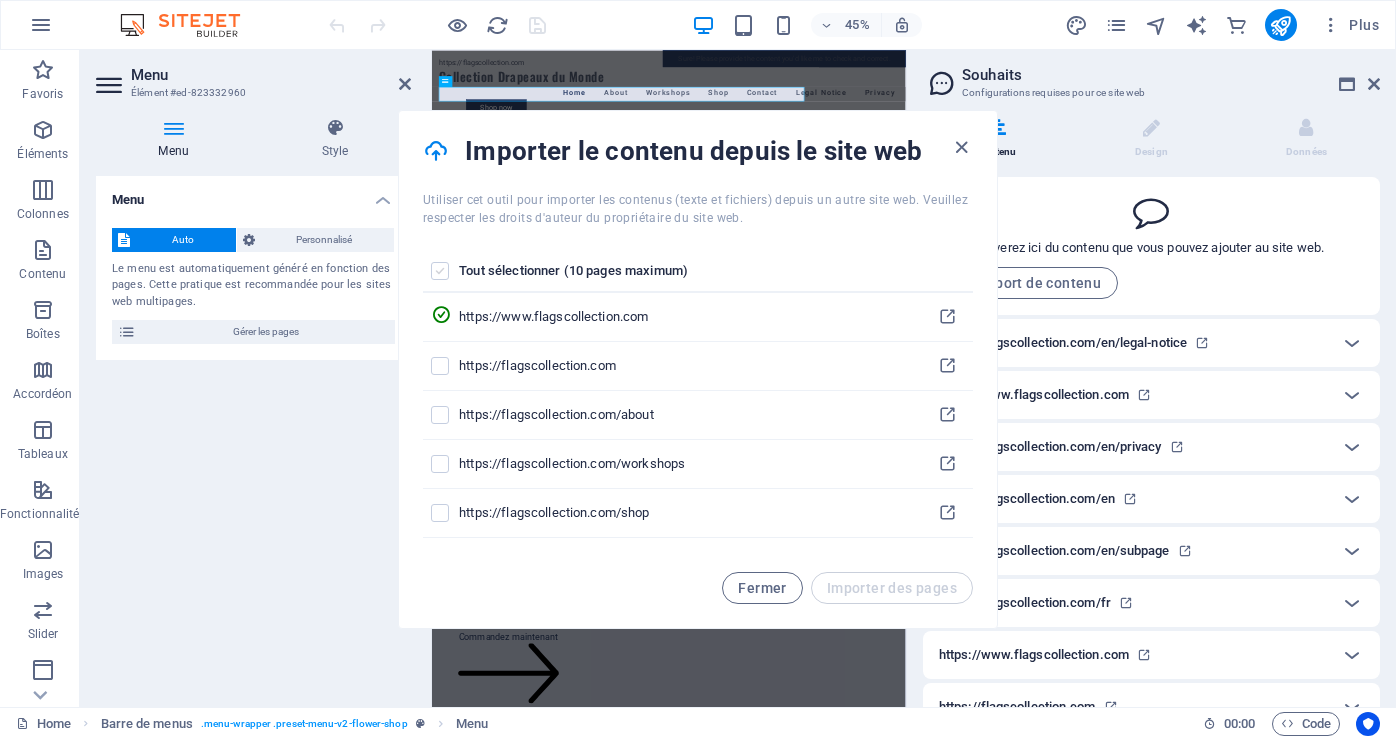 click at bounding box center (440, 271) 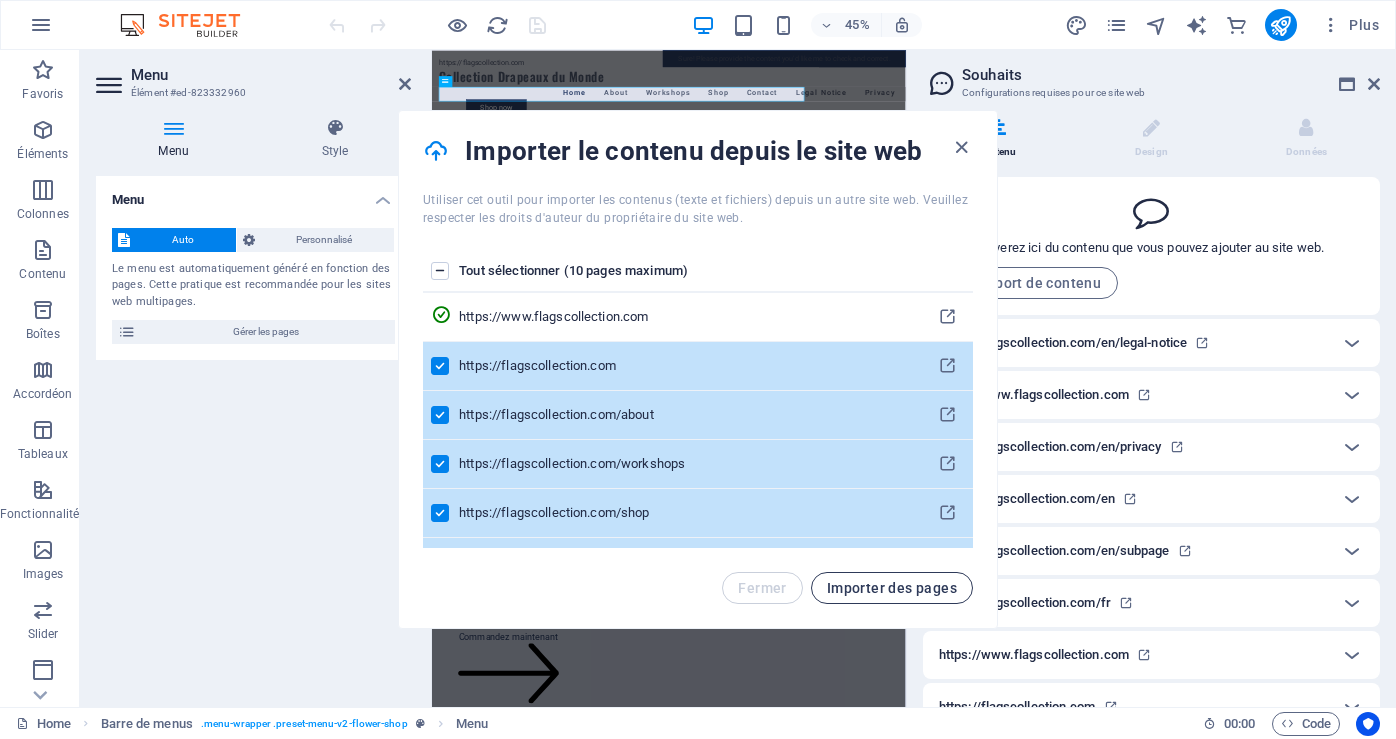 click on "Importer des pages" at bounding box center (892, 588) 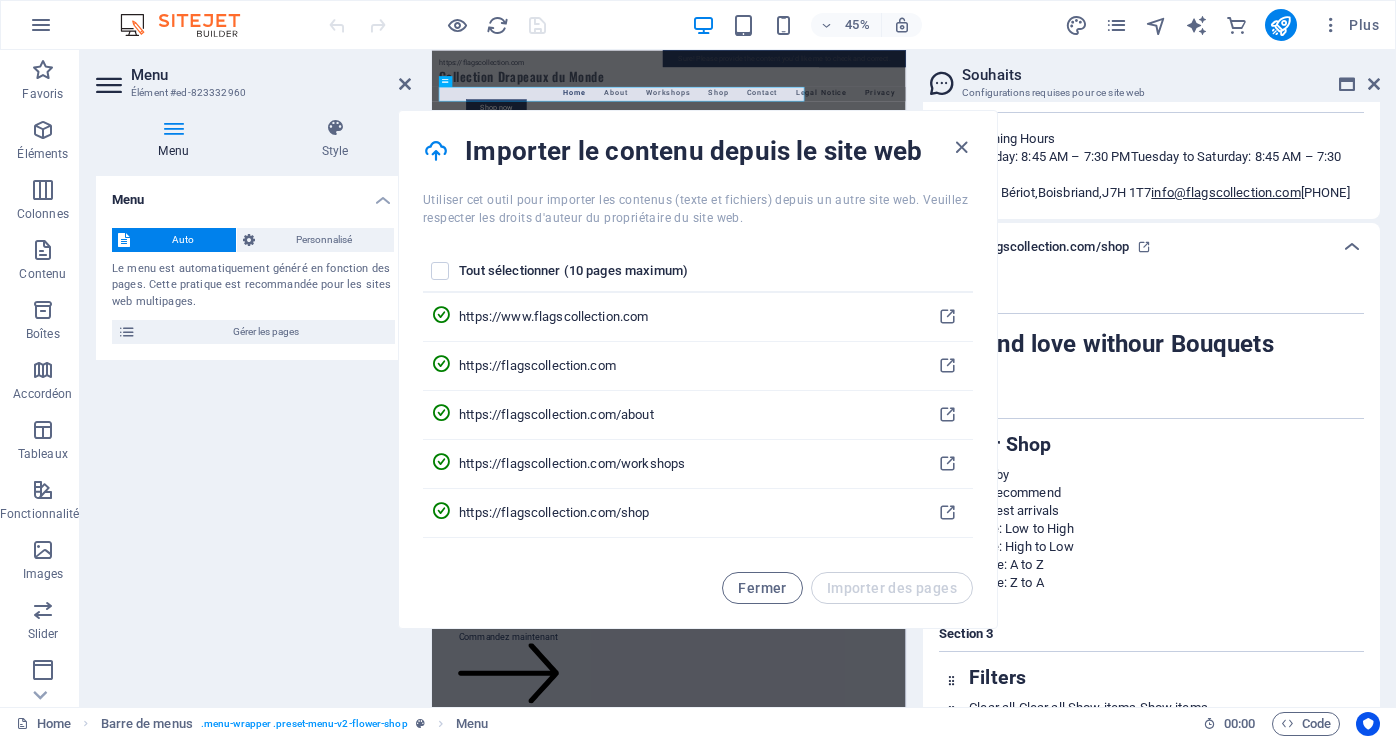 scroll, scrollTop: 10657, scrollLeft: 0, axis: vertical 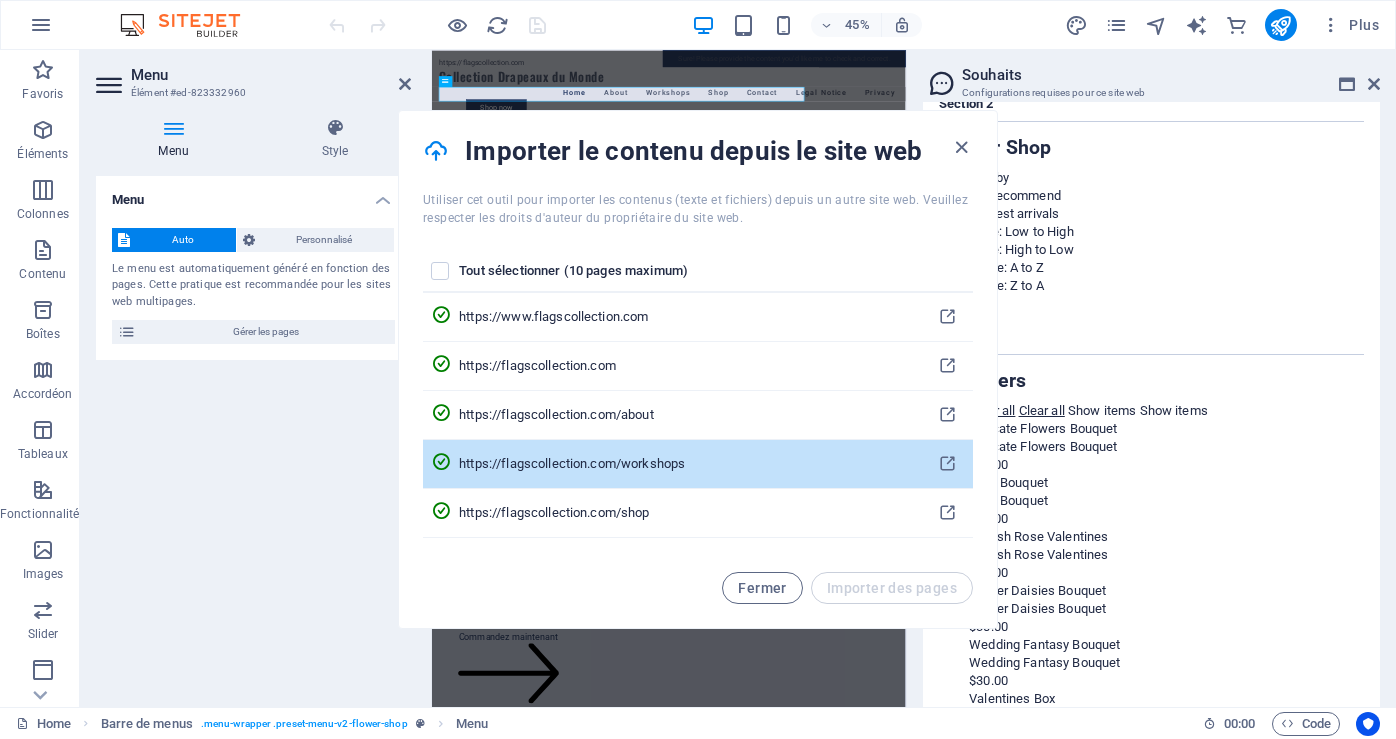drag, startPoint x: 691, startPoint y: 459, endPoint x: 781, endPoint y: 458, distance: 90.005554 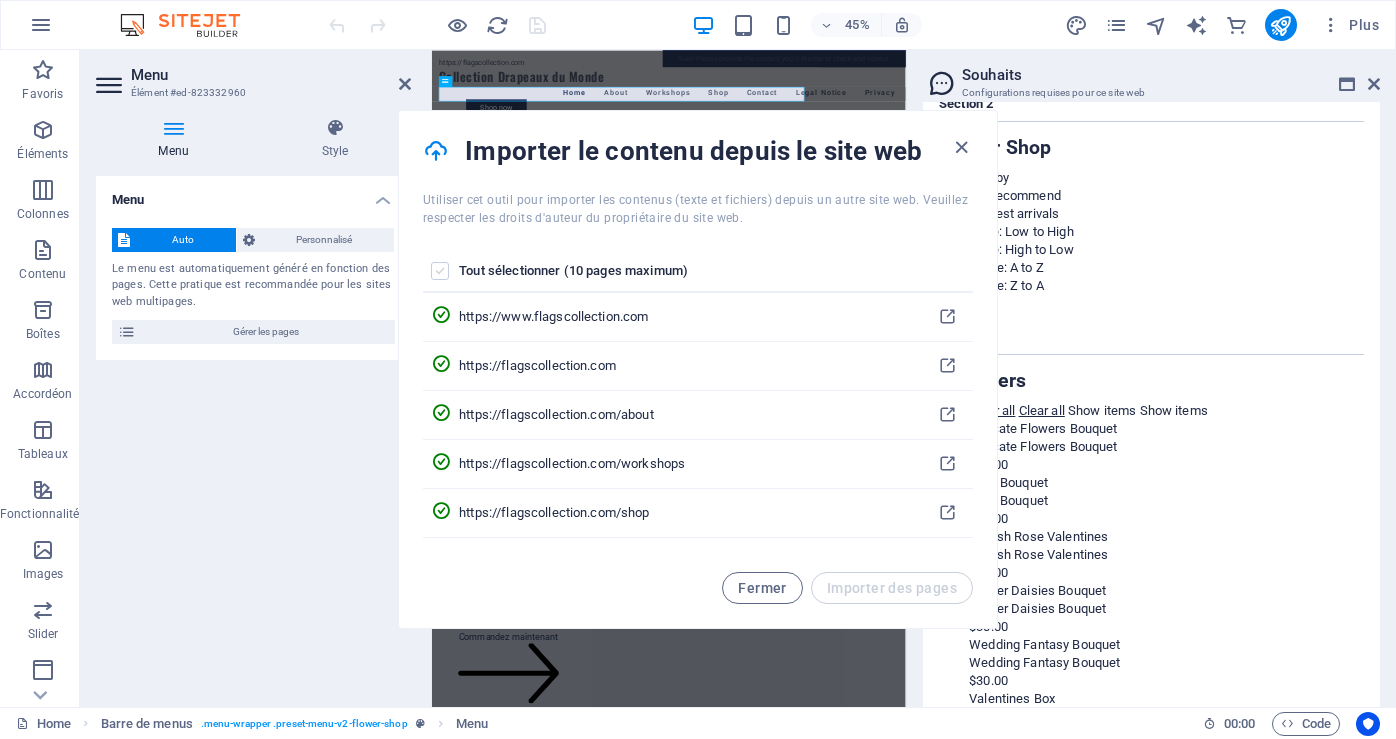 click at bounding box center [440, 271] 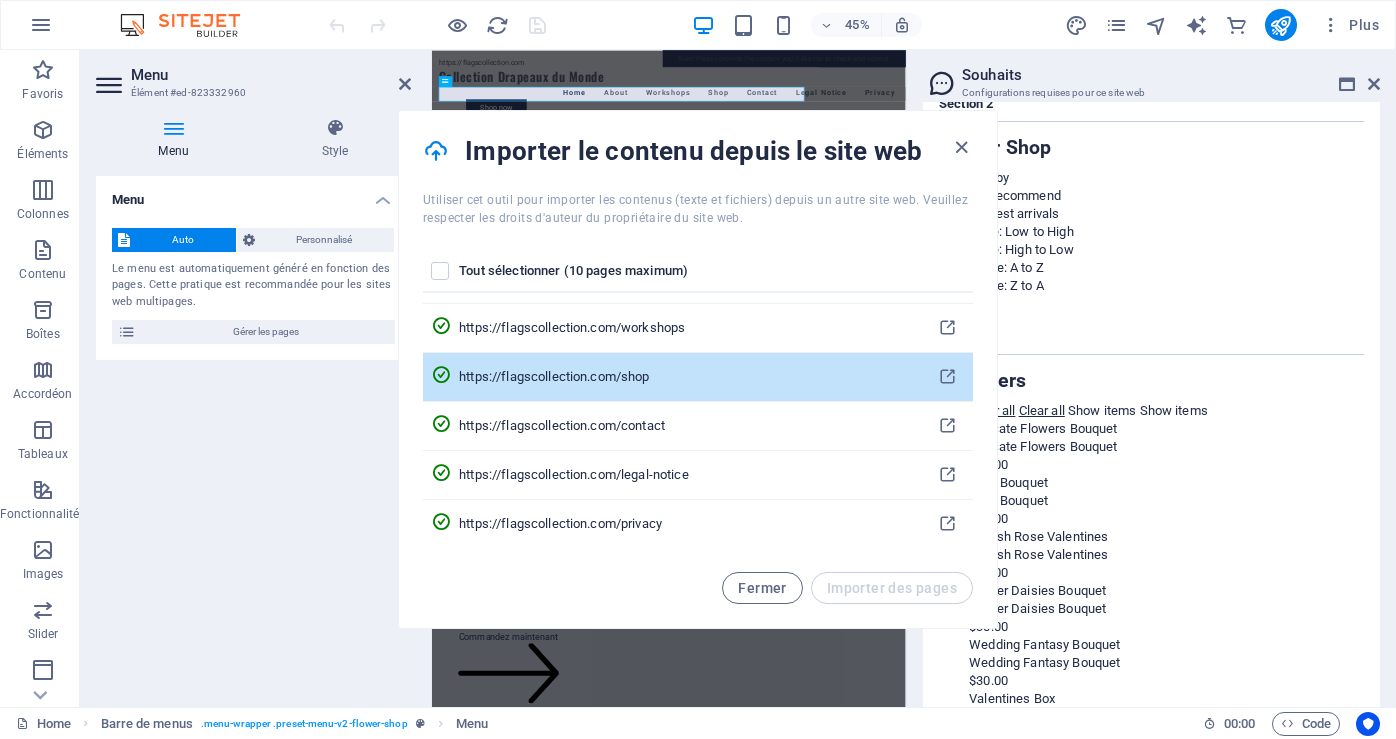 scroll, scrollTop: 137, scrollLeft: 0, axis: vertical 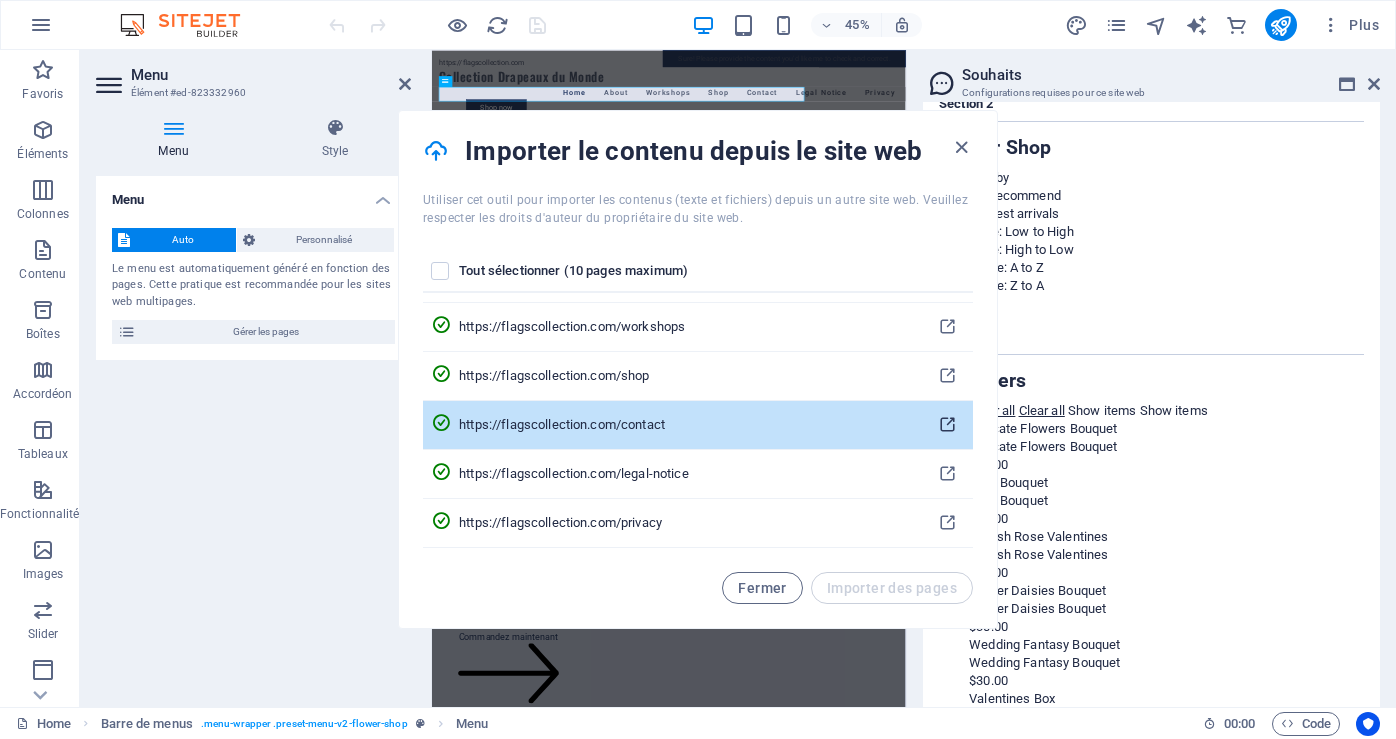click at bounding box center (947, 425) 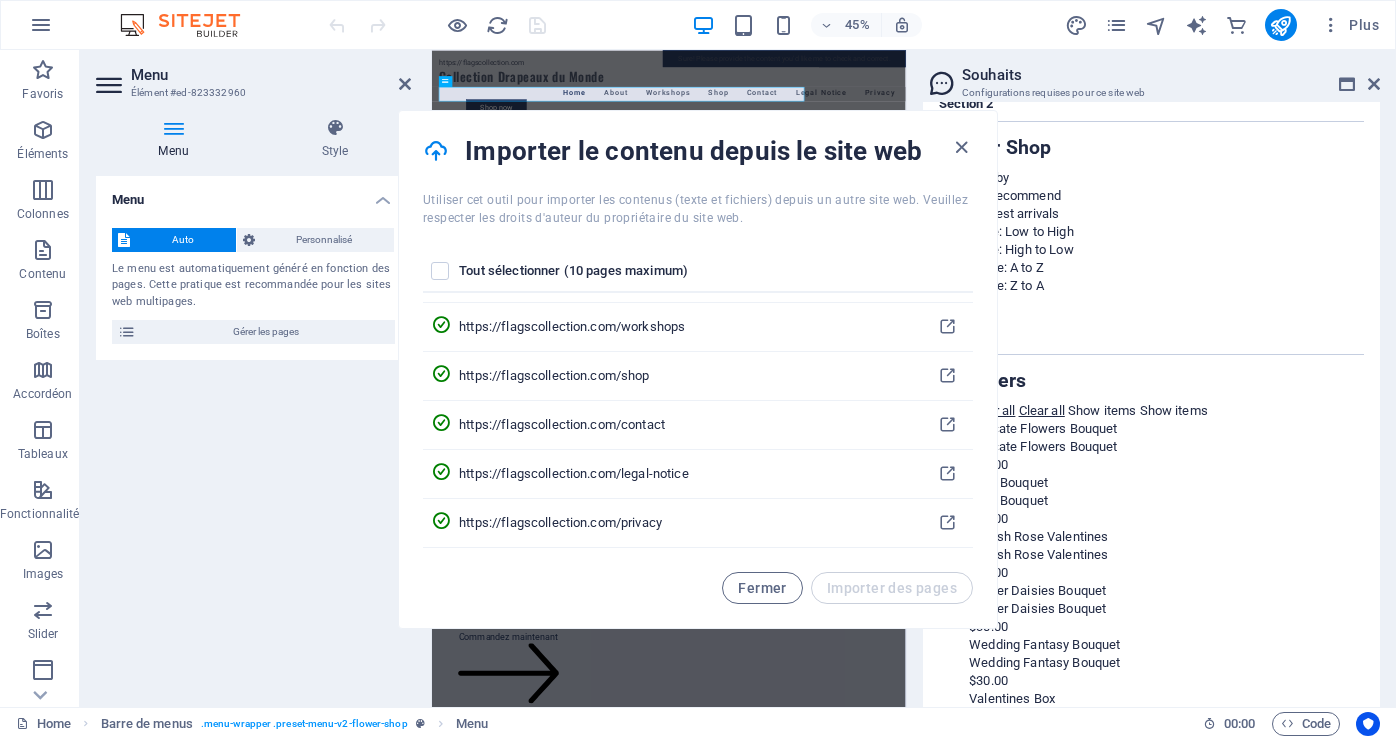 click on "Section 3" at bounding box center [1151, 341] 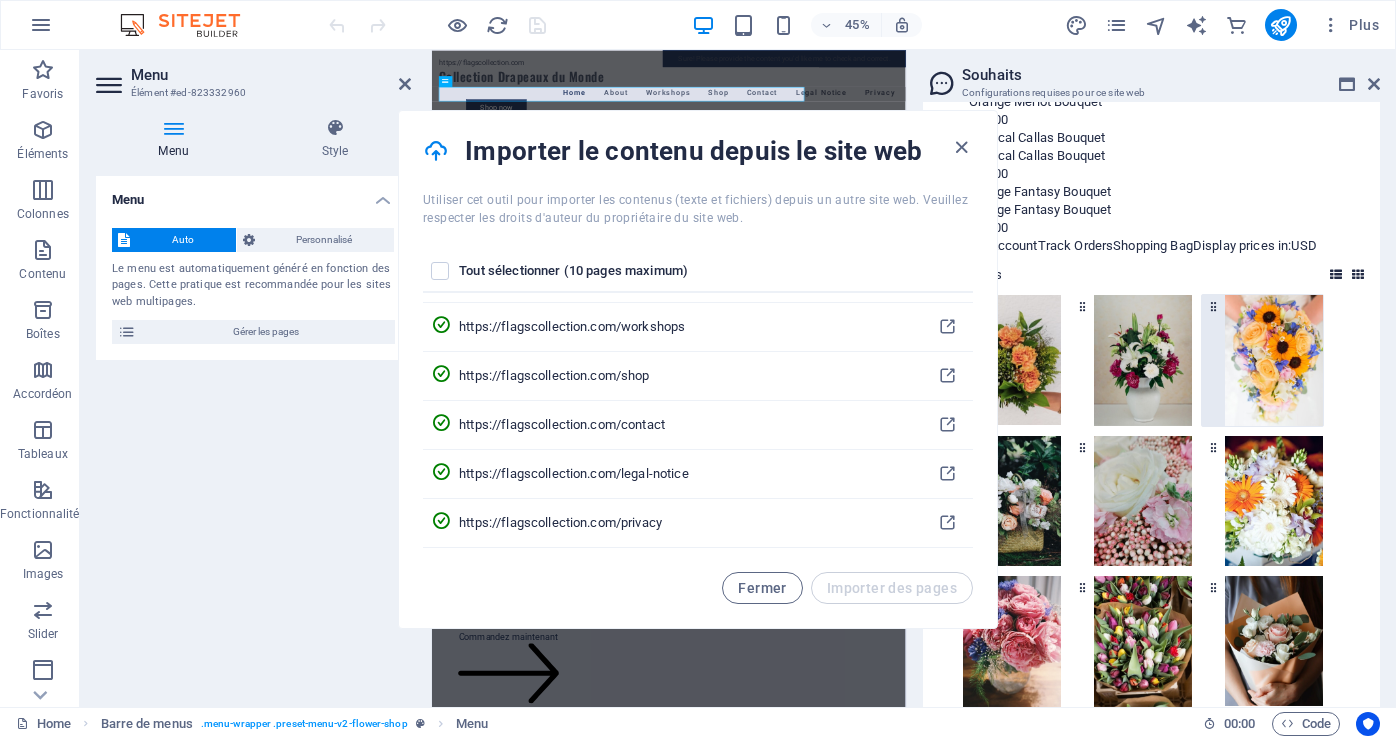 scroll, scrollTop: 11357, scrollLeft: 0, axis: vertical 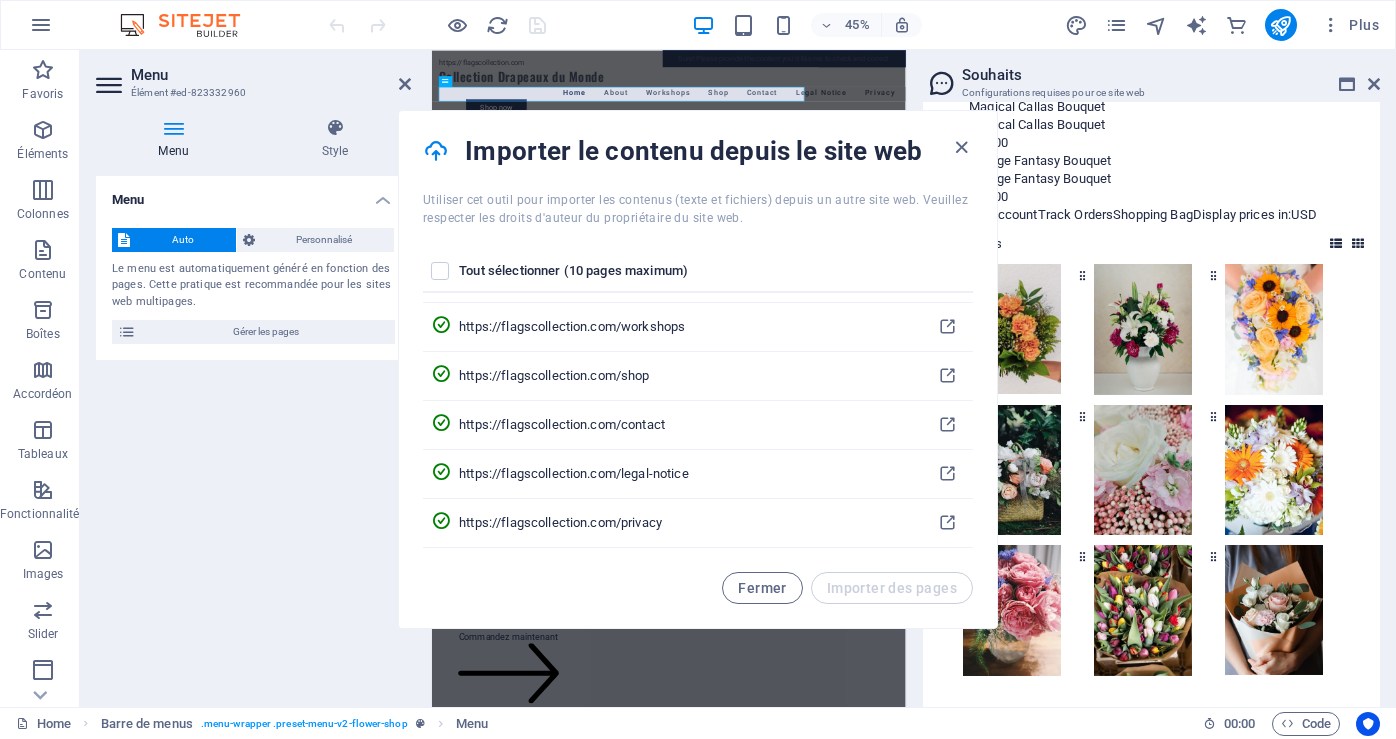 click on "Section 1 Send love withour Bouquets Section 2 Our Shop Sort by We recommend Newest arrivals Price: Low to High Price: High to Low Name: A to Z Name: Z to A Section 3 Filters Clear all   Clear all   Show items   Show items   Delicate Flowers Bouquet Delicate Flowers Bouquet $50.00 Tulip Bouquet Tulip Bouquet $30.00 English Rose Valentines English Rose Valentines $30.00 Gerber Daisies Bouquet Gerber Daisies Bouquet $30.00 Wedding Fantasy Bouquet Wedding Fantasy Bouquet $30.00 Valentines Box Valentines Box $30.00 Orange Merlot Bouquet Orange Merlot Bouquet $30.00 Magical Callas Bouquet Magical Callas Bouquet $30.00 Orange Fantasy Bouquet Orange Fantasy Bouquet $30.00 My Account Track Orders Shopping Bag Display prices in: USD Fichiers Section 4 Opening Hours   Monday:       8:45 AM – 7:30 PMTuesday to Saturday:   8:45 AM – 7:30 PM 2606 Bériot , Boisbriand , J7H 1T7 info@flagscollection.com 450 433-8129 Section 5 Opening Hours   Monday:       8:45 AM – 7:30 PMTuesday to Saturday:   8:45 AM – 7:30 PM , ," at bounding box center (1151, 132) 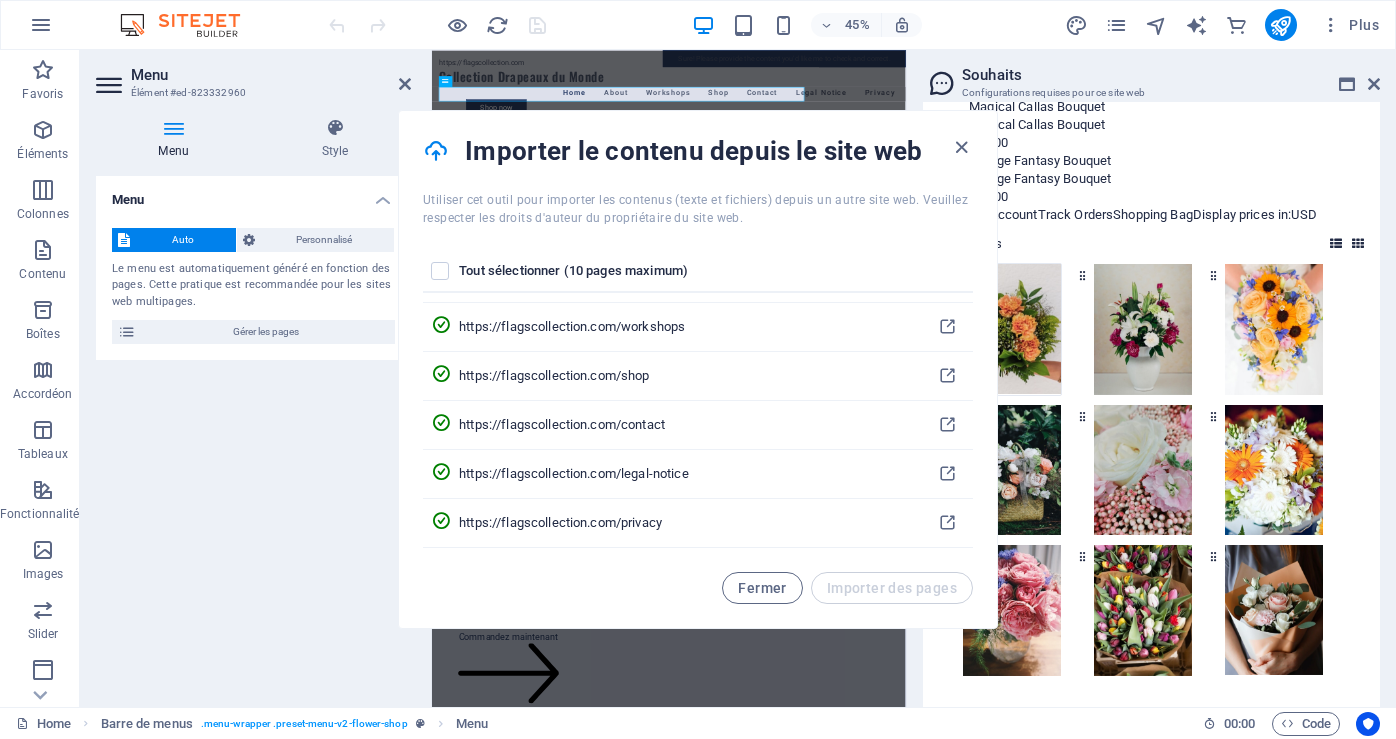 click at bounding box center (1012, 329) 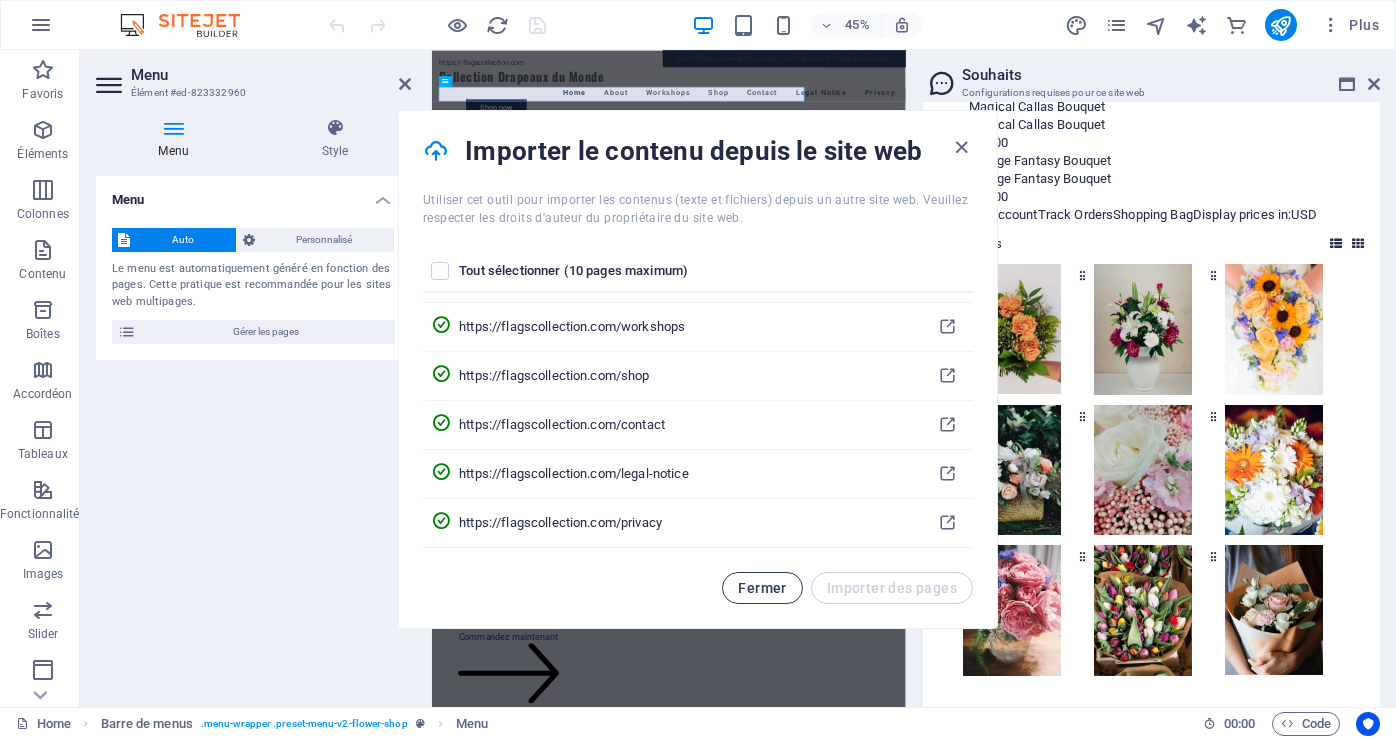 click on "Fermer" at bounding box center (762, 588) 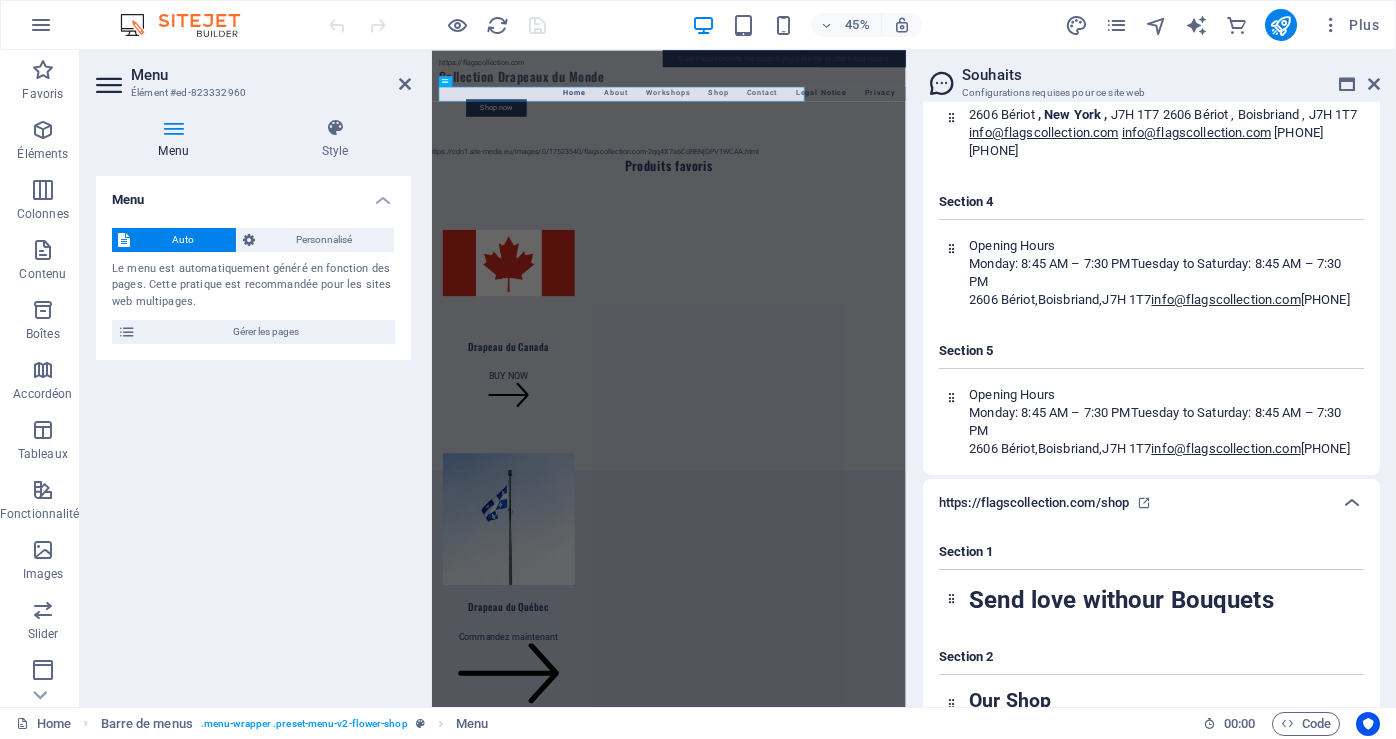 scroll, scrollTop: 10073, scrollLeft: 0, axis: vertical 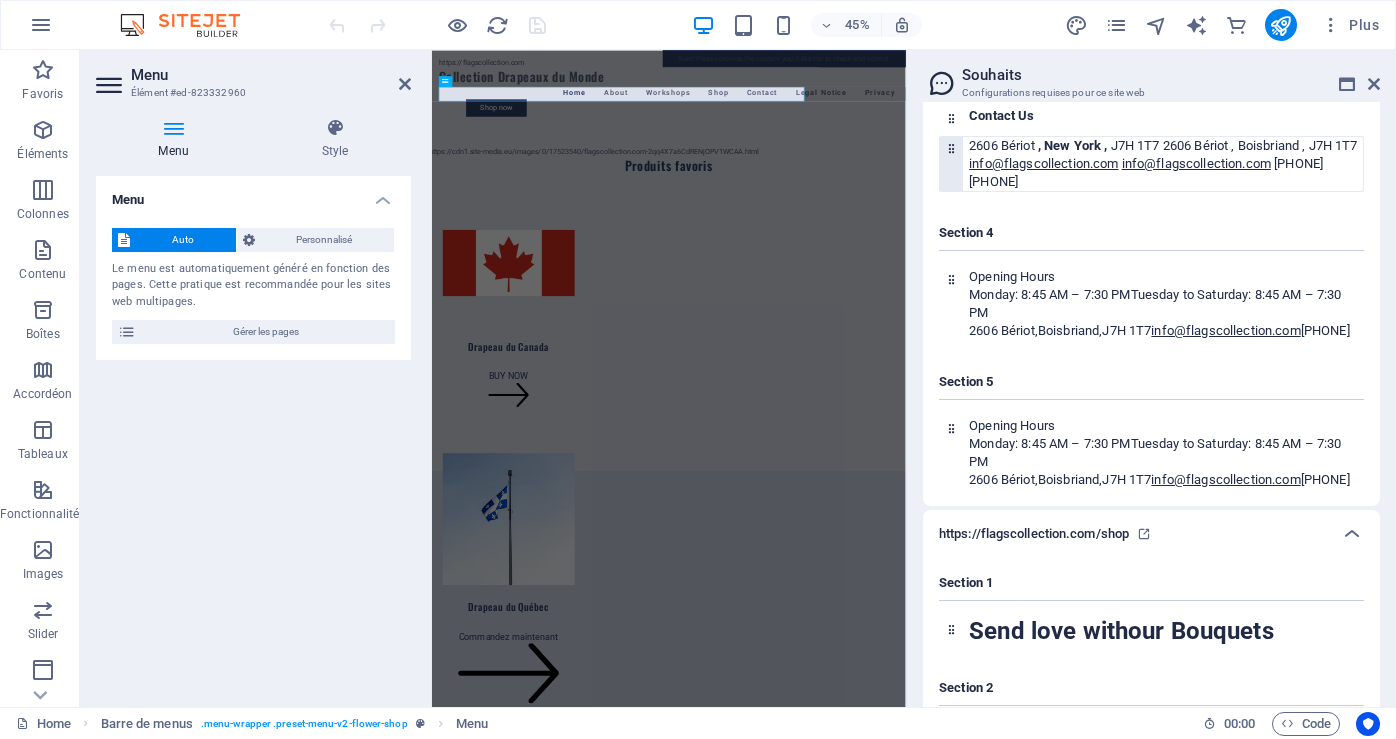click on "2606 Bériot   ,   New York   ,   J7H 1T7   2606 Bériot   ,   Boisbriand   ,   J7H 1T7   info@flagscollection.com   info@flagscollection.com   450 433-8129   450 433-8129" at bounding box center [1166, 164] 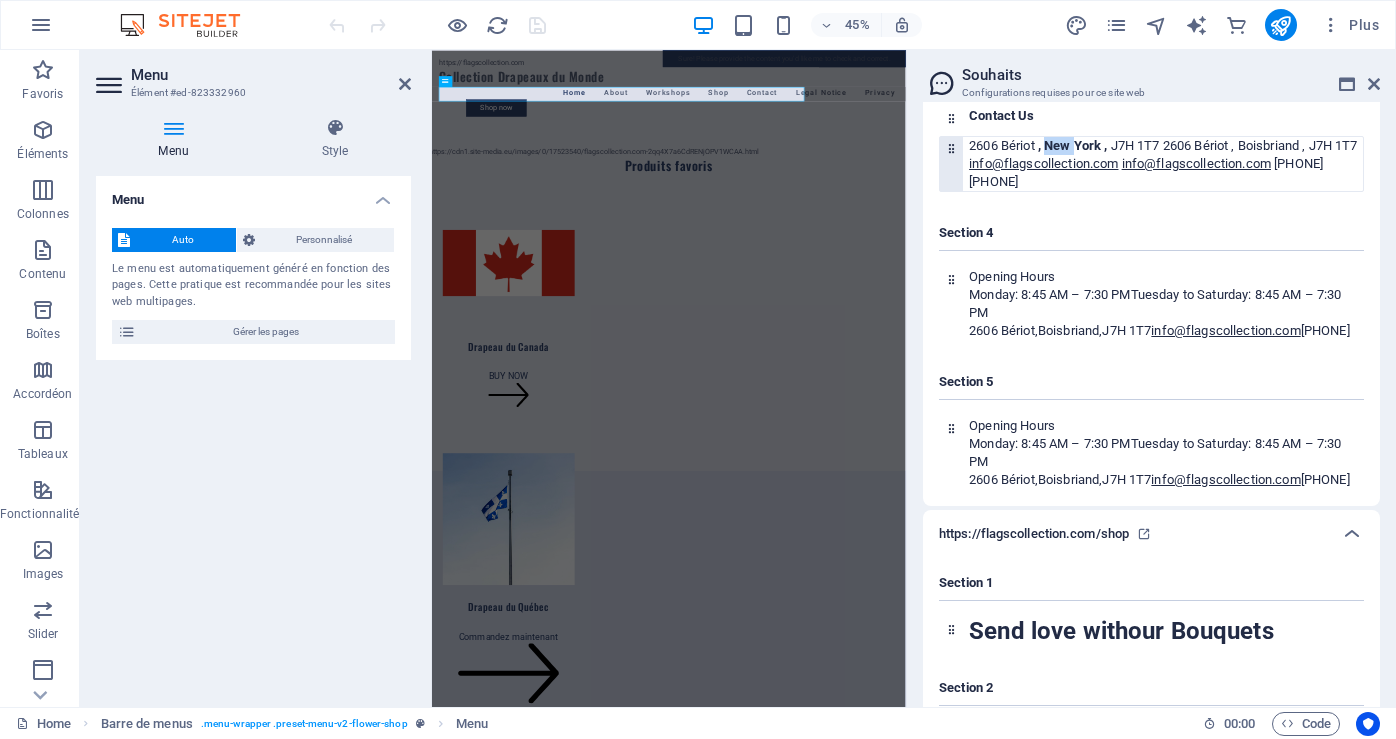 click on "New York" at bounding box center (1072, 145) 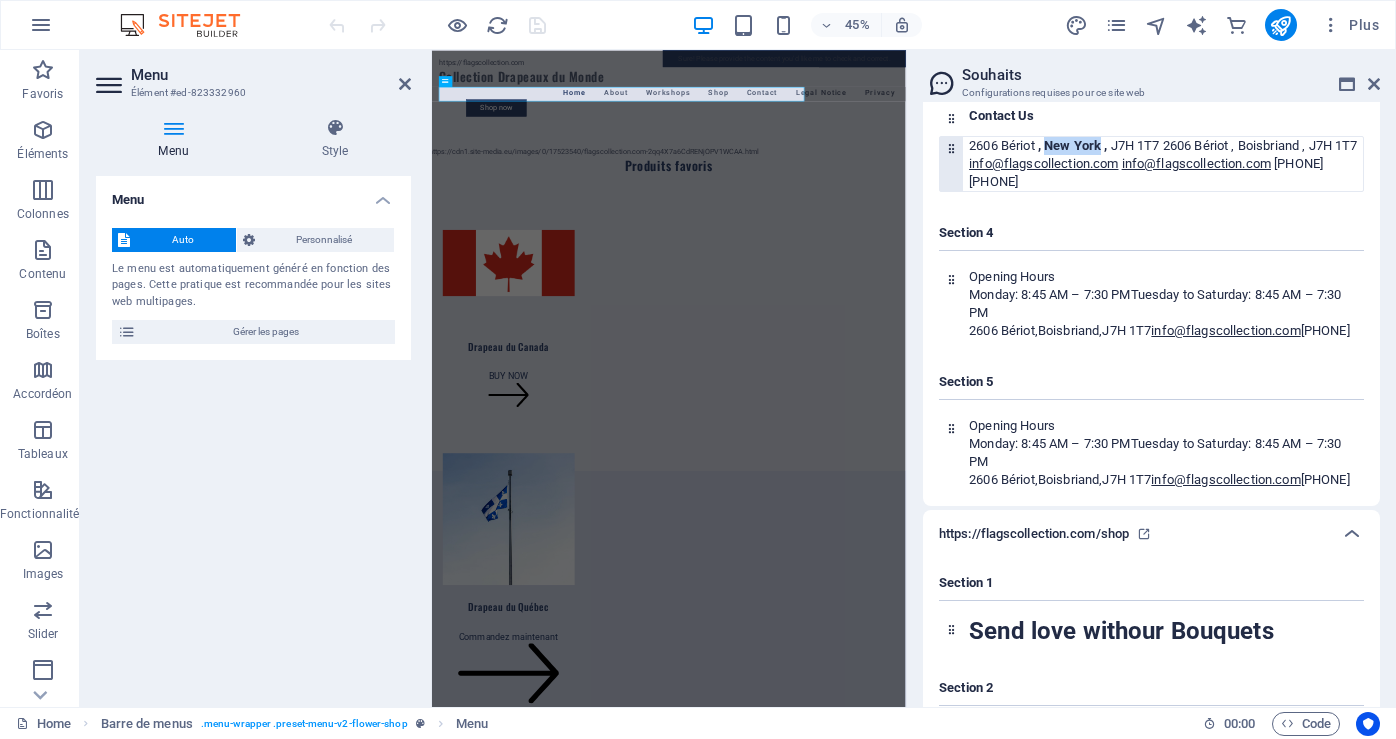 drag, startPoint x: 1105, startPoint y: 286, endPoint x: 1050, endPoint y: 286, distance: 55 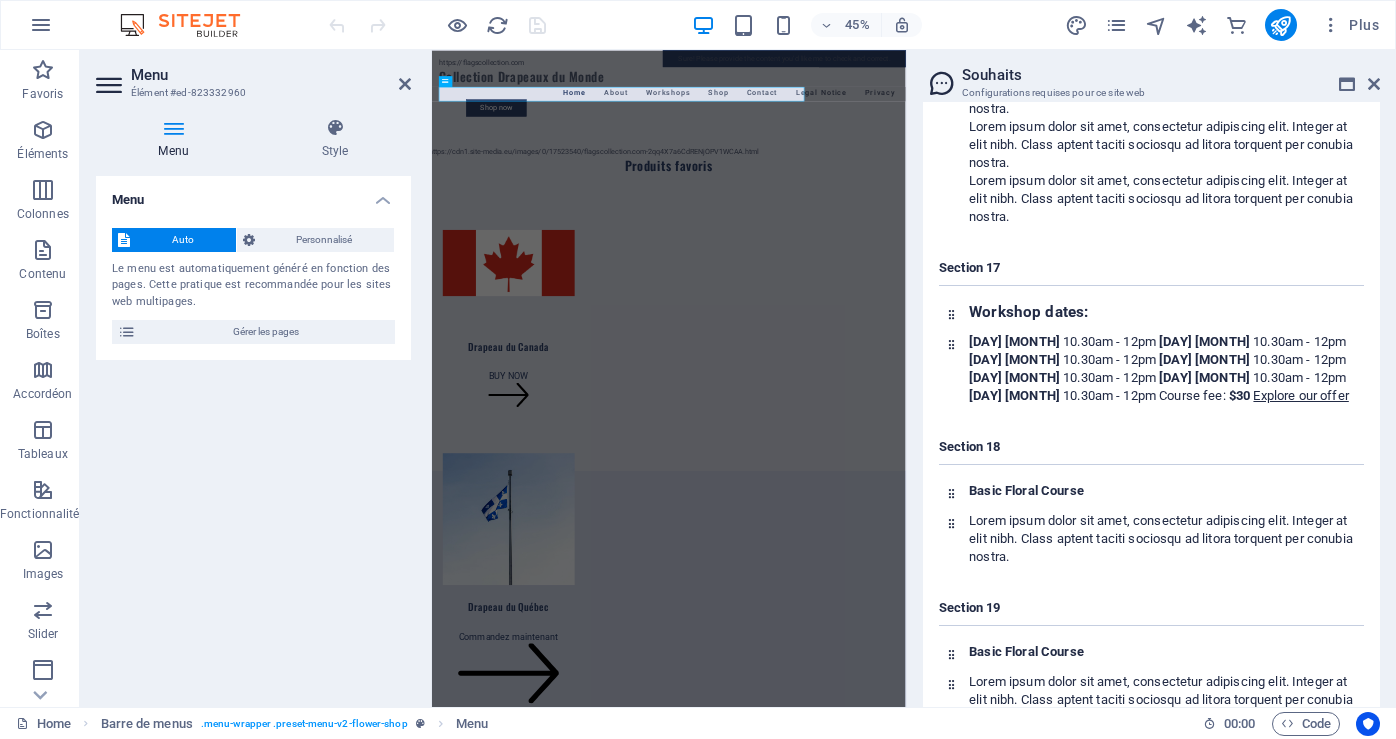 scroll, scrollTop: 5973, scrollLeft: 0, axis: vertical 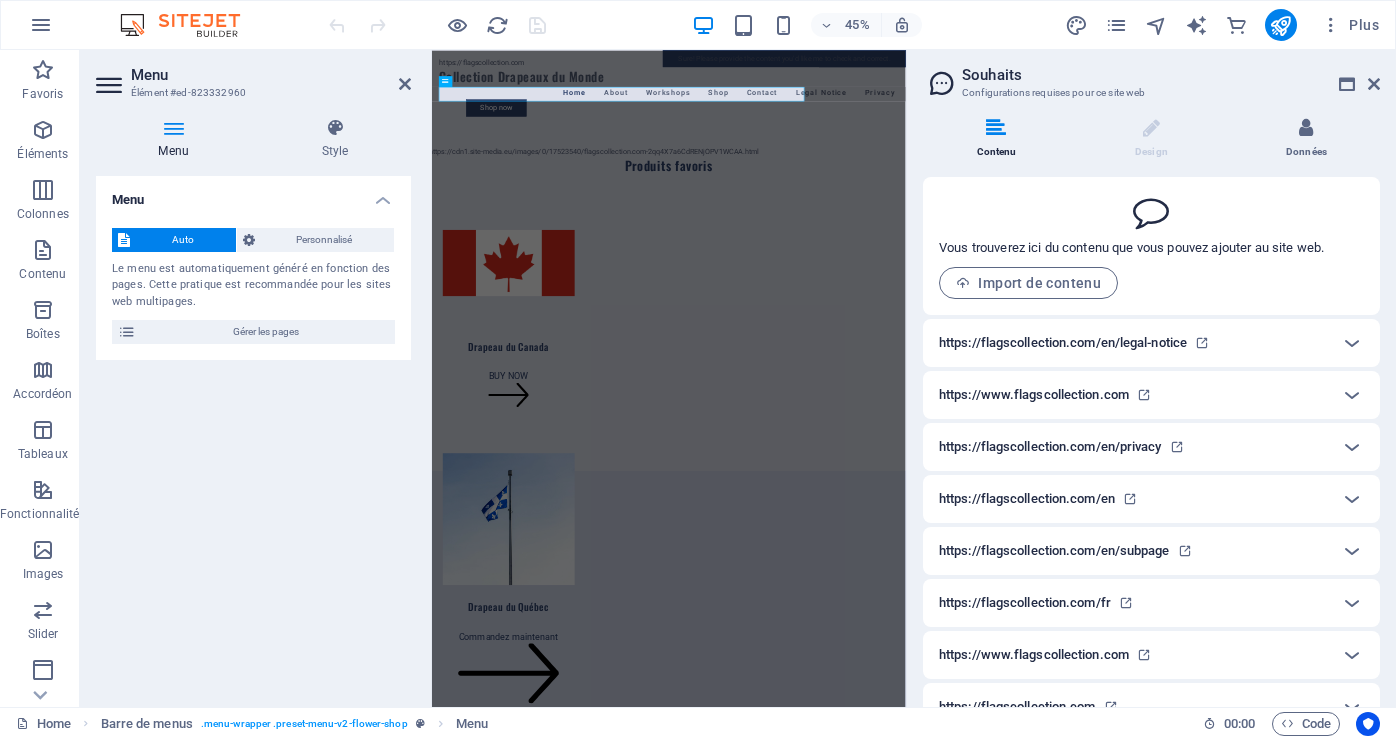 click on "Données" at bounding box center (1306, 139) 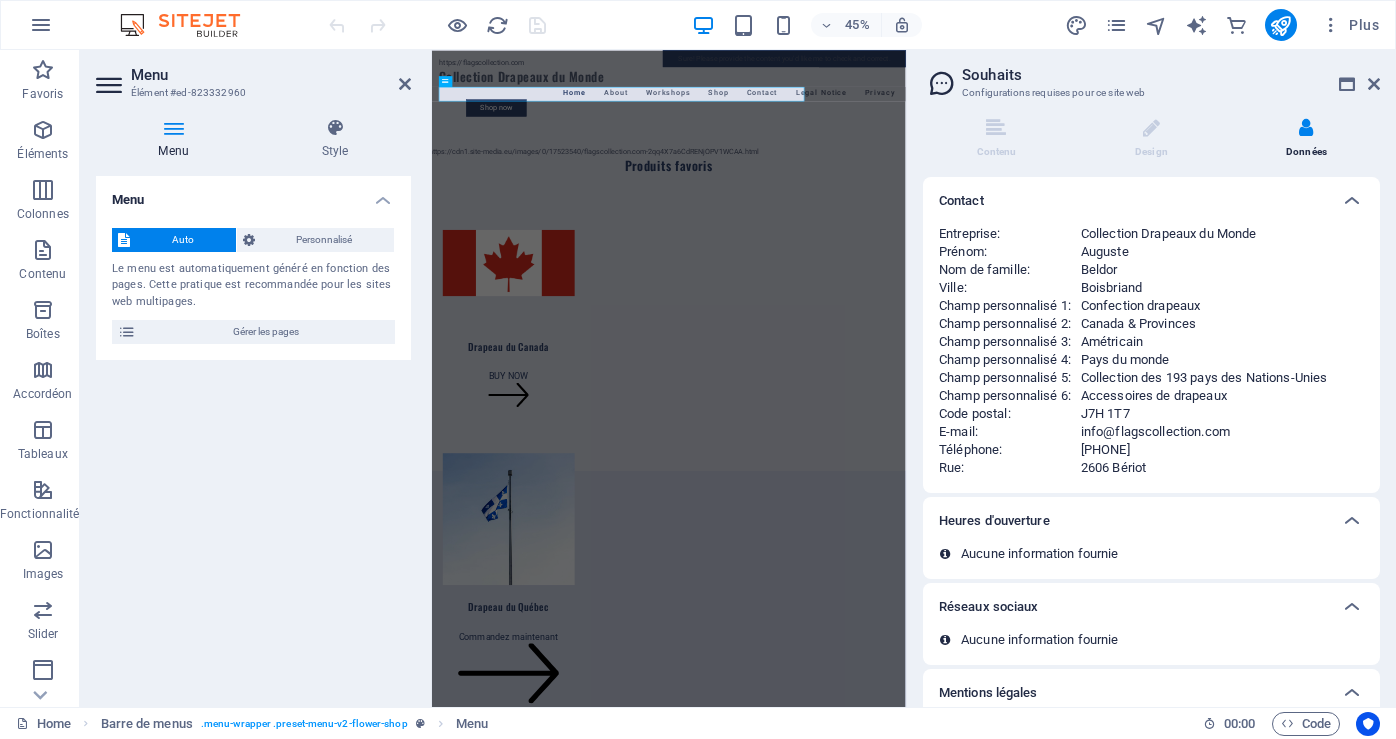scroll, scrollTop: 100, scrollLeft: 0, axis: vertical 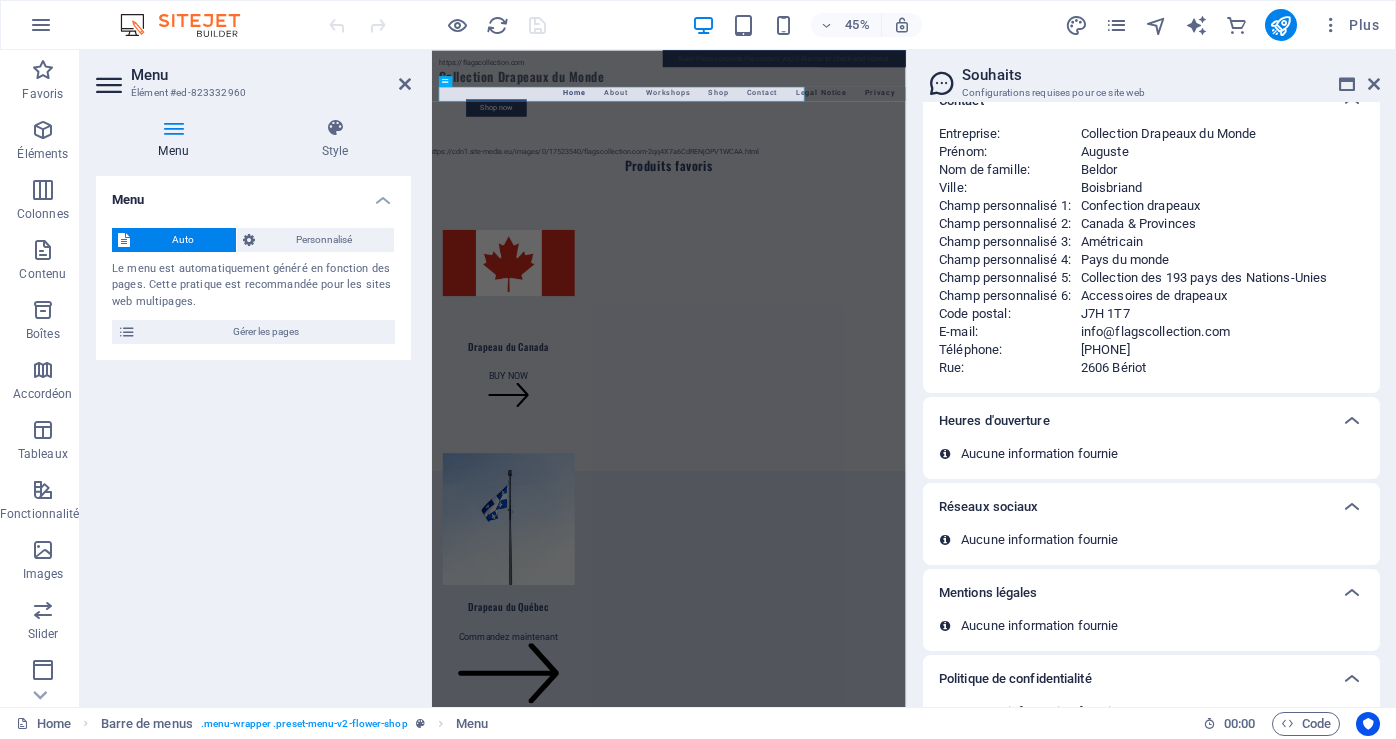 click on "Aucune information fournie" at bounding box center (1040, 540) 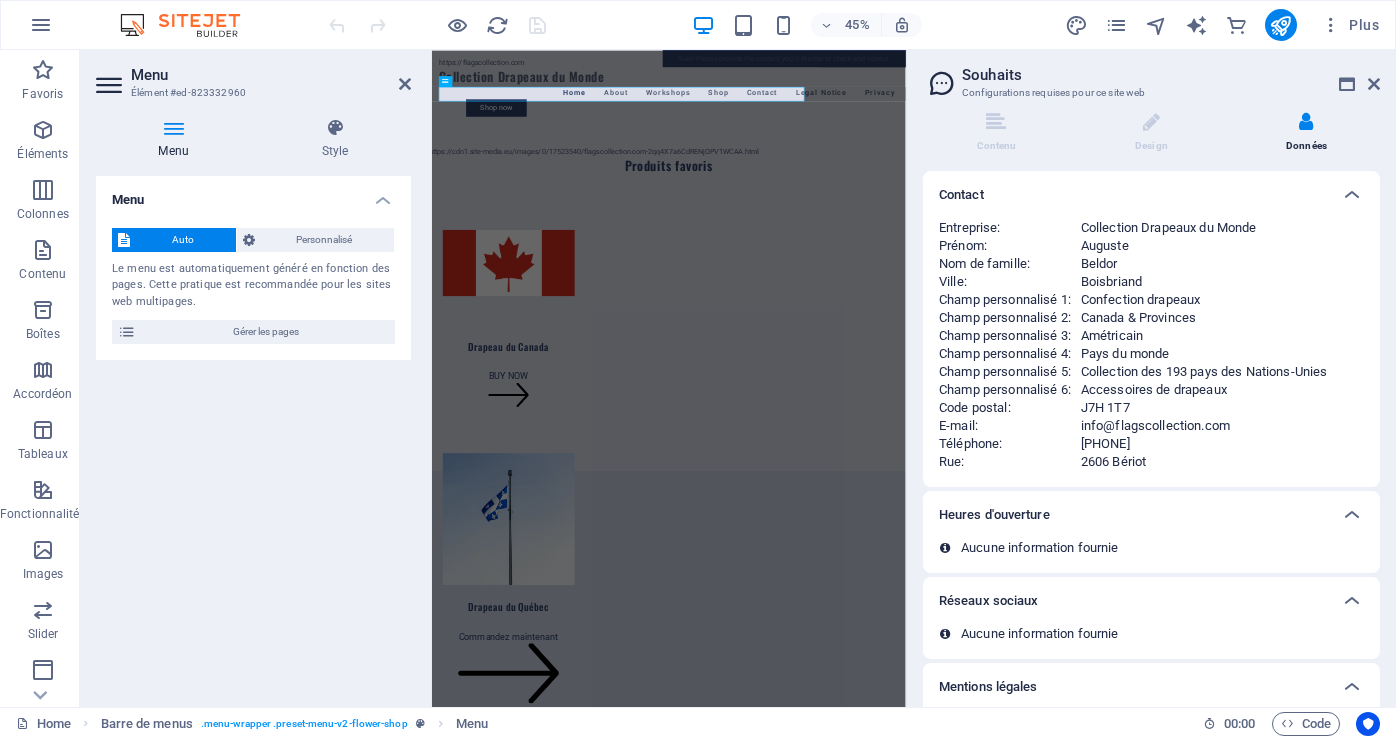 scroll, scrollTop: 0, scrollLeft: 0, axis: both 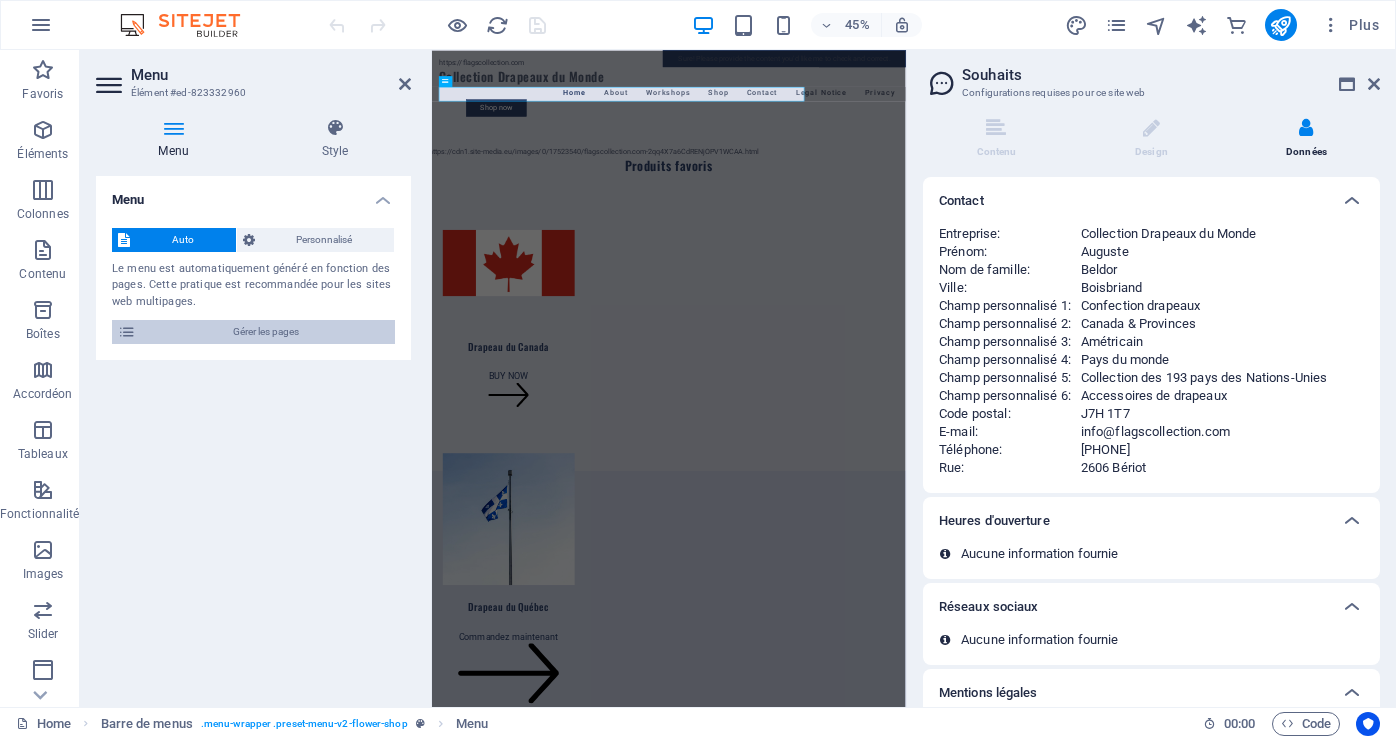 click on "Gérer les pages" at bounding box center (265, 332) 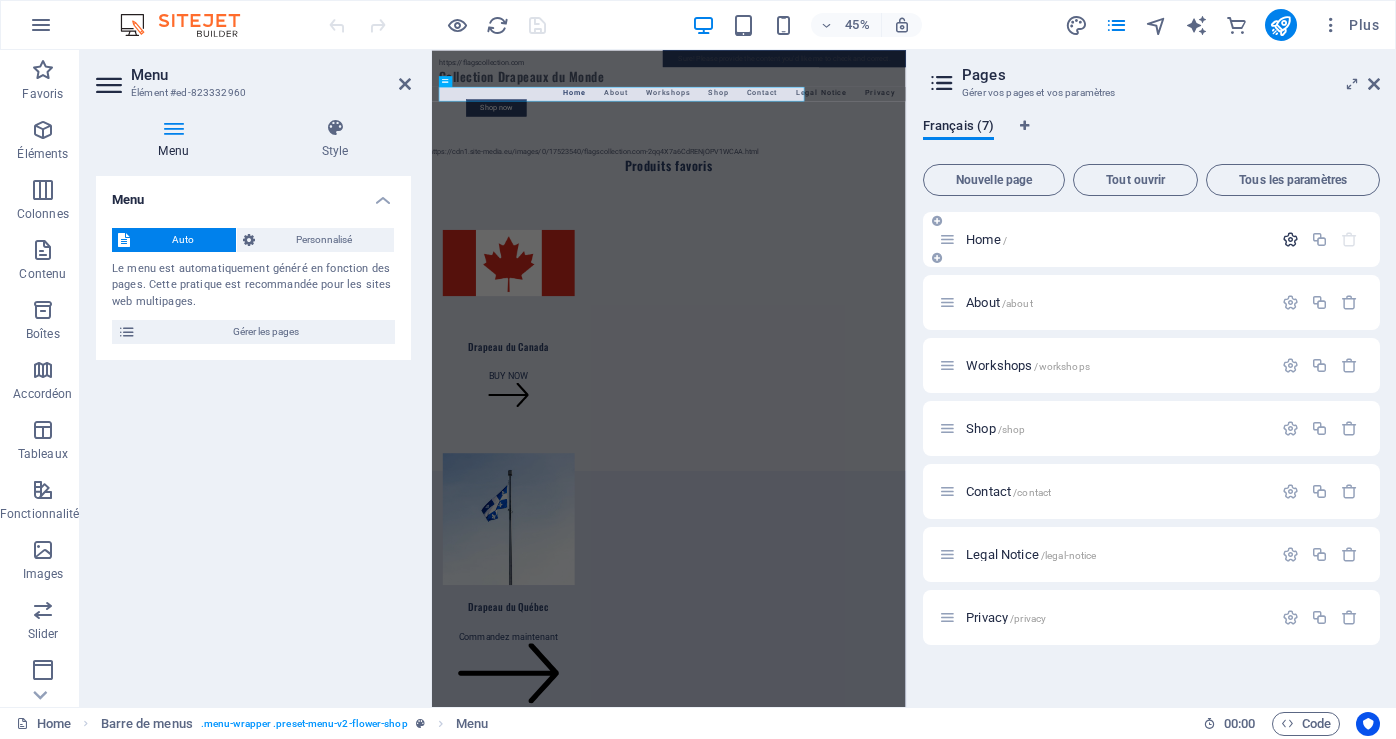 click at bounding box center (1290, 239) 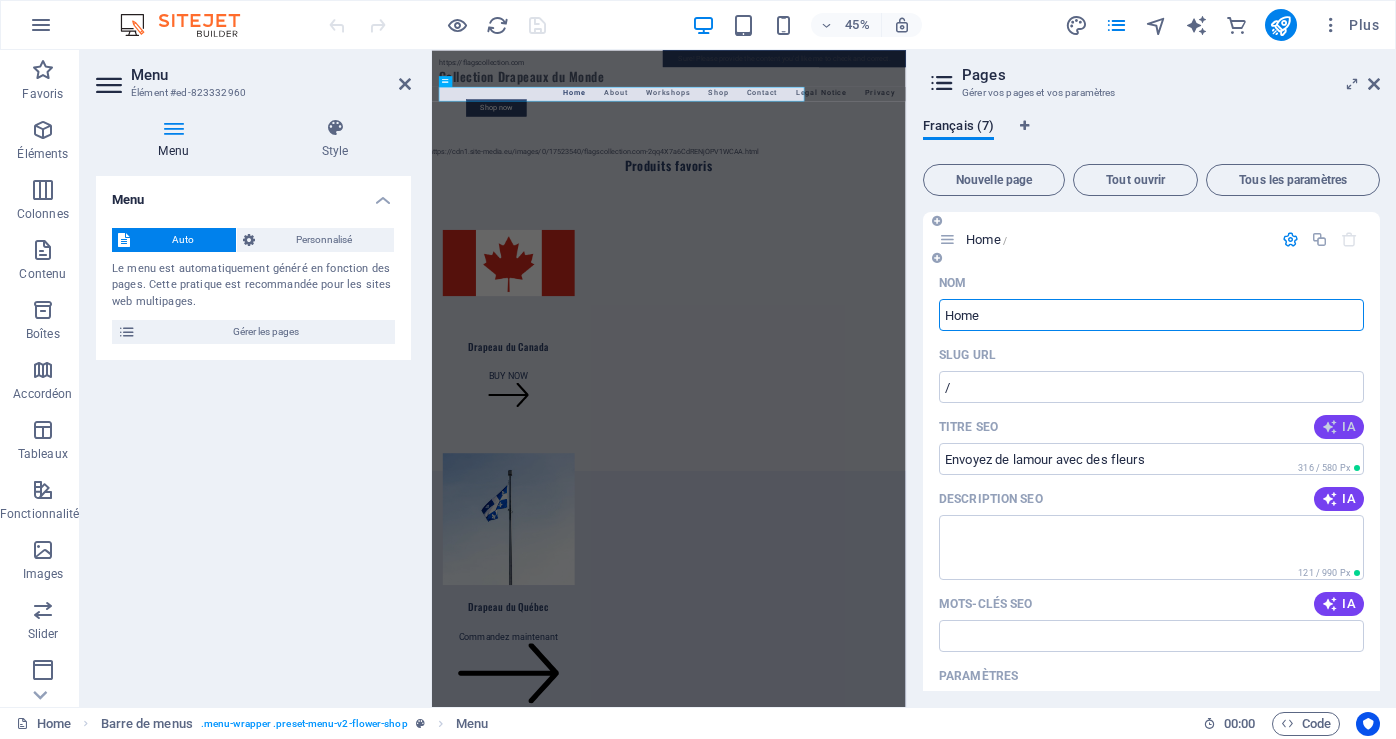 click on "IA" at bounding box center (1339, 427) 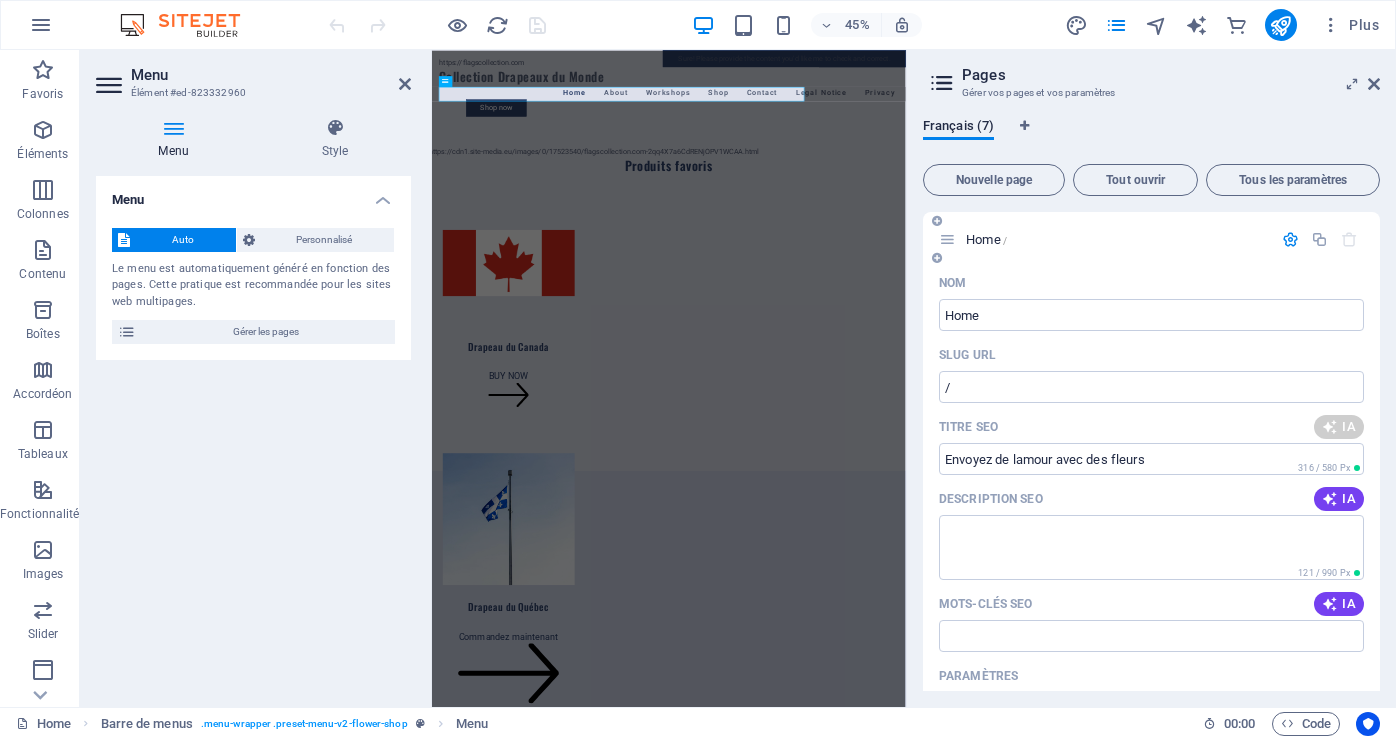 type on "Drapeaux du Monde | Boisbriand" 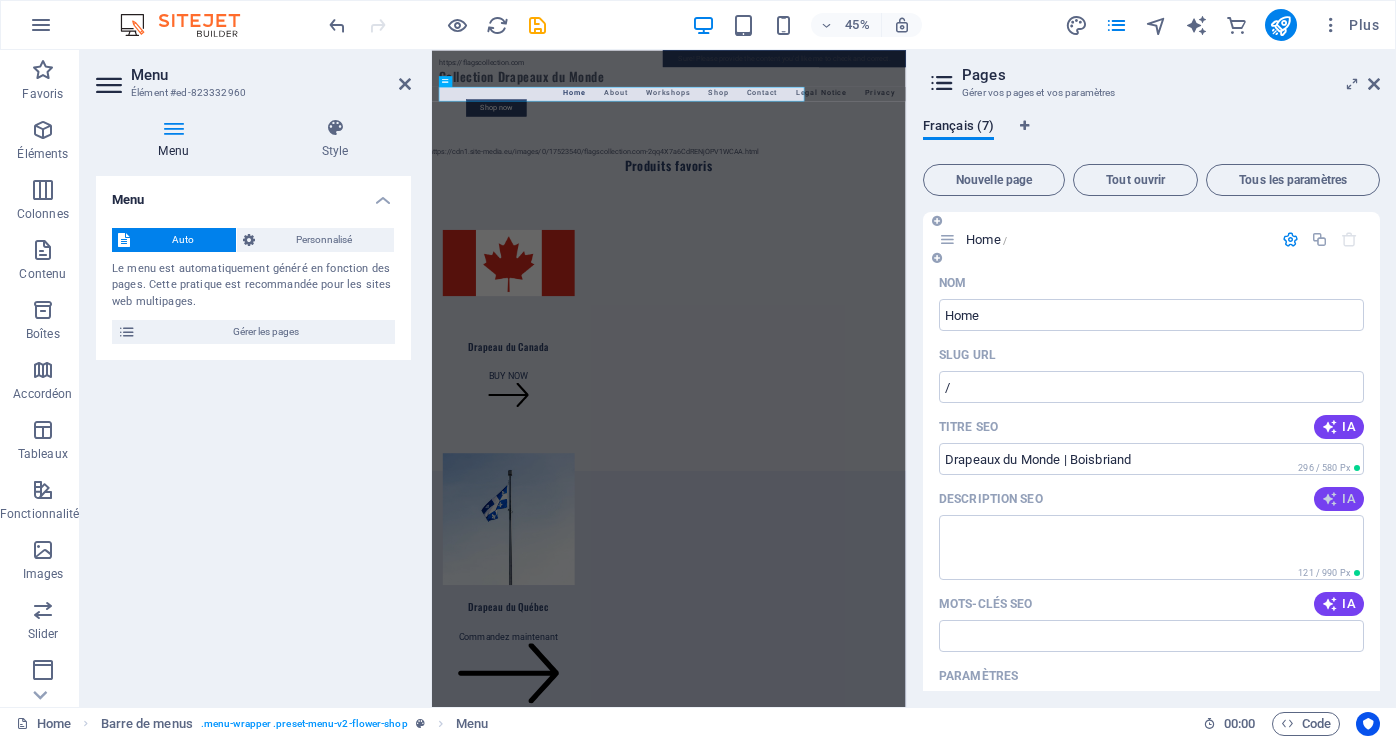 click on "IA" at bounding box center [1339, 499] 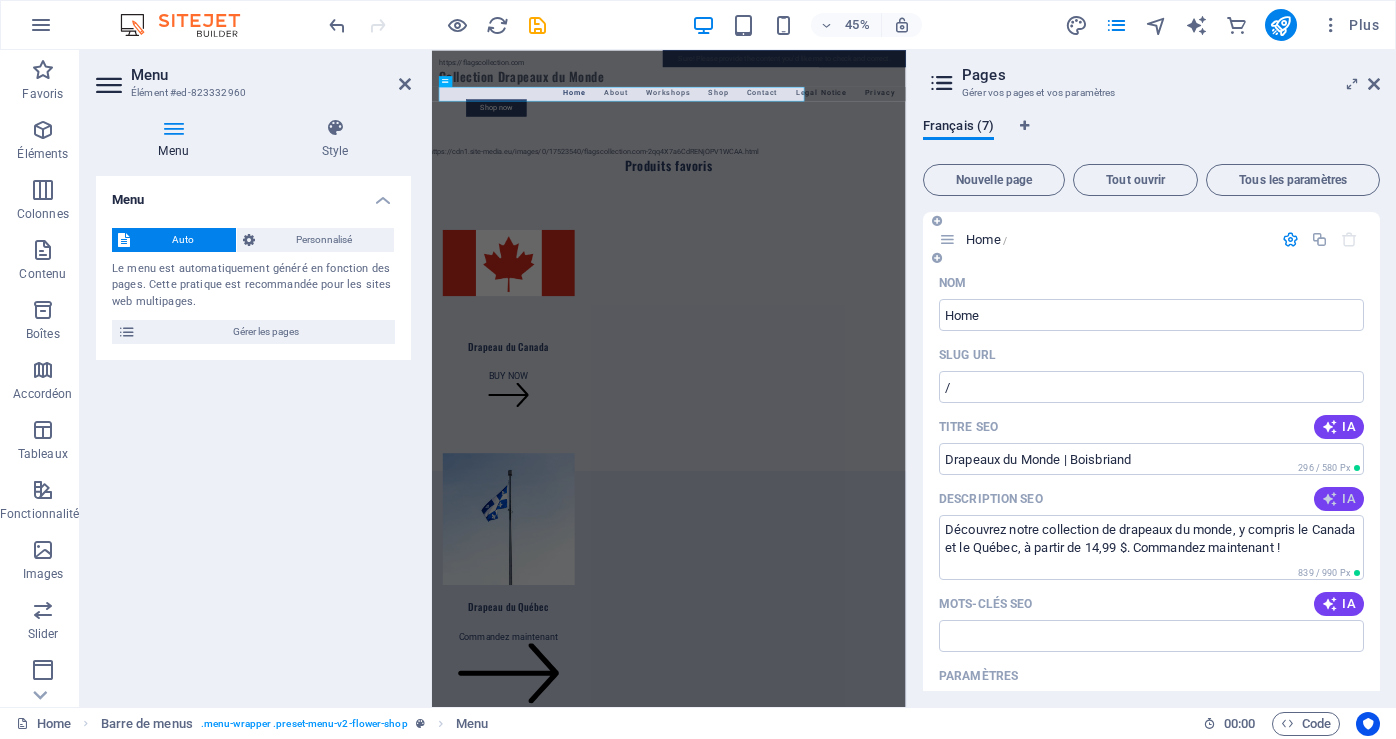 type on "Découvrez notre collection de drapeaux du monde, y compris le Canada et le Québec, à partir de 14,99 $. Commandez maintenant !" 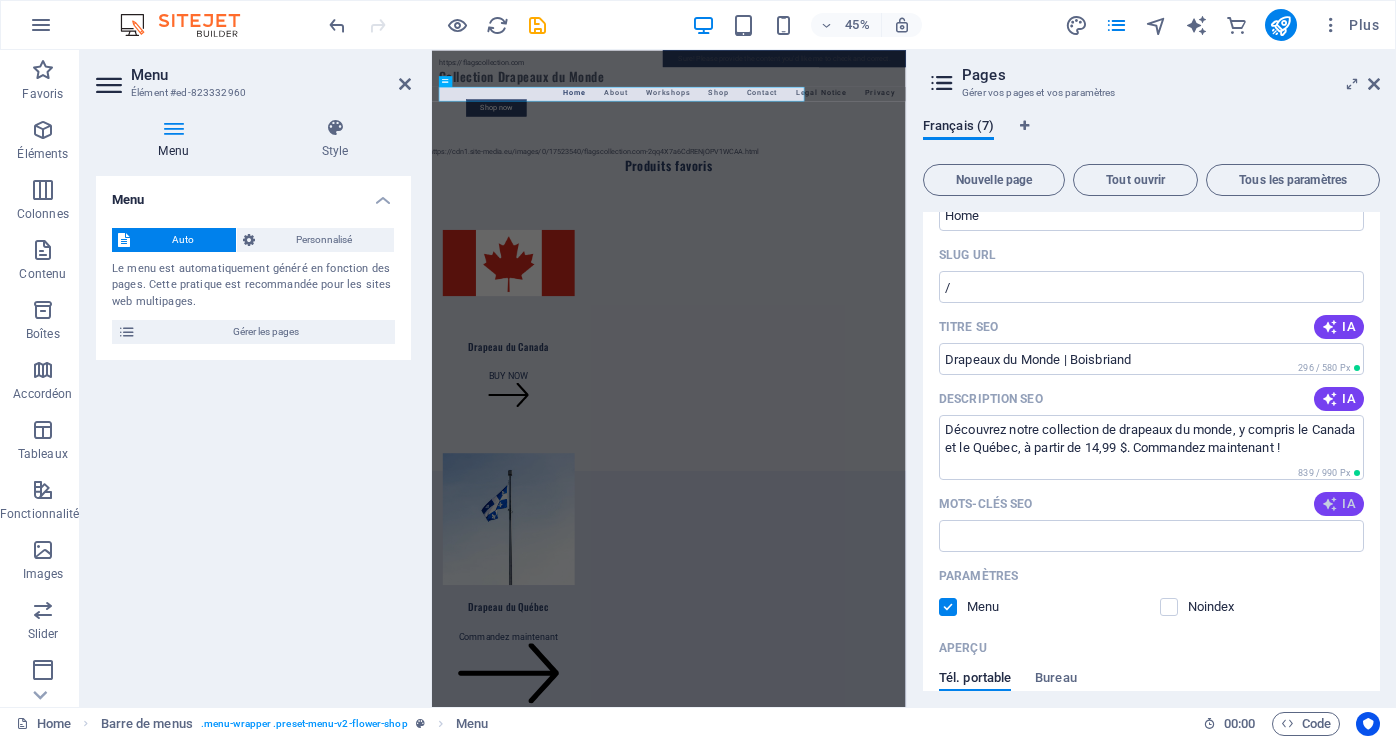 click on "IA" at bounding box center [1339, 504] 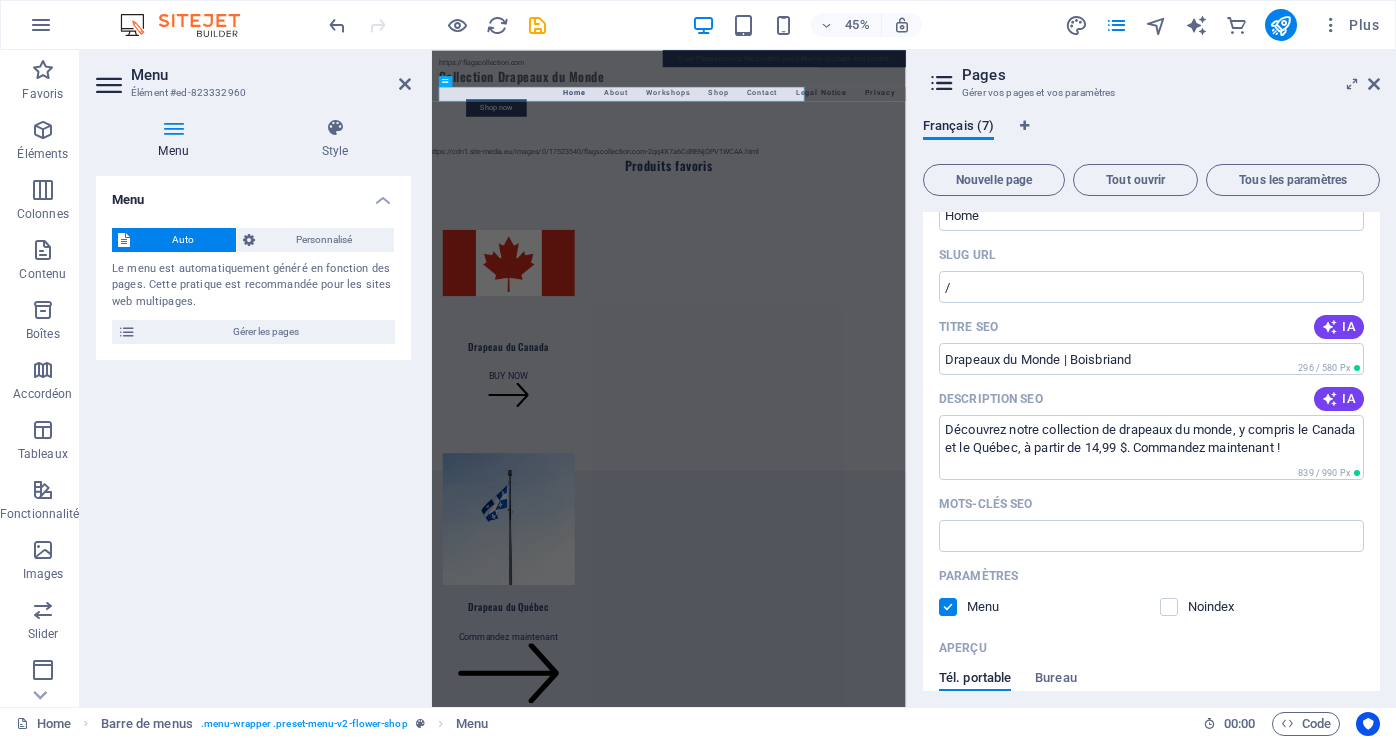 type on "drapeaux du monde, drapeau du Canada, drapeau du Québec, drapeau américain, formats commerciaux, produits de collection" 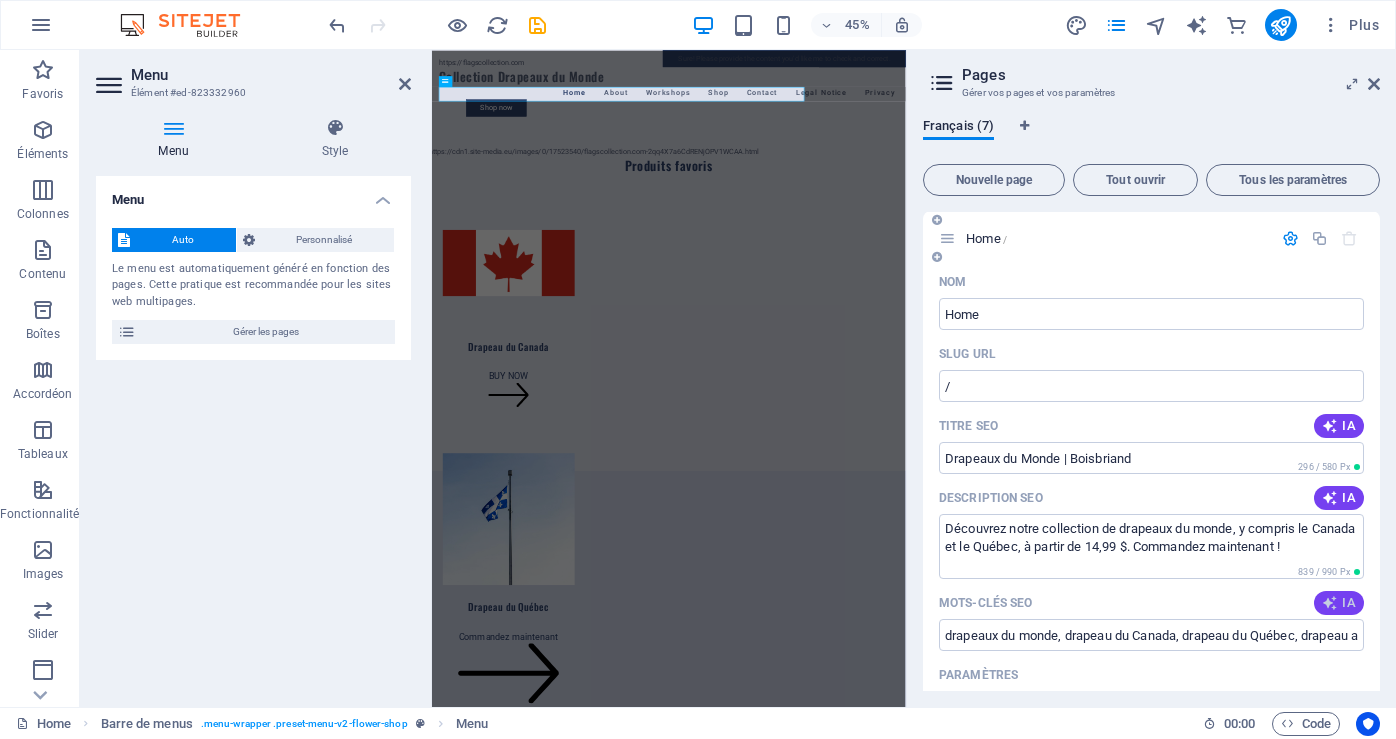 scroll, scrollTop: 0, scrollLeft: 0, axis: both 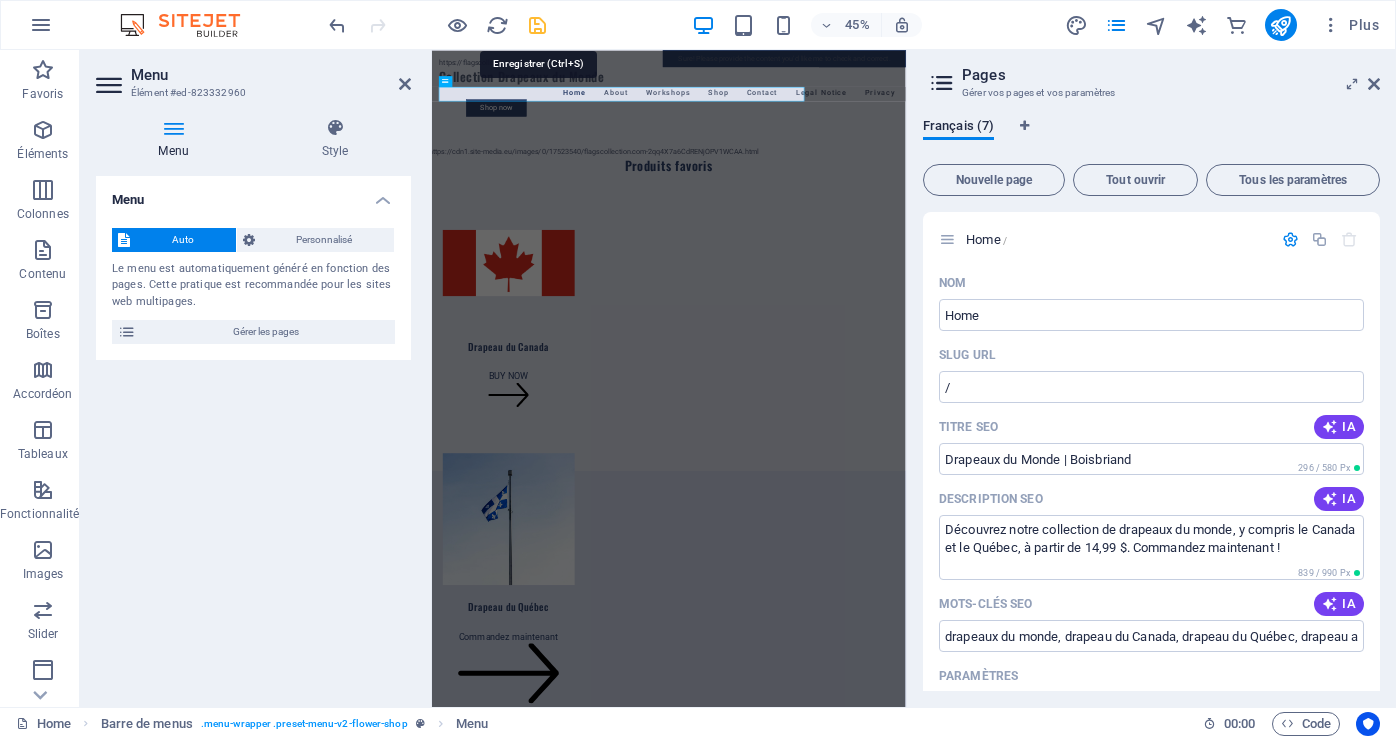 click at bounding box center (537, 25) 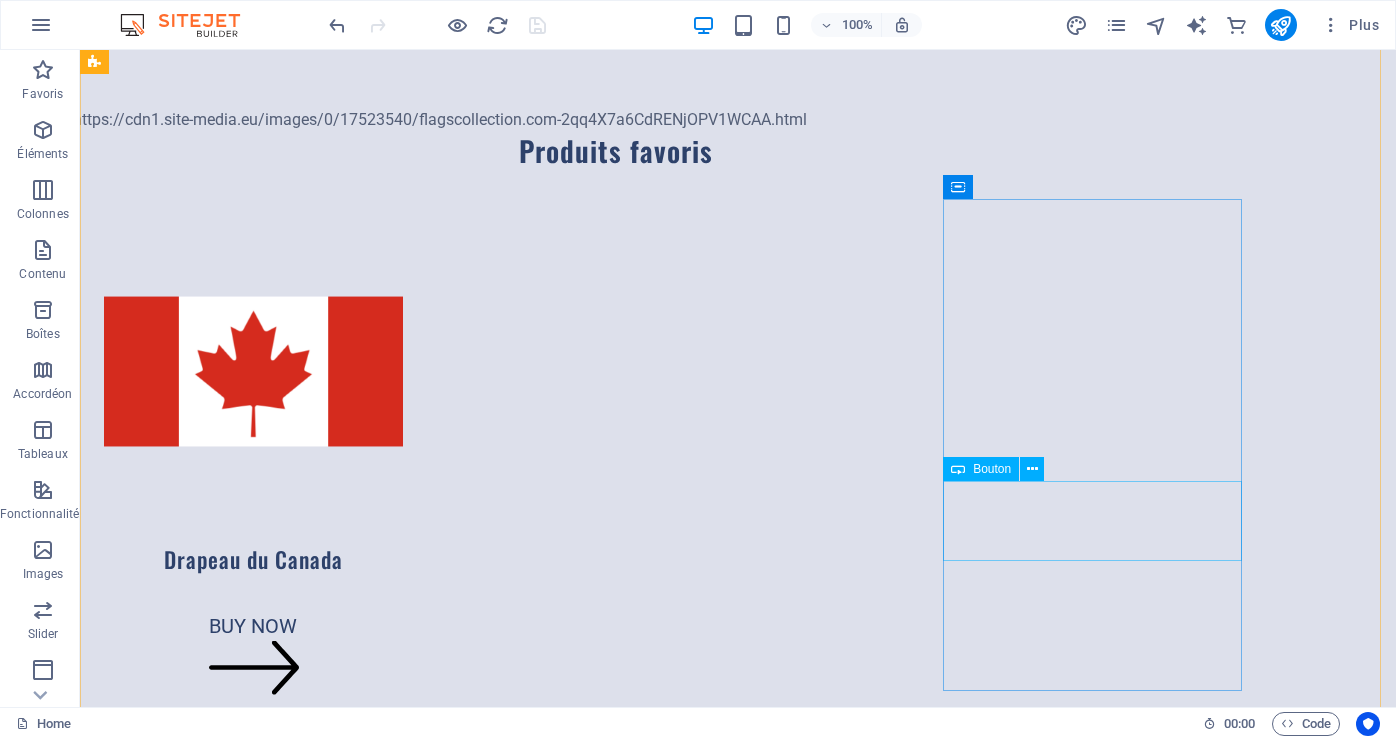 scroll, scrollTop: 0, scrollLeft: 0, axis: both 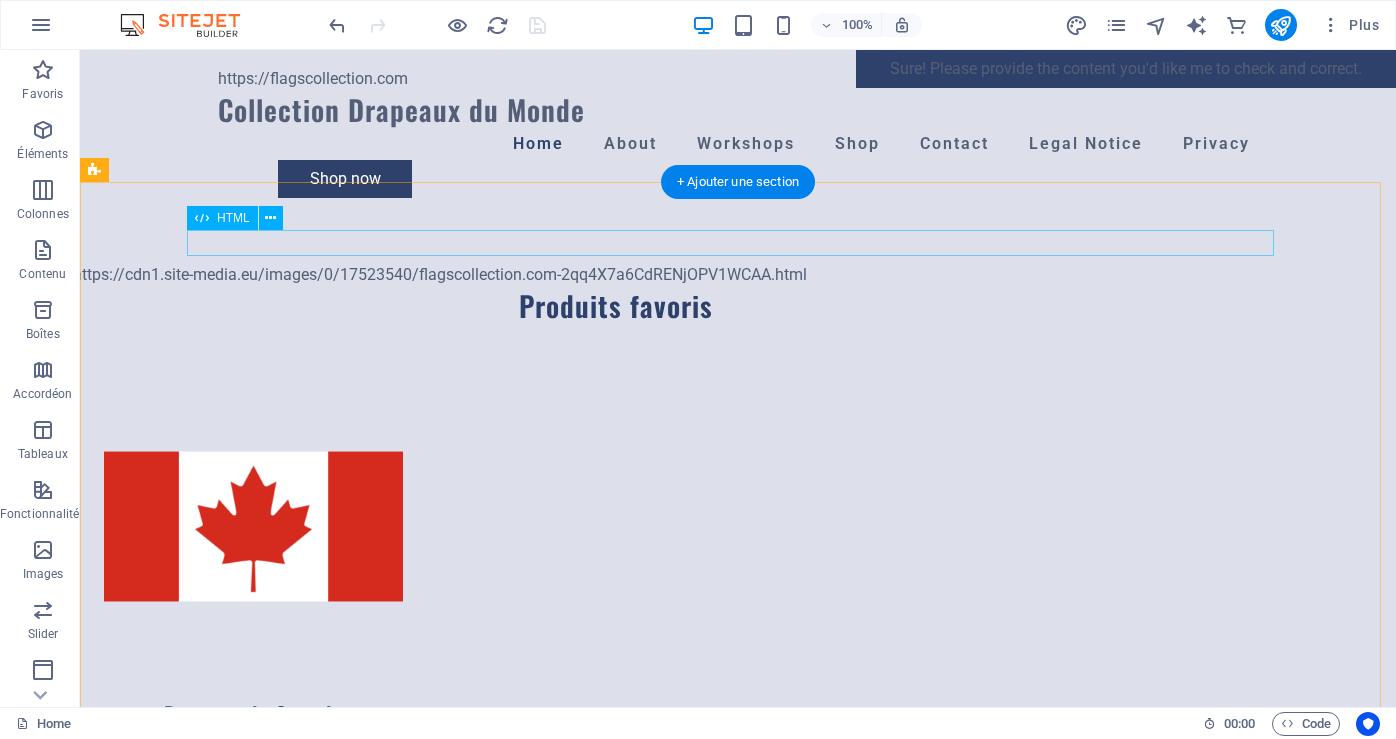 click on "https://cdn1.site-media.eu/images/0/17523540/flagscollection.com-2qq4X7a6CdRENjOPV1WCAA.html" at bounding box center [616, 275] 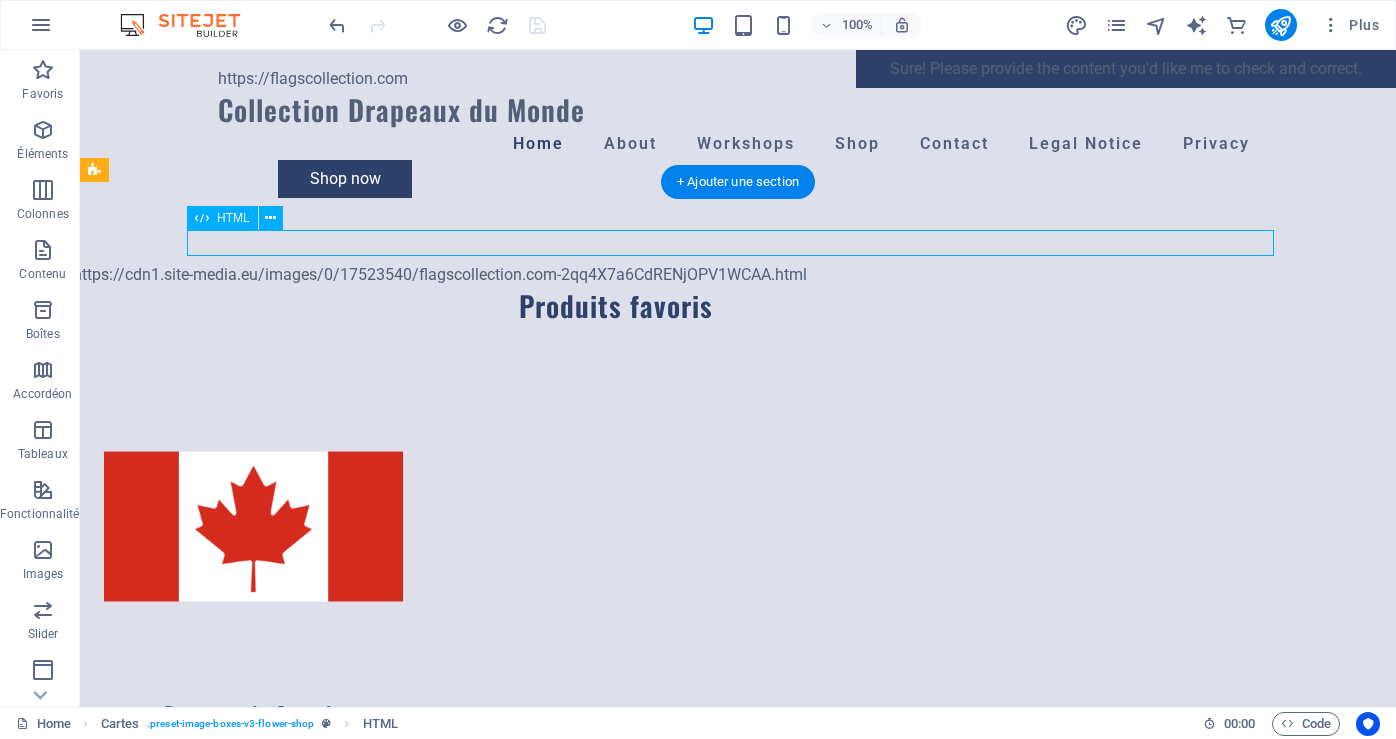 click on "https://cdn1.site-media.eu/images/0/17523540/flagscollection.com-2qq4X7a6CdRENjOPV1WCAA.html" at bounding box center (616, 275) 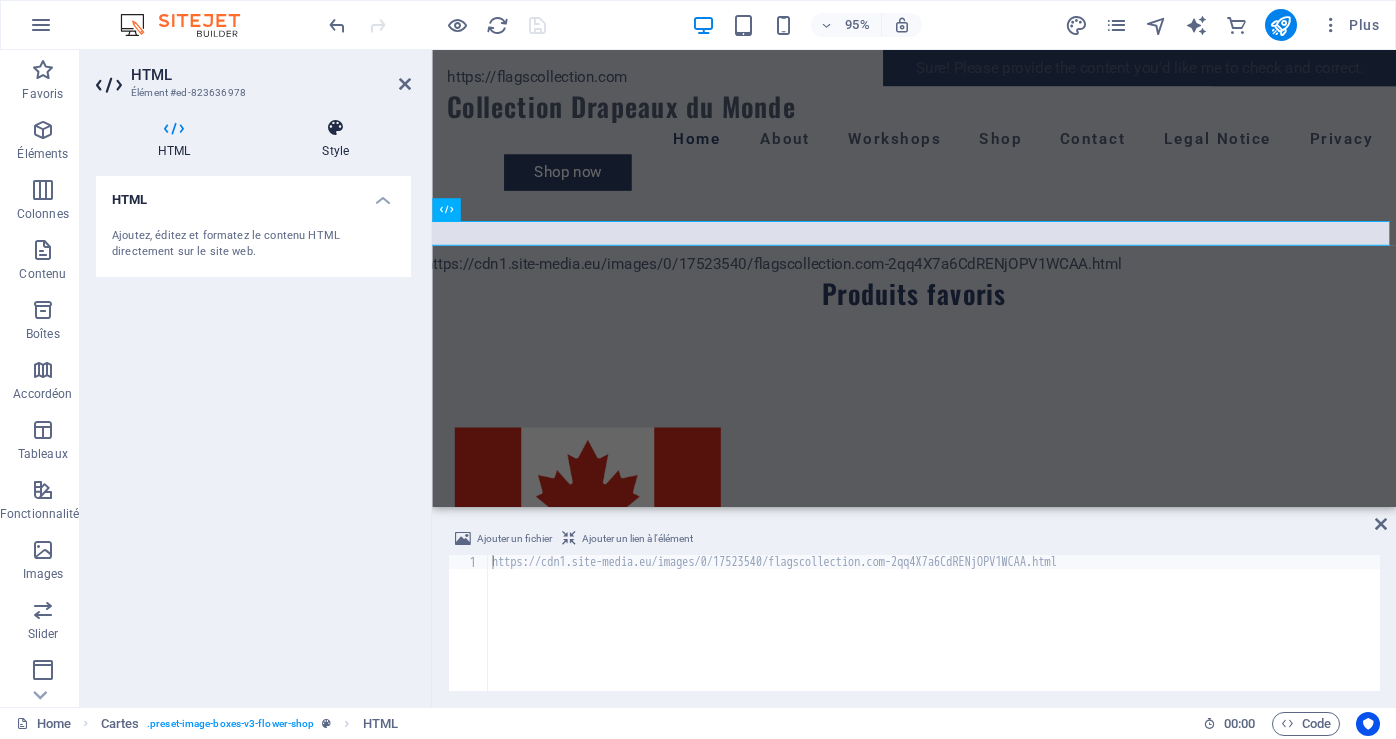 click on "Style" at bounding box center (335, 139) 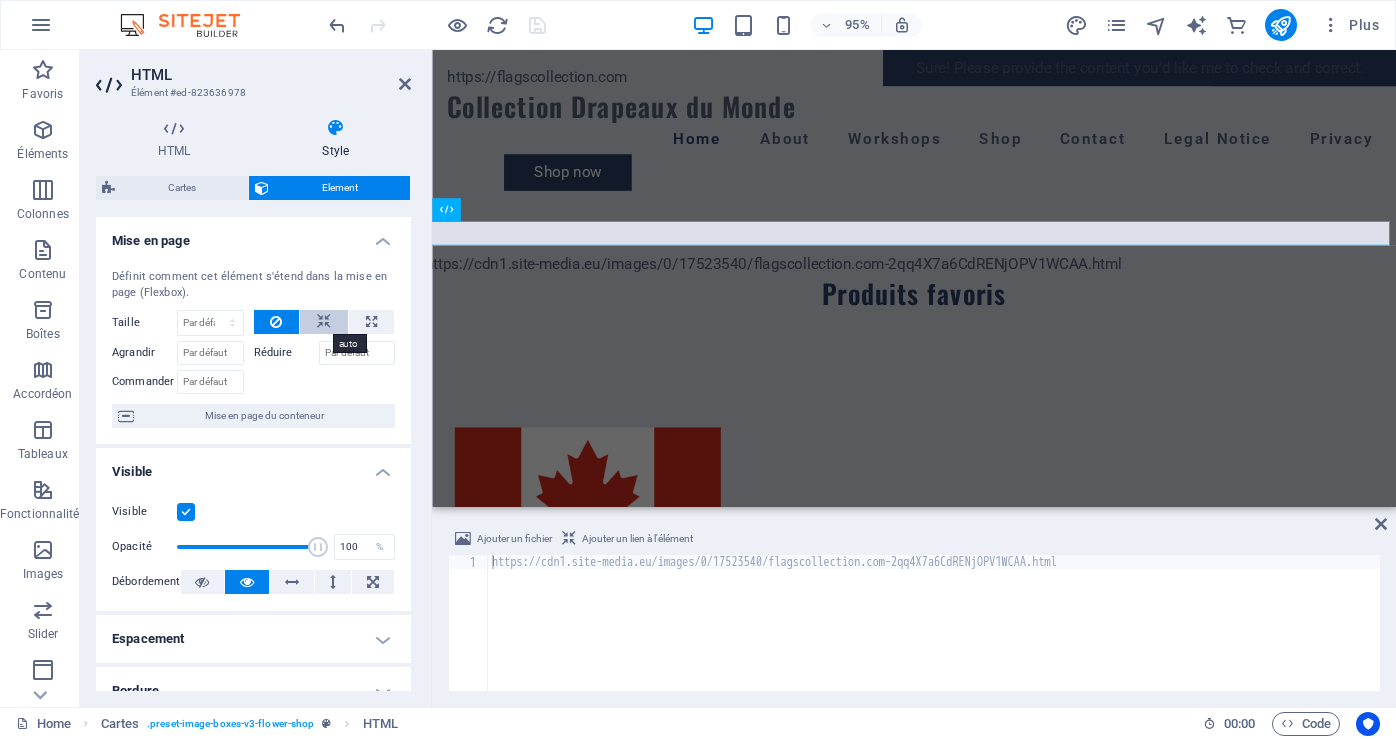 click at bounding box center (324, 322) 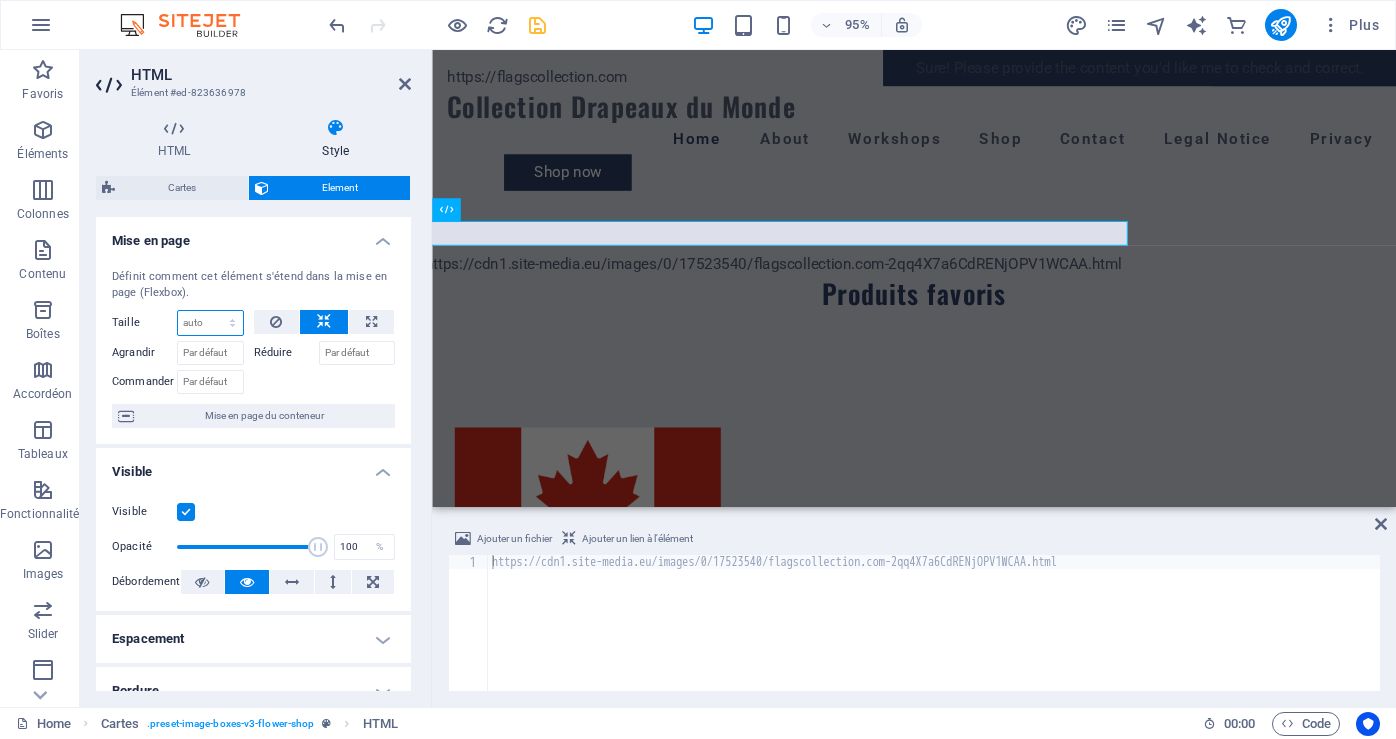 click on "Par défaut auto px % 1/1 1/2 1/3 1/4 1/5 1/6 1/7 1/8 1/9 1/10" at bounding box center (210, 323) 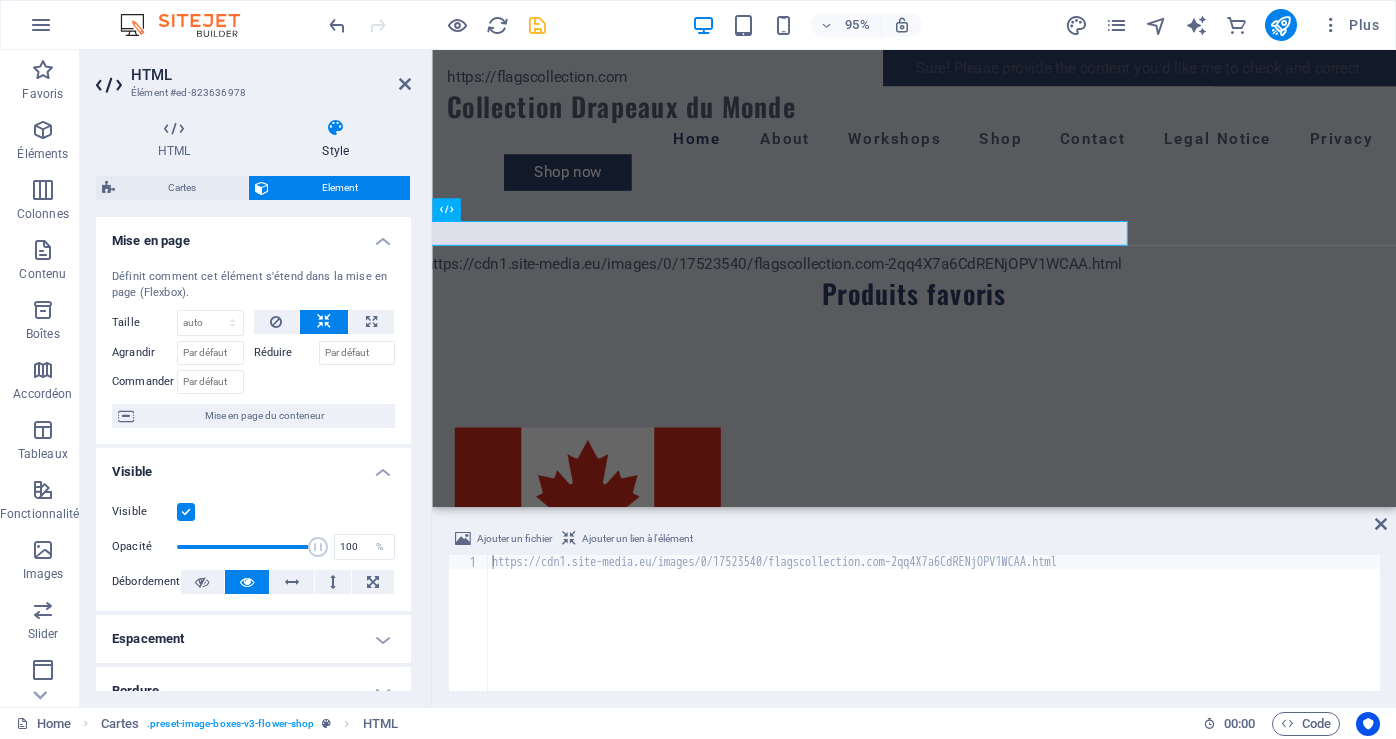 click on "Element" at bounding box center (339, 188) 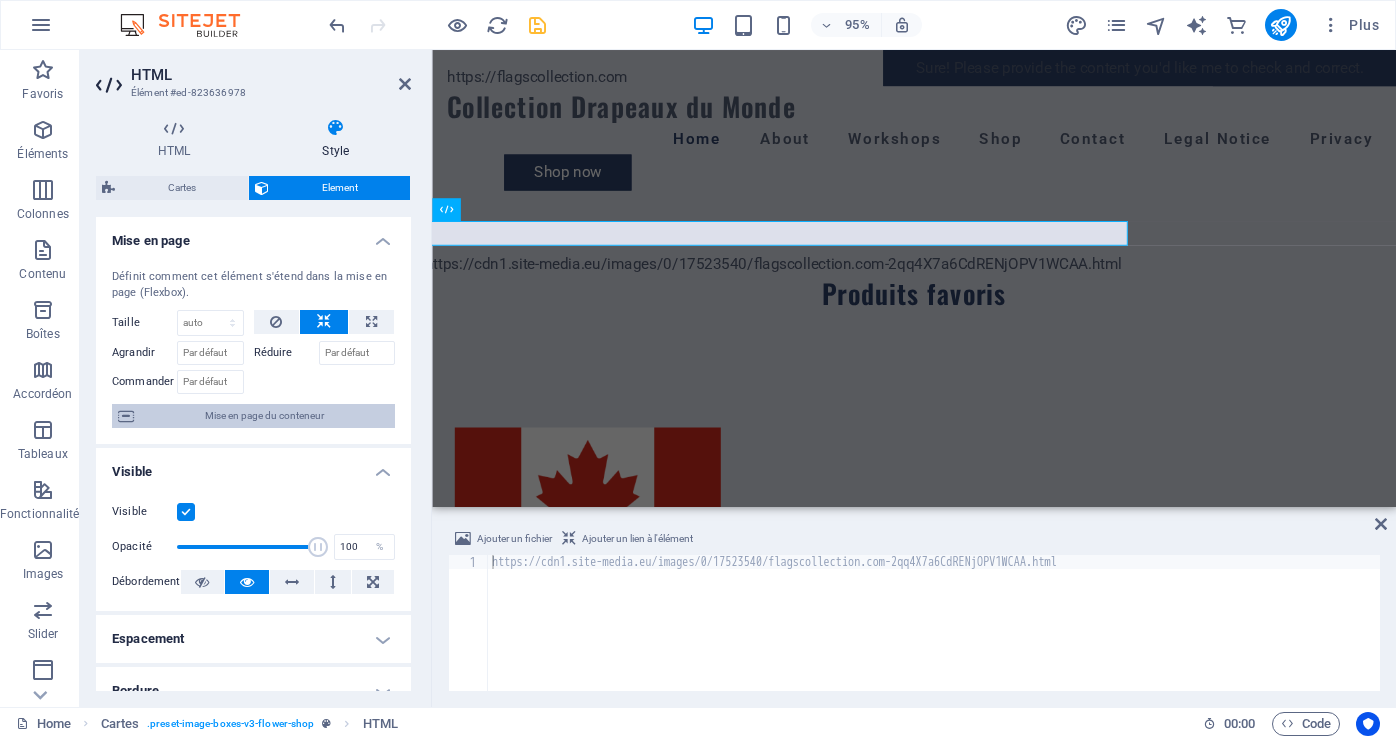 click on "Mise en page du conteneur" at bounding box center [264, 416] 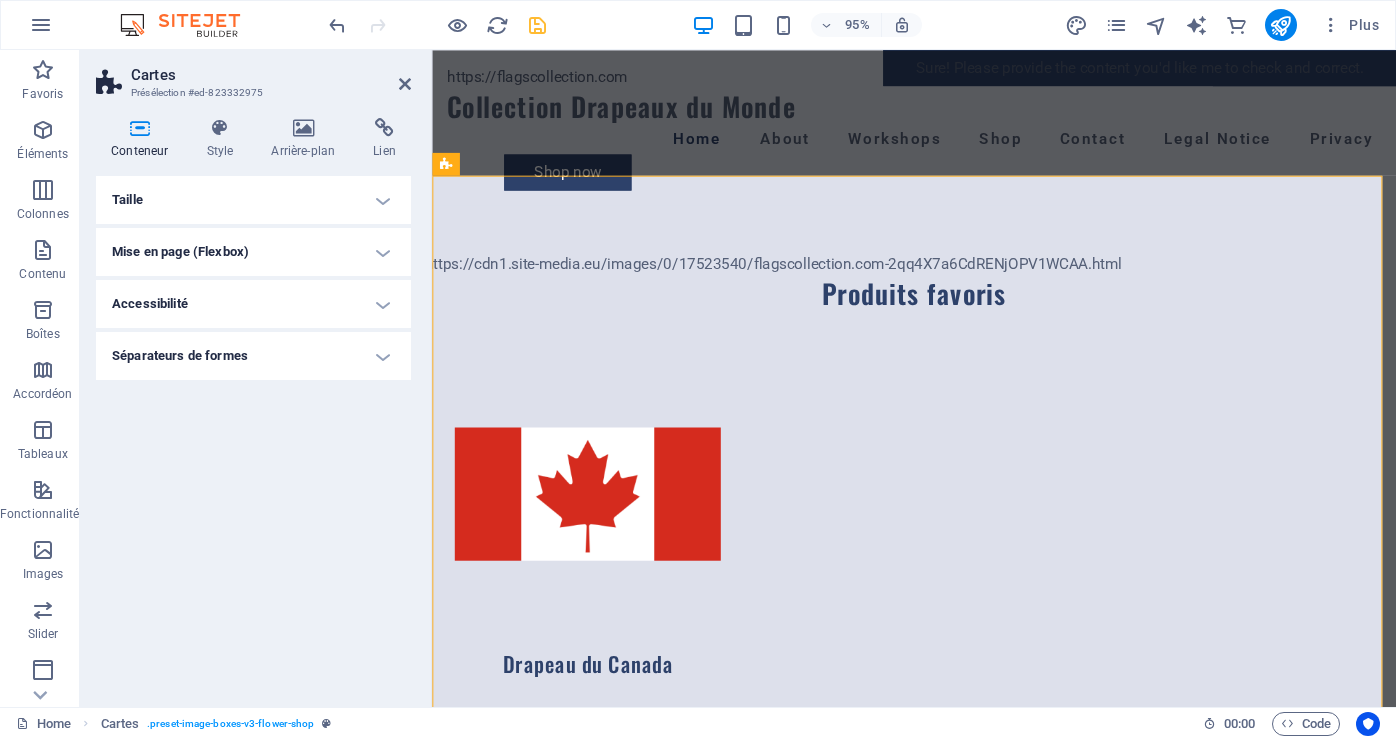 click on "Mise en page (Flexbox)" at bounding box center [253, 252] 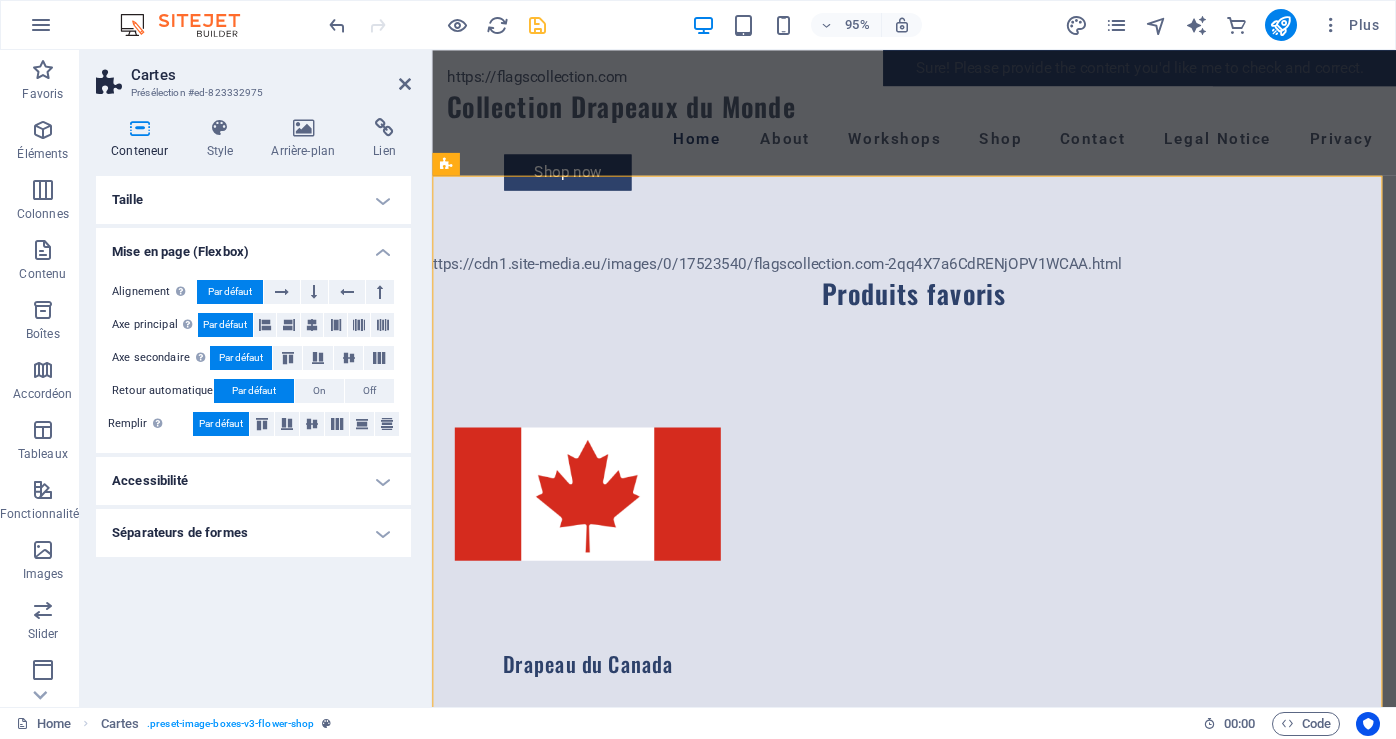click on "Par défaut" at bounding box center (230, 292) 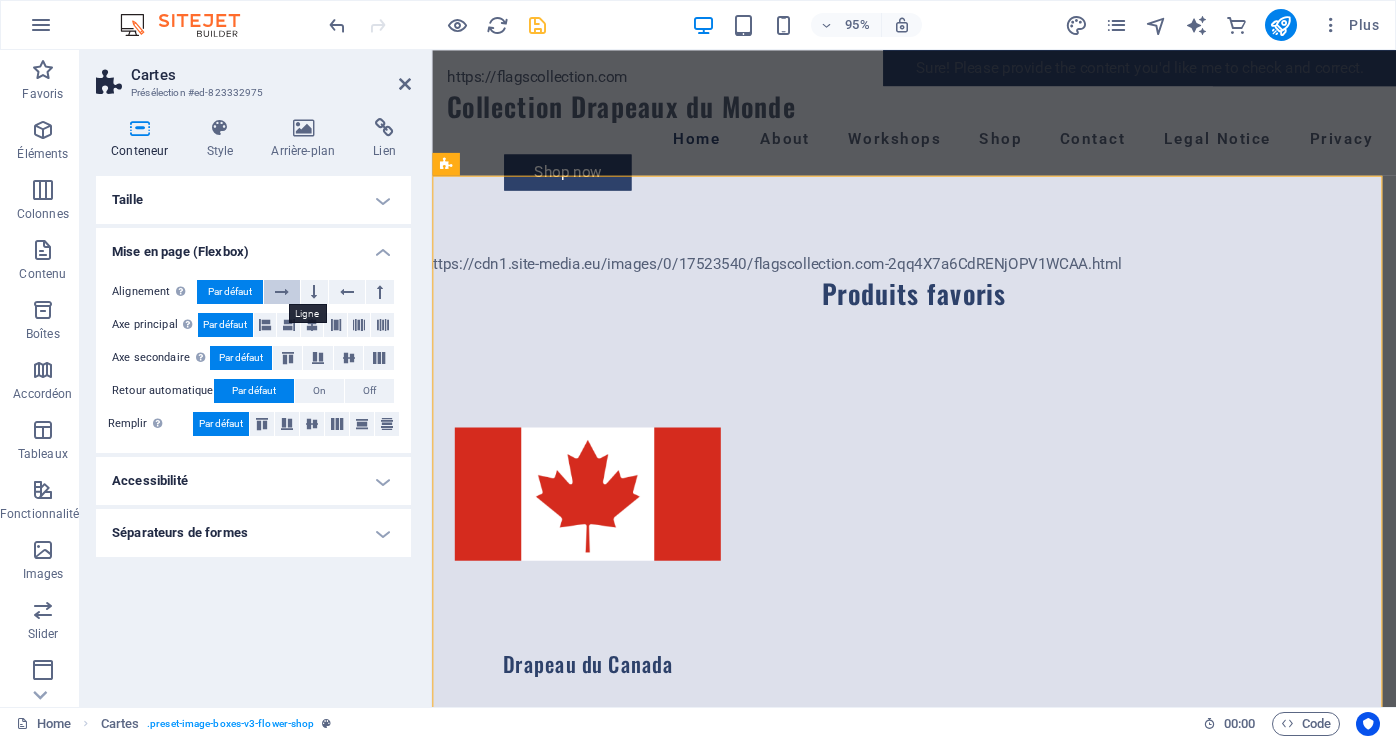 click at bounding box center (282, 292) 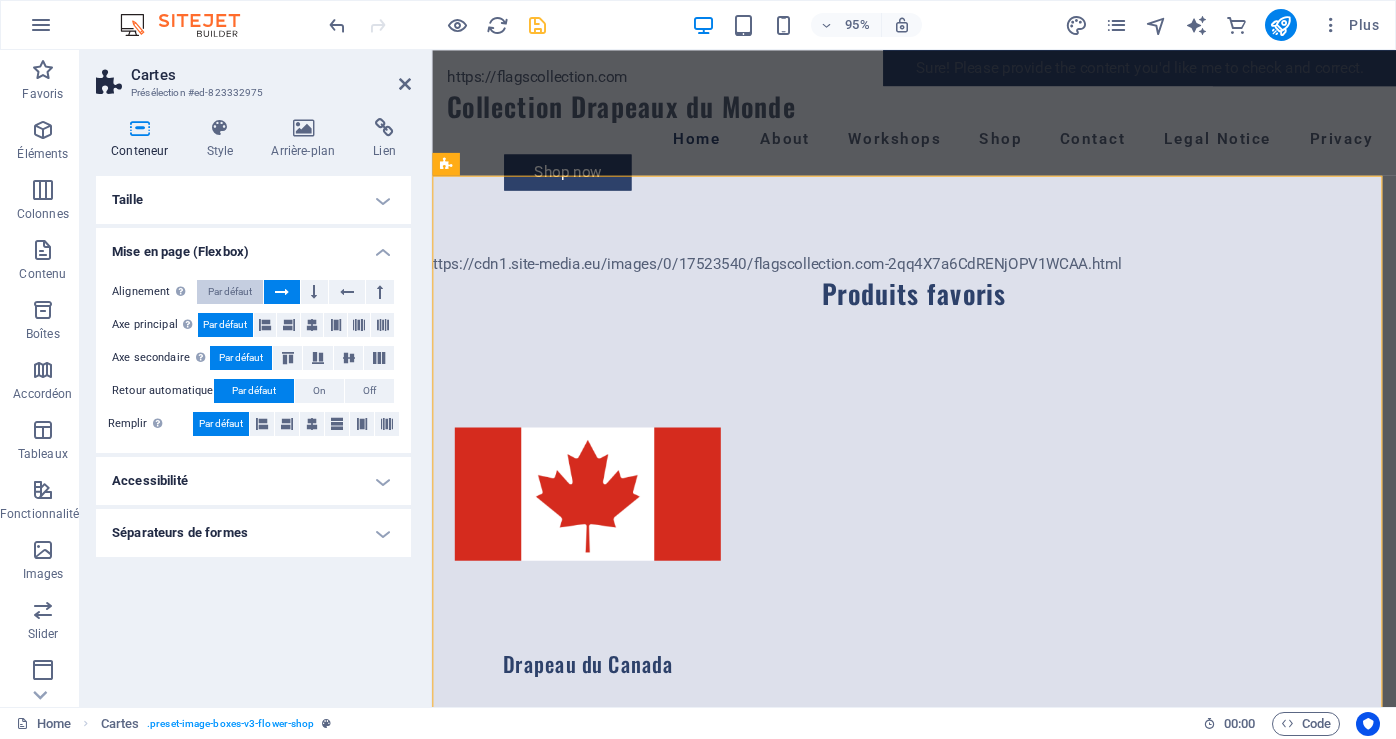 click on "Par défaut" at bounding box center [230, 292] 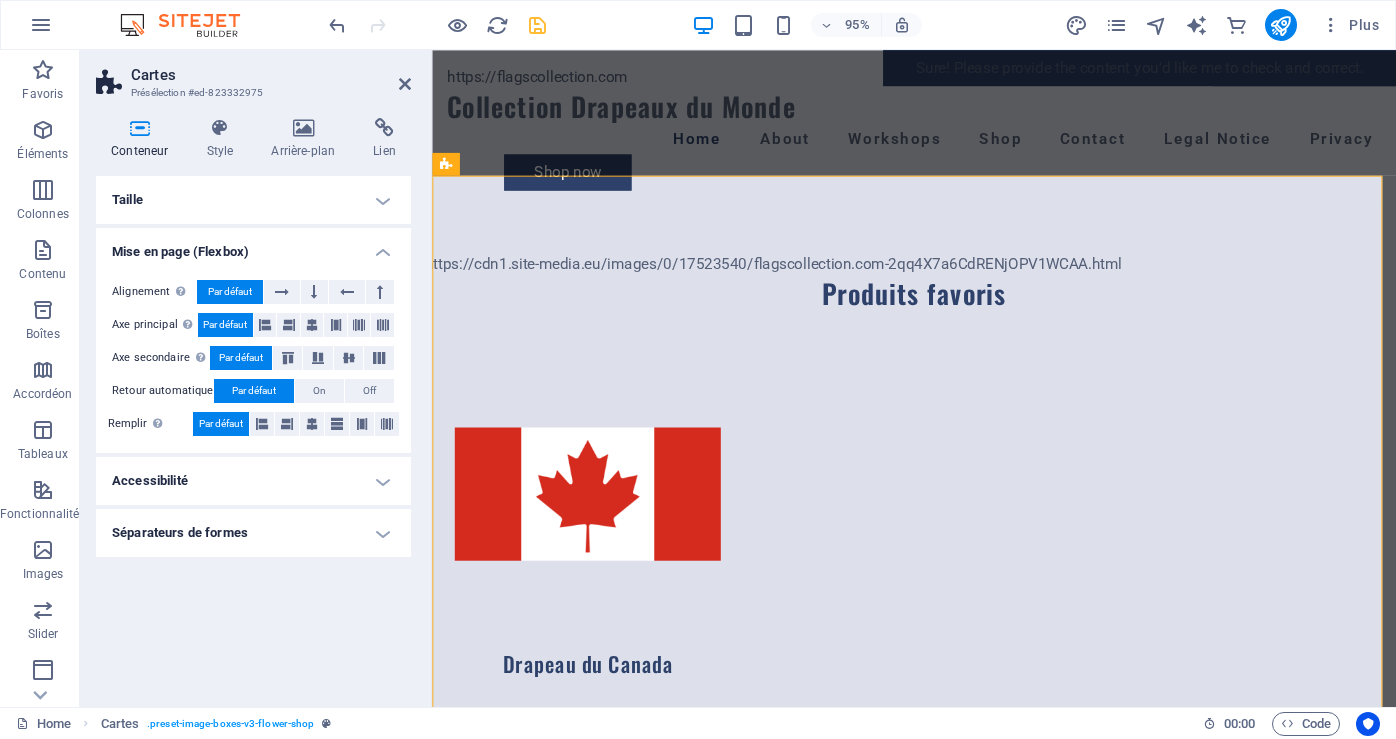 click on "Accessibilité" at bounding box center [253, 481] 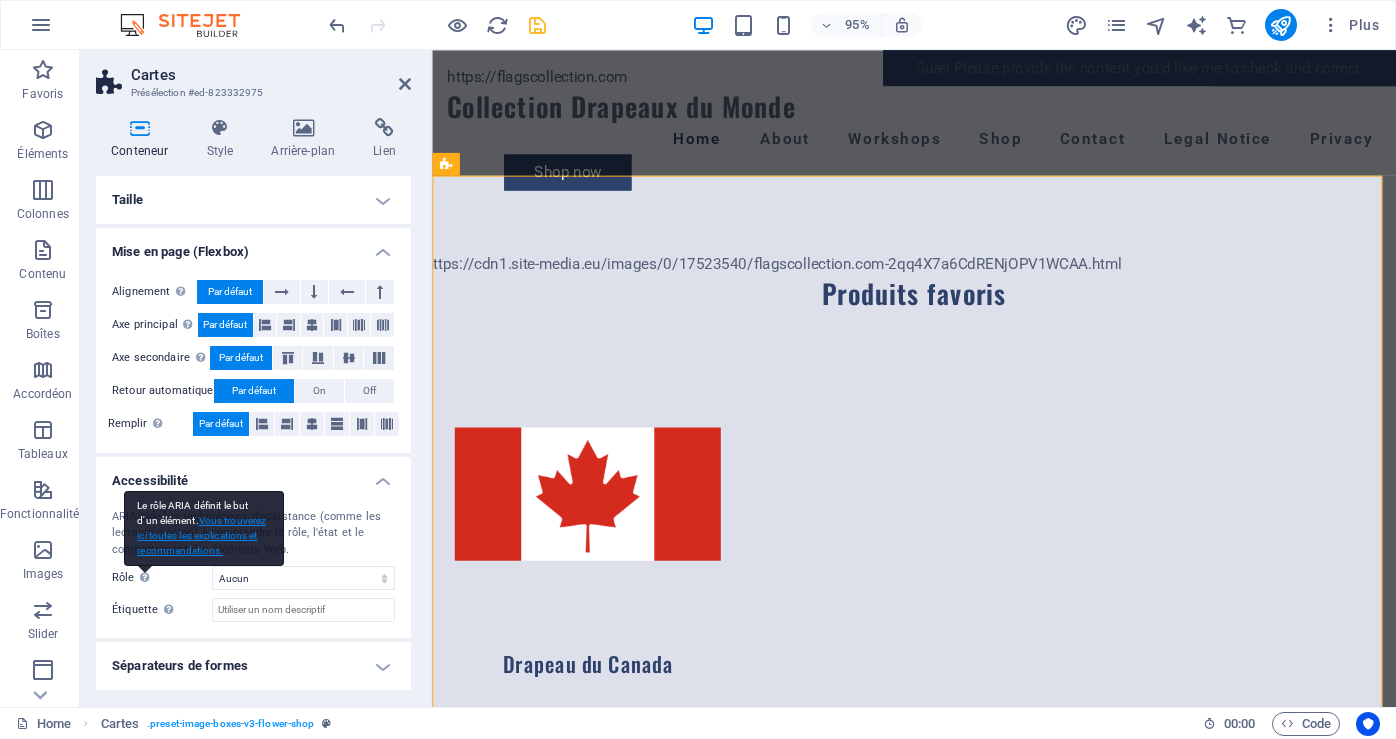 click on "Vous trouverez ici toutes les explications et recommandations." at bounding box center (201, 535) 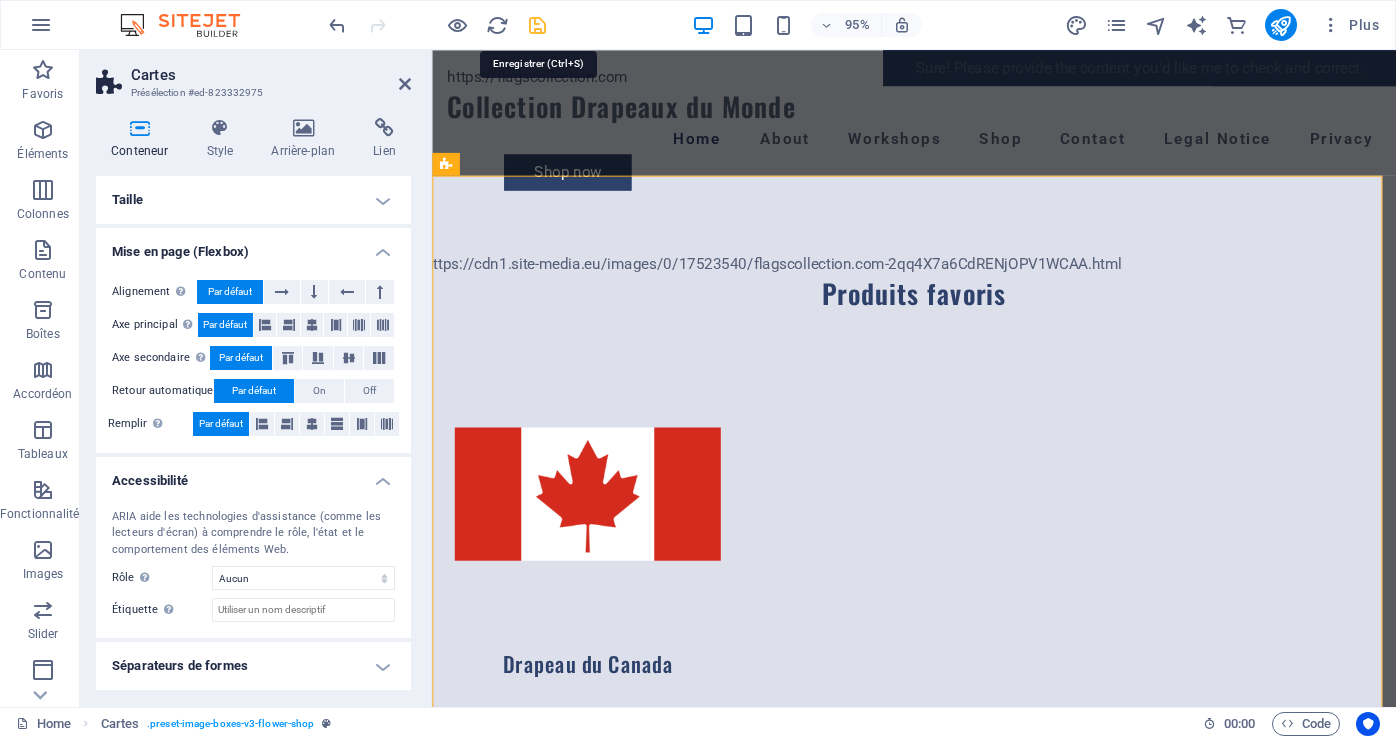 click at bounding box center [537, 25] 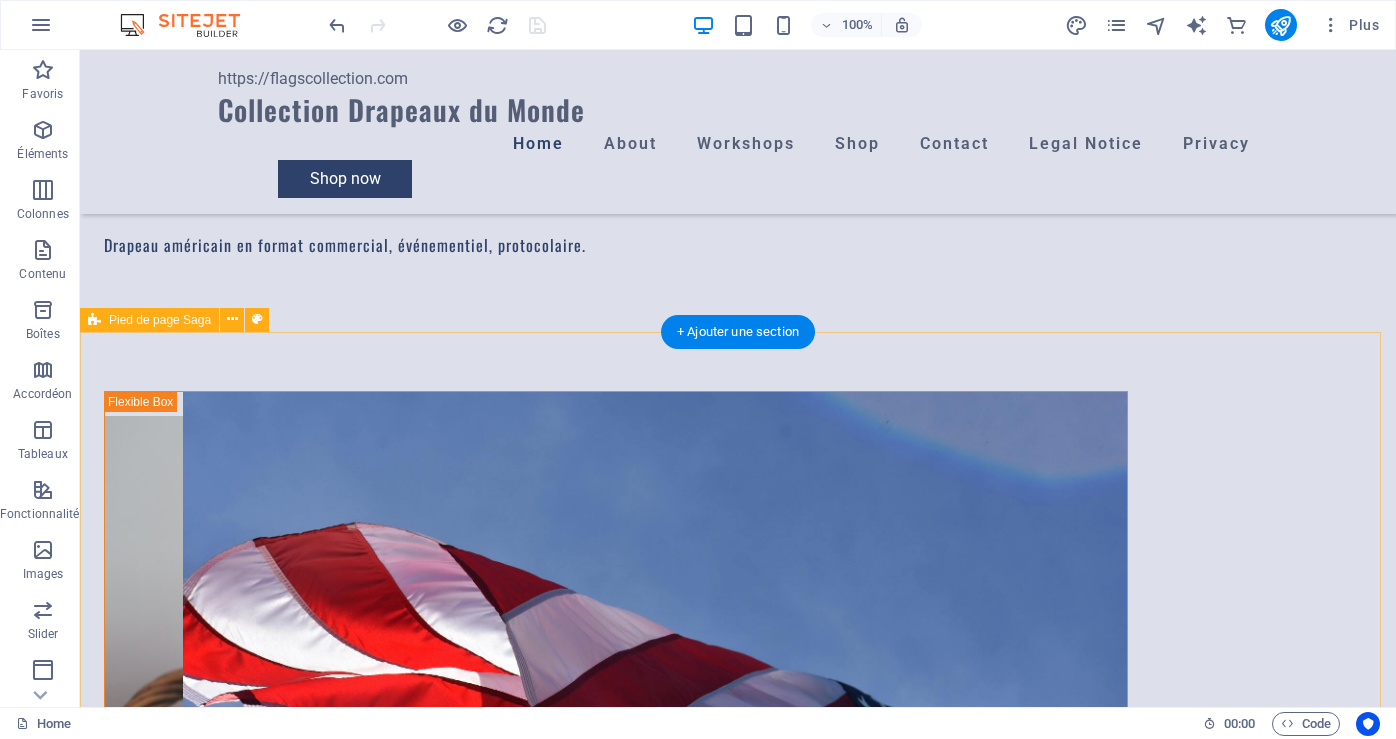 scroll, scrollTop: 4400, scrollLeft: 0, axis: vertical 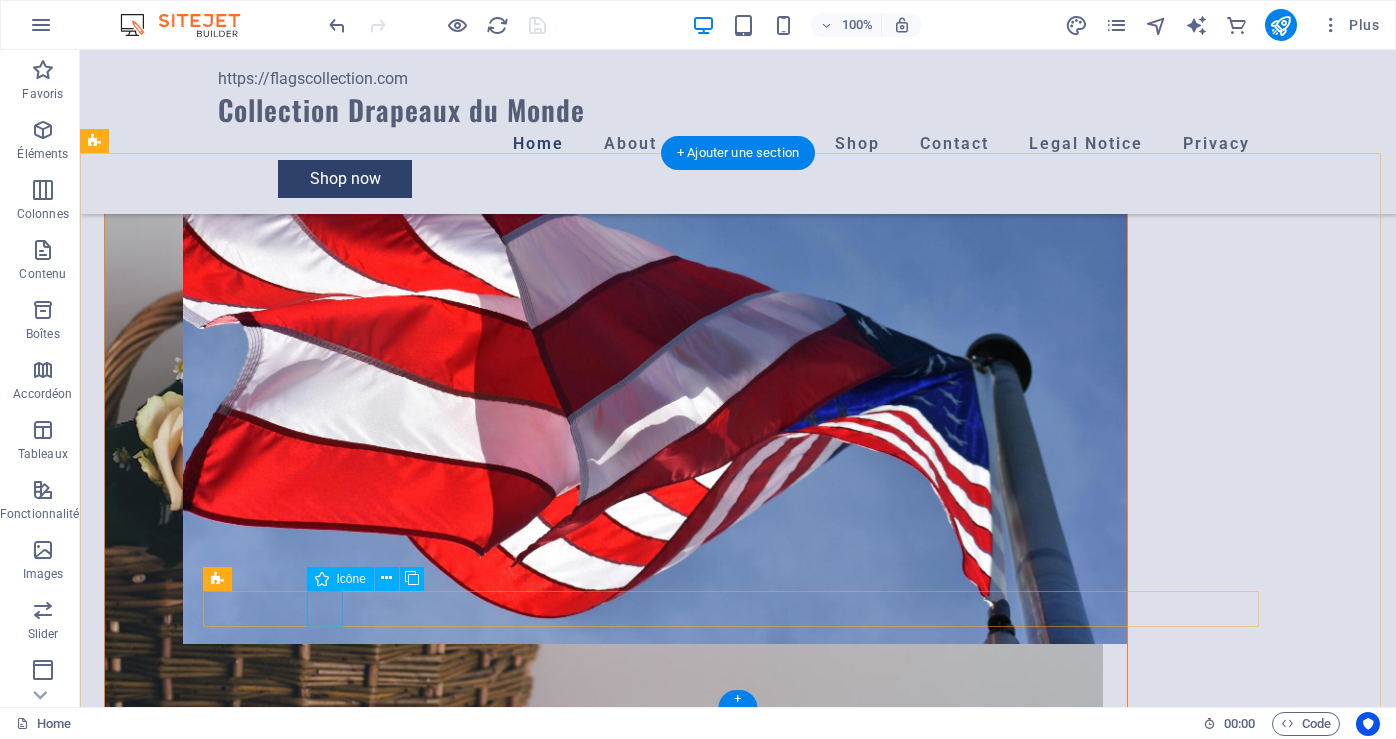 click at bounding box center (616, 6913) 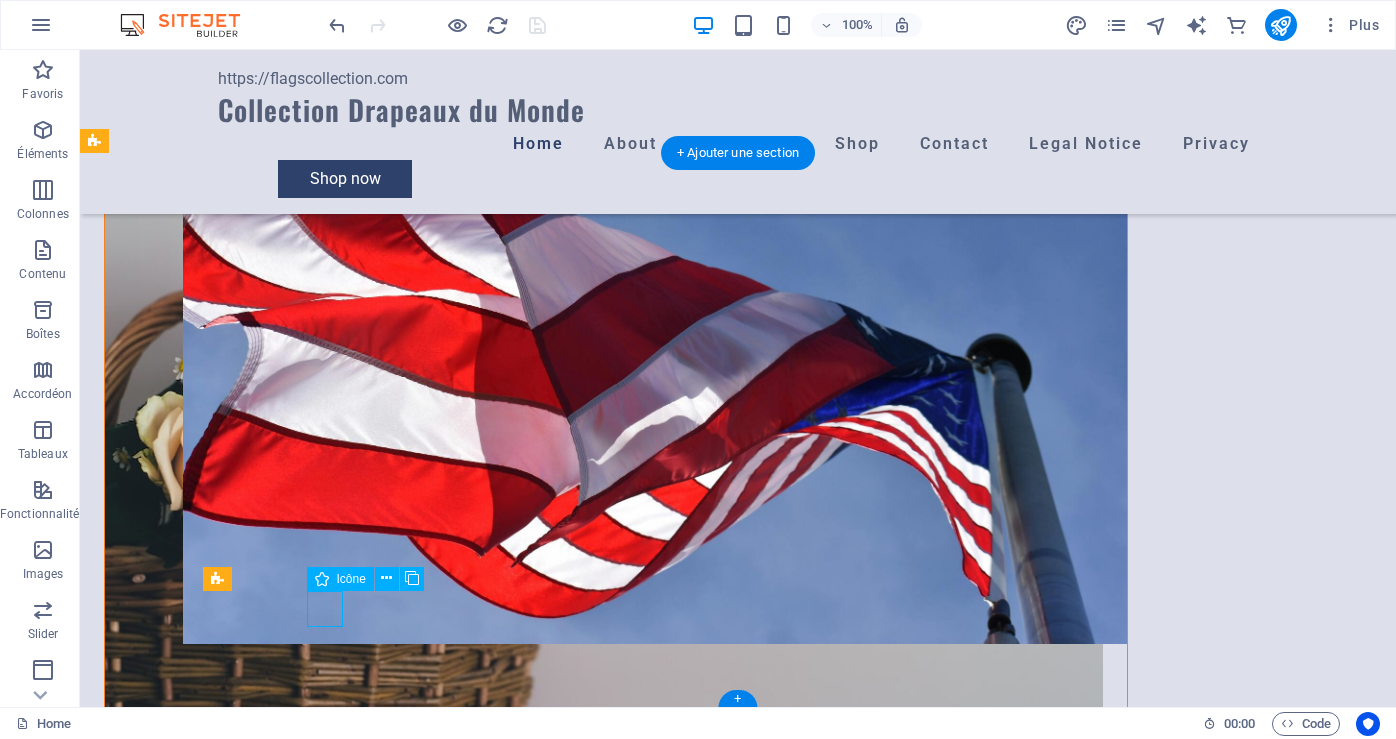 click at bounding box center [616, 6913] 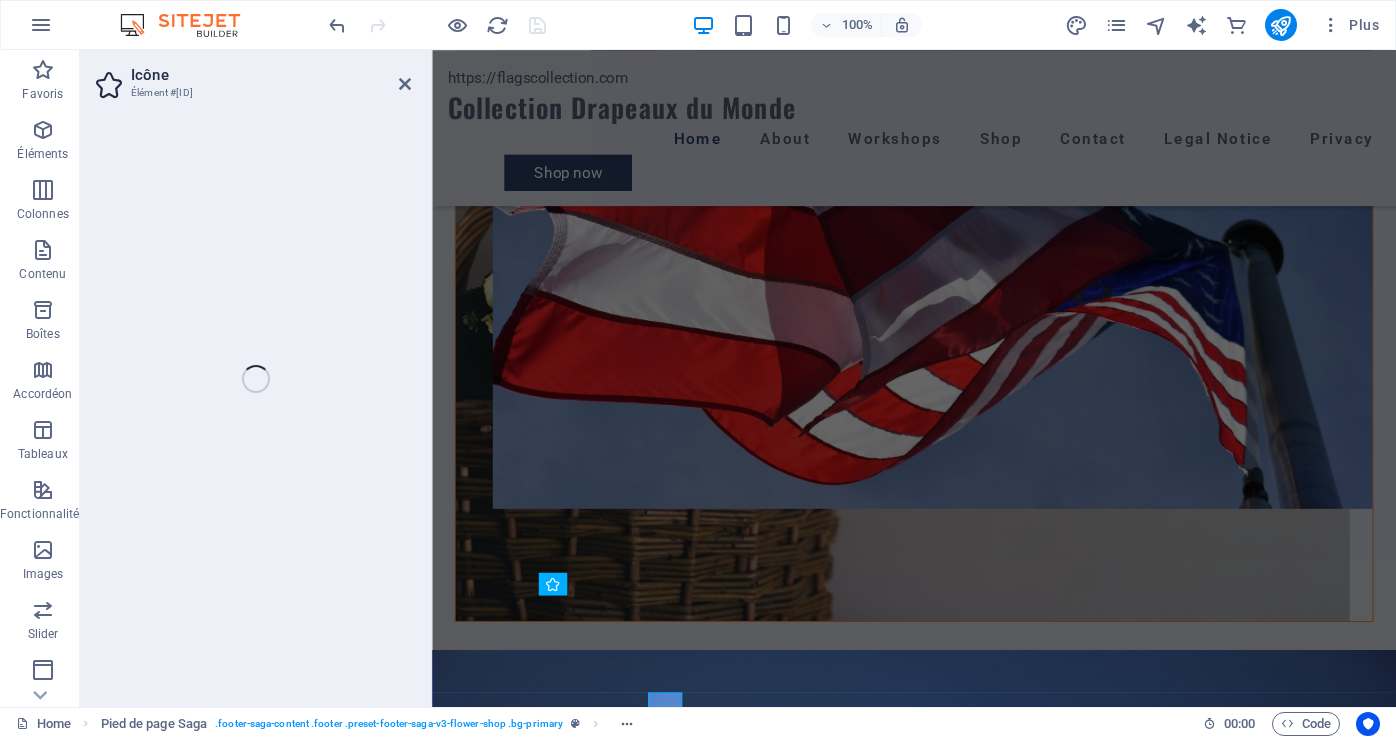 select on "xMidYMid" 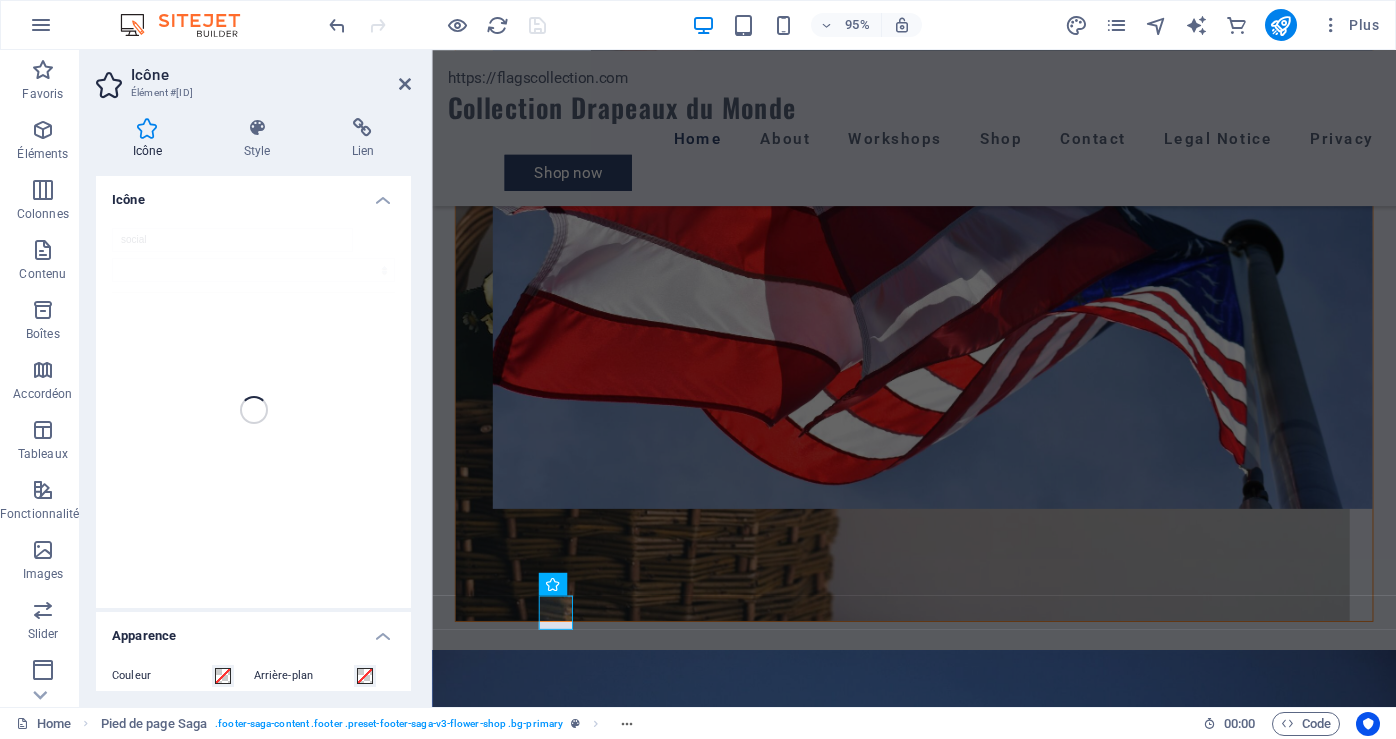 scroll, scrollTop: 4265, scrollLeft: 0, axis: vertical 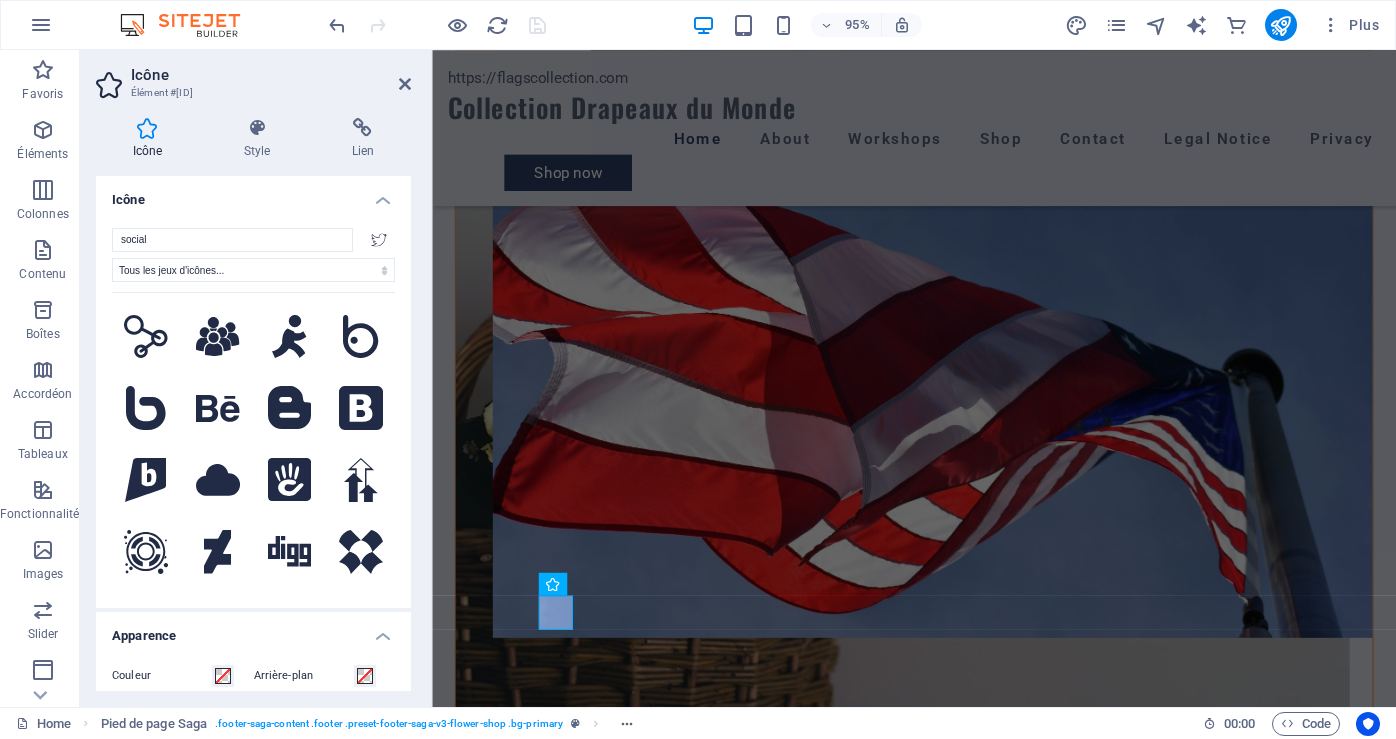click 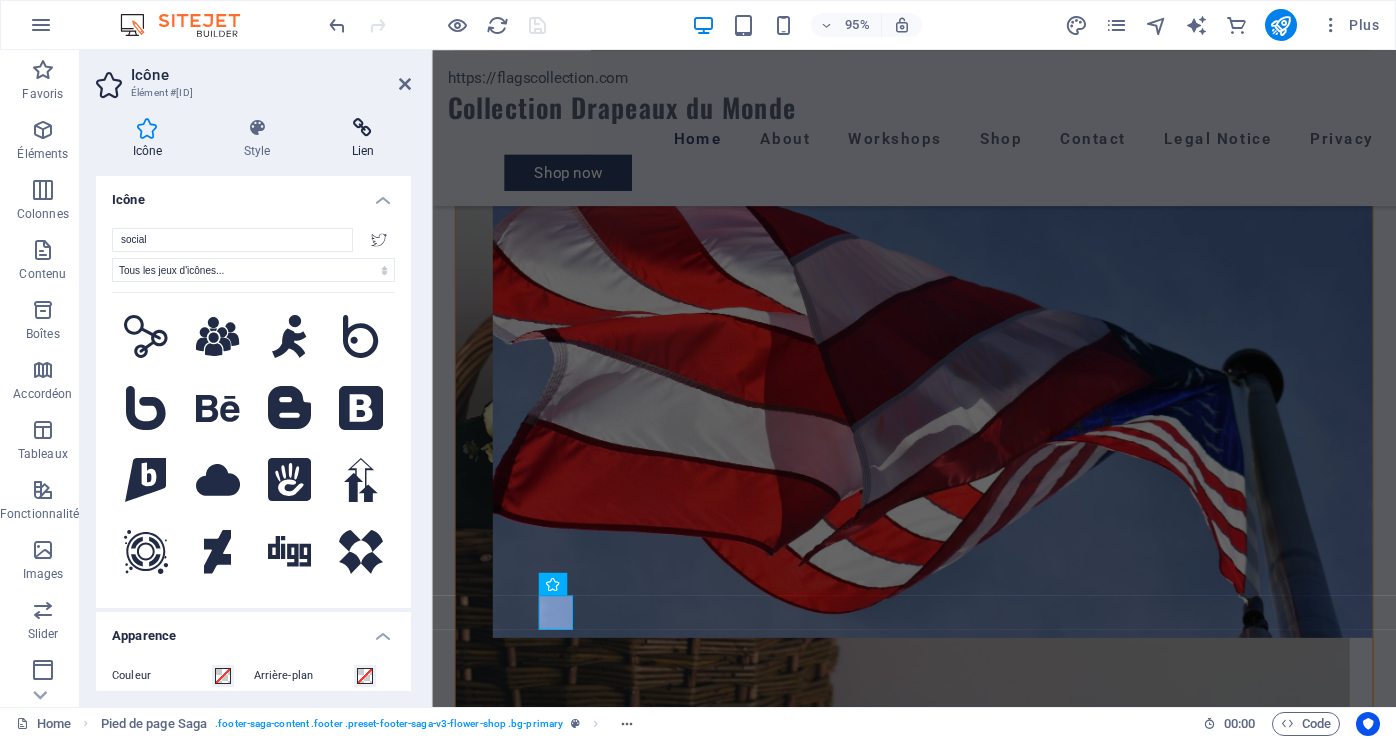 click on "Lien" at bounding box center (363, 139) 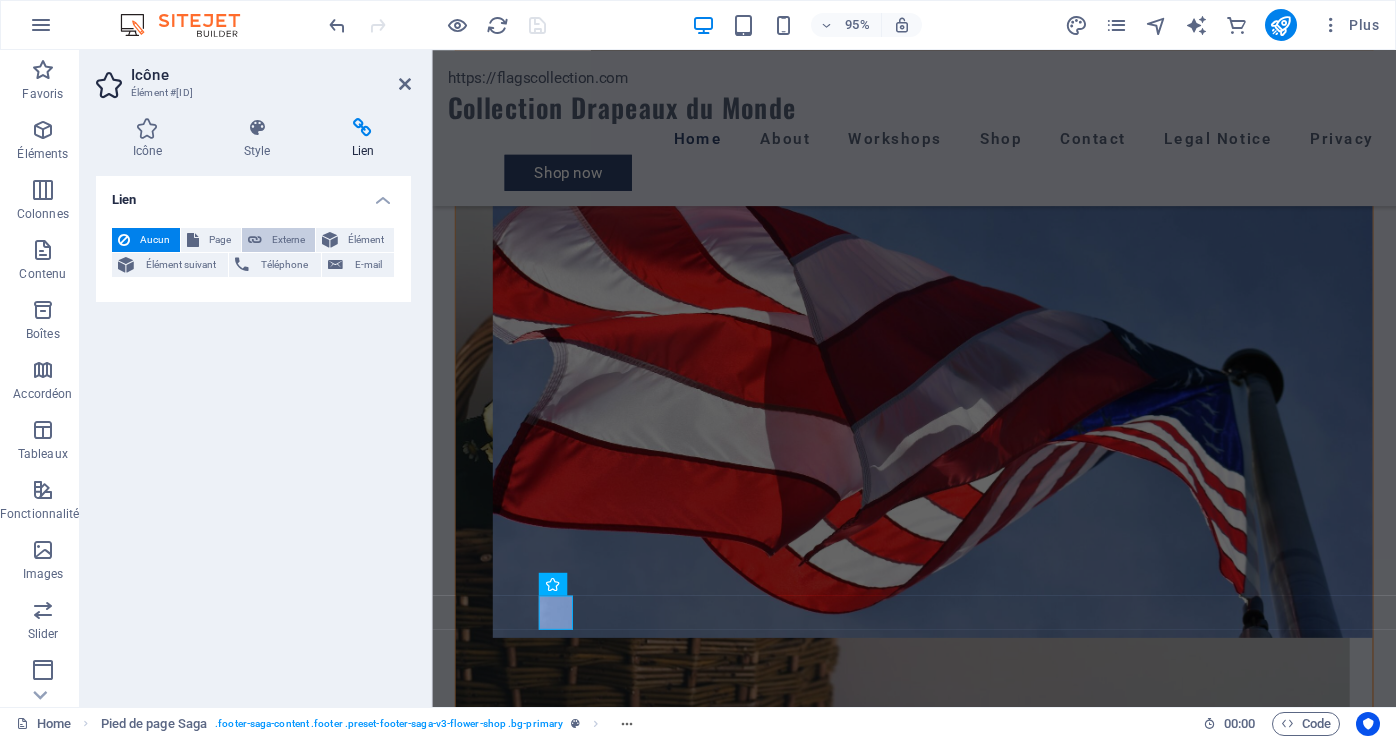 click on "Externe" at bounding box center [288, 240] 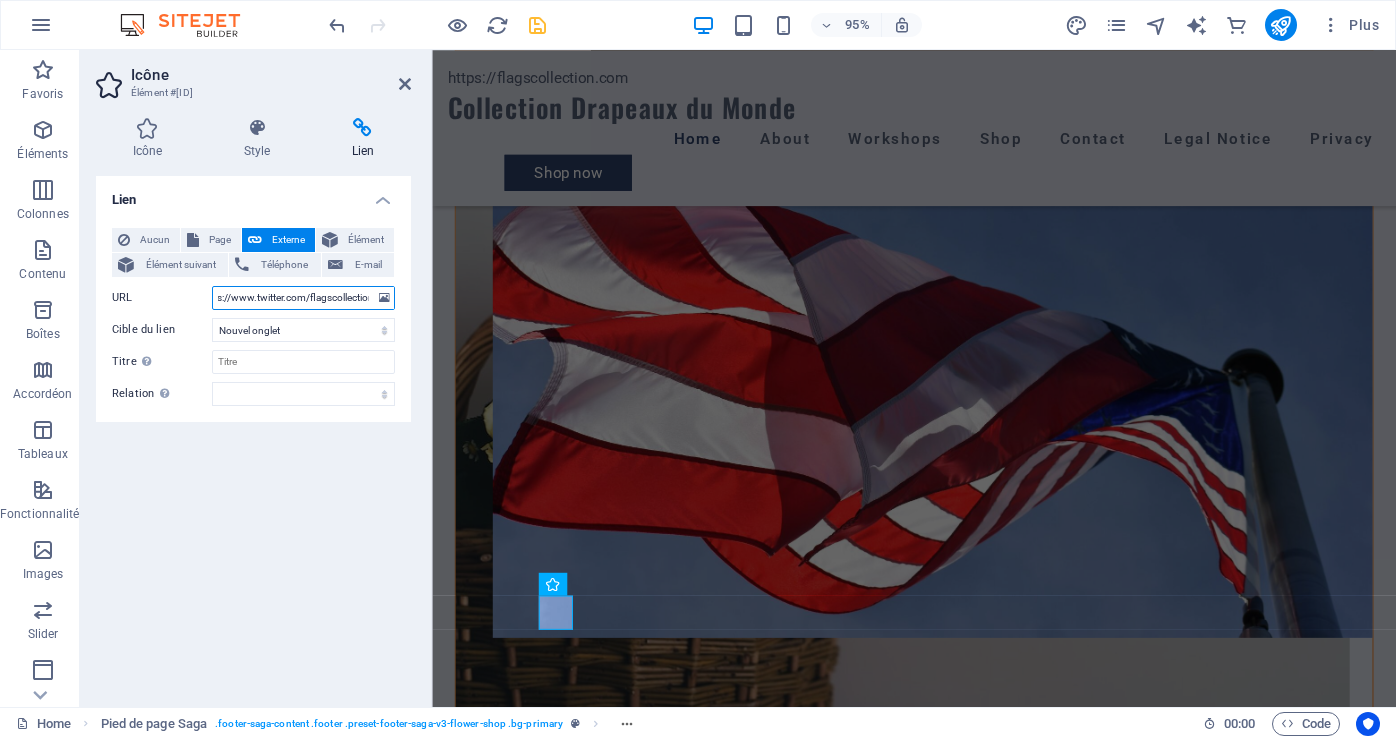 scroll, scrollTop: 0, scrollLeft: 25, axis: horizontal 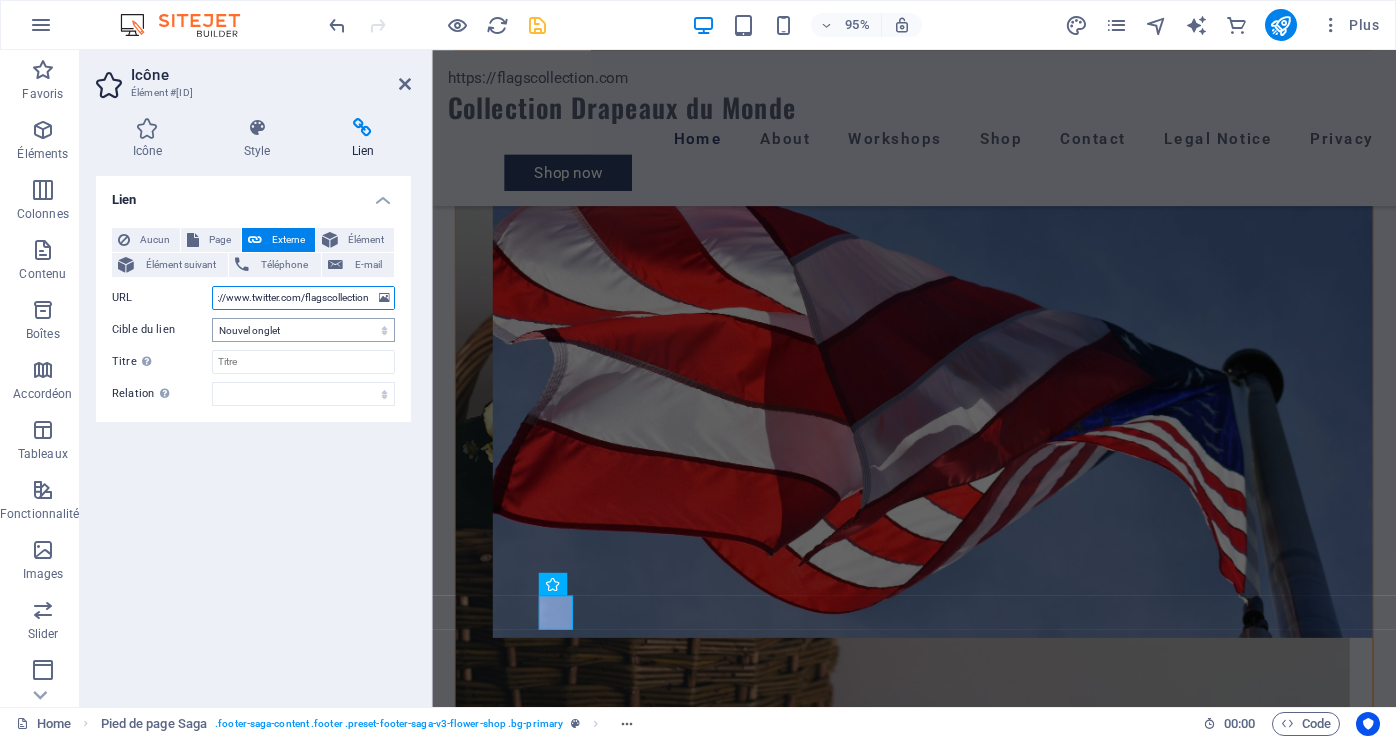 type on "https://www.twitter.com/flagscollection" 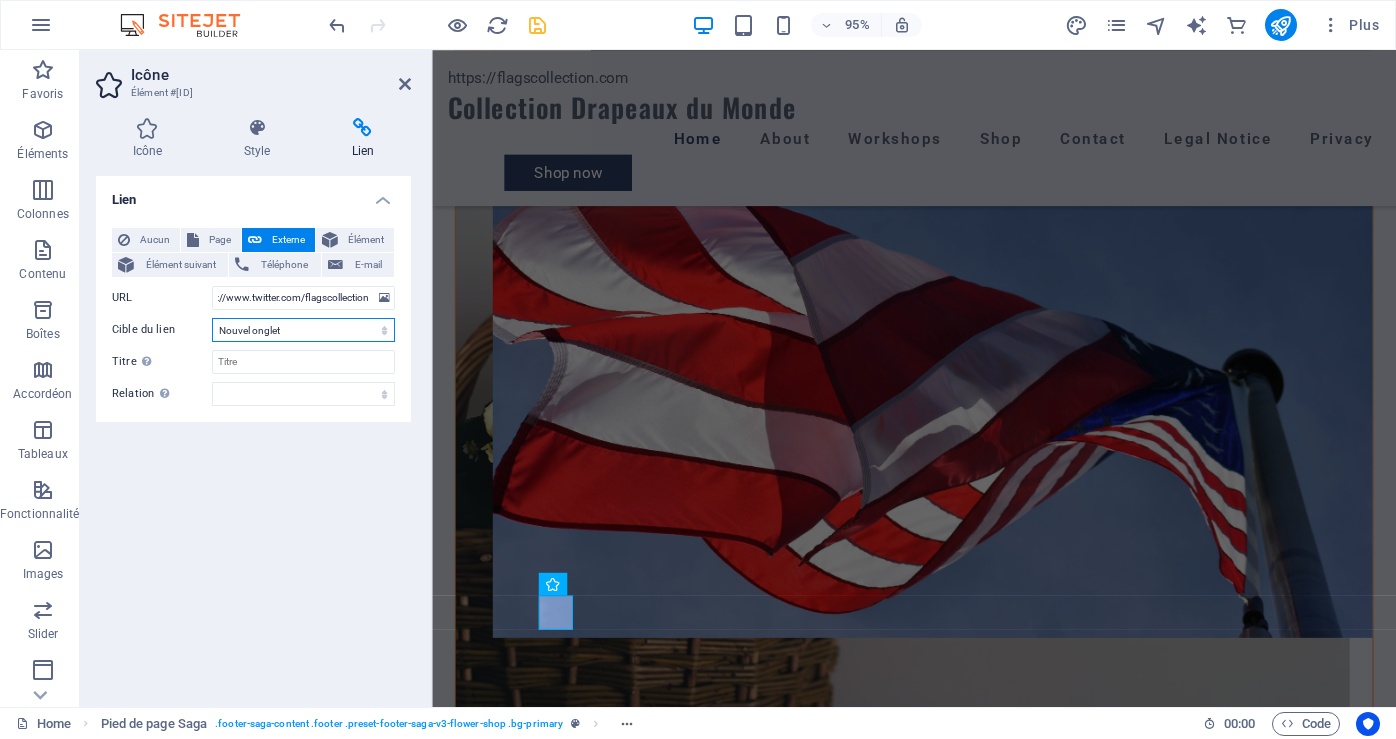 scroll, scrollTop: 0, scrollLeft: 0, axis: both 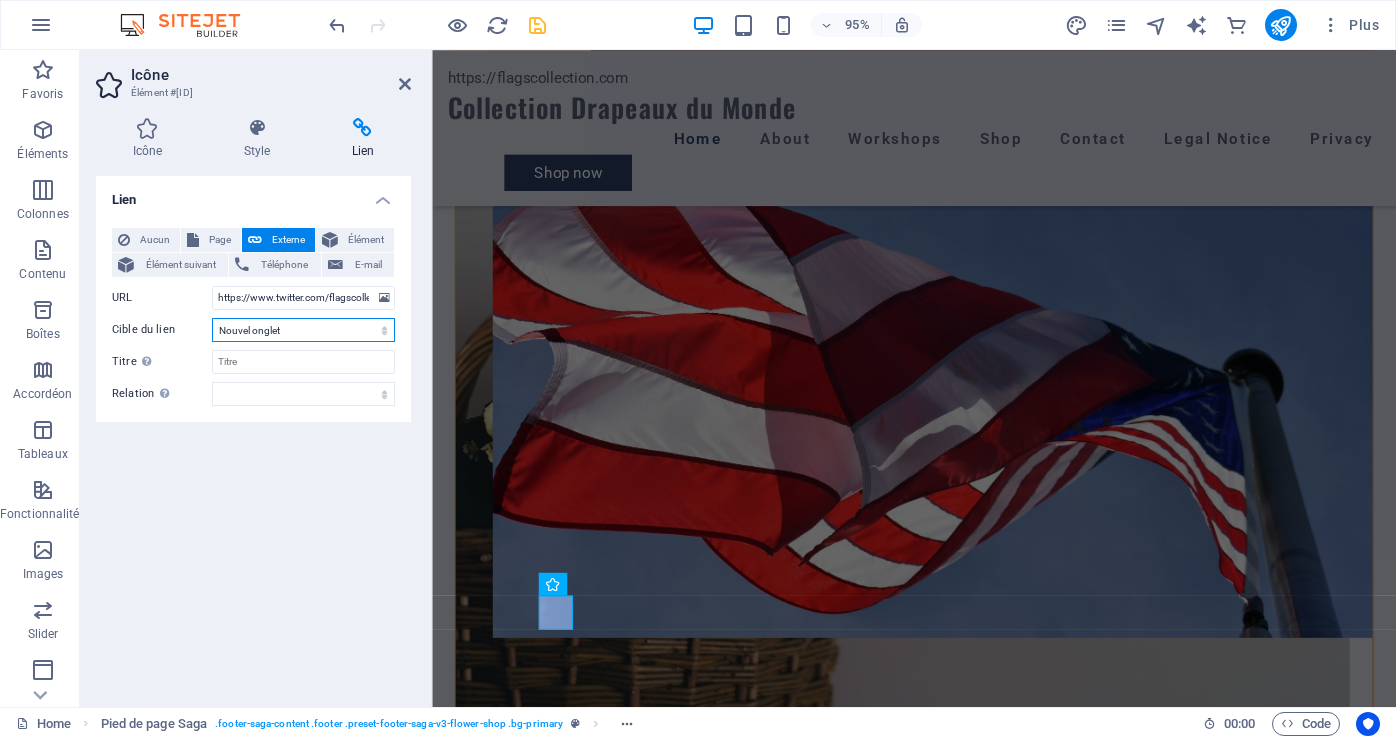 click on "Nouvel onglet Même onglet Superposition" at bounding box center (303, 330) 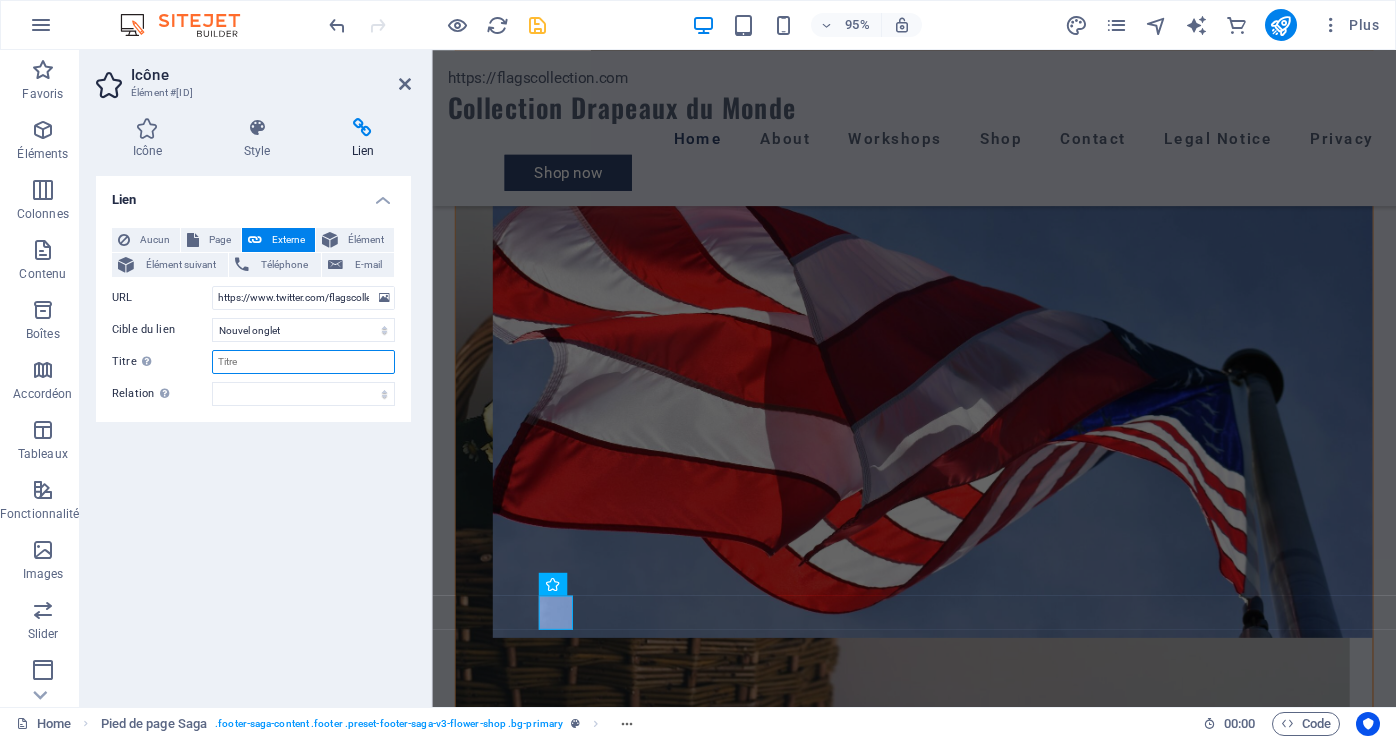 click on "Titre Description supplémentaire du lien. Celle-ci doit être différente du texte du lien. Le titre est souvent affiché comme Texte infobulle lorsque la souris passe sur l'élément. Laissez vide en cas de doute." at bounding box center (303, 362) 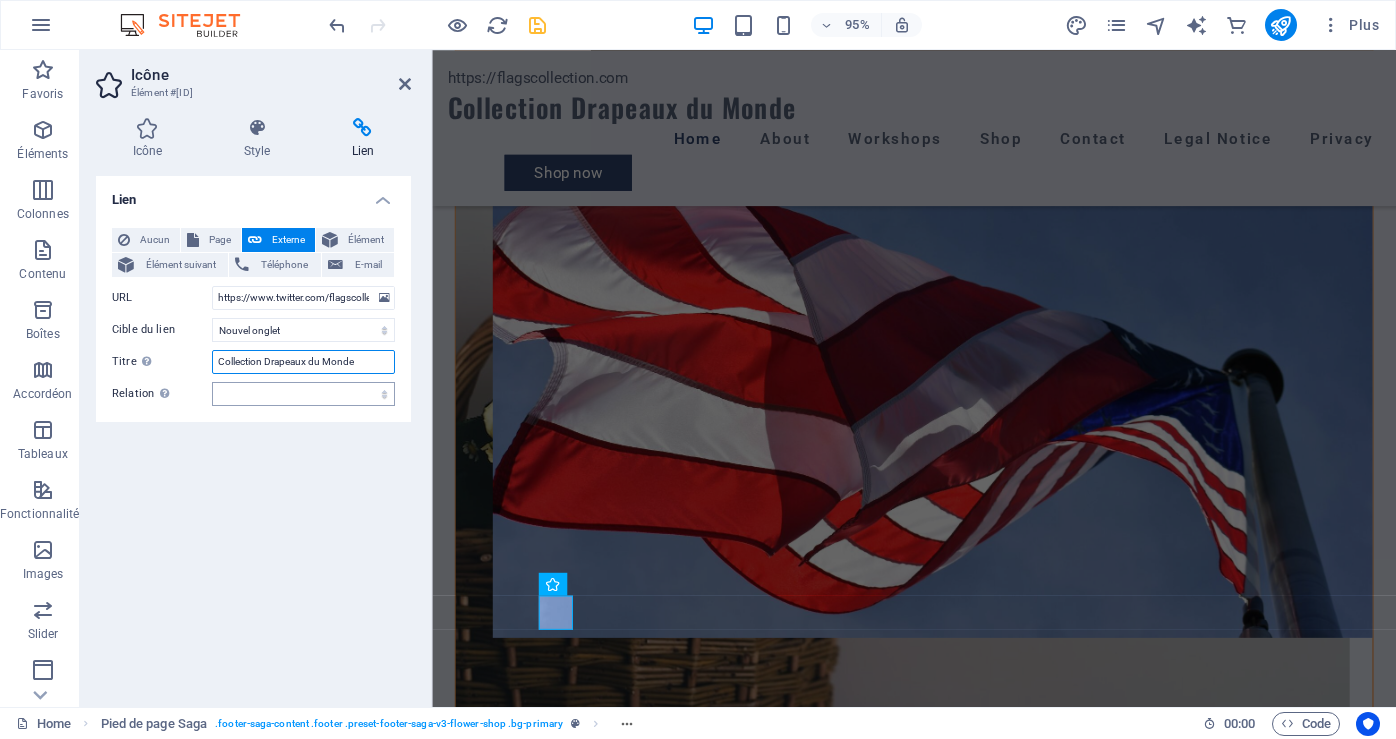 type on "Collection Drapeaux du Monde" 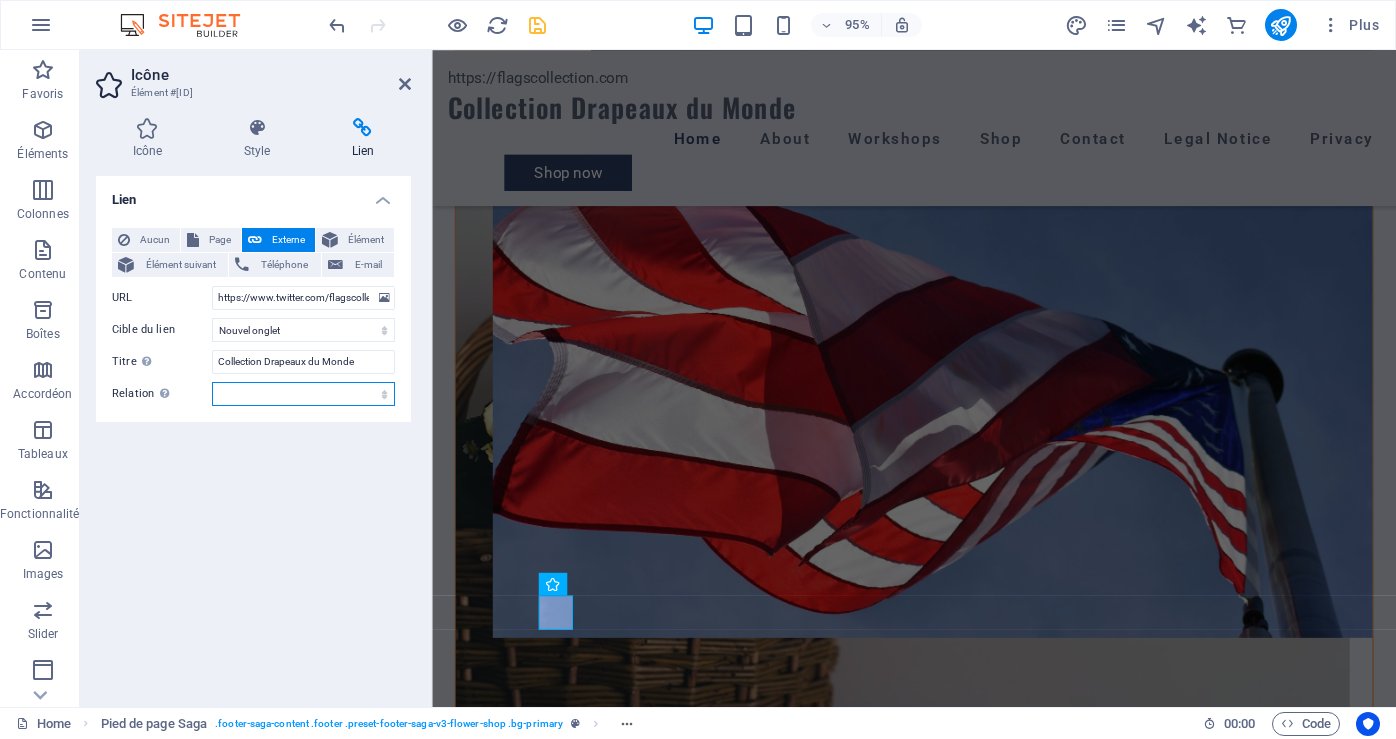 click on "alternate author bookmark external help license next nofollow noreferrer noopener prev search tag" at bounding box center [303, 394] 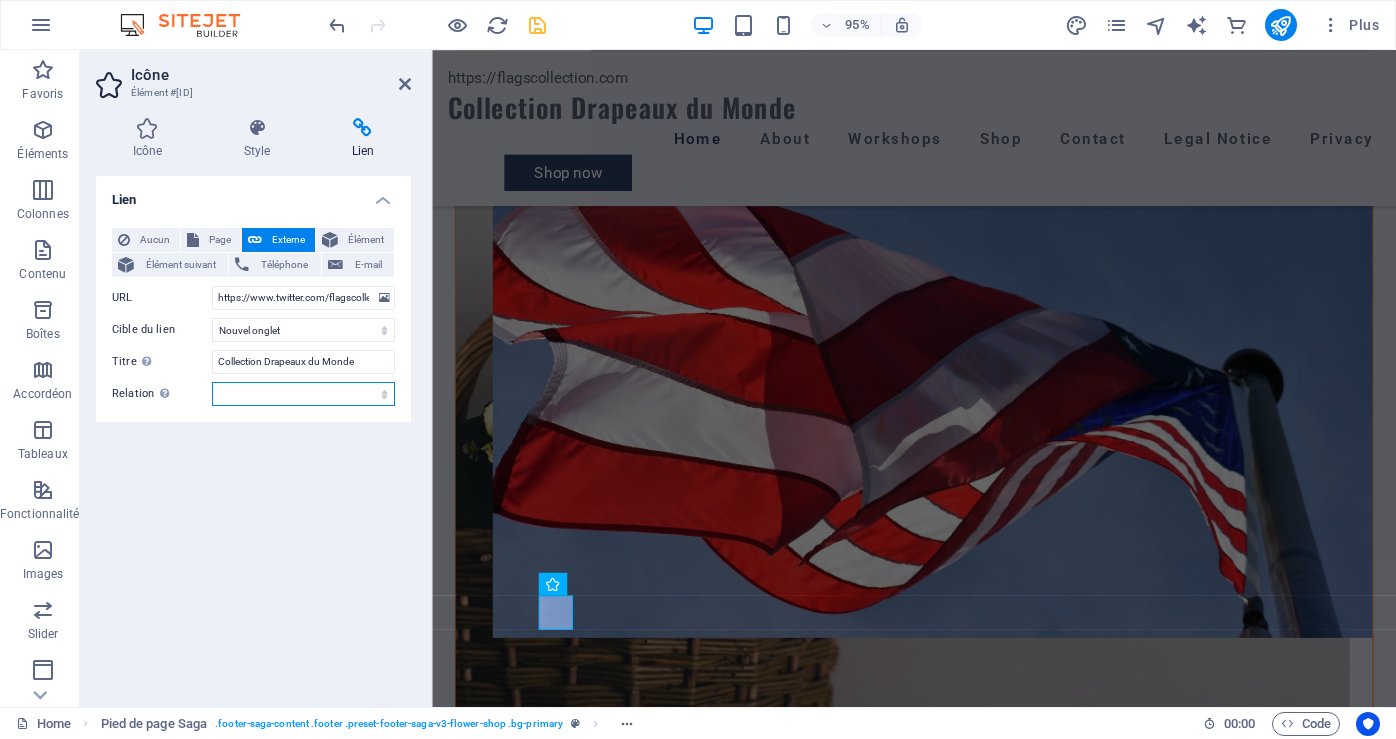 select on "next" 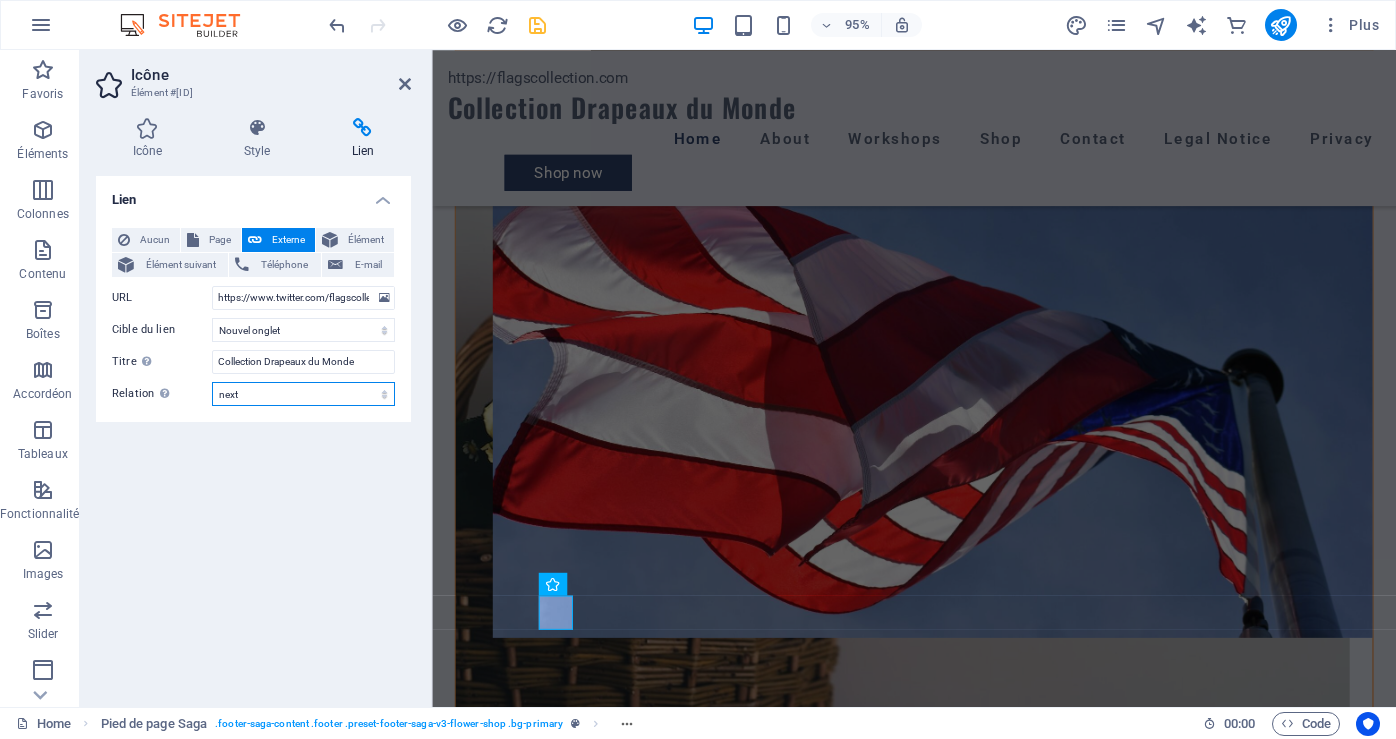 click on "alternate author bookmark external help license next nofollow noreferrer noopener prev search tag" at bounding box center [303, 394] 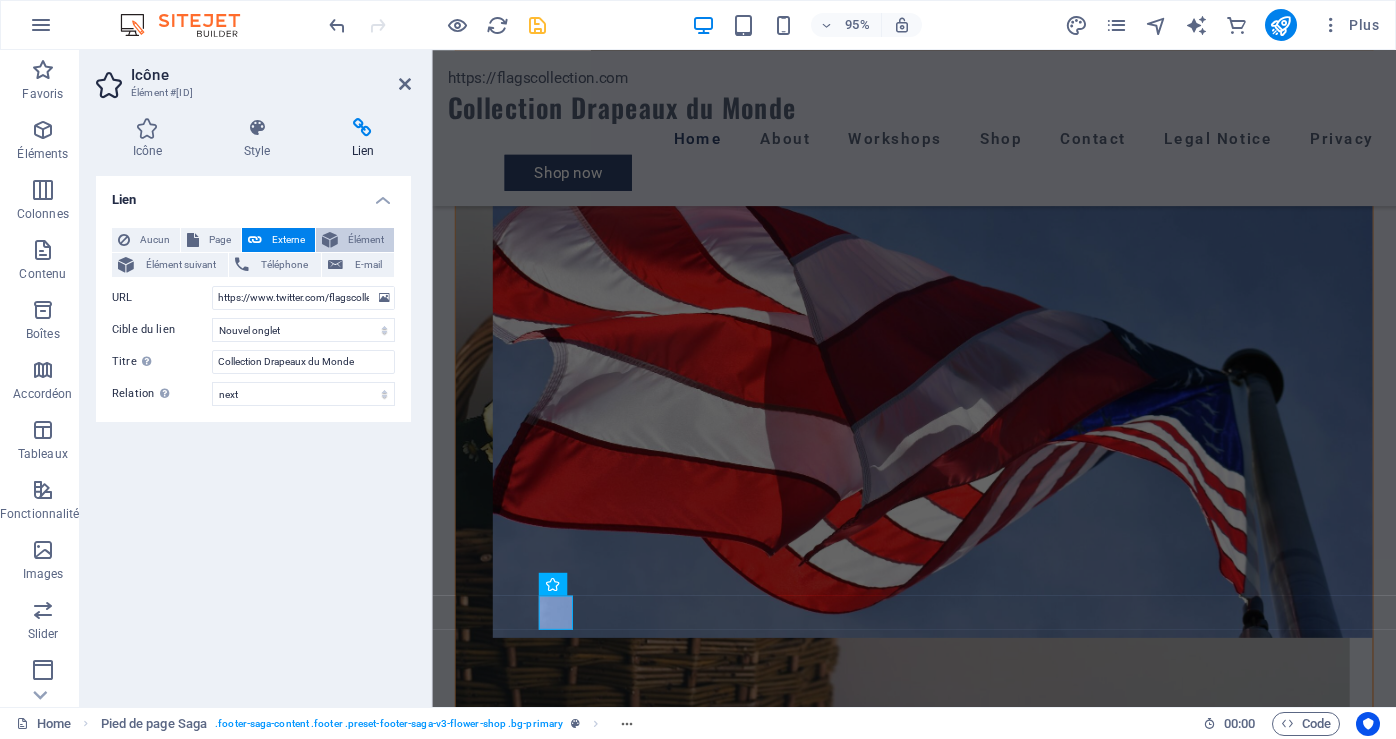 click on "Élément" at bounding box center (366, 240) 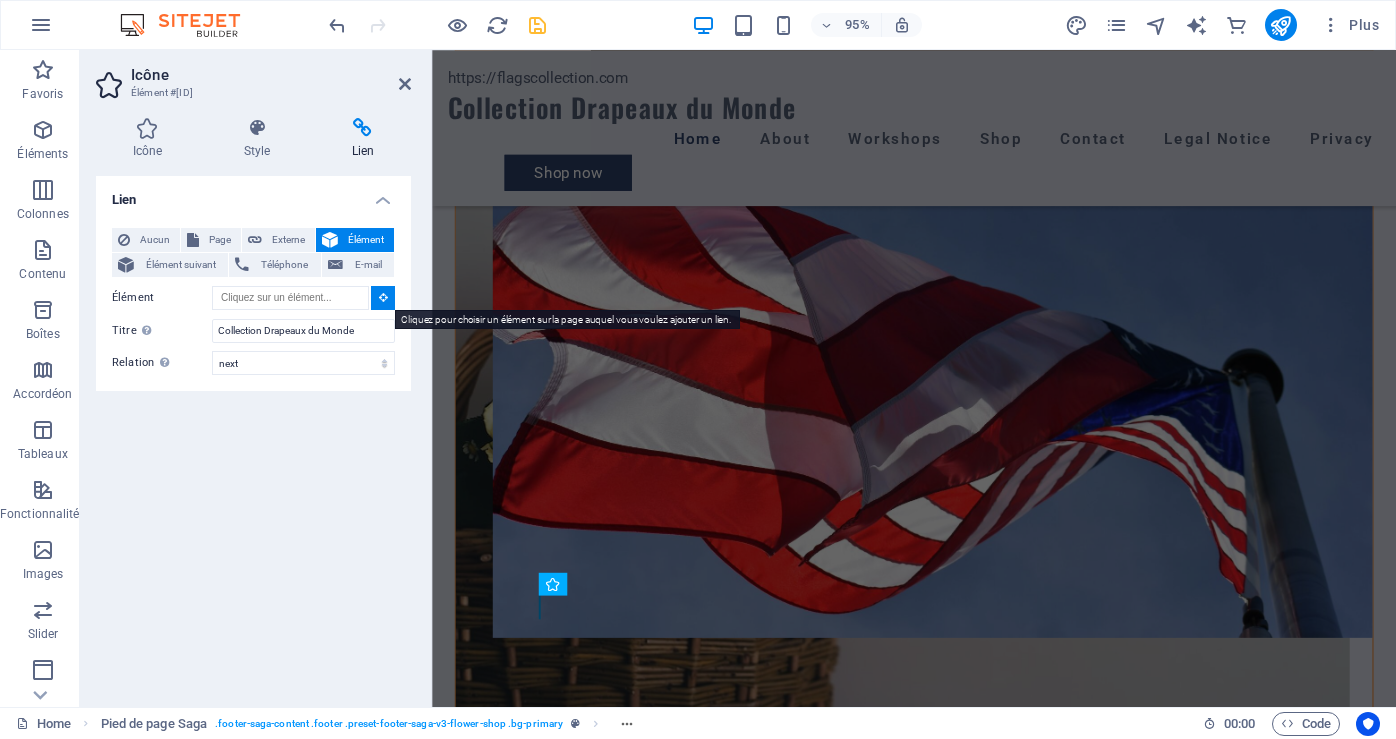 click at bounding box center [383, 297] 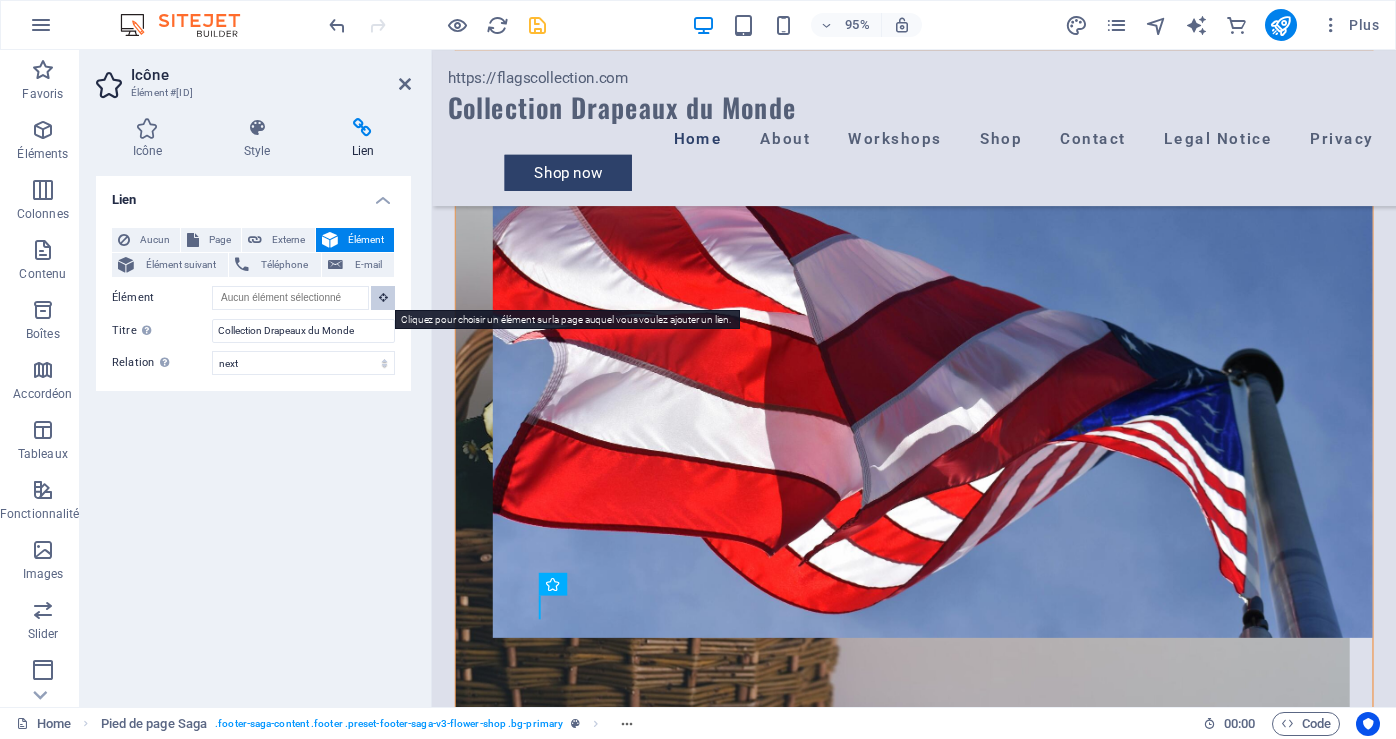 click at bounding box center [383, 297] 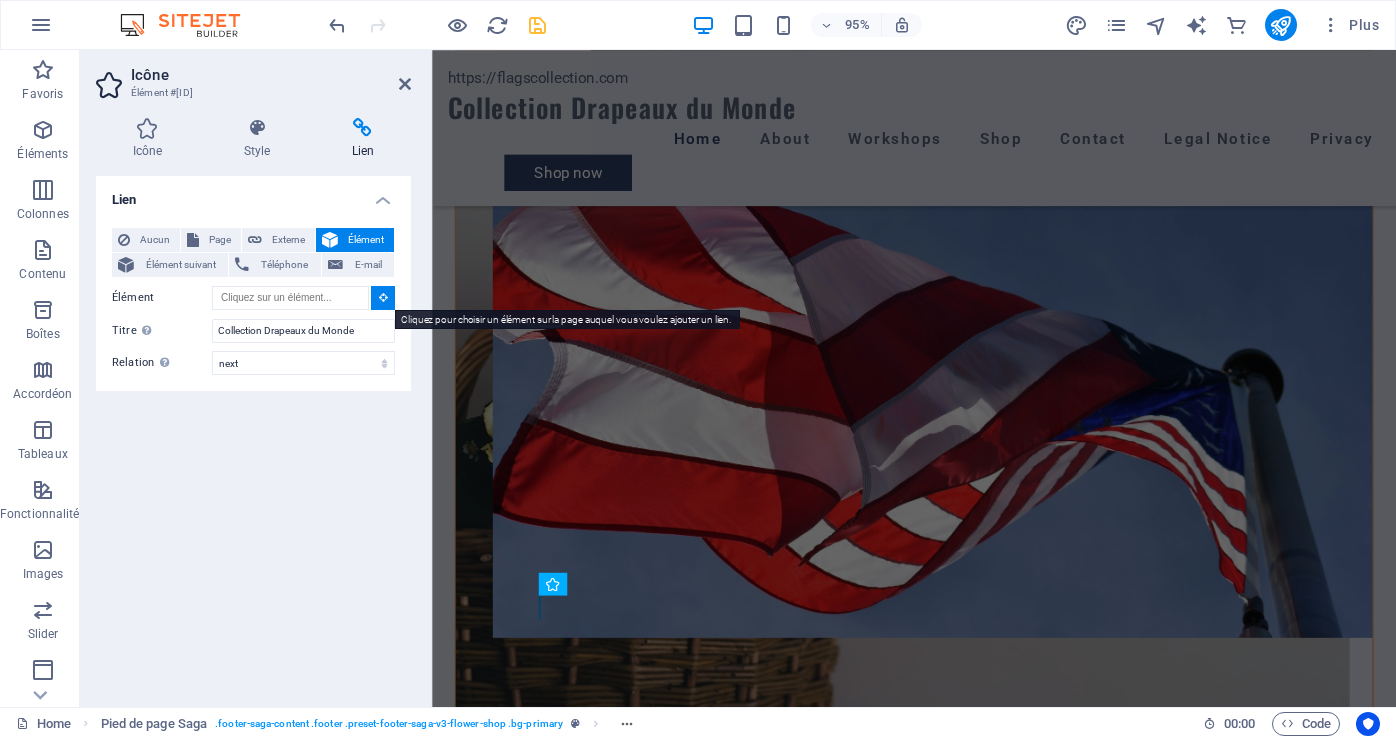 click at bounding box center [383, 297] 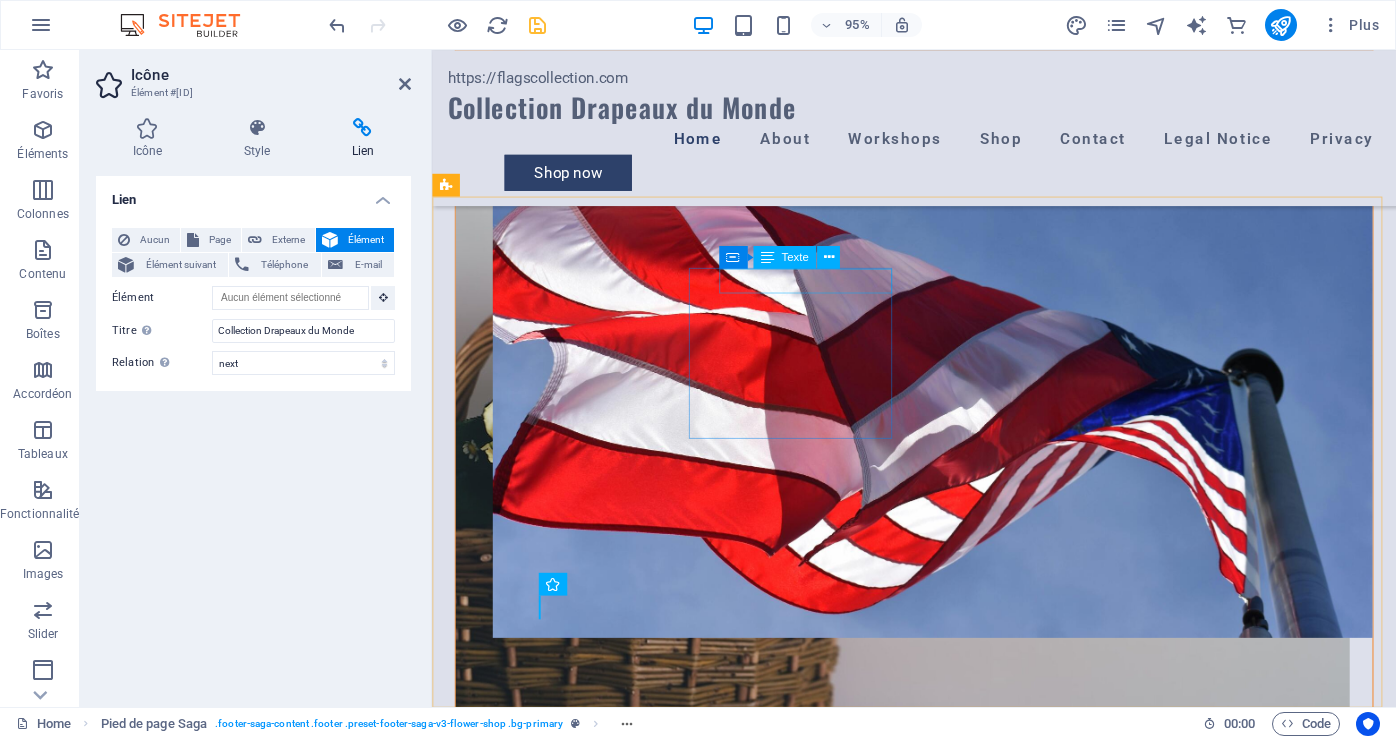 click on "Opening Hours" at bounding box center [565, 6044] 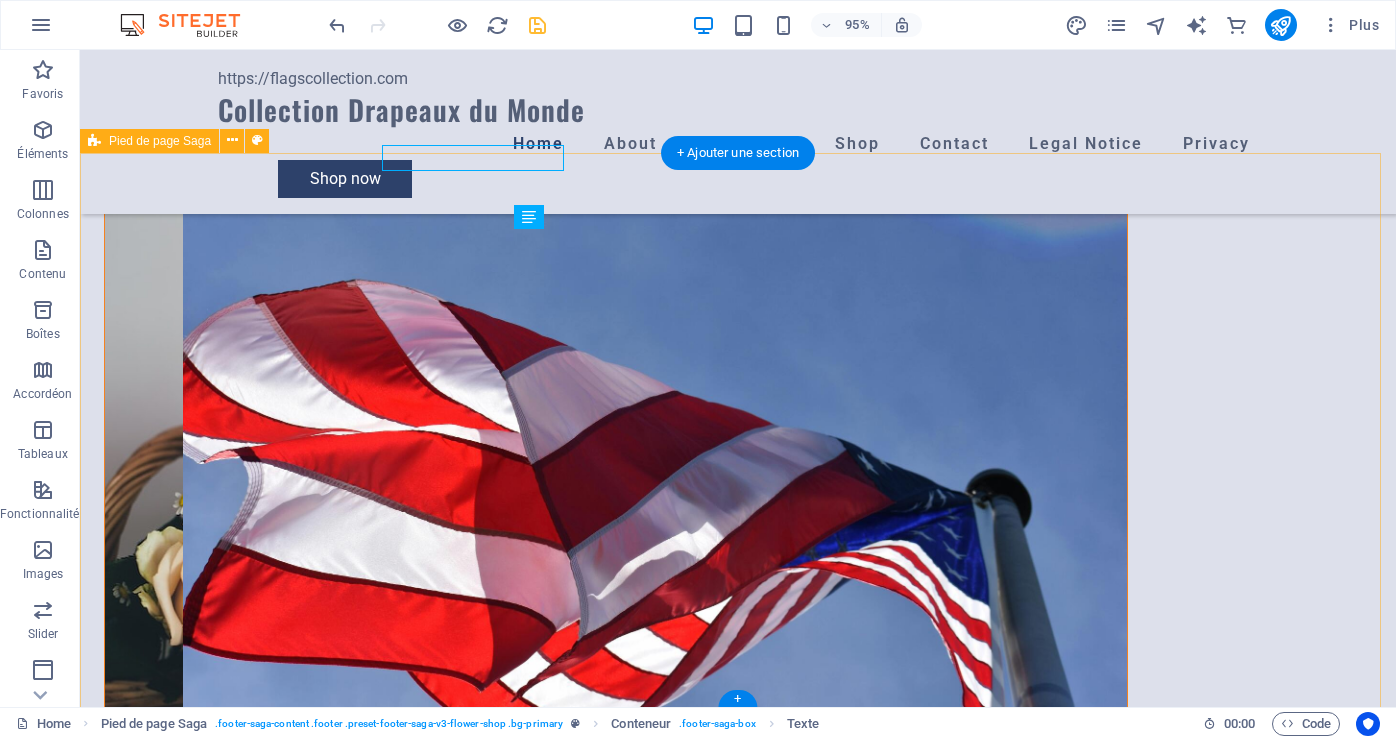 scroll, scrollTop: 4400, scrollLeft: 0, axis: vertical 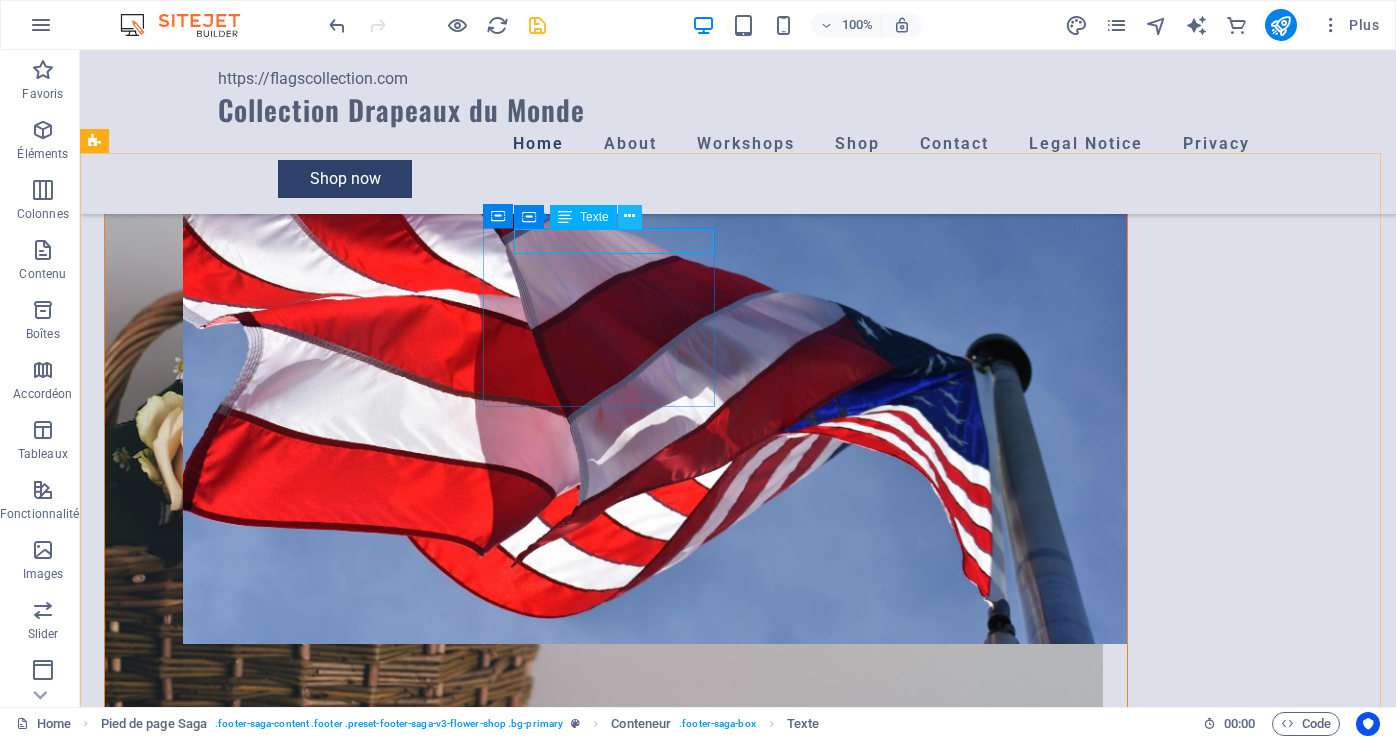 click at bounding box center [629, 216] 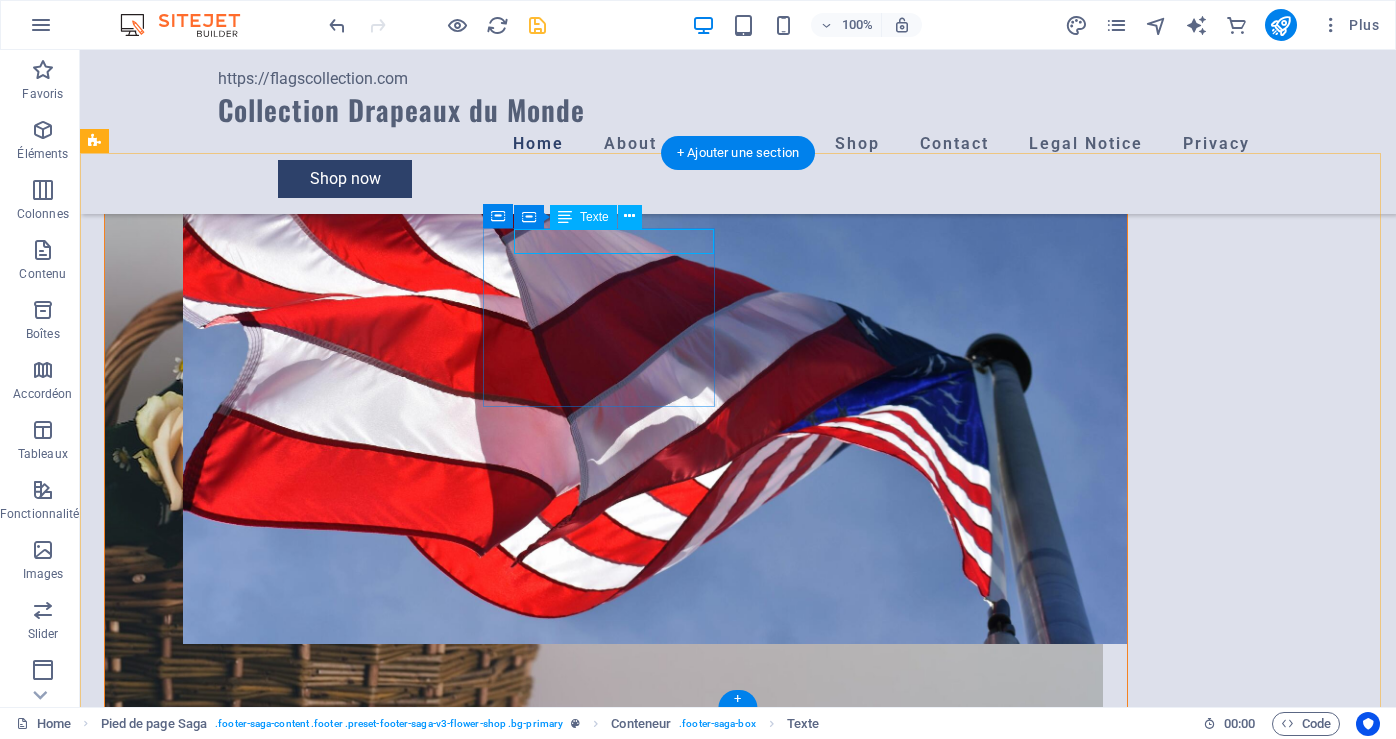 click on "Opening Hours" at bounding box center [220, 6256] 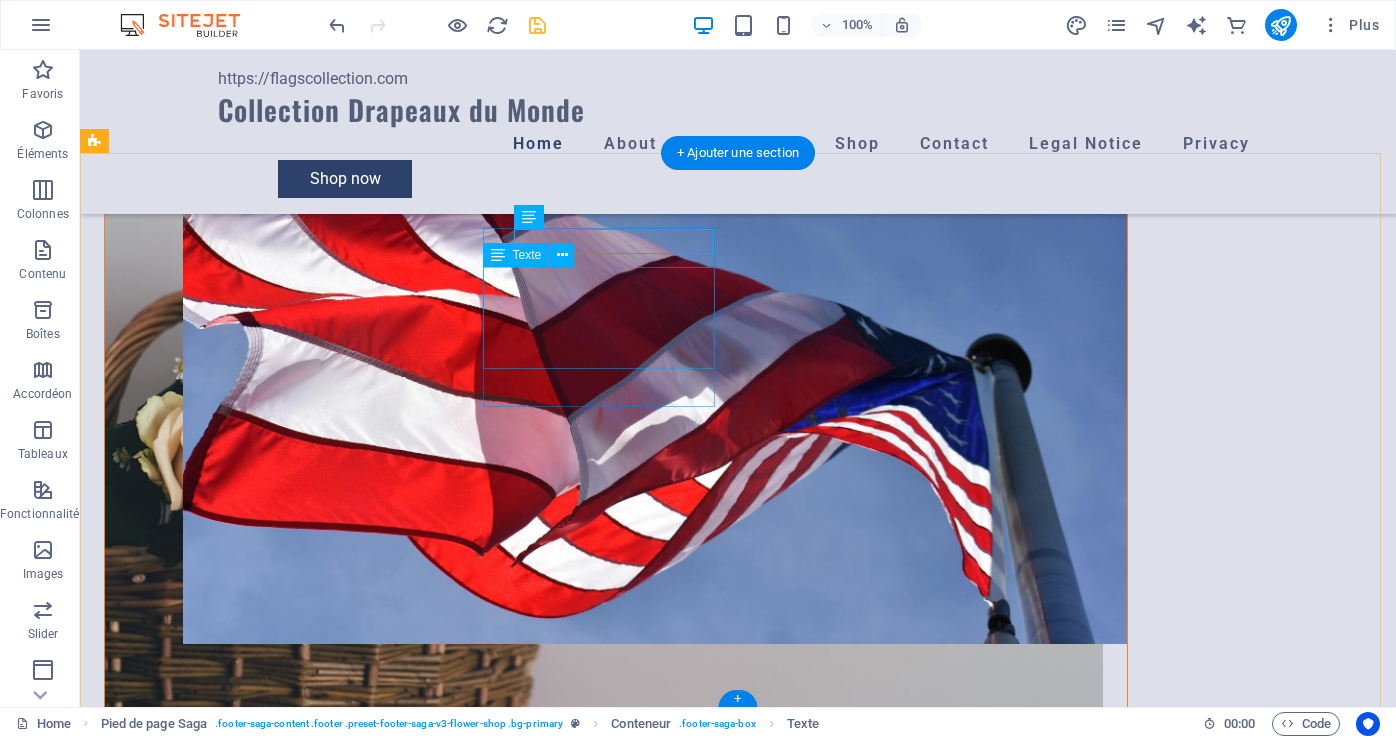 click on "Monday:       8:45 AM – 7:30 PM Tuesday to Saturday:   8:45 AM – 7:30 PM" at bounding box center (220, 6330) 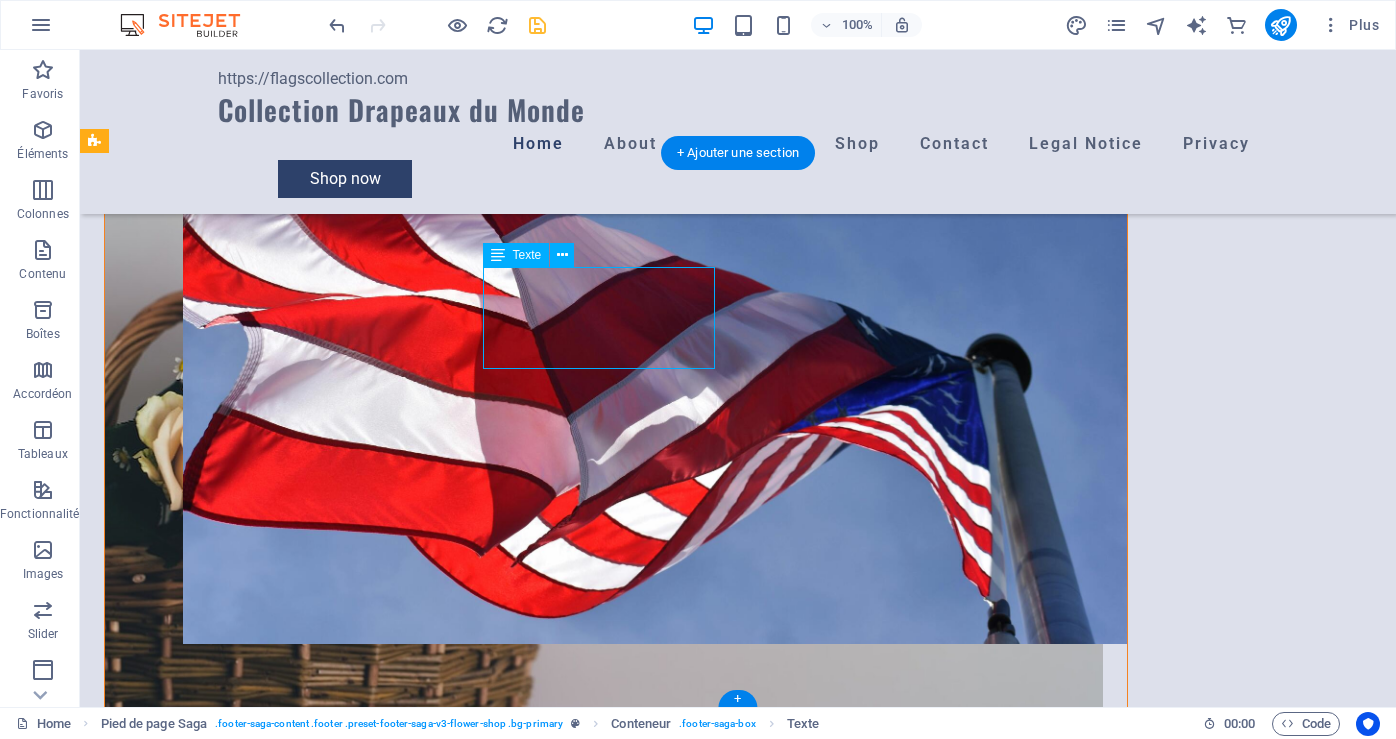 click on "Monday:       8:45 AM – 7:30 PM Tuesday to Saturday:   8:45 AM – 7:30 PM" at bounding box center (220, 6330) 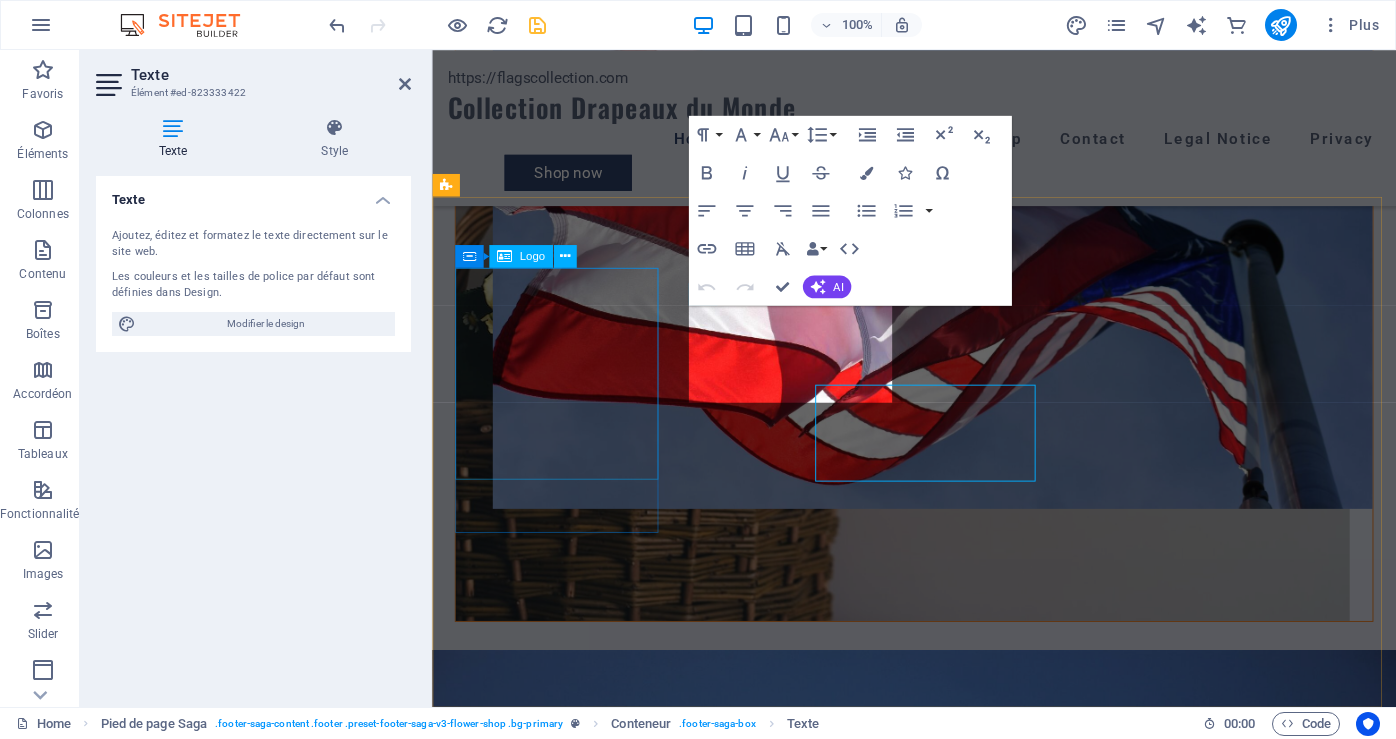 scroll, scrollTop: 4265, scrollLeft: 0, axis: vertical 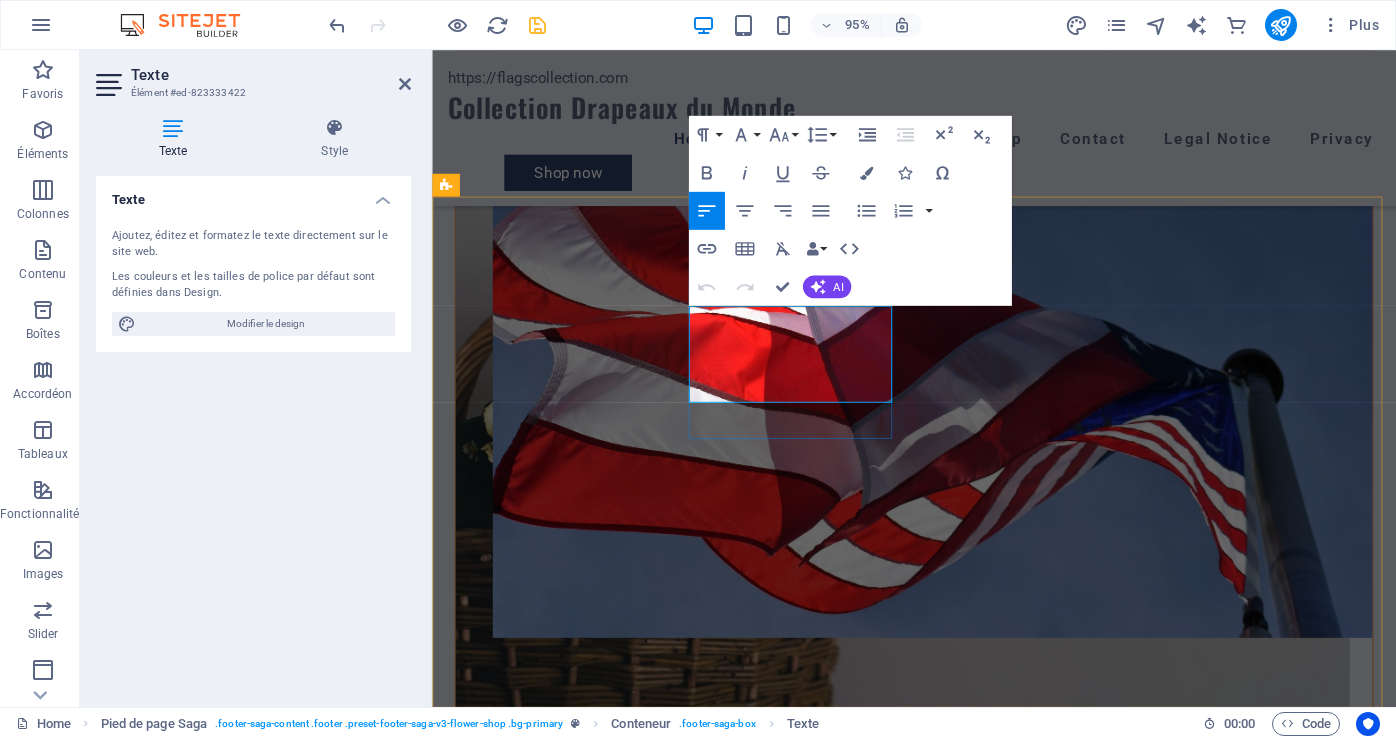 click on "Monday:       8:45 AM – 7:30 PM Tuesday to Saturday:   8:45 AM – 7:30 PM" at bounding box center [565, 6117] 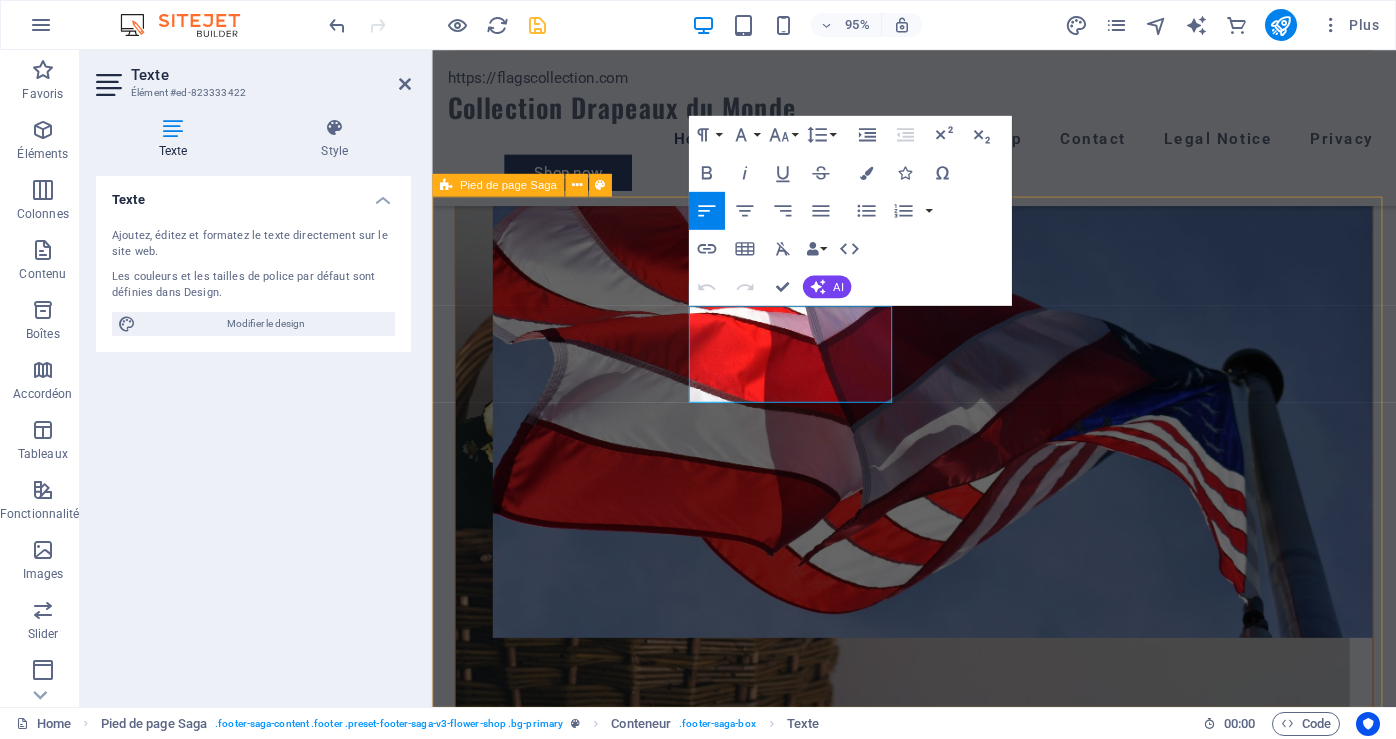 type 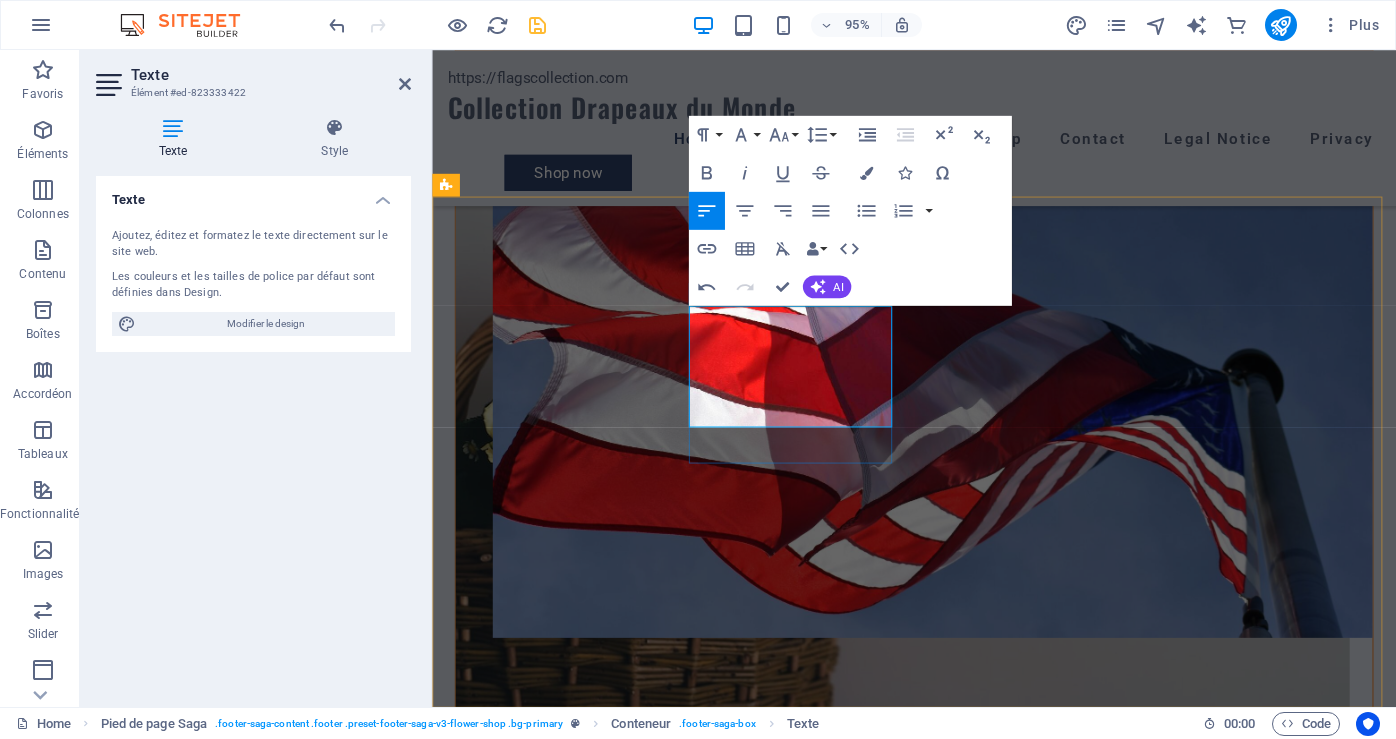 click on "Monday:       8:45 AM – 7:30 PM Tuesday to Saturday:   8:45 AM – 1:30 PM" at bounding box center (565, 6130) 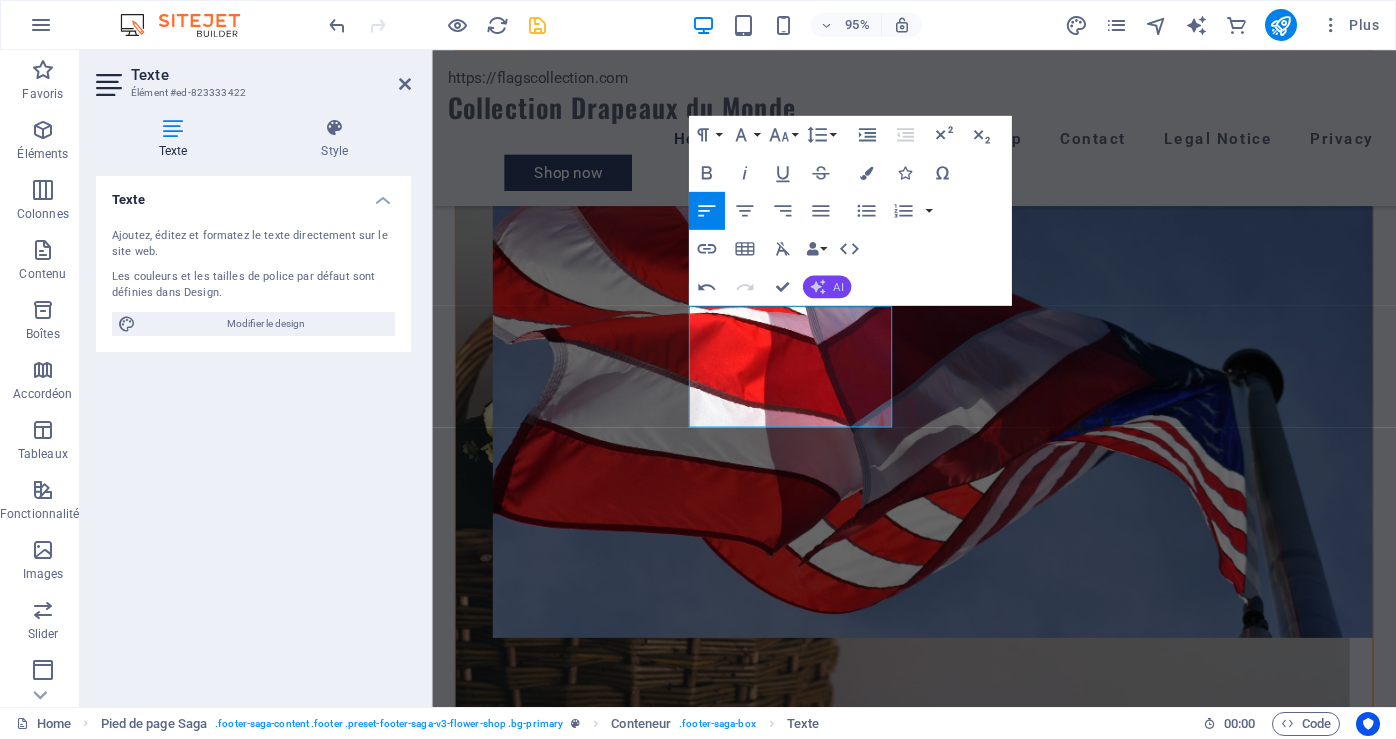 click on "AI" at bounding box center (827, 286) 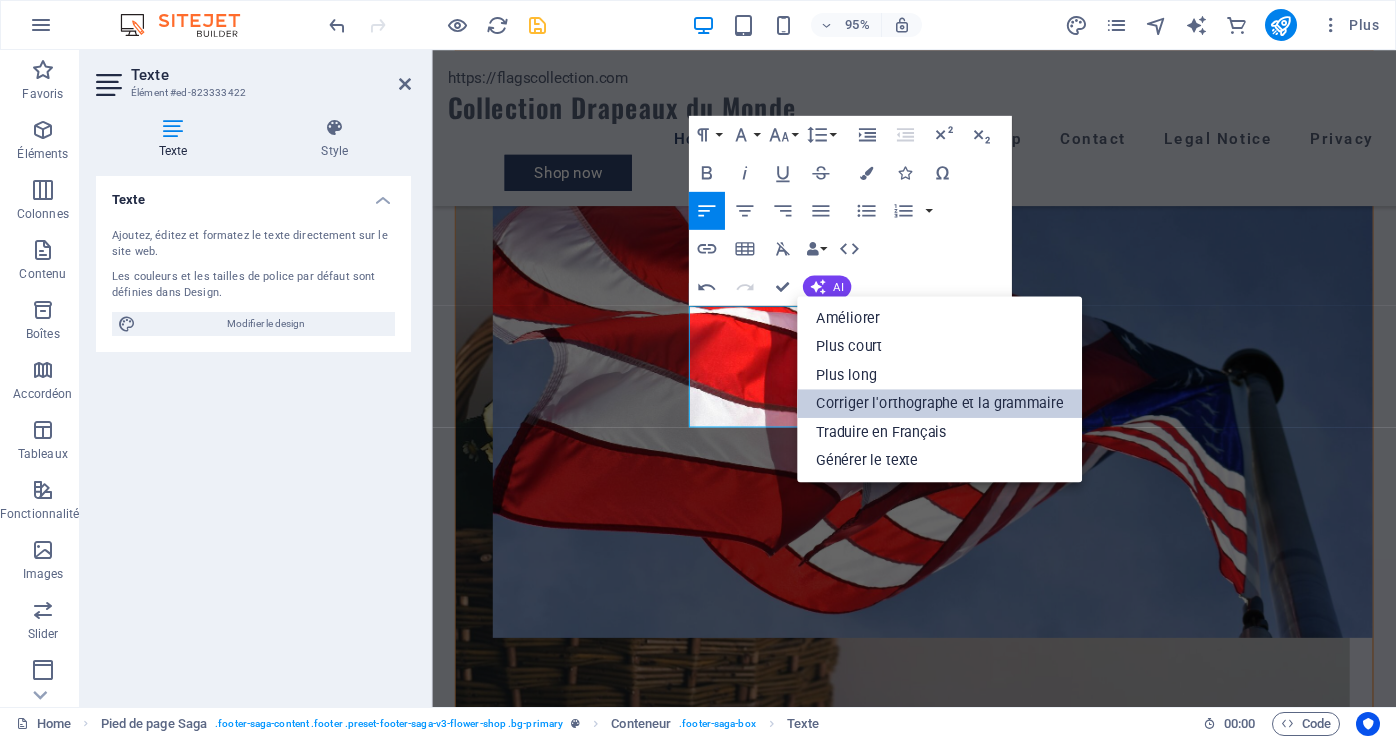 click on "Corriger l'orthographe et la grammaire" at bounding box center (939, 403) 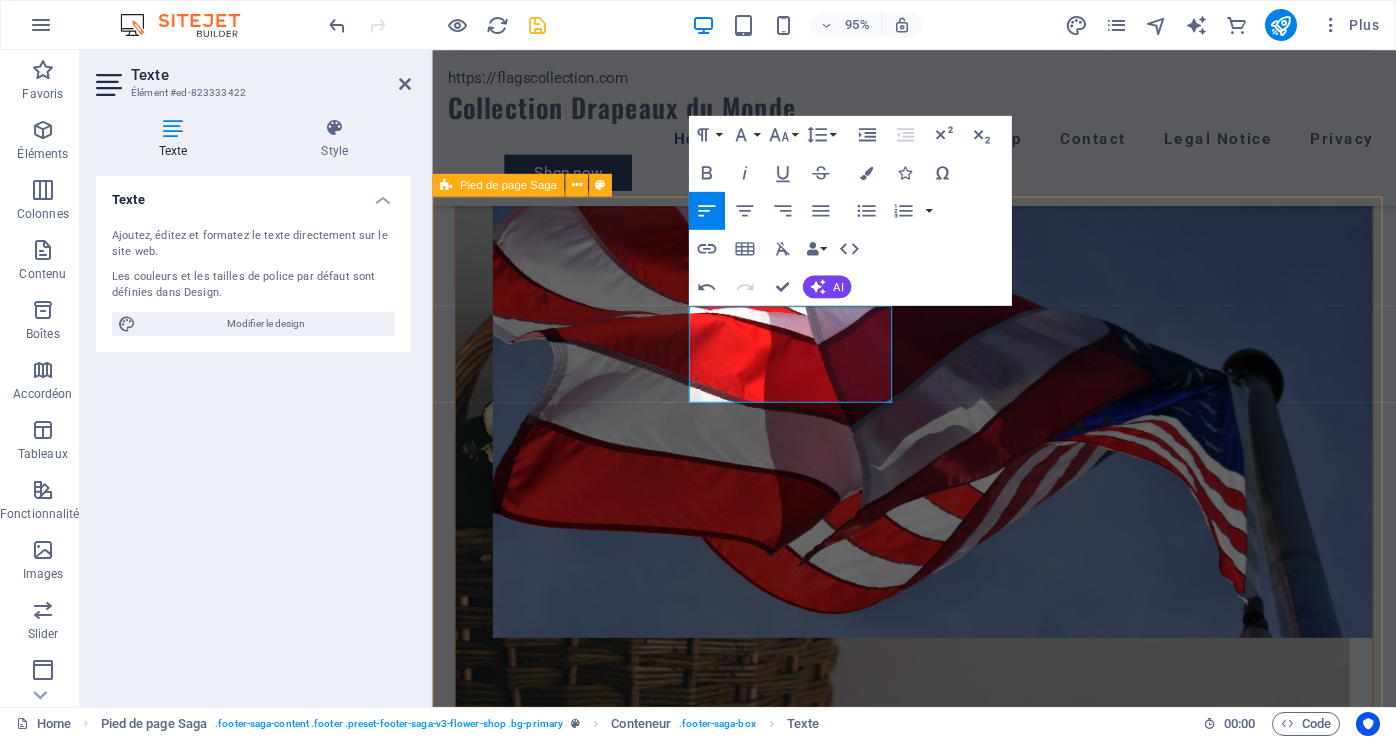 click on "Opening Hours Monday:        8:45 AM – 5:30 PM Tuesday to Saturday:   8:45 AM – 1:30 PM 2606 Bériot ,  Boisbriand ,  J7H 1T7 info@flagscollection.com 450 433-8129" at bounding box center [939, 6065] 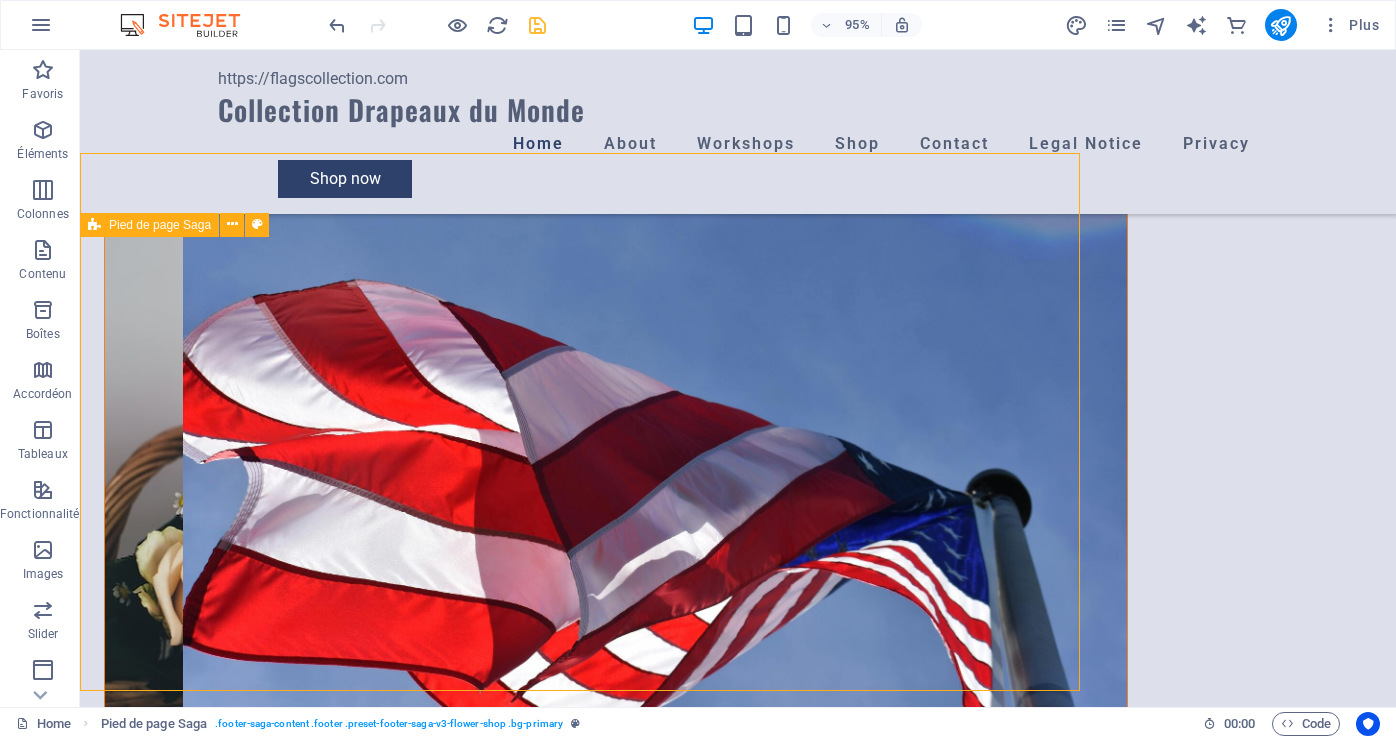 scroll, scrollTop: 4316, scrollLeft: 0, axis: vertical 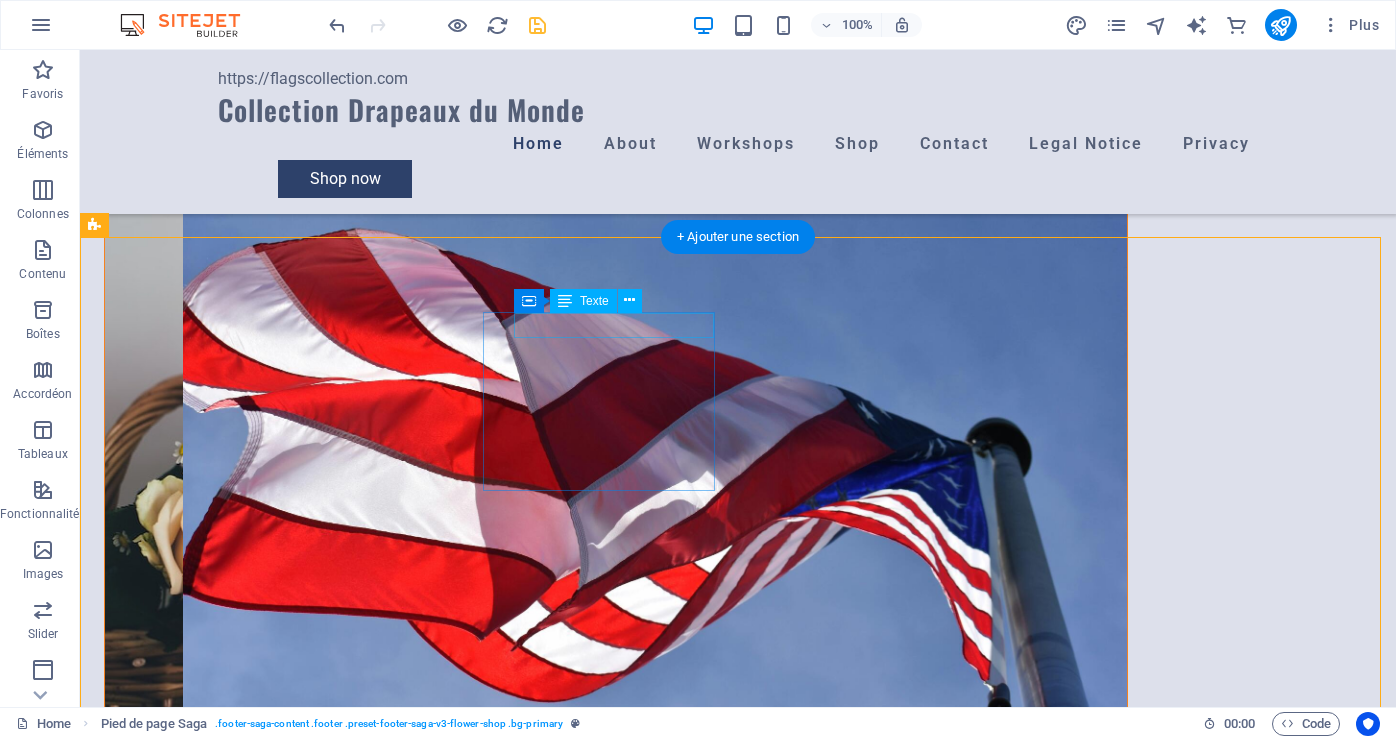 click on "Opening Hours" at bounding box center [220, 6340] 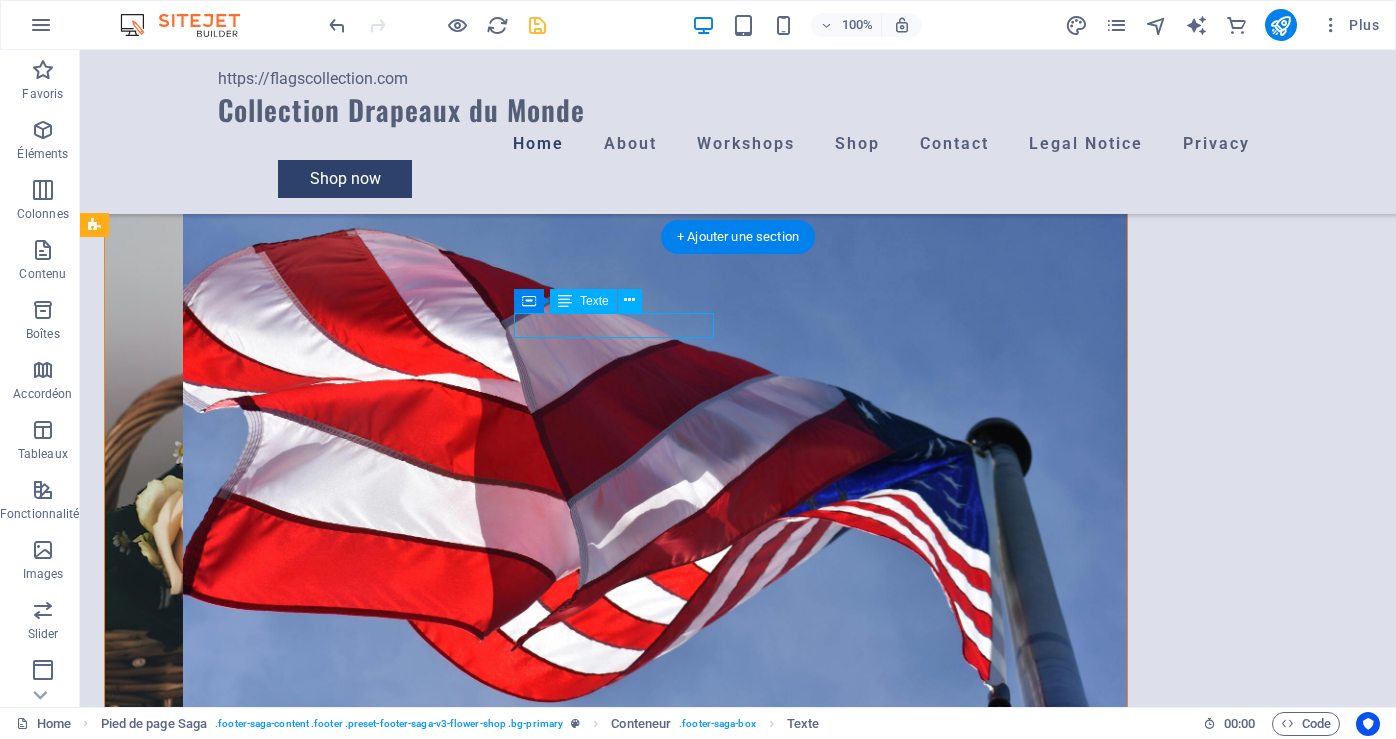 click on "Opening Hours" at bounding box center (220, 6340) 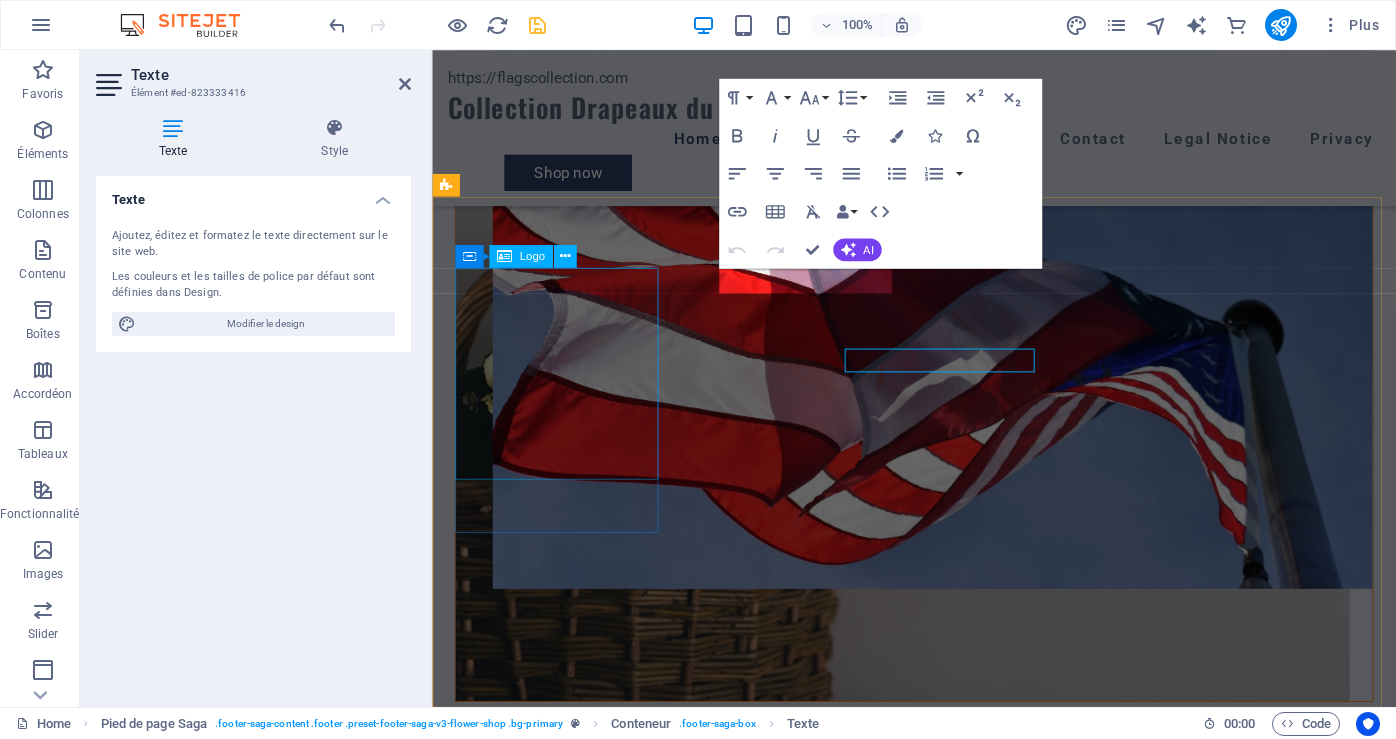 scroll, scrollTop: 4265, scrollLeft: 0, axis: vertical 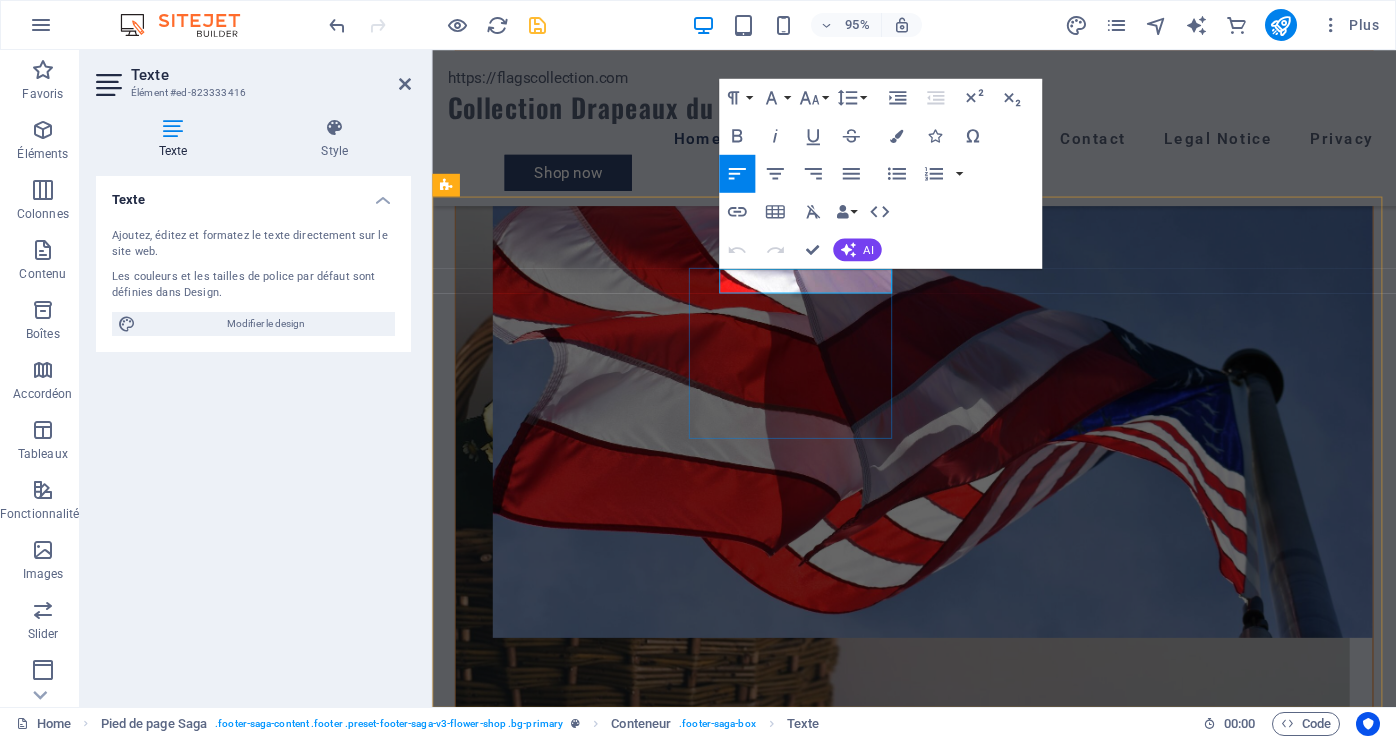 drag, startPoint x: 858, startPoint y: 298, endPoint x: 734, endPoint y: 287, distance: 124.486946 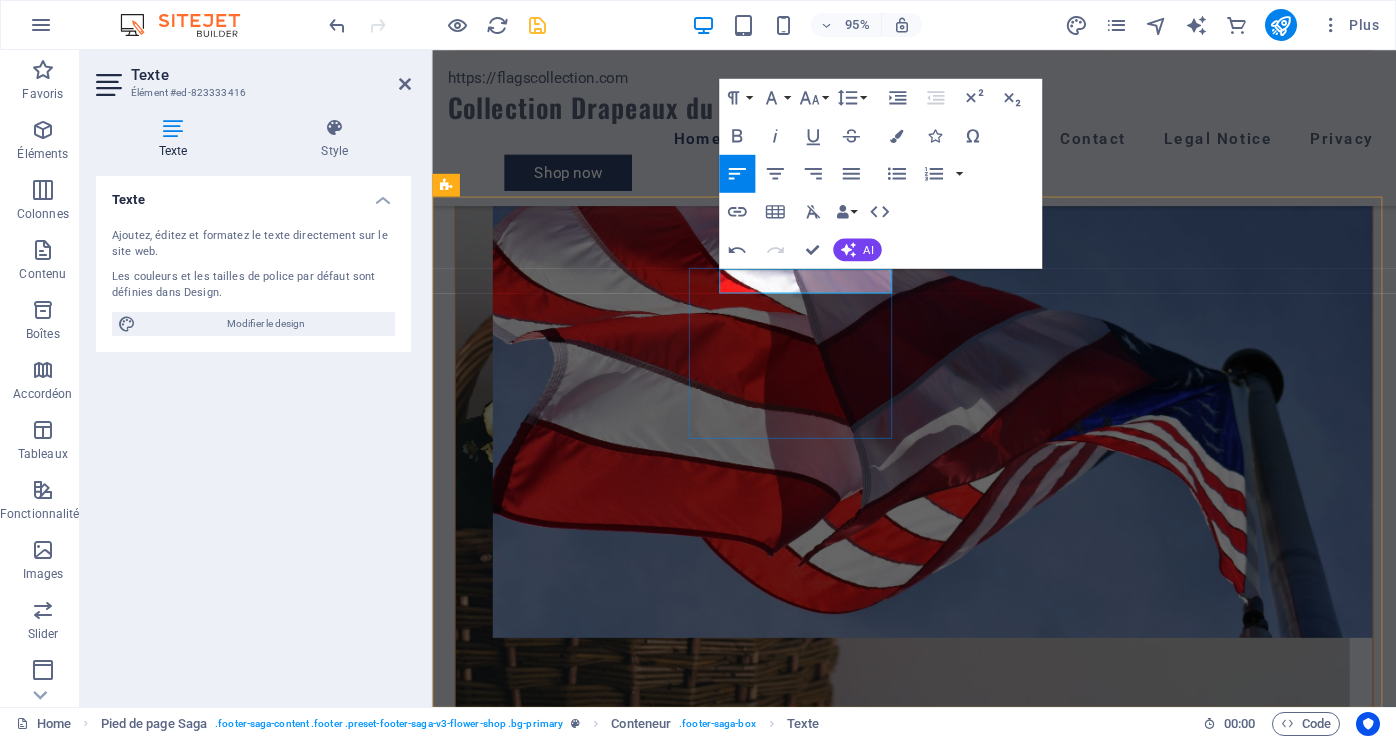 click on "Heures d'ouverture" at bounding box center [565, 6044] 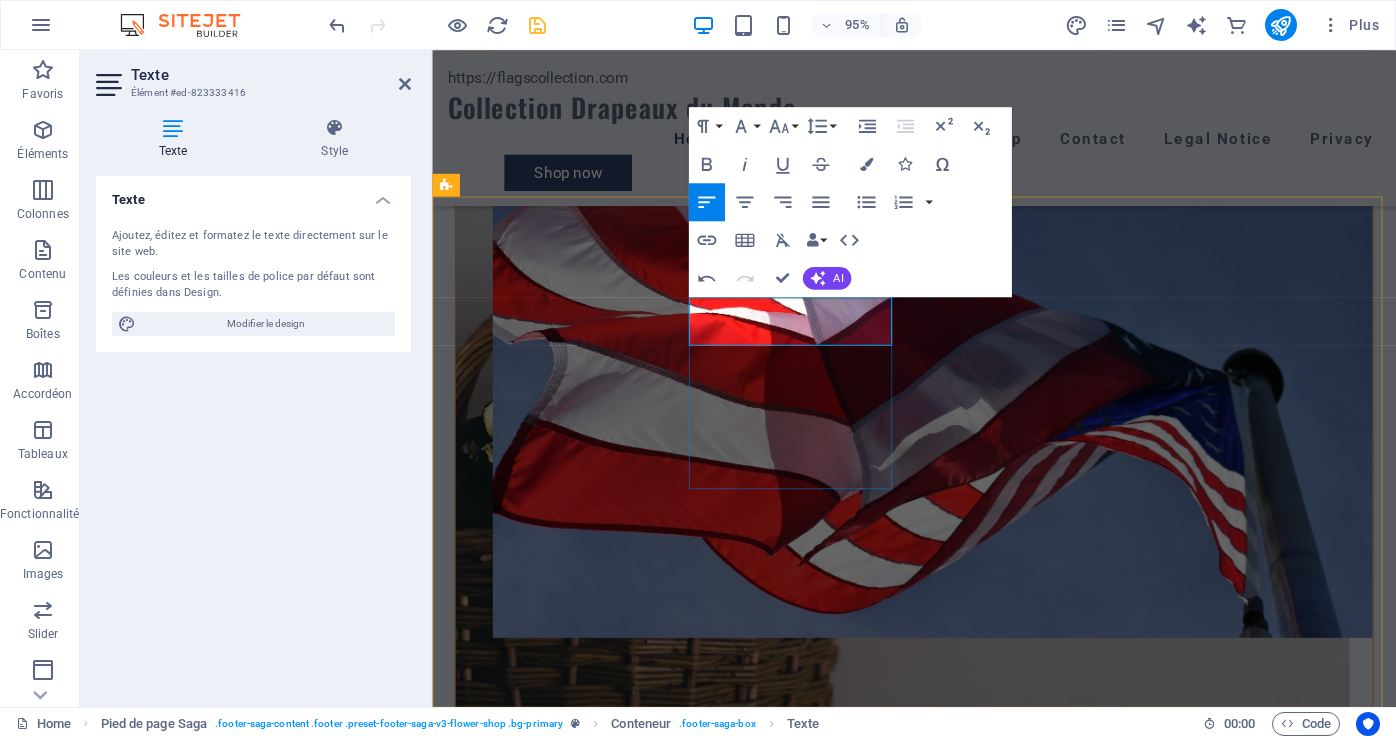 click on "Services en ligne- Heures d'ouverture" at bounding box center (565, 6056) 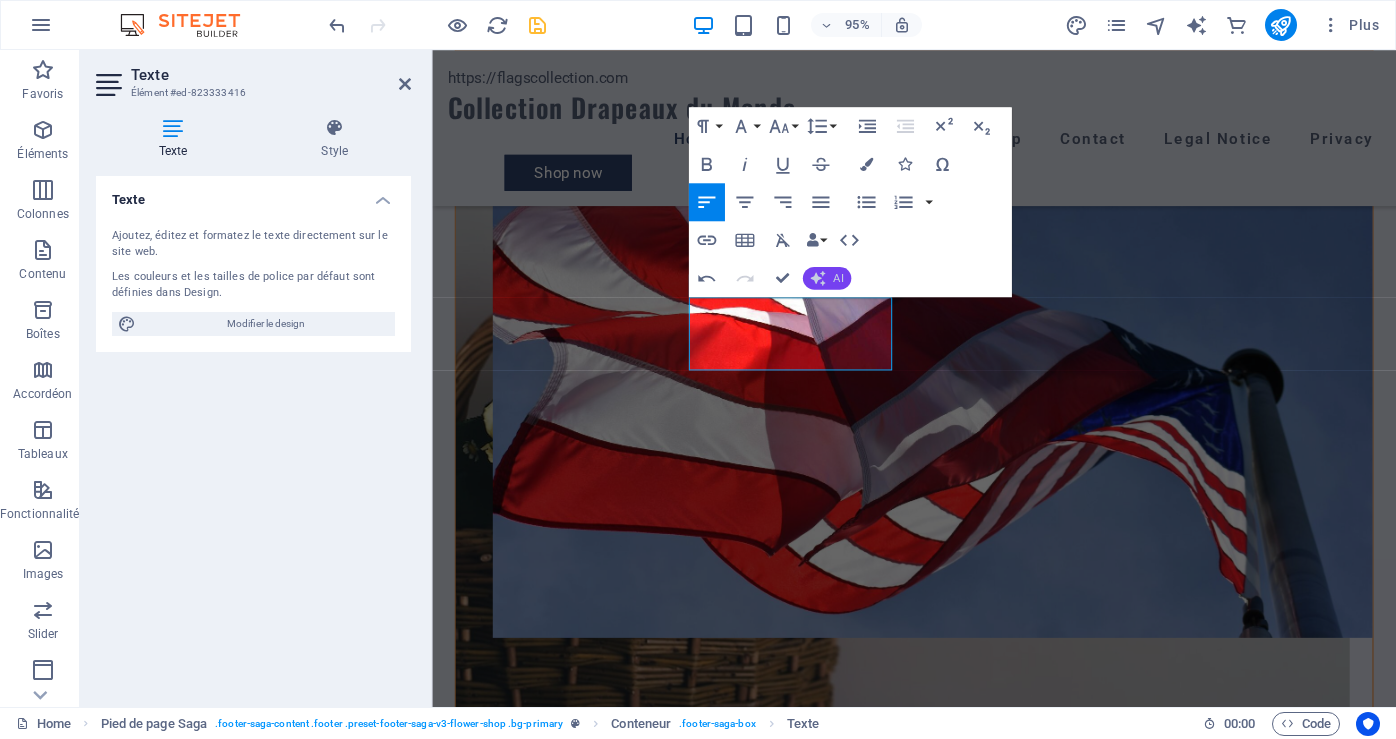 click on "AI" at bounding box center [838, 277] 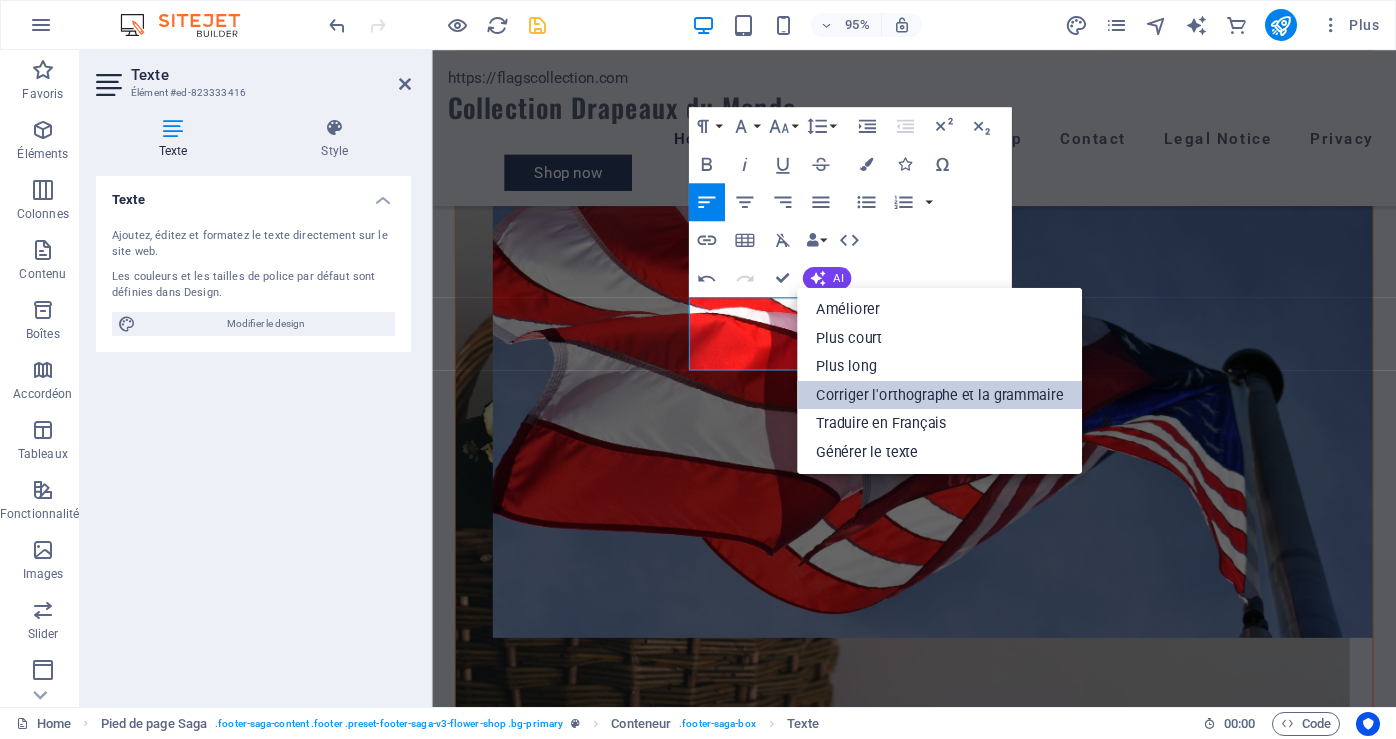 click on "Corriger l'orthographe et la grammaire" at bounding box center (939, 394) 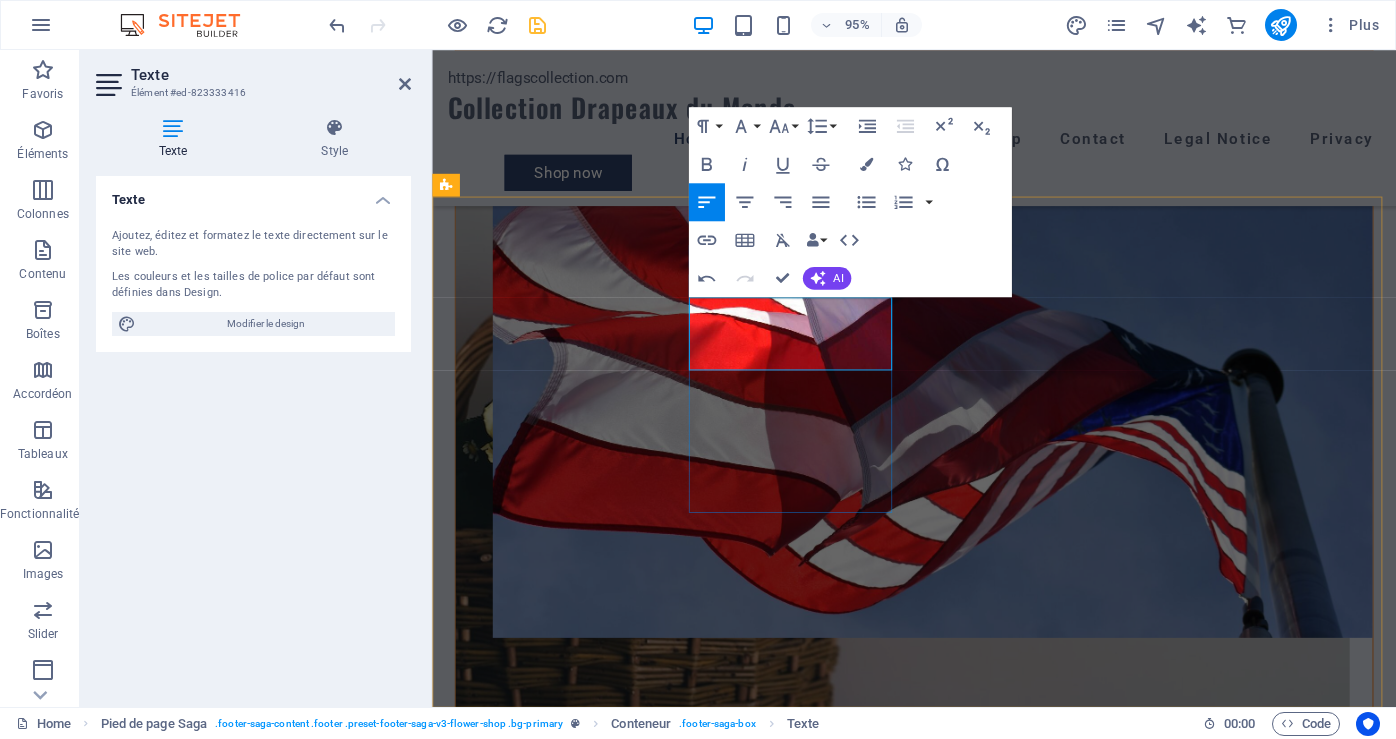 drag, startPoint x: 747, startPoint y: 349, endPoint x: 861, endPoint y: 348, distance: 114.00439 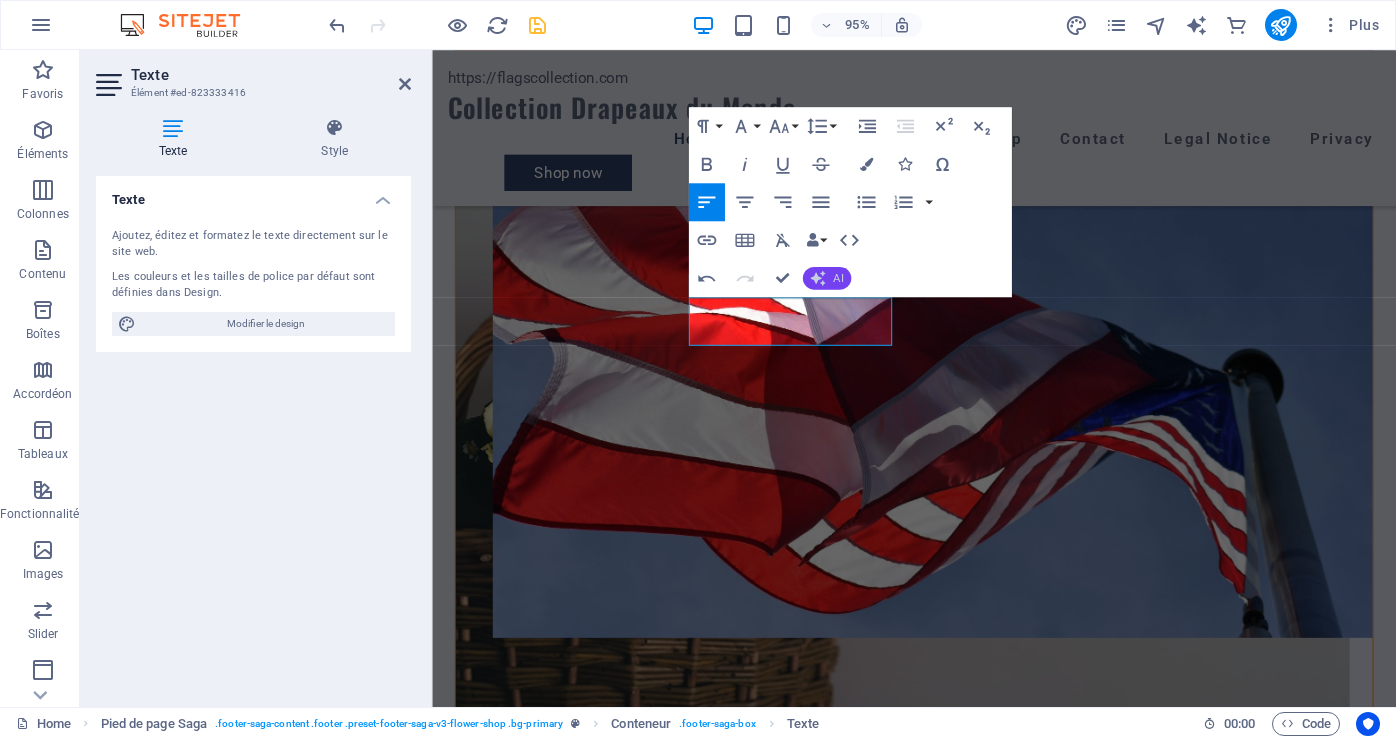 click 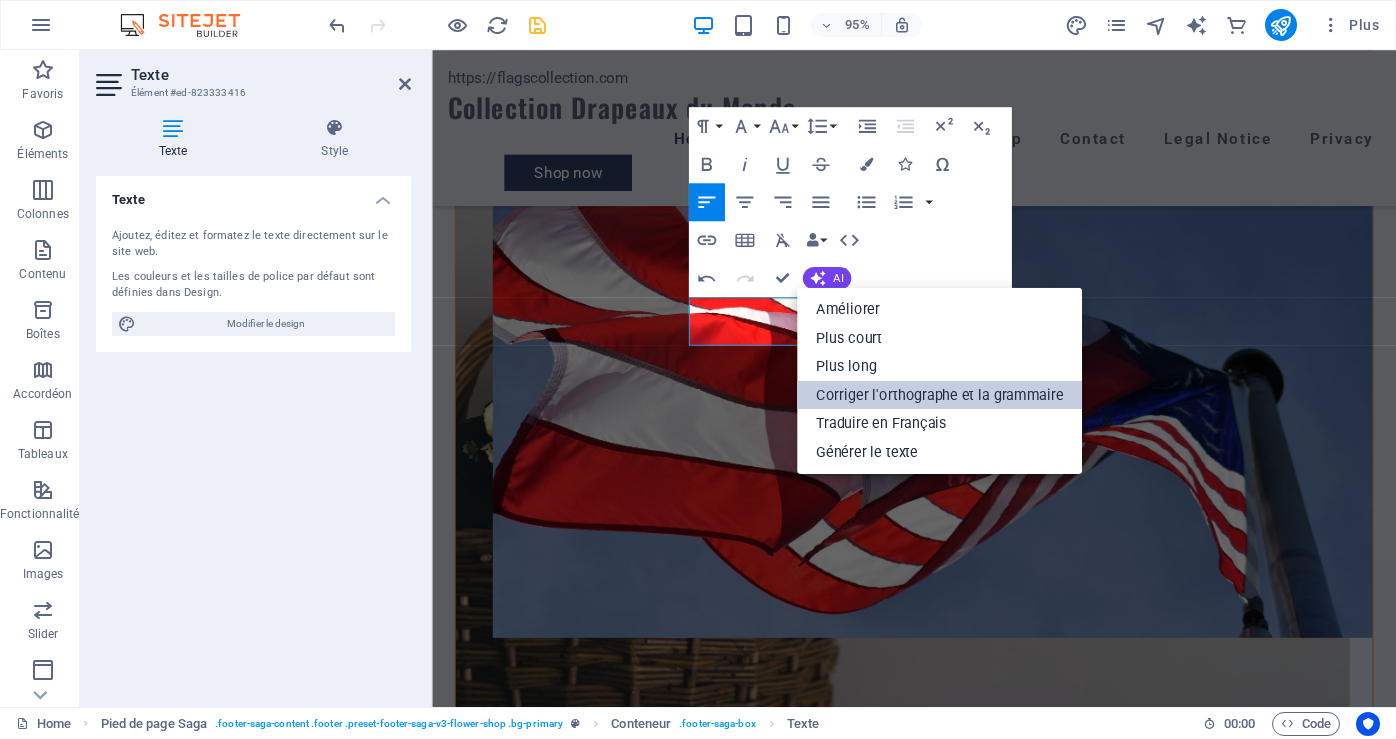 click on "Corriger l'orthographe et la grammaire" at bounding box center (939, 394) 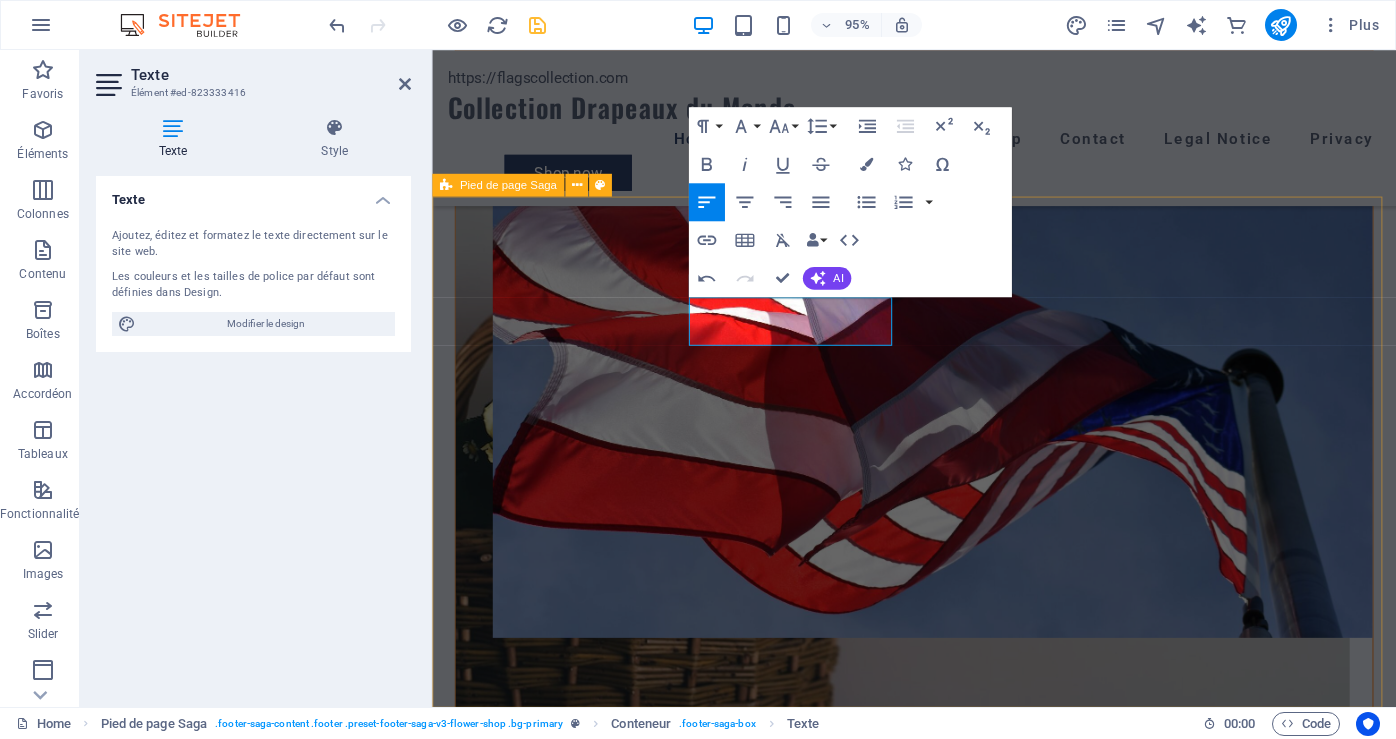 click on "Boutique de drapeaux en ligne. - Heures d'ouverture. Monday:        8:45 AM – 5:30 PM Tuesday to Saturday:   8:45 AM – 1:30 PM 2606 Bériot ,  Boisbriand ,  J7H 1T7 info@flagscollection.com 450 433-8129" at bounding box center (939, 6078) 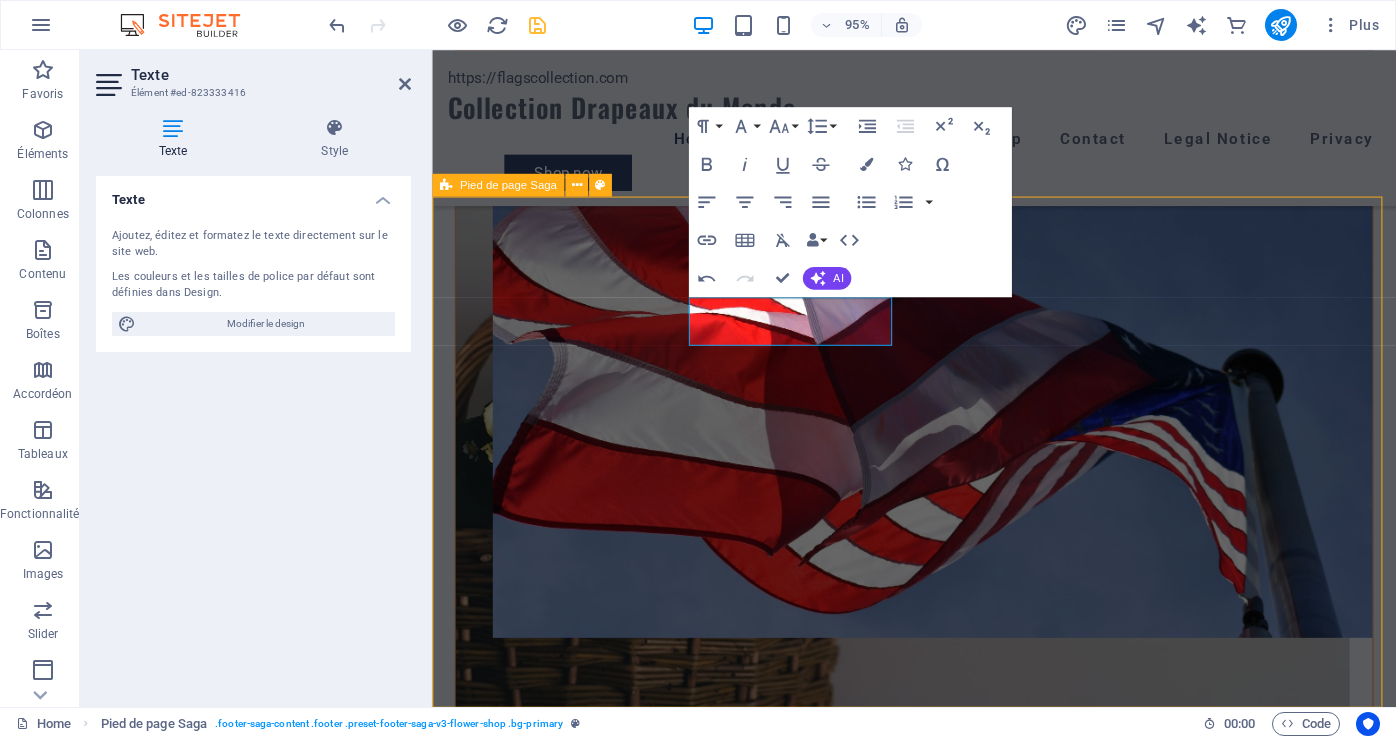 scroll, scrollTop: 4316, scrollLeft: 0, axis: vertical 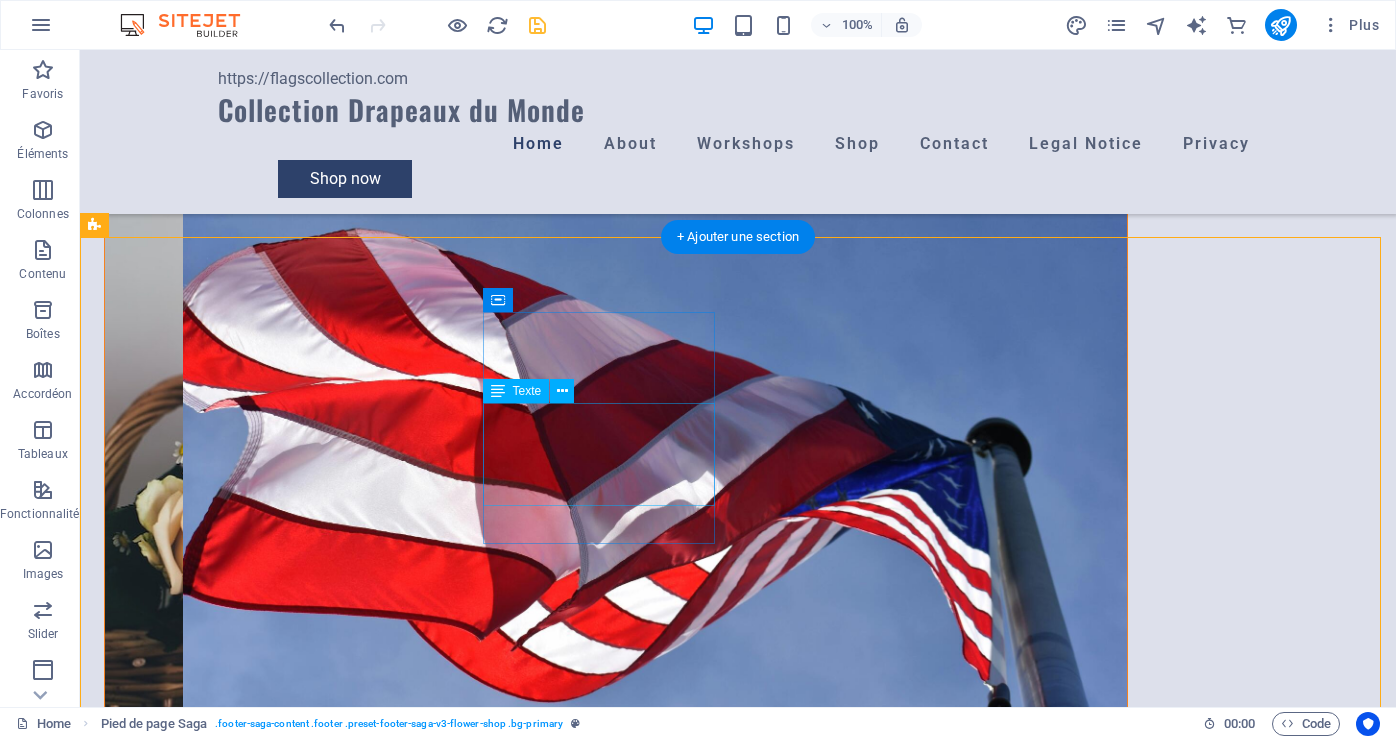 click on "Monday:        8:45 AM – 5:30 PM Tuesday to Saturday:   8:45 AM – 1:30 PM" at bounding box center (220, 6439) 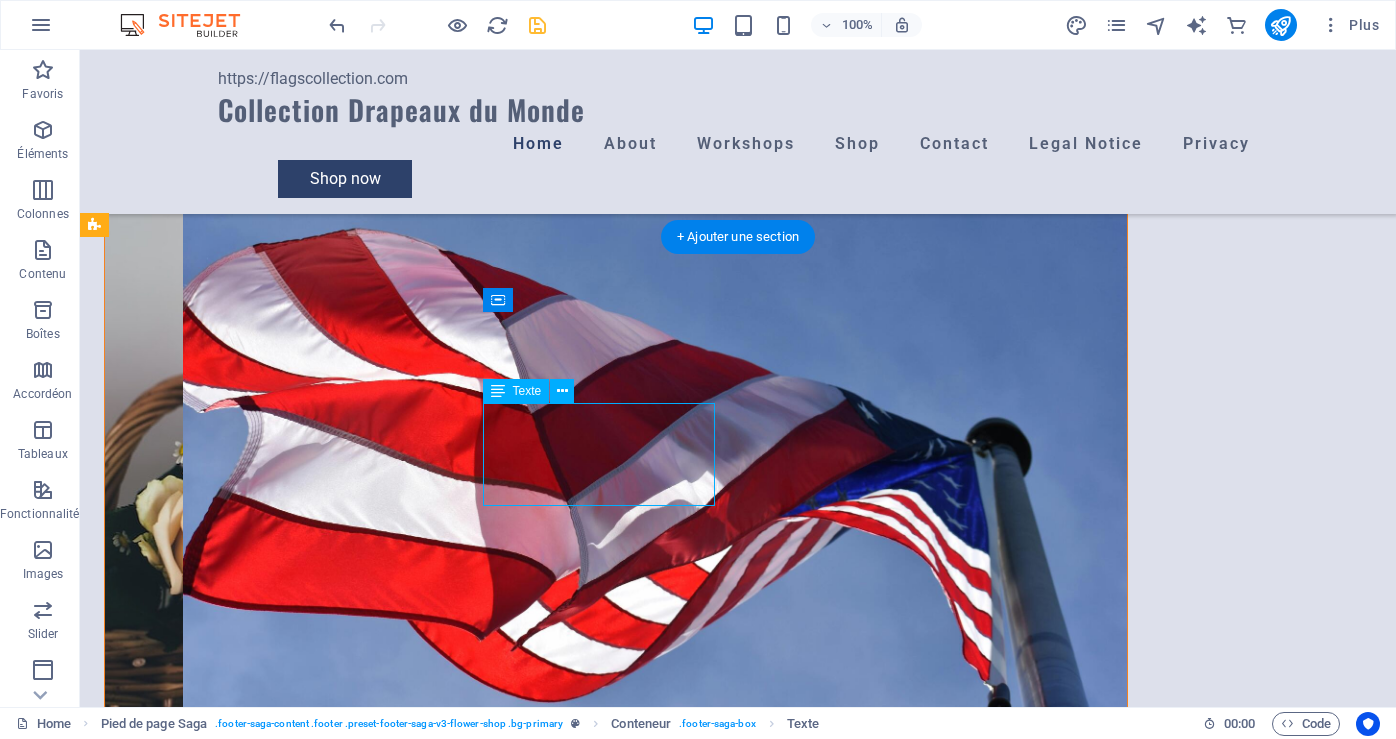 click on "Monday:        8:45 AM – 5:30 PM Tuesday to Saturday:   8:45 AM – 1:30 PM" at bounding box center [220, 6439] 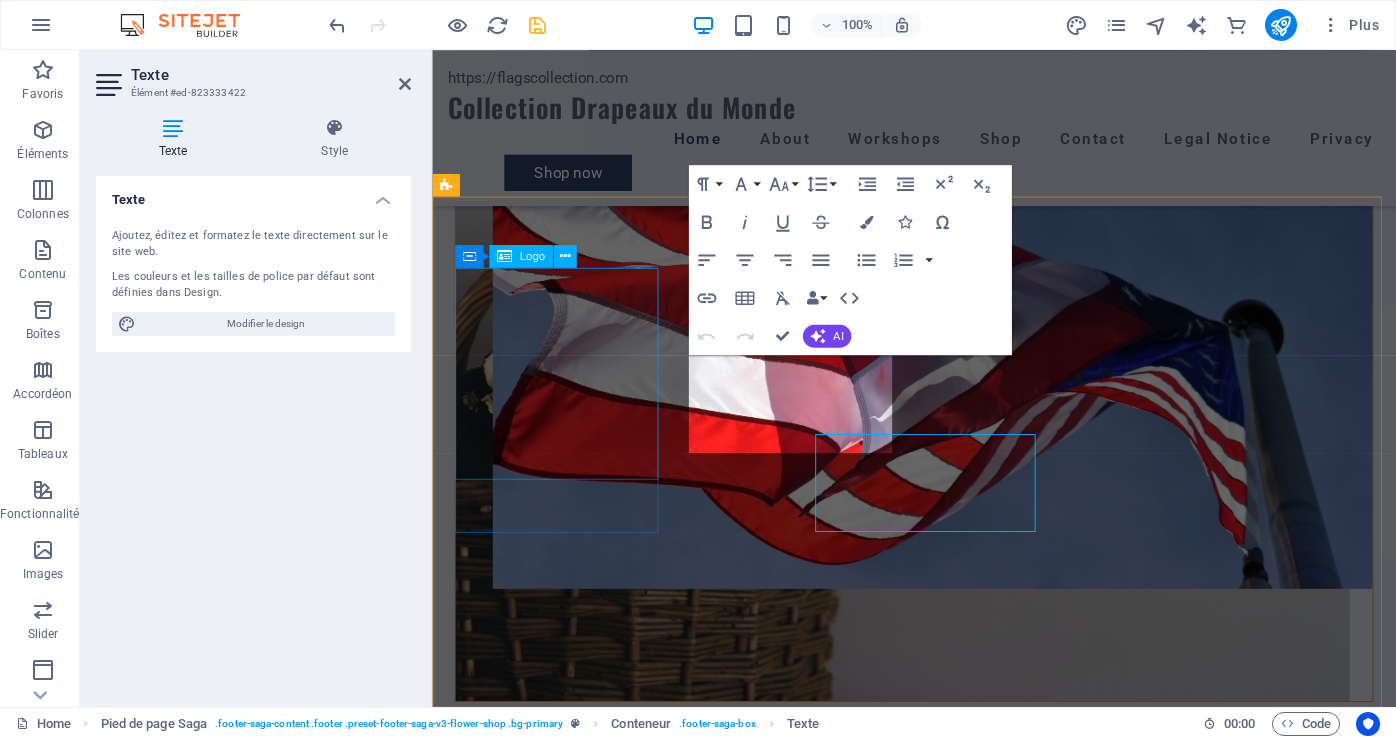 scroll, scrollTop: 4265, scrollLeft: 0, axis: vertical 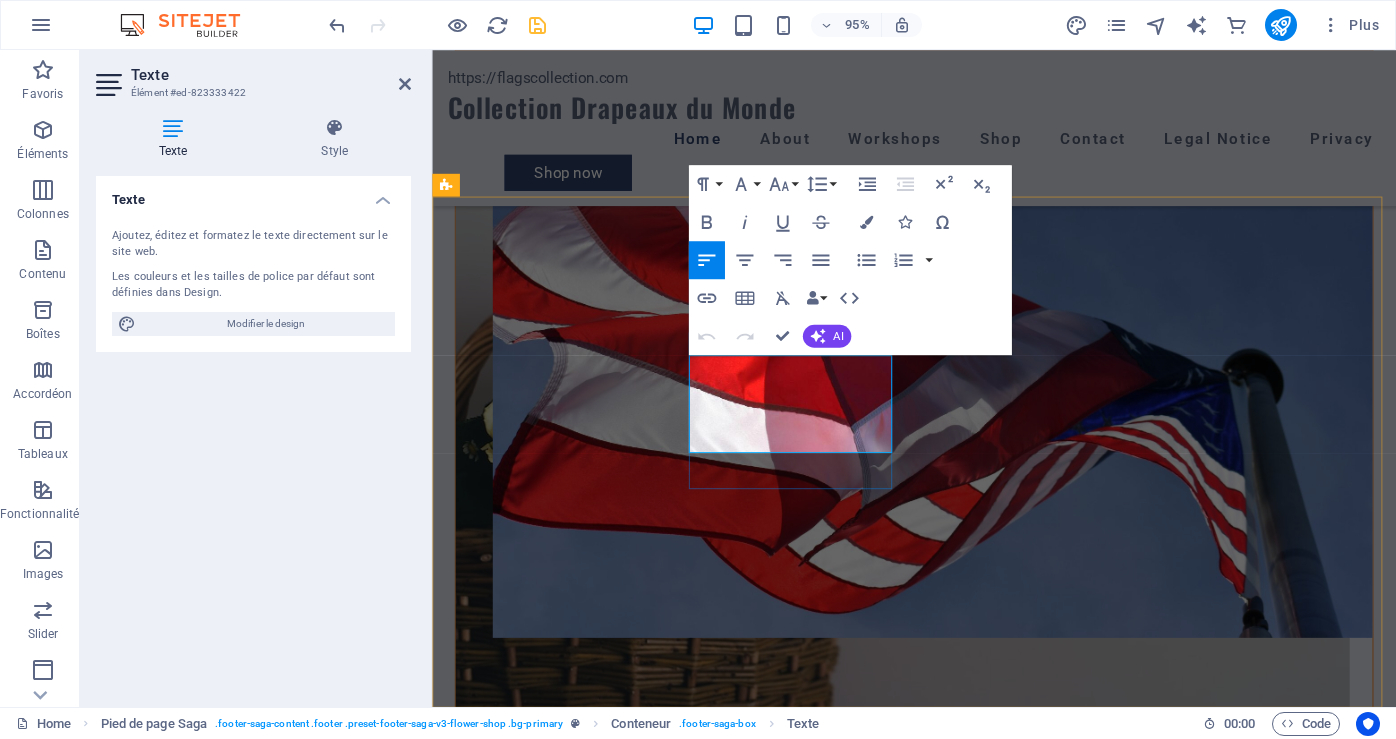 click on "Monday:        8:45 AM – 5:30 PM Tuesday to Saturday:   8:45 AM – 1:30 PM" at bounding box center (565, 6143) 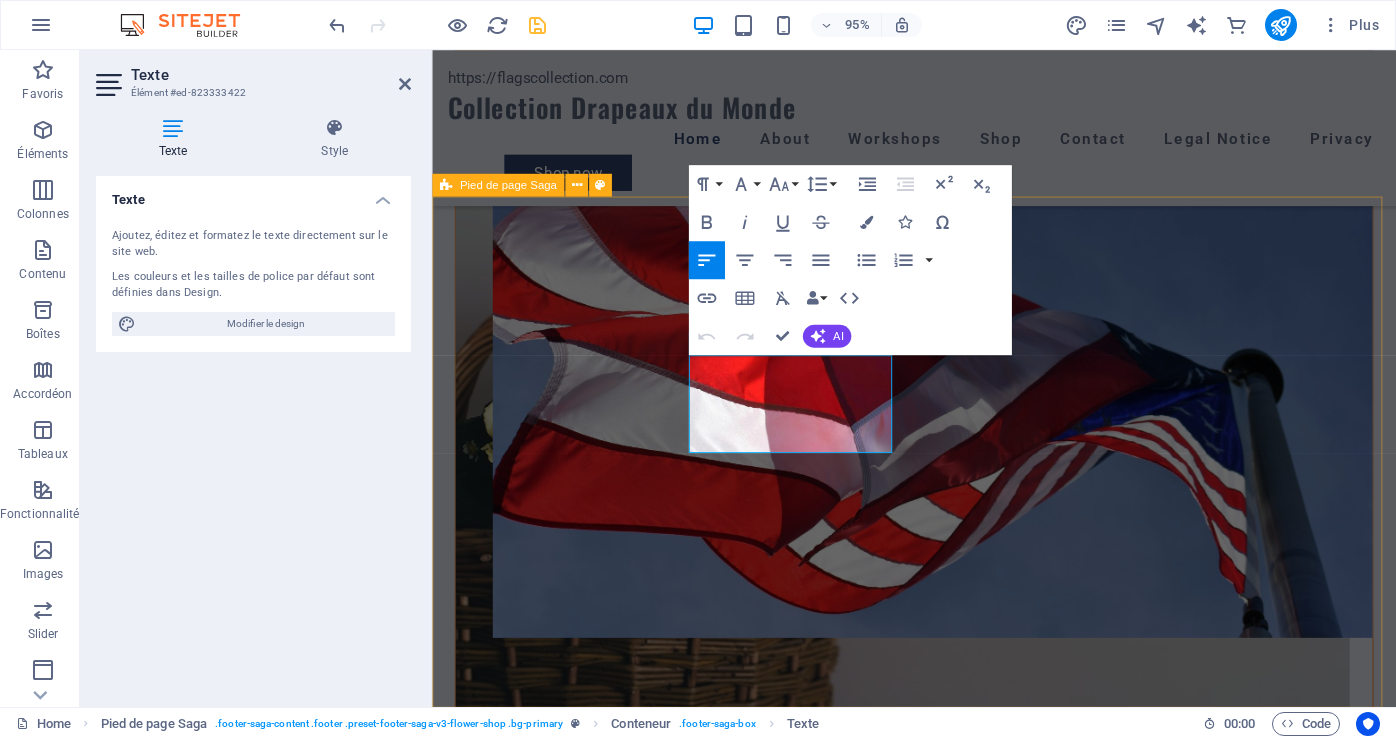 type 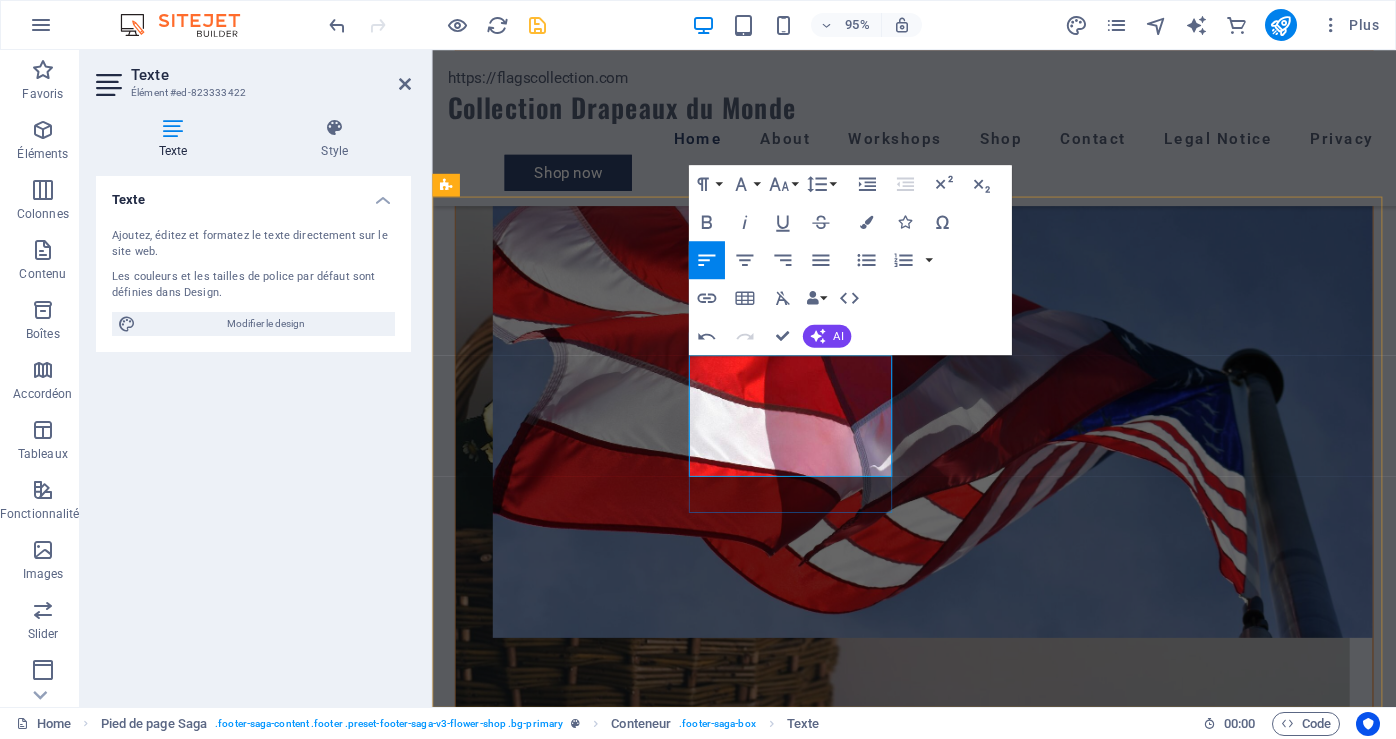 click on "Monday:        8:30 AM – 5:30 PM Tuesday to Saturday:   8:45 AM – 1:30 PM" at bounding box center [565, 6156] 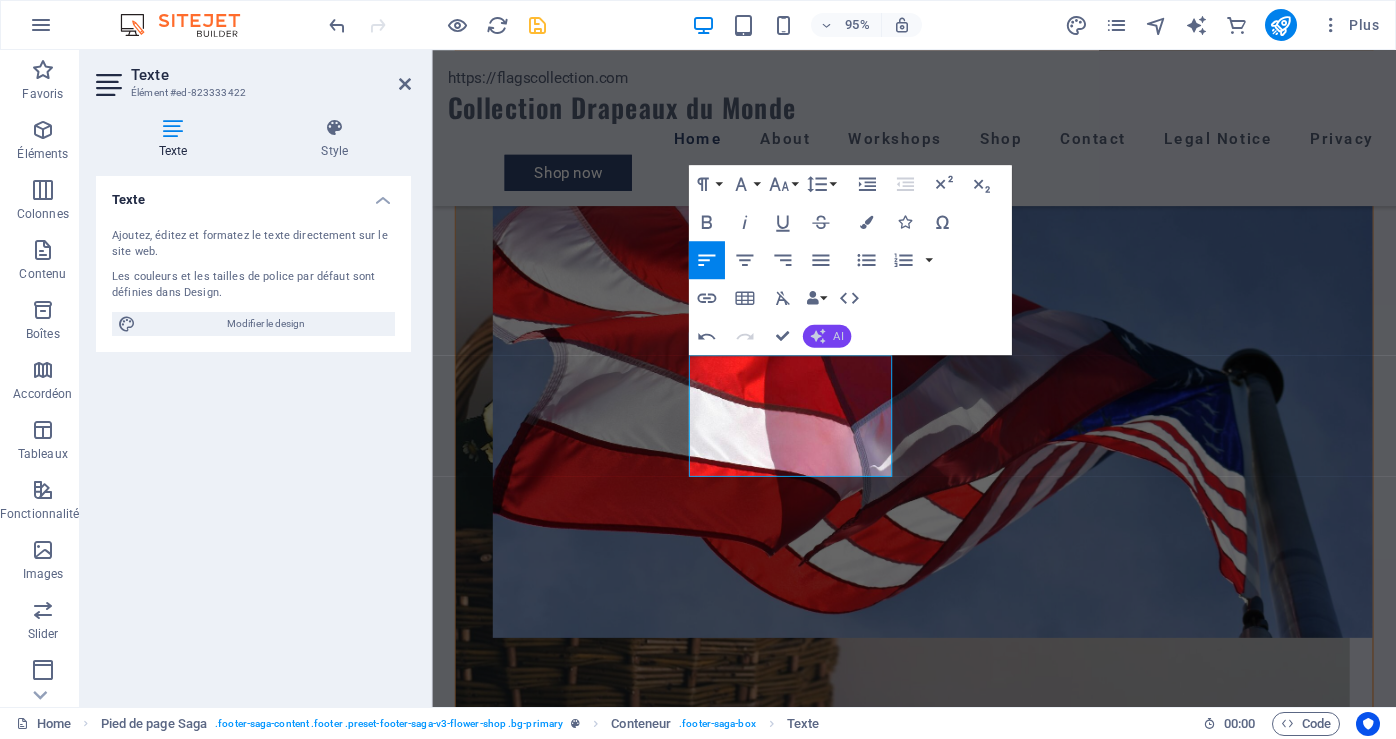 click 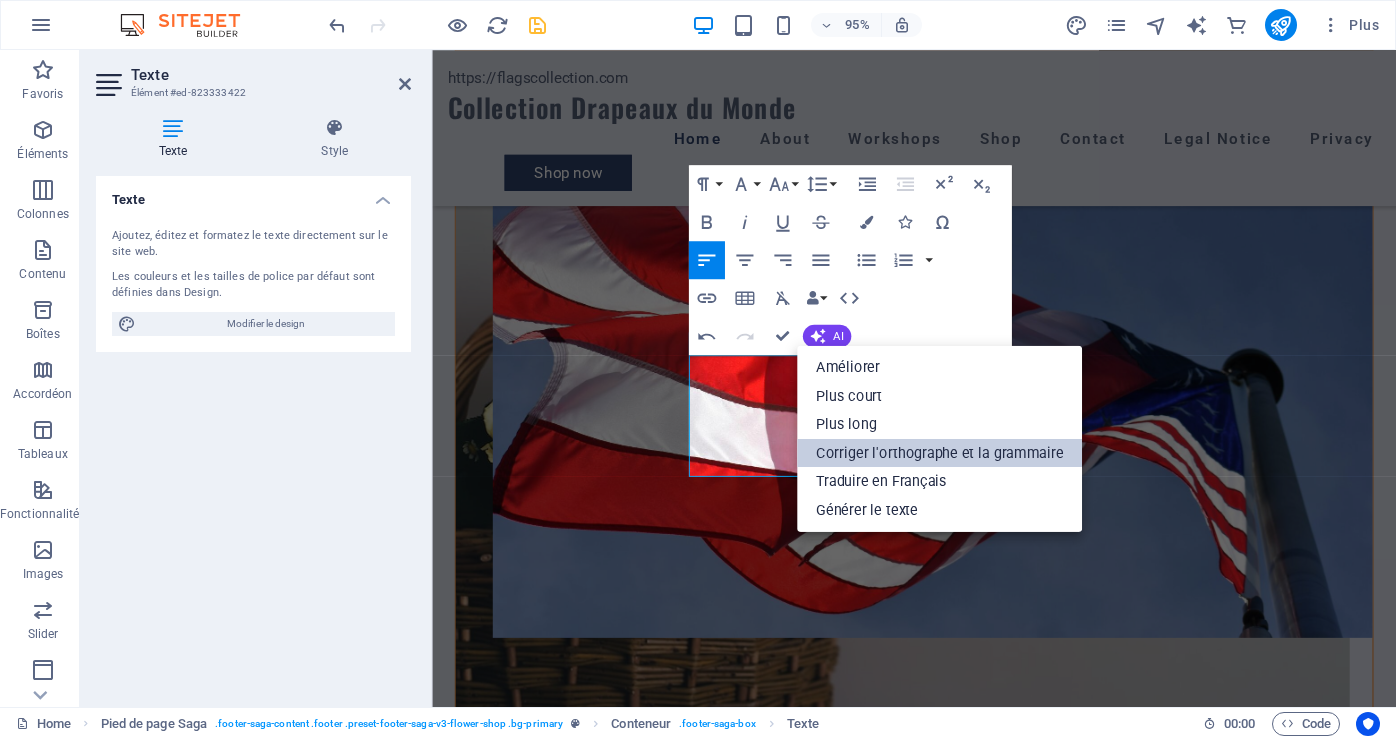click on "Corriger l'orthographe et la grammaire" at bounding box center [939, 452] 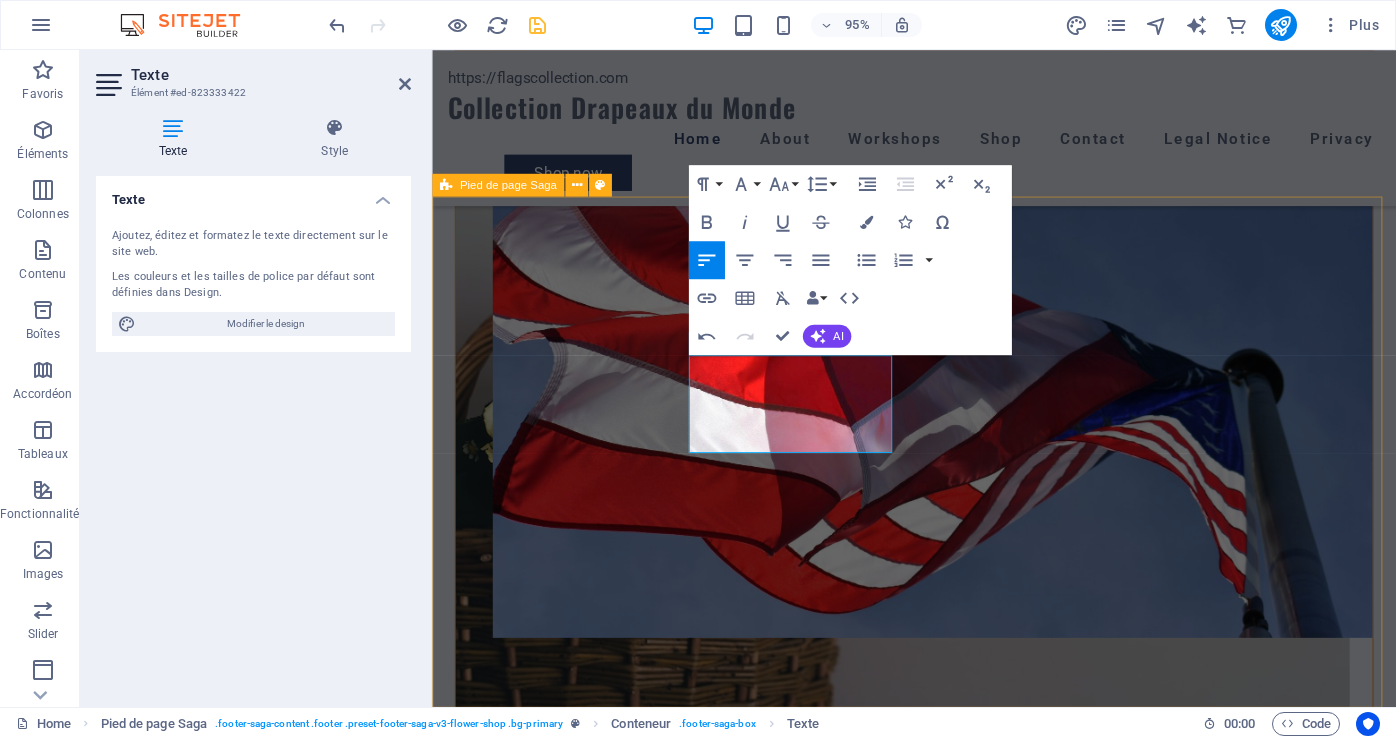 click on "Boutique de drapeaux en ligne. - Heures d'ouverture. Monday:       8:30 AM – 5:30 PM Tuesday to Saturday:   8:30 AM – 1:30 PM 2606 Bériot ,  Boisbriand ,  J7H 1T7 info@flagscollection.com 450 433-8129" at bounding box center [939, 6078] 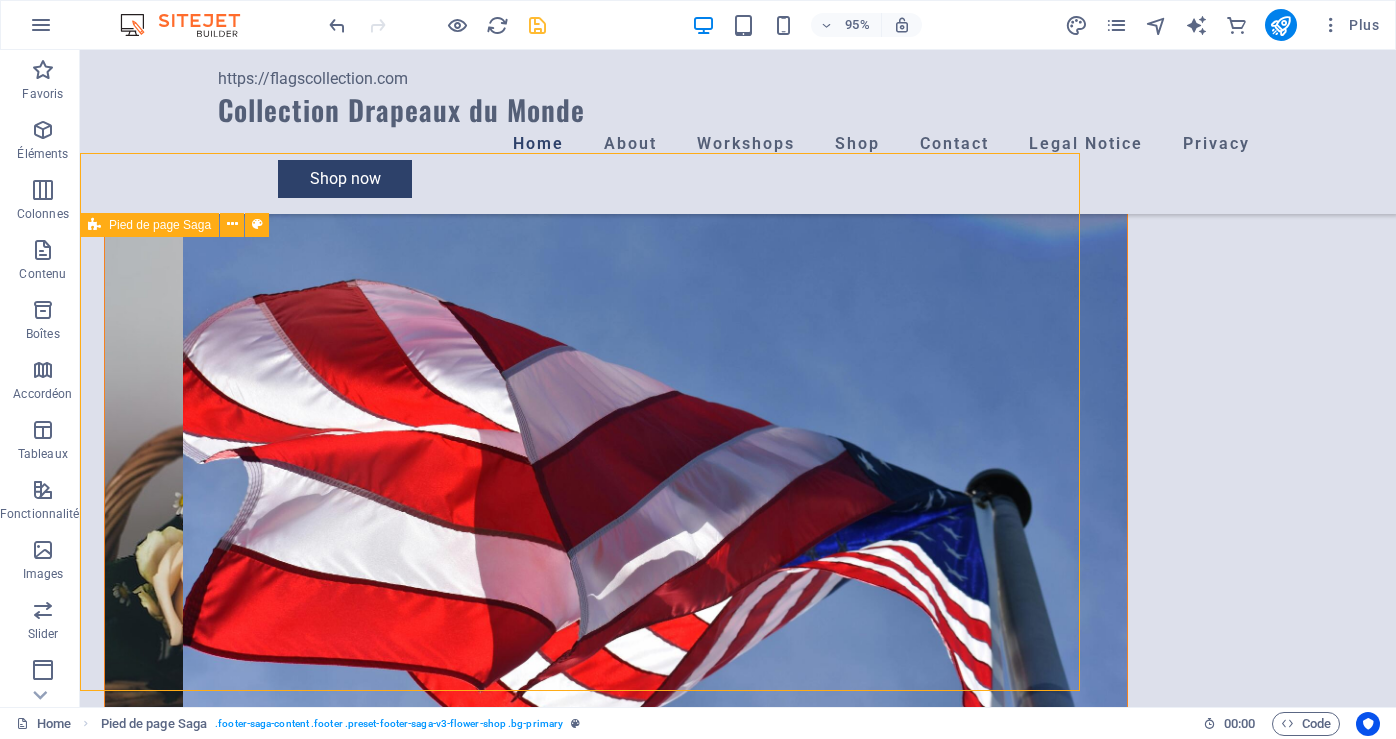 scroll, scrollTop: 4316, scrollLeft: 0, axis: vertical 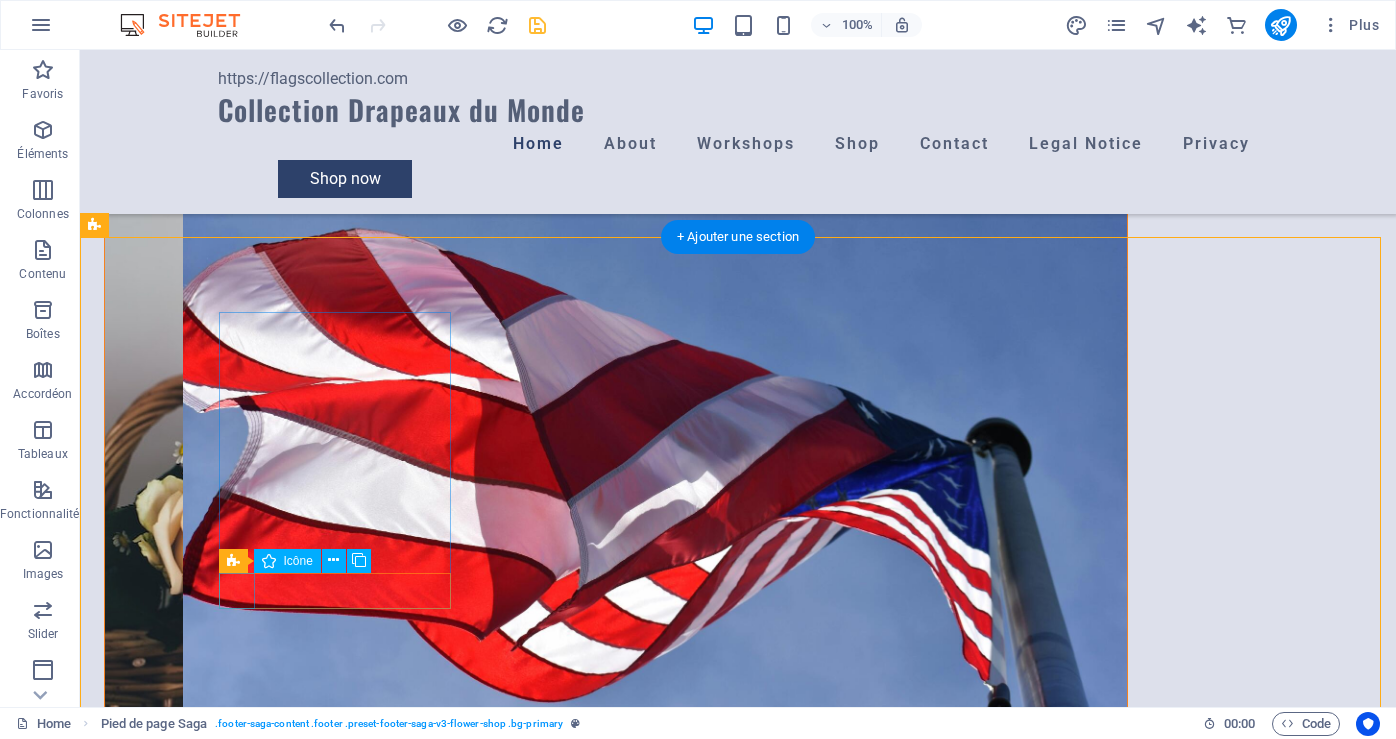 click at bounding box center [220, 6022] 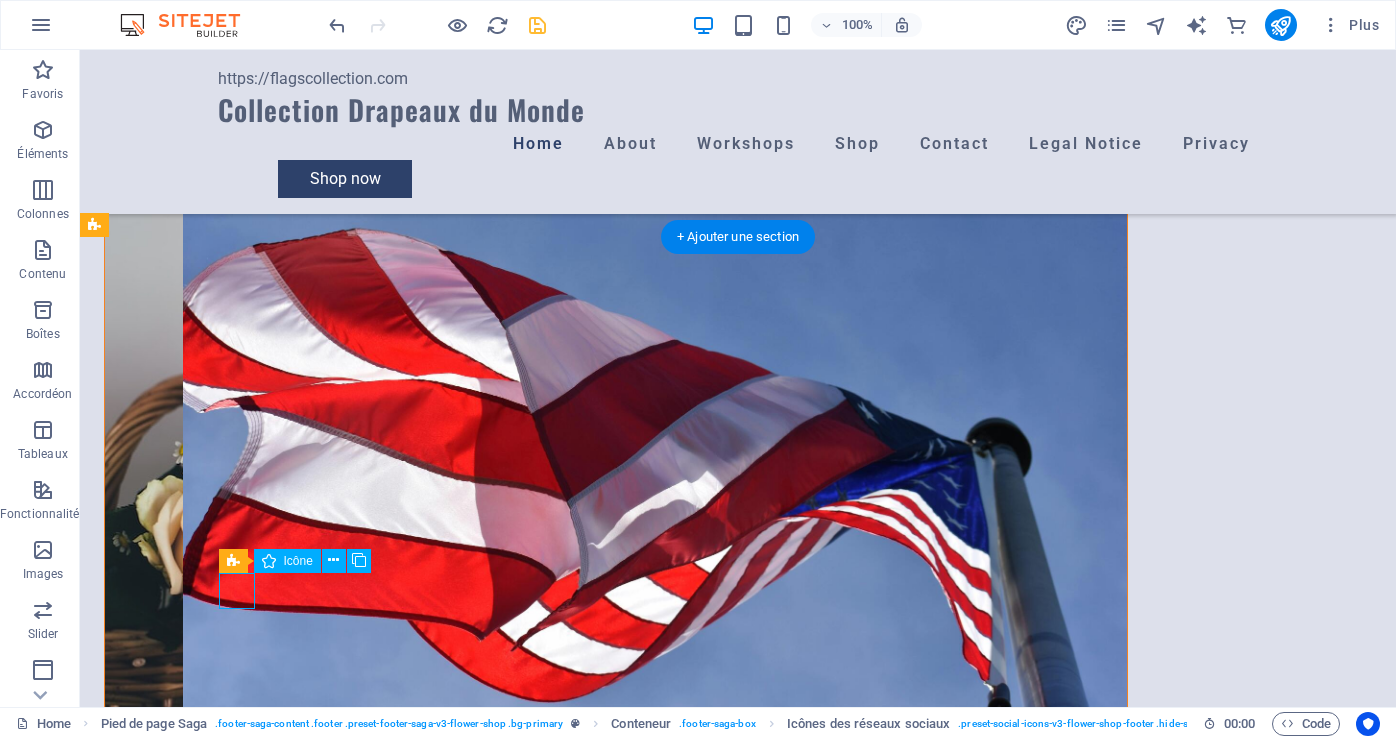 click at bounding box center (220, 6022) 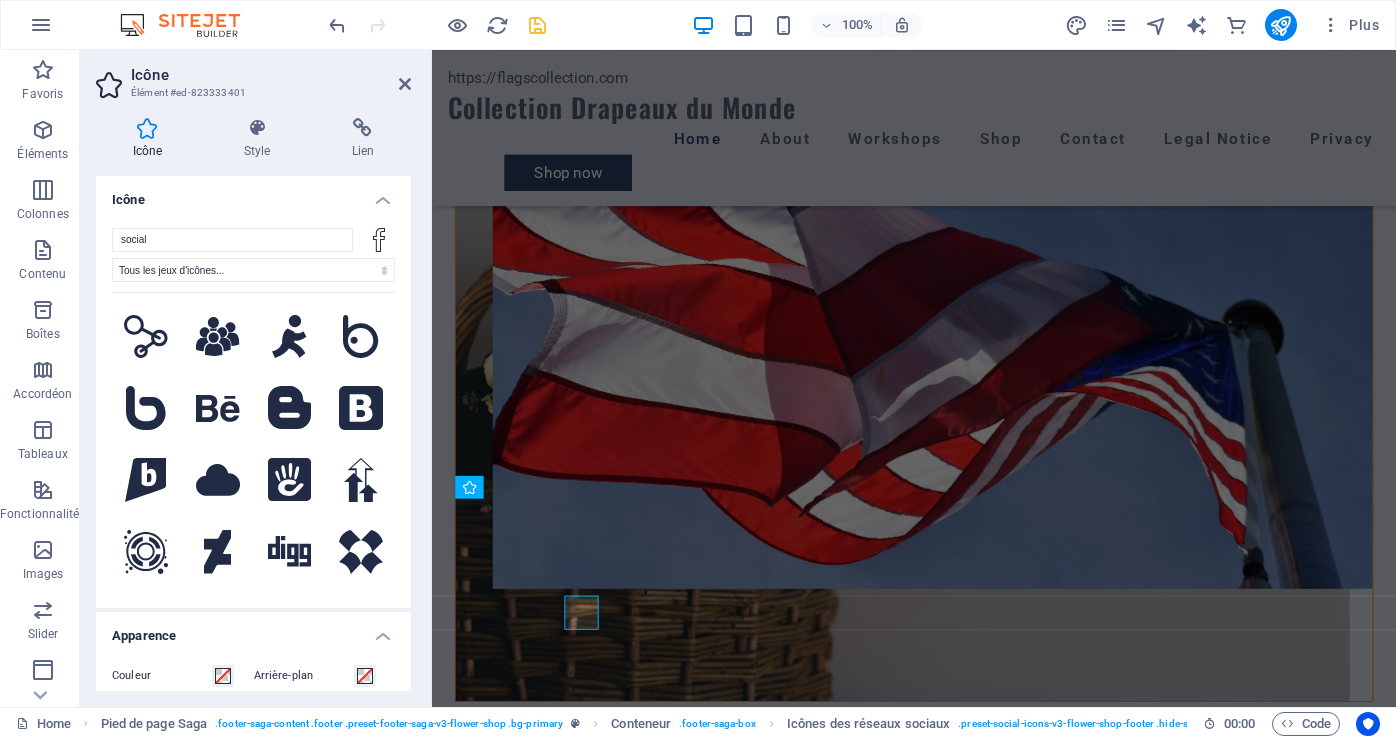 scroll, scrollTop: 4265, scrollLeft: 0, axis: vertical 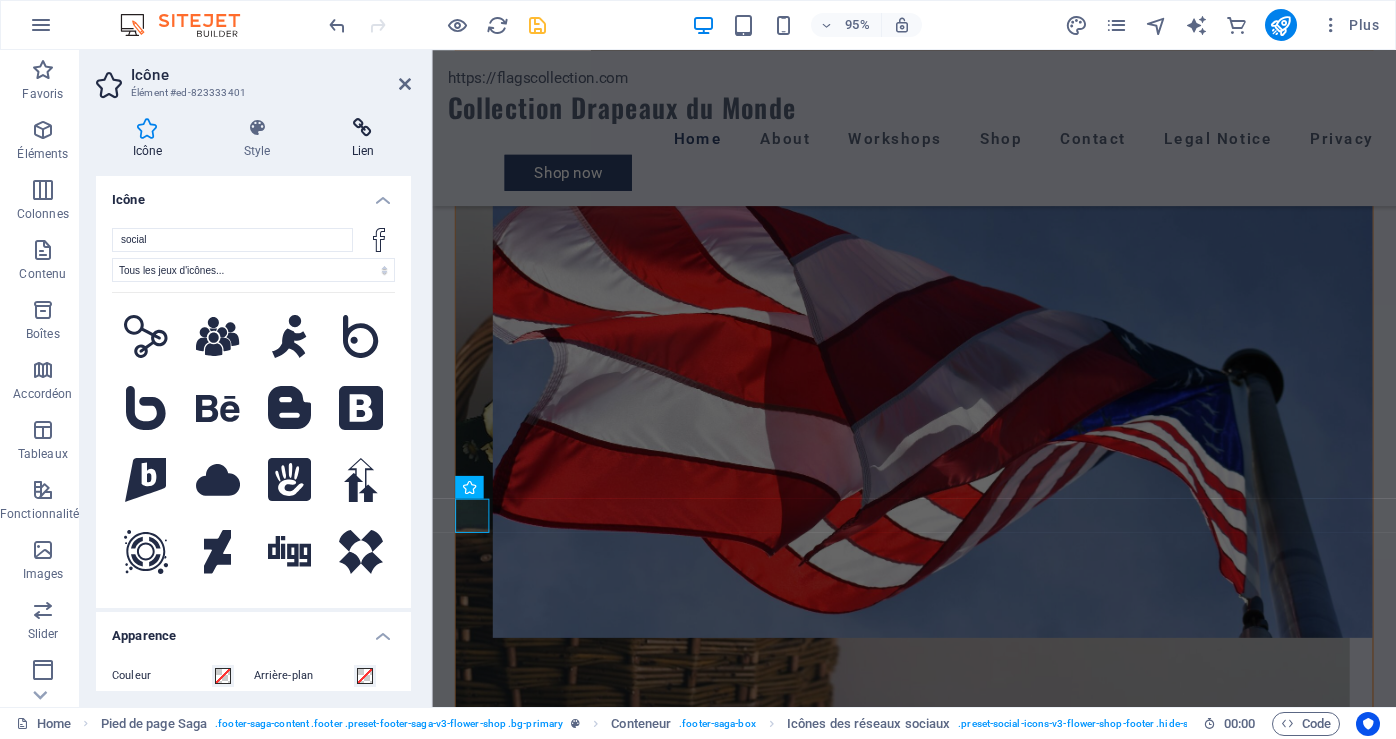 click at bounding box center (363, 128) 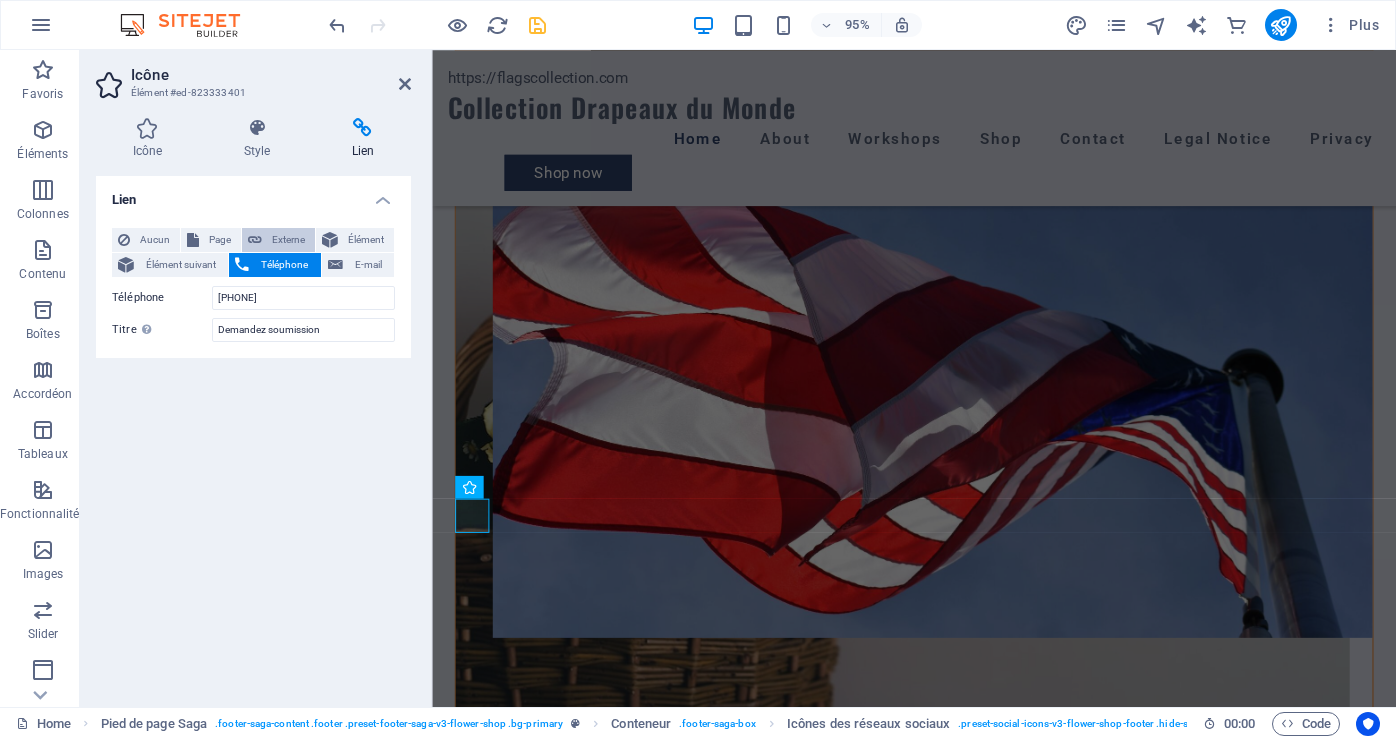 click on "Externe" at bounding box center (288, 240) 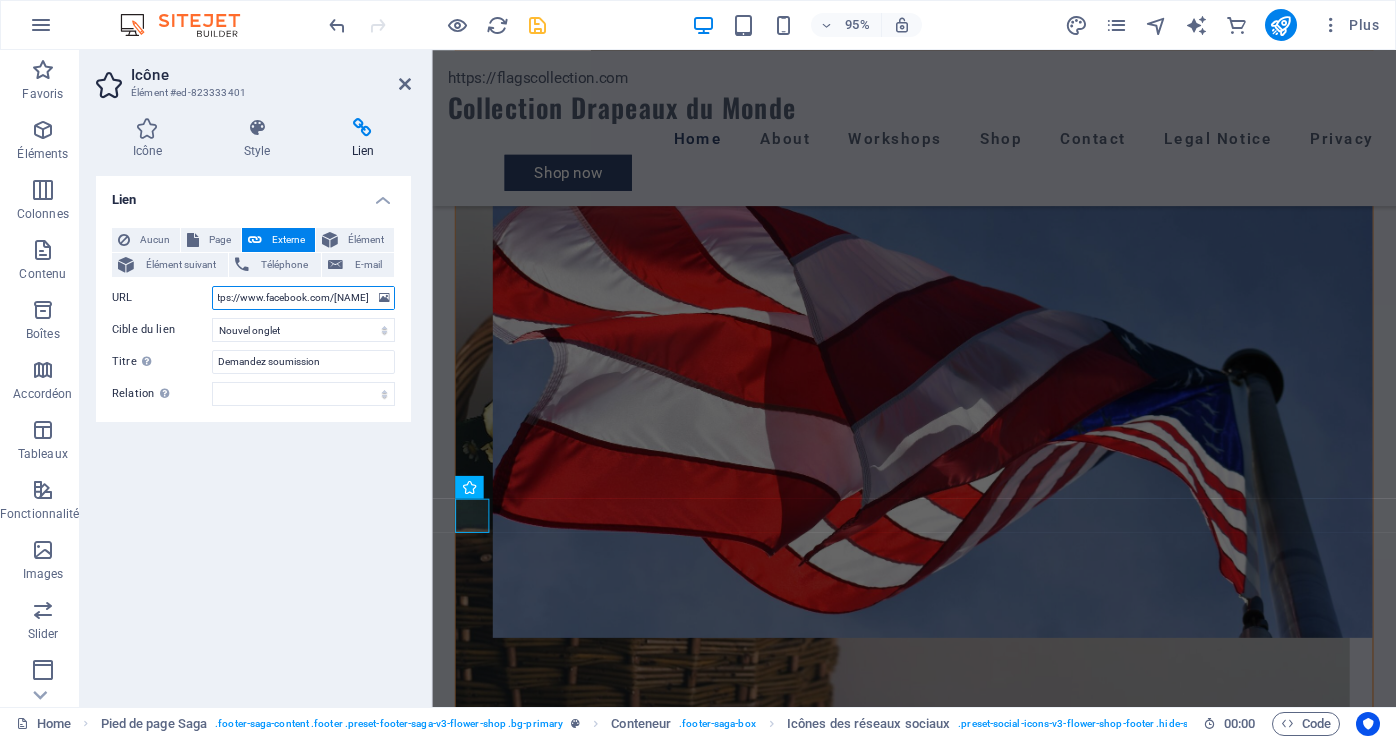 scroll, scrollTop: 0, scrollLeft: 130, axis: horizontal 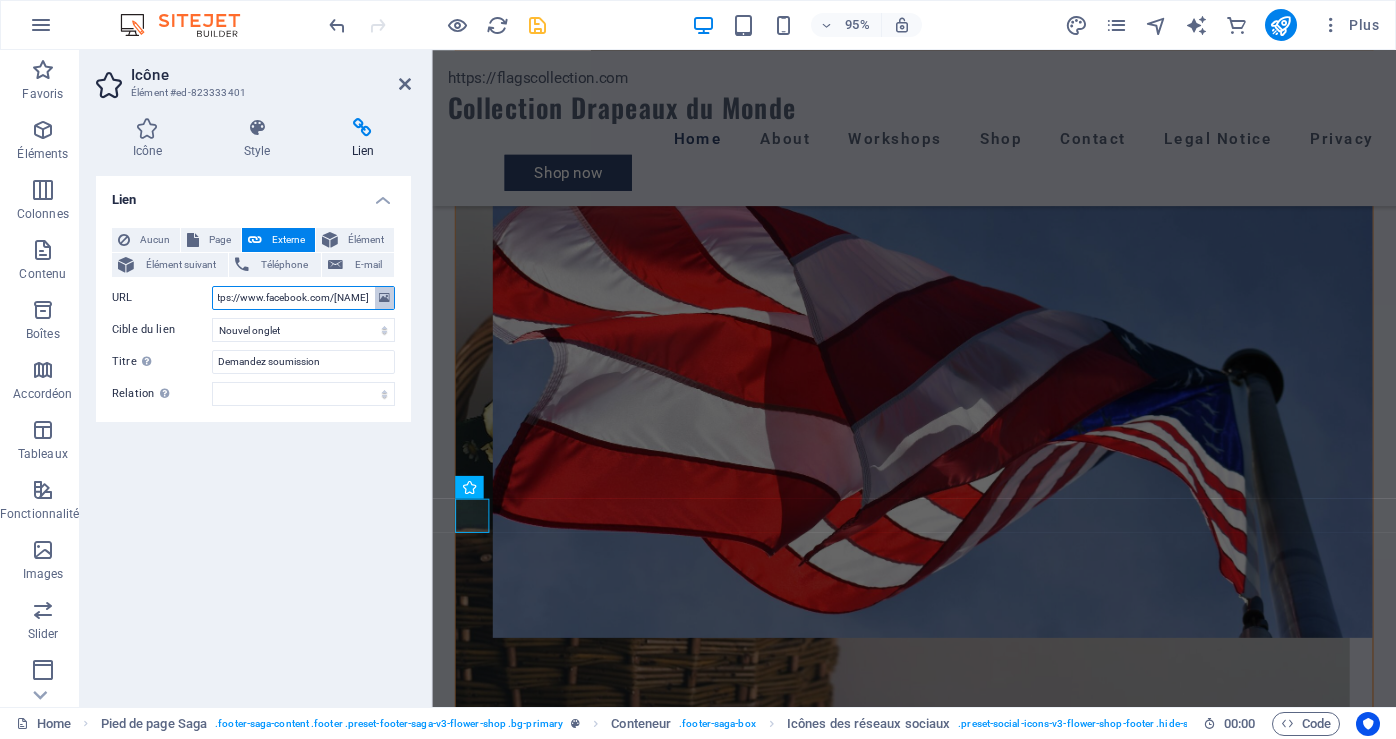 type on "Https://www.facebook.com/COLLECTIONDRAPEAUXduMONDE" 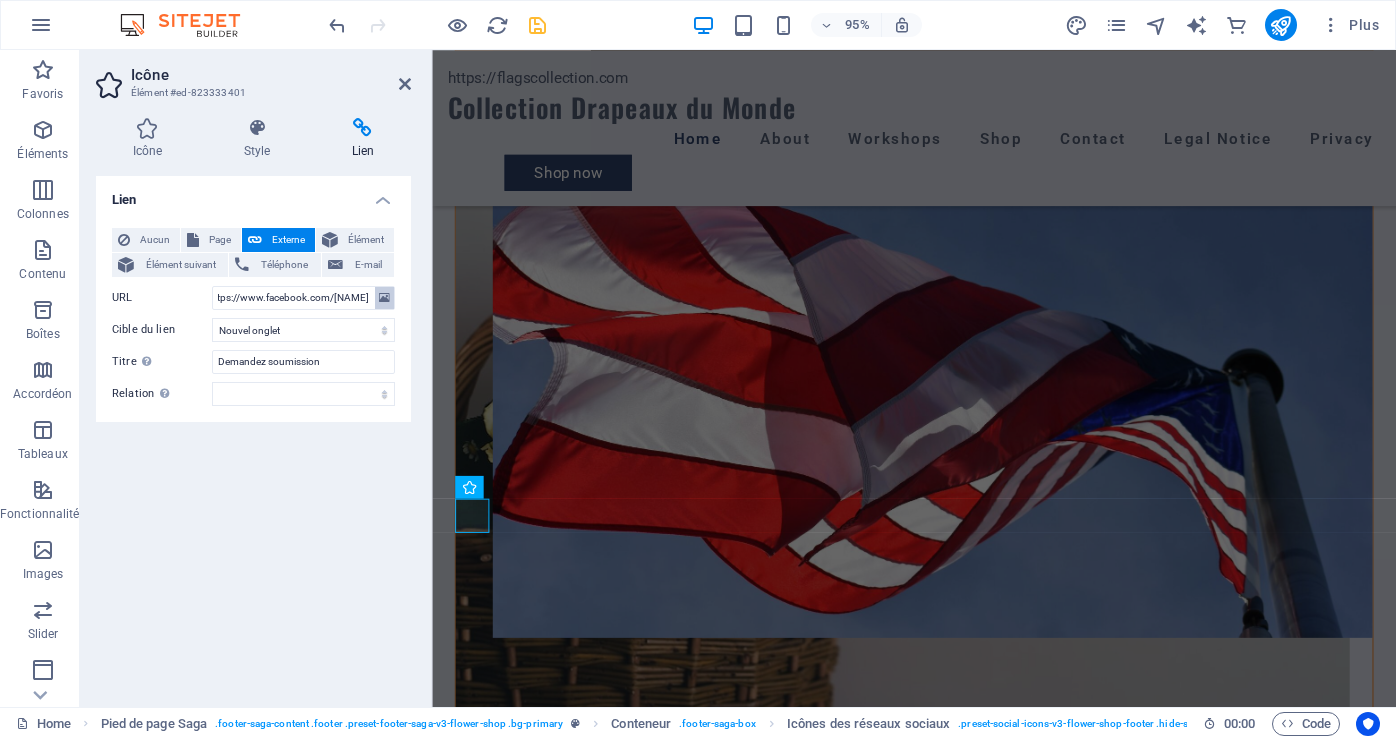 scroll, scrollTop: 0, scrollLeft: 0, axis: both 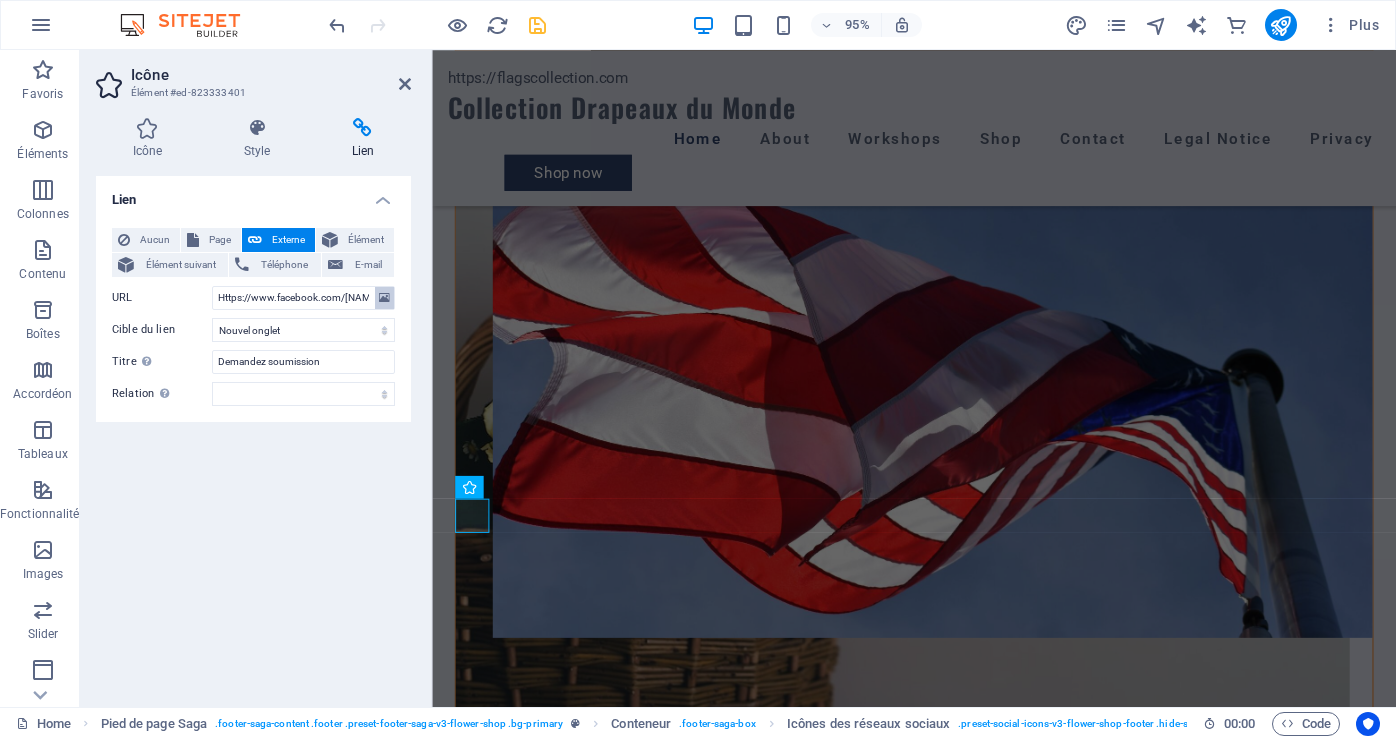 click at bounding box center [384, 298] 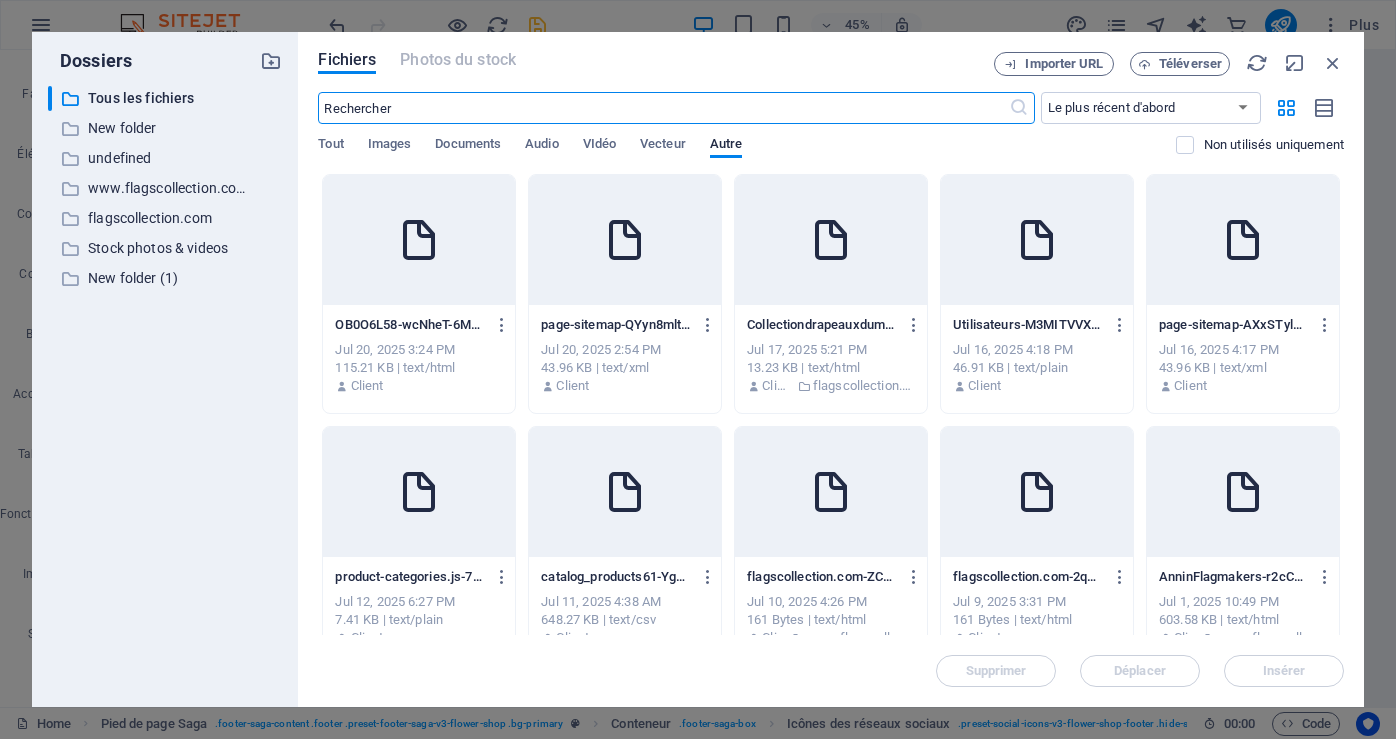 scroll, scrollTop: 4220, scrollLeft: 0, axis: vertical 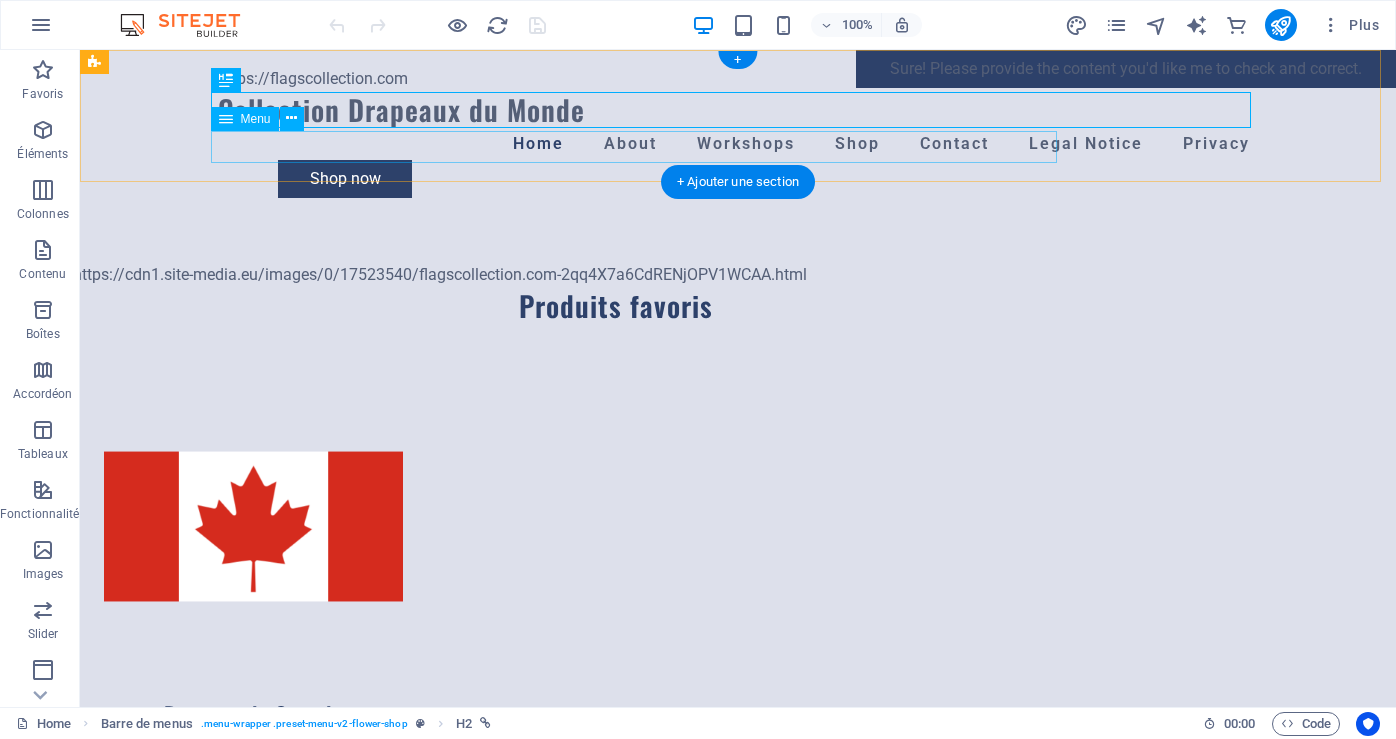 click on "Home About Workshops Shop Contact Legal Notice Privacy" at bounding box center (738, 144) 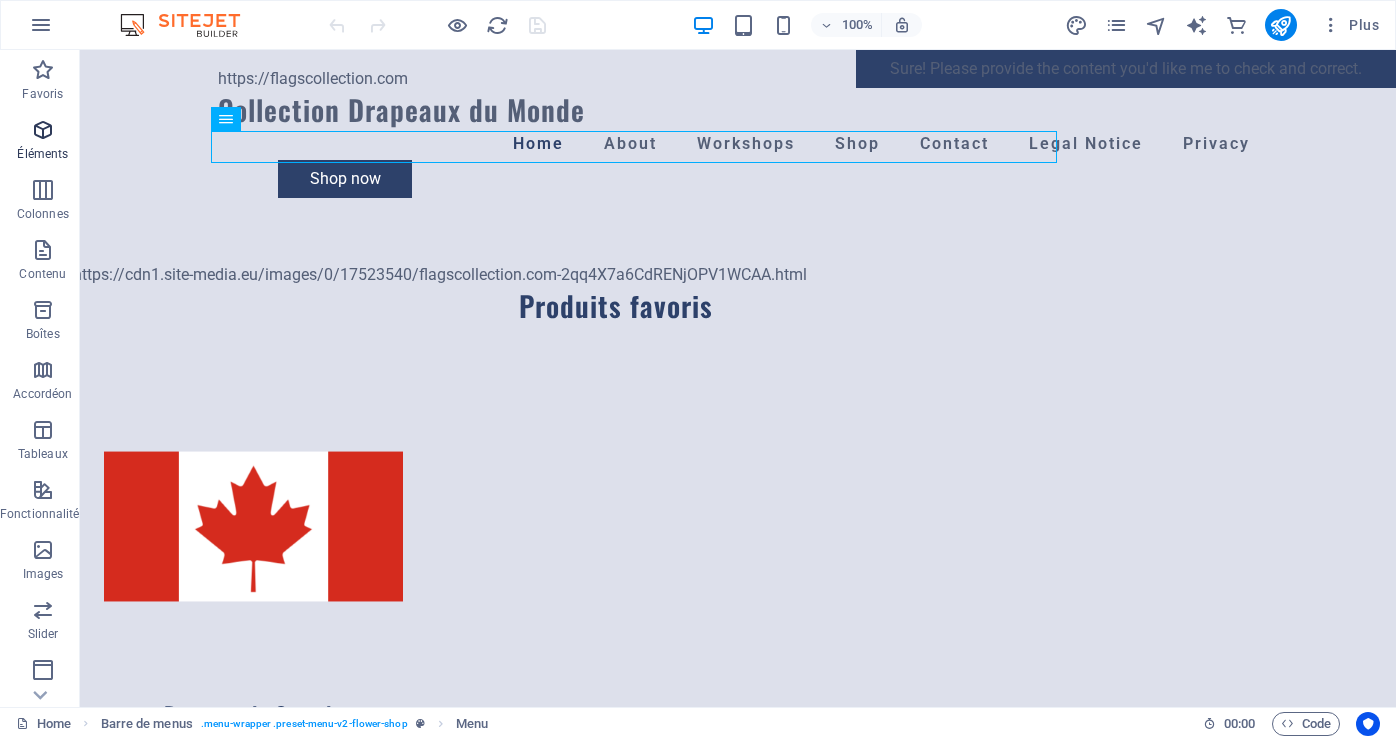 click at bounding box center [43, 130] 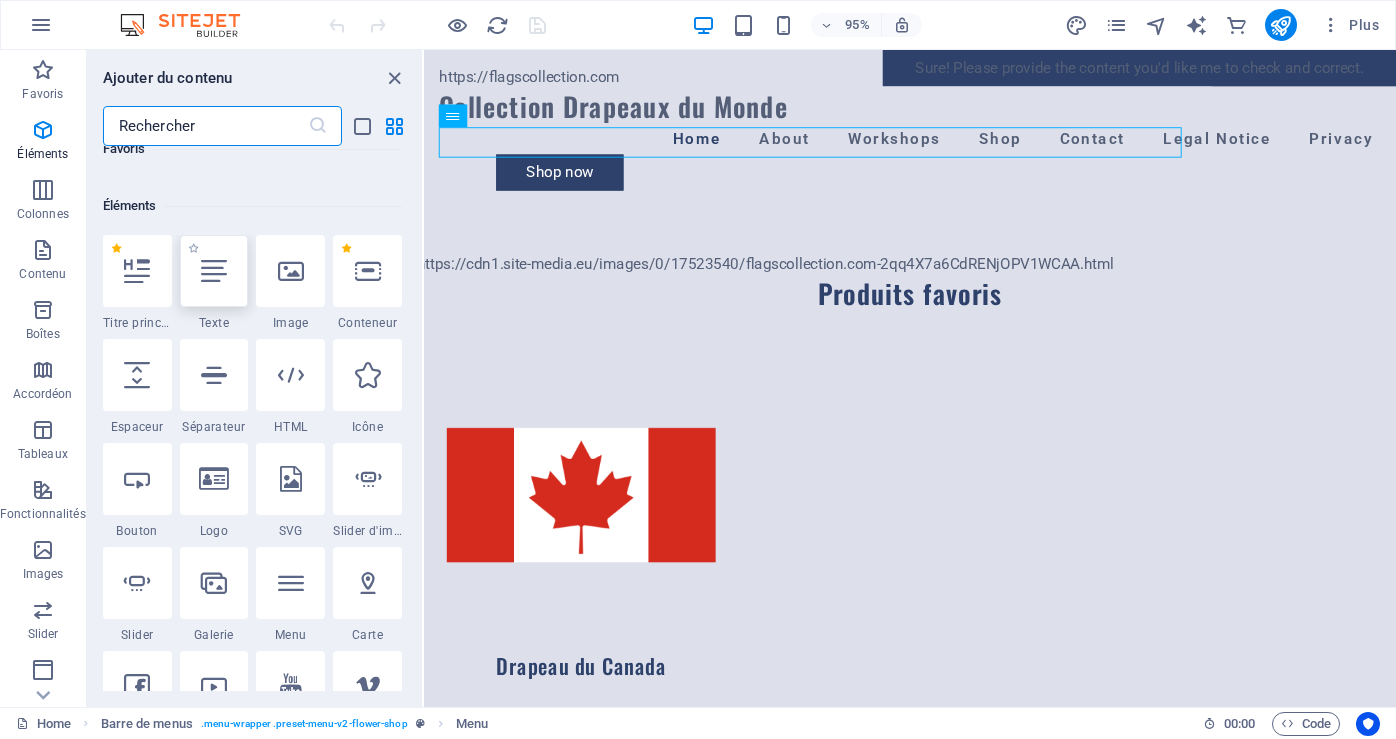 scroll, scrollTop: 213, scrollLeft: 0, axis: vertical 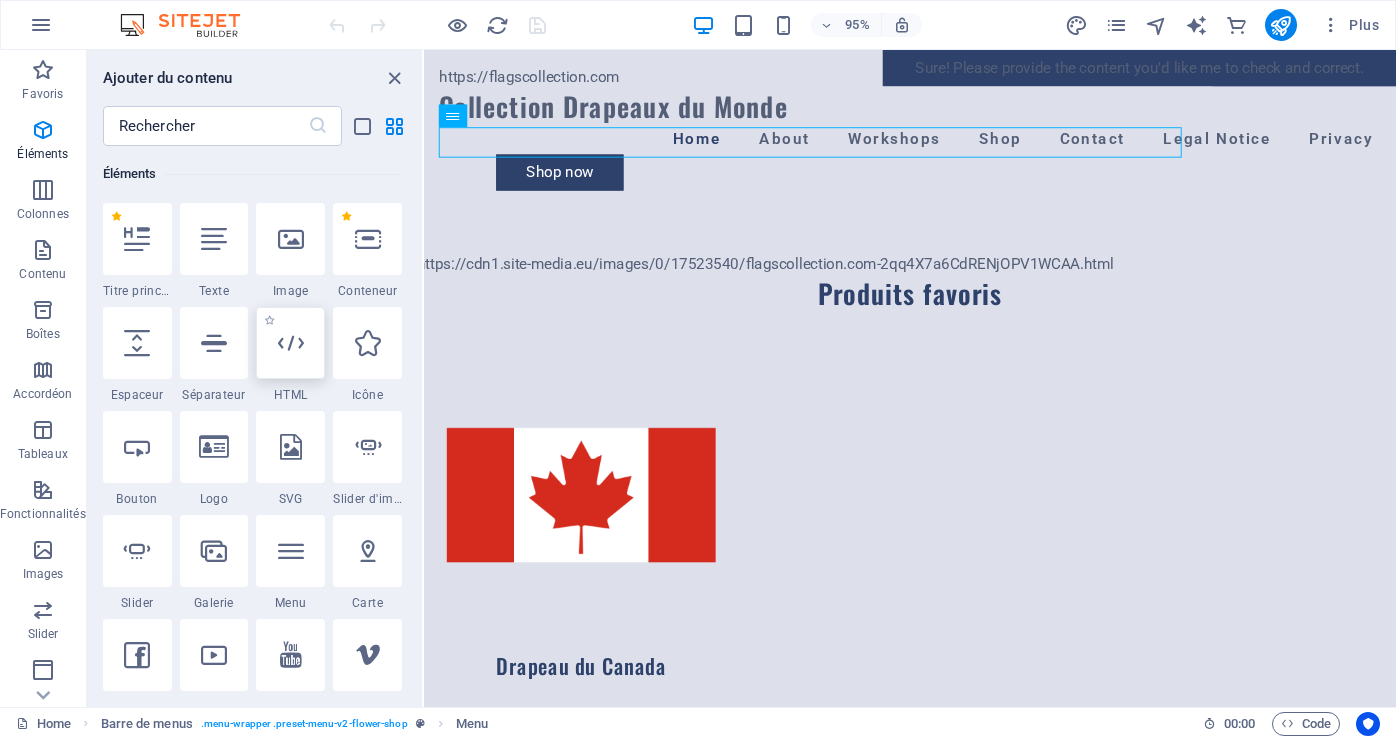 click at bounding box center (291, 343) 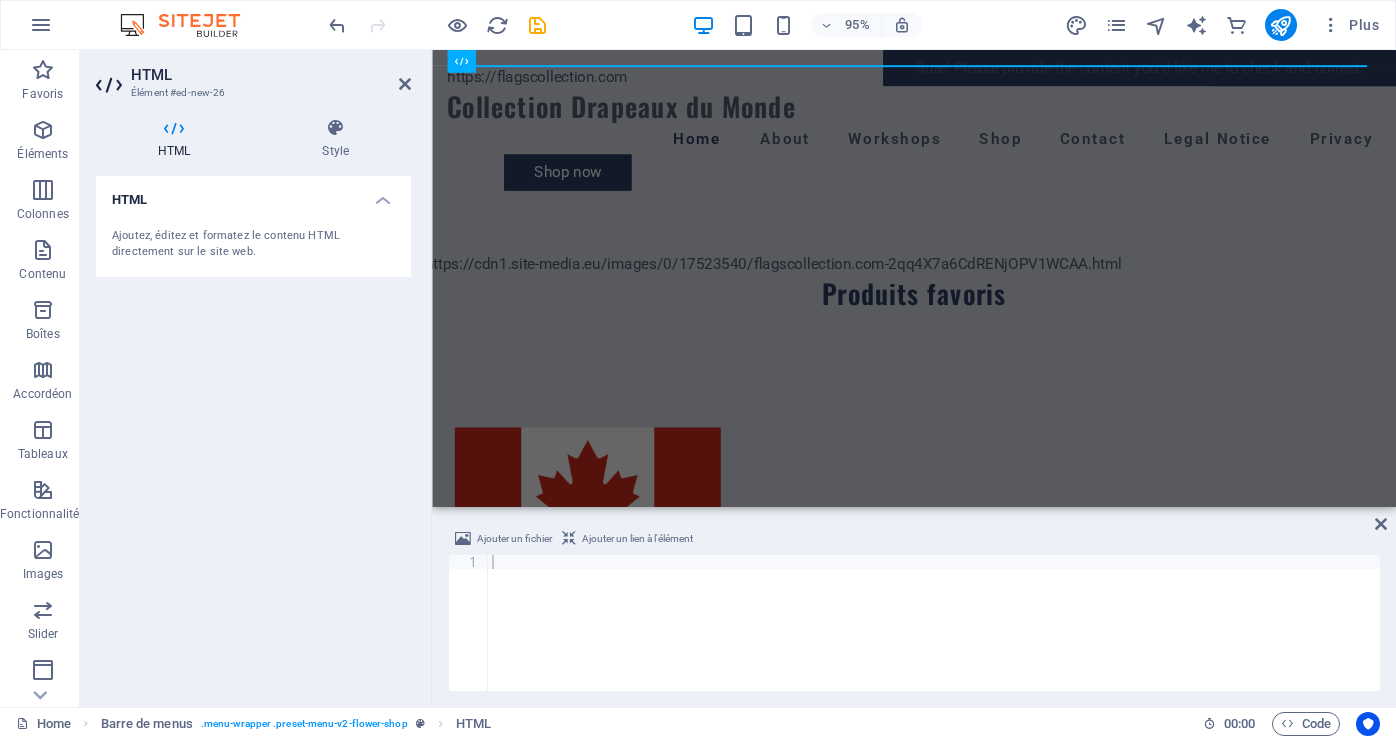 click on "Ajoutez, éditez et formatez le contenu HTML directement sur le site web." at bounding box center [253, 244] 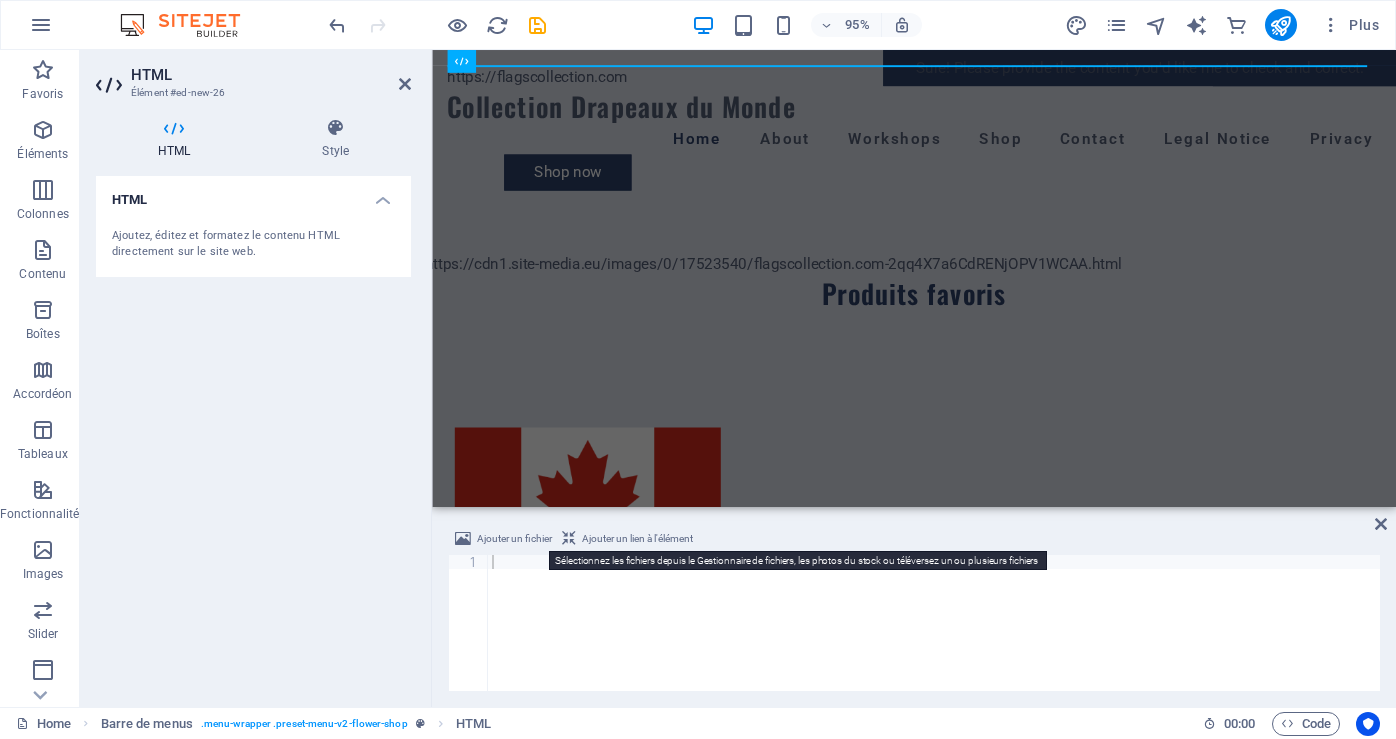 click at bounding box center [463, 539] 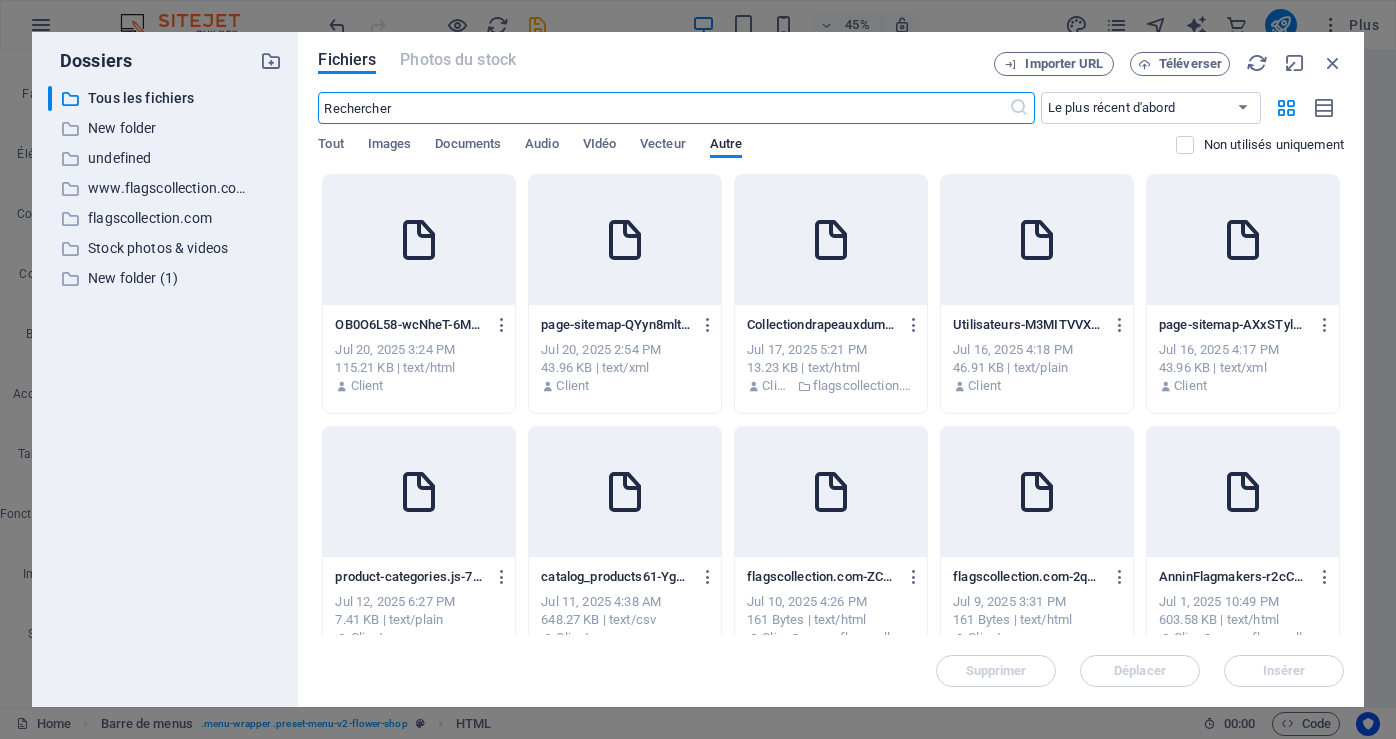 click at bounding box center (1037, 492) 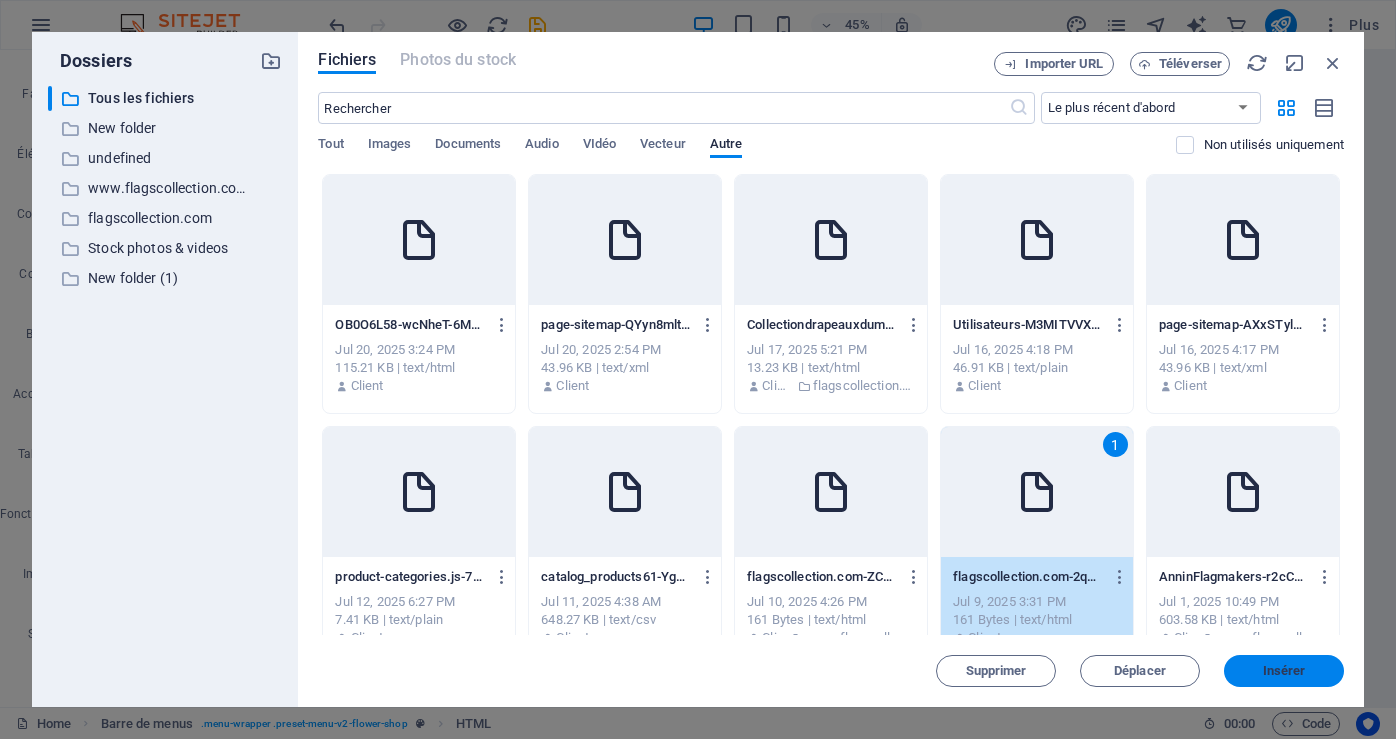 click on "Insérer" at bounding box center (1284, 671) 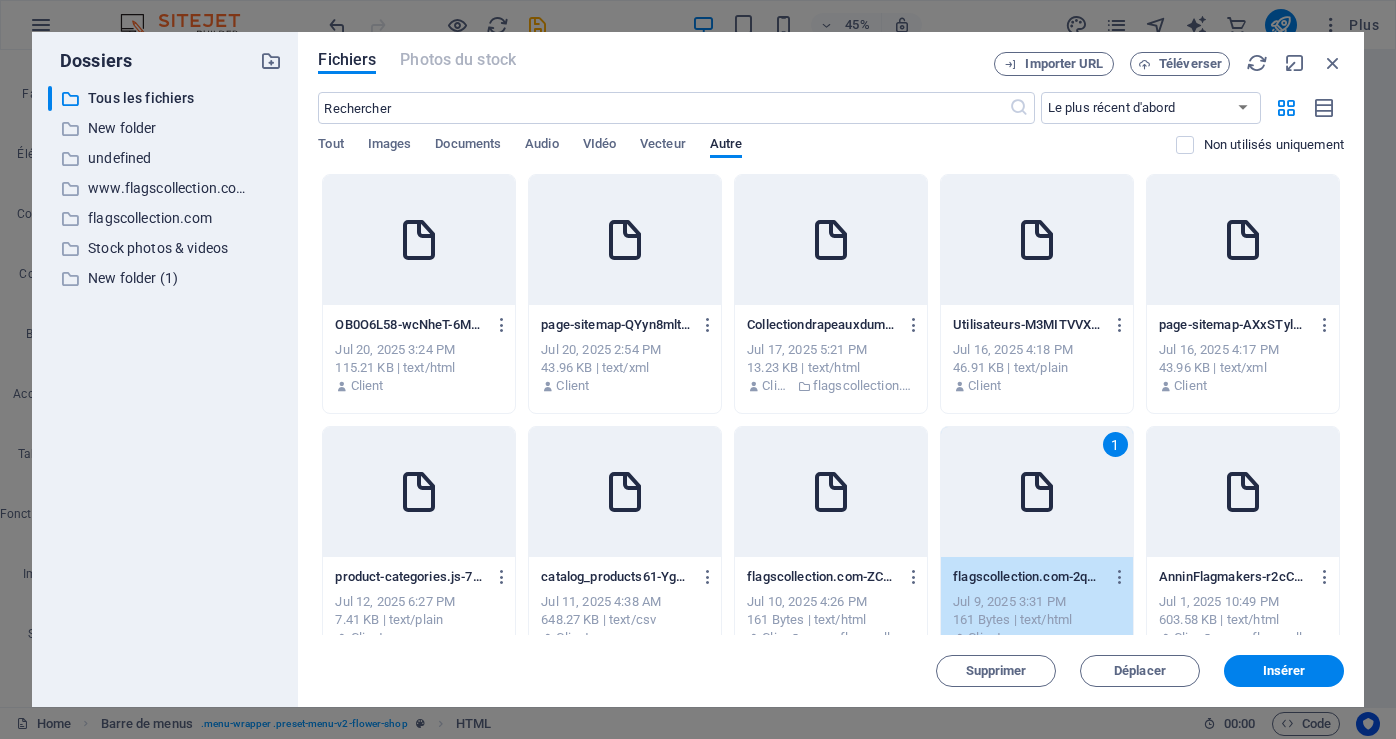 type on "https://cdn1.site-media.eu/images/0/17523540/flagscollection.com-2qq4X7a6CdRENjOPV1WCAA.html" 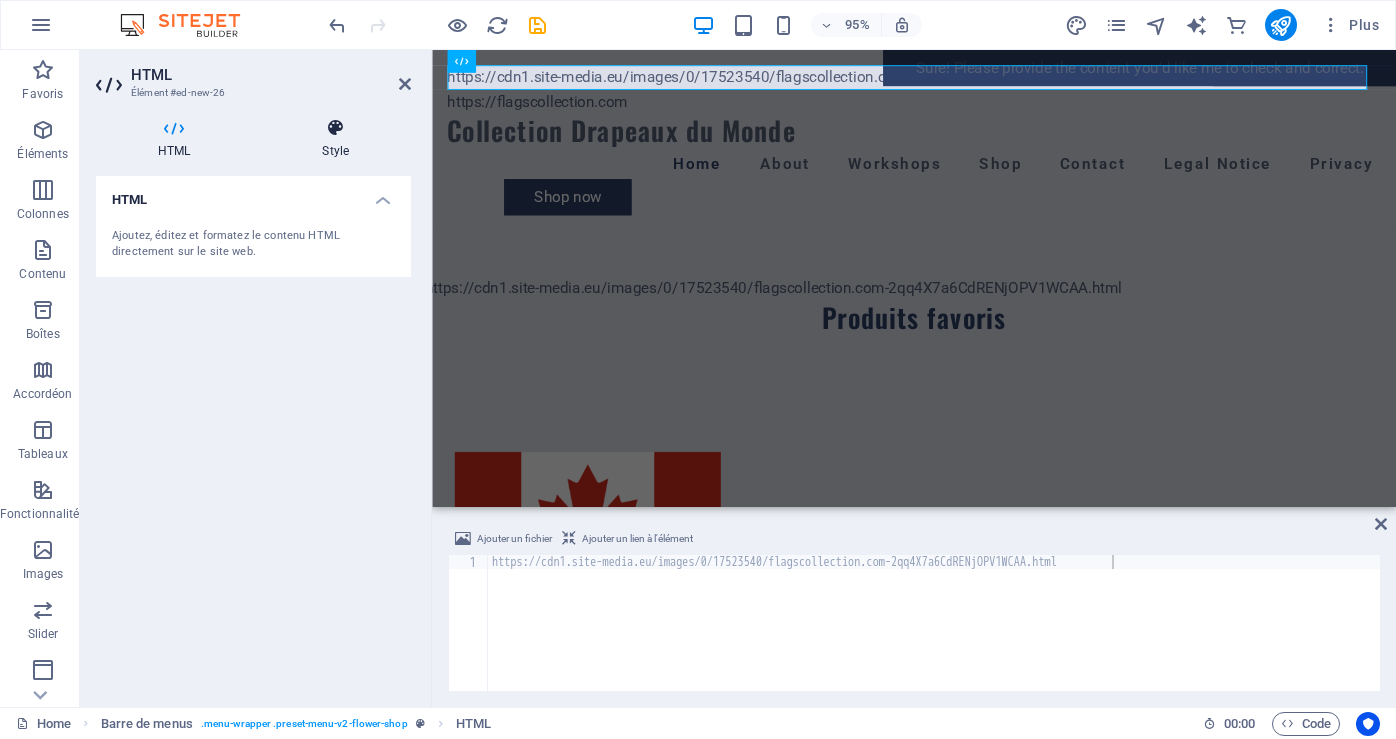 click at bounding box center (335, 128) 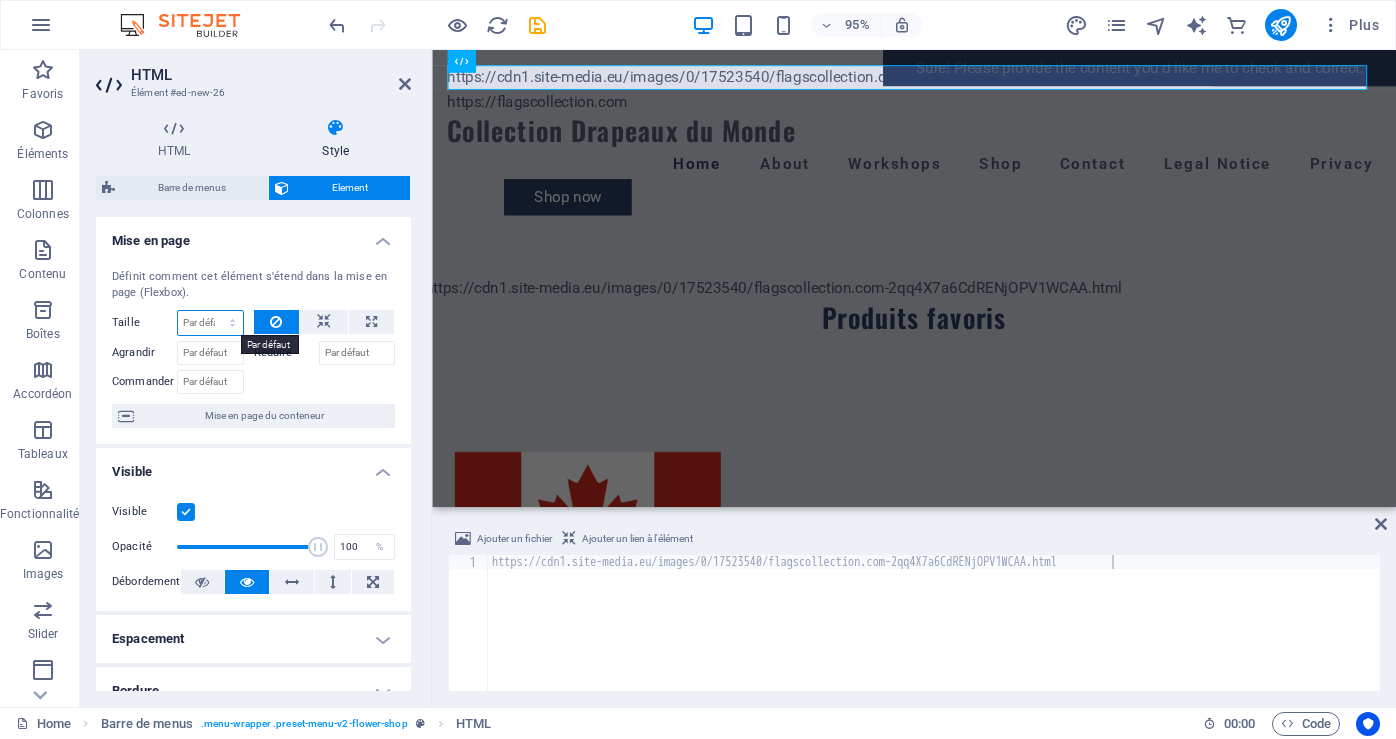 click on "Par défaut auto px % 1/1 1/2 1/3 1/4 1/5 1/6 1/7 1/8 1/9 1/10" at bounding box center (210, 323) 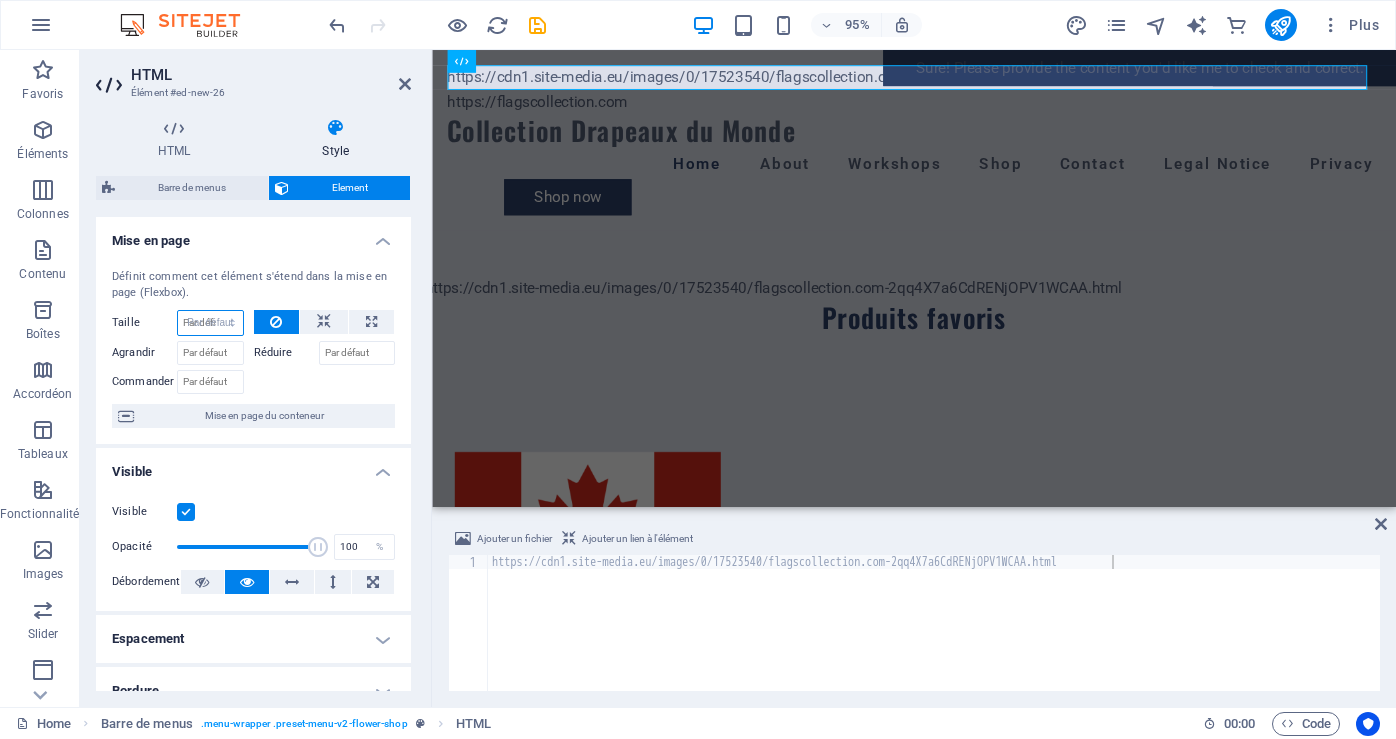click on "Par défaut auto px % 1/1 1/2 1/3 1/4 1/5 1/6 1/7 1/8 1/9 1/10" at bounding box center [210, 323] 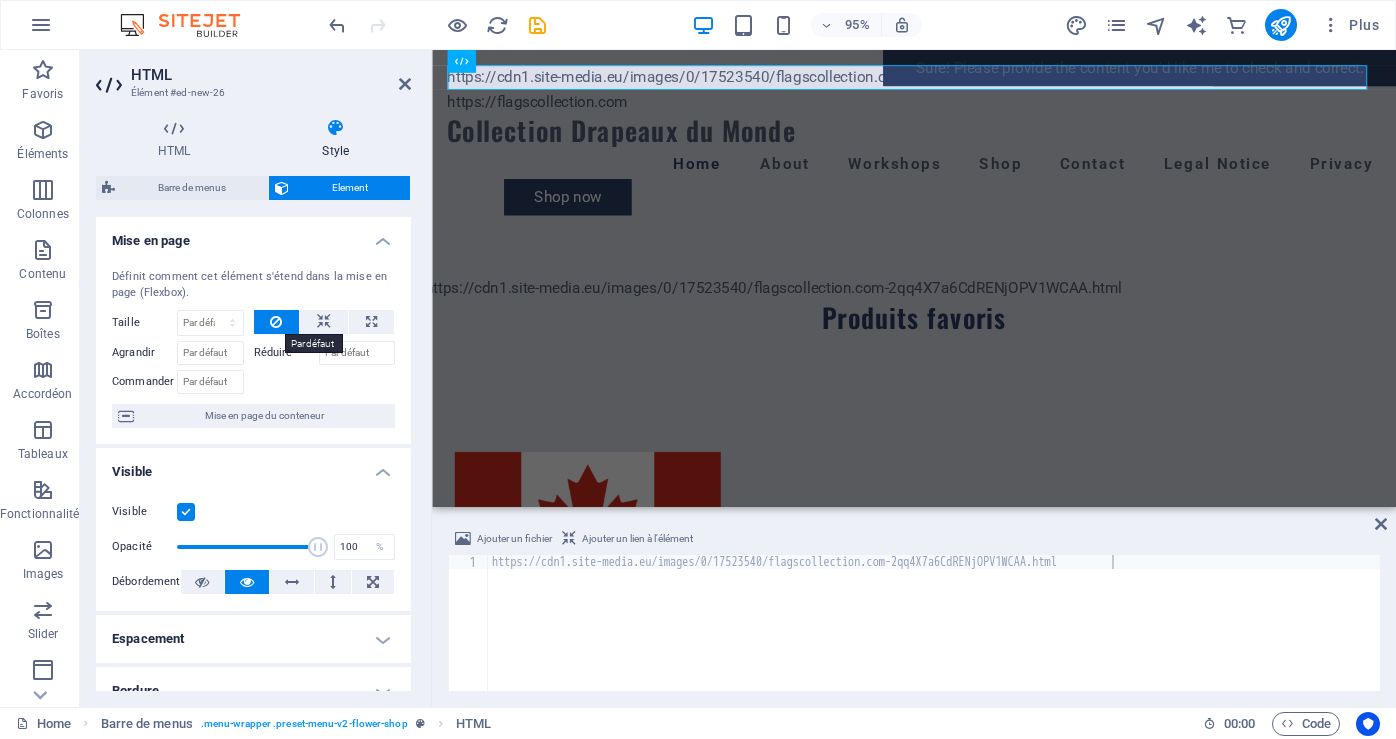 click at bounding box center [276, 322] 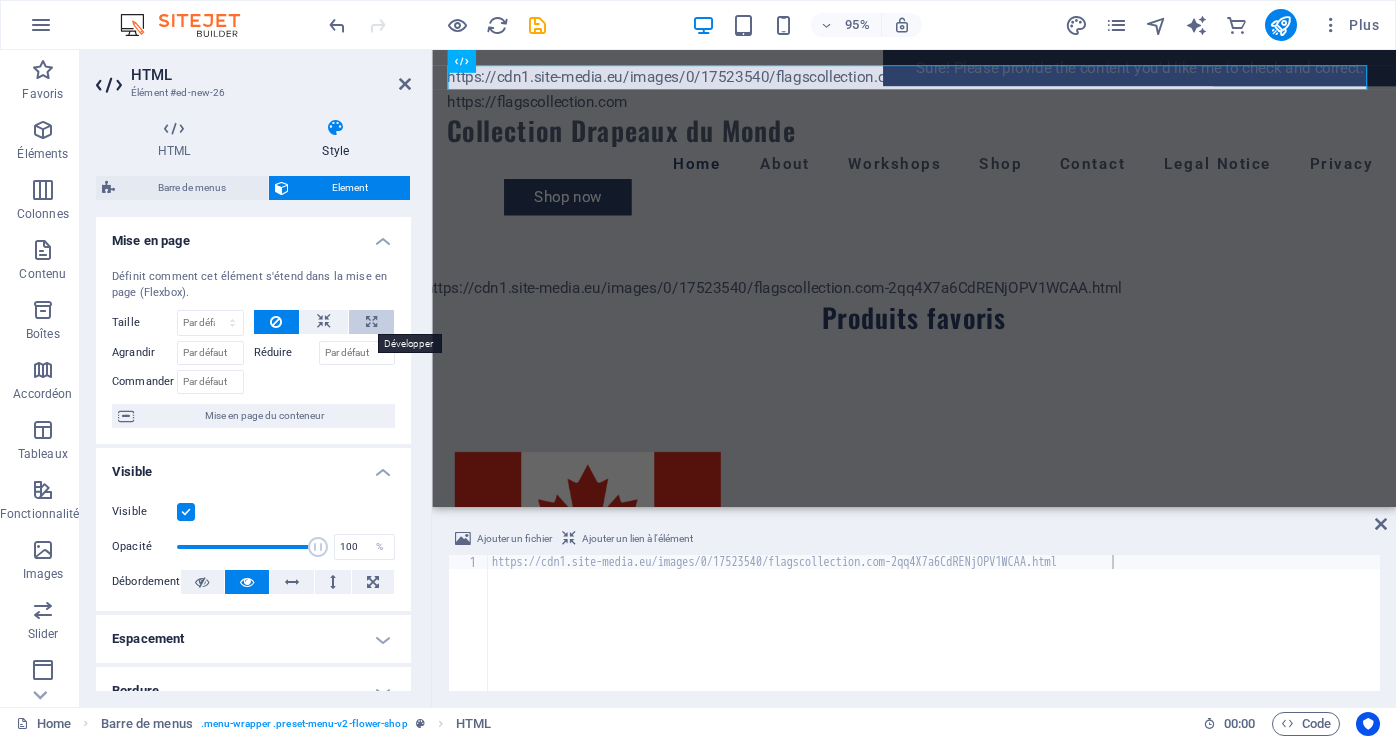 click at bounding box center (371, 322) 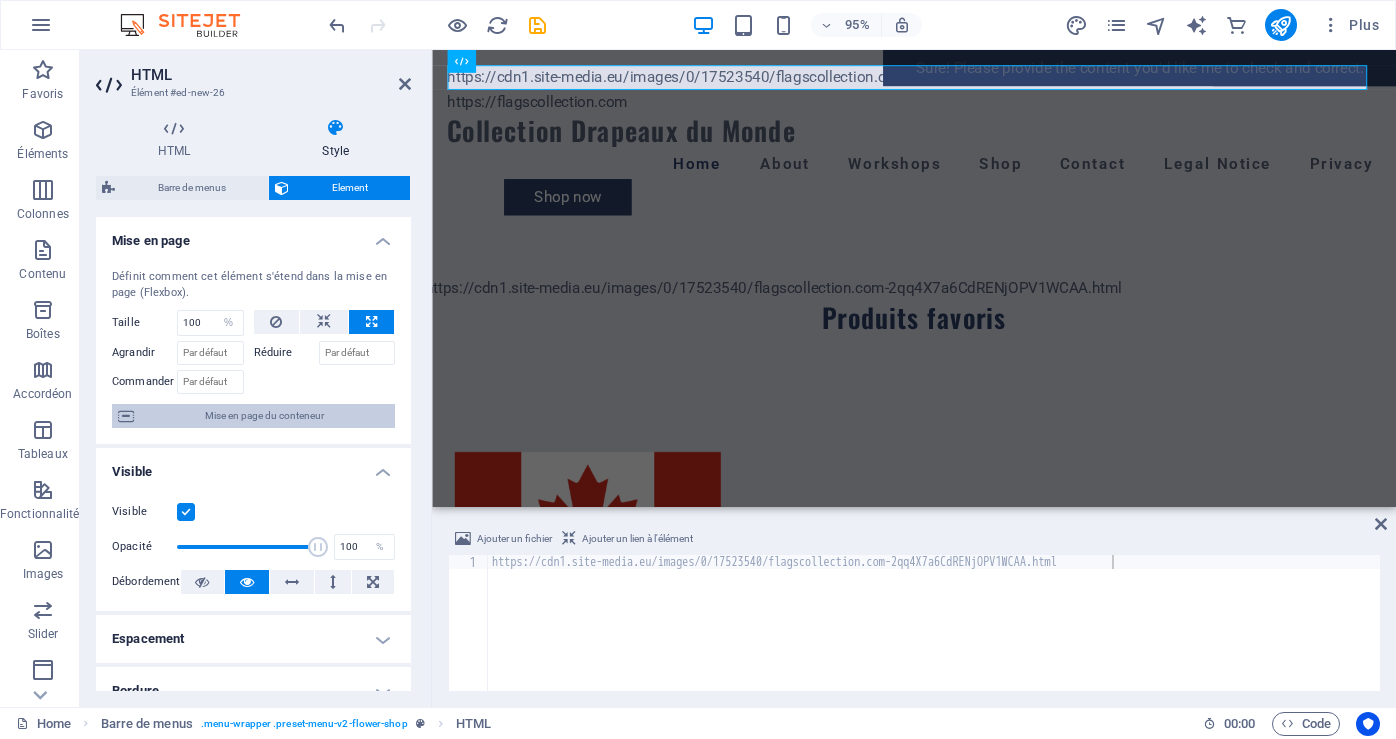 click on "Mise en page du conteneur" at bounding box center (264, 416) 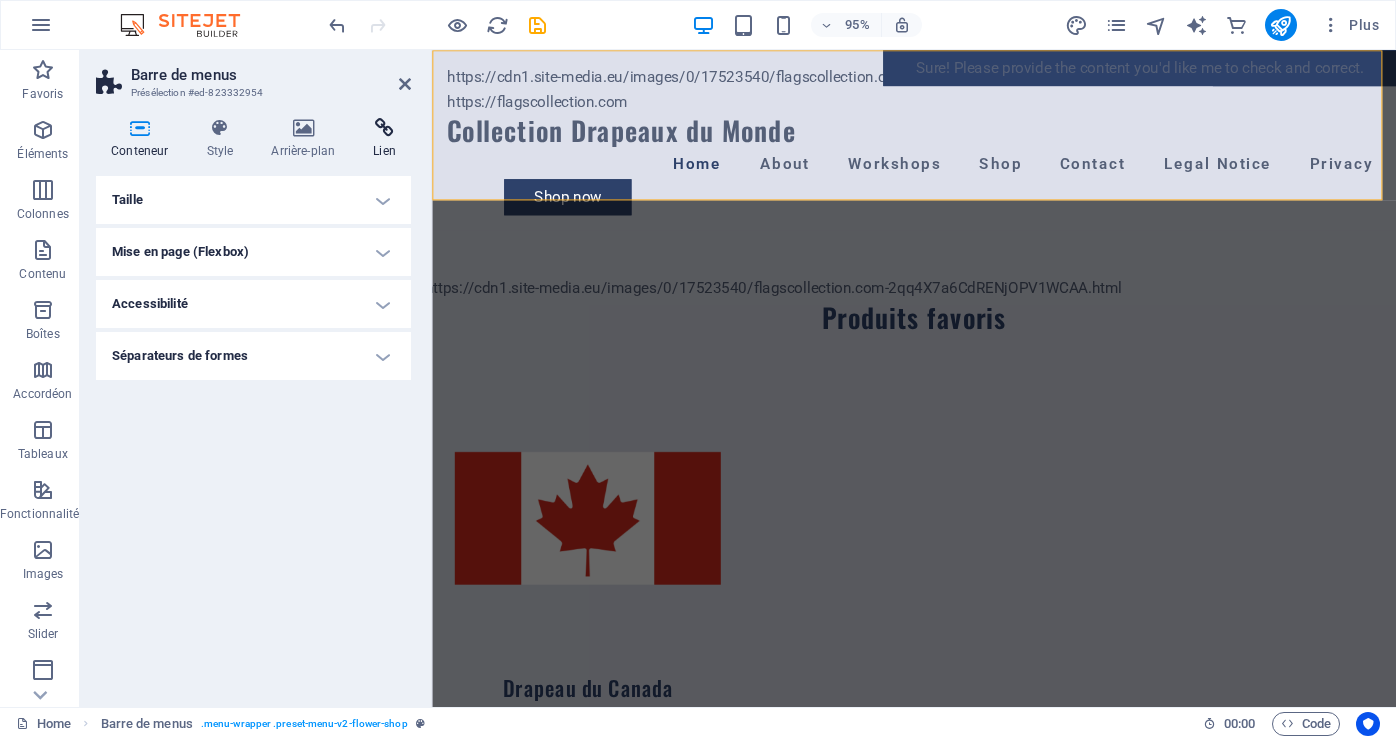 click on "Lien" at bounding box center [384, 139] 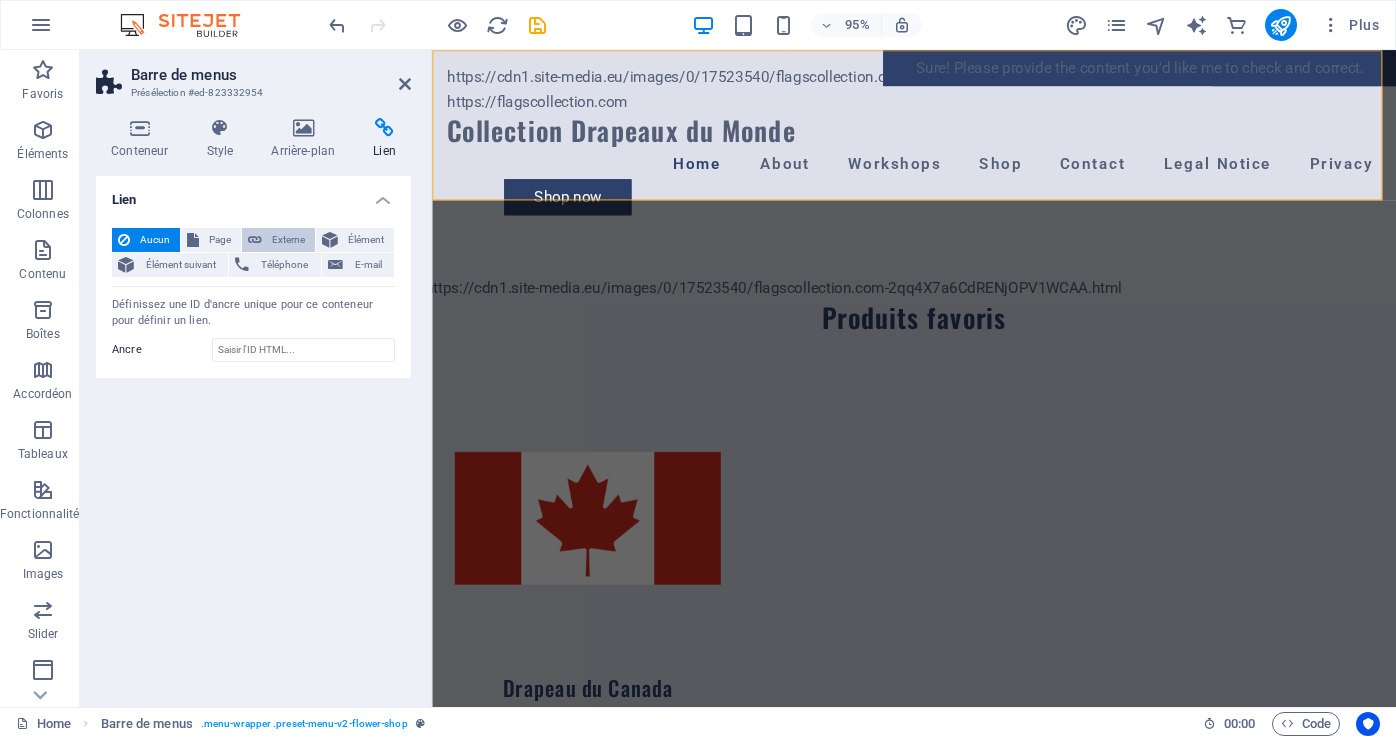click on "Externe" at bounding box center [288, 240] 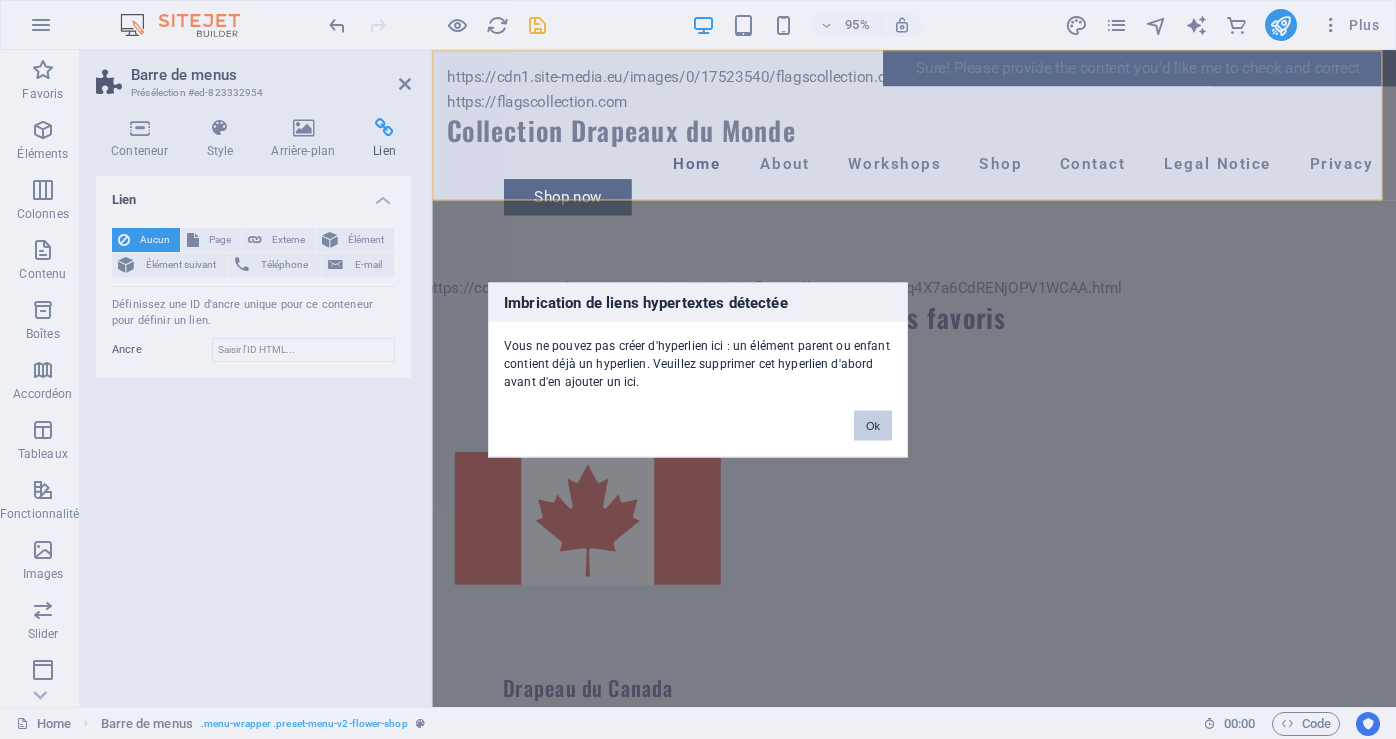 click on "Ok" at bounding box center [873, 425] 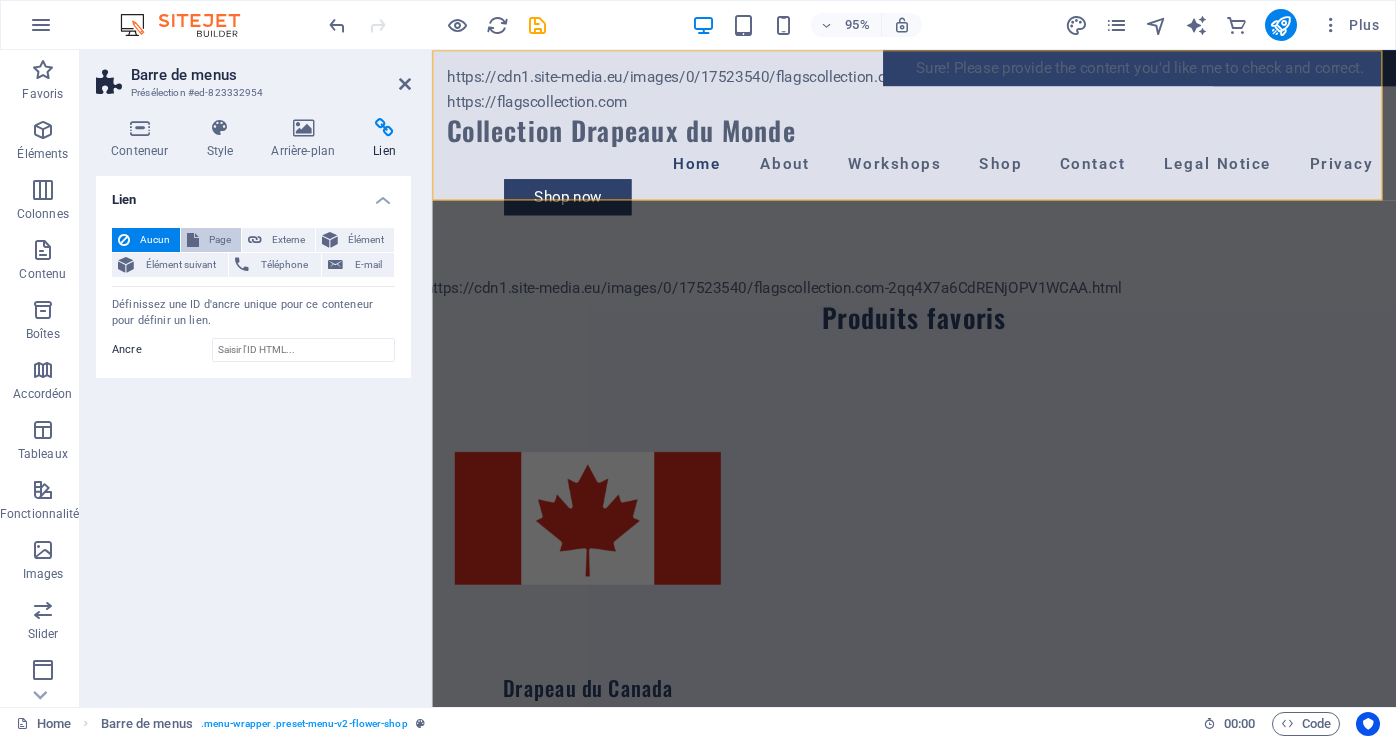 click on "Page" at bounding box center (220, 240) 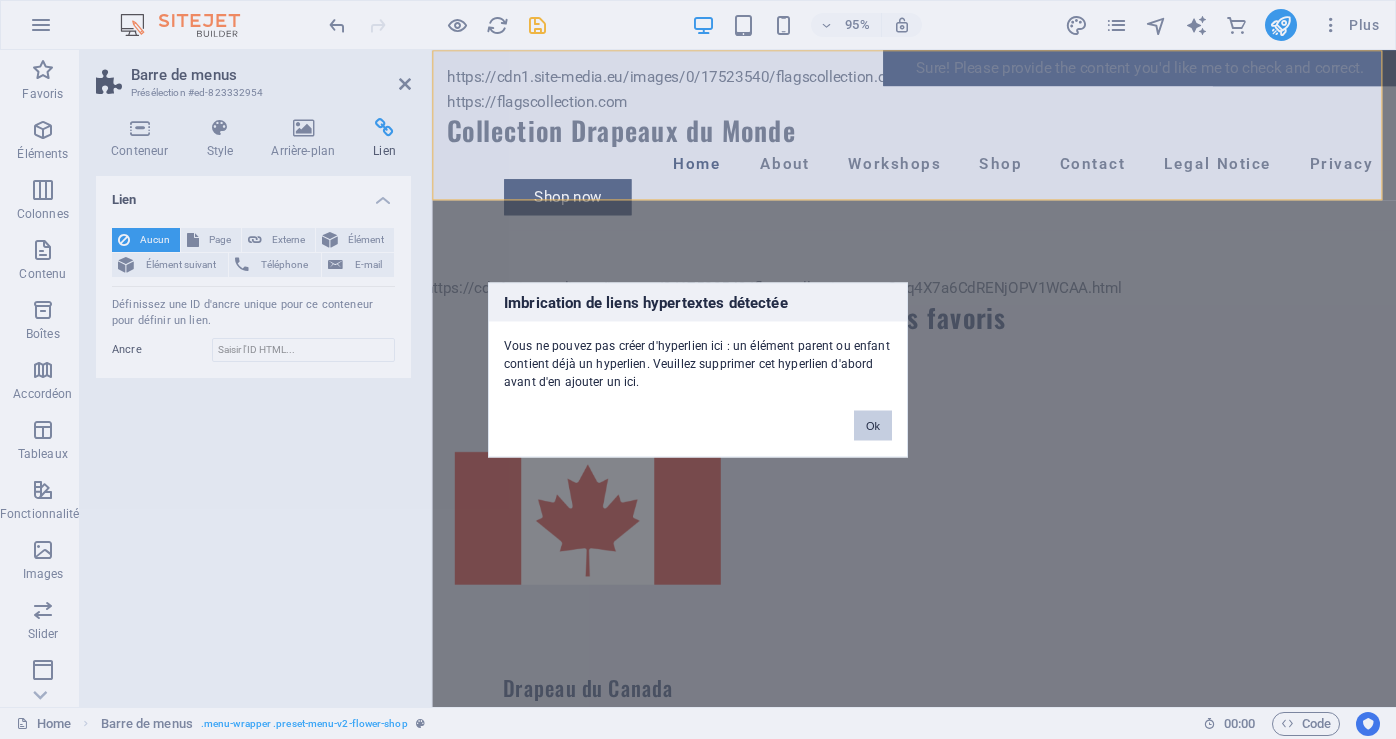 click on "Ok" at bounding box center (873, 425) 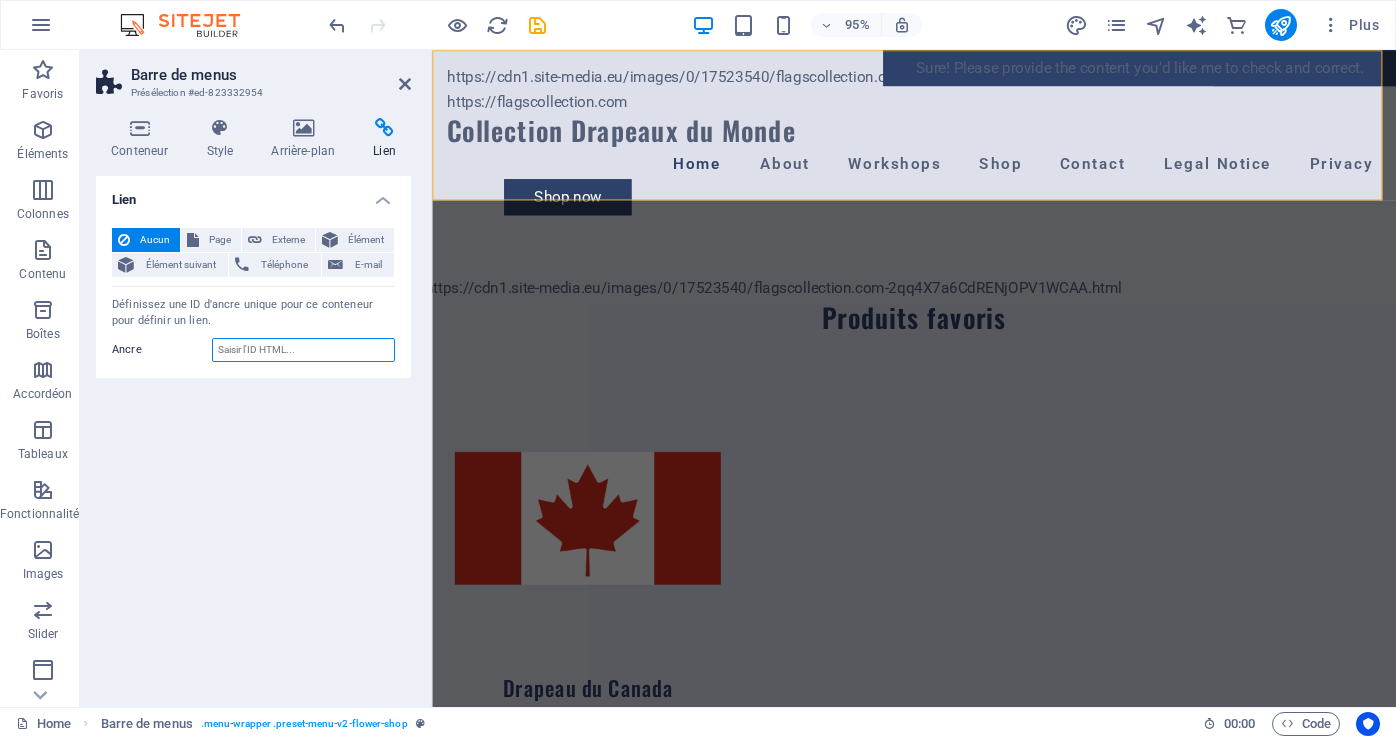 click on "Ancre" at bounding box center (303, 350) 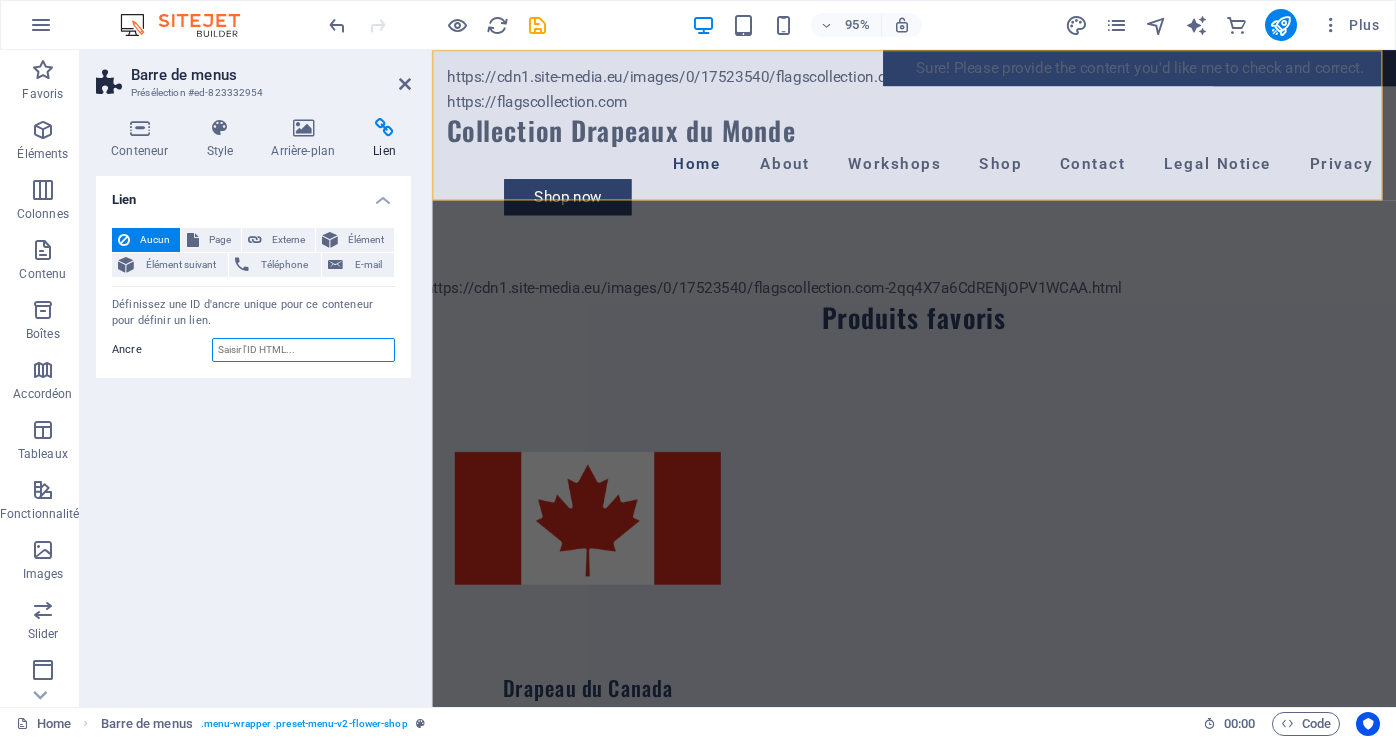 type on "Contact request on your website" 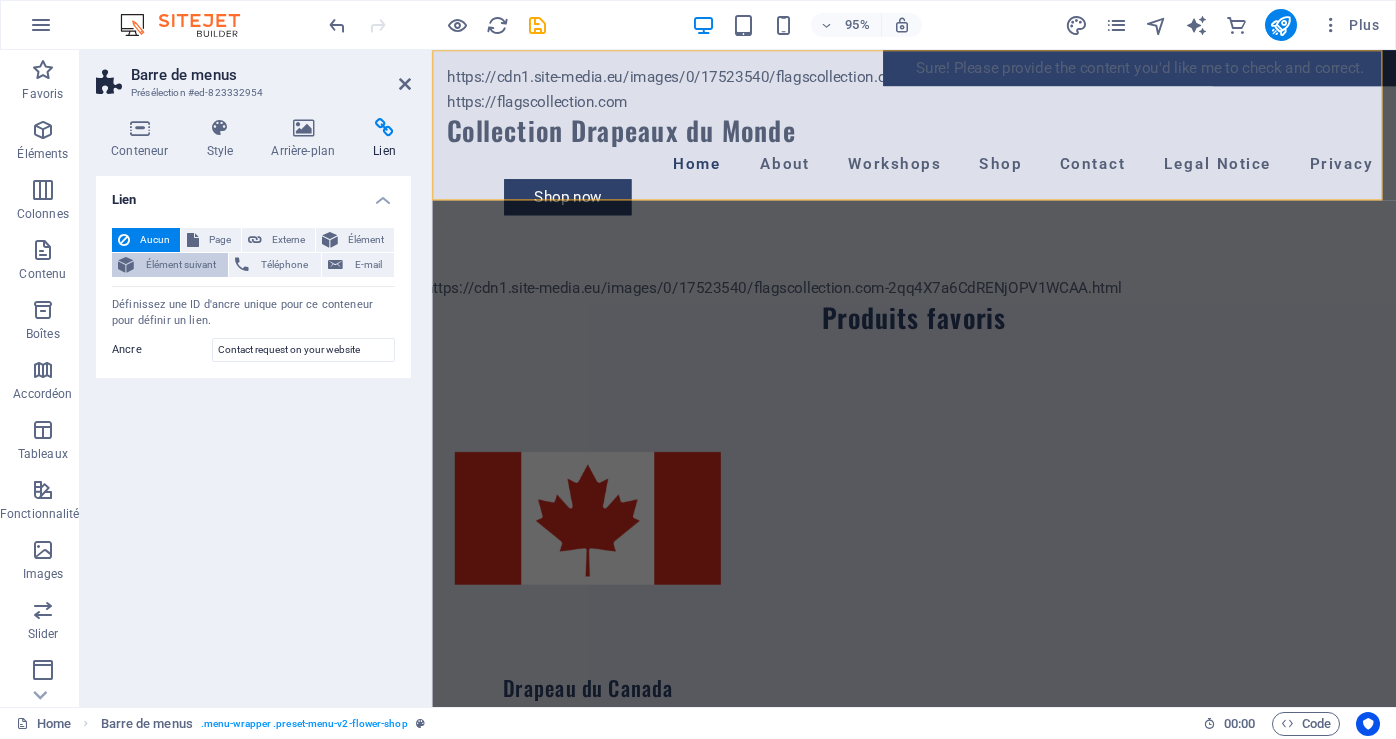 click on "Élément suivant" at bounding box center (181, 265) 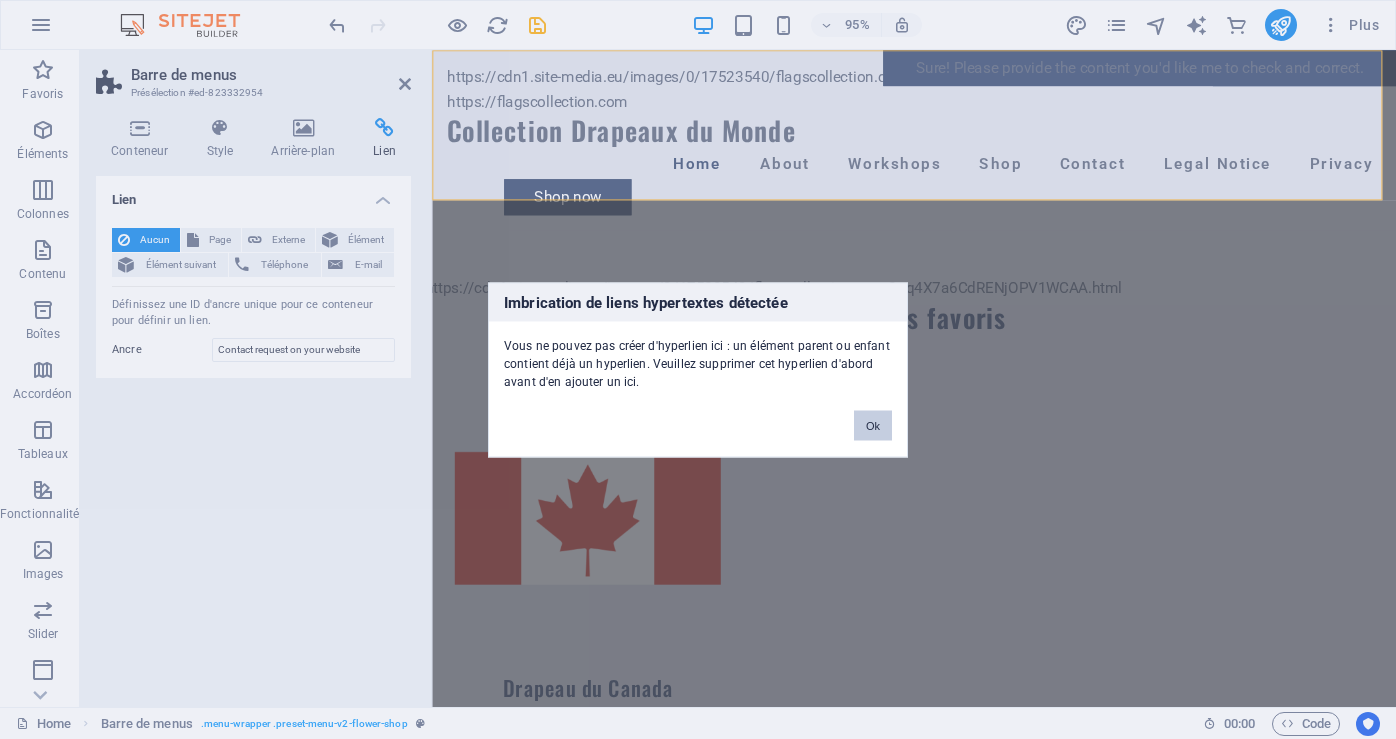 click on "Ok" at bounding box center (873, 425) 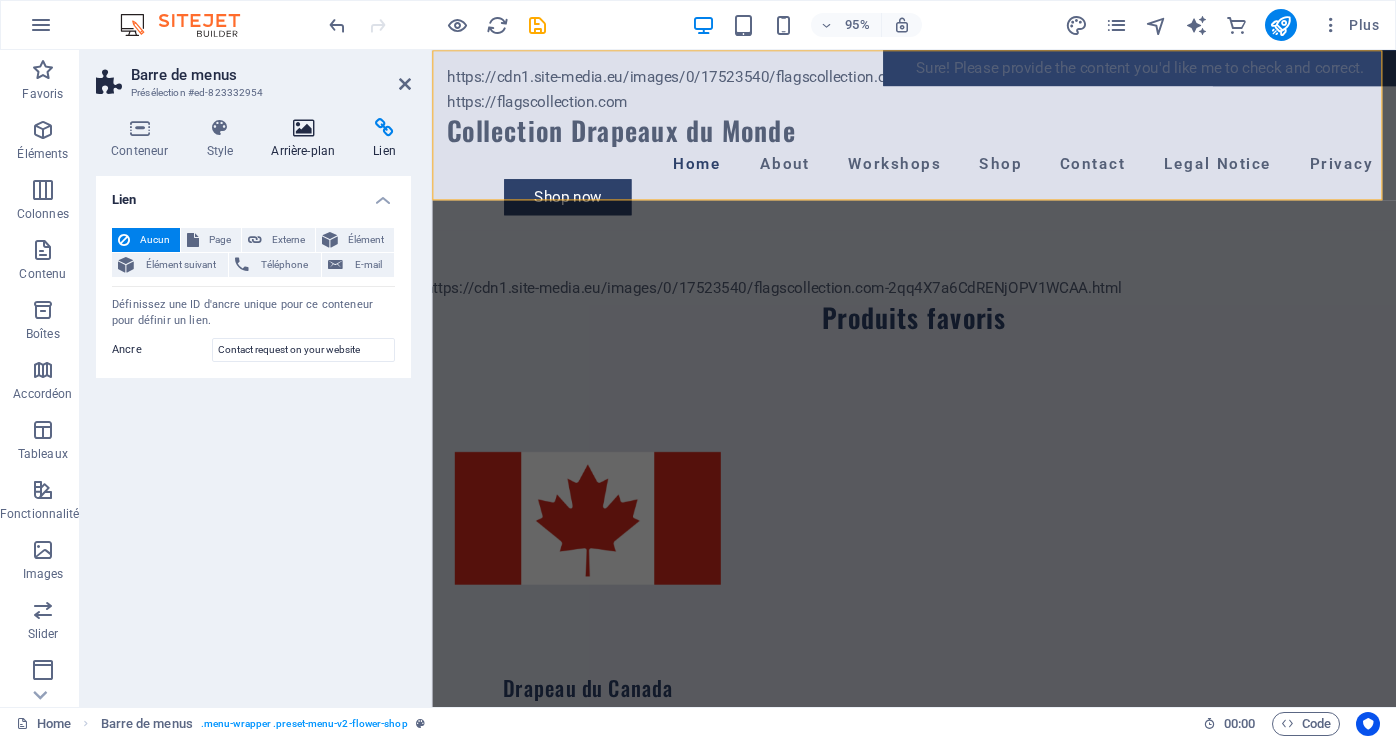 click on "Arrière-plan" at bounding box center [307, 139] 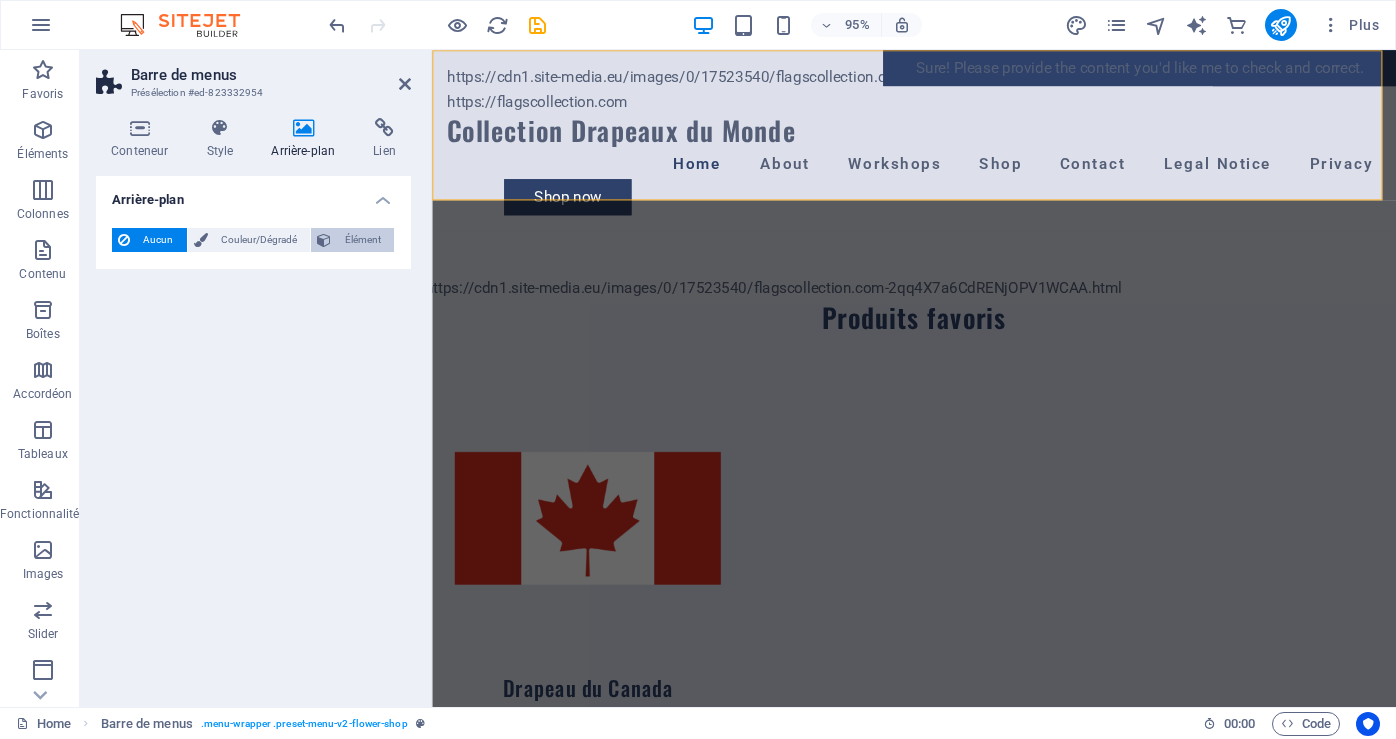 click on "Élément" at bounding box center [362, 240] 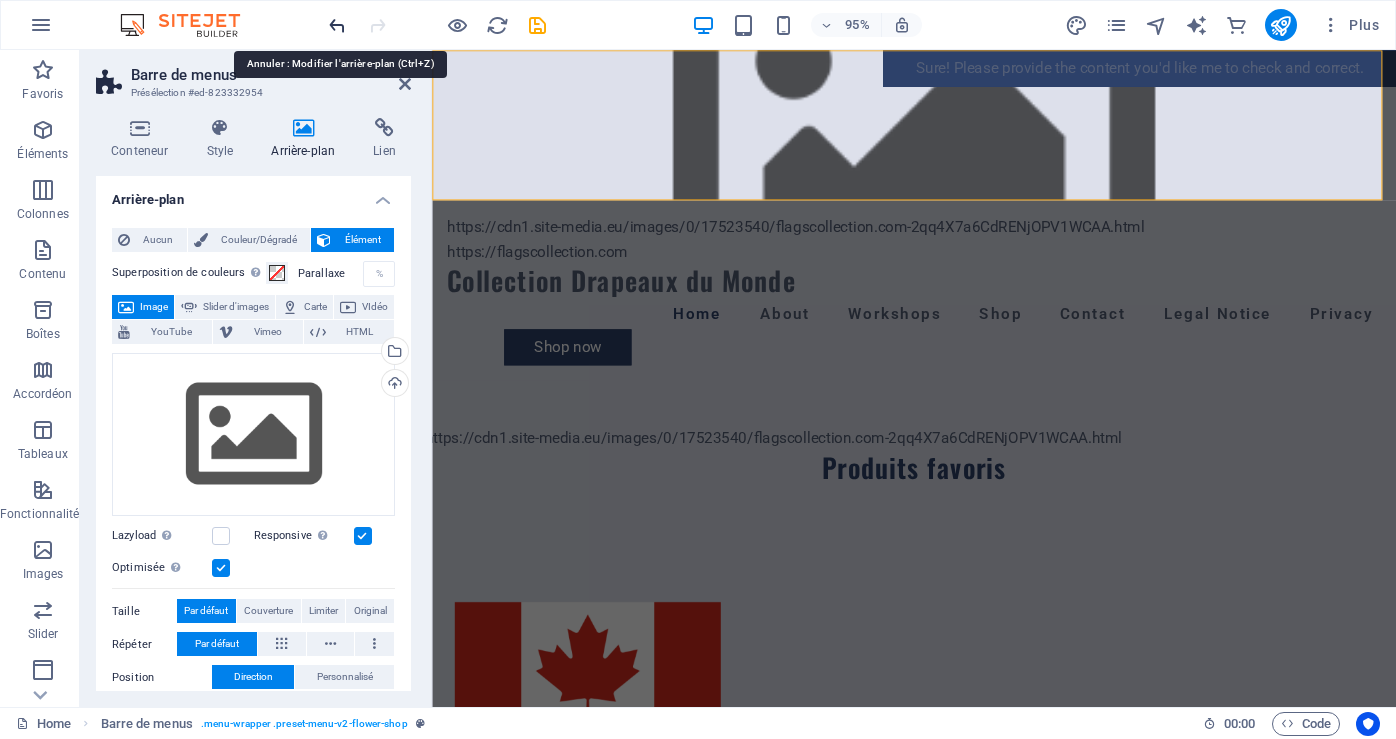 click at bounding box center (337, 25) 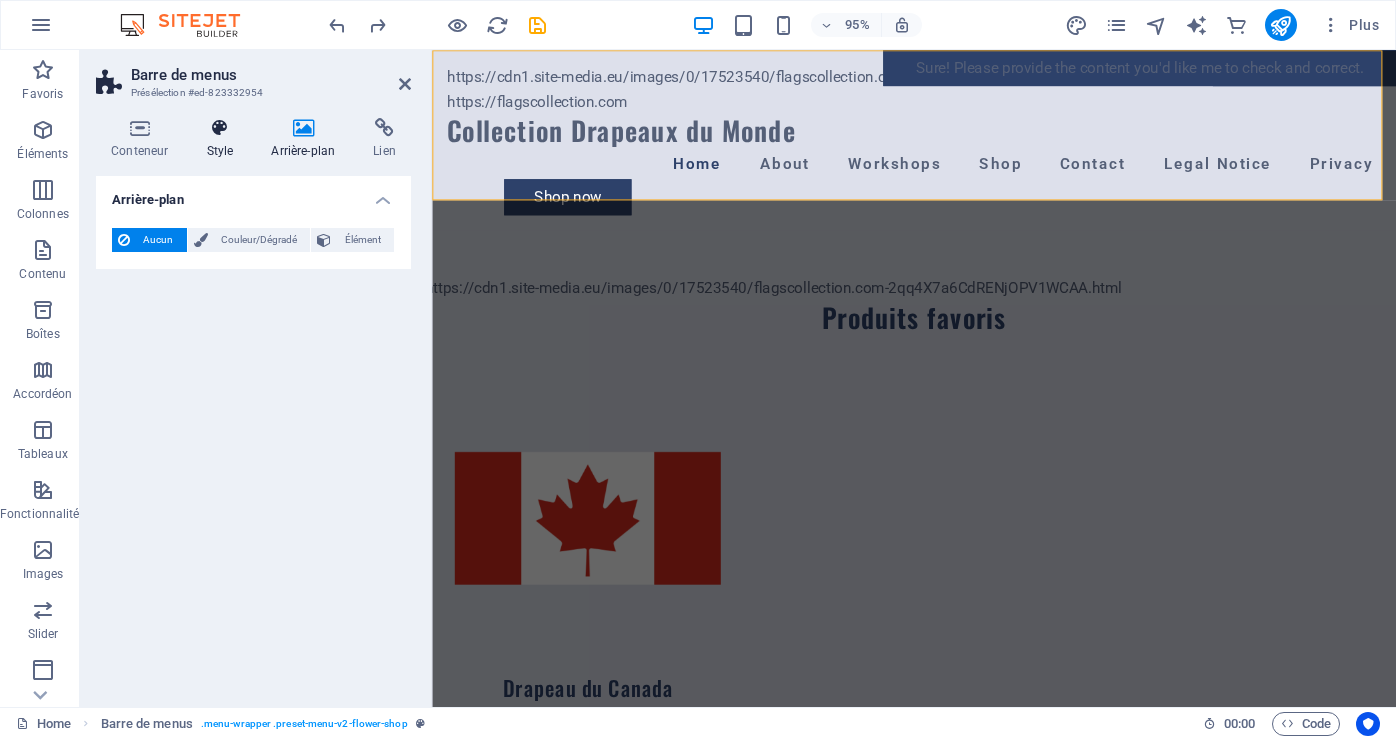 click on "Style" at bounding box center [223, 139] 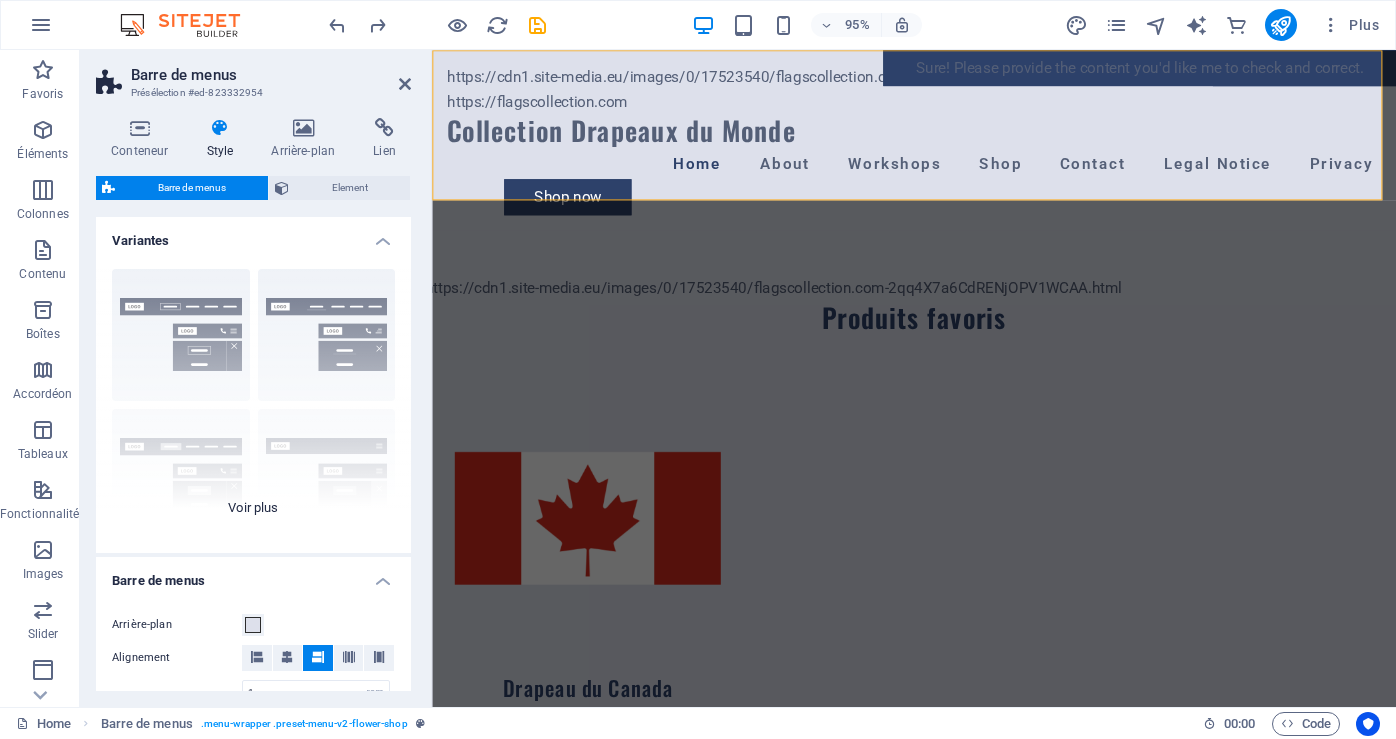 click on "Bordure Centré Par défaut Fixé Loki Déclencheur Large XXL" at bounding box center [253, 403] 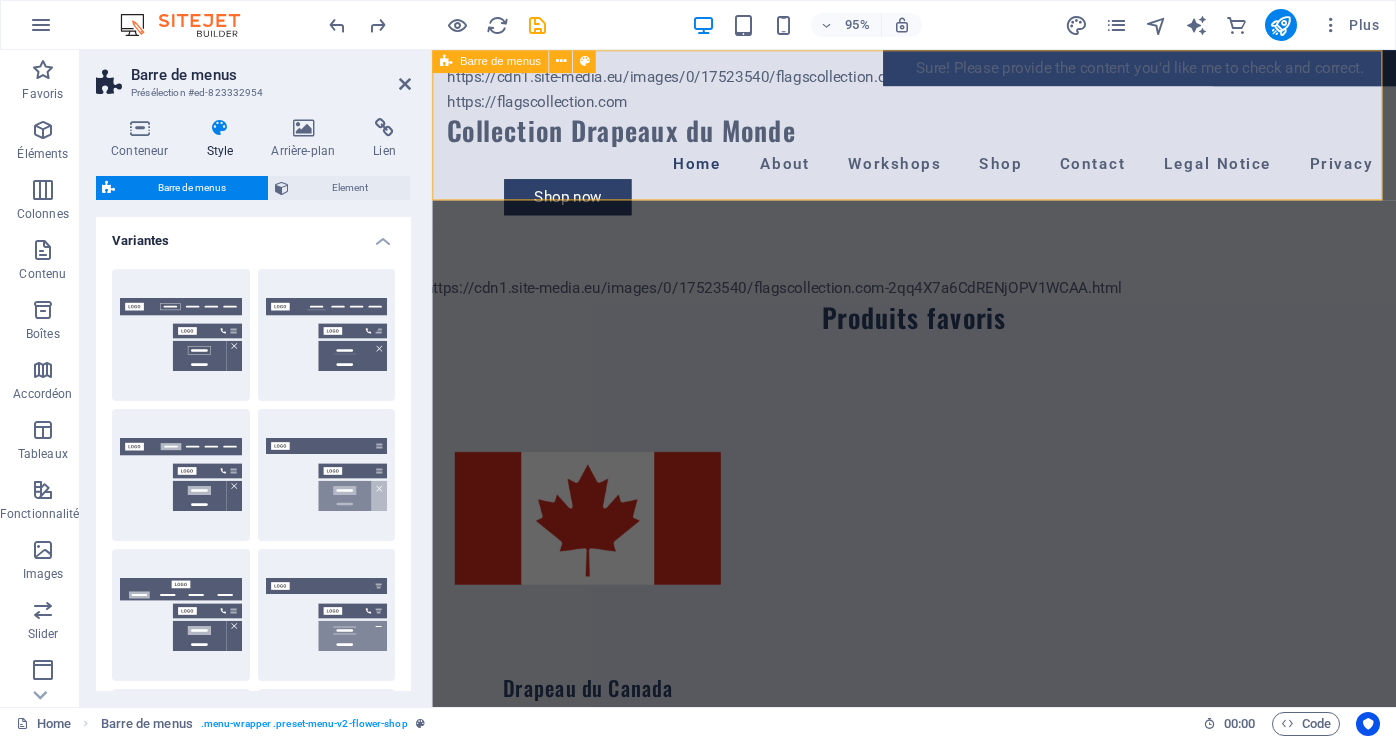 click on "[URL] [URL] [COMPANY_NAME] [COMPANY_NAME] [COMPANY_NAME] [COMPANY_NAME] [COMPANY_NAME] [COMPANY_NAME] [COMPANY_NAME] [COMPANY_NAME] [NUMBER] [STREET] ,  [CITY]   [POSTAL_CODE] [PHONE] [EMAIL] [NUMBER] [STREET] ,  [CITY]   [POSTAL_CODE] [PHONE] [EMAIL]" at bounding box center [939, 145] 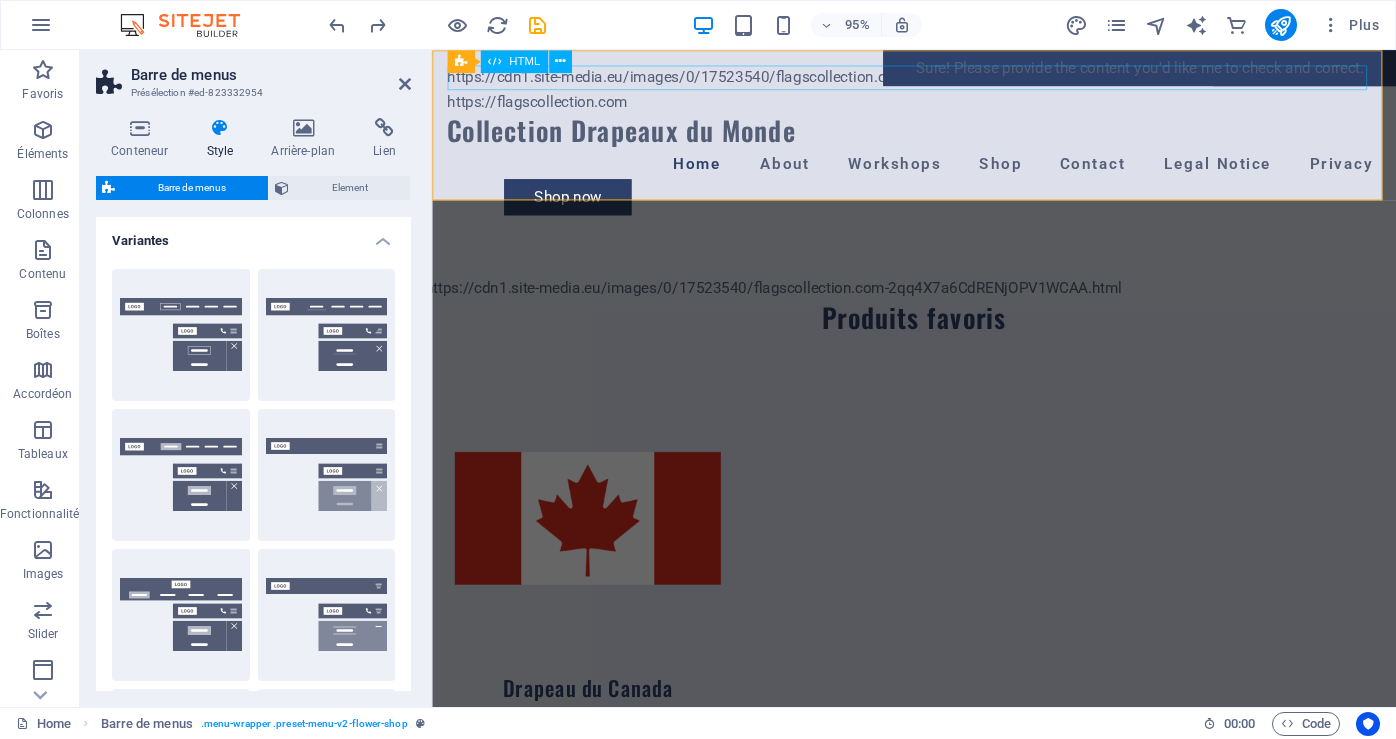 click on "https://cdn1.site-media.eu/images/0/17523540/flagscollection.com-2qq4X7a6CdRENjOPV1WCAA.html" at bounding box center (939, 79) 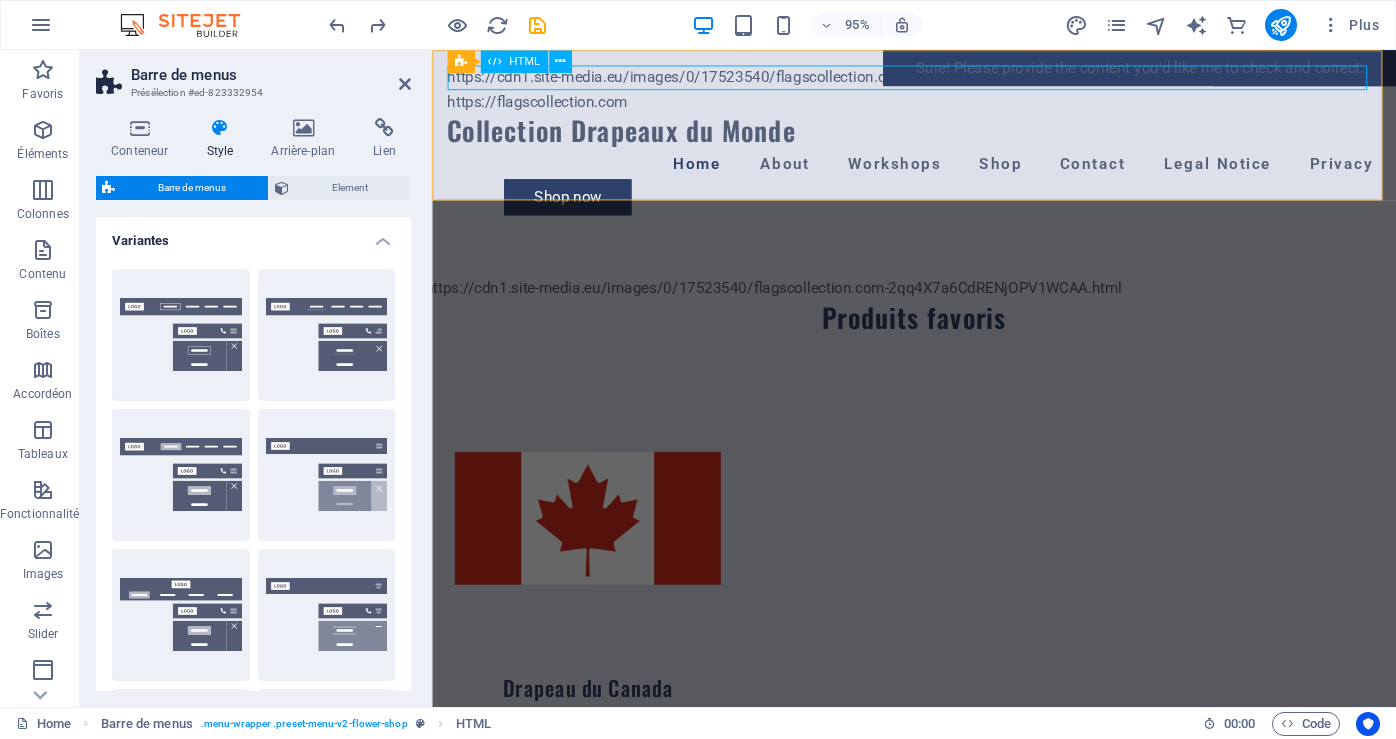 click on "https://cdn1.site-media.eu/images/0/17523540/flagscollection.com-2qq4X7a6CdRENjOPV1WCAA.html" at bounding box center (939, 79) 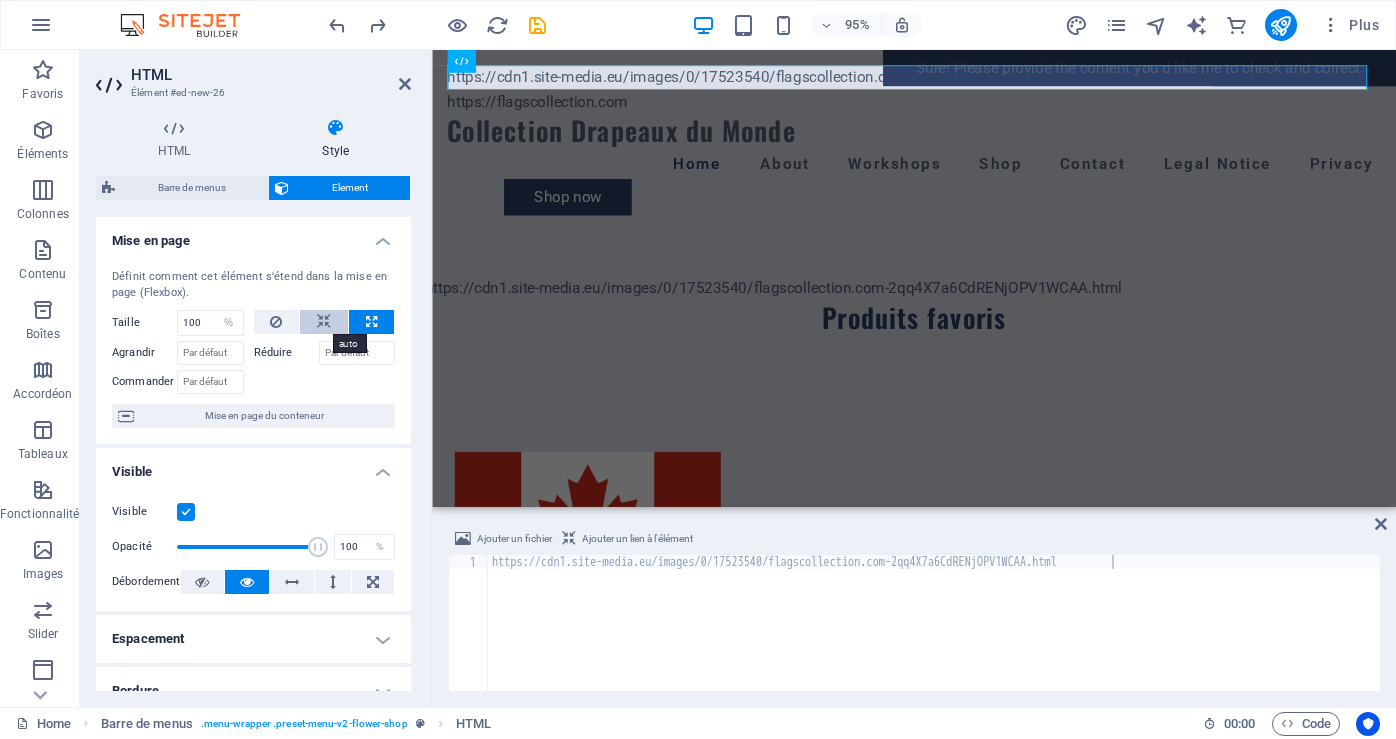 click at bounding box center (324, 322) 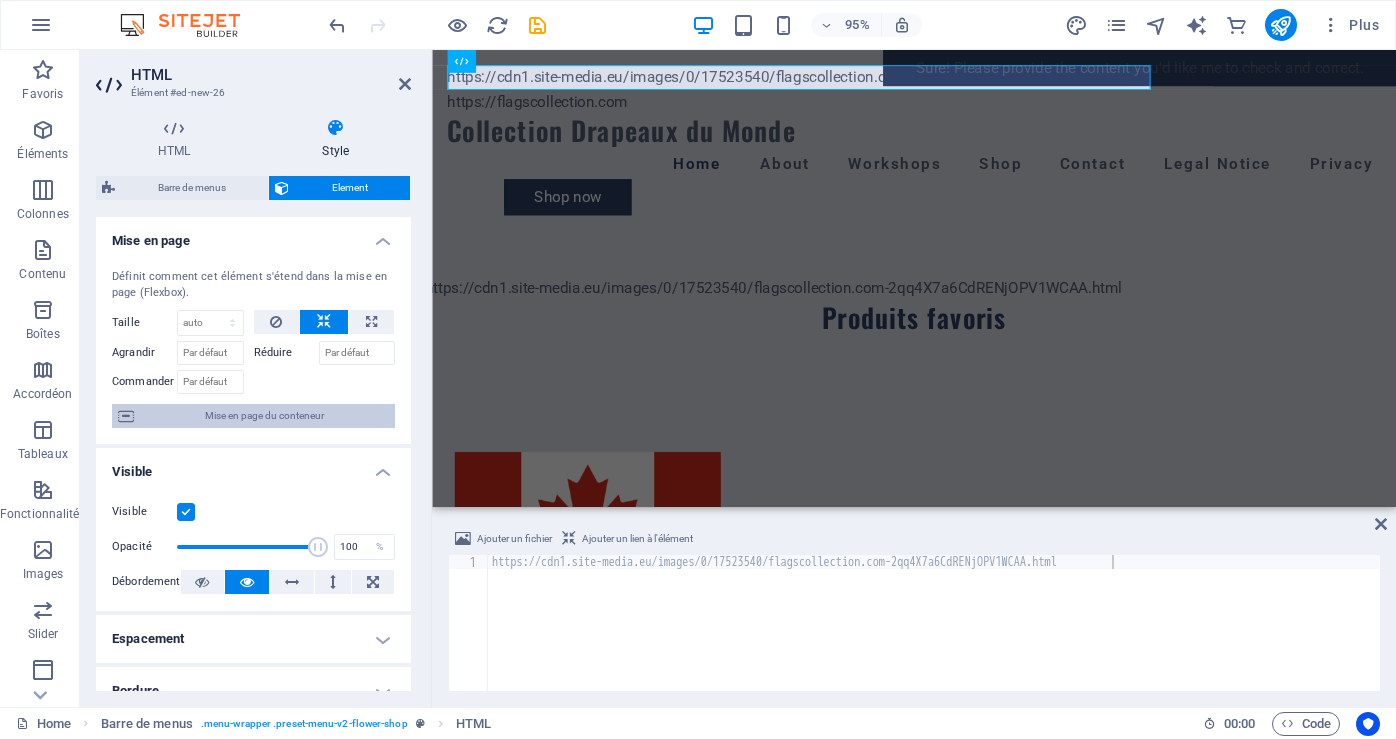 click on "Mise en page du conteneur" at bounding box center [264, 416] 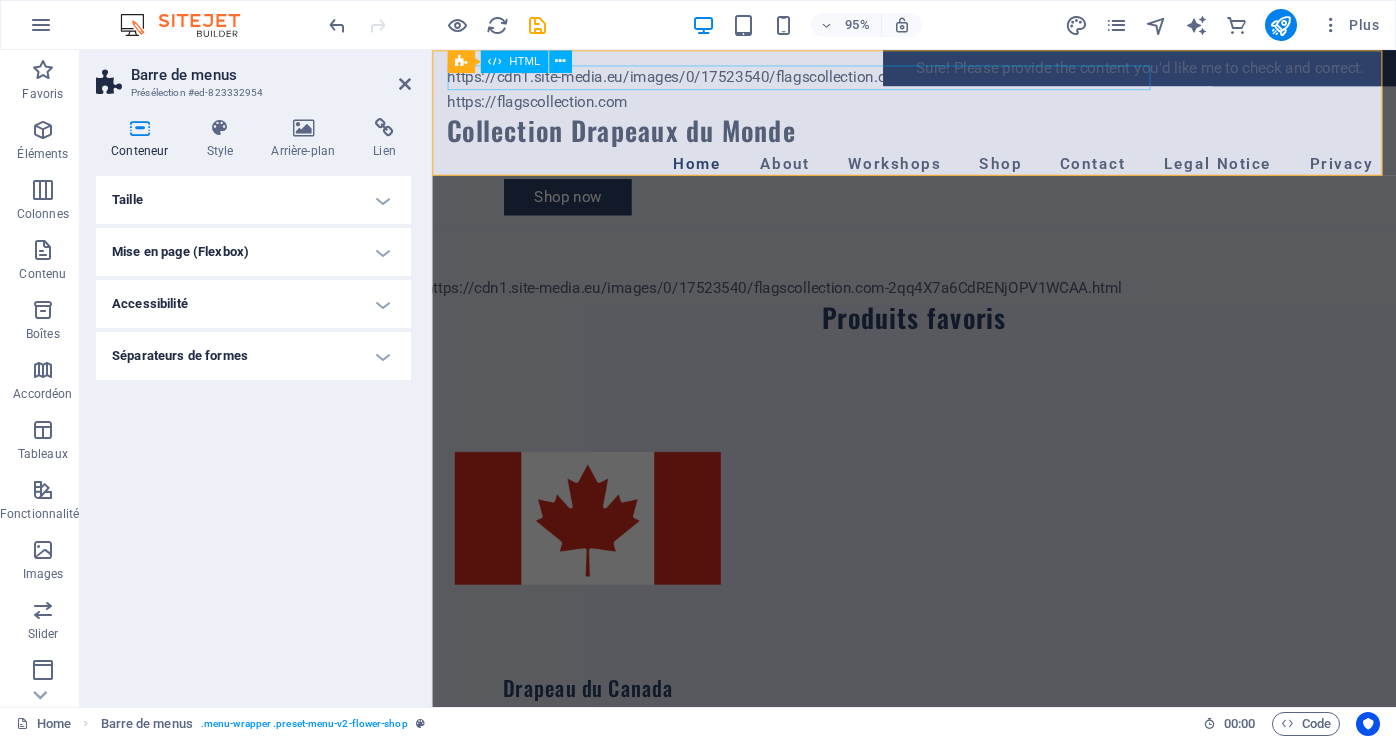 click on "https://cdn1.site-media.eu/images/0/17523540/flagscollection.com-2qq4X7a6CdRENjOPV1WCAA.html" at bounding box center [939, 79] 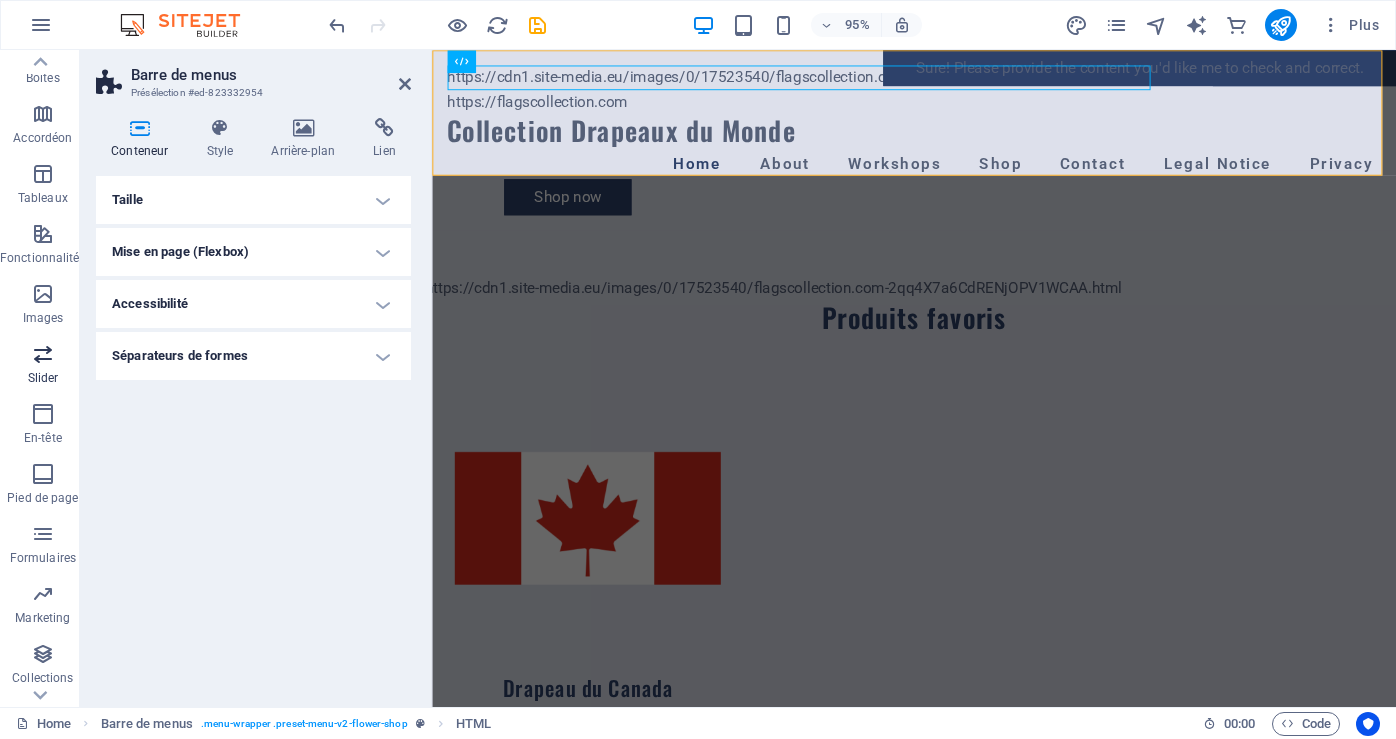 scroll, scrollTop: 303, scrollLeft: 0, axis: vertical 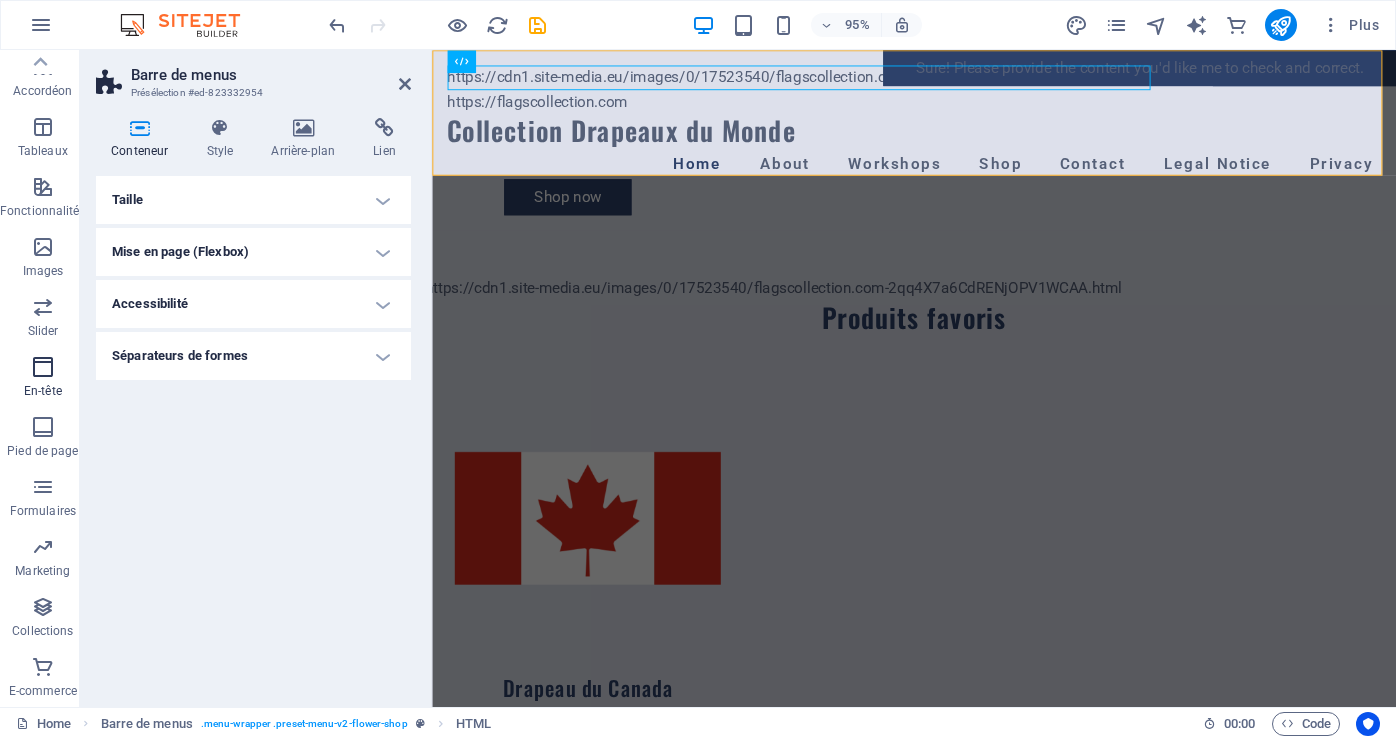 click at bounding box center [43, 367] 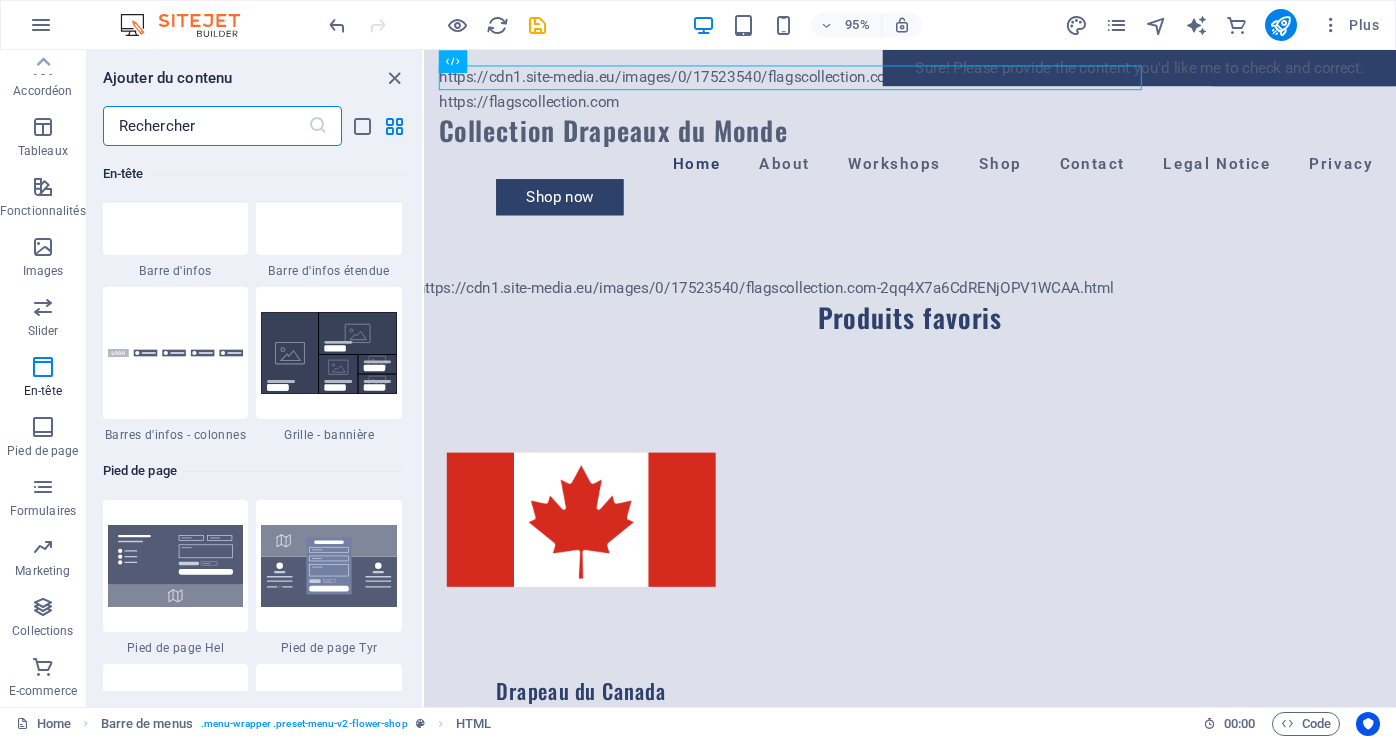 scroll, scrollTop: 12842, scrollLeft: 0, axis: vertical 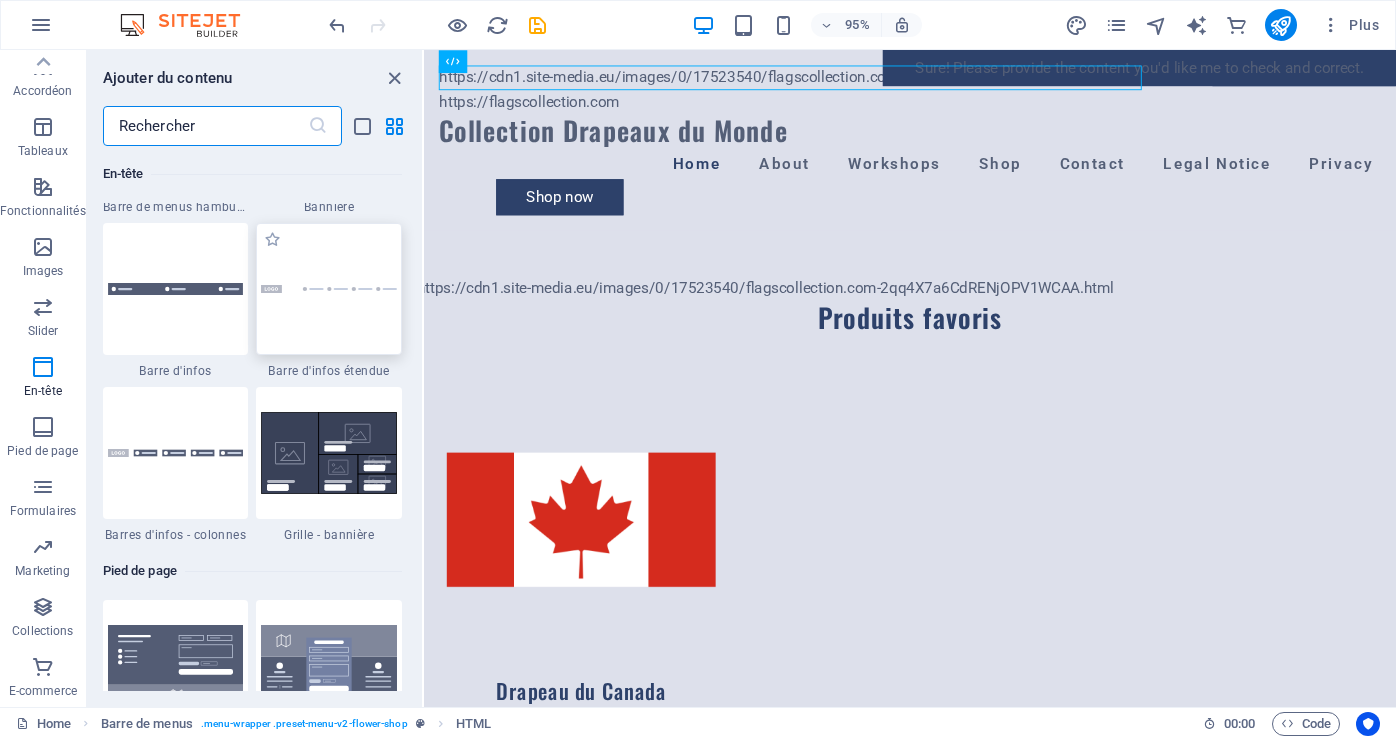 click at bounding box center [329, 289] 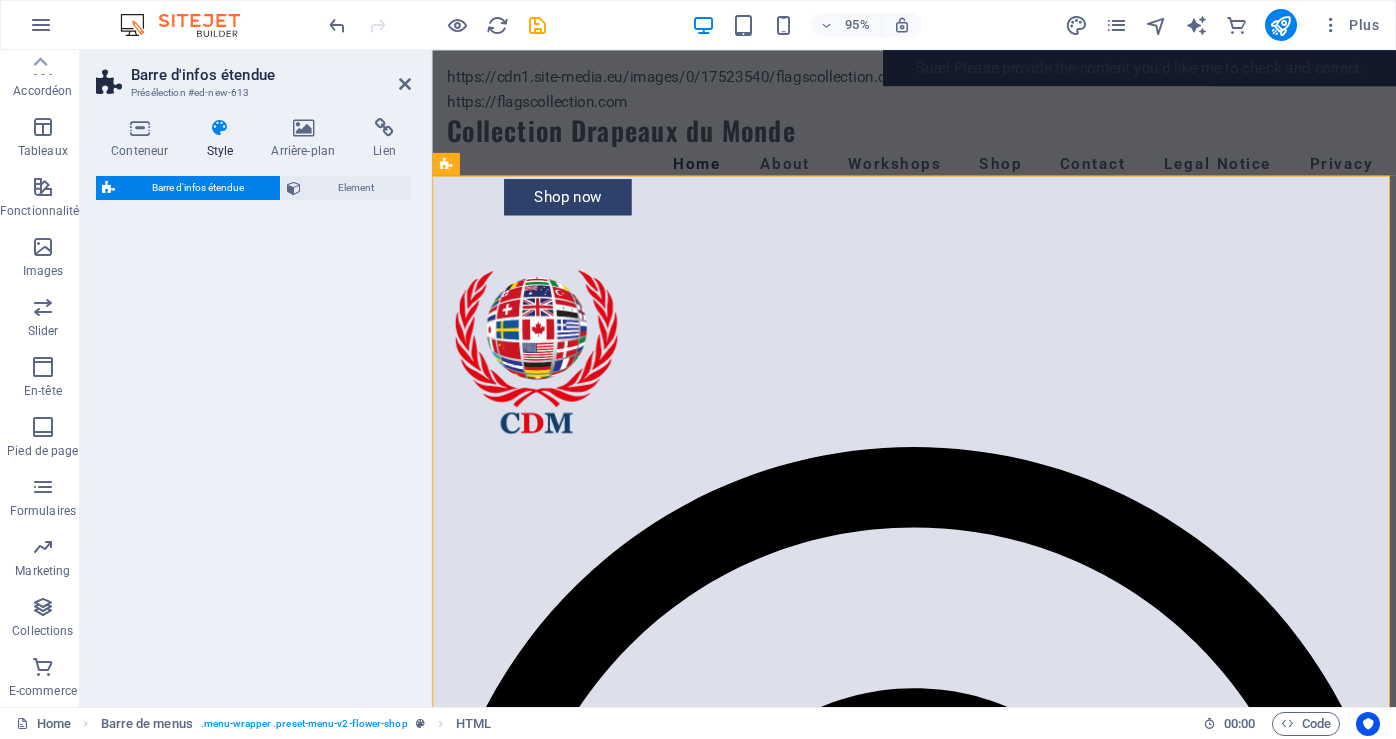 select on "rem" 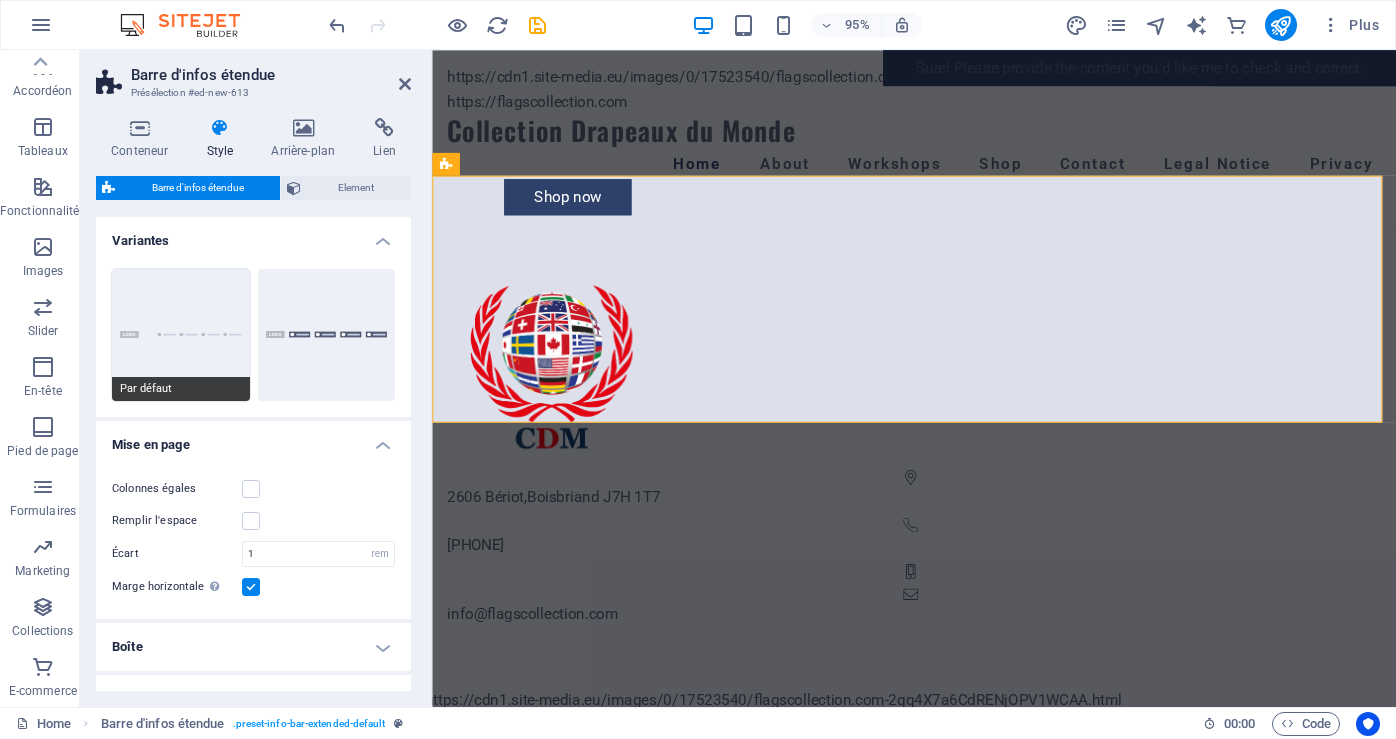 click on "Par défaut" at bounding box center (181, 335) 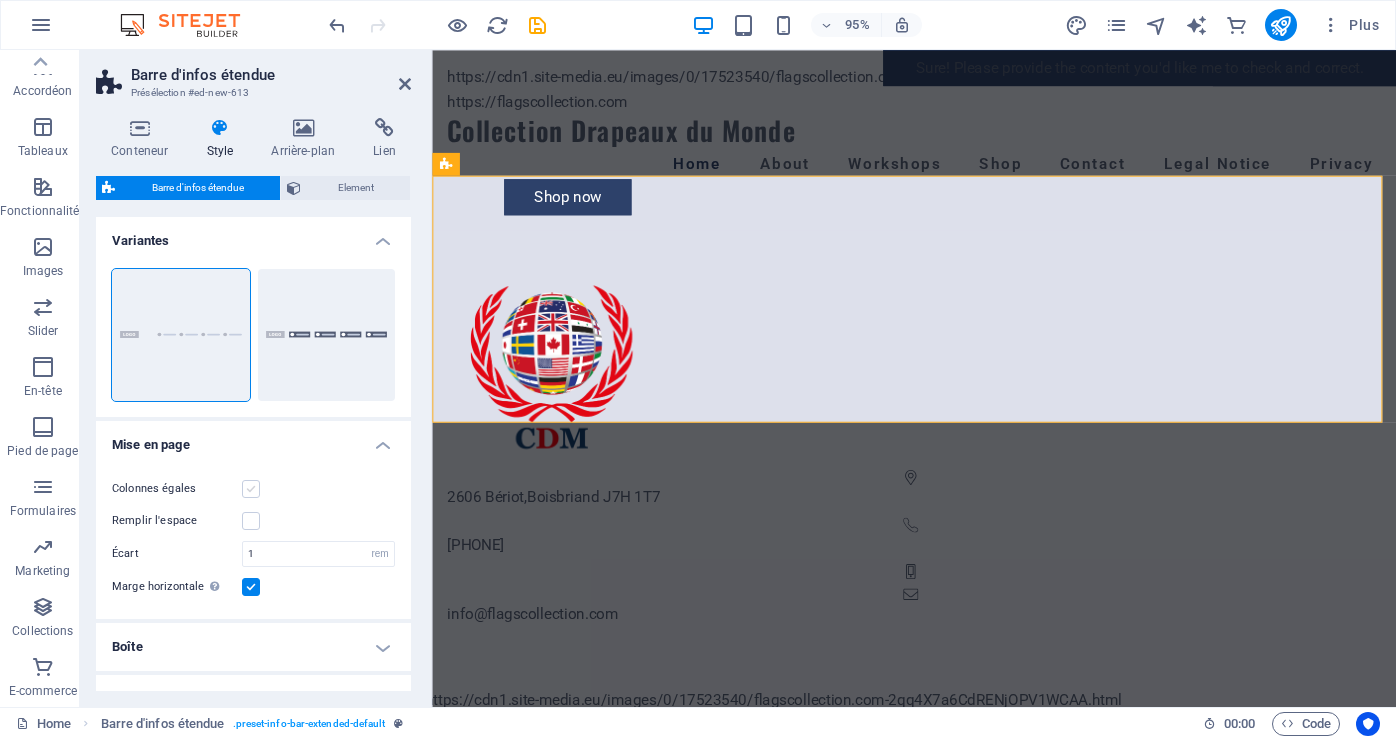 click at bounding box center [251, 489] 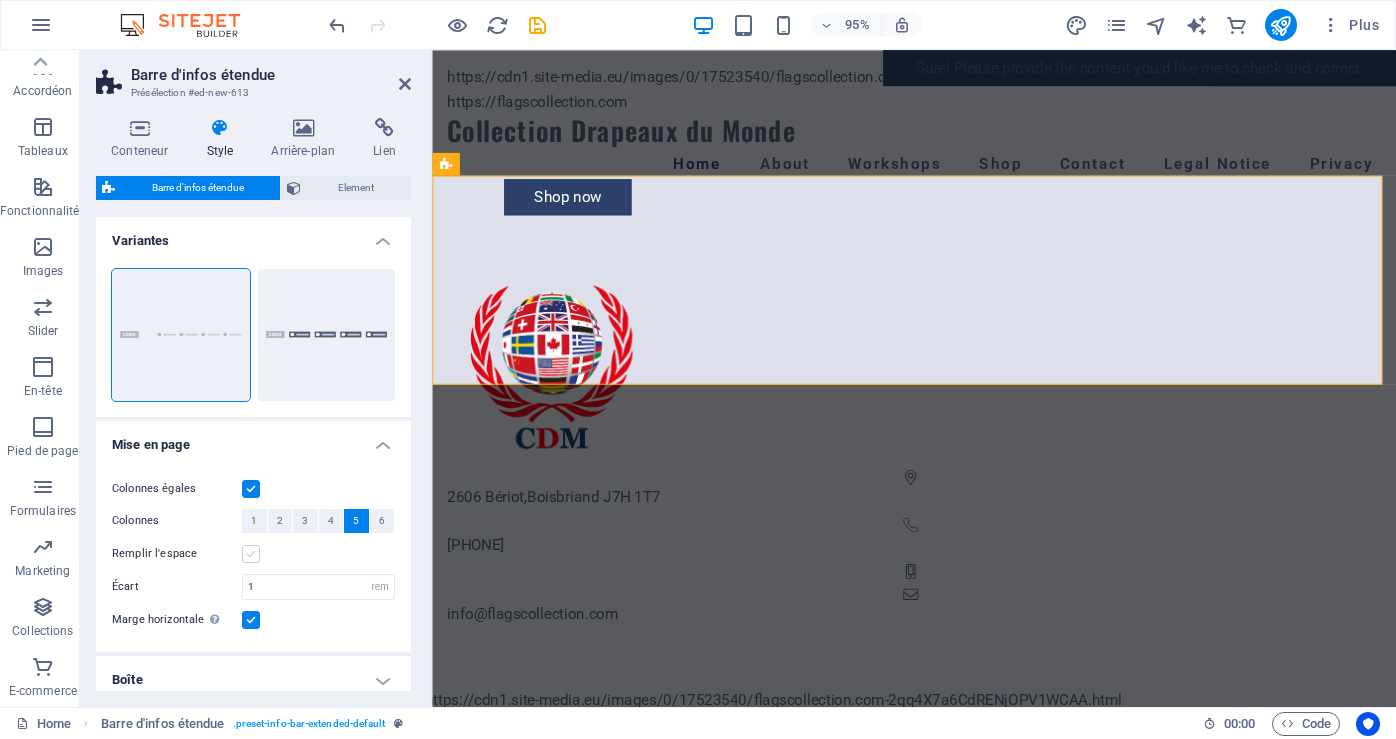 click at bounding box center (251, 554) 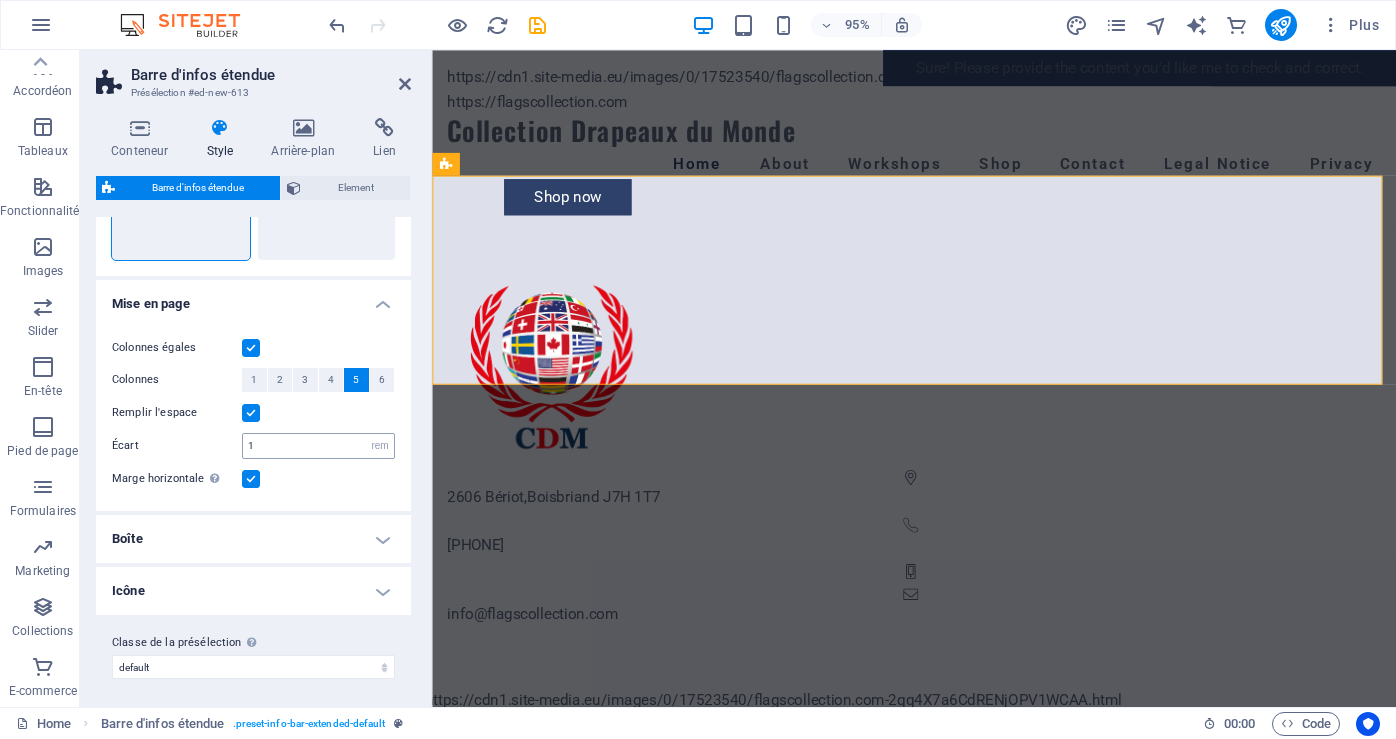 scroll, scrollTop: 145, scrollLeft: 0, axis: vertical 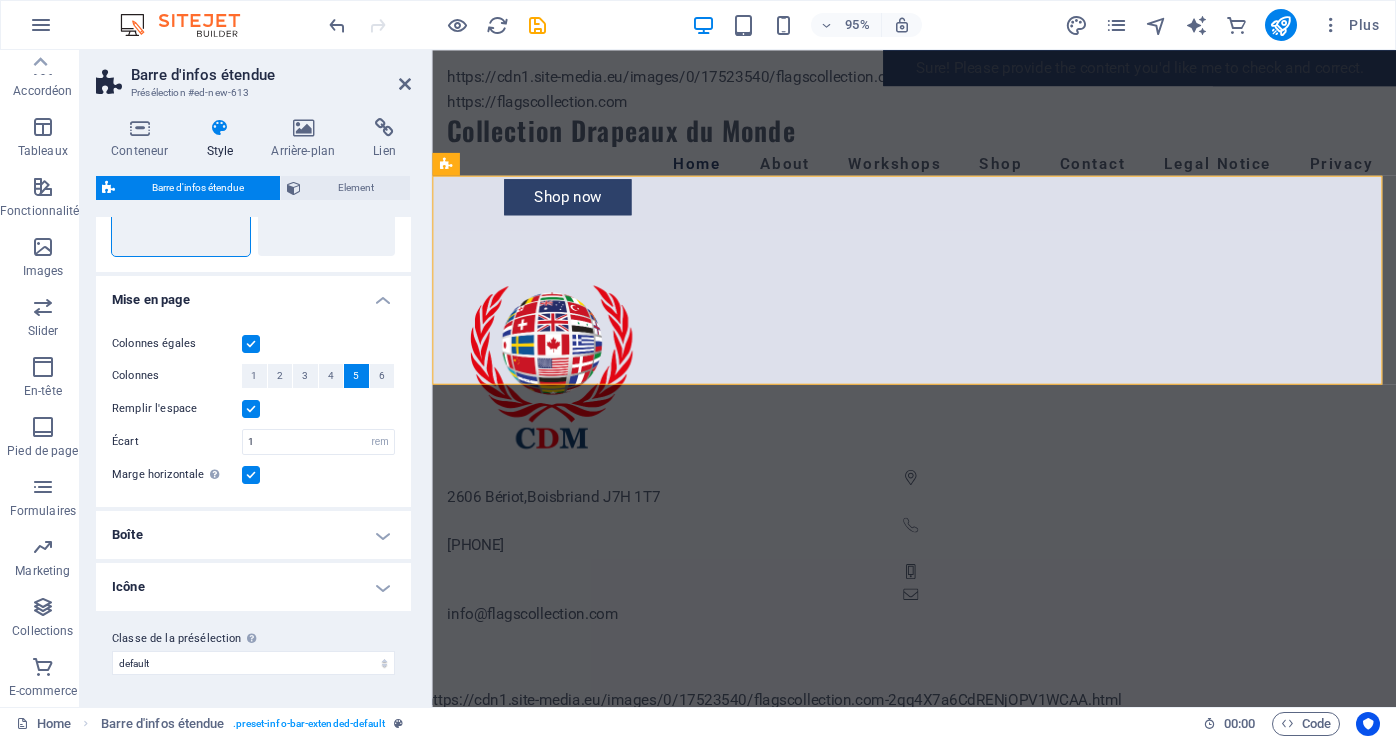click on "Boîte" at bounding box center [253, 535] 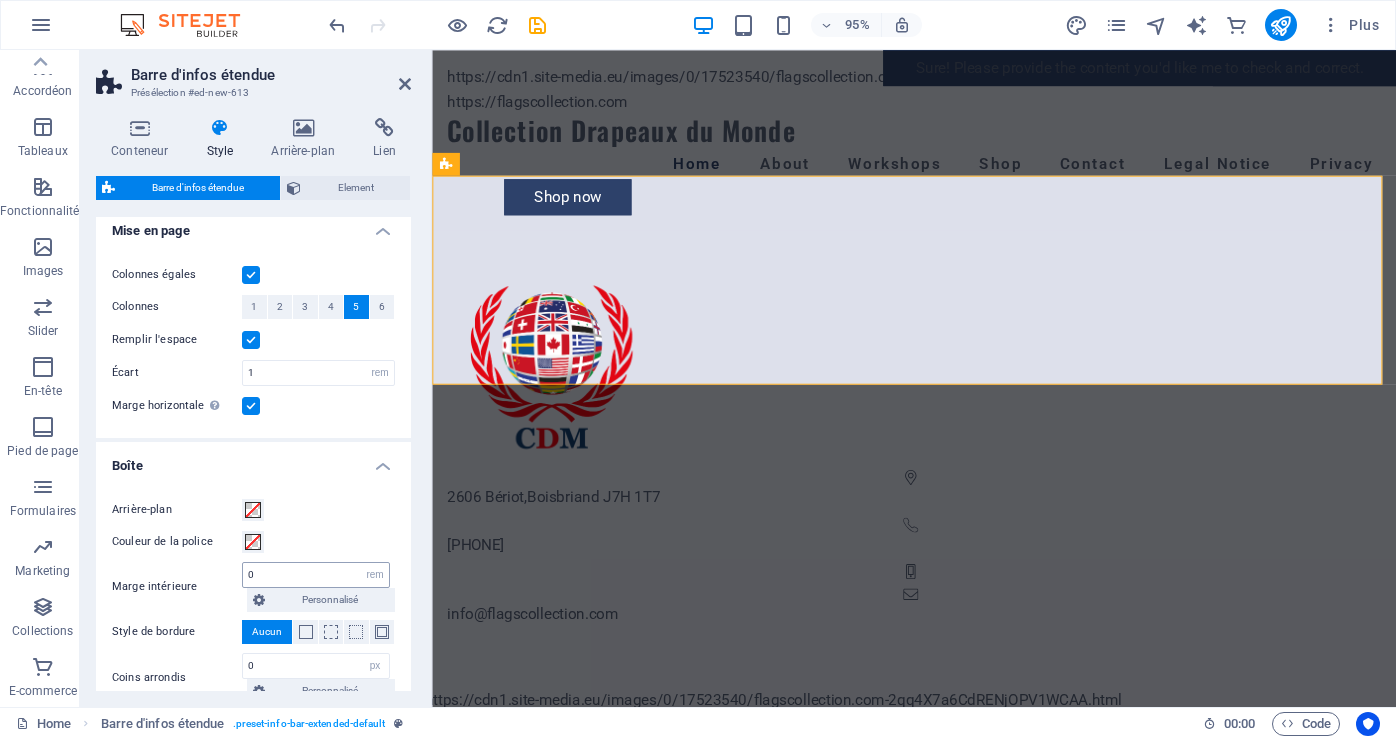 scroll, scrollTop: 245, scrollLeft: 0, axis: vertical 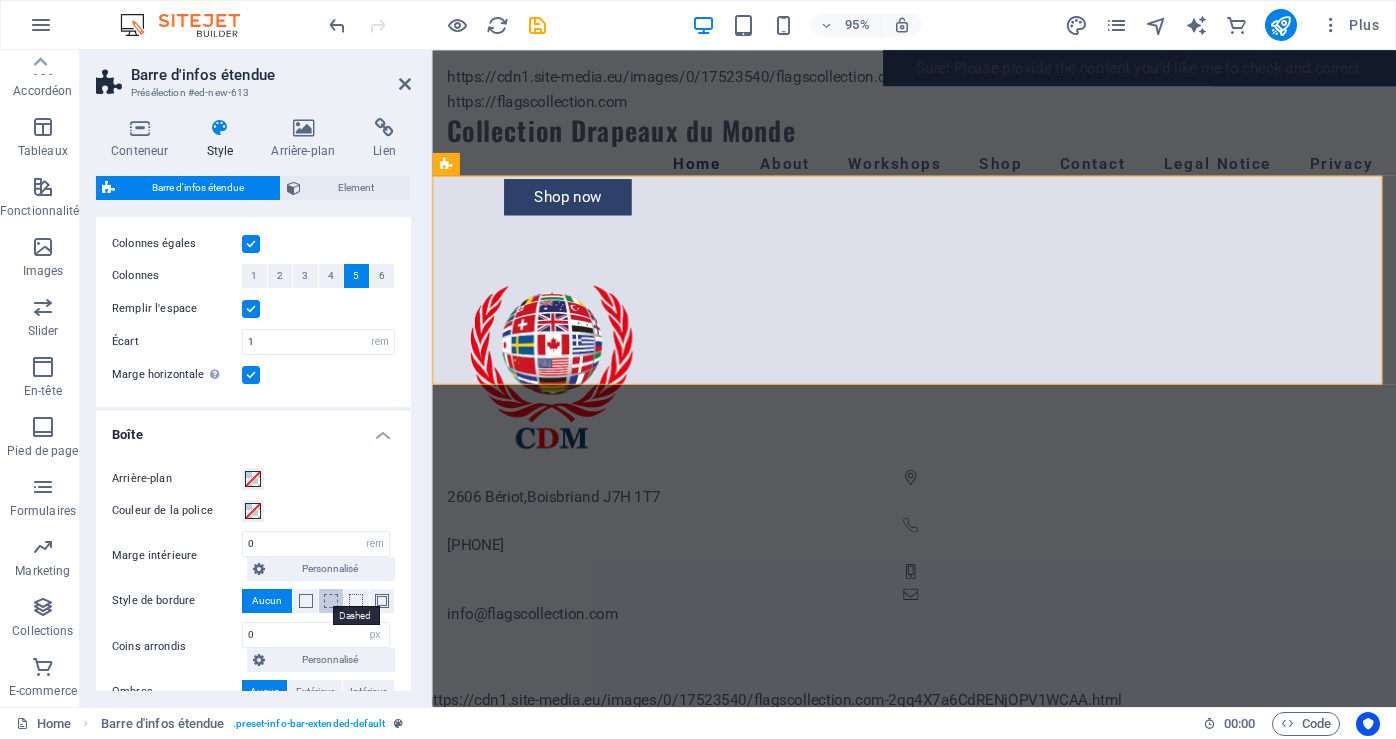 click at bounding box center [331, 601] 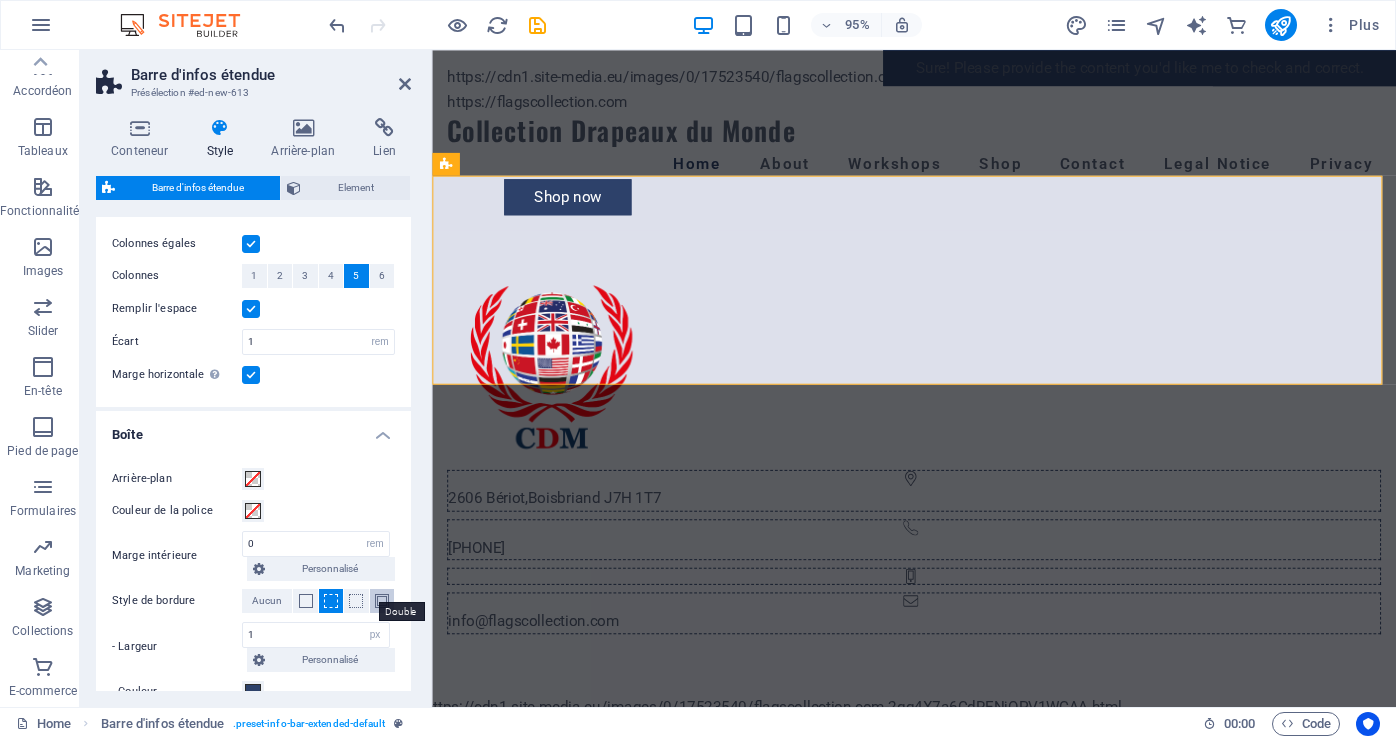 click at bounding box center [382, 601] 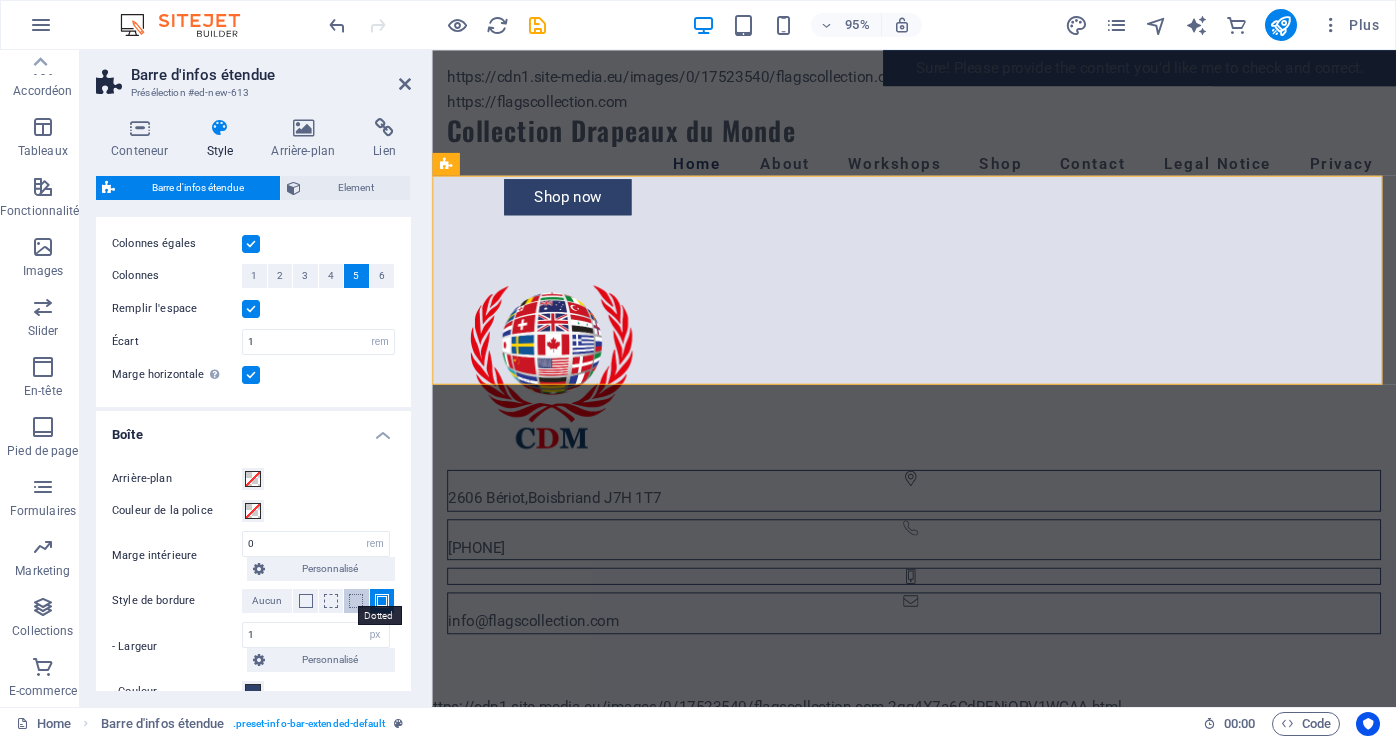 click at bounding box center [356, 601] 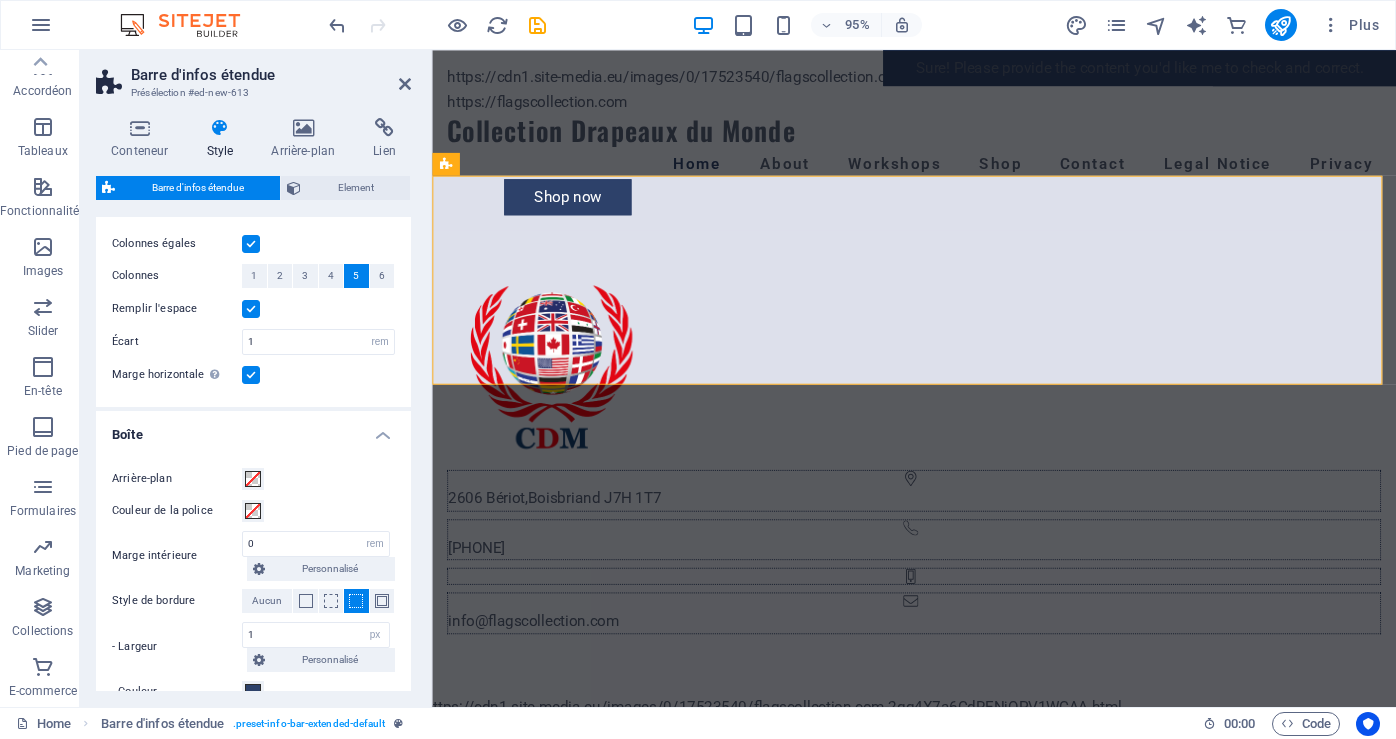 scroll, scrollTop: 445, scrollLeft: 0, axis: vertical 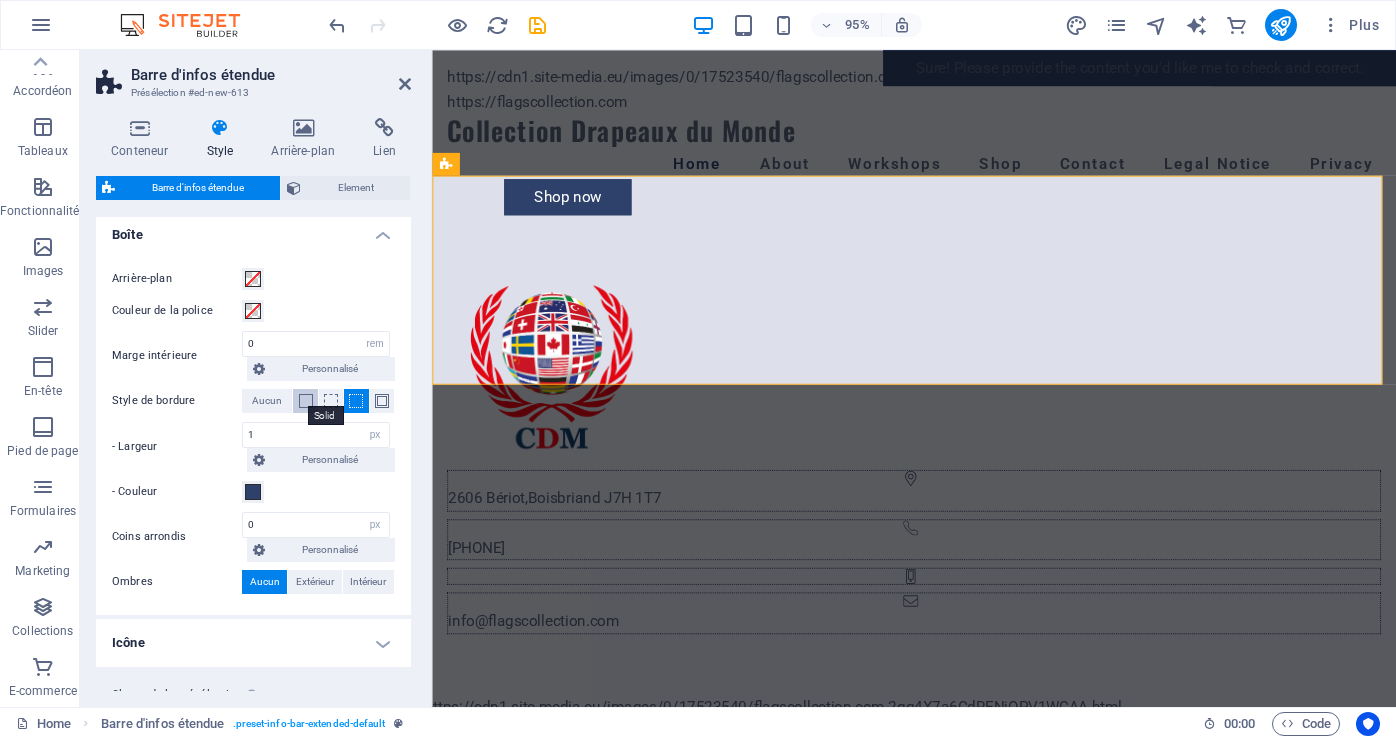 click at bounding box center [306, 401] 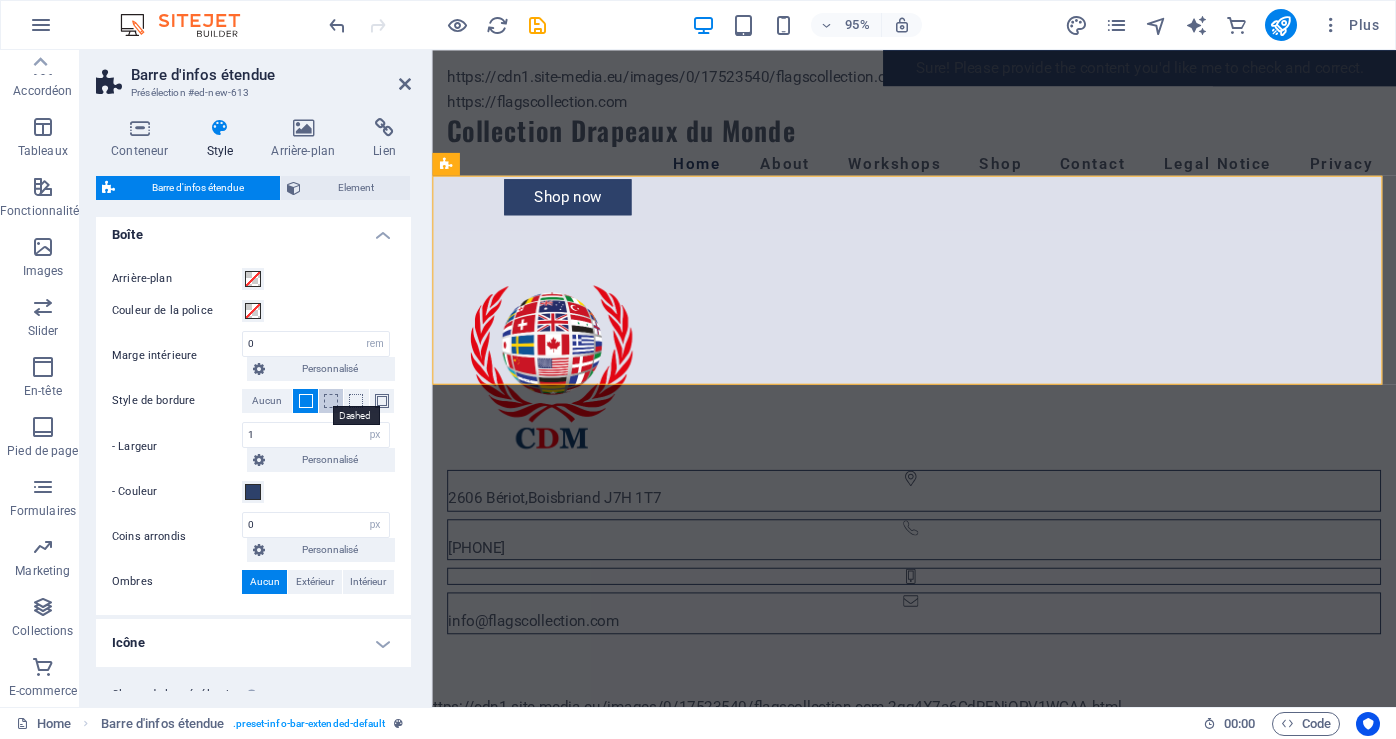 click at bounding box center (331, 401) 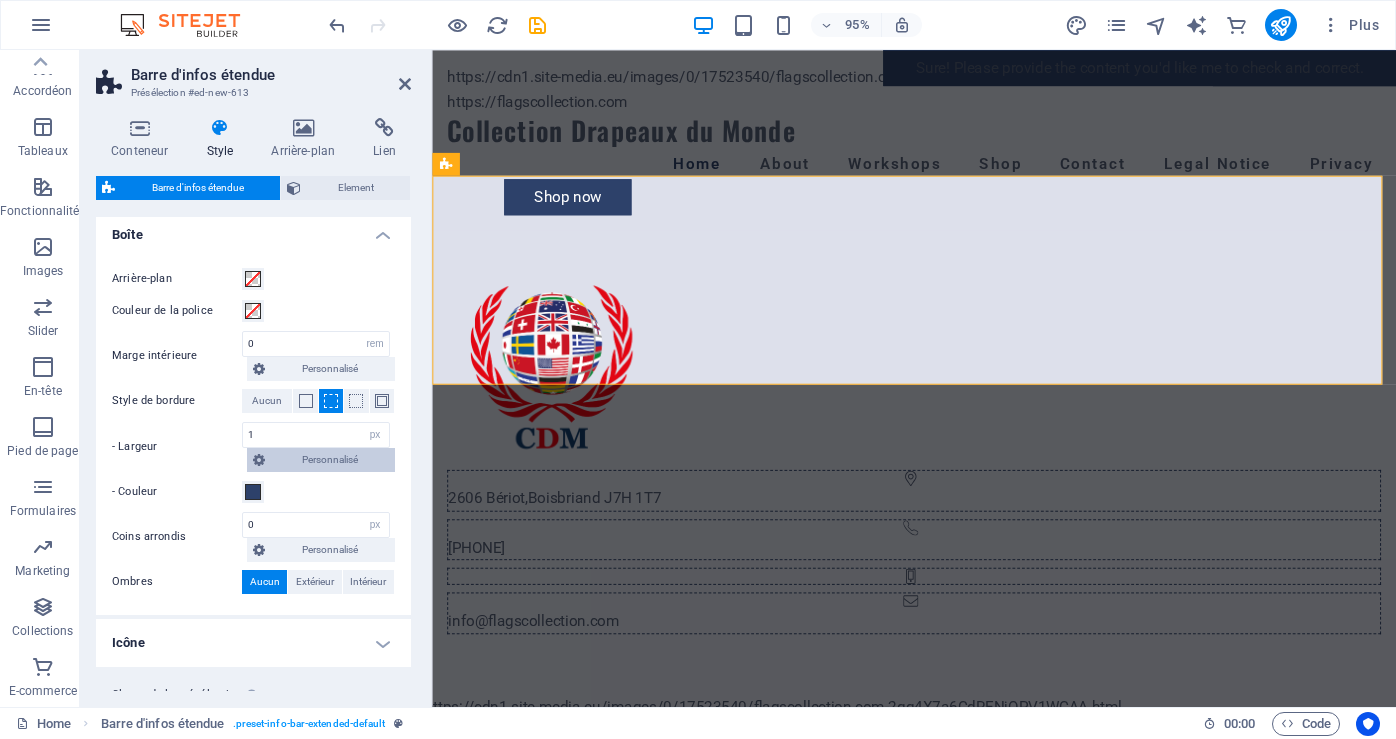 click on "Personnalisé" at bounding box center (330, 460) 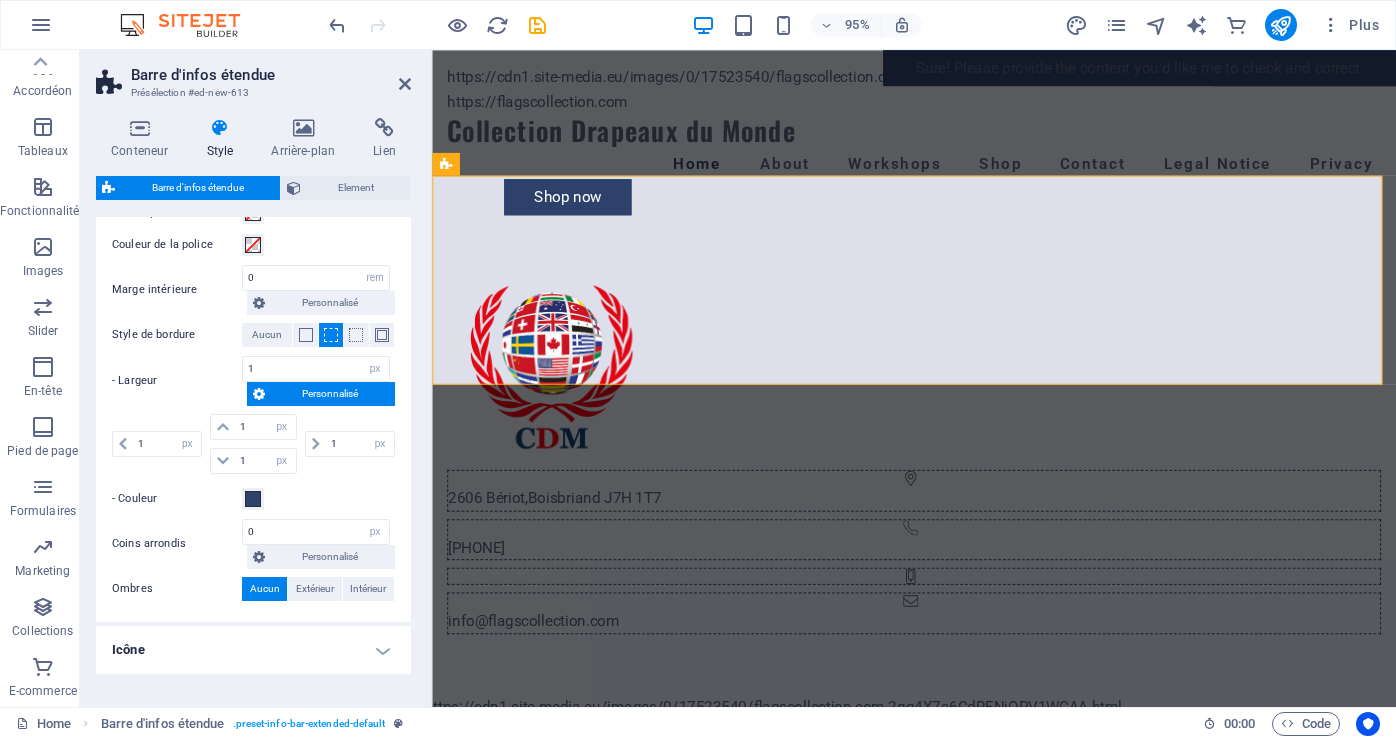 scroll, scrollTop: 574, scrollLeft: 0, axis: vertical 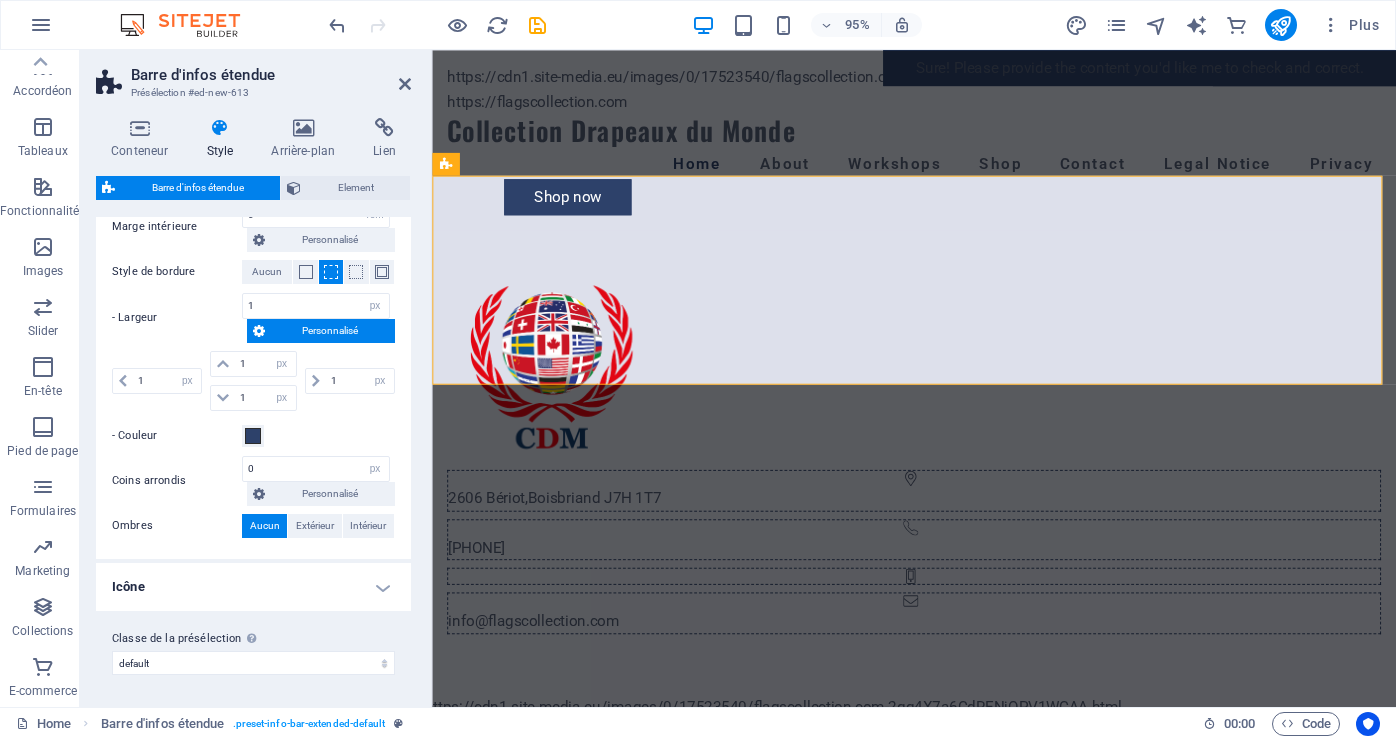 click on "Icône" at bounding box center (253, 587) 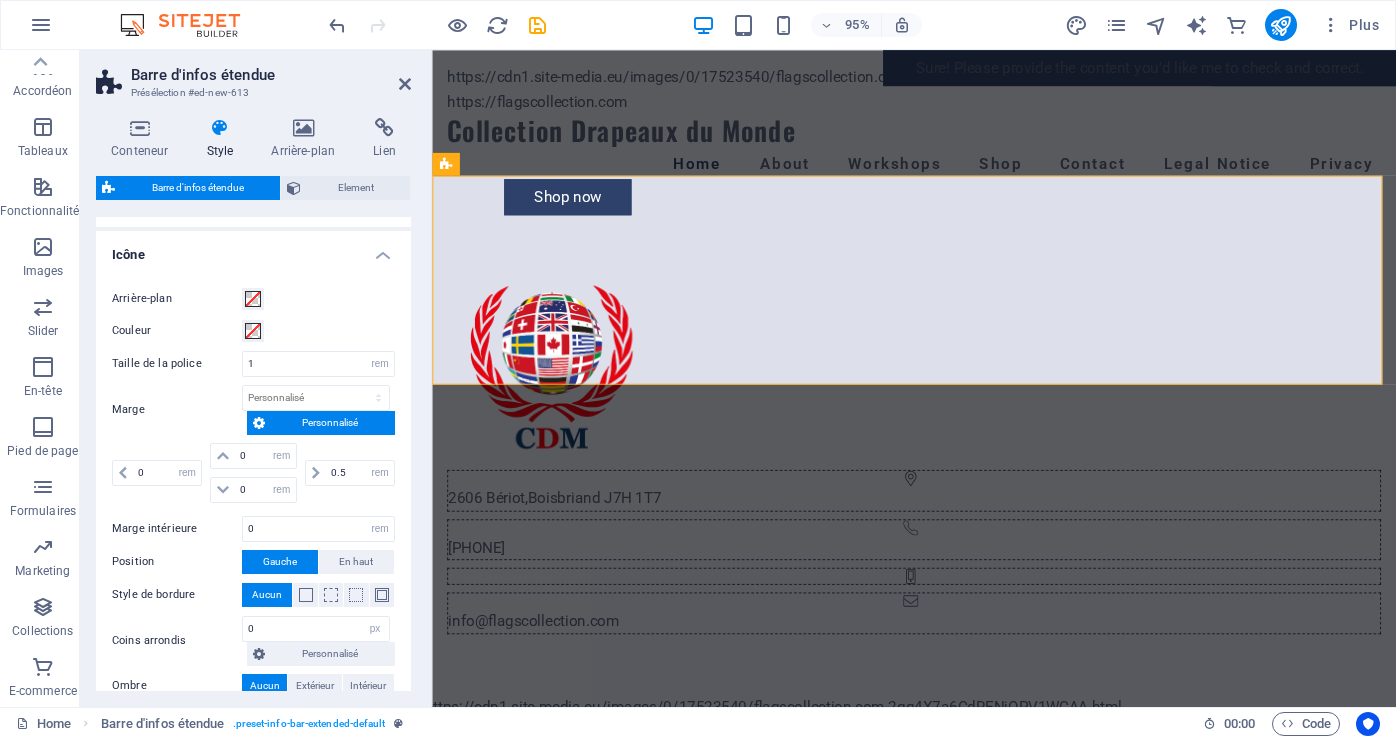 scroll, scrollTop: 874, scrollLeft: 0, axis: vertical 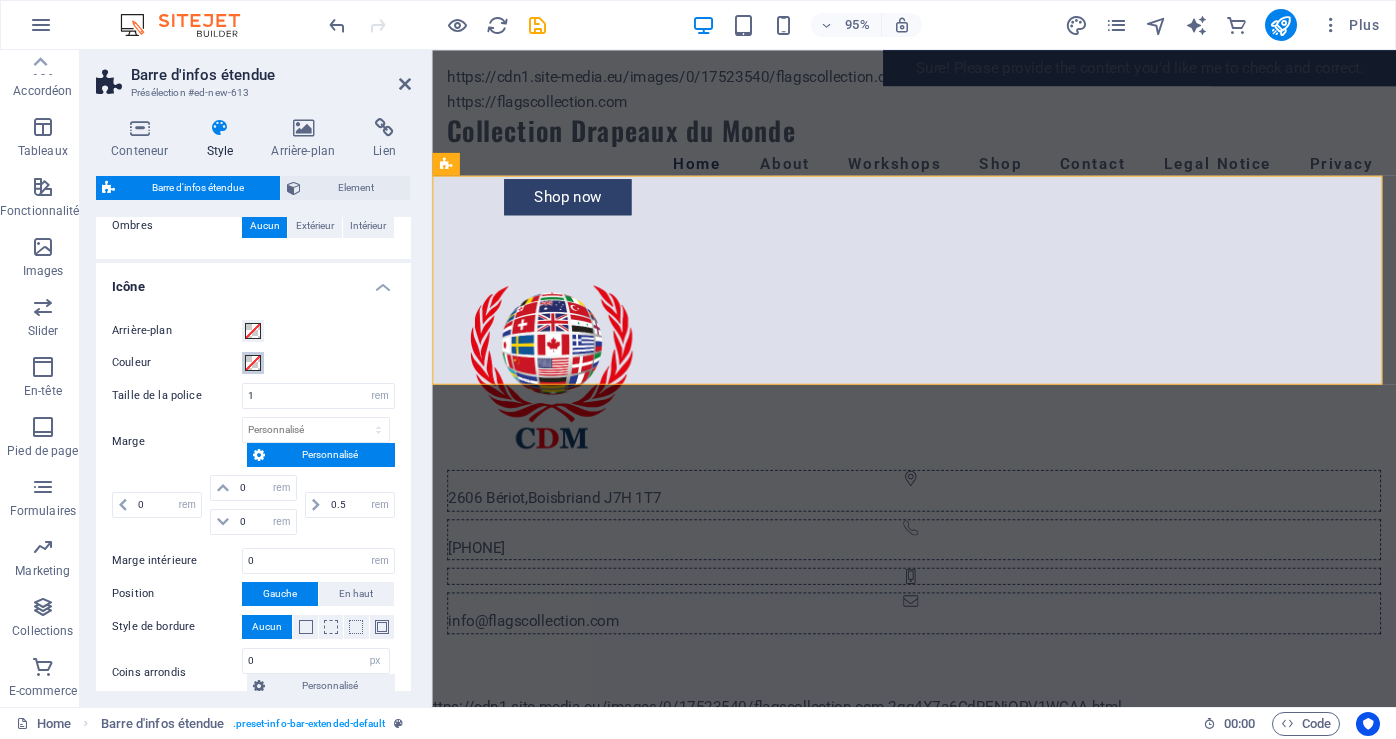 click at bounding box center (253, 363) 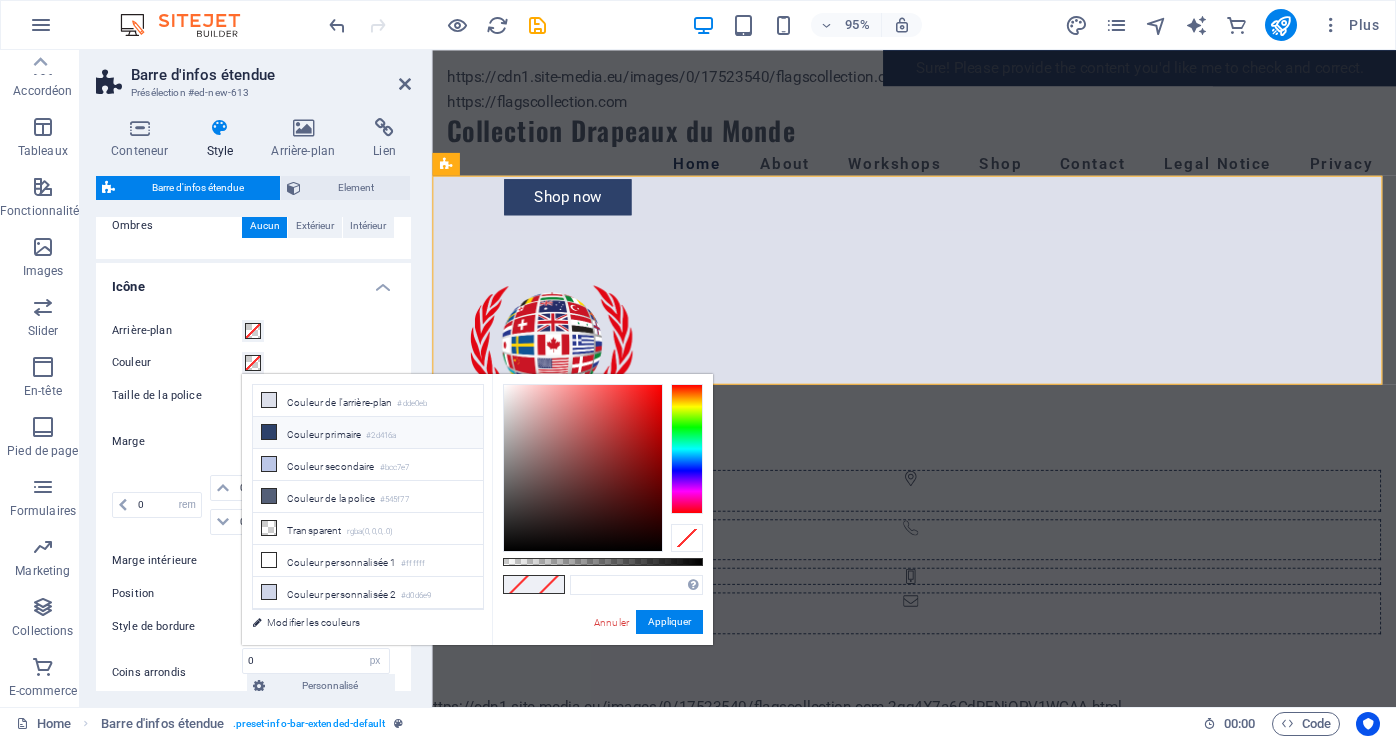 click at bounding box center [269, 432] 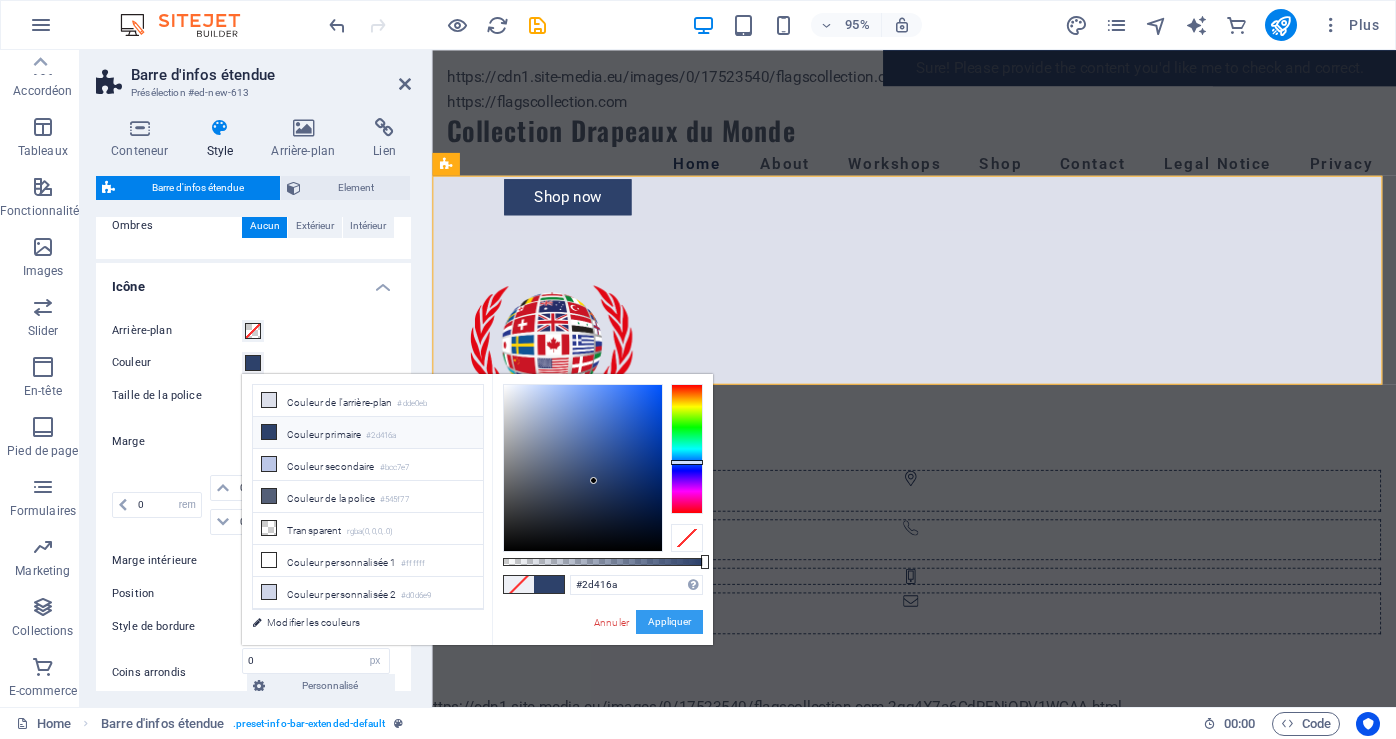 click on "Appliquer" at bounding box center (669, 622) 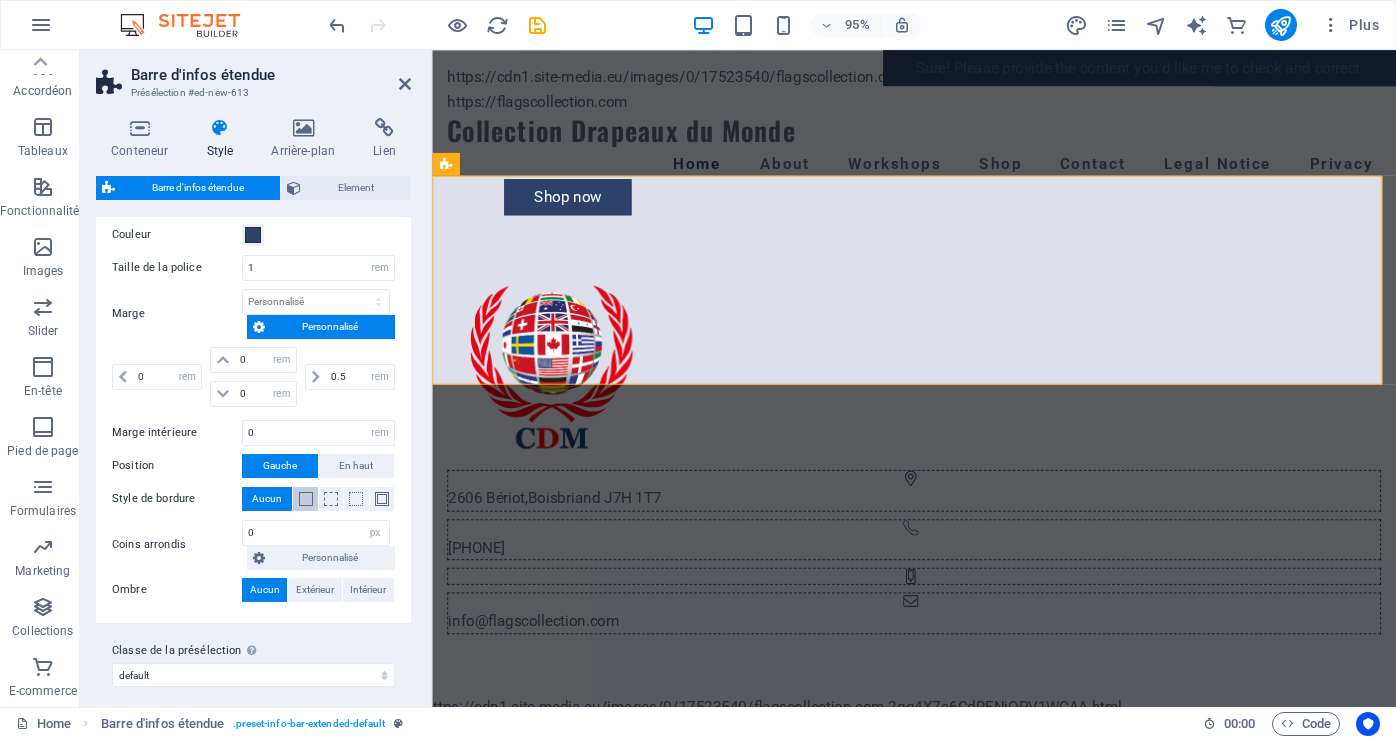 scroll, scrollTop: 1014, scrollLeft: 0, axis: vertical 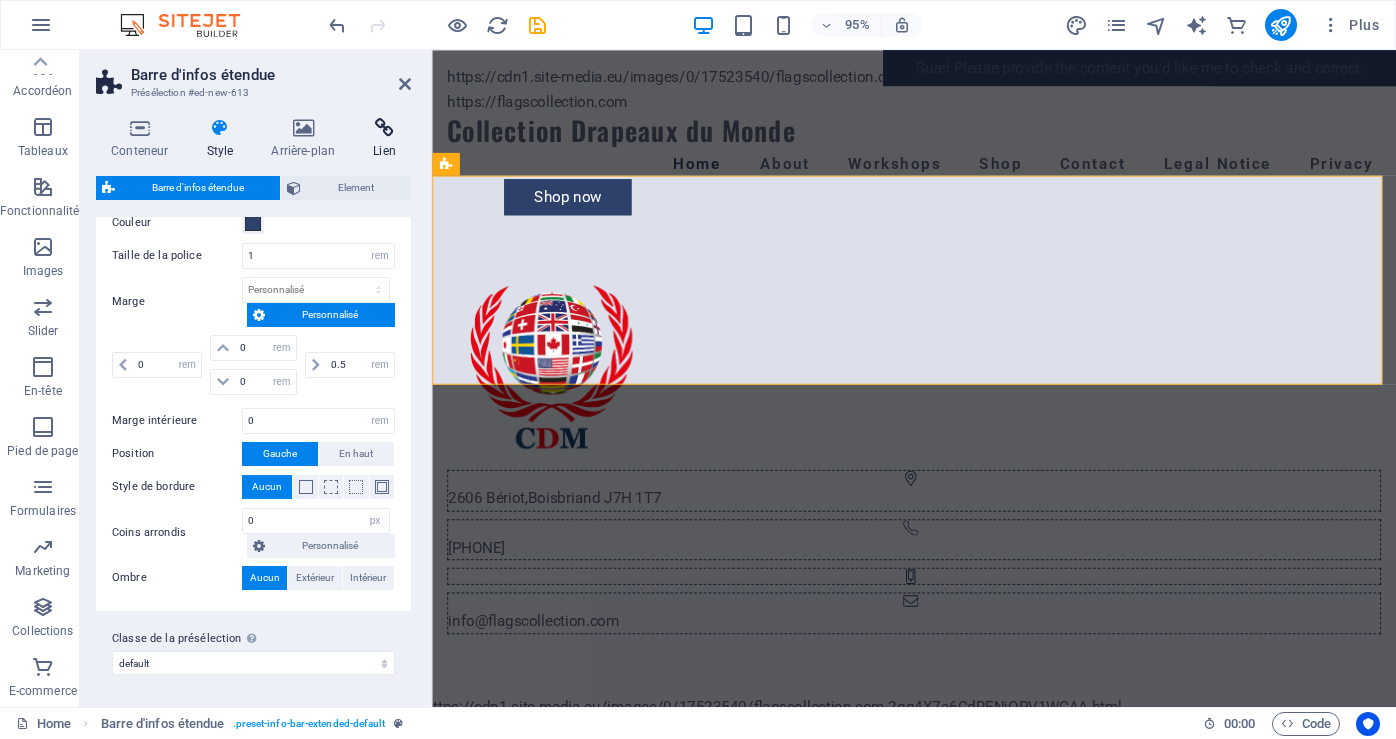click on "Lien" at bounding box center (384, 139) 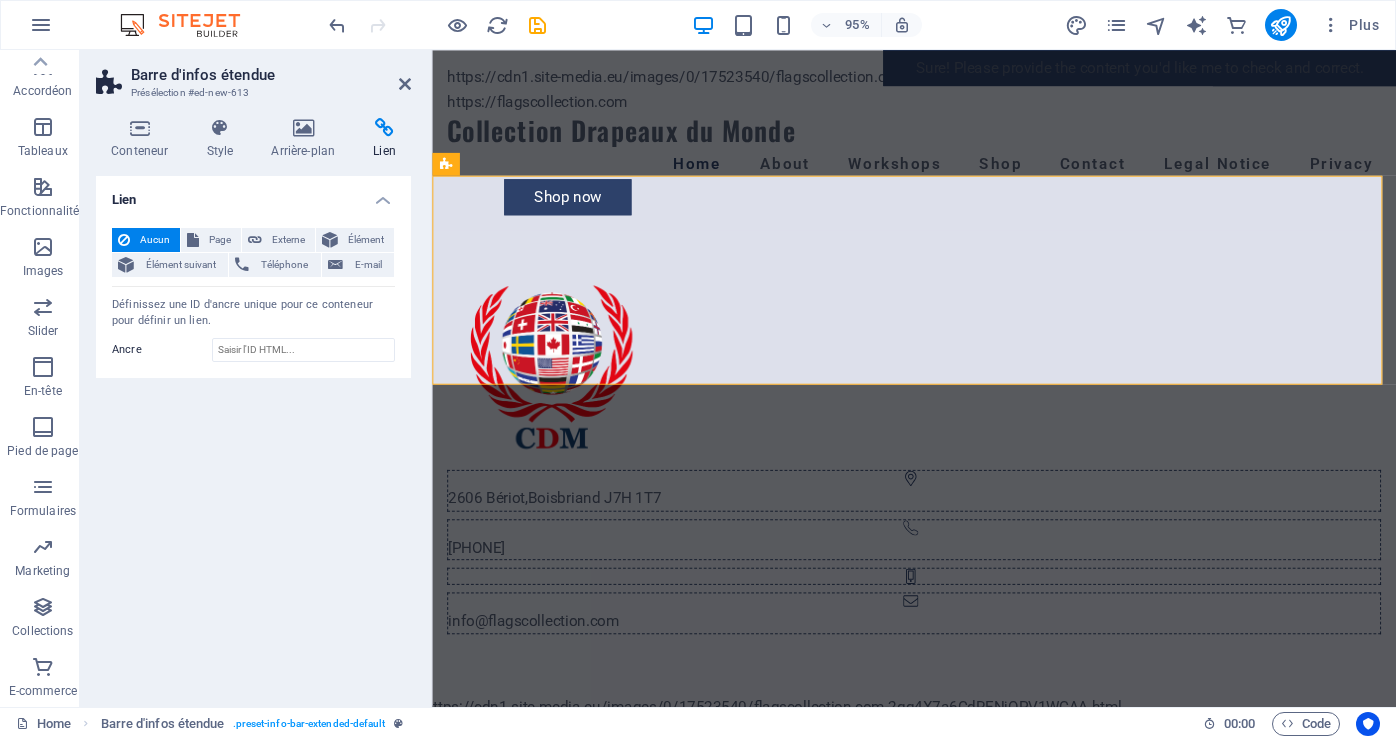 click on "Définissez une ID d'ancre unique pour ce conteneur pour définir un lien." at bounding box center [253, 313] 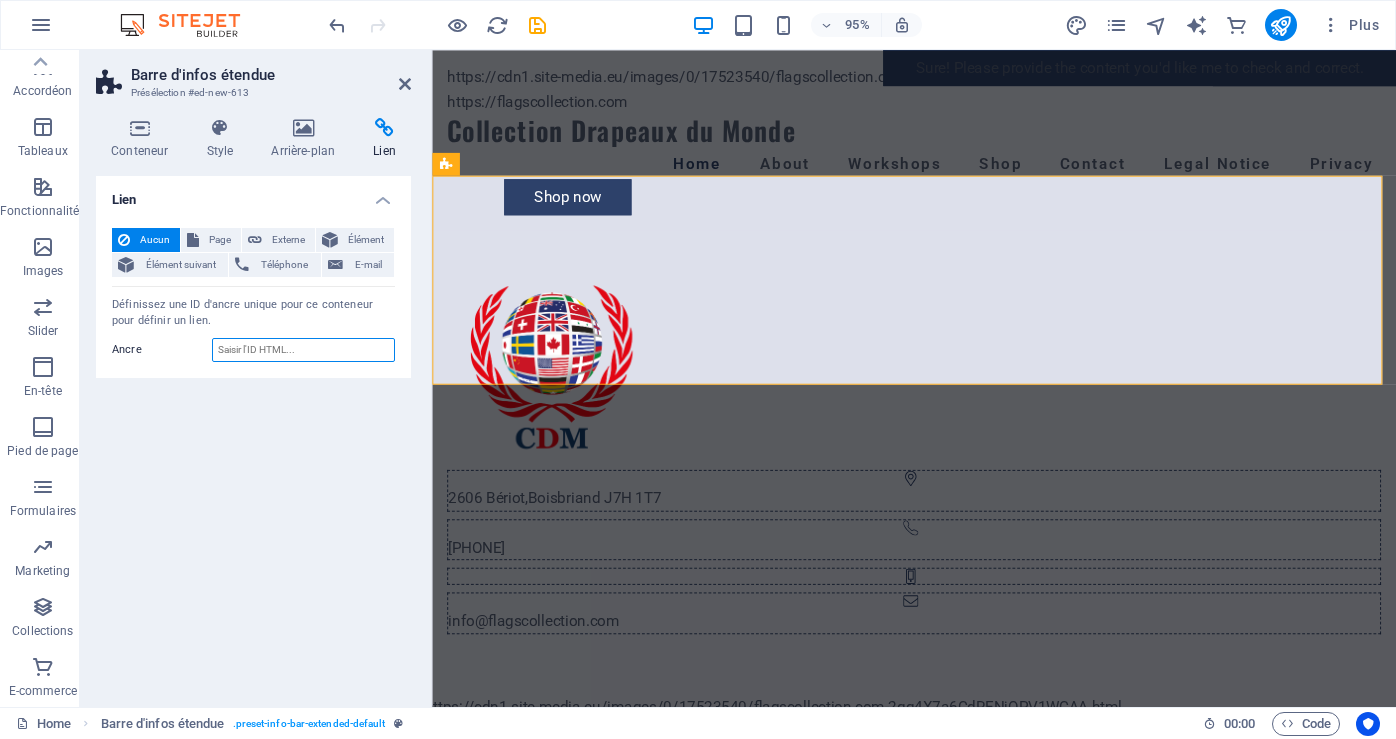 click on "Ancre" at bounding box center (303, 350) 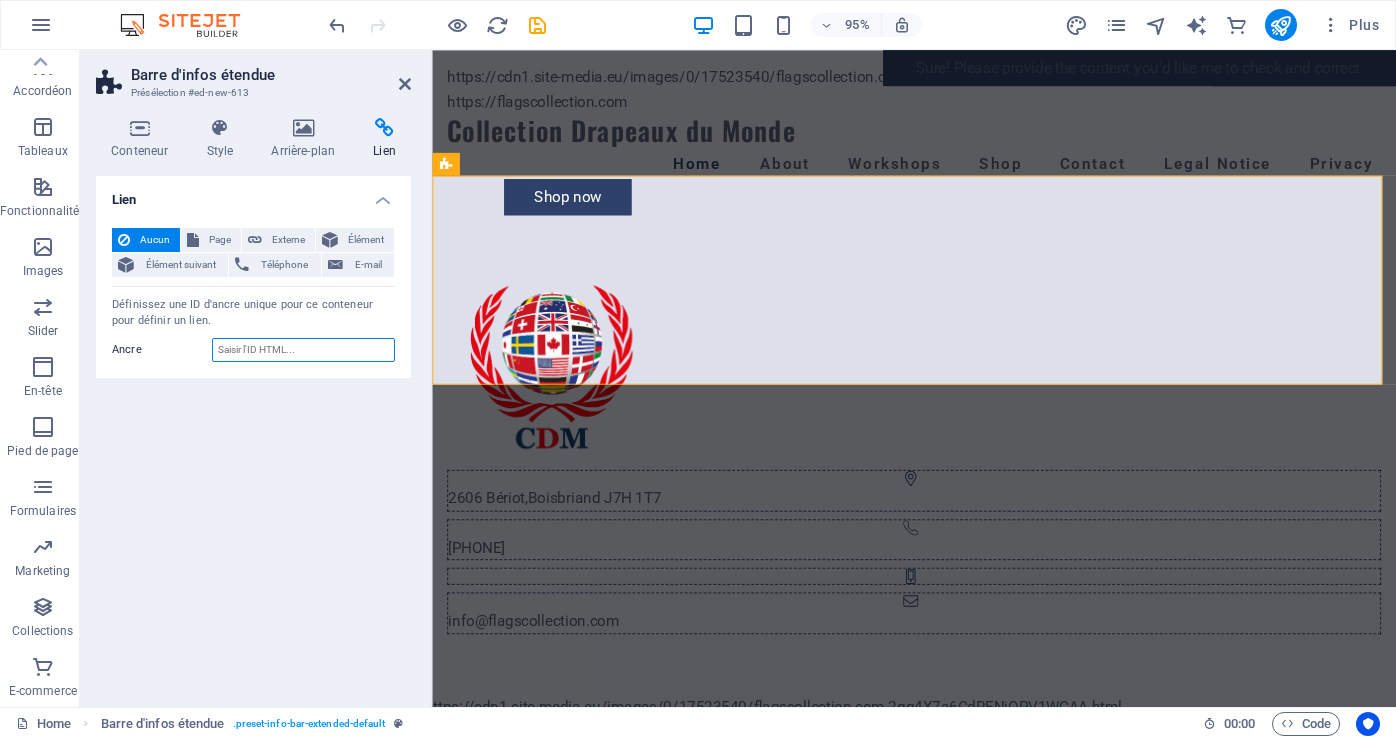 click on "Ancre" at bounding box center [303, 350] 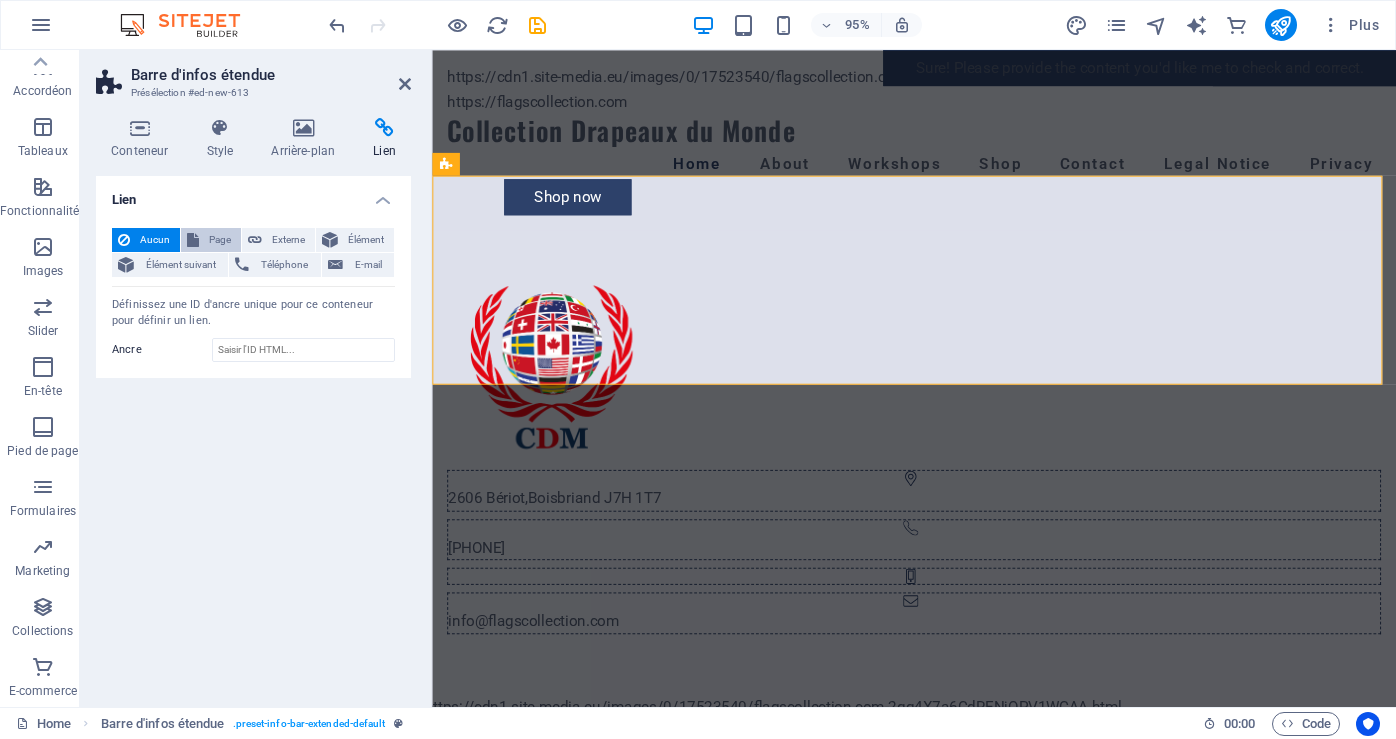 click on "Page" at bounding box center (220, 240) 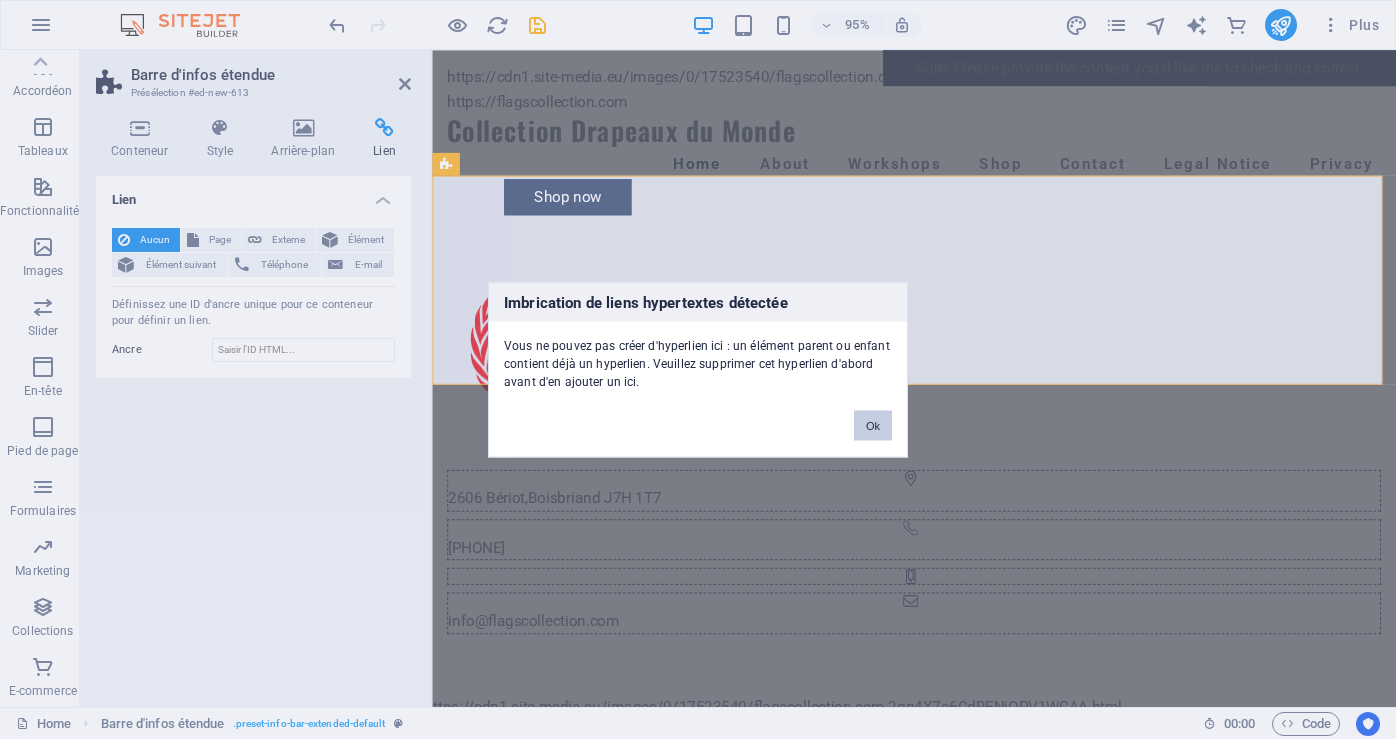 click on "Ok" at bounding box center [873, 425] 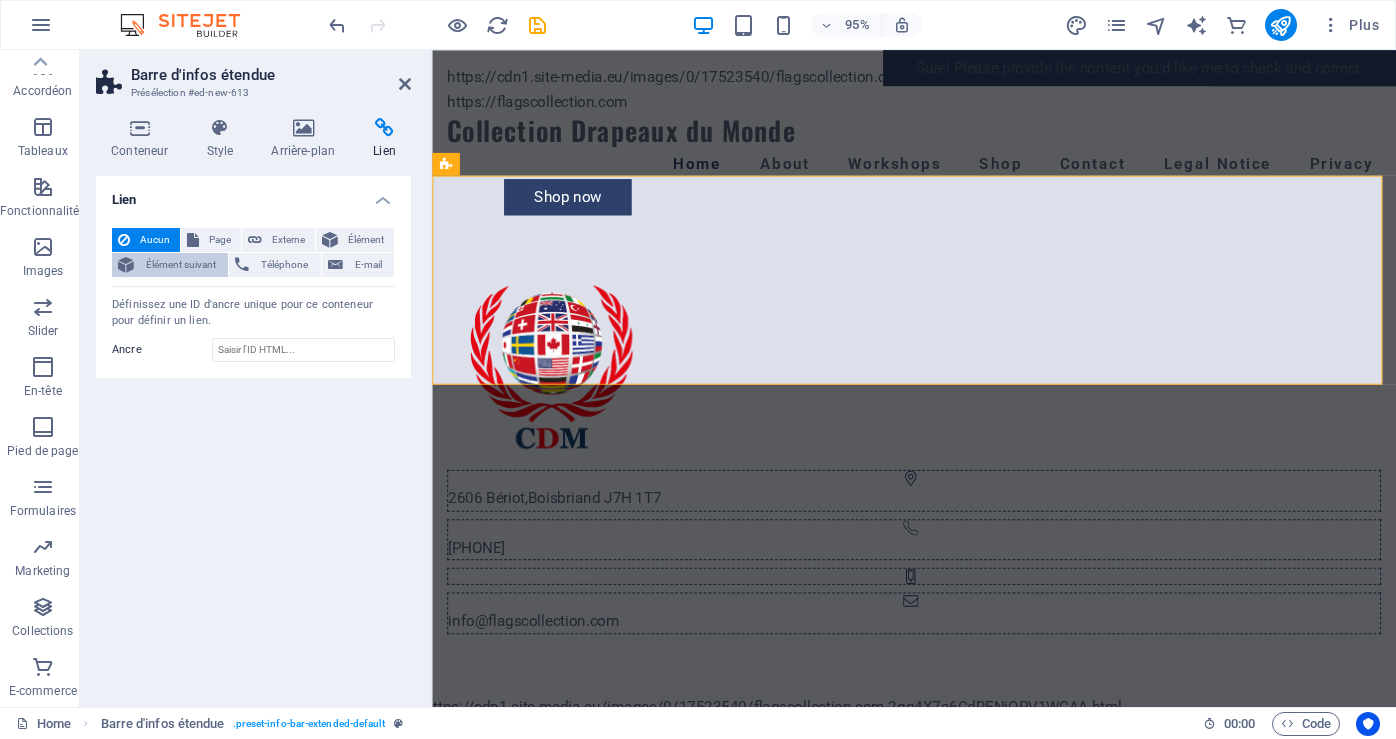 click on "Élément suivant" at bounding box center (181, 265) 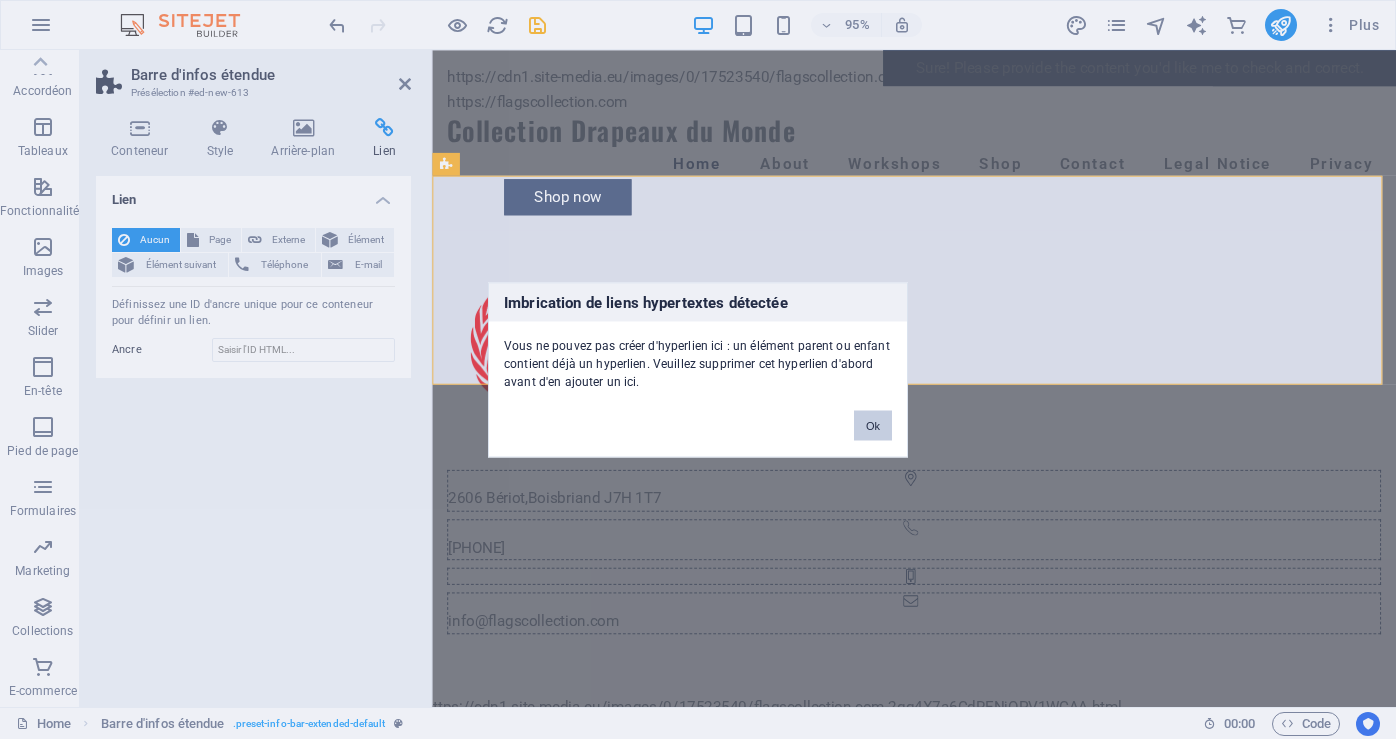 click on "Ok" at bounding box center (873, 425) 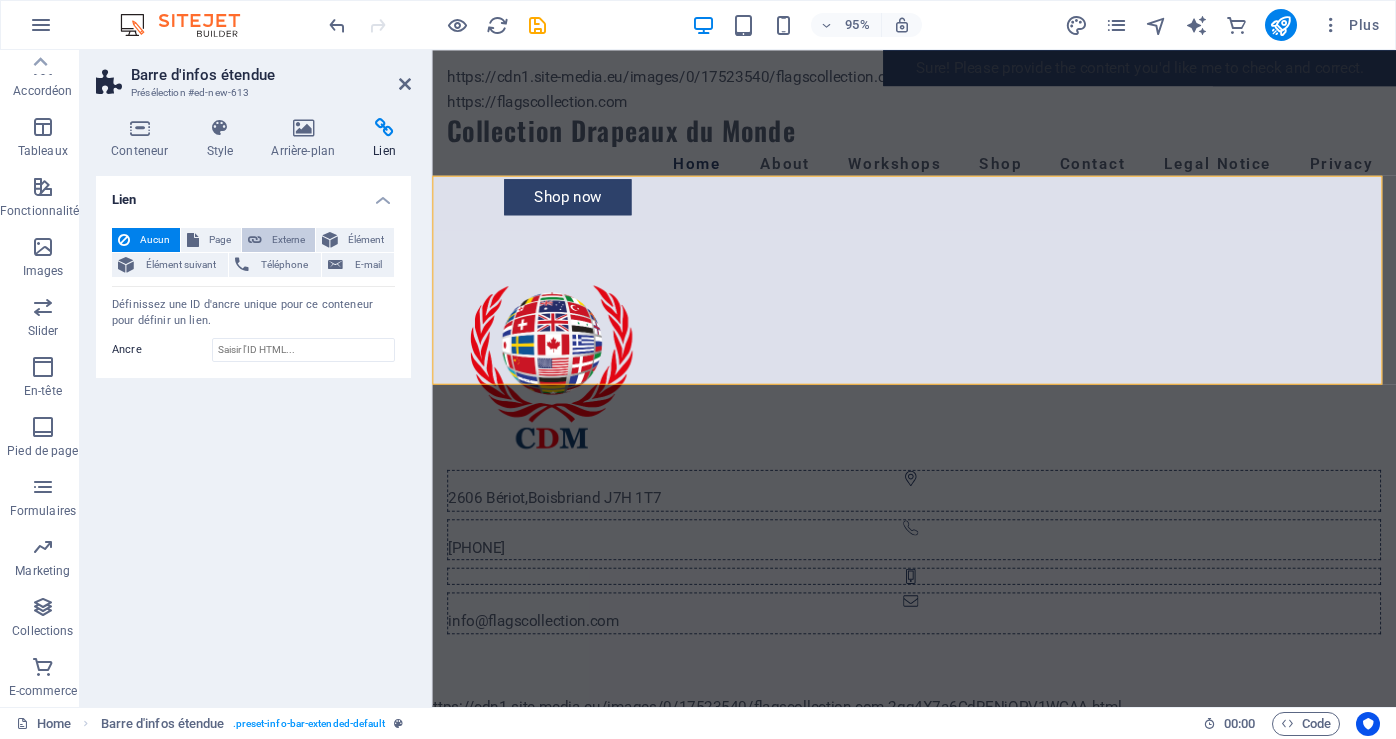 click on "Externe" at bounding box center (288, 240) 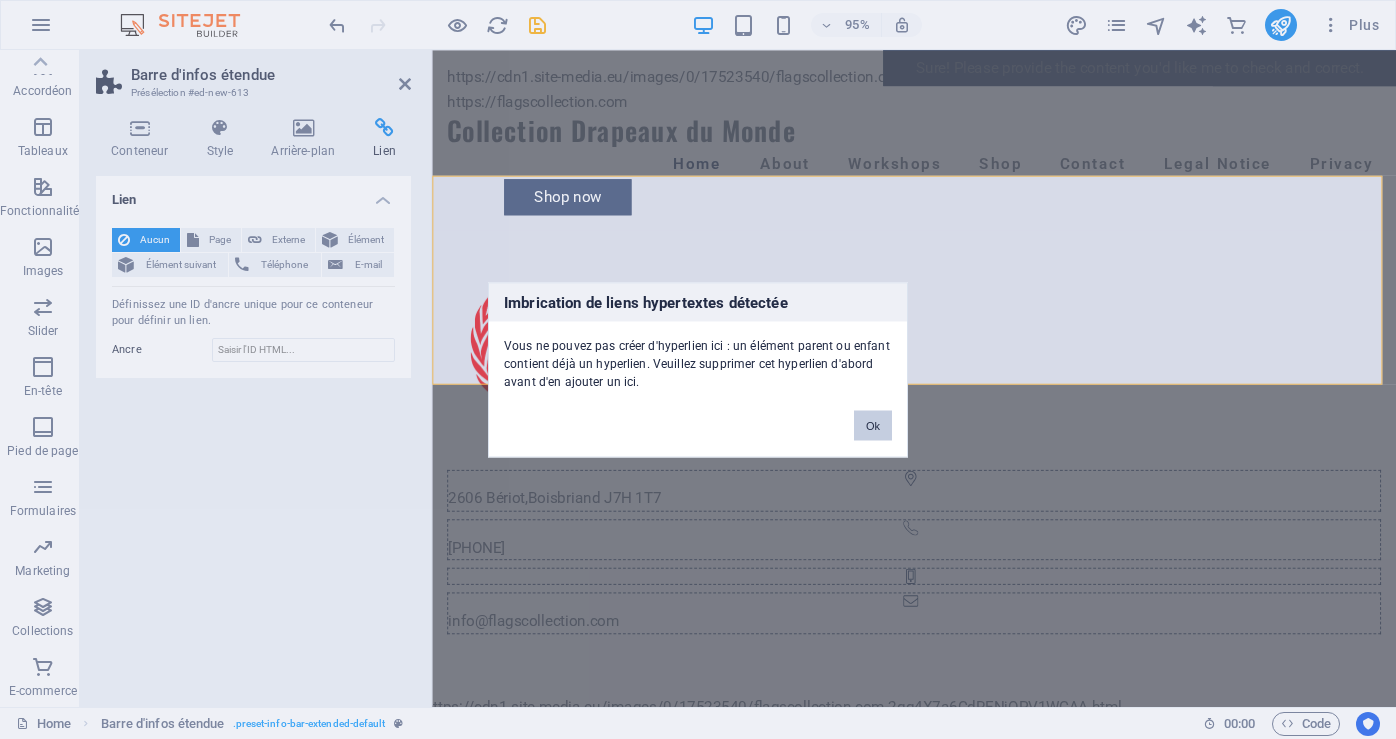 click on "Ok" at bounding box center [873, 425] 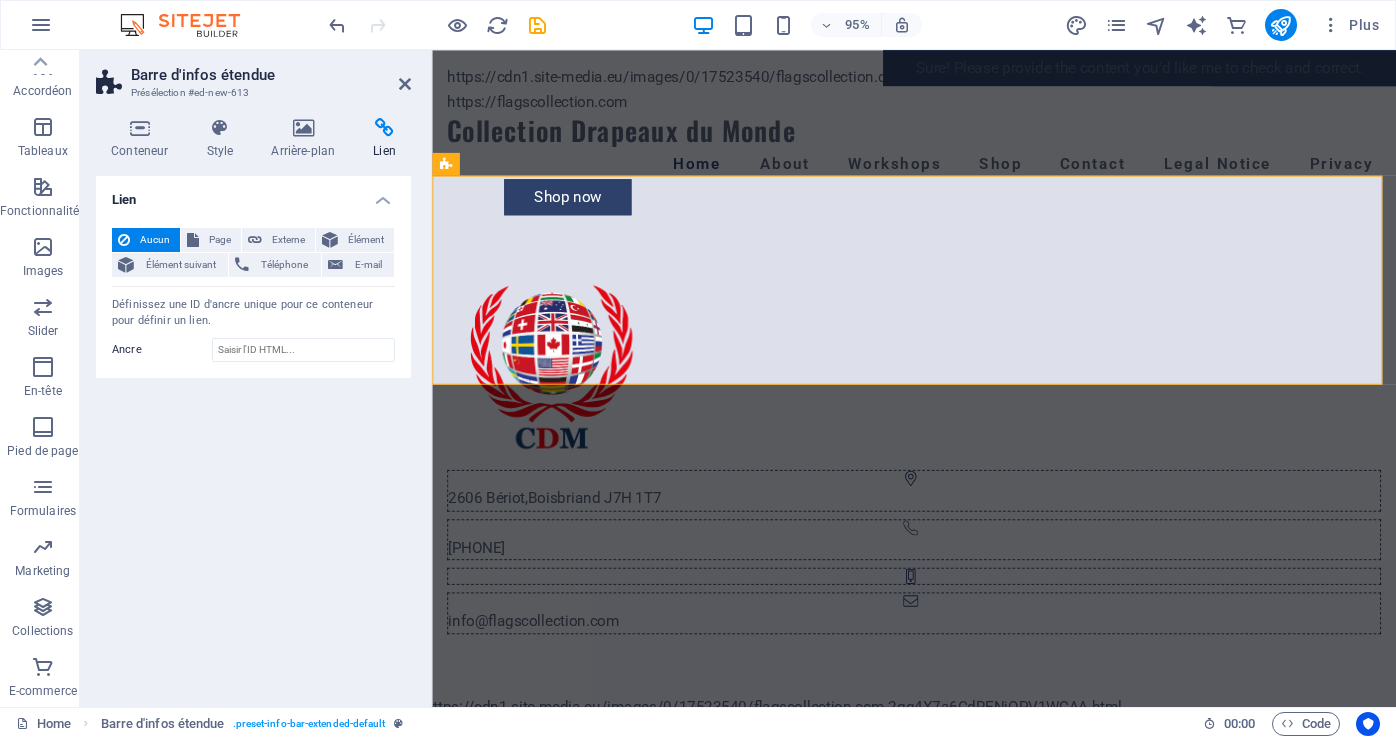 click on "Lien" at bounding box center [384, 139] 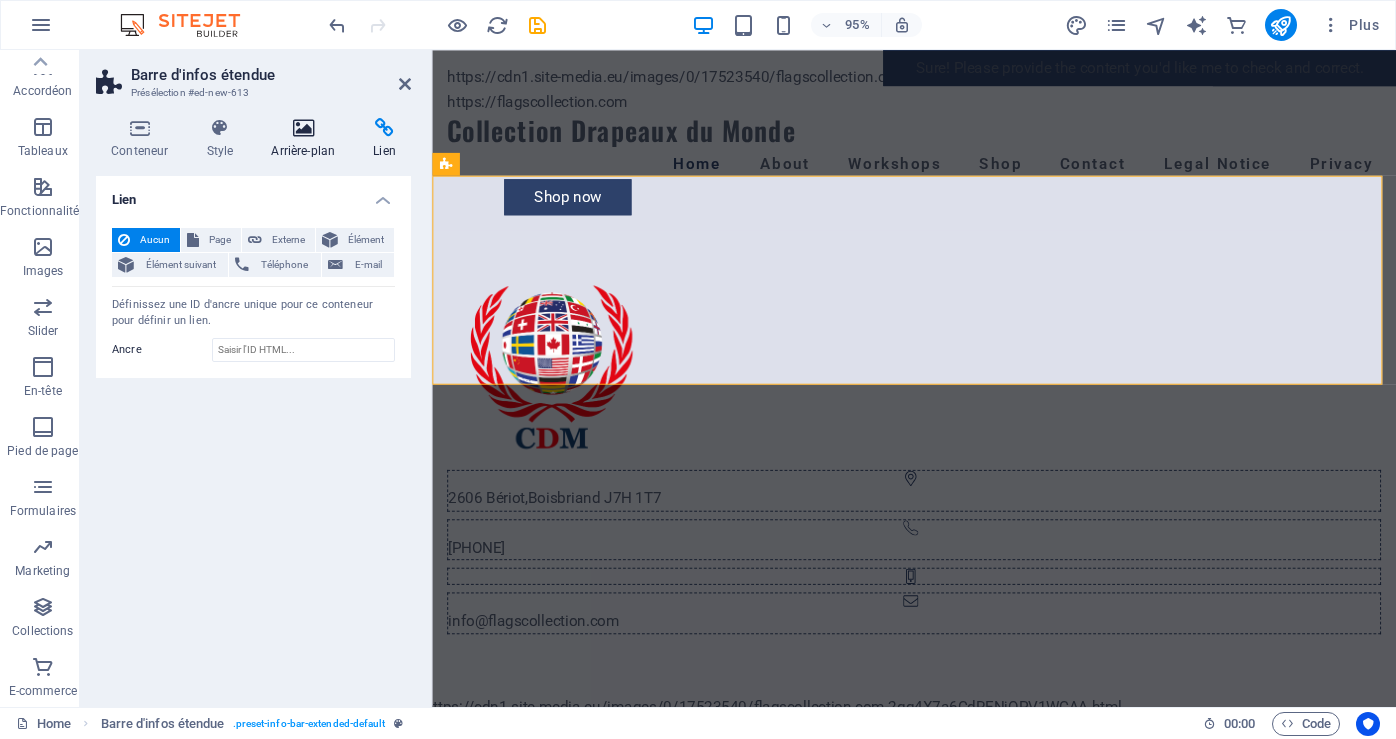 click on "Arrière-plan" at bounding box center [307, 139] 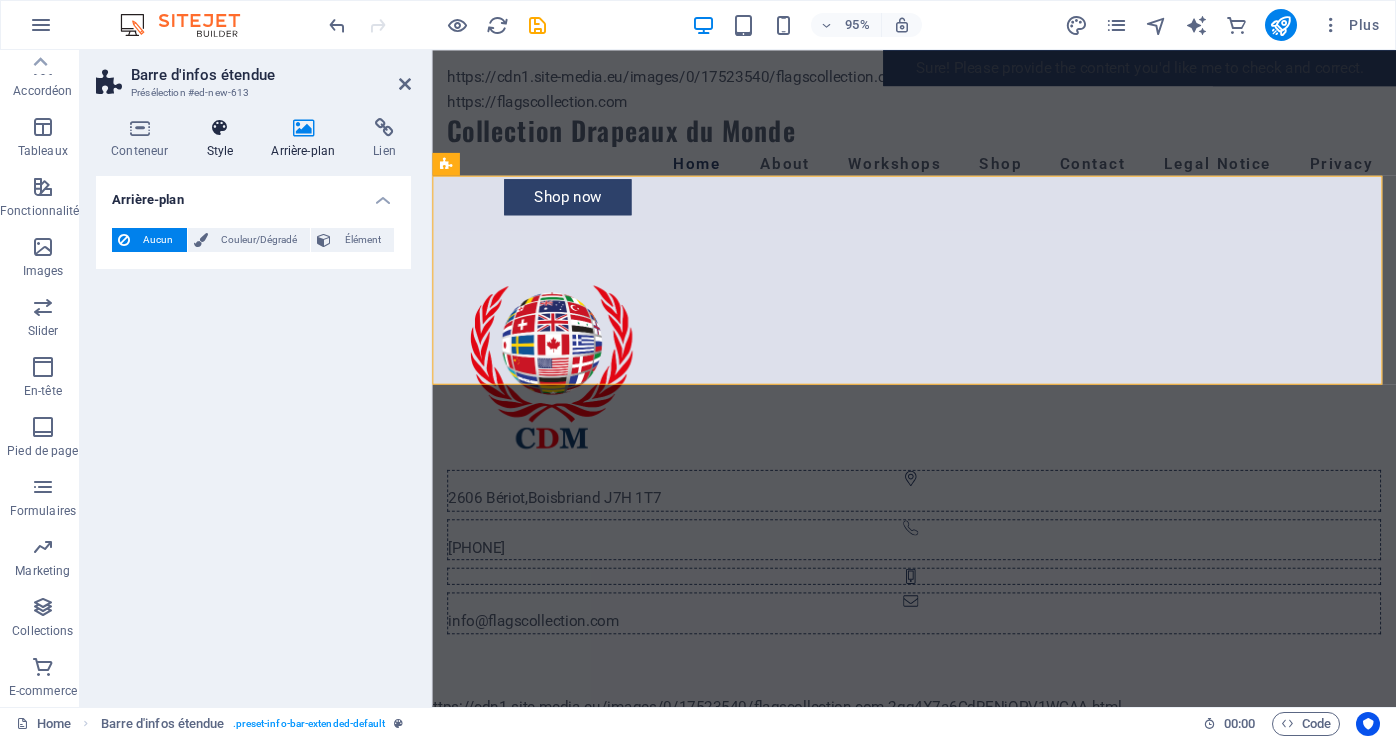 click on "Style" at bounding box center [223, 139] 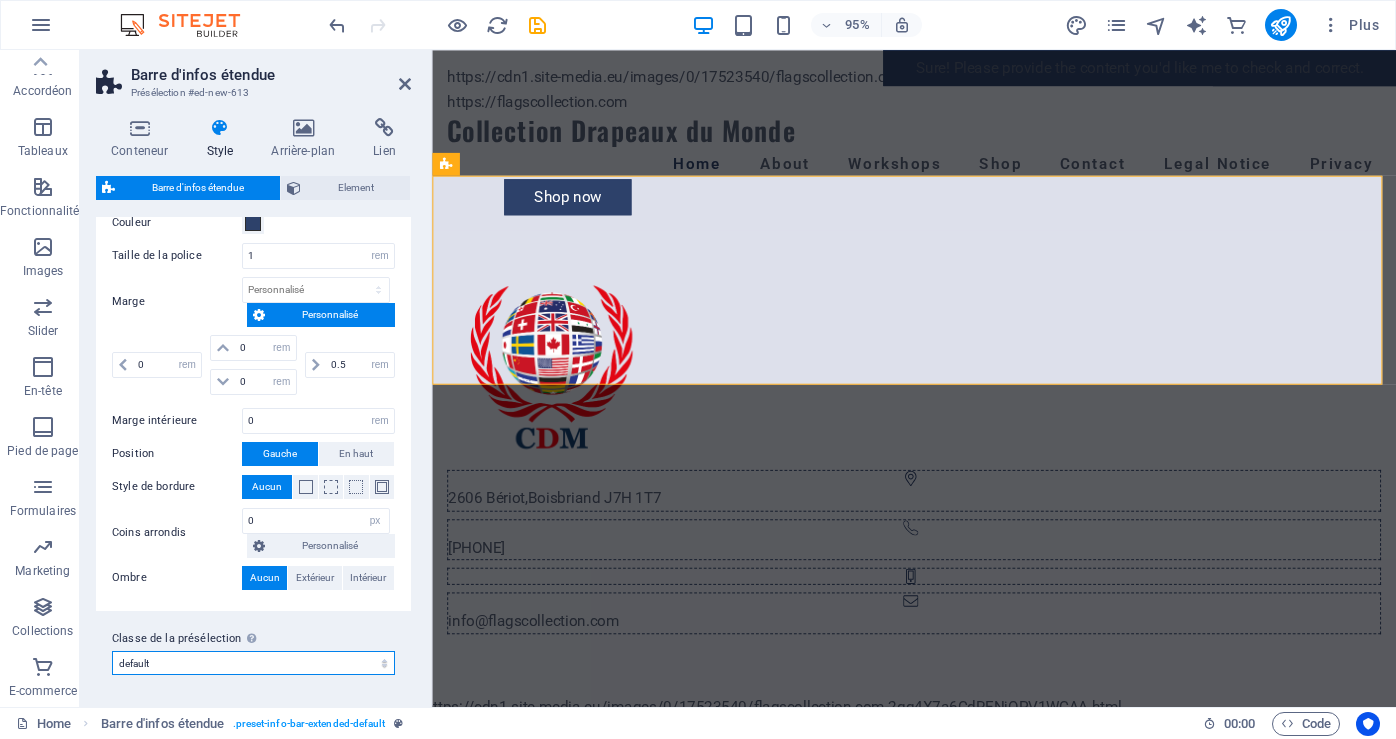 click on "equal-columns default Ajouter la classe de la présélection" at bounding box center [253, 663] 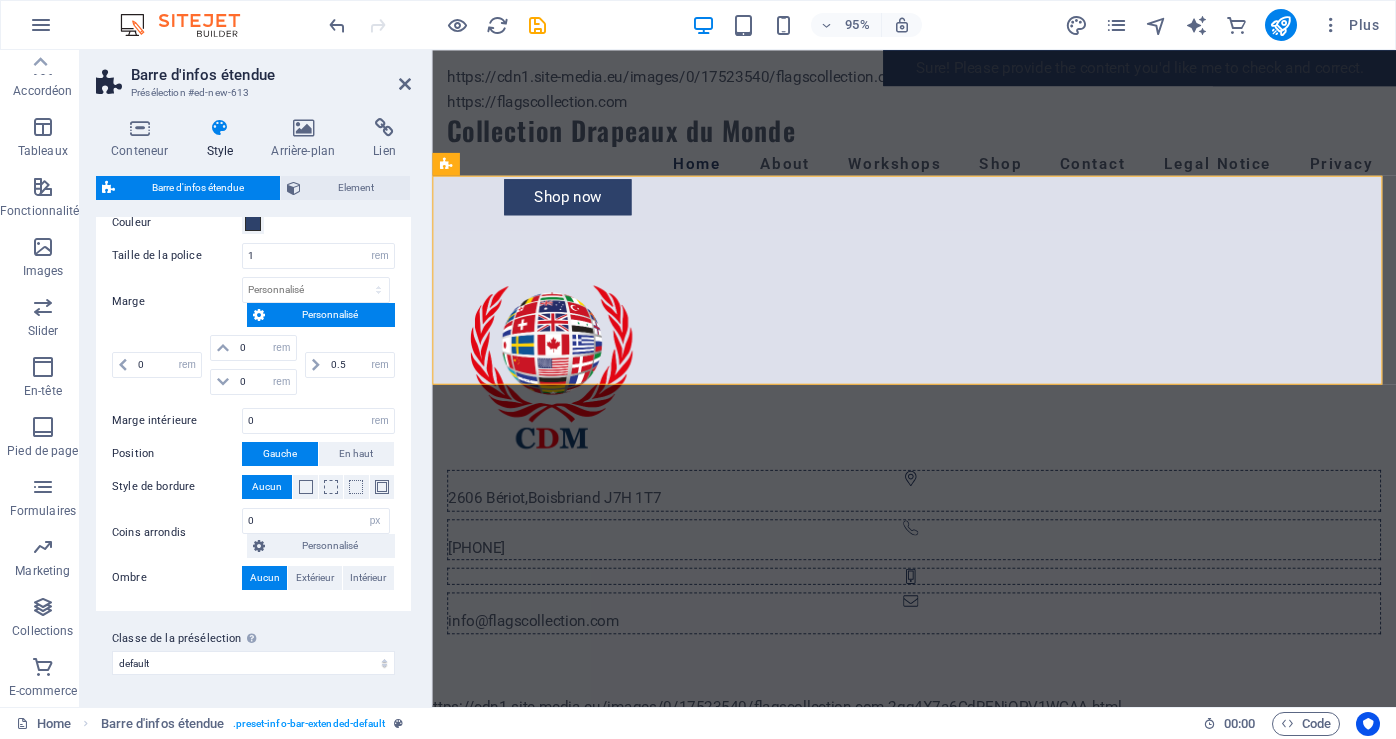 click on "Classe de la présélection La variante et les paramètres choisis ci-dessus affectent tous les éléments qui portent cette classe prédéfinie. equal-columns default Ajouter la classe de la présélection" at bounding box center [253, 651] 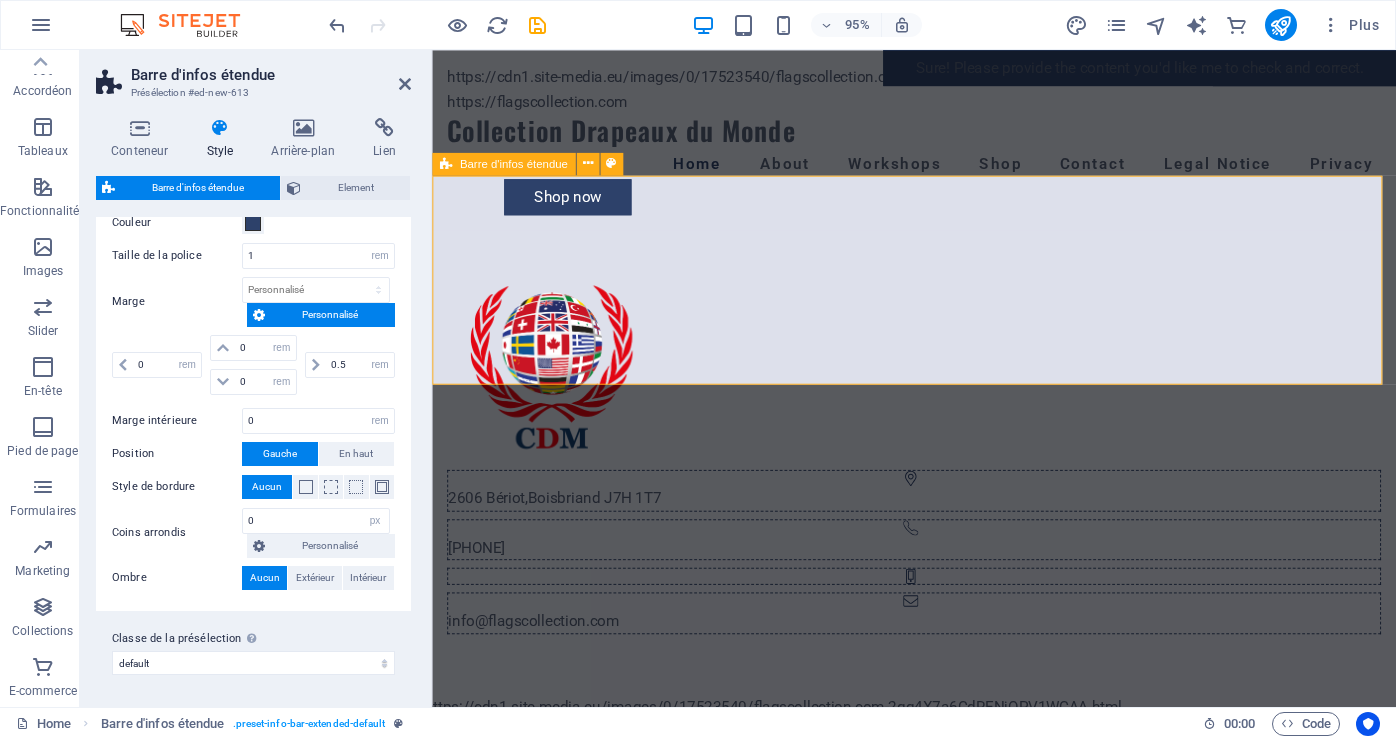 click on "[NUMBER] [STREET] ,  [CITY]   [POSTAL_CODE] [PHONE] [EMAIL]" at bounding box center [939, 460] 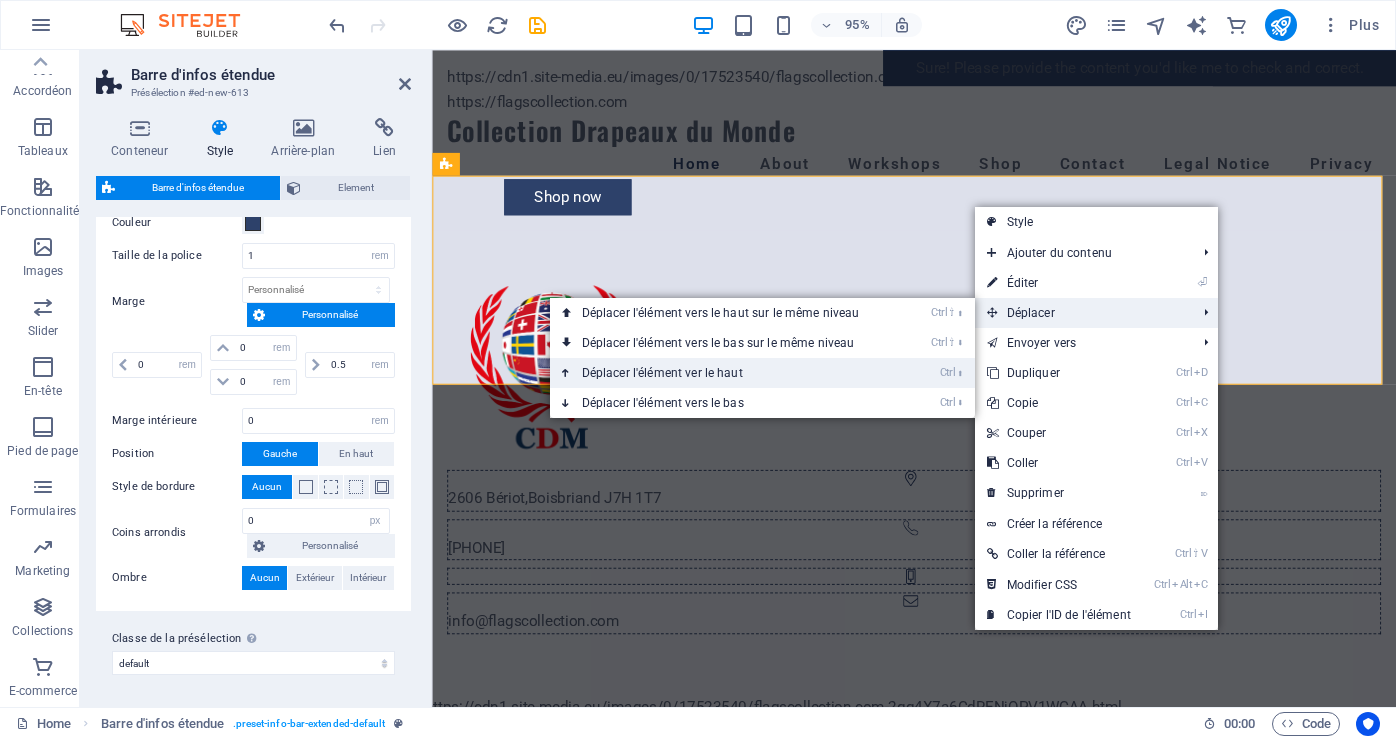 click on "Ctrl ⬆  Déplacer l'élément ver le haut" at bounding box center [725, 373] 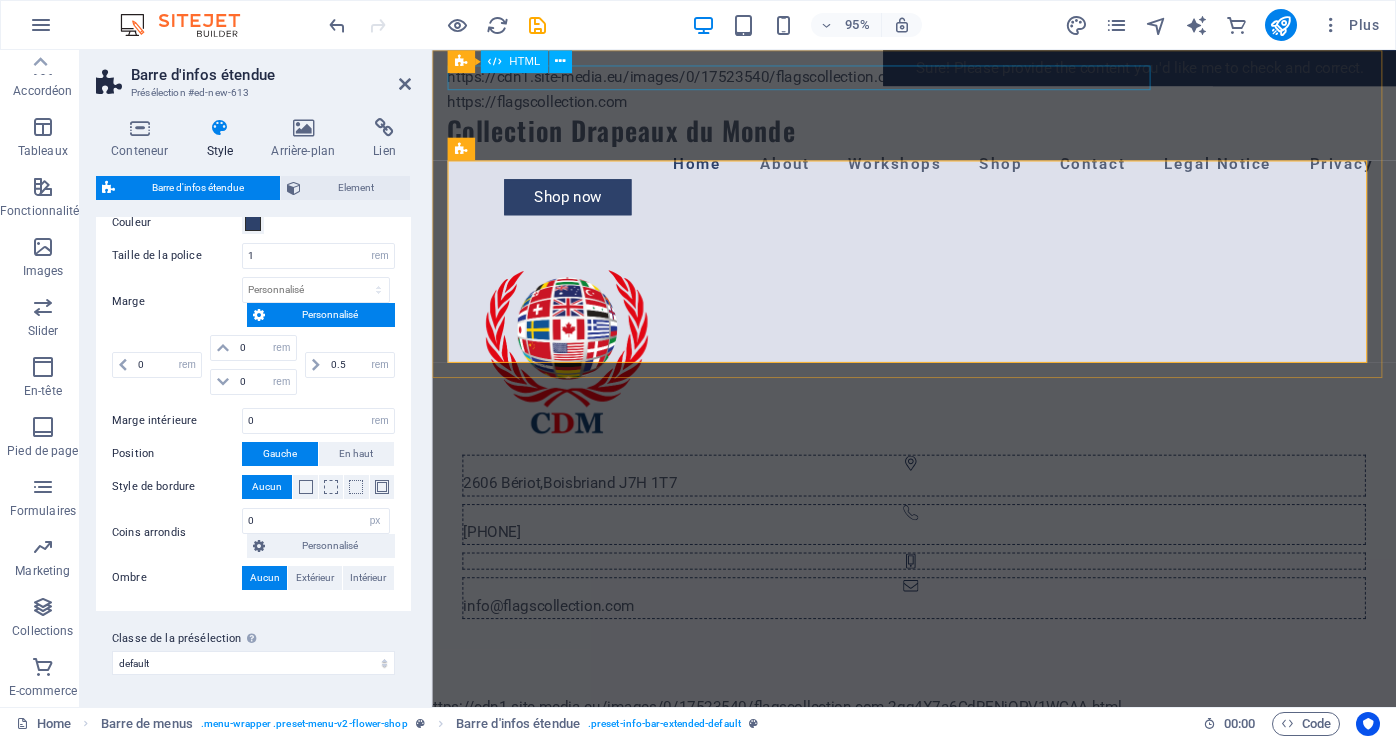 click on "https://cdn1.site-media.eu/images/0/17523540/flagscollection.com-2qq4X7a6CdRENjOPV1WCAA.html" at bounding box center (939, 79) 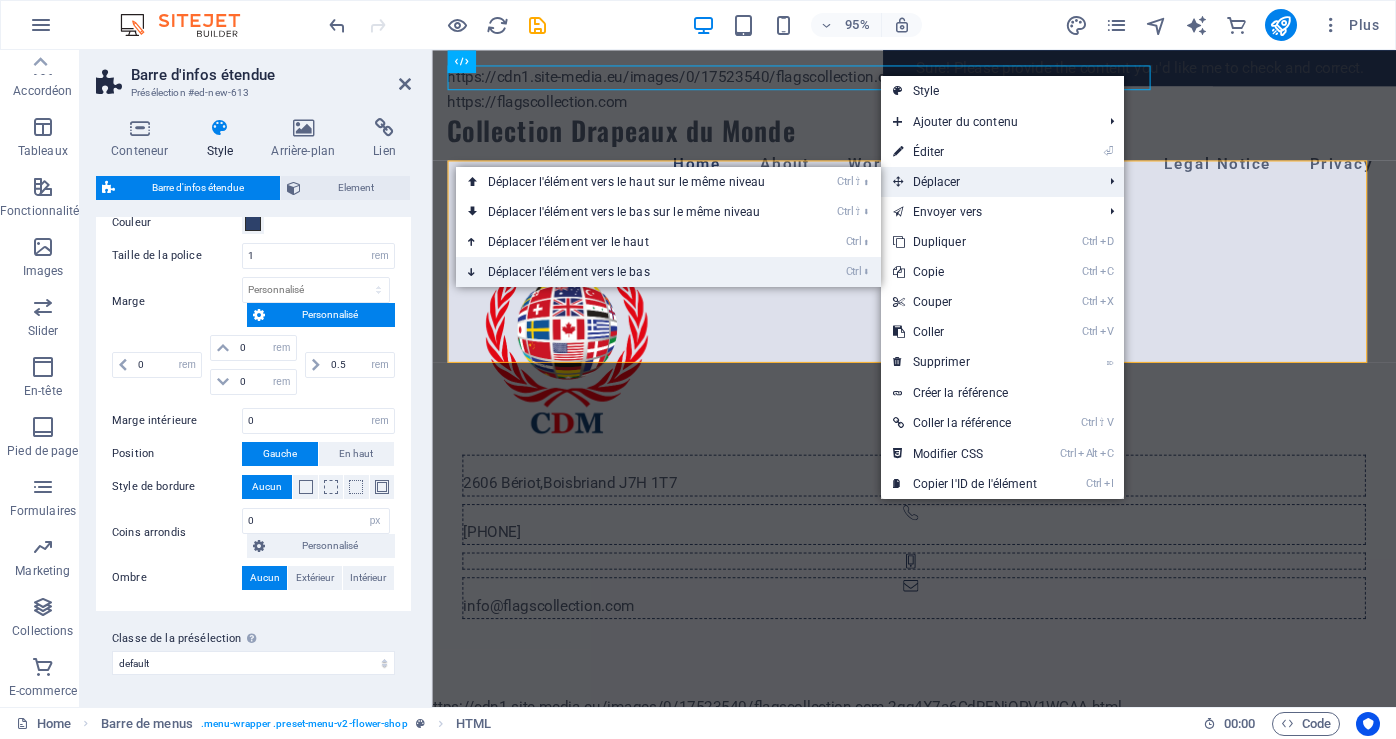 click on "Ctrl ⬇  Déplacer l'élément vers le bas" at bounding box center (631, 272) 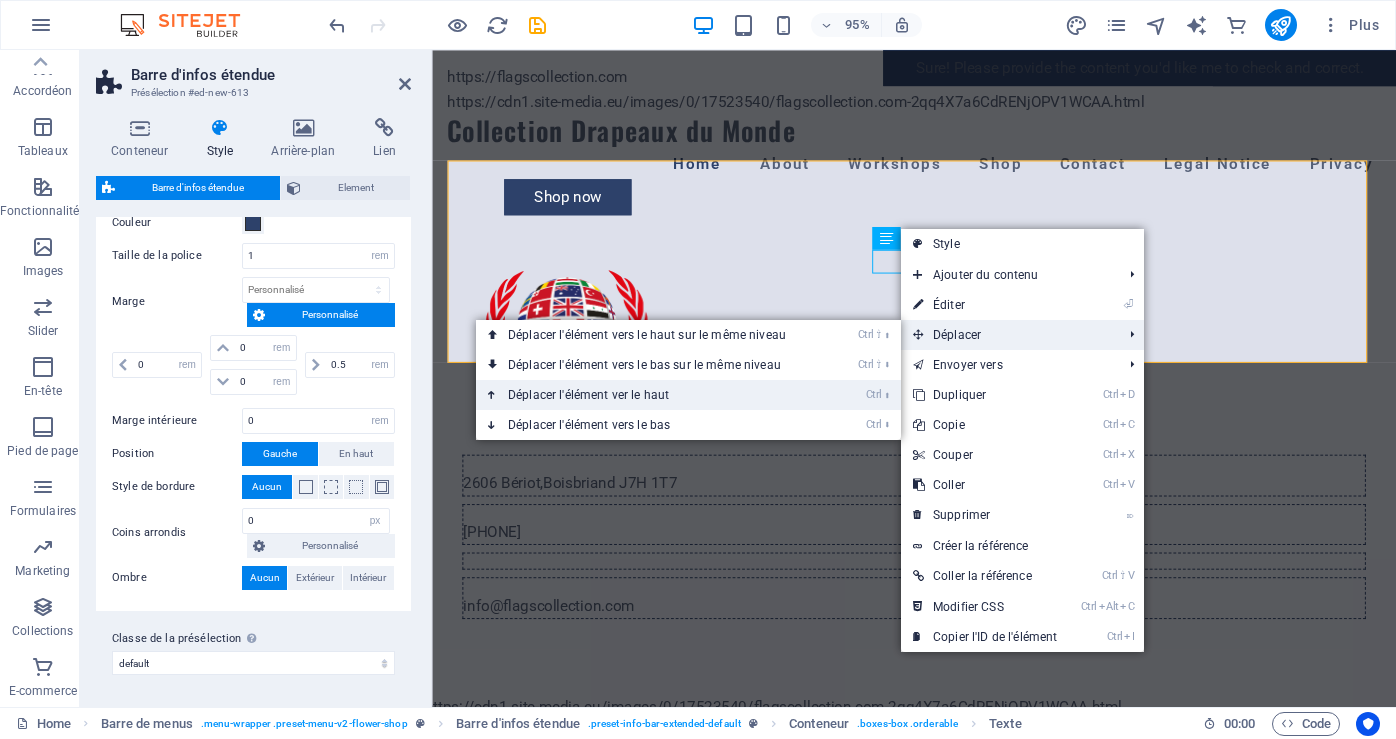 drag, startPoint x: 663, startPoint y: 395, endPoint x: 242, endPoint y: 363, distance: 422.2144 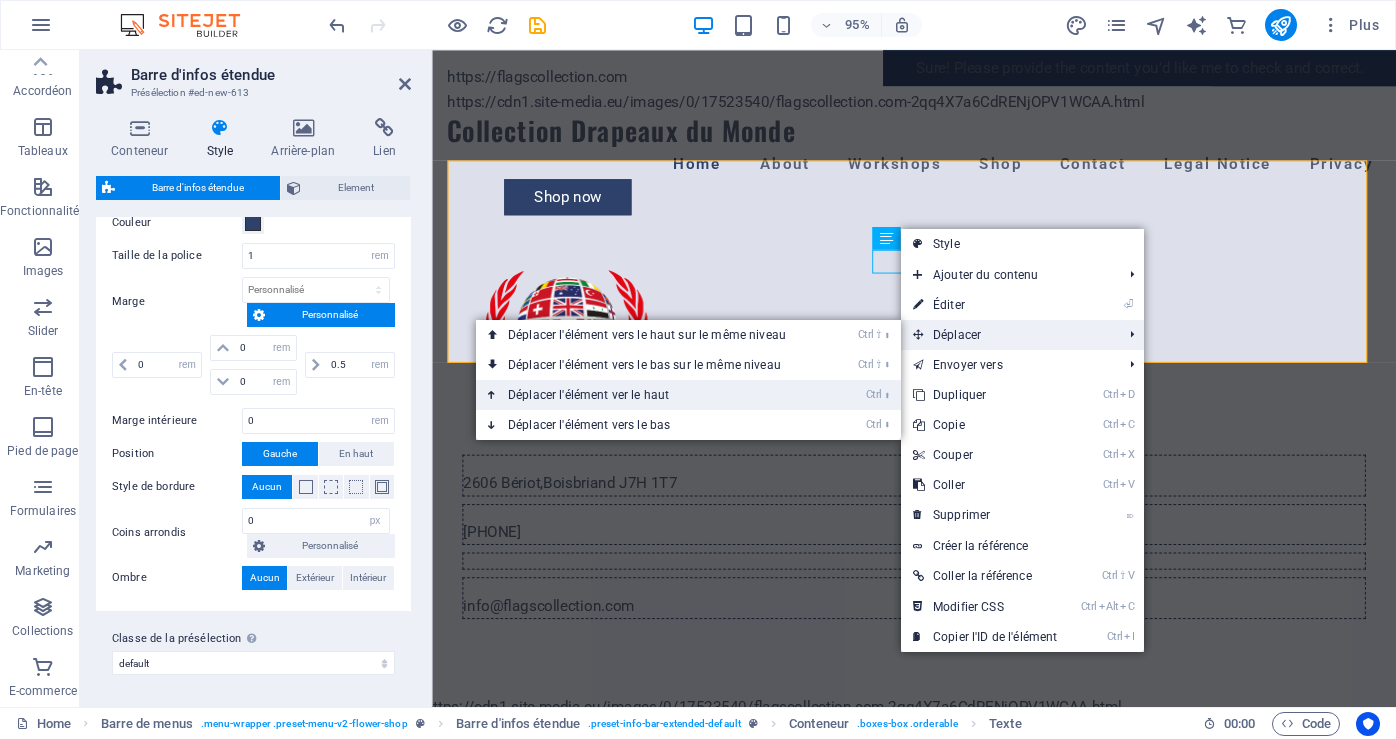 click on "Ctrl ⬆  Déplacer l'élément ver le haut" at bounding box center [651, 395] 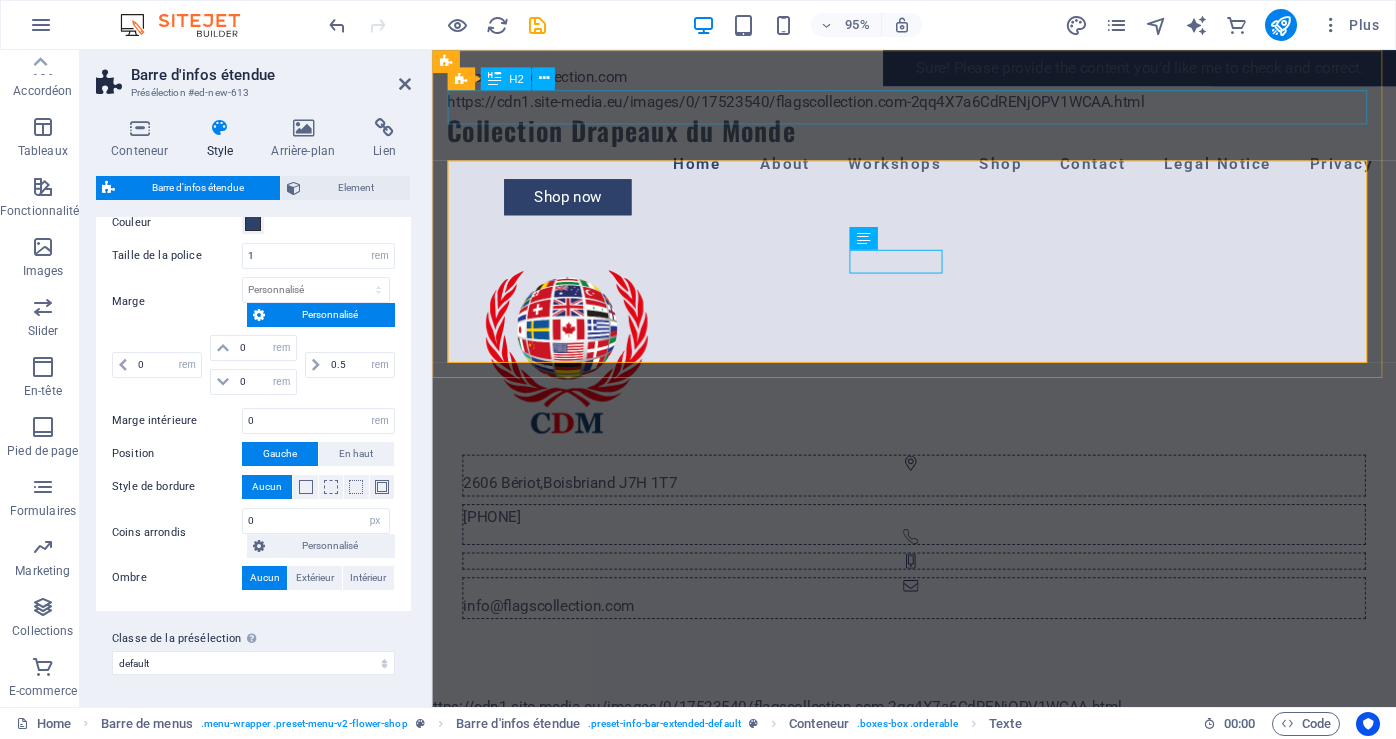 click on "Collection Drapeaux du Monde" at bounding box center [939, 135] 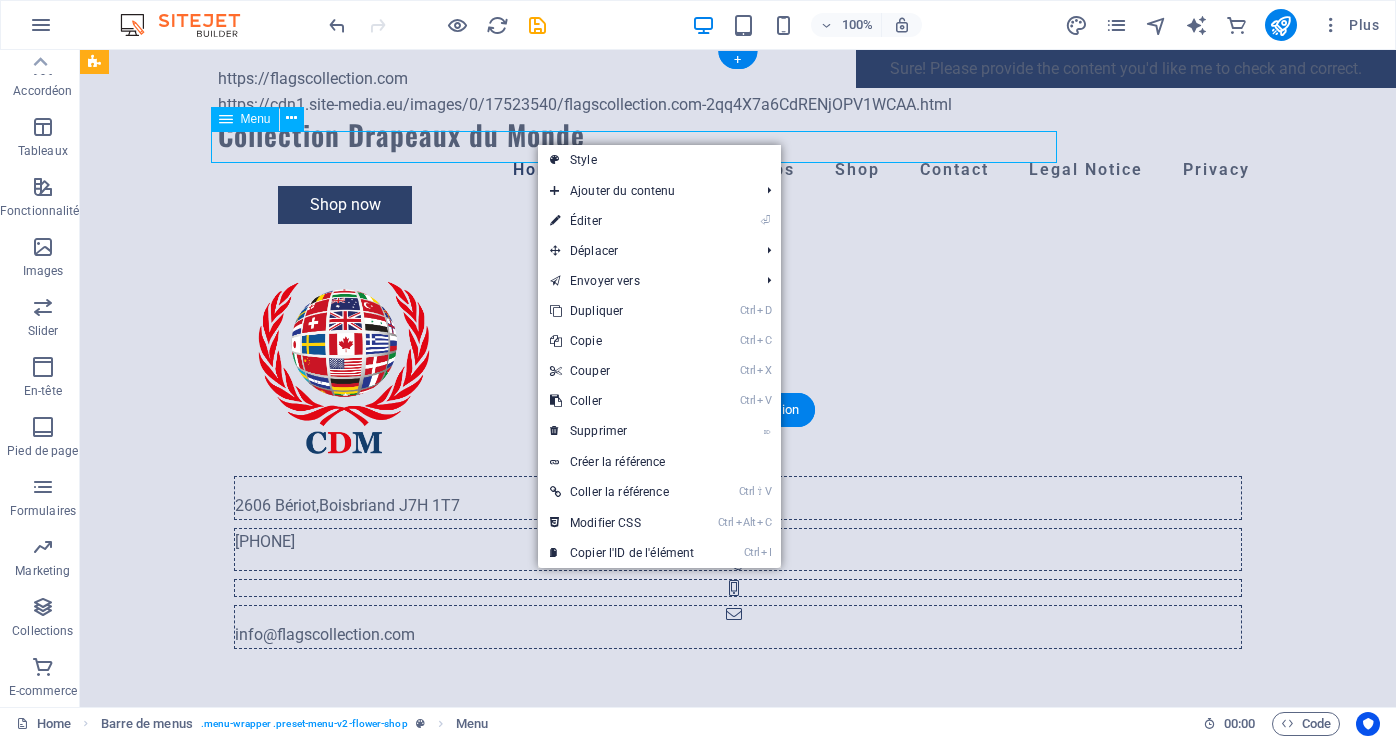 click on "Home About Workshops Shop Contact Legal Notice Privacy" at bounding box center (738, 170) 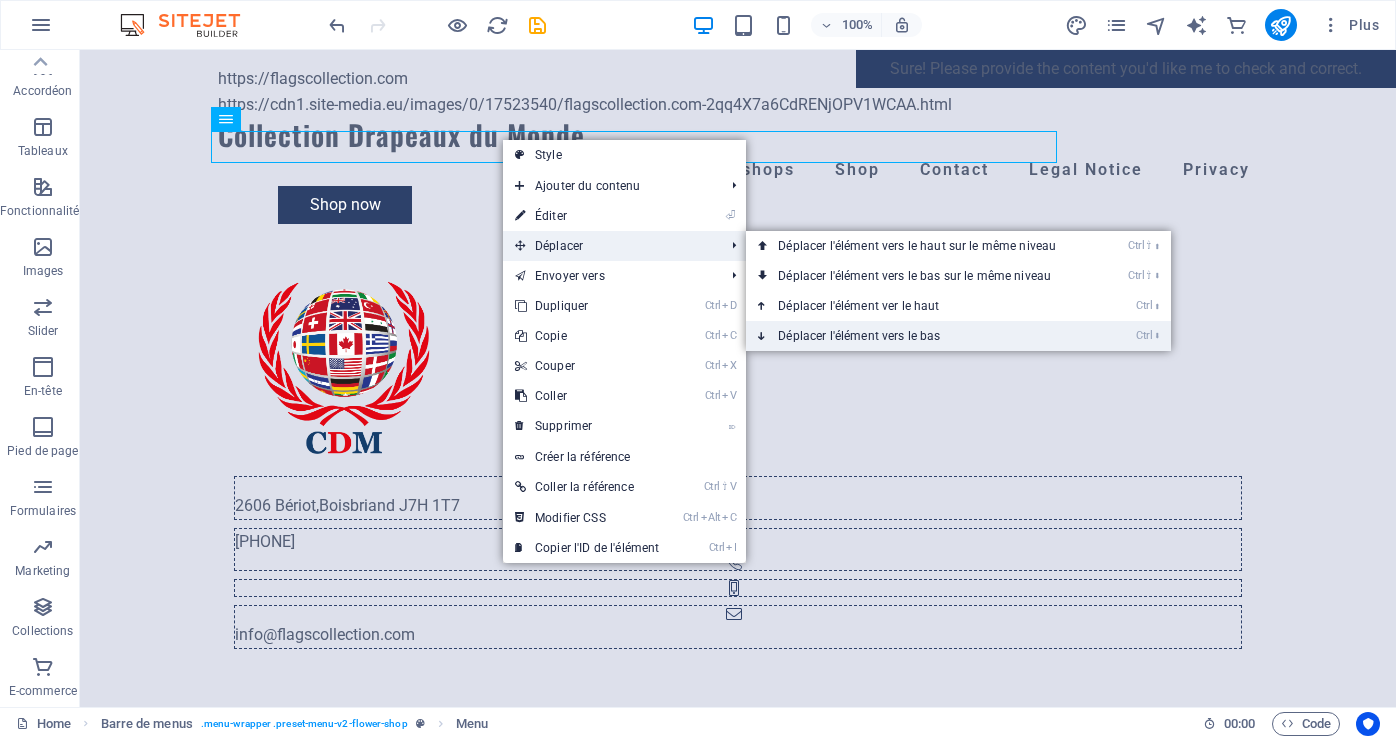 click on "Ctrl ⬇  Déplacer l'élément vers le bas" at bounding box center [921, 336] 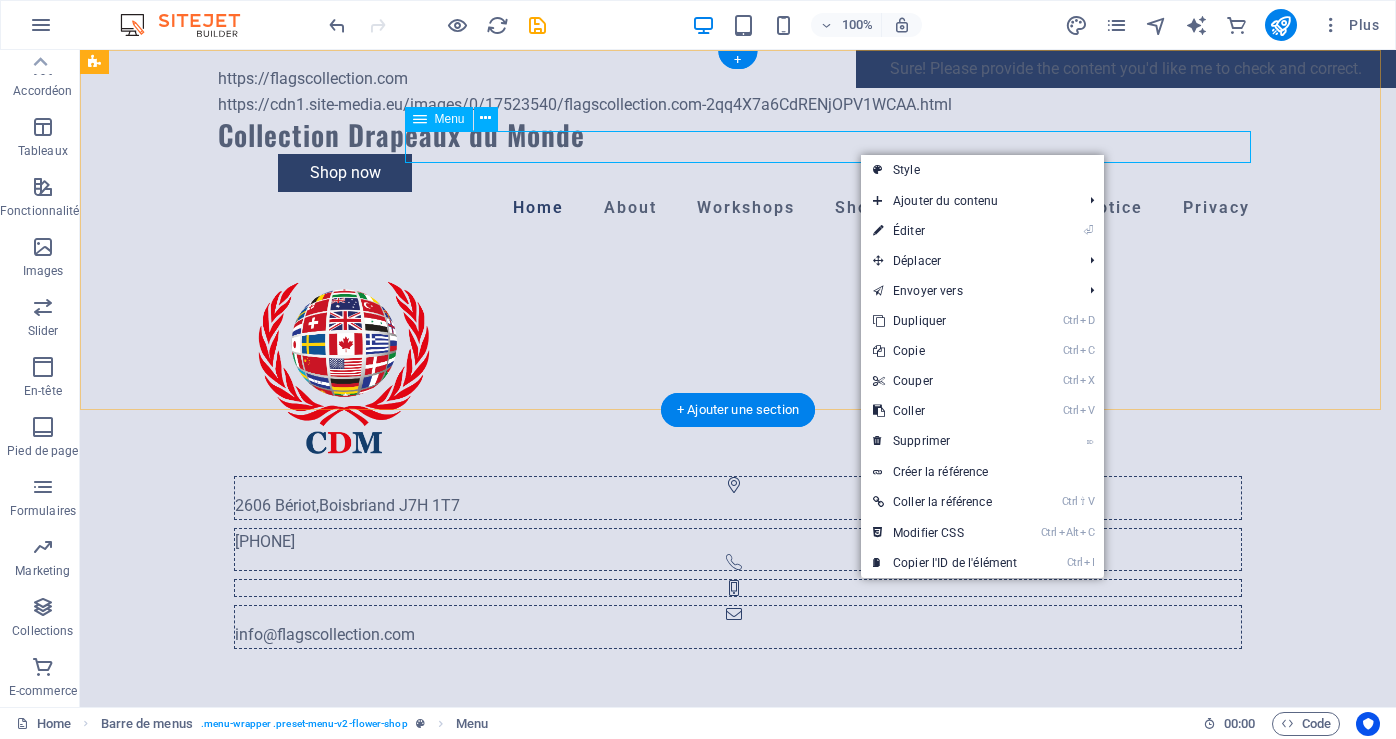 click on "Home About Workshops Shop Contact Legal Notice Privacy" at bounding box center (738, 208) 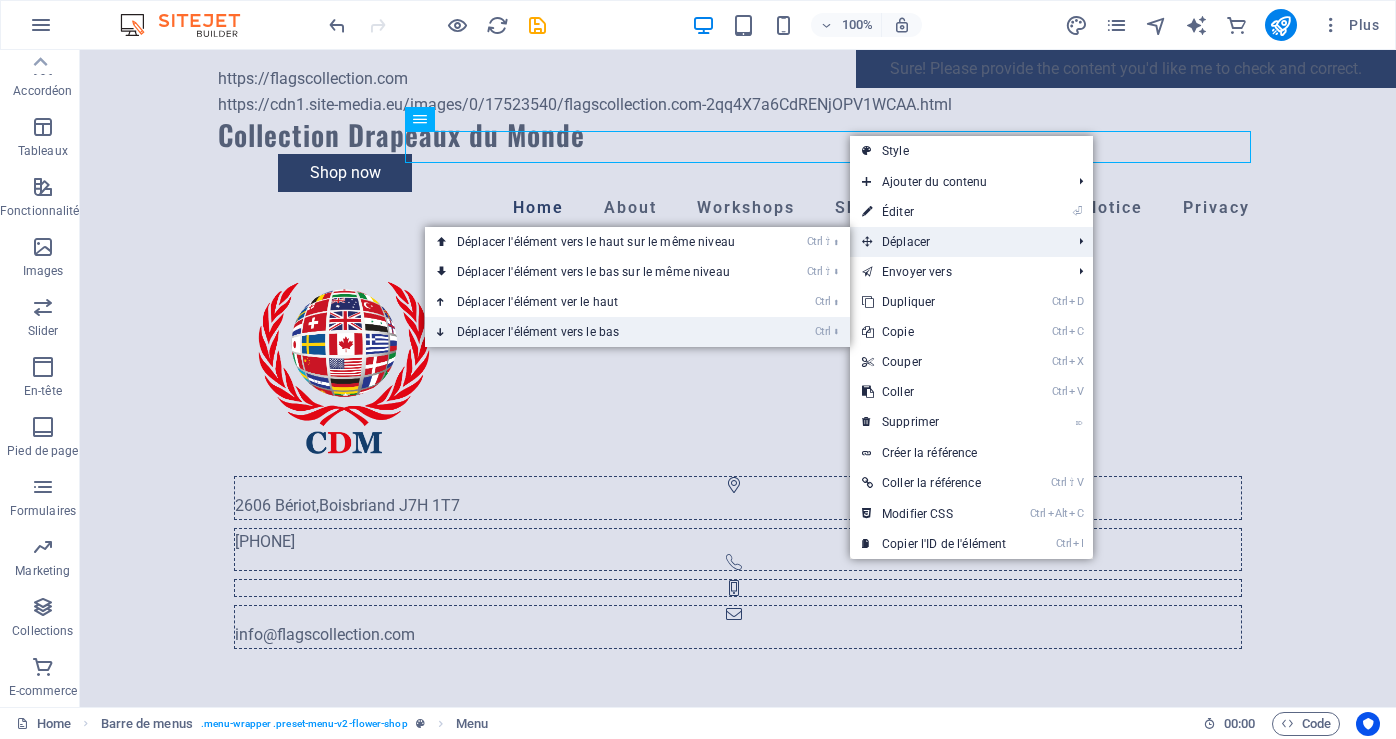 click on "Ctrl ⬇  Déplacer l'élément vers le bas" at bounding box center (600, 332) 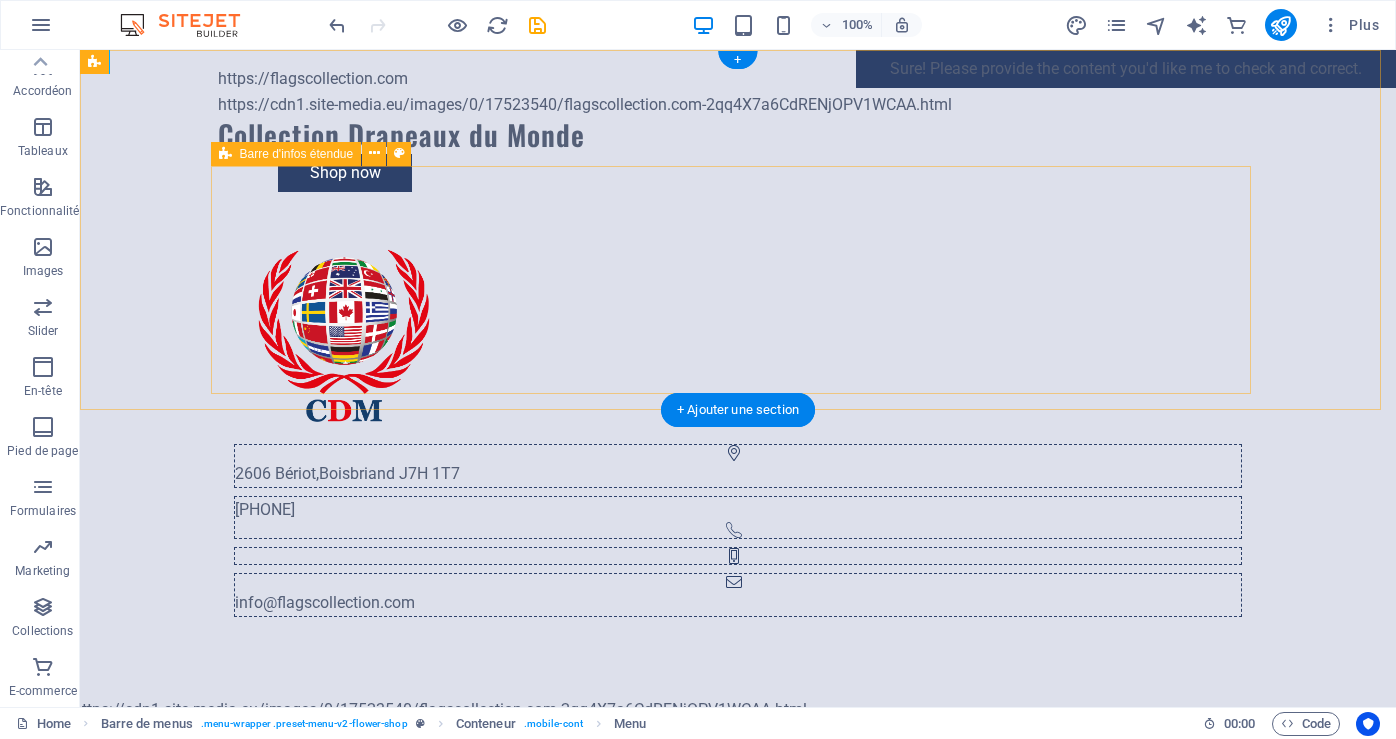 click on "[NUMBER] [STREET] ,  [CITY]   [POSTAL_CODE] [PHONE] [EMAIL]" at bounding box center (738, 412) 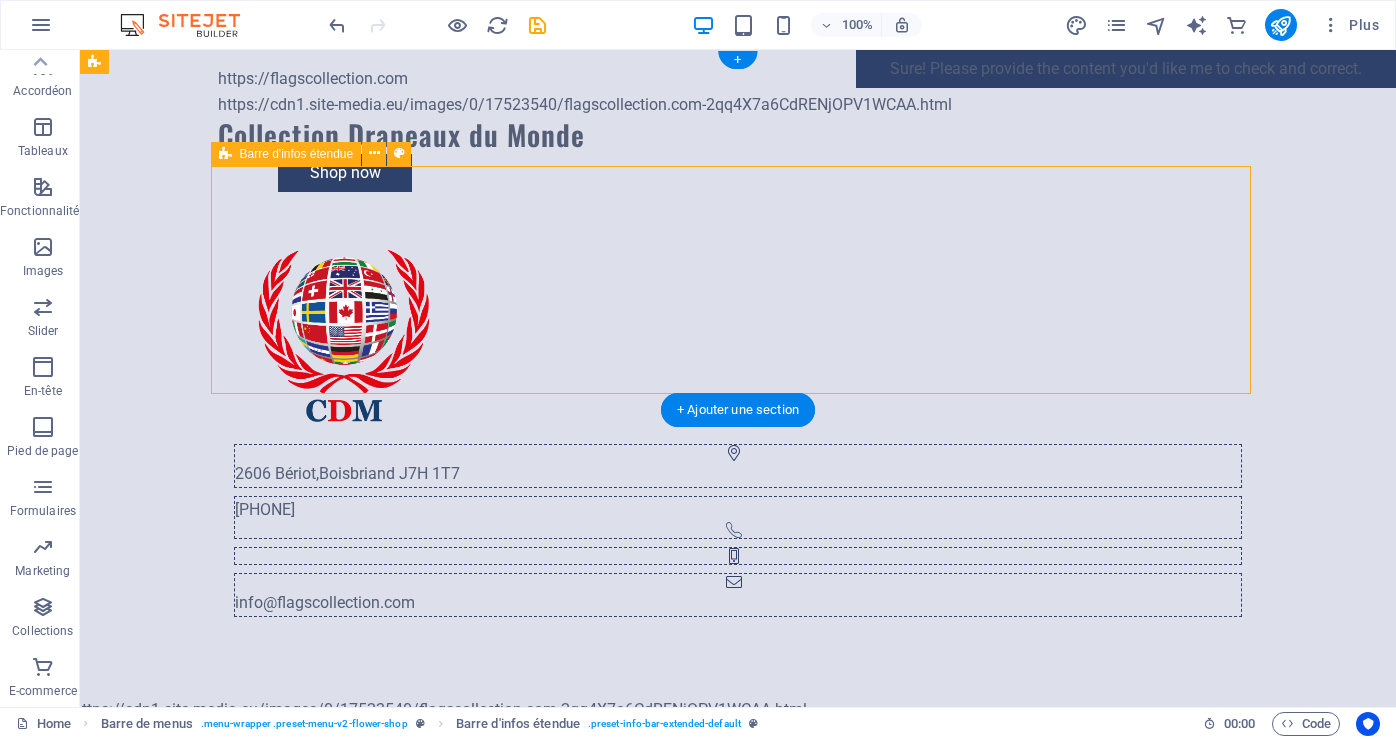 click on "[NUMBER] [STREET] ,  [CITY]   [POSTAL_CODE] [PHONE] [EMAIL]" at bounding box center [738, 412] 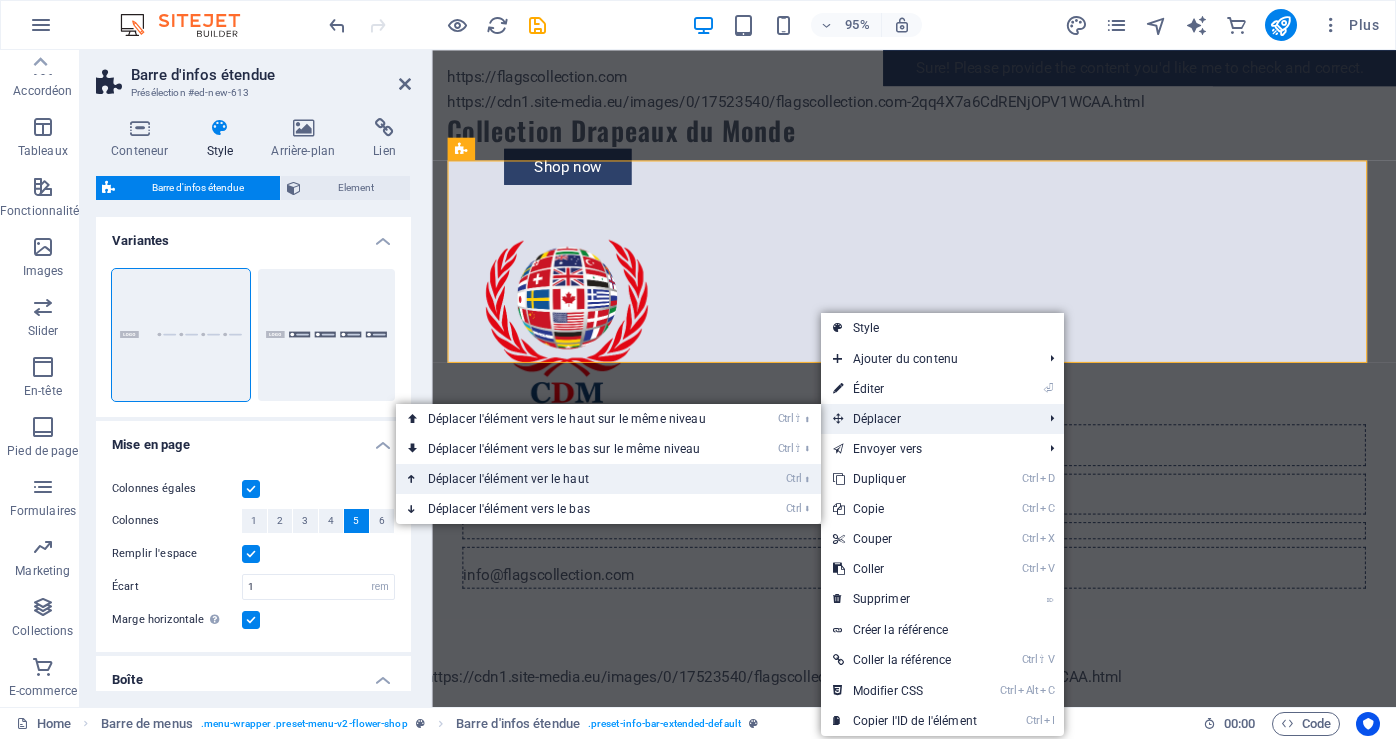 click on "Ctrl ⬆  Déplacer l'élément ver le haut" at bounding box center (571, 479) 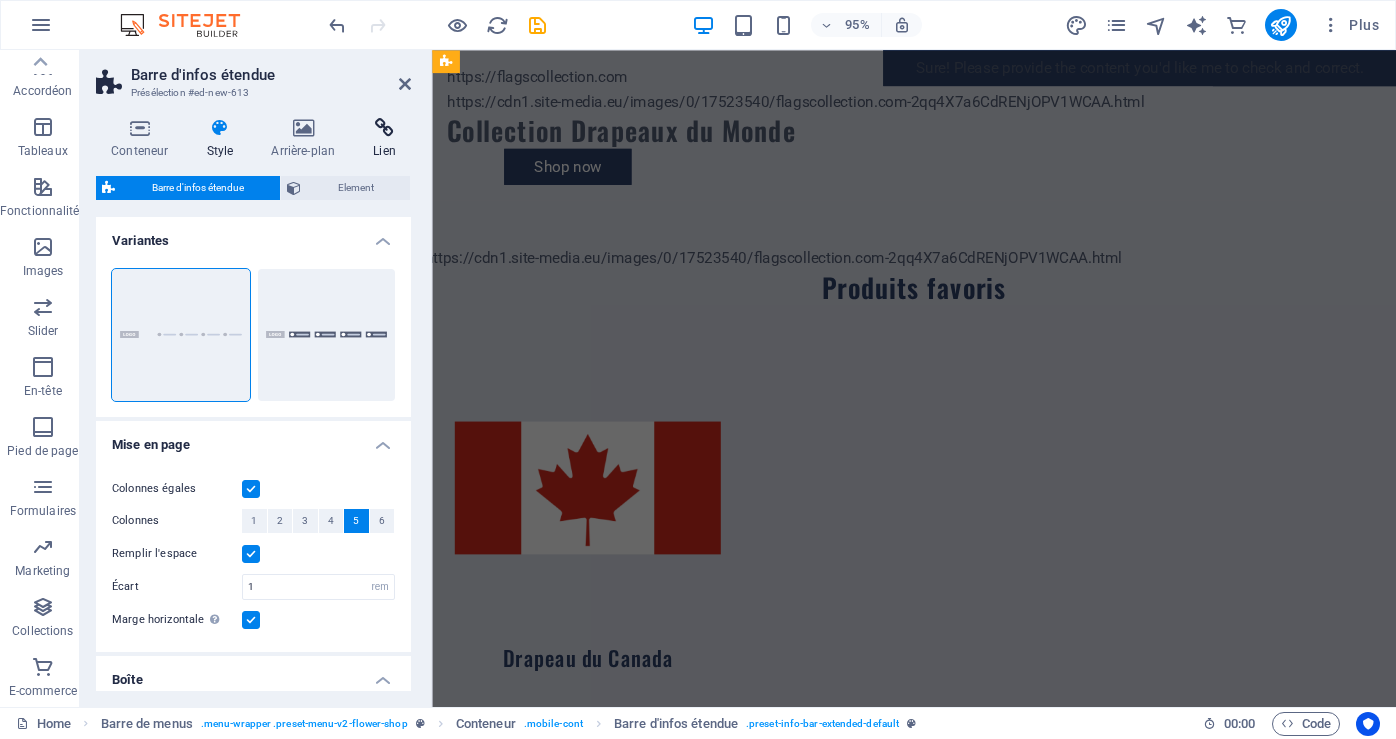 click on "Lien" at bounding box center (384, 139) 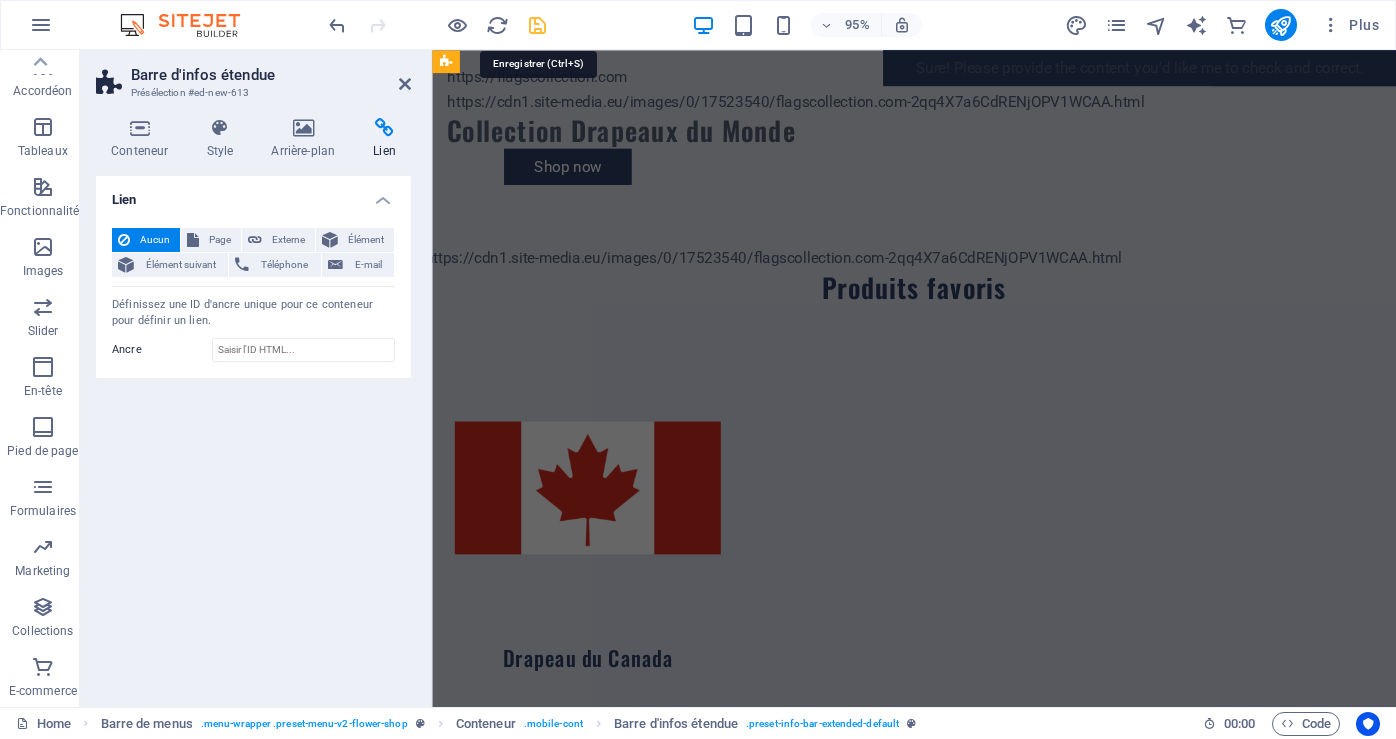 click at bounding box center (537, 25) 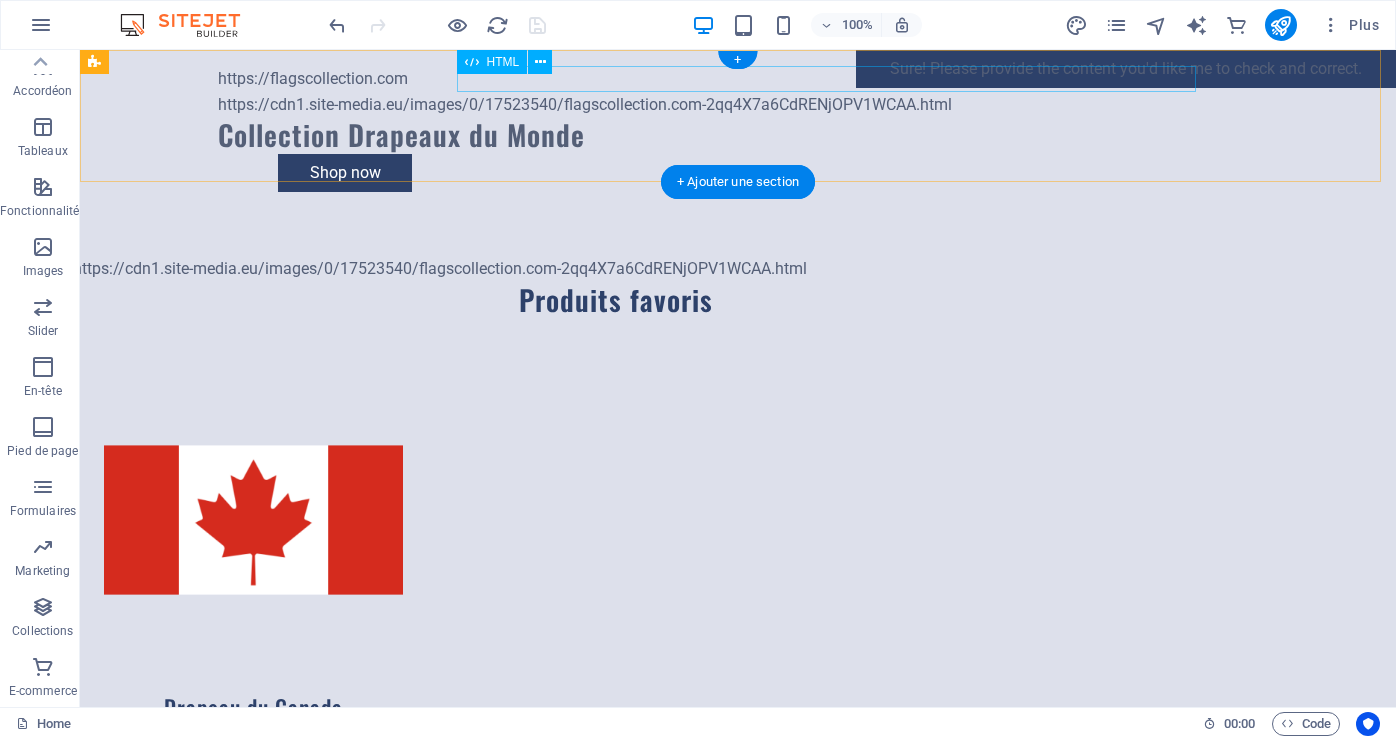 click on "https://cdn1.site-media.eu/images/0/17523540/flagscollection.com-2qq4X7a6CdRENjOPV1WCAA.html" at bounding box center [738, 105] 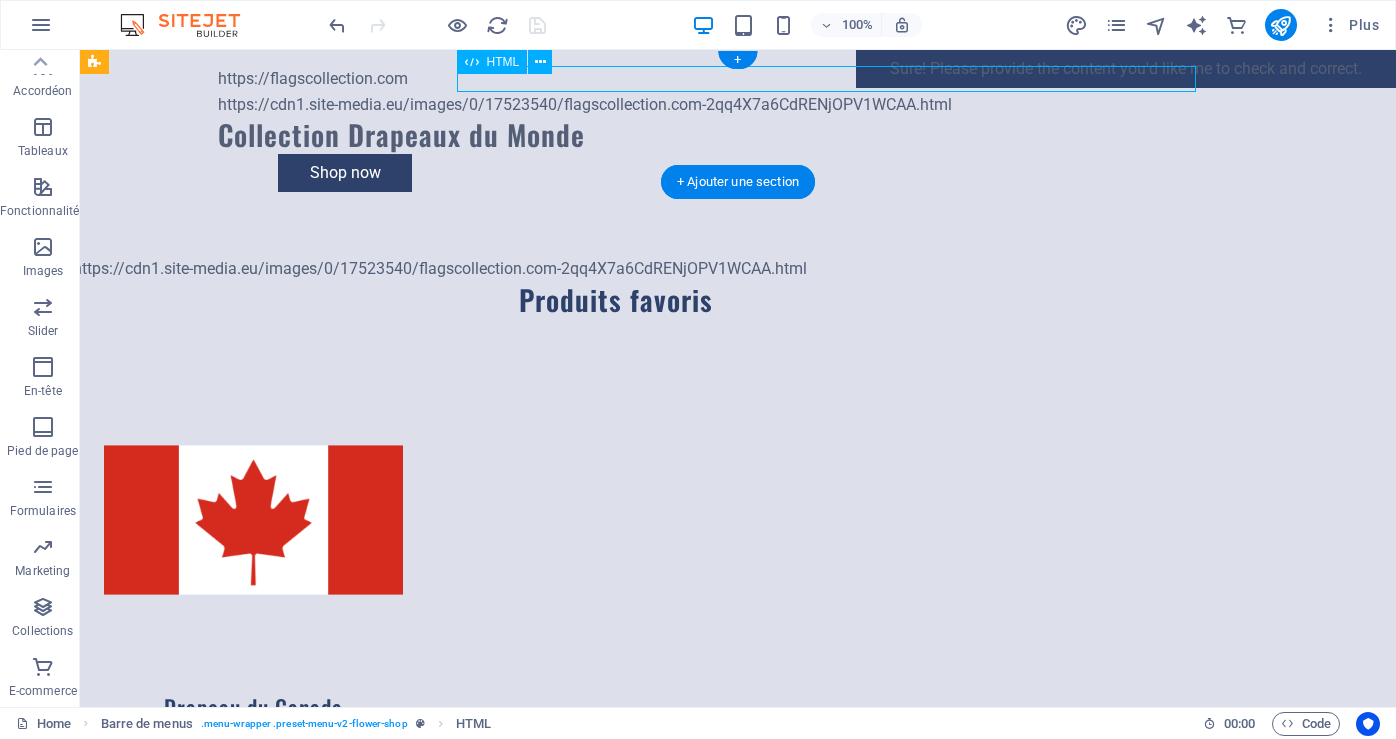 click on "https://cdn1.site-media.eu/images/0/17523540/flagscollection.com-2qq4X7a6CdRENjOPV1WCAA.html" at bounding box center (738, 105) 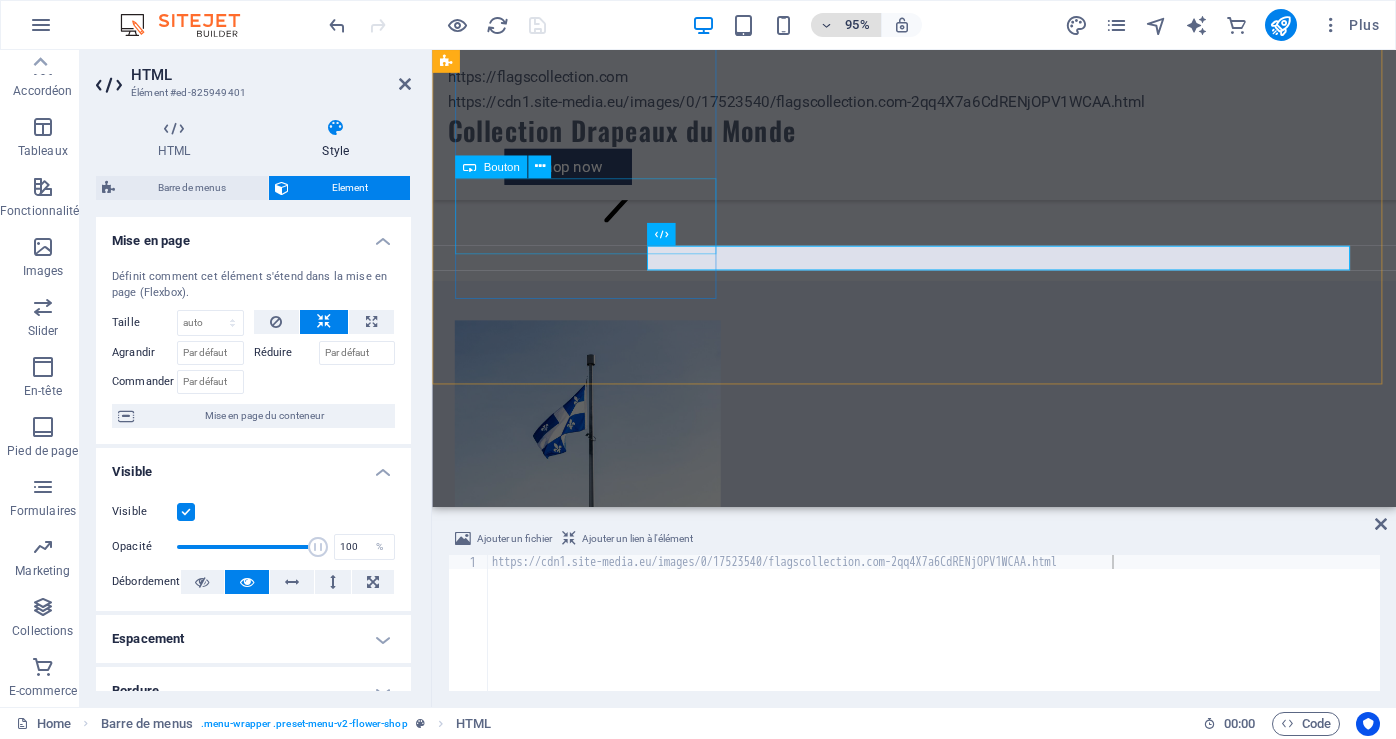 scroll, scrollTop: 300, scrollLeft: 0, axis: vertical 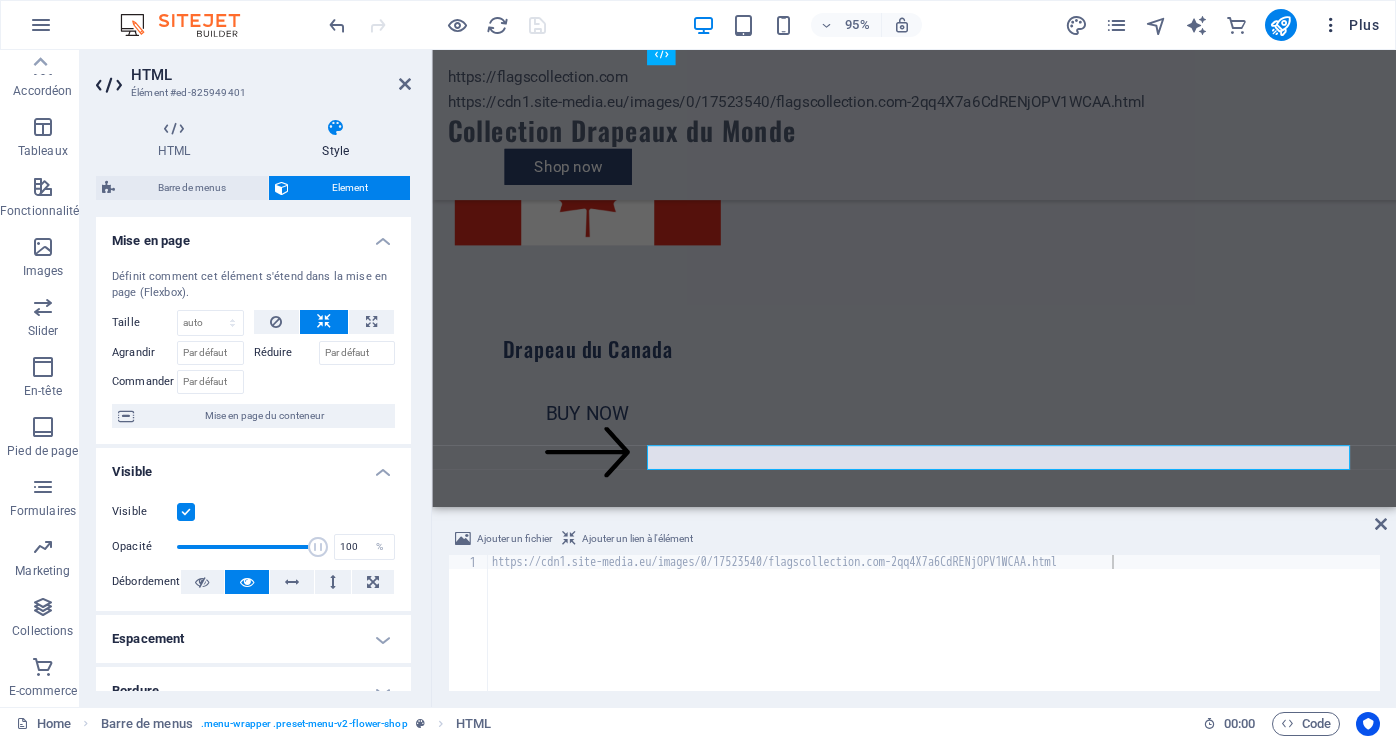 click on "Plus" at bounding box center (1350, 25) 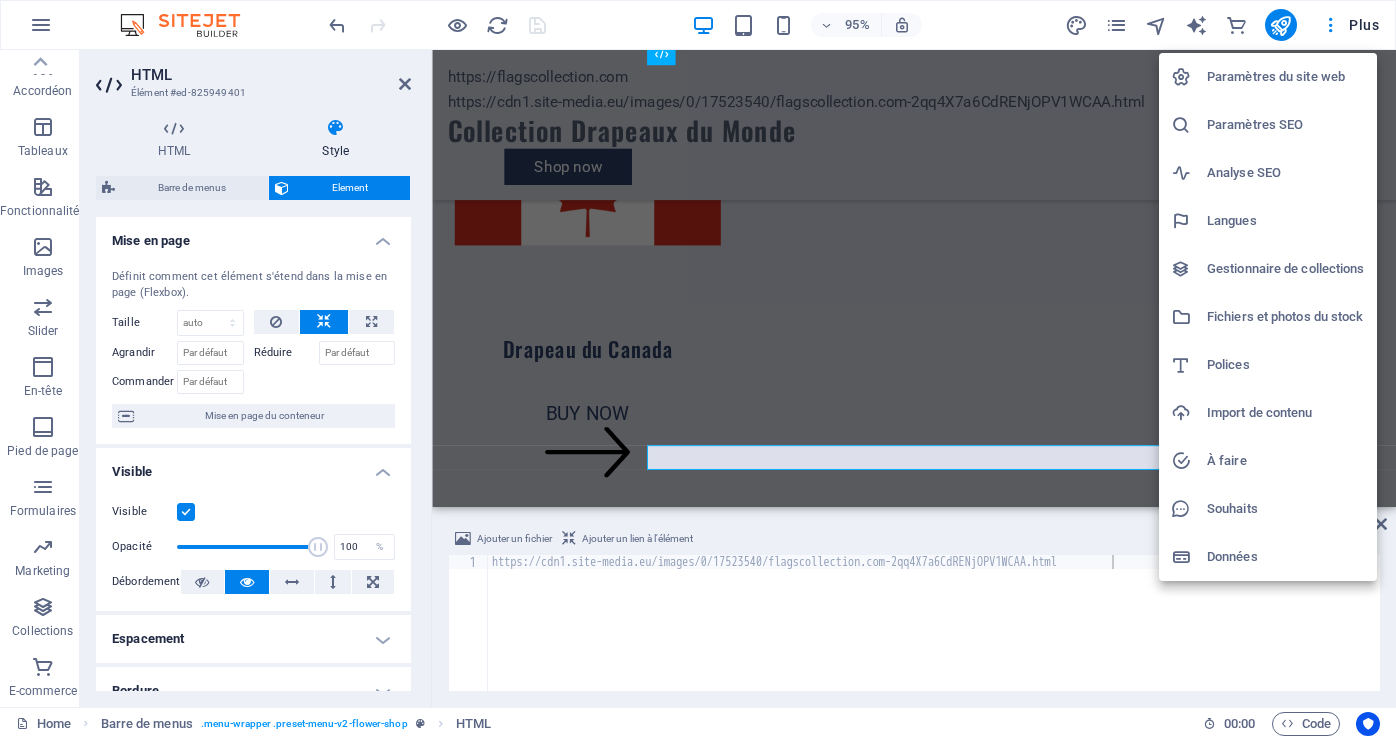 click on "Paramètres du site web" at bounding box center (1286, 77) 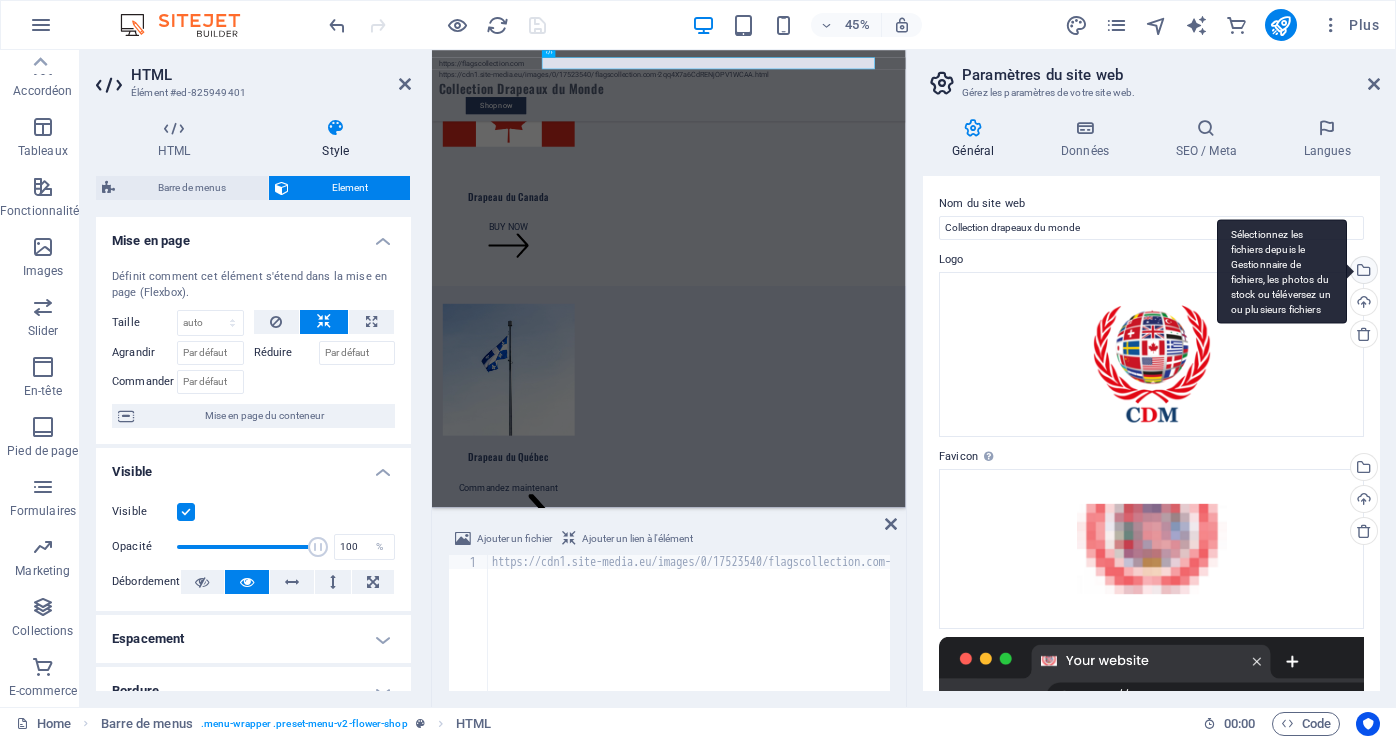 click on "Sélectionnez les fichiers depuis le Gestionnaire de fichiers, les photos du stock ou téléversez un ou plusieurs fichiers" at bounding box center [1362, 272] 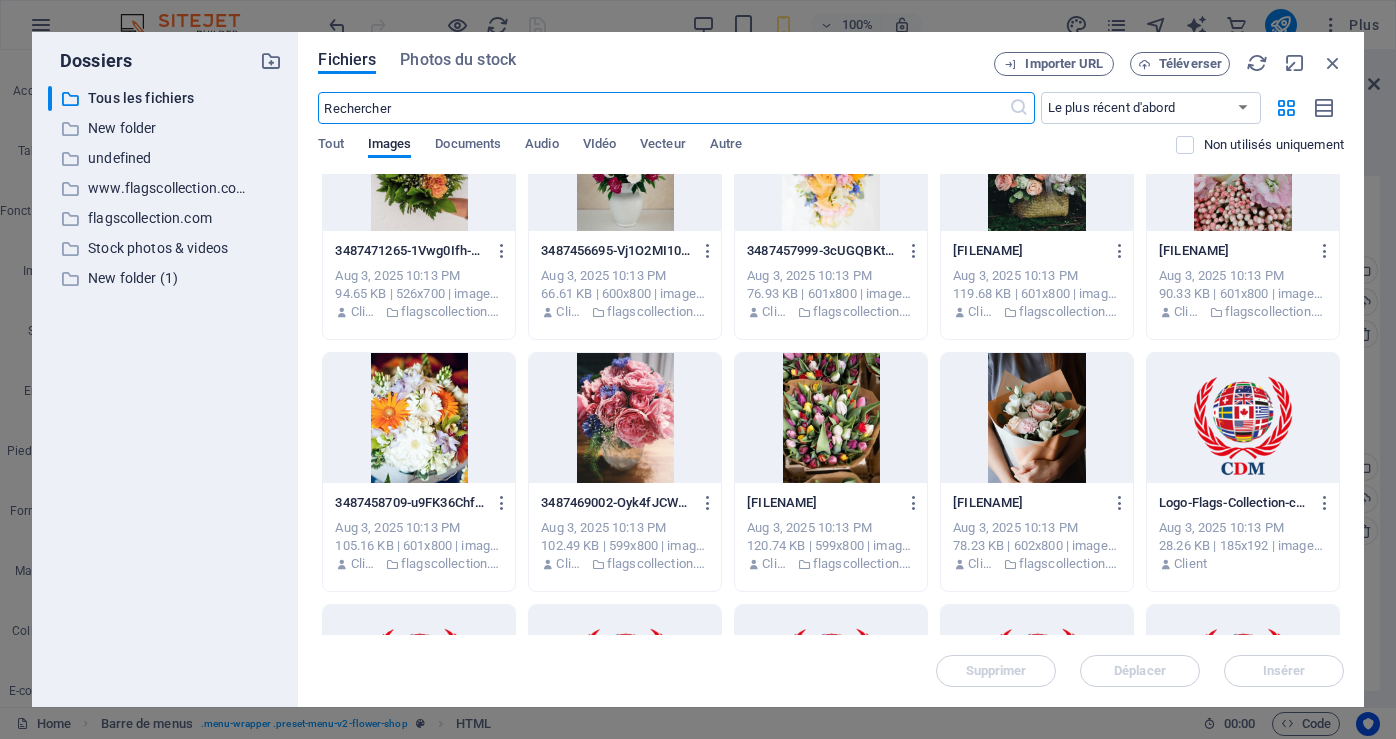 scroll, scrollTop: 0, scrollLeft: 0, axis: both 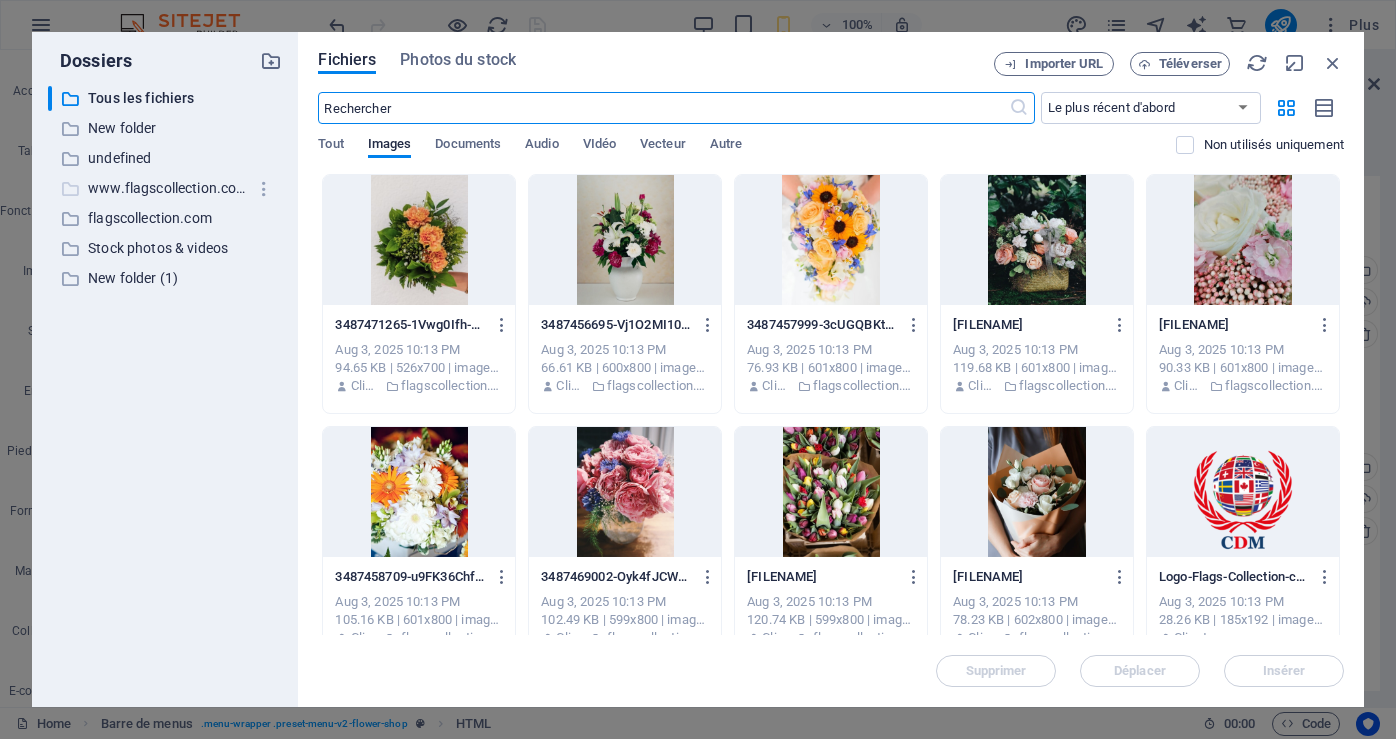 click on "www.flagscollection.com" at bounding box center [167, 188] 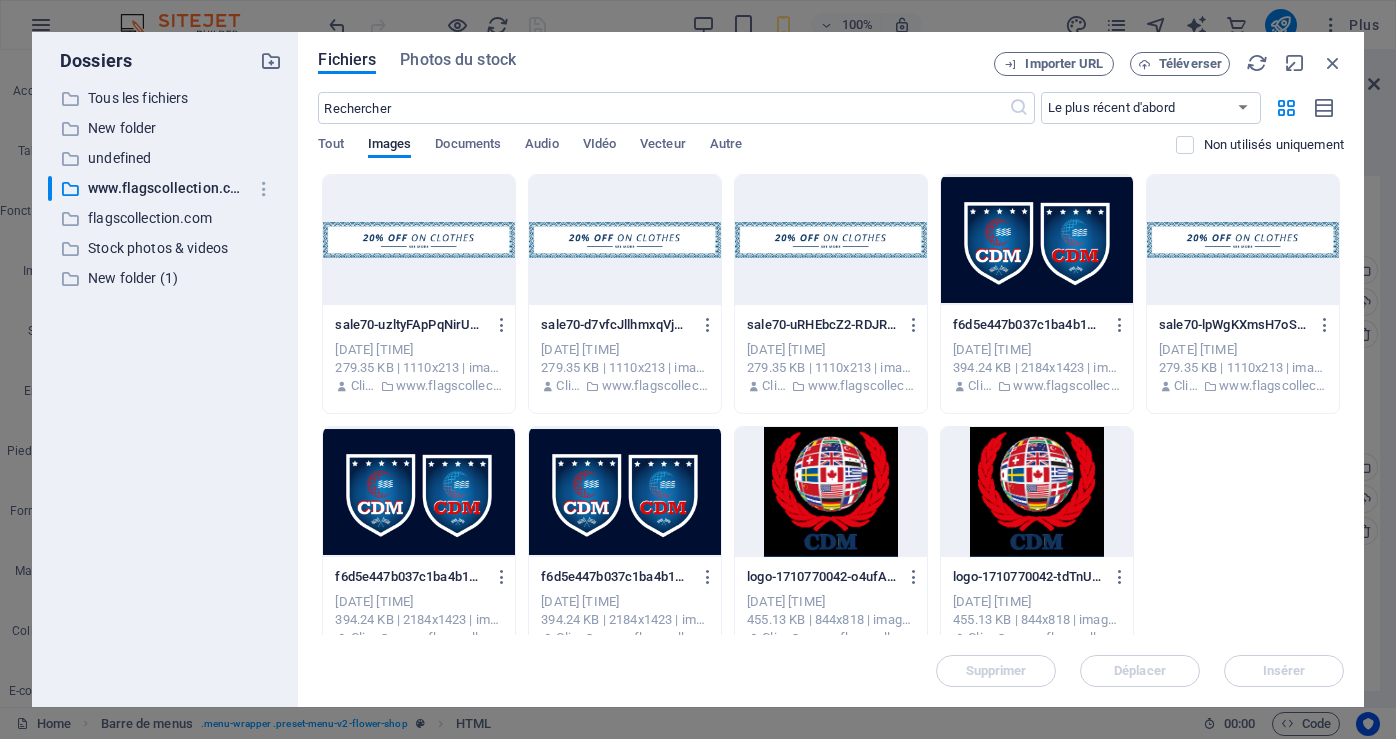 scroll, scrollTop: 31, scrollLeft: 0, axis: vertical 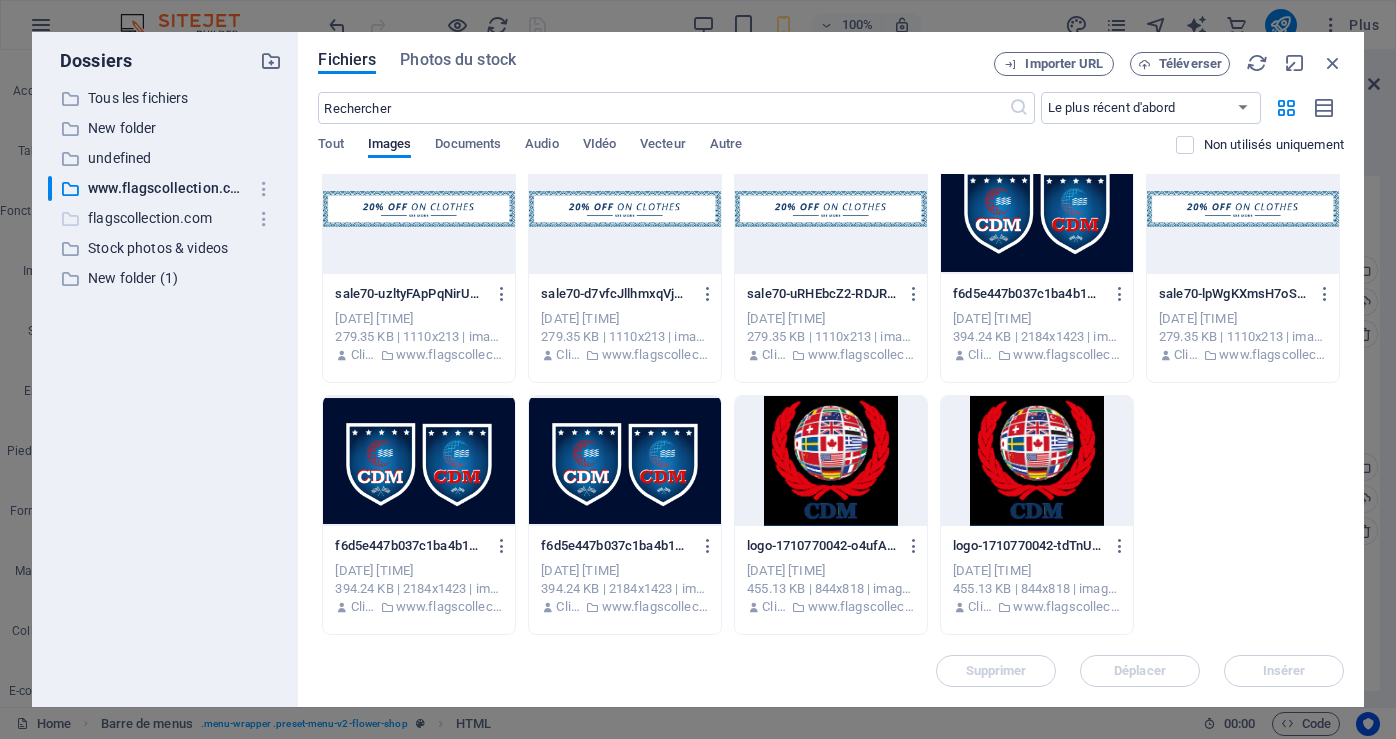 click on "flagscollection.com" at bounding box center (167, 218) 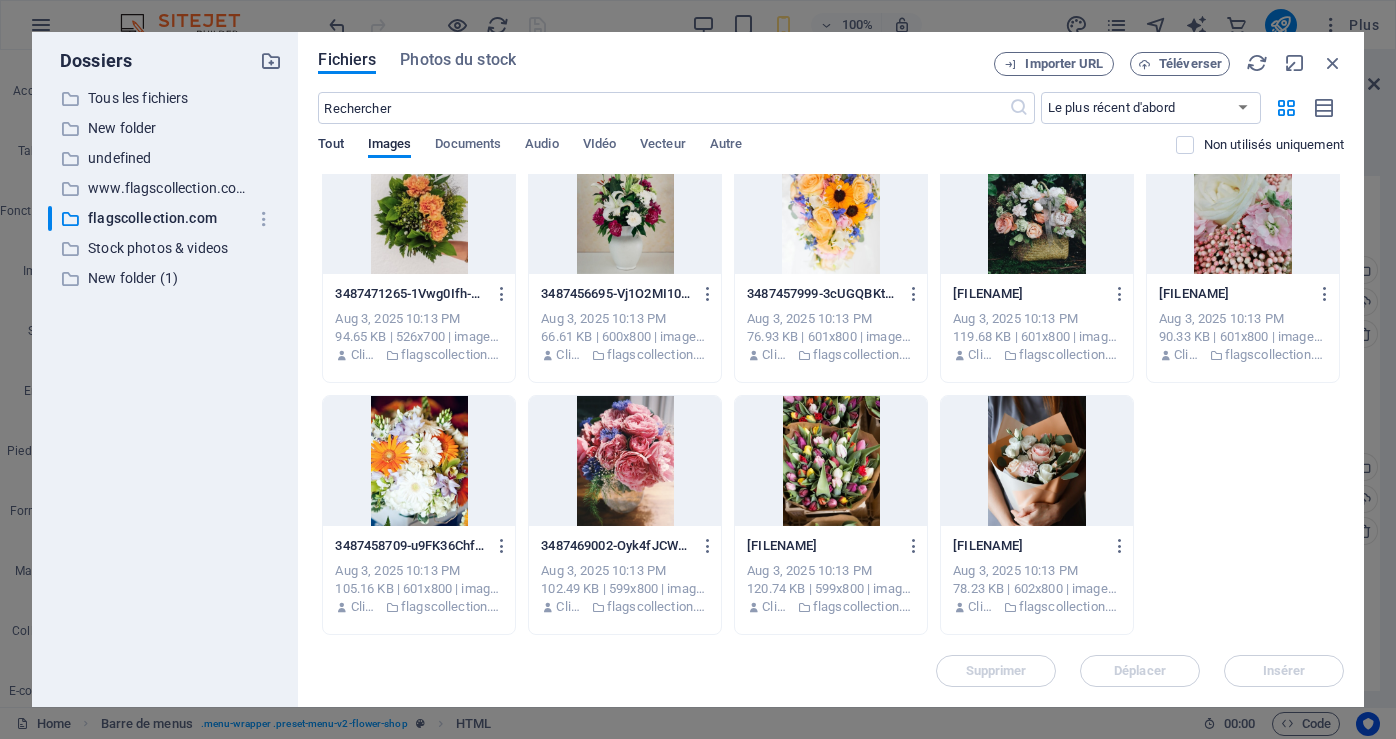 click on "Tout" at bounding box center (330, 146) 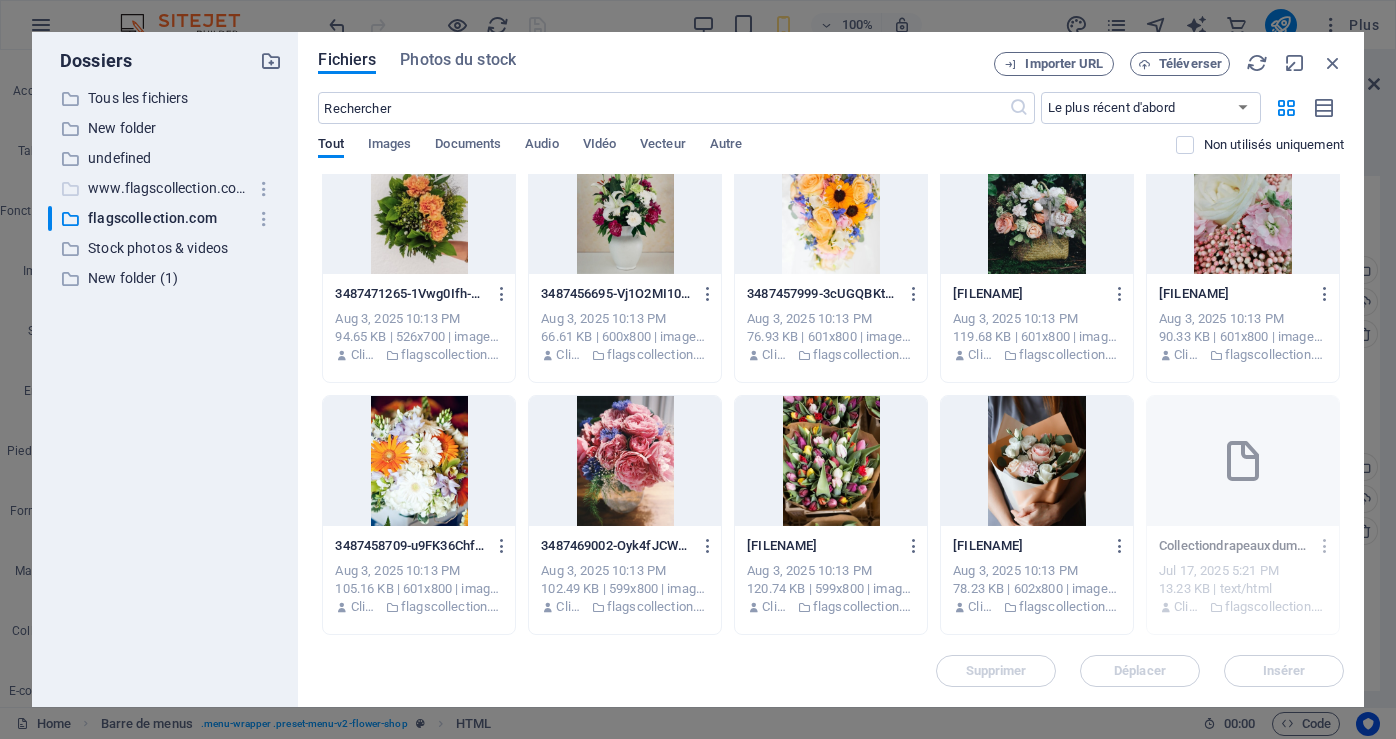 click on "www.flagscollection.com" at bounding box center (167, 188) 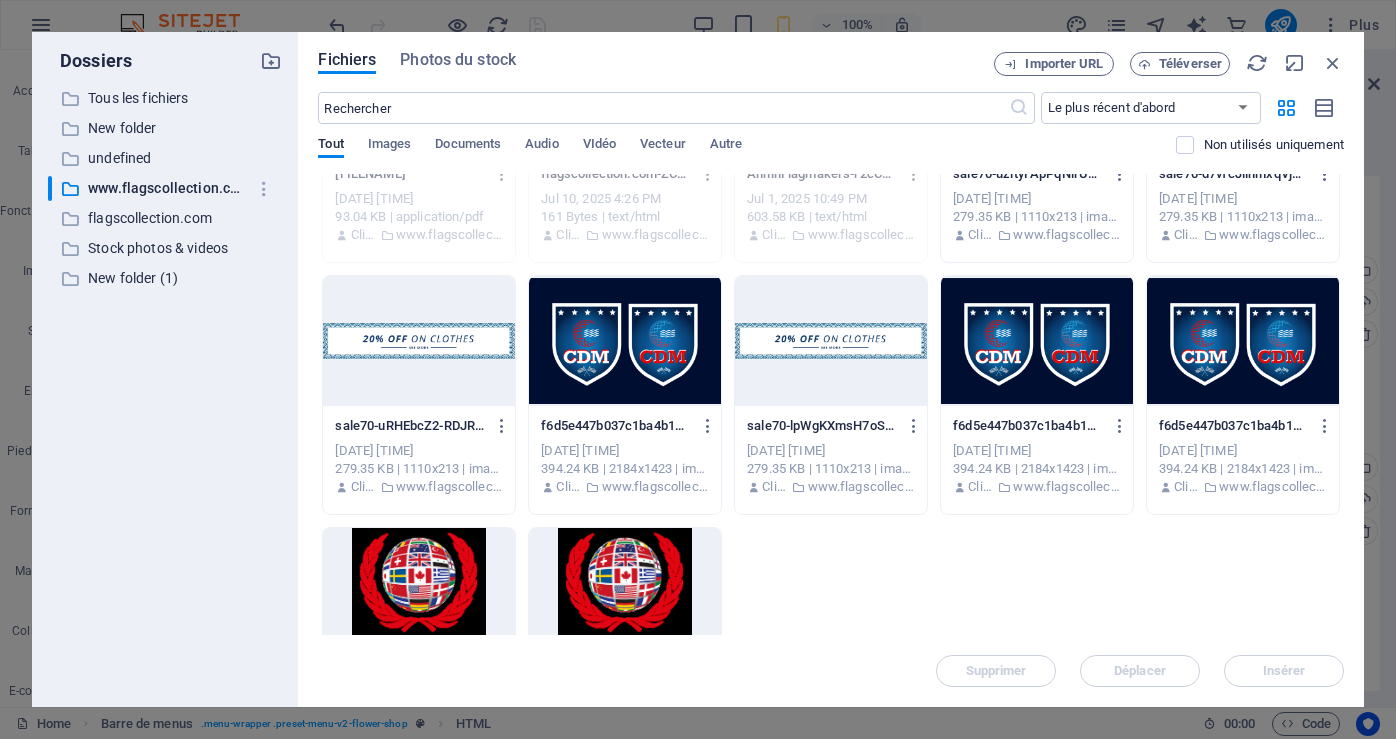 scroll, scrollTop: 0, scrollLeft: 0, axis: both 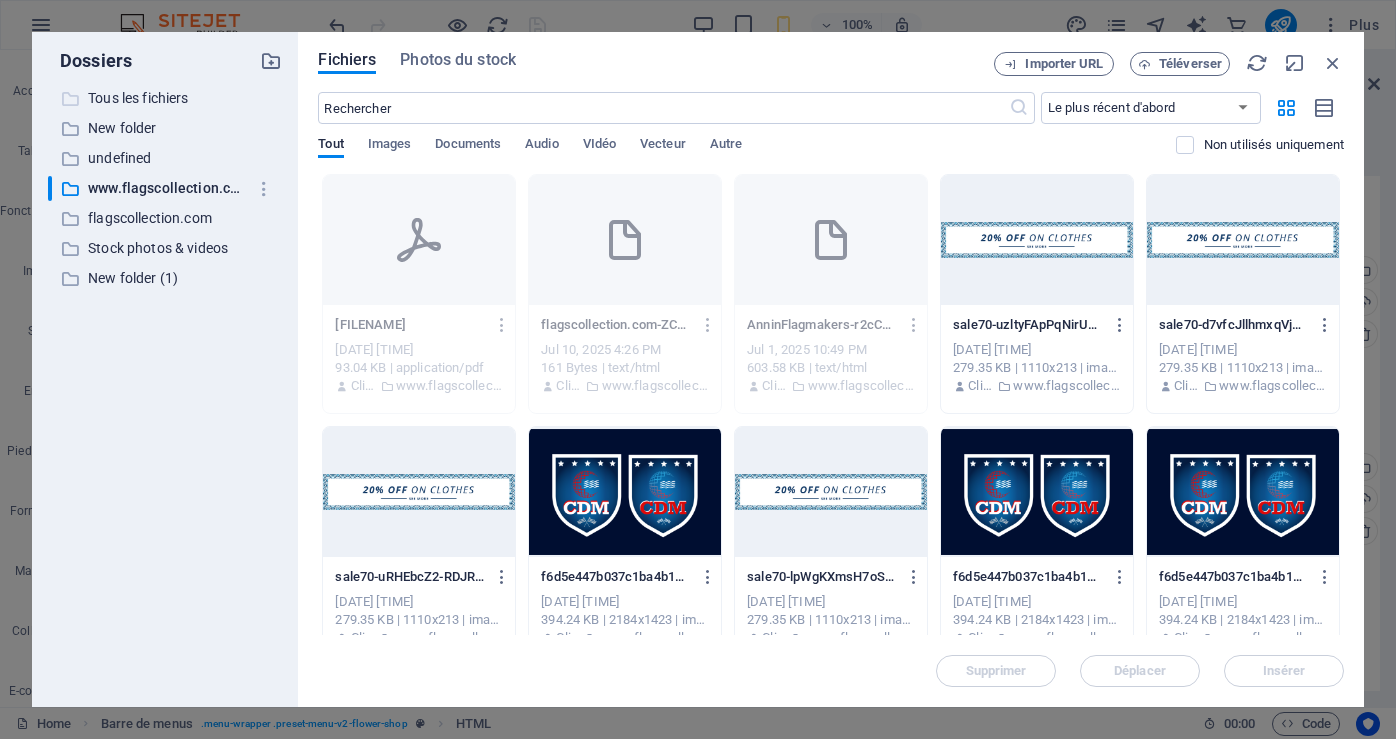 click on "Tous les fichiers" at bounding box center (167, 98) 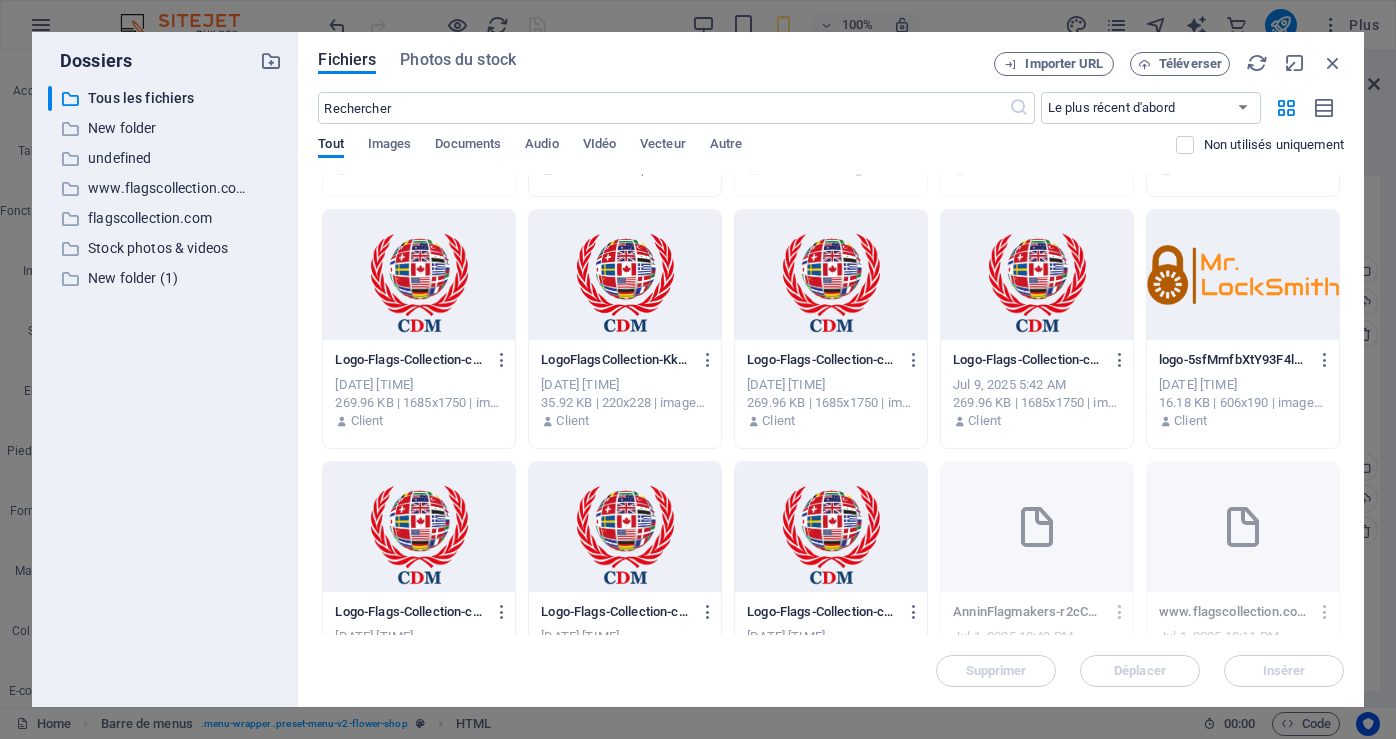 scroll, scrollTop: 2800, scrollLeft: 0, axis: vertical 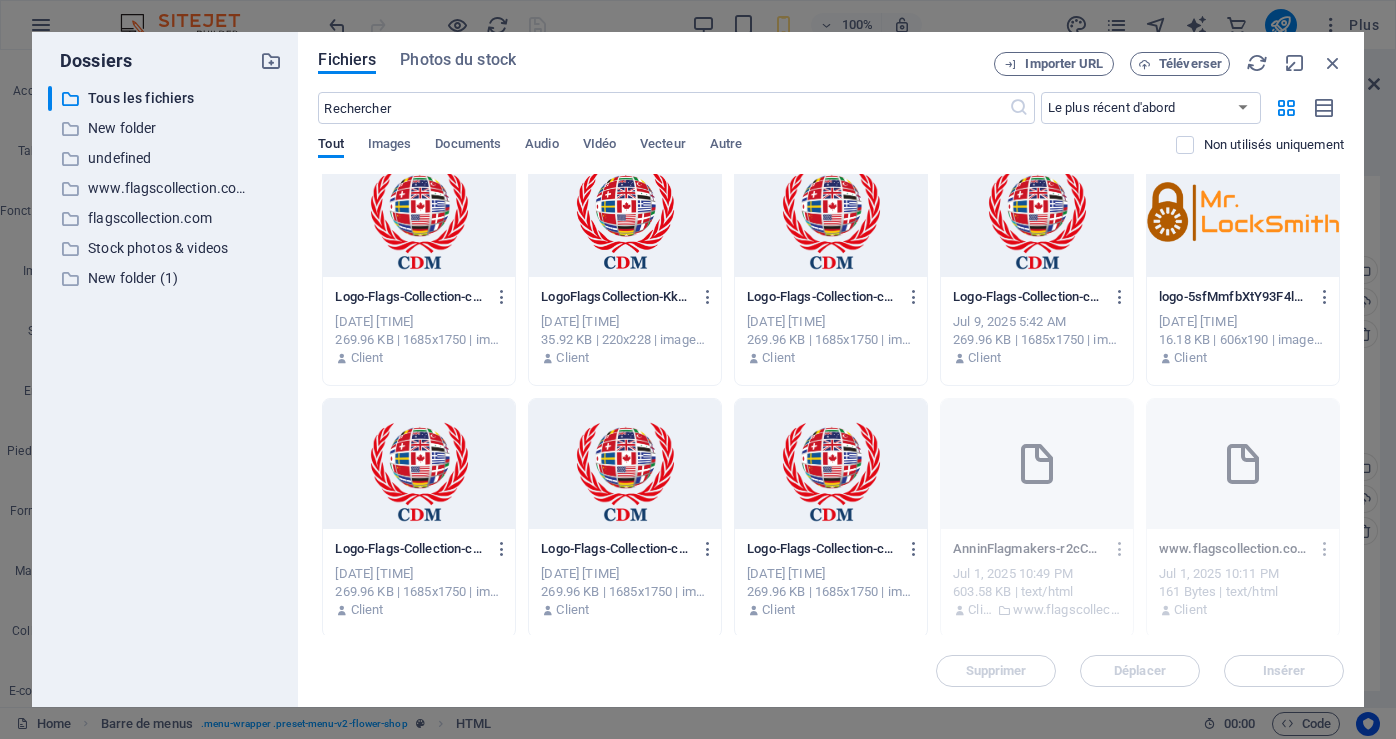 click at bounding box center (831, 464) 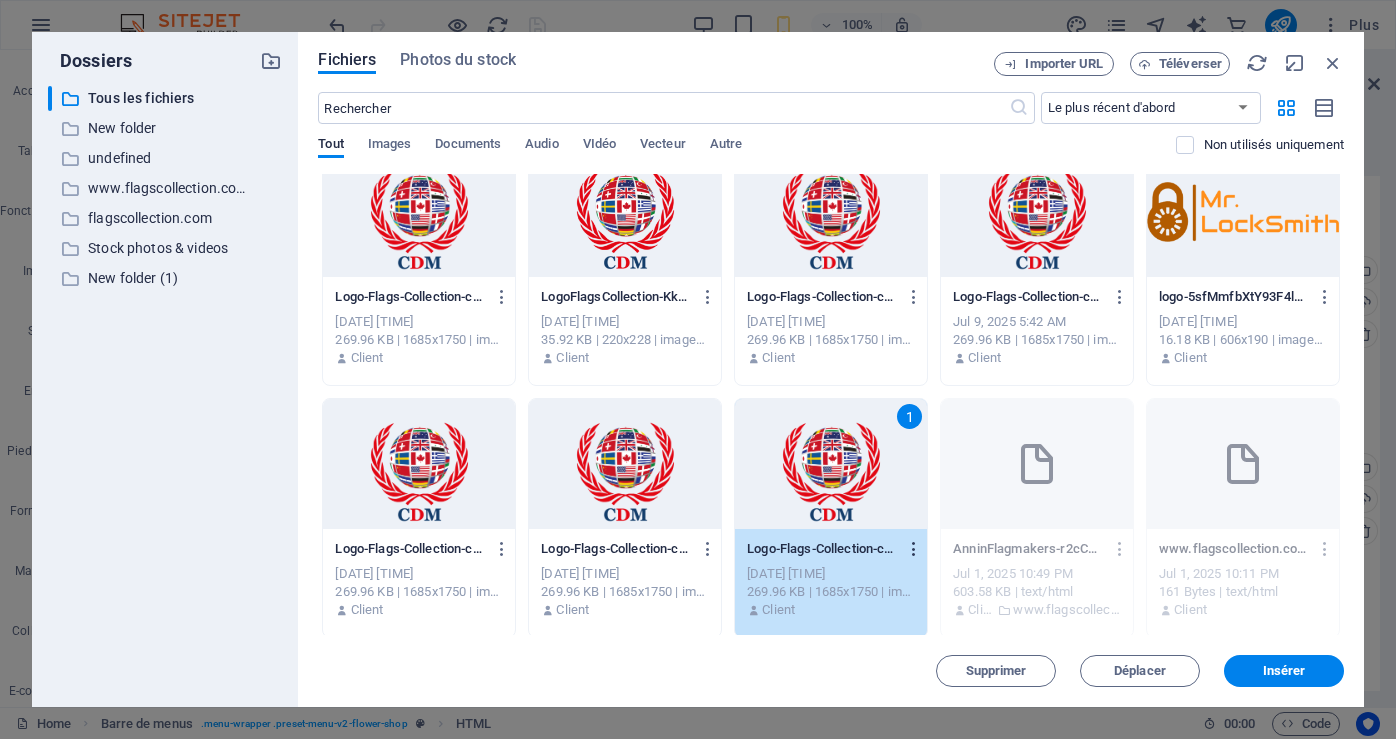 click at bounding box center (914, 549) 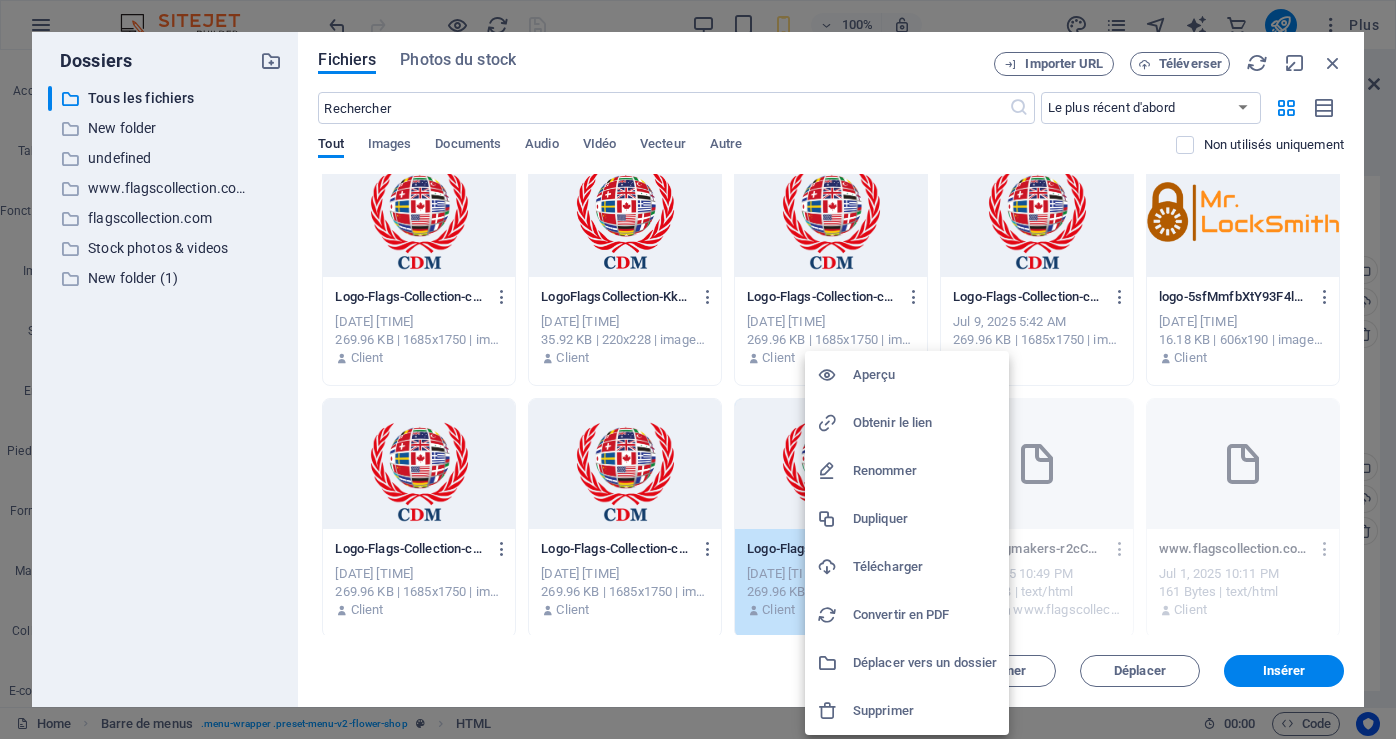 click on "Aperçu" at bounding box center (925, 375) 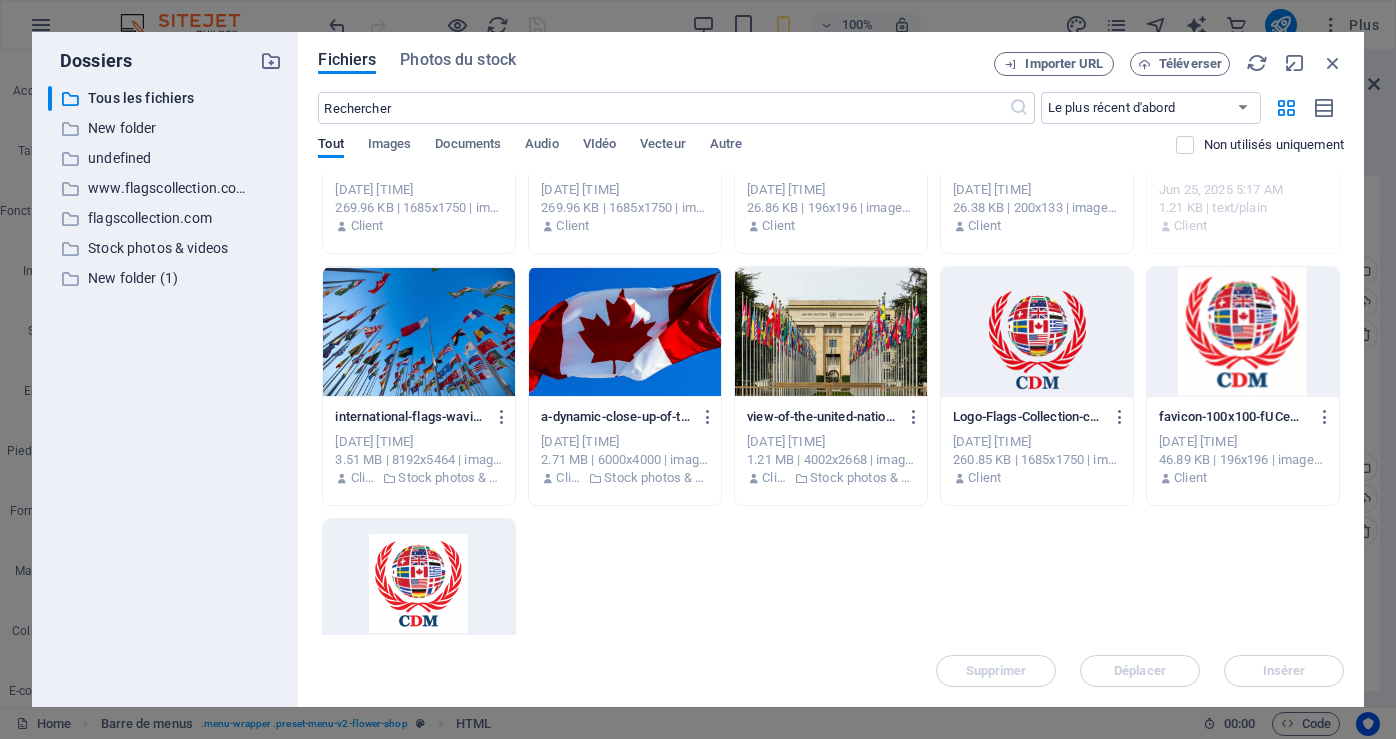 scroll, scrollTop: 5000, scrollLeft: 0, axis: vertical 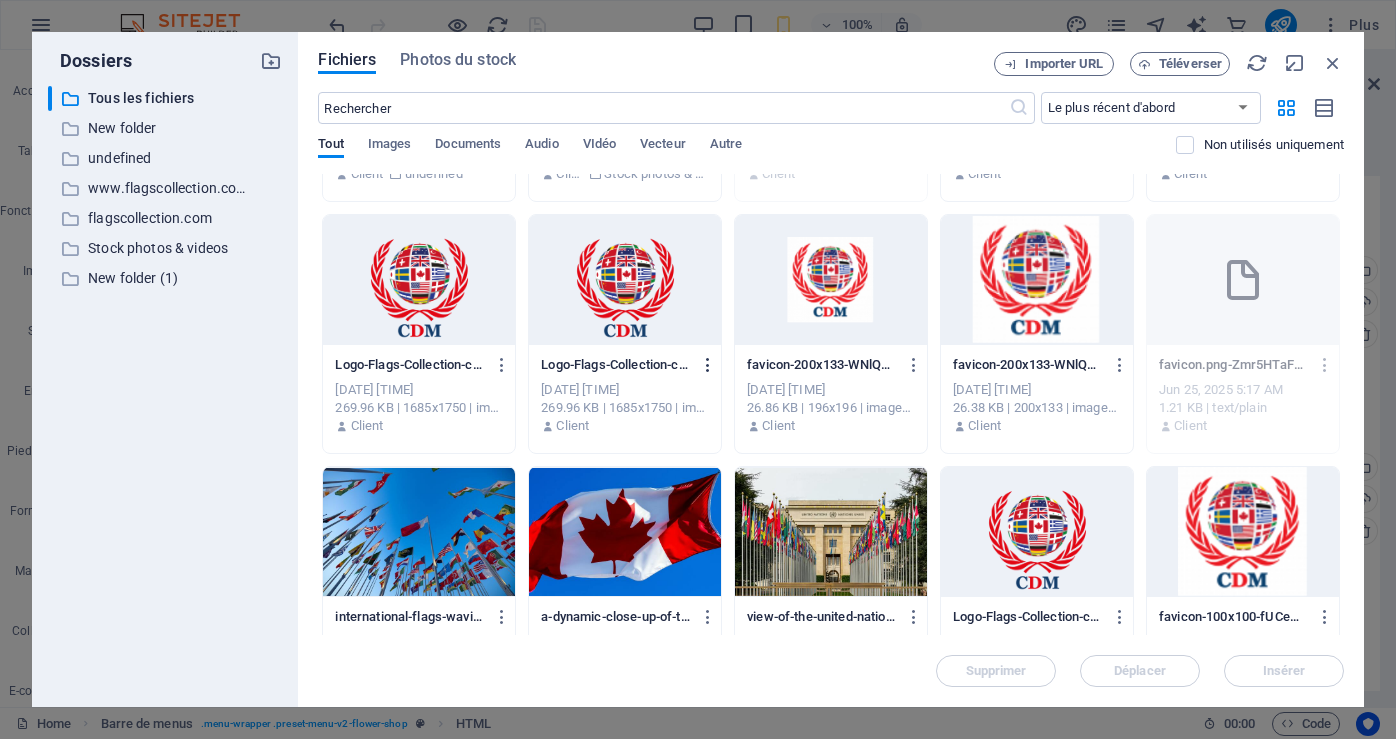 click at bounding box center [708, 365] 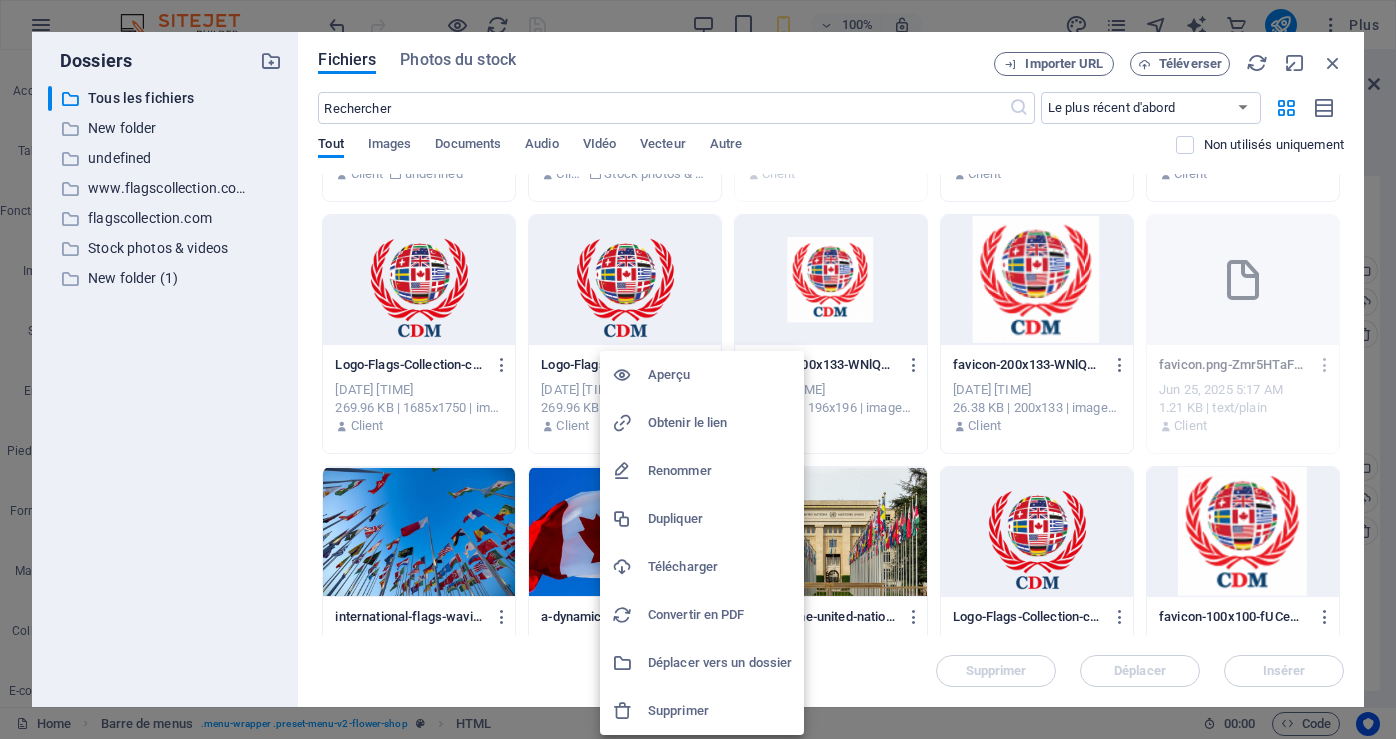 click at bounding box center [698, 369] 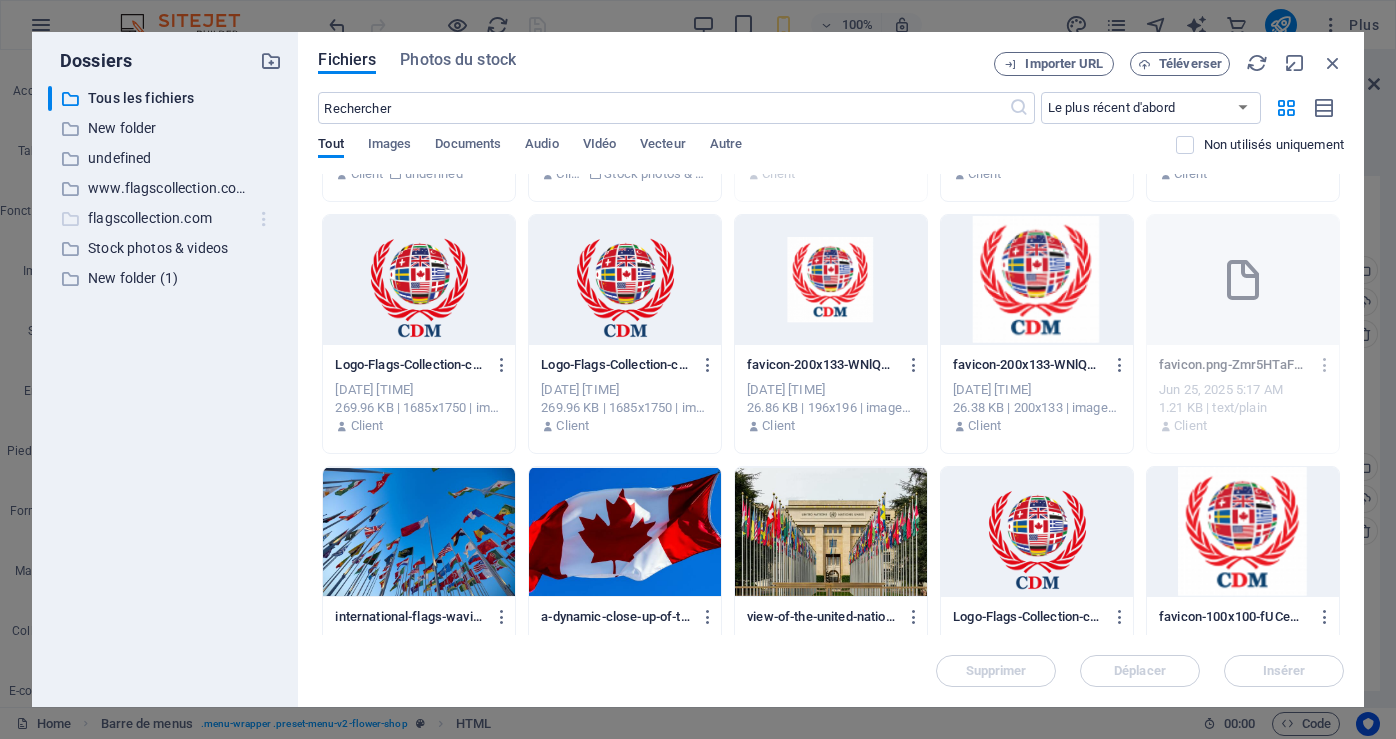 click at bounding box center [264, 219] 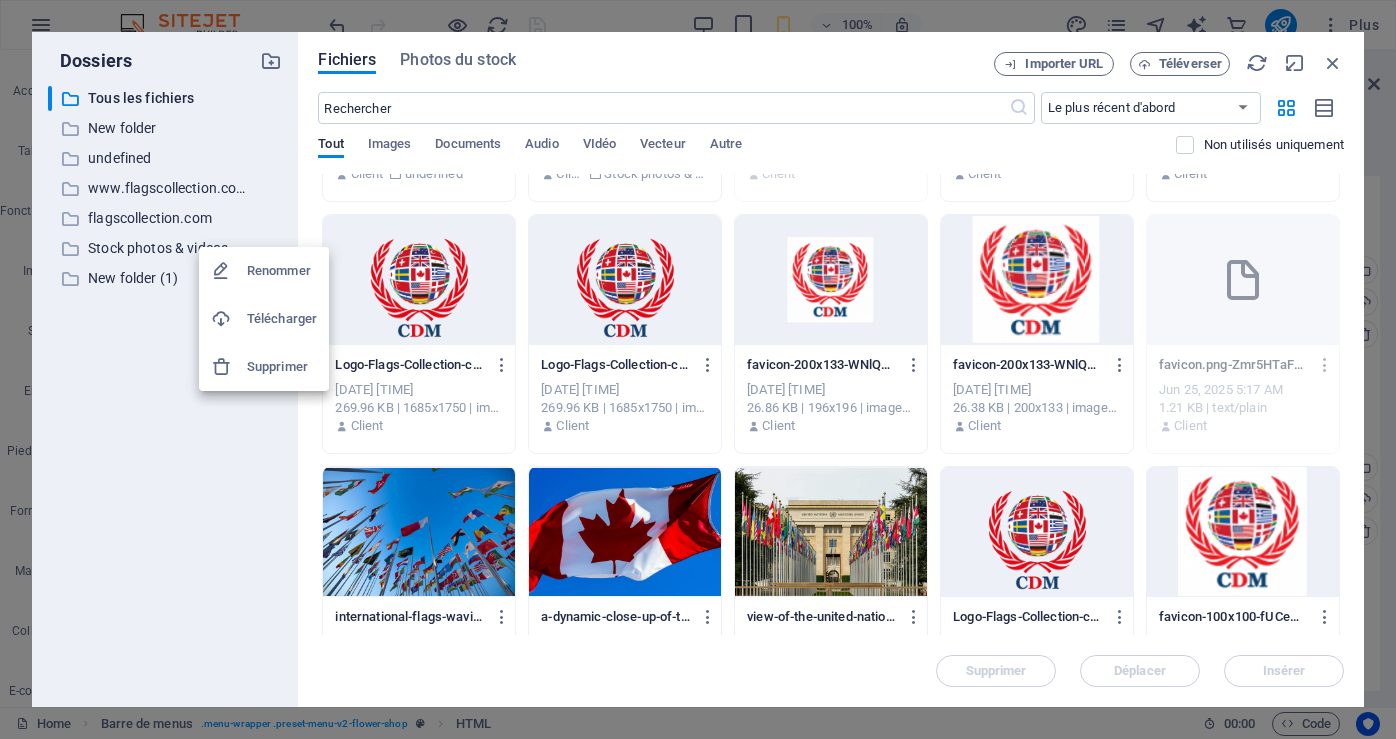 click on "Télécharger" at bounding box center [282, 319] 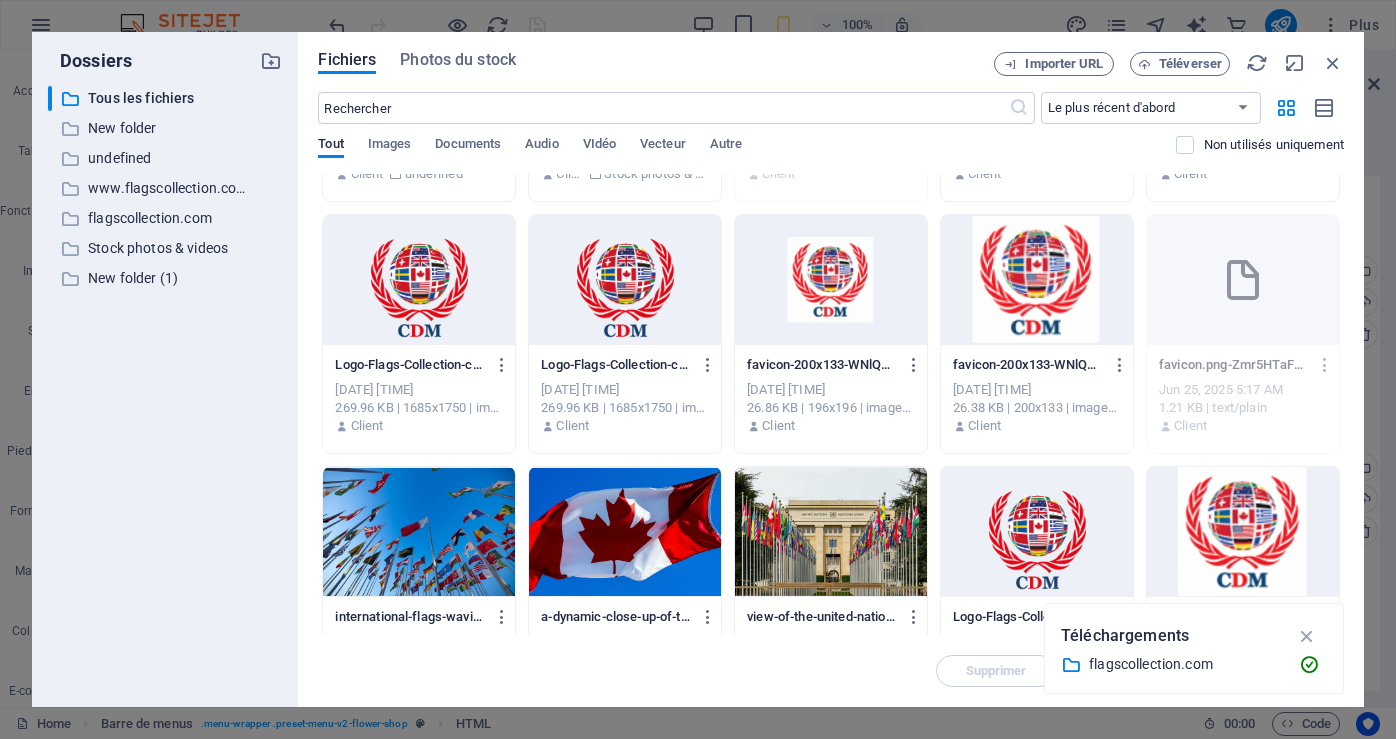 click on "flagscollection.com" at bounding box center [1186, 664] 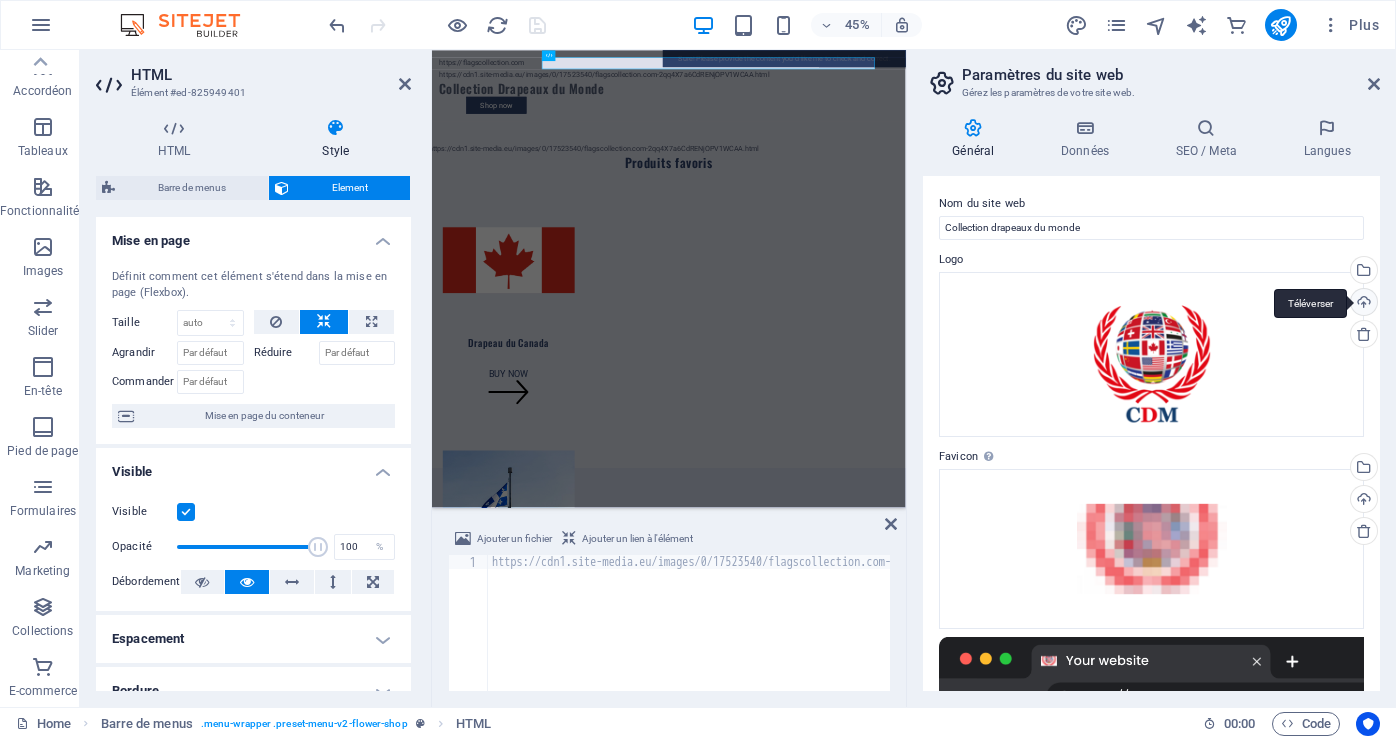 click on "Téléverser" at bounding box center [1362, 304] 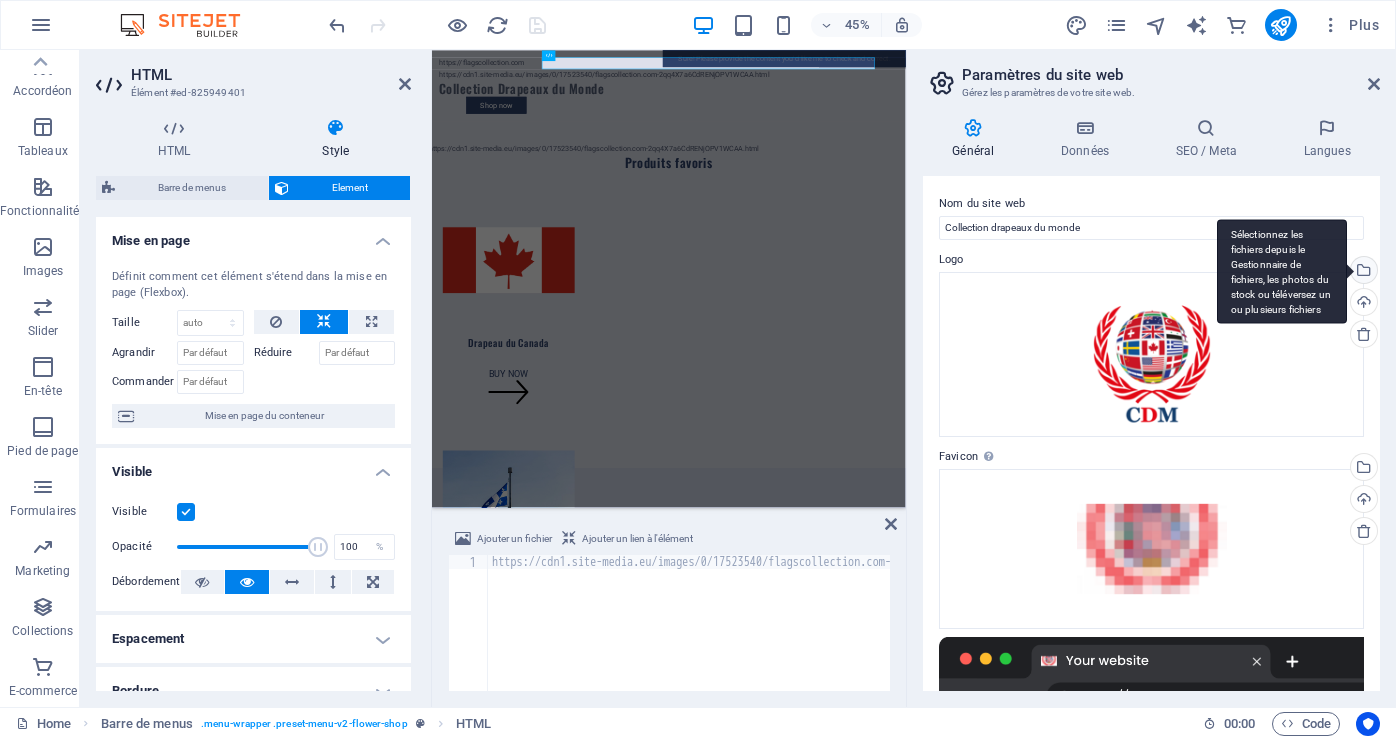 click on "Sélectionnez les fichiers depuis le Gestionnaire de fichiers, les photos du stock ou téléversez un ou plusieurs fichiers" at bounding box center [1362, 272] 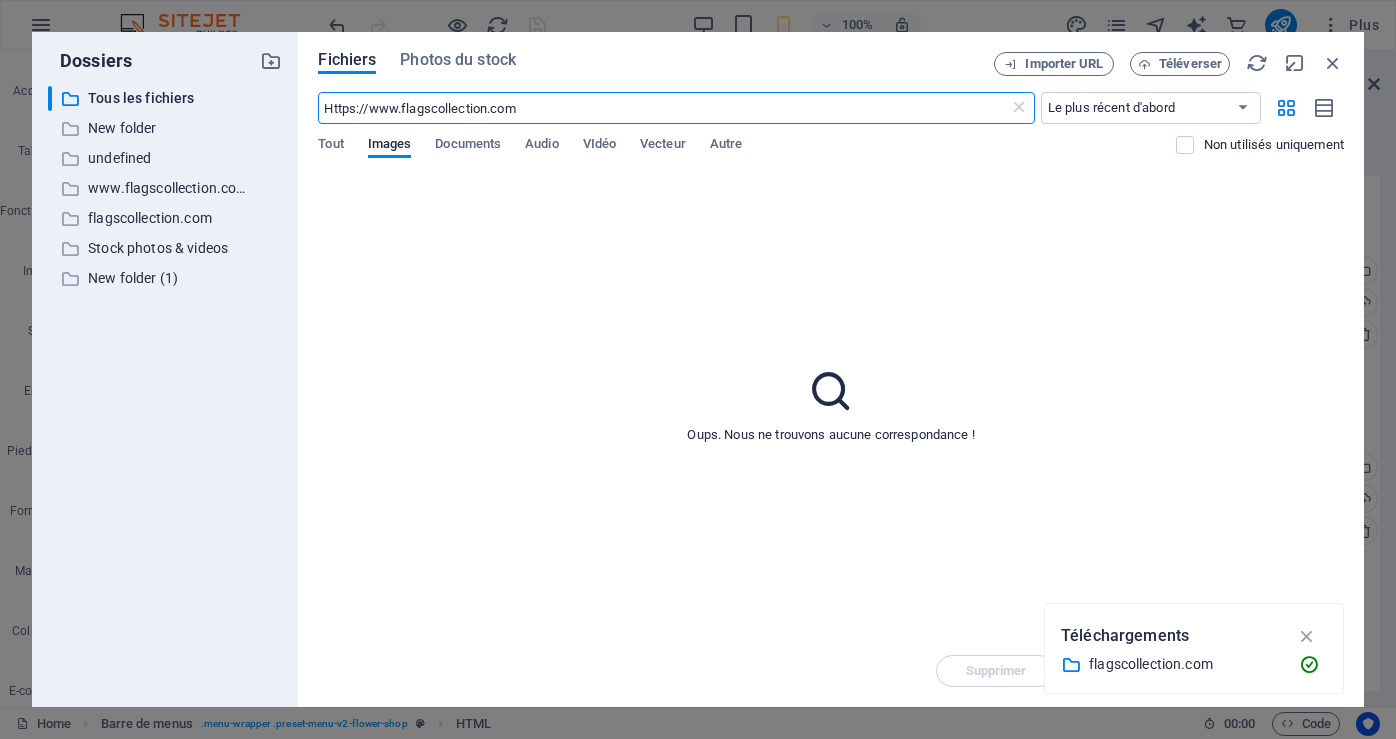 type on "Https://www.flagscollection.com" 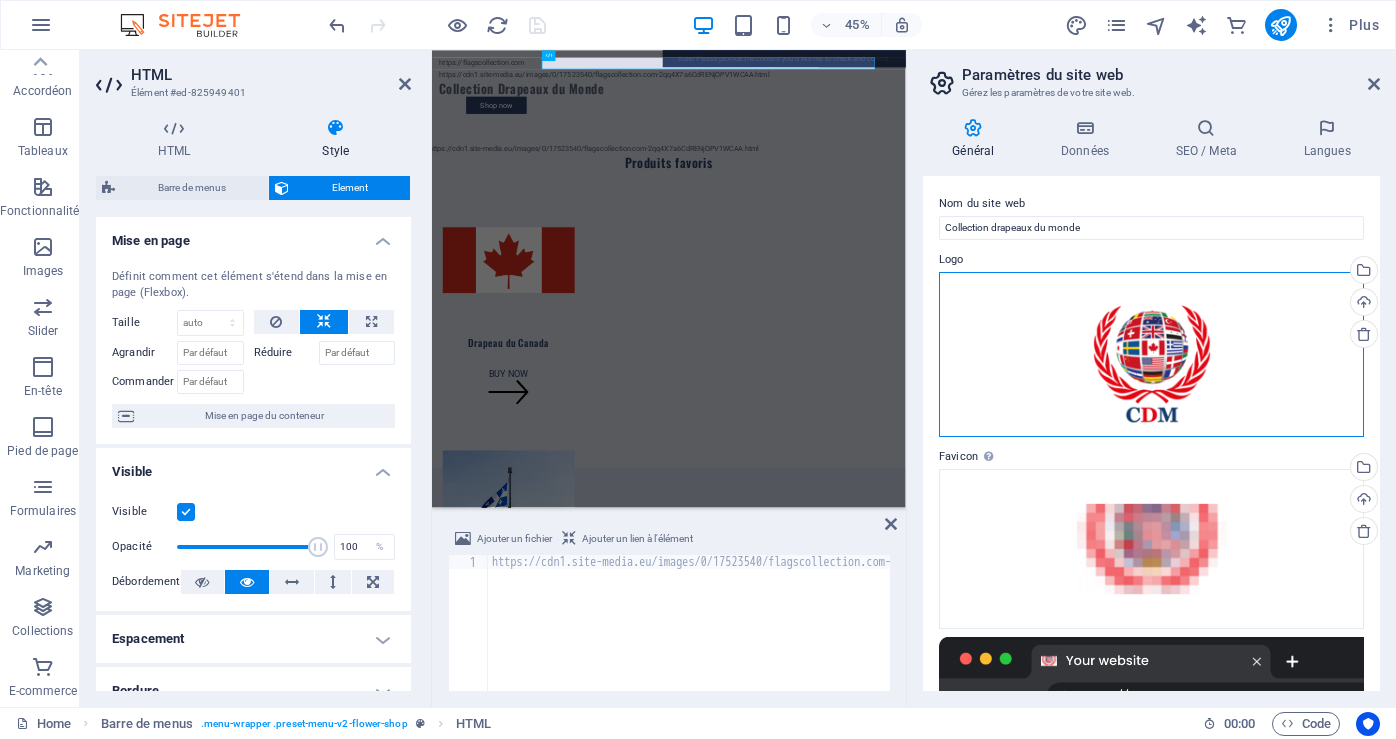 click on "Glissez les fichiers ici, cliquez pour choisir les fichiers ou  sélectionnez les fichiers depuis Fichiers ou depuis notre stock gratuit de photos et de vidéos" at bounding box center (1151, 355) 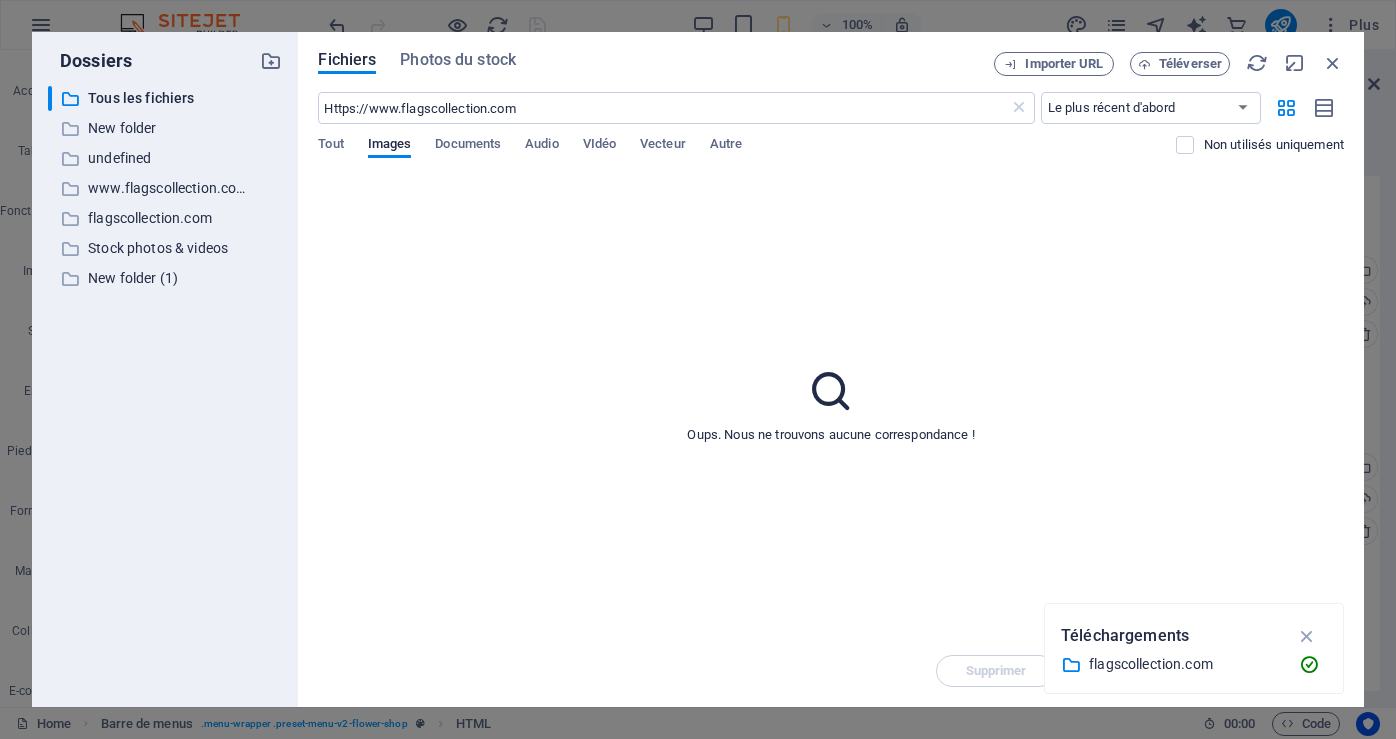click on "flagscollection.com" at bounding box center [1186, 664] 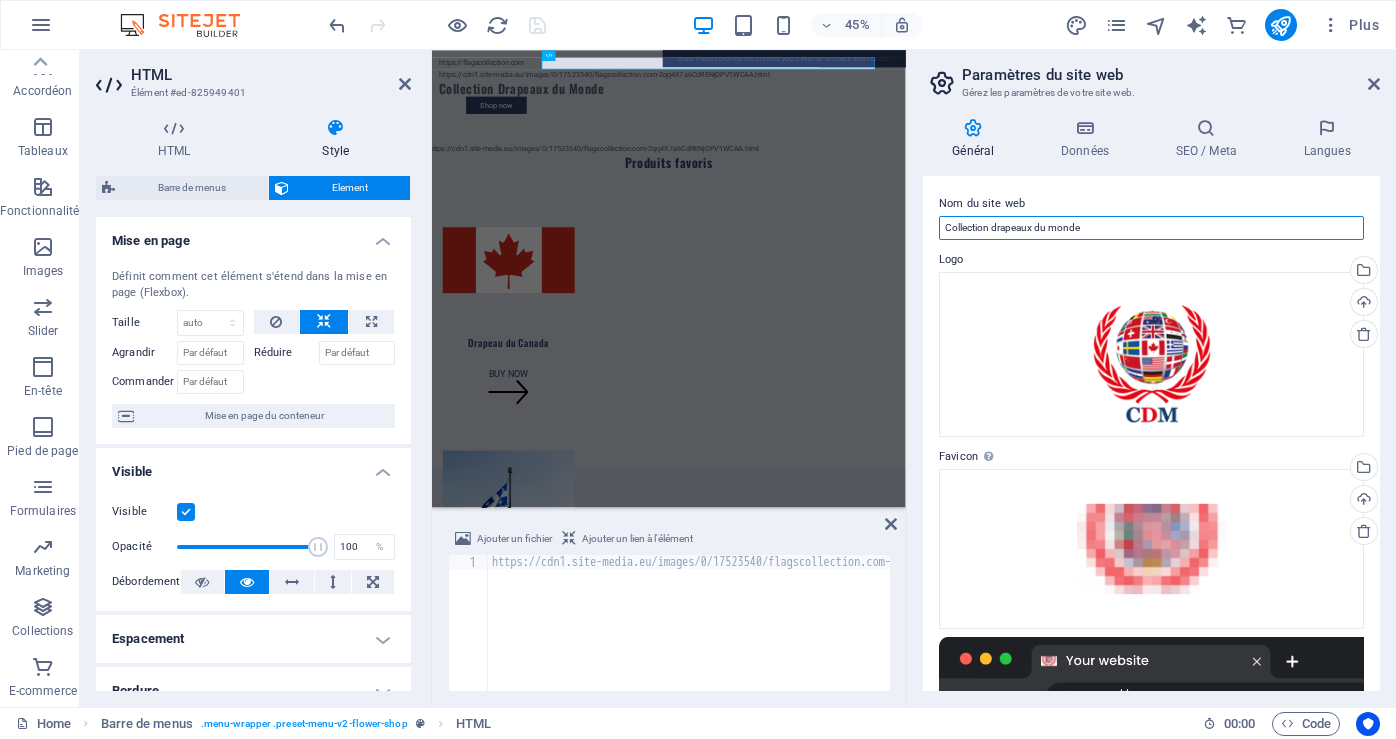 click on "Collection drapeaux du monde" at bounding box center [1151, 228] 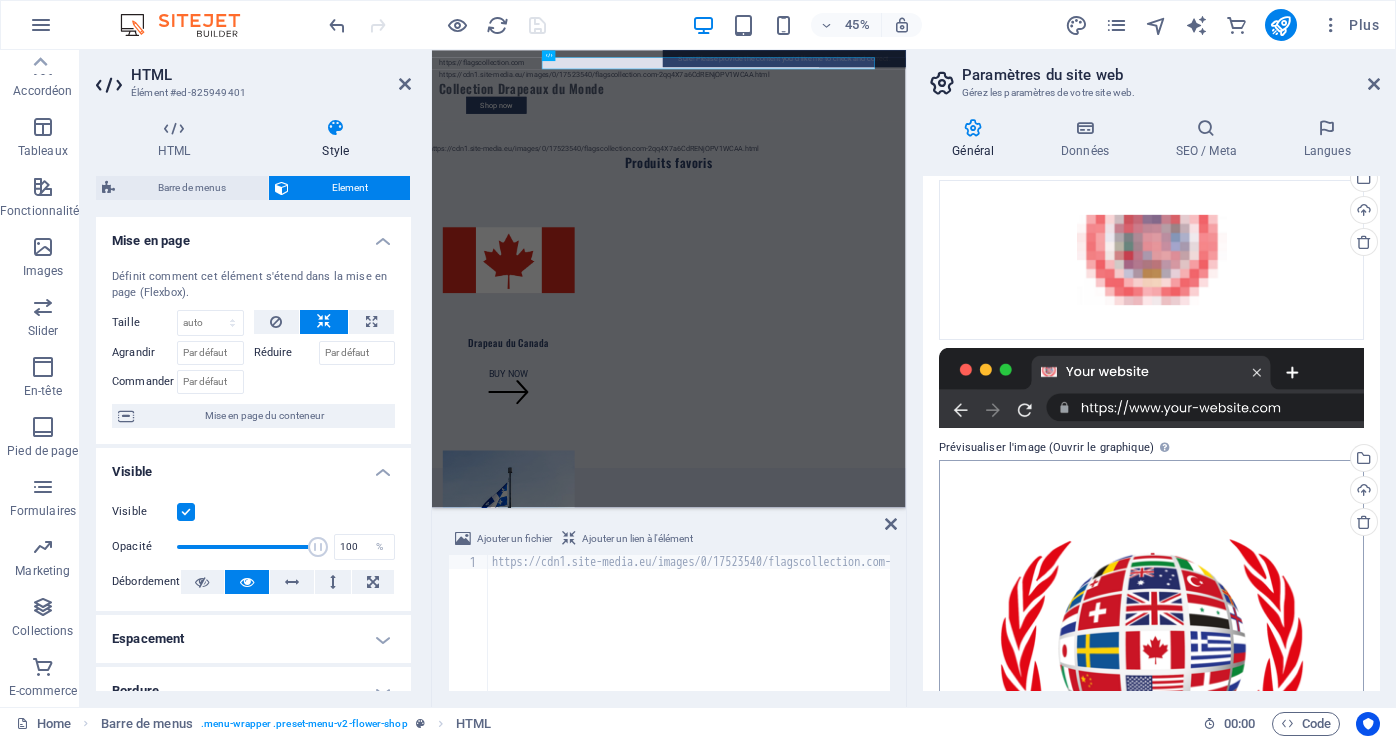 scroll, scrollTop: 0, scrollLeft: 0, axis: both 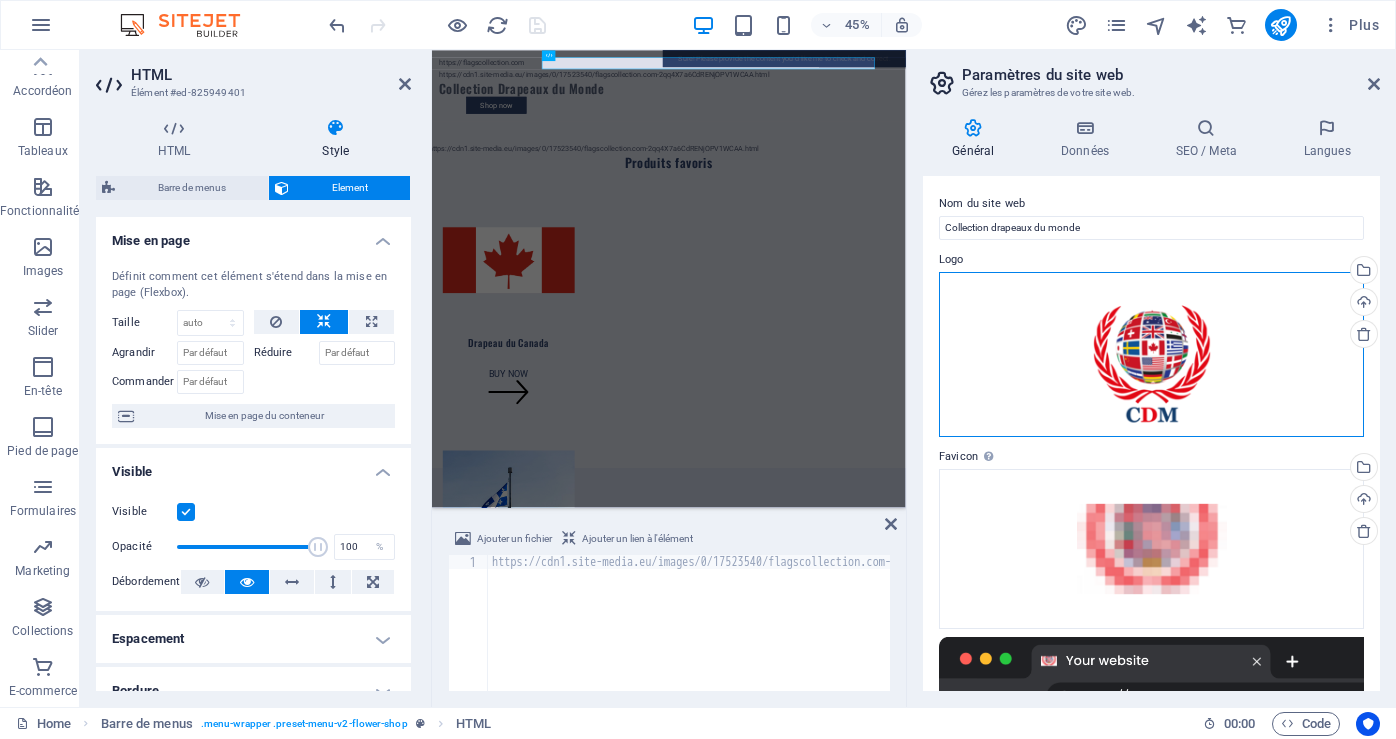 click on "Glissez les fichiers ici, cliquez pour choisir les fichiers ou  sélectionnez les fichiers depuis Fichiers ou depuis notre stock gratuit de photos et de vidéos" at bounding box center [1151, 355] 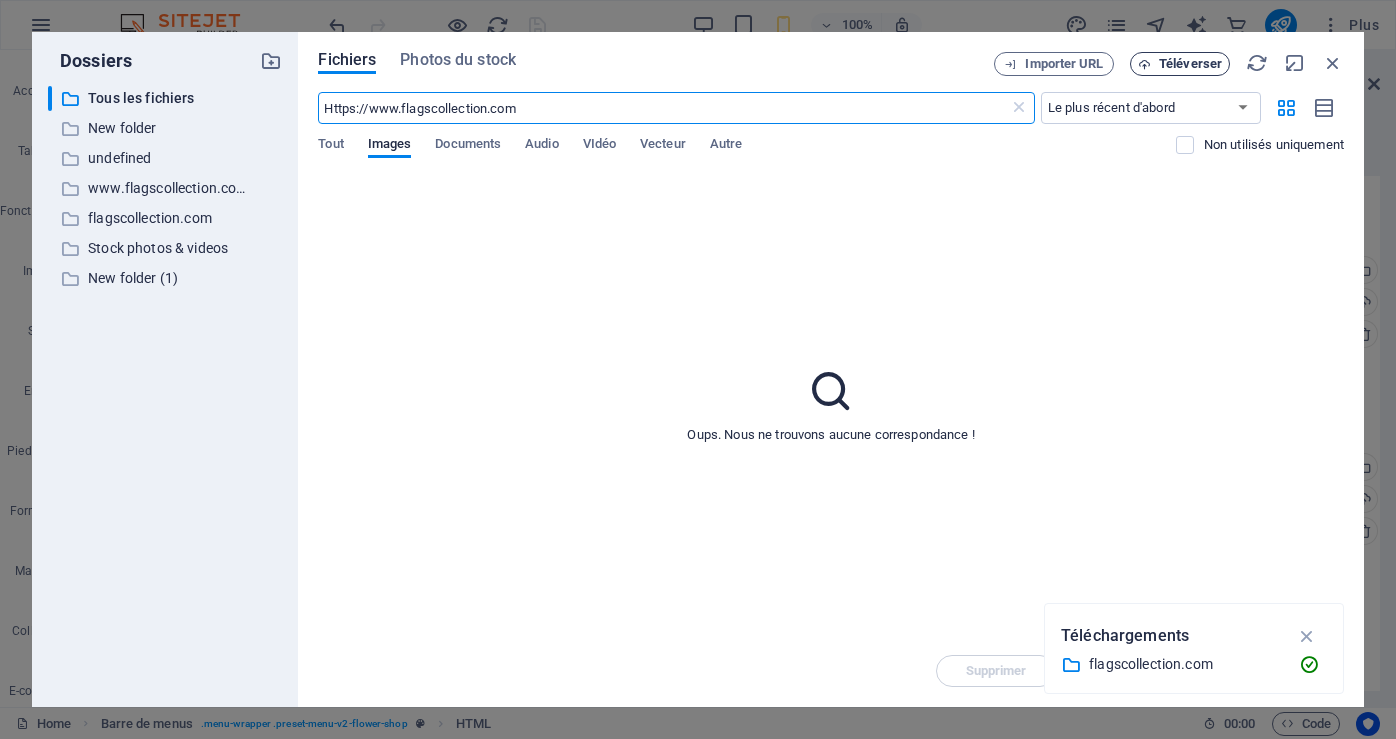 click on "Téléverser" at bounding box center [1190, 64] 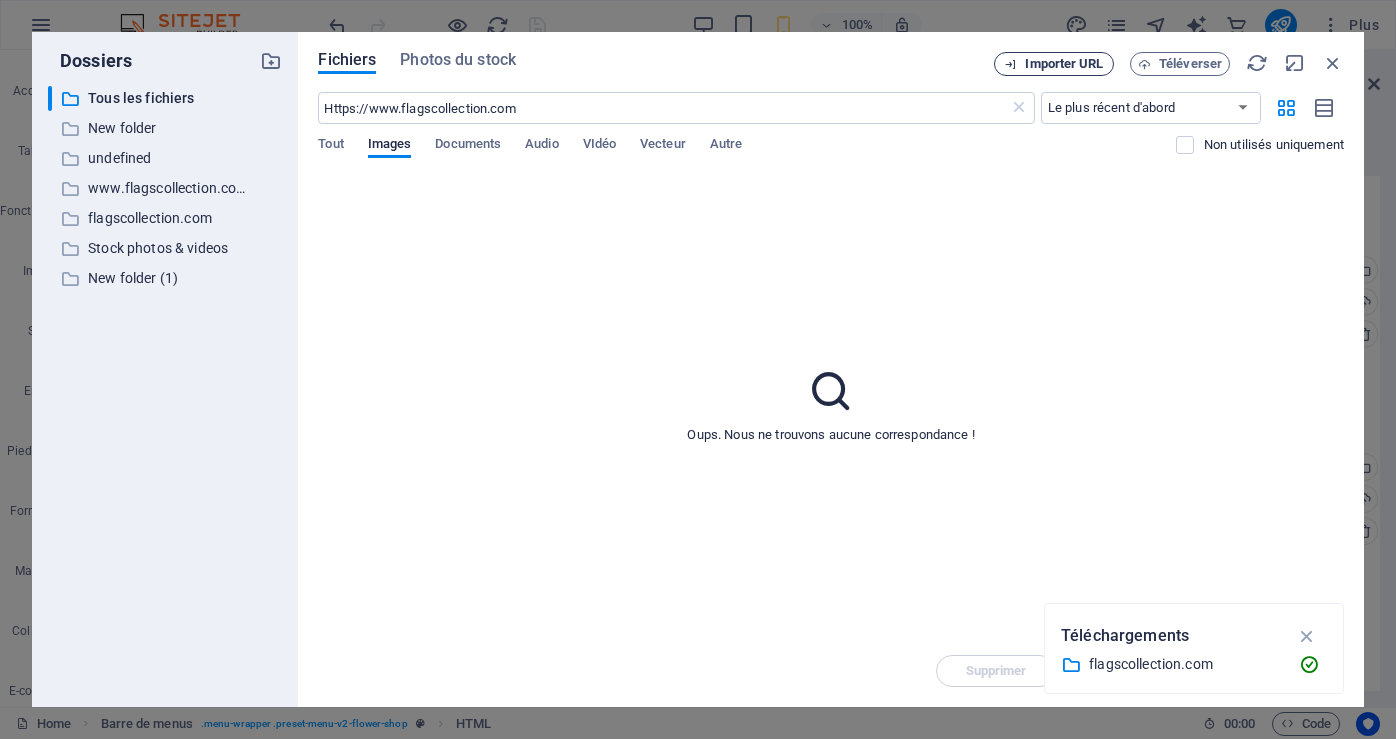 click on "Importer URL" at bounding box center [1064, 64] 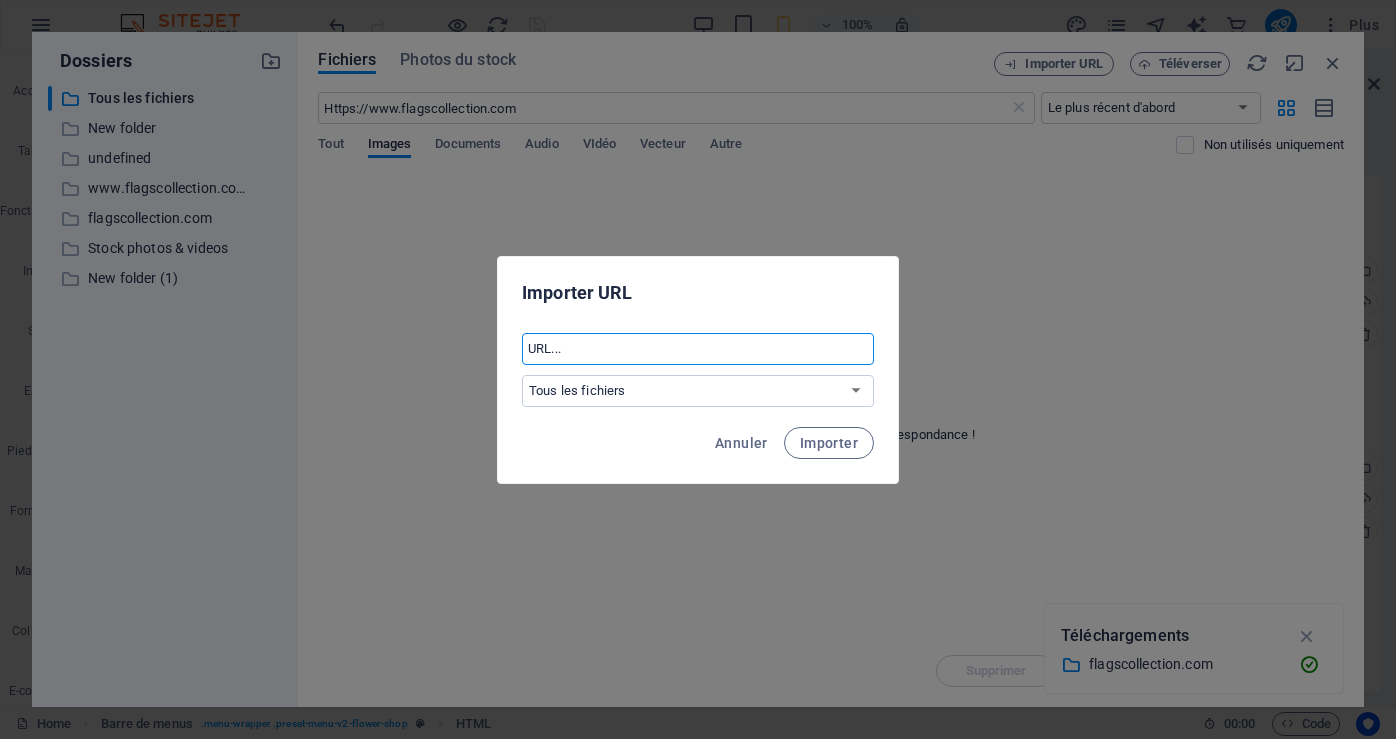 click at bounding box center [698, 349] 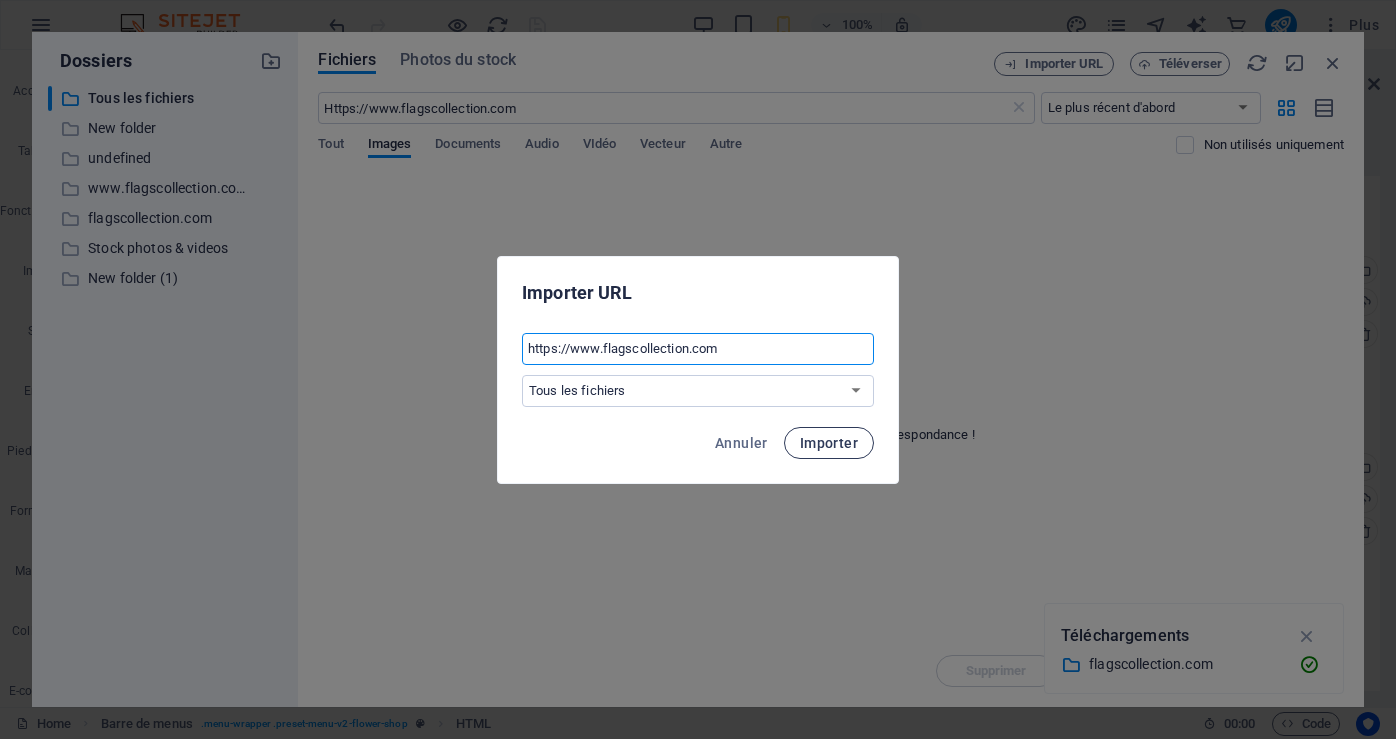 type on "https://www.flagscollection.com" 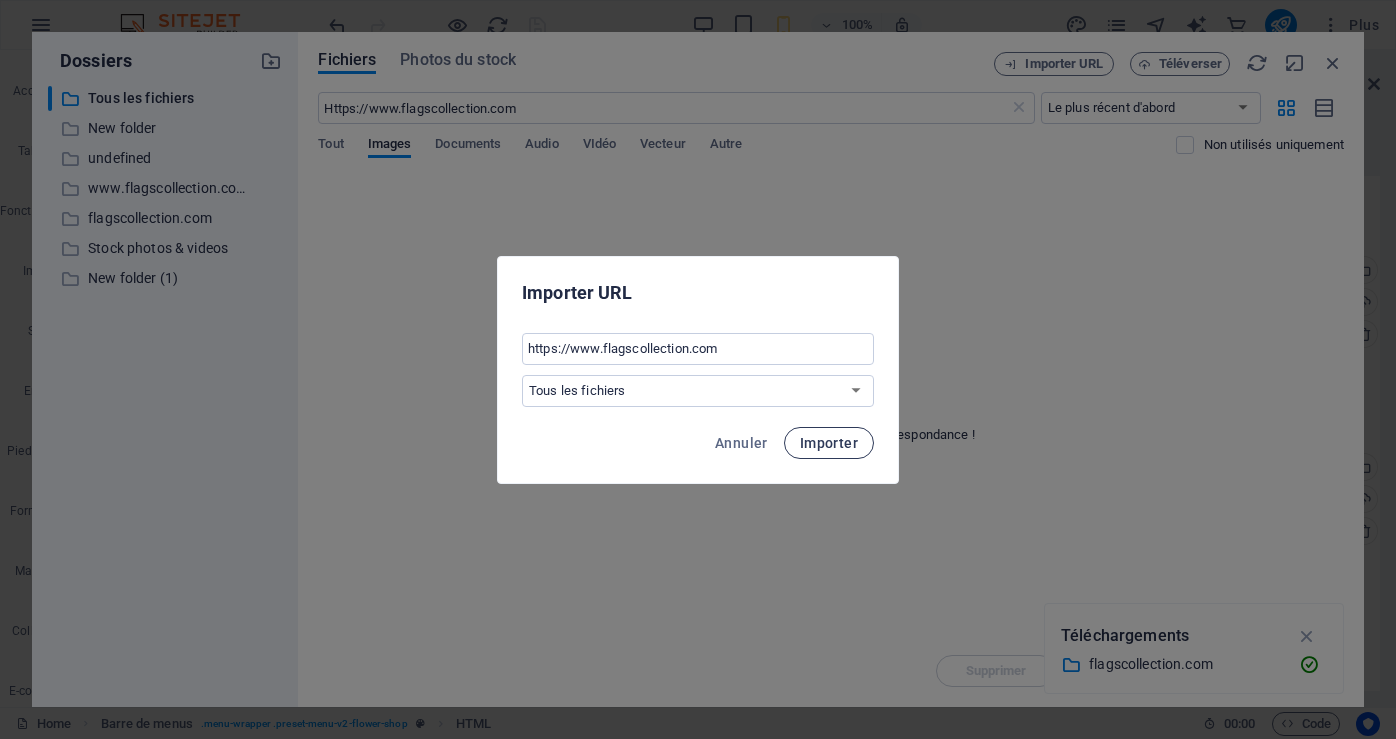 click on "Importer" at bounding box center (829, 443) 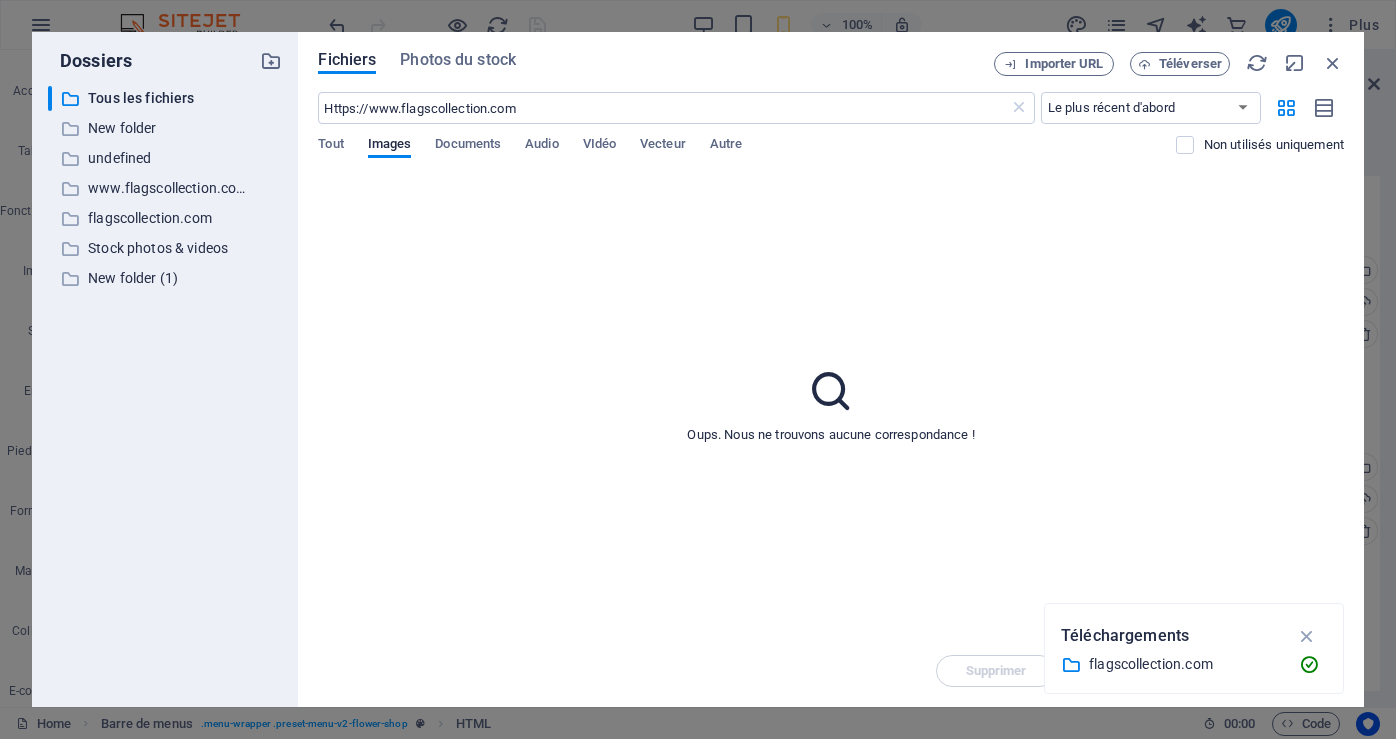click on "flagscollection.com" at bounding box center (1186, 664) 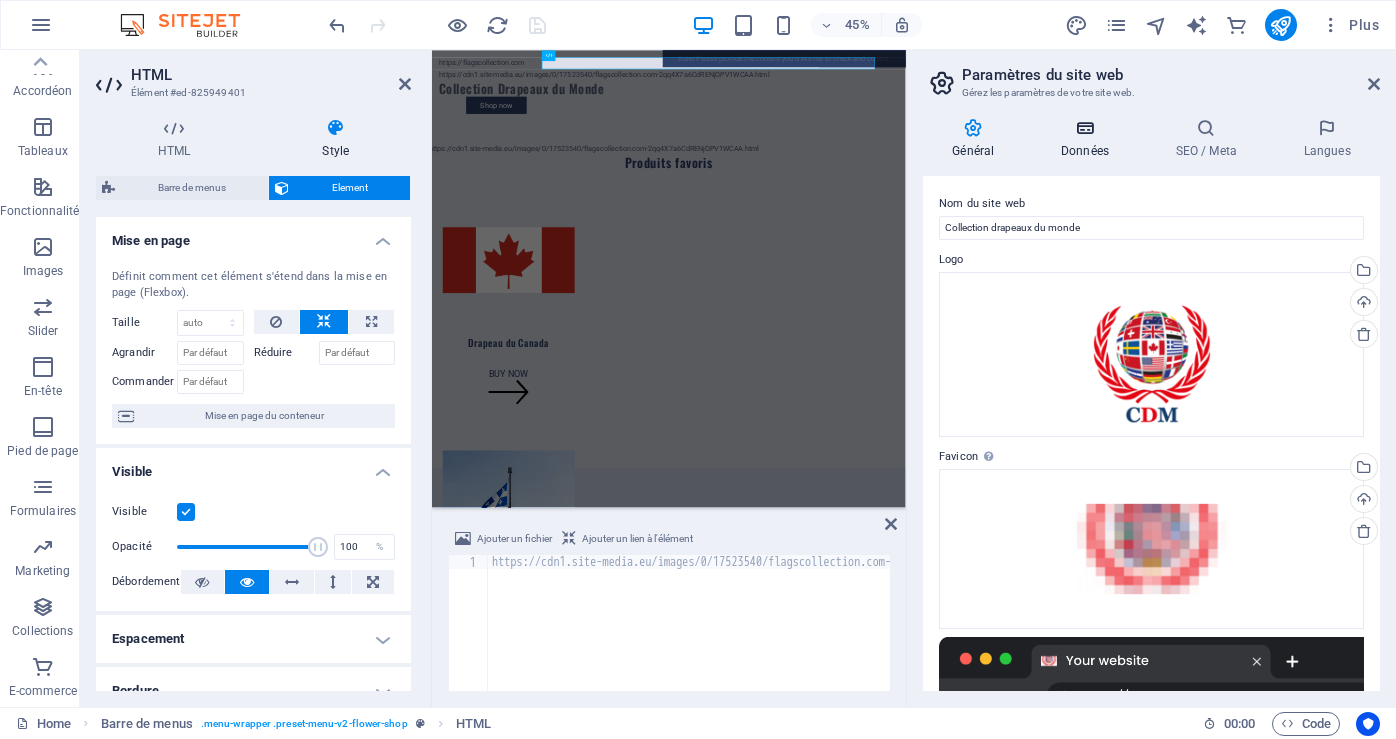 click on "Données" at bounding box center [1089, 139] 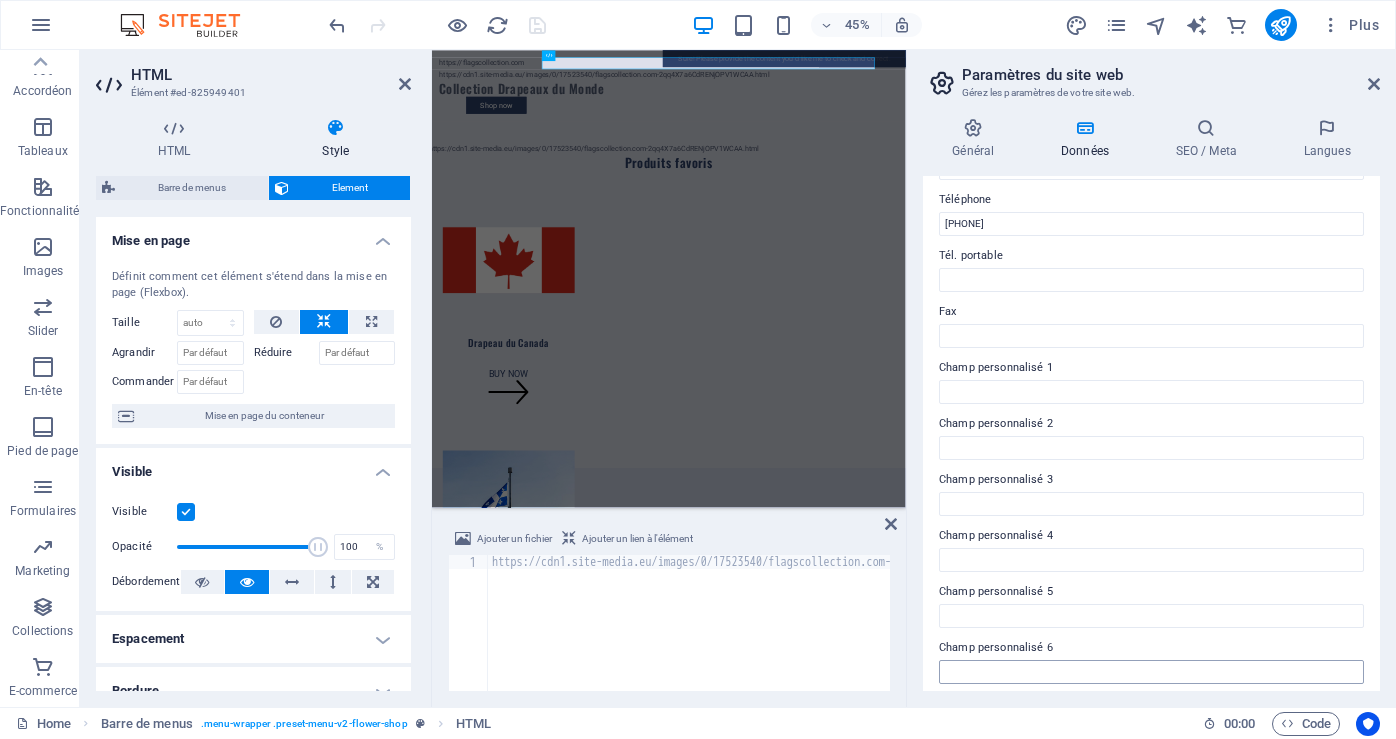scroll, scrollTop: 446, scrollLeft: 0, axis: vertical 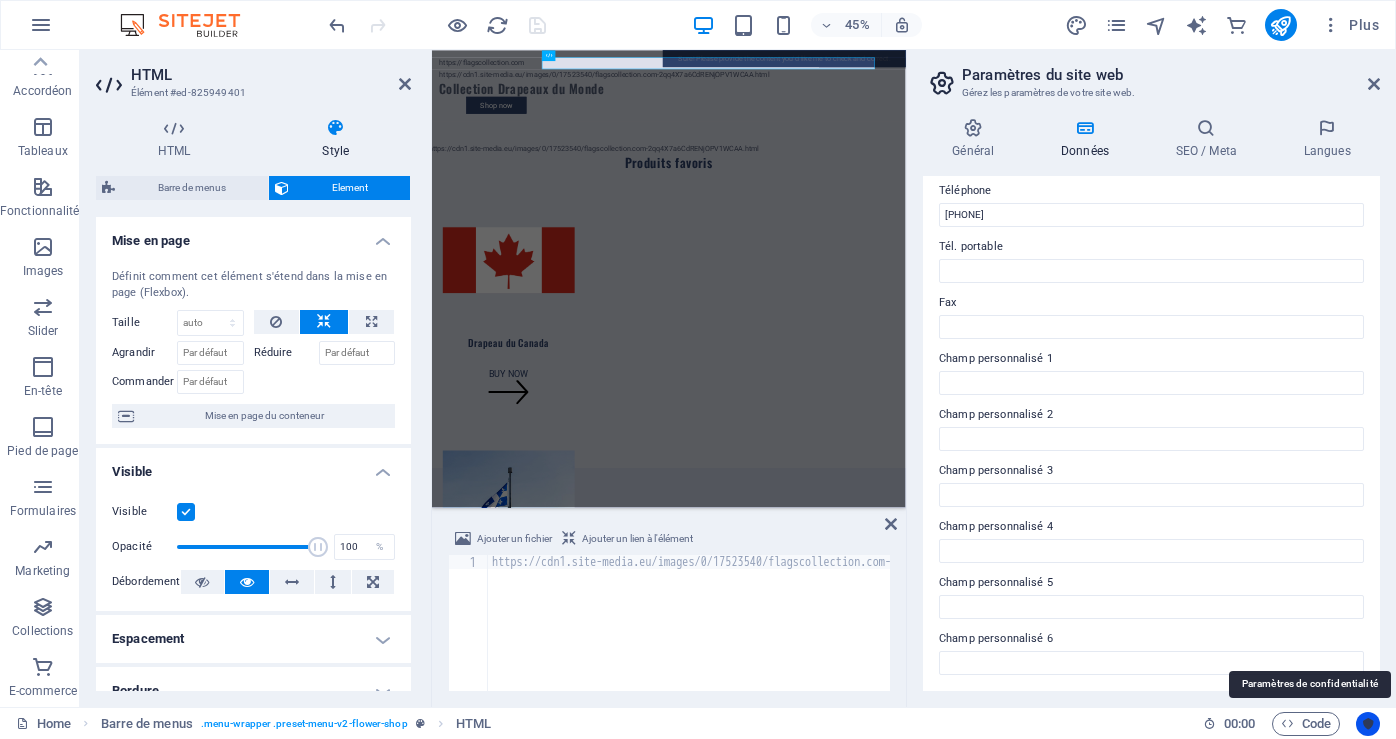 click at bounding box center (1368, 724) 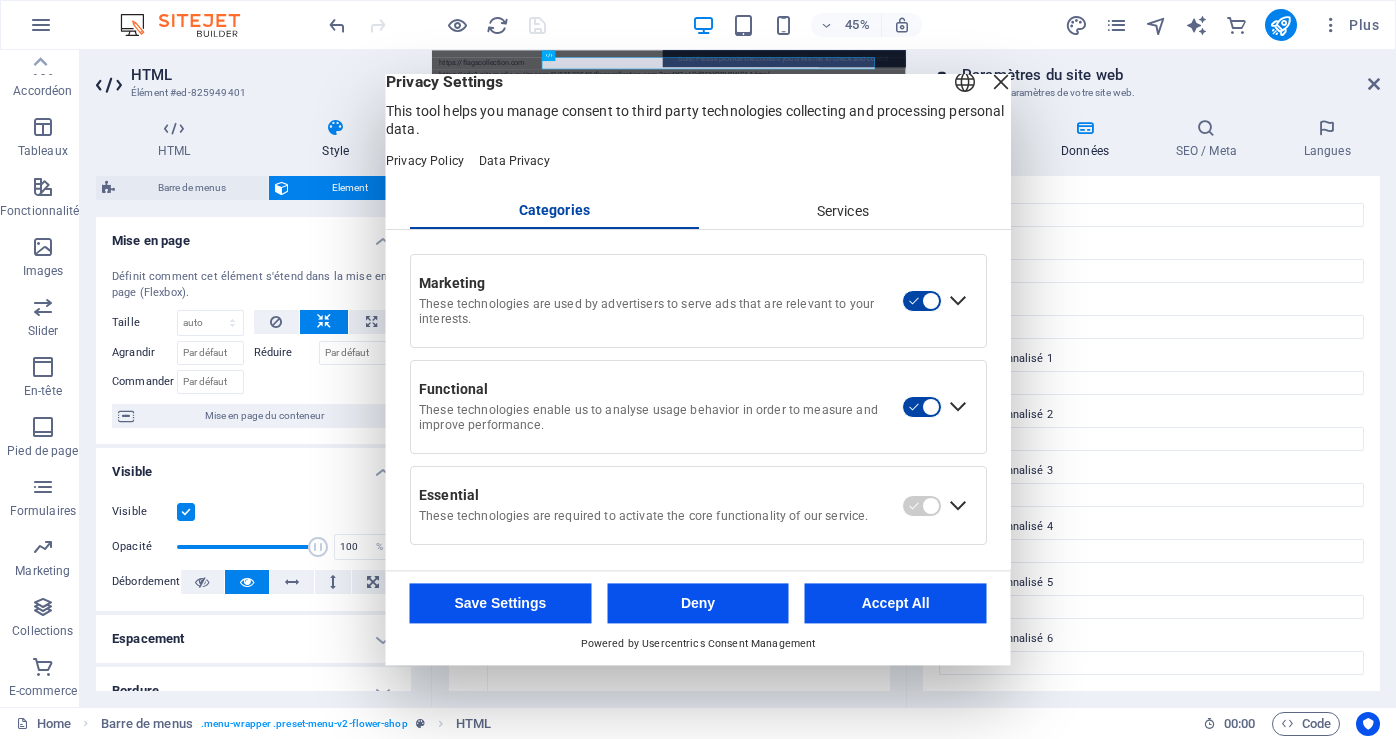scroll, scrollTop: 25, scrollLeft: 0, axis: vertical 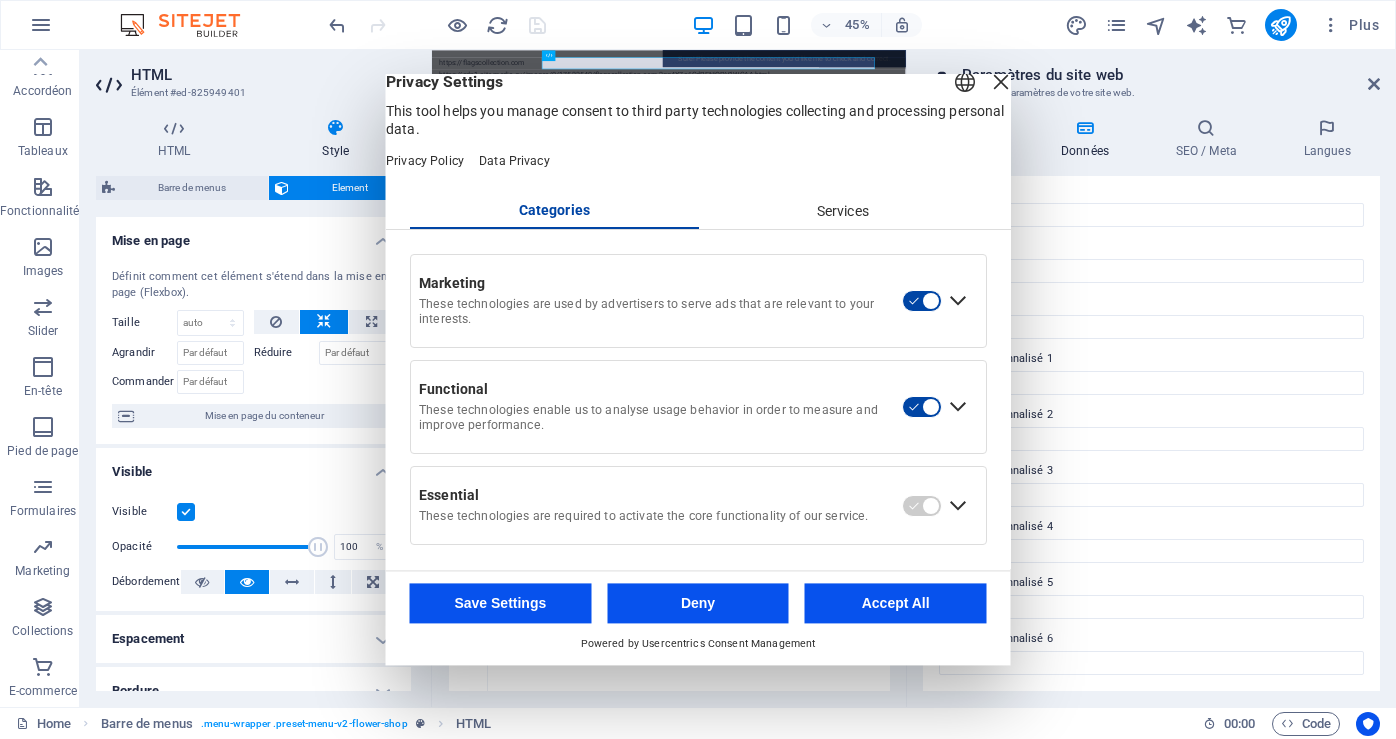 click on "Services" at bounding box center (842, 212) 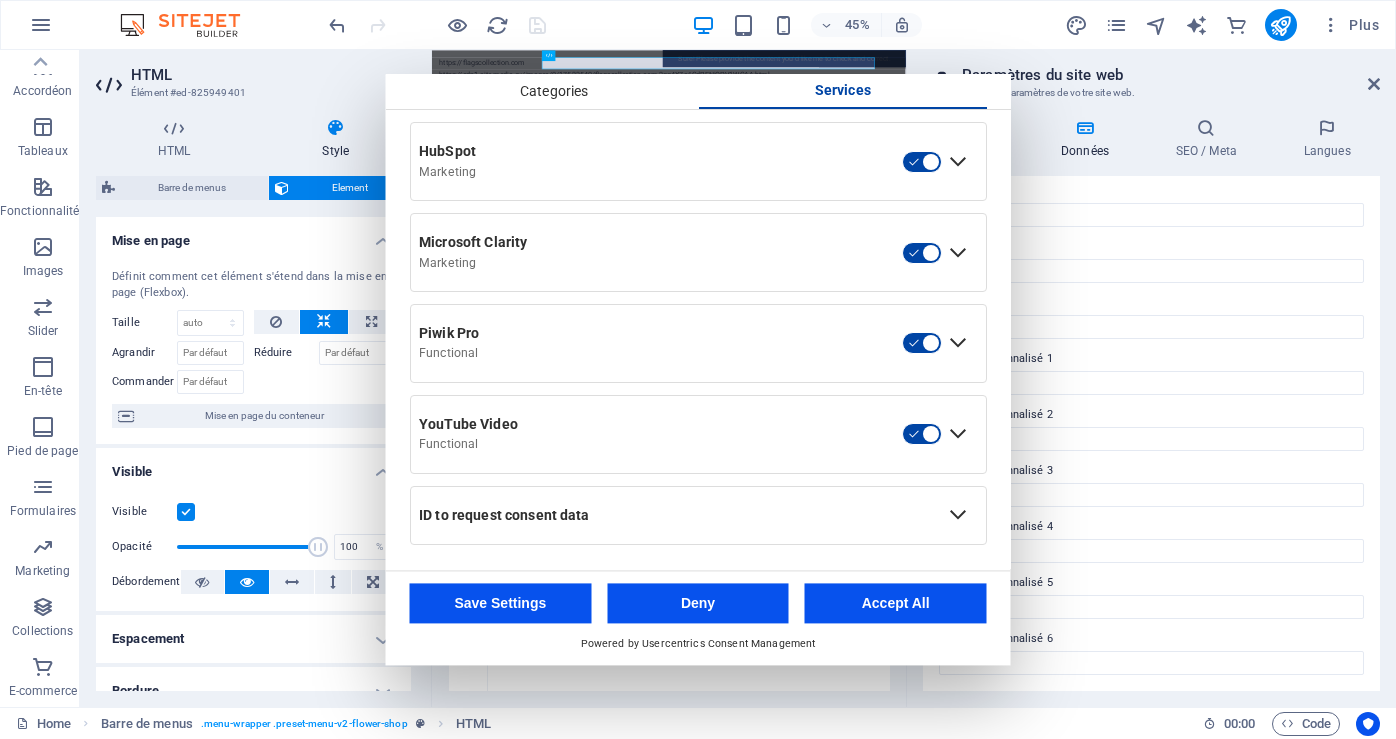 scroll, scrollTop: 974, scrollLeft: 0, axis: vertical 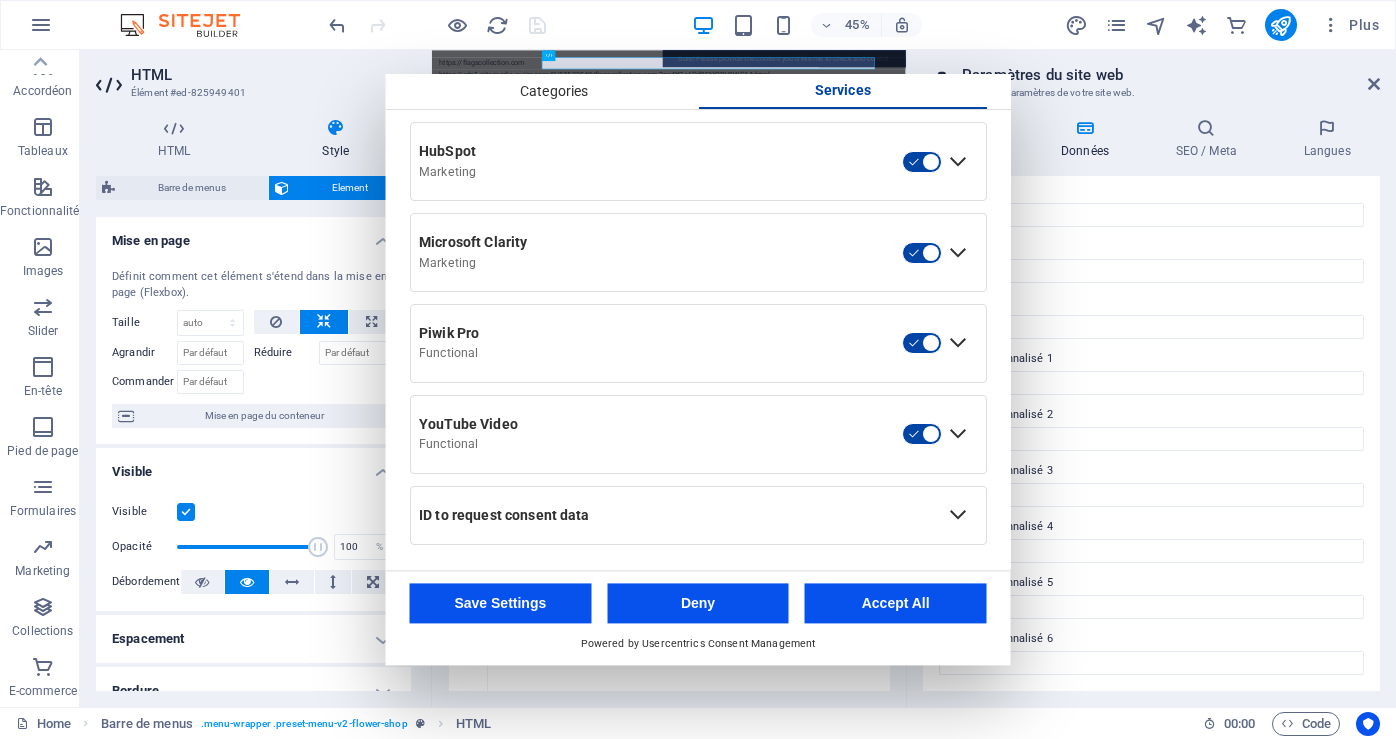 click on "Accept All" at bounding box center [896, 603] 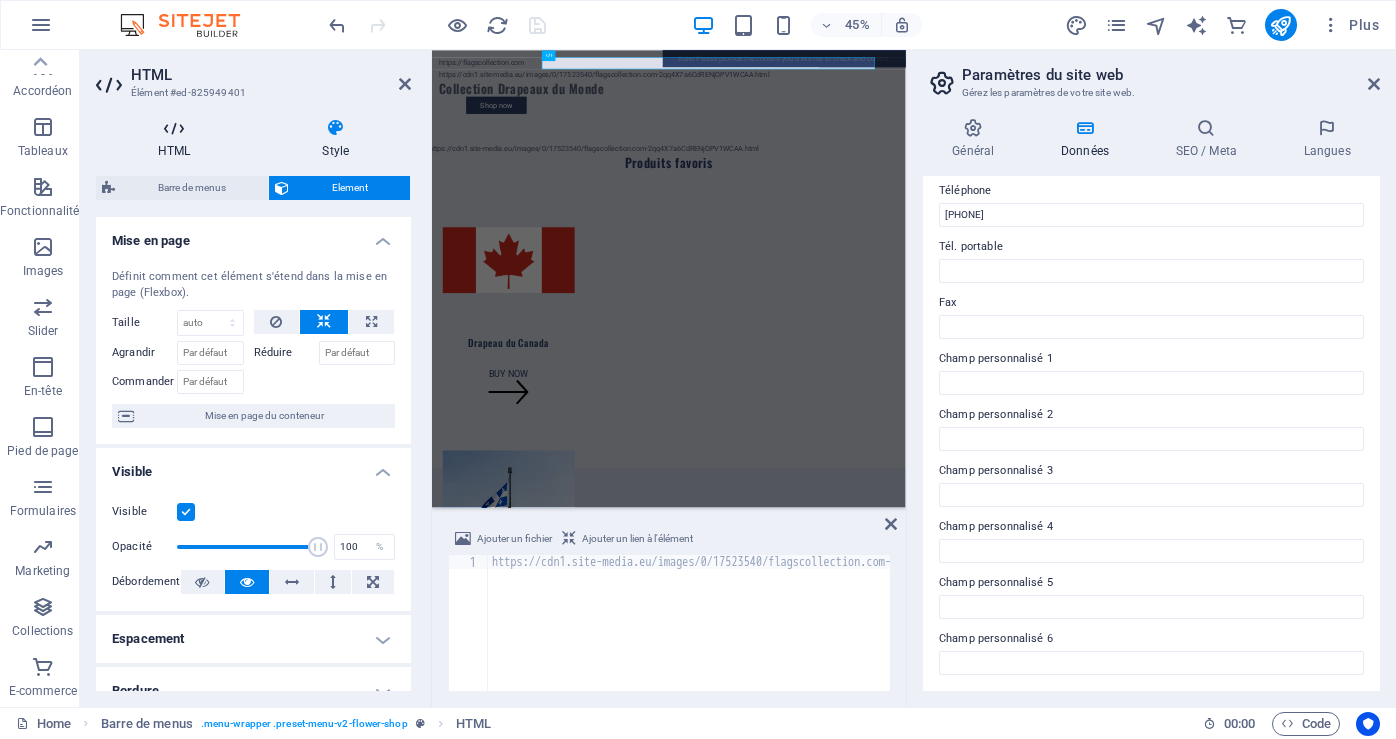 click on "HTML" at bounding box center (178, 139) 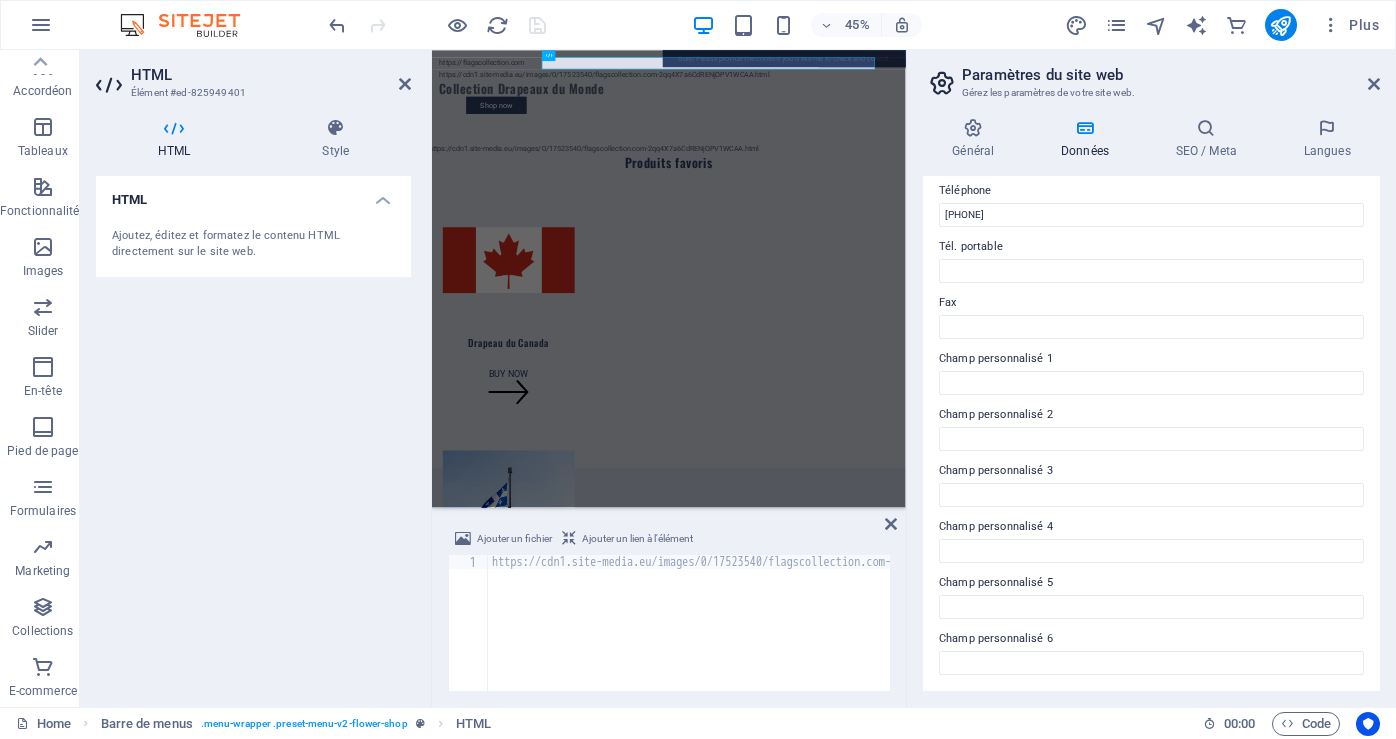 click on "Ajoutez, éditez et formatez le contenu HTML directement sur le site web." at bounding box center [253, 244] 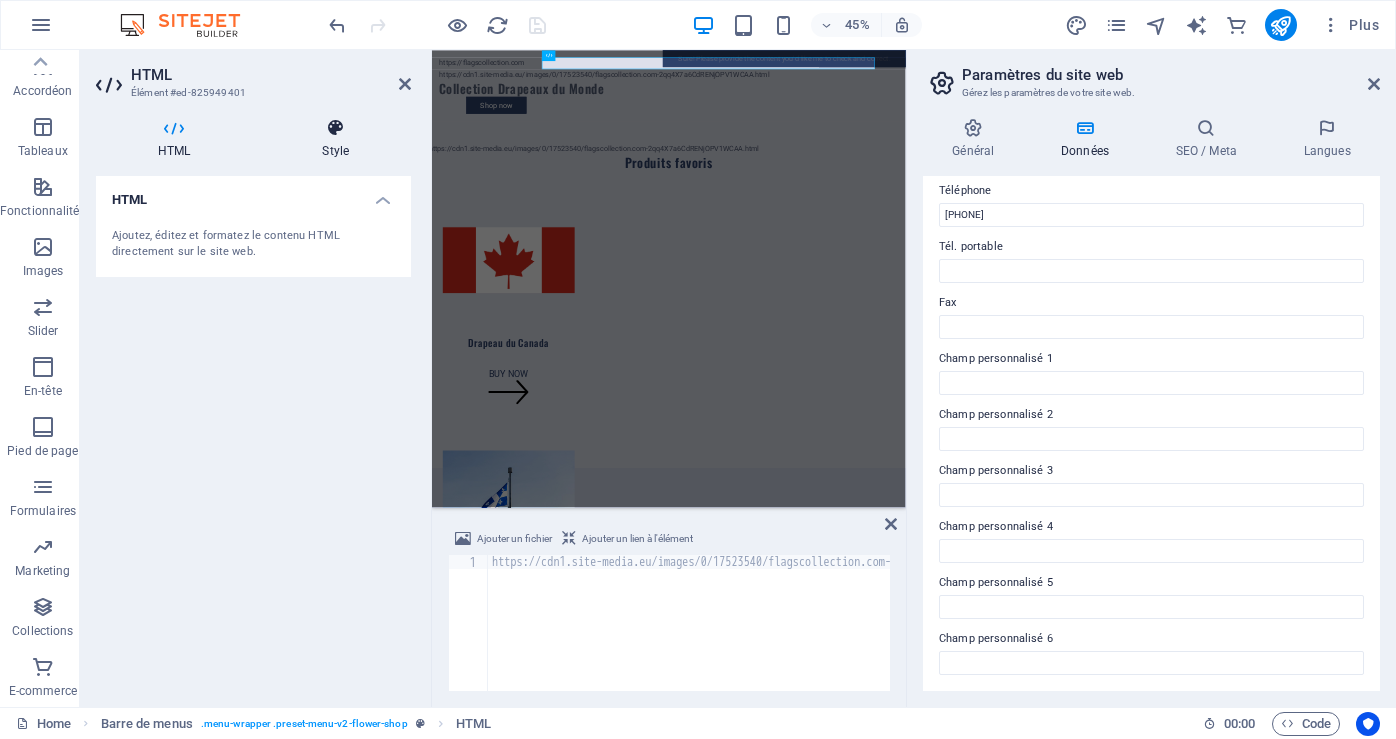 click on "Style" at bounding box center [335, 139] 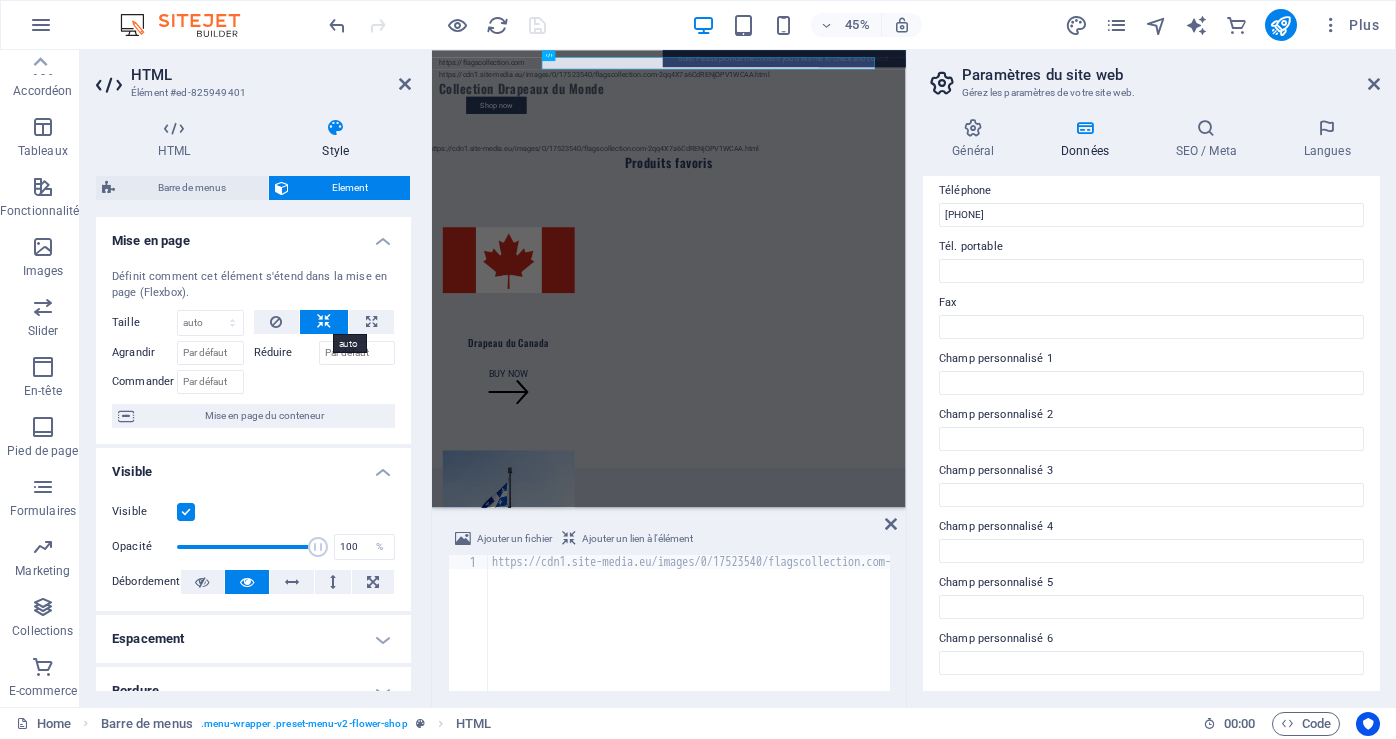 click at bounding box center [324, 322] 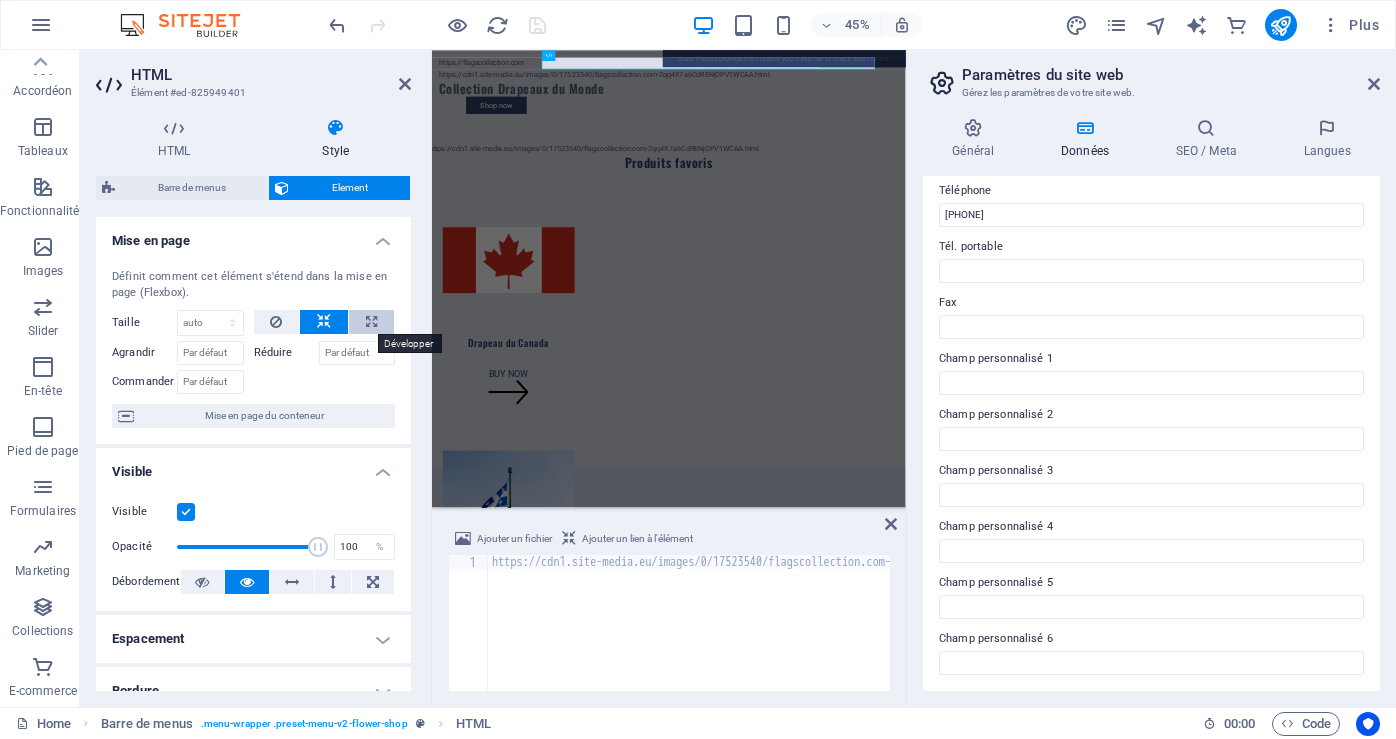 click at bounding box center (371, 322) 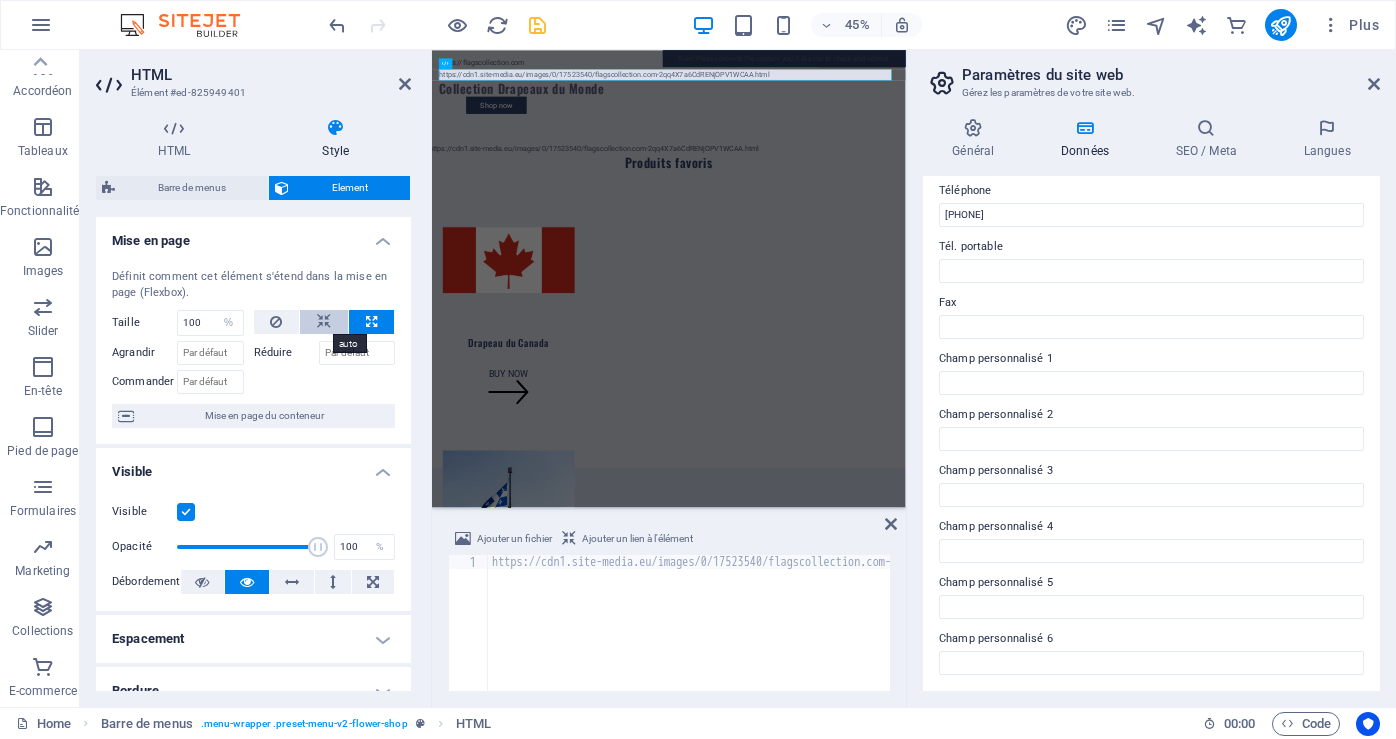 click at bounding box center (324, 322) 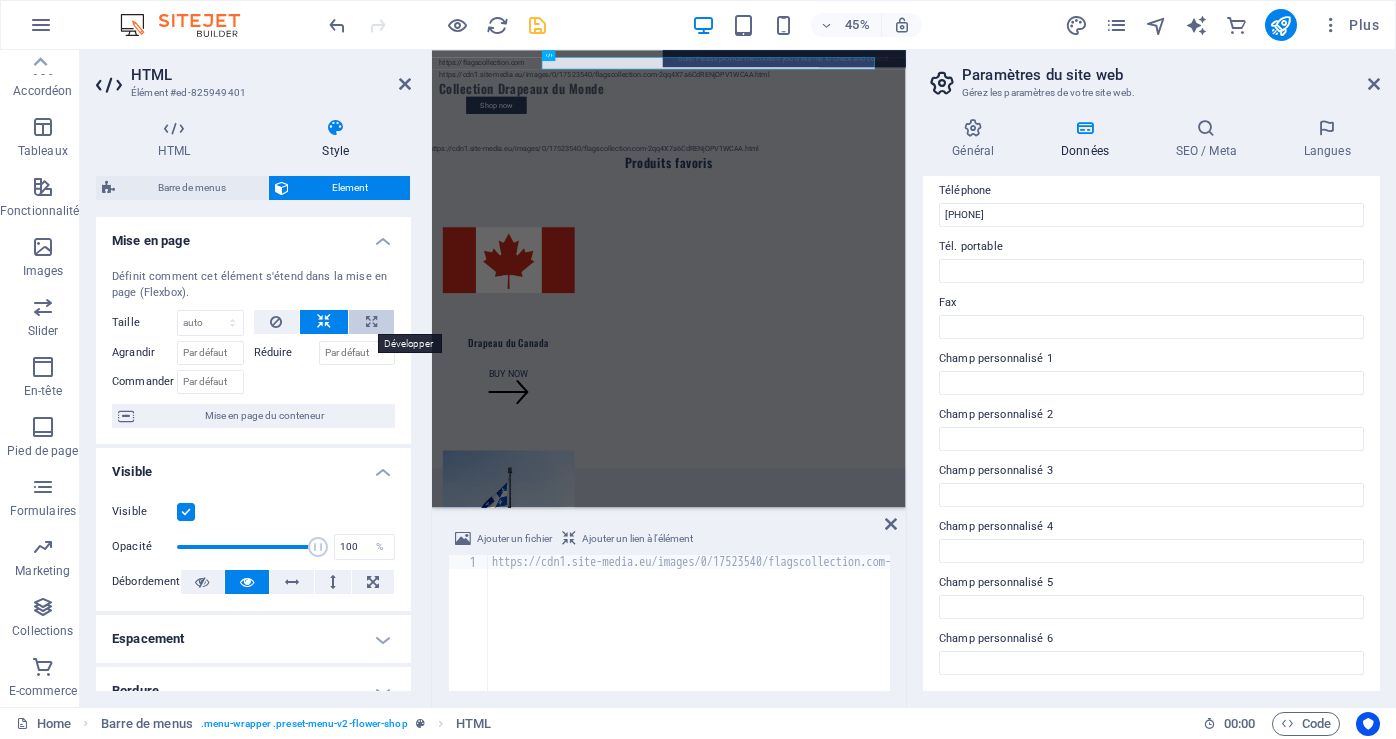 click at bounding box center (371, 322) 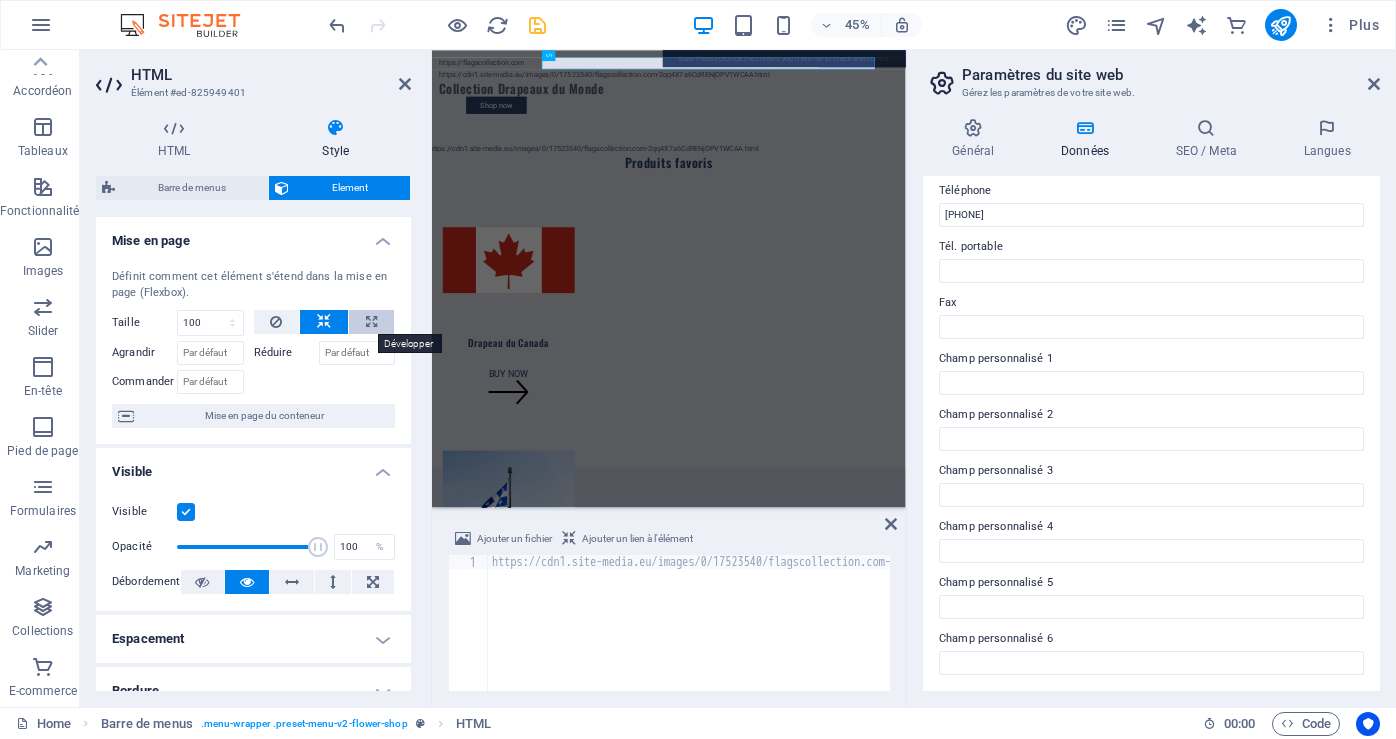 select on "%" 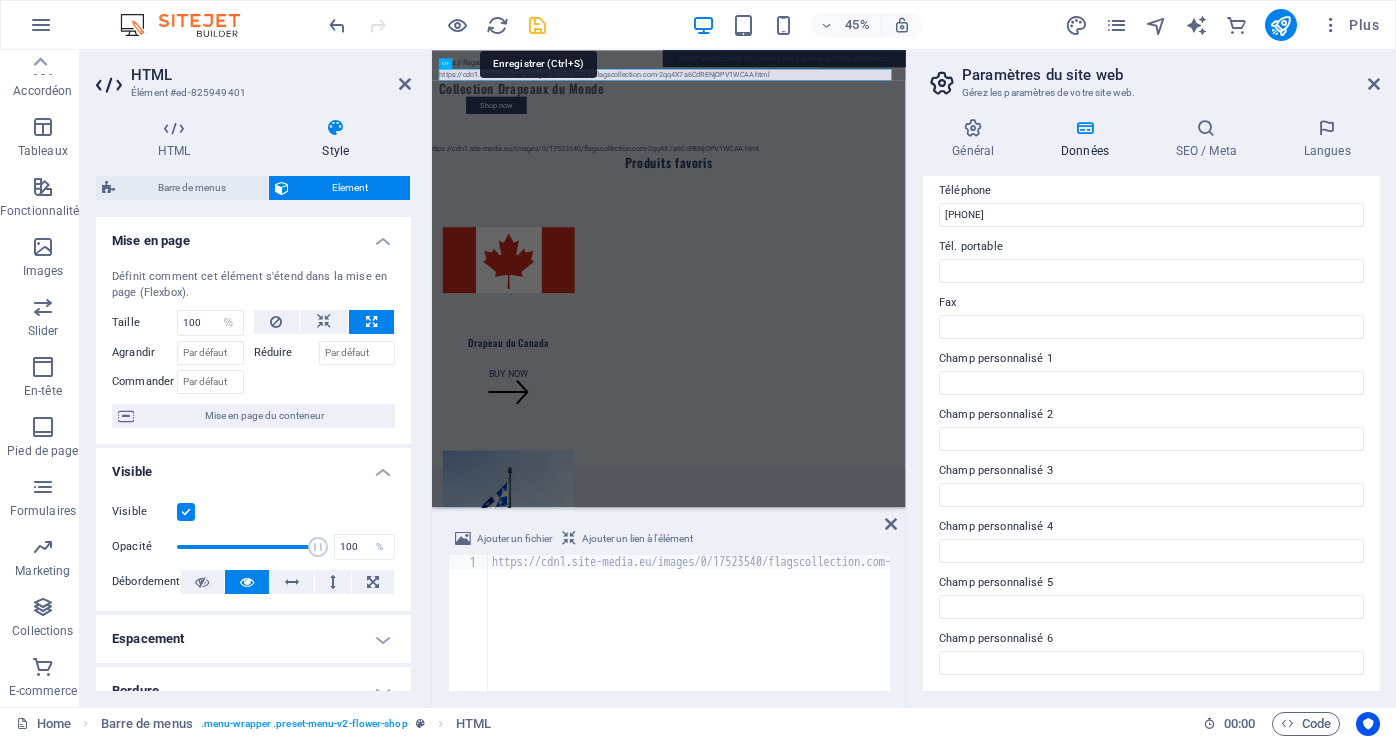 click at bounding box center (537, 25) 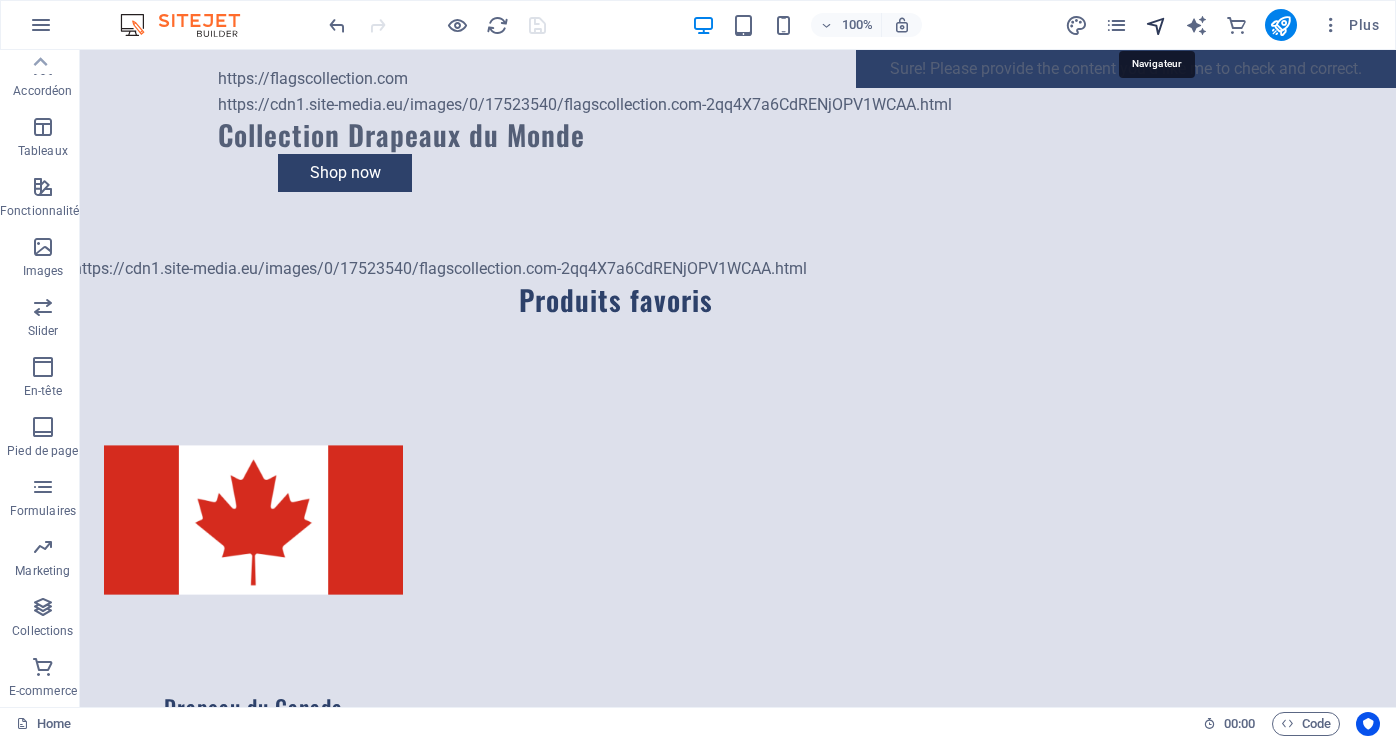 click at bounding box center [1156, 25] 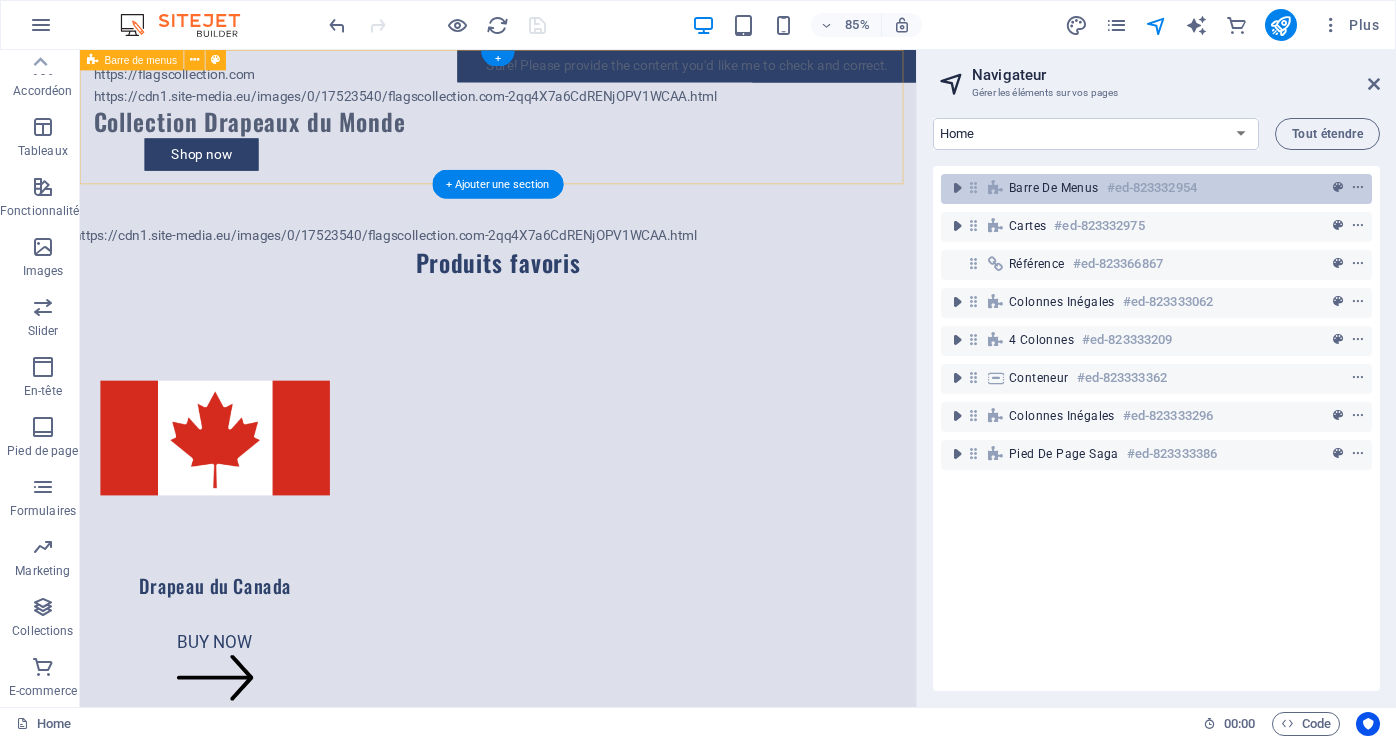 click on "Barre de menus" at bounding box center (1054, 188) 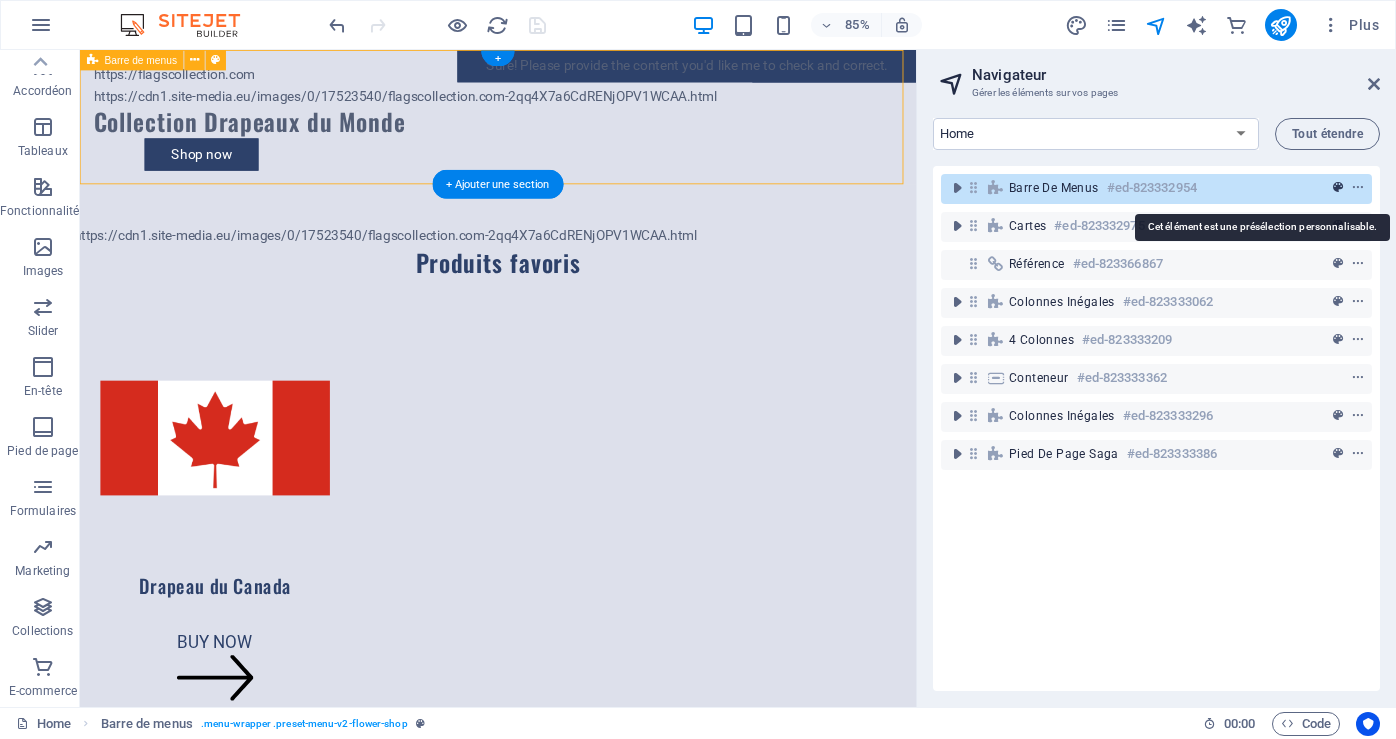 click at bounding box center [1338, 188] 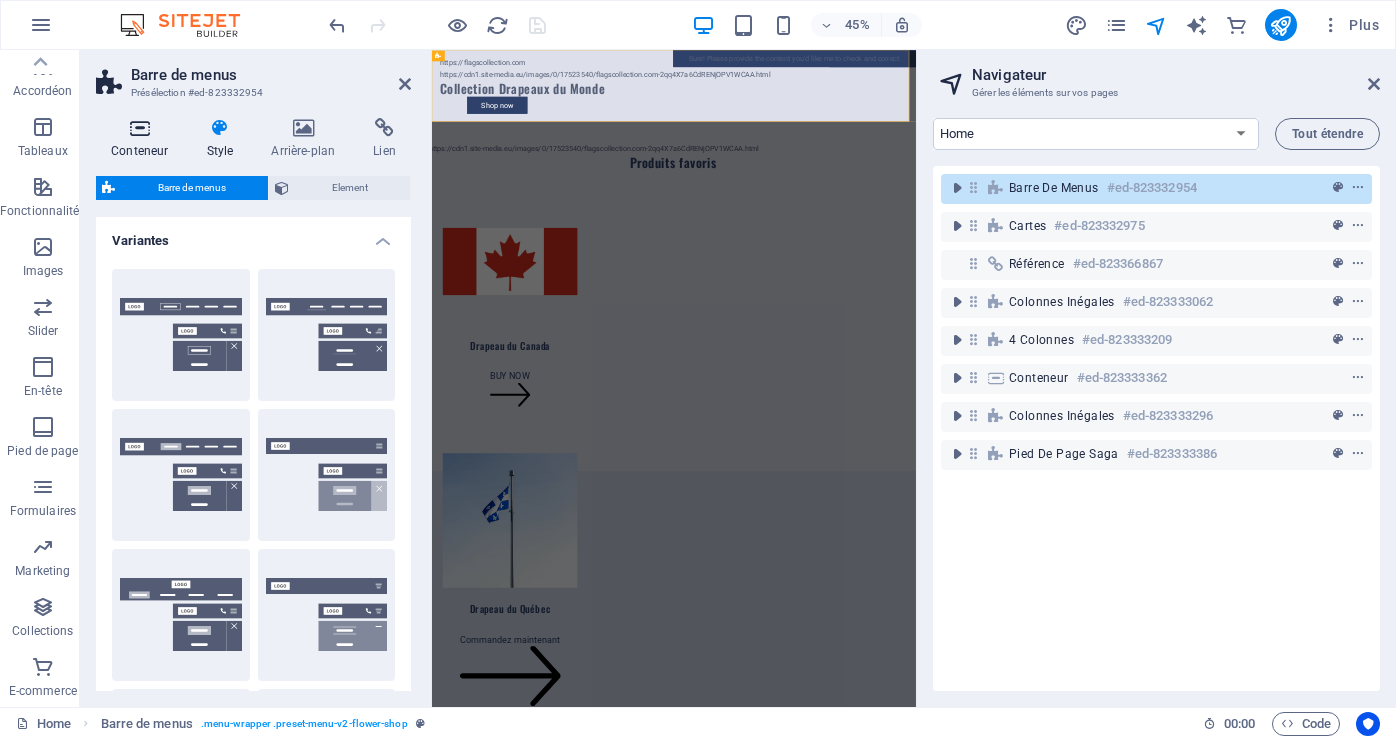 click on "Conteneur" at bounding box center (143, 139) 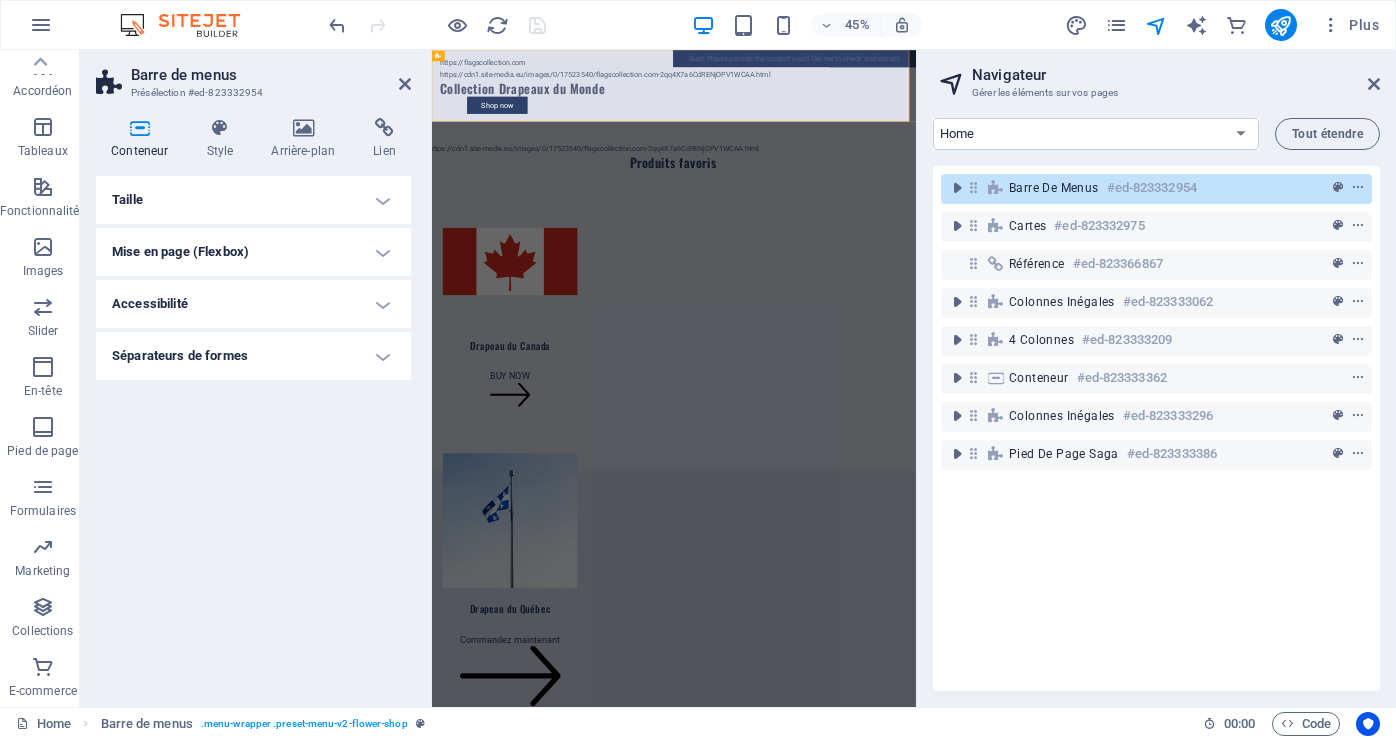 click on "Barre de menus" at bounding box center (271, 75) 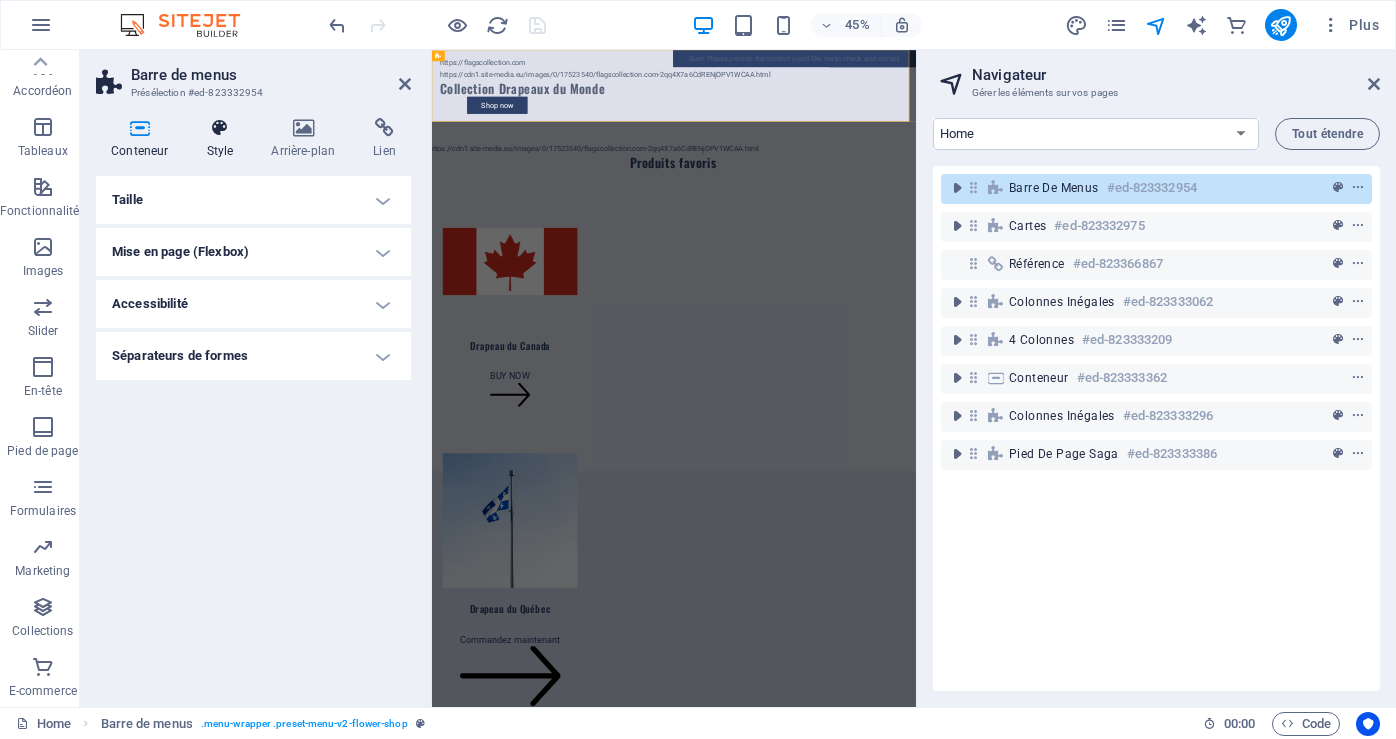 click on "Style" at bounding box center (223, 139) 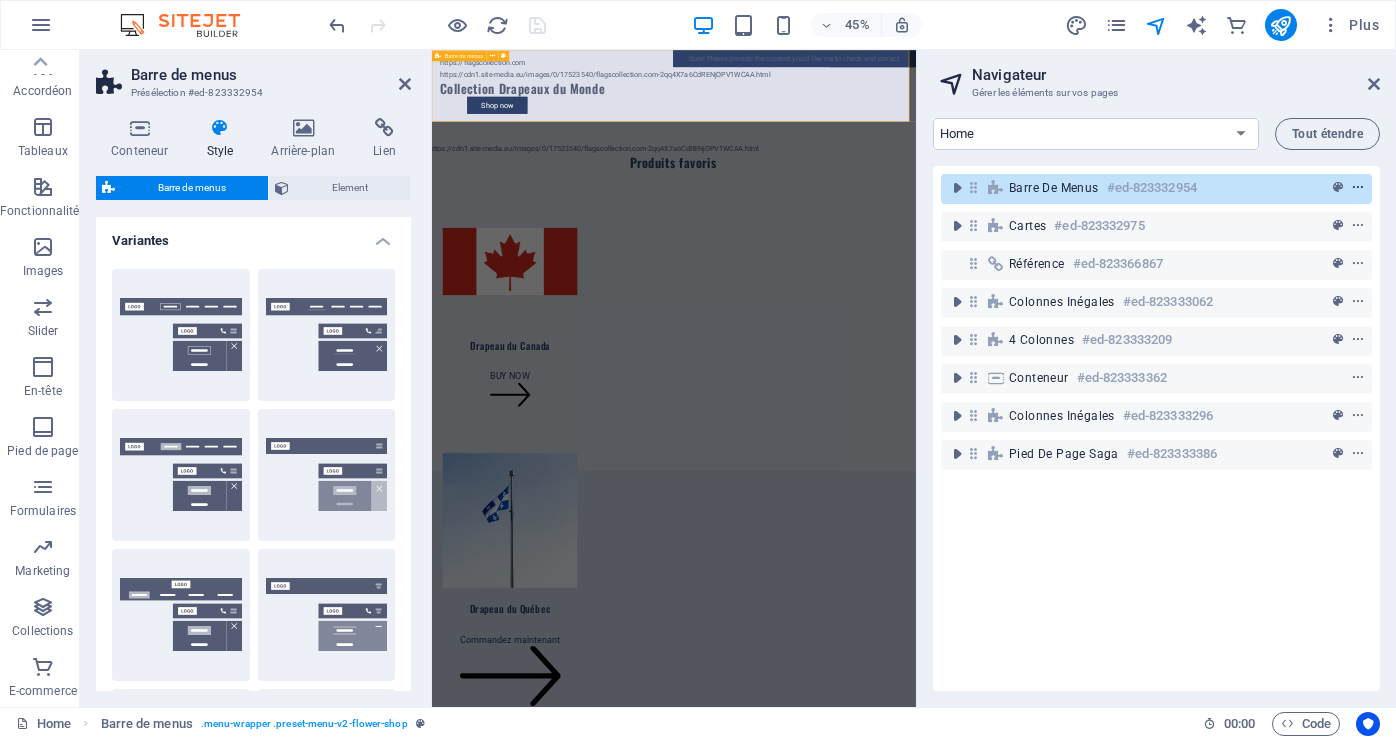 click at bounding box center [1358, 188] 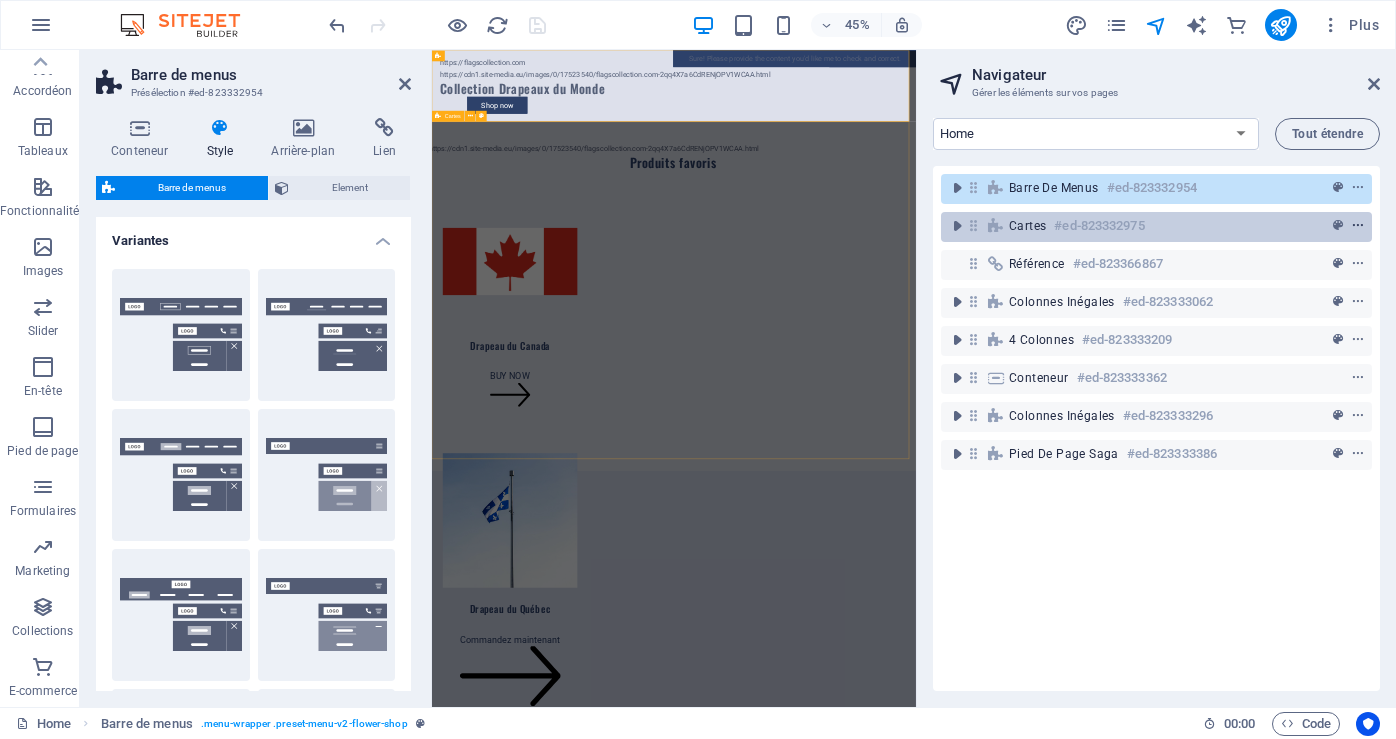 click at bounding box center (1358, 226) 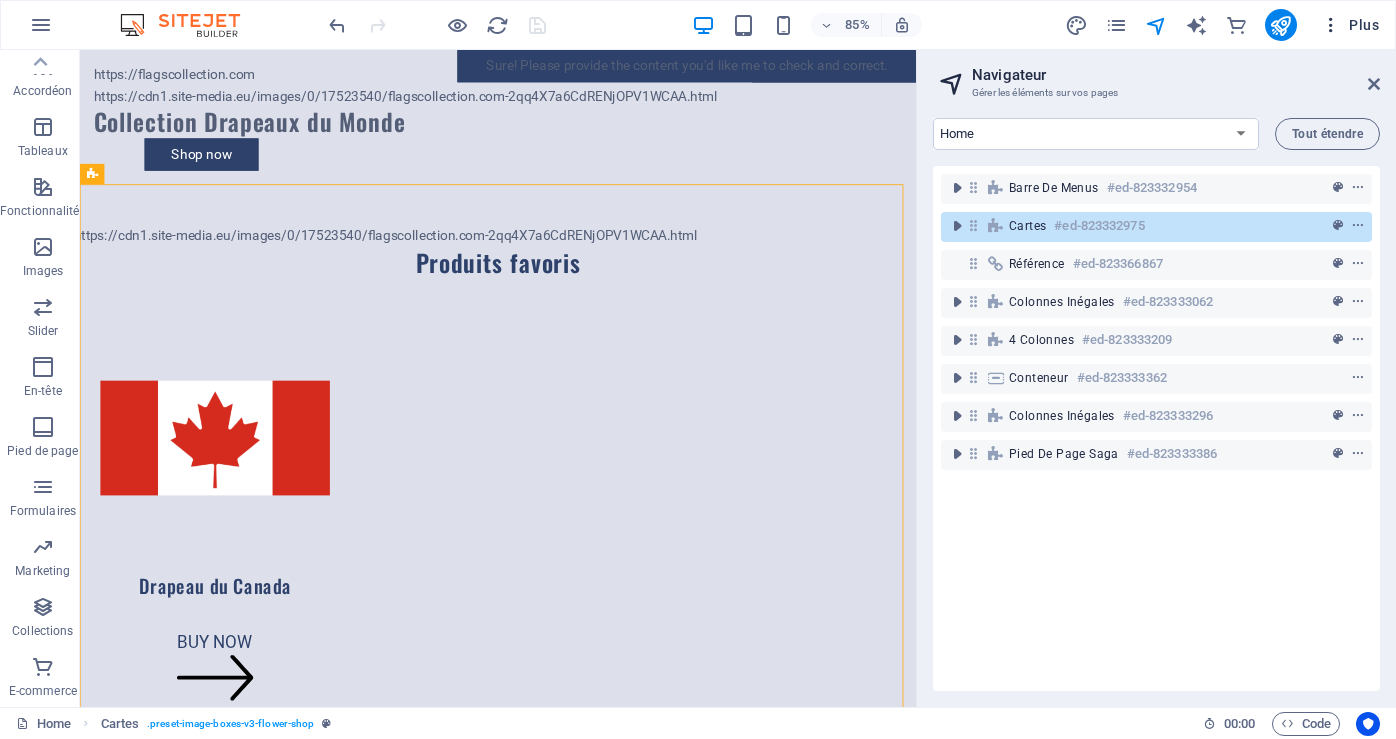 click on "Plus" at bounding box center (1350, 25) 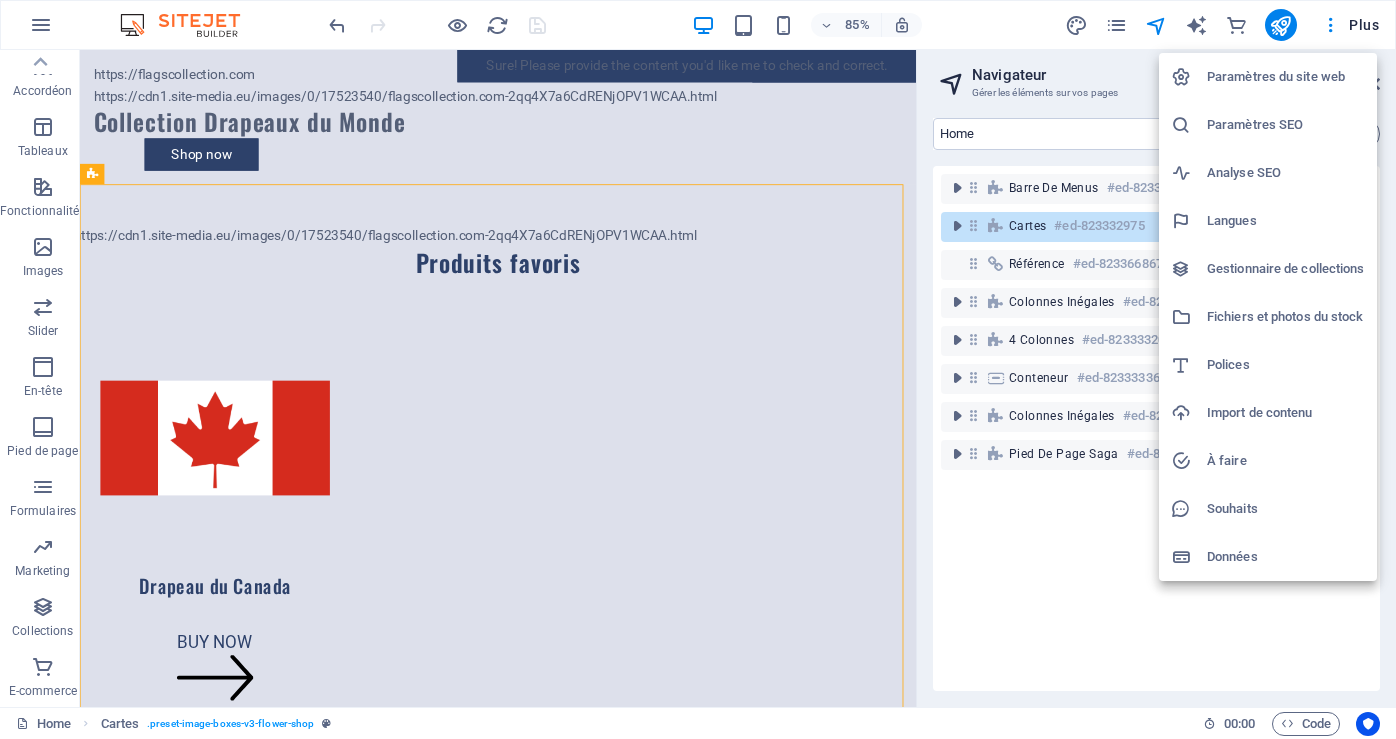 click on "Langues" at bounding box center [1286, 221] 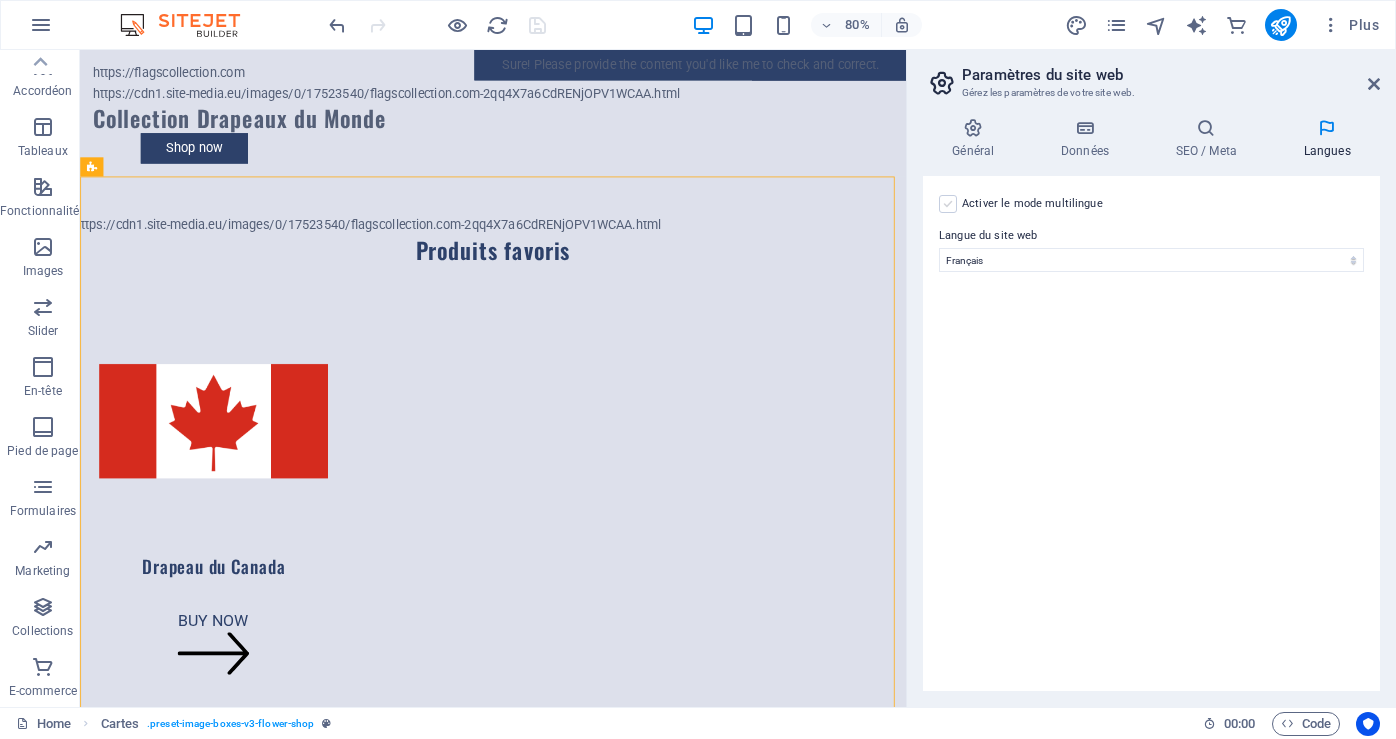 click at bounding box center (948, 204) 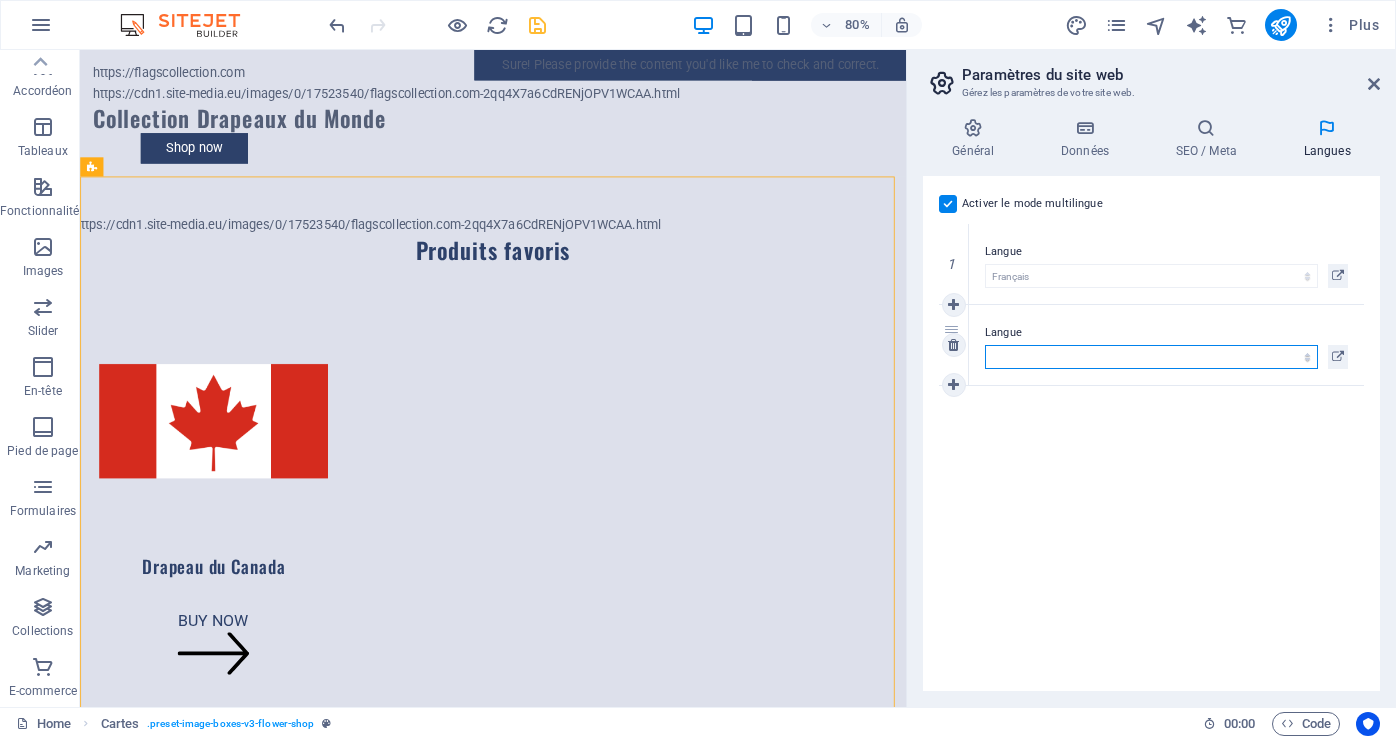 click on "Abkhazian Afar Afrikaans Akan Albanais Allemand Amharic Anglais Arabe Aragonese Armenian Assamese Avaric Avestan Aymara Azerbaijani Bambara Bashkir Basque Belarusian Bengali Bihari languages Bislama Bokmål Bosnian Breton Bulgare Burmese Catalan Central Khmer Chamorro Chechen Chinois Church Slavic Chuvash Coréen Cornish Corsican Cree Croate Danois Dzongkha Espagnol Esperanto Estonian Ewe Faroese Farsi (persan) Fijian Finnois Français Fulah Gaelic Galician Ganda Georgian Grec Greenlandic Guaraní Gujarati Haitian Creole Hausa Hébreu Herero Hindi Hiri Motu Hongrois Icelandic Ido Igbo Indonésien Interlingua Interlingue Inuktitut Inupiaq Irish Italien Japonais Javanese Kannada Kanouri Kashmiri Kazakh Kikuyu Kinyarwanda Komi Kongo Kurdish Kwanyama Kyrgyz Lao Latin Letton Limburgish Lingala Lituanien Luba-Katanga Luxembourgish Macédonien Malagasy Malay Malayalam Maldivian Maltais Manx Maori Marathi Marshallese Mongolian Nauru Navajo Ndonga Néerlandais Nepali North Ndebele Northern Sami Norvégien Nuosu Nyanja" at bounding box center [1151, 357] 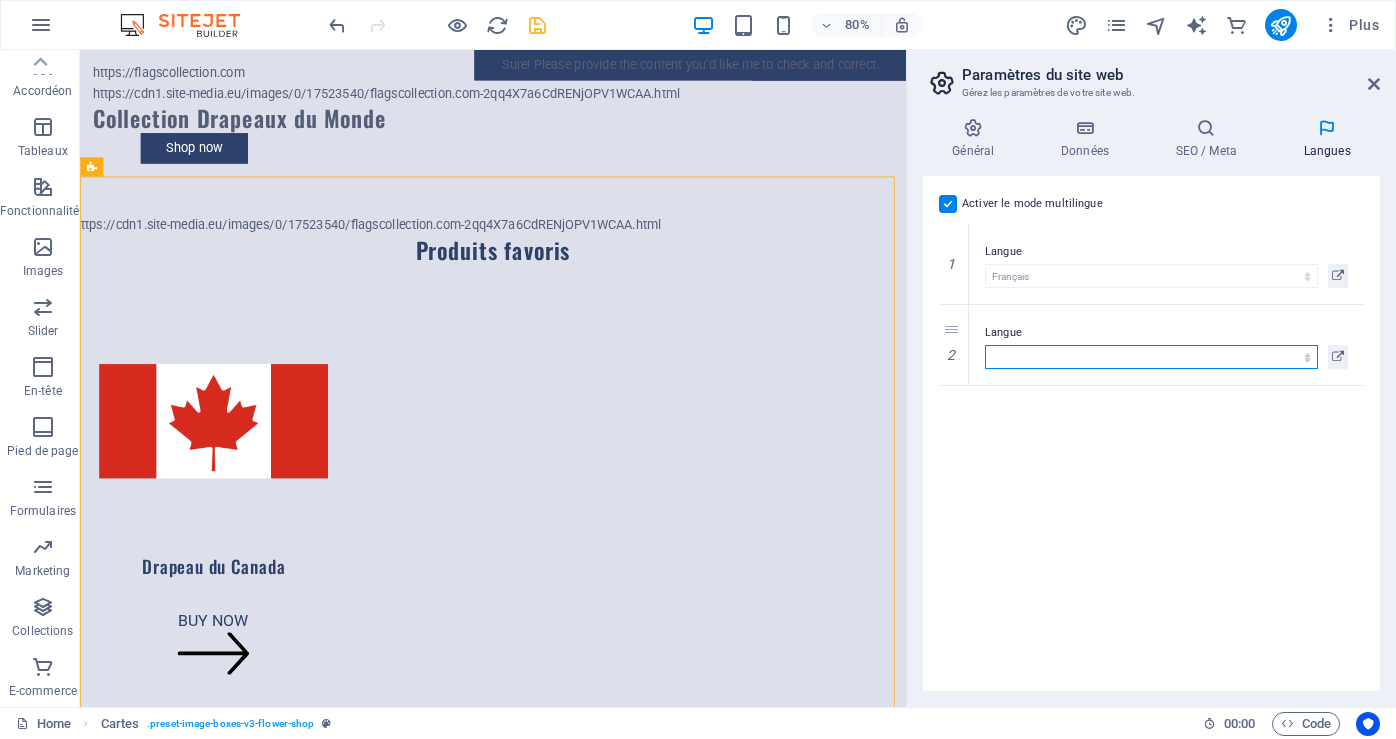 select on "7" 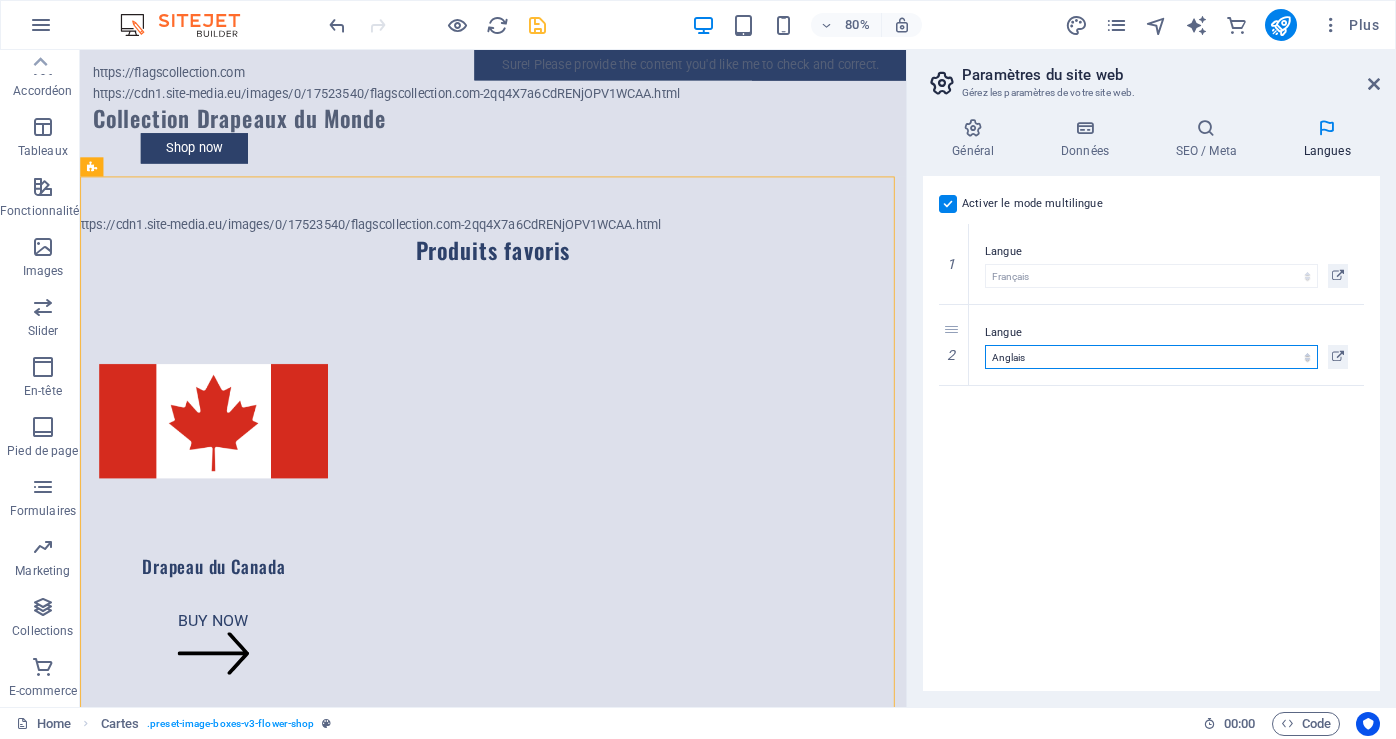 click on "Abkhazian Afar Afrikaans Akan Albanais Allemand Amharic Anglais Arabe Aragonese Armenian Assamese Avaric Avestan Aymara Azerbaijani Bambara Bashkir Basque Belarusian Bengali Bihari languages Bislama Bokmål Bosnian Breton Bulgare Burmese Catalan Central Khmer Chamorro Chechen Chinois Church Slavic Chuvash Coréen Cornish Corsican Cree Croate Danois Dzongkha Espagnol Esperanto Estonian Ewe Faroese Farsi (persan) Fijian Finnois Français Fulah Gaelic Galician Ganda Georgian Grec Greenlandic Guaraní Gujarati Haitian Creole Hausa Hébreu Herero Hindi Hiri Motu Hongrois Icelandic Ido Igbo Indonésien Interlingua Interlingue Inuktitut Inupiaq Irish Italien Japonais Javanese Kannada Kanouri Kashmiri Kazakh Kikuyu Kinyarwanda Komi Kongo Kurdish Kwanyama Kyrgyz Lao Latin Letton Limburgish Lingala Lituanien Luba-Katanga Luxembourgish Macédonien Malagasy Malay Malayalam Maldivian Maltais Manx Maori Marathi Marshallese Mongolian Nauru Navajo Ndonga Néerlandais Nepali North Ndebele Northern Sami Norvégien Nuosu Nyanja" at bounding box center (1151, 357) 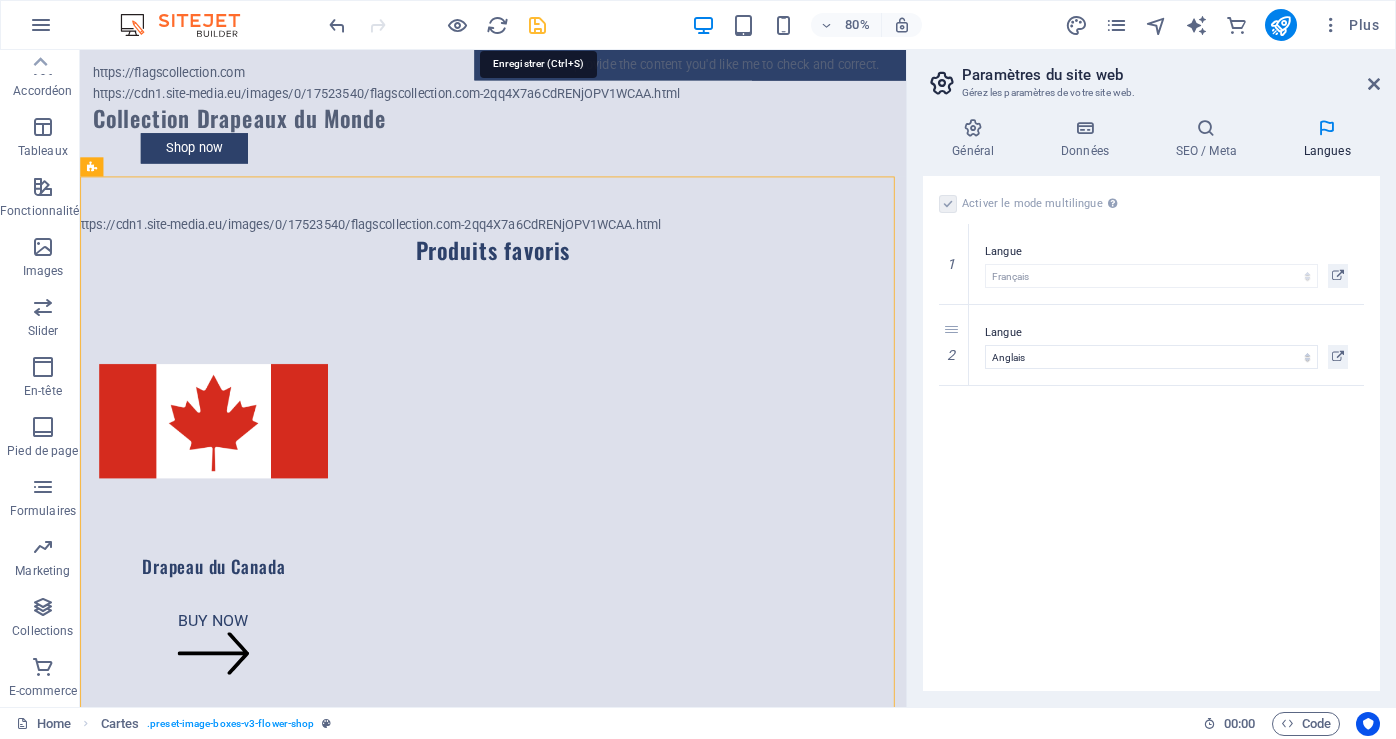 click at bounding box center [537, 25] 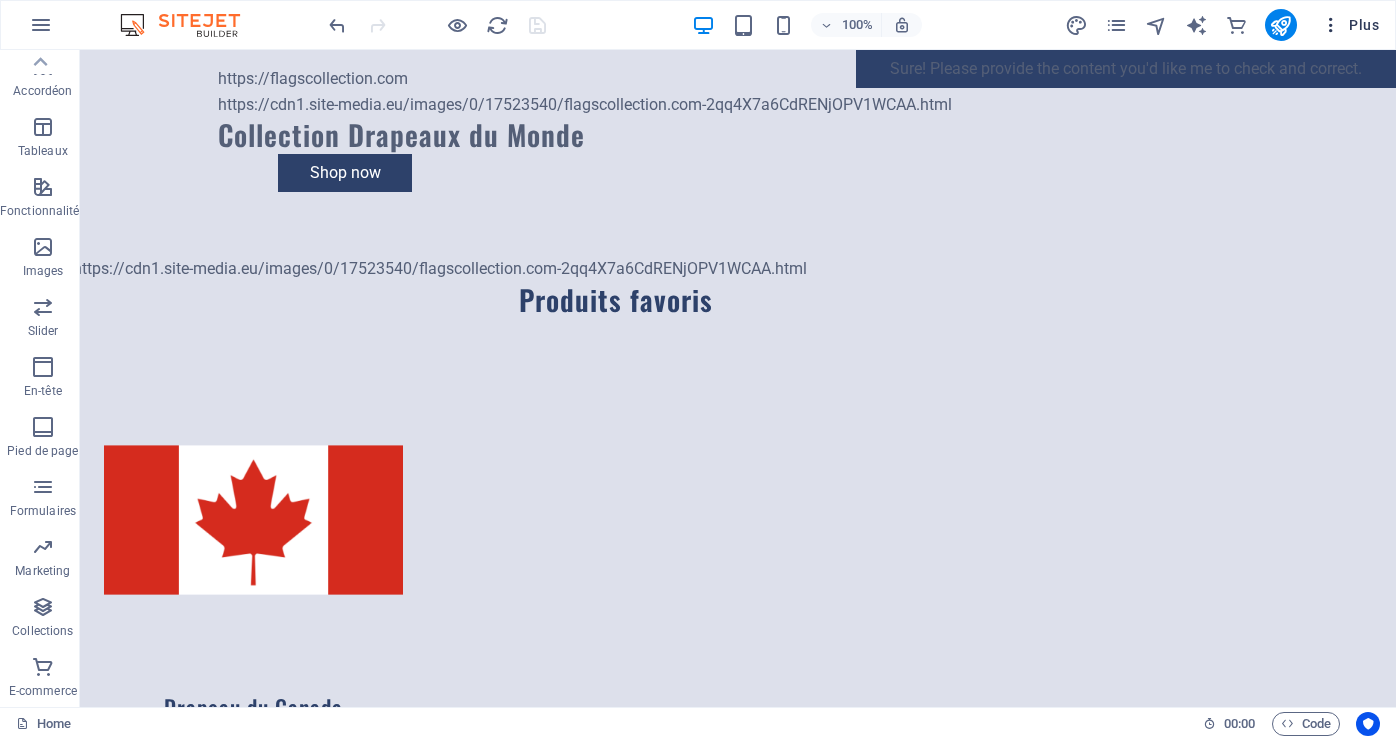 click at bounding box center [1331, 25] 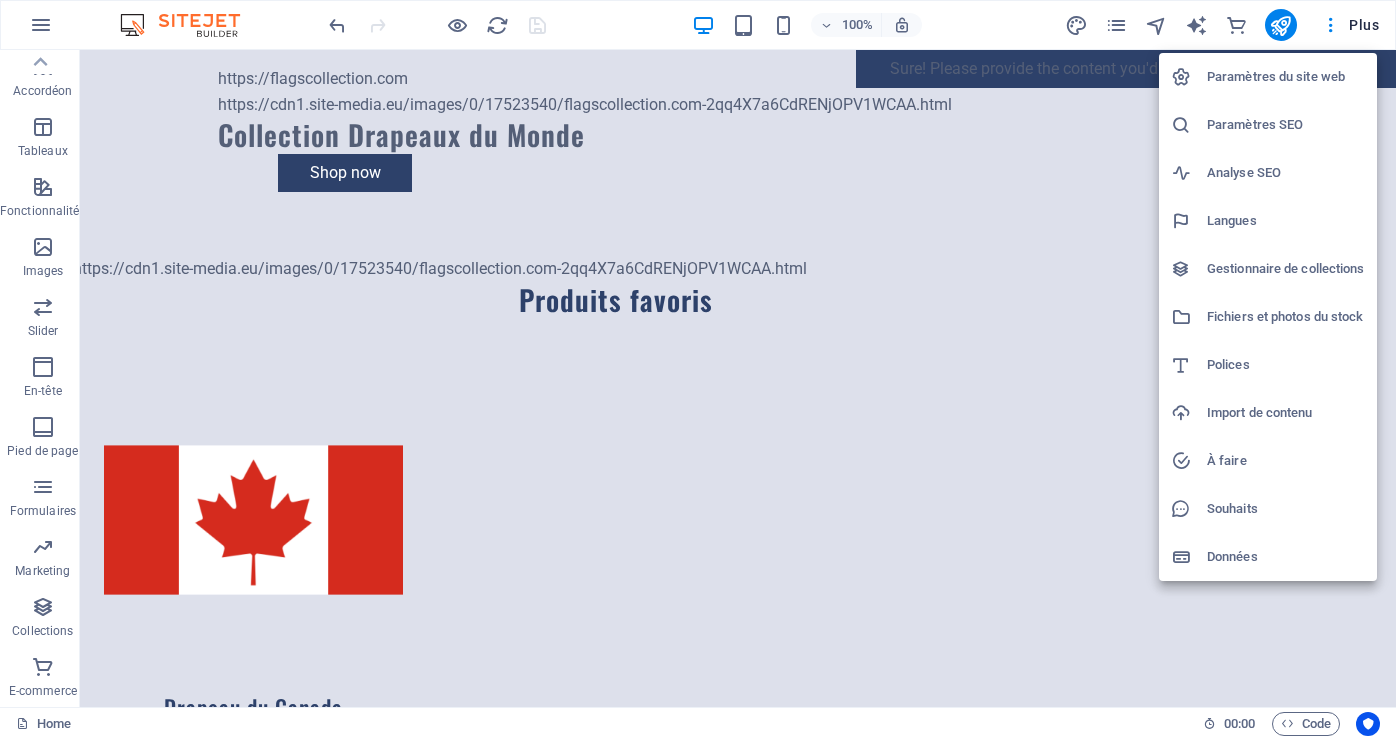 click on "Paramètres du site web" at bounding box center (1286, 77) 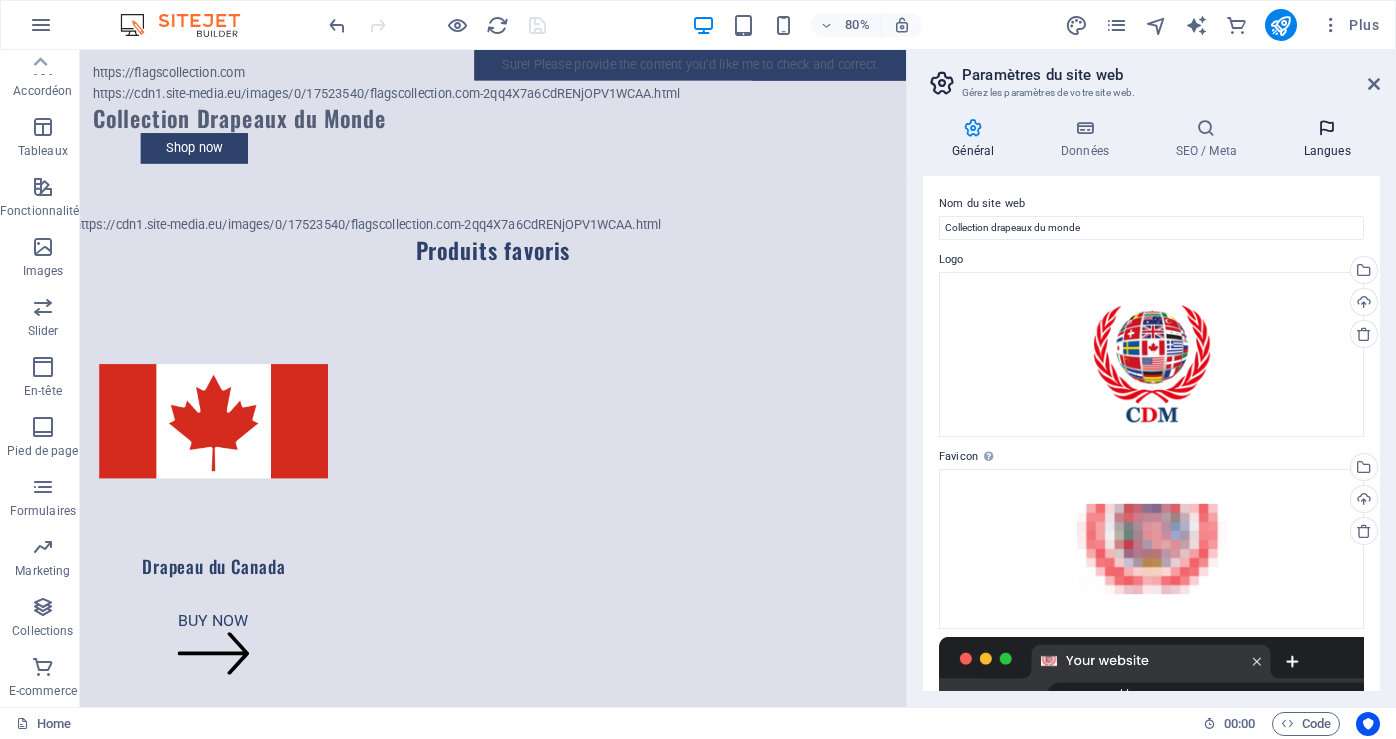 click on "Langues" at bounding box center [1327, 139] 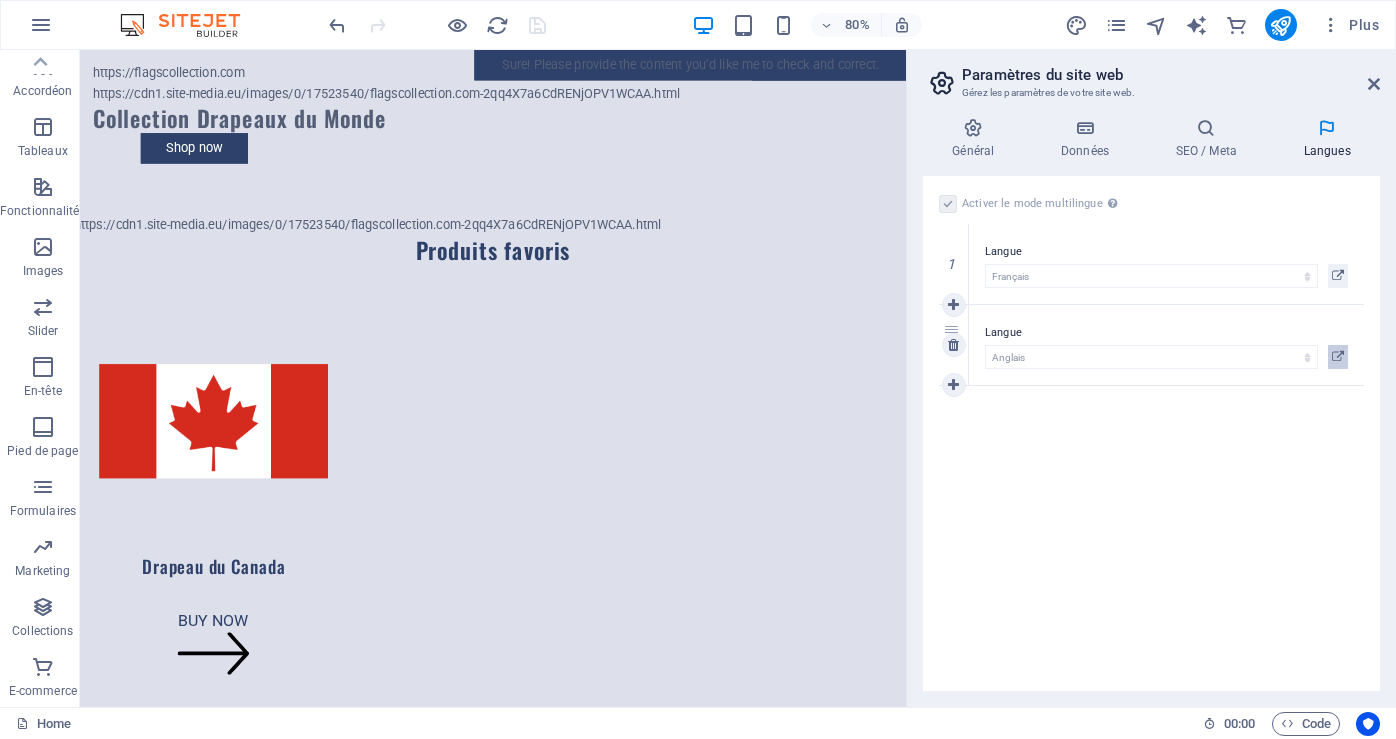 click at bounding box center [1338, 357] 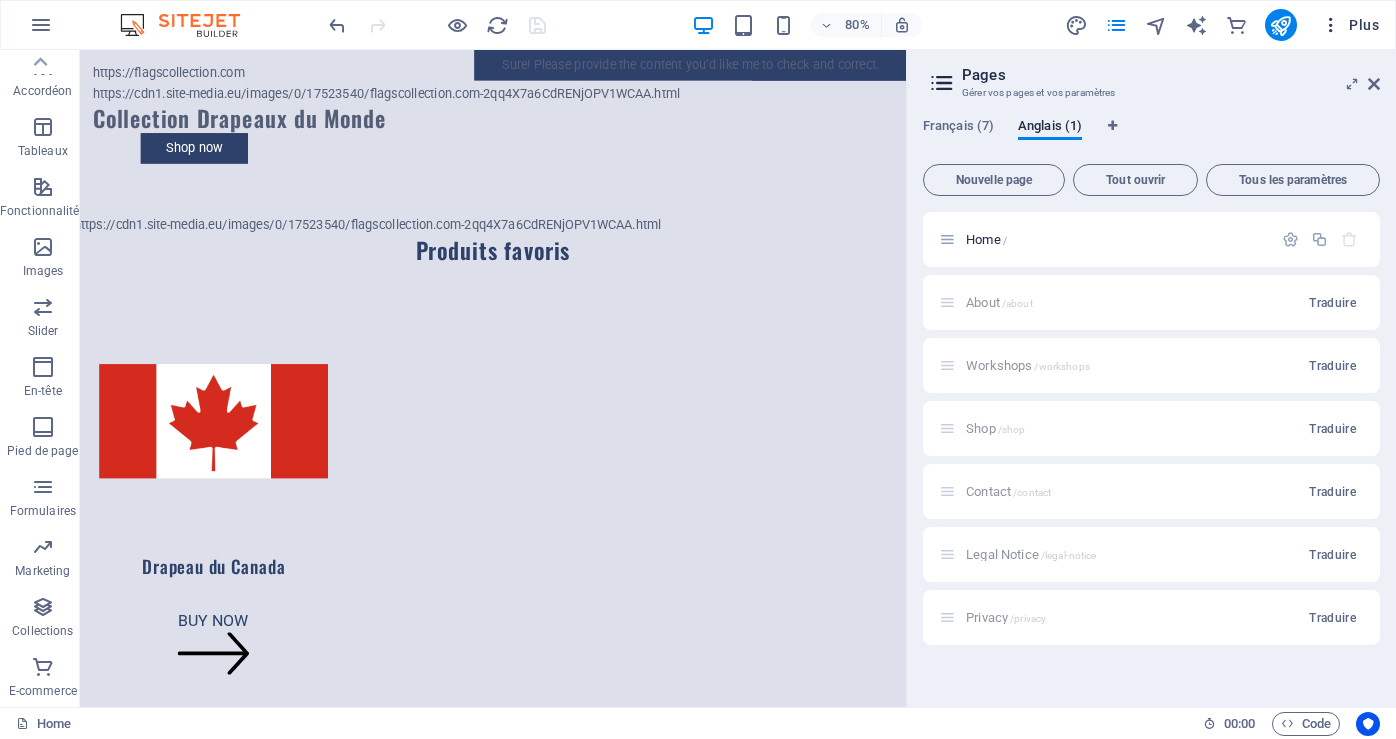 click on "Plus" at bounding box center (1350, 25) 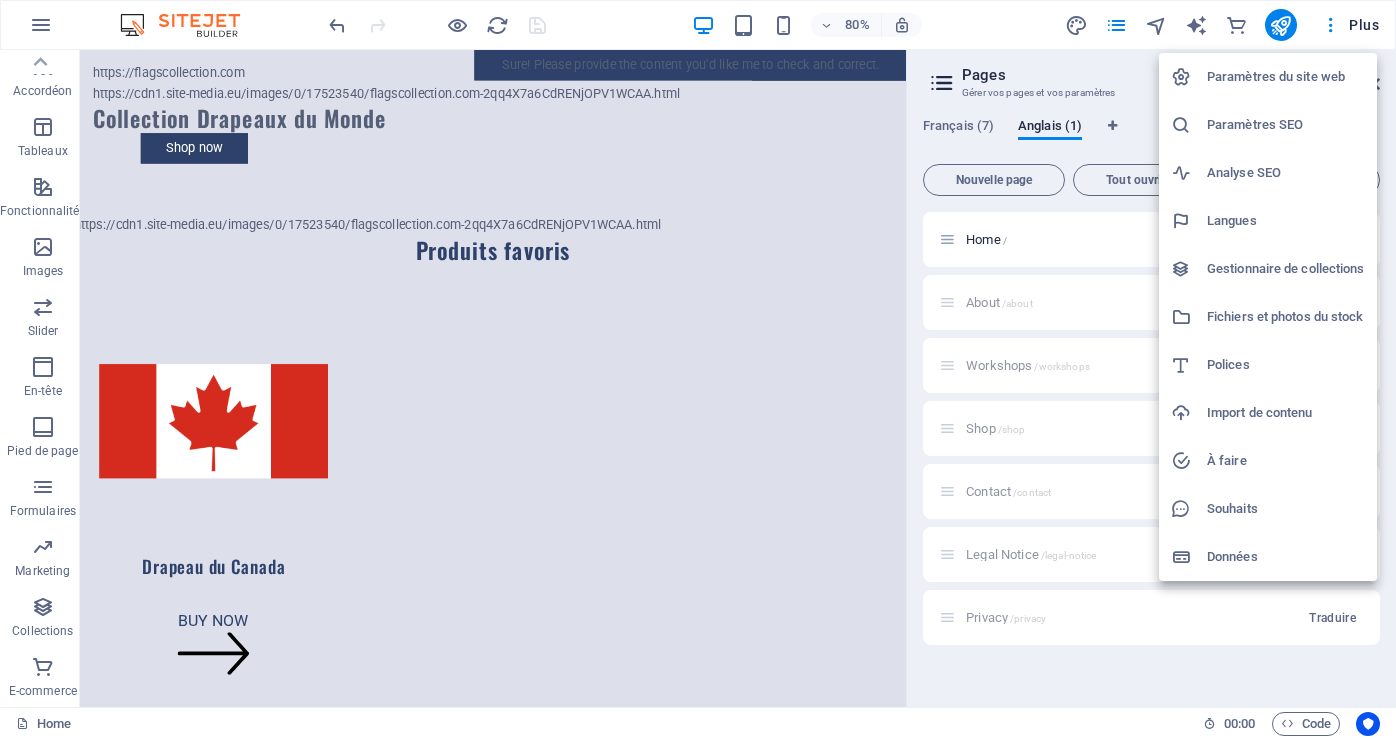 click on "Paramètres SEO" at bounding box center [1286, 125] 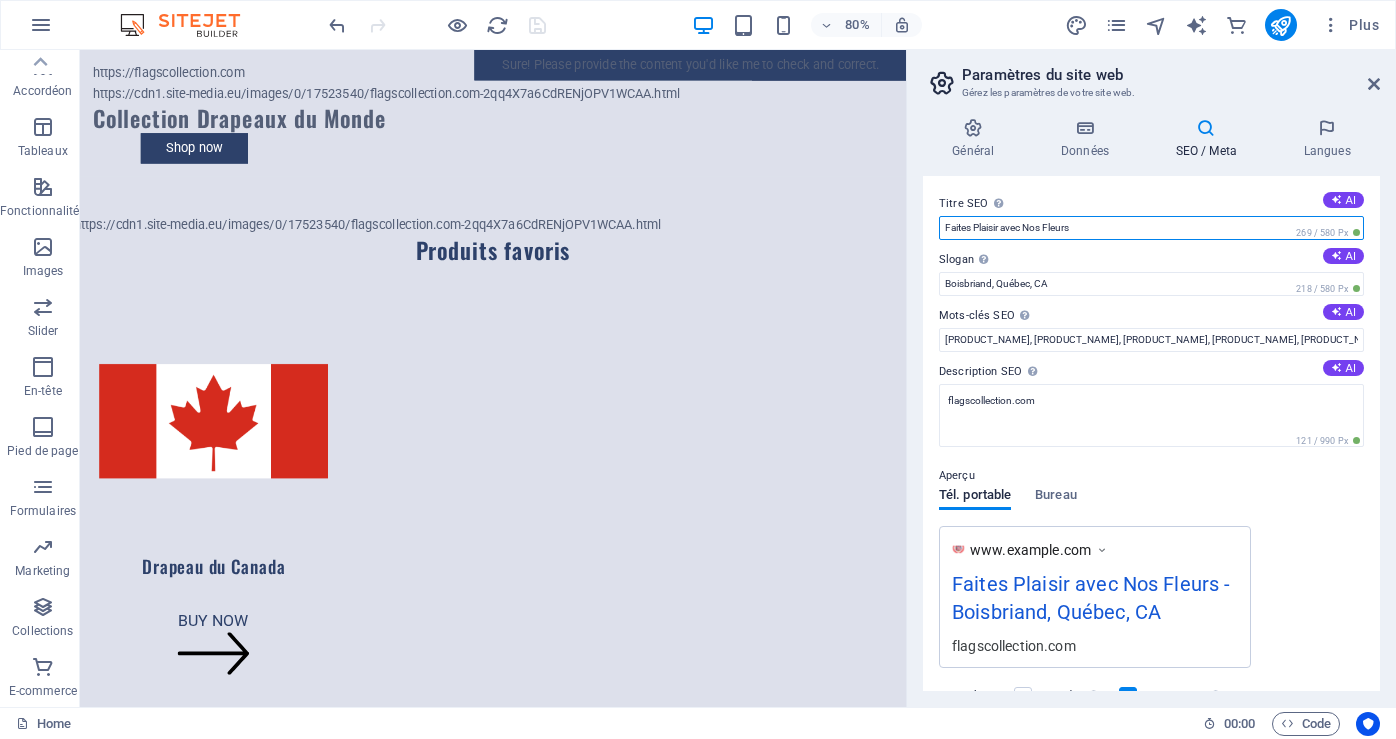 drag, startPoint x: 1091, startPoint y: 226, endPoint x: 940, endPoint y: 232, distance: 151.11916 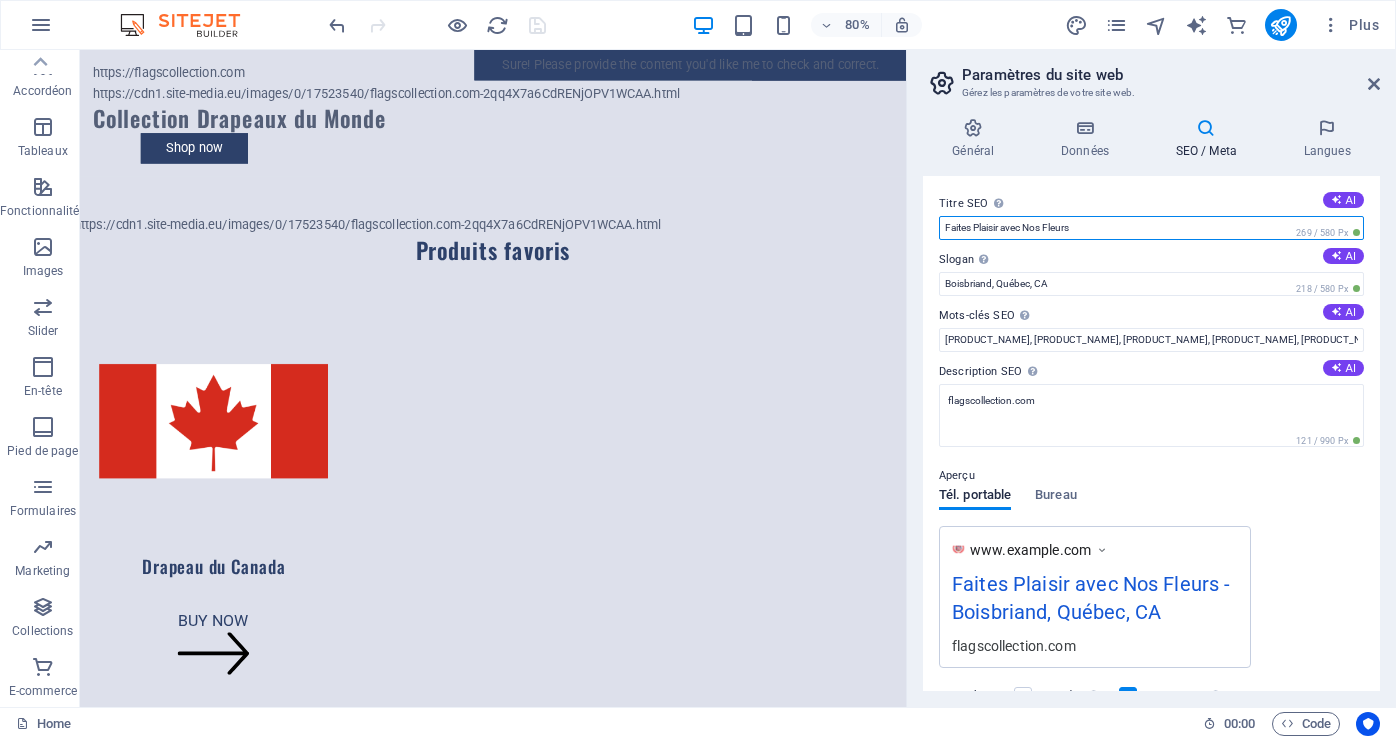 click on "Faites Plaisir avec Nos Fleurs" at bounding box center (1151, 228) 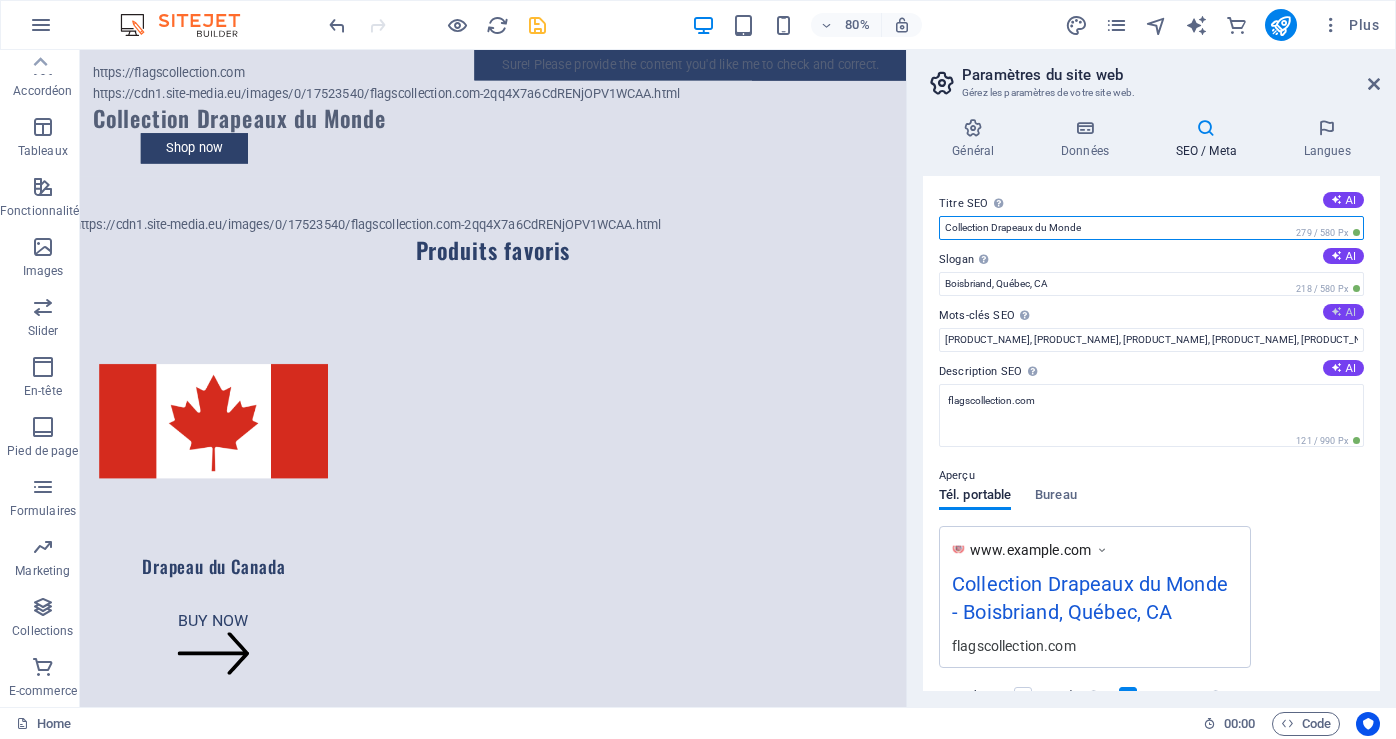type on "Collection Drapeaux du Monde" 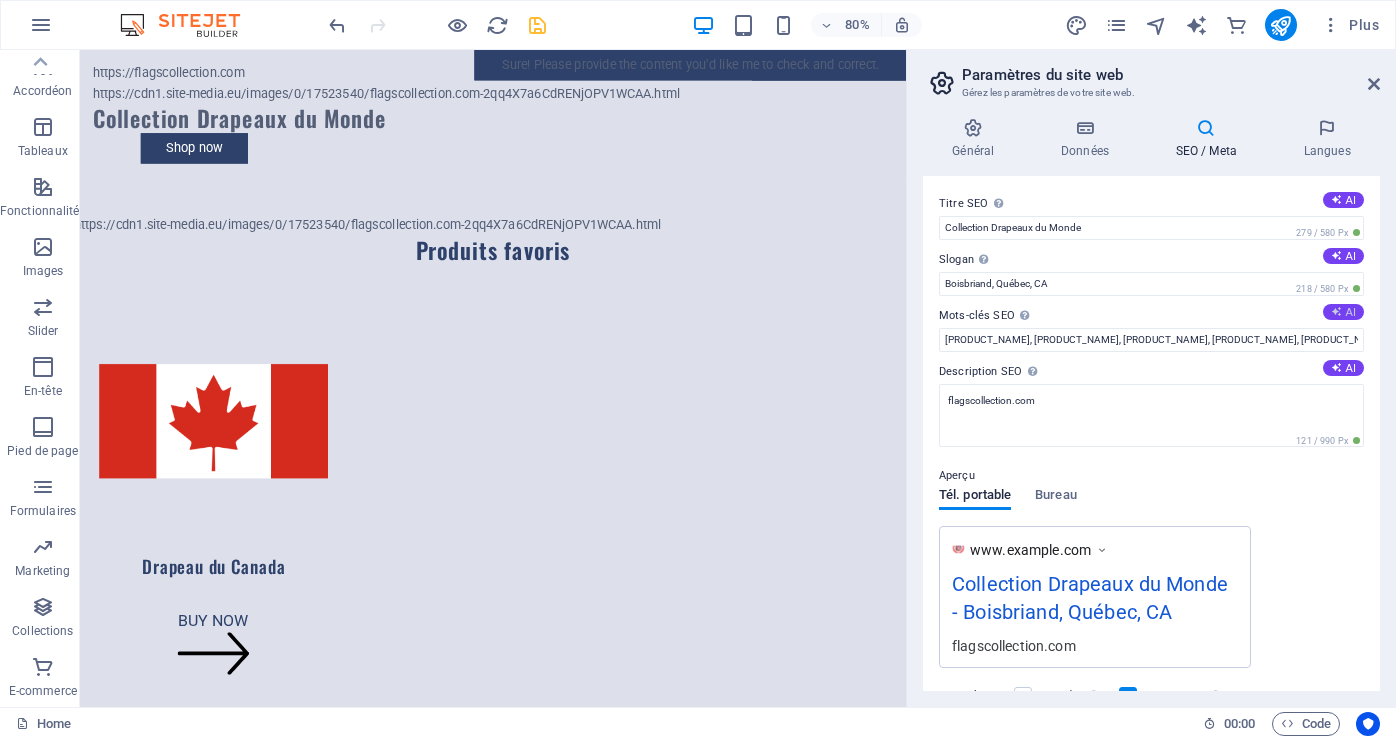 click on "AI" at bounding box center [1343, 312] 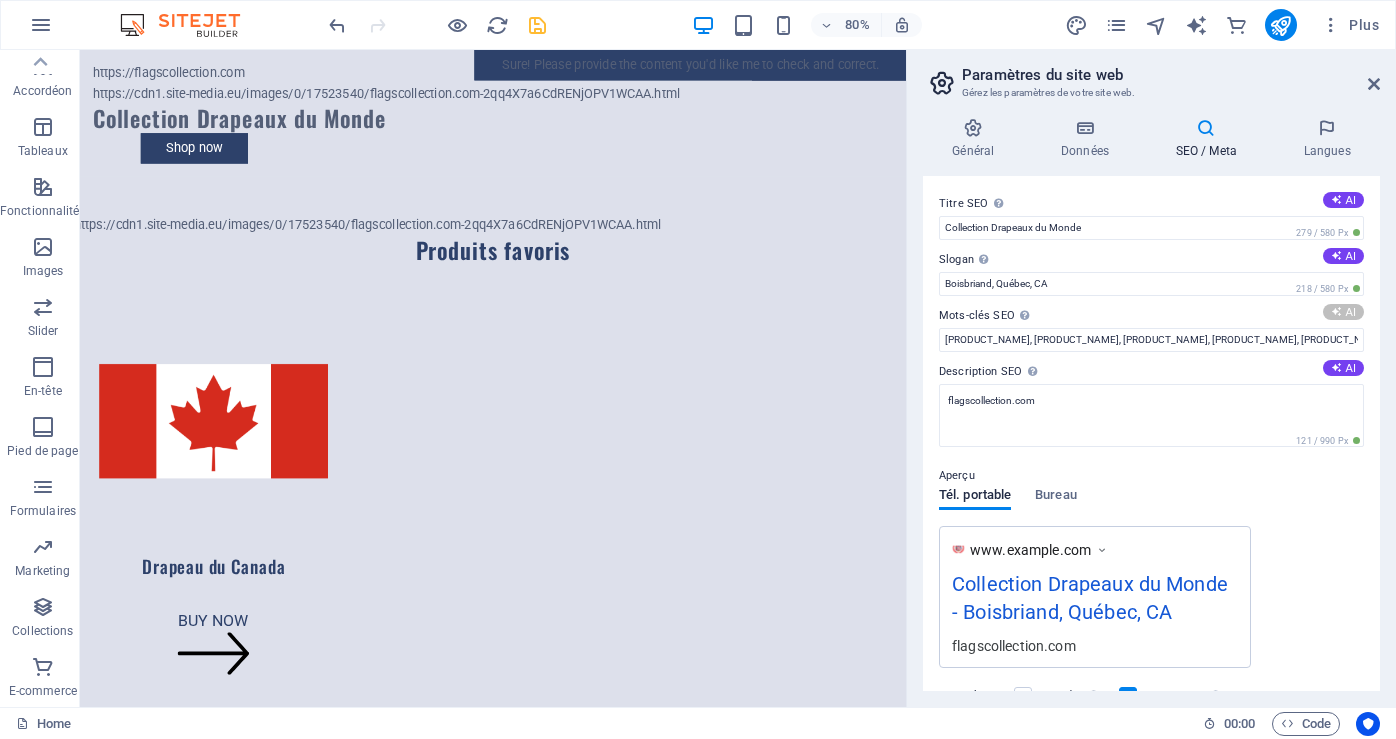 type on "drapeaux du monde, drapeau du Canada, drapeau du Québec, drapeau américain, formats commerciaux, événements protocolaires" 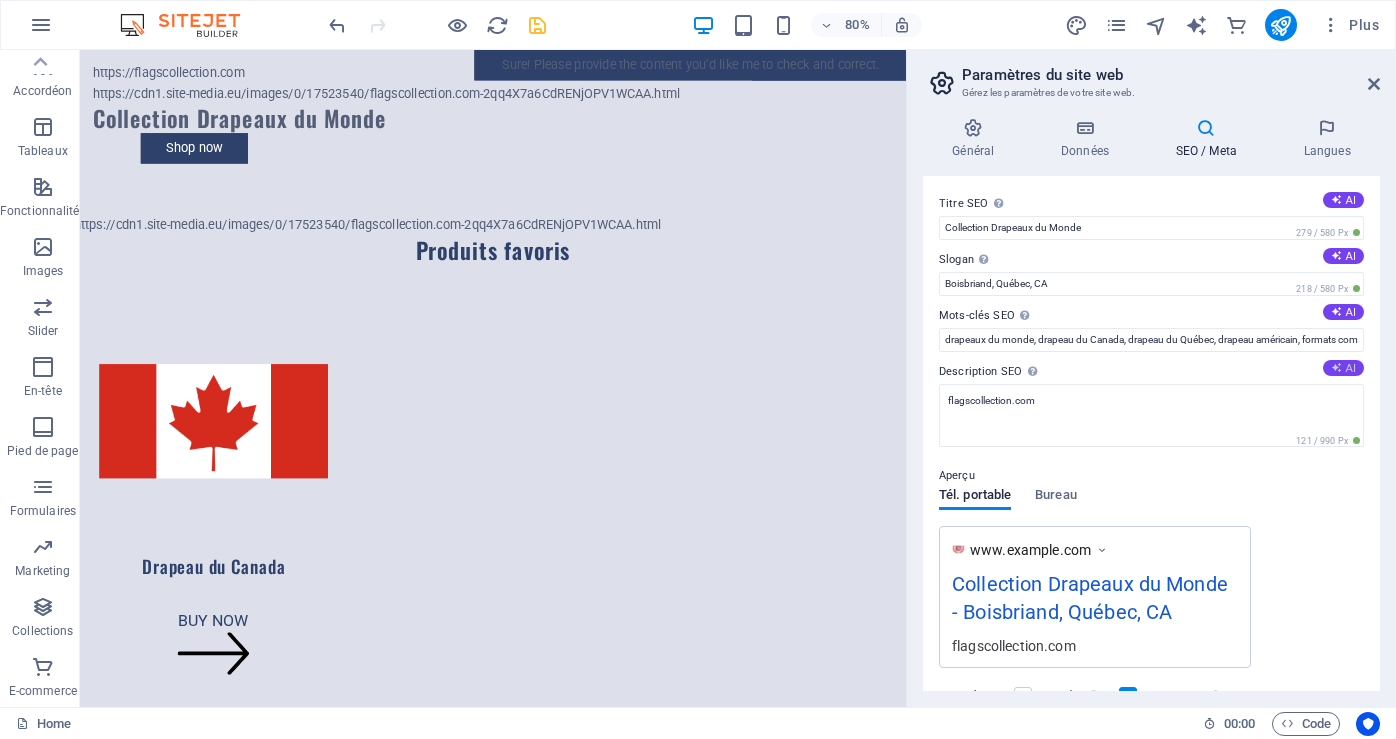 click on "AI" at bounding box center [1343, 368] 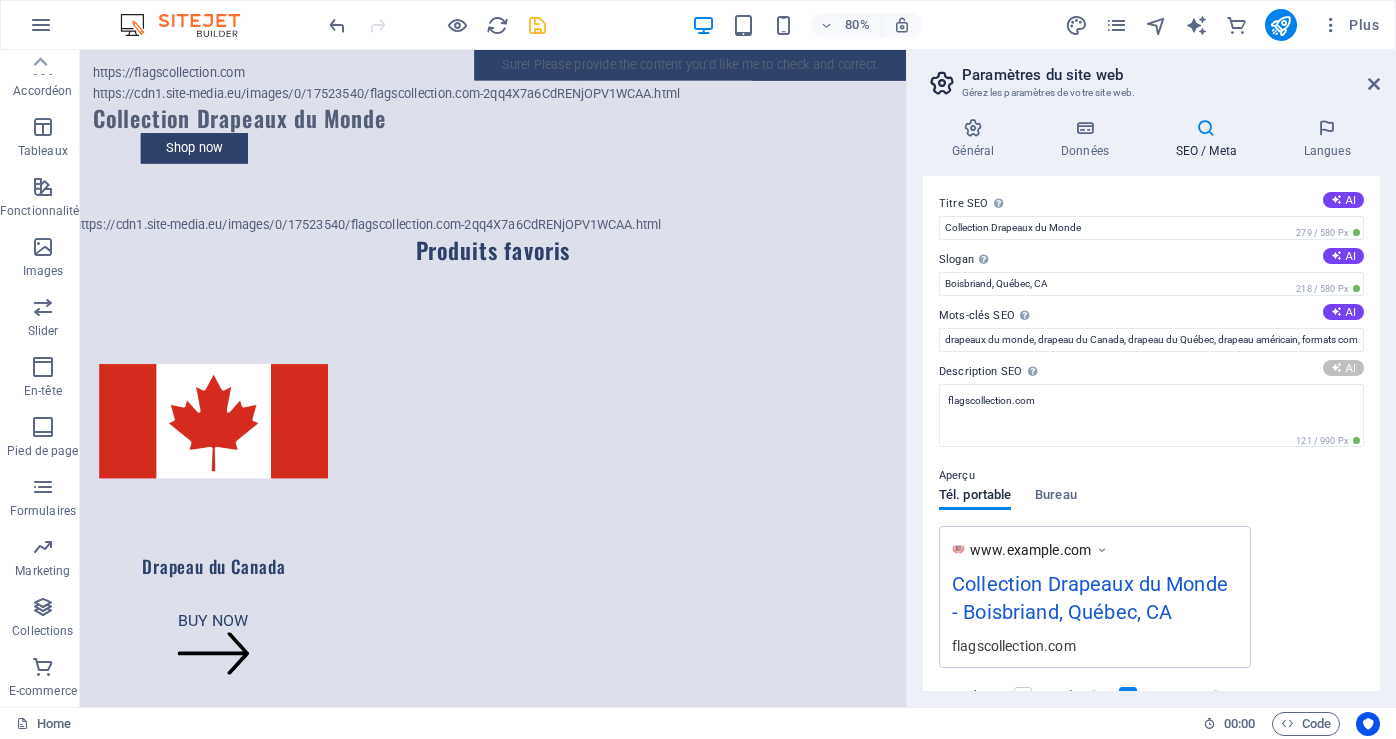 type on "Découvrez notre collection de drapeaux du monde, du Canada et du Québec, à partir de 14,99 $. Contactez-nous pour plus!" 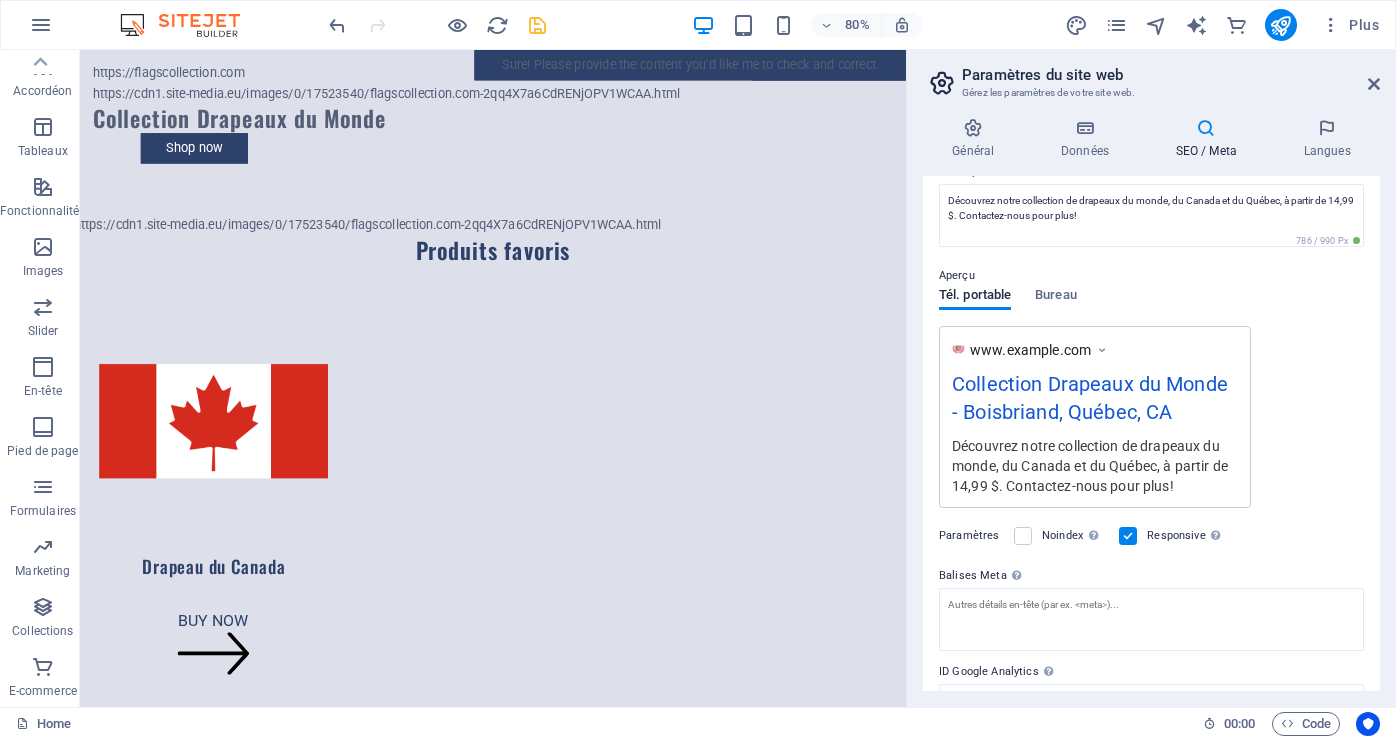 scroll, scrollTop: 289, scrollLeft: 0, axis: vertical 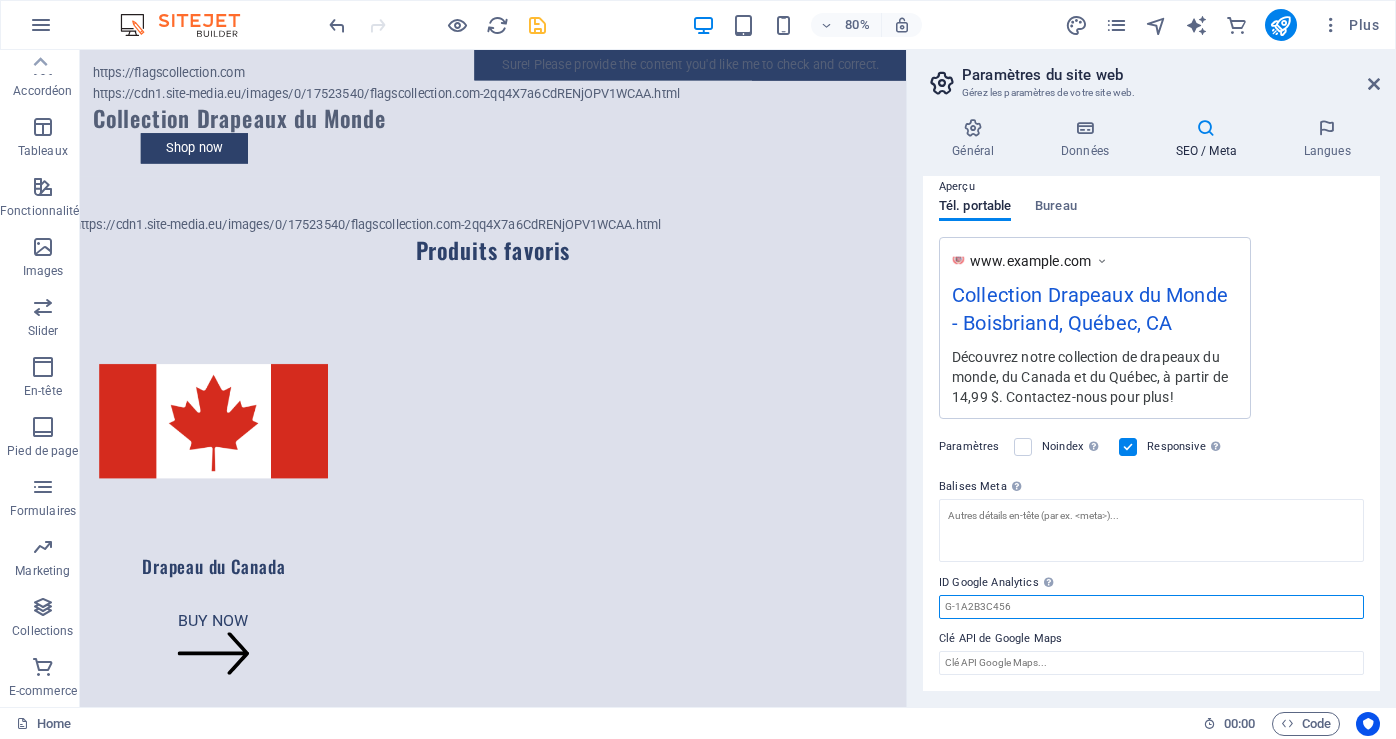 click on "[ID_TYPE] [ID_FORMAT]" at bounding box center [1151, 607] 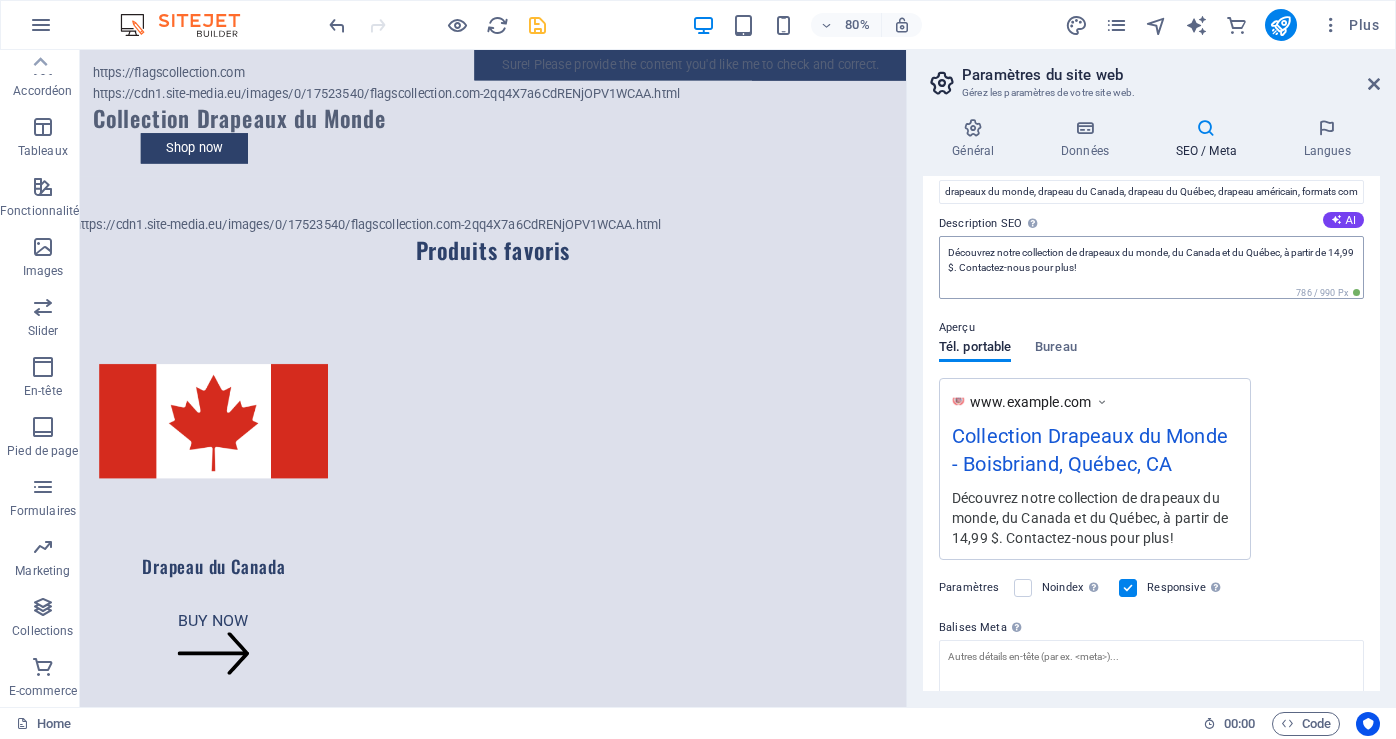 scroll, scrollTop: 0, scrollLeft: 0, axis: both 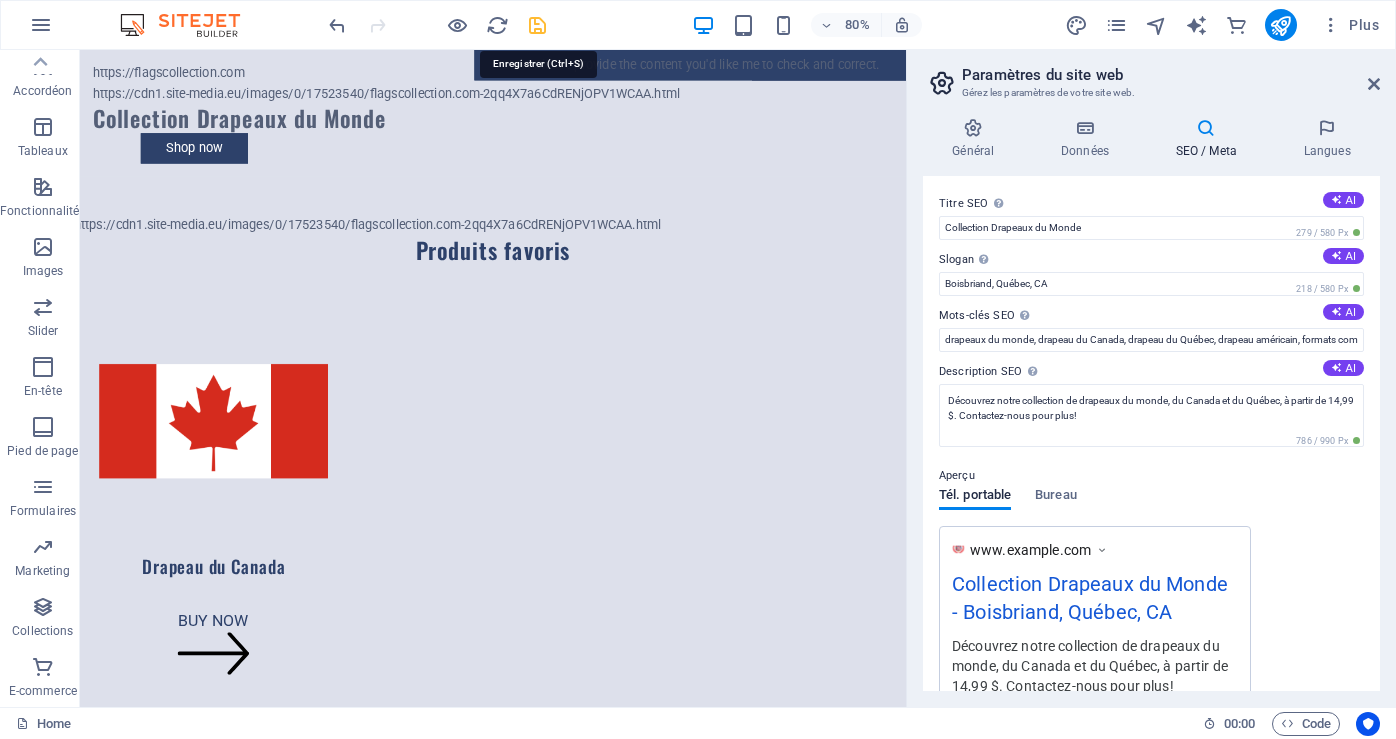click at bounding box center [537, 25] 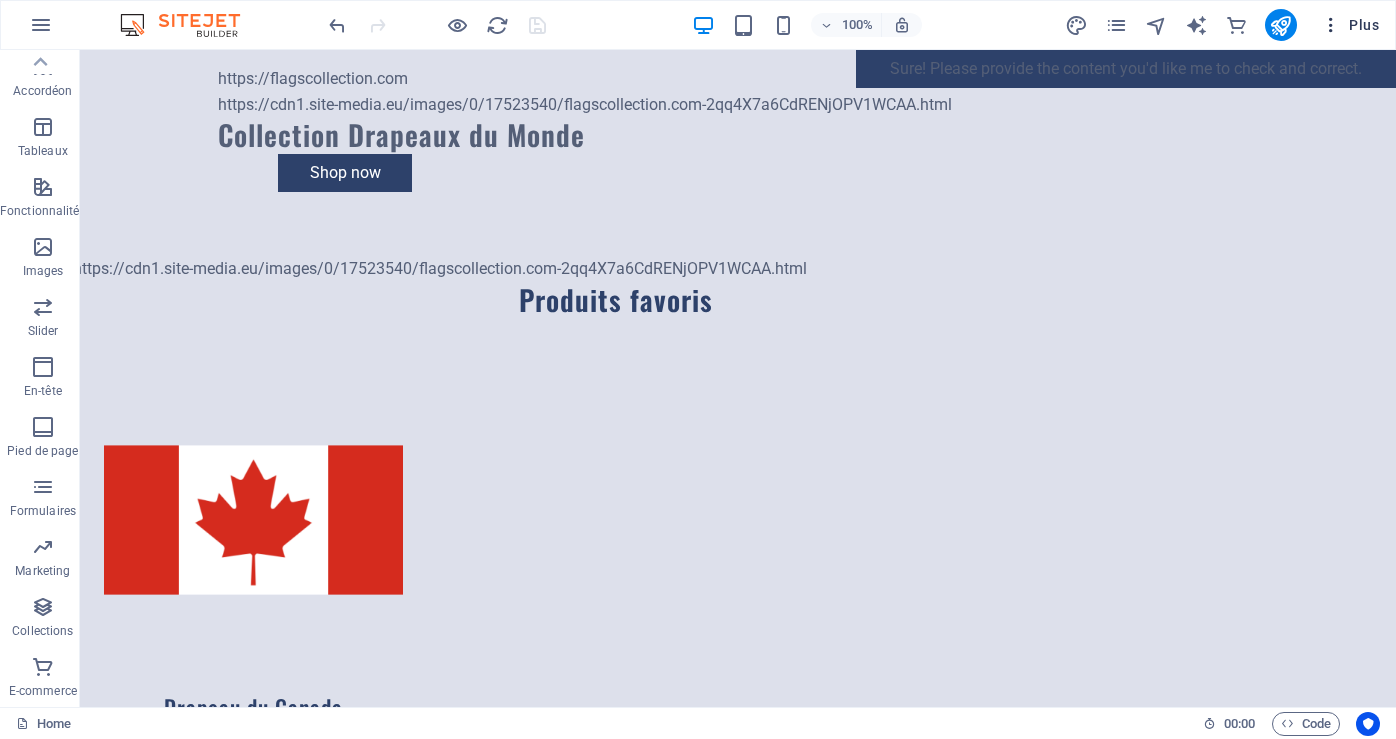 click at bounding box center [1331, 25] 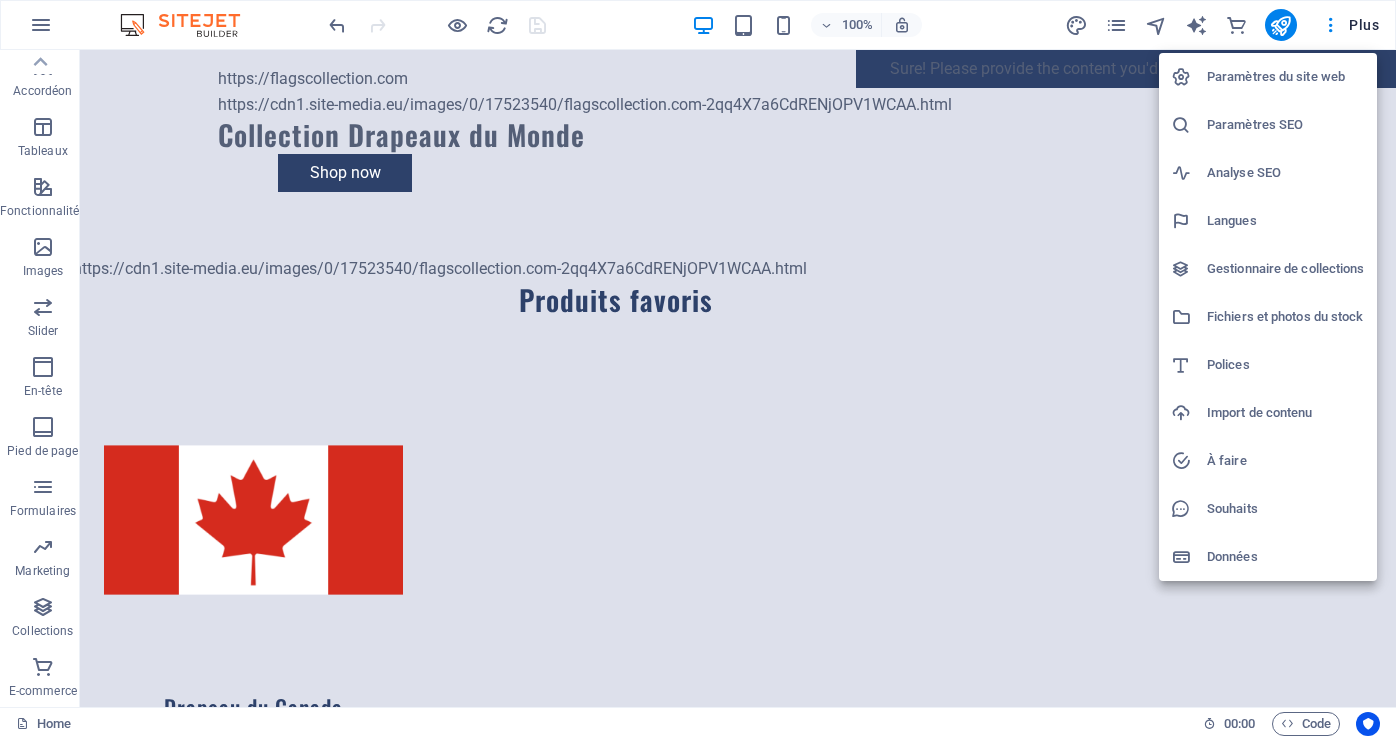 click on "Paramètres du site web" at bounding box center [1286, 77] 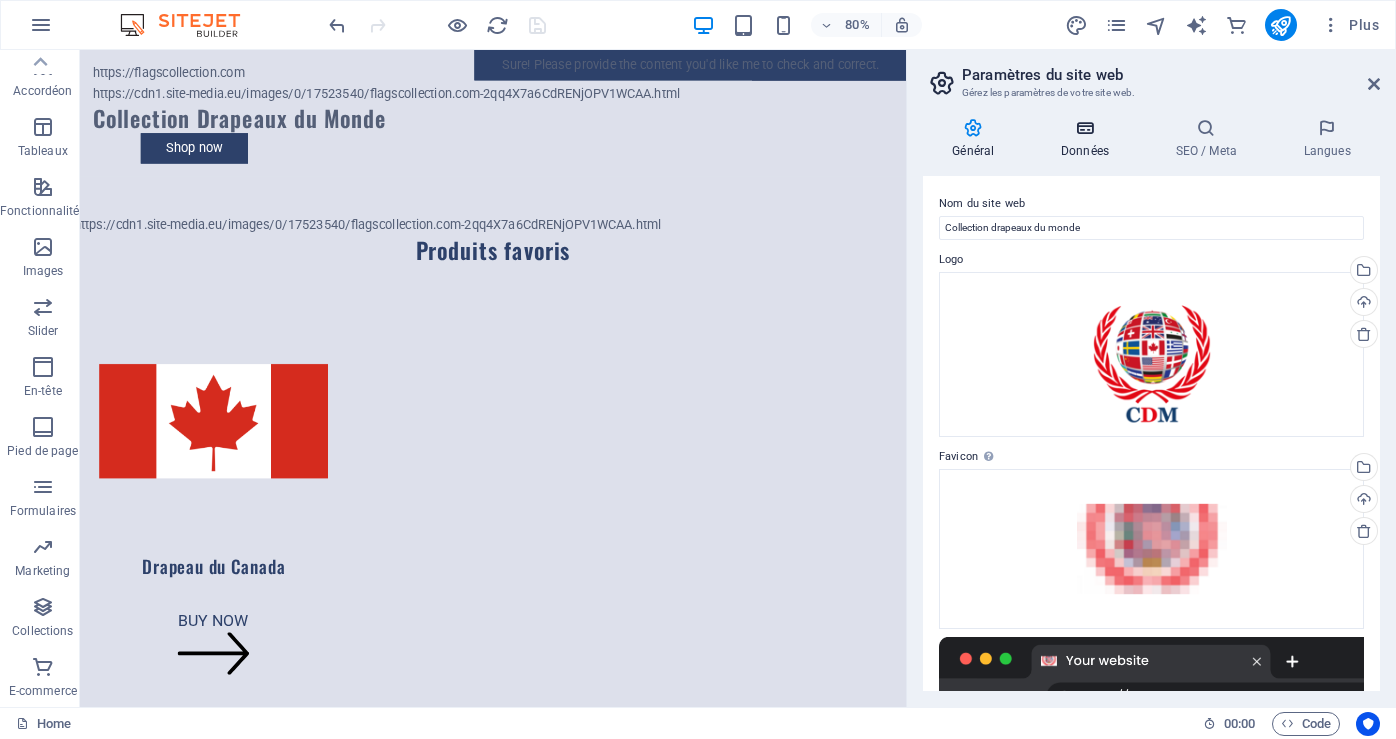 click on "Données" at bounding box center (1089, 139) 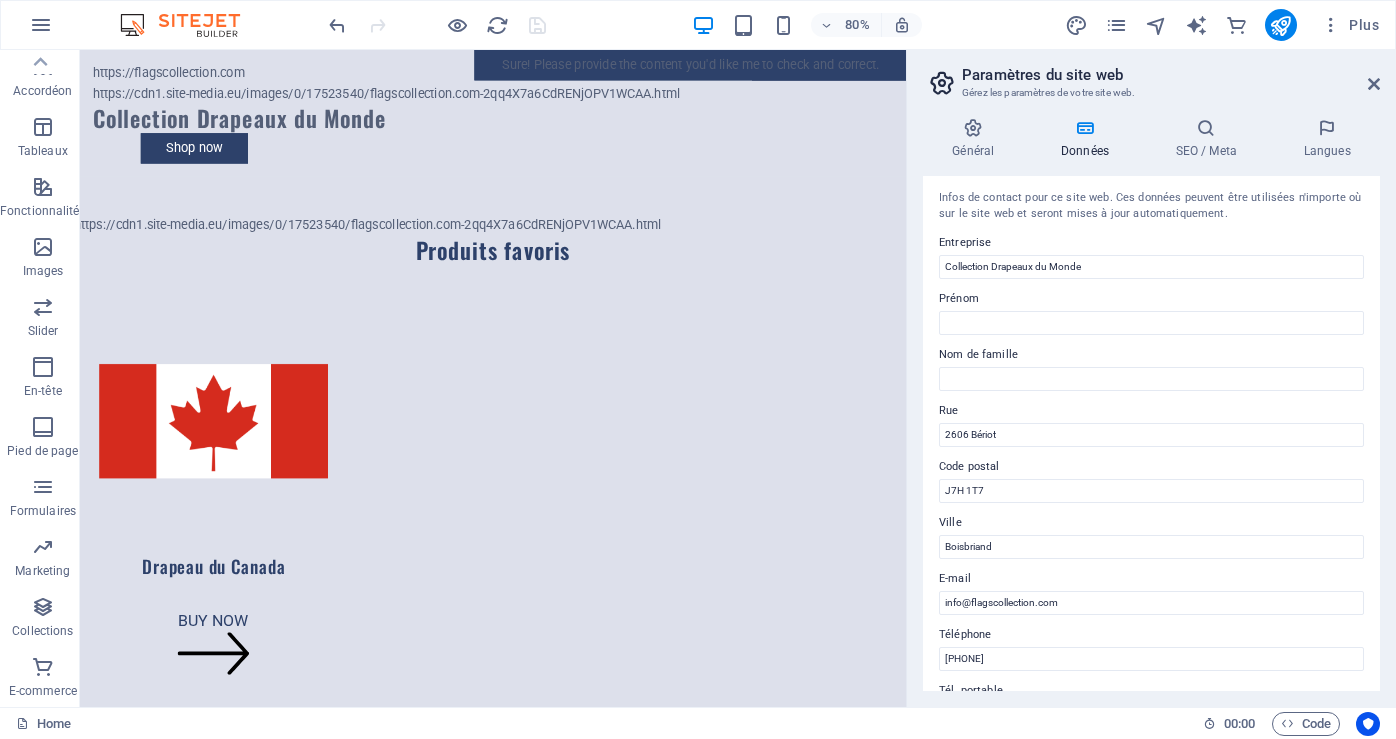 scroll, scrollTop: 0, scrollLeft: 0, axis: both 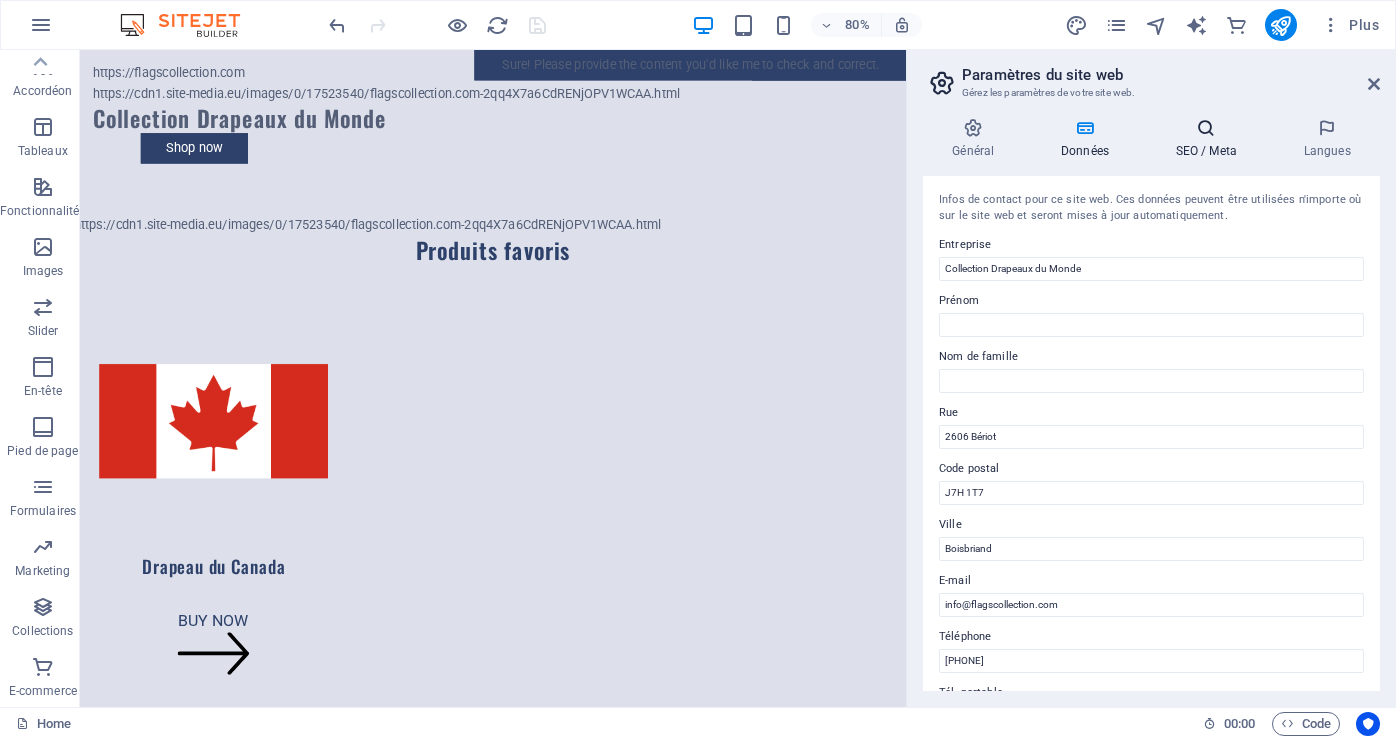 click on "SEO / Meta" at bounding box center (1210, 139) 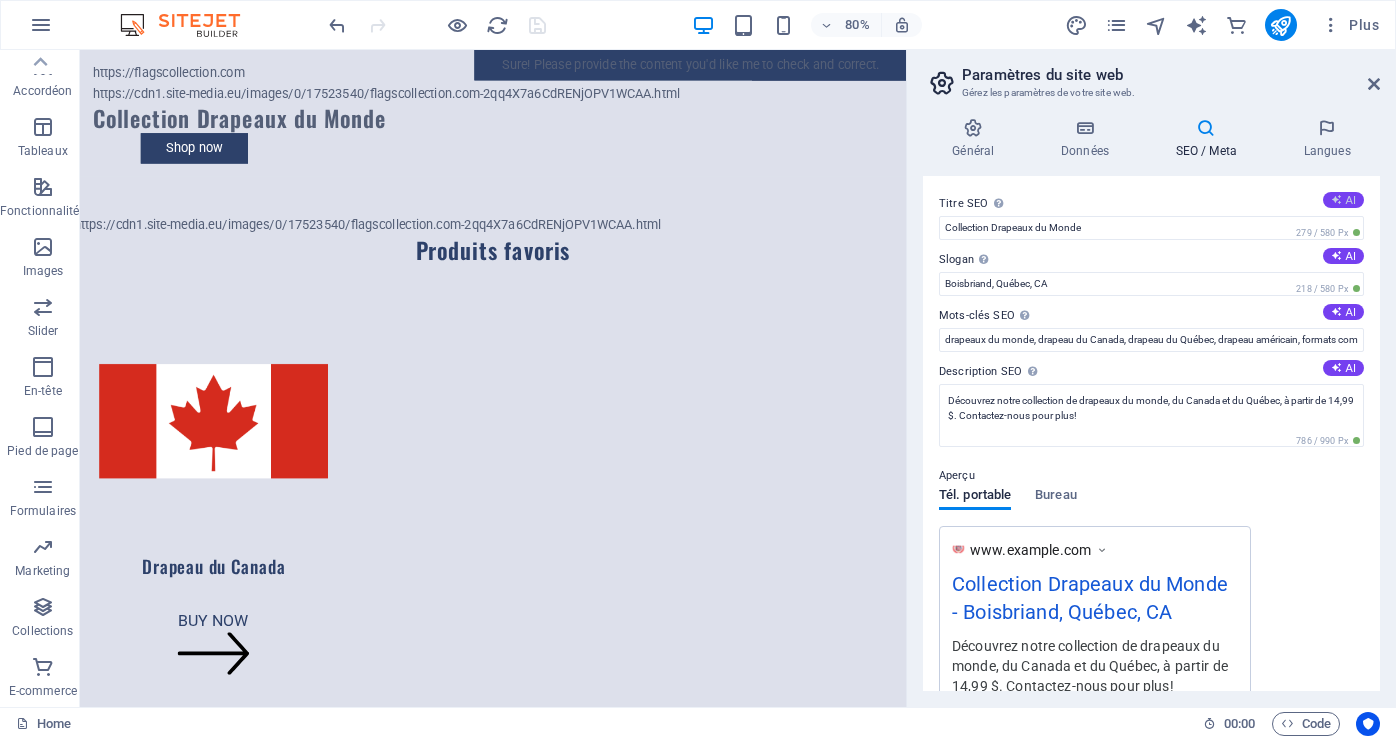 click on "AI" at bounding box center [1343, 200] 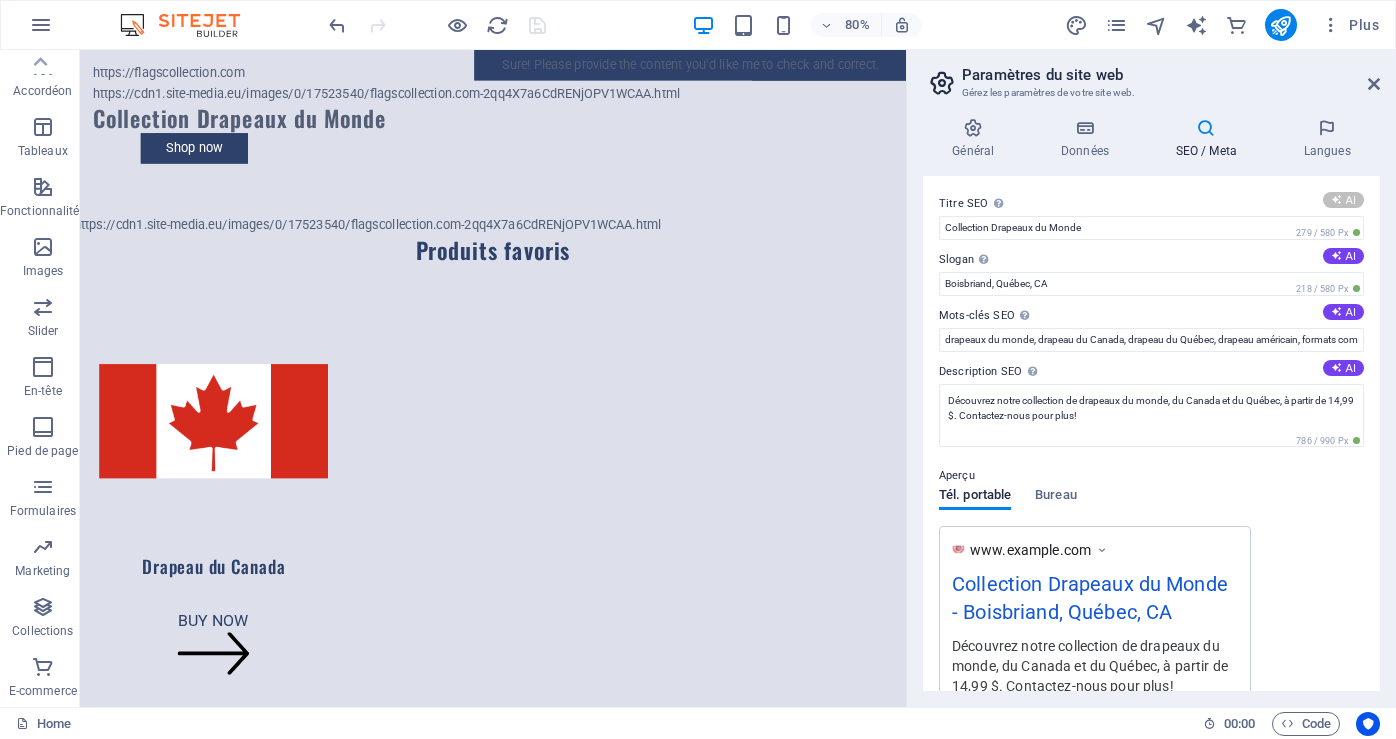 type on "Collection de Drapeaux Monde" 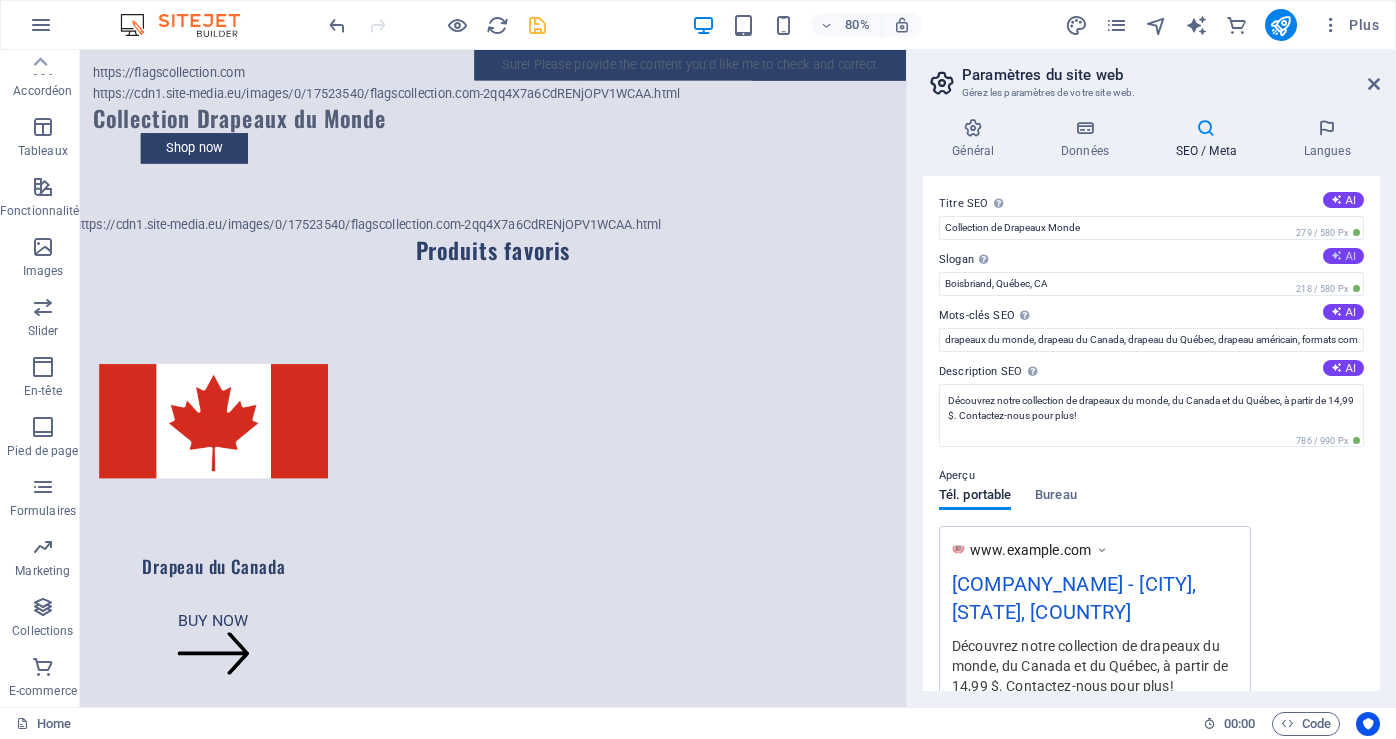 click on "AI" at bounding box center (1343, 256) 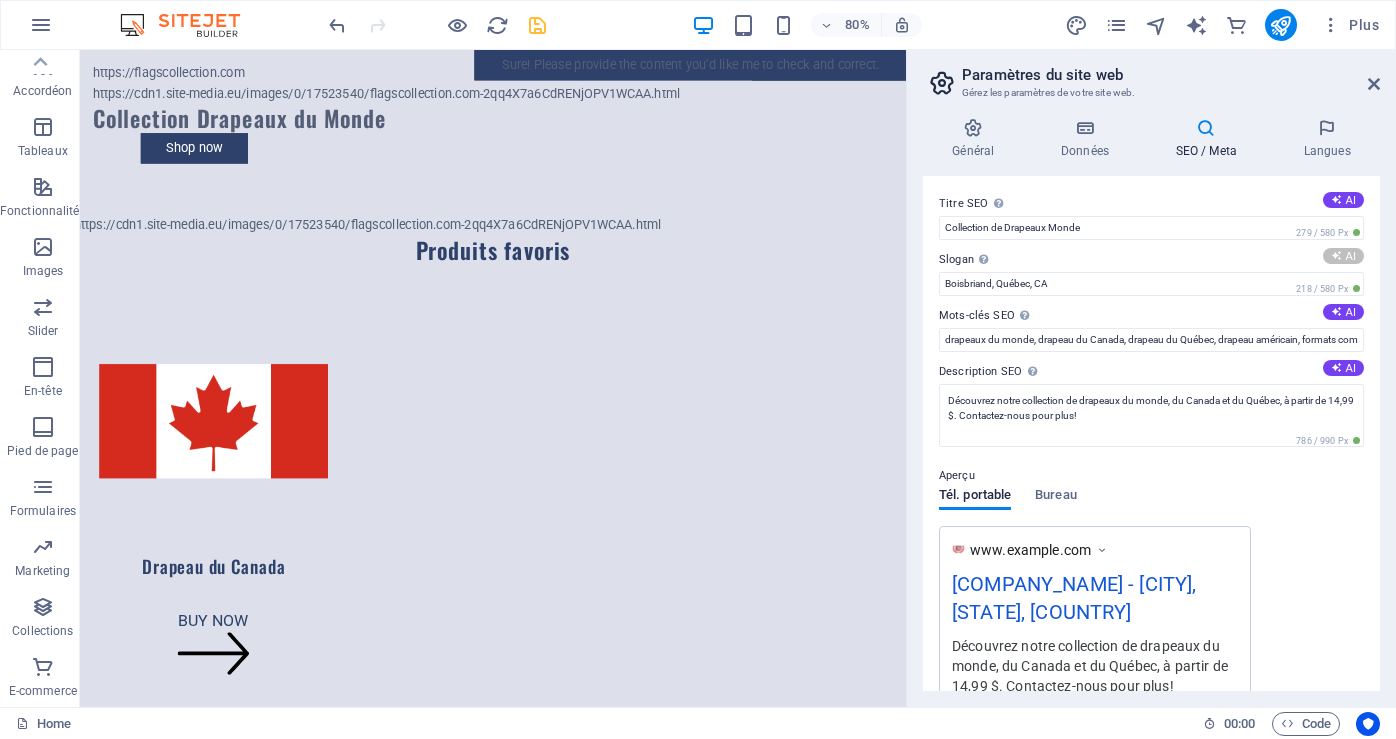 type on "Drapeaux du Monde : Faites valoir vos couleurs !" 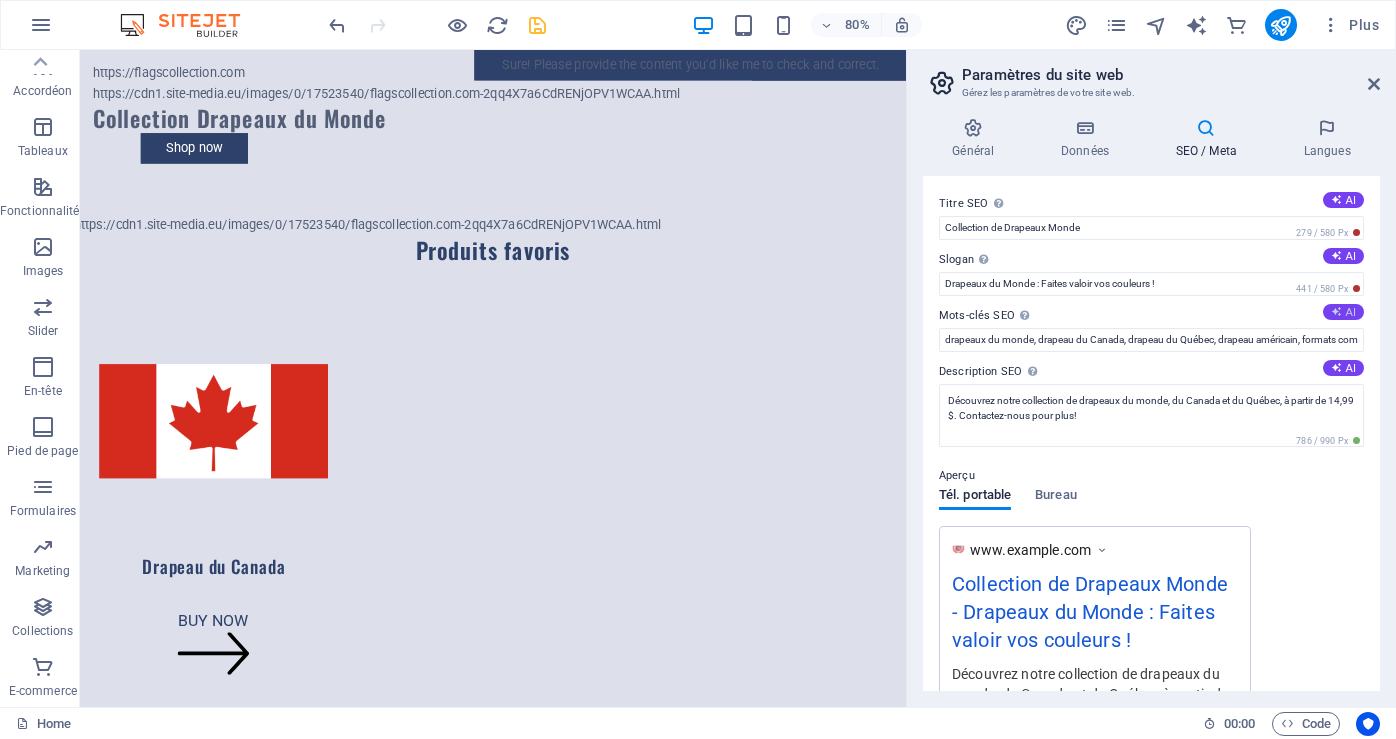 click on "AI" at bounding box center [1343, 312] 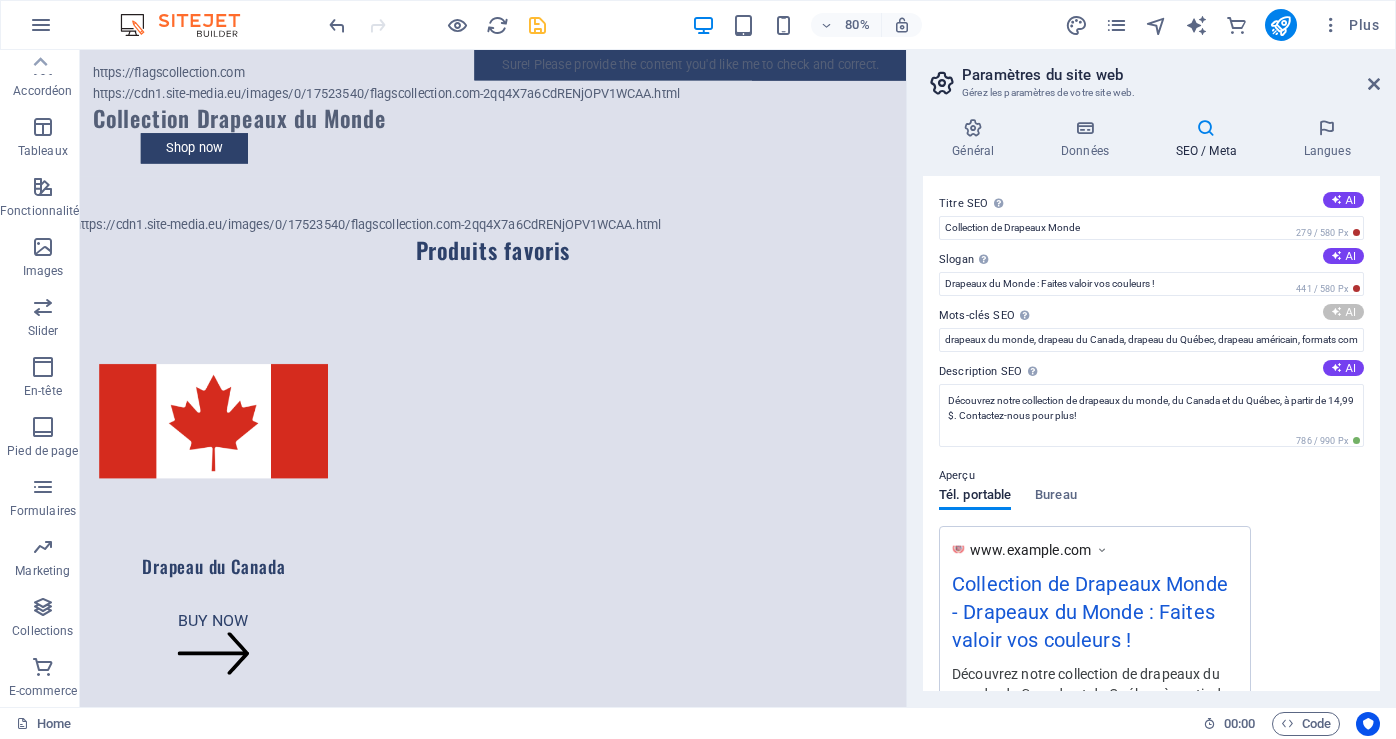 type on "drapeaux du monde, drapeau du Canada, drapeau du Québec, drapeaux commerciaux, drapeaux événementiels, drapeaux protocolaires" 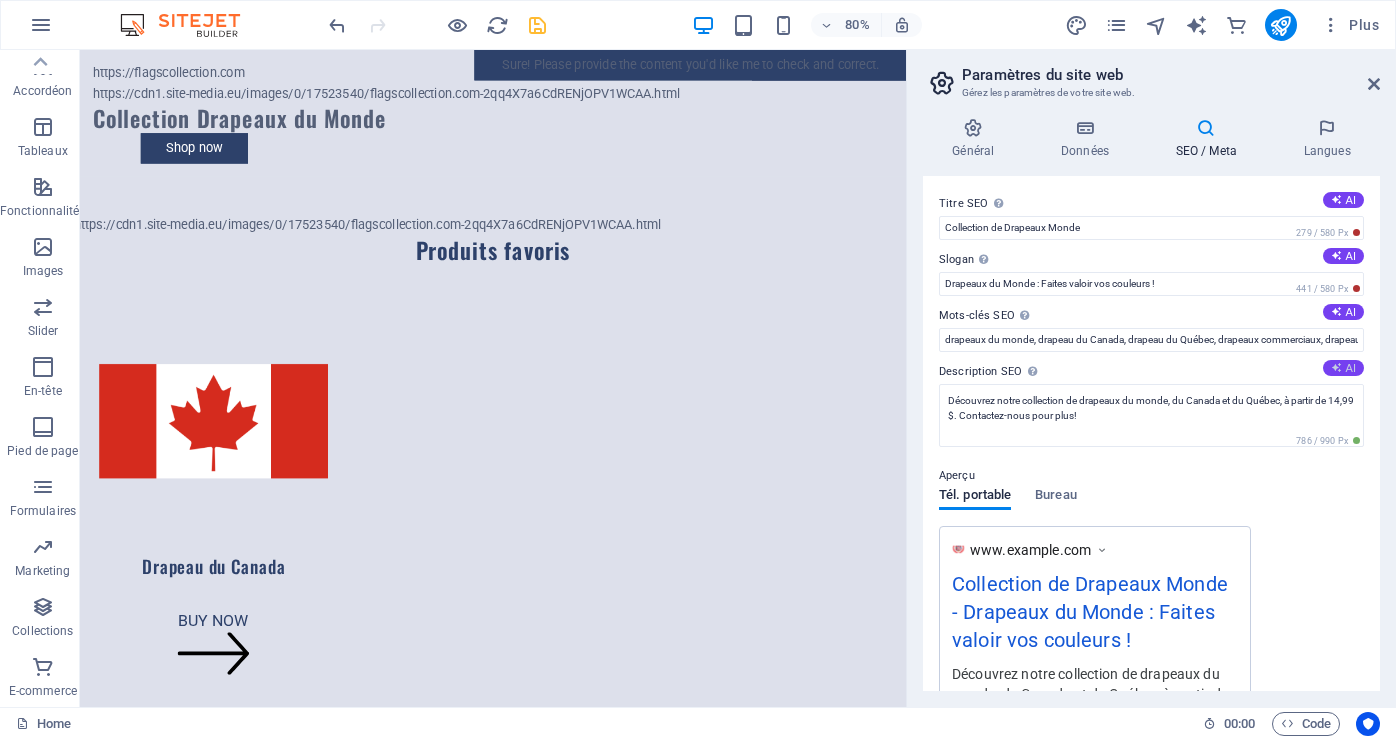 click on "AI" at bounding box center [1343, 368] 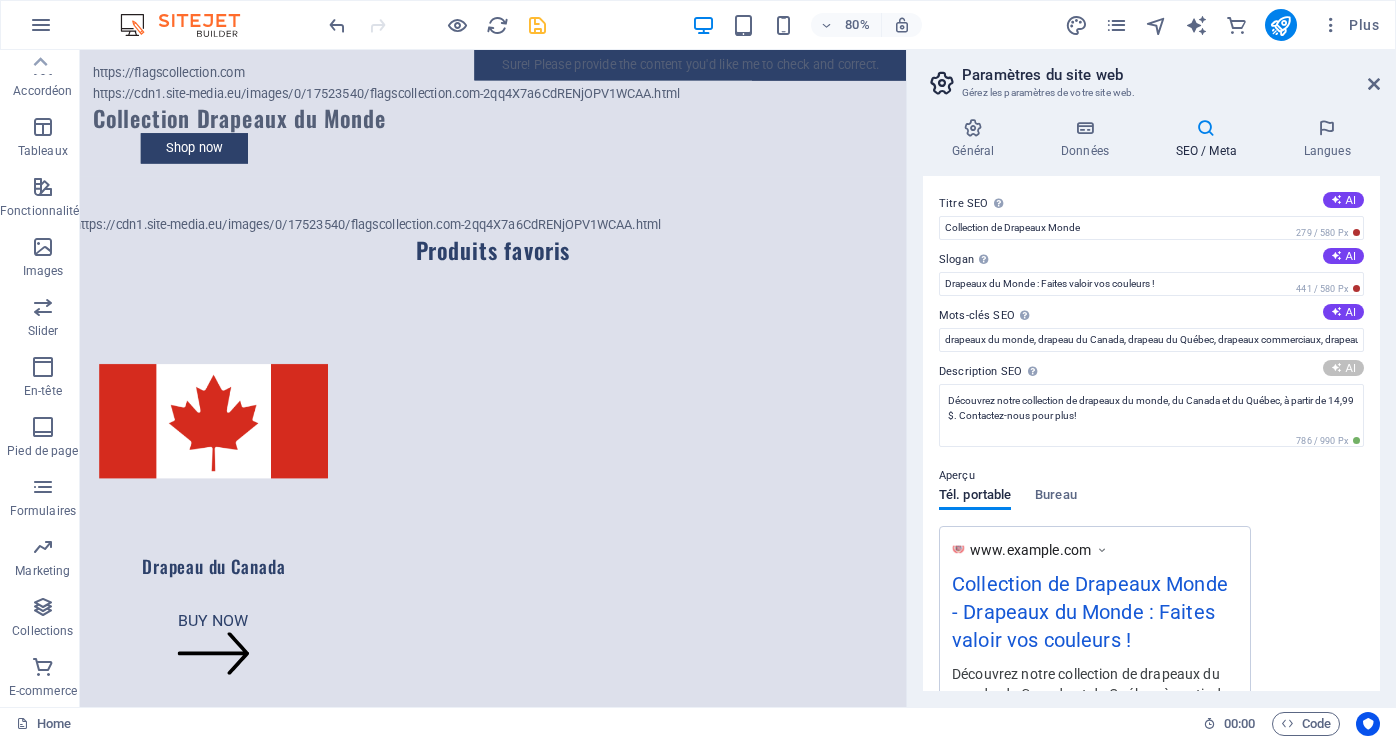 type on "Découvrez notre collection de drapeaux du Canada et du Québec à partir de 14,99 $. Formats divers pour tous vos événements!" 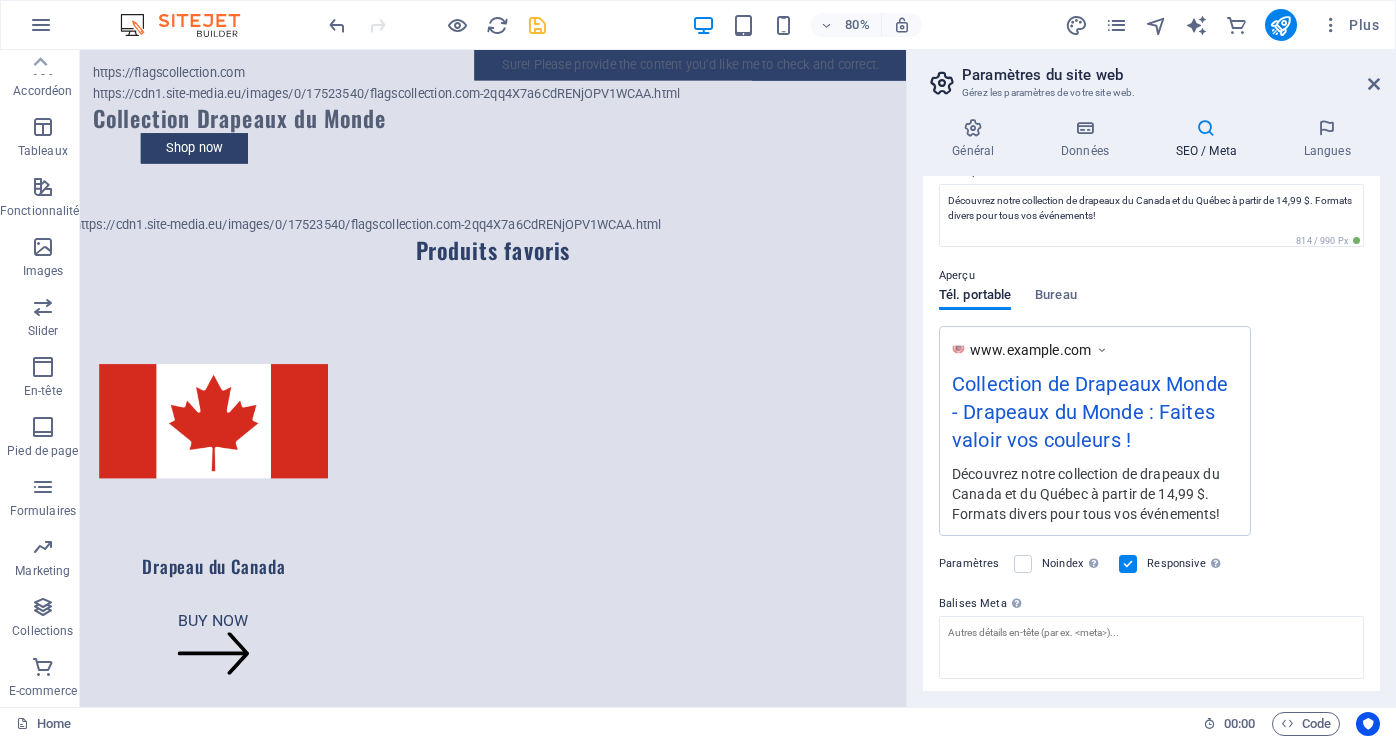 scroll, scrollTop: 0, scrollLeft: 0, axis: both 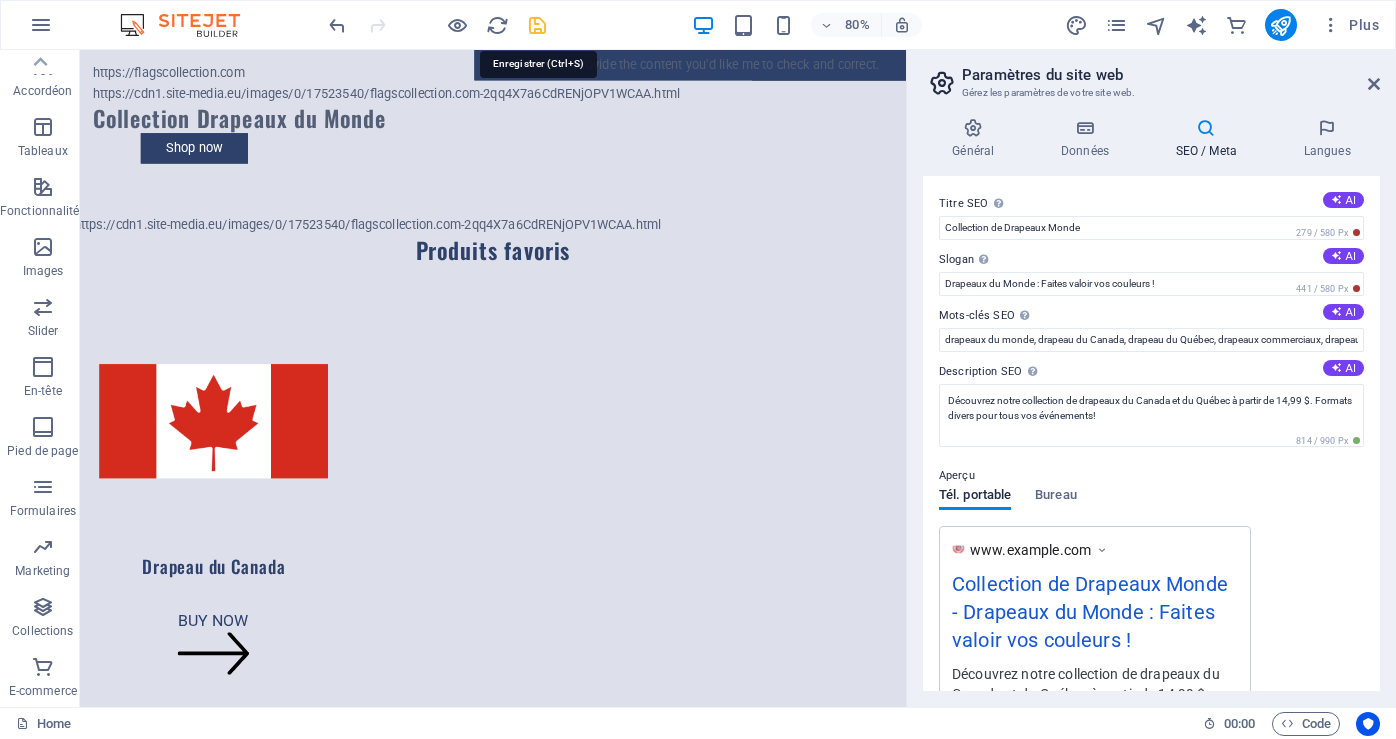 click at bounding box center (537, 25) 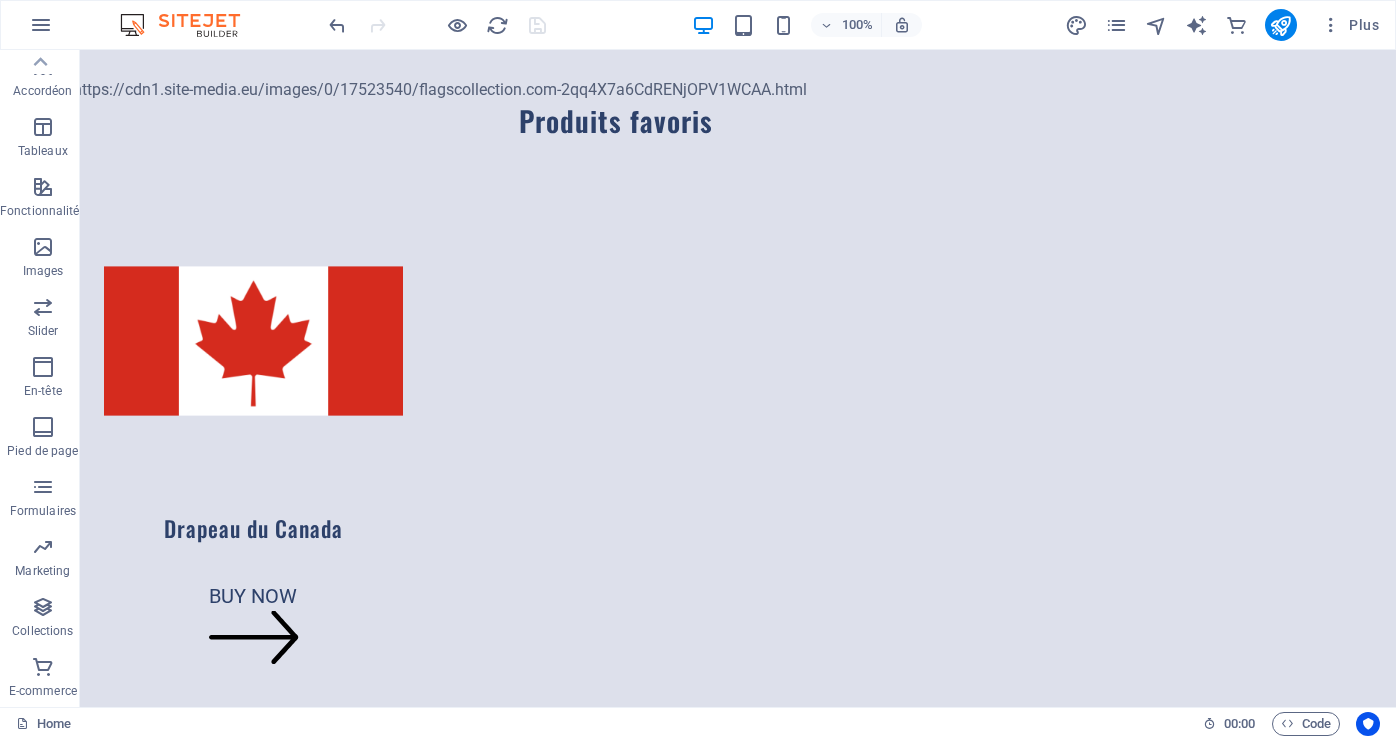 scroll, scrollTop: 0, scrollLeft: 0, axis: both 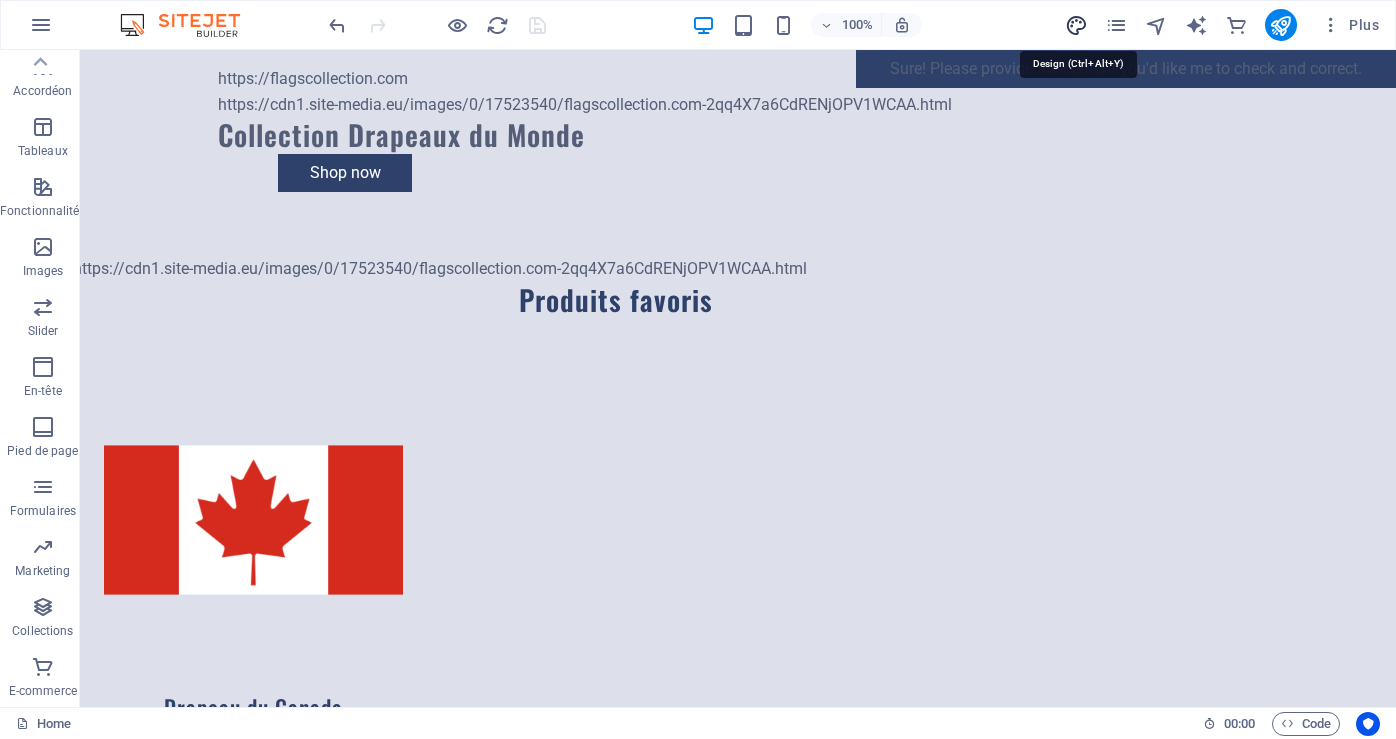 click at bounding box center [1076, 25] 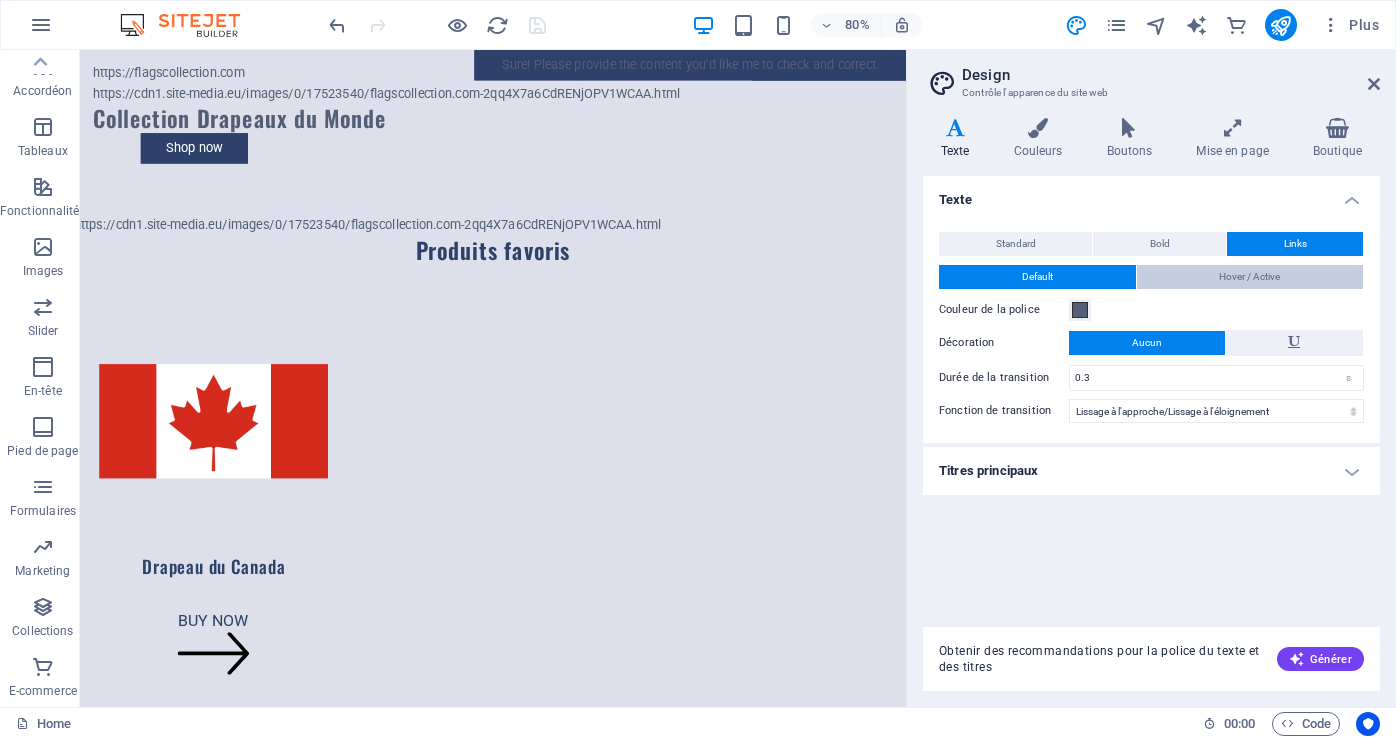 click on "Hover / Active" at bounding box center [1249, 277] 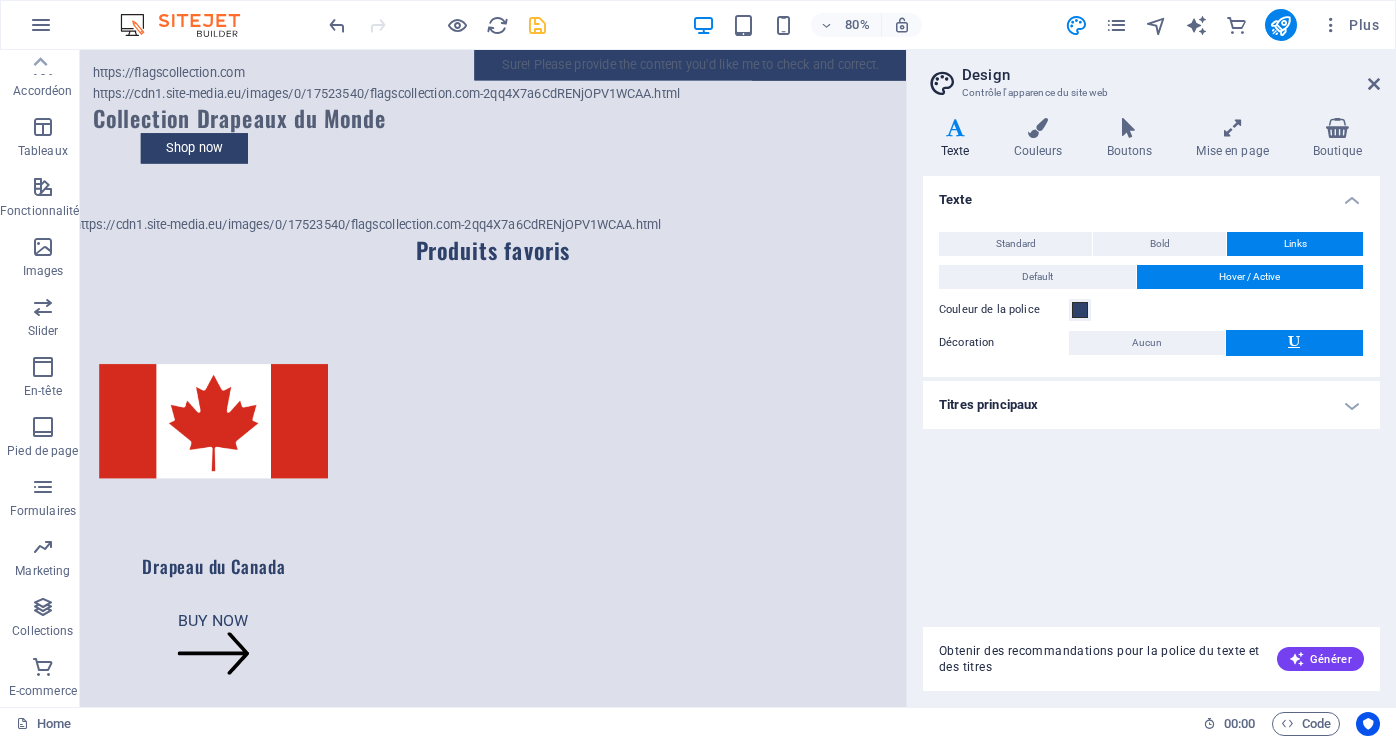 click on "Titres principaux" at bounding box center (1151, 405) 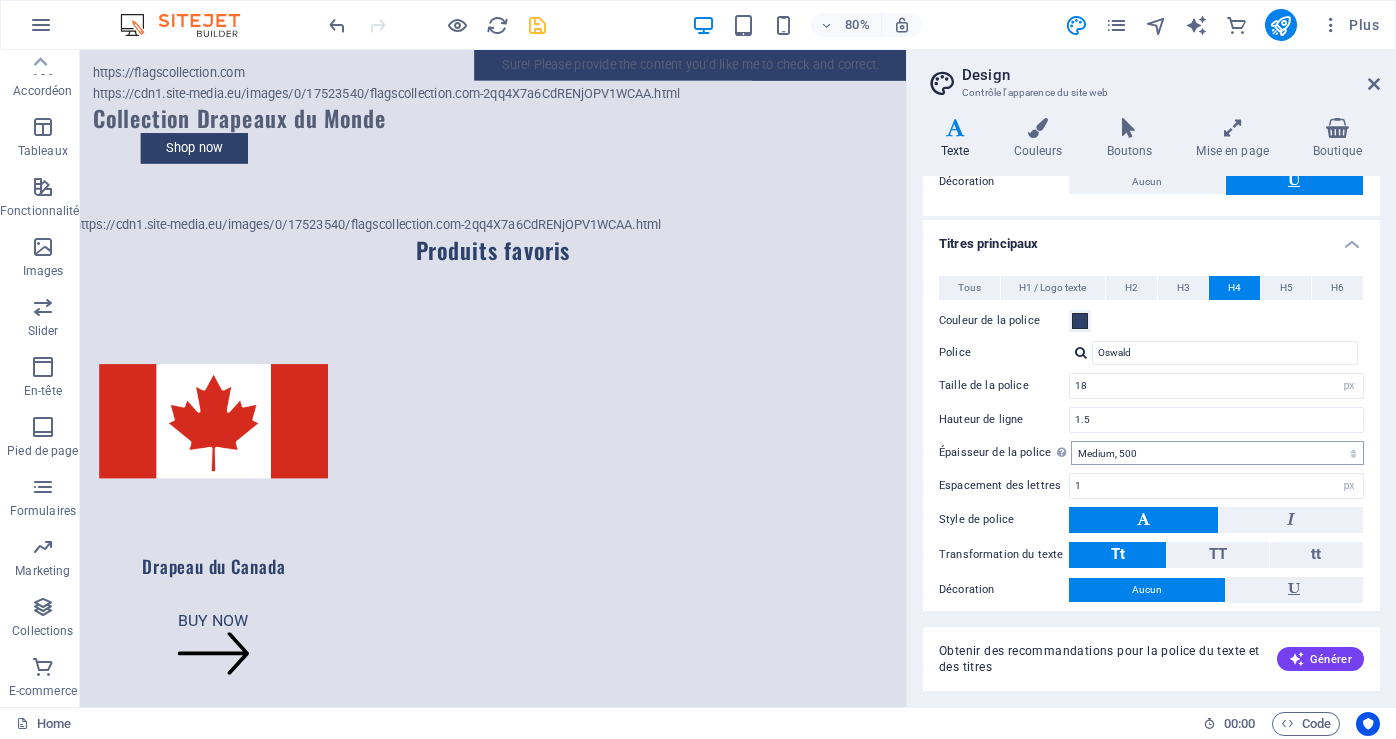 scroll, scrollTop: 200, scrollLeft: 0, axis: vertical 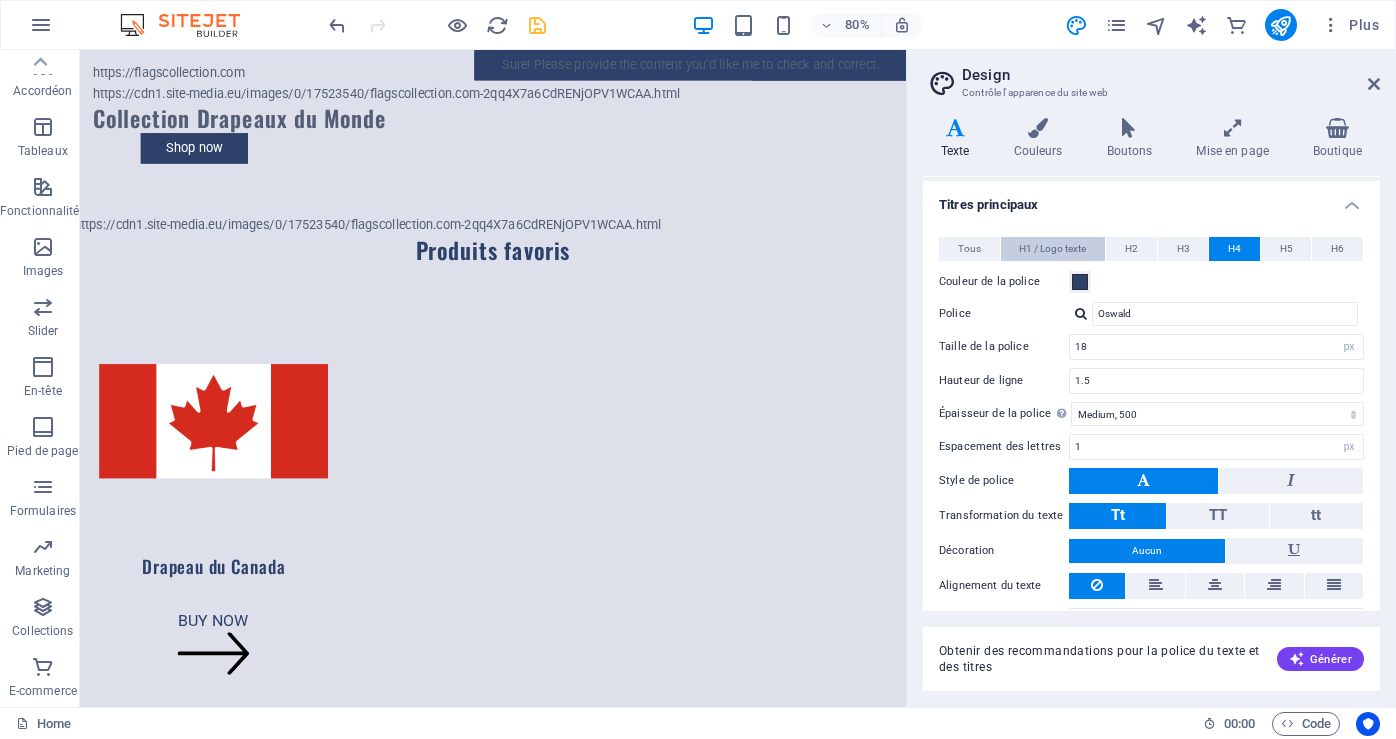 click on "H1 / Logo texte" at bounding box center [1052, 249] 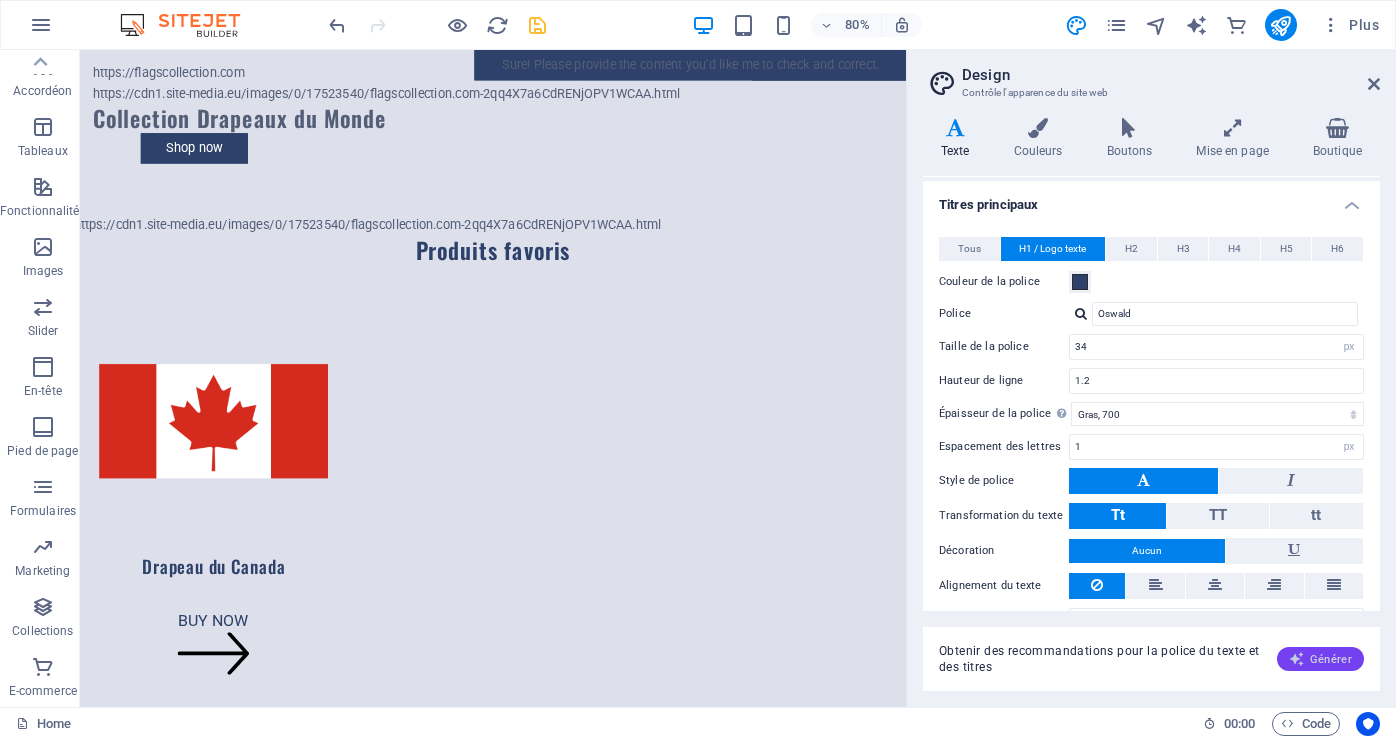 click on "Générer" at bounding box center (1320, 659) 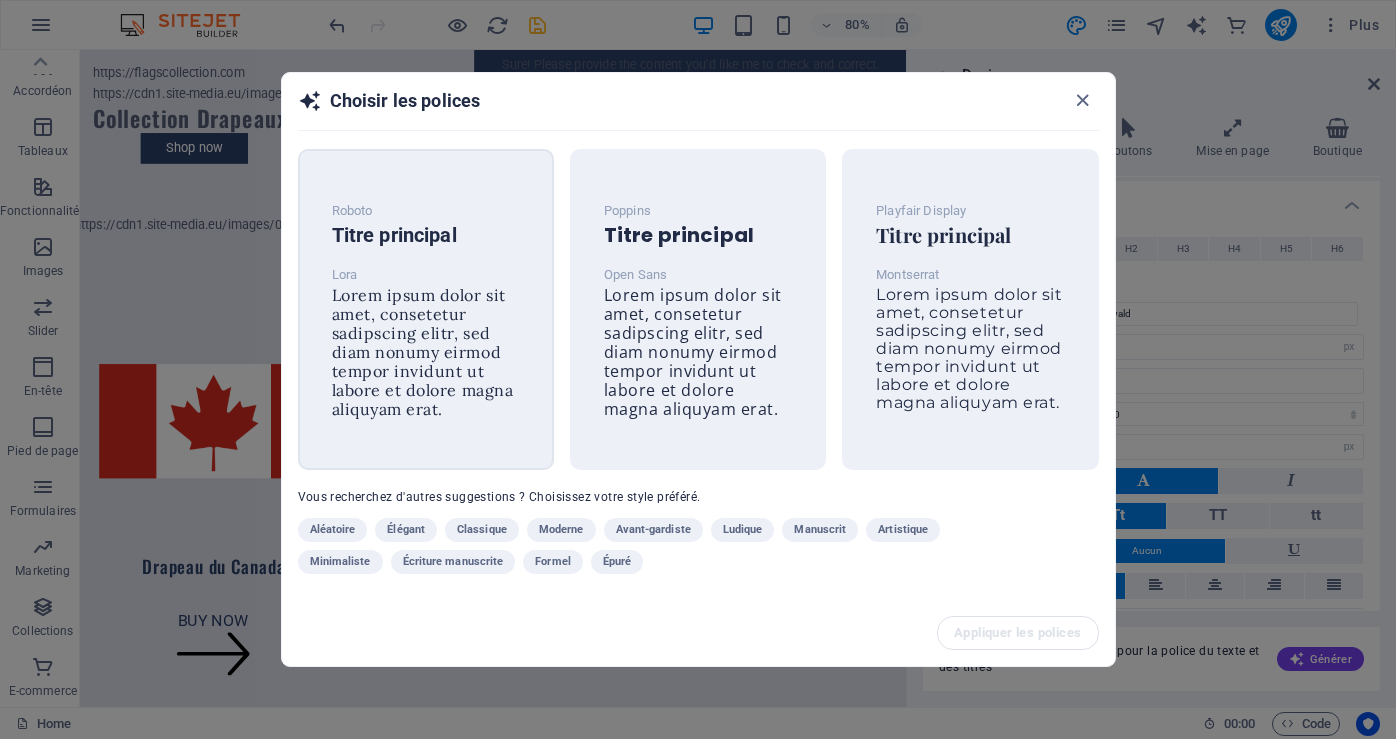 click on "Lorem ipsum dolor sit amet, consetetur sadipscing elitr, sed diam nonumy eirmod tempor invidunt ut labore et dolore magna aliquyam erat." at bounding box center [423, 352] 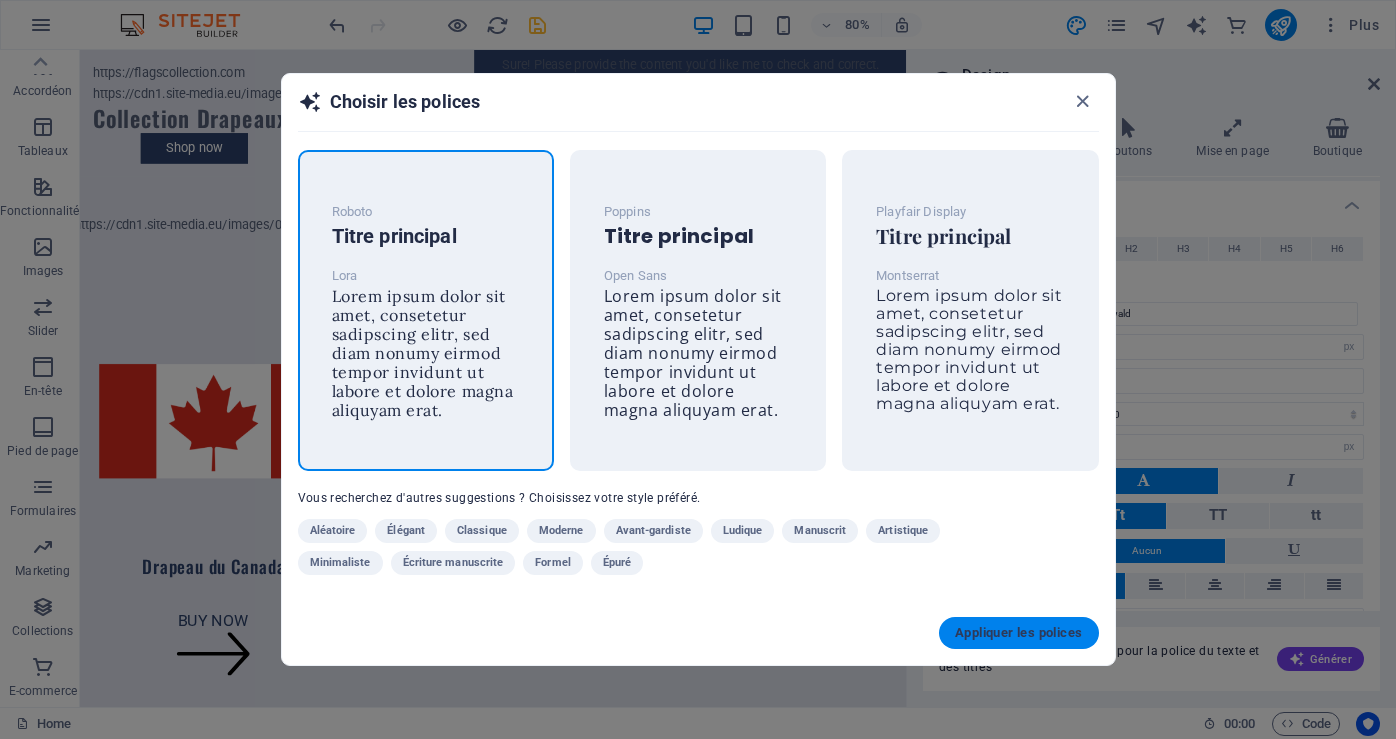 click on "Appliquer les polices" at bounding box center (1018, 633) 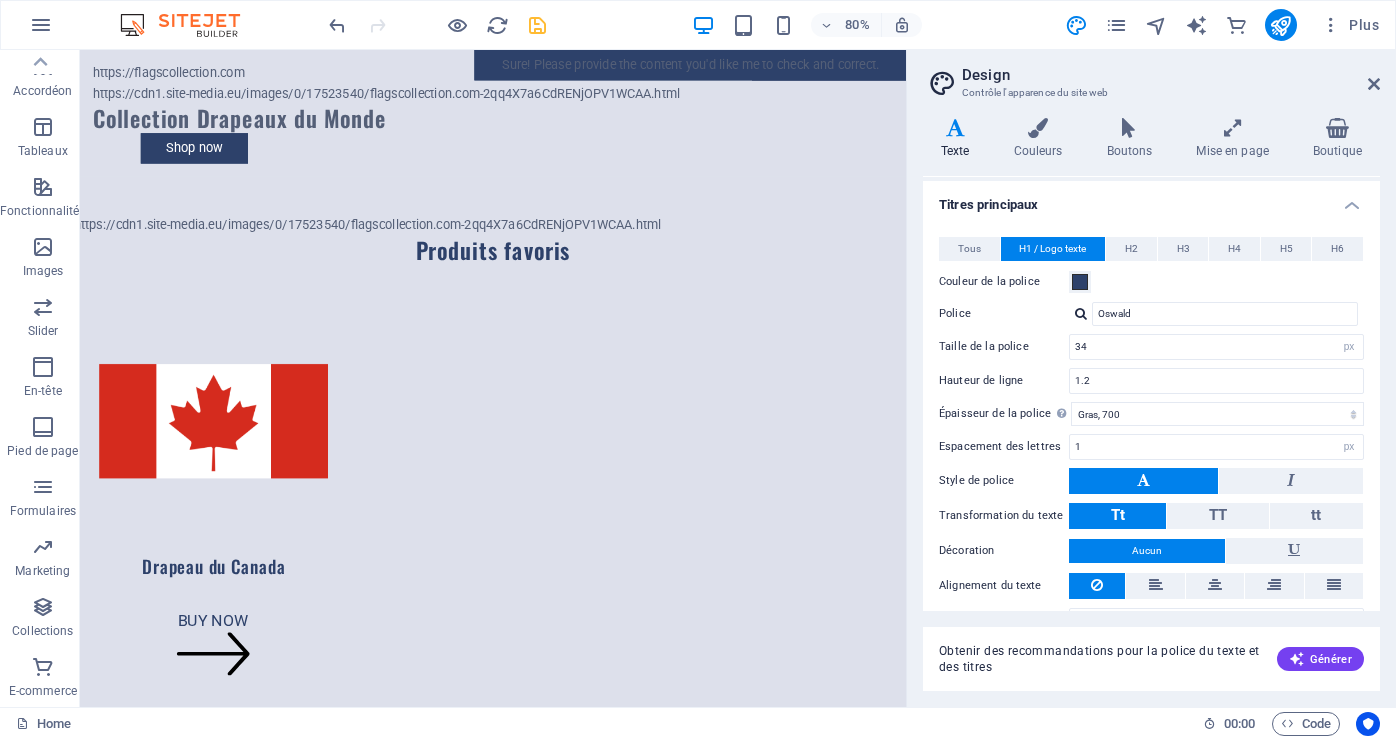 type on "Roboto" 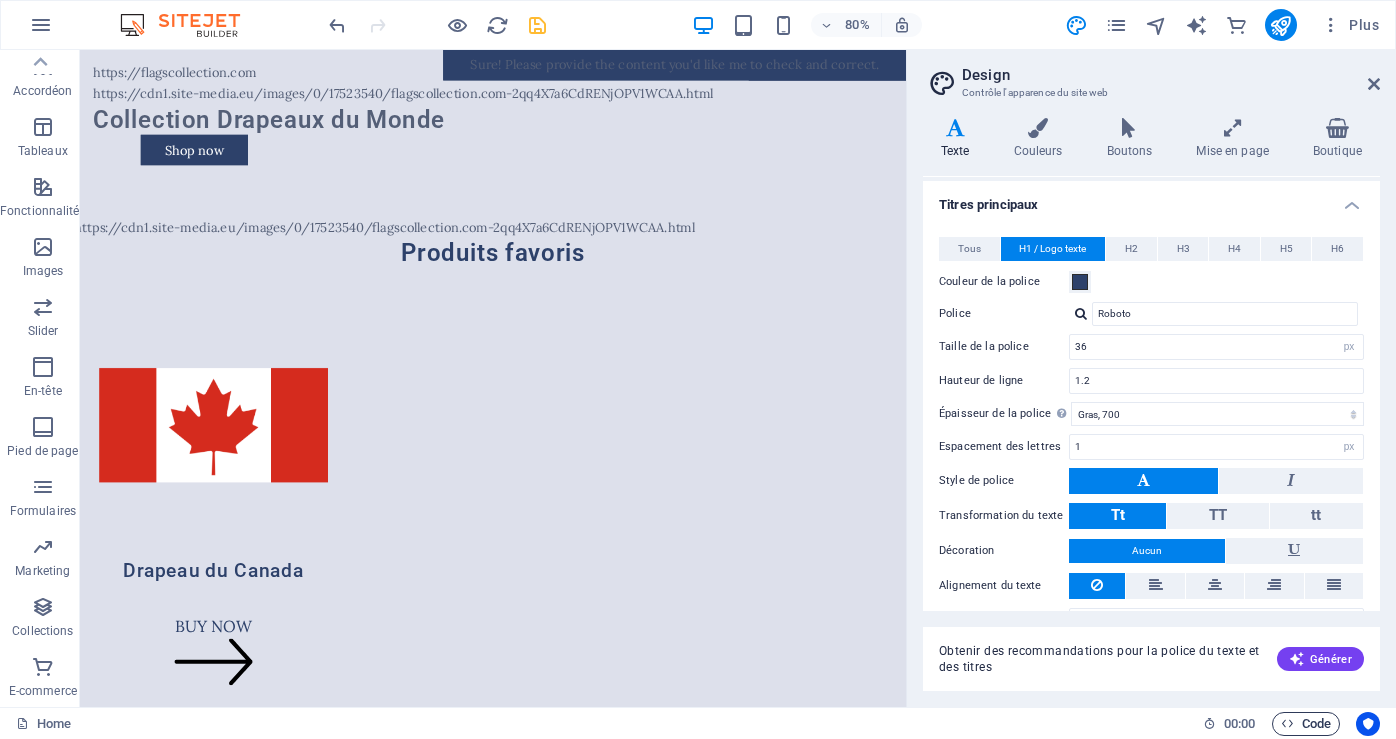 click on "Code" at bounding box center [1306, 724] 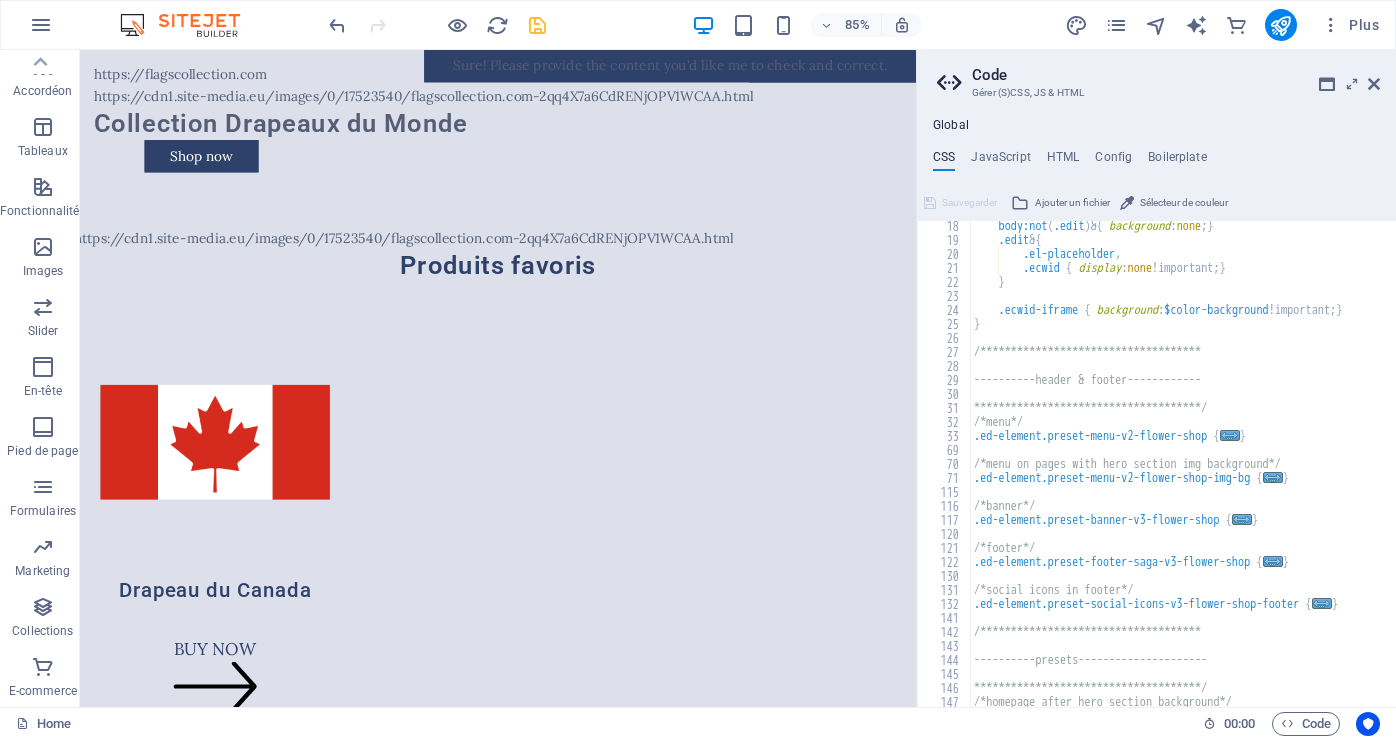 scroll, scrollTop: 300, scrollLeft: 0, axis: vertical 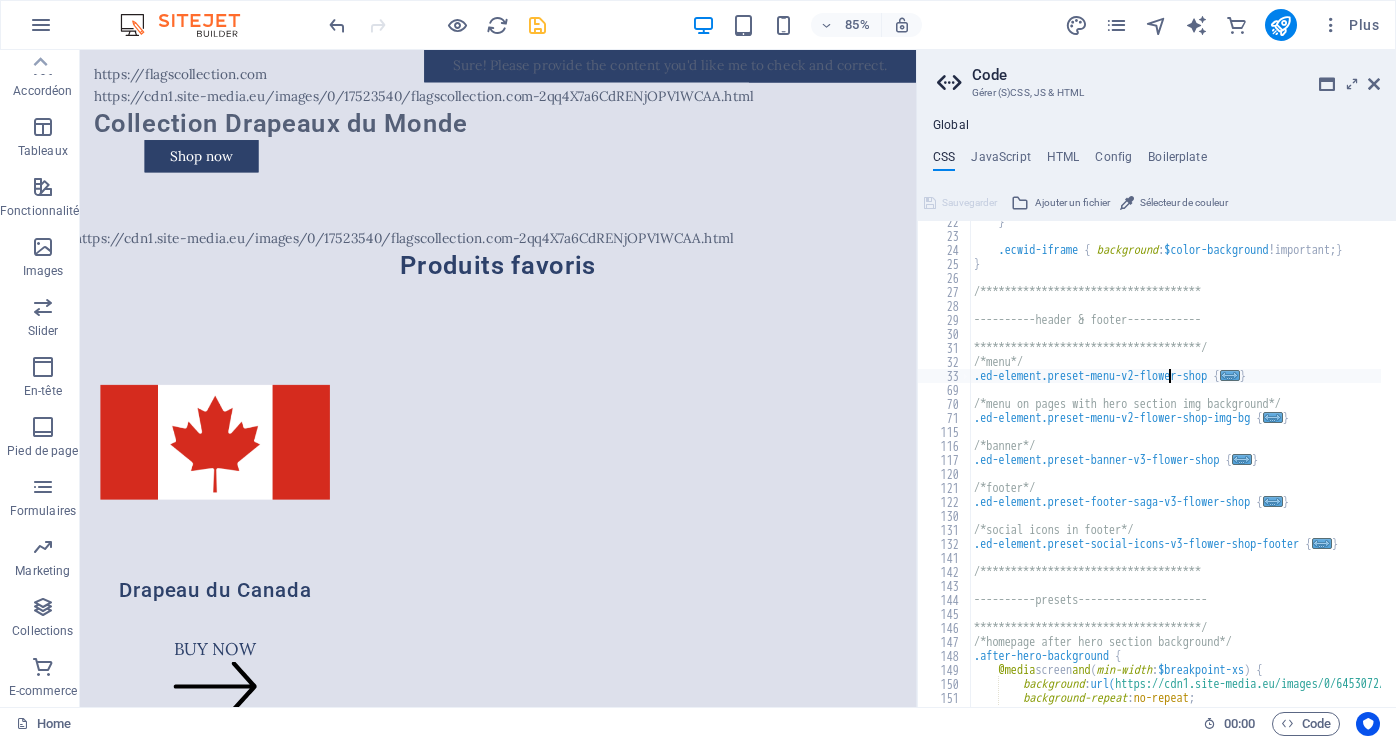 click on "**********" at bounding box center [1270, 464] 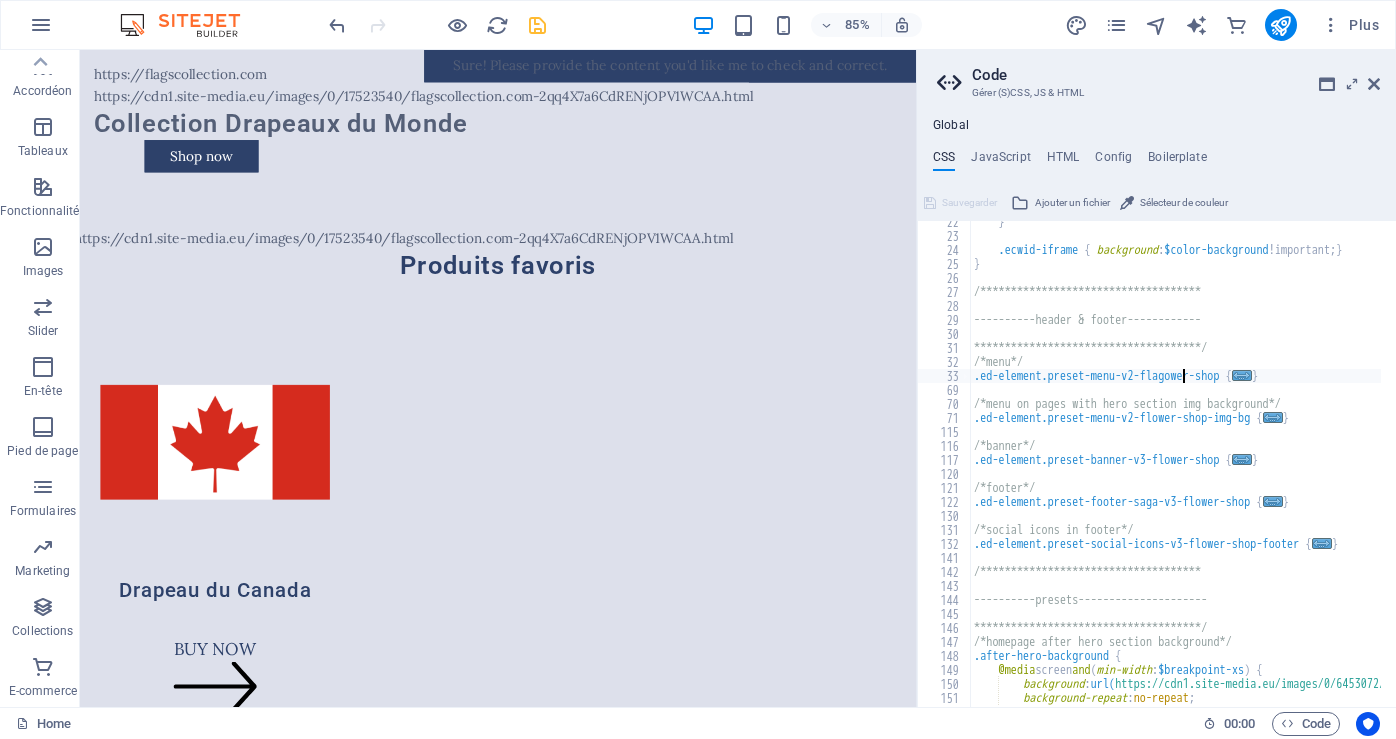 scroll, scrollTop: 0, scrollLeft: 17, axis: horizontal 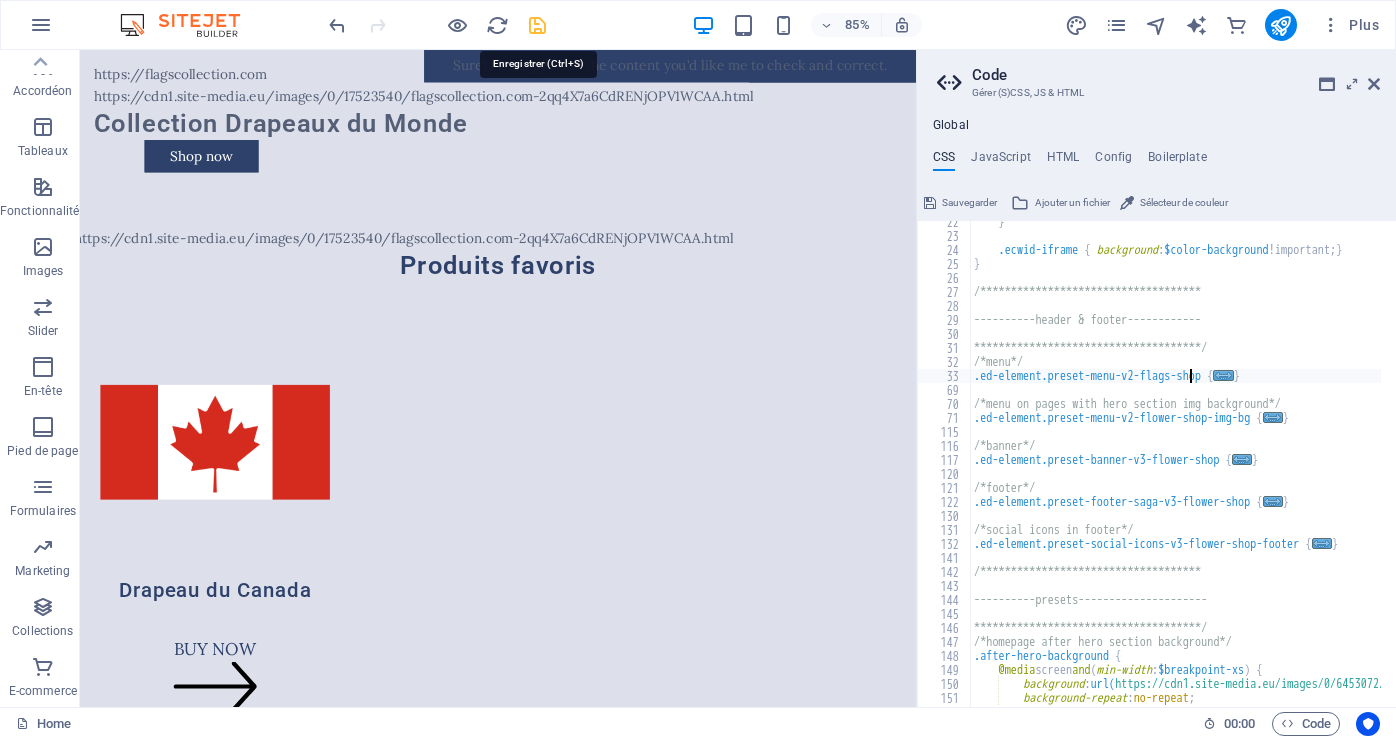 type on ".ed-element.preset-menu-v2-flags-shop {" 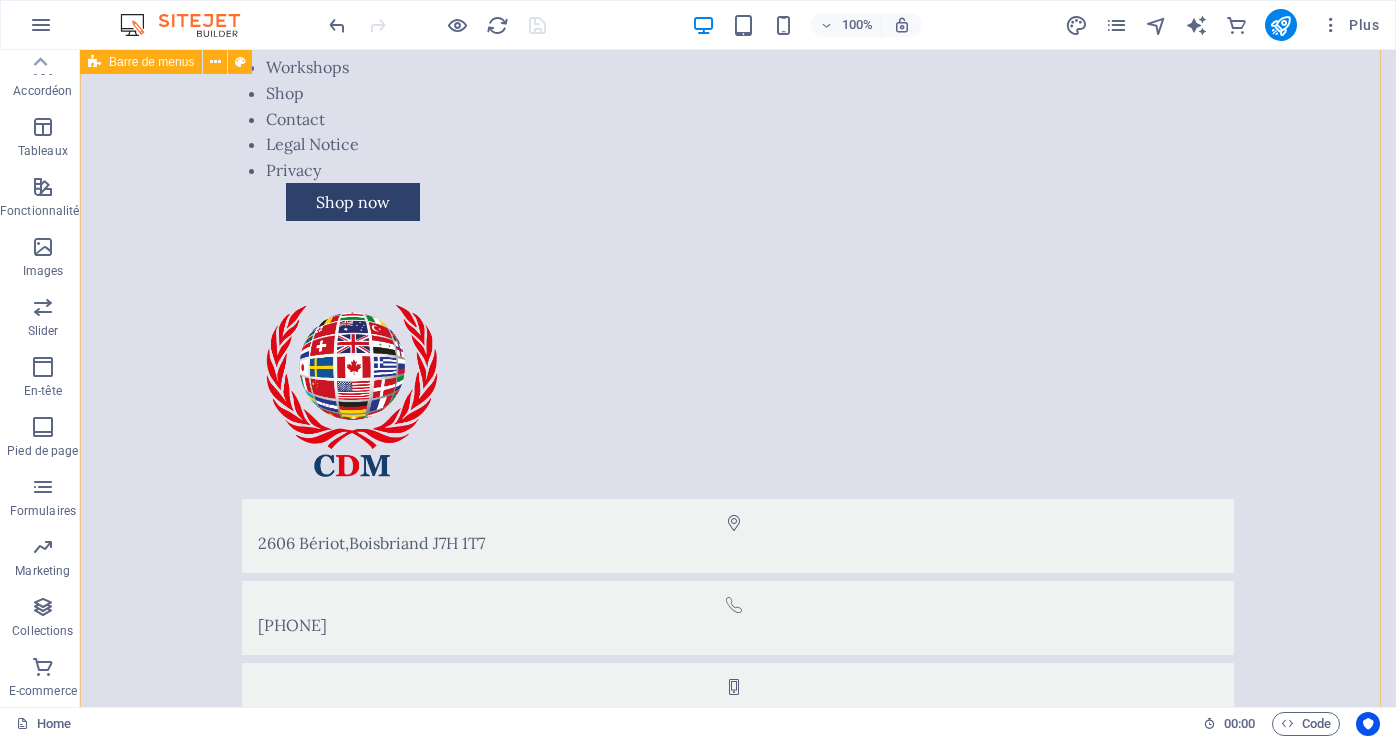 scroll, scrollTop: 0, scrollLeft: 0, axis: both 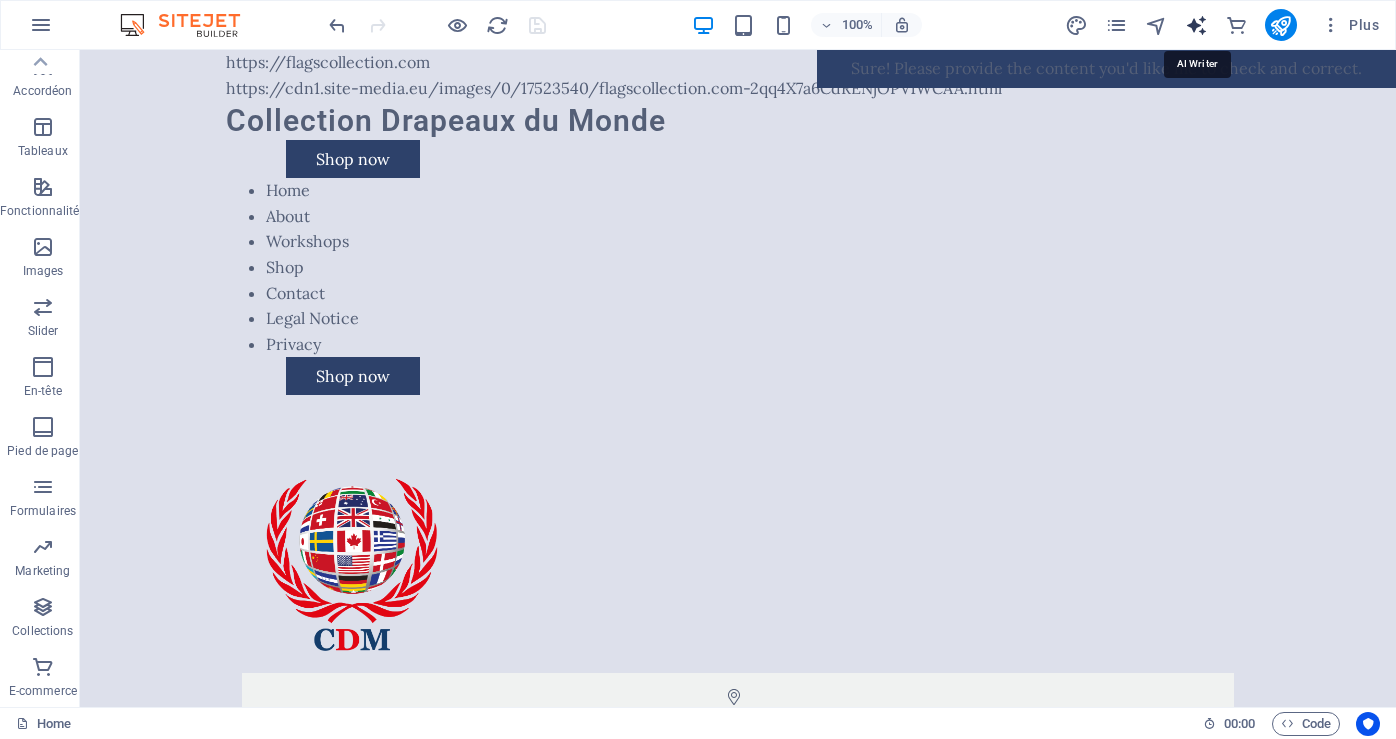 click at bounding box center (1196, 25) 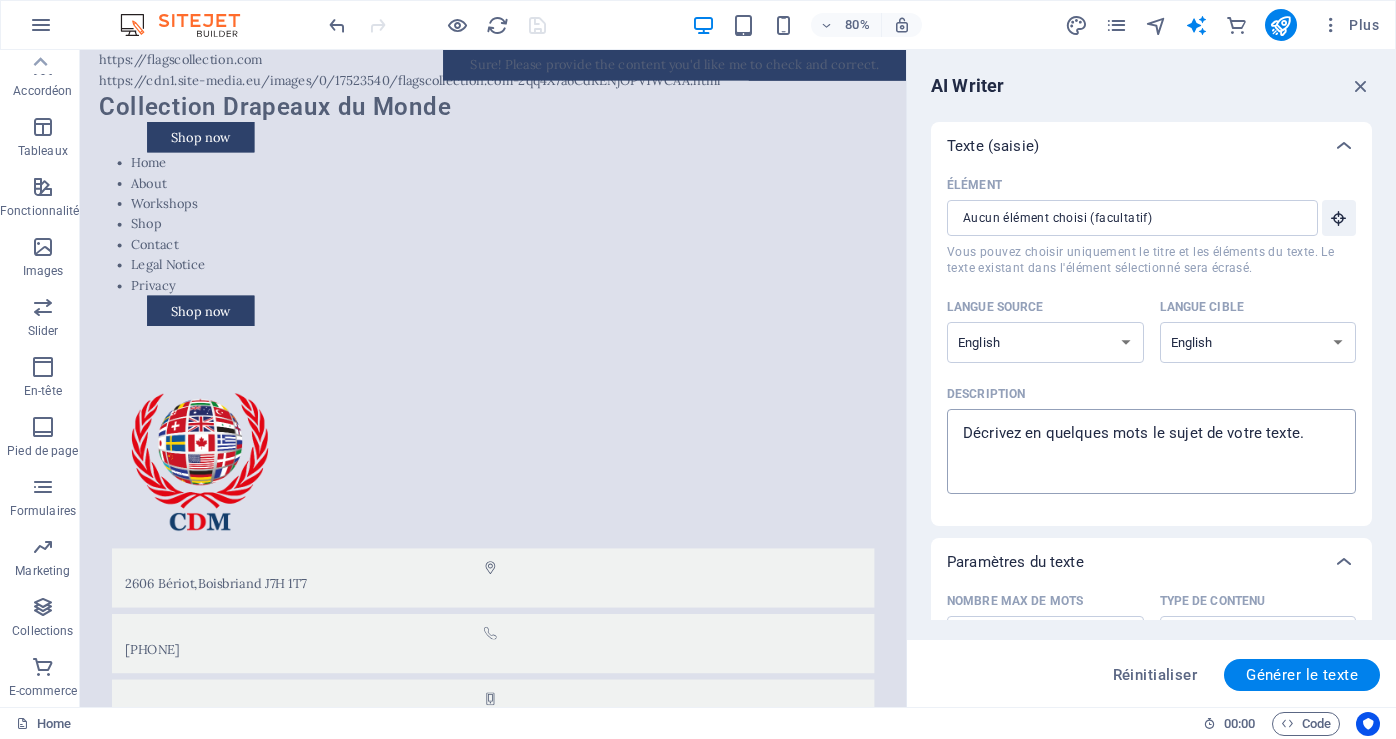 type on "x" 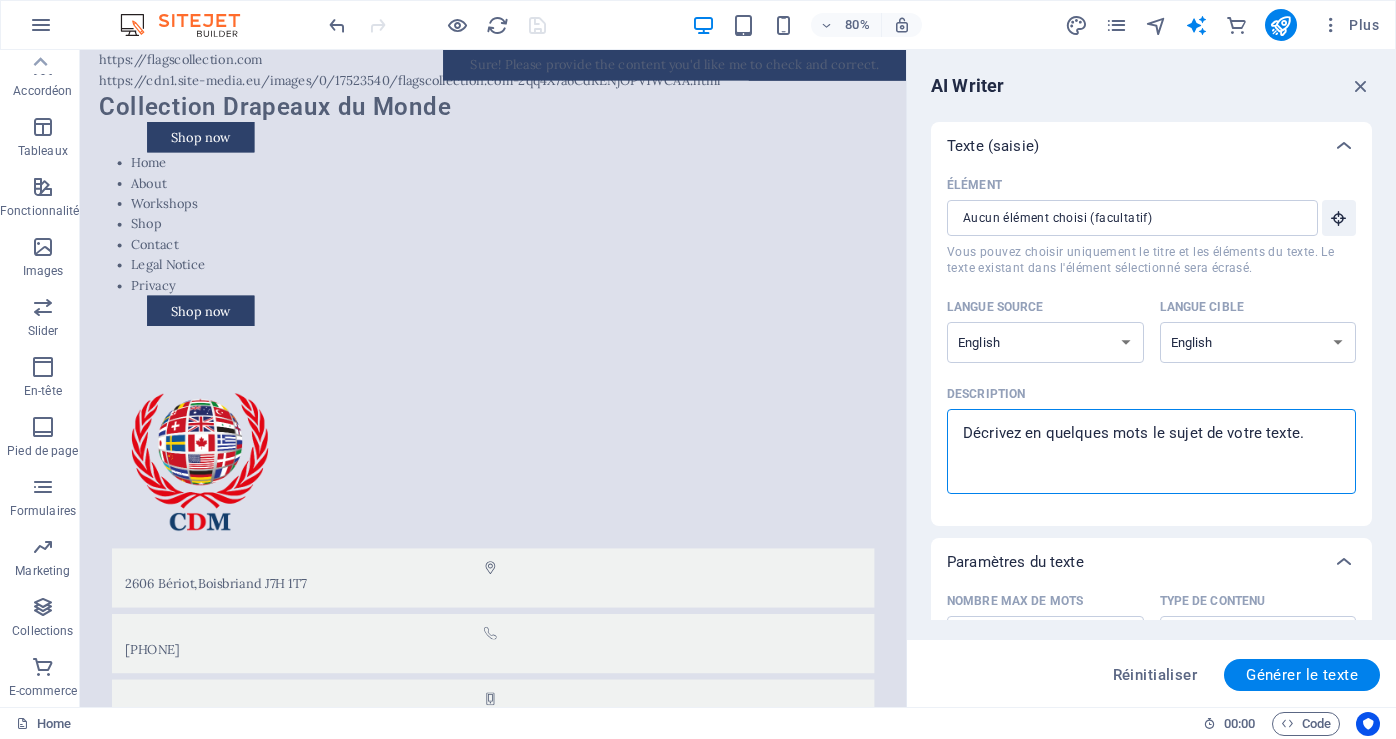 type on "F" 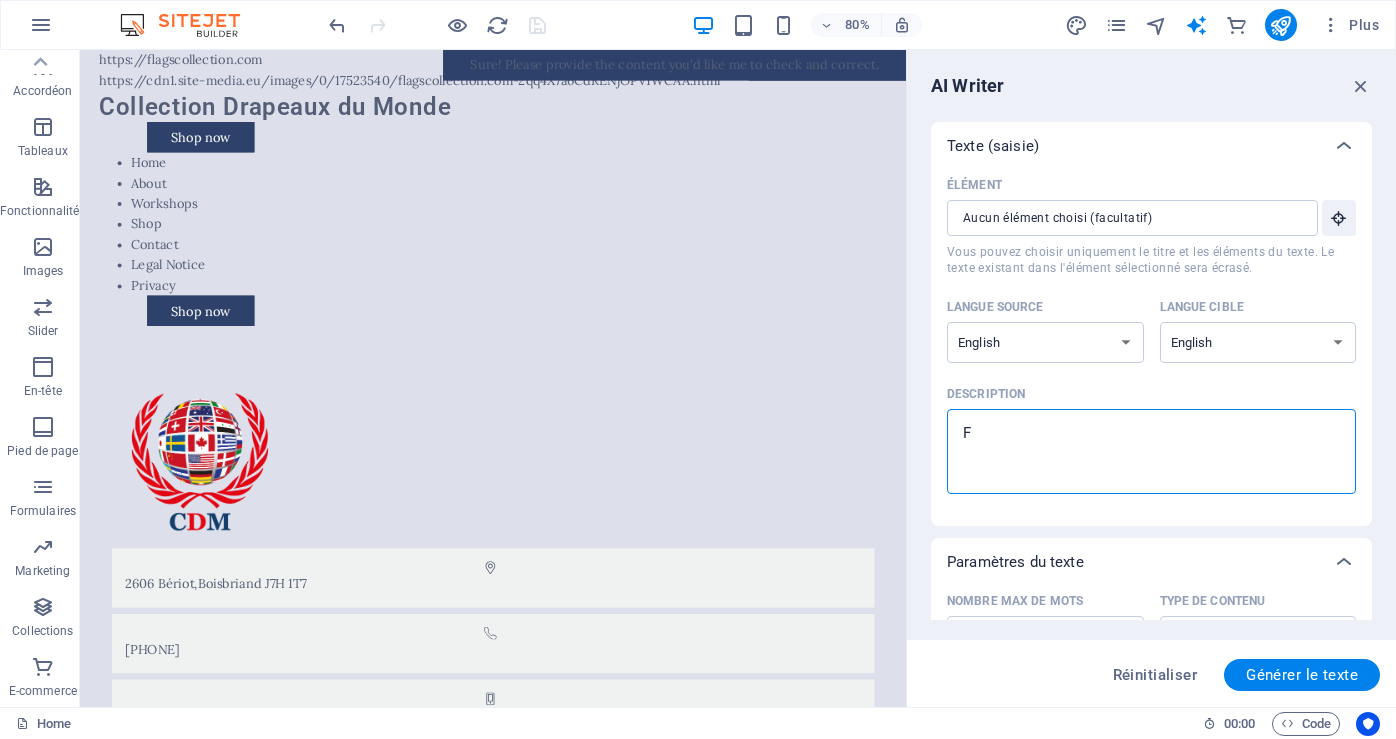 type on "Fl" 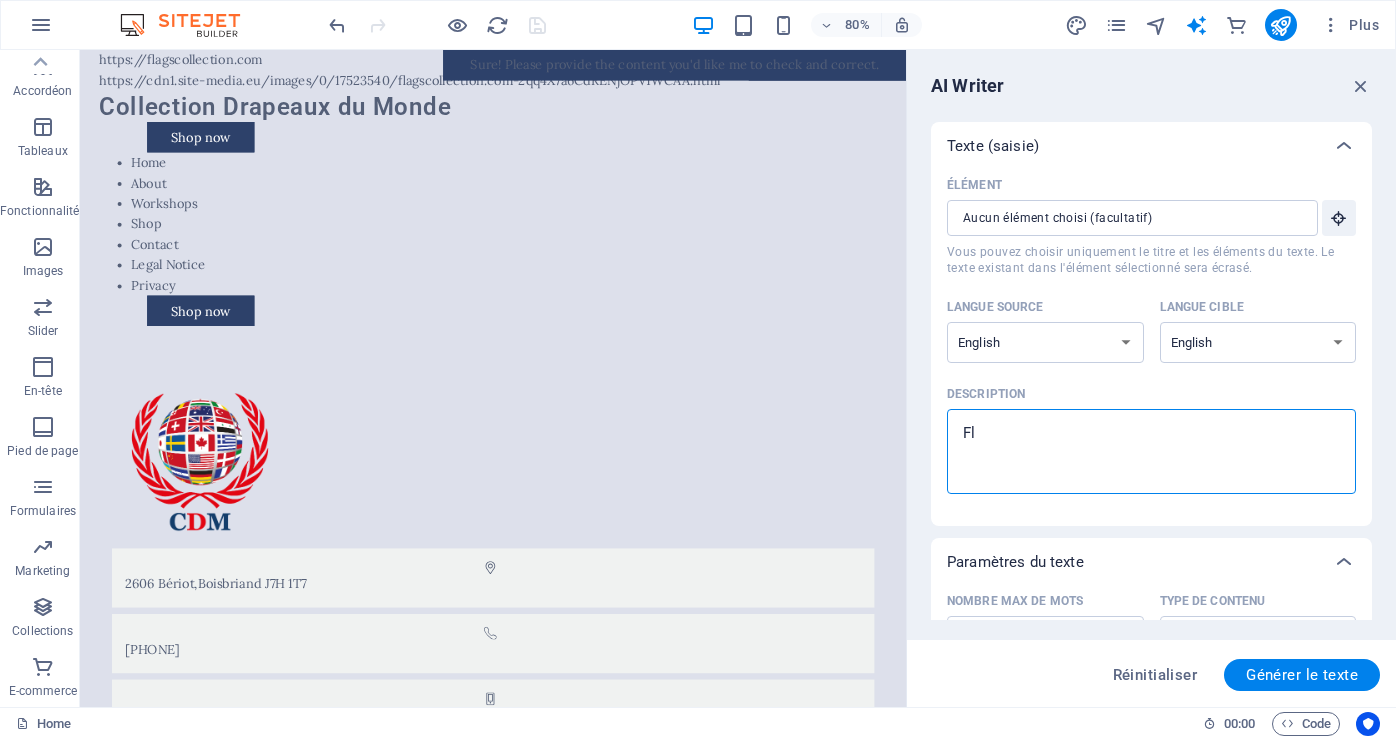 type on "Fla" 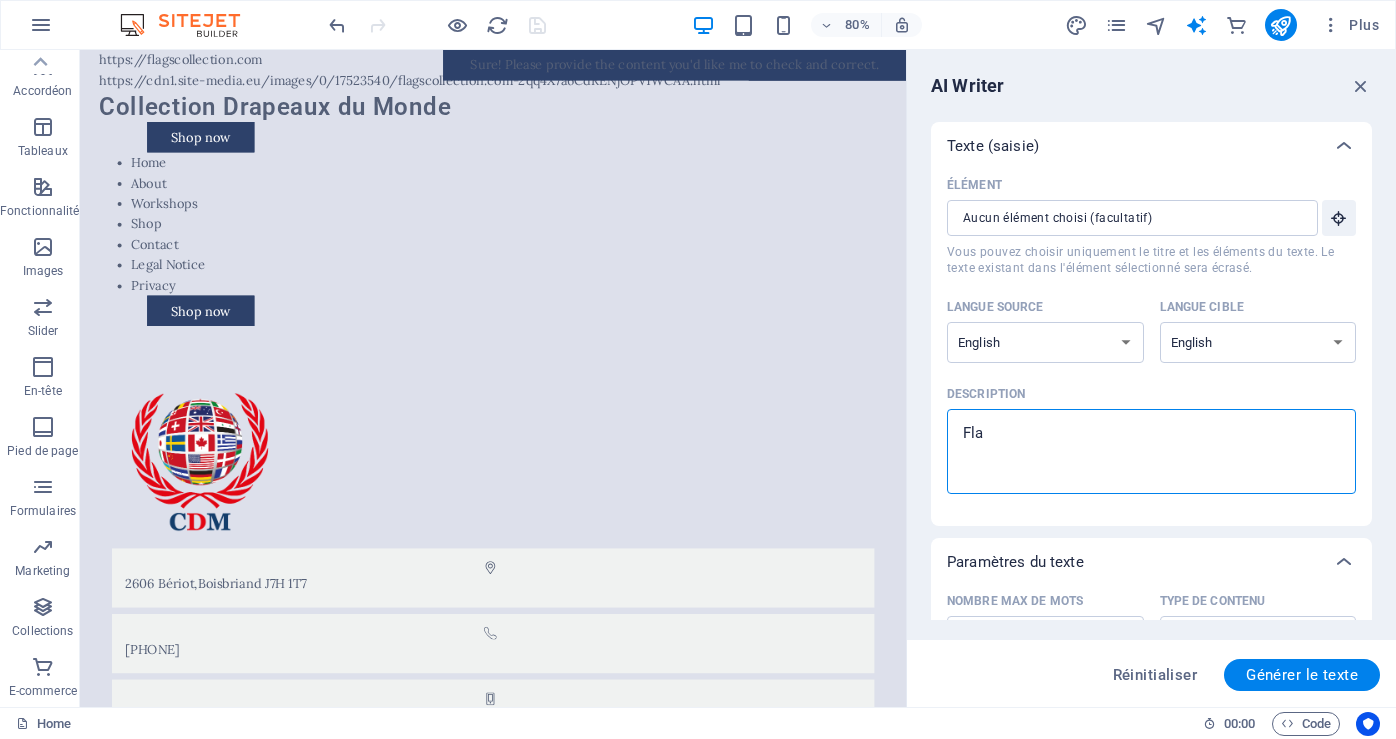 type on "Flag" 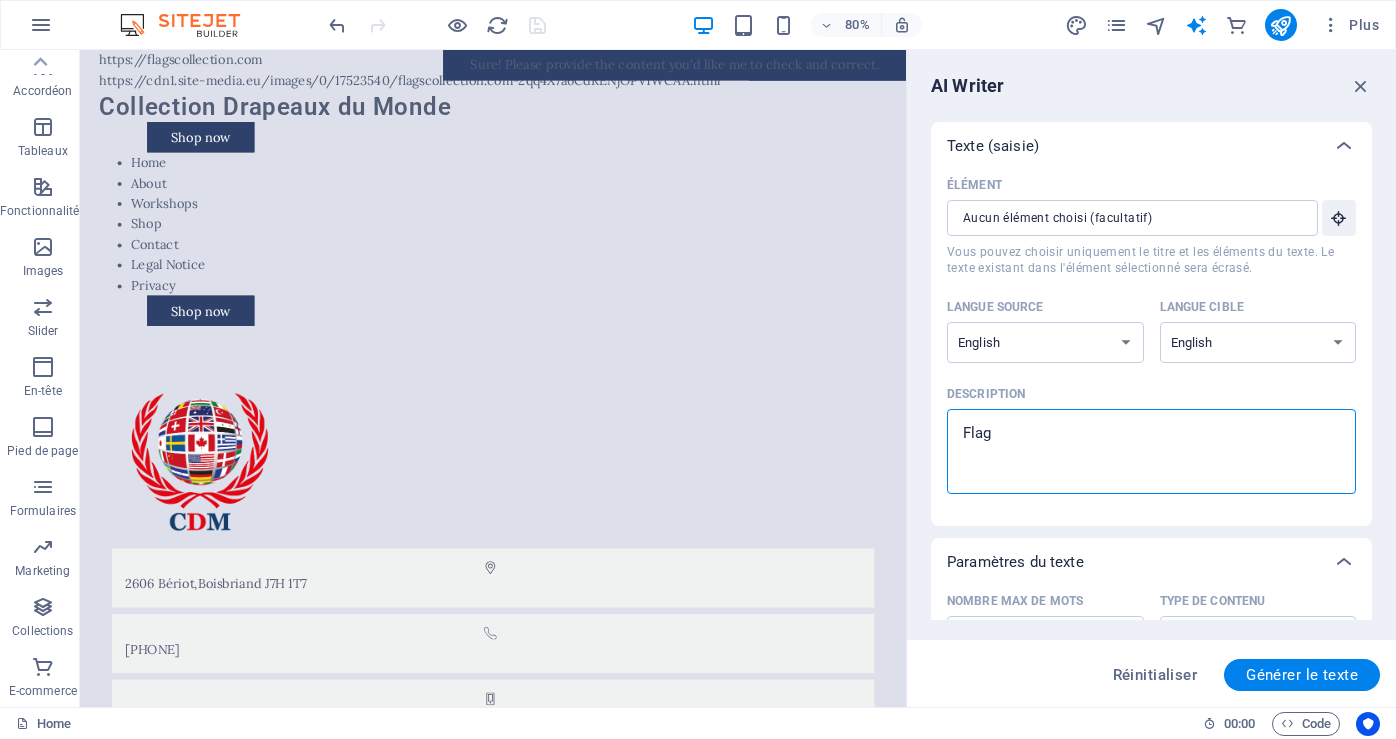 type on "Flags" 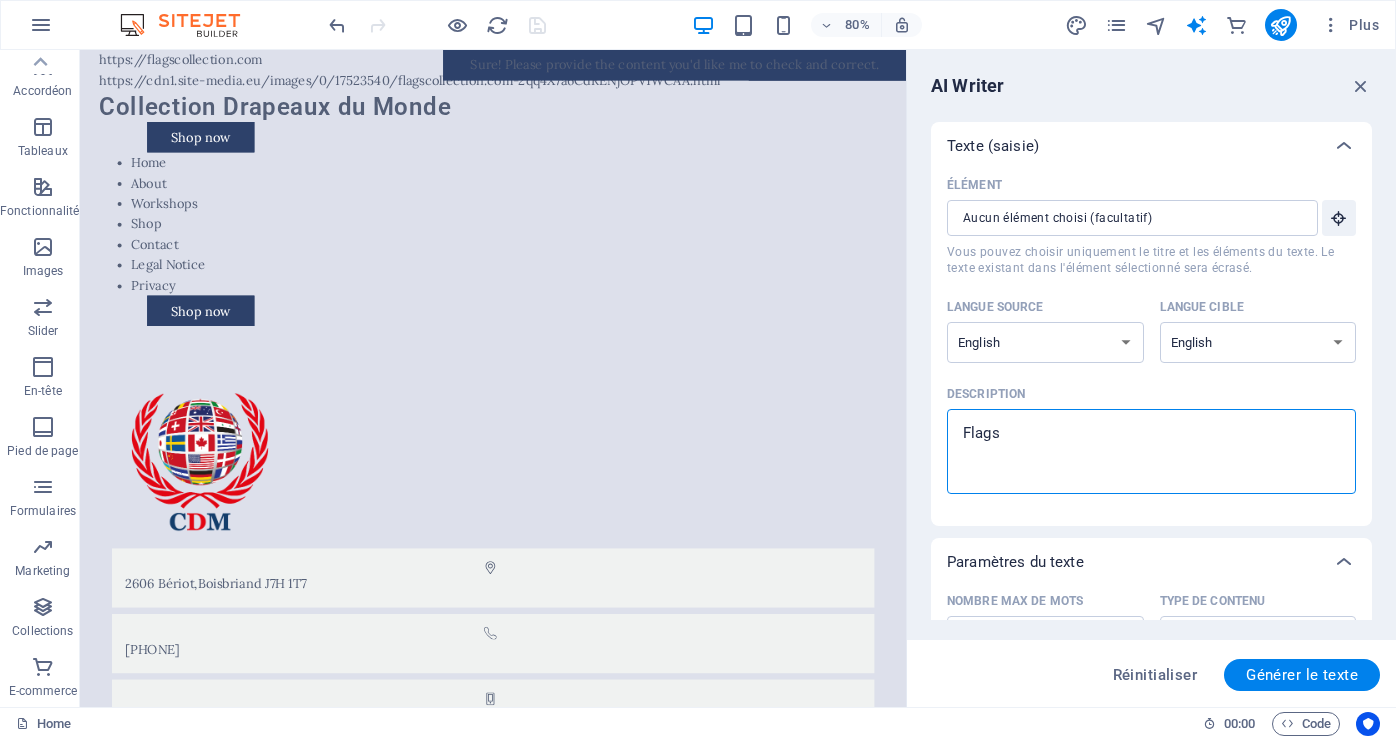 type on "x" 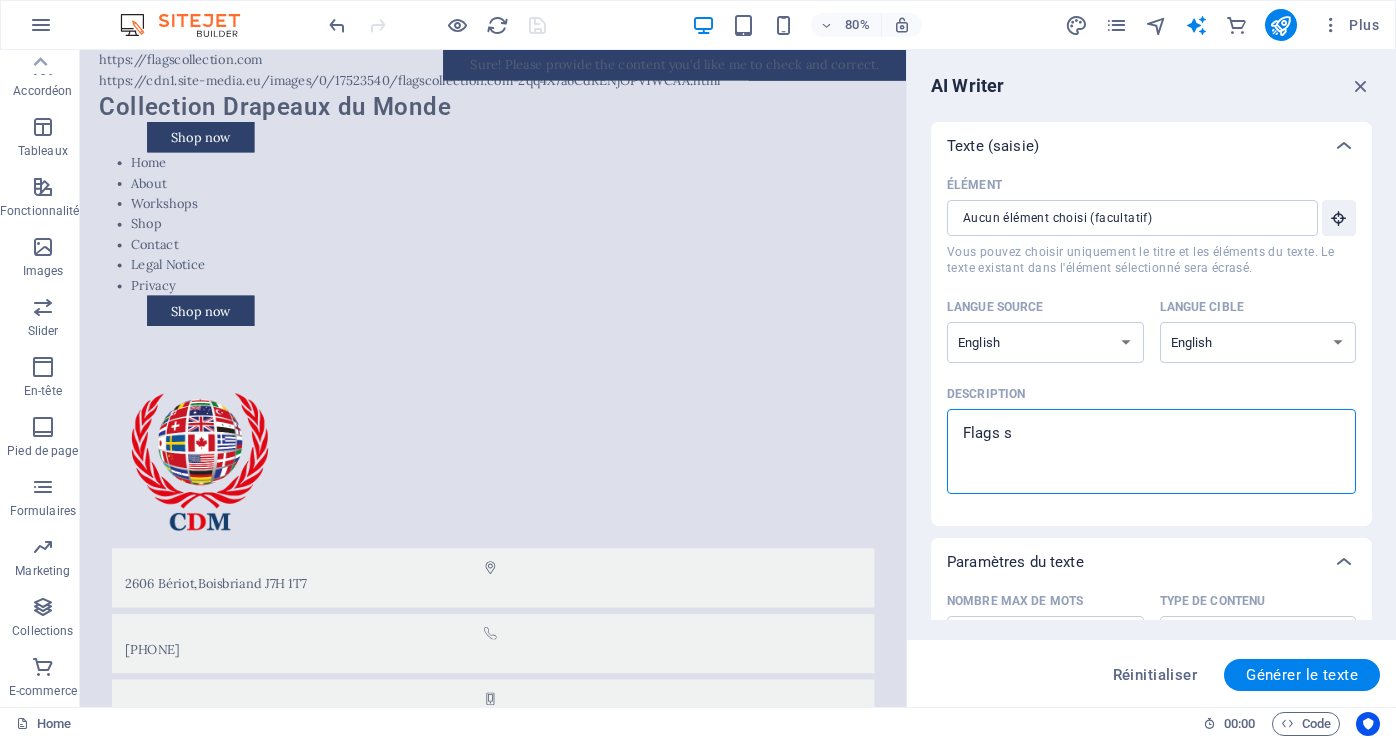 type on "Flags sh" 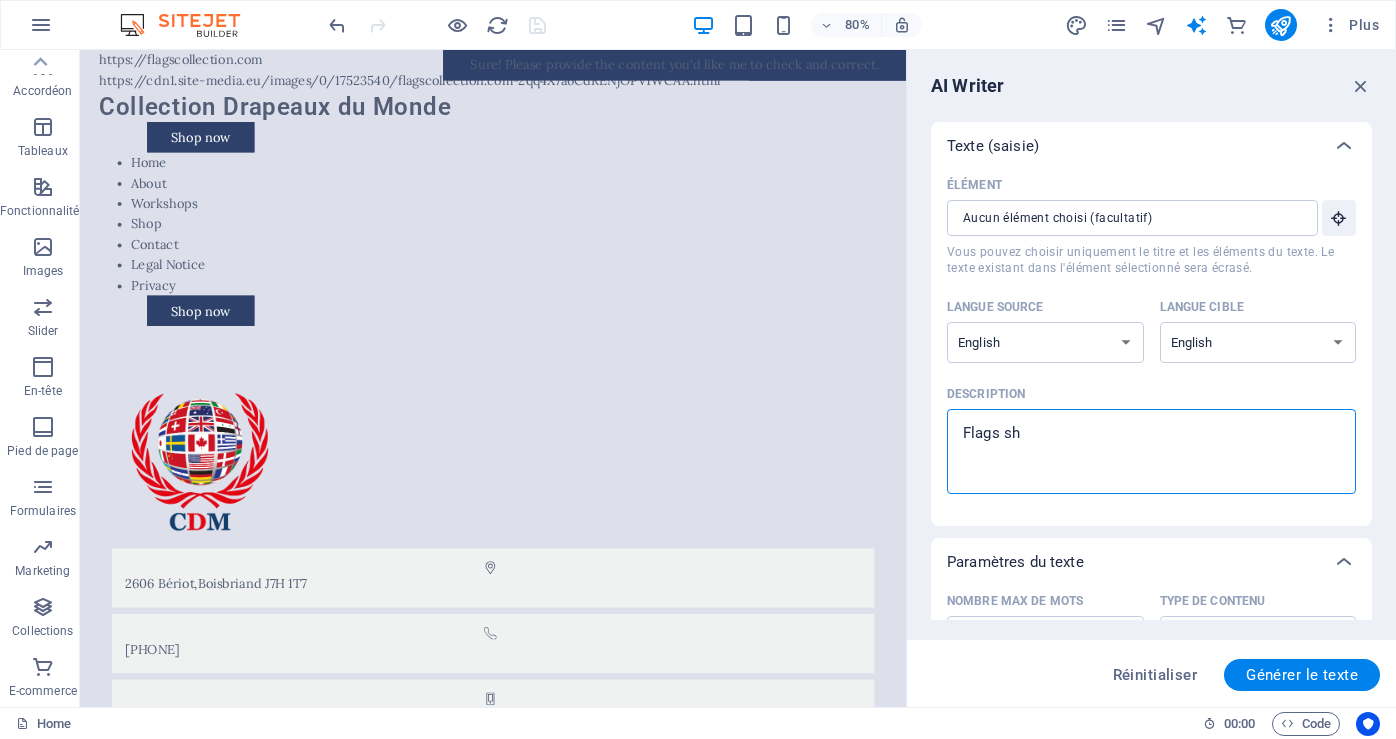 type on "Flags sho" 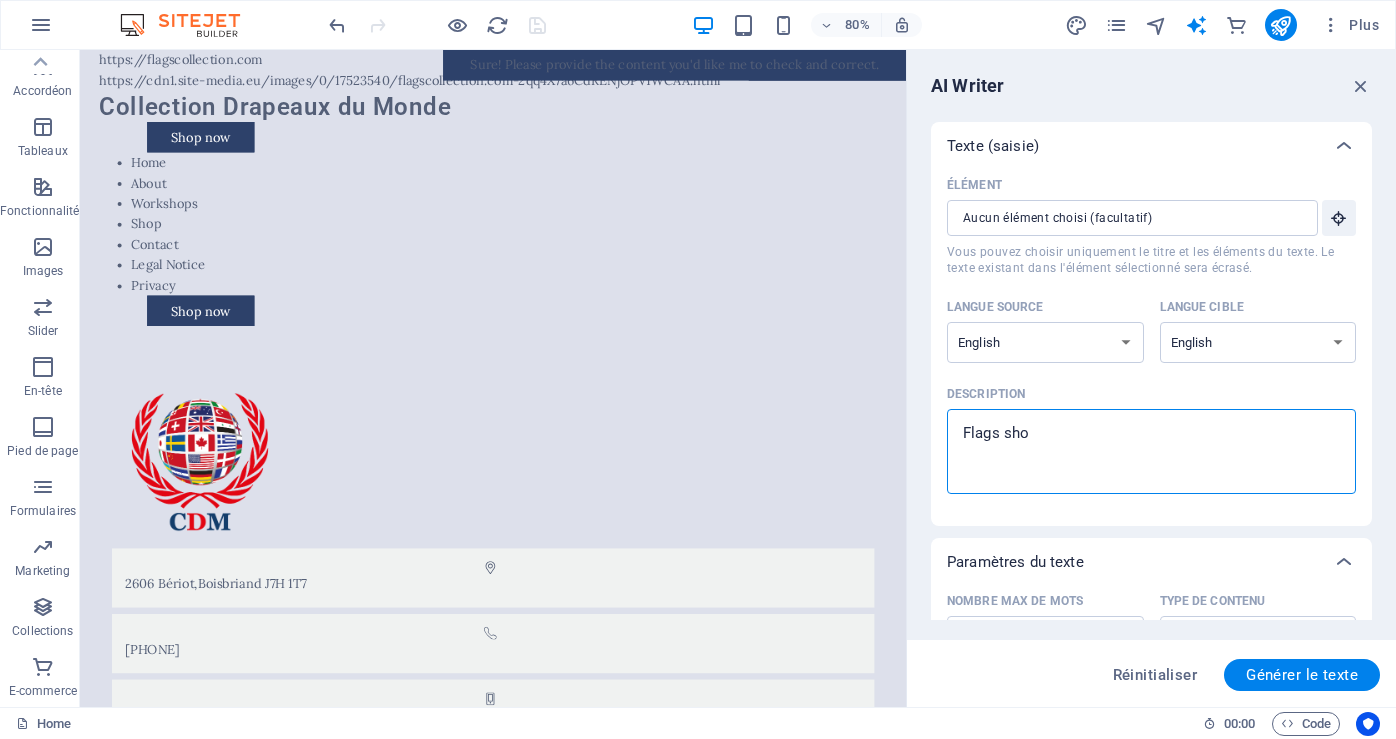 type on "Flags shop" 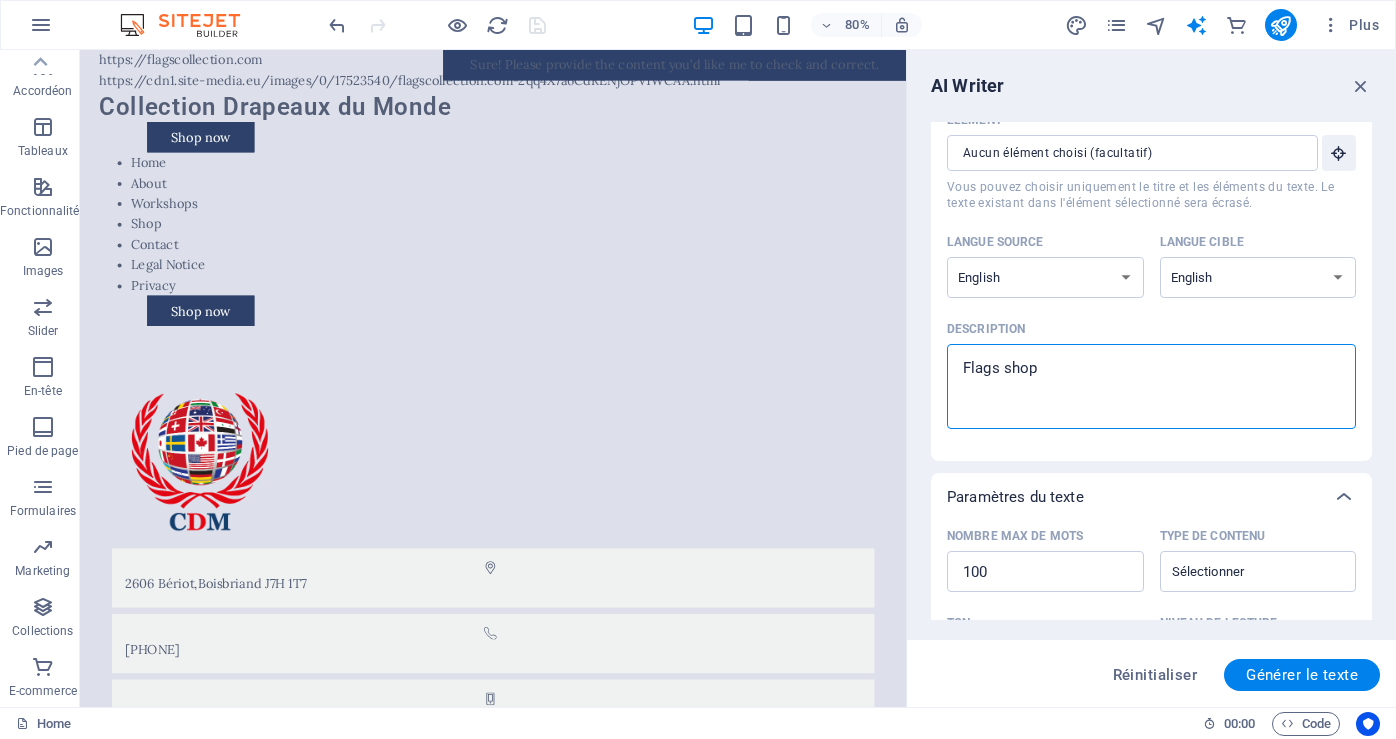 scroll, scrollTop: 400, scrollLeft: 0, axis: vertical 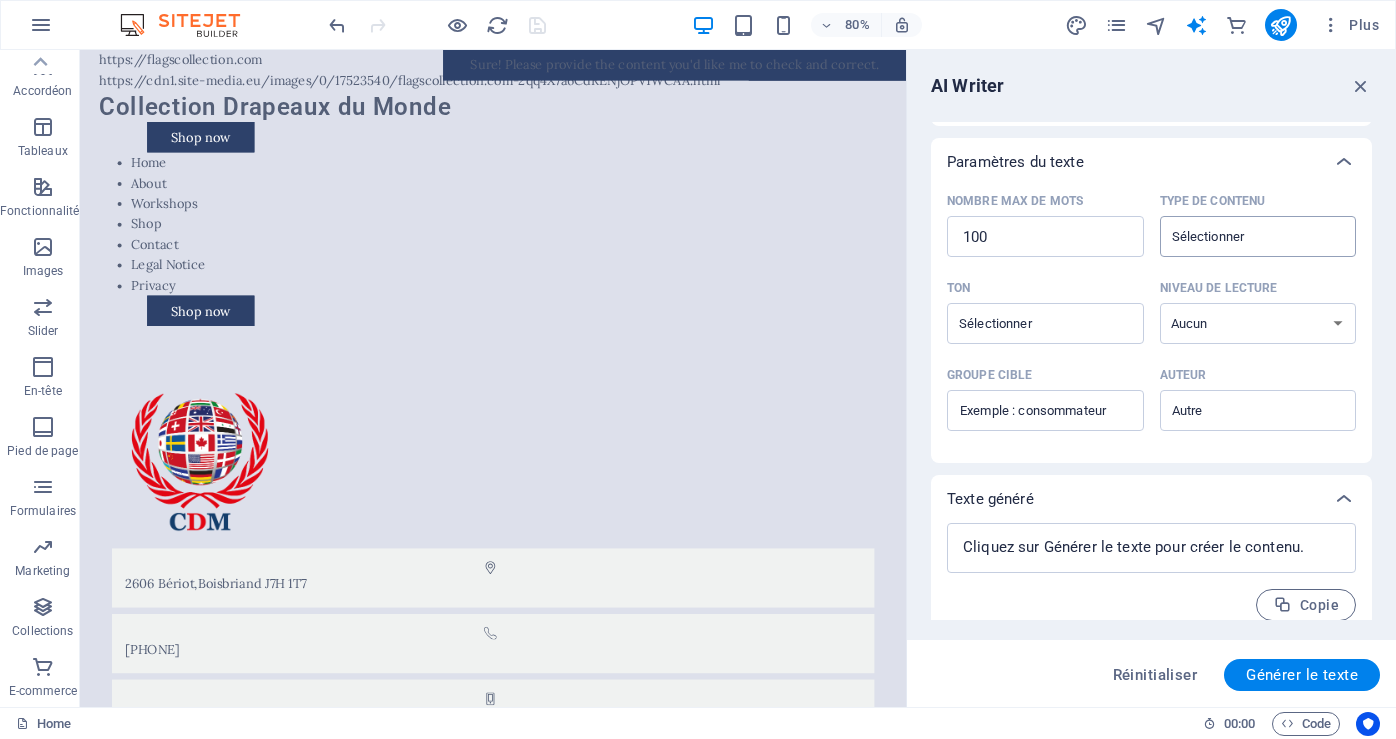 type on "Flags shop" 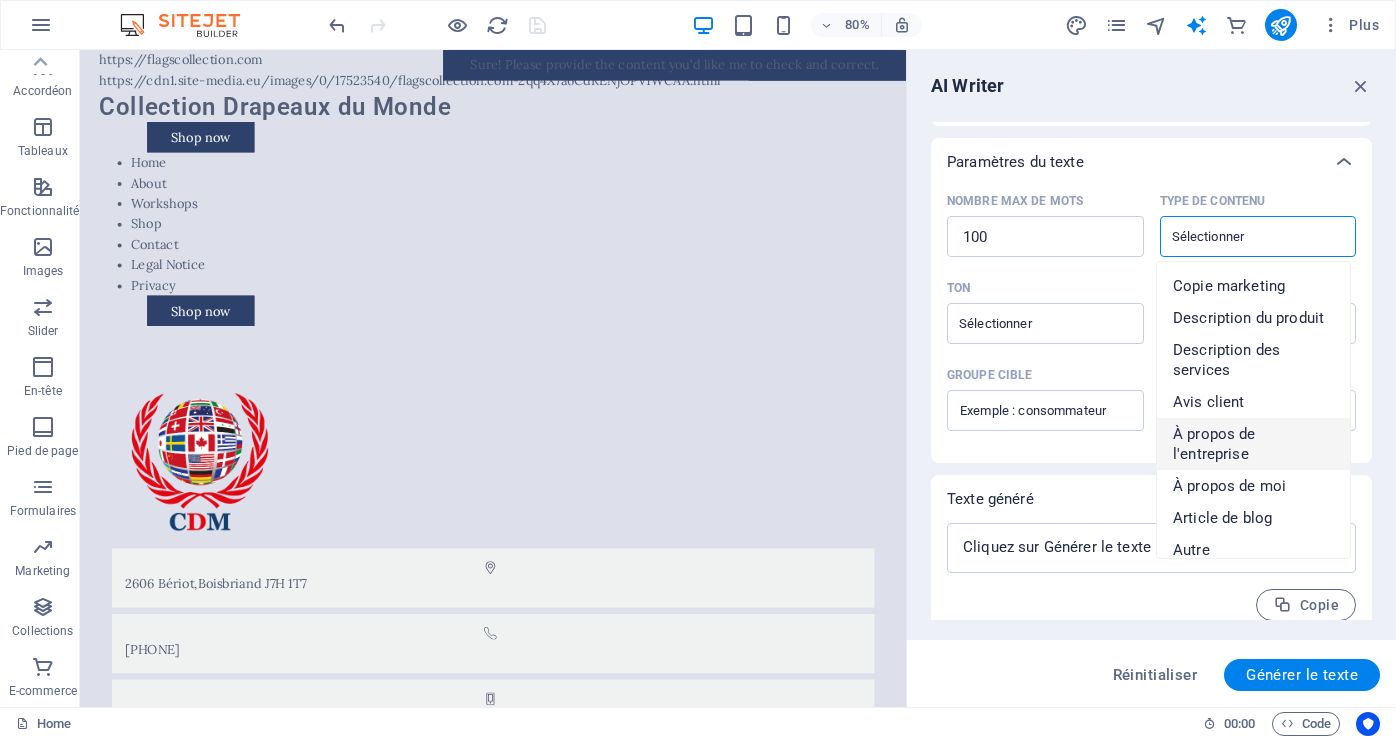 click on "À propos de l'entreprise" at bounding box center [1253, 444] 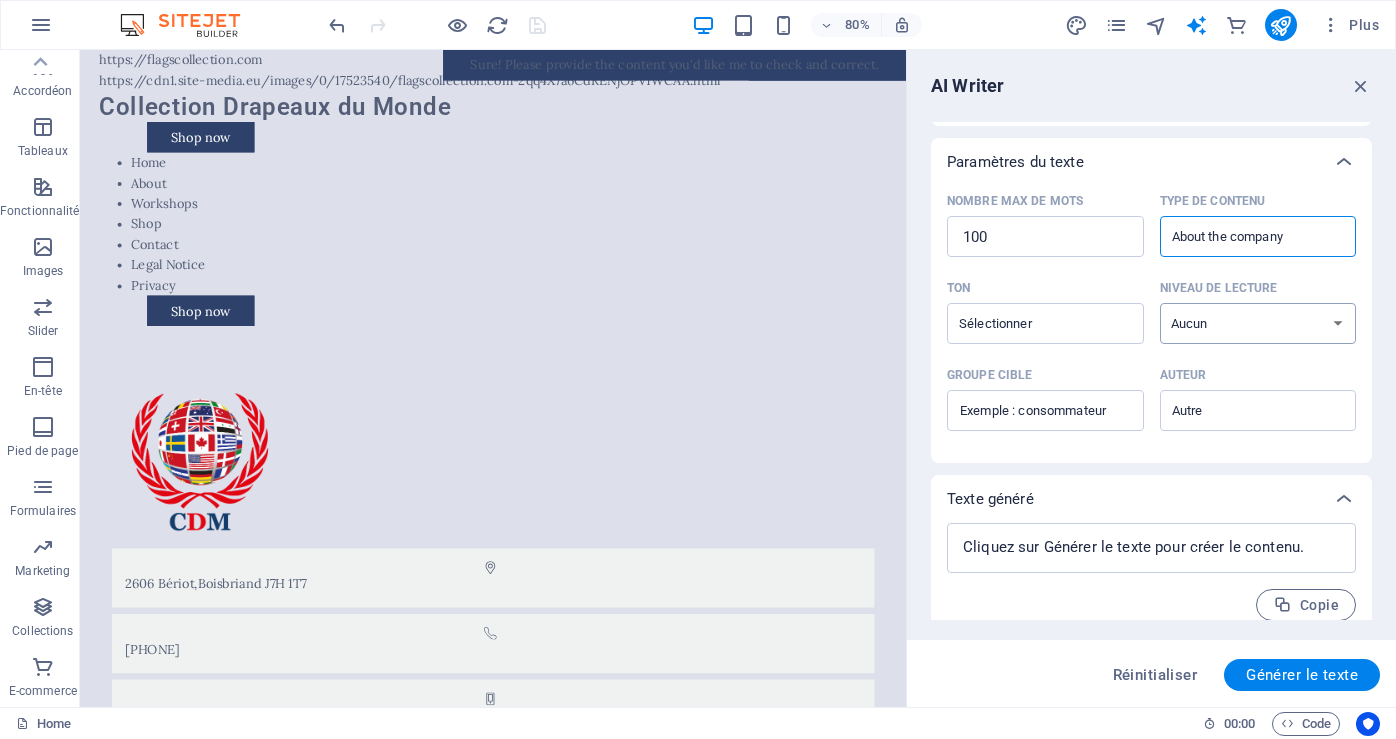 click on "Aucun Universitaire Adulte Ado Enfant" at bounding box center [1258, 323] 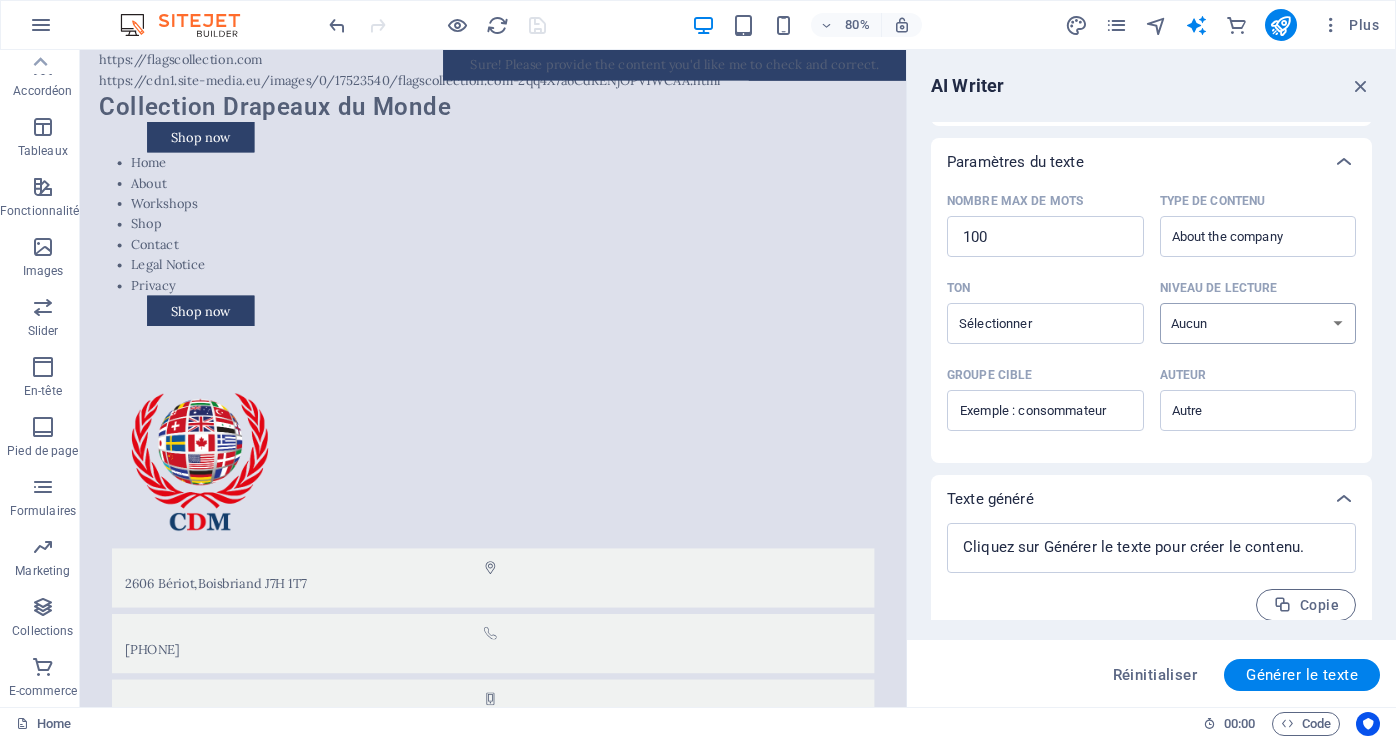 select on "Adult" 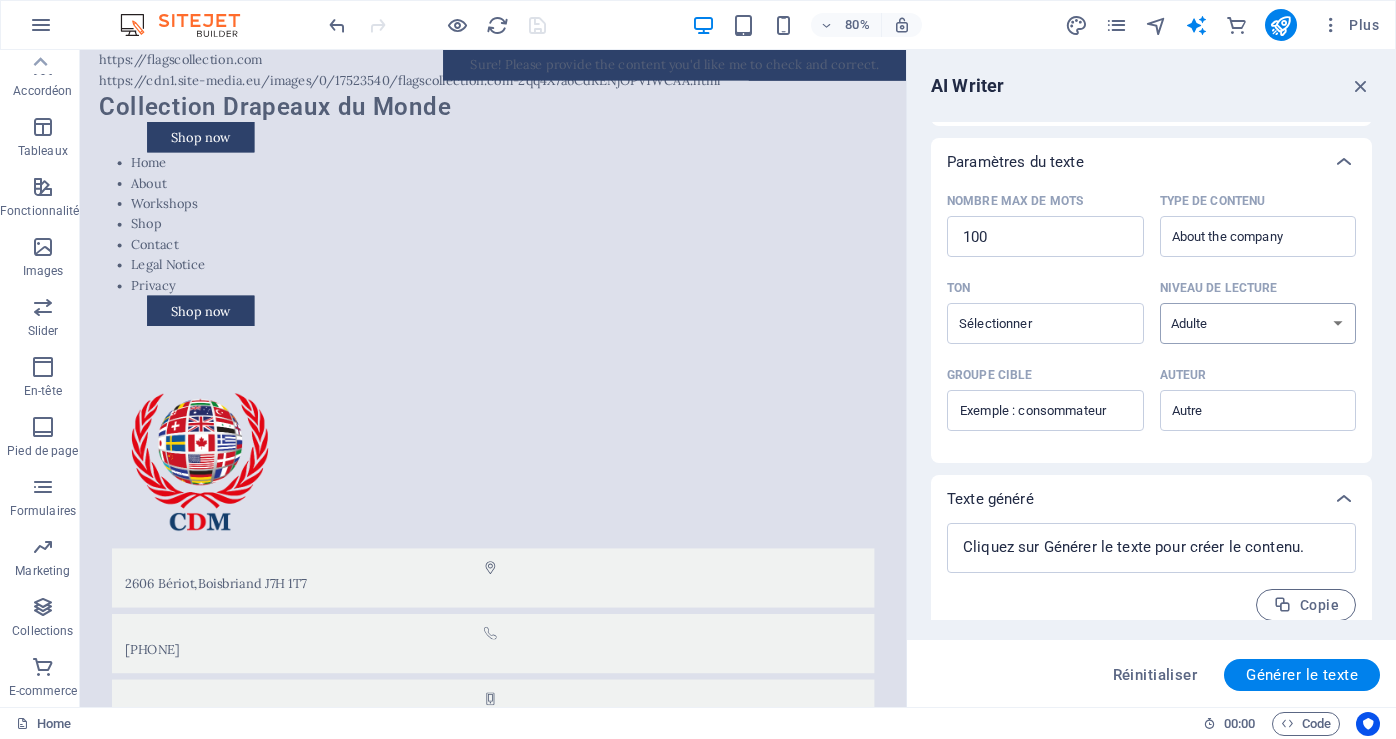 click on "Aucun Universitaire Adulte Ado Enfant" at bounding box center [1258, 323] 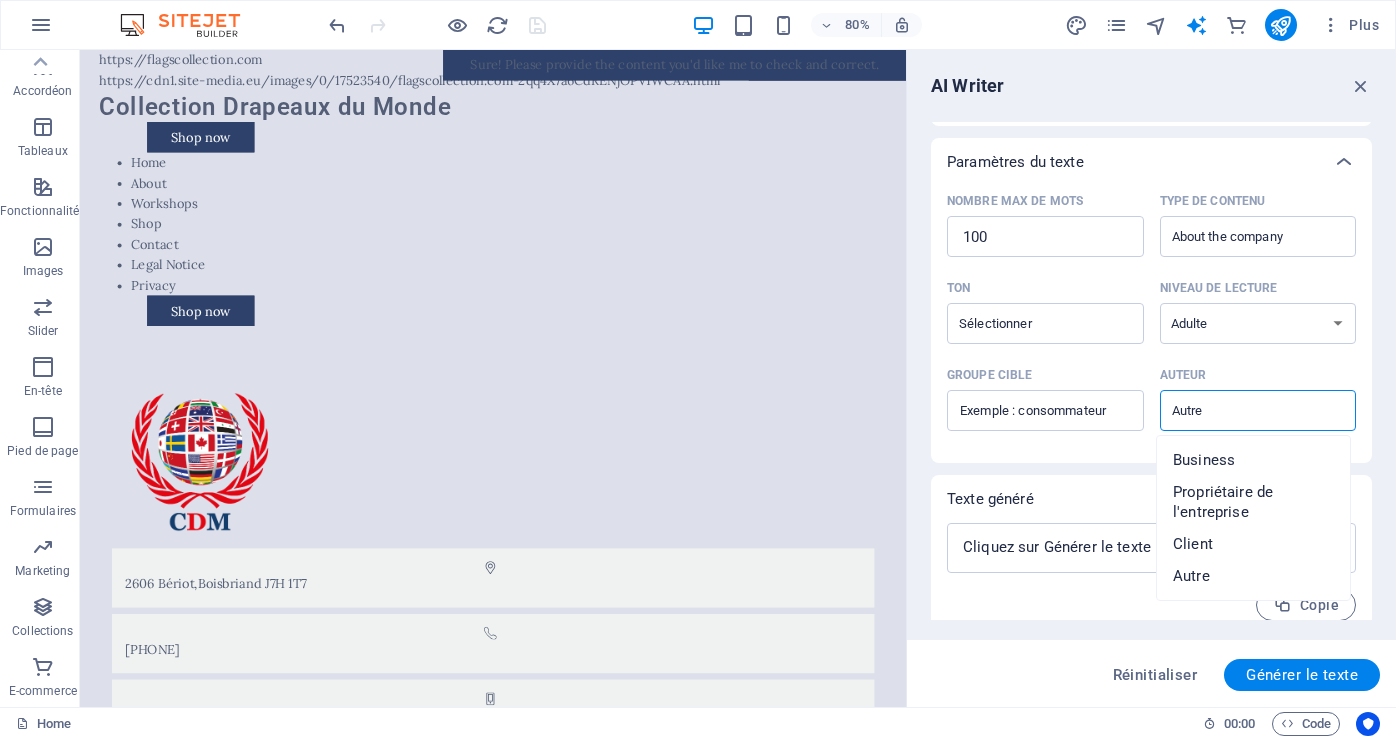 click on "Auteur ​" at bounding box center [1242, 410] 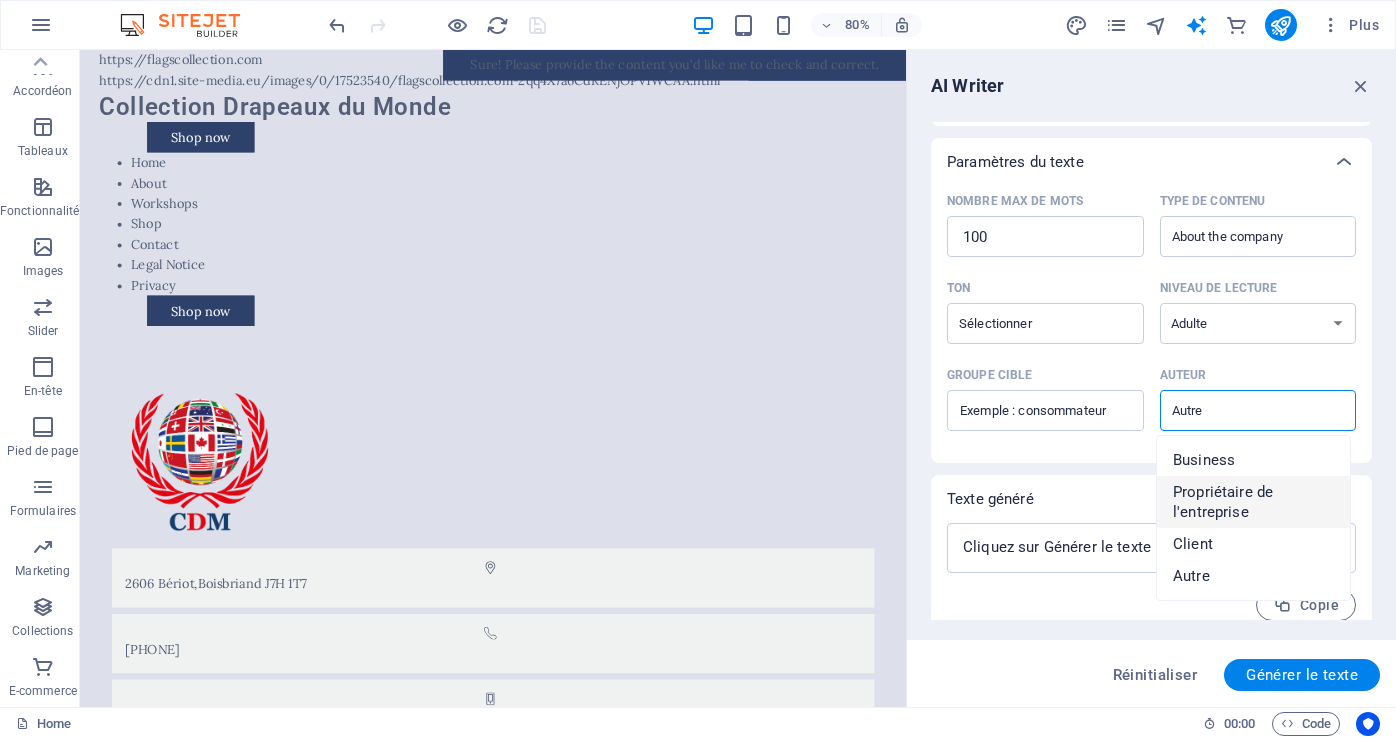 click on "Propriétaire de l'entreprise" at bounding box center (1253, 502) 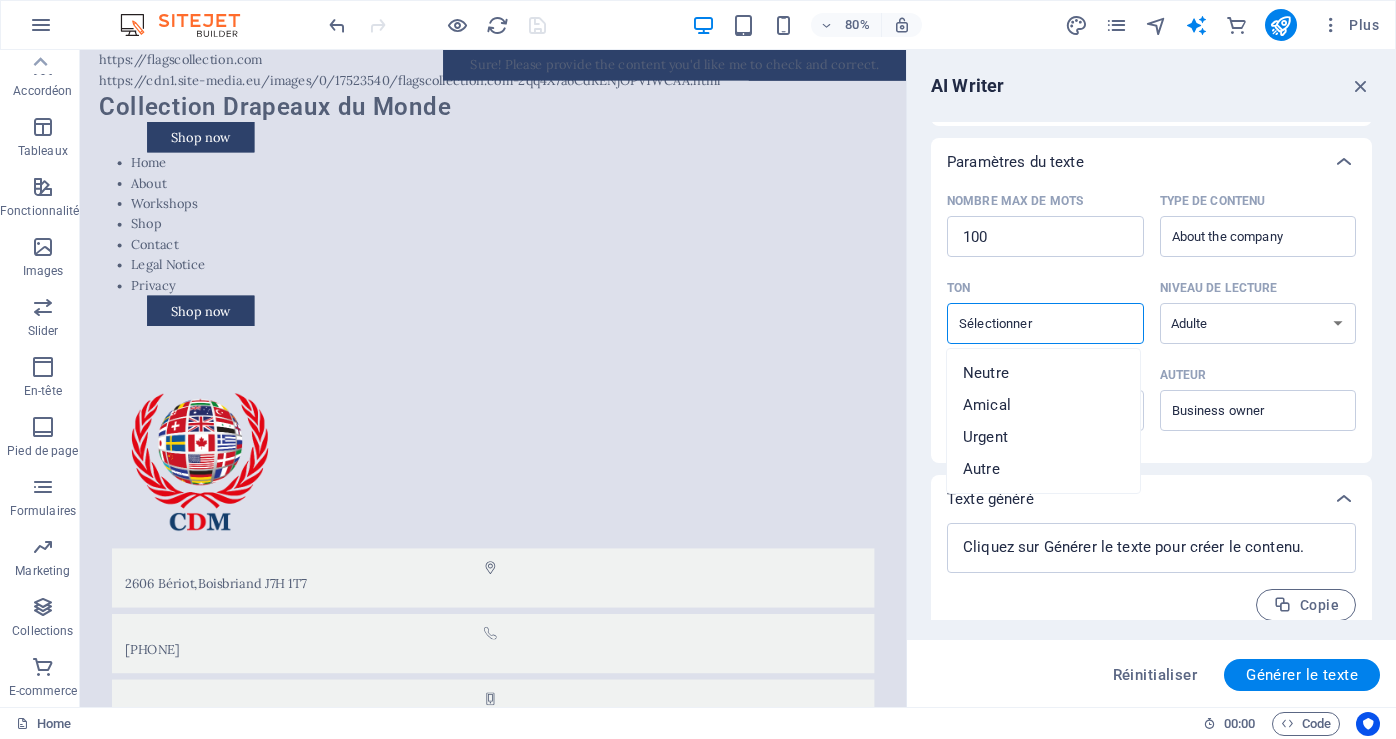 click on "Ton ​" at bounding box center (1029, 323) 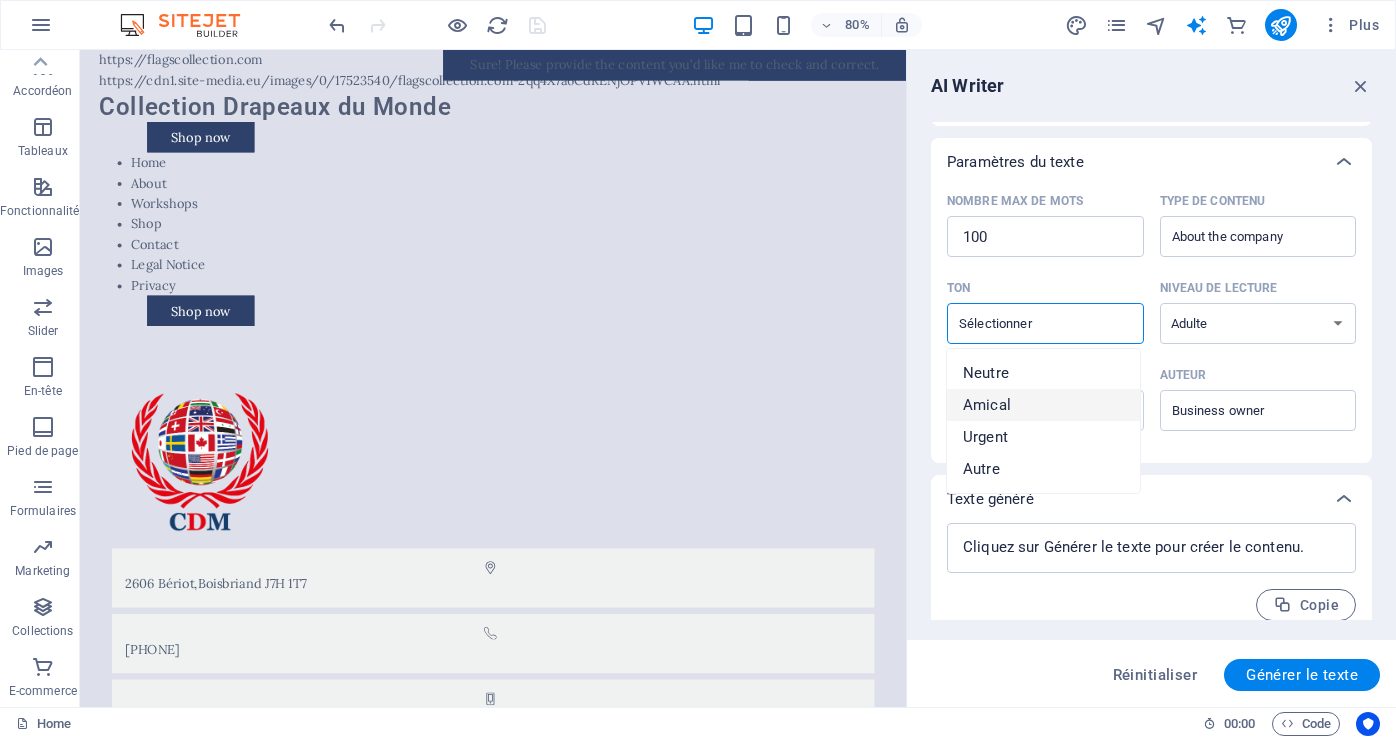 click on "Amical" at bounding box center (987, 405) 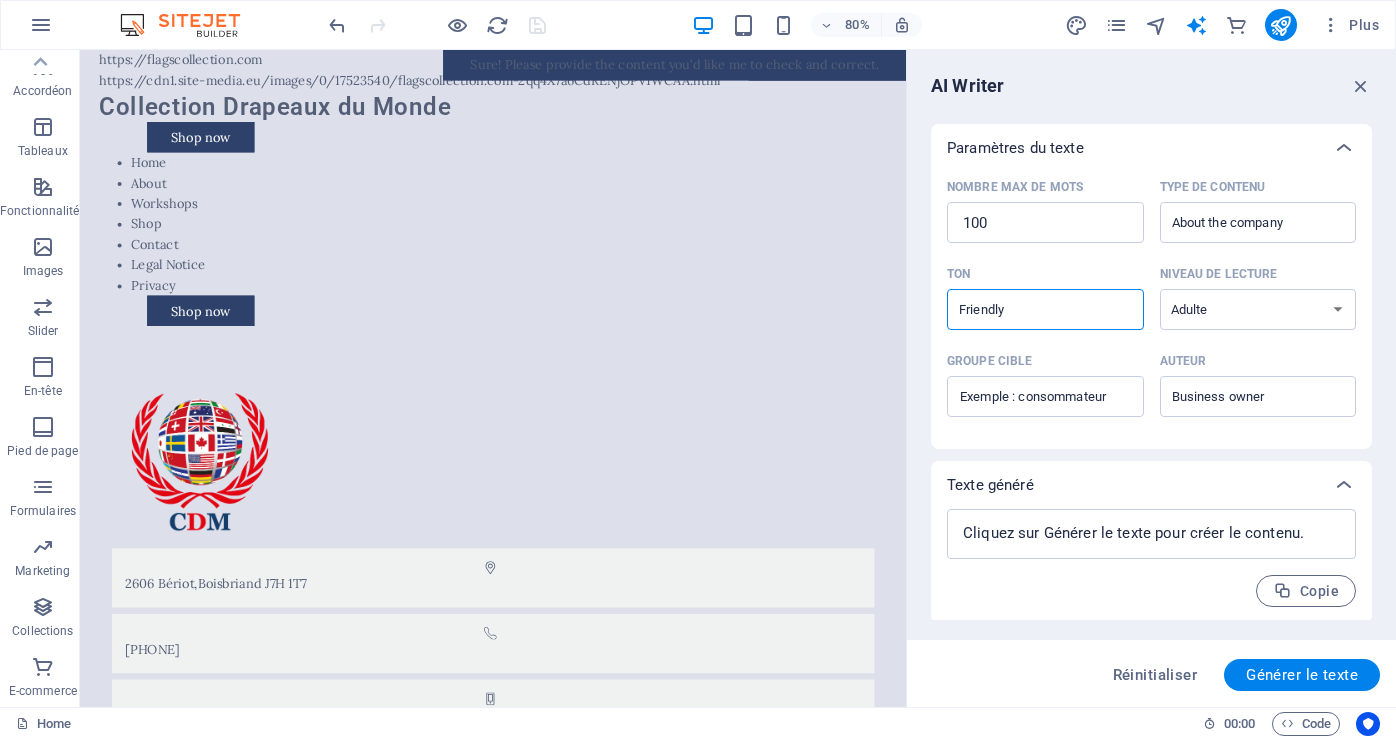 scroll, scrollTop: 417, scrollLeft: 0, axis: vertical 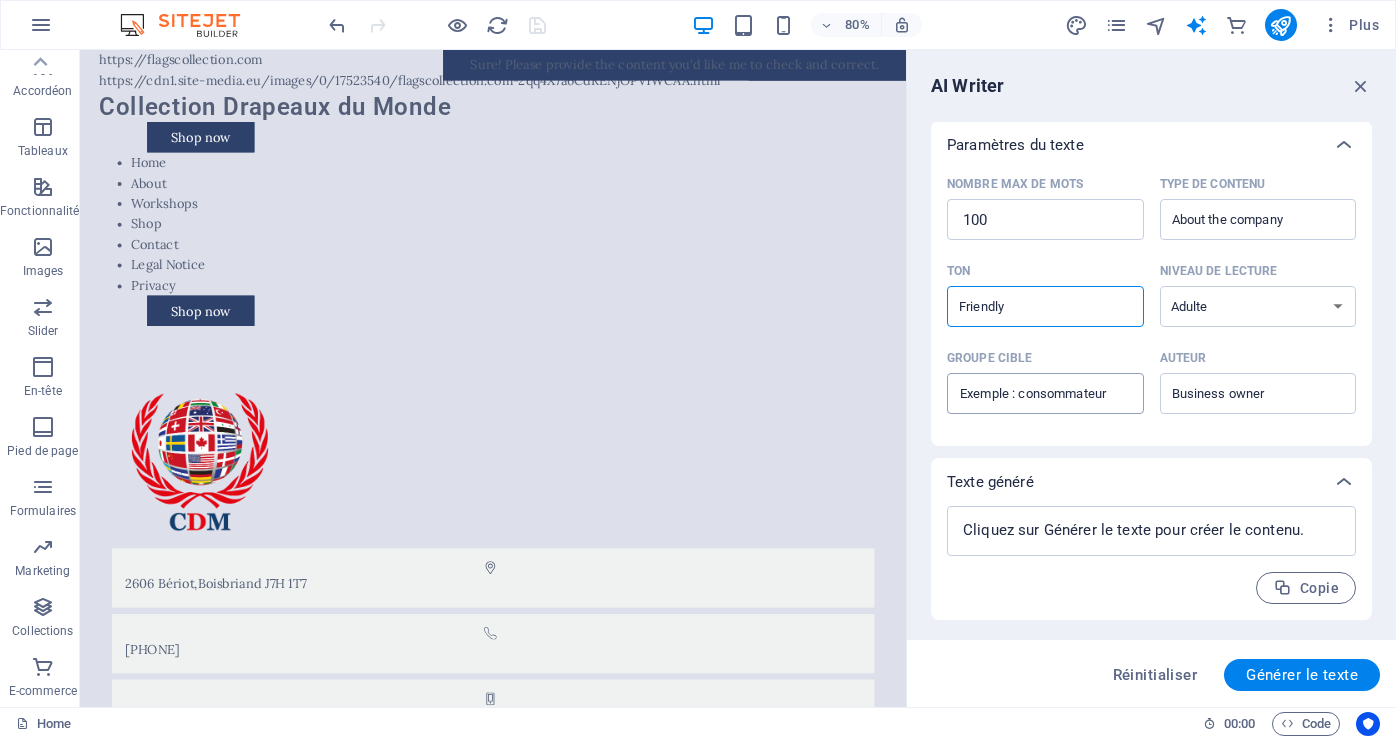 click on "Groupe cible ​" at bounding box center (1045, 394) 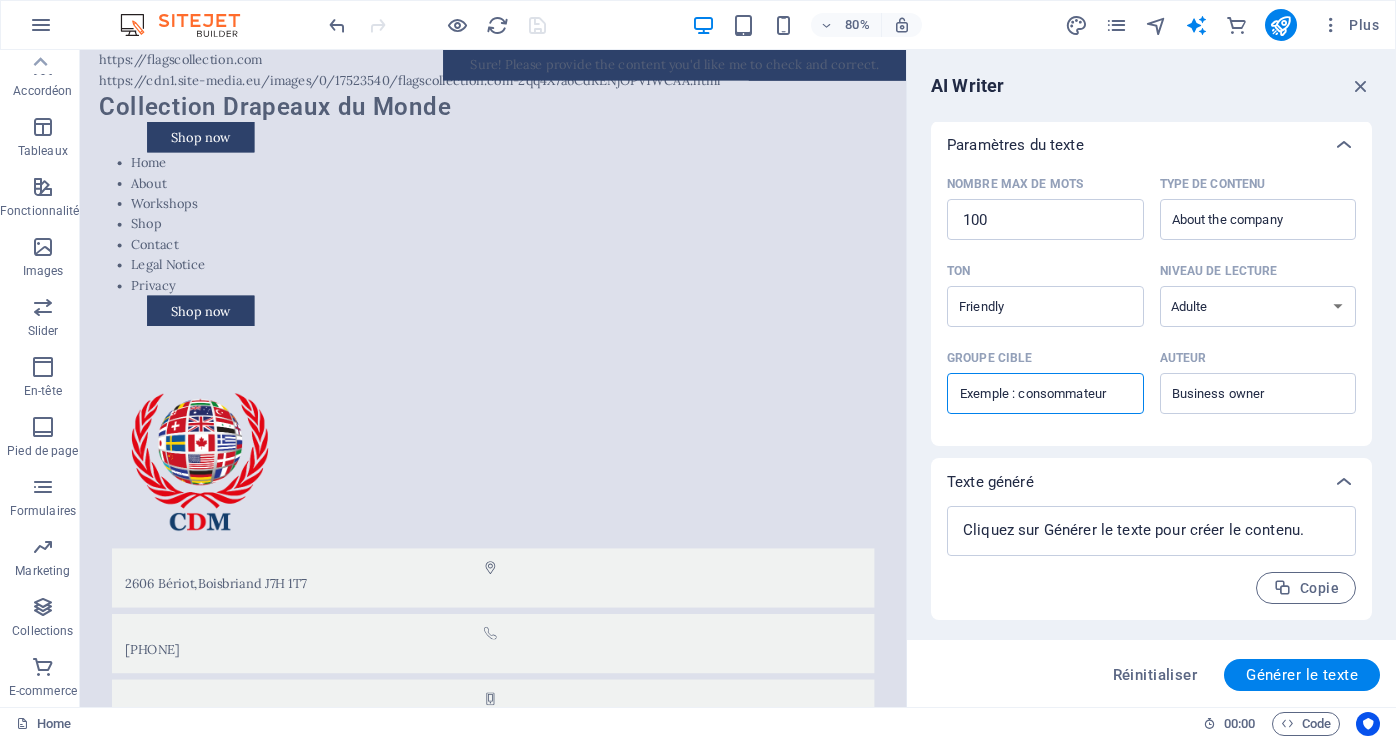 type on "Commercial, Gouvernement. municipalité, personnalisé. municipalités, ecoles, commercial, événementiels" 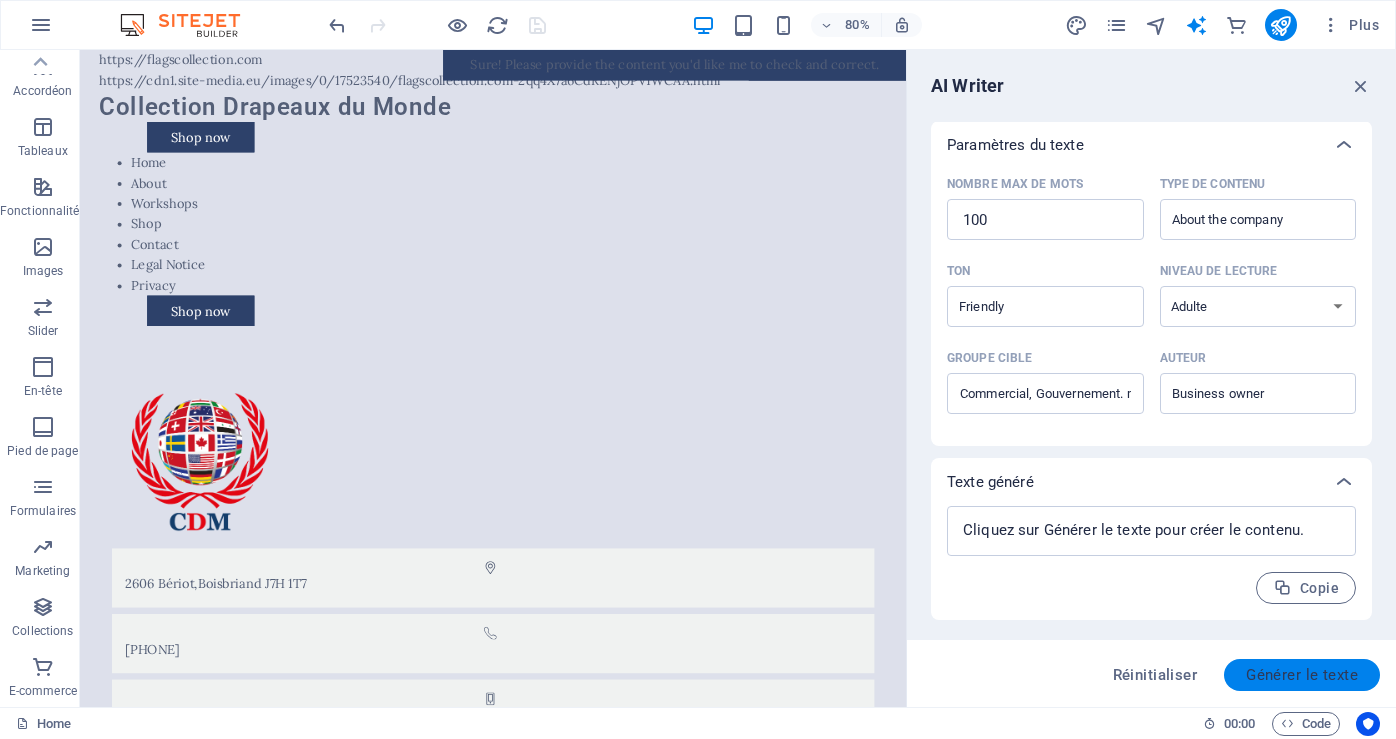click on "Générer le texte" at bounding box center (1302, 675) 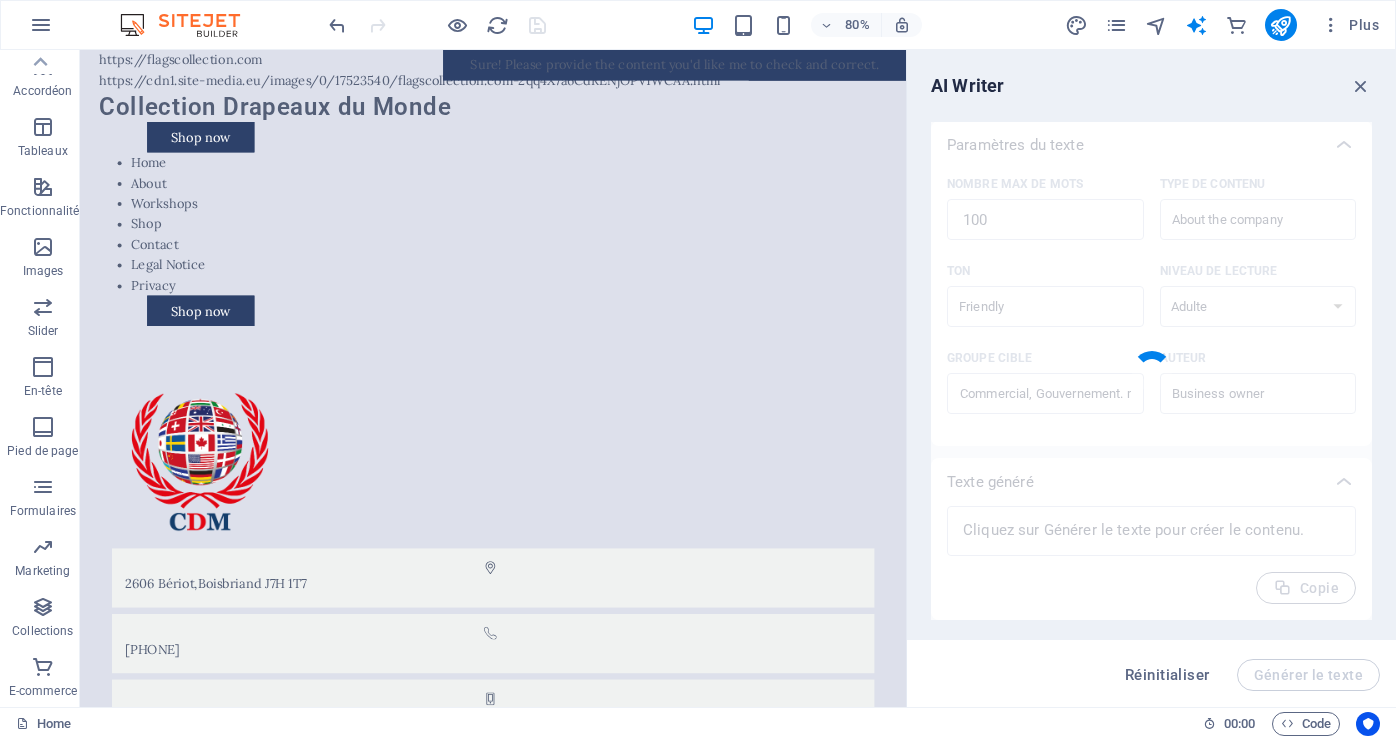 type on "x" 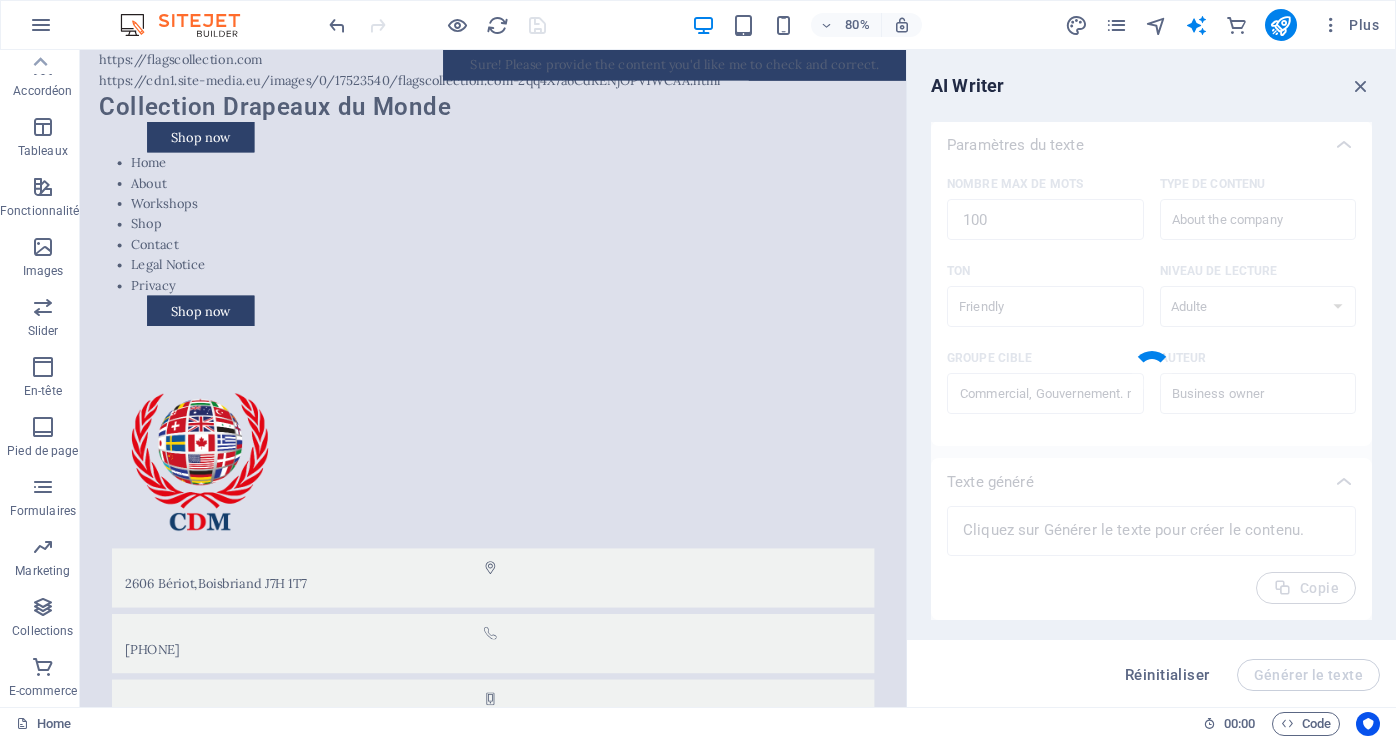 type on "Welcome to our flag shop, where we proudly serve the diverse needs of municipalities, schools, and businesses. Whether you're looking for custom designs for a special event or need high-quality flags for regular displays, we’re dedicated to providing exceptional service and products tailored to your requirements. Our extensive selection ensures that each flag reflects your identity and spirit, enhancing your community's pride. We are committed to quality and customer satisfaction, helping you find the perfect flag for any occasion. Let us assist you in making a bold statement with our vibrant and durable flags!" 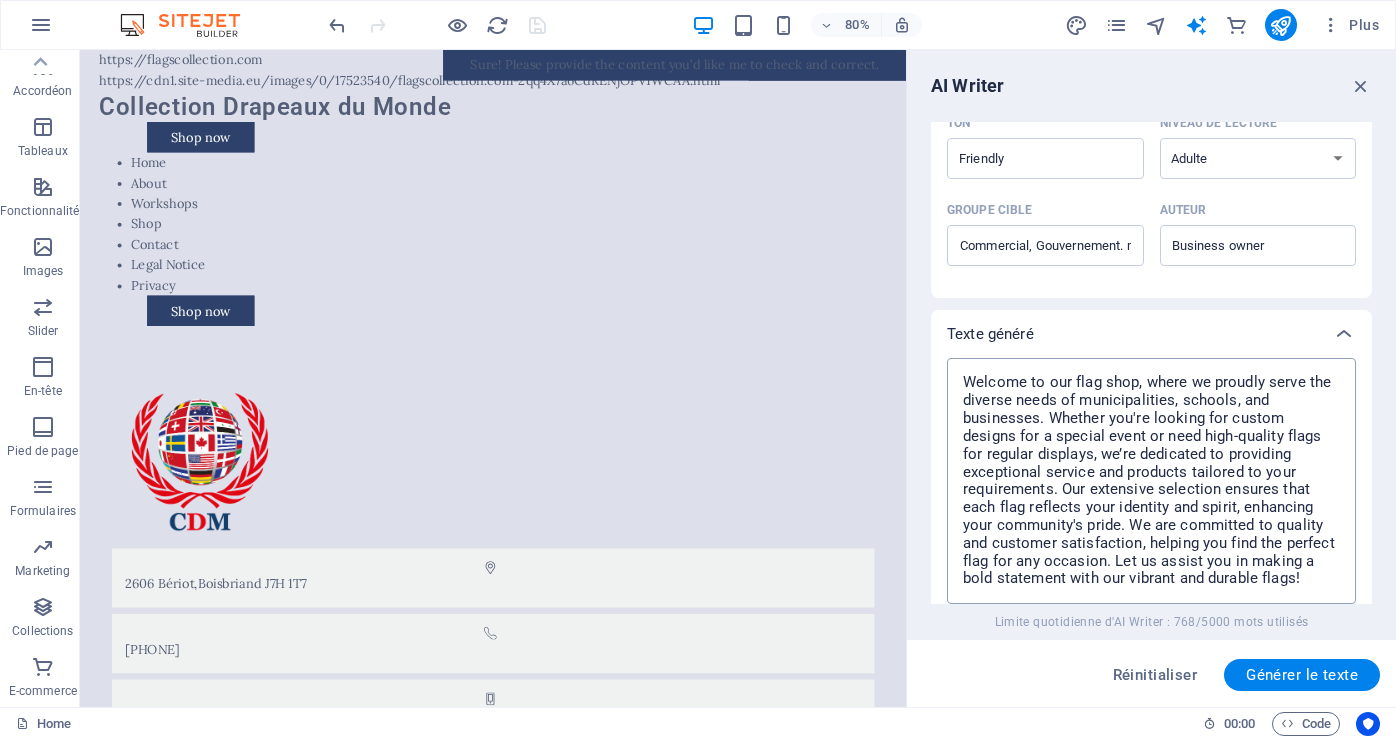 scroll, scrollTop: 657, scrollLeft: 0, axis: vertical 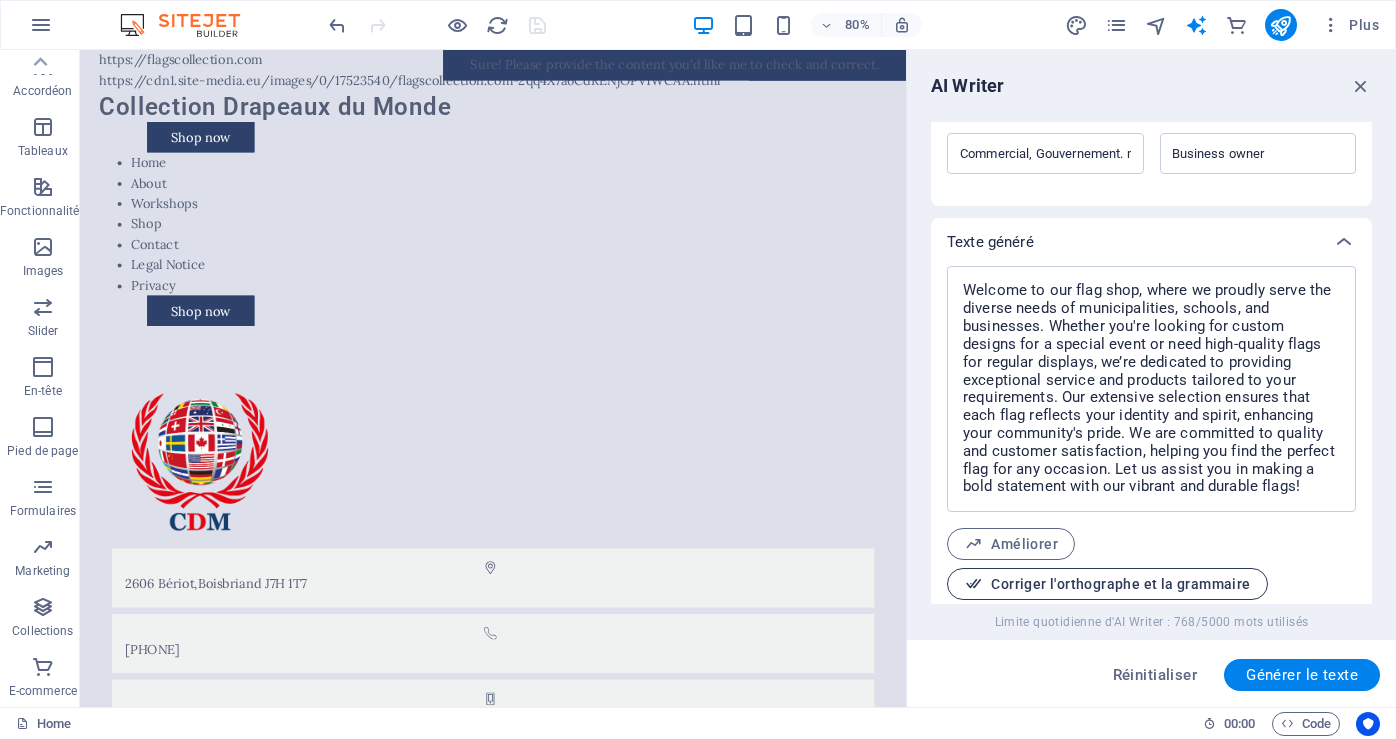 click on "Corriger l'orthographe et la grammaire" at bounding box center (1107, 584) 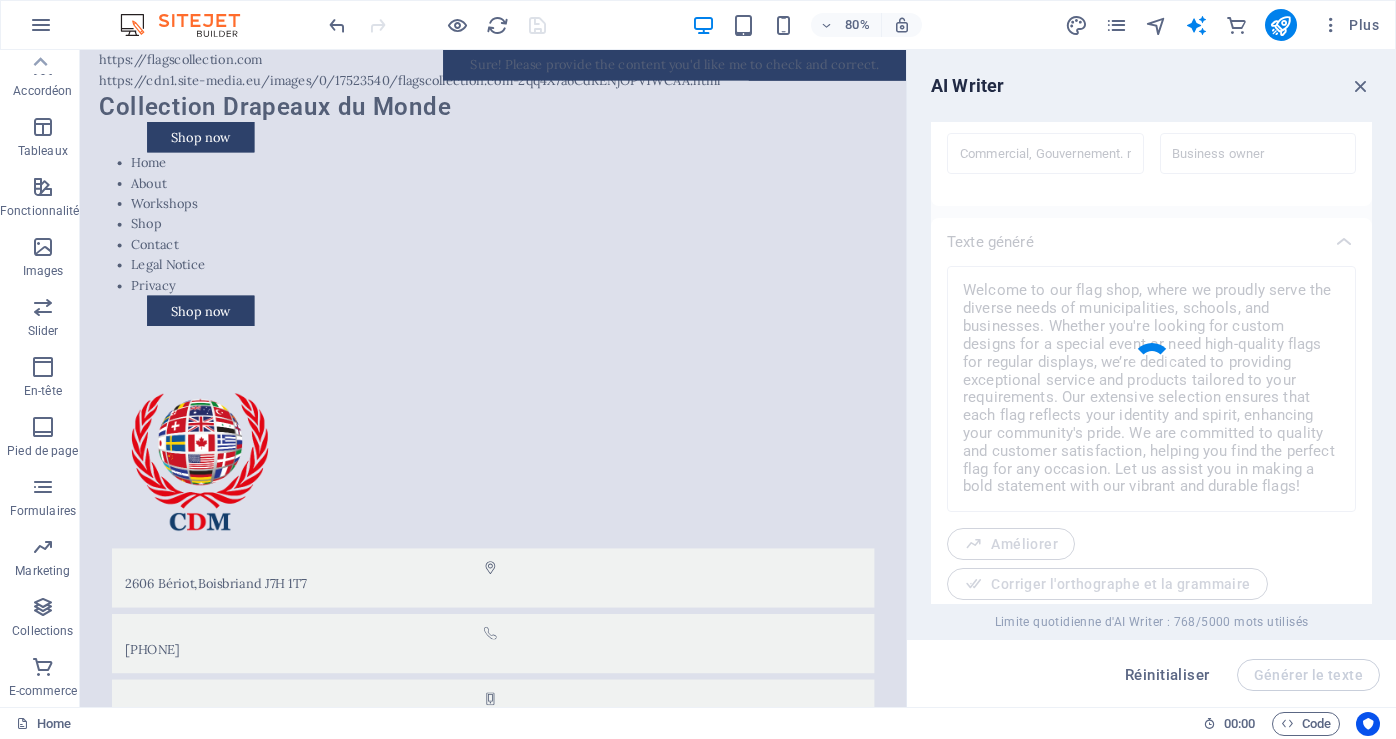 type on "x" 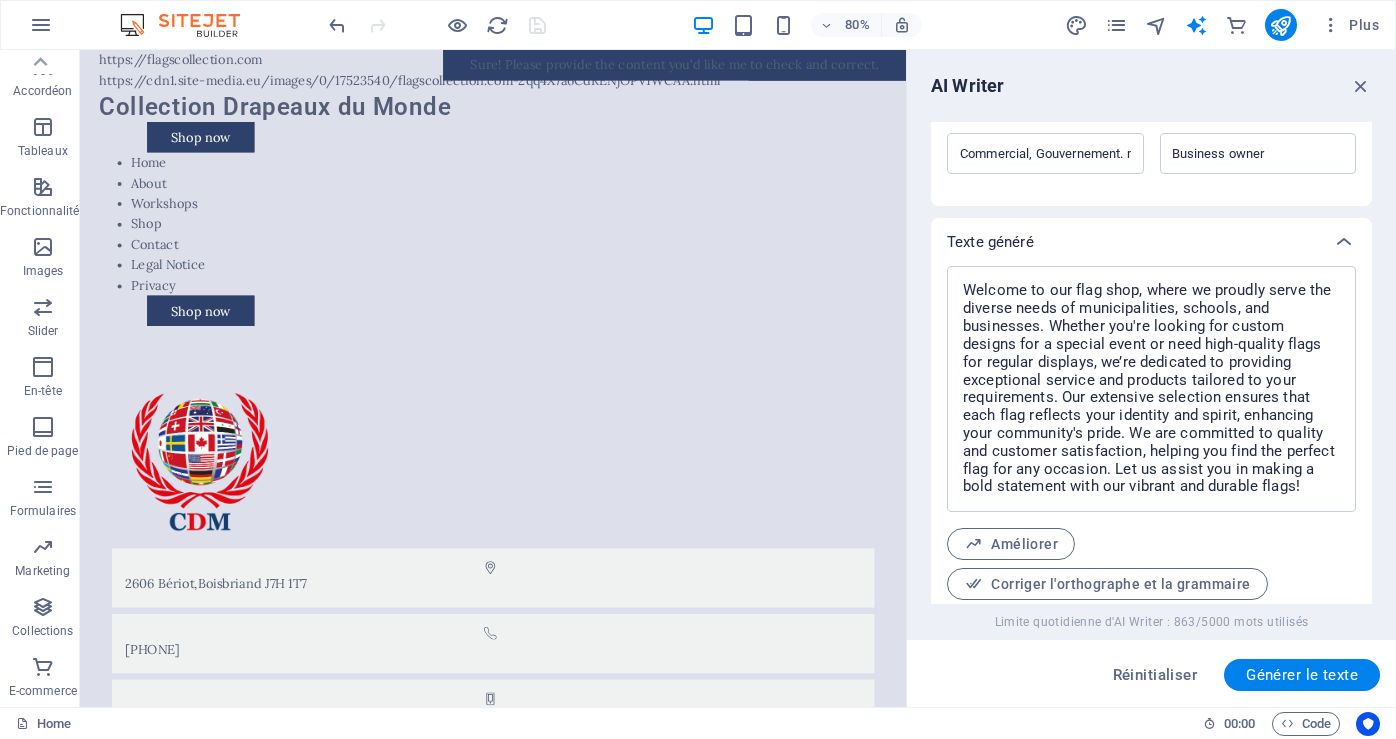 scroll, scrollTop: 757, scrollLeft: 0, axis: vertical 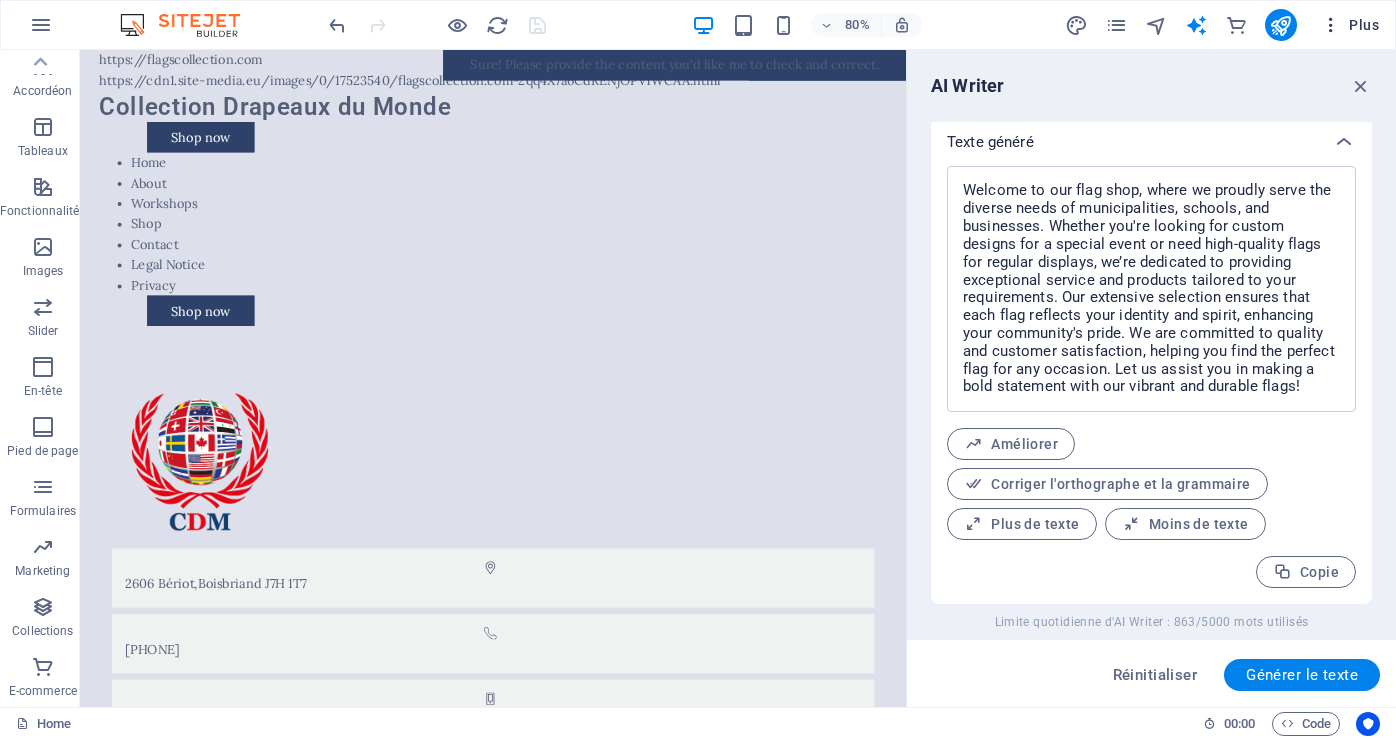 click on "Plus" at bounding box center (1350, 25) 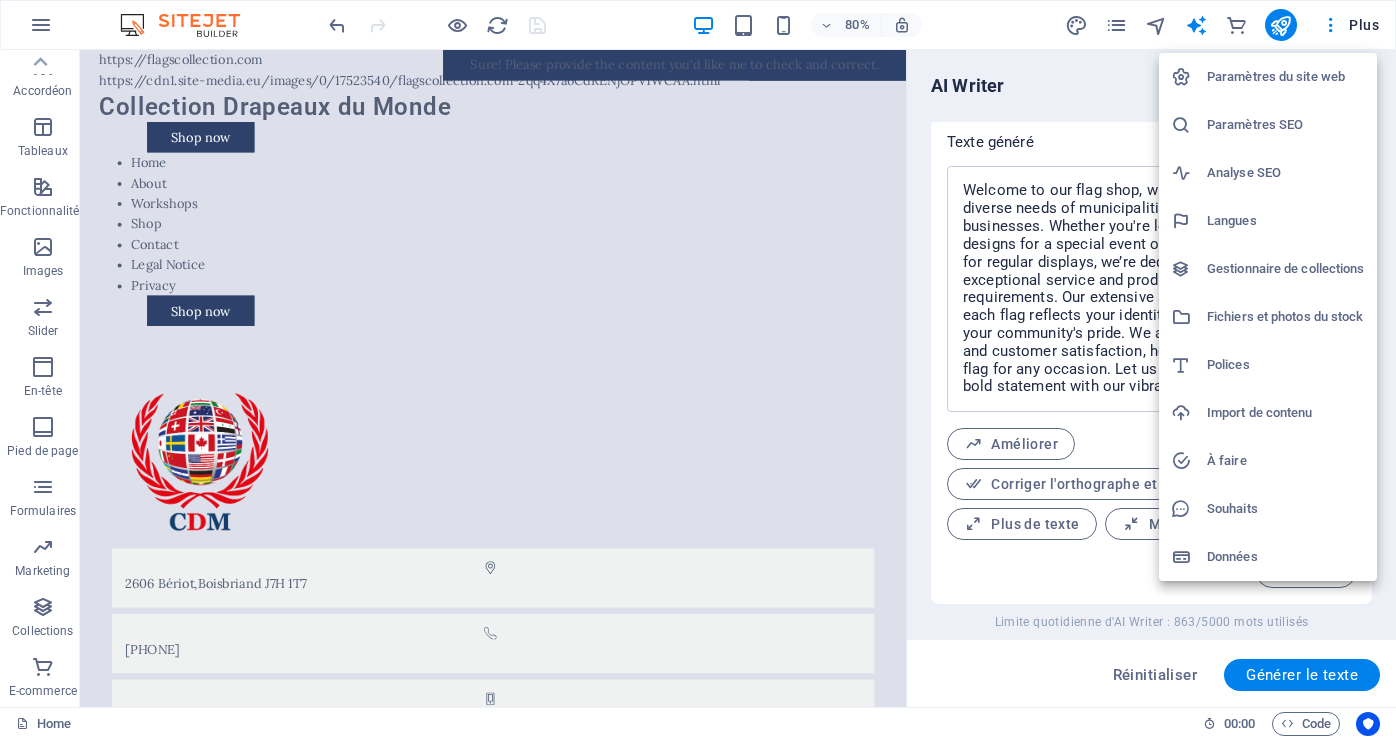 click on "Paramètres du site web" at bounding box center (1286, 77) 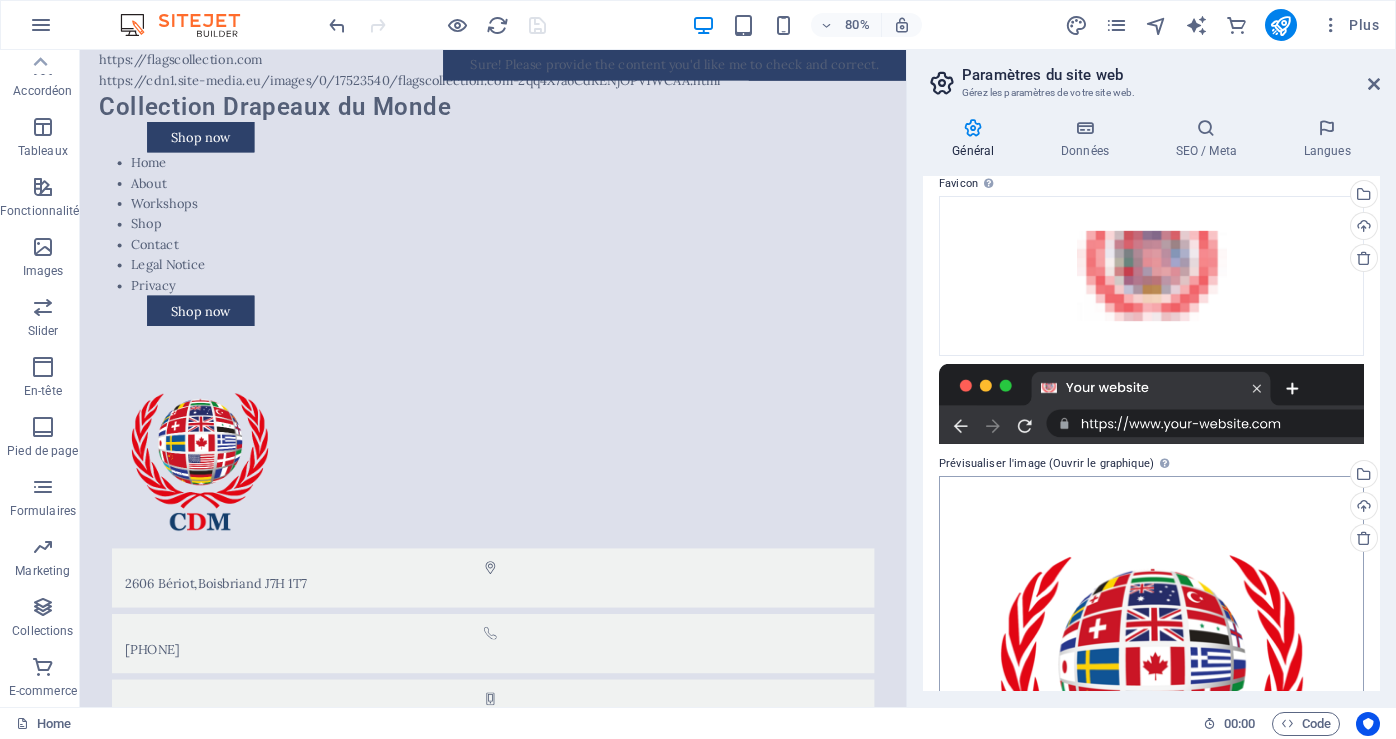 scroll, scrollTop: 0, scrollLeft: 0, axis: both 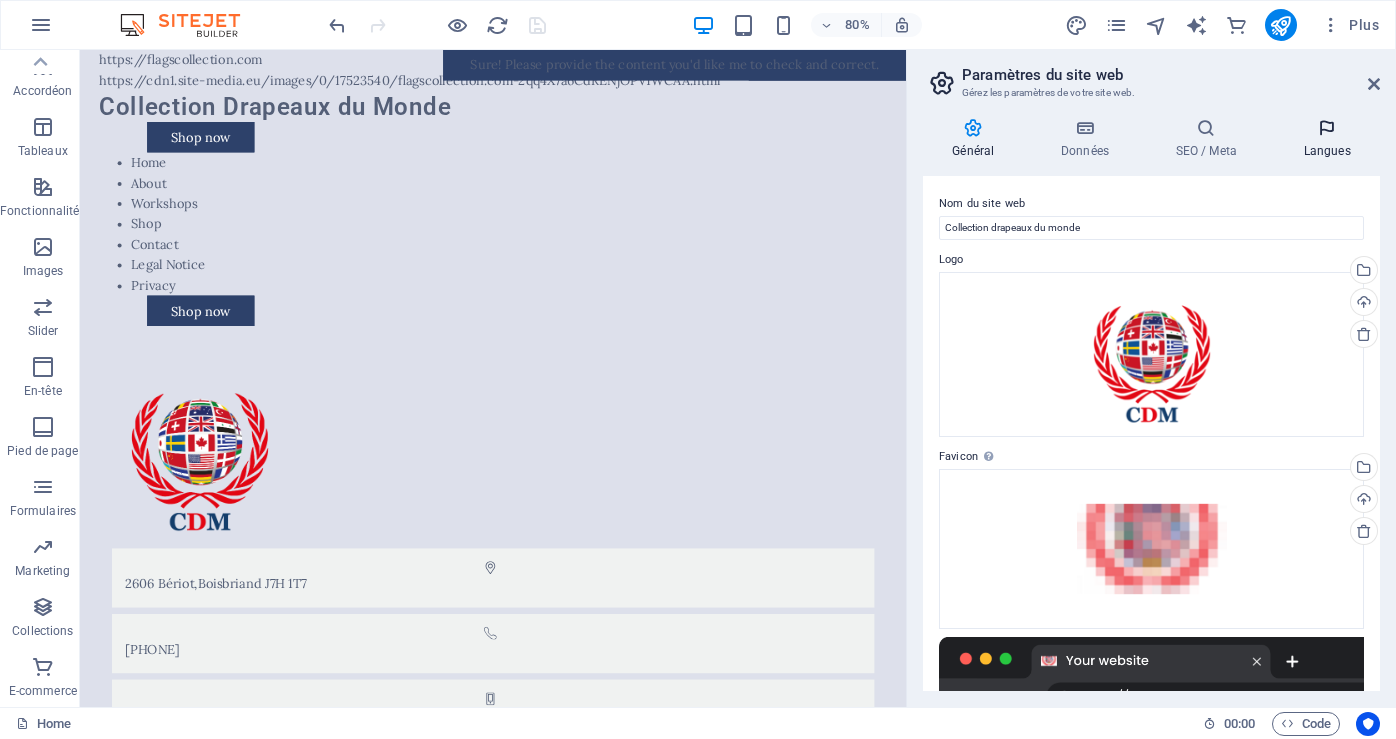 click on "Langues" at bounding box center (1327, 139) 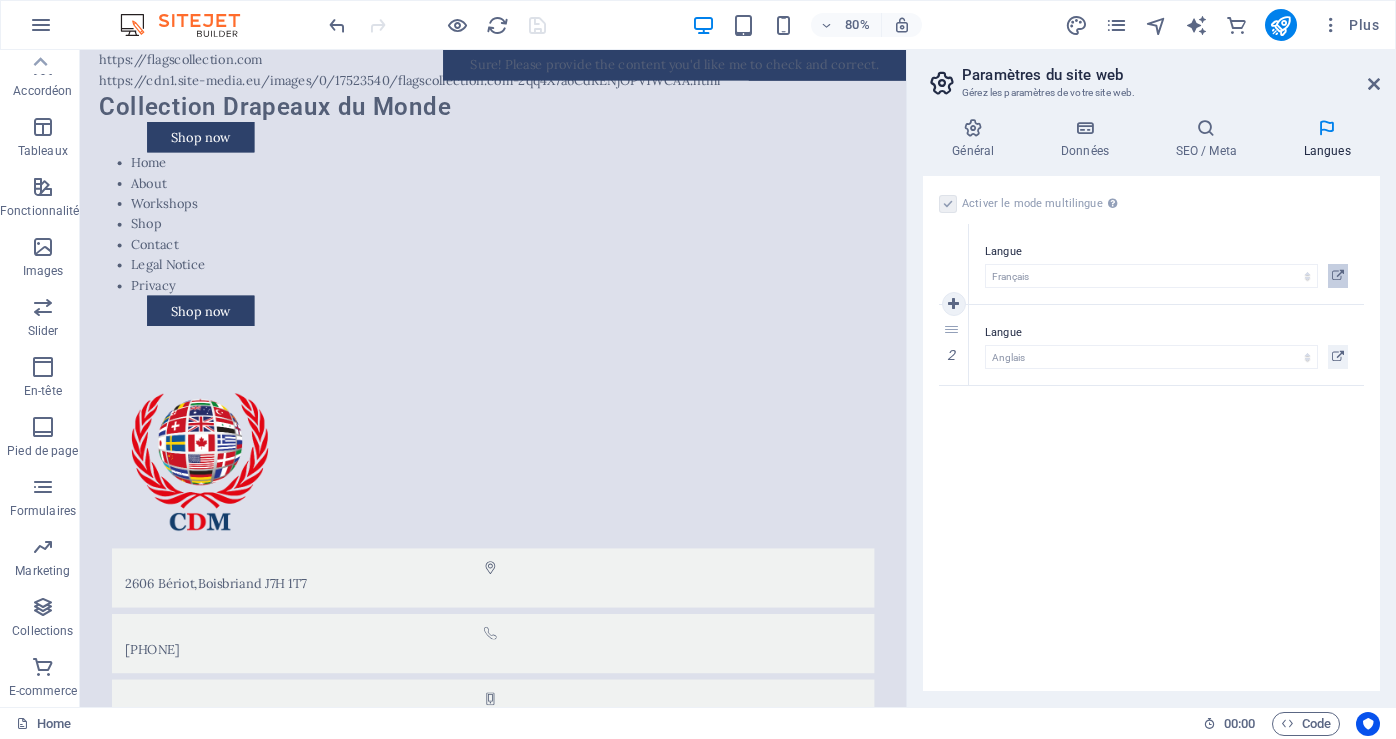 click at bounding box center (1338, 276) 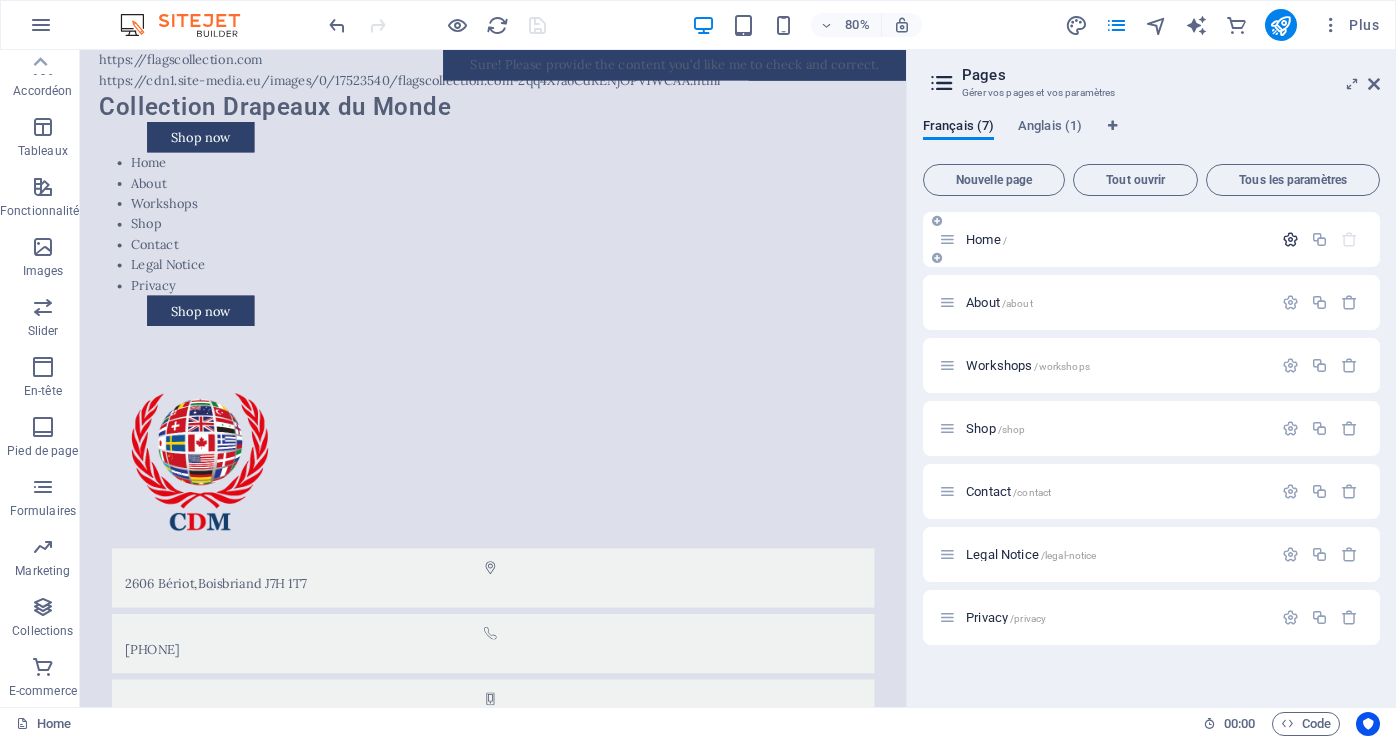 click at bounding box center [1290, 239] 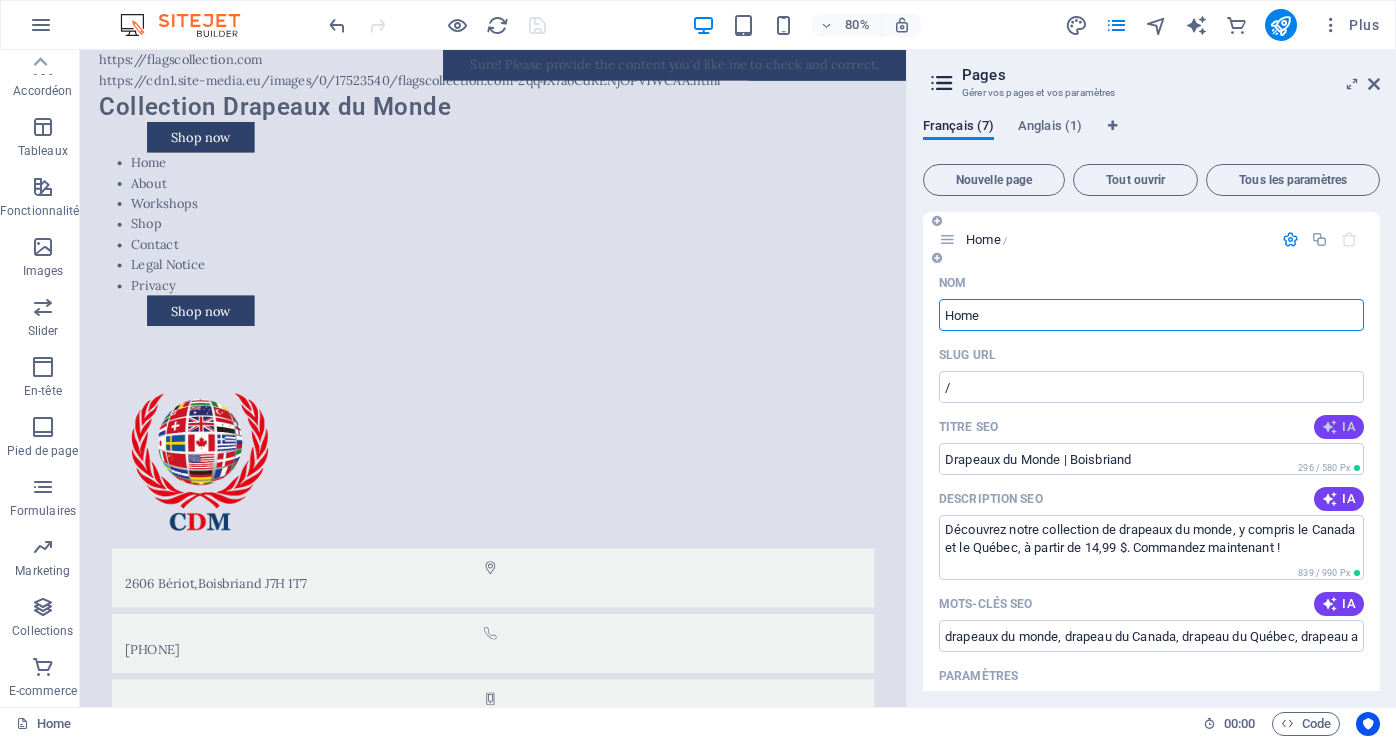 click at bounding box center [1330, 427] 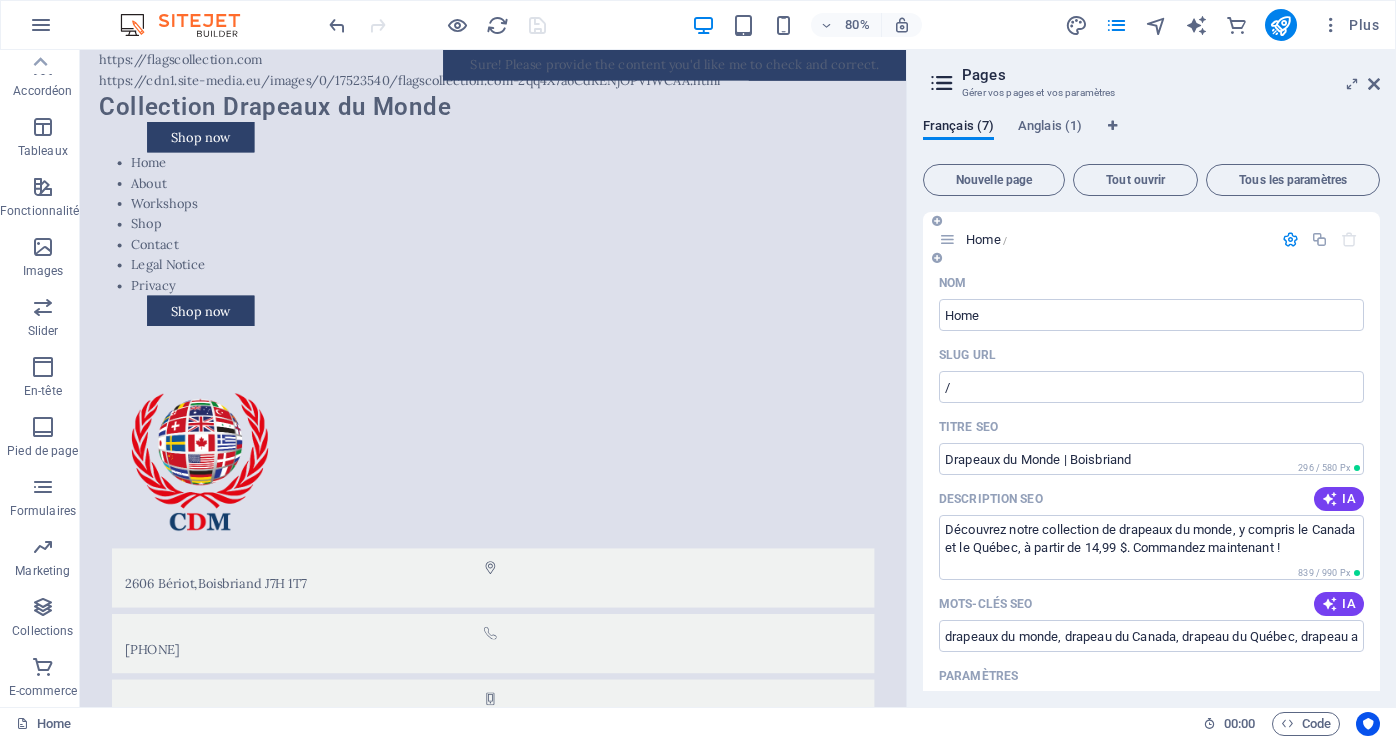 type on "Drapeaux du Monde à Boisbriand" 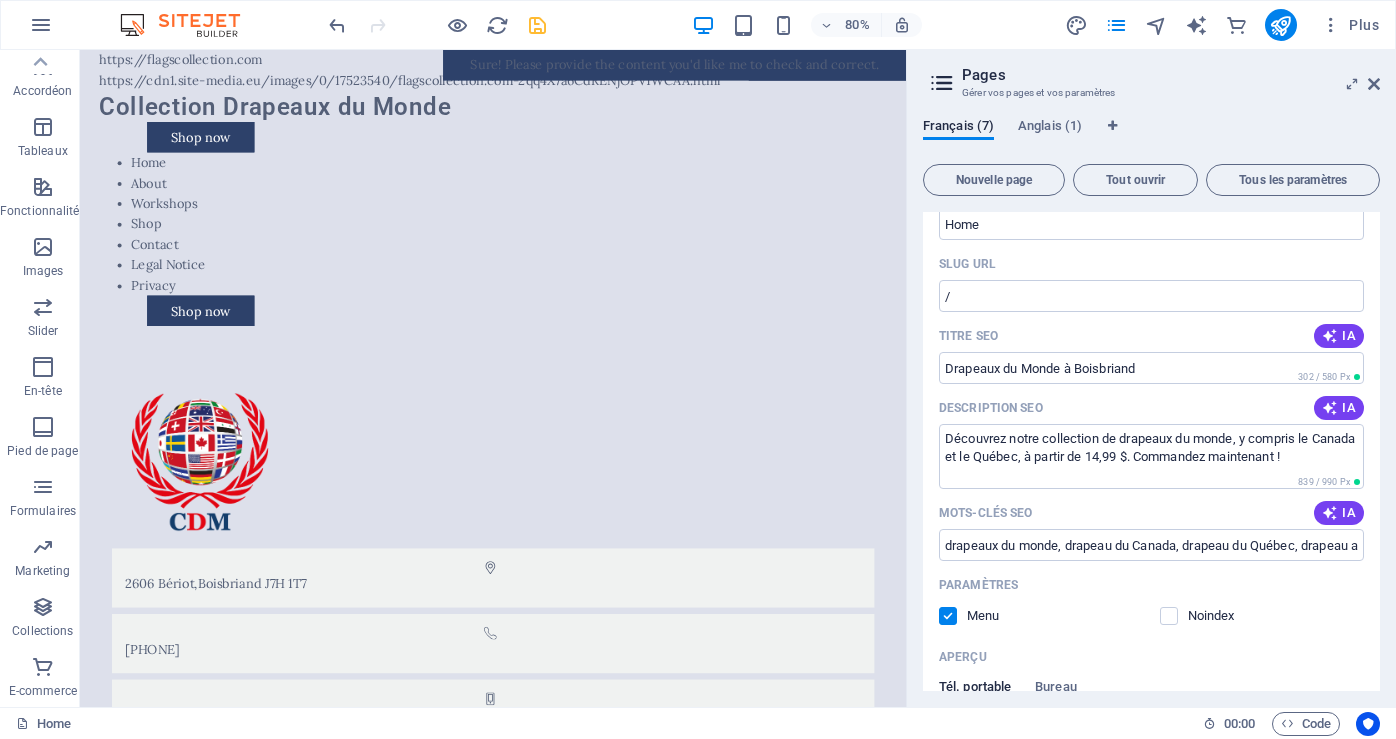 scroll, scrollTop: 200, scrollLeft: 0, axis: vertical 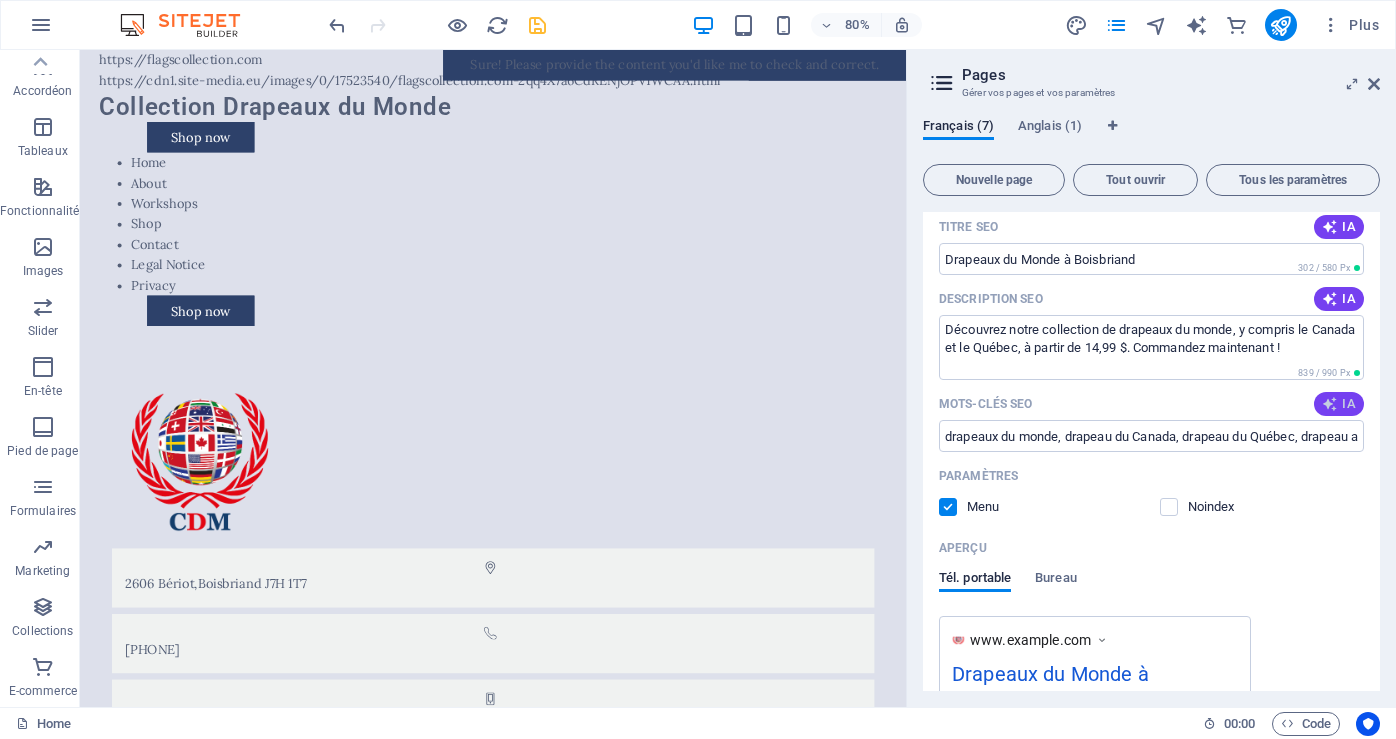 click on "IA" at bounding box center (1339, 404) 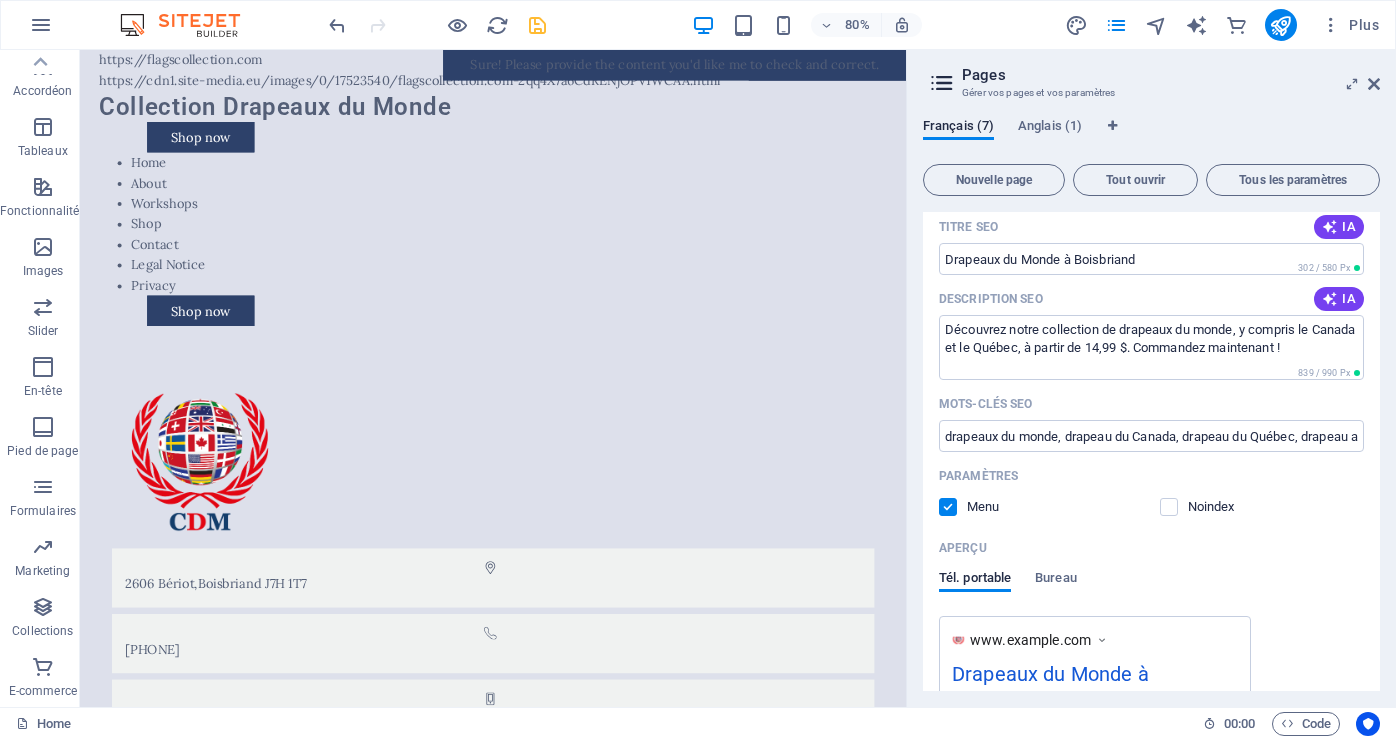 type on "collection de drapeaux, drapeau du Canada, drapeau du Québec, drapeaux événementiels, drapeaux protocolaires, boutique de drapeaux" 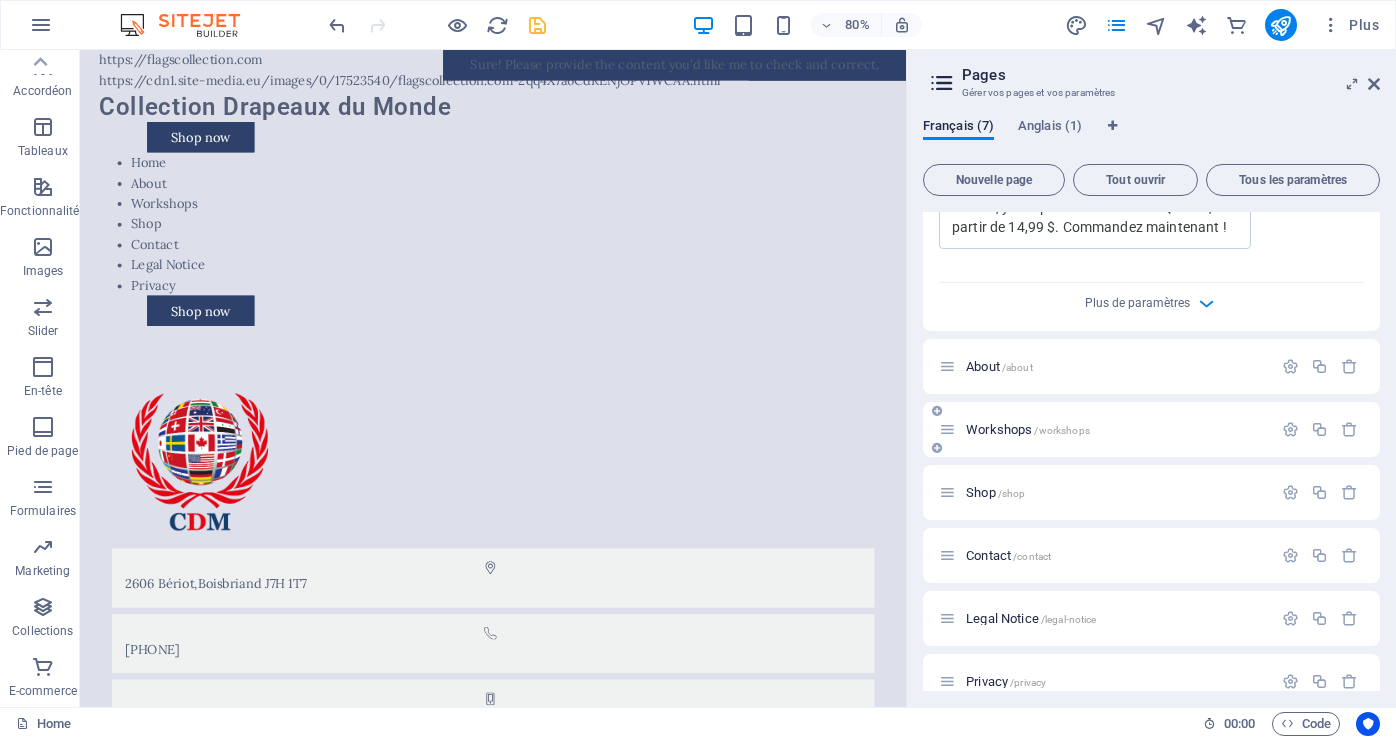 scroll, scrollTop: 775, scrollLeft: 0, axis: vertical 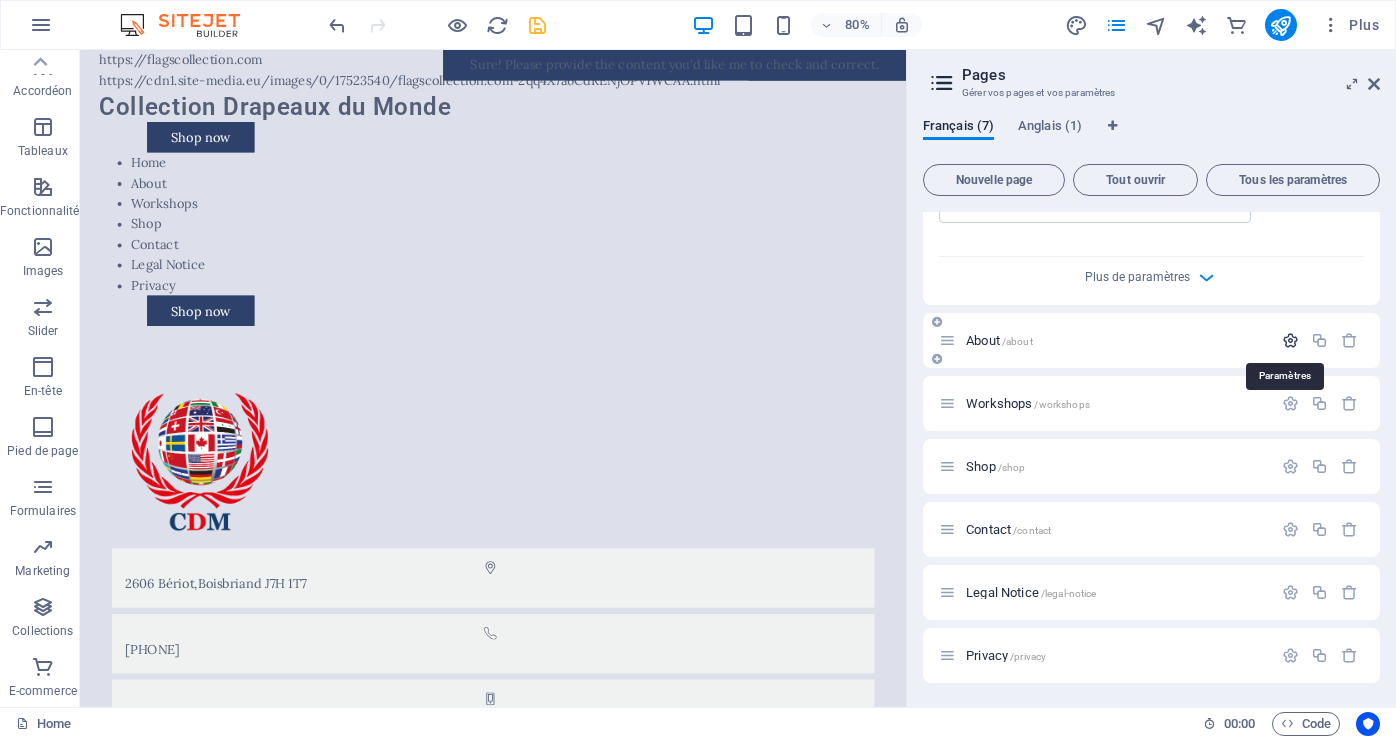 click at bounding box center (1290, 340) 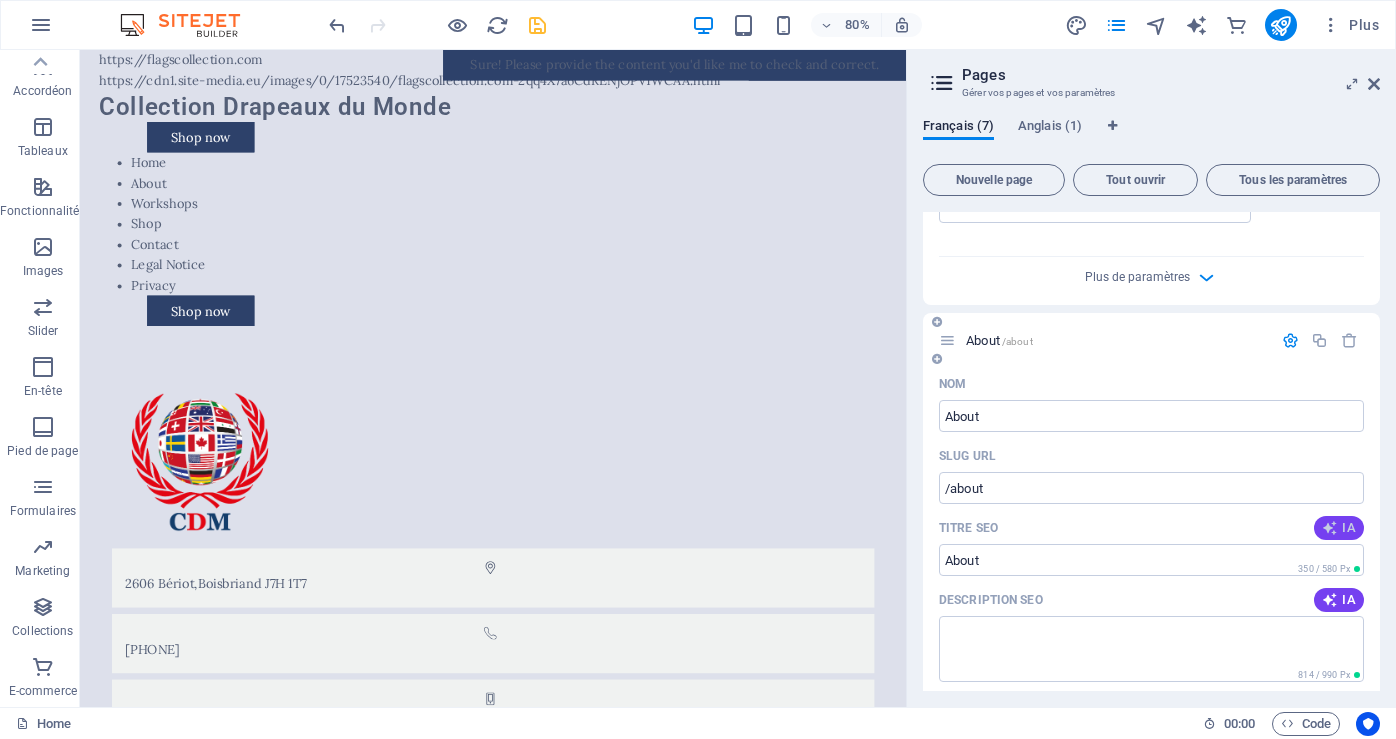 click on "IA" at bounding box center (1339, 528) 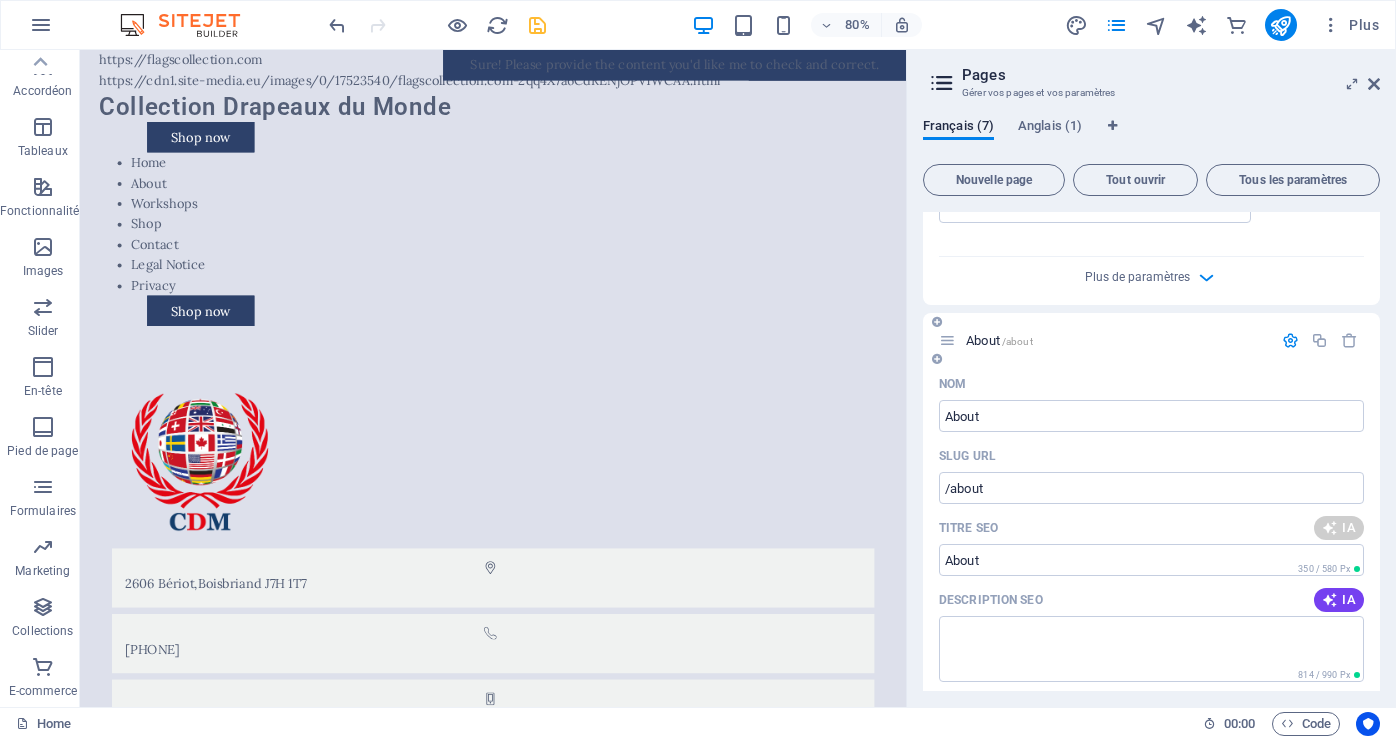 type on "Découvrez la Collection de Drapeaux" 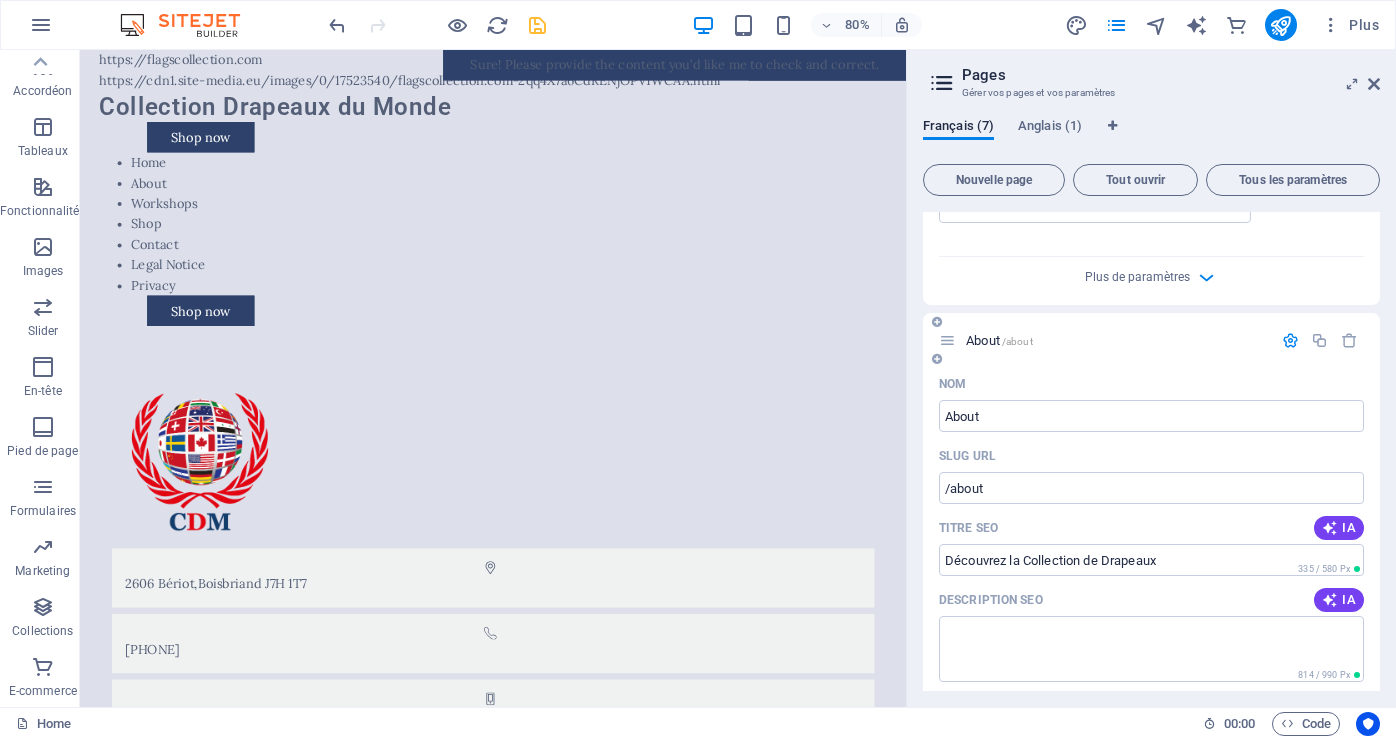 click on "IA" at bounding box center [1339, 600] 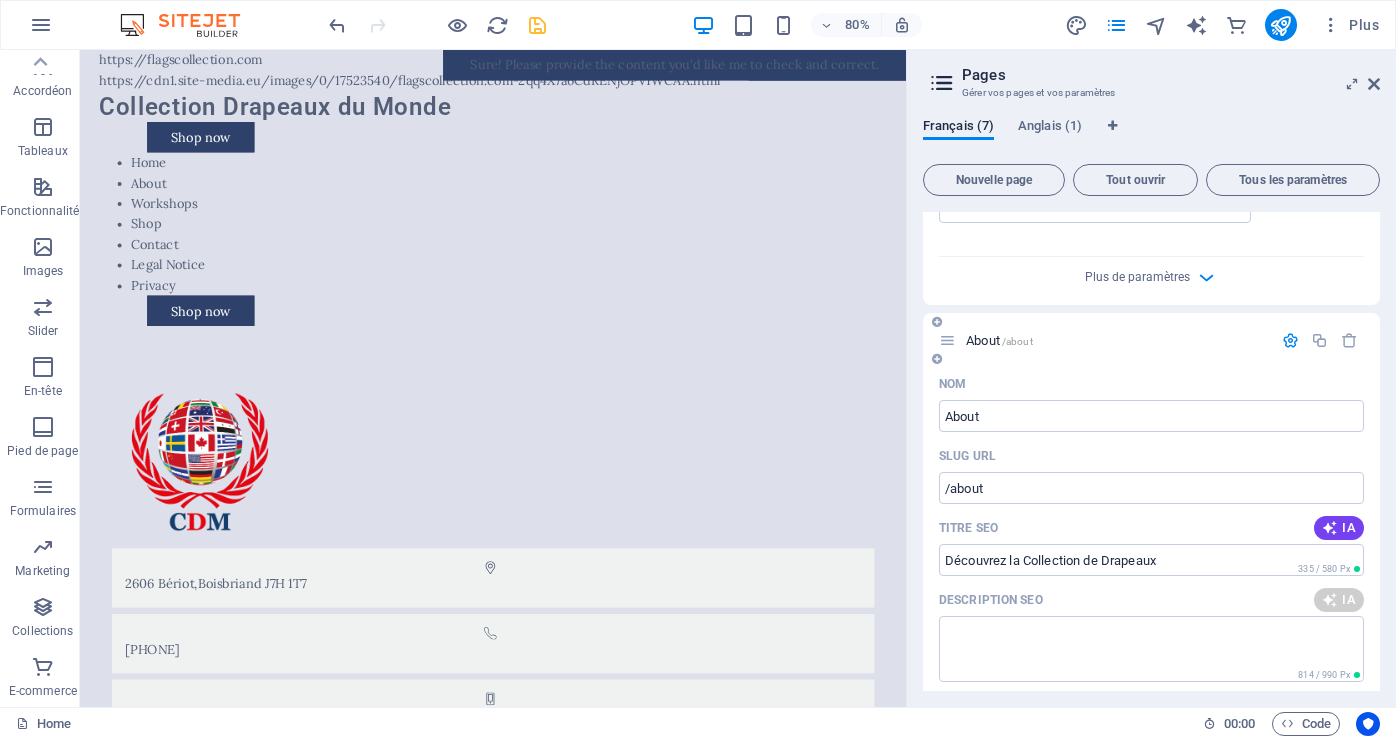 type on "Découvrez la Collection Drapeaux du Monde : un voyage à travers lhistoire et la culture des nations par leurs drapeaux." 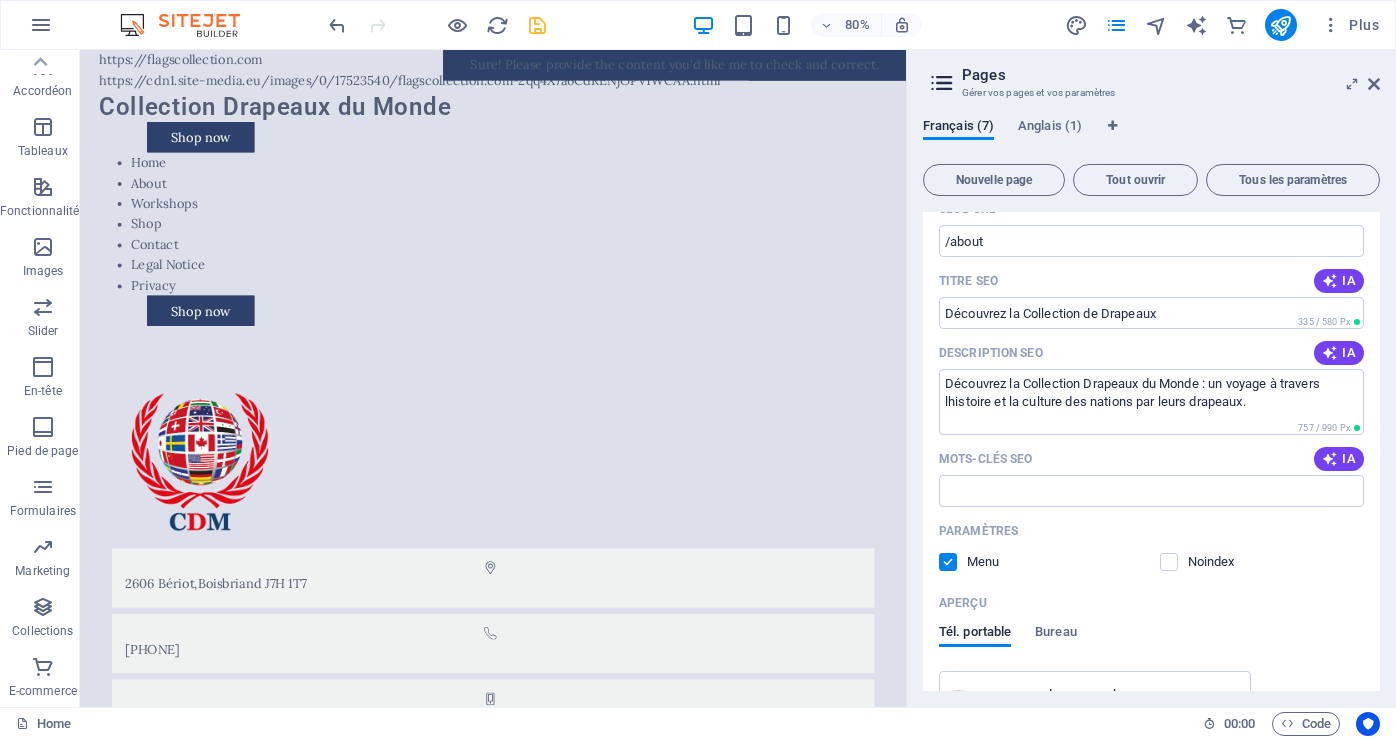 scroll, scrollTop: 1075, scrollLeft: 0, axis: vertical 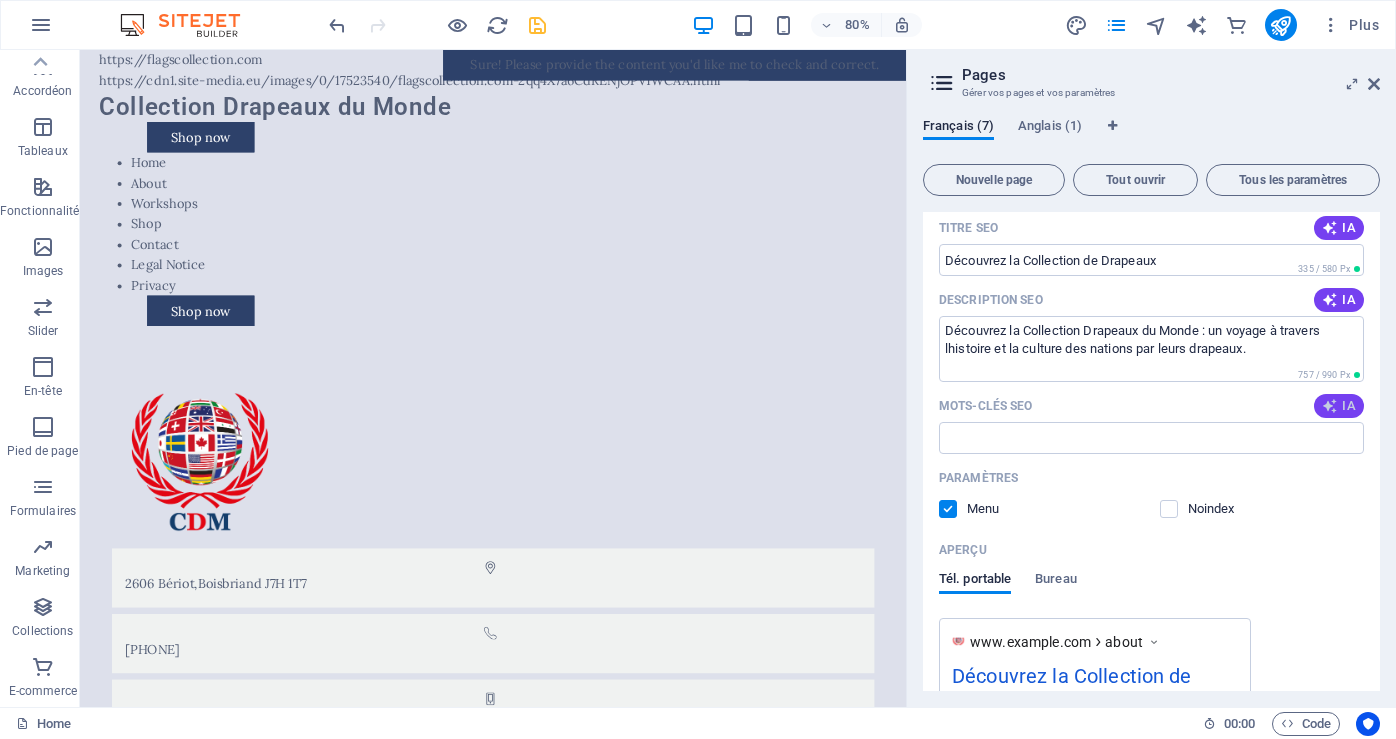 click on "IA" at bounding box center [1339, 406] 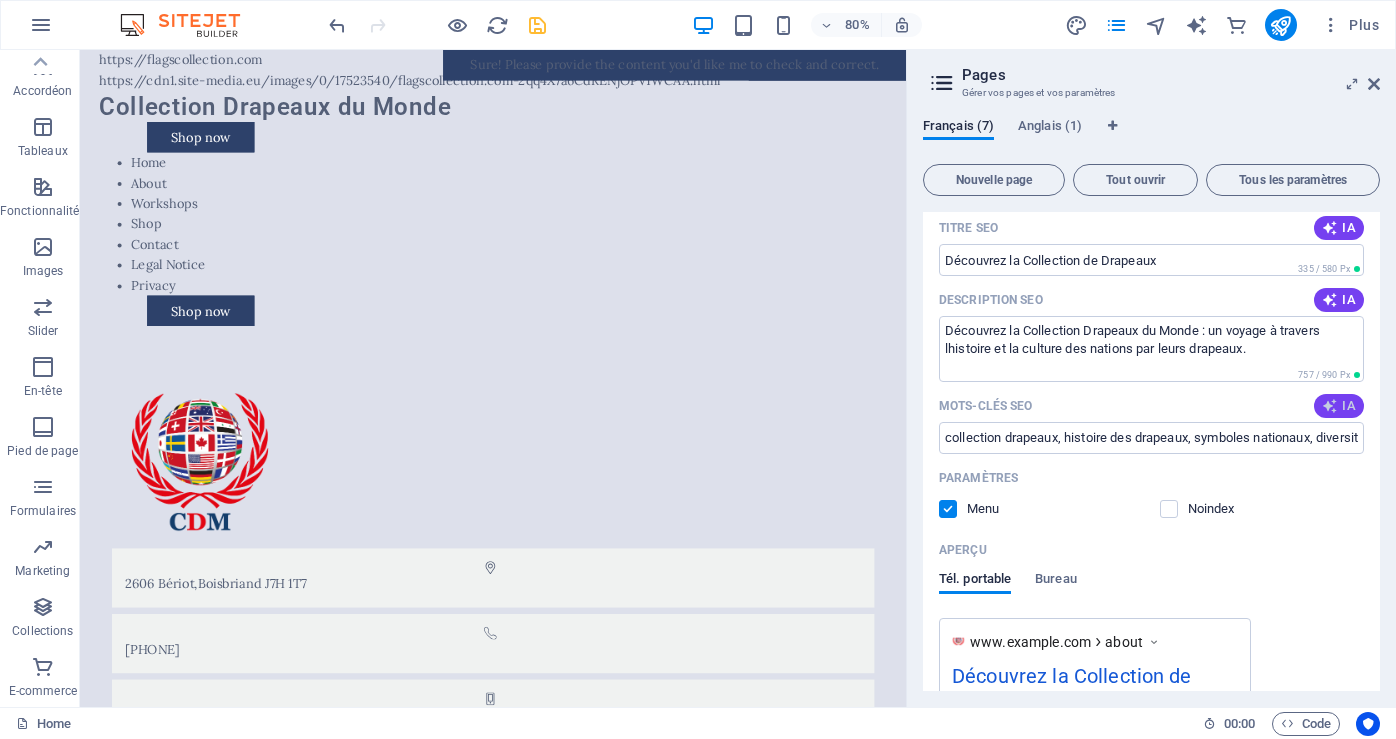 type on "collection drapeaux, histoire des drapeaux, symboles nationaux, diversité culturelle, héraldique, éducation sur les drapeaux" 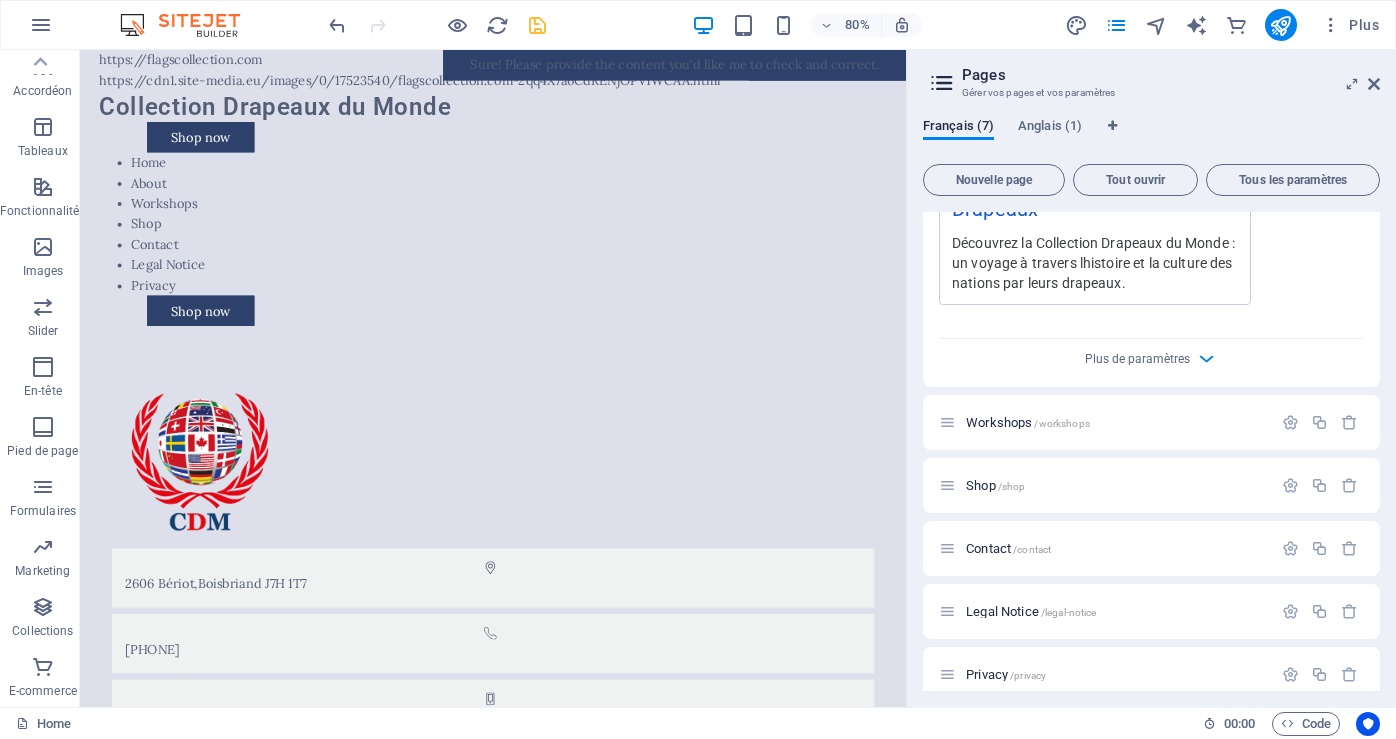 scroll, scrollTop: 1575, scrollLeft: 0, axis: vertical 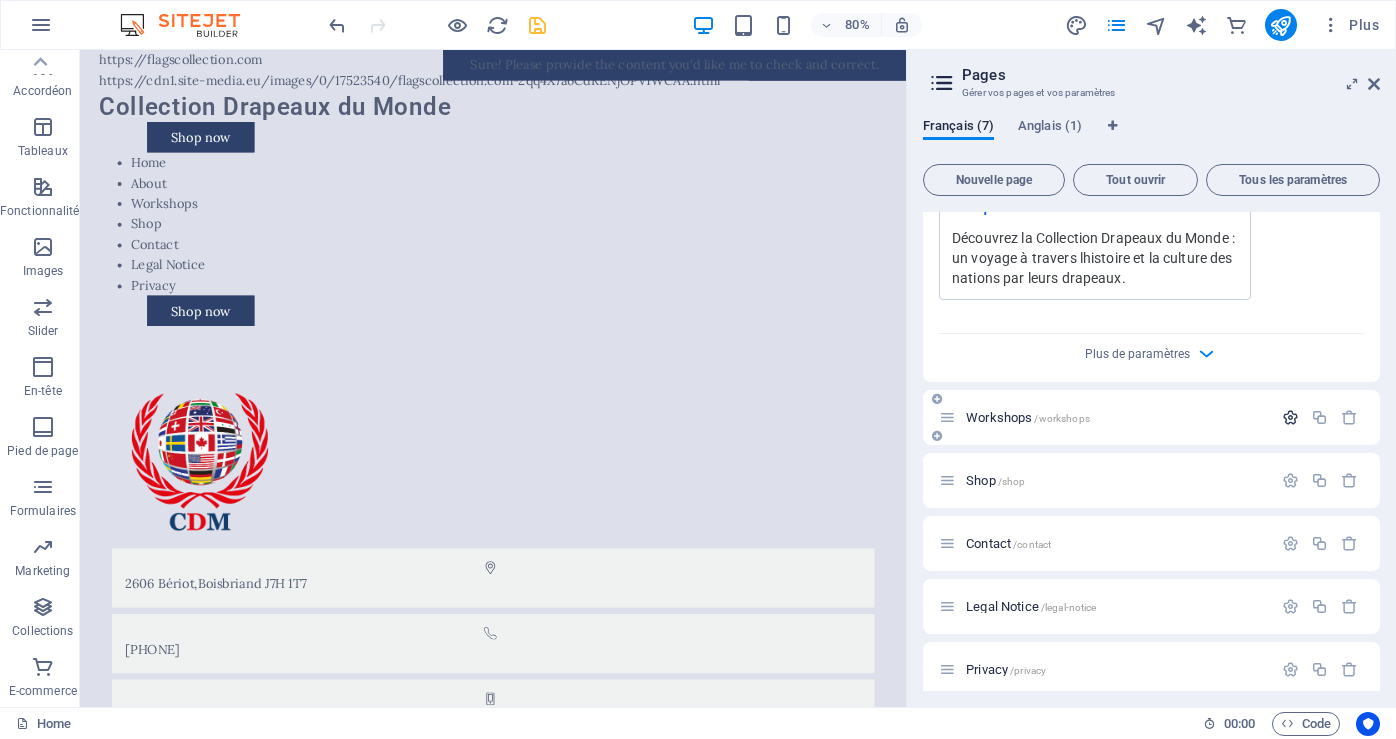 click at bounding box center (1290, 417) 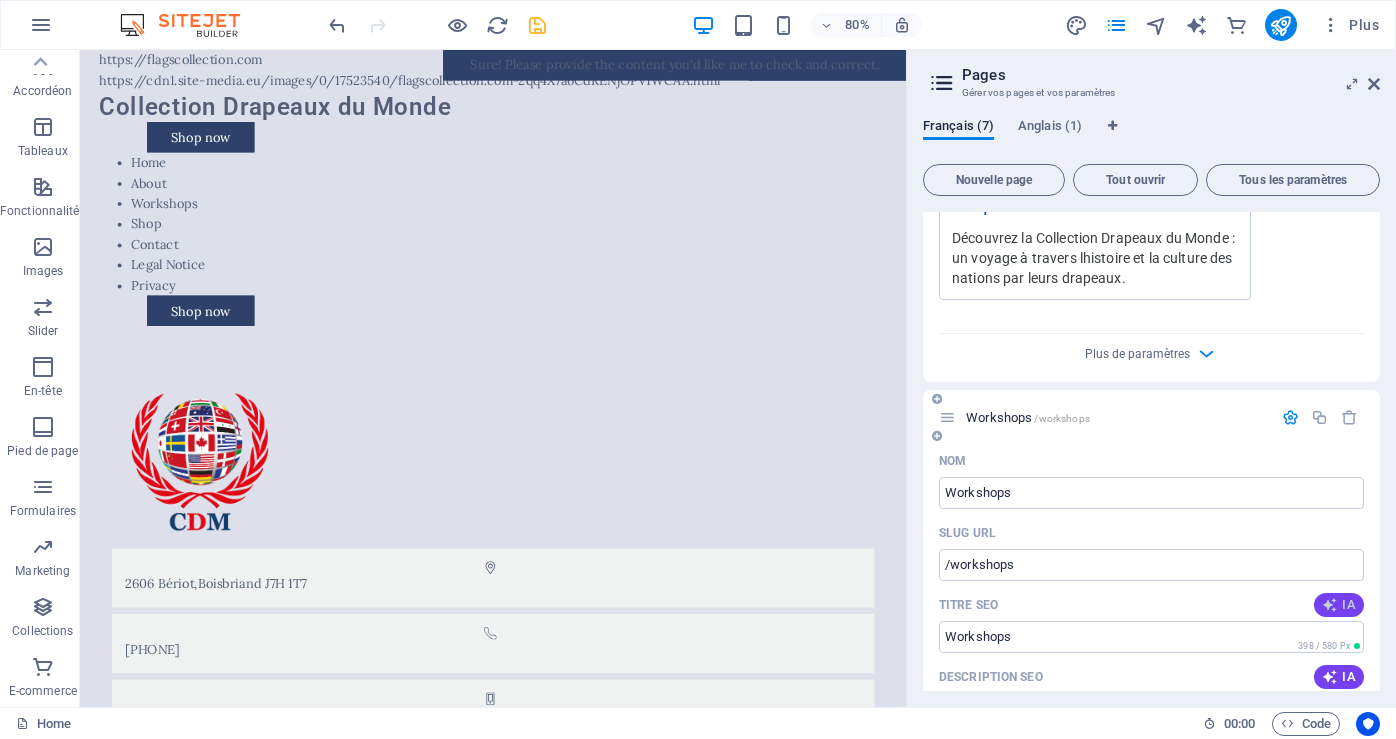 click on "IA" at bounding box center (1339, 605) 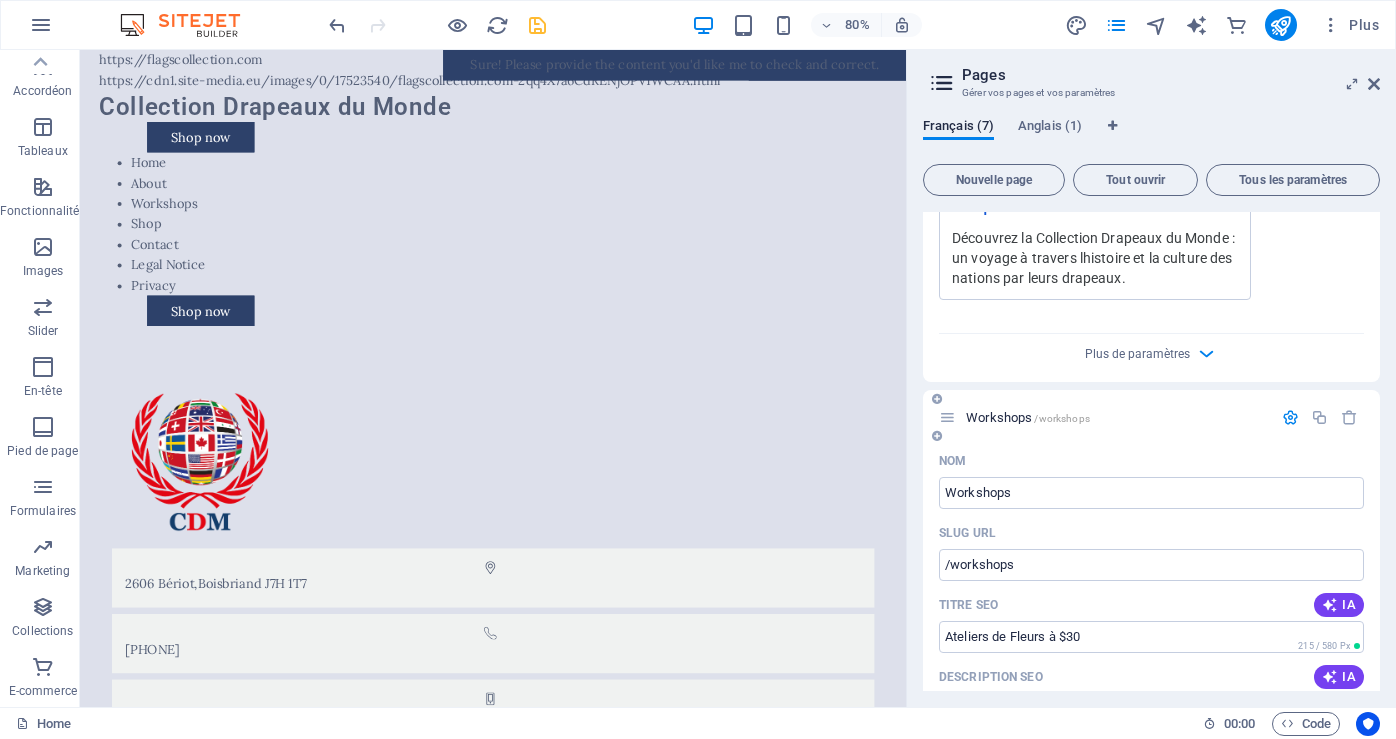 type on "Ateliers de Fleurs à $30" 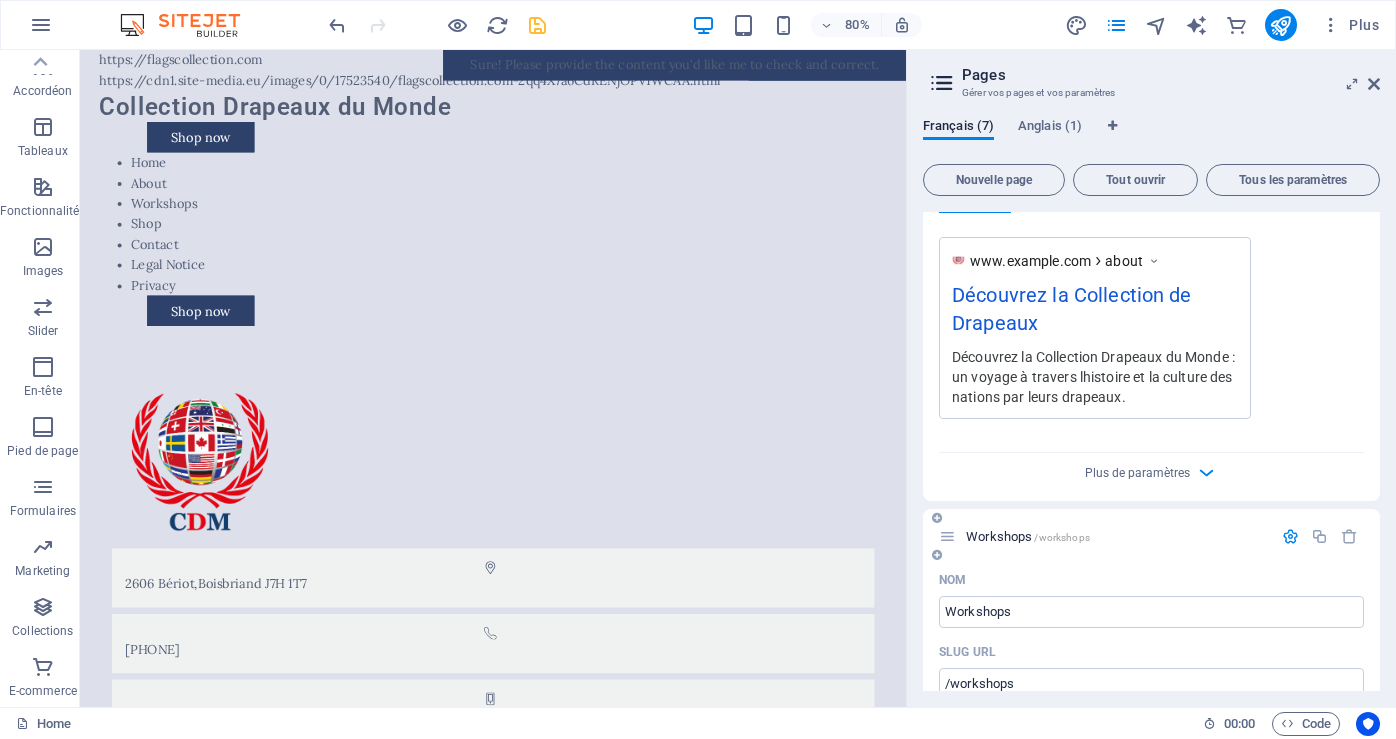 scroll, scrollTop: 1575, scrollLeft: 0, axis: vertical 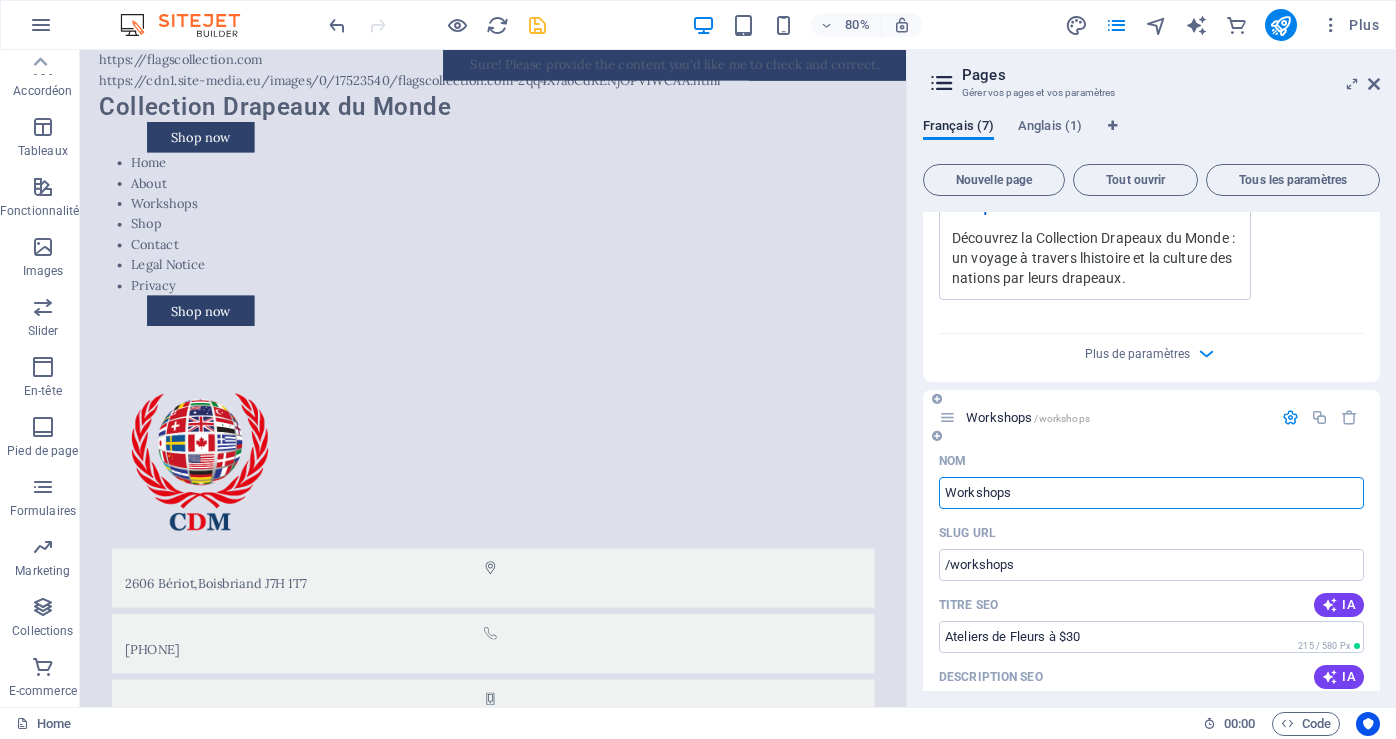 drag, startPoint x: 947, startPoint y: 499, endPoint x: 1091, endPoint y: 495, distance: 144.05554 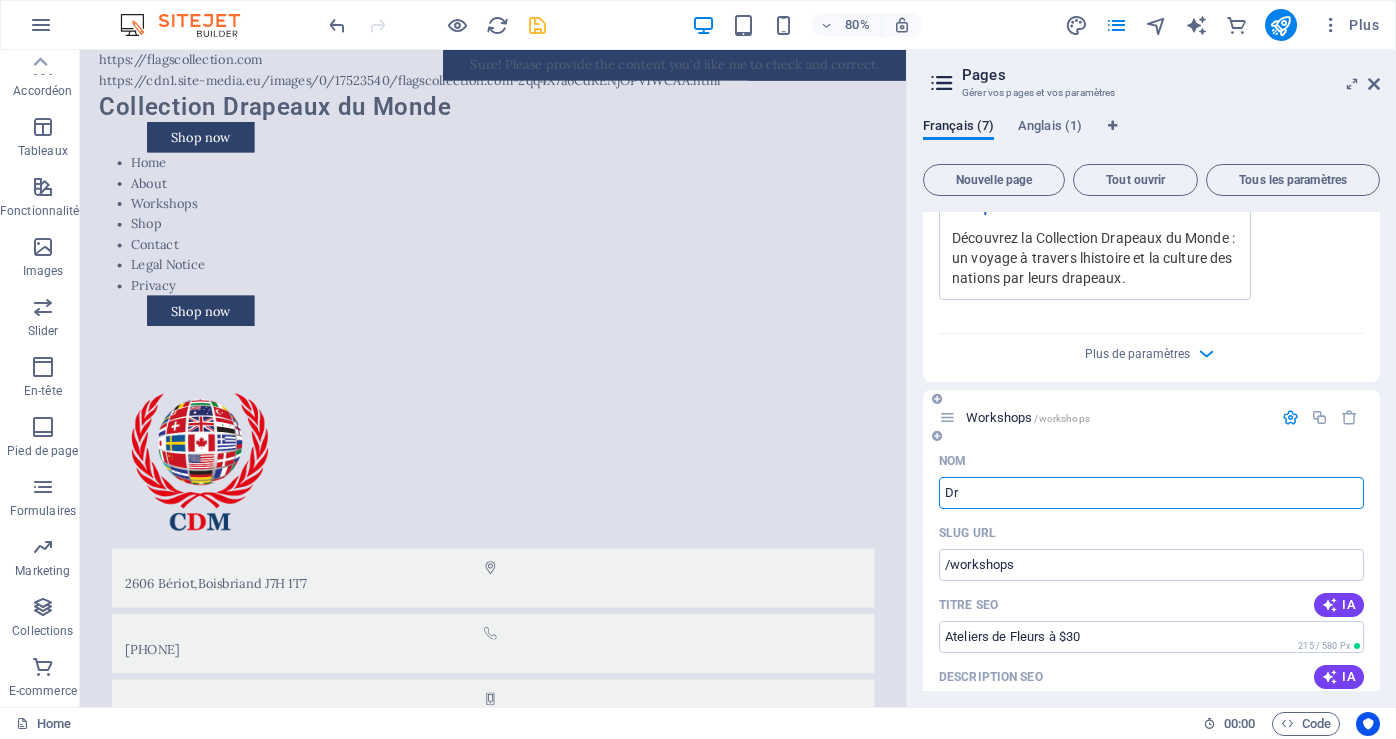 type on "Dra" 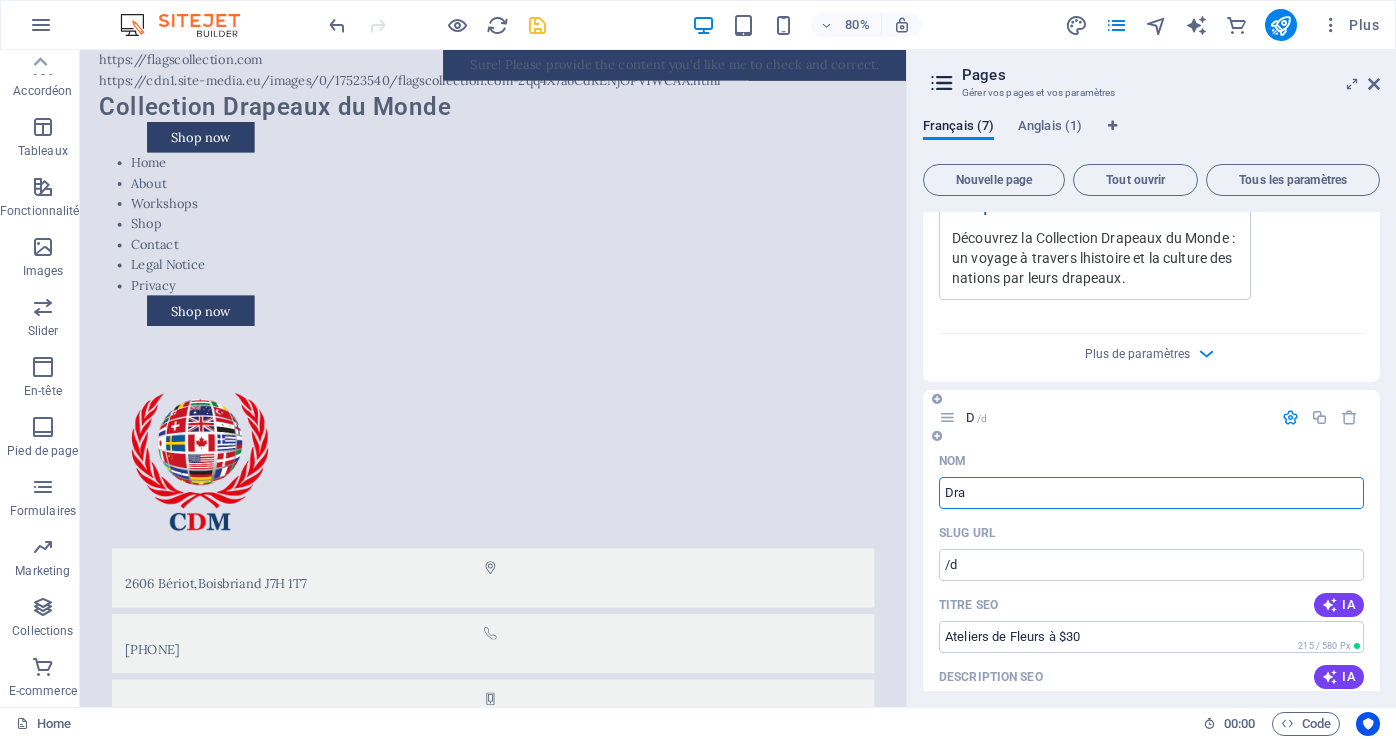 type on "/d" 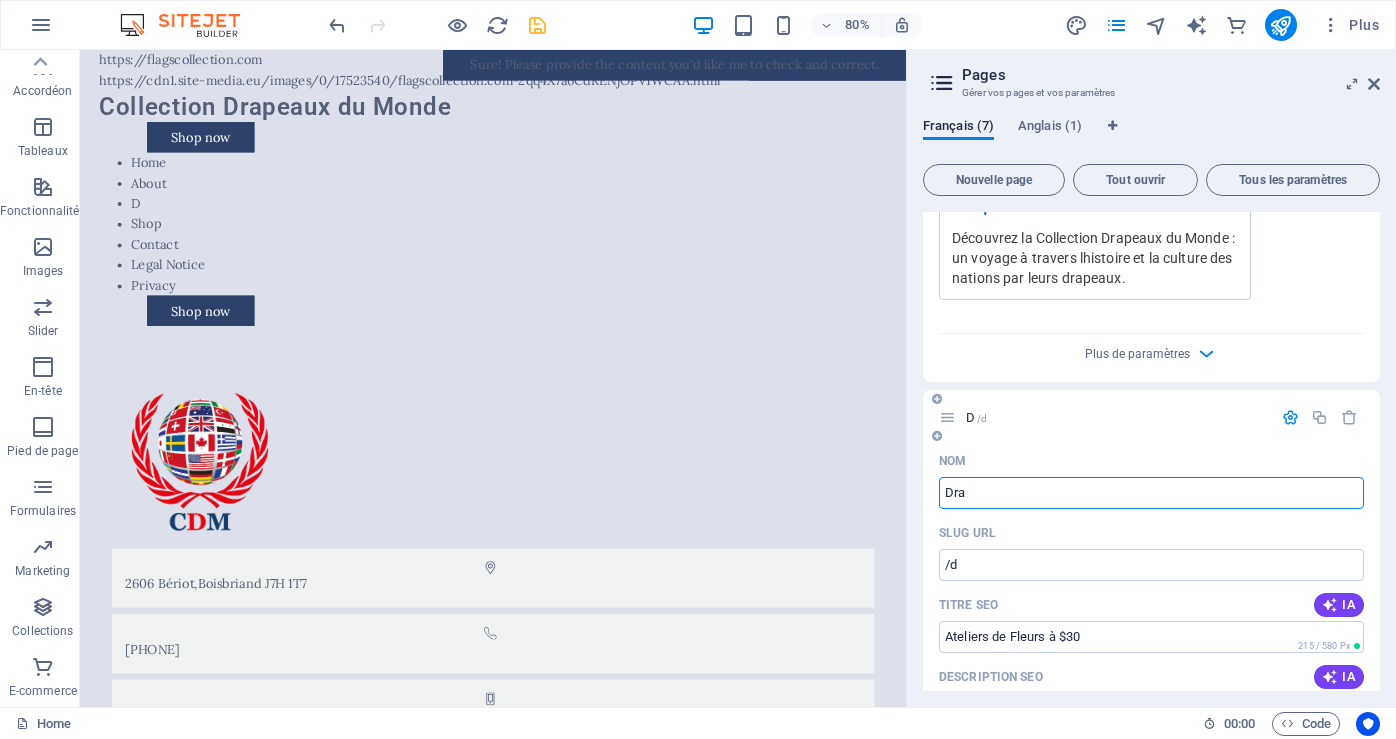 type on "Drap" 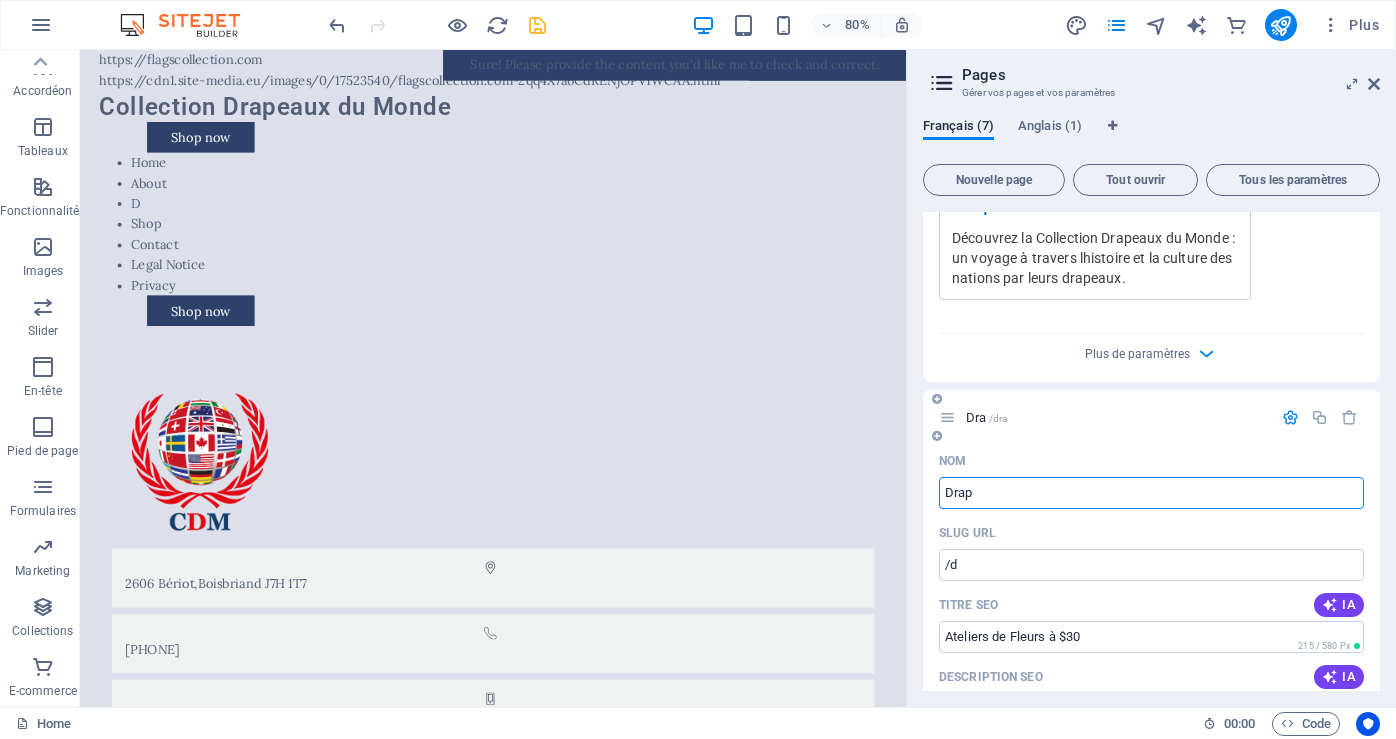 type on "/dra" 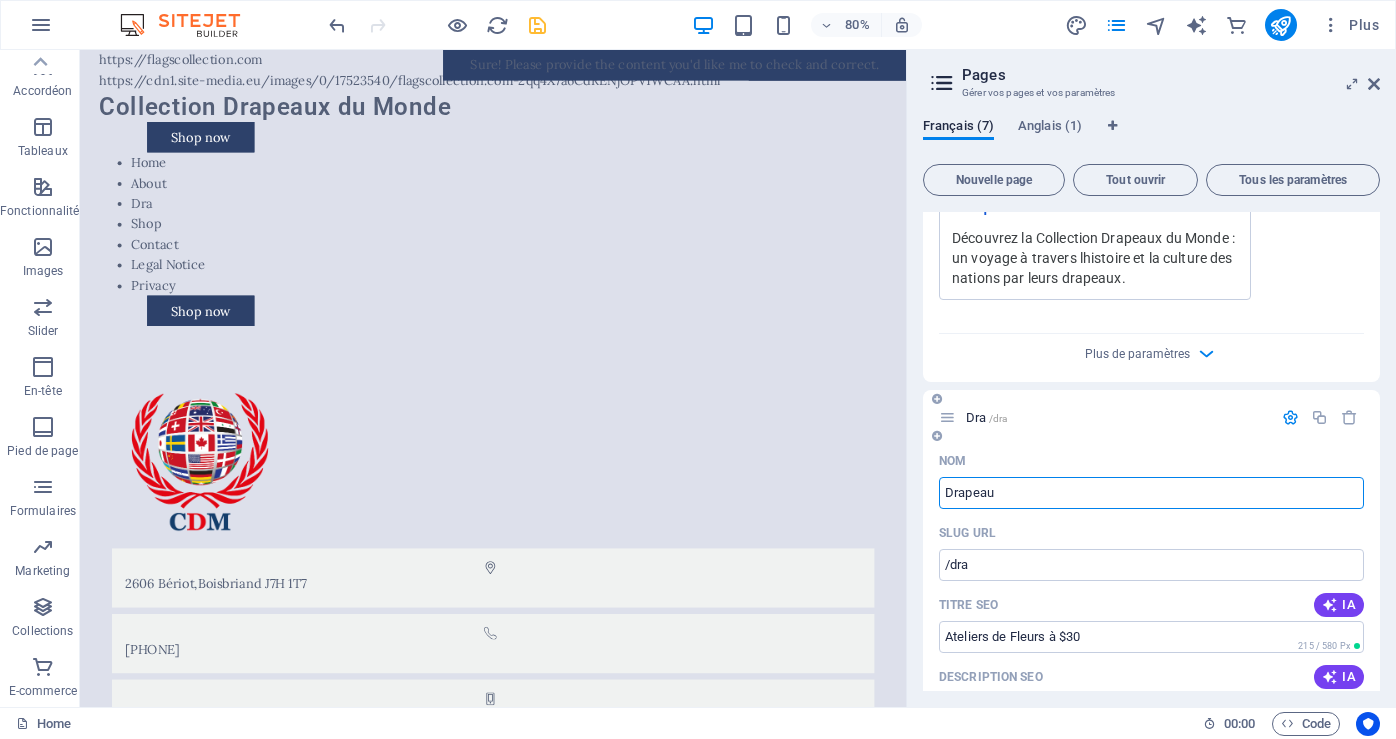 type on "Drapeaux" 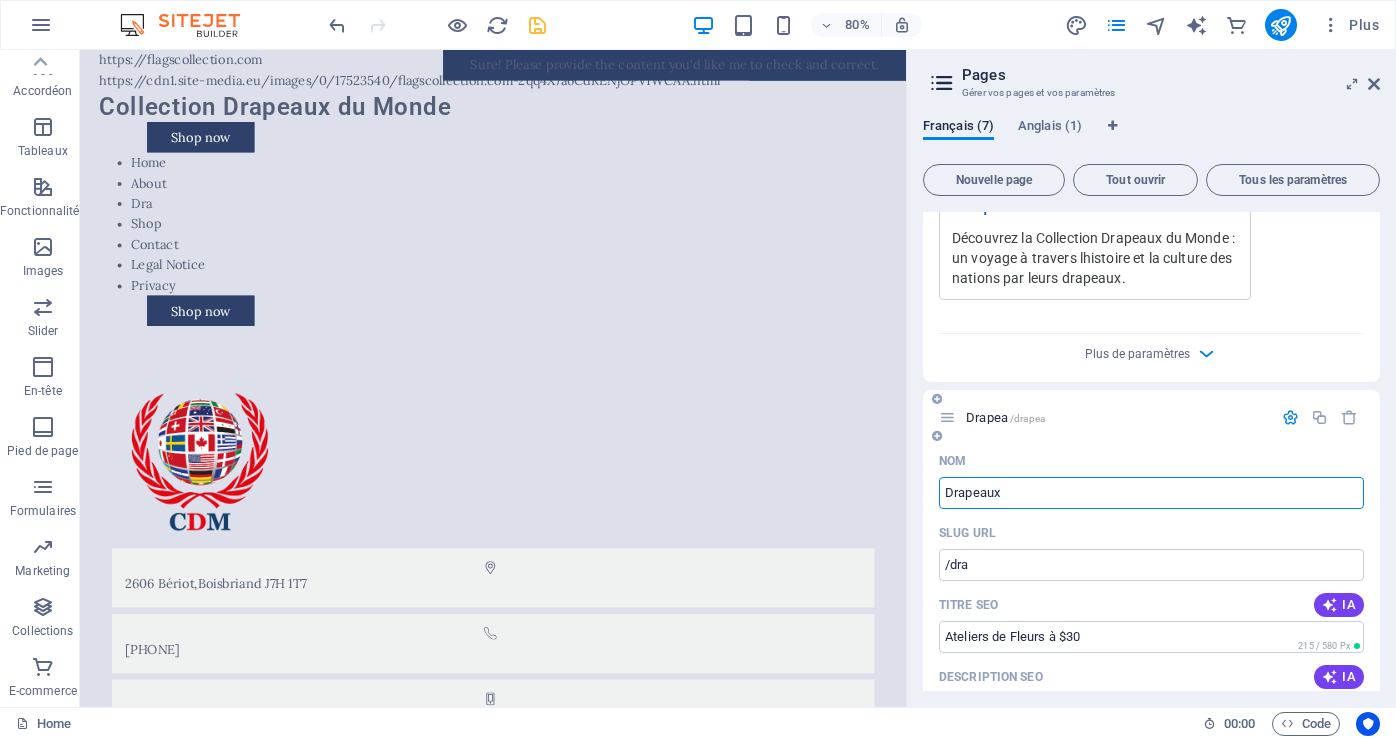 type on "/drapea" 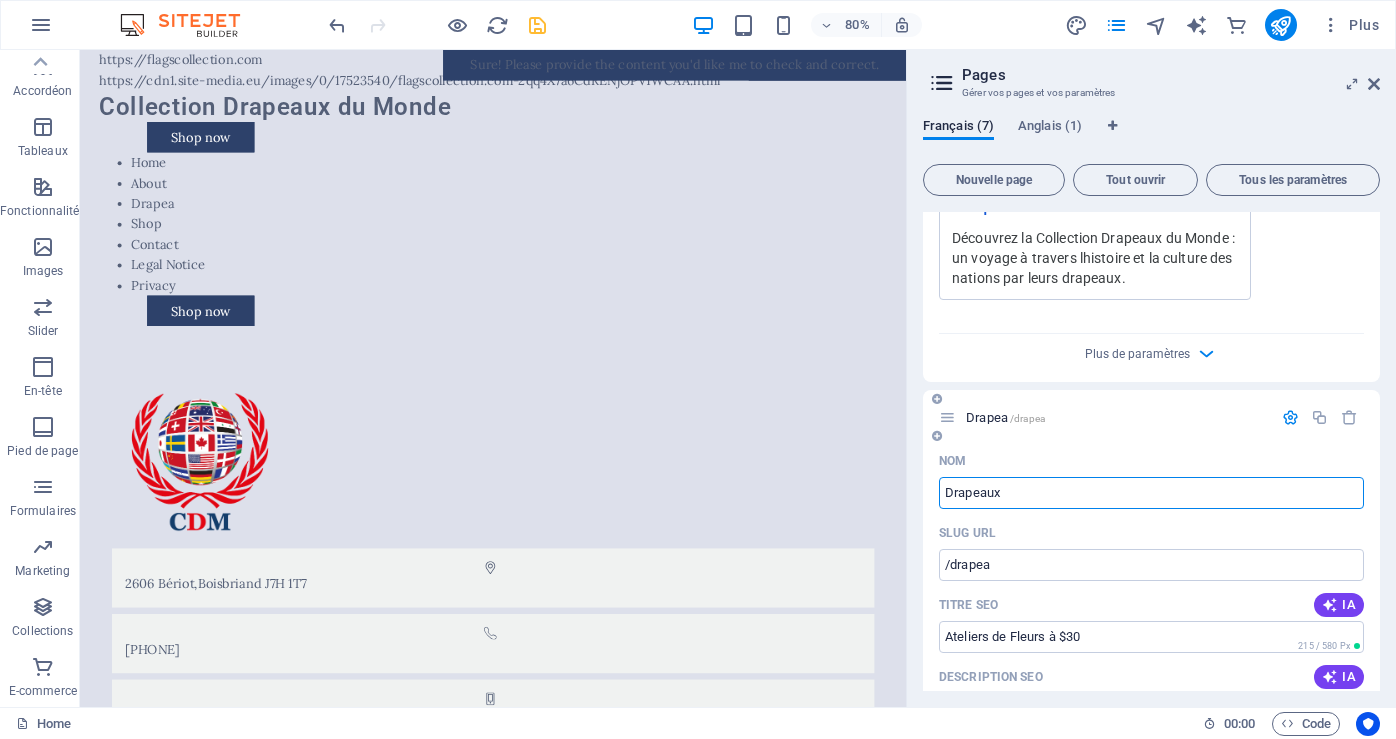 type on "Drapeaux" 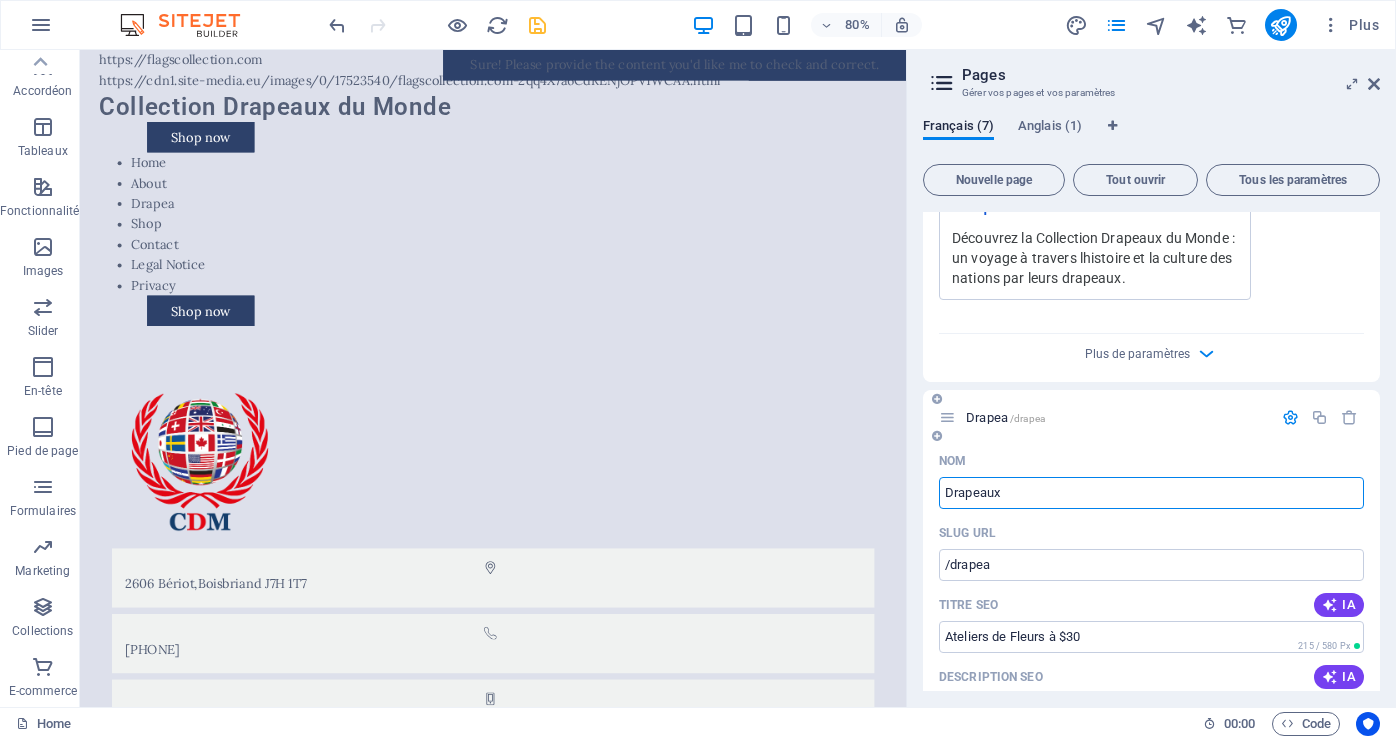 type on "/drapeaux" 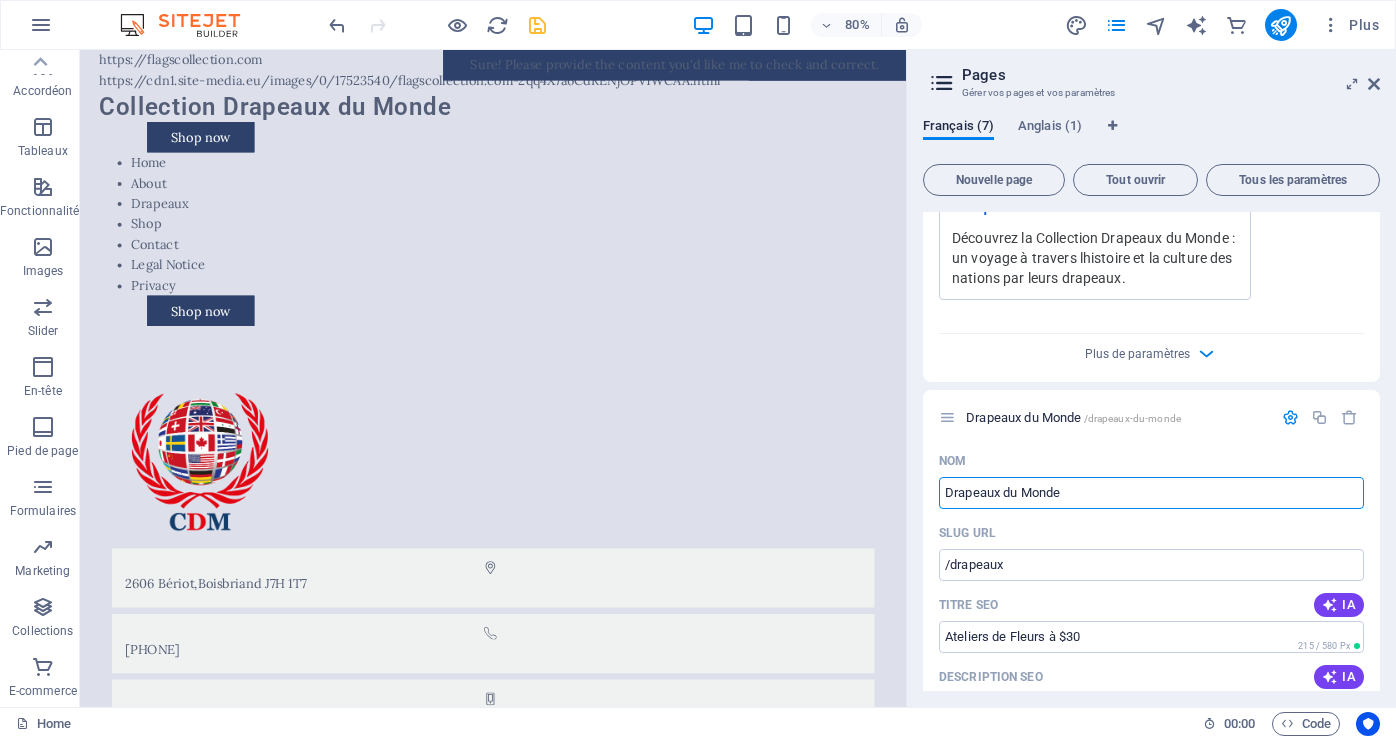 type on "Drapeaux du Monde" 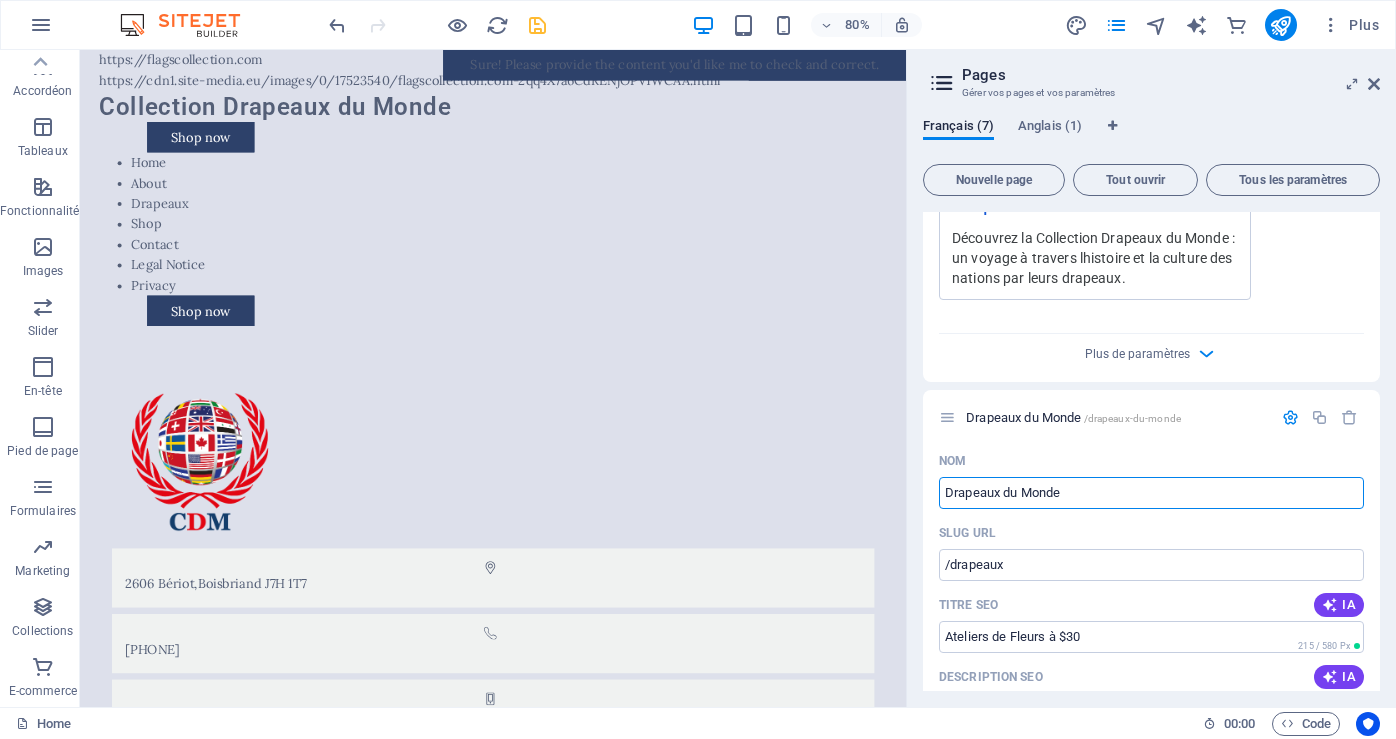 type on "/drapeaux-du-monde" 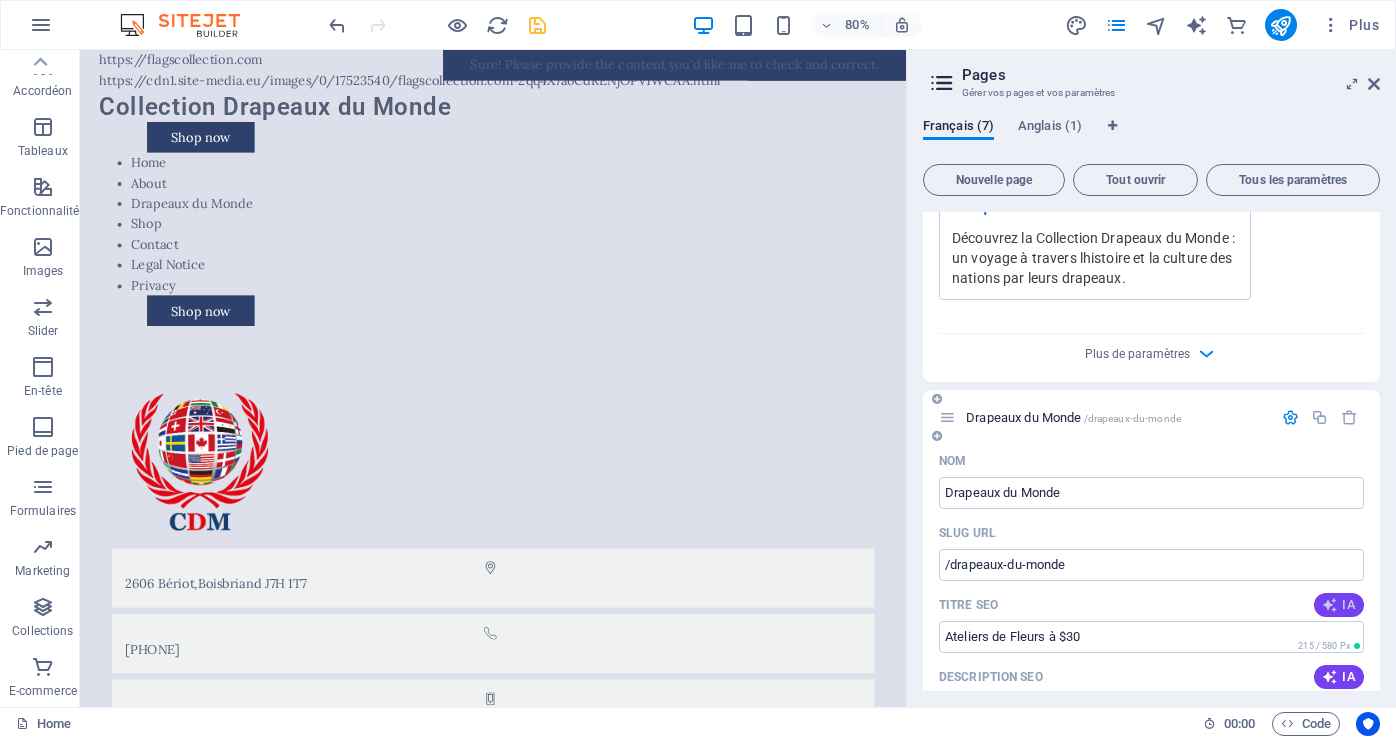 click on "IA" at bounding box center [1339, 605] 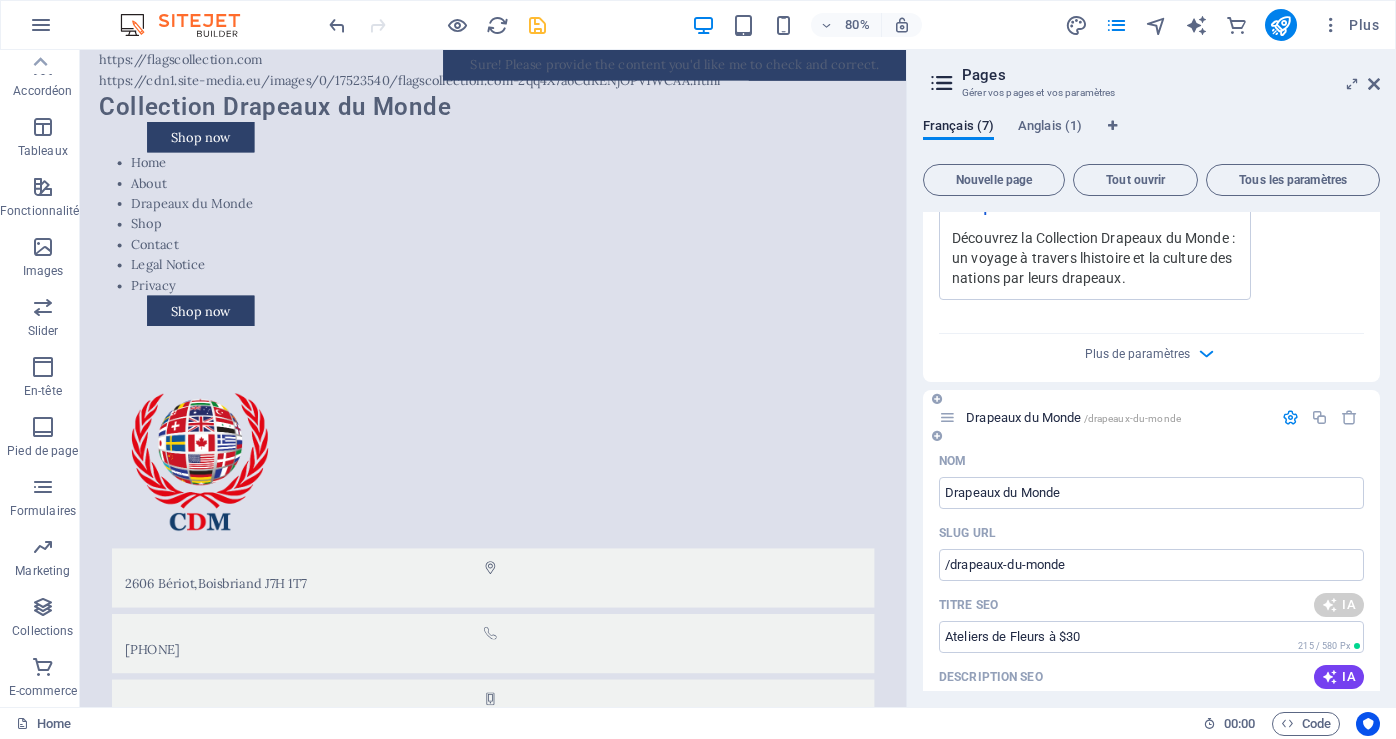 type on "Atelier Floral à Boisbriand" 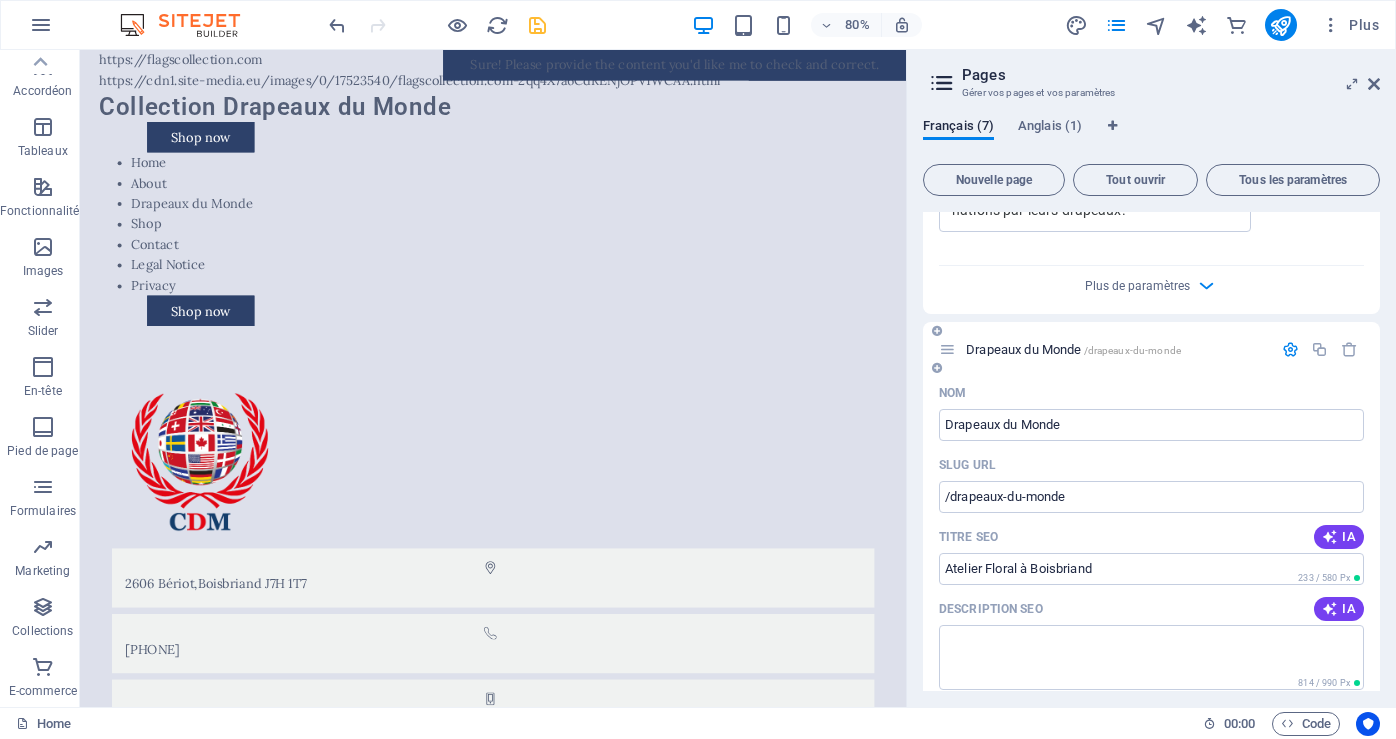 scroll, scrollTop: 1675, scrollLeft: 0, axis: vertical 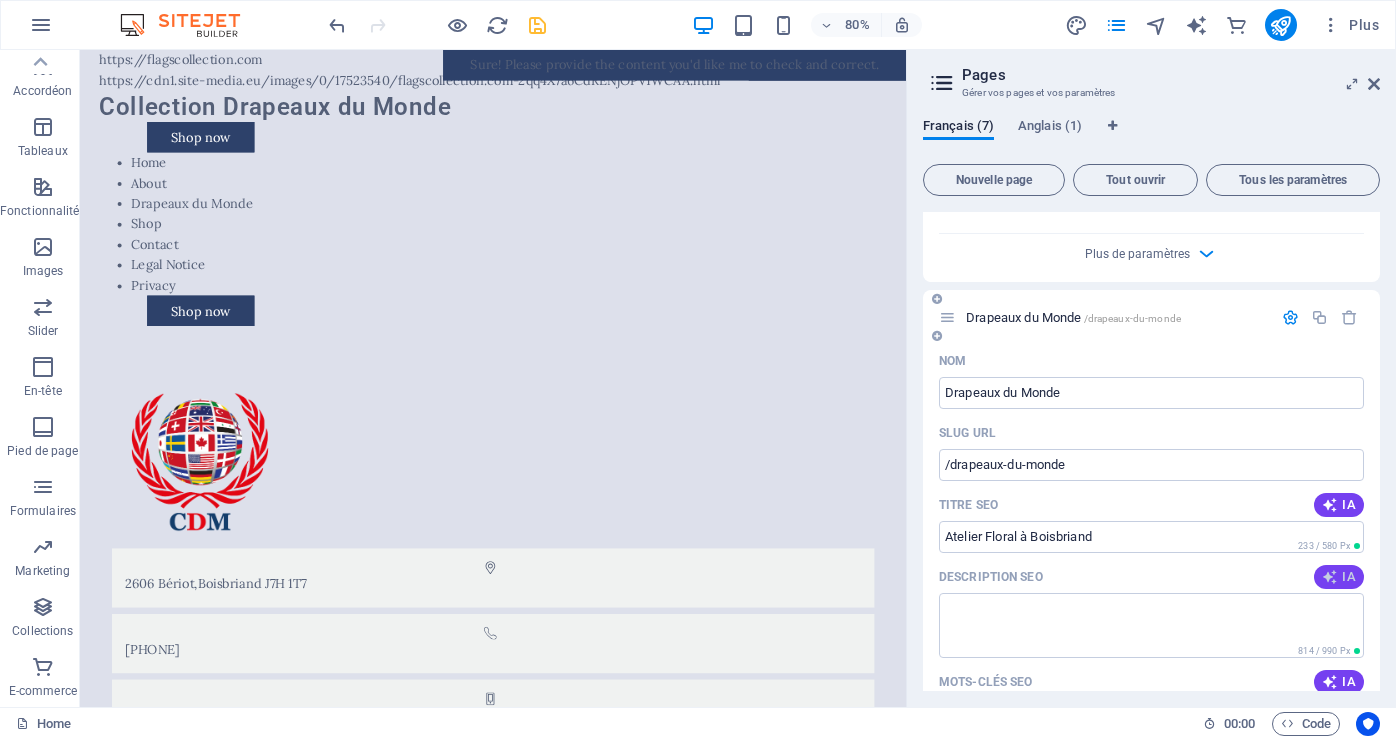 click on "IA" at bounding box center (1339, 577) 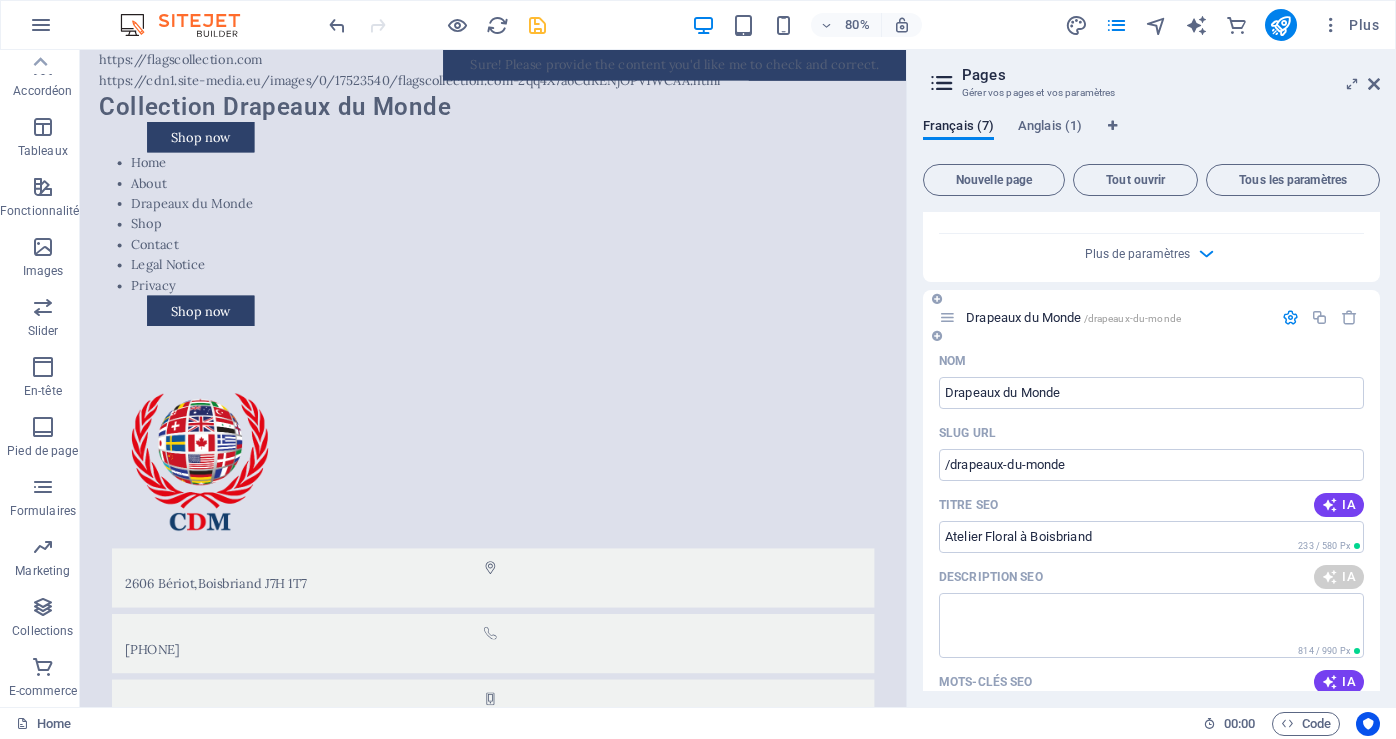 type on "Participez à nos ateliers de composition florale ! Apprenez à créer des arrangements, bouquets et terrariums pour 30$." 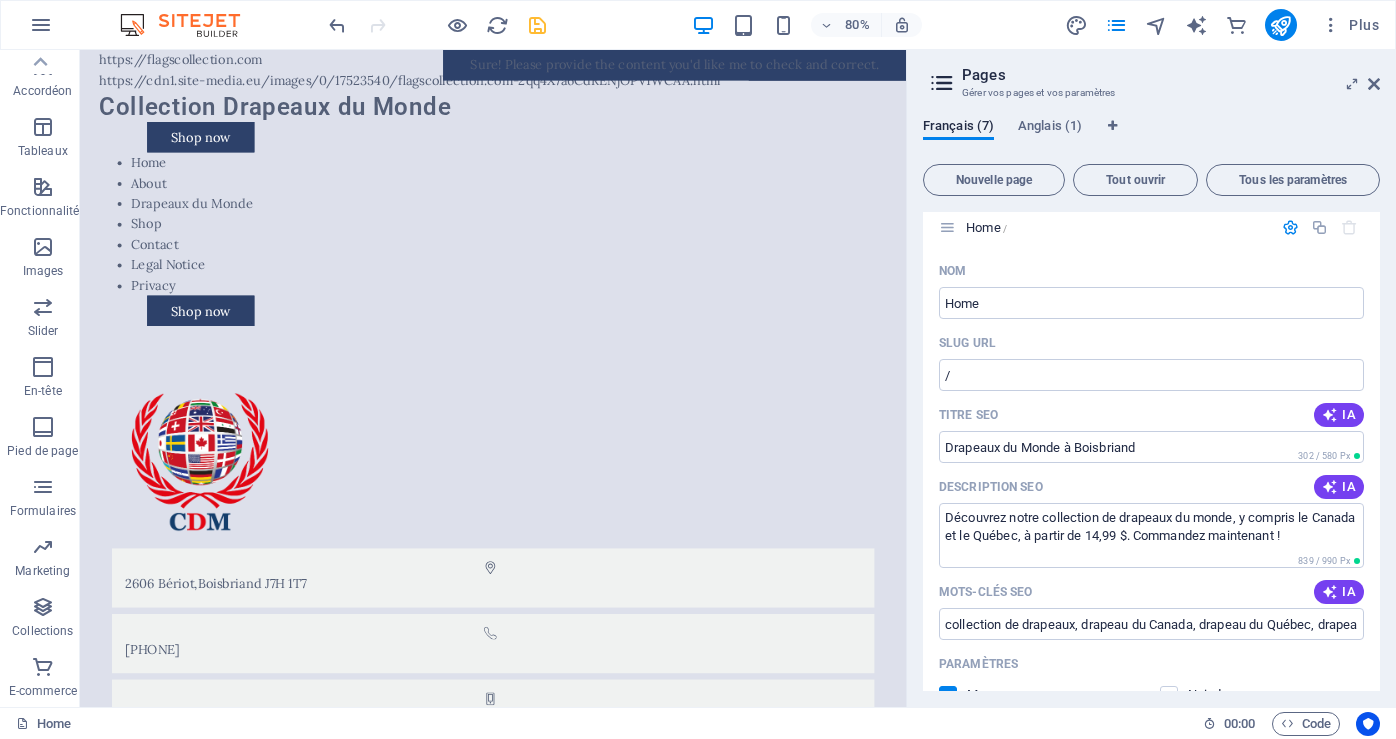 scroll, scrollTop: 0, scrollLeft: 0, axis: both 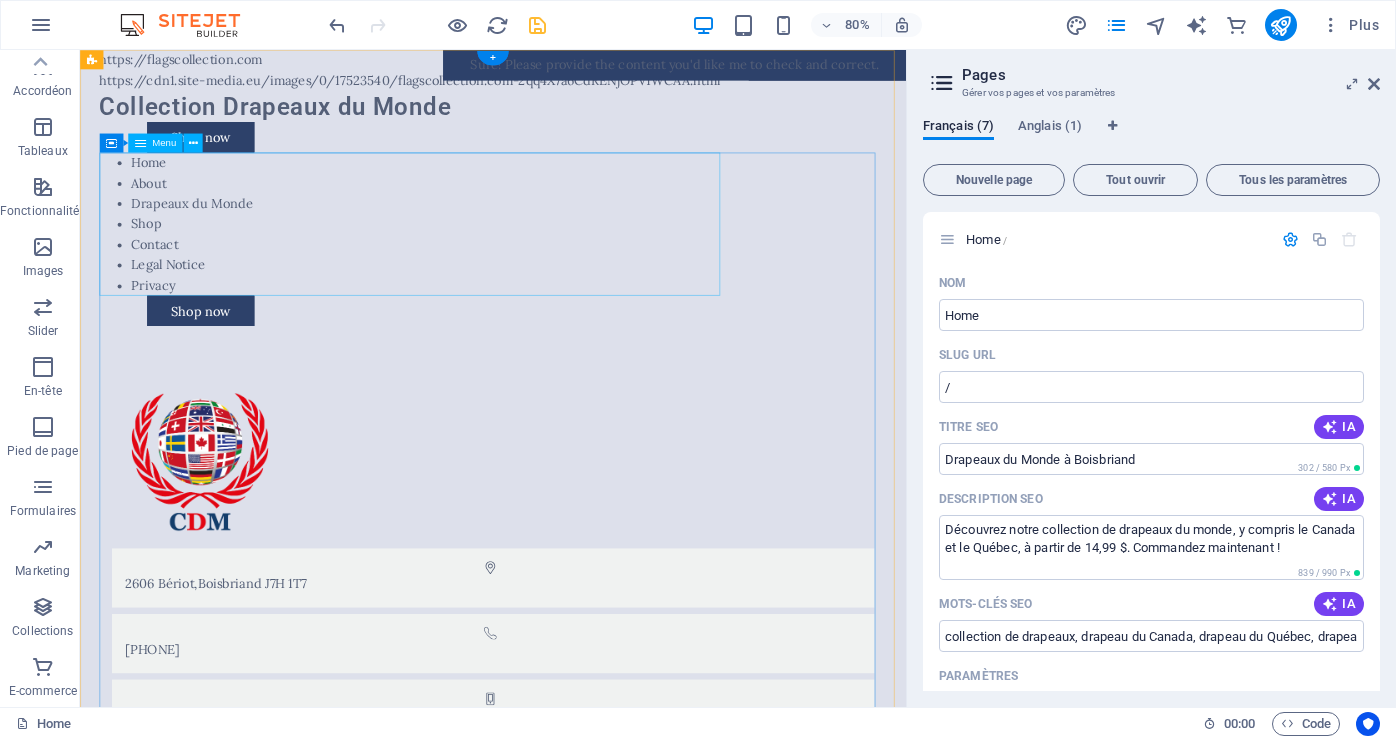 click on "Home About Drapeaux du Monde Shop Contact Legal Notice Privacy" at bounding box center [596, 267] 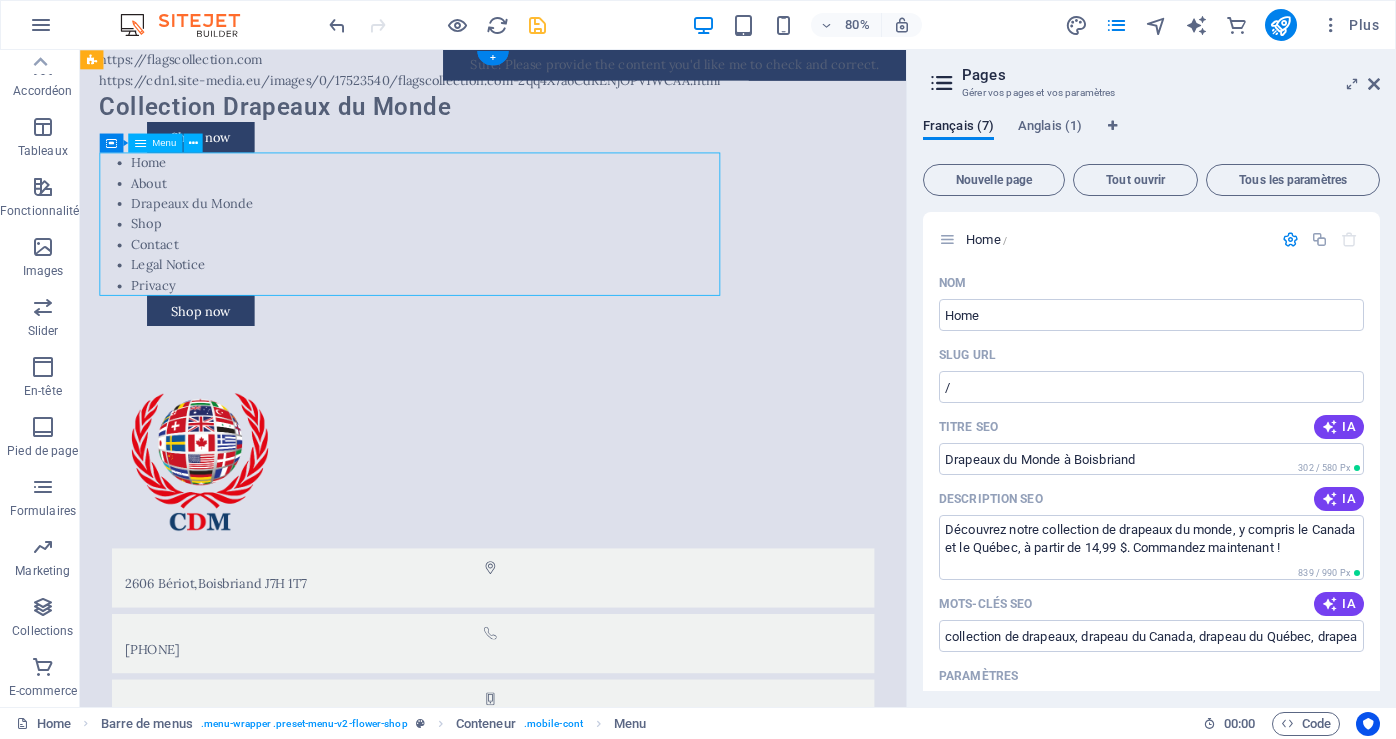 click on "Home About Drapeaux du Monde Shop Contact Legal Notice Privacy" at bounding box center (596, 267) 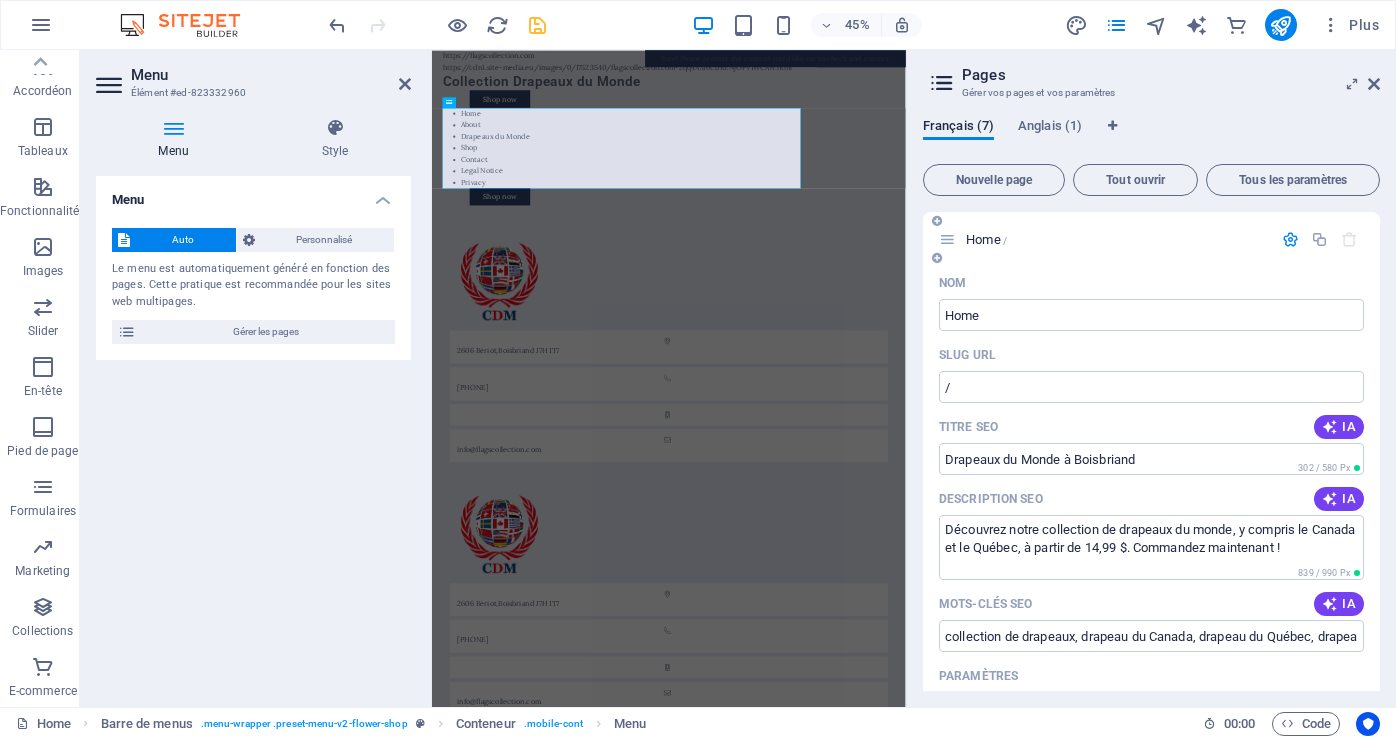 click at bounding box center [1290, 239] 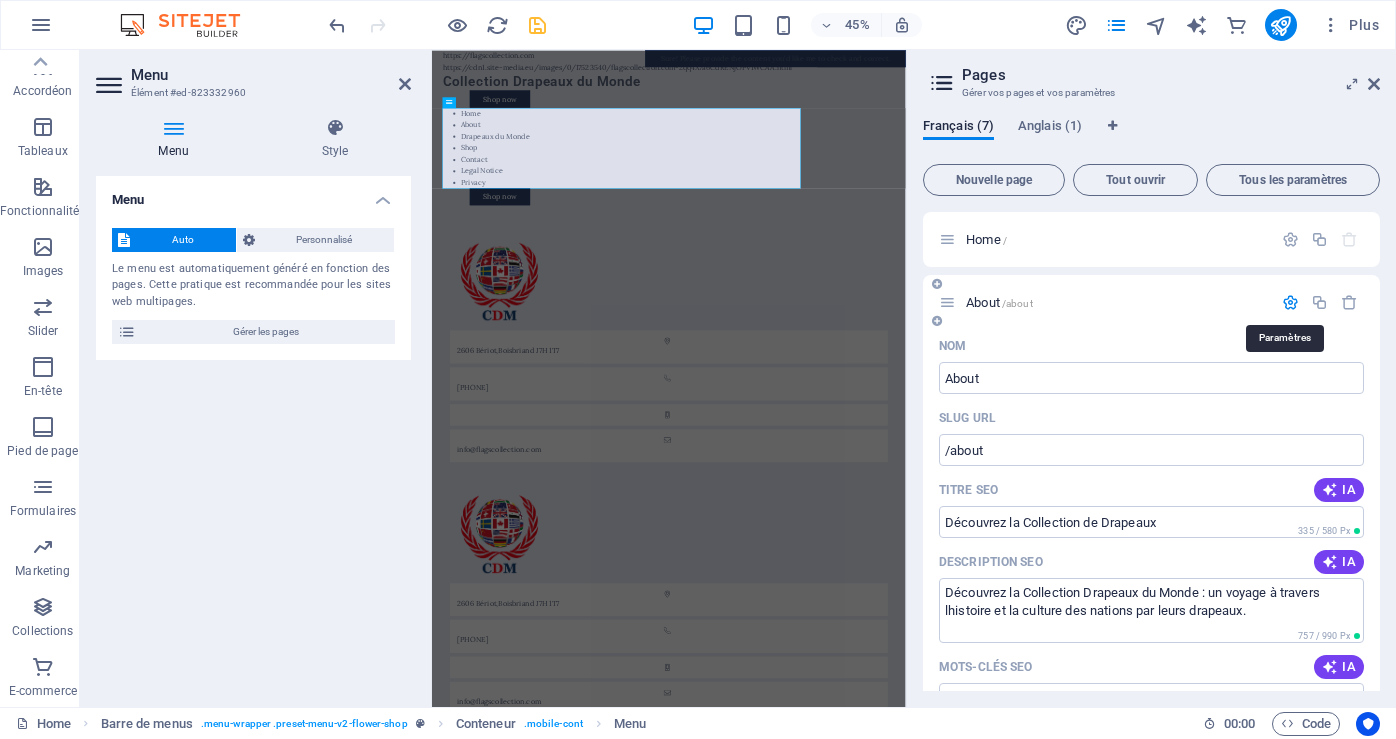 click at bounding box center [1290, 302] 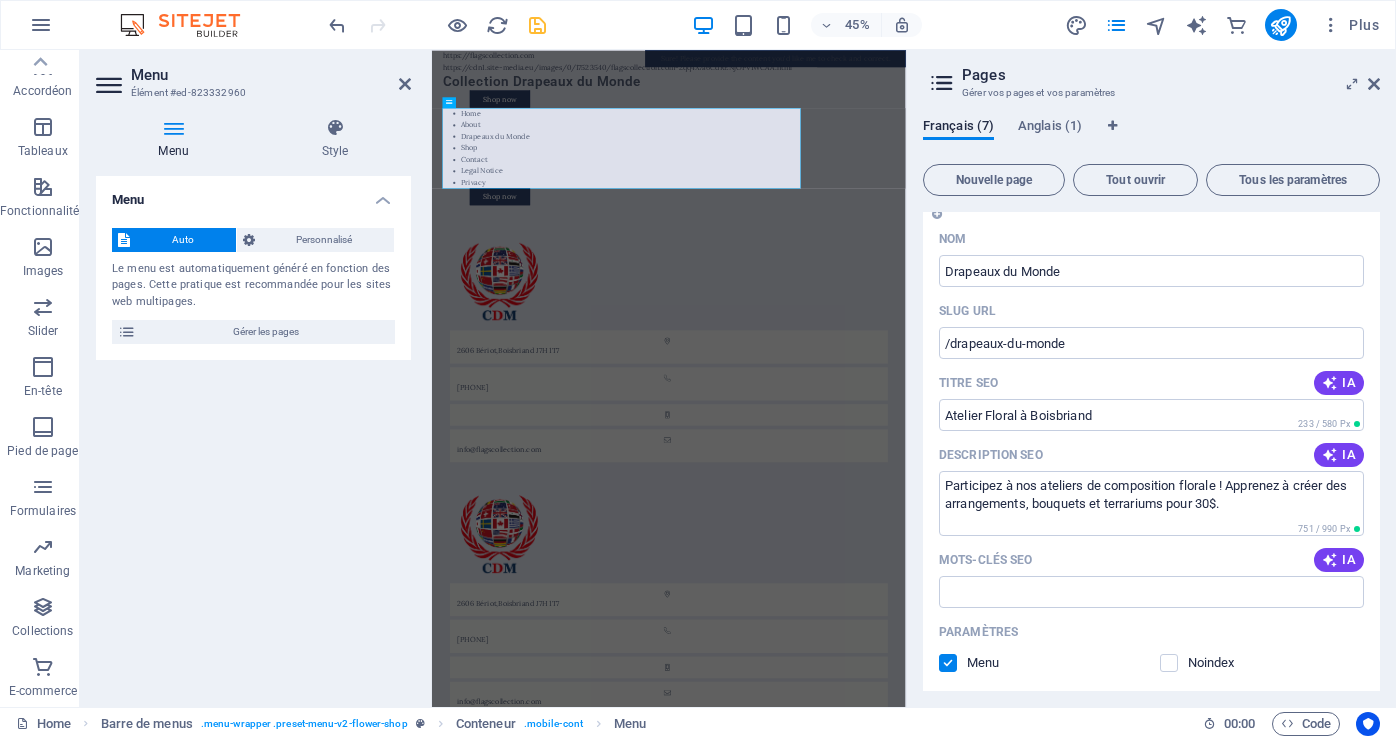 scroll, scrollTop: 200, scrollLeft: 0, axis: vertical 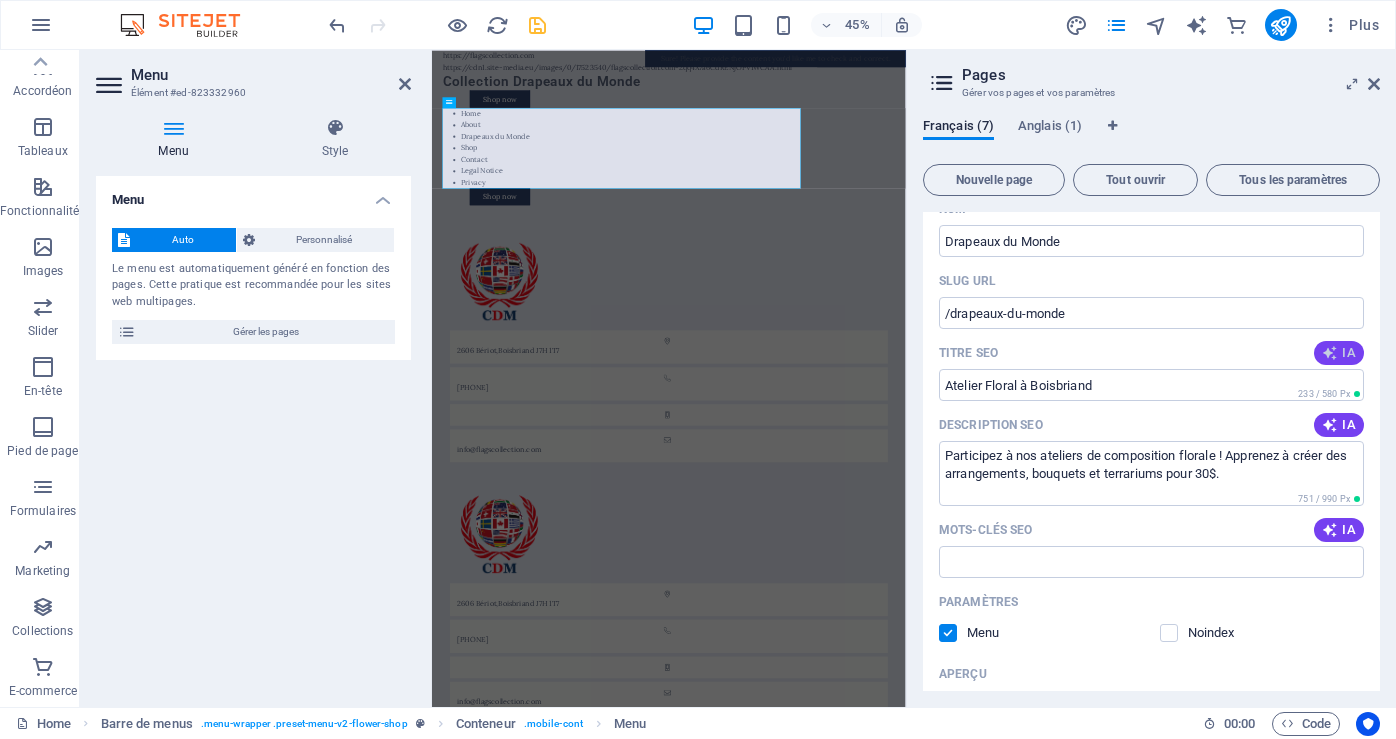 click on "IA" at bounding box center [1339, 353] 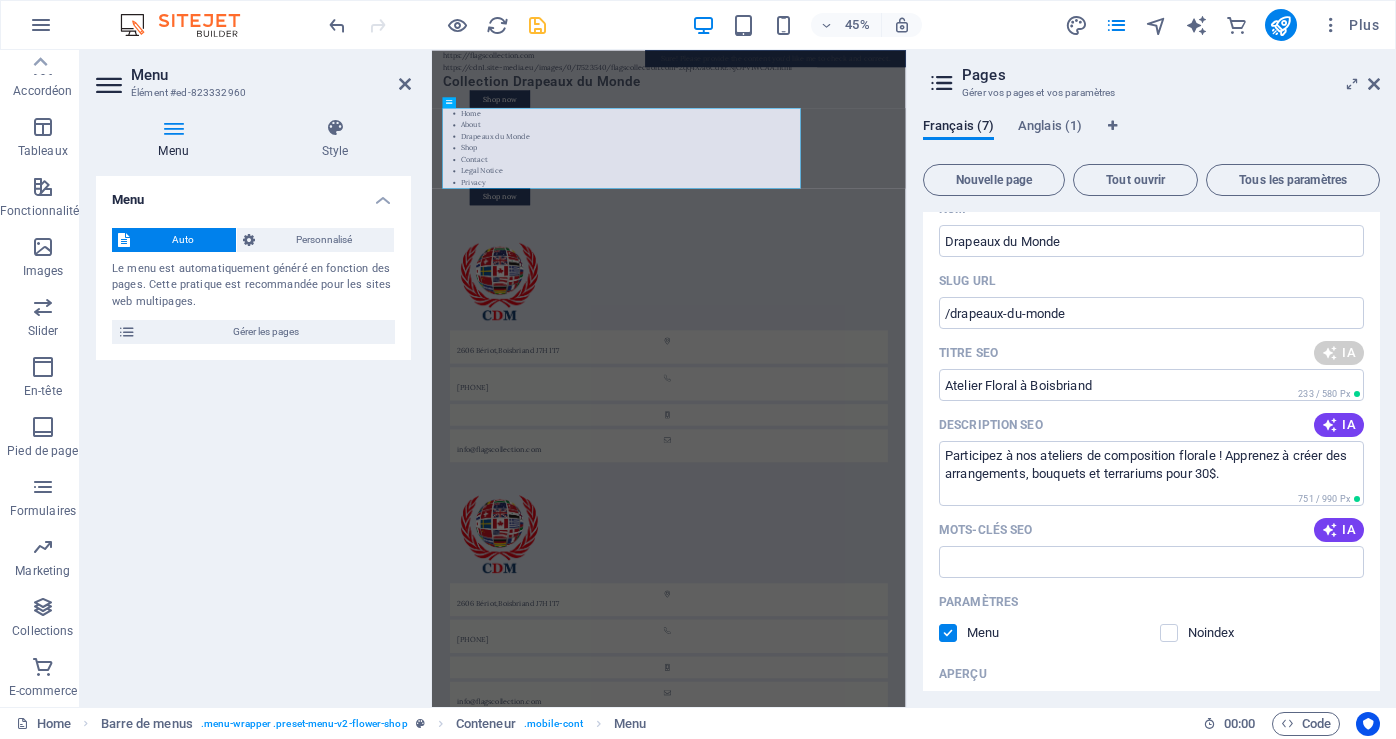 type on "Atelier de fleurs : inscrivez-vous!" 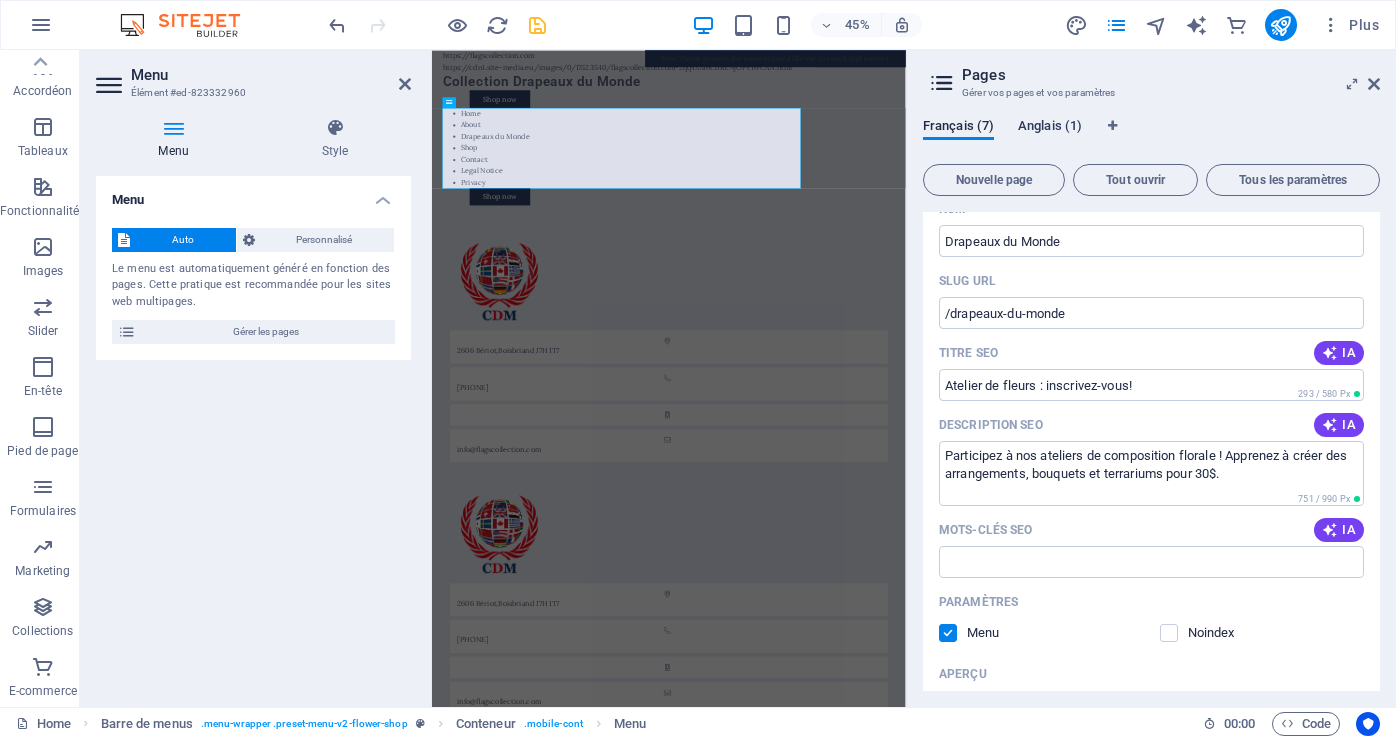 click on "Anglais (1)" at bounding box center (1050, 128) 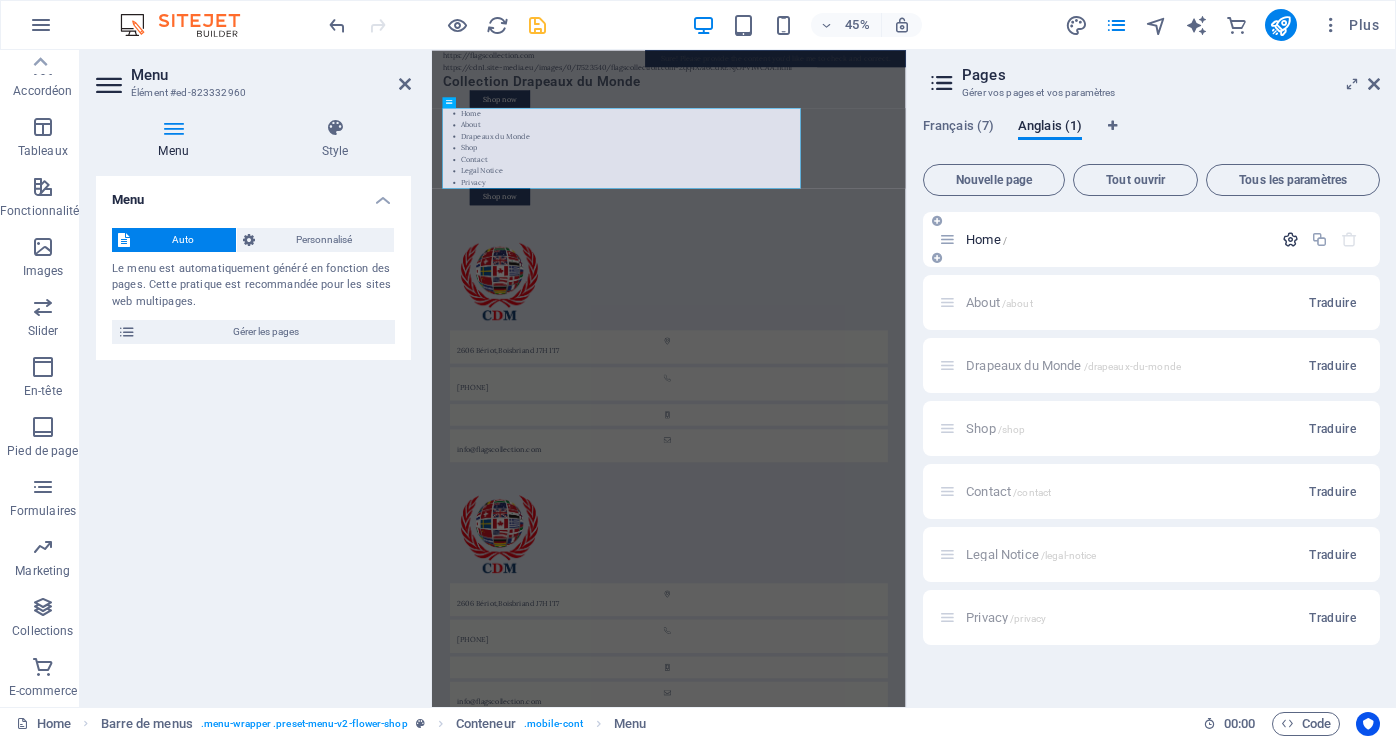 click at bounding box center (1290, 239) 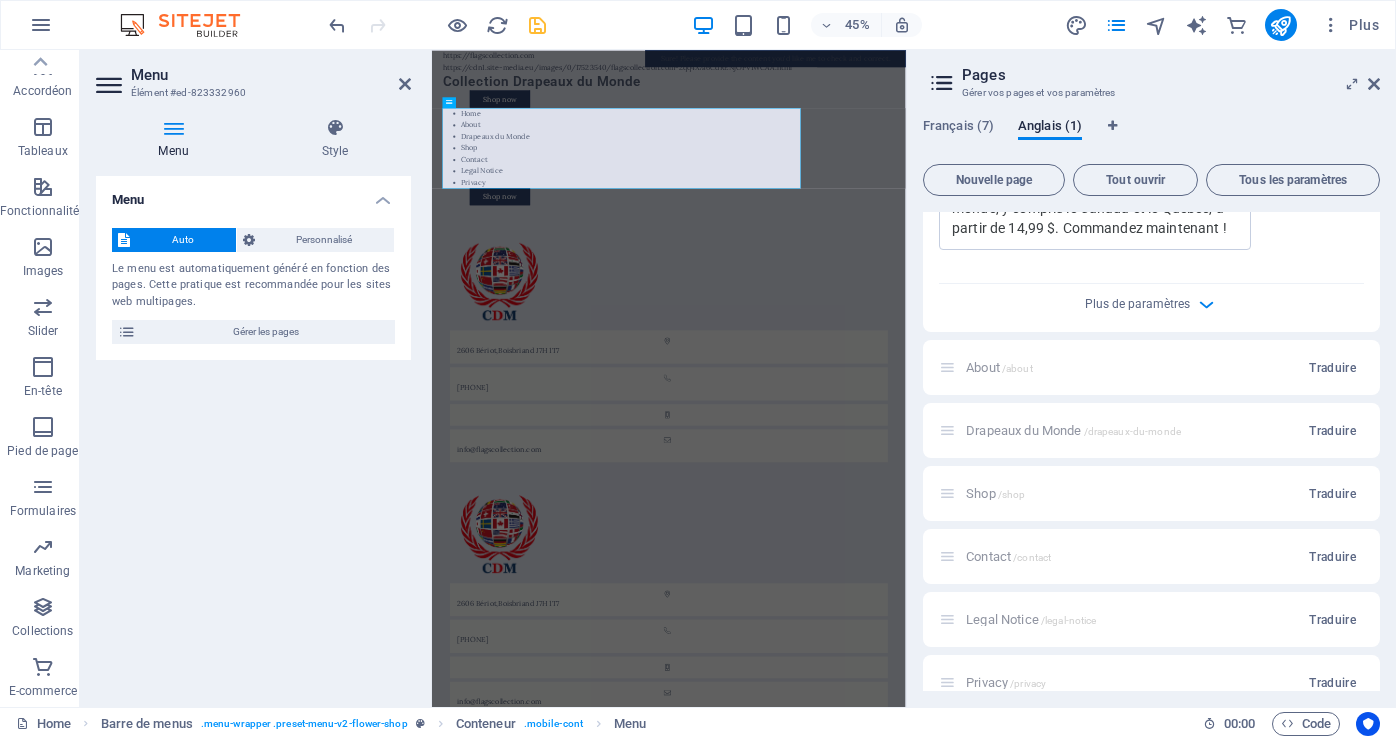 scroll, scrollTop: 775, scrollLeft: 0, axis: vertical 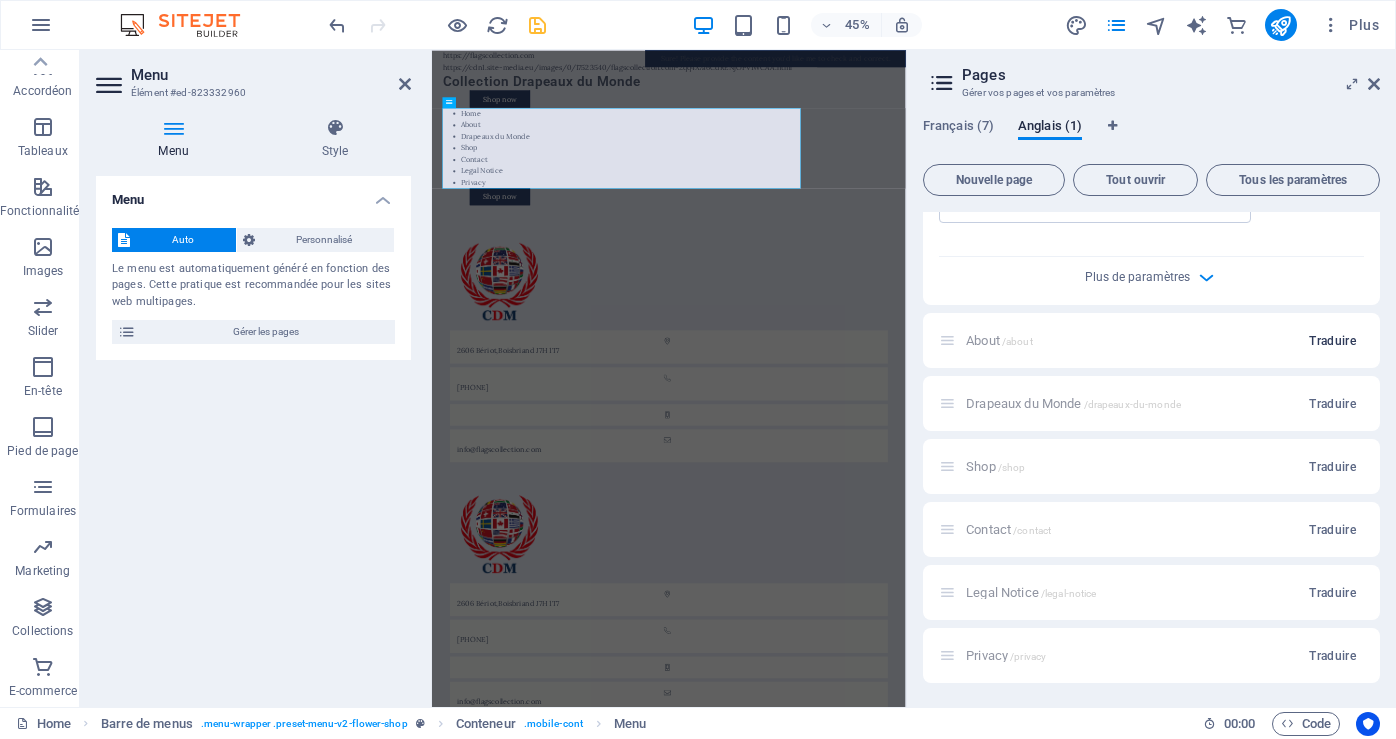 click on "Traduire" at bounding box center (1332, 341) 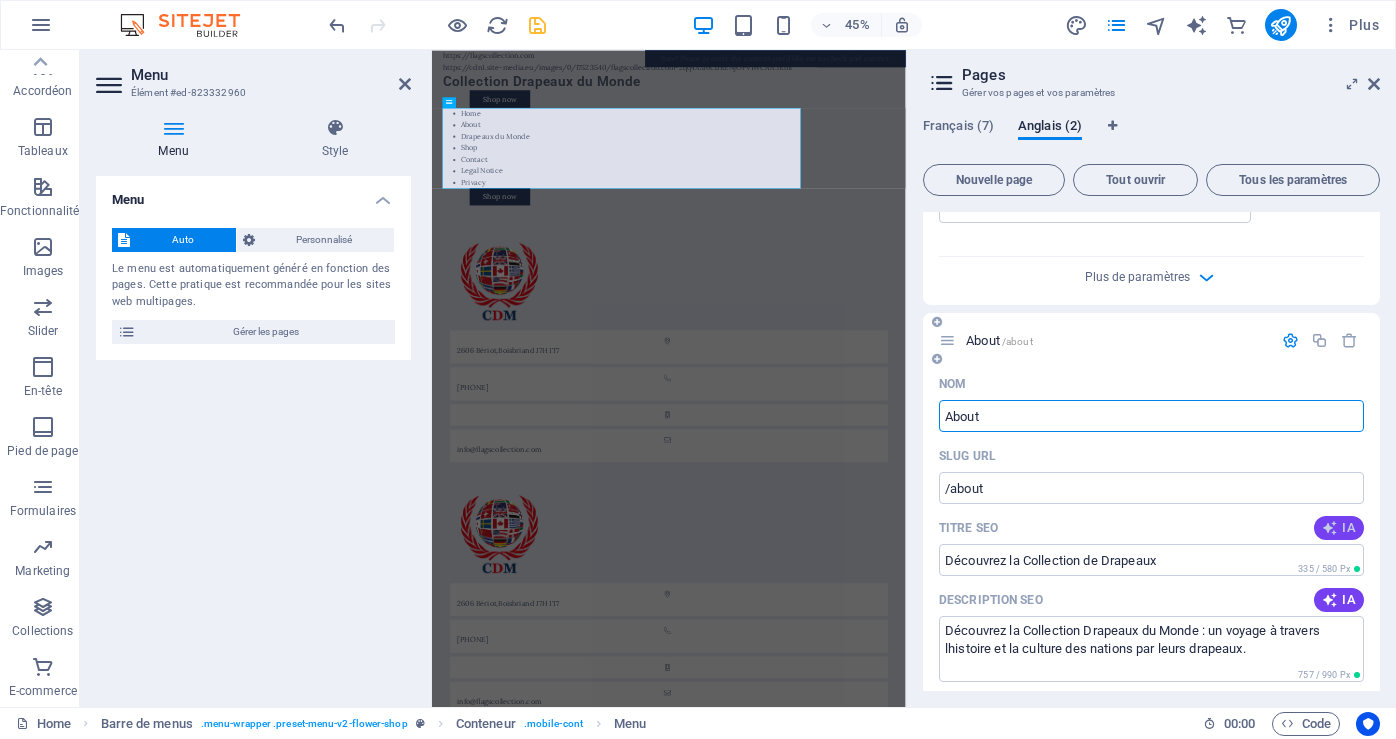 click on "IA" at bounding box center [1339, 528] 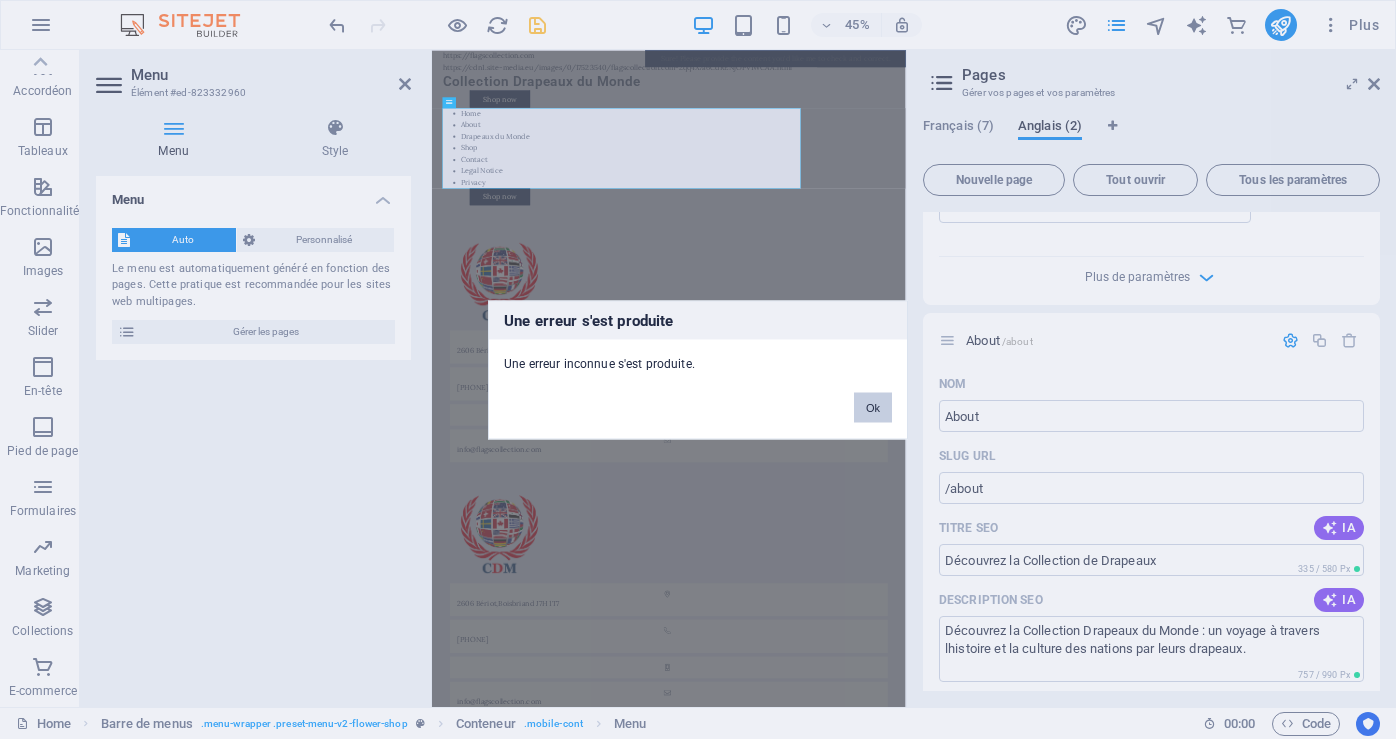 click on "Ok" at bounding box center [873, 407] 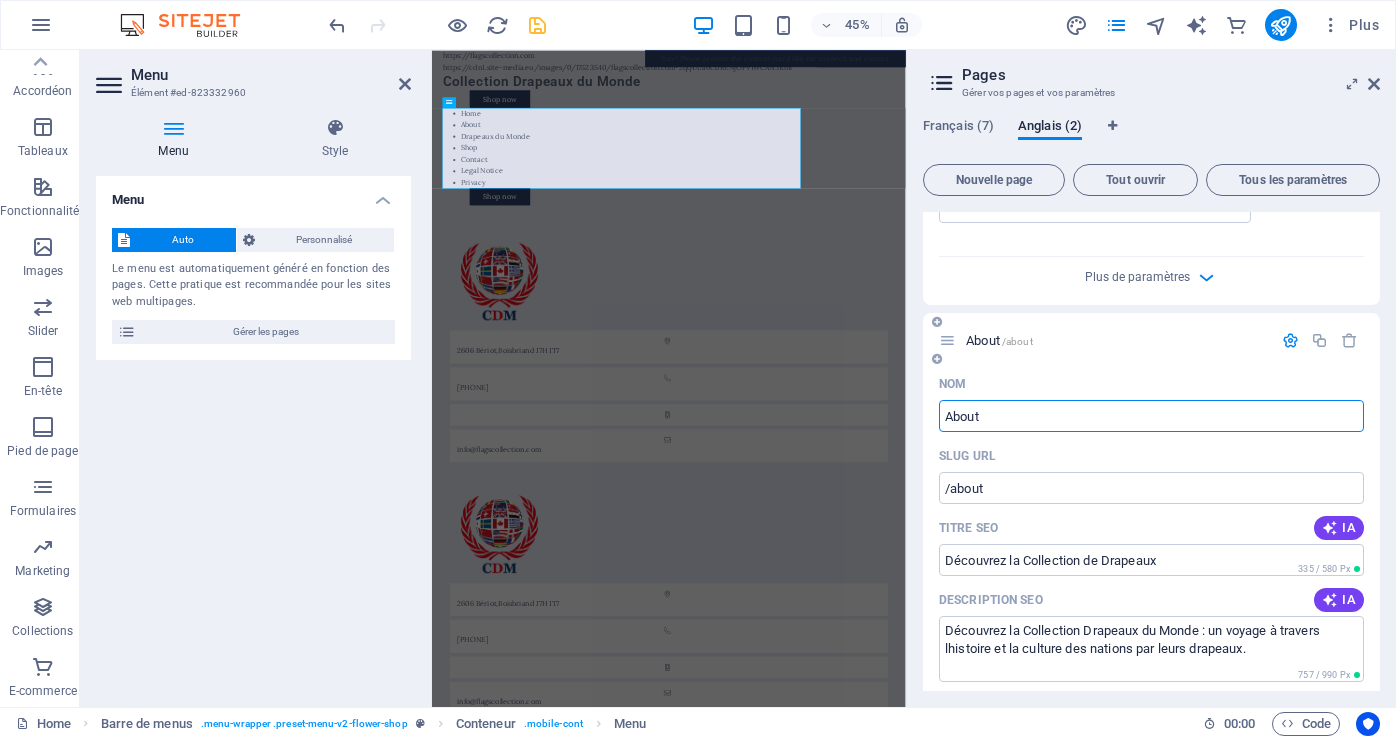 drag, startPoint x: 945, startPoint y: 412, endPoint x: 1010, endPoint y: 418, distance: 65.27634 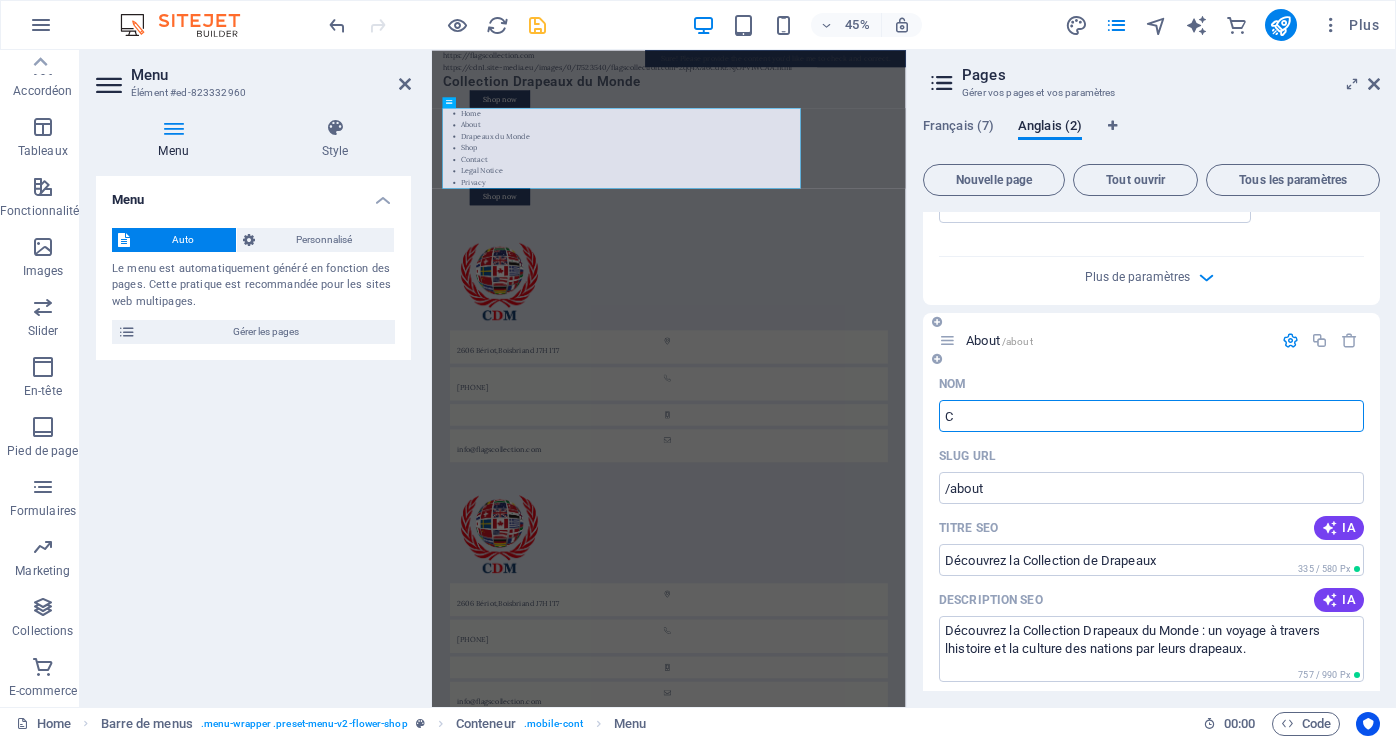 type on "Co" 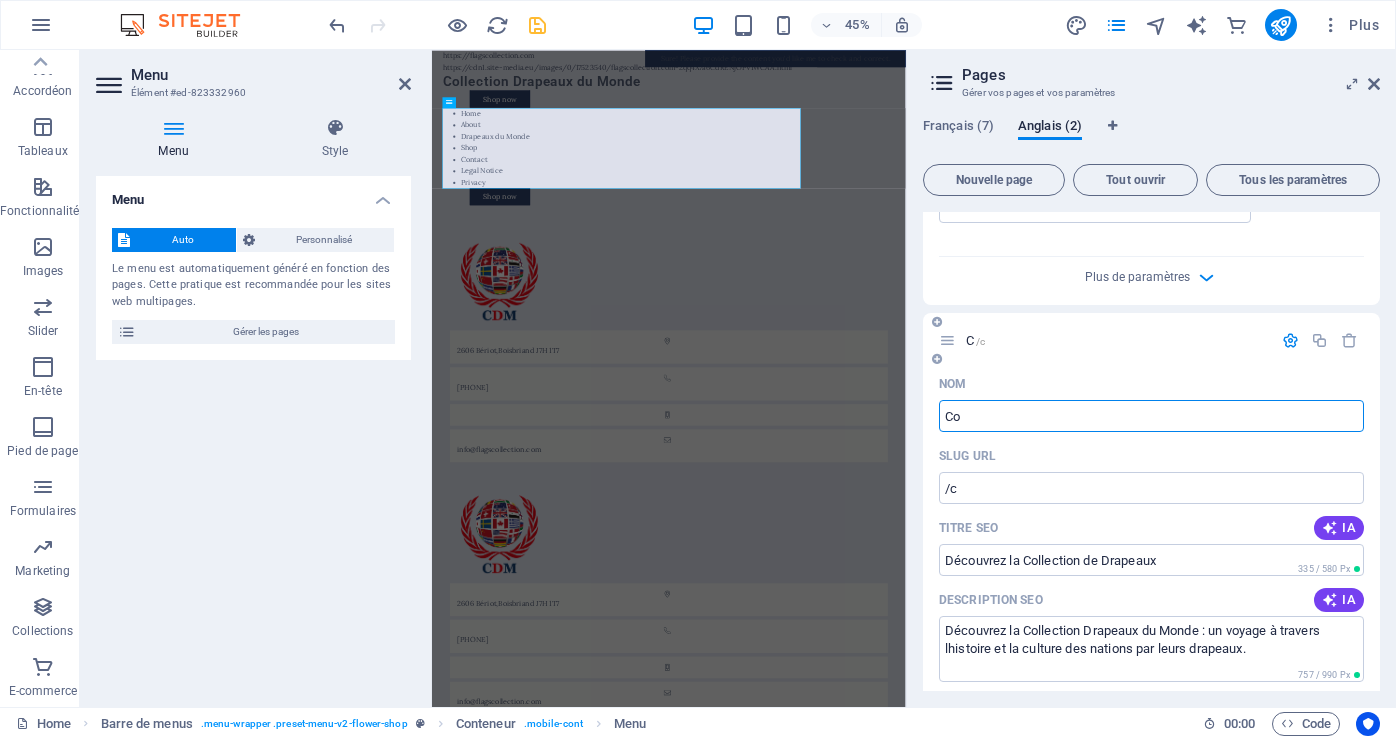 type on "/c" 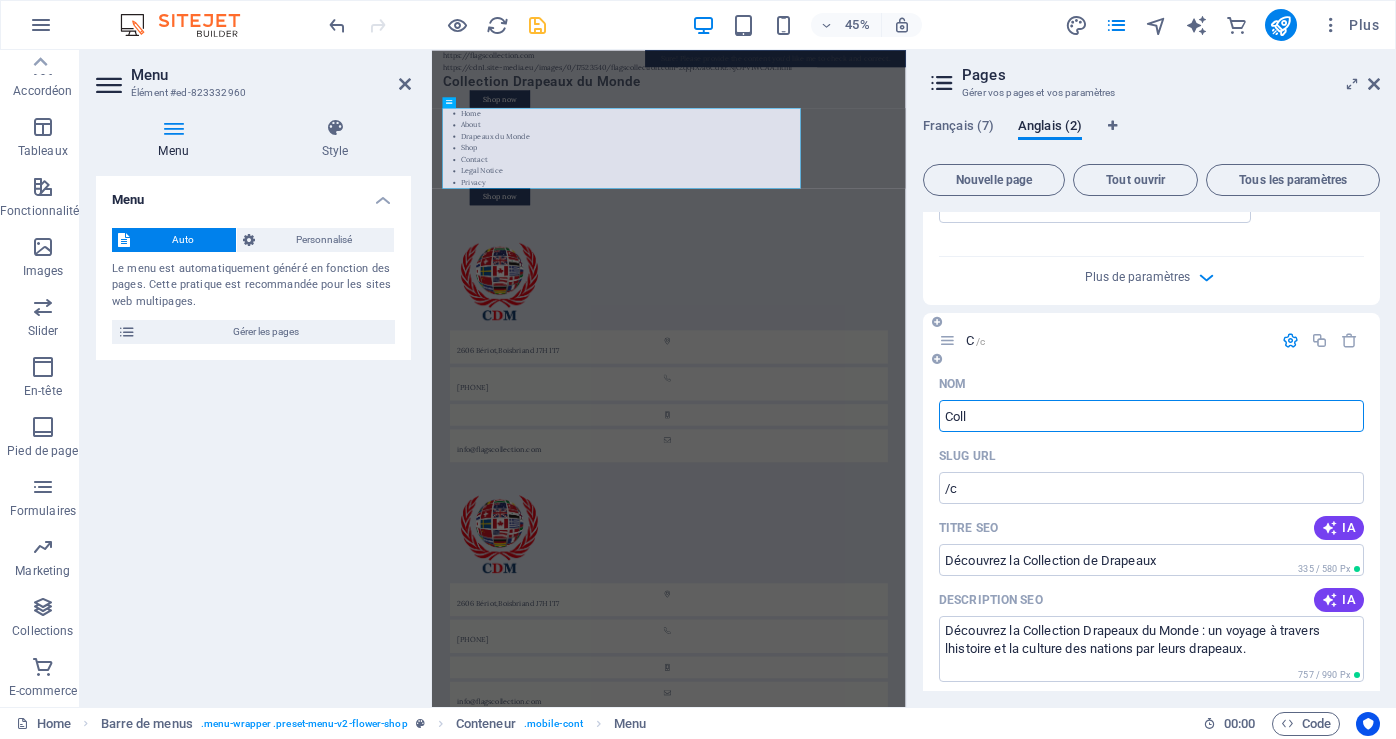 type on "Colle" 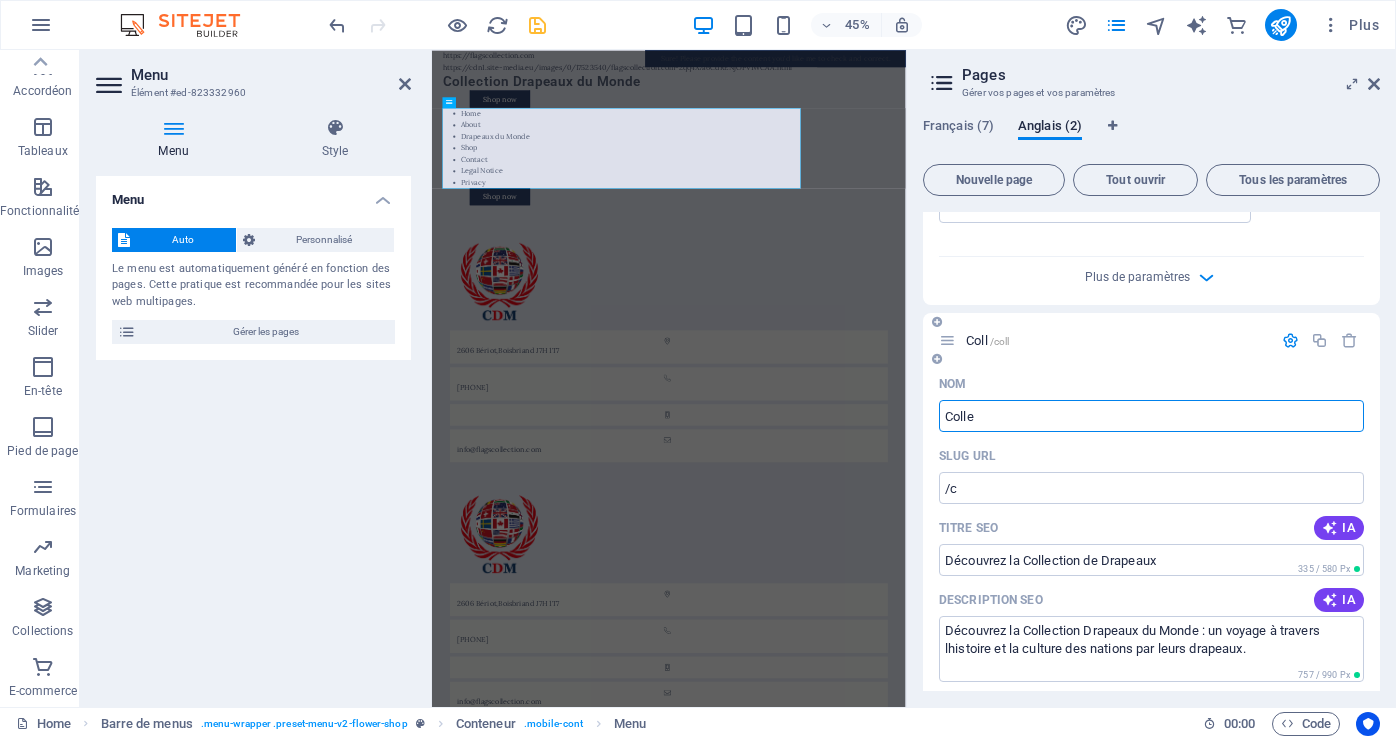 type on "/coll" 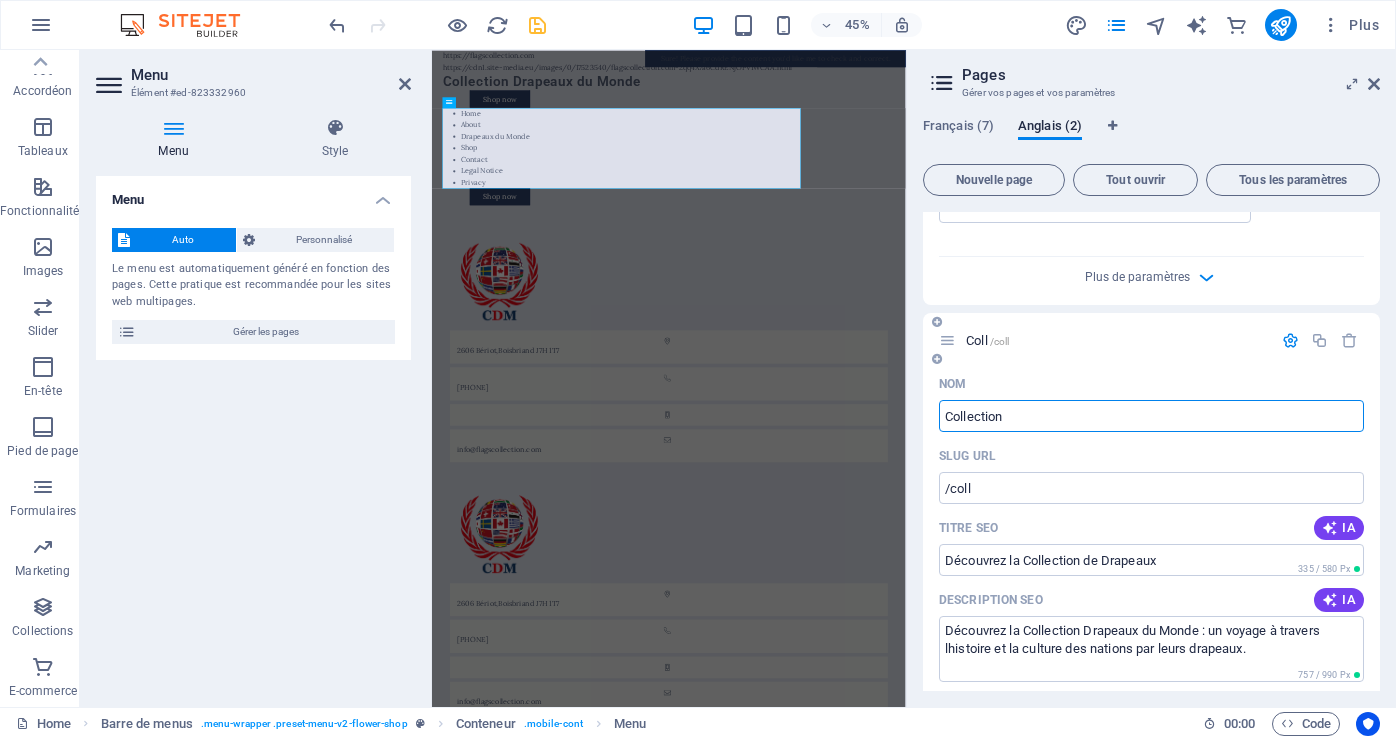 type on "Collection" 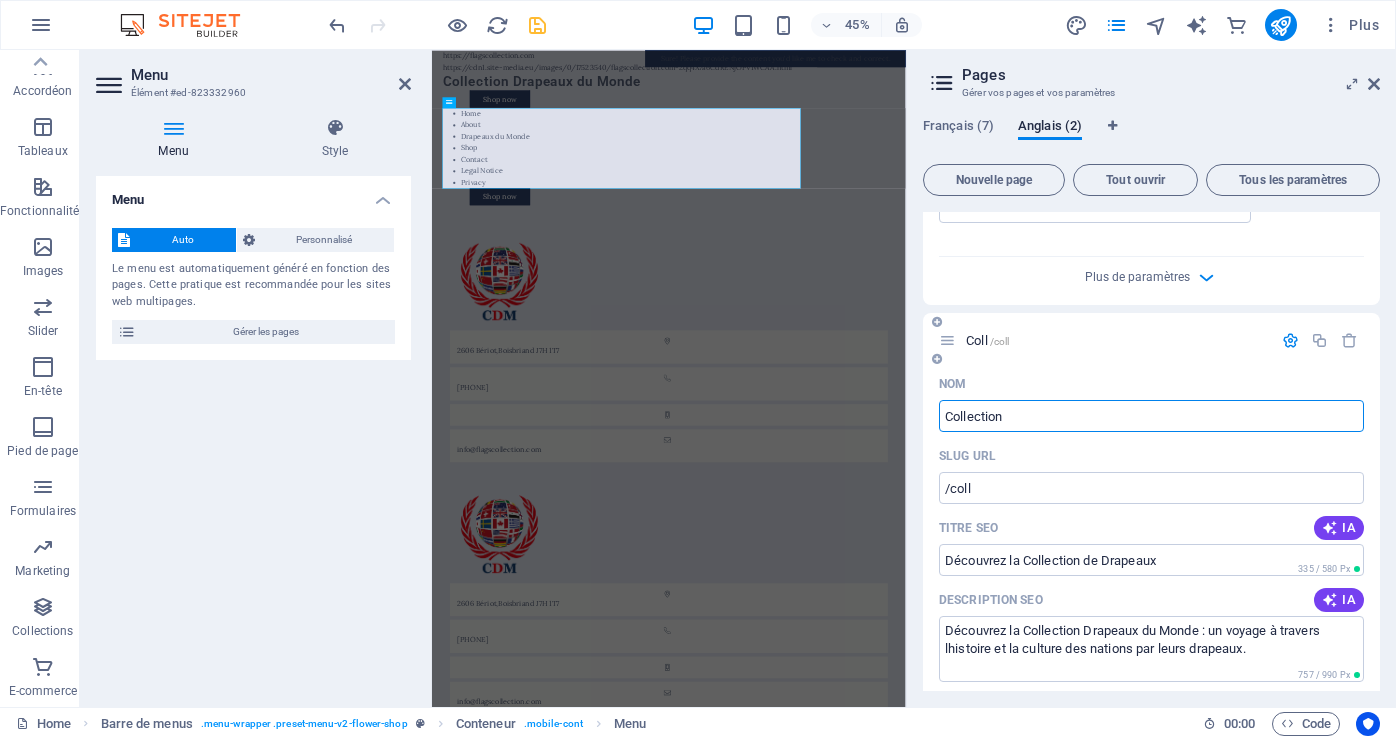 type on "/collection" 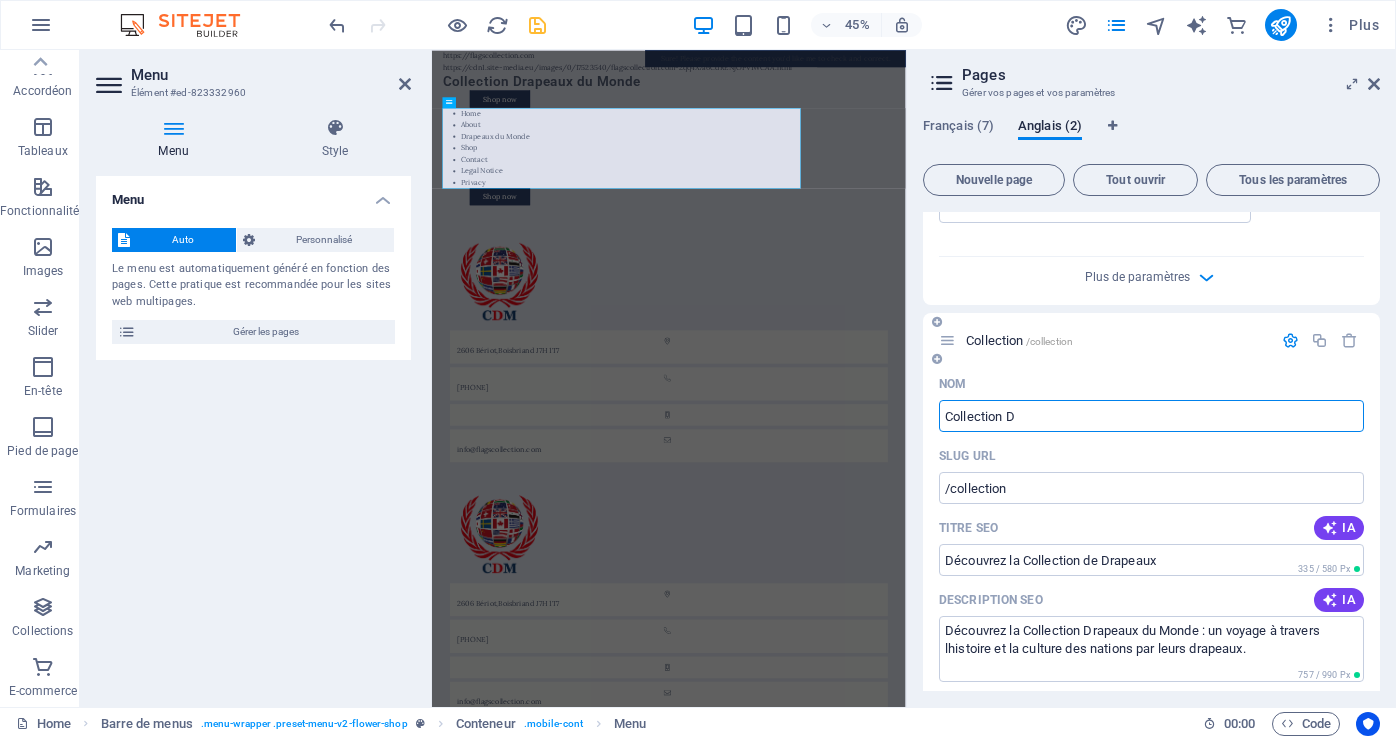 type on "Collection Dr" 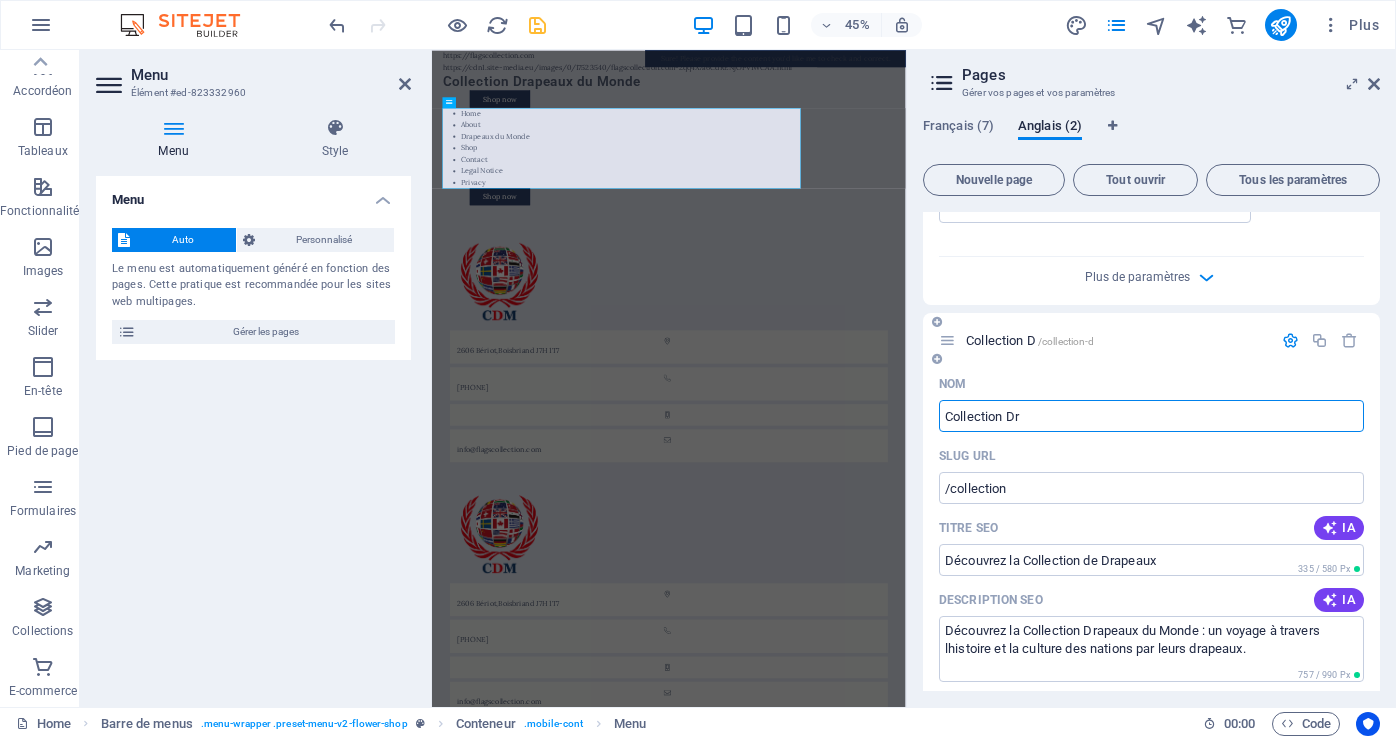 type on "/collection-d" 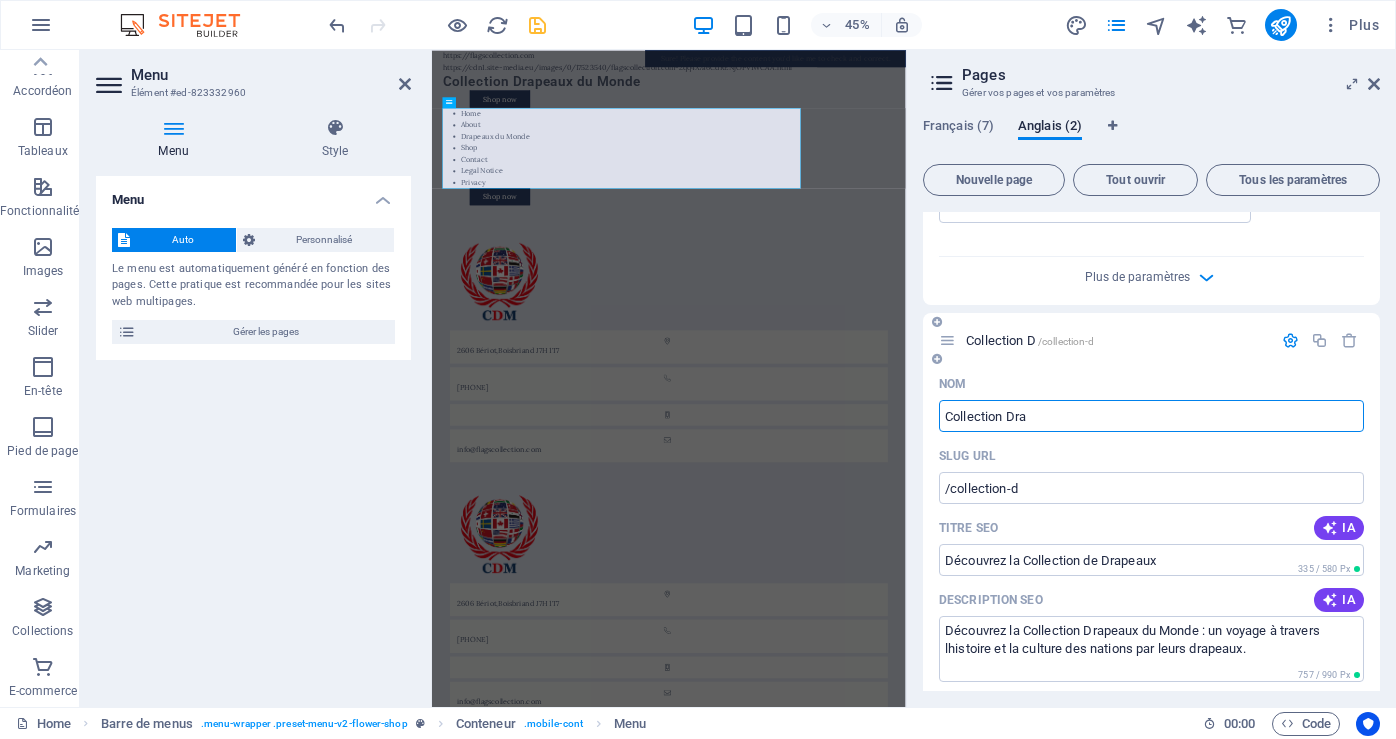 type on "Collection Drap" 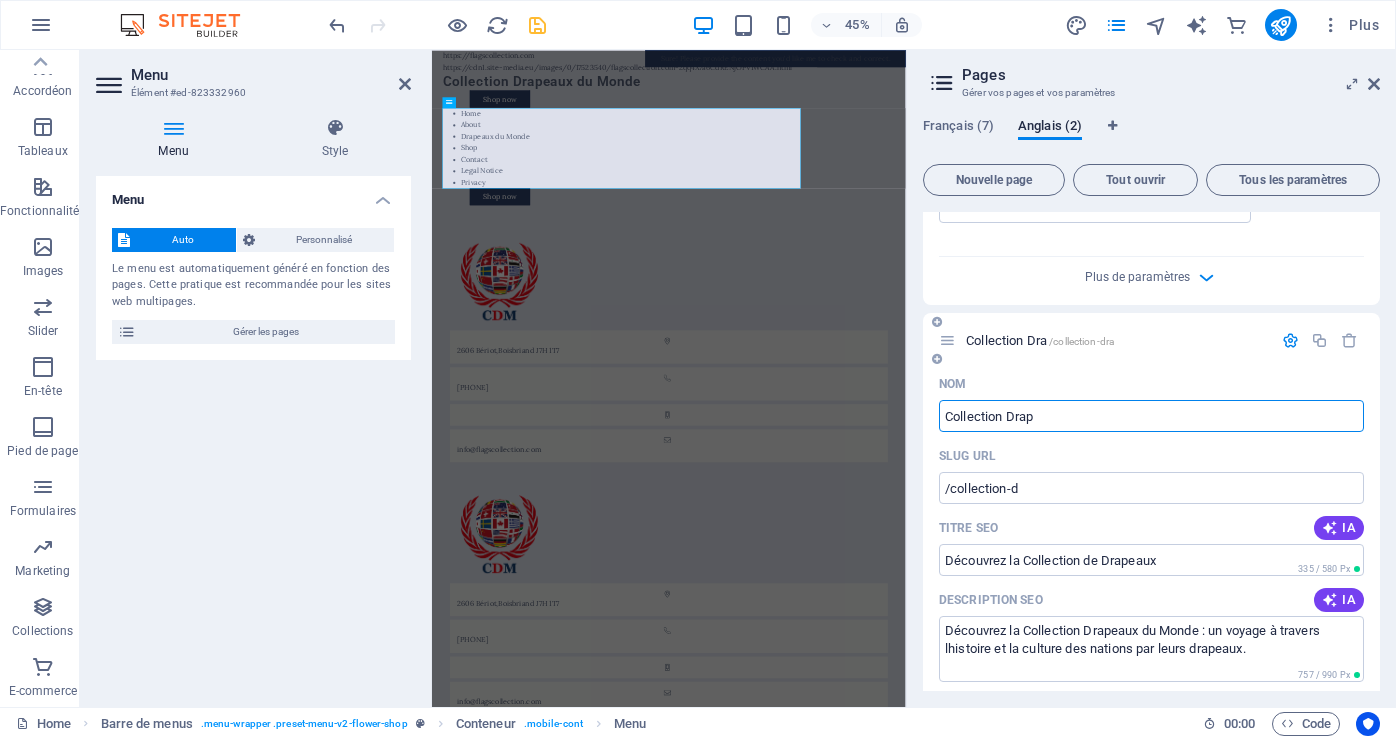 type on "/collection-dra" 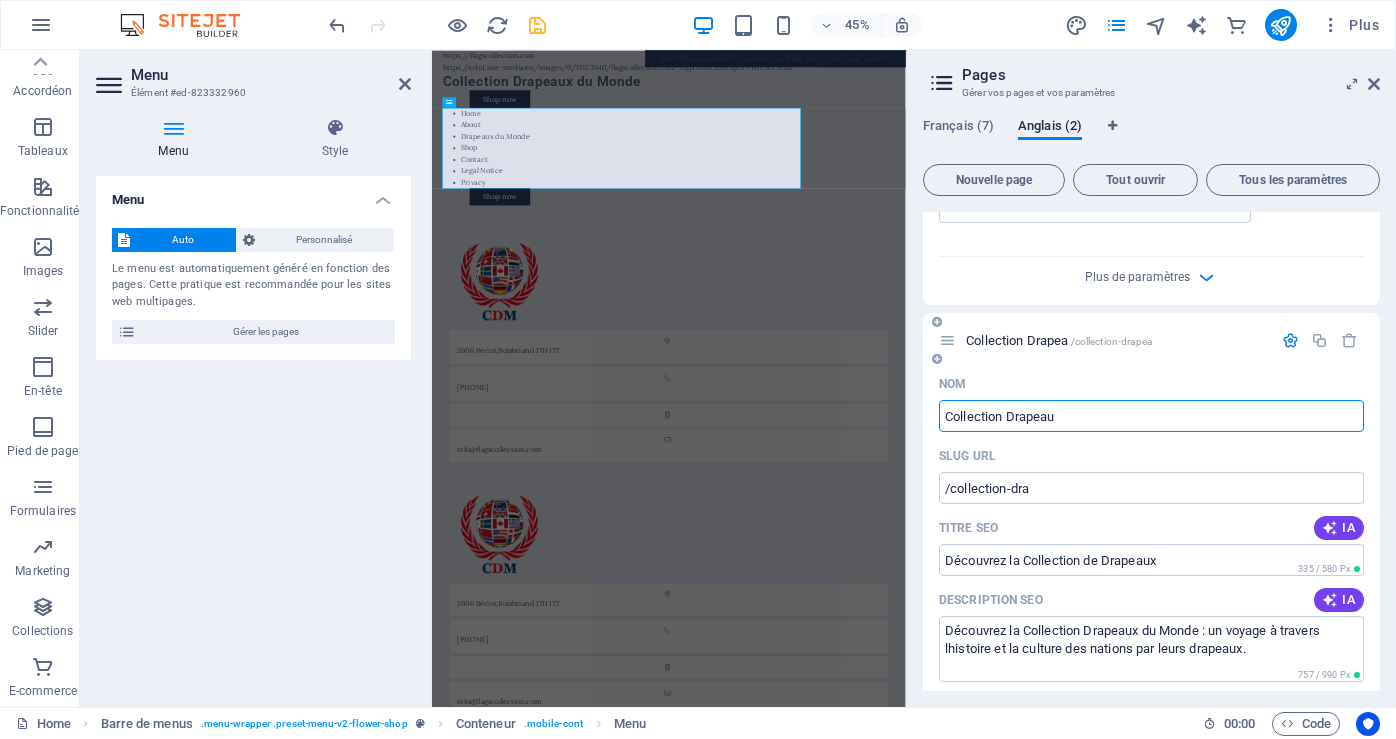 type on "Collection Drapeaux" 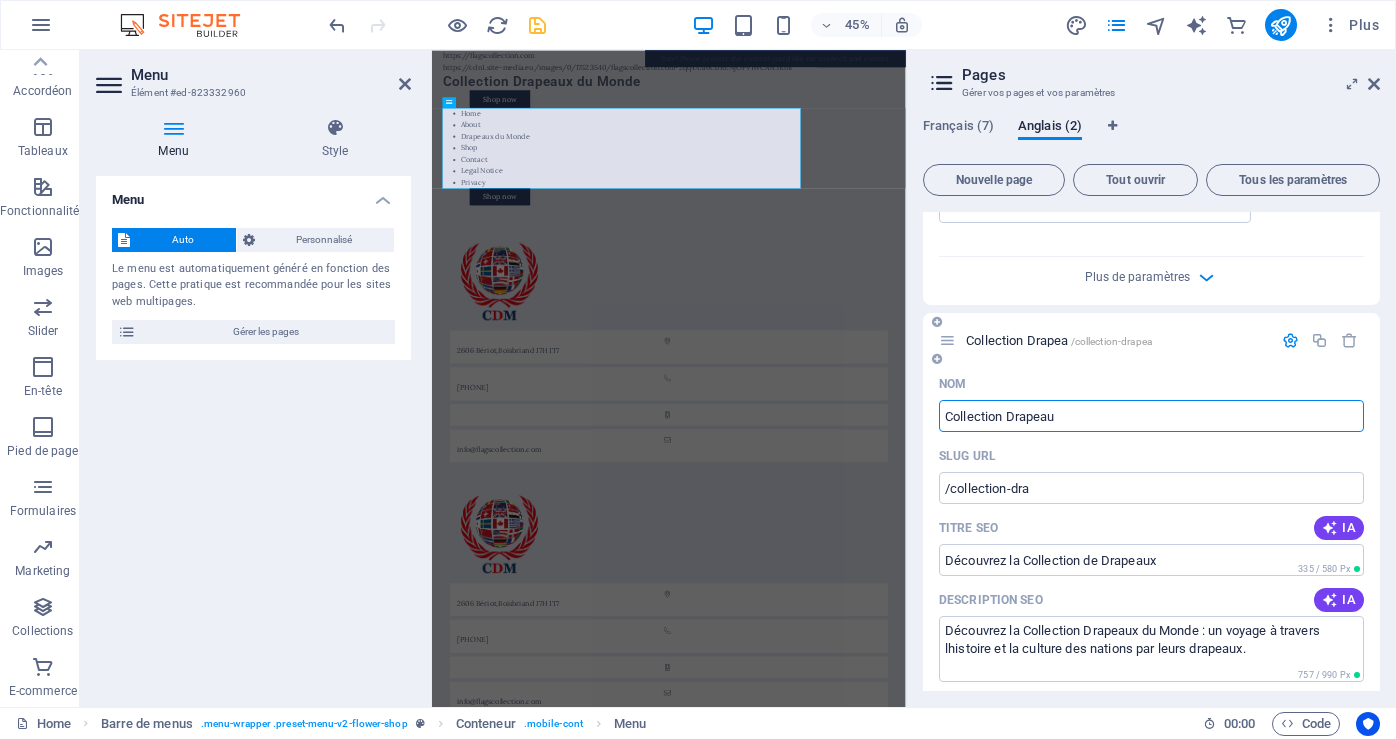 type on "/collection-drapea" 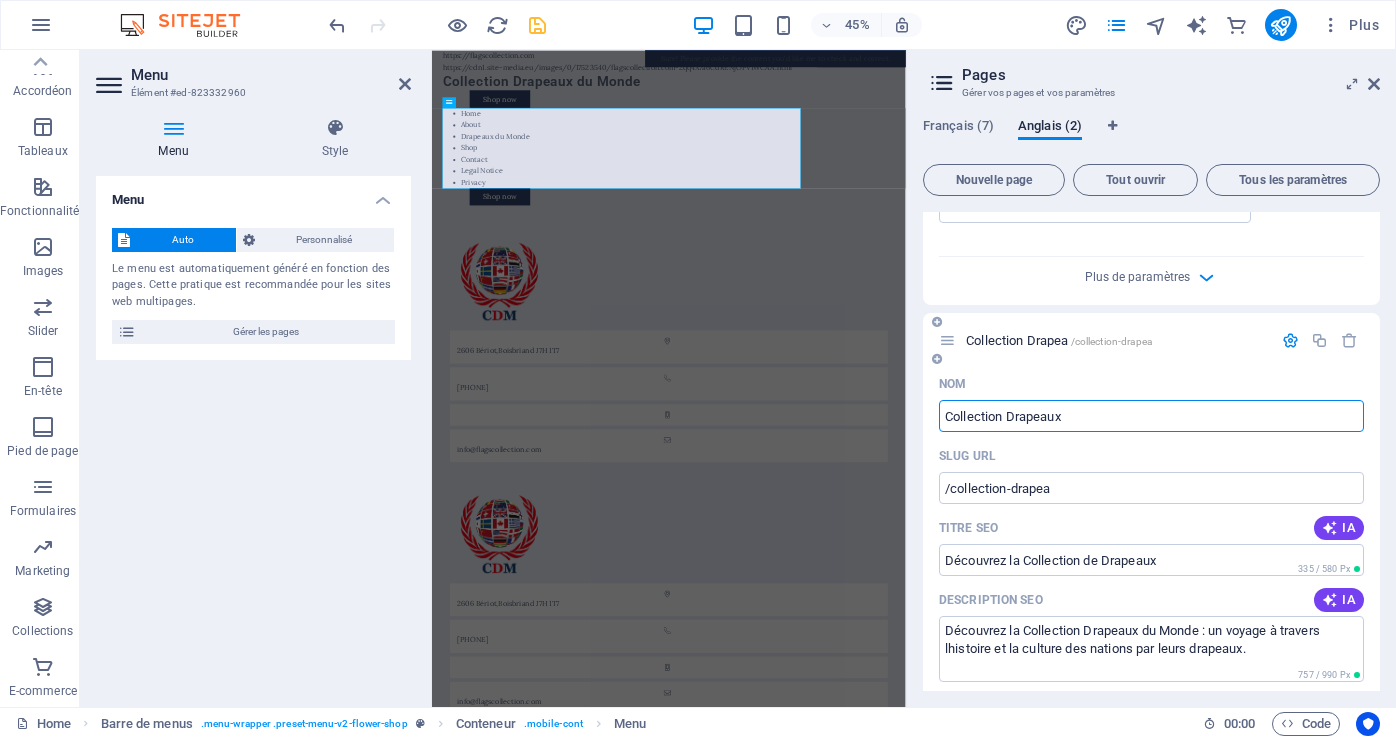 type on "Collection Drapeaux d" 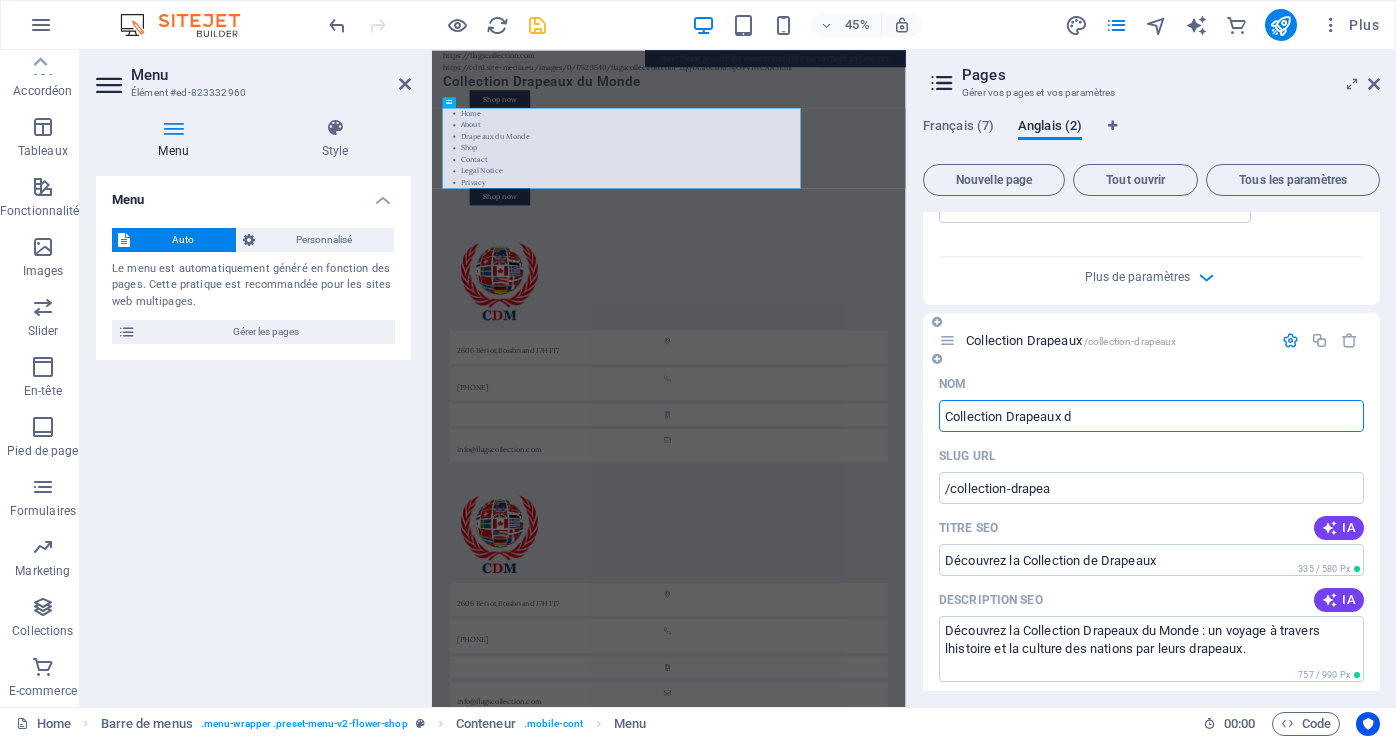 type on "/collection-drapeaux" 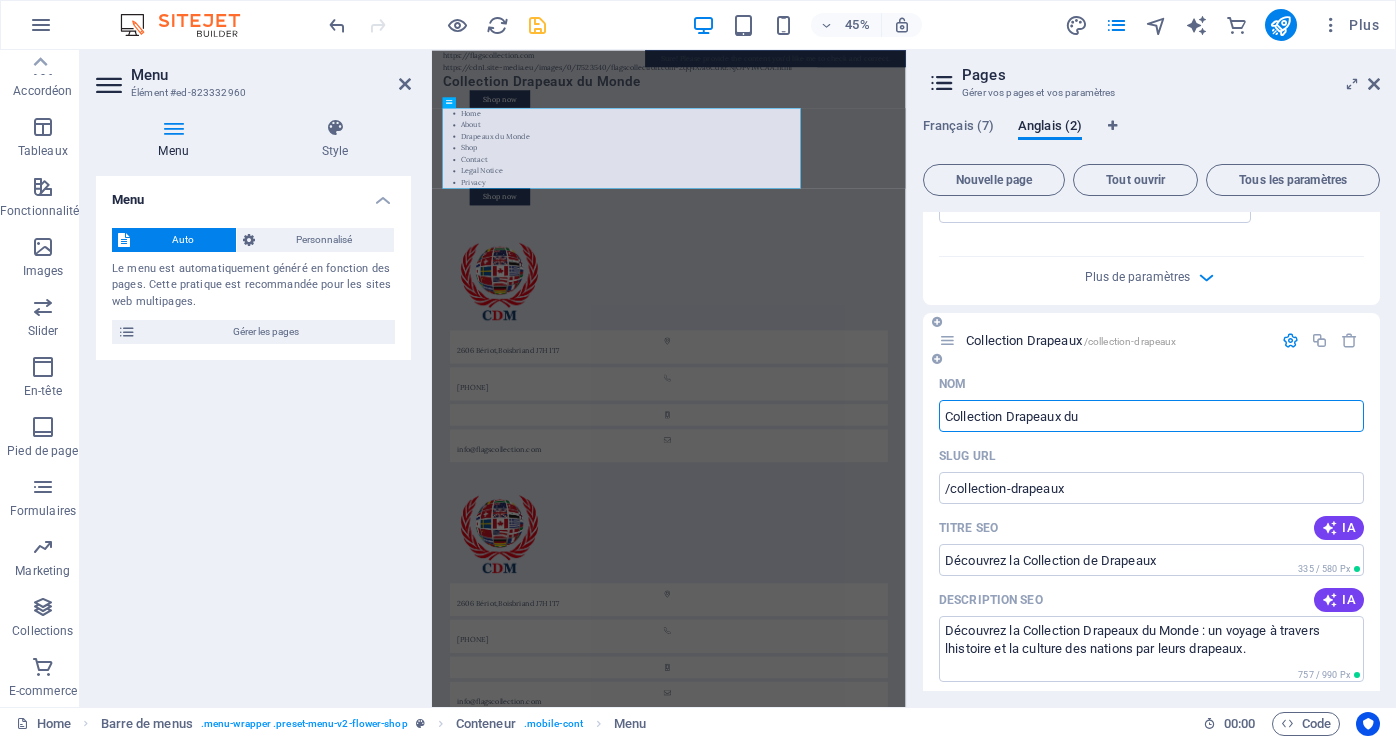 type on "Collection Drapeaux du" 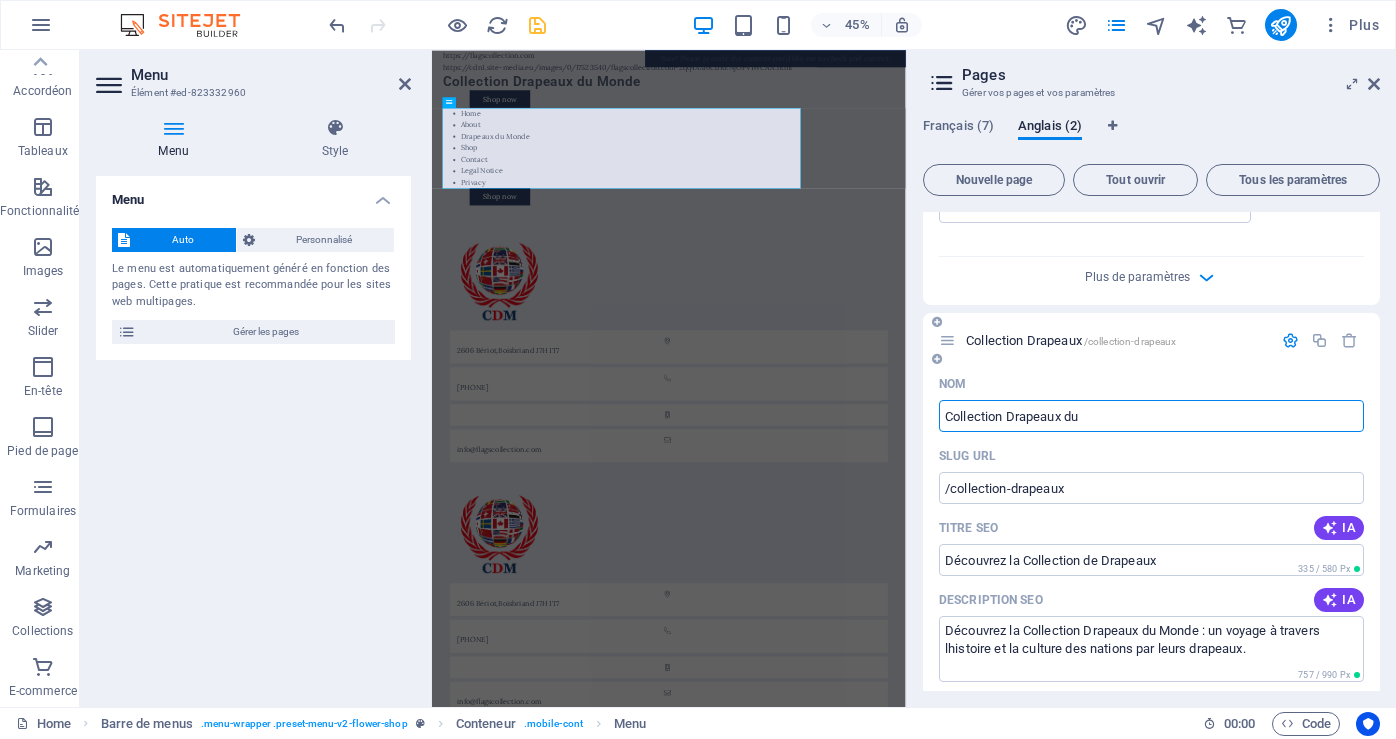 type on "/collection-drapeaux-du" 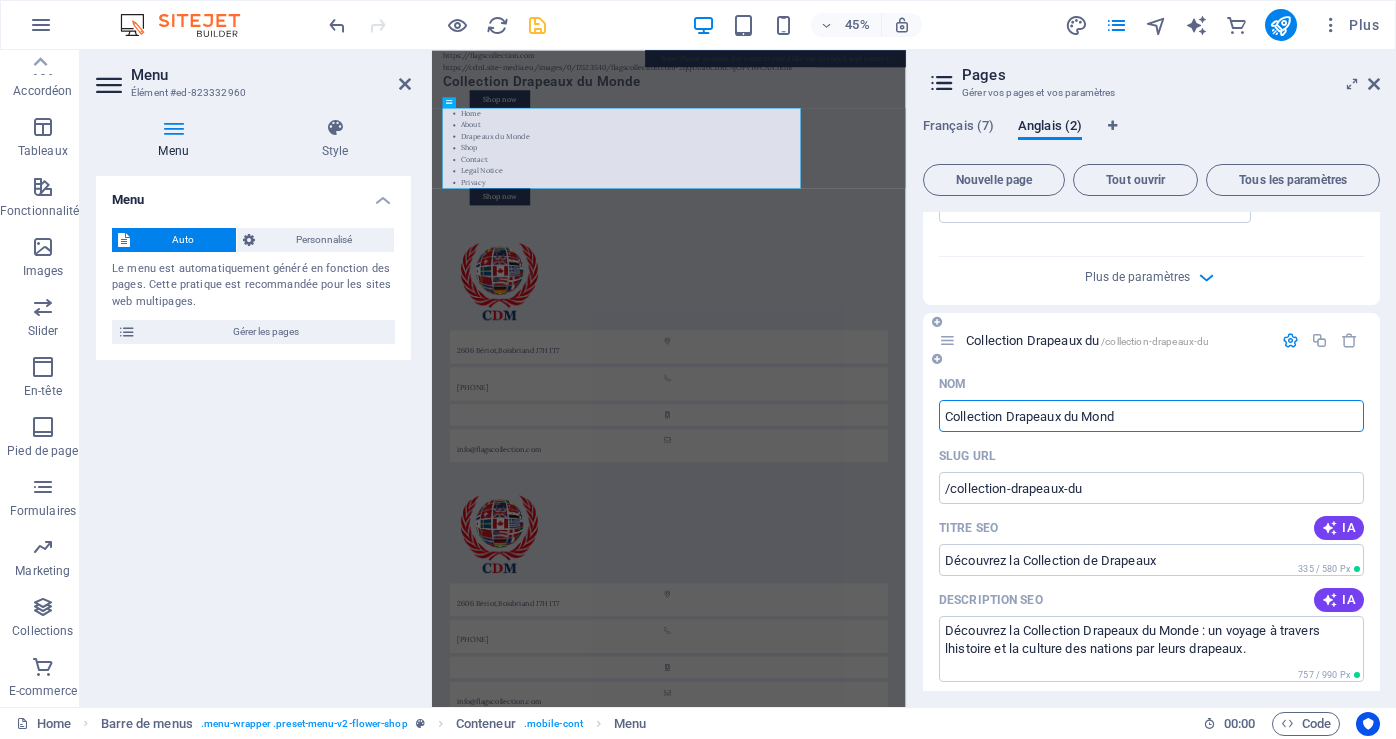 type on "Collection Drapeaux du Monde" 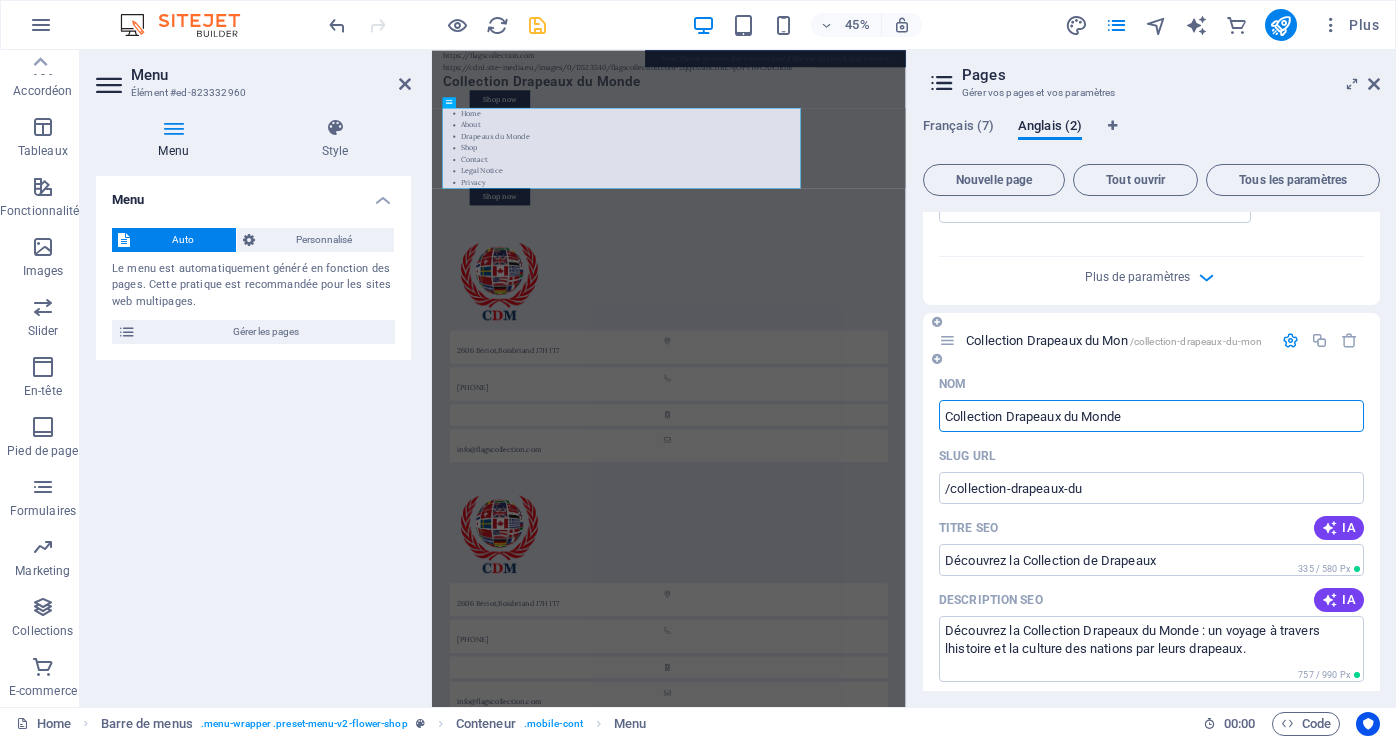 type on "/collection-drapeaux-du-mon" 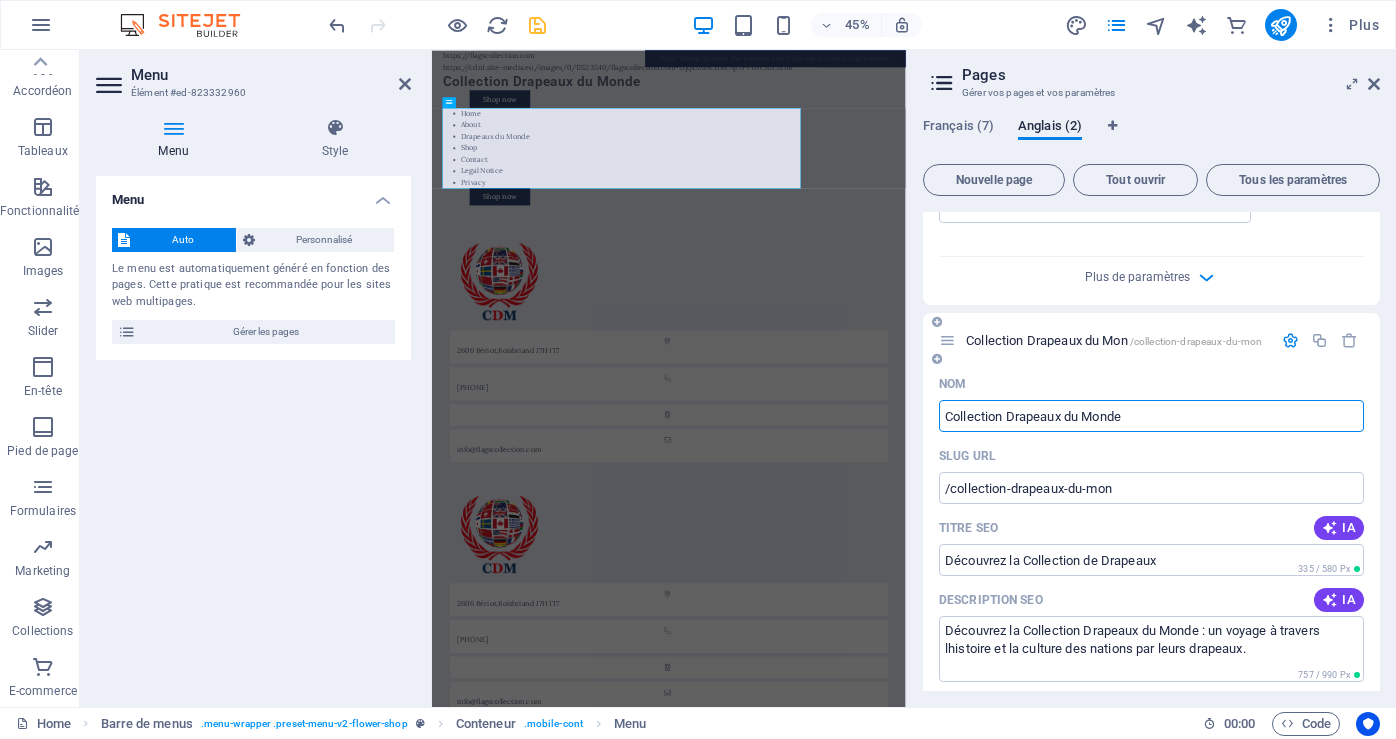type on "Collection Drapeaux du Monde" 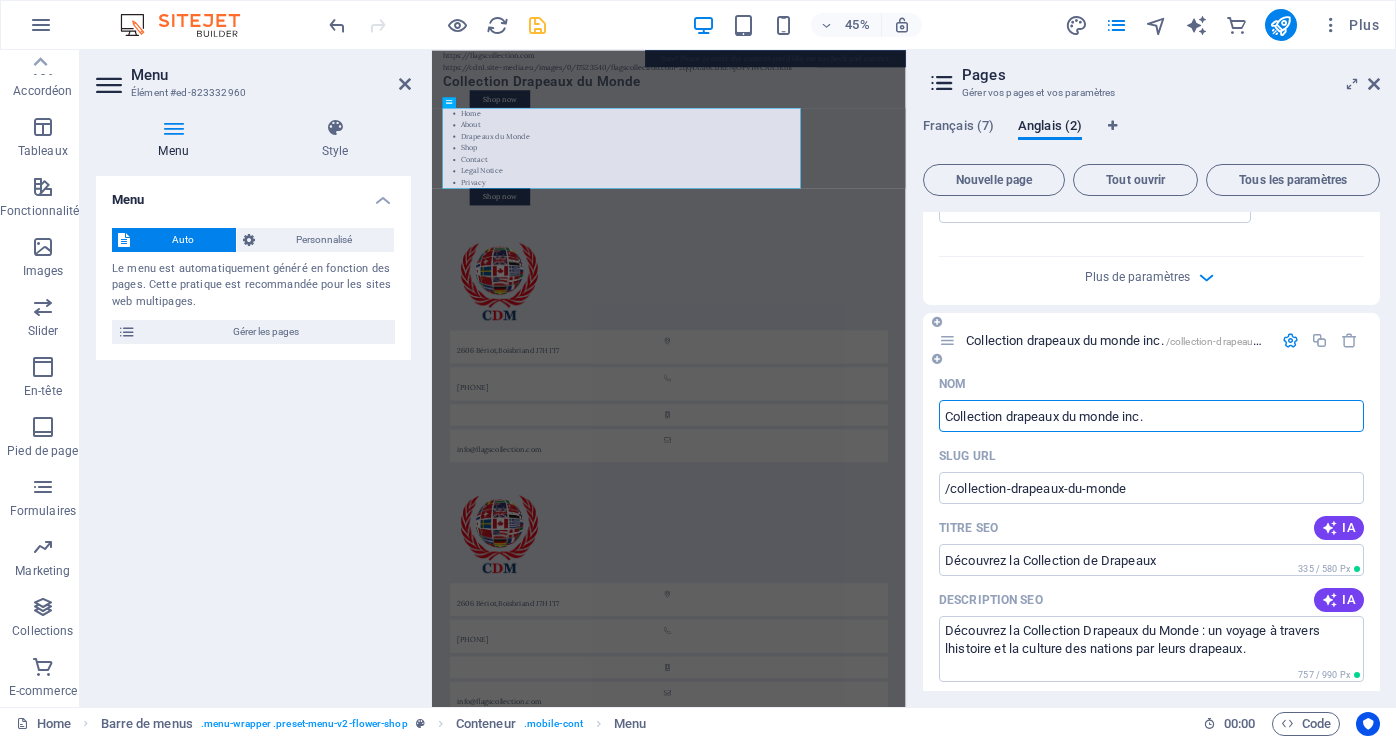 type on "Collection drapeaux du monde inc." 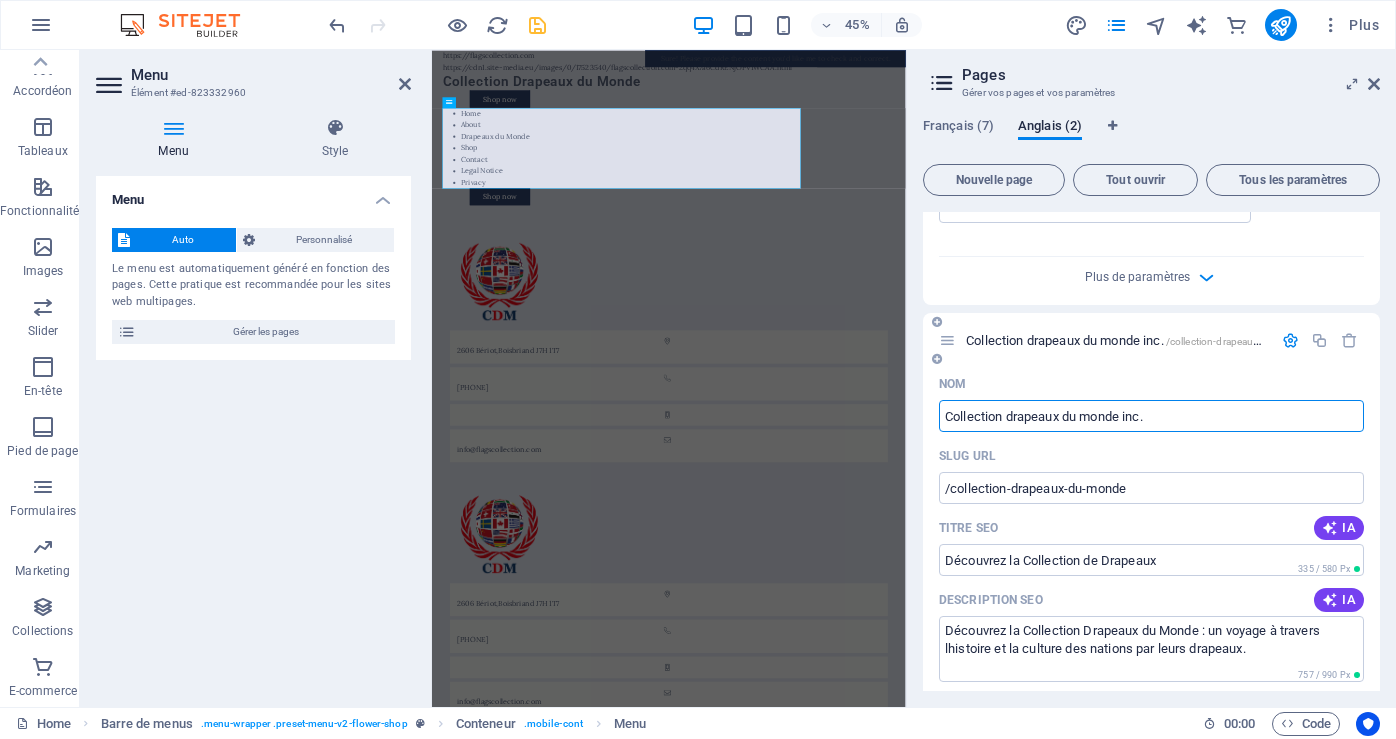 type on "/collection-drapeaux-du-monde-inc" 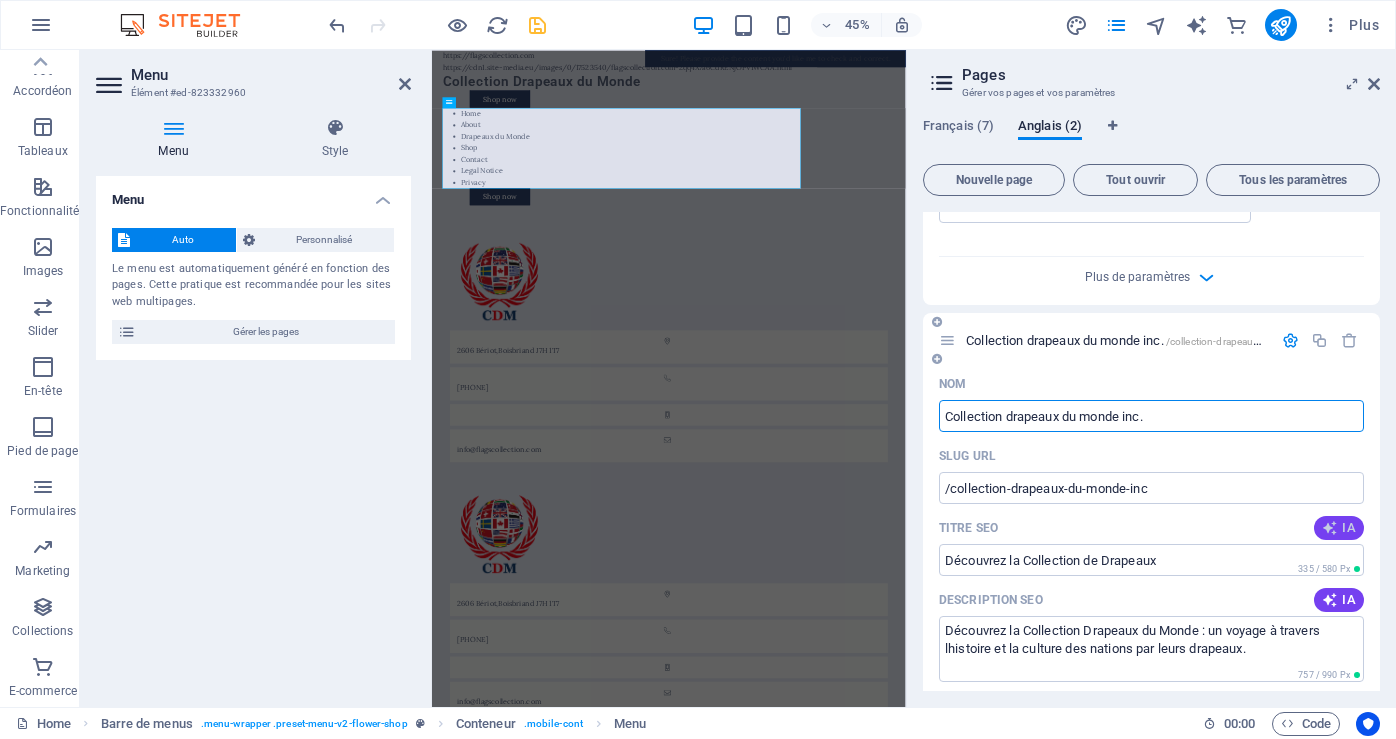 click at bounding box center (1330, 528) 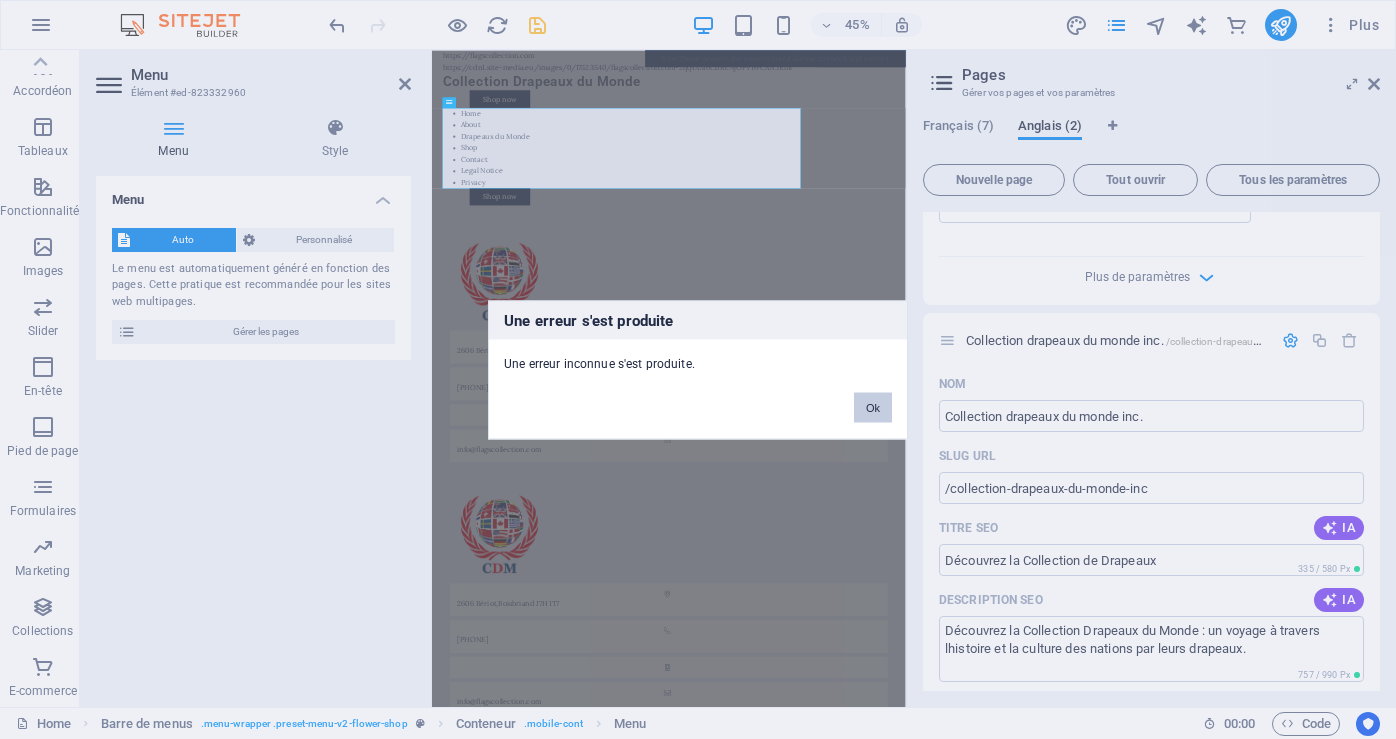 click on "Ok" at bounding box center [873, 407] 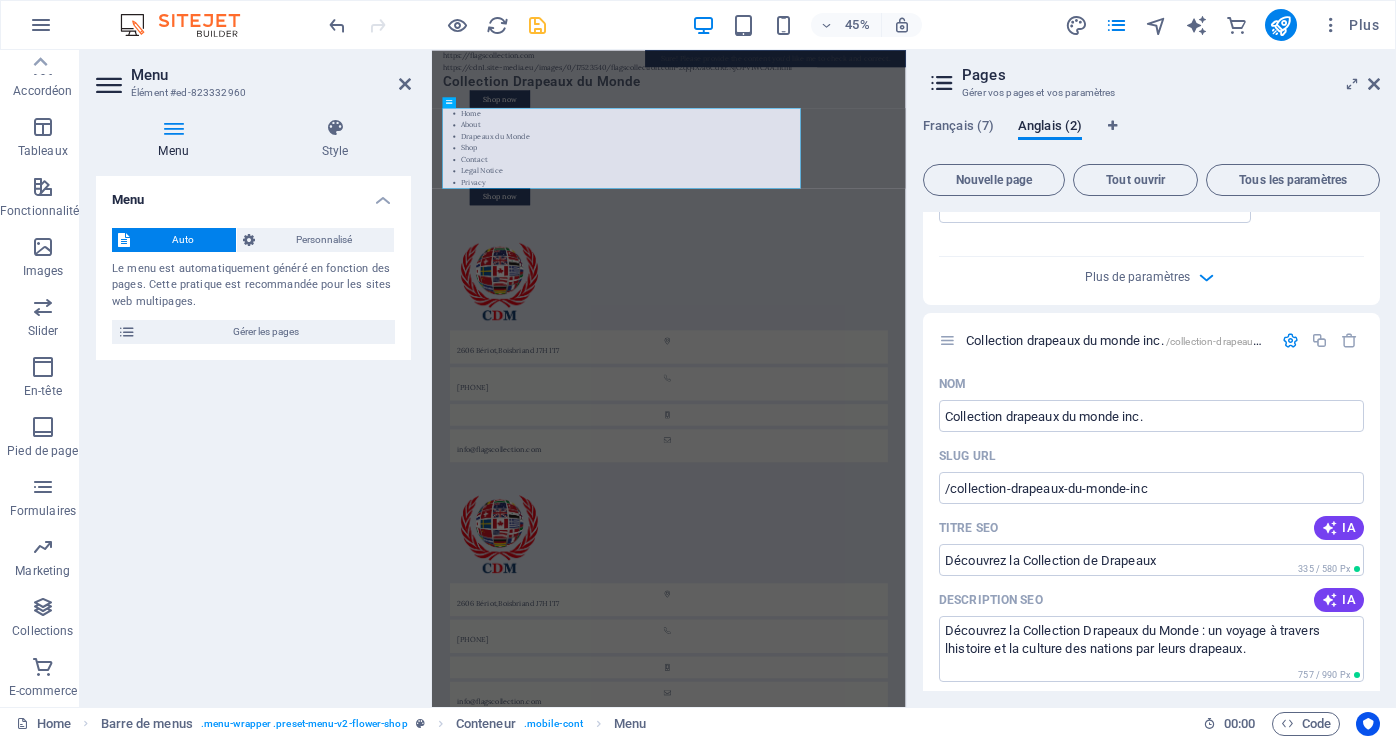 scroll, scrollTop: 575, scrollLeft: 0, axis: vertical 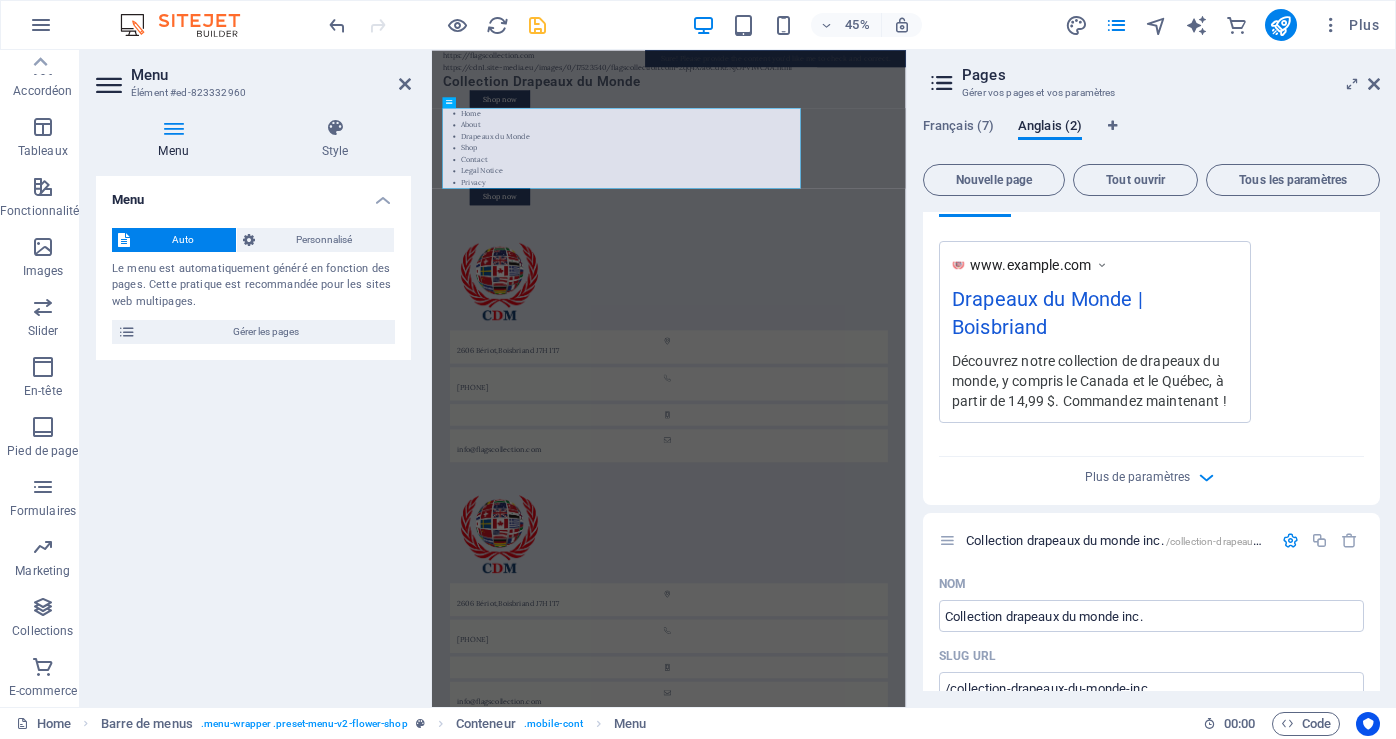 click at bounding box center (1290, 540) 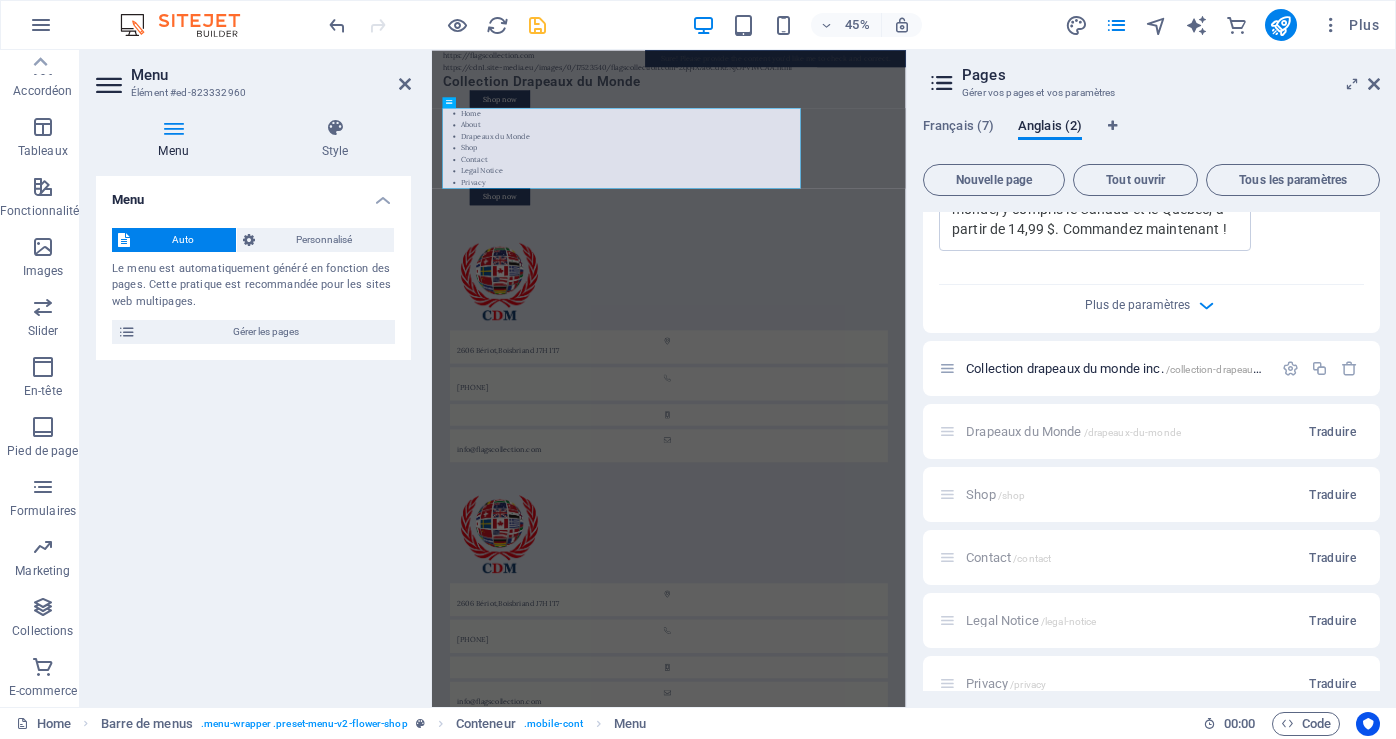 scroll, scrollTop: 775, scrollLeft: 0, axis: vertical 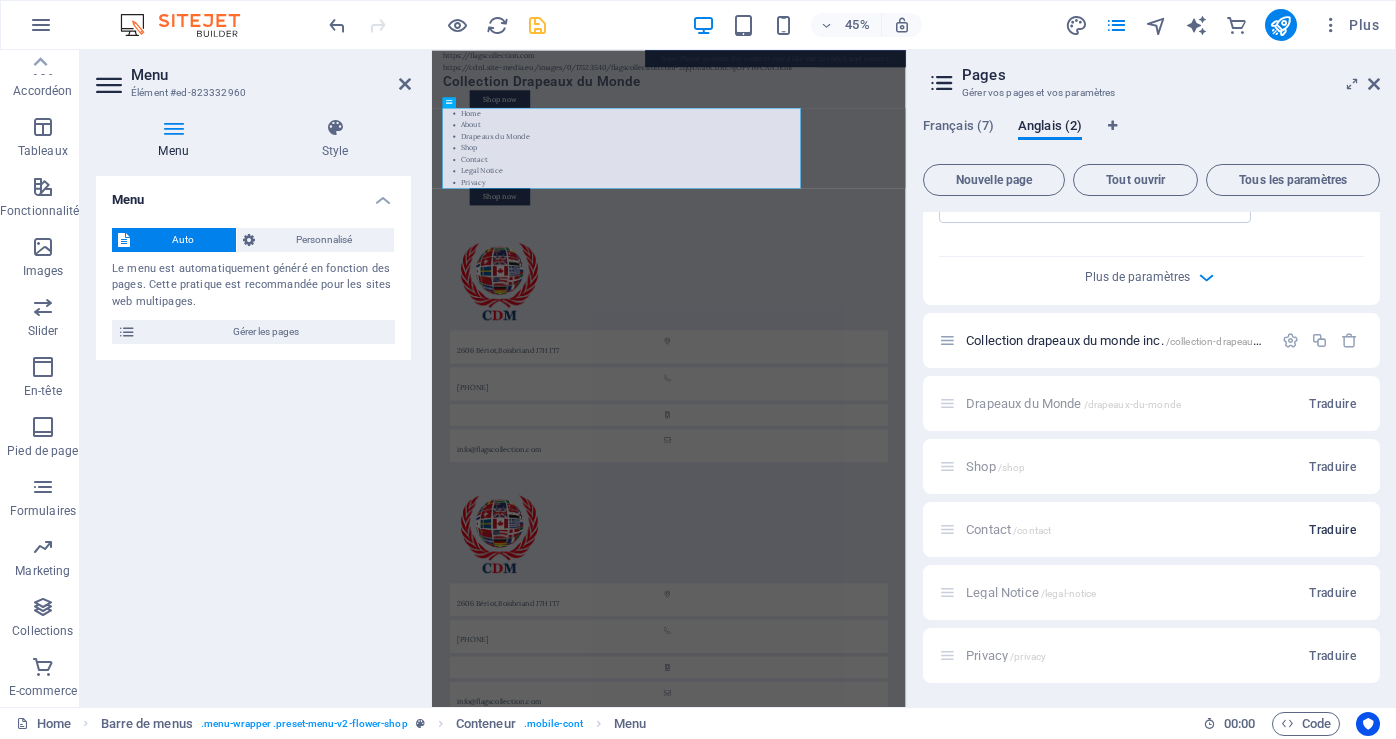 click on "Traduire" at bounding box center (1332, 530) 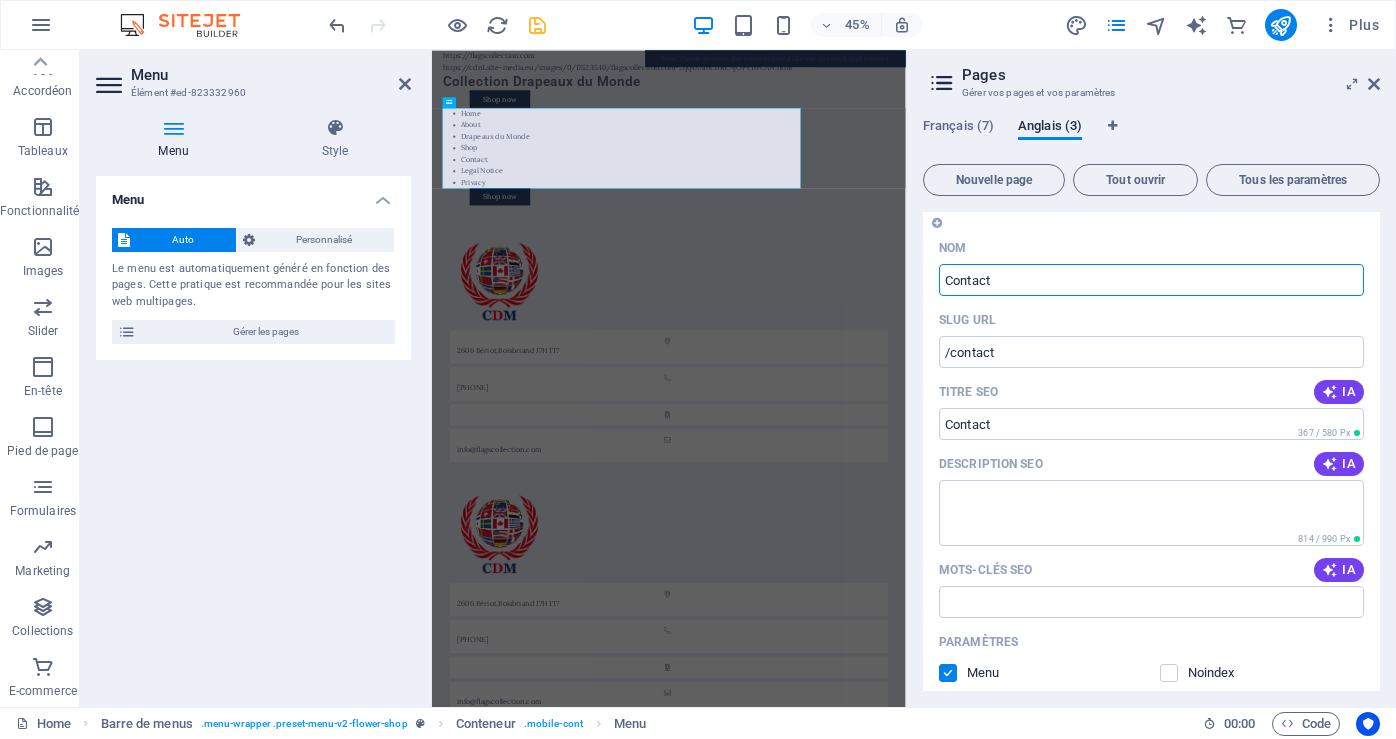 scroll, scrollTop: 975, scrollLeft: 0, axis: vertical 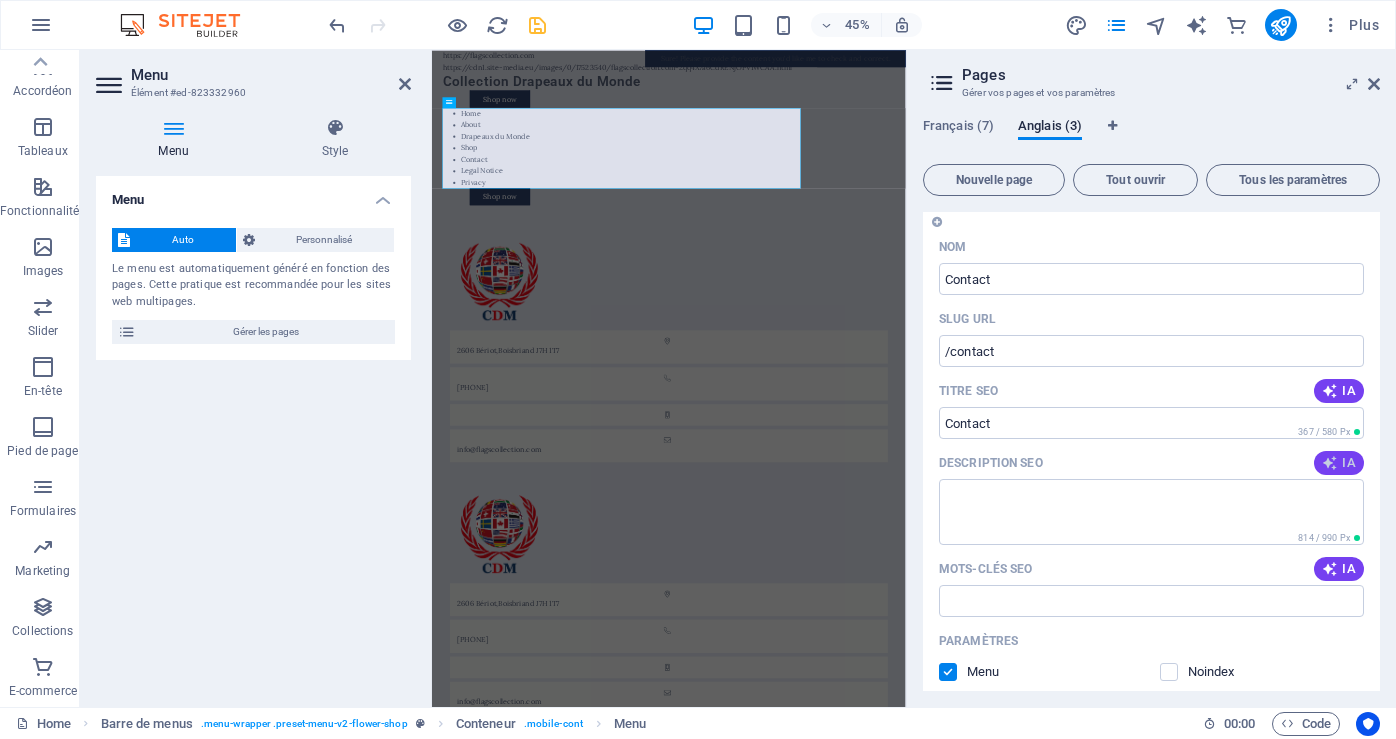 click at bounding box center (1330, 463) 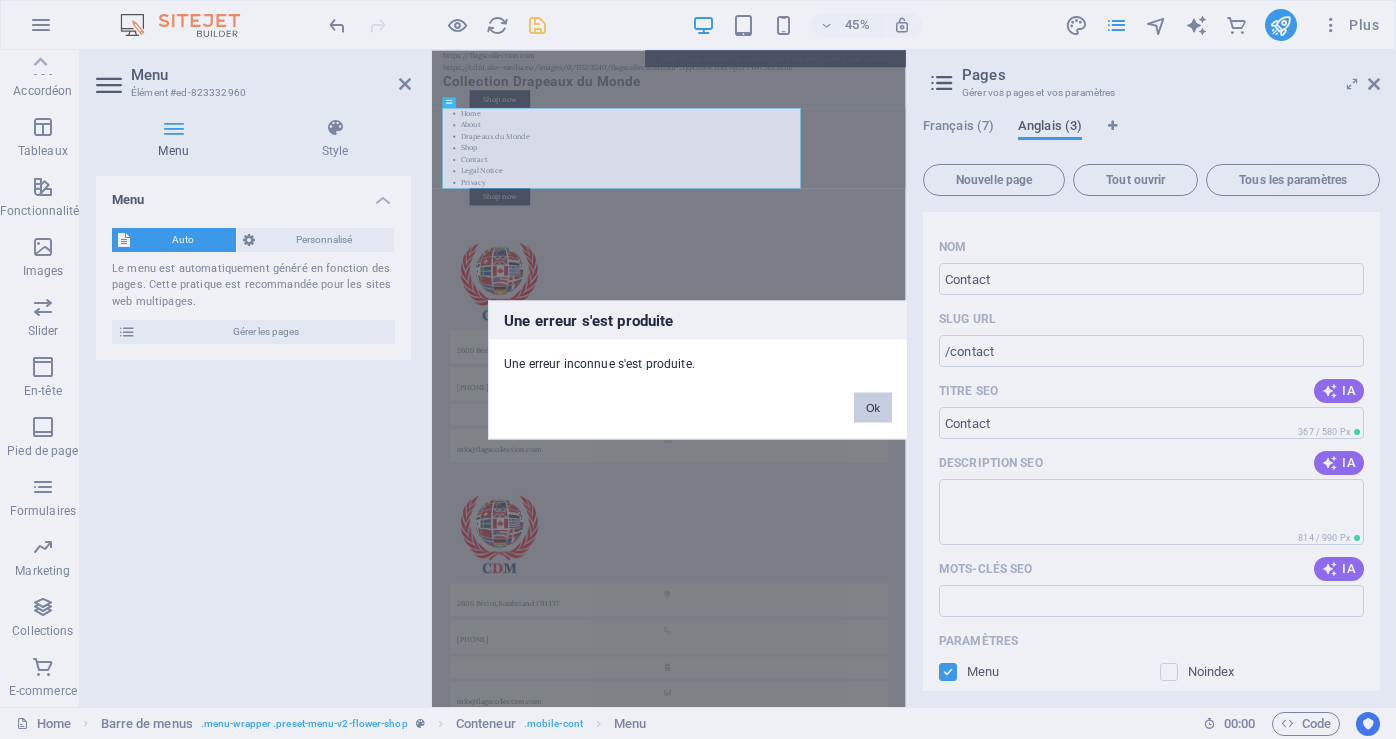 click on "Ok" at bounding box center (873, 407) 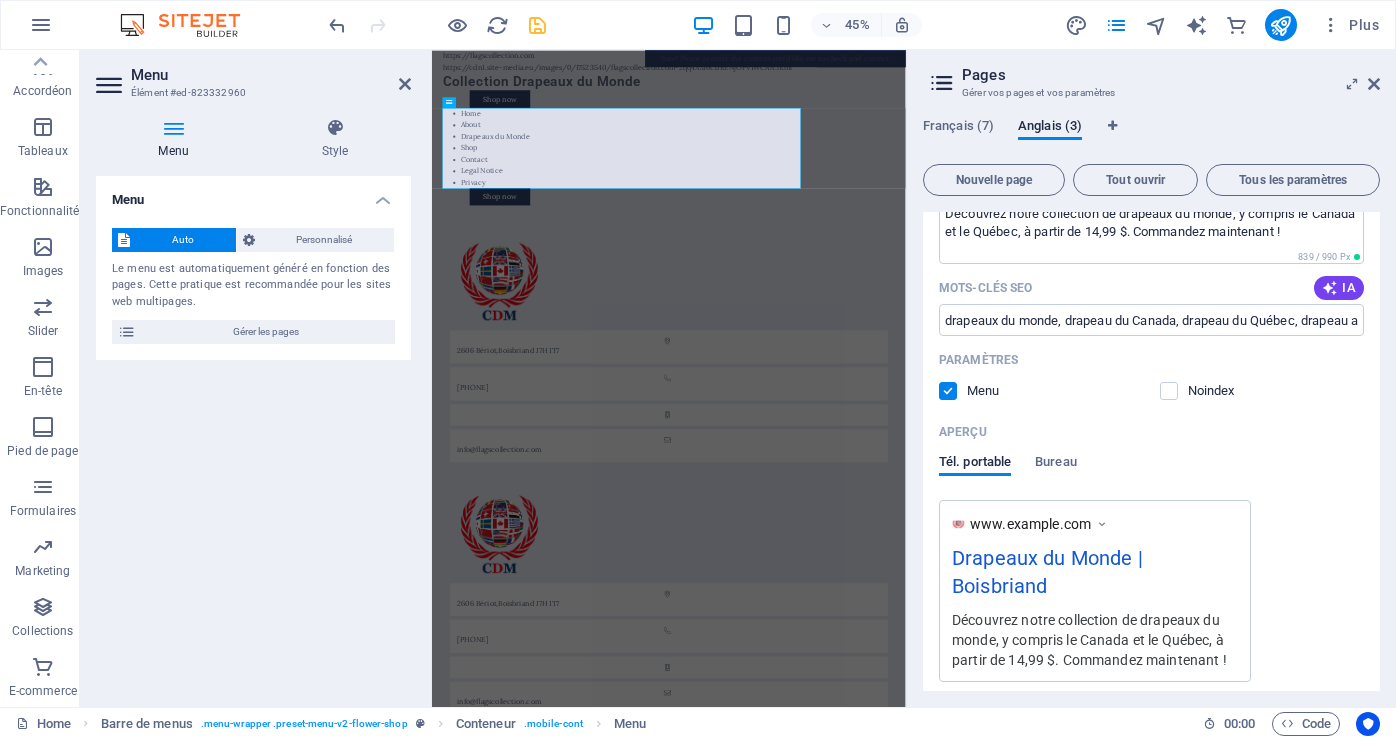 scroll, scrollTop: 0, scrollLeft: 0, axis: both 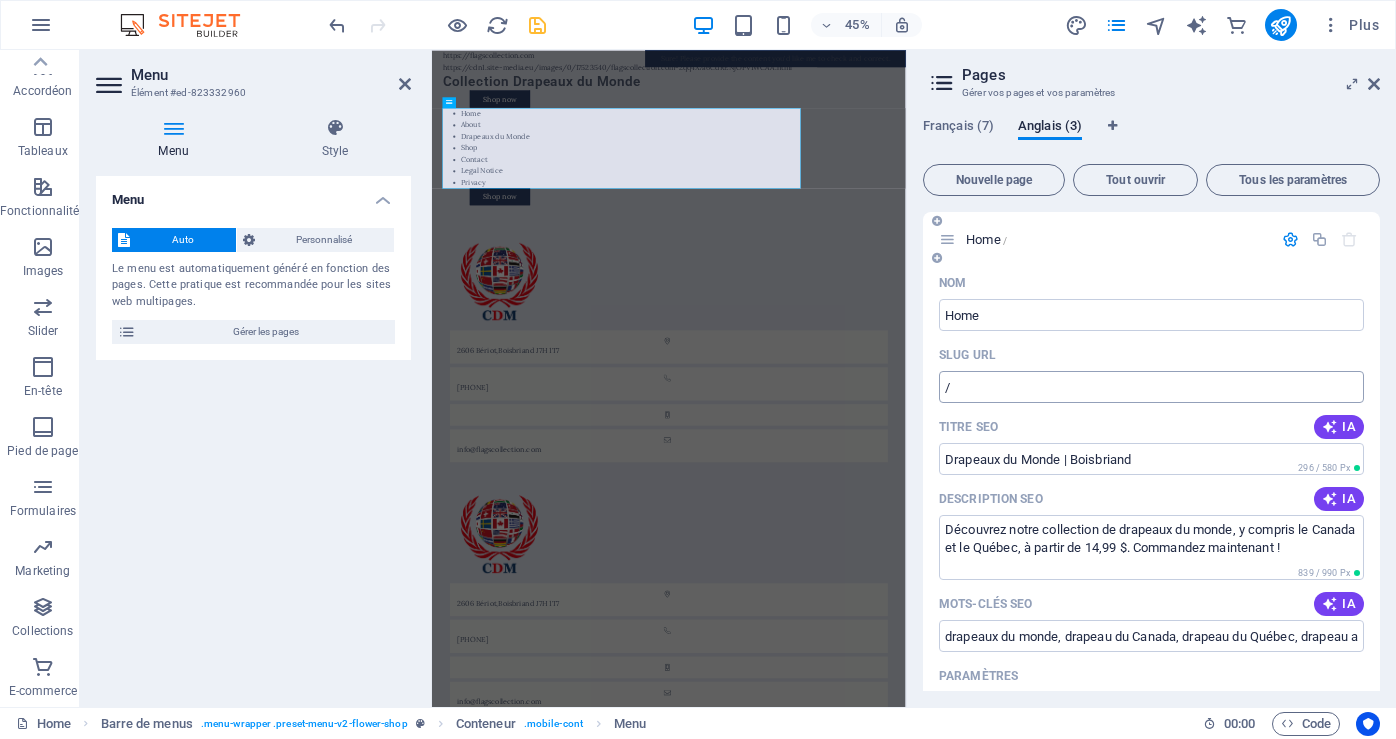 click on "/" at bounding box center [1151, 387] 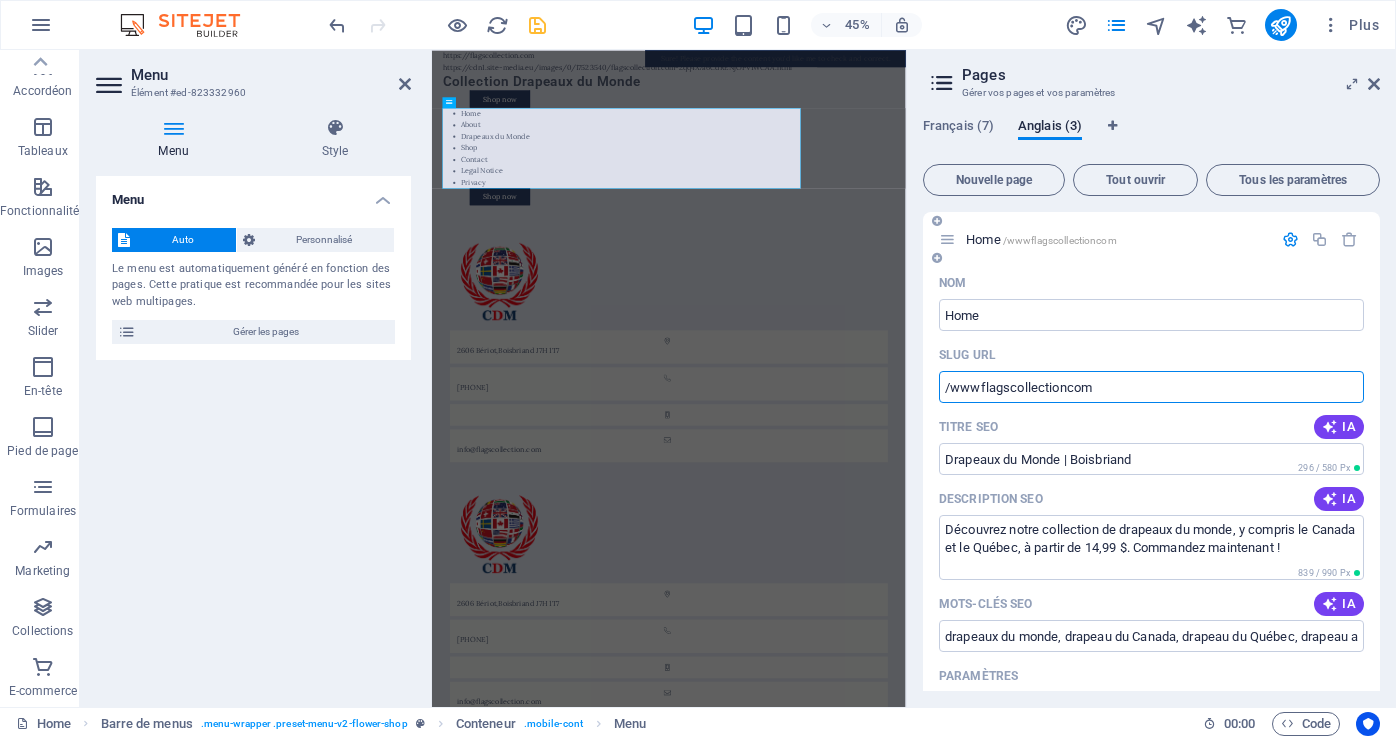 type on "/wwwflagscollectioncom" 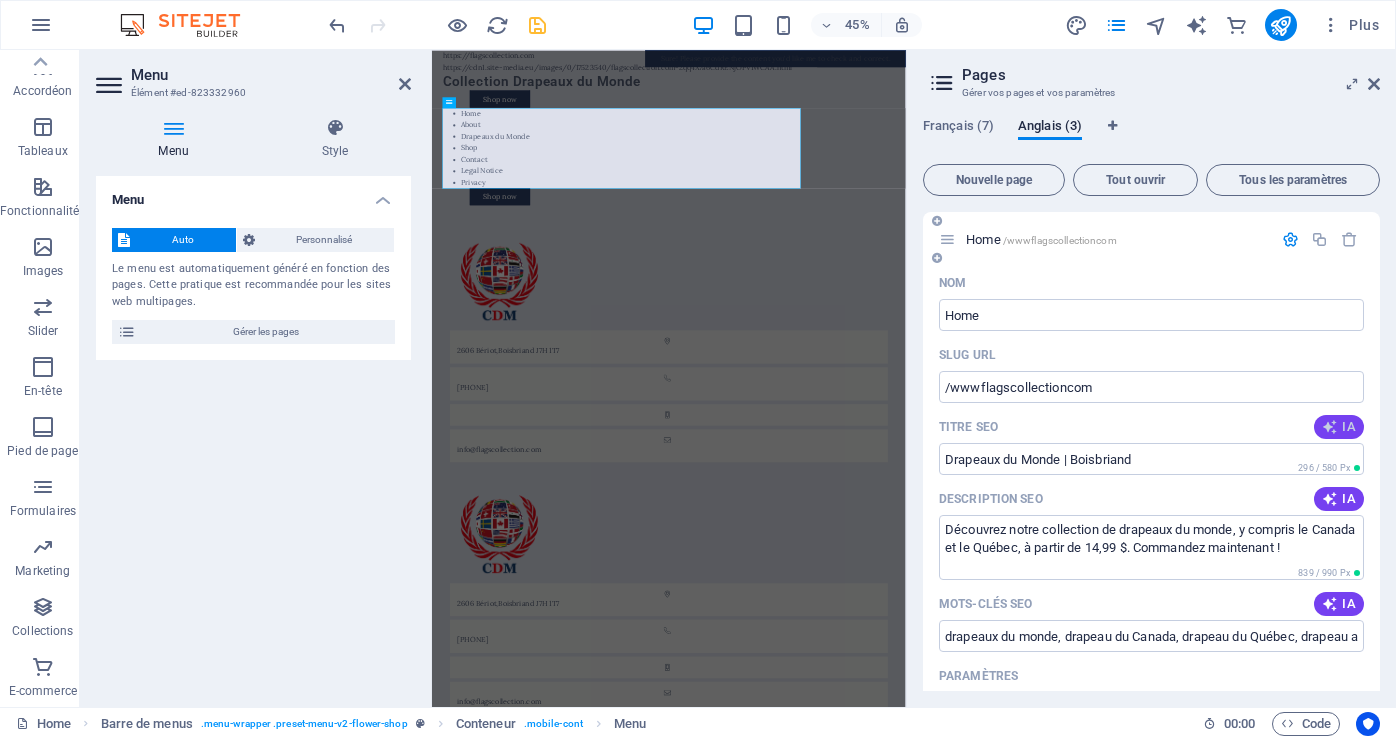 click at bounding box center [1330, 427] 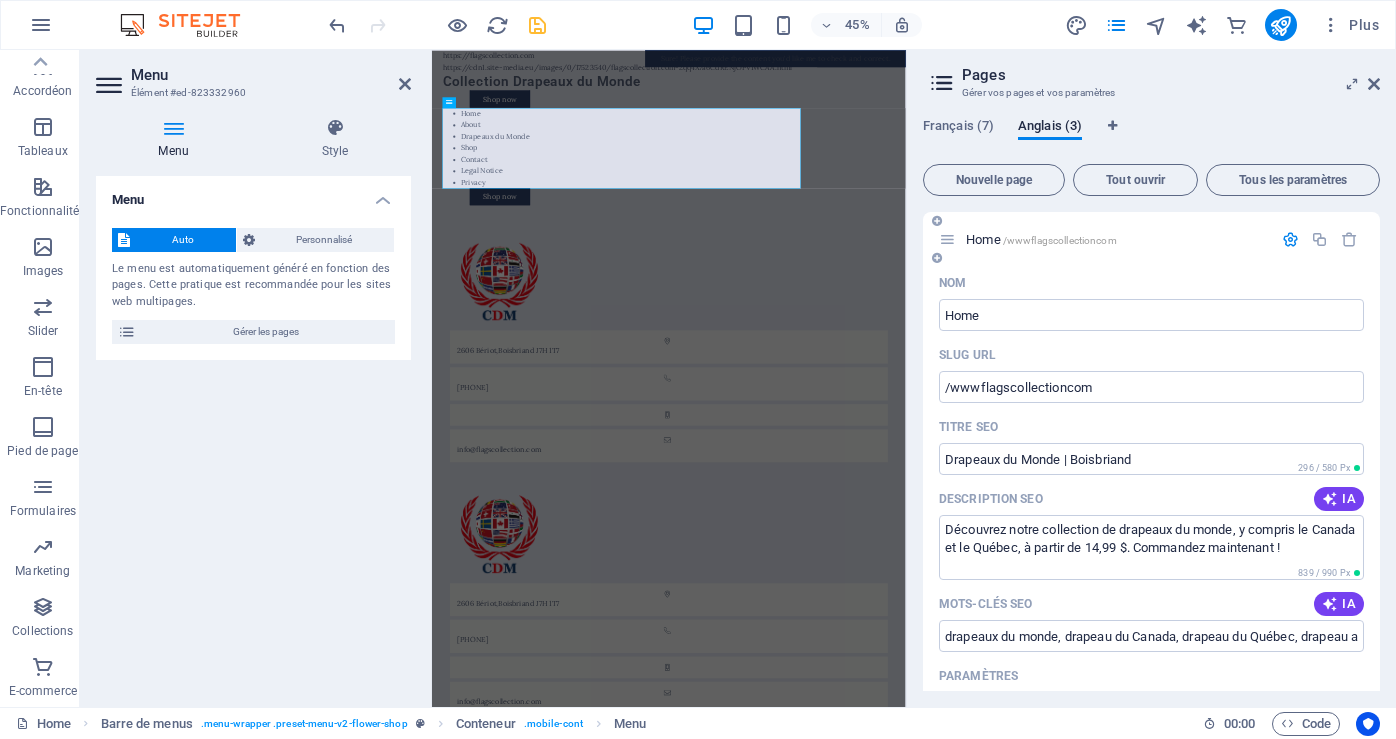 type on "World Flag Collection - Boisbriand" 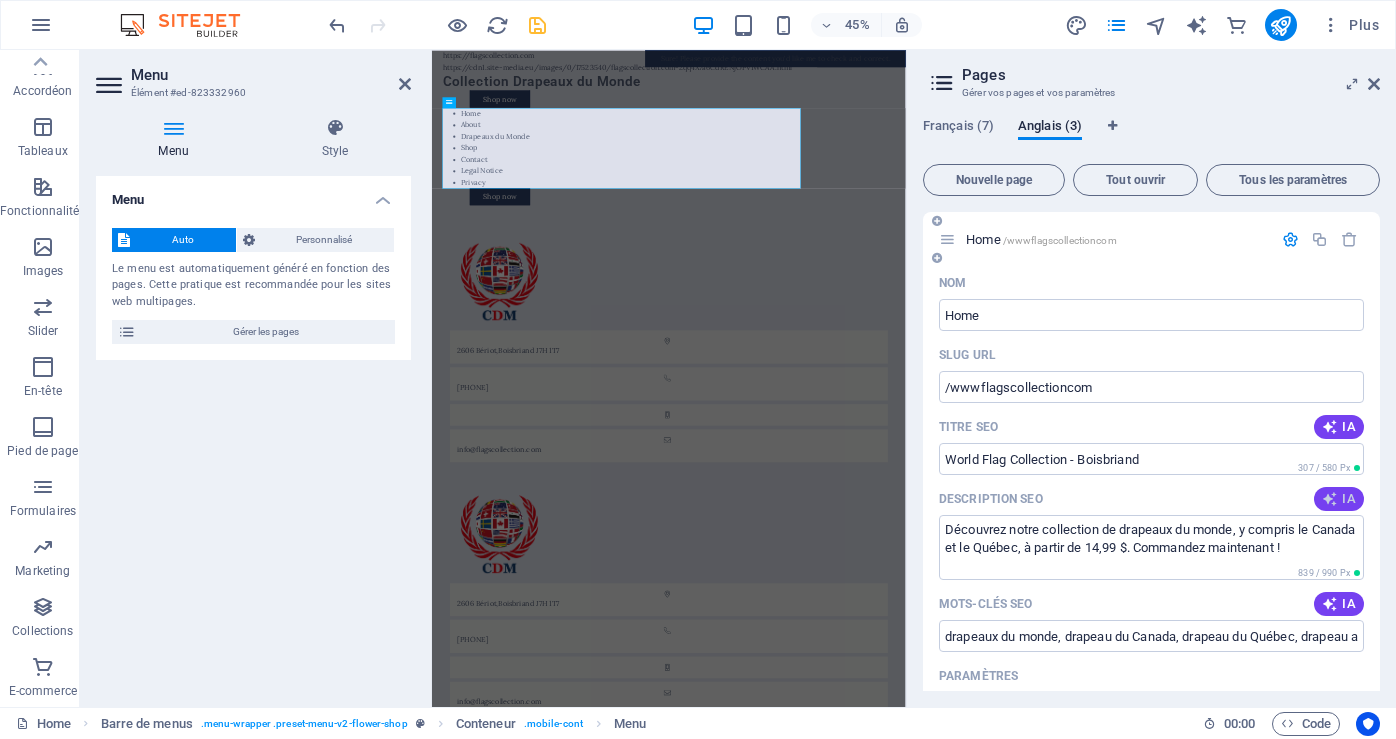 click on "IA" at bounding box center [1339, 499] 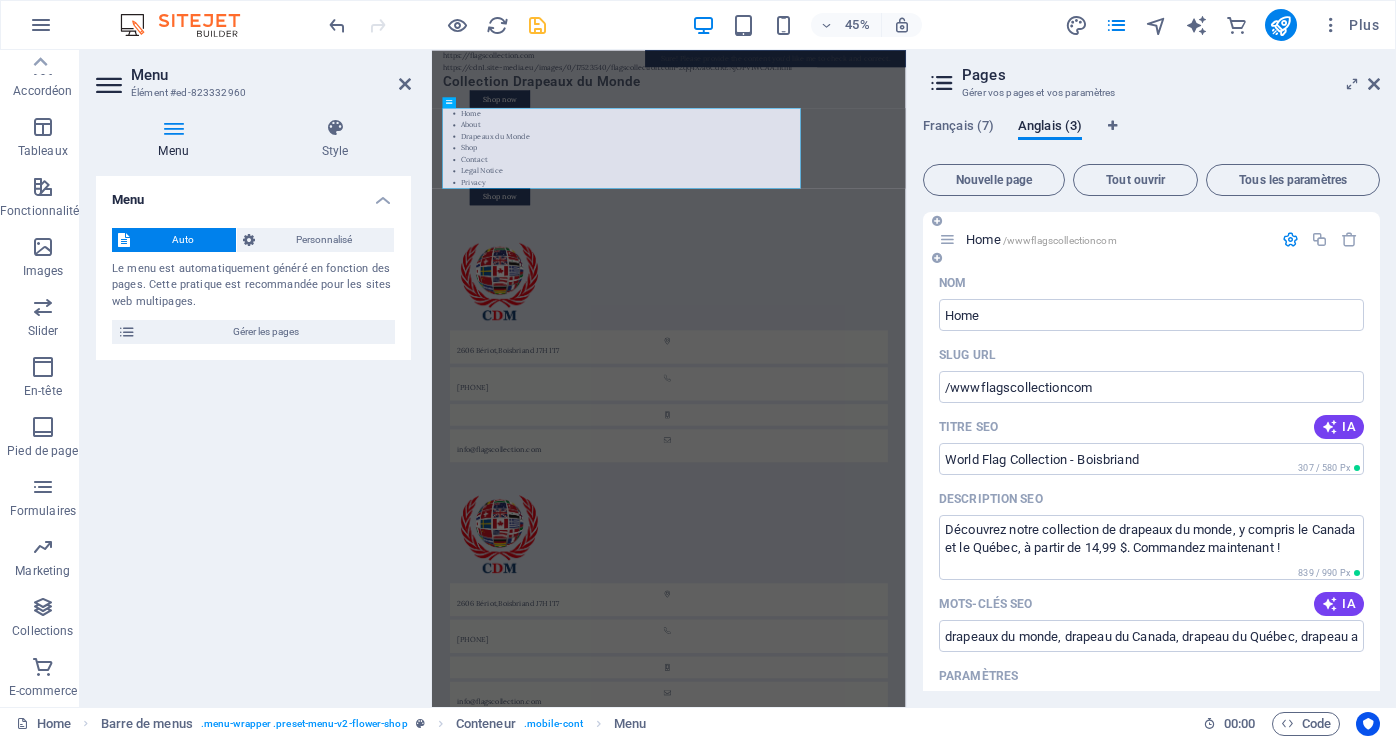type on "Explore our diverse collection of flags, including Canada and the USA, starting at $14.99. Visit us in Boisbriand!" 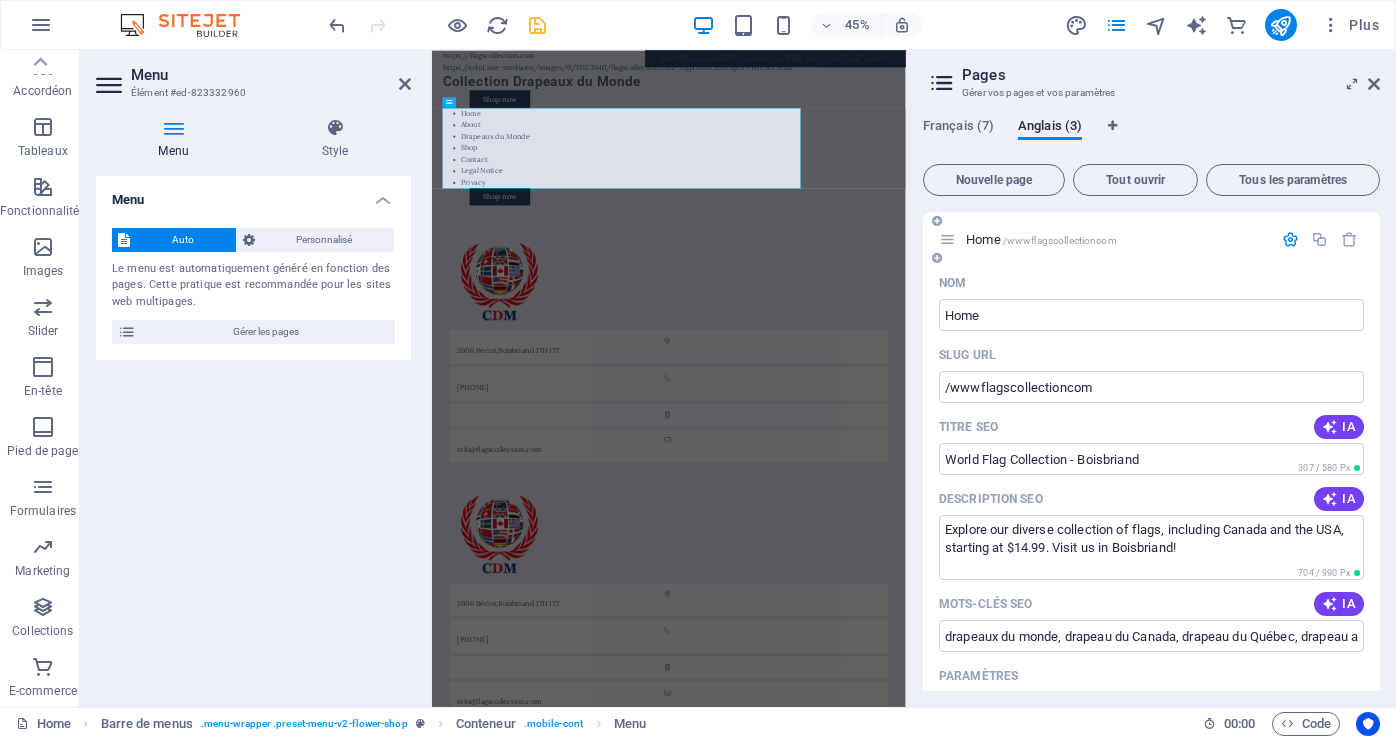 scroll, scrollTop: 100, scrollLeft: 0, axis: vertical 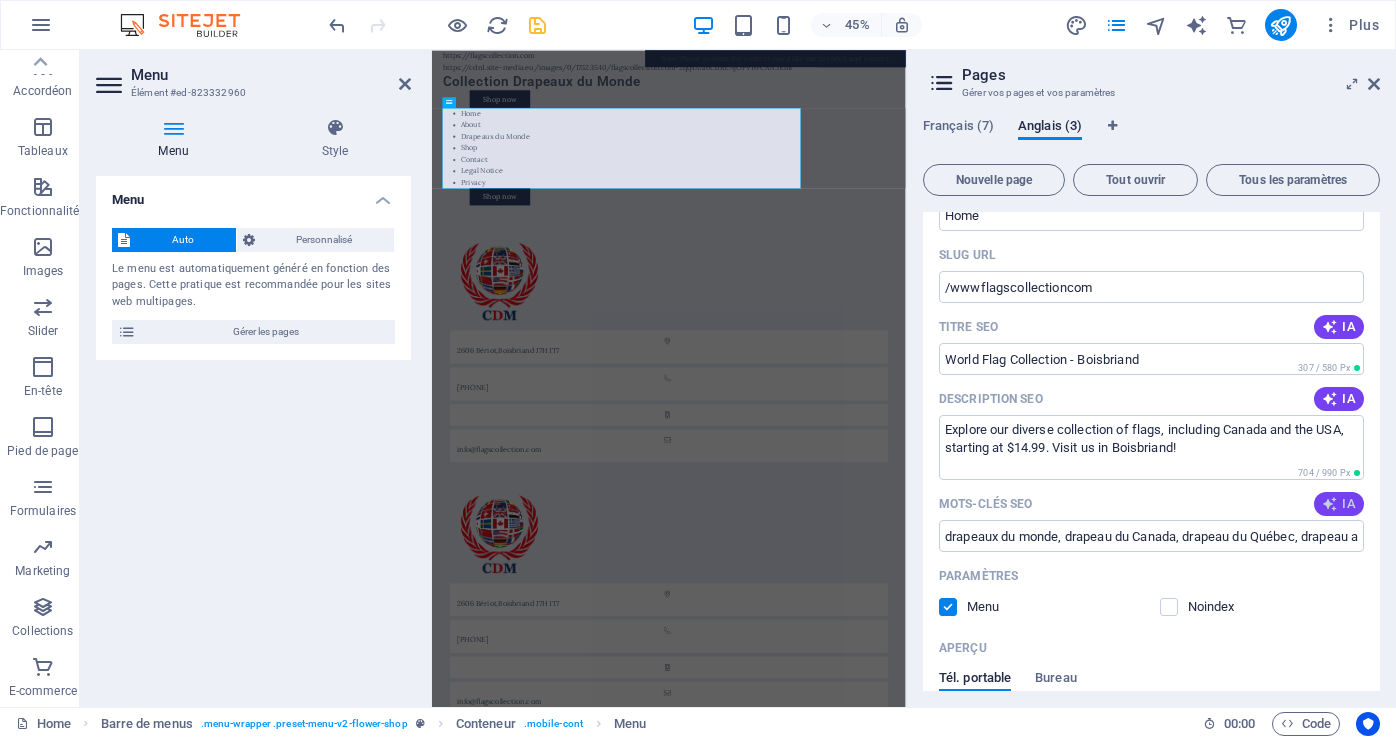 click on "IA" at bounding box center (1339, 504) 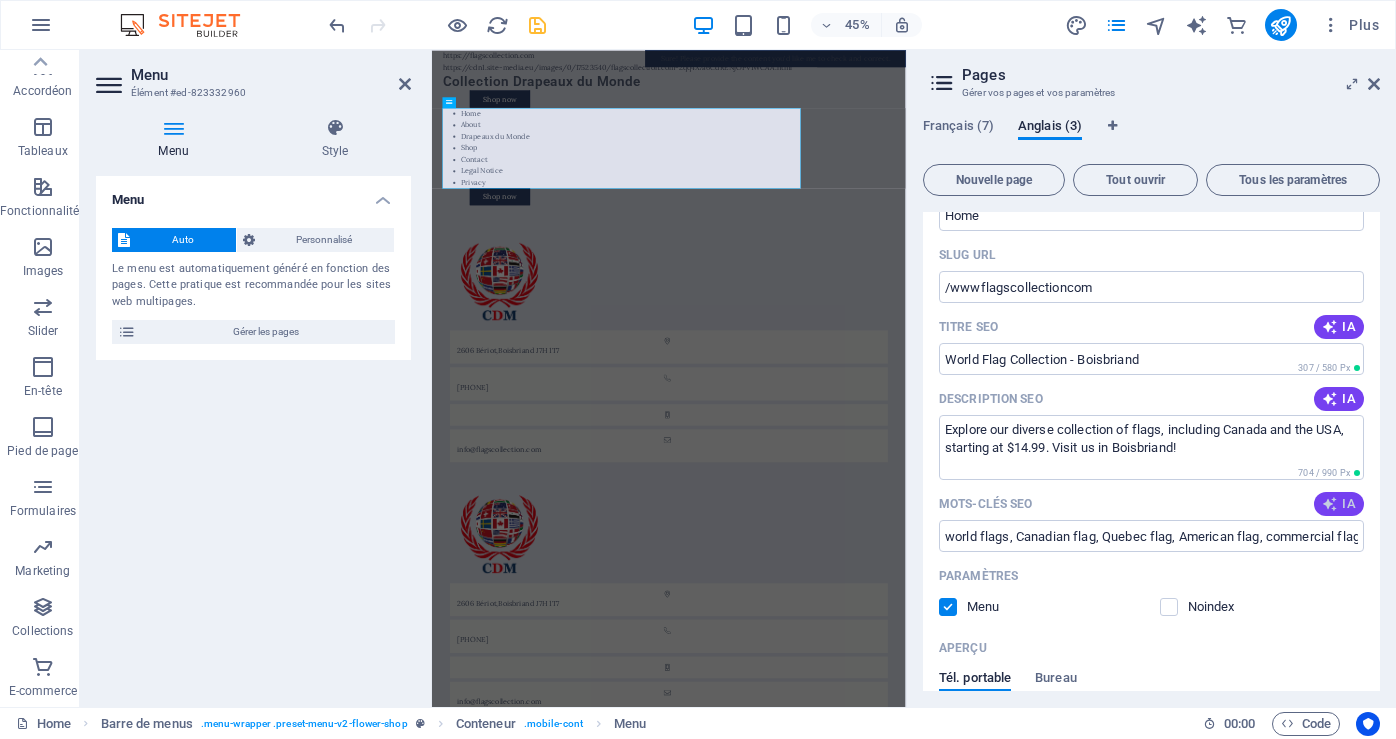 type on "world flags, Canadian flag, Quebec flag, American flag, commercial flag, event flag" 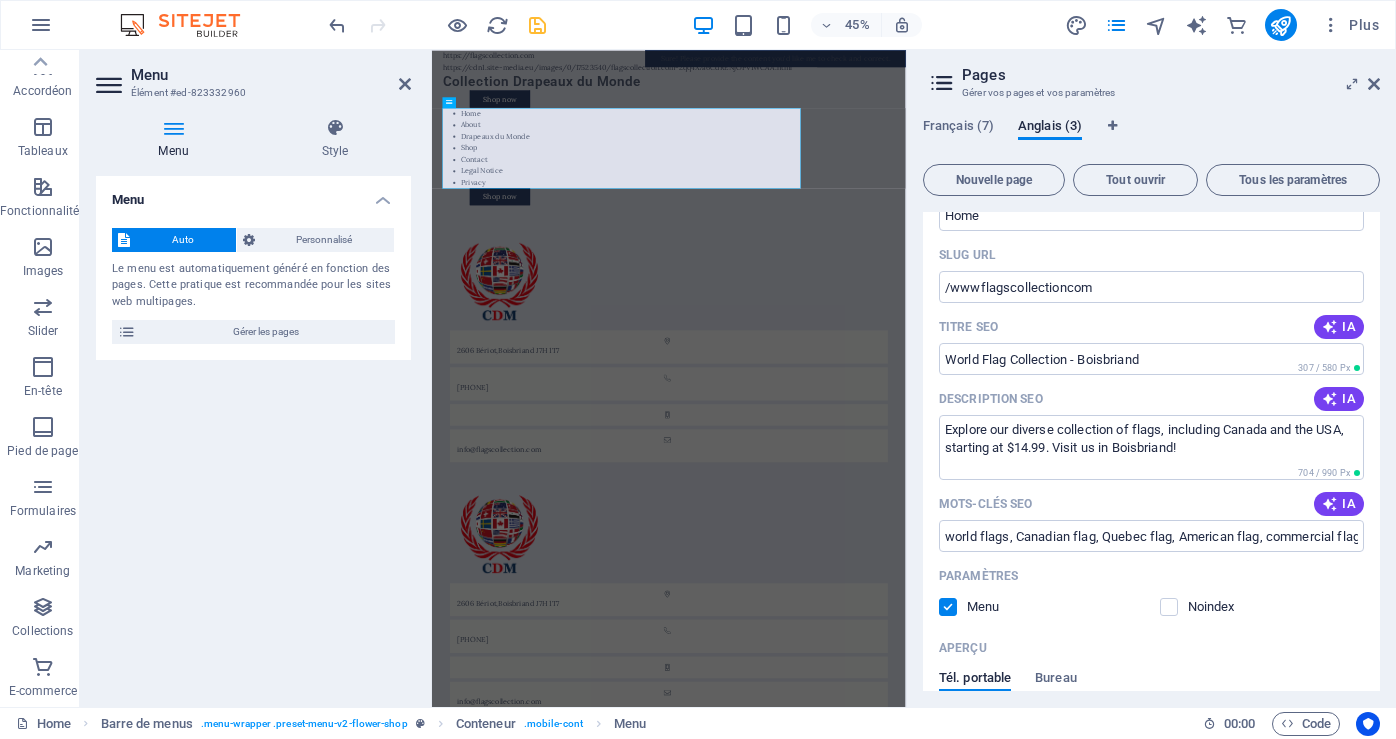 scroll, scrollTop: 0, scrollLeft: 0, axis: both 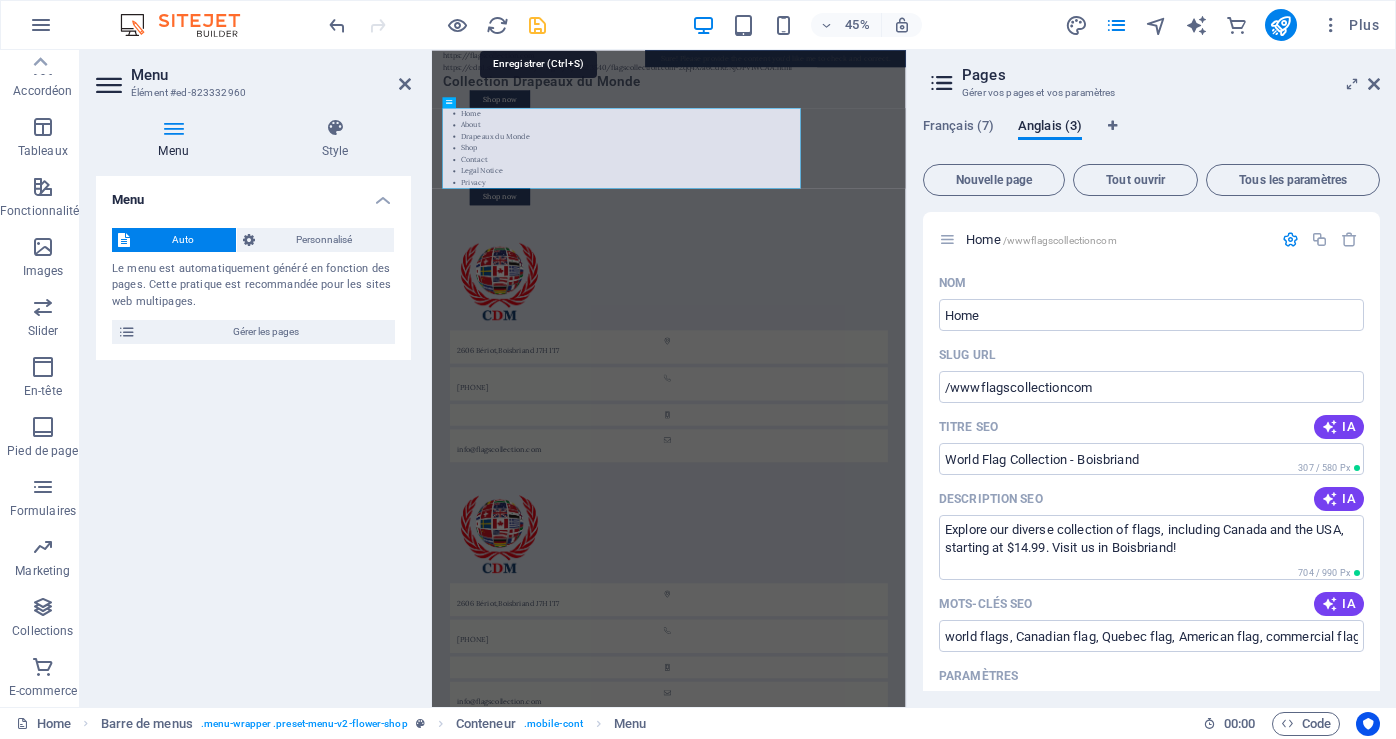 click at bounding box center (537, 25) 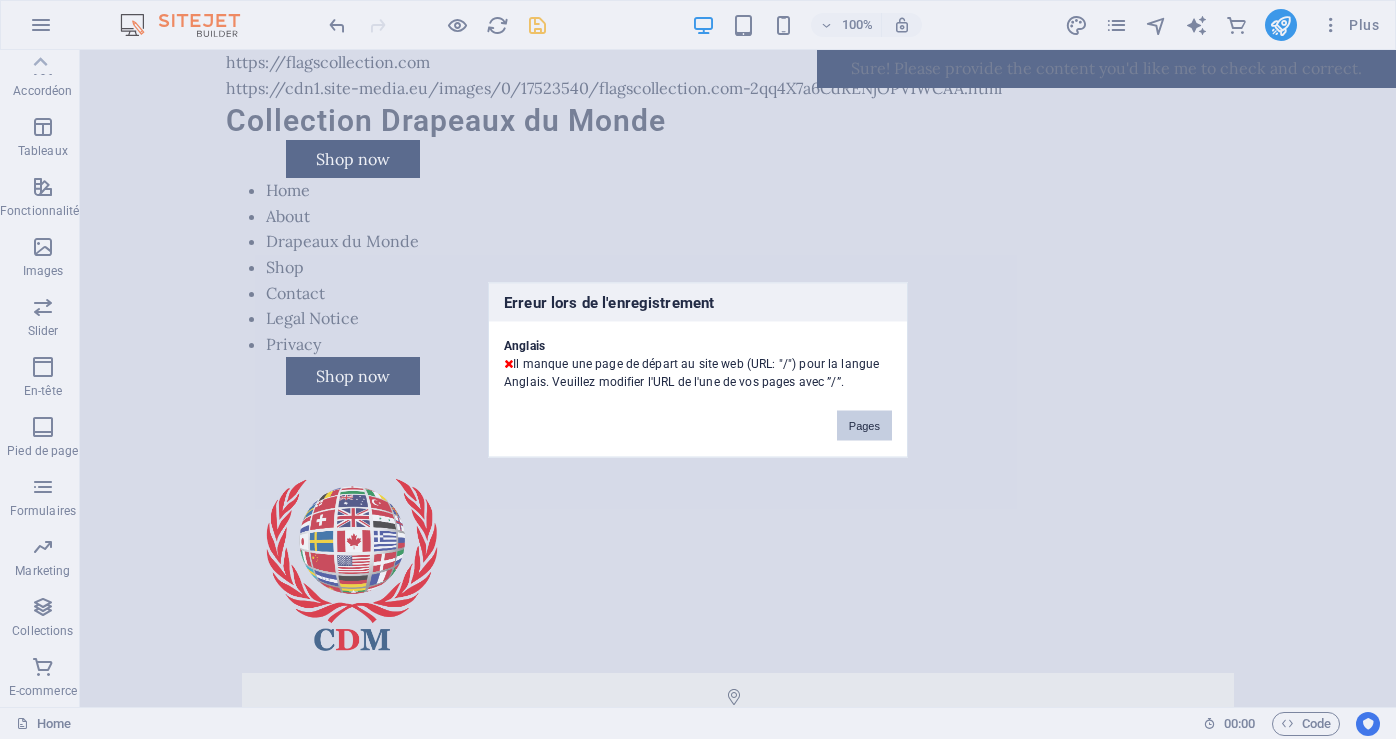 drag, startPoint x: 863, startPoint y: 427, endPoint x: 976, endPoint y: 471, distance: 121.264175 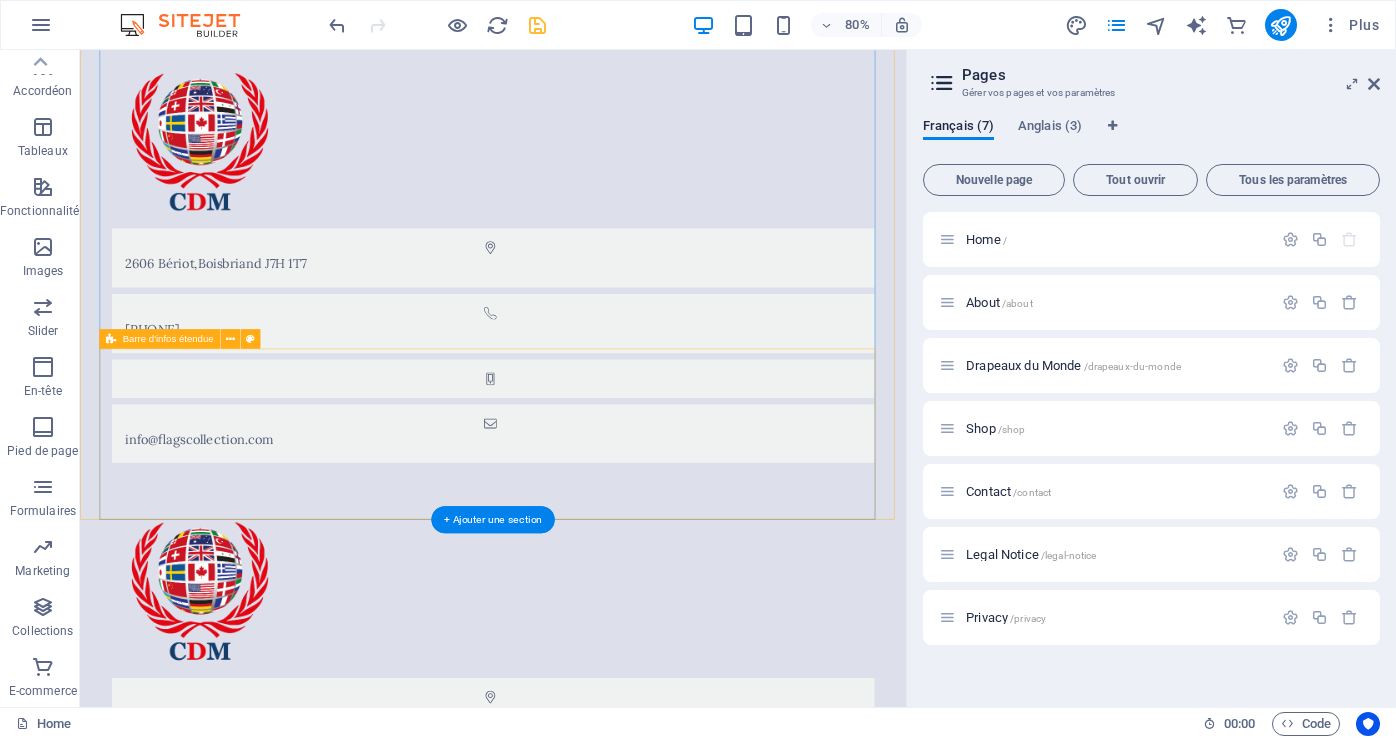 scroll, scrollTop: 100, scrollLeft: 0, axis: vertical 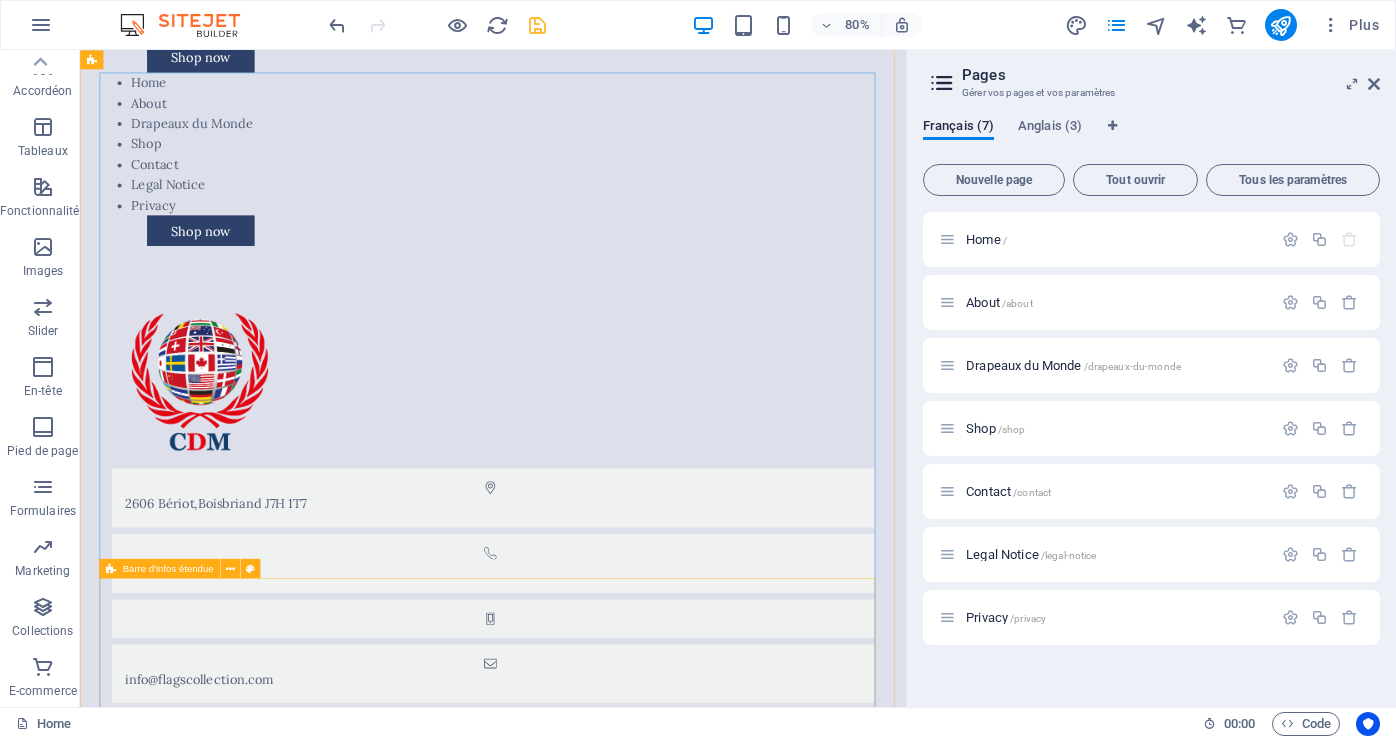 click on "[NUMBER] [STREET] ,  [CITY]   [POSTAL_CODE] [PHONE] [EMAIL]" at bounding box center (596, 1663) 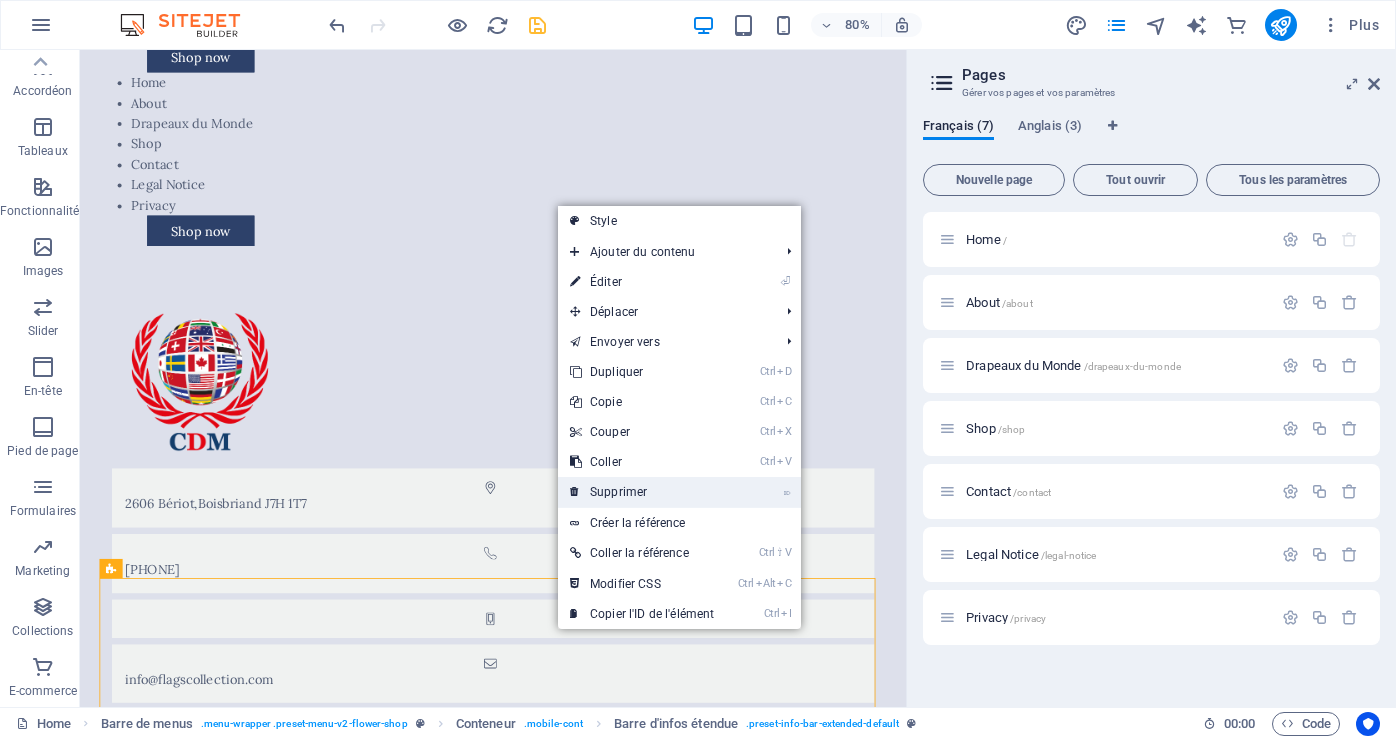 click on "⌦  Supprimer" at bounding box center (642, 492) 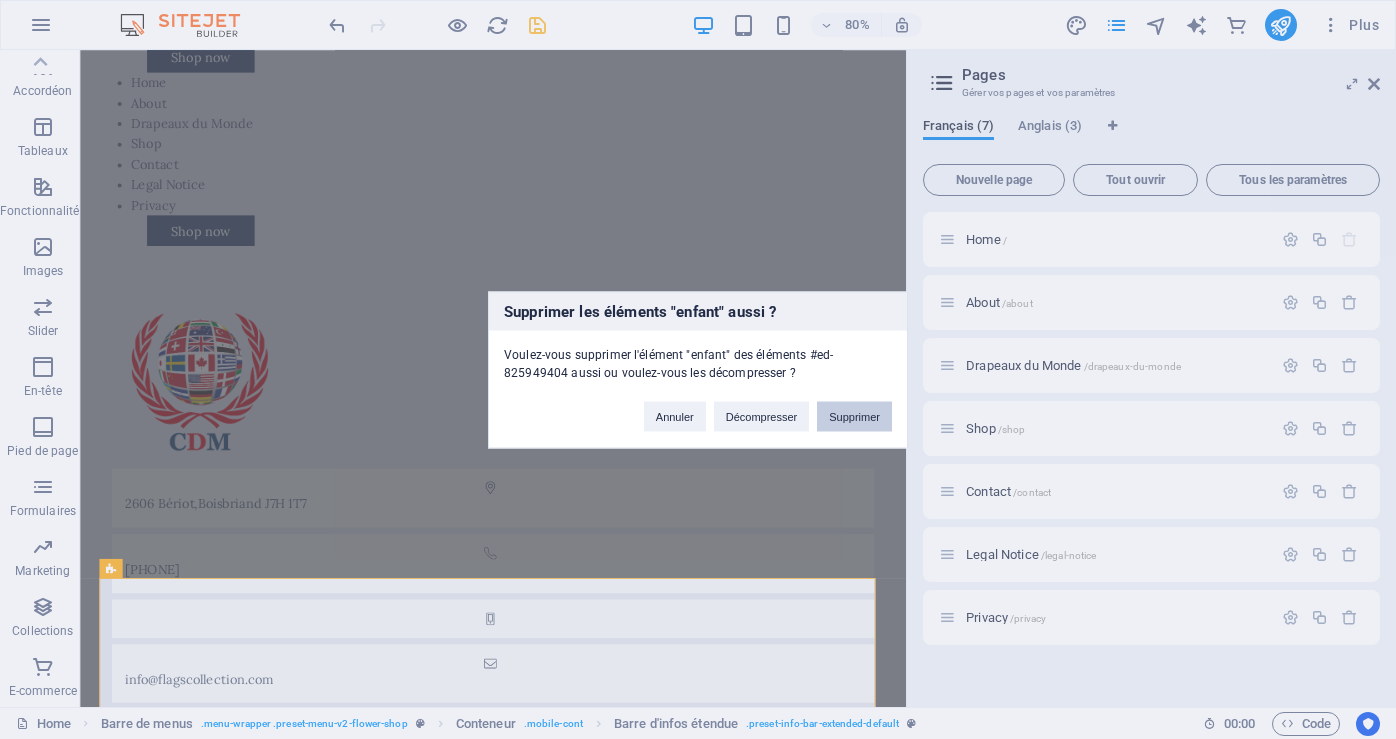 click on "Supprimer" at bounding box center (854, 416) 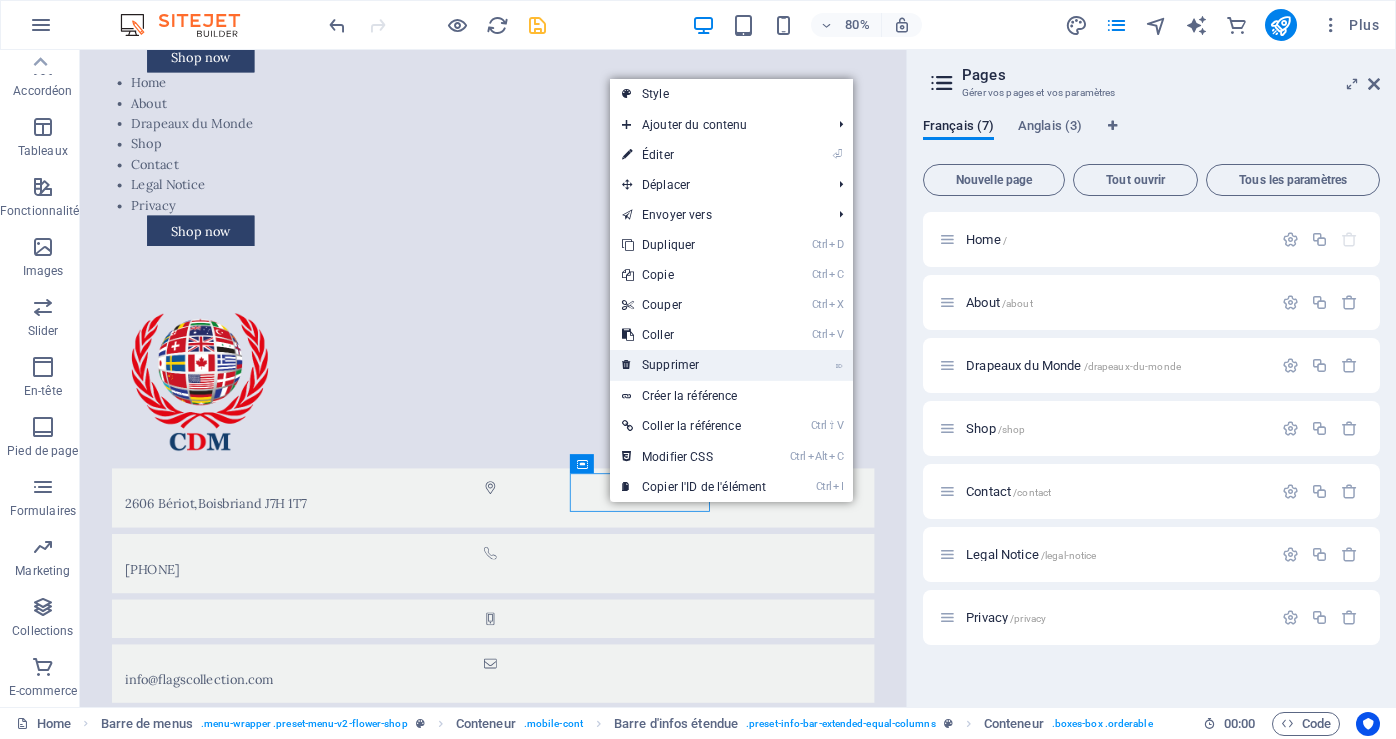 click on "⌦  Supprimer" at bounding box center [694, 365] 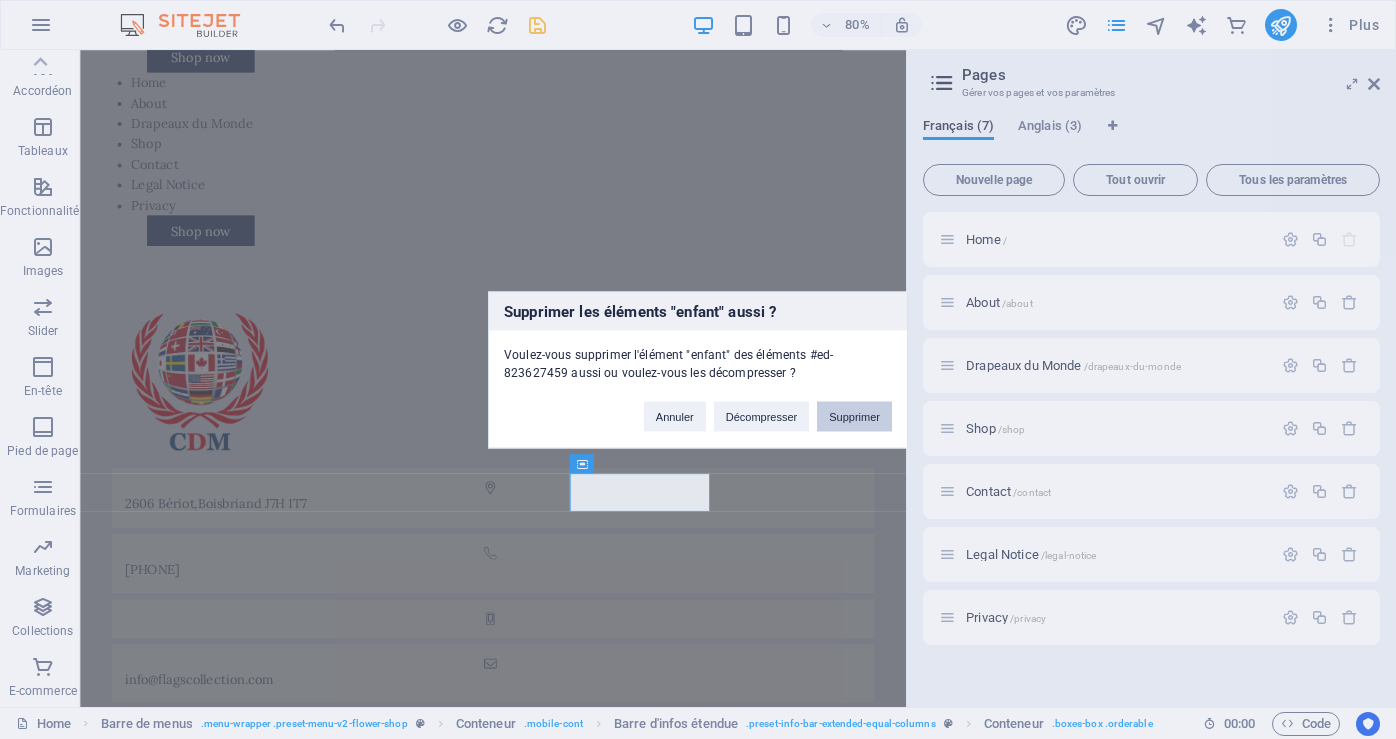 click on "Supprimer" at bounding box center (854, 416) 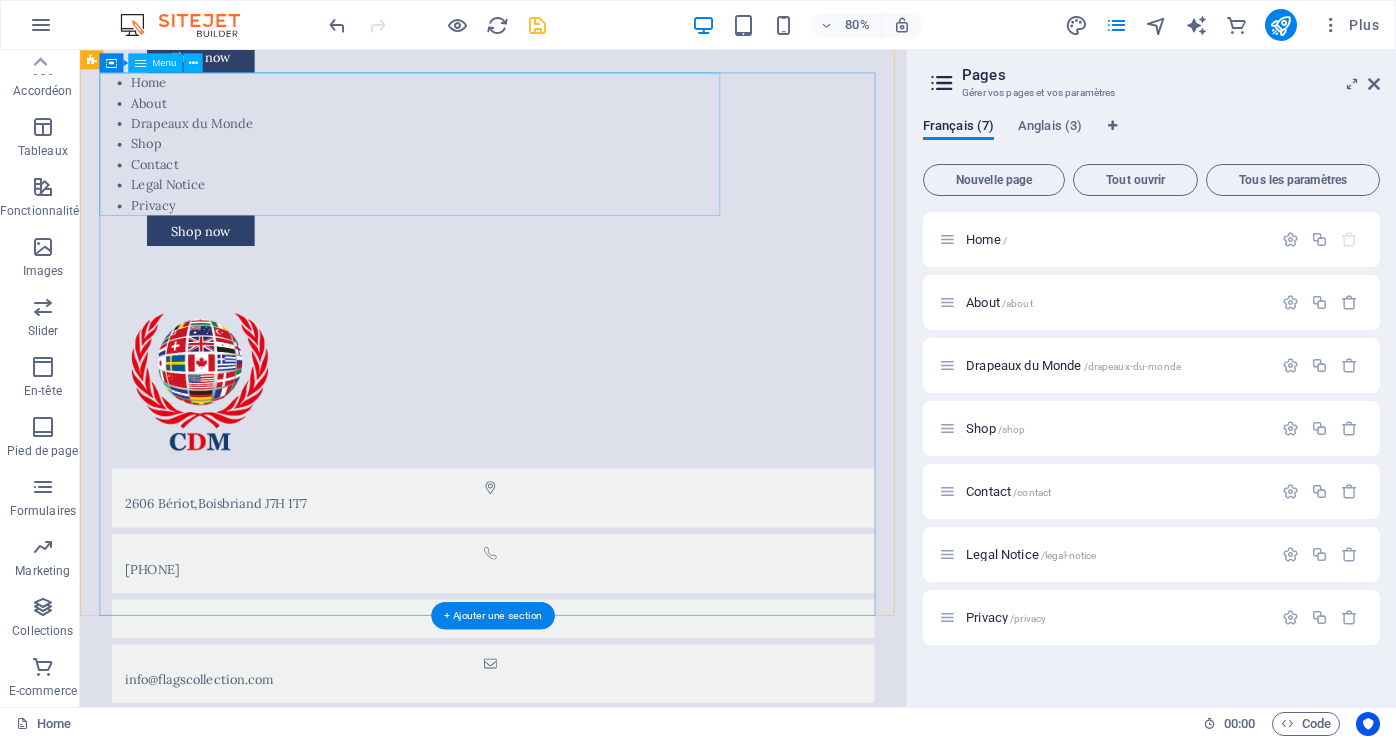 scroll, scrollTop: 0, scrollLeft: 0, axis: both 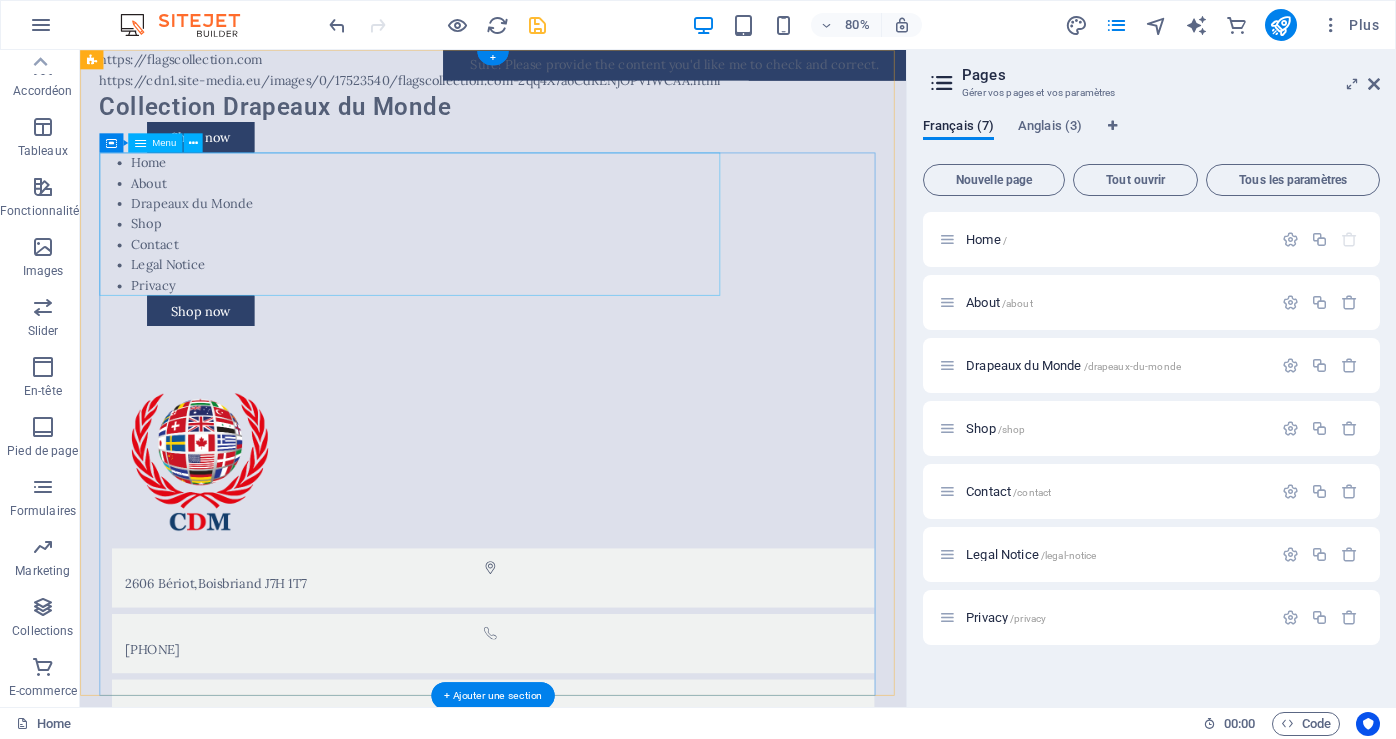 click on "Home About Drapeaux du Monde Shop Contact Legal Notice Privacy" at bounding box center (596, 267) 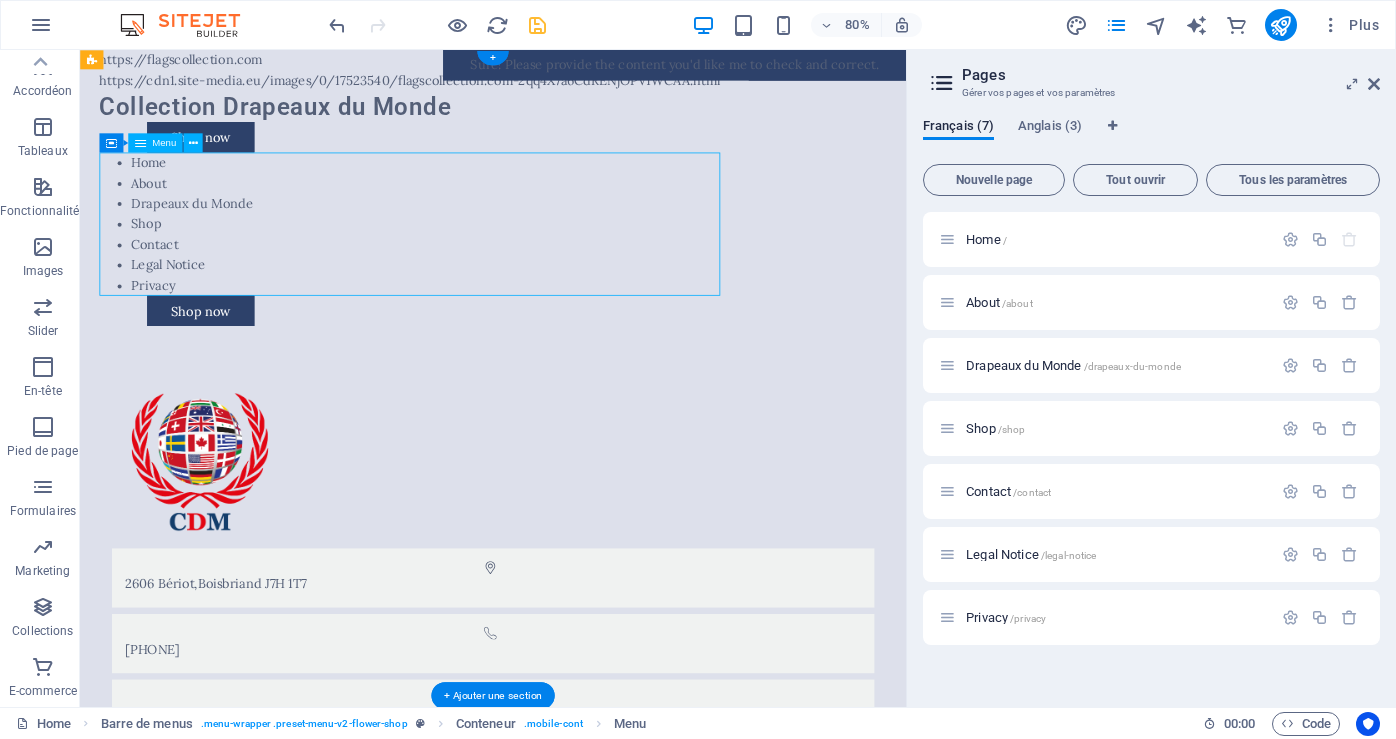 click on "Home About Drapeaux du Monde Shop Contact Legal Notice Privacy" at bounding box center [596, 267] 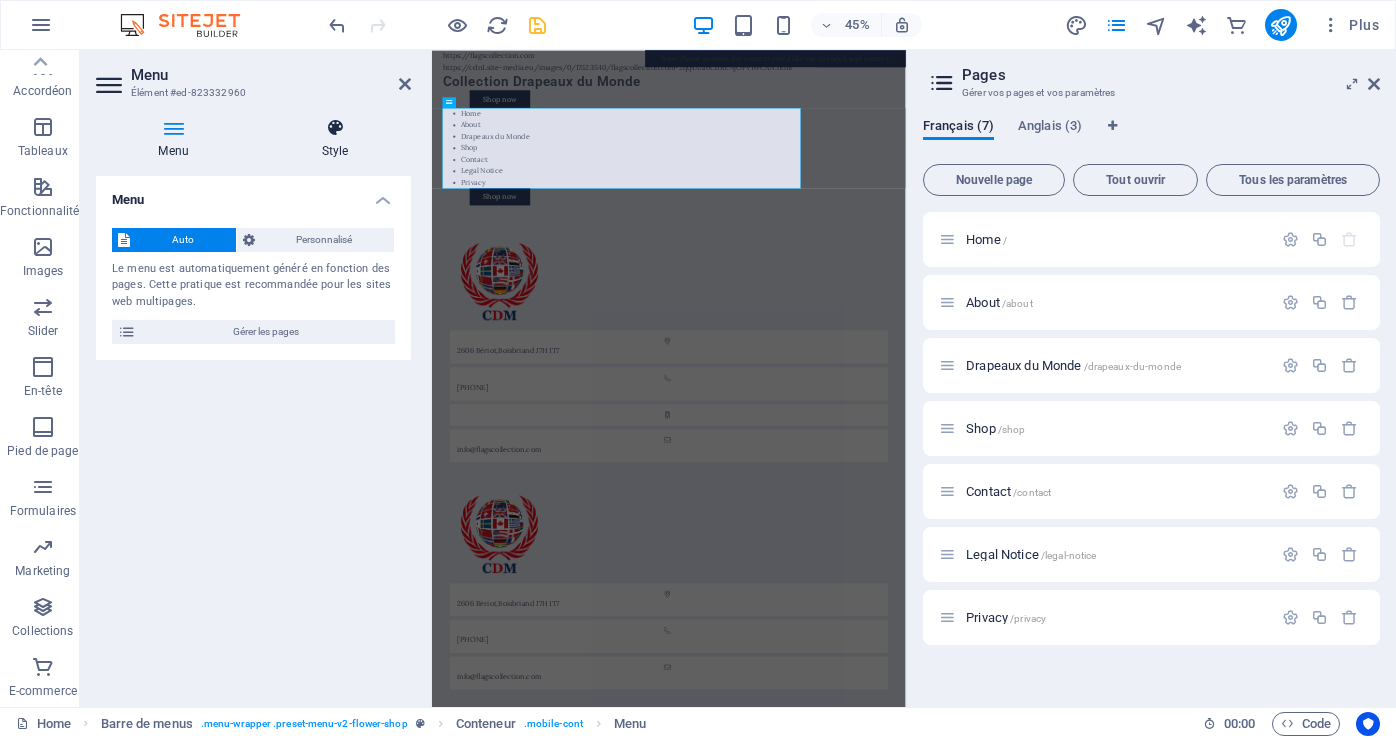 click on "Style" at bounding box center (335, 139) 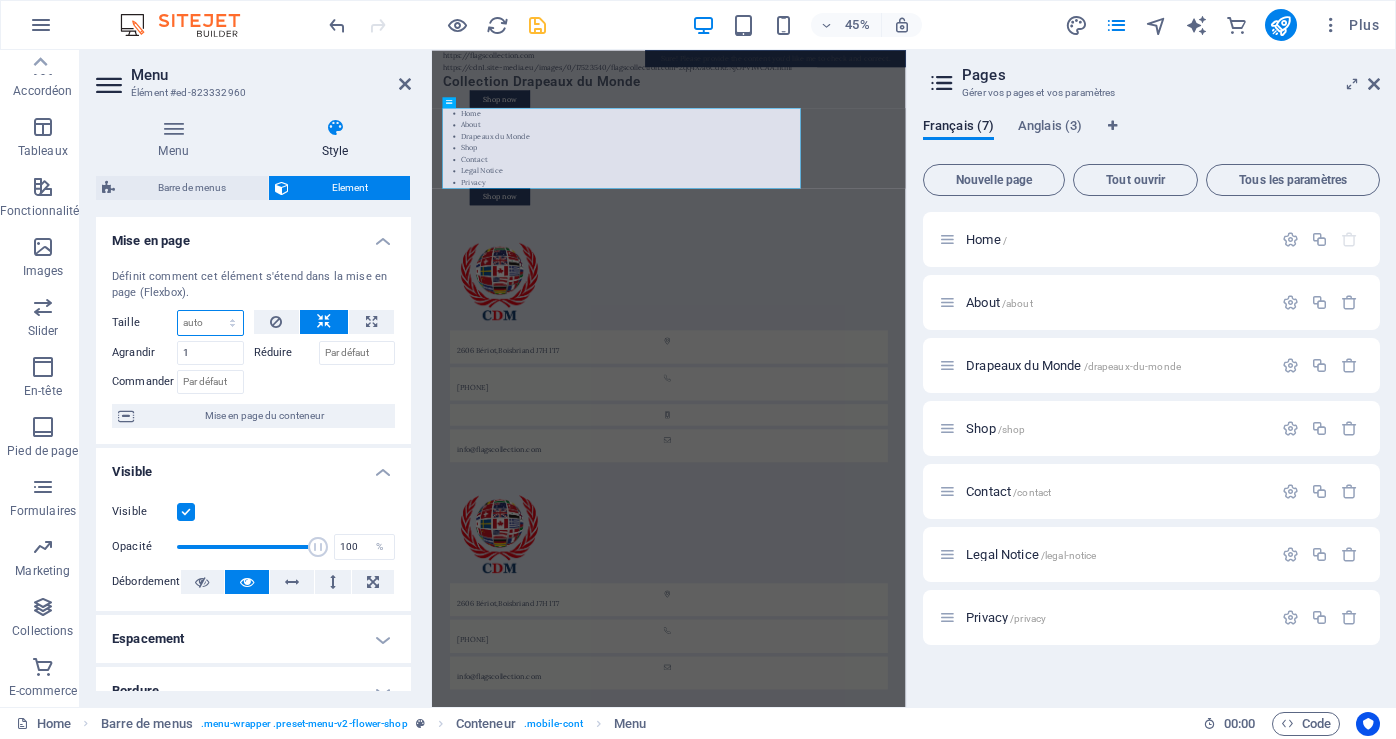 click on "Par défaut auto px % 1/1 1/2 1/3 1/4 1/5 1/6 1/7 1/8 1/9 1/10" at bounding box center (210, 323) 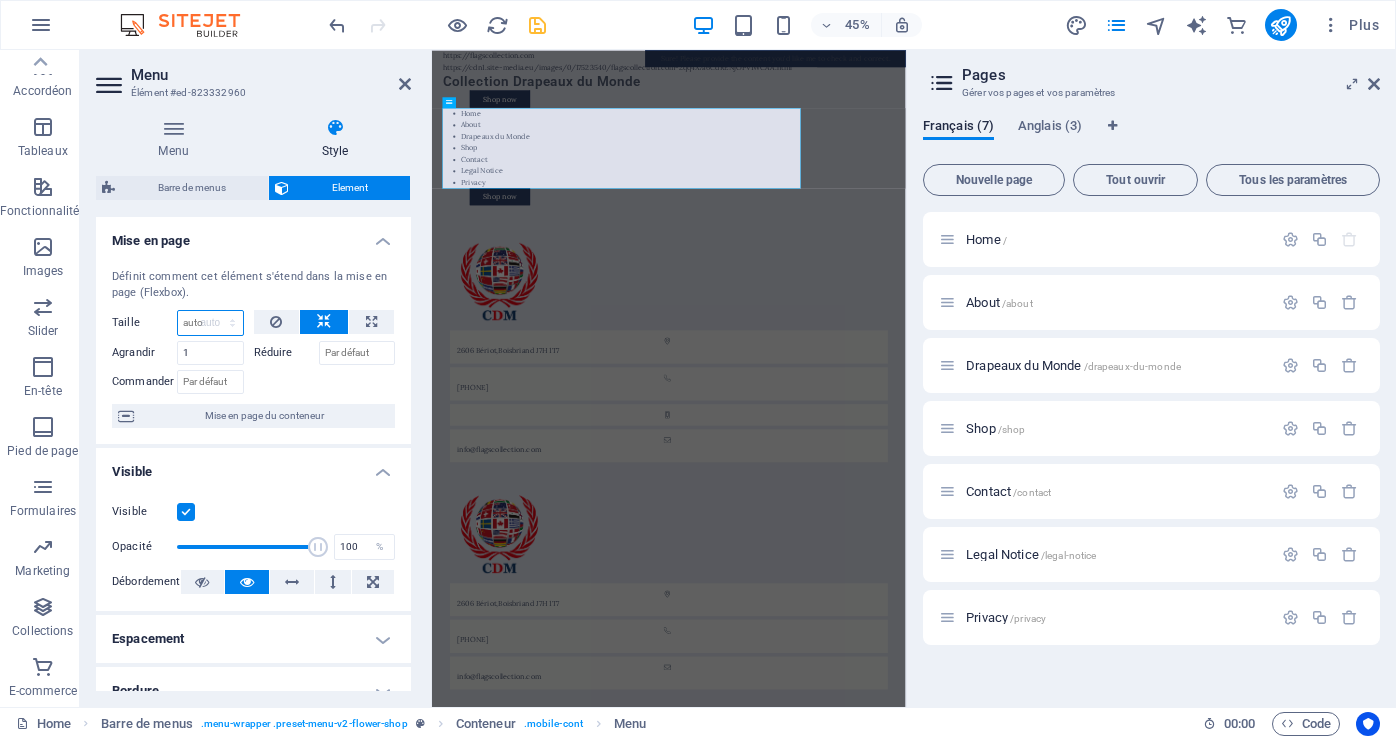 click on "Par défaut auto px % 1/1 1/2 1/3 1/4 1/5 1/6 1/7 1/8 1/9 1/10" at bounding box center (210, 323) 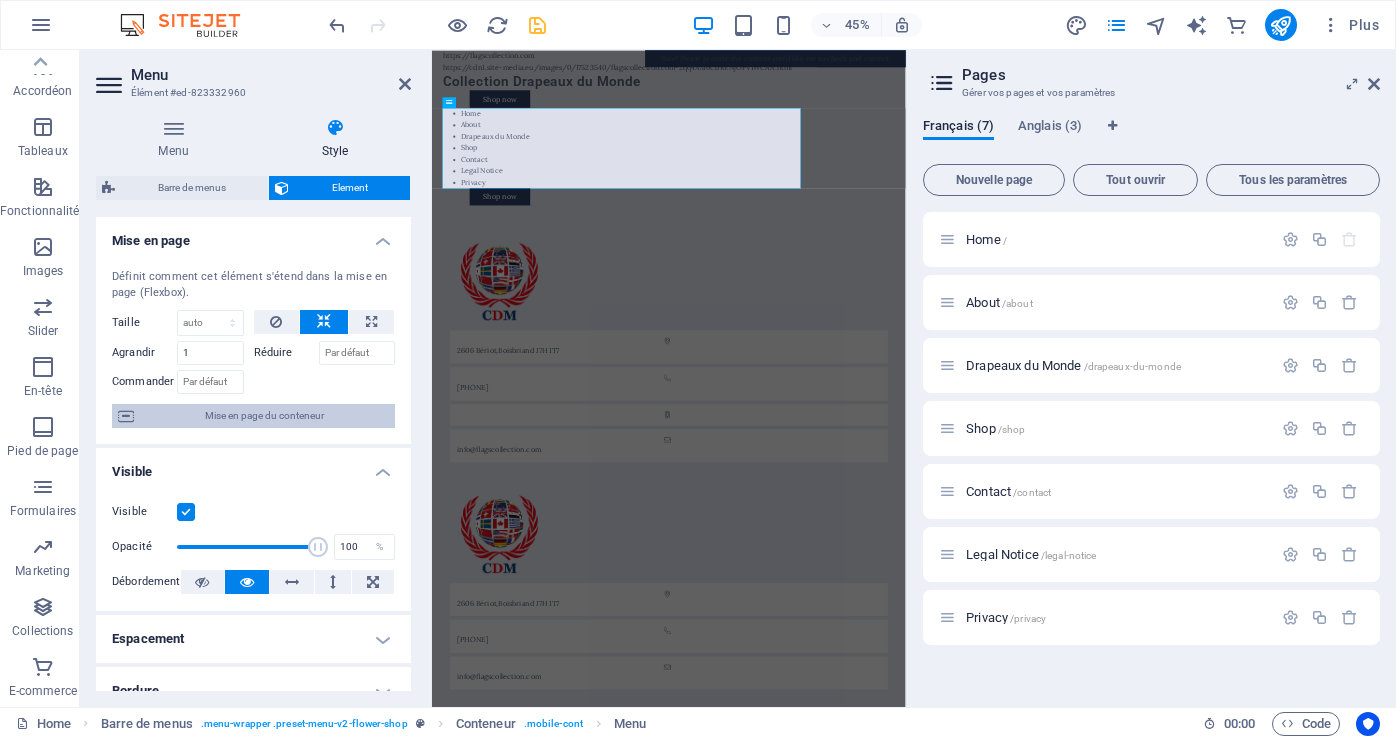 click on "Mise en page du conteneur" at bounding box center [264, 416] 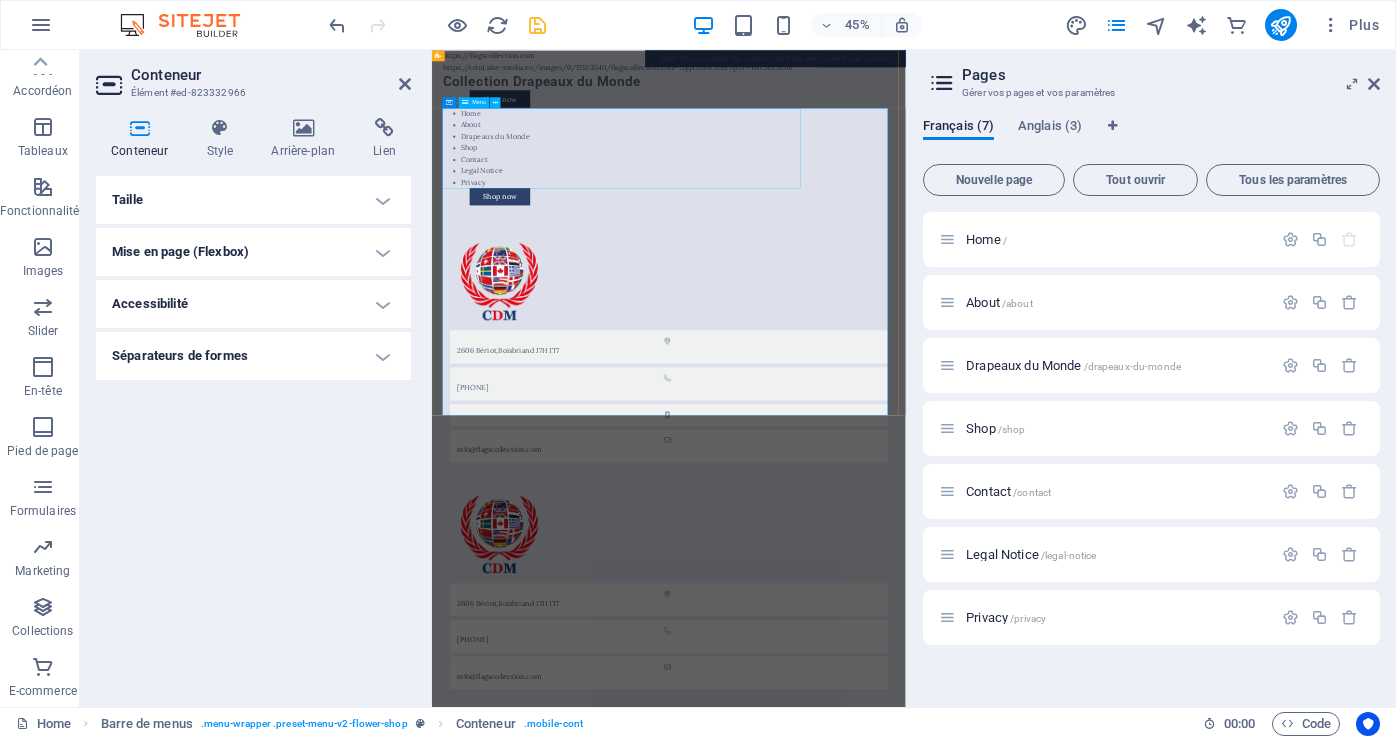 click on "Home About Drapeaux du Monde Shop Contact Legal Notice Privacy" at bounding box center (958, 267) 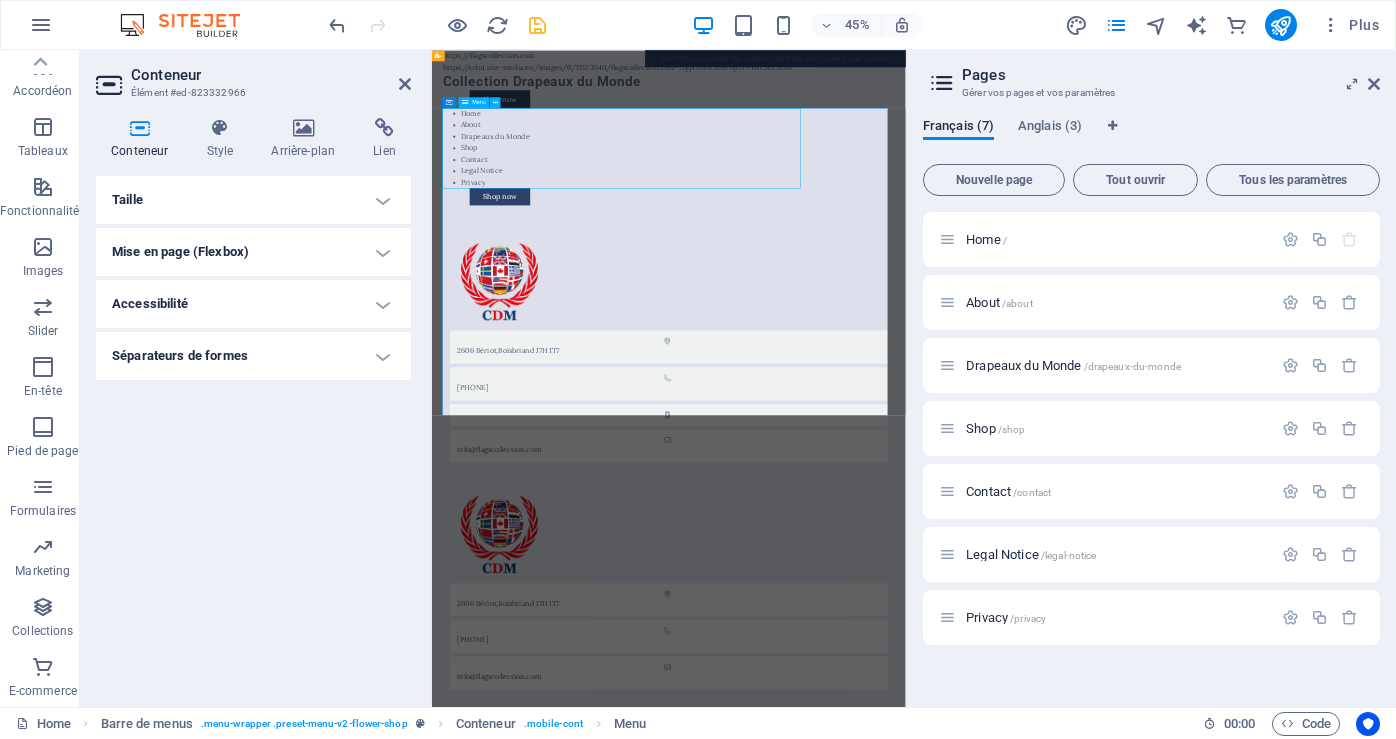 click on "Home About Drapeaux du Monde Shop Contact Legal Notice Privacy" at bounding box center (958, 267) 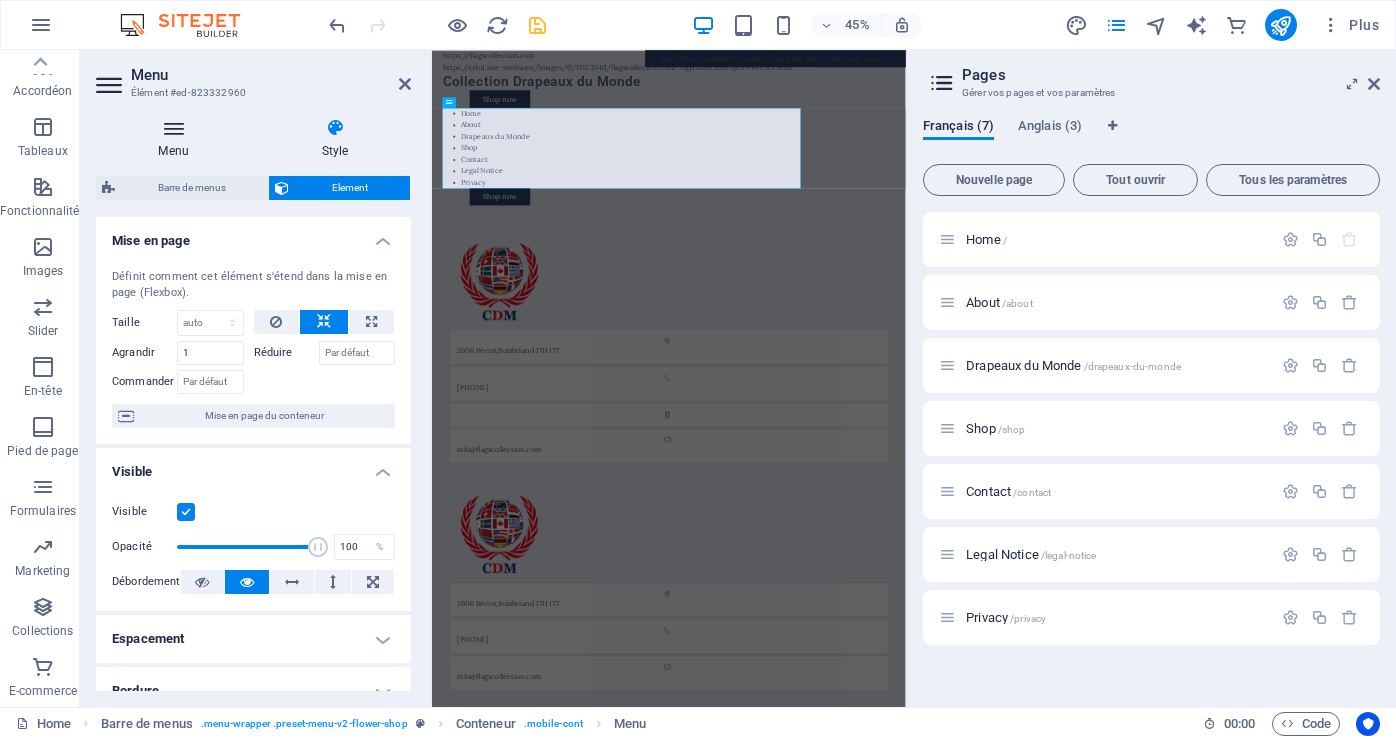click at bounding box center [173, 128] 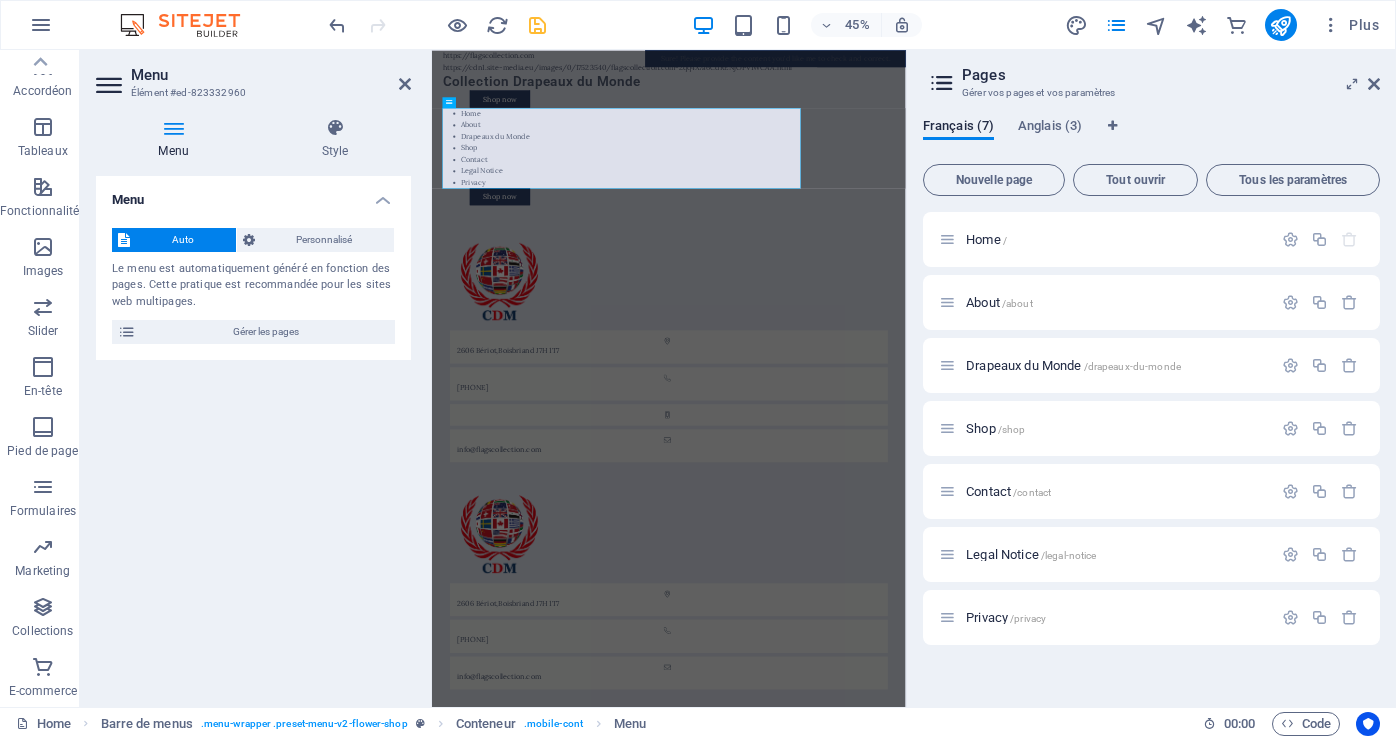 click at bounding box center (173, 128) 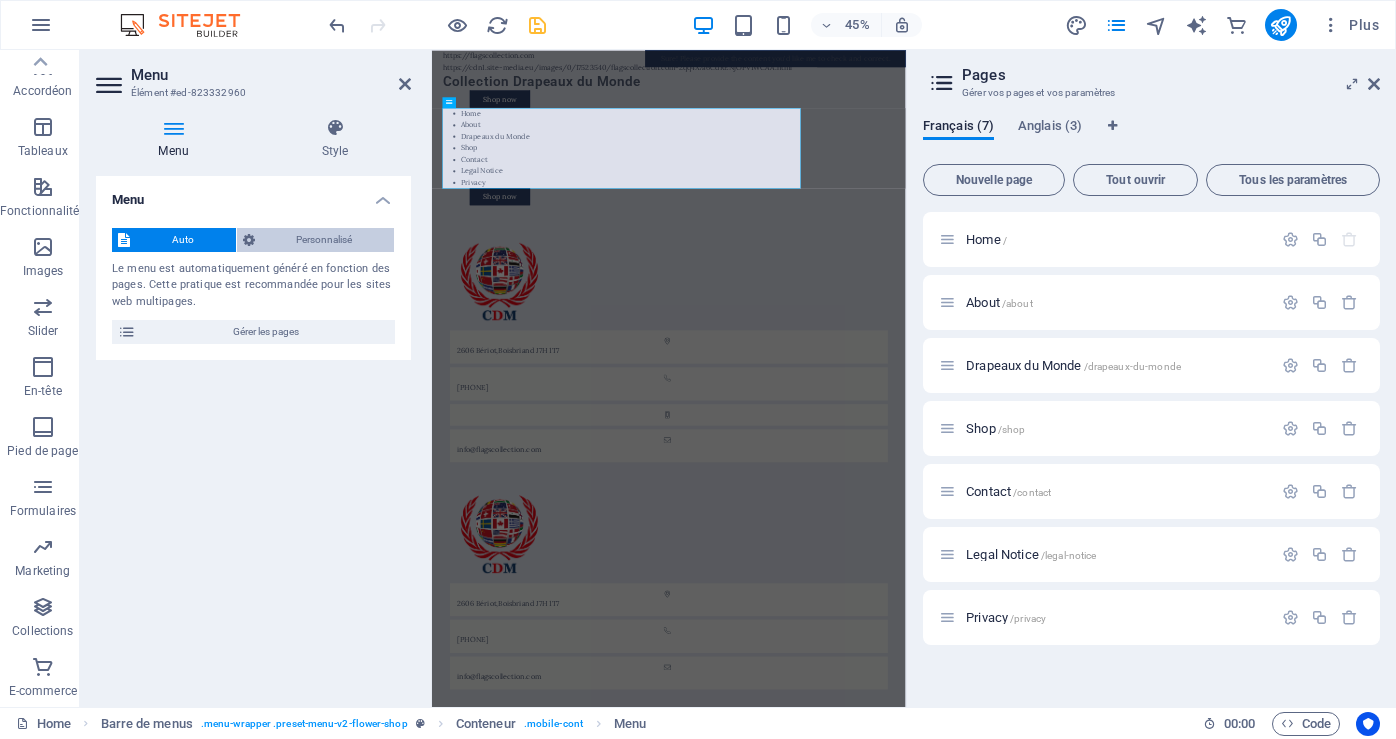 click at bounding box center [249, 240] 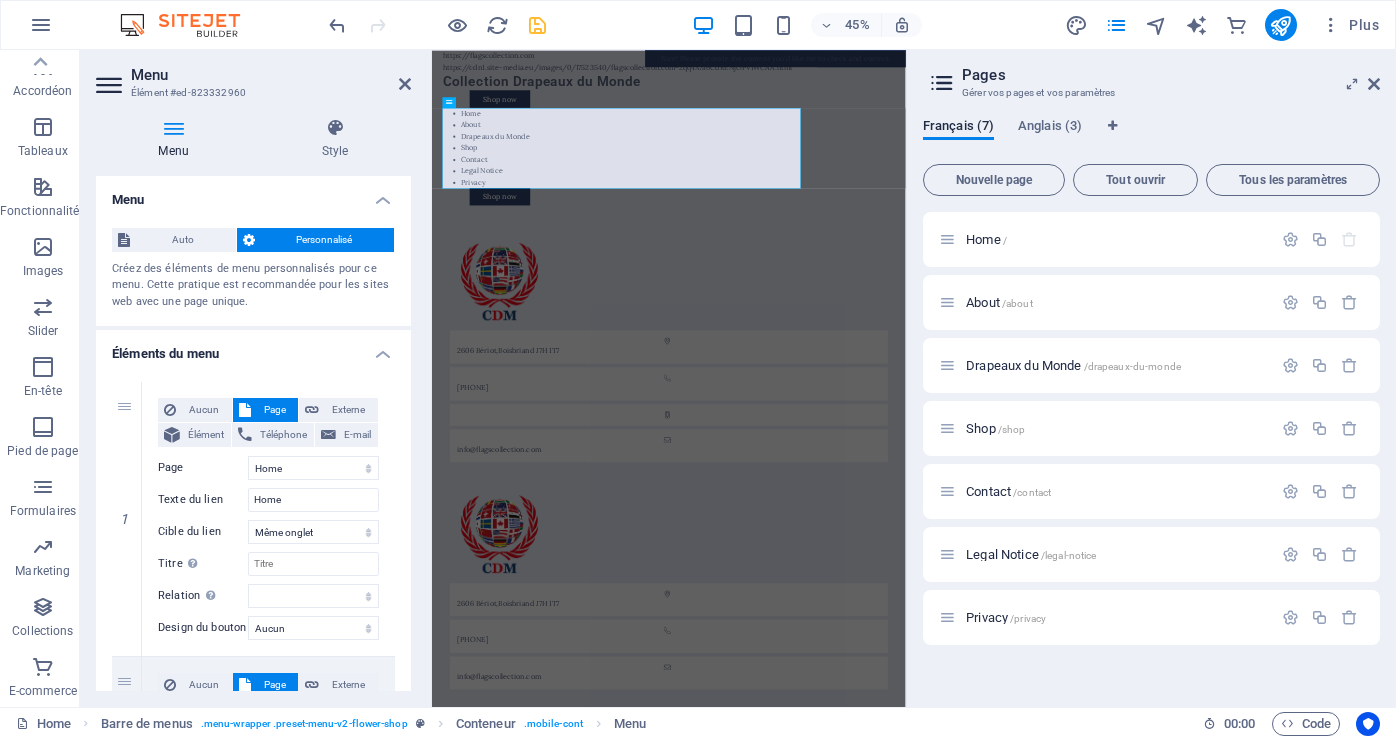 click on "Personnalisé" at bounding box center (325, 240) 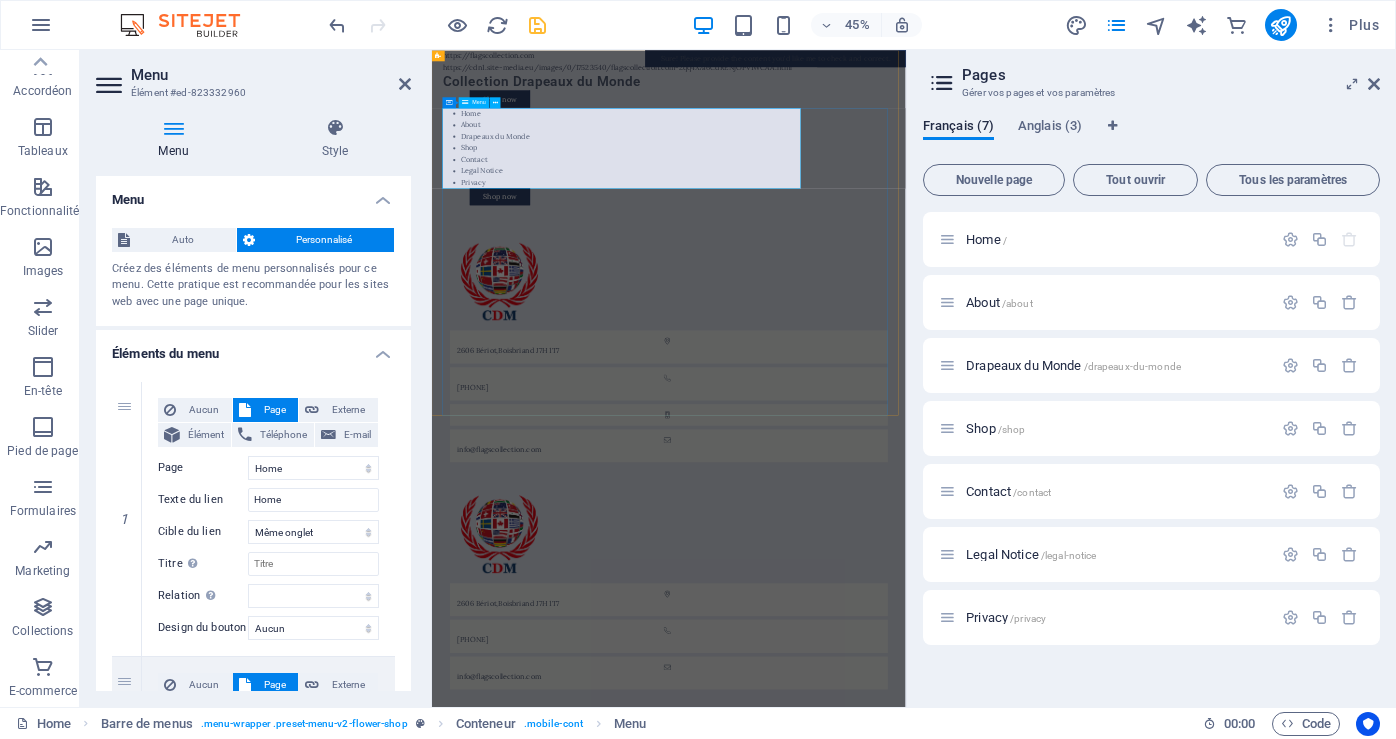 click on "Home About Drapeaux du Monde Shop Contact Legal Notice Privacy" at bounding box center [958, 267] 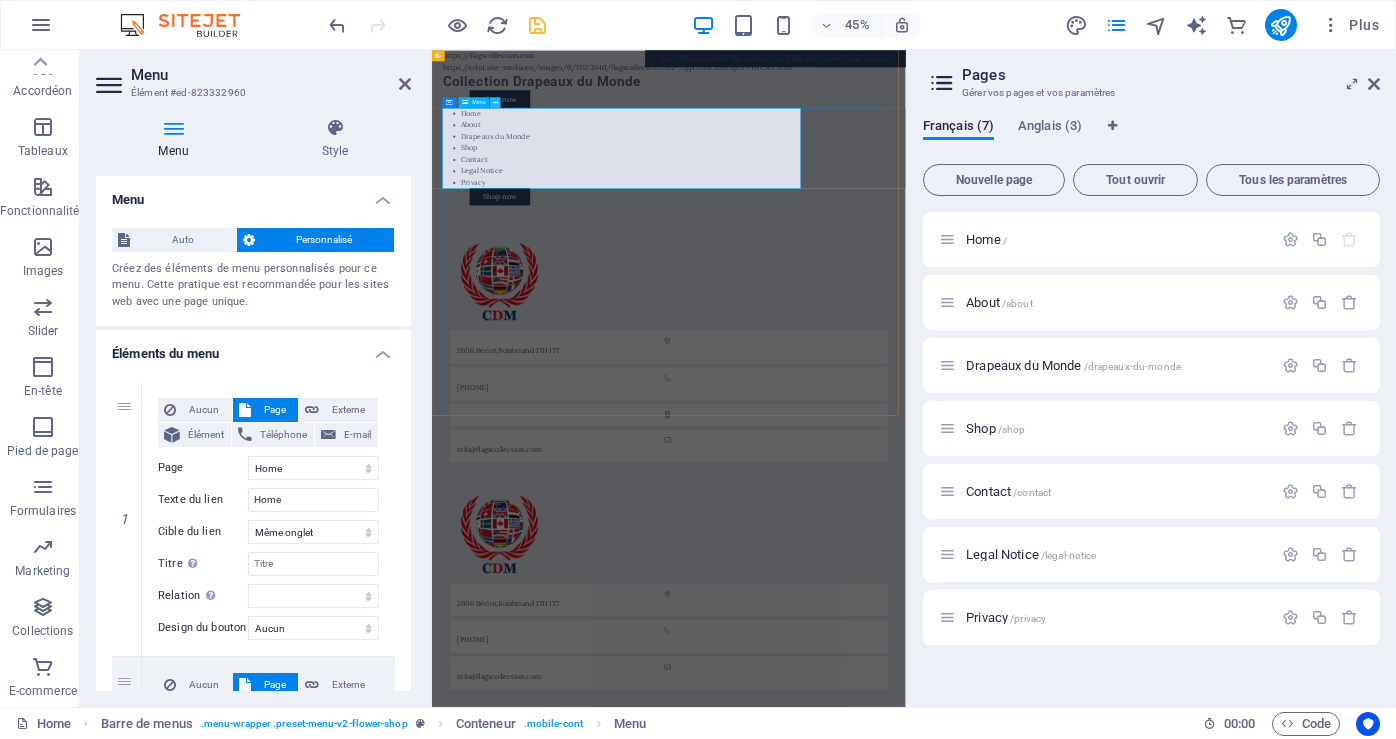 click at bounding box center [495, 102] 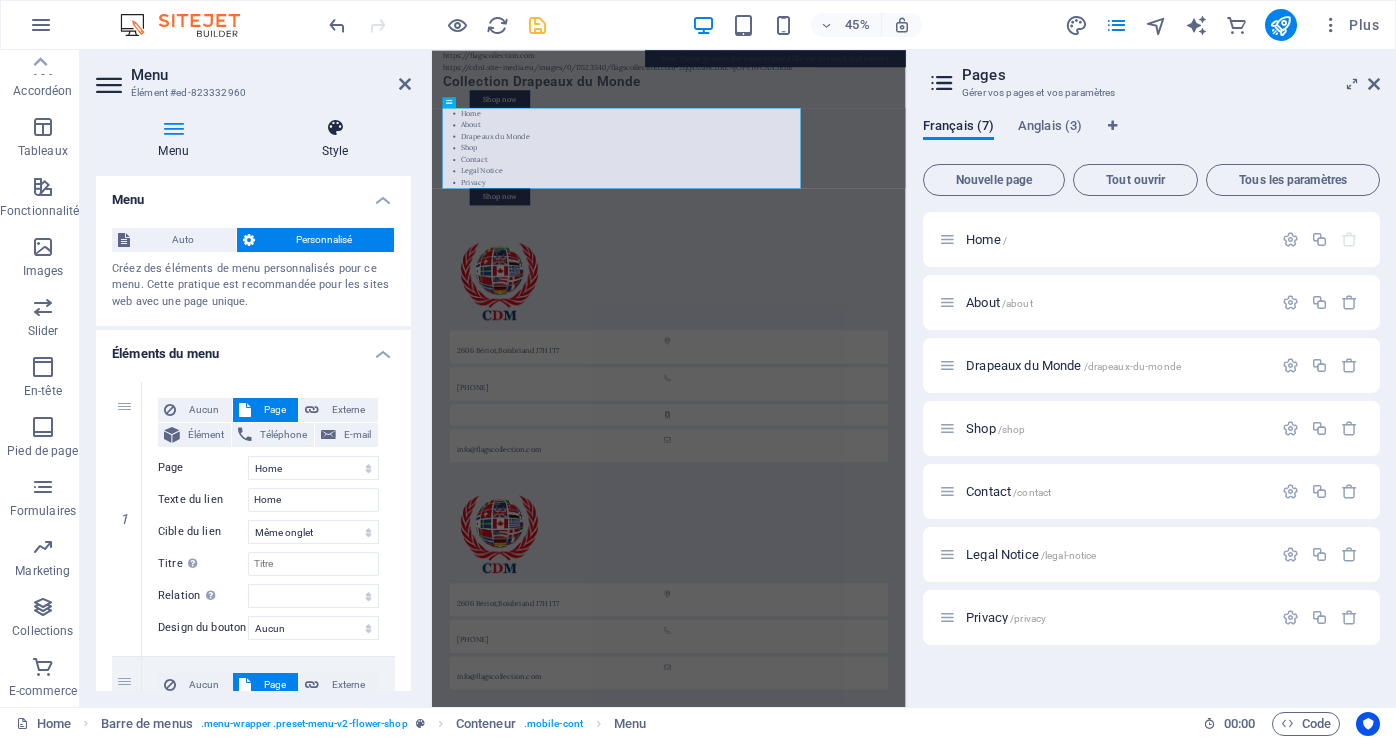 click on "Style" at bounding box center [335, 139] 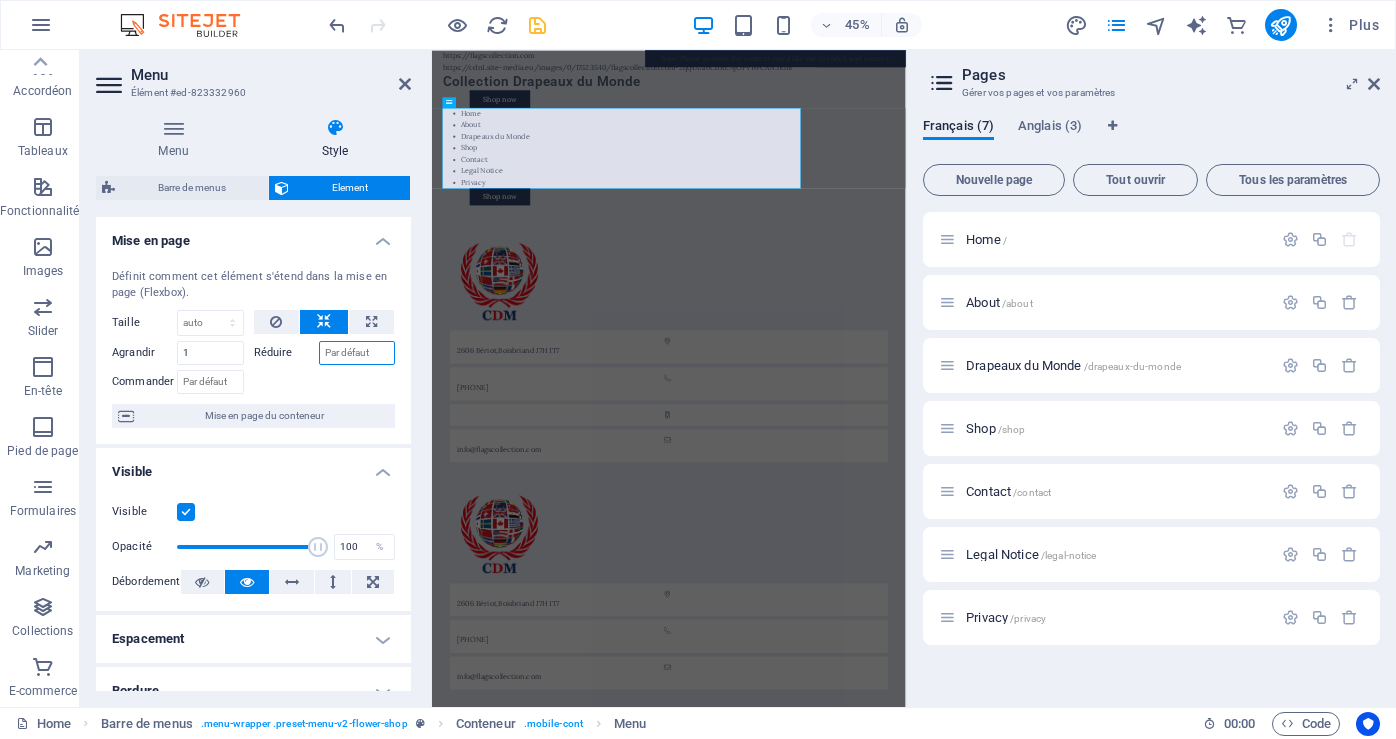 click on "Réduire" at bounding box center (357, 353) 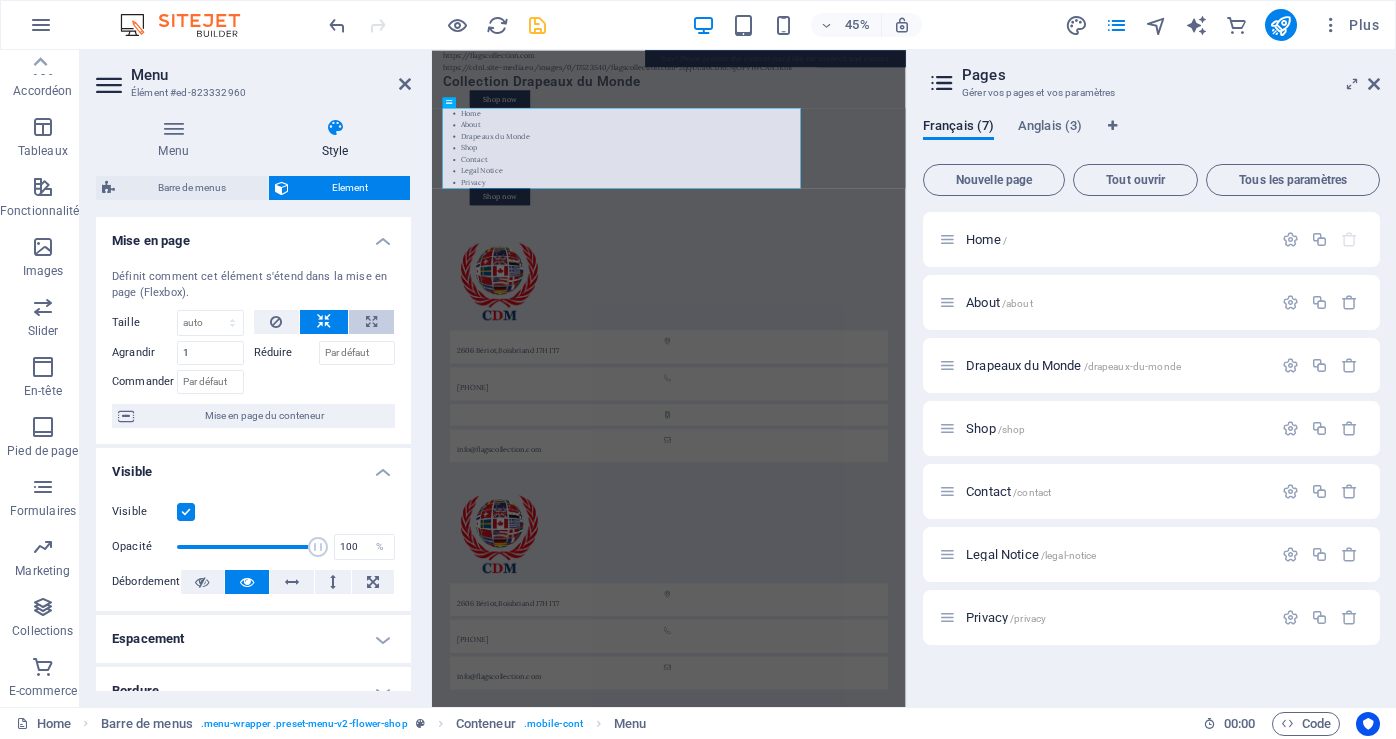 click at bounding box center [371, 322] 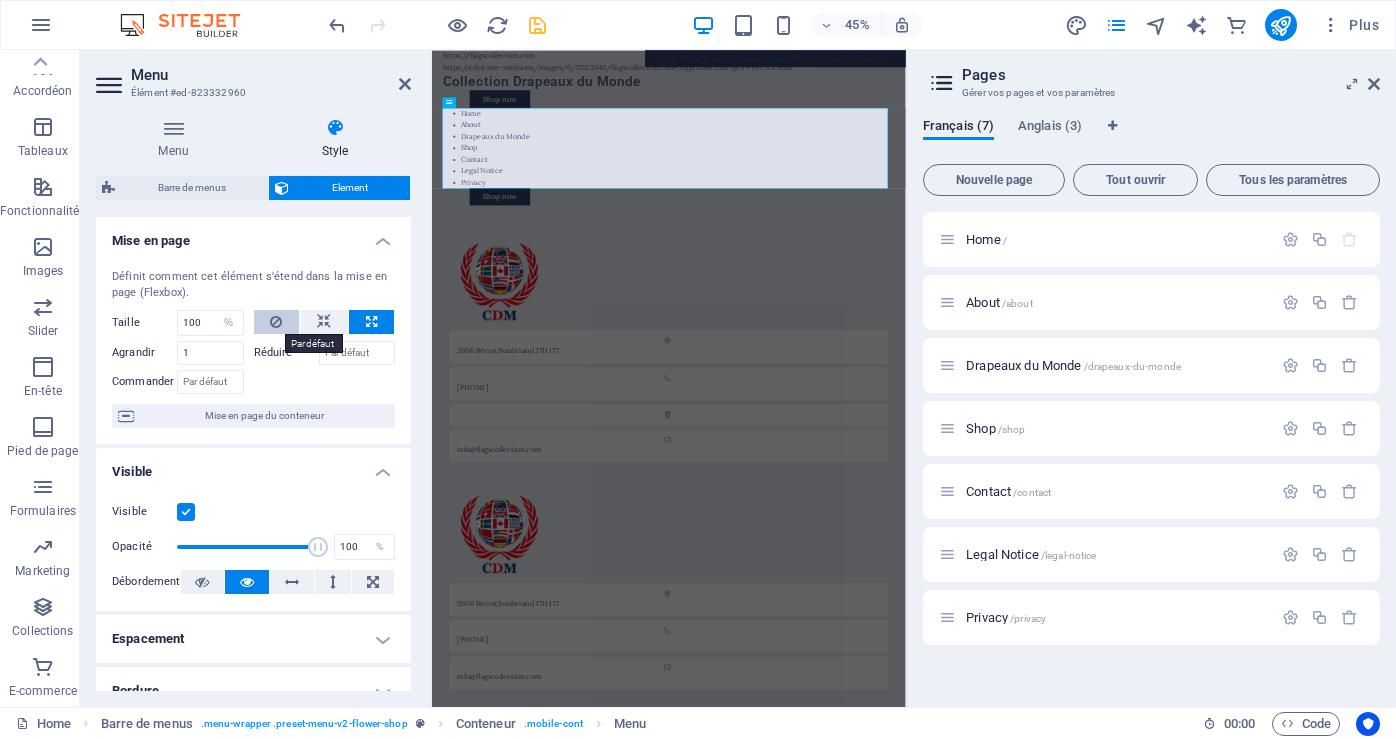click at bounding box center [276, 322] 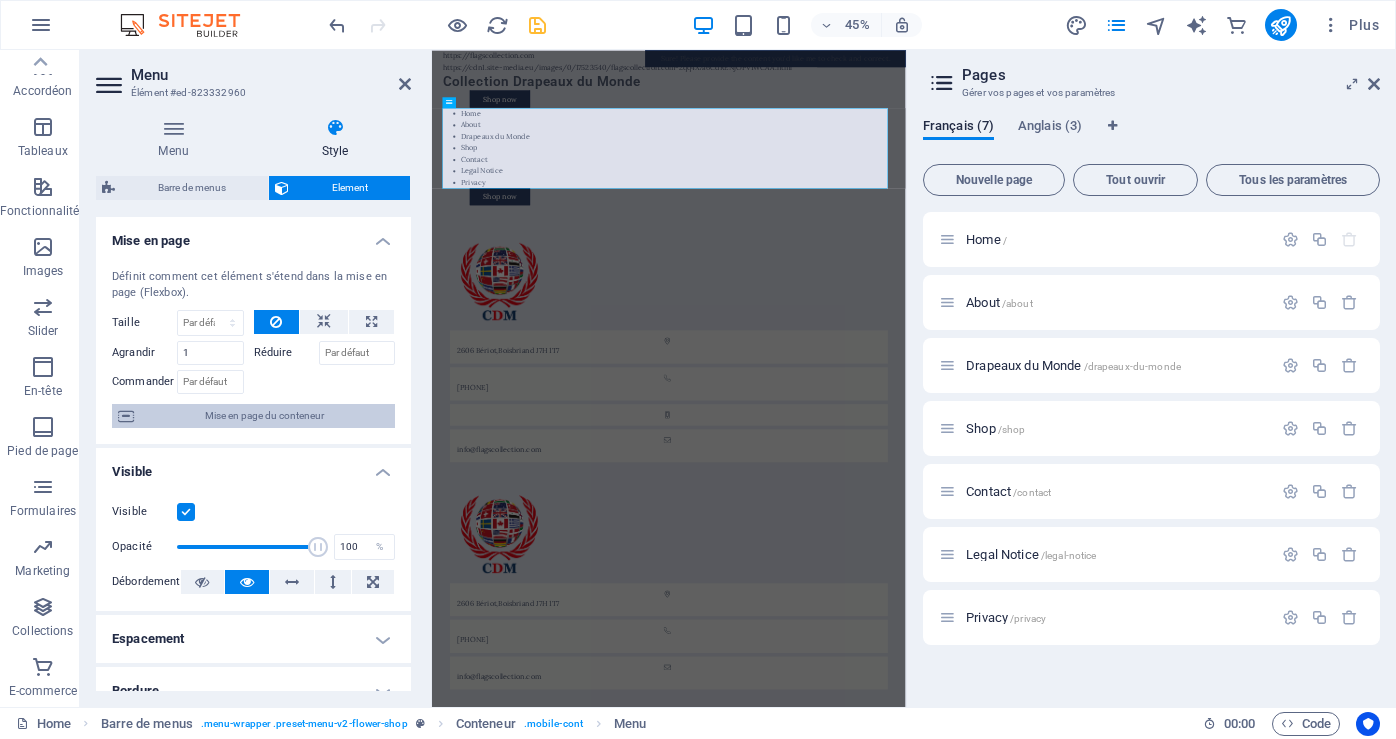 click on "Mise en page du conteneur" at bounding box center [264, 416] 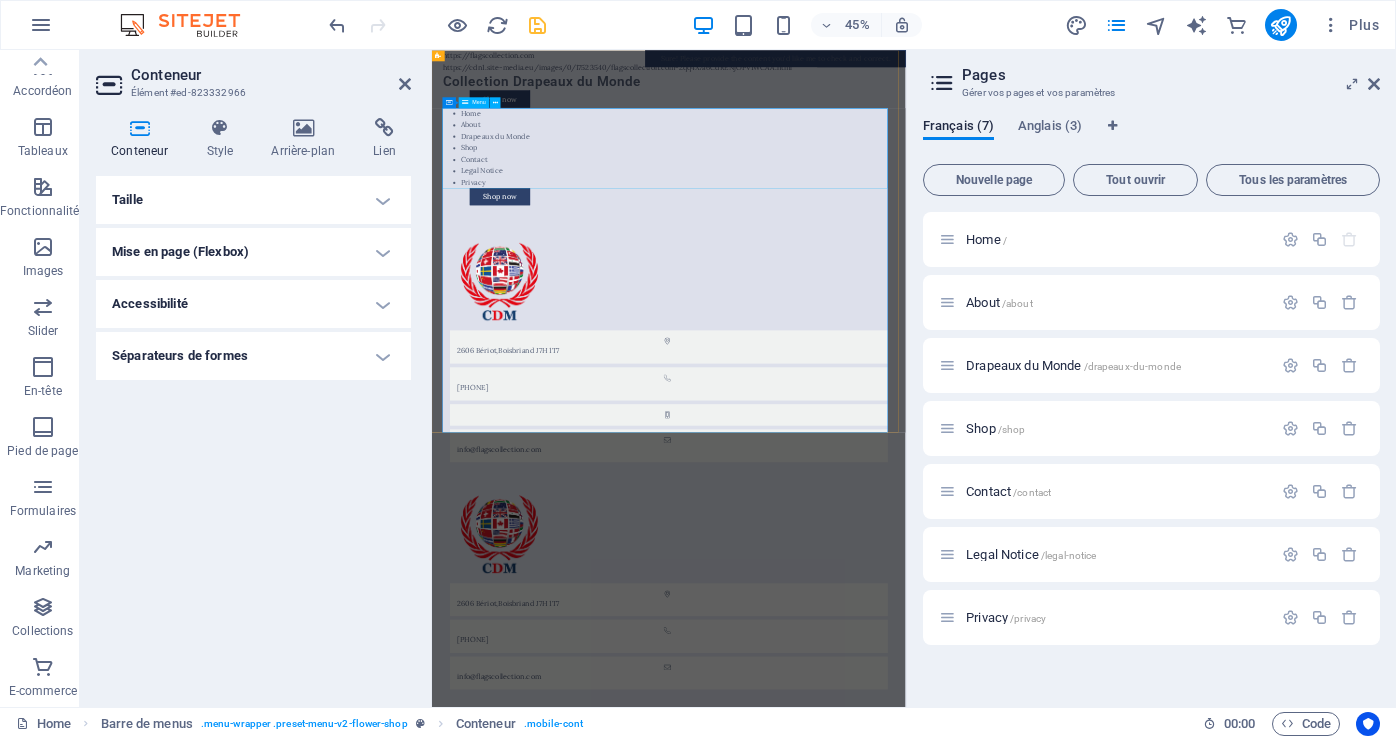 click on "Home About Drapeaux du Monde Shop Contact Legal Notice Privacy" at bounding box center [958, 267] 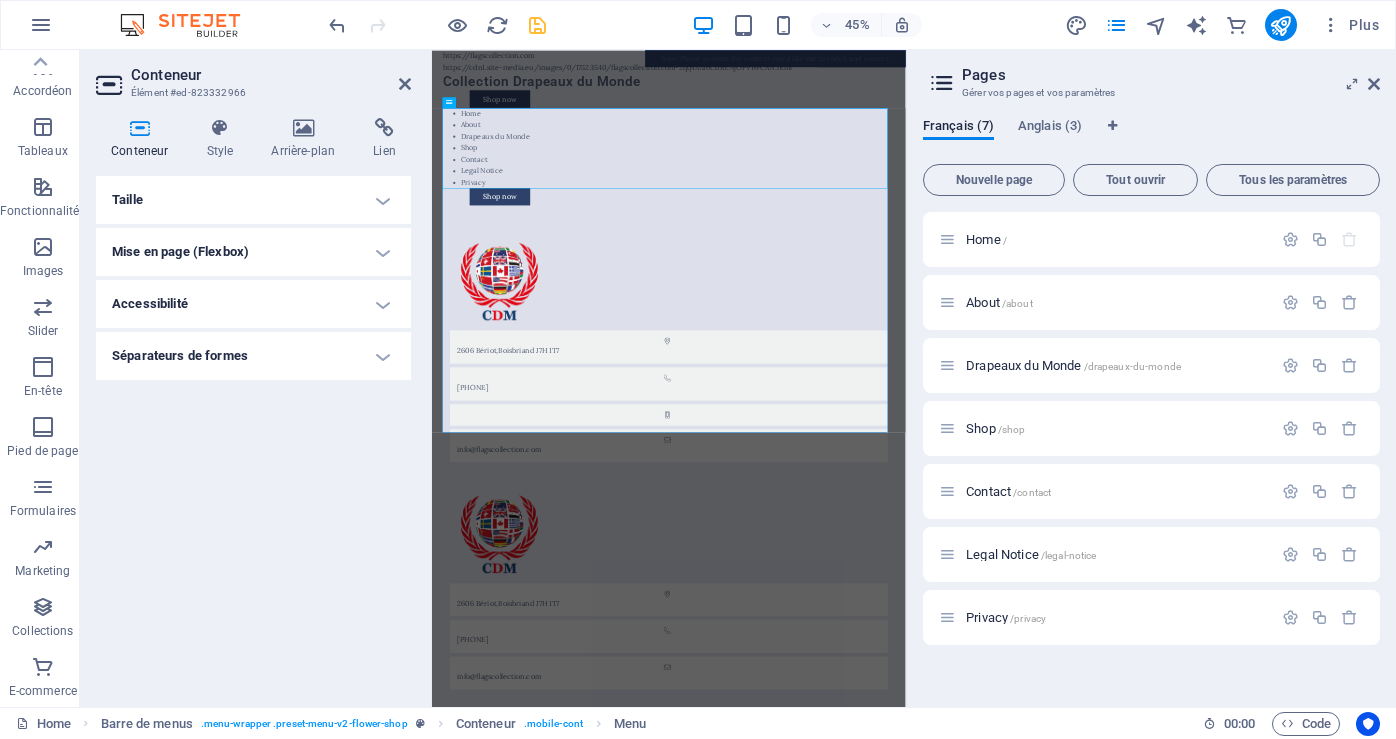 click on "Mise en page (Flexbox)" at bounding box center (253, 252) 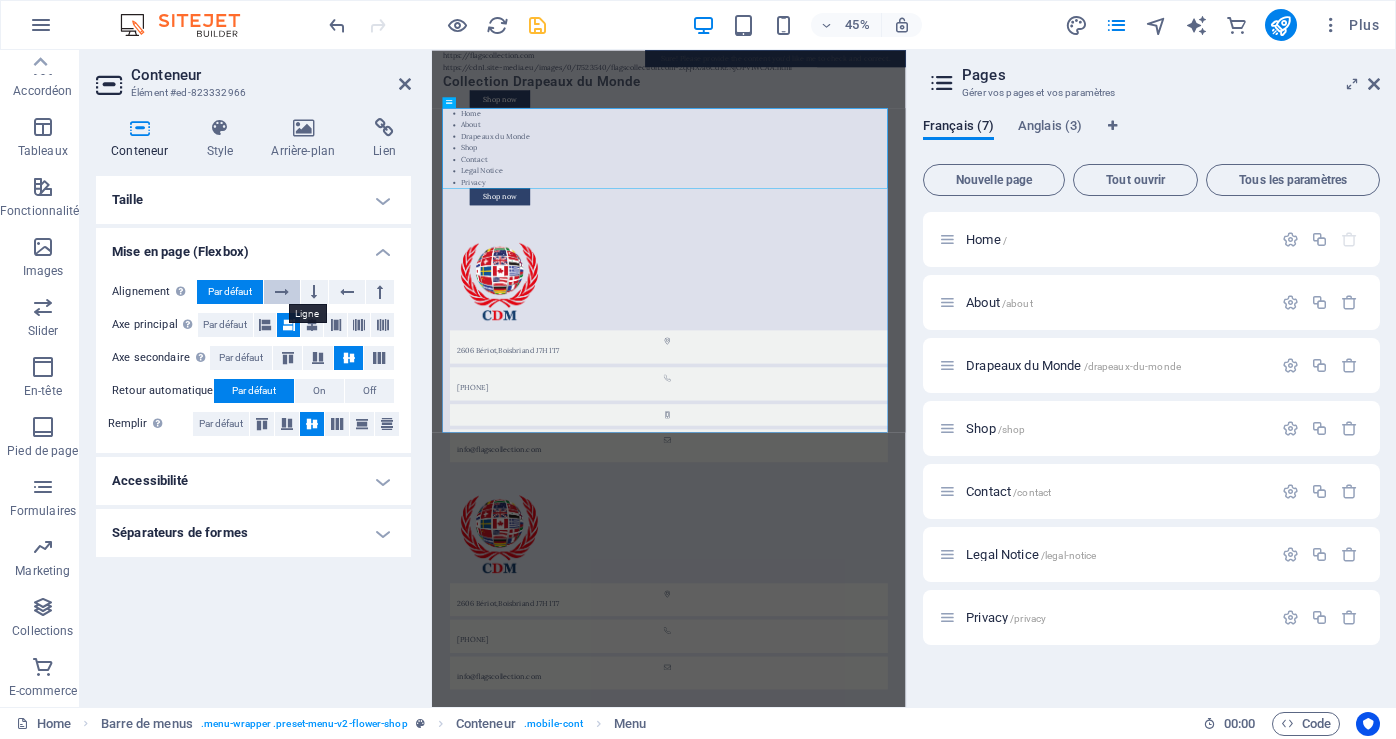 click at bounding box center [282, 292] 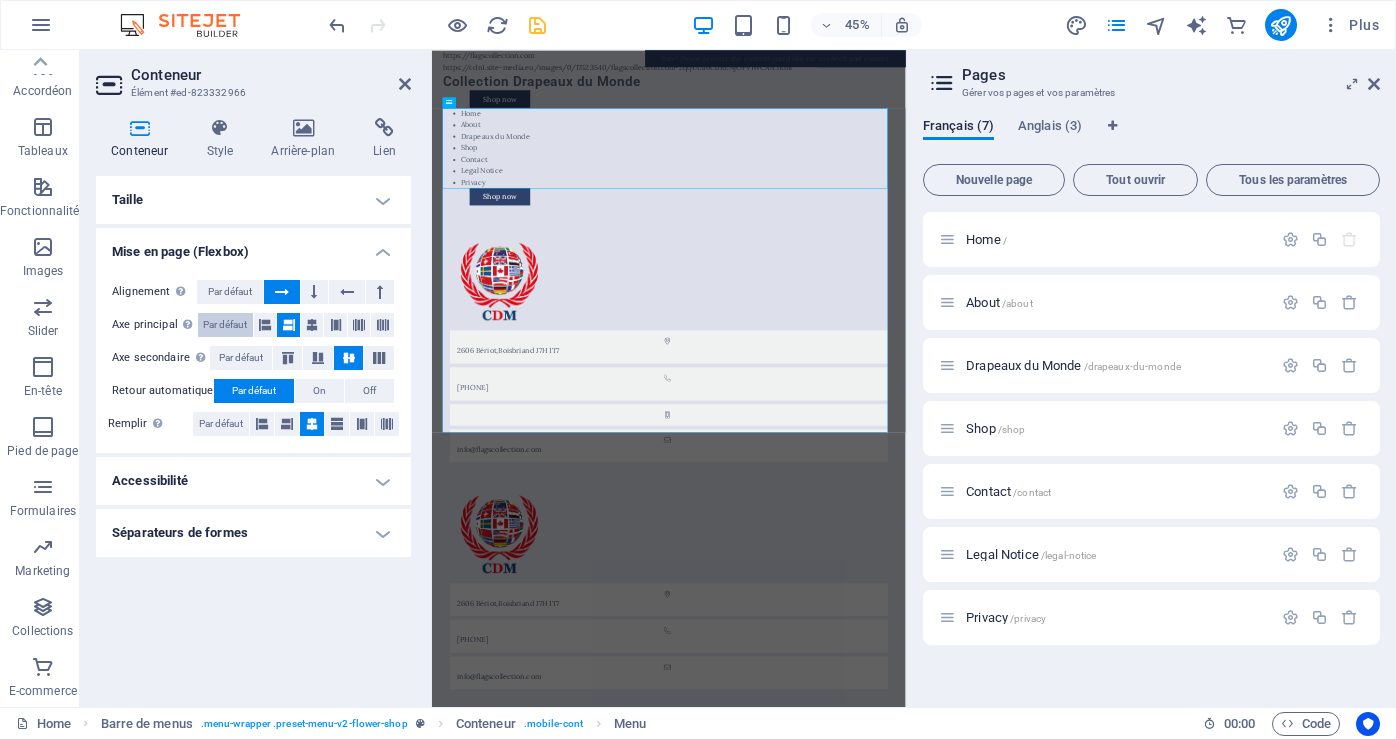 click on "Par défaut" at bounding box center (225, 325) 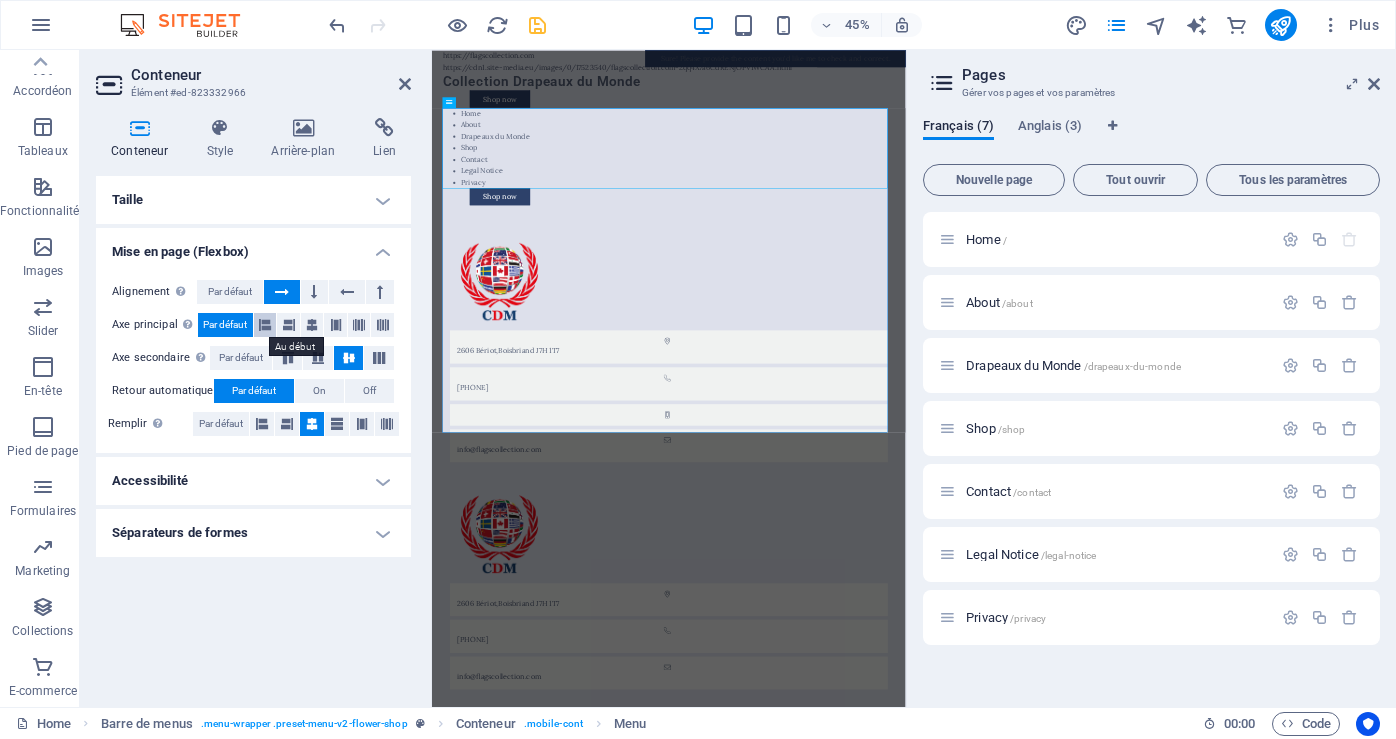 click at bounding box center [265, 325] 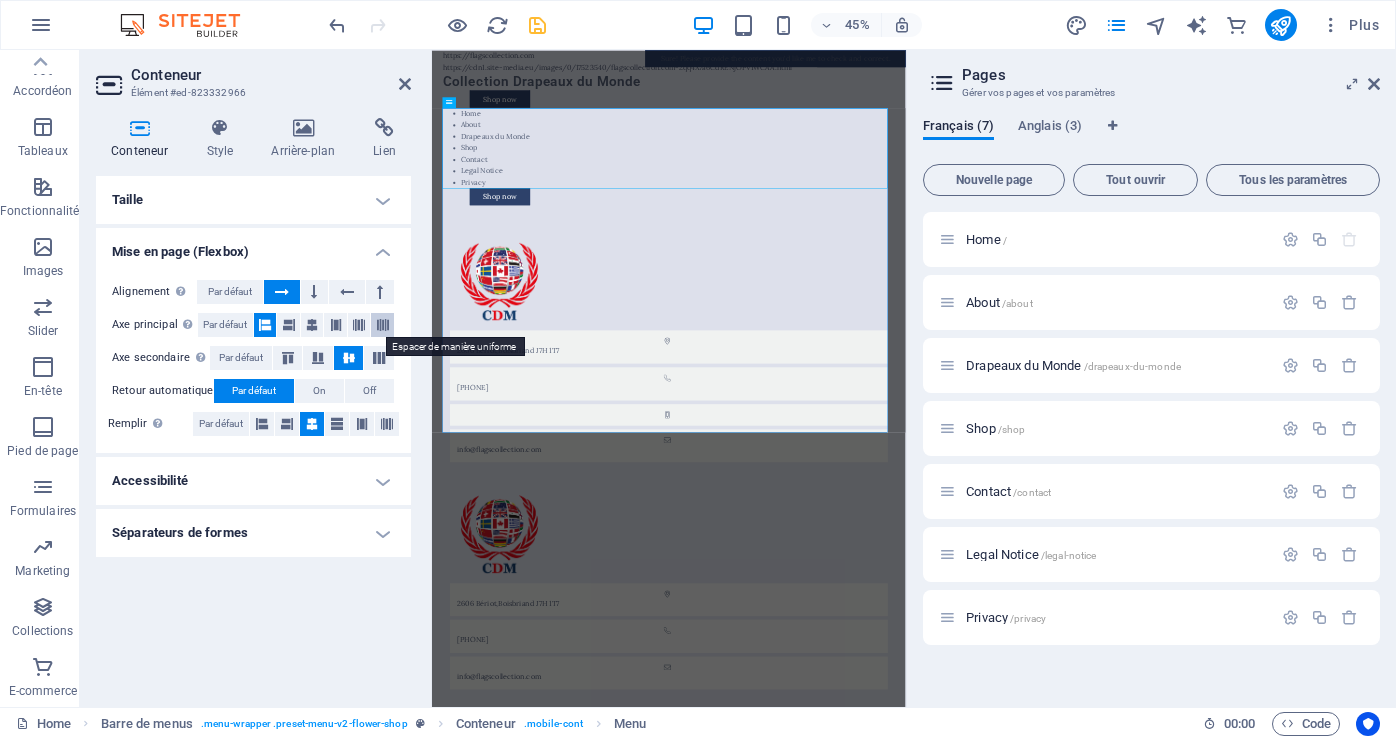 click at bounding box center (383, 325) 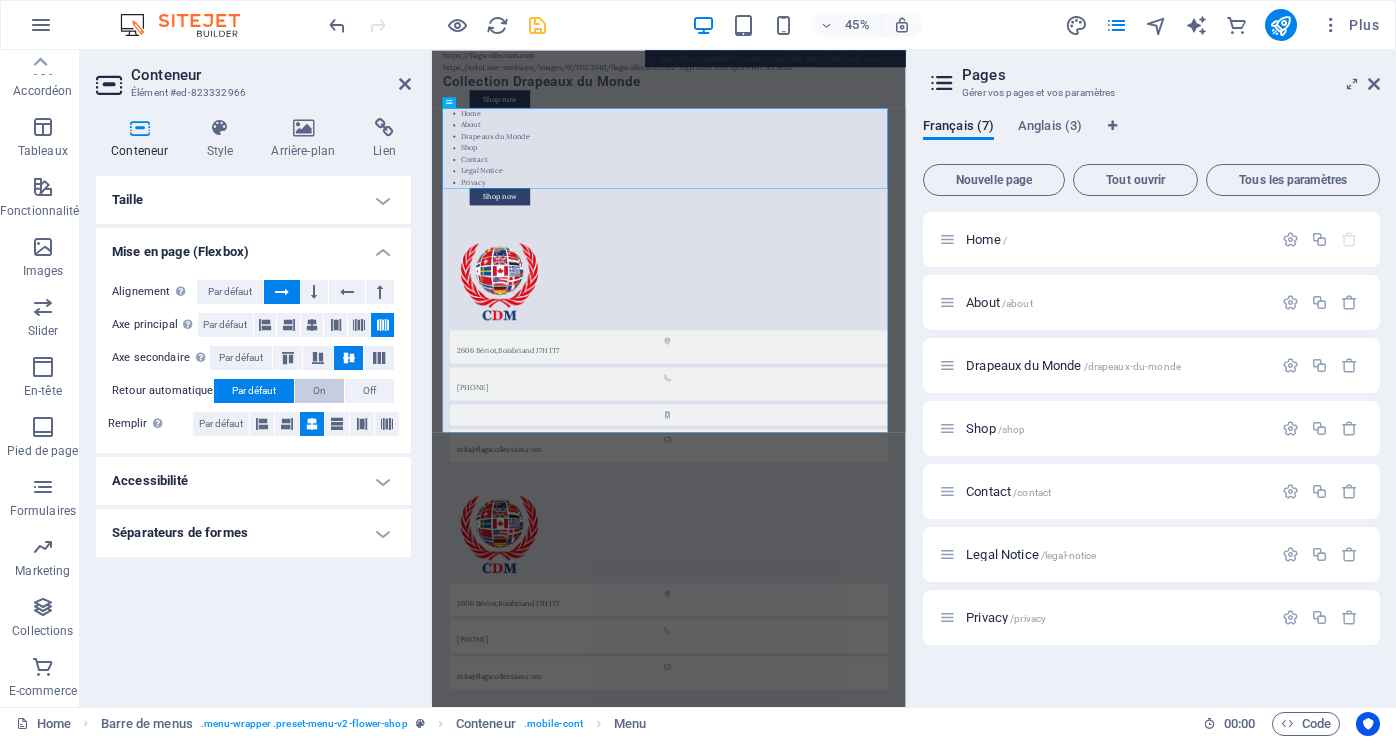 click on "On" at bounding box center [319, 391] 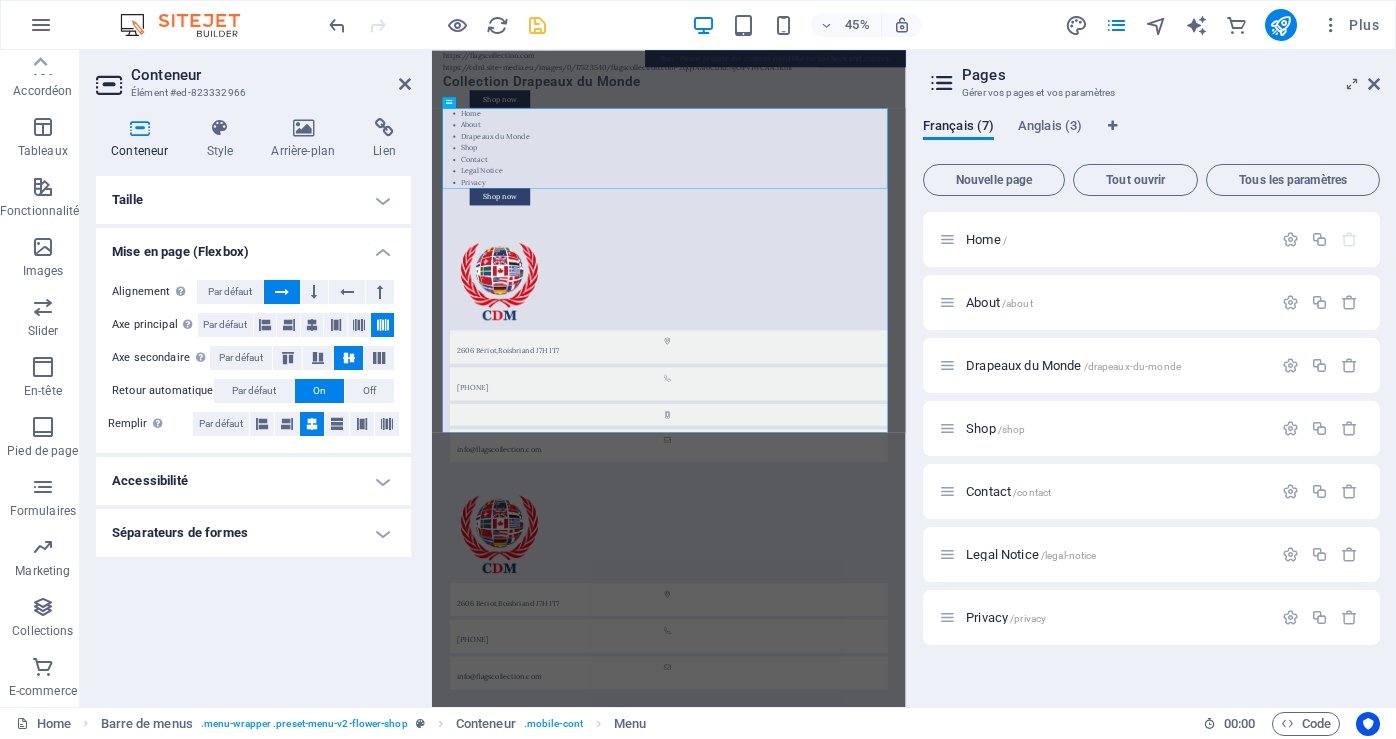click on "Accessibilité" at bounding box center [253, 481] 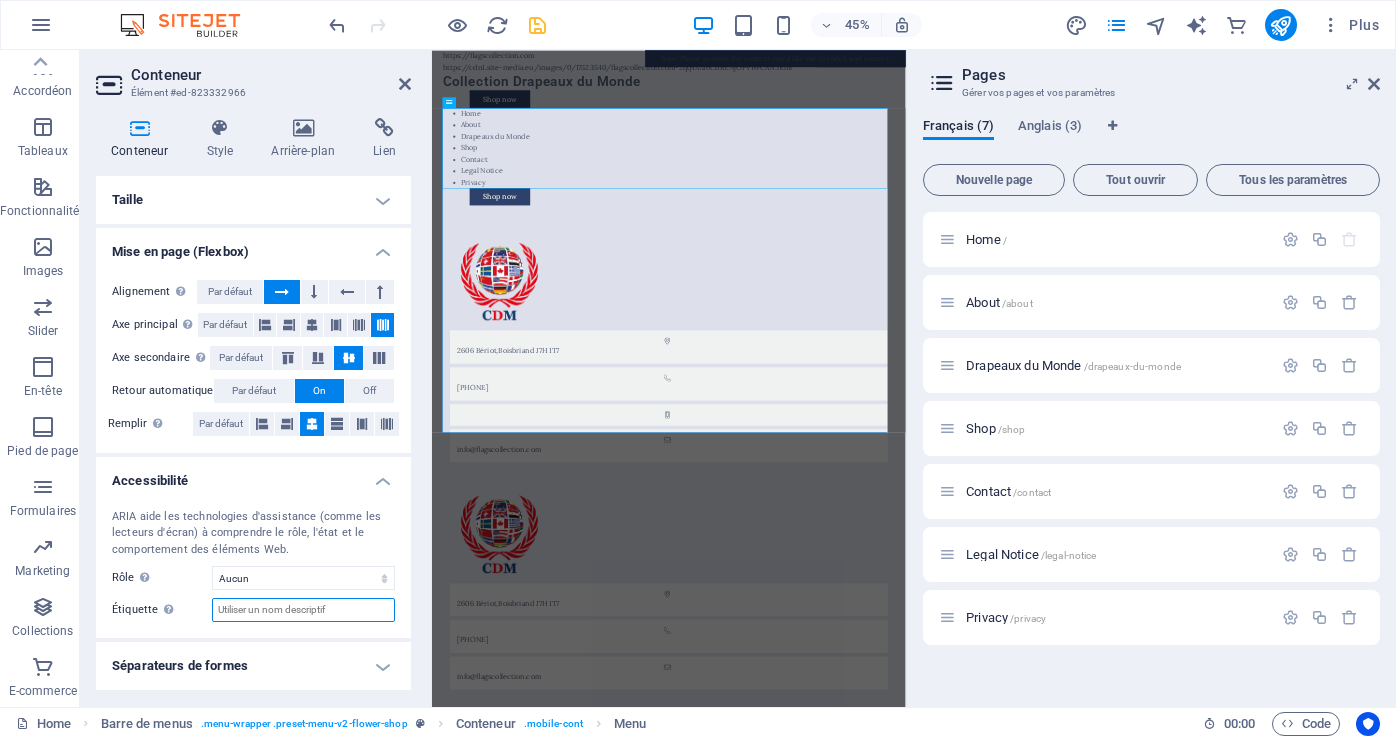 click on "Étiquette Utilisez l'étiquette ARIA   pour donner un nom clair et descriptif aux éléments qui ne sont pas explicites en eux-mêmes." at bounding box center [303, 610] 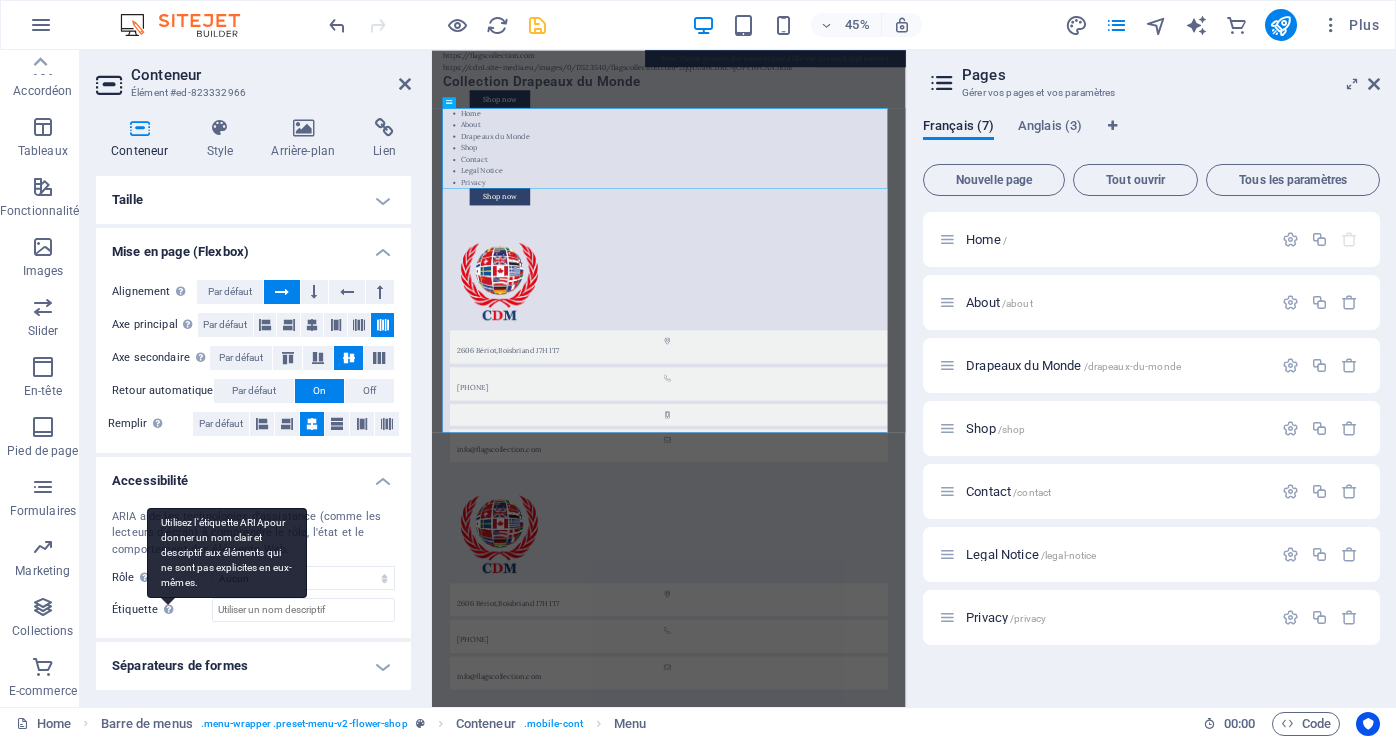 click at bounding box center [168, 609] 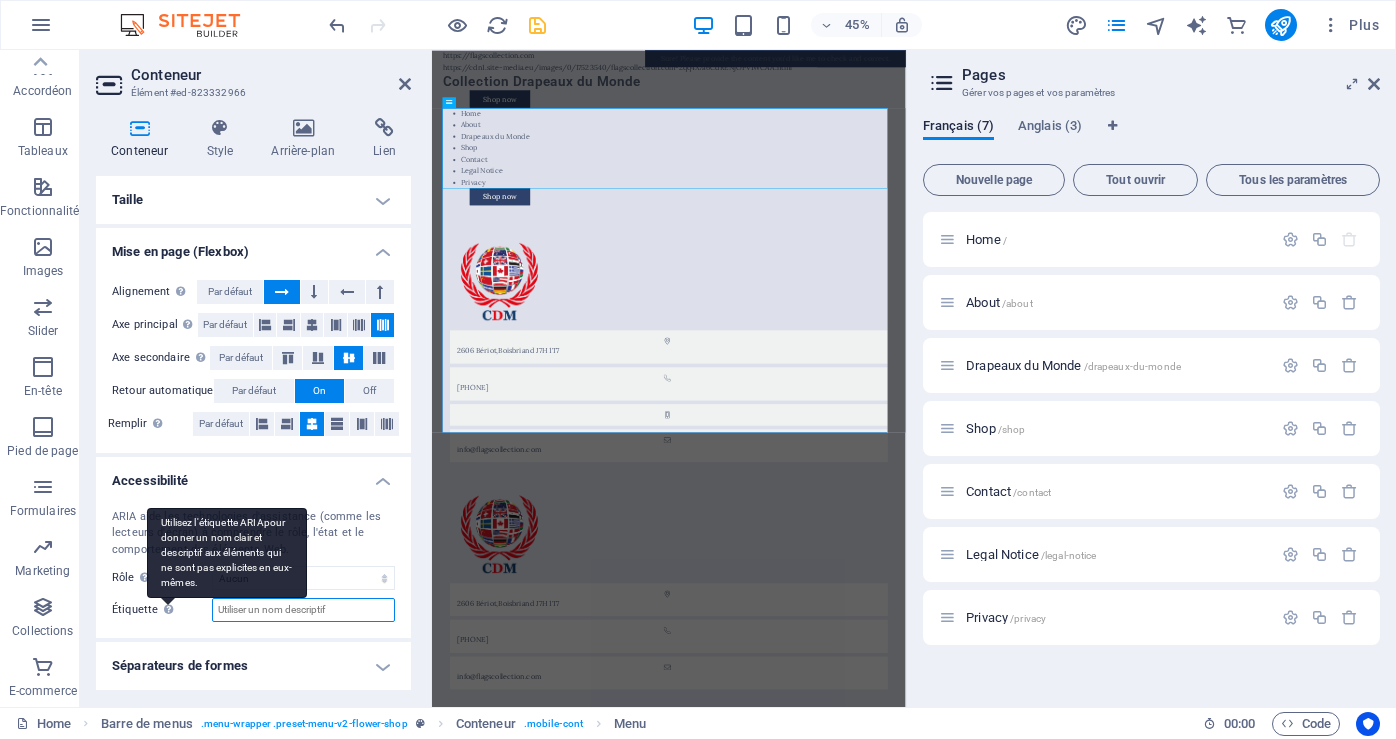 click on "Étiquette Utilisez l'étiquette ARIA   pour donner un nom clair et descriptif aux éléments qui ne sont pas explicites en eux-mêmes." at bounding box center (303, 610) 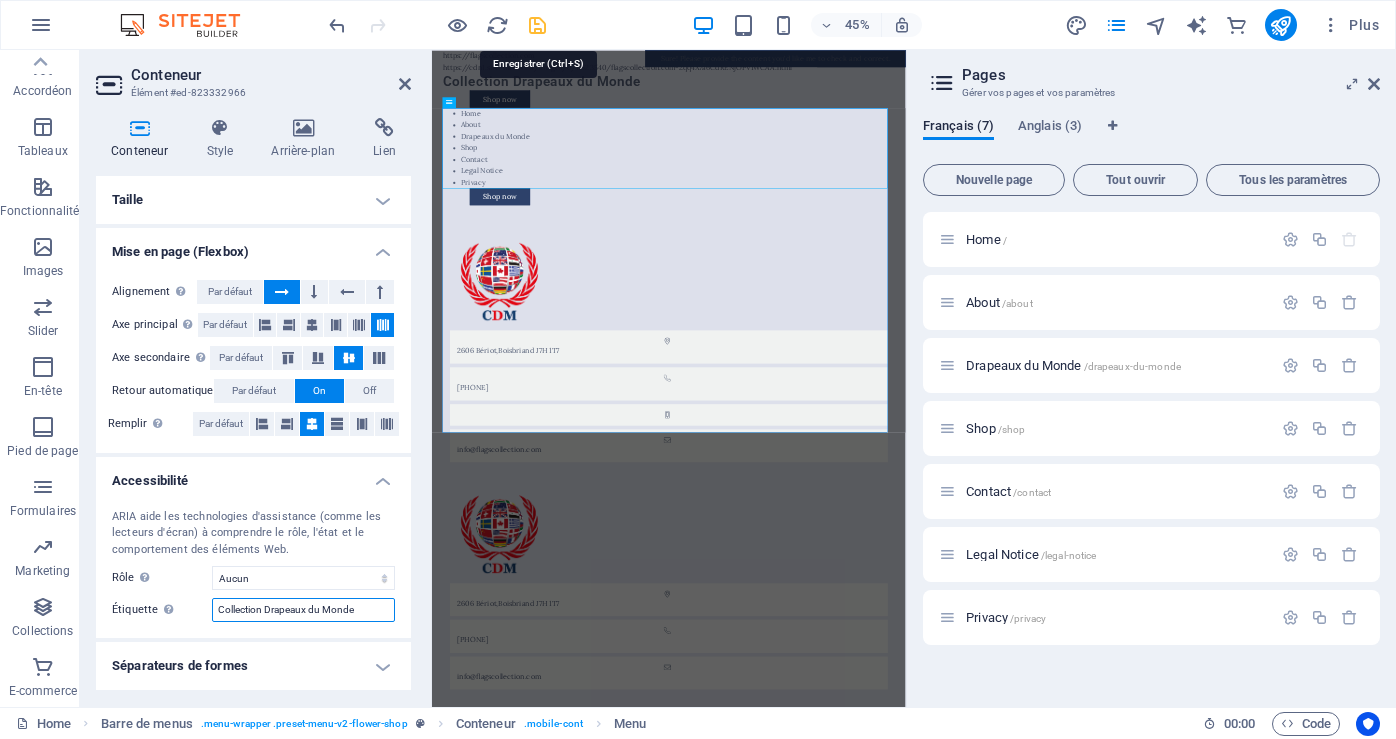 type on "Collection Drapeaux du Monde" 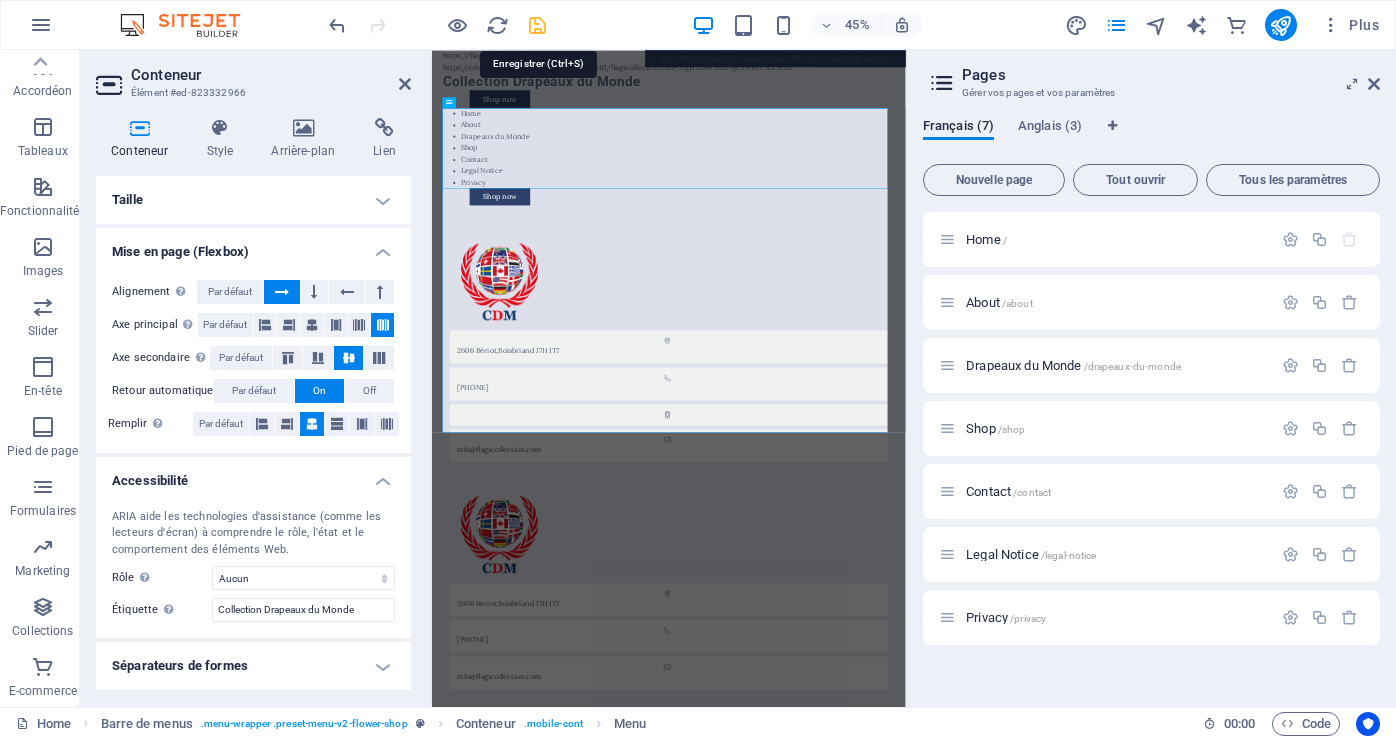 click at bounding box center [537, 25] 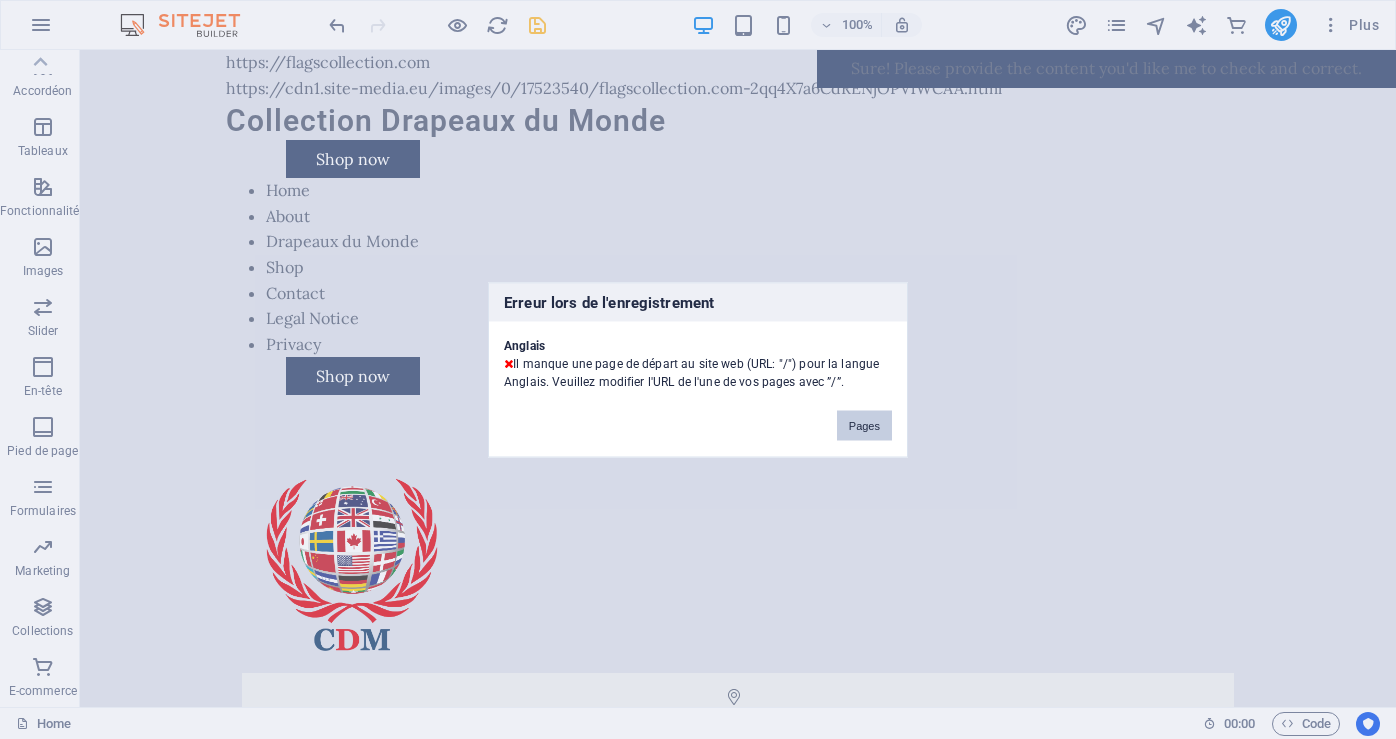 drag, startPoint x: 876, startPoint y: 426, endPoint x: 977, endPoint y: 465, distance: 108.26819 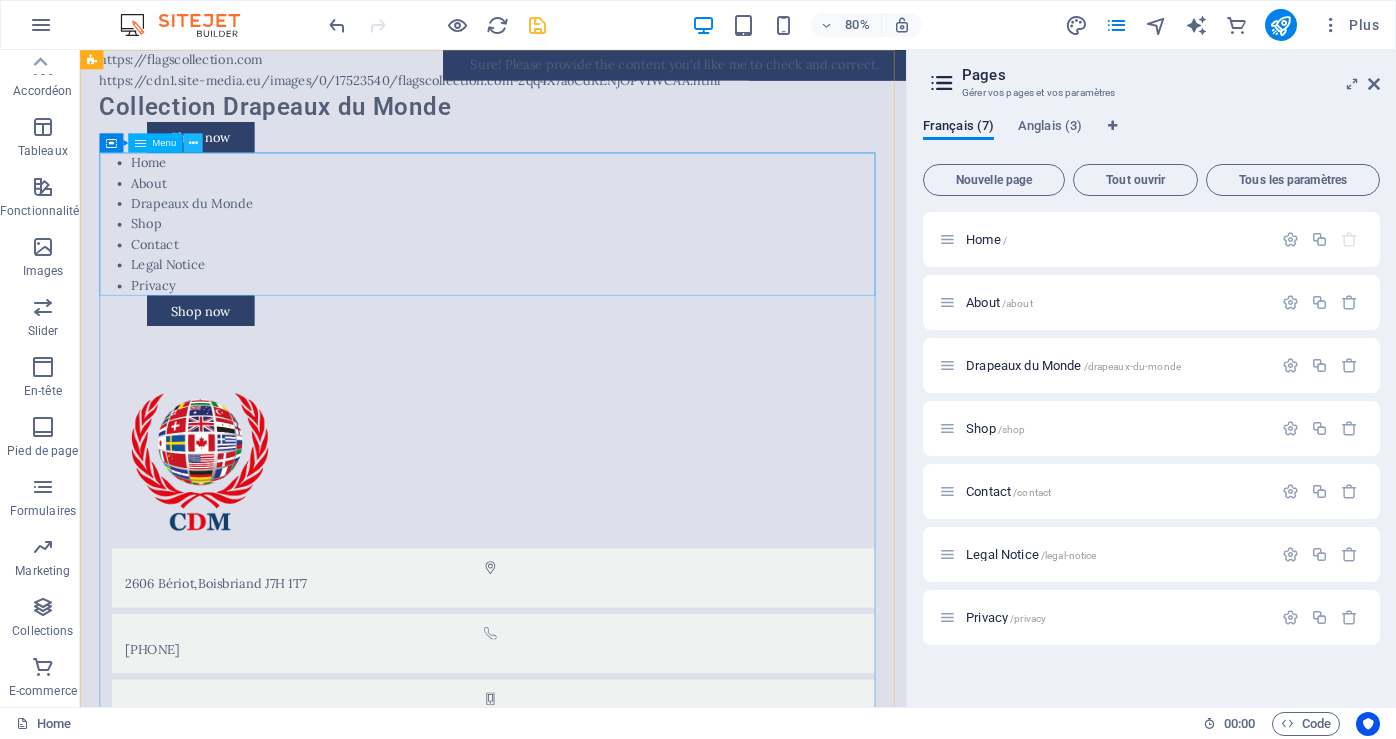 click at bounding box center [192, 143] 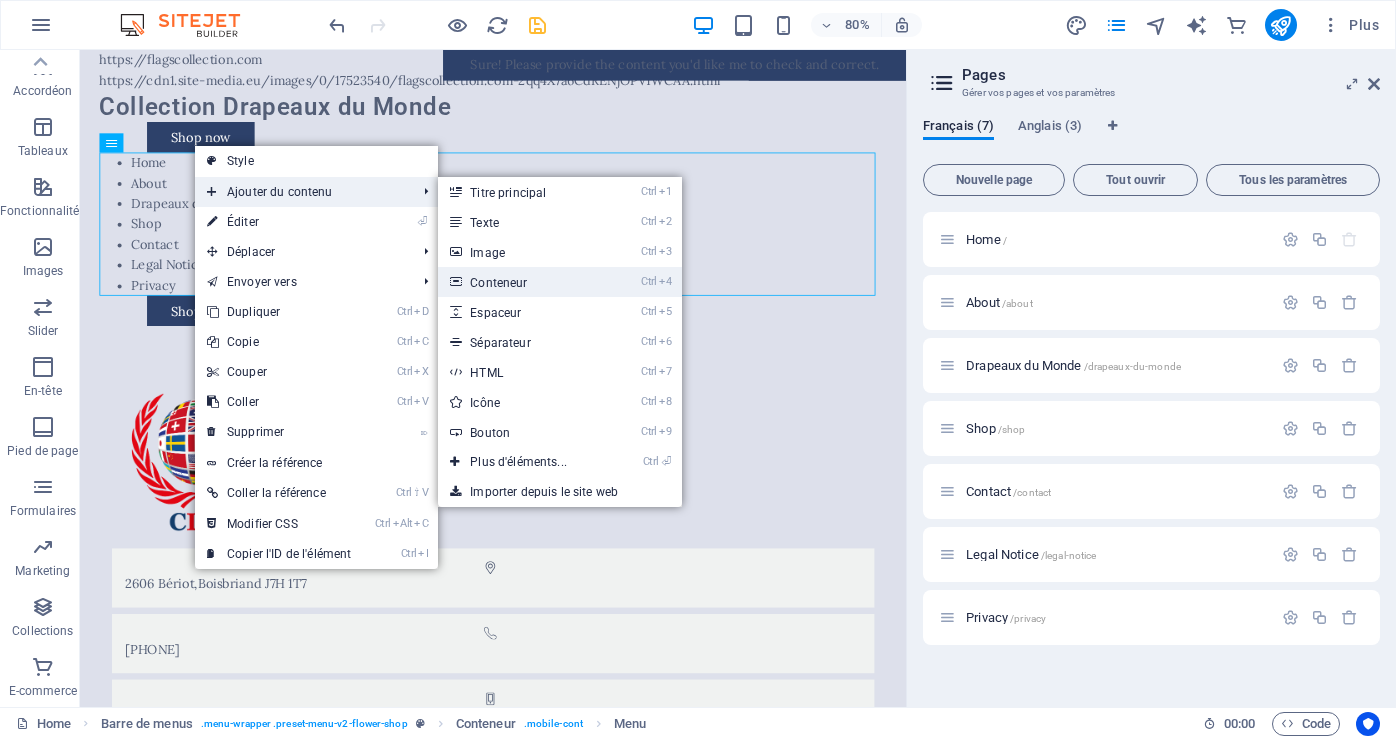 click on "Ctrl 4  Conteneur" at bounding box center (522, 282) 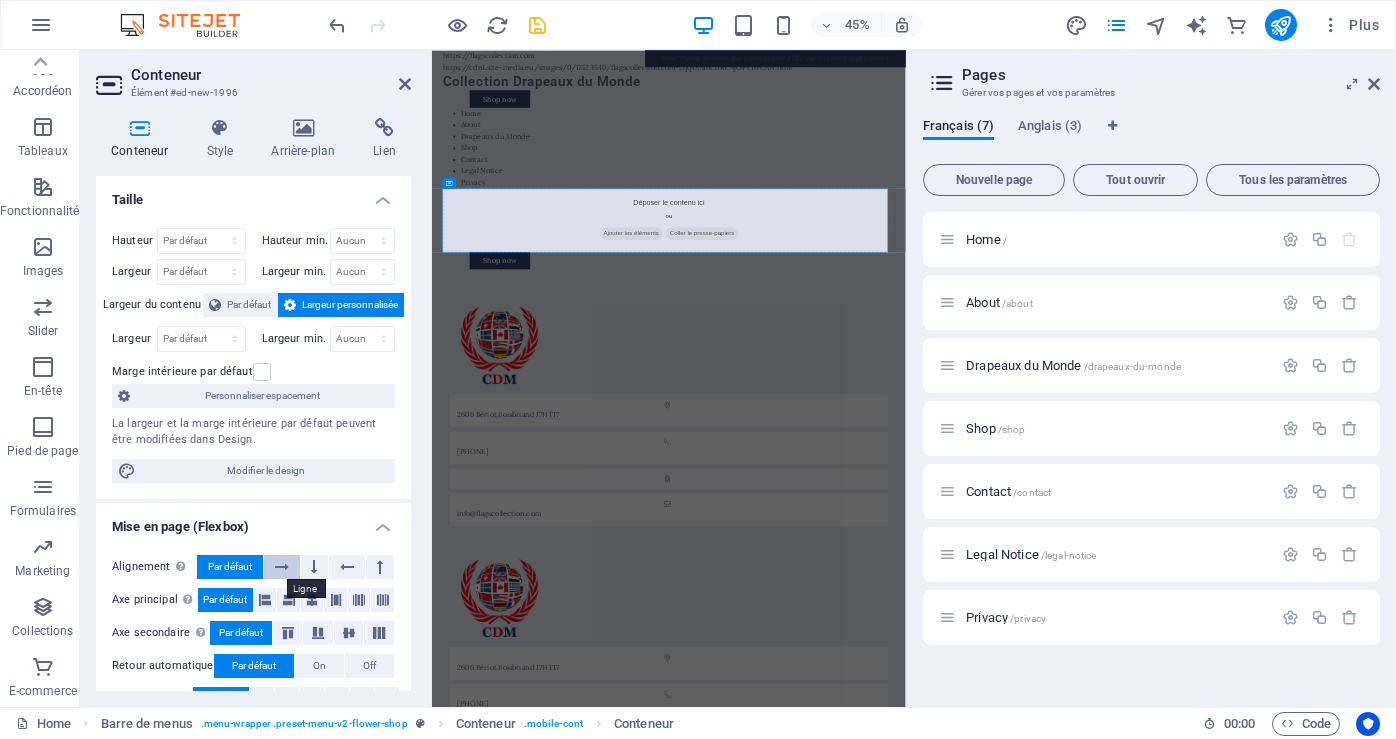 click at bounding box center (282, 567) 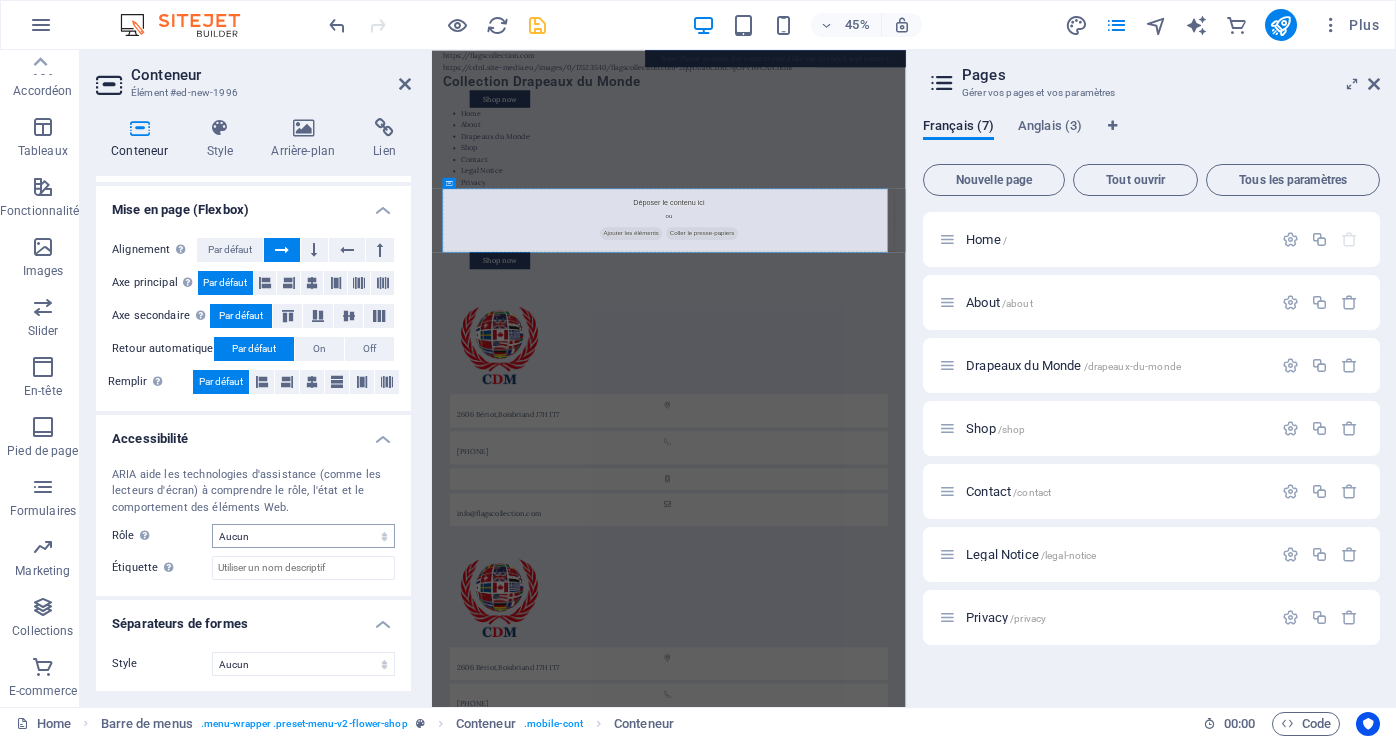 scroll, scrollTop: 318, scrollLeft: 0, axis: vertical 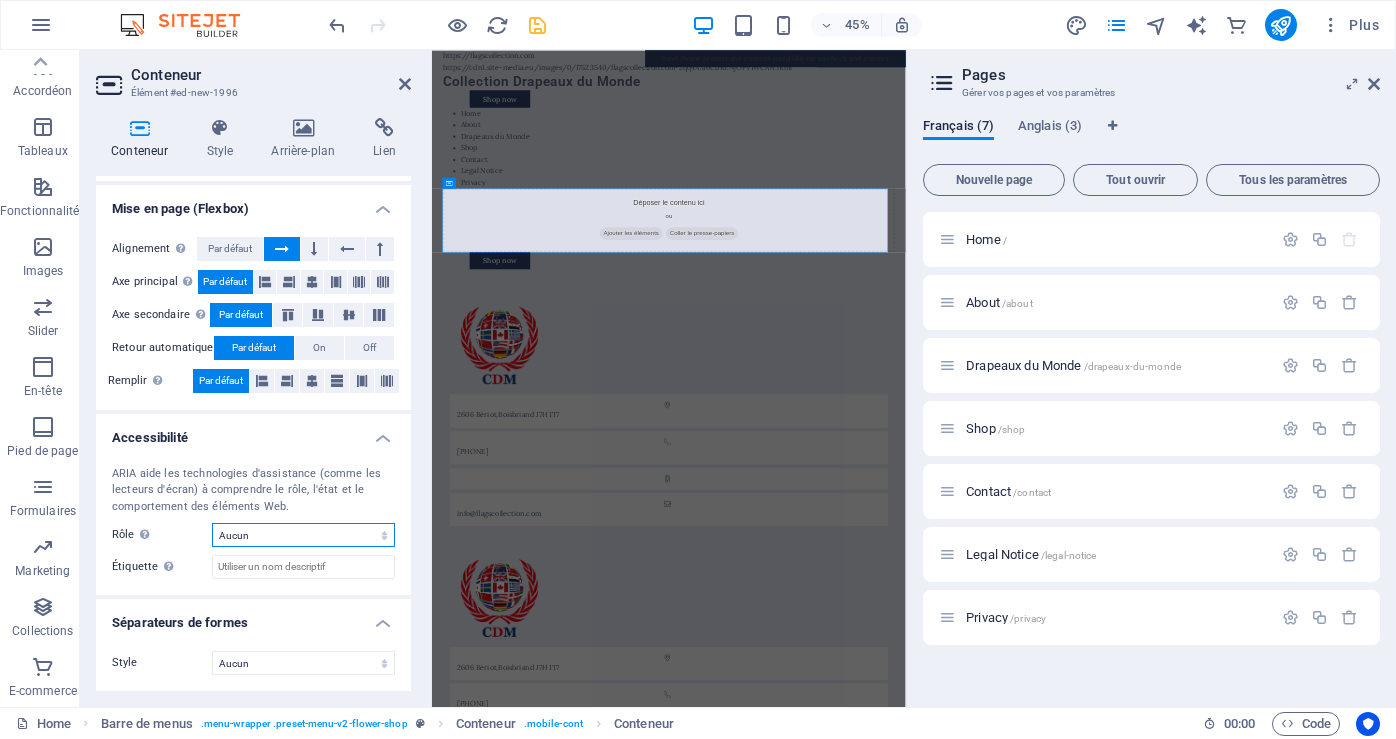 click on "Aucun Alert Article Banner Comment Complementary Dialog En-tête Marquee Pied de page Presentation Region Section Separator Status Timer" at bounding box center (303, 535) 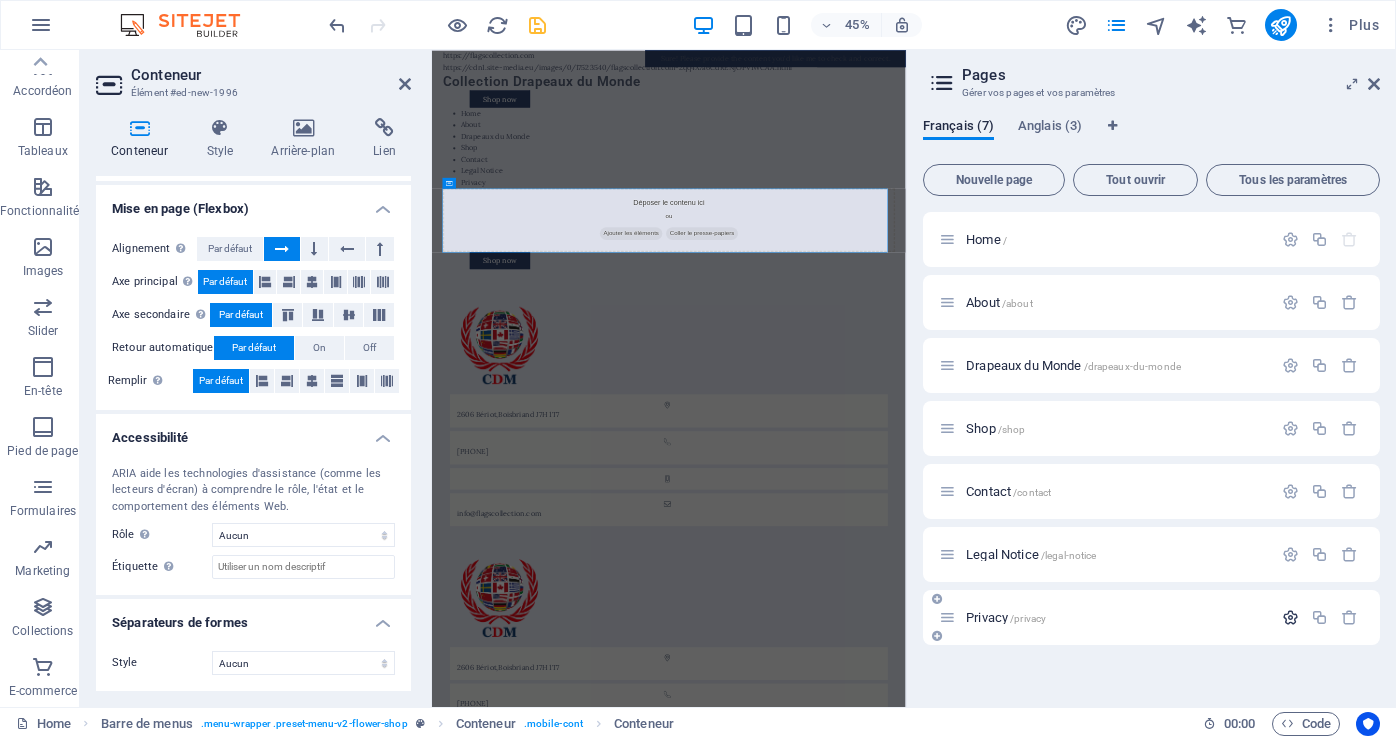 click at bounding box center (1290, 617) 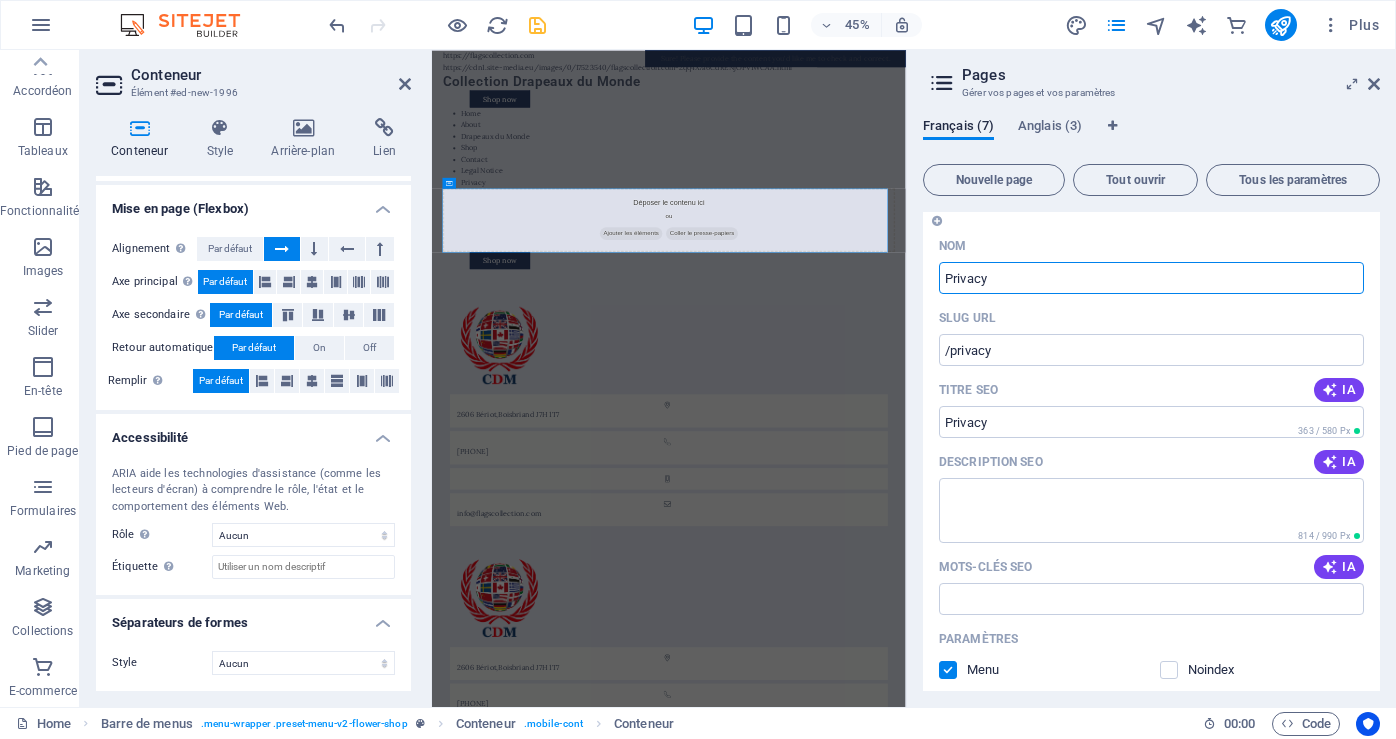 scroll, scrollTop: 418, scrollLeft: 0, axis: vertical 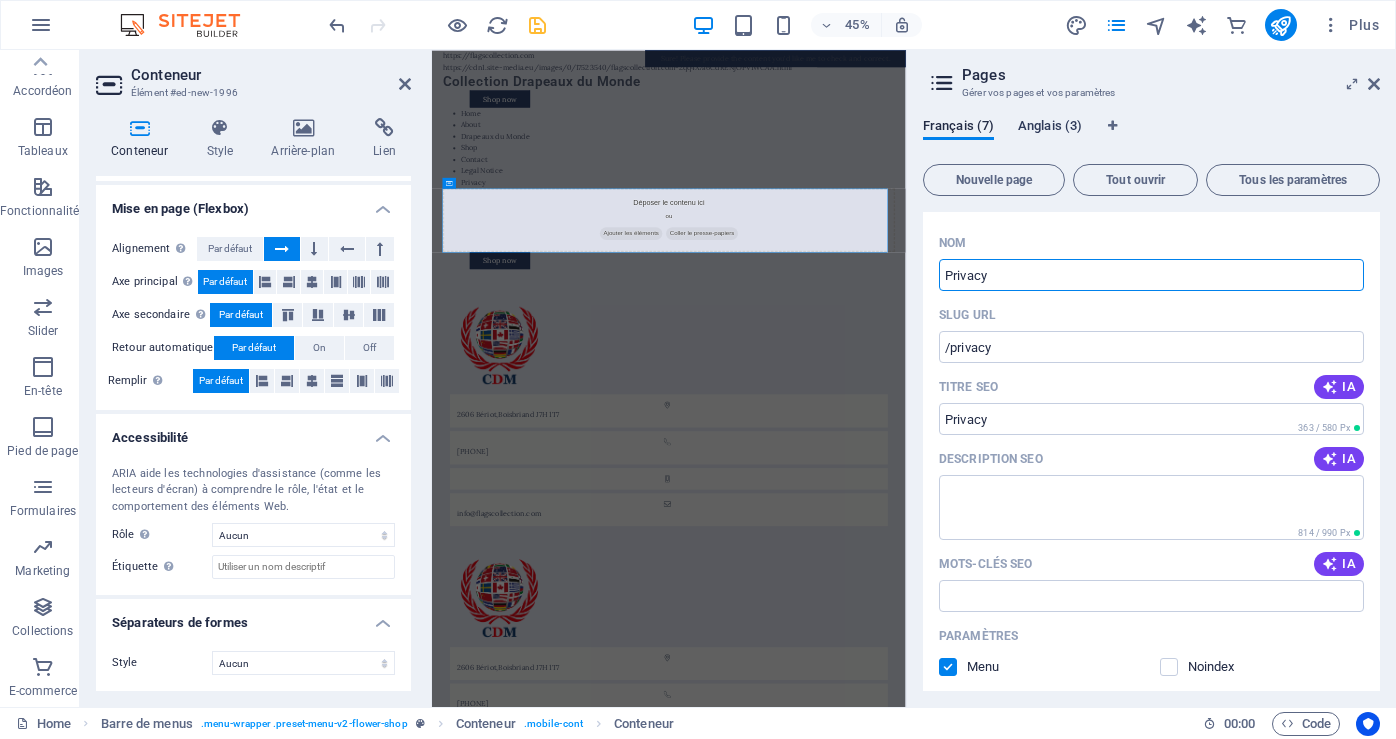click on "Anglais (3)" at bounding box center (1050, 128) 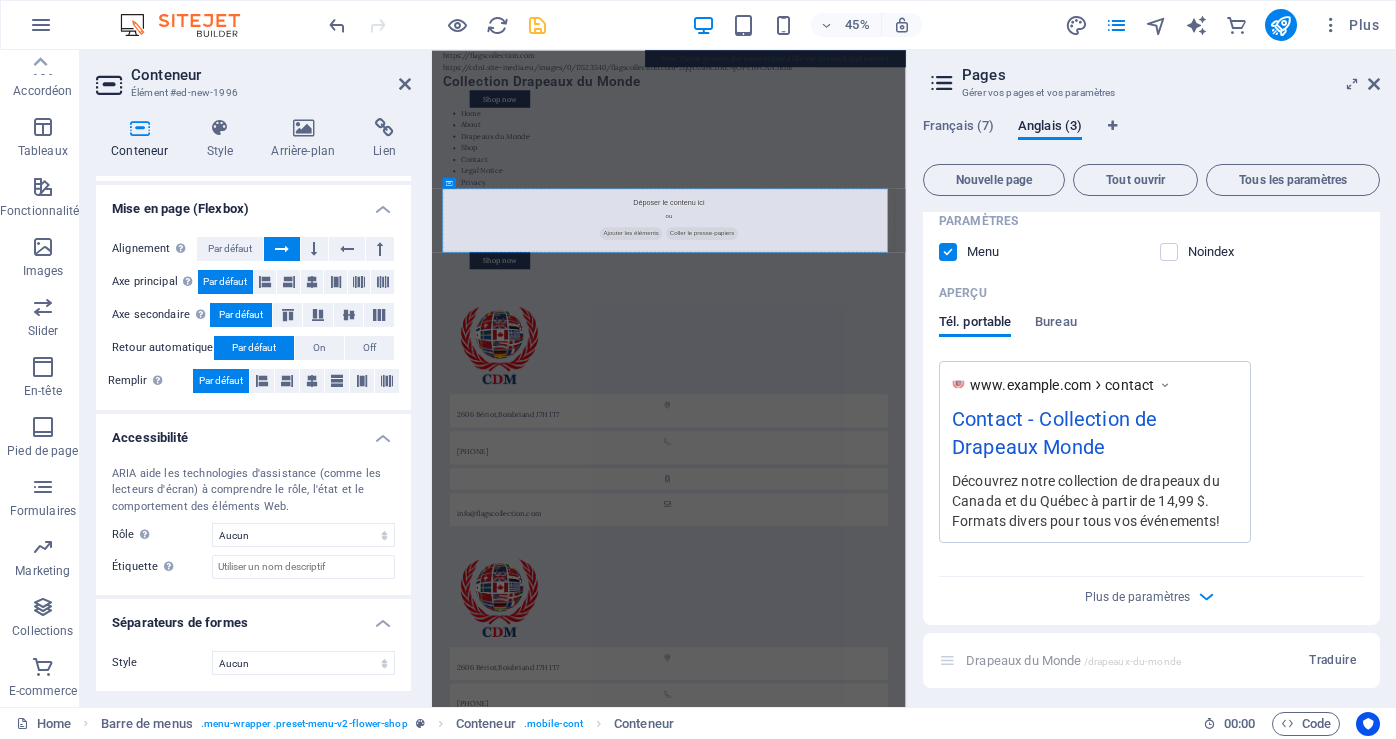 scroll, scrollTop: 1589, scrollLeft: 0, axis: vertical 